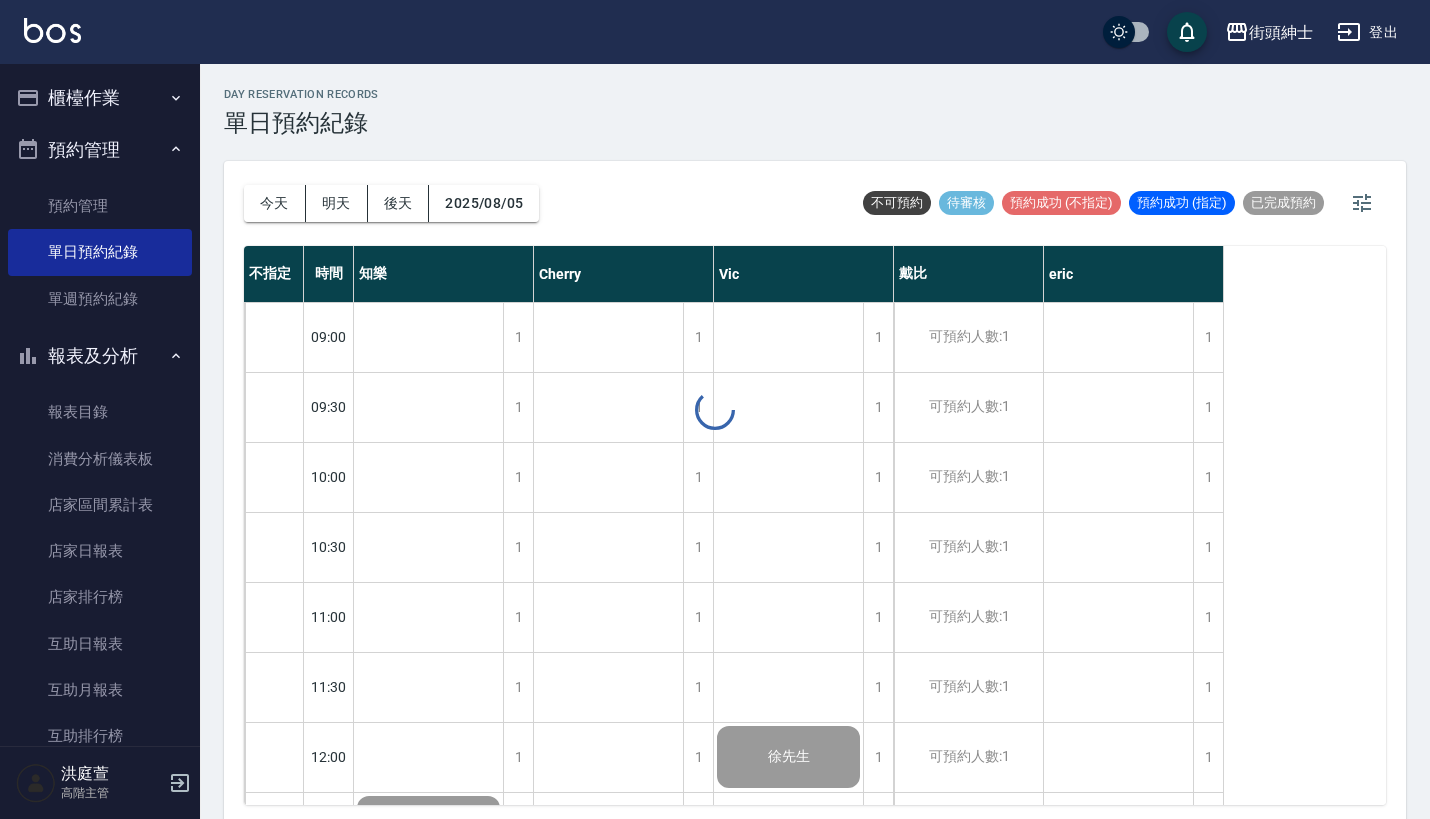 scroll, scrollTop: 0, scrollLeft: 0, axis: both 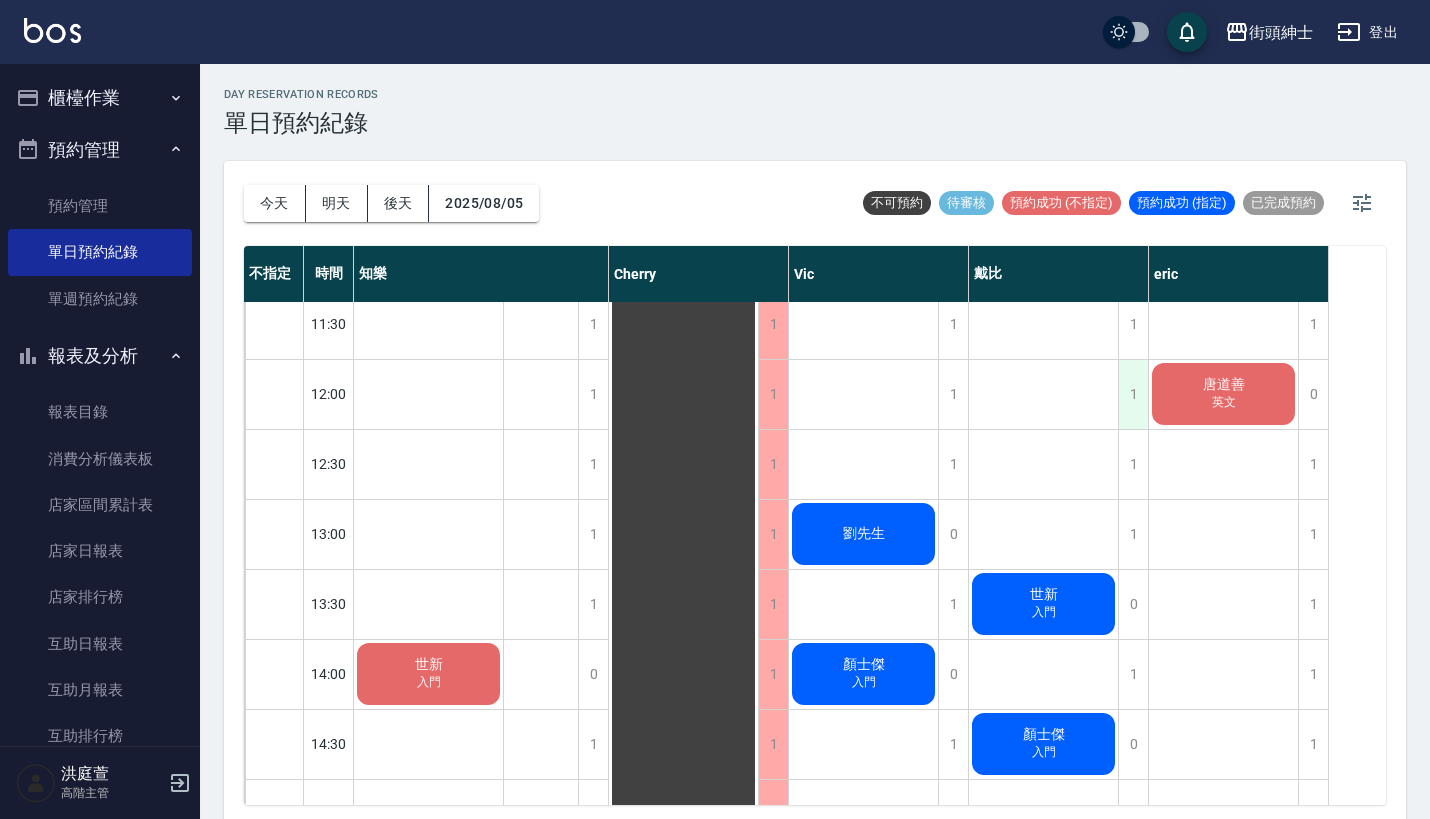 click on "1" at bounding box center [1133, 394] 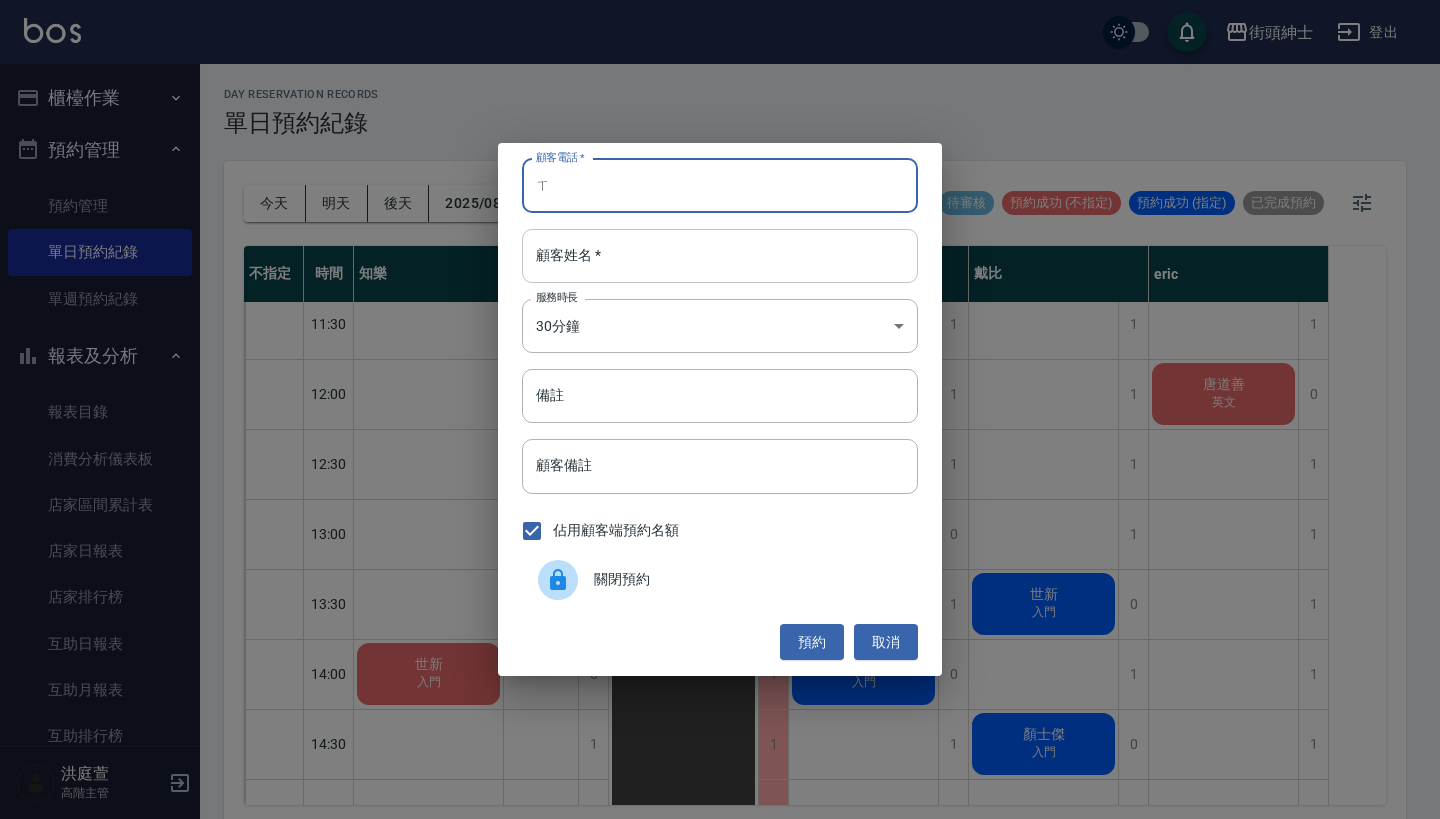 type on "ㄒ" 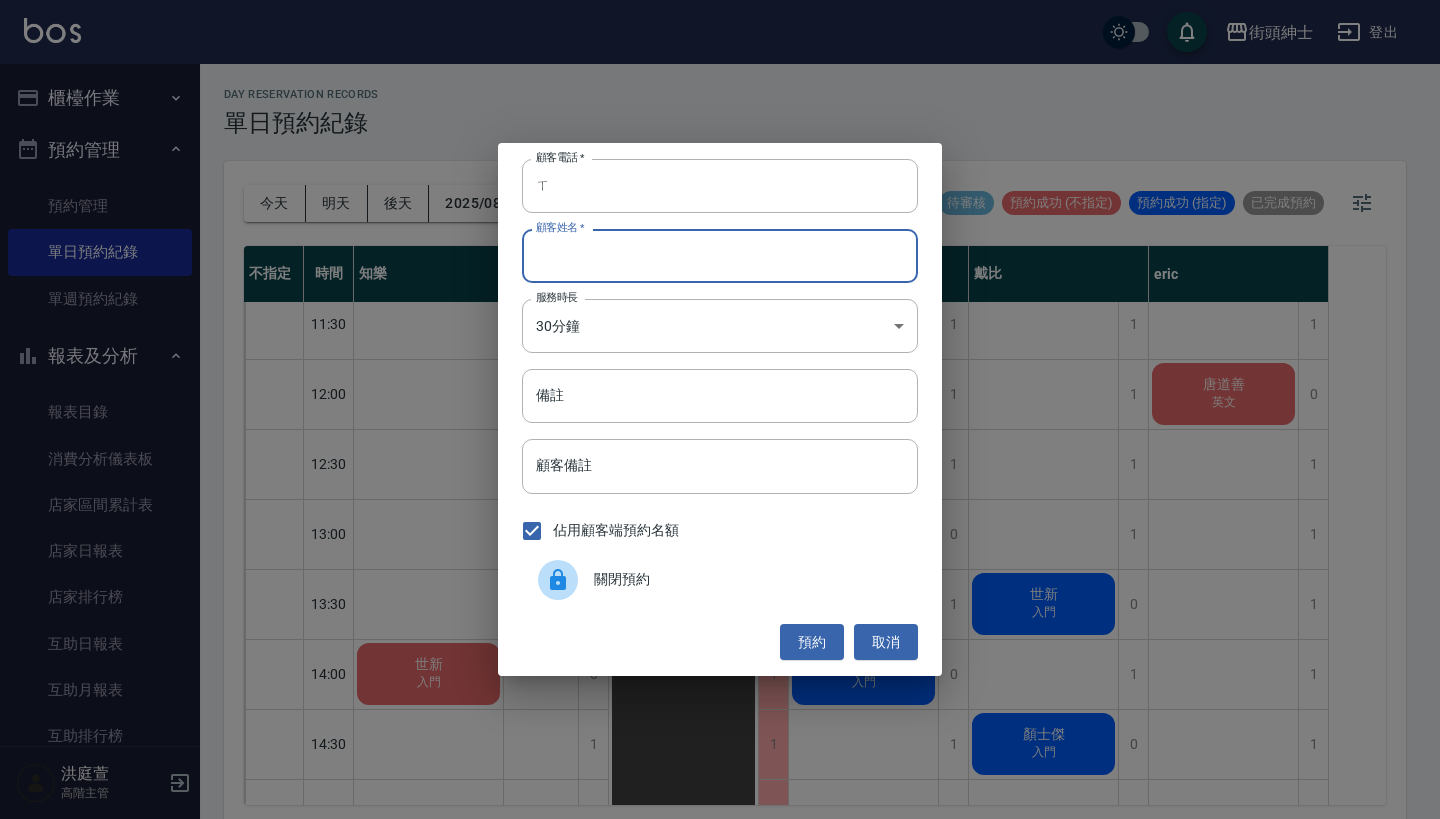 paste on "[LAST] 電話：[PHONE]" 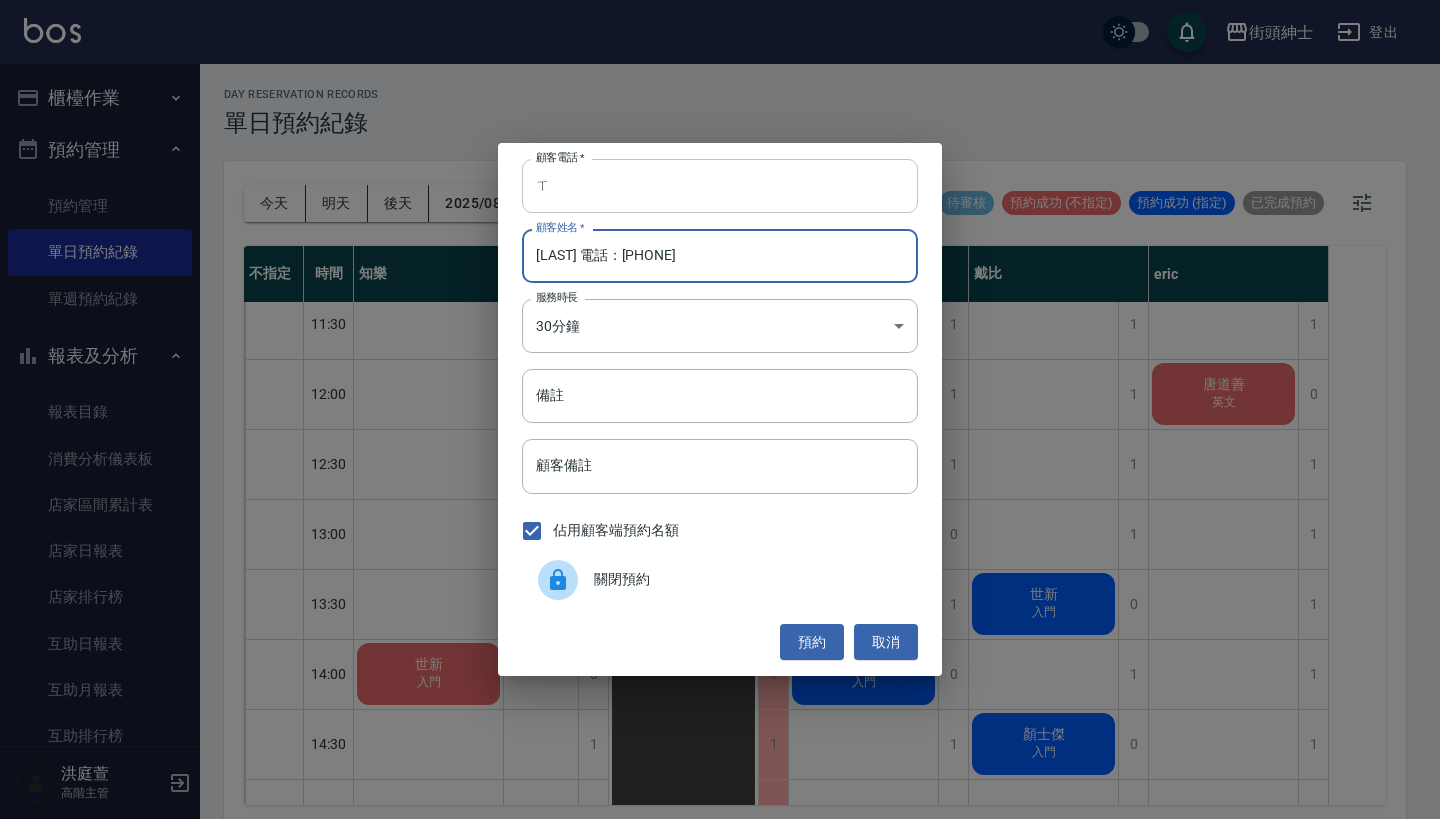 type on "[LAST] 電話：[PHONE]" 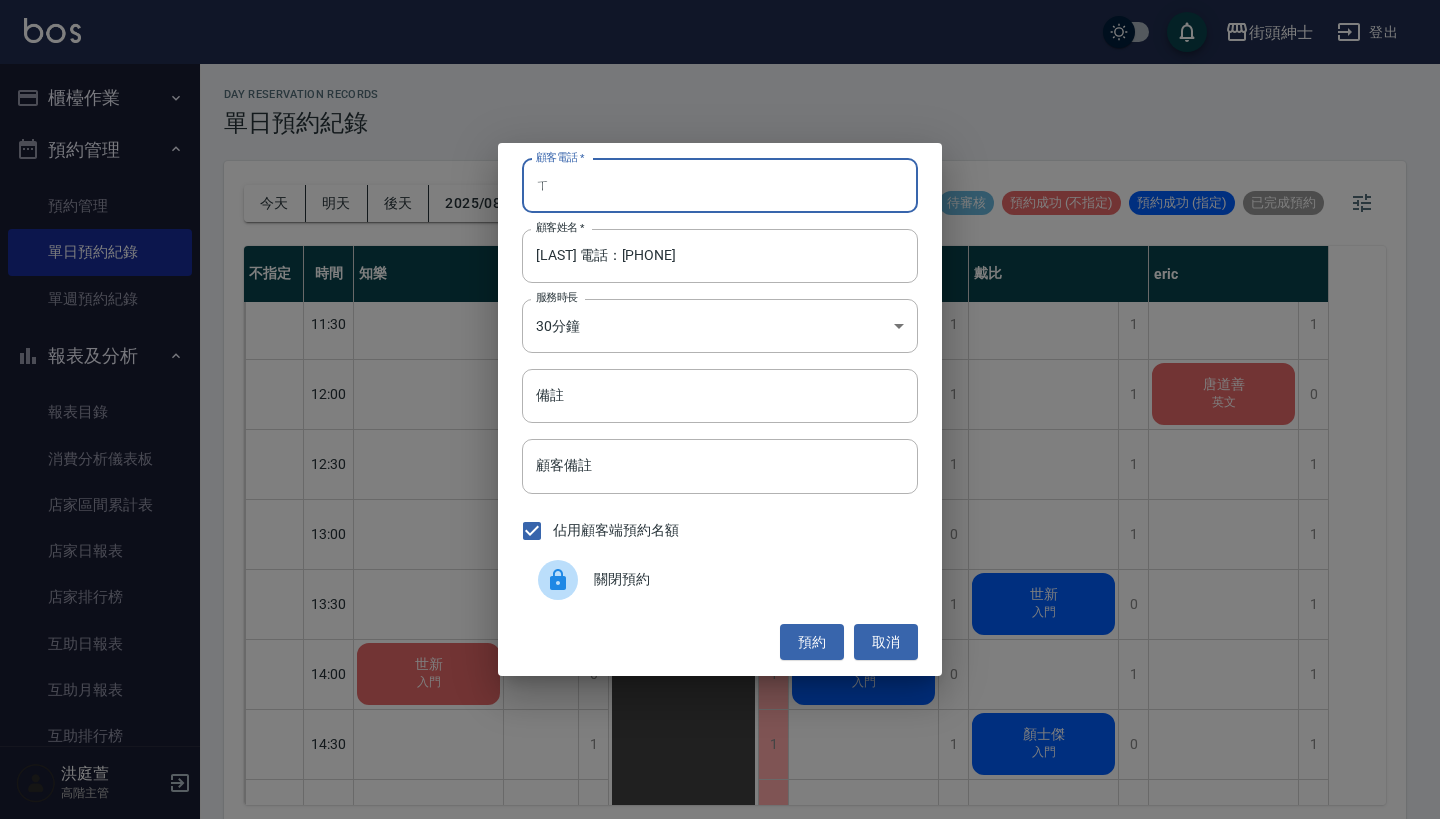 click on "ㄒ" at bounding box center (720, 186) 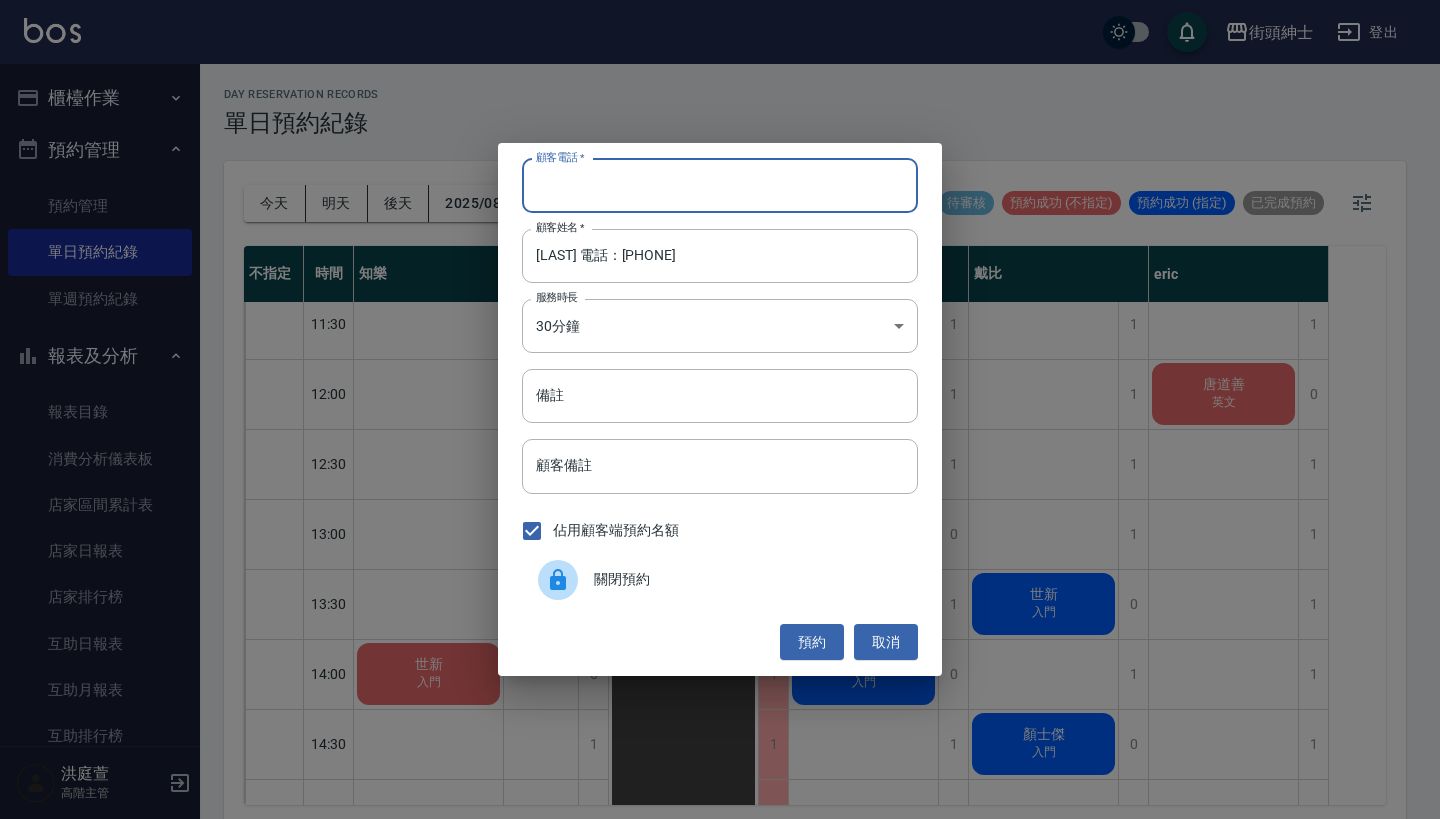 paste on "[LAST] 電話：[PHONE]" 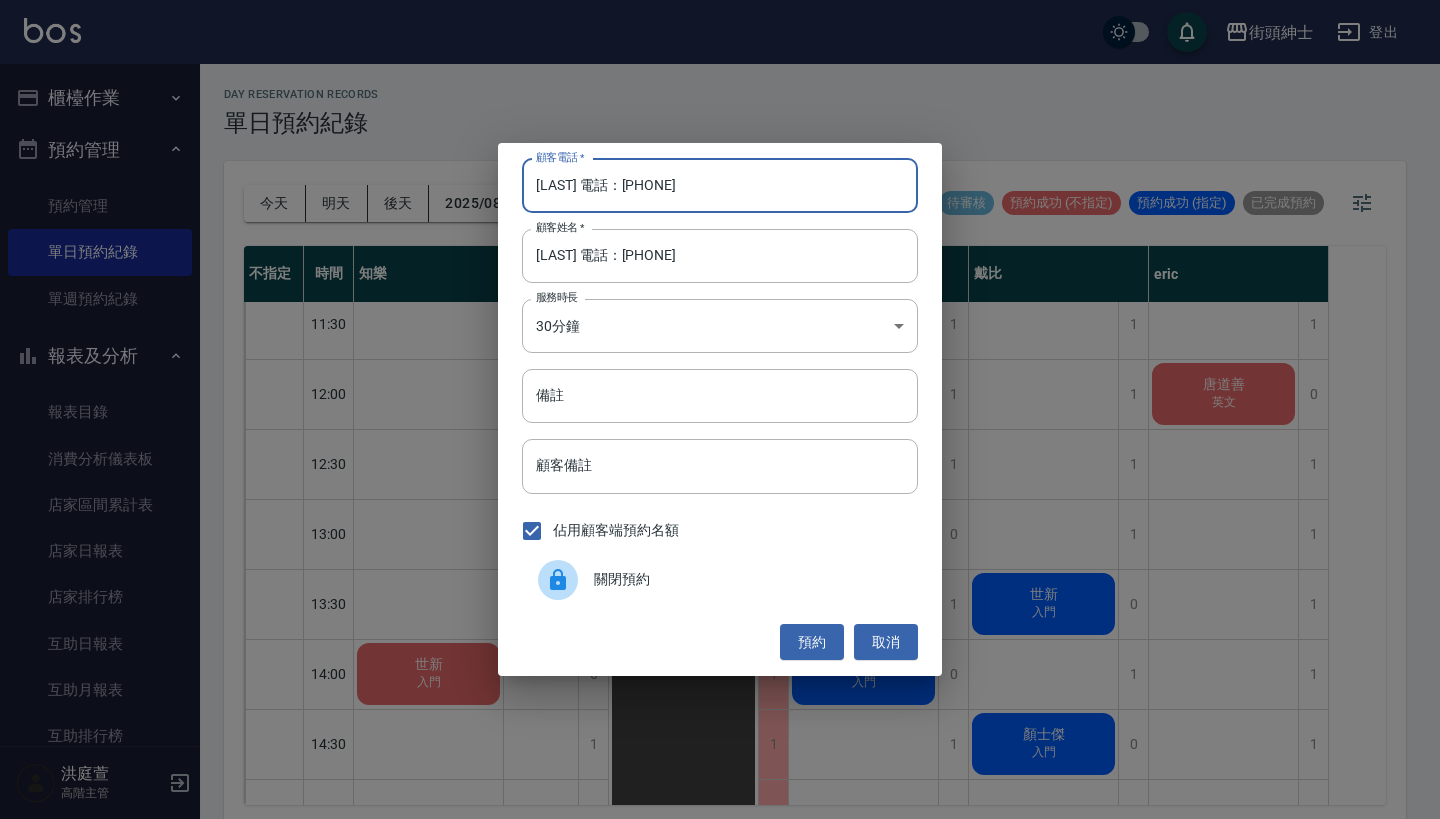 drag, startPoint x: 622, startPoint y: 186, endPoint x: 419, endPoint y: 149, distance: 206.34438 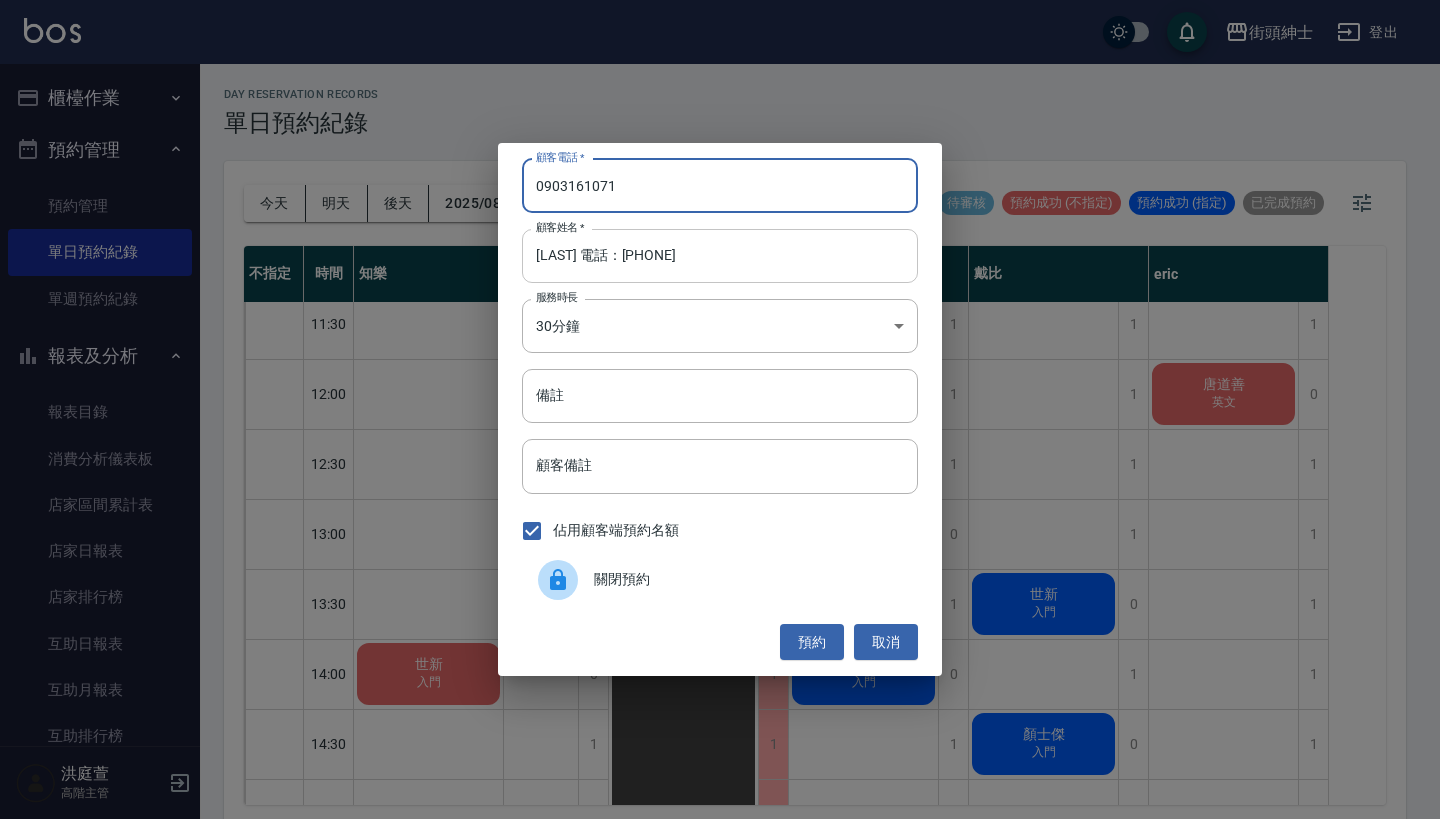 type on "0903161071" 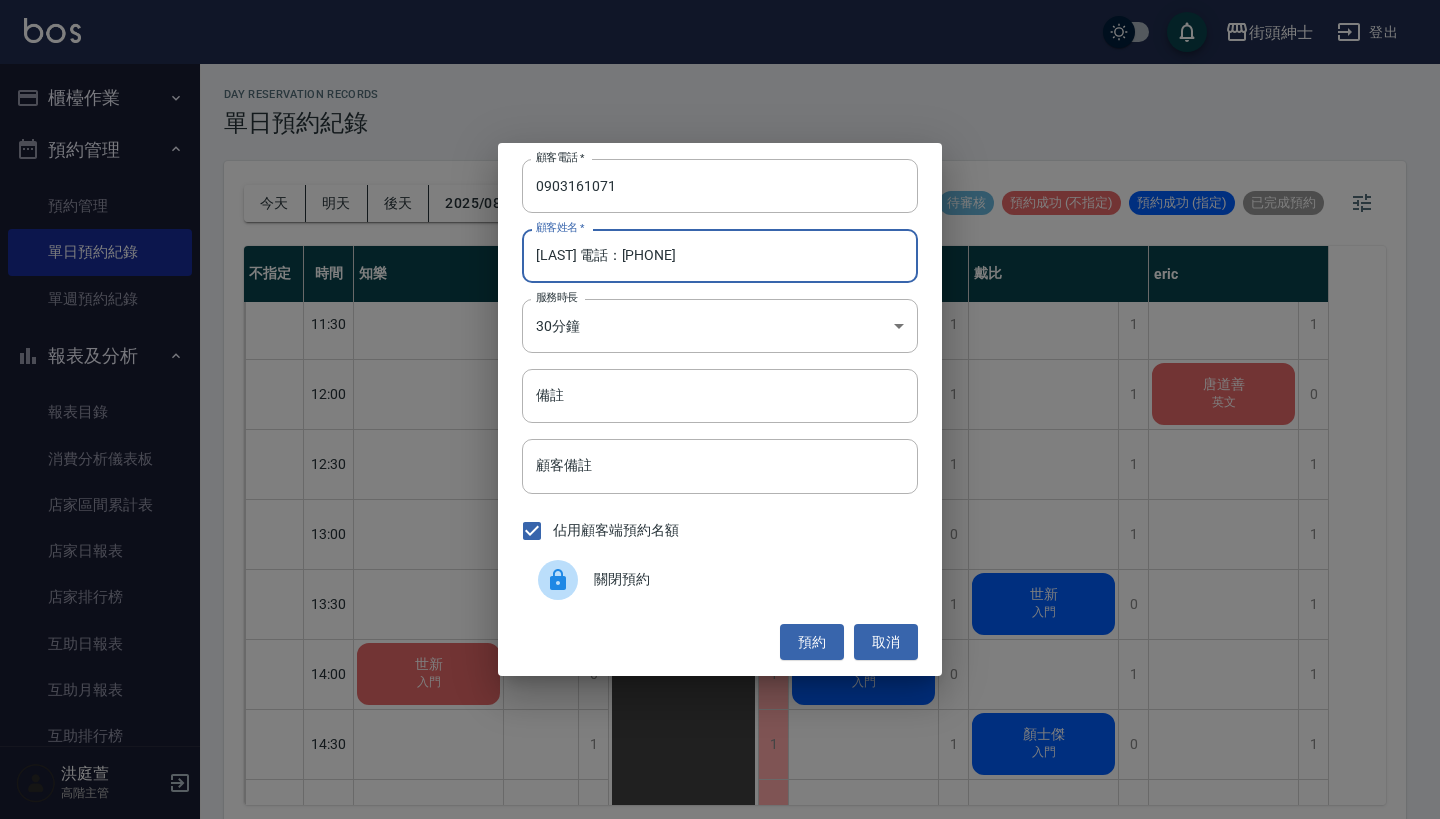 drag, startPoint x: 740, startPoint y: 266, endPoint x: 591, endPoint y: 256, distance: 149.33519 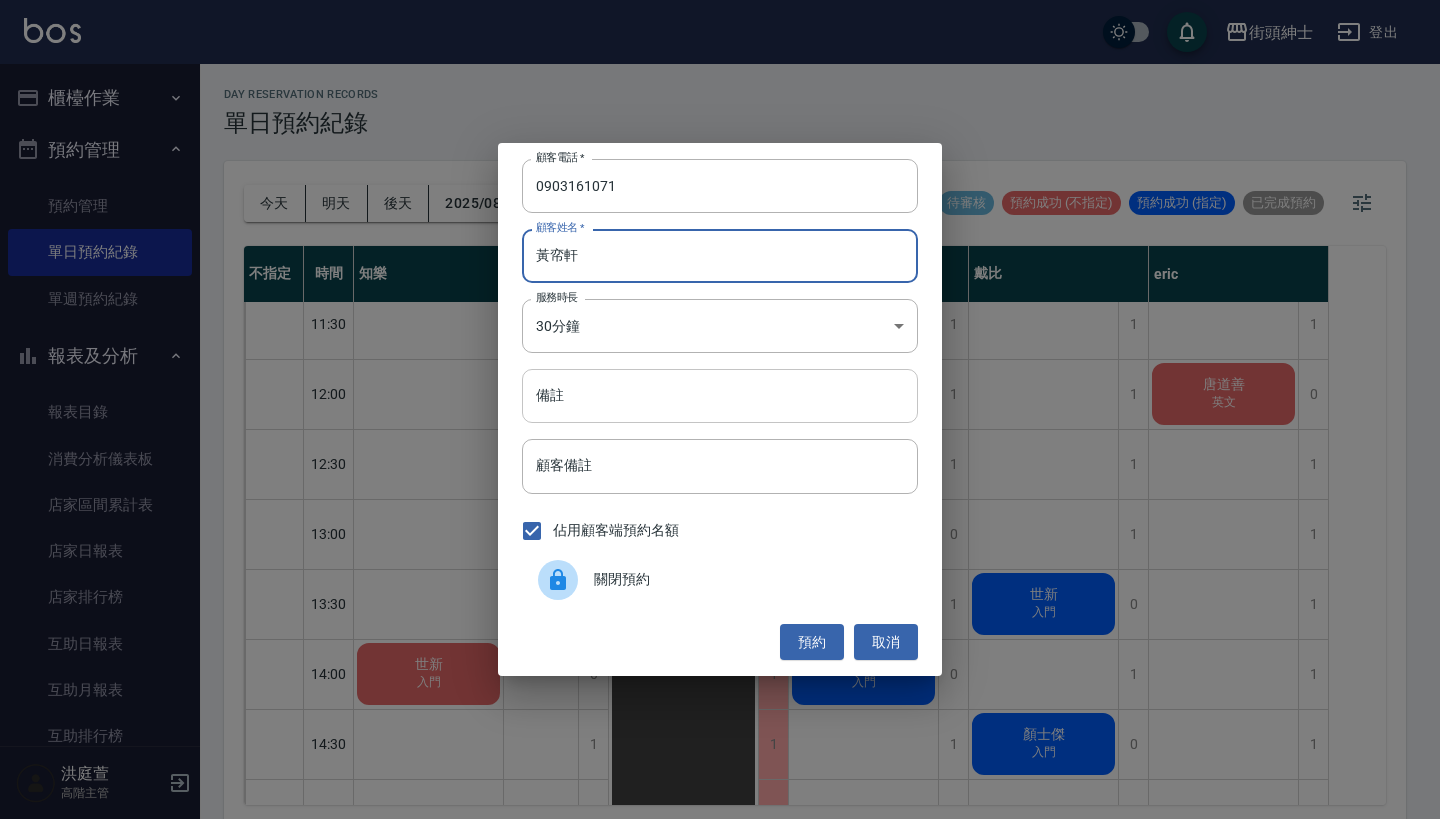 type on "黃帟軒" 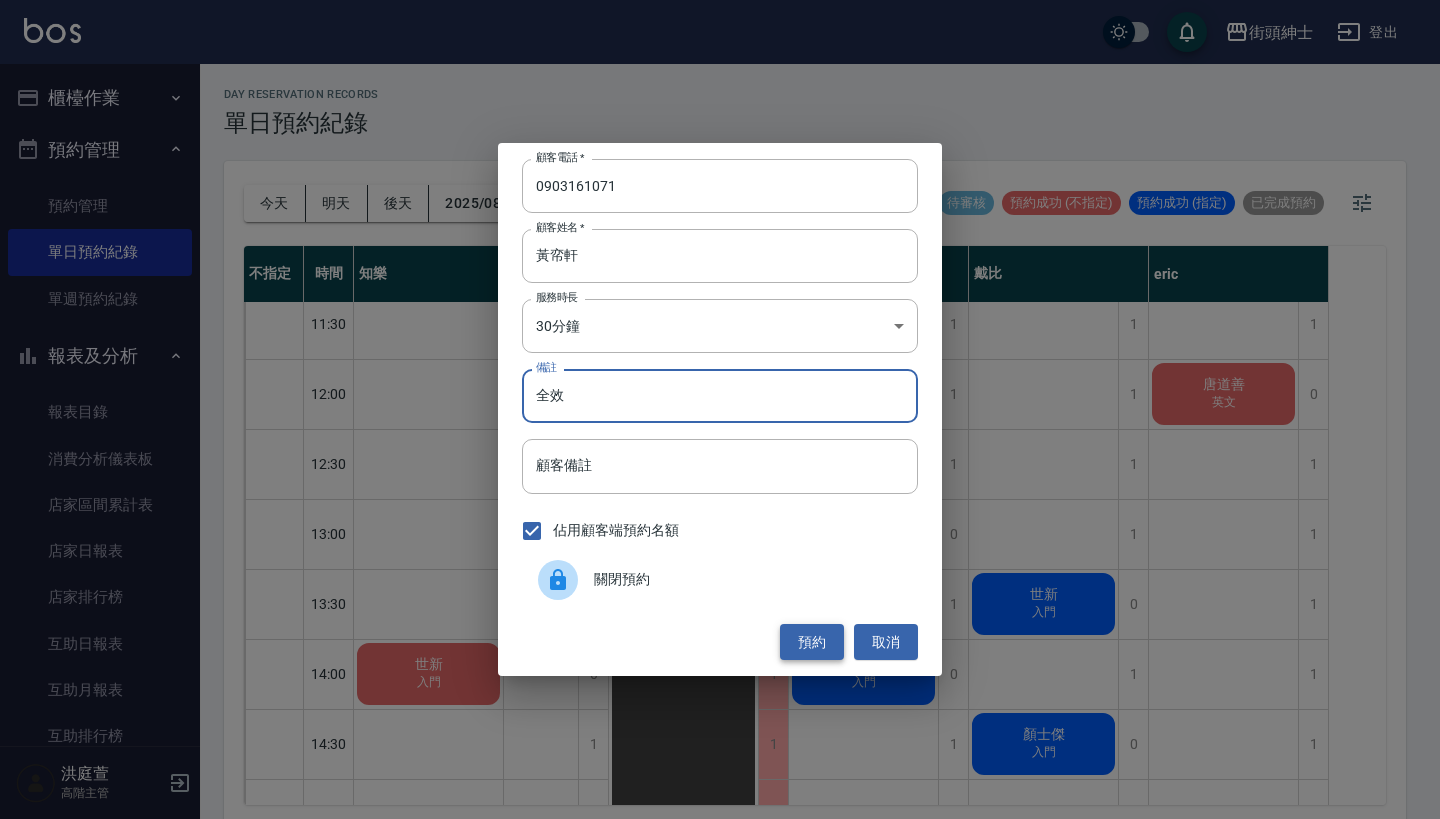 type on "全效" 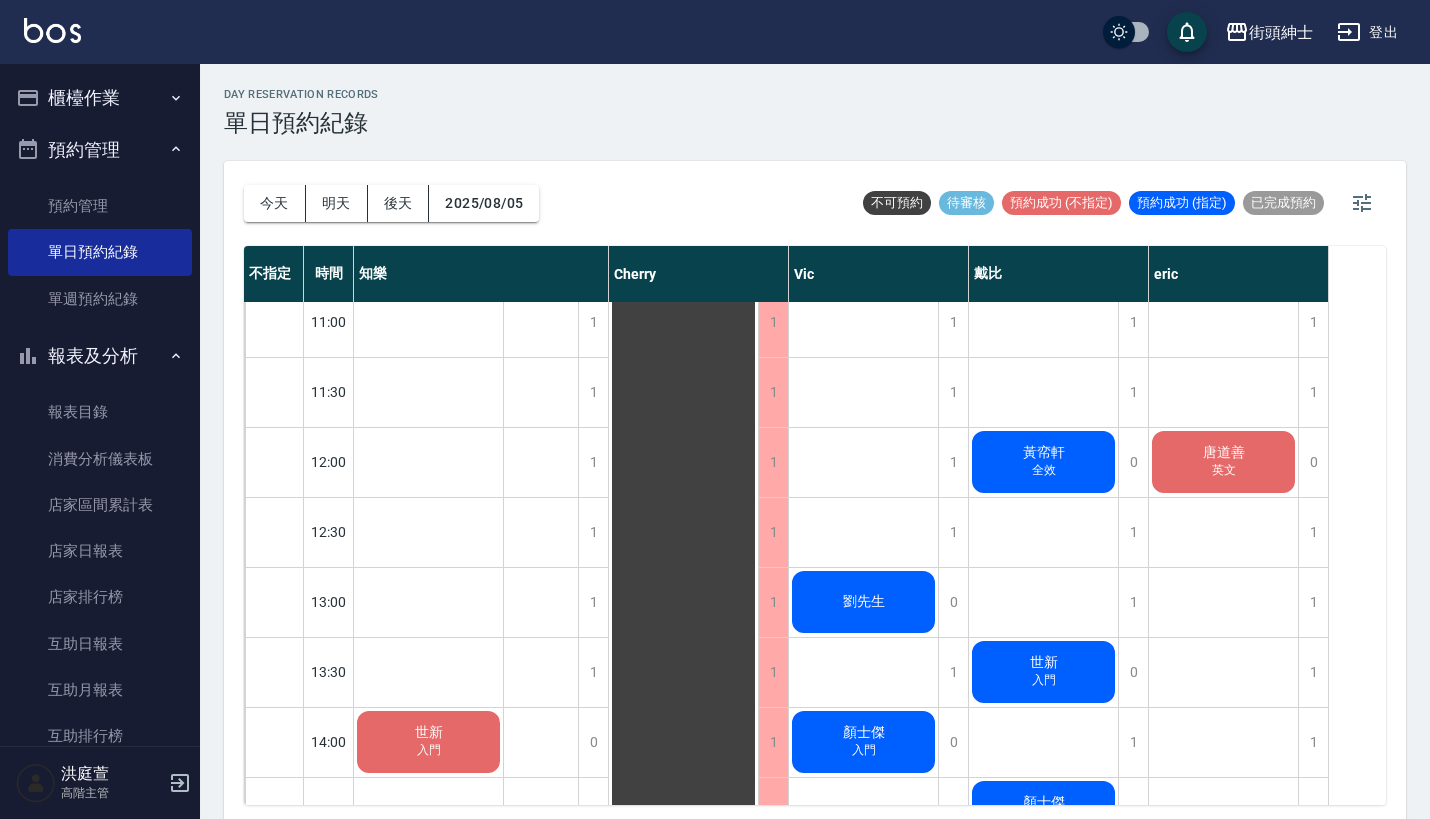 scroll, scrollTop: 290, scrollLeft: 0, axis: vertical 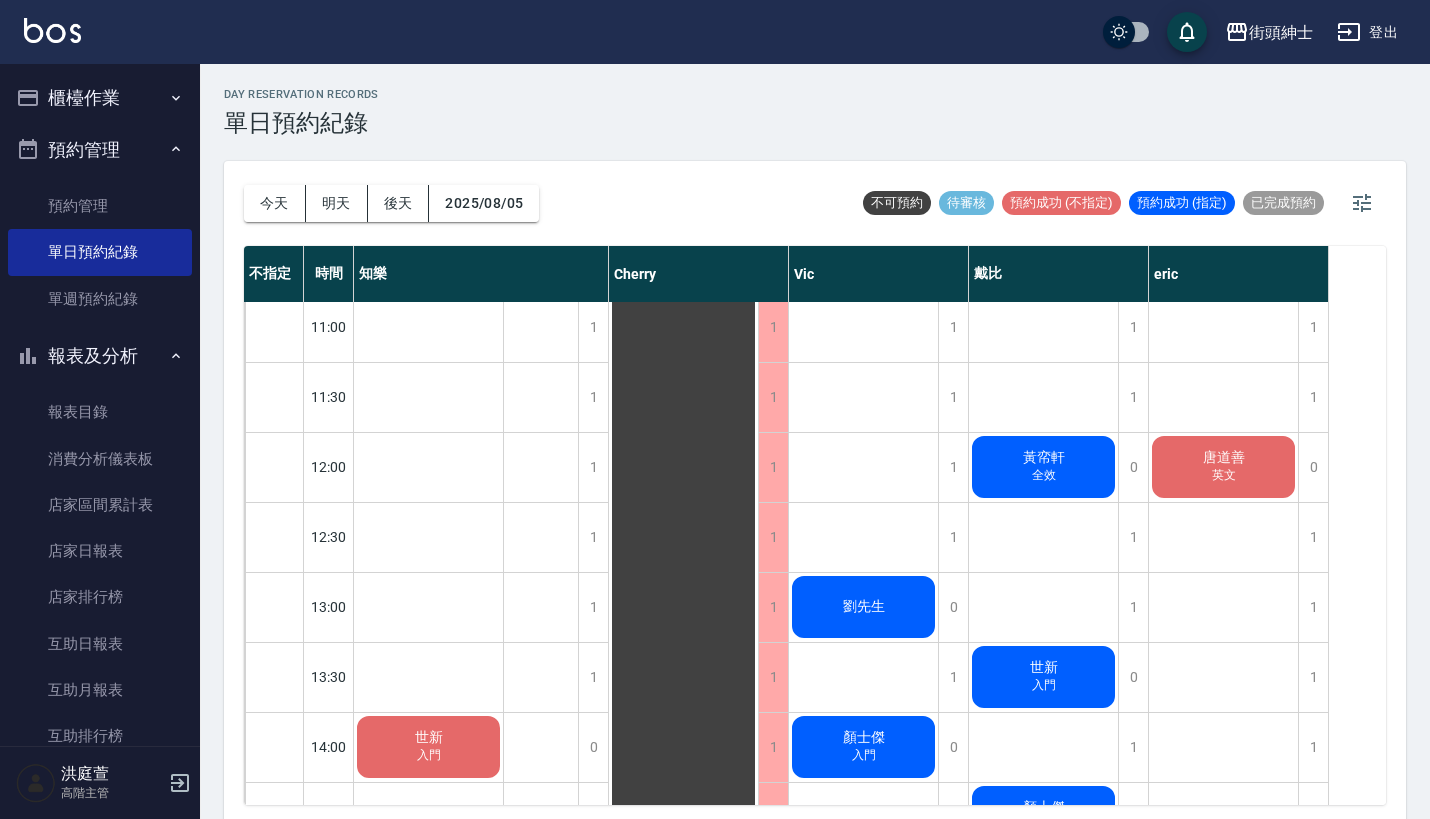 click on "黃帟軒 全效" at bounding box center (428, 747) 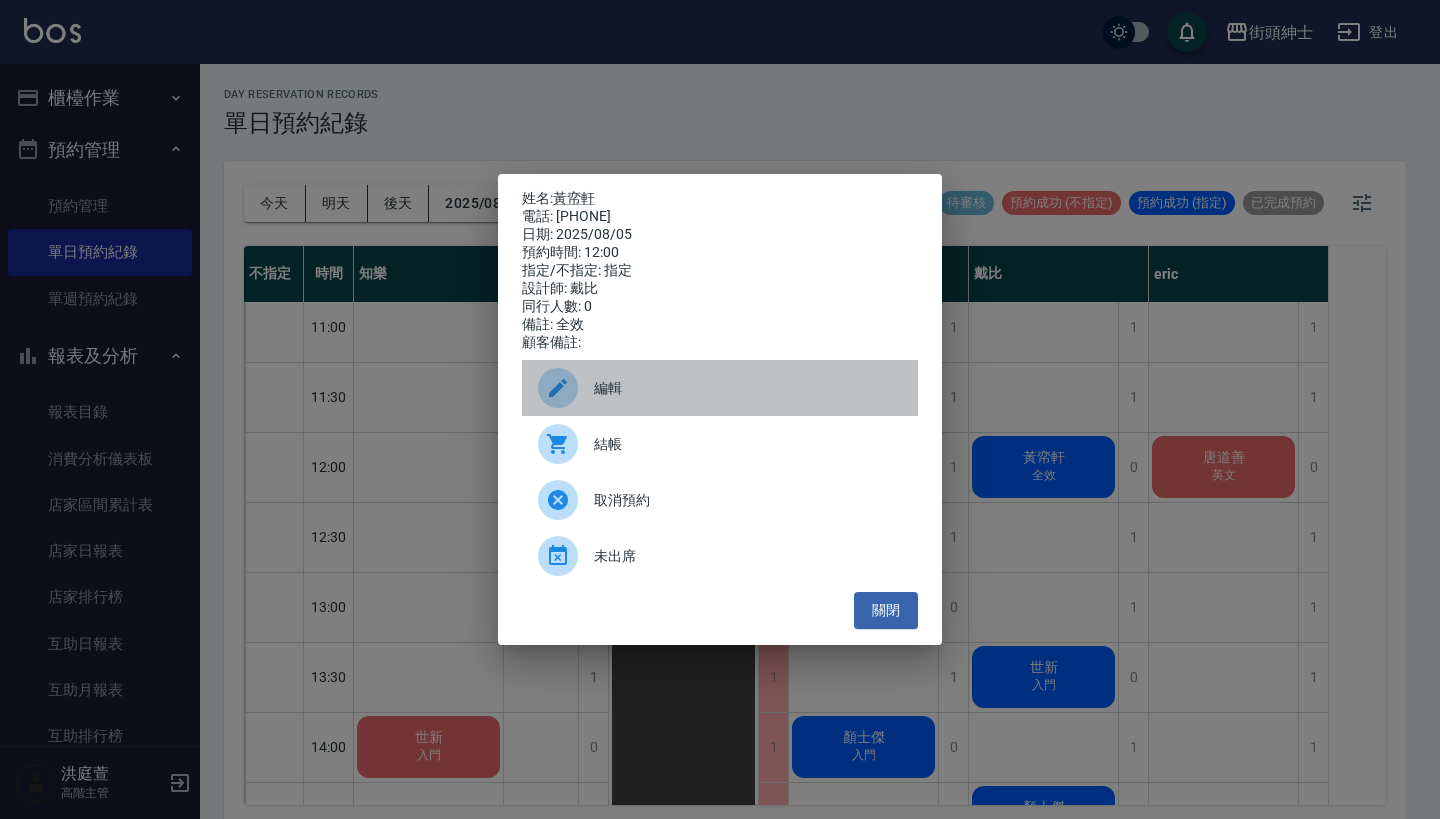 click on "編輯" at bounding box center [720, 388] 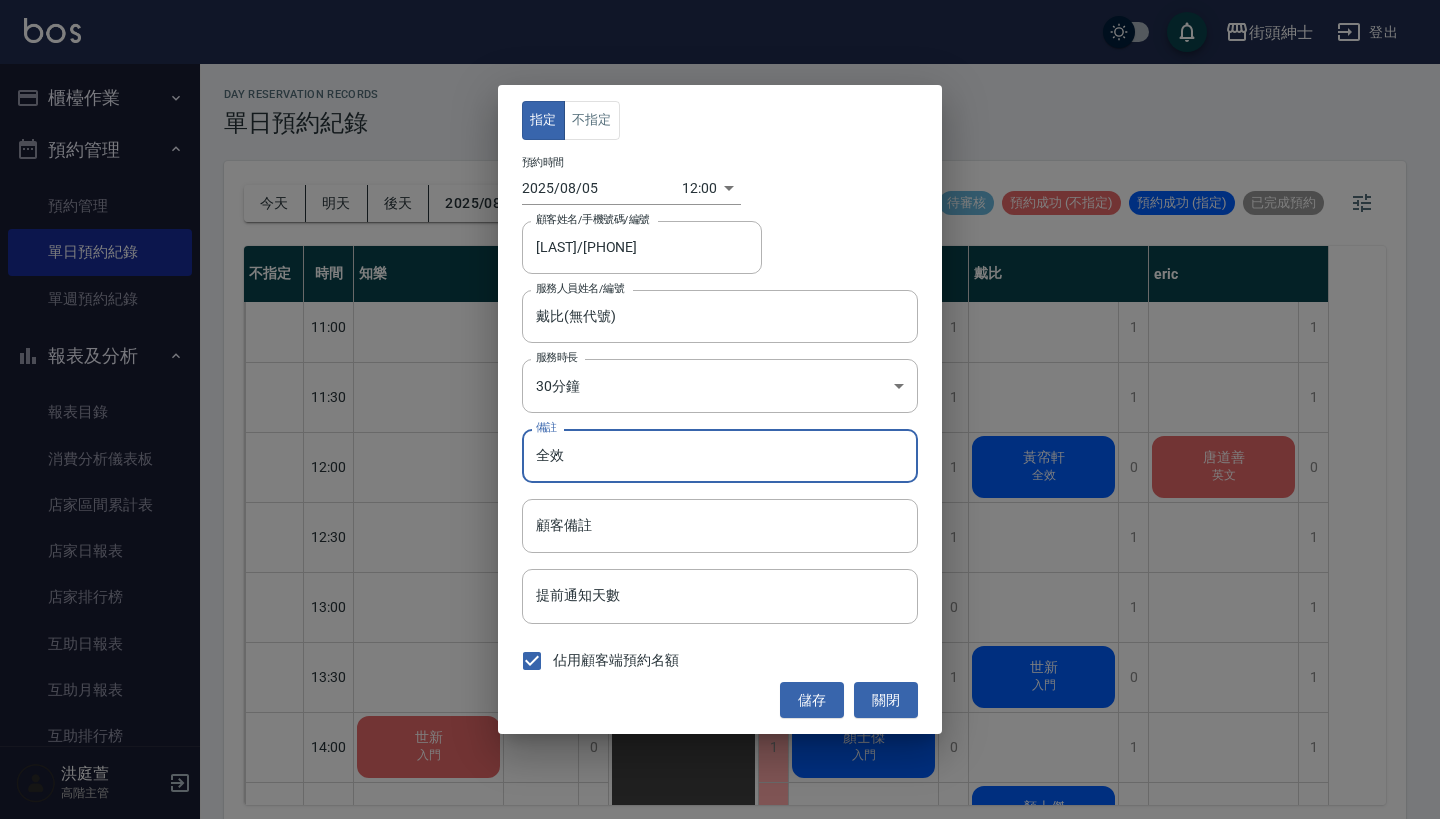 click on "全效" at bounding box center [720, 456] 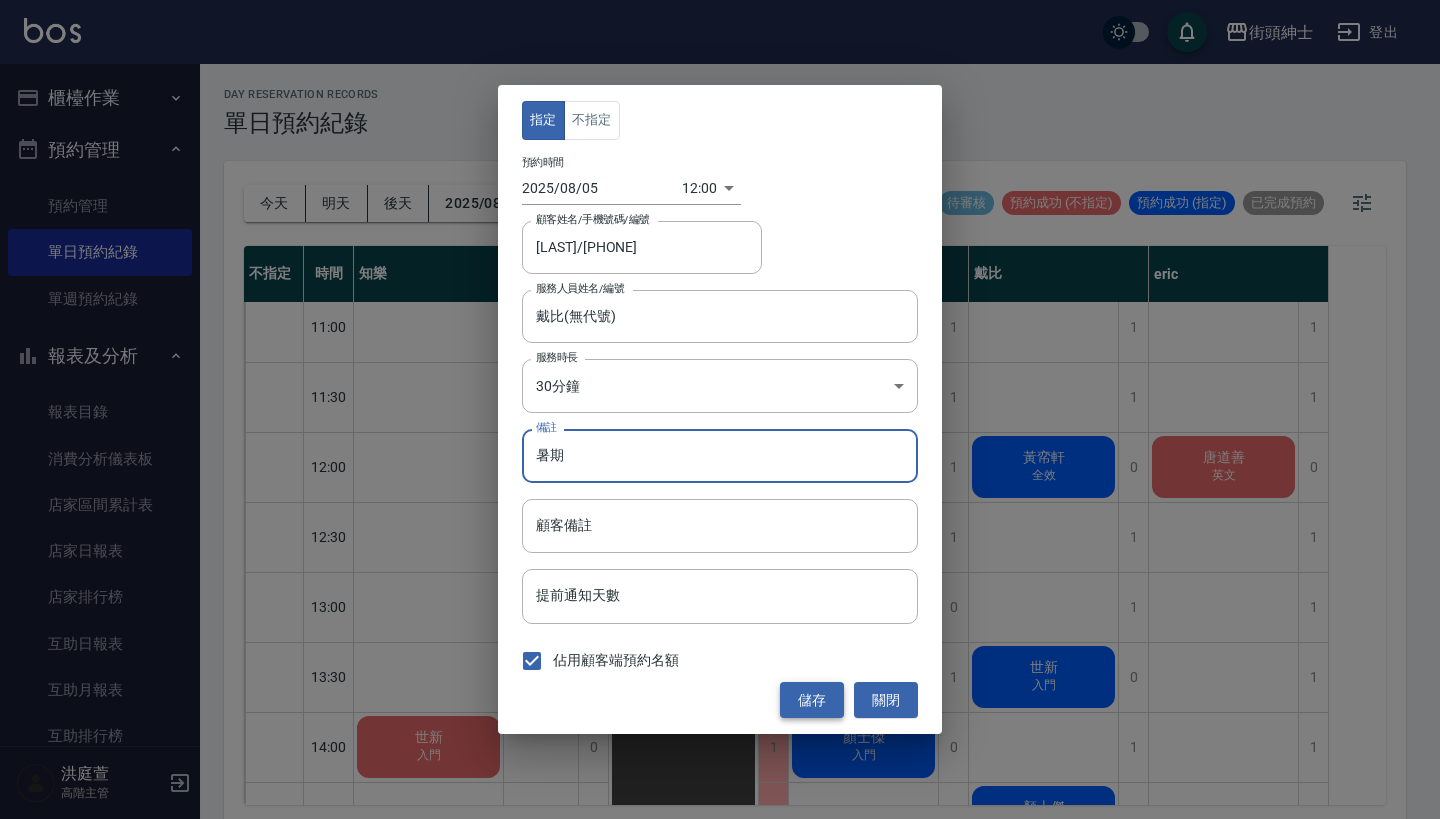 type on "暑期" 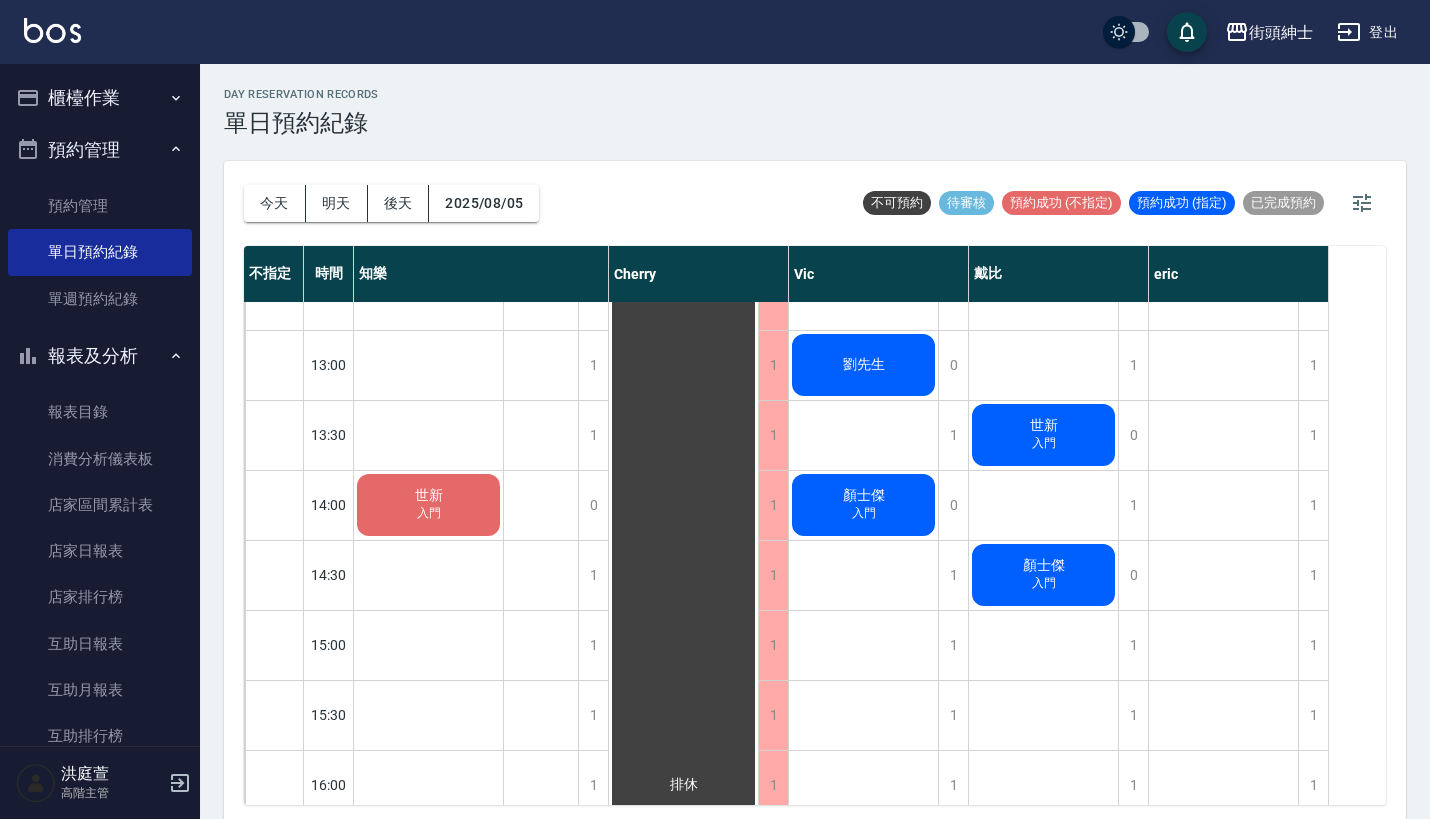 scroll, scrollTop: 525, scrollLeft: 0, axis: vertical 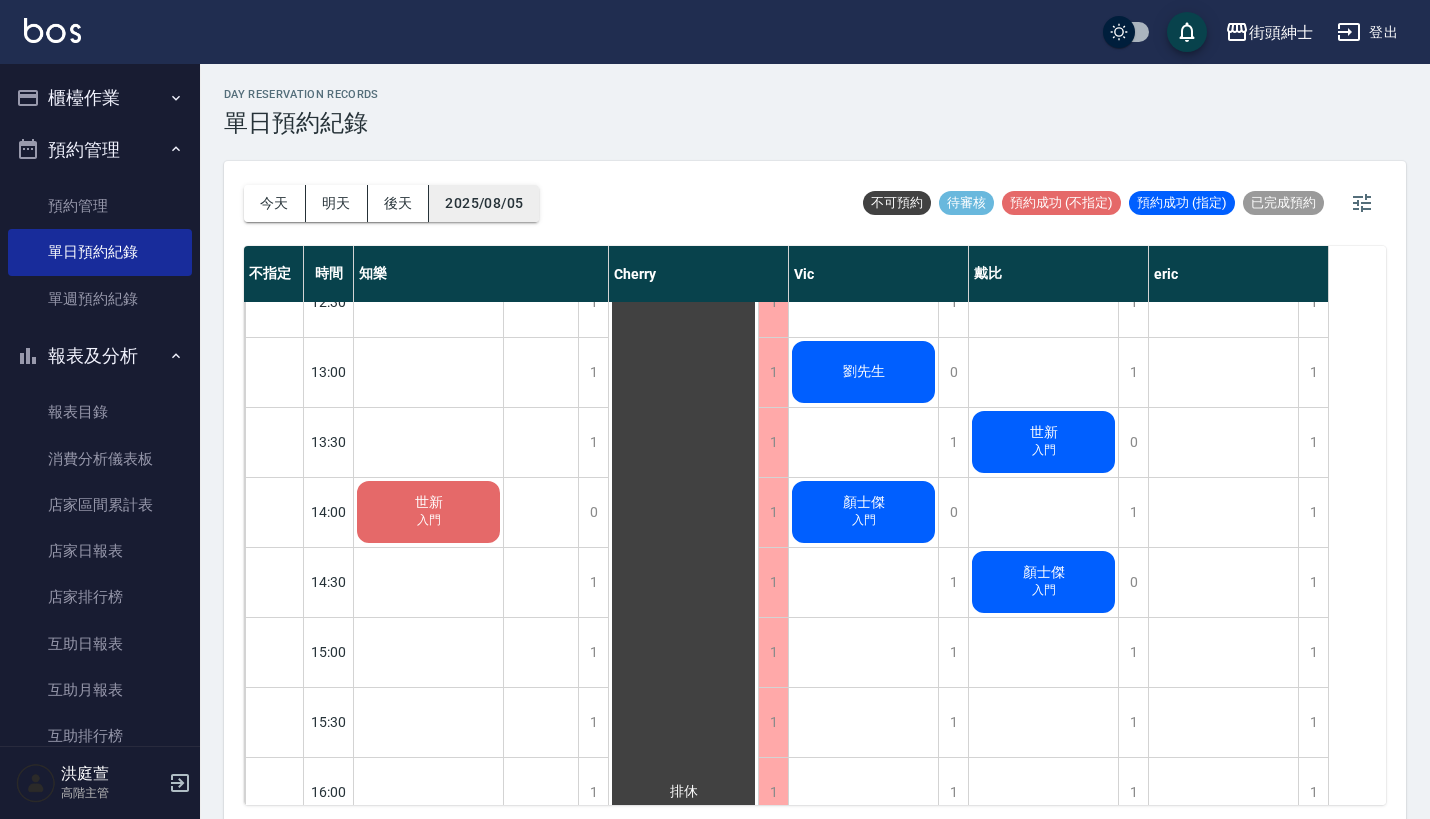 click on "2025/08/05" at bounding box center (484, 203) 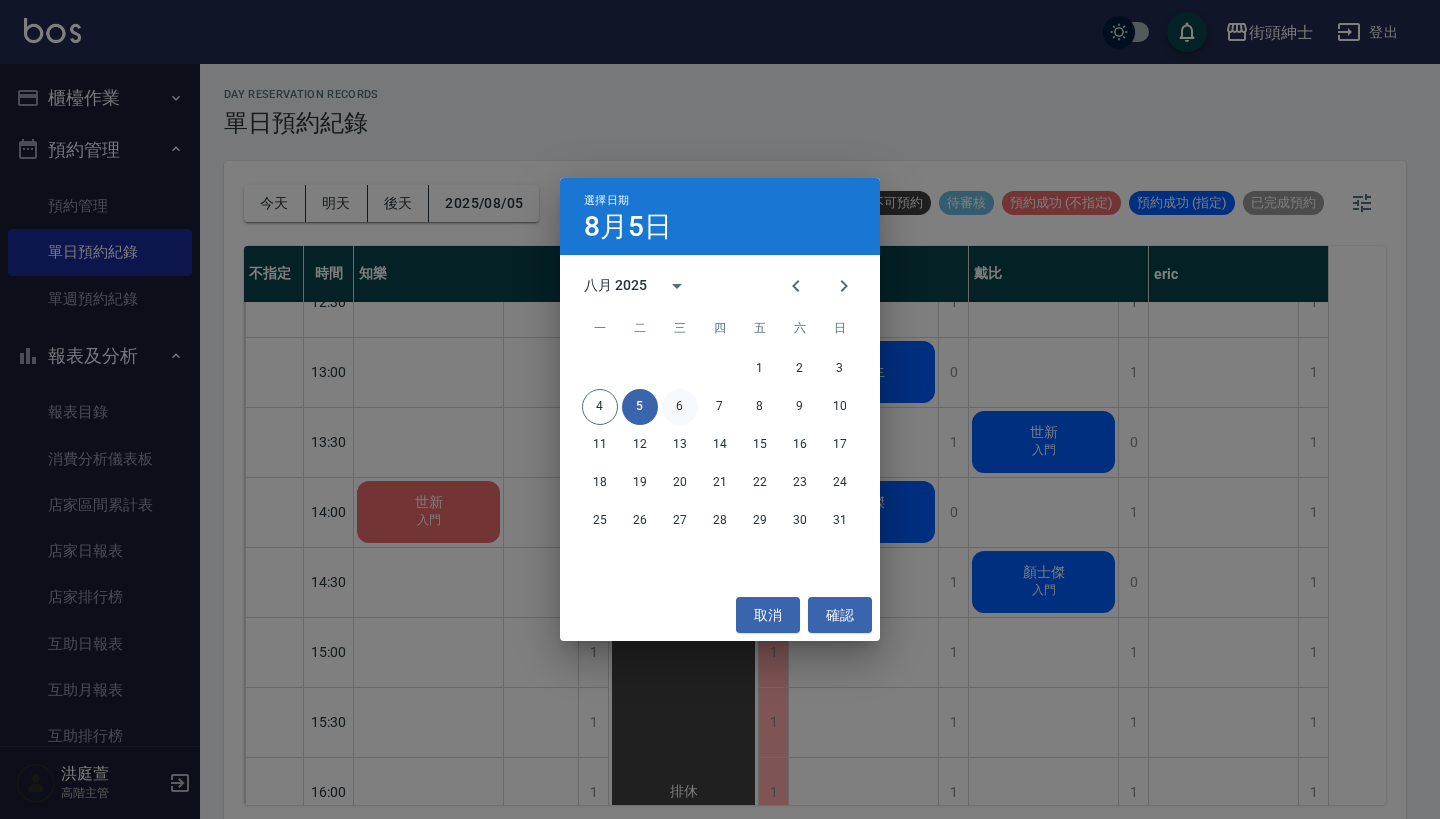 click on "6" at bounding box center (680, 407) 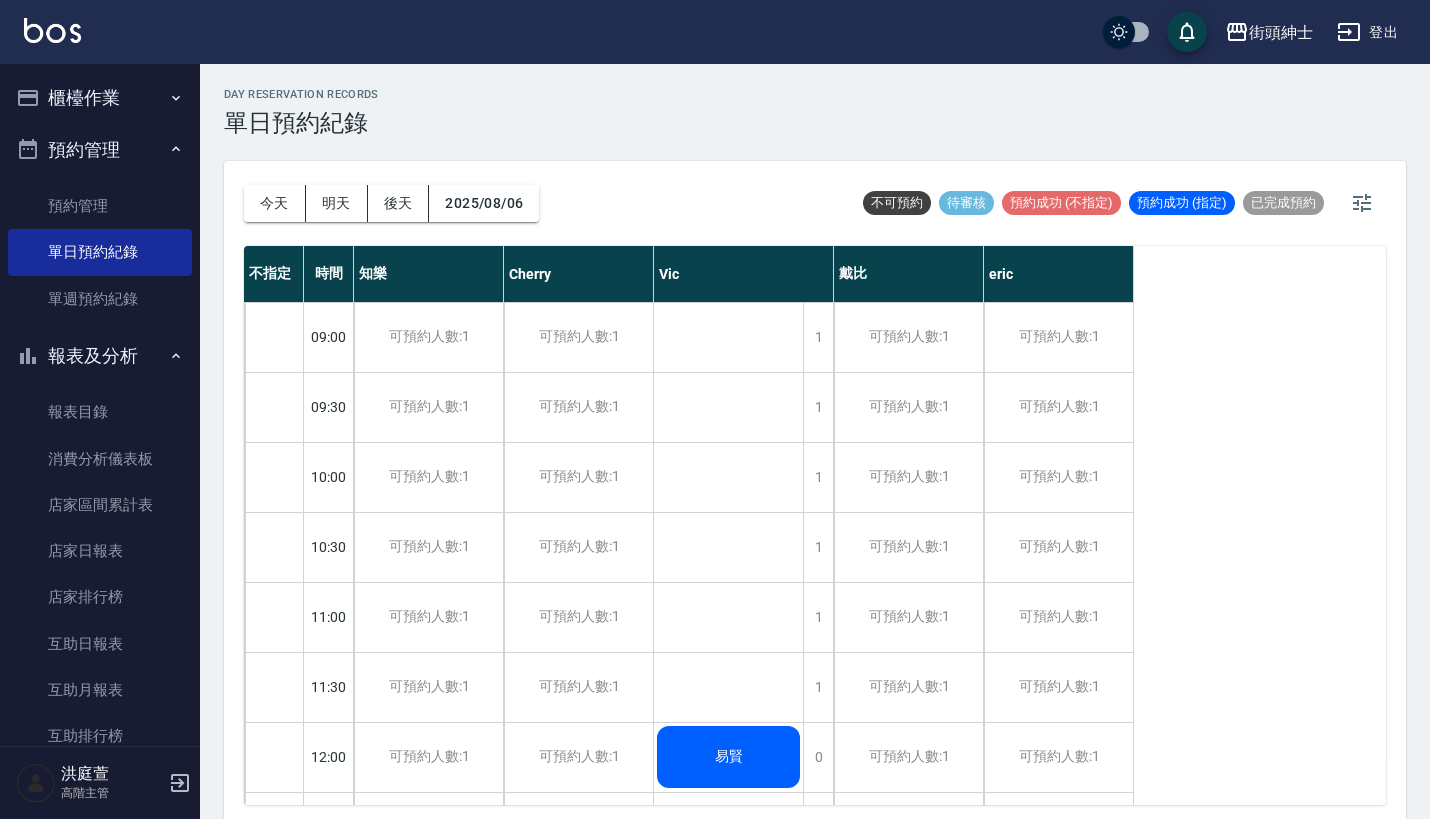 scroll, scrollTop: 0, scrollLeft: 0, axis: both 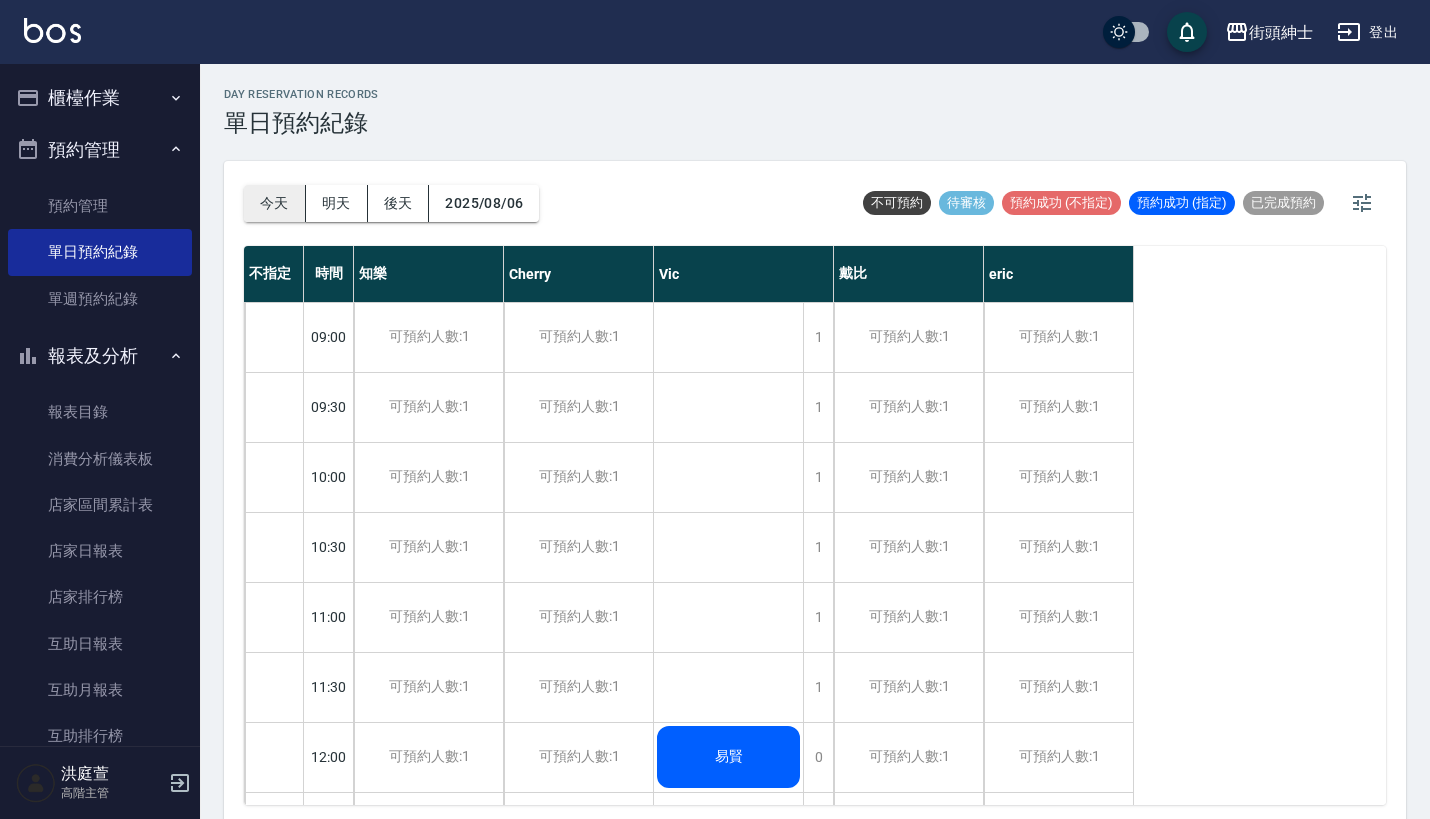 click on "今天" at bounding box center (275, 203) 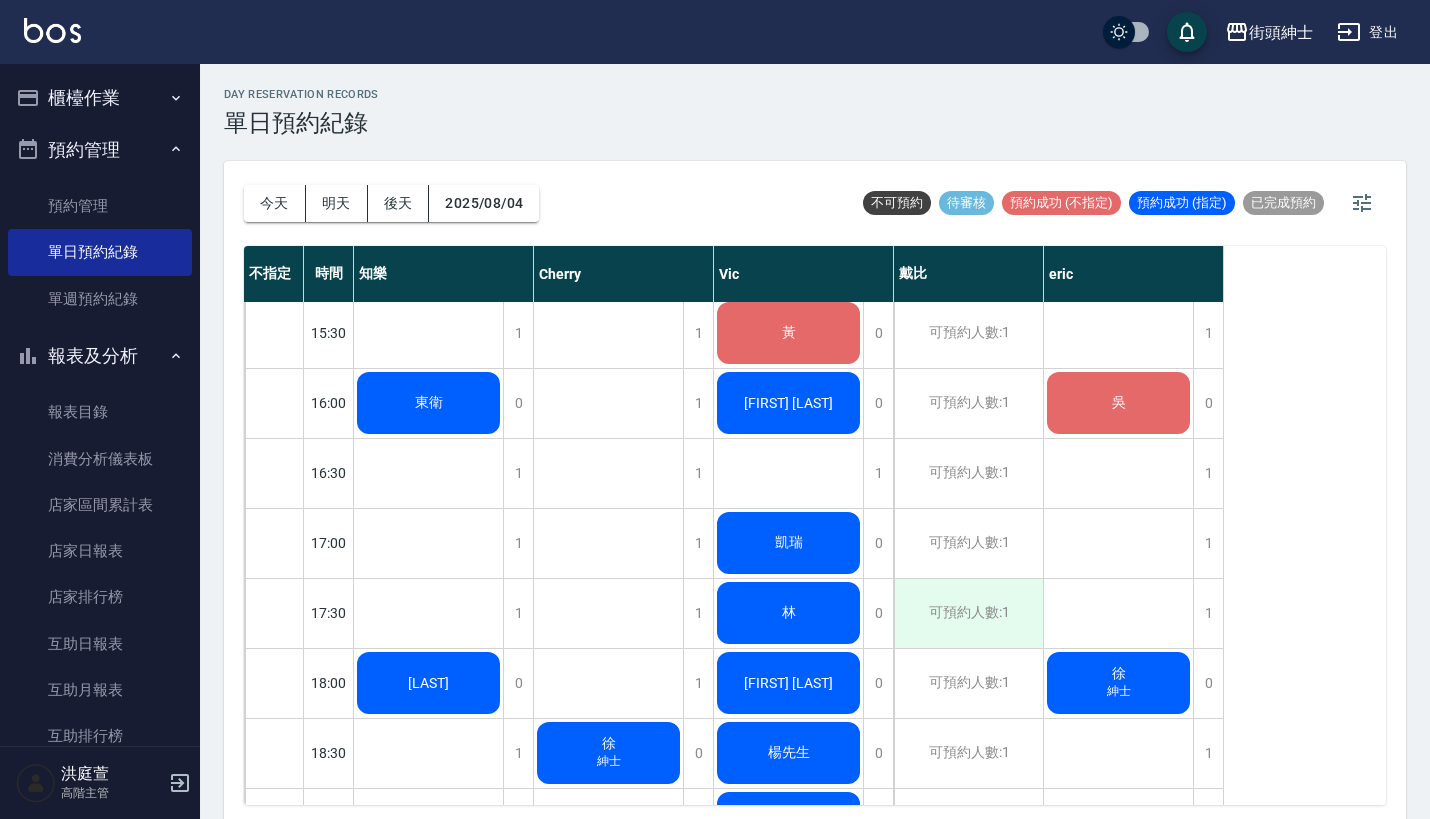 scroll, scrollTop: 893, scrollLeft: 0, axis: vertical 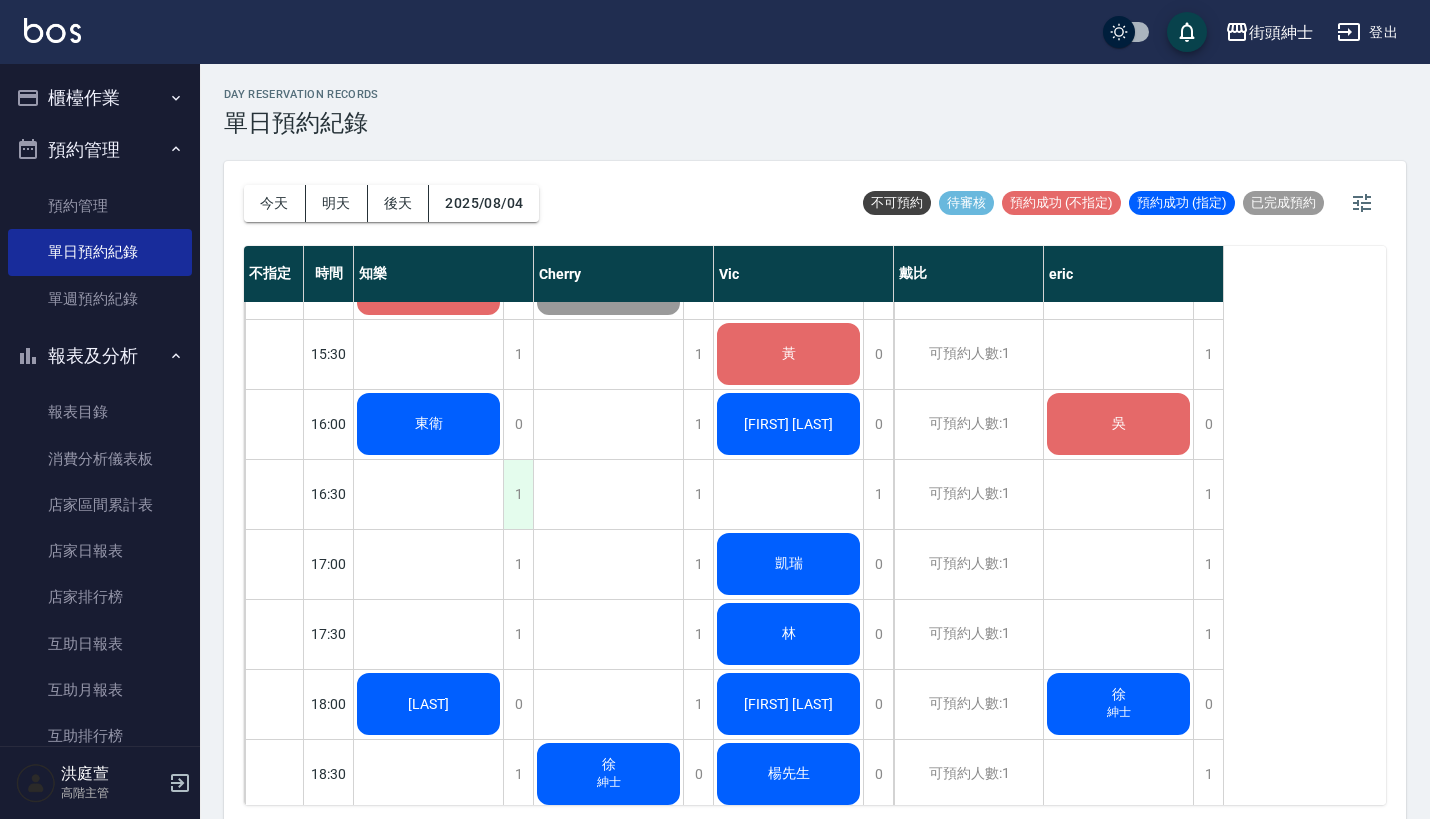 click on "1" at bounding box center (518, 494) 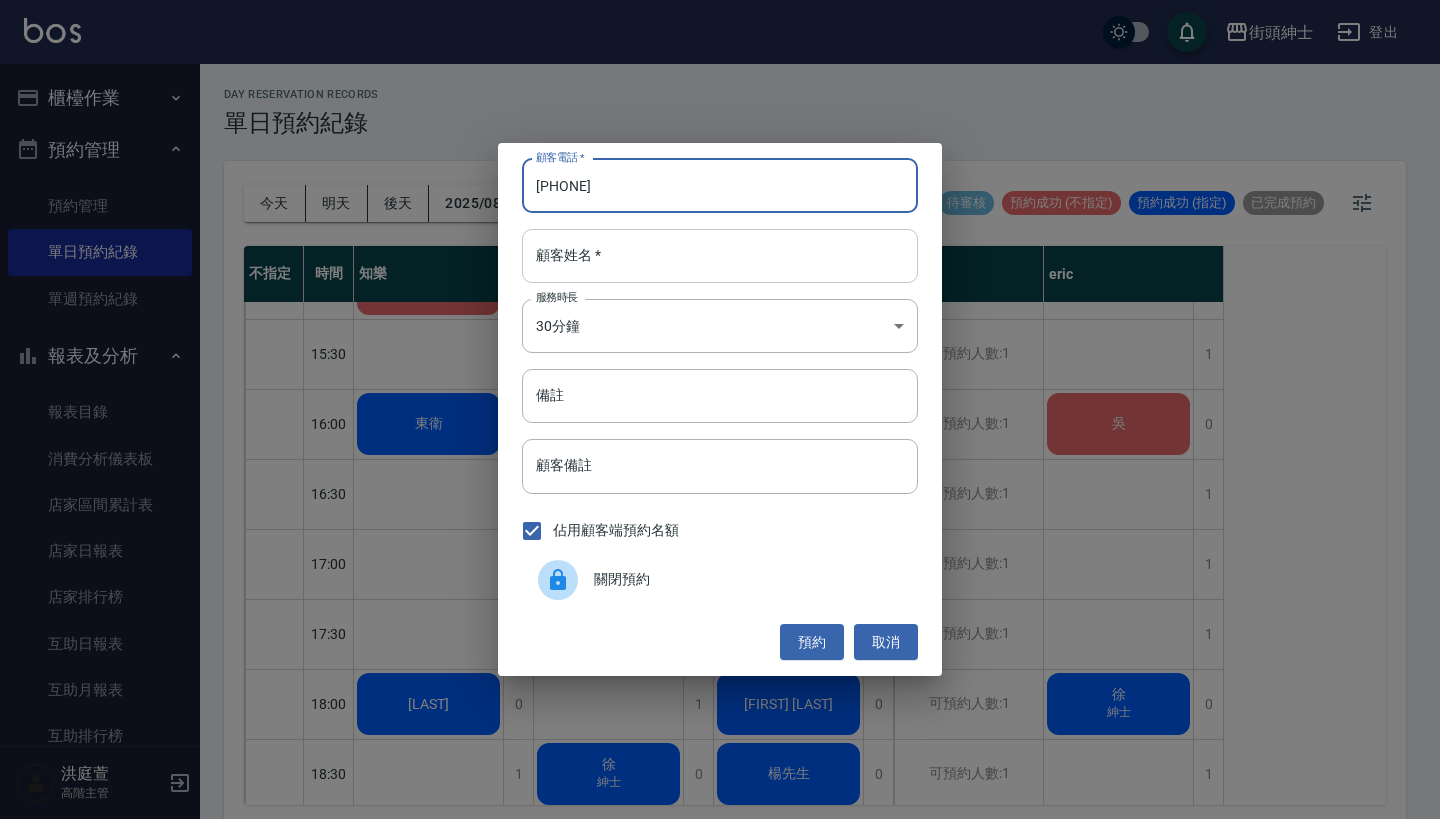 type on "0913596333" 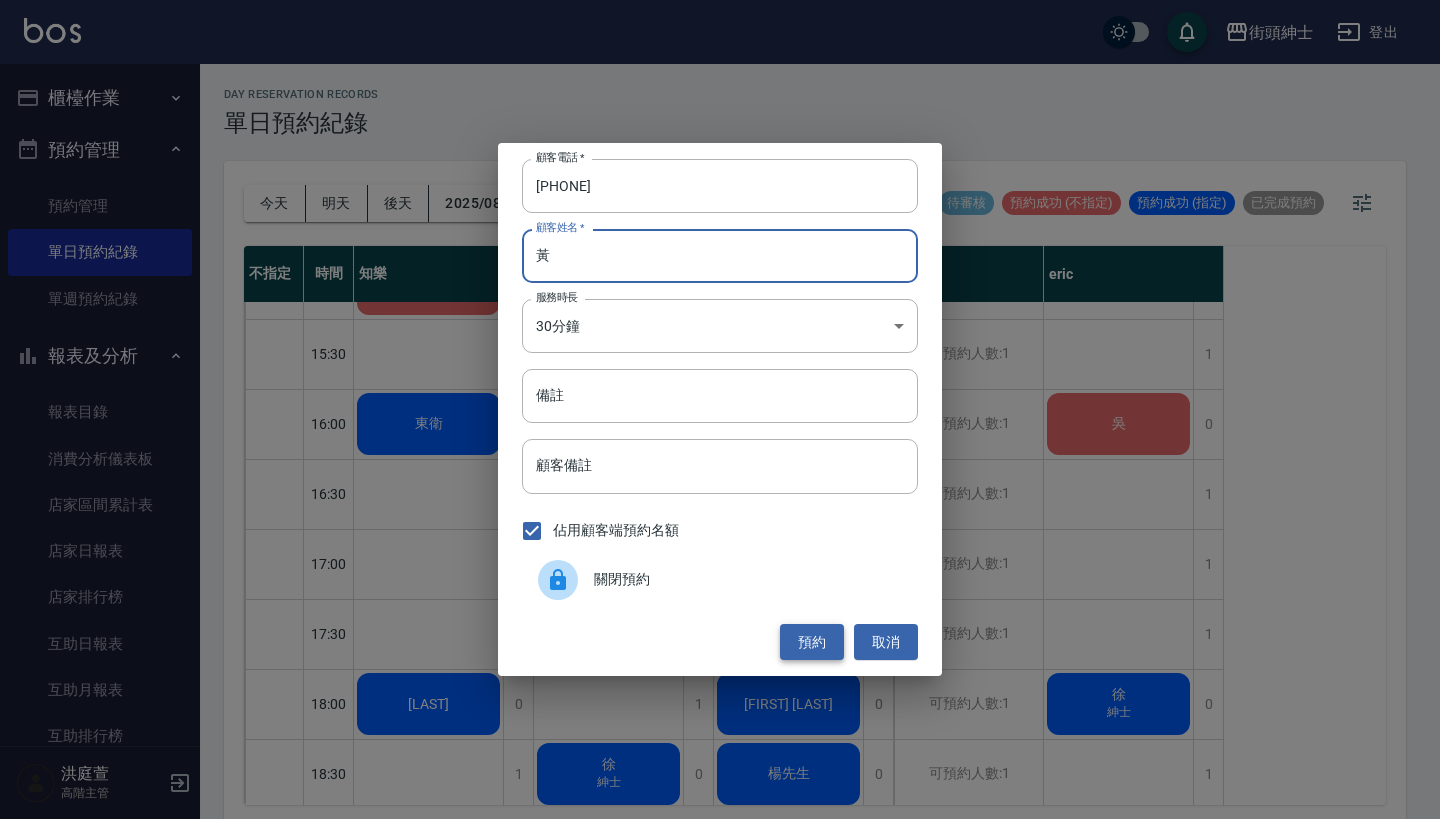 type on "黃" 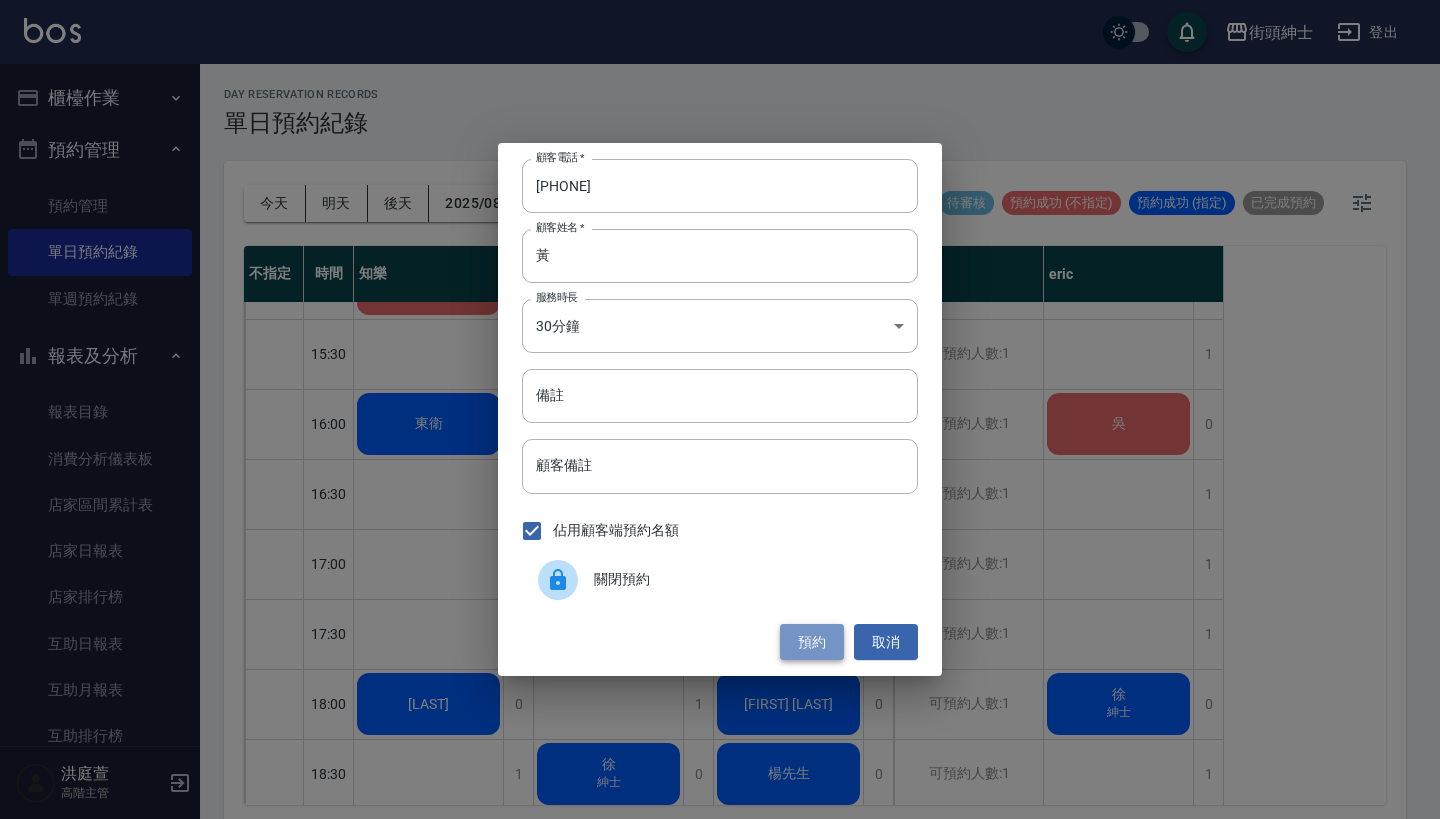 click on "預約" at bounding box center (812, 642) 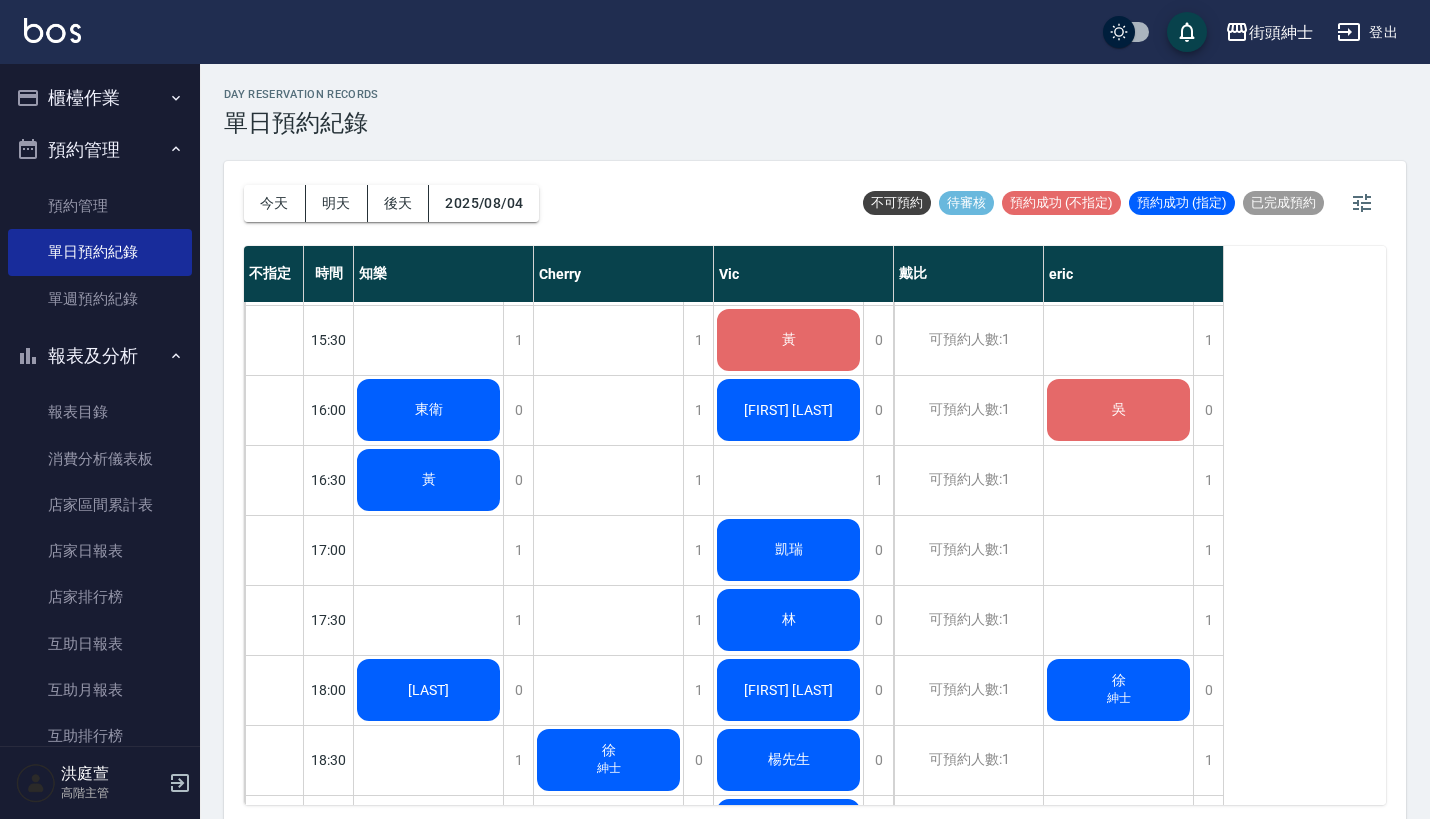 scroll, scrollTop: 908, scrollLeft: 0, axis: vertical 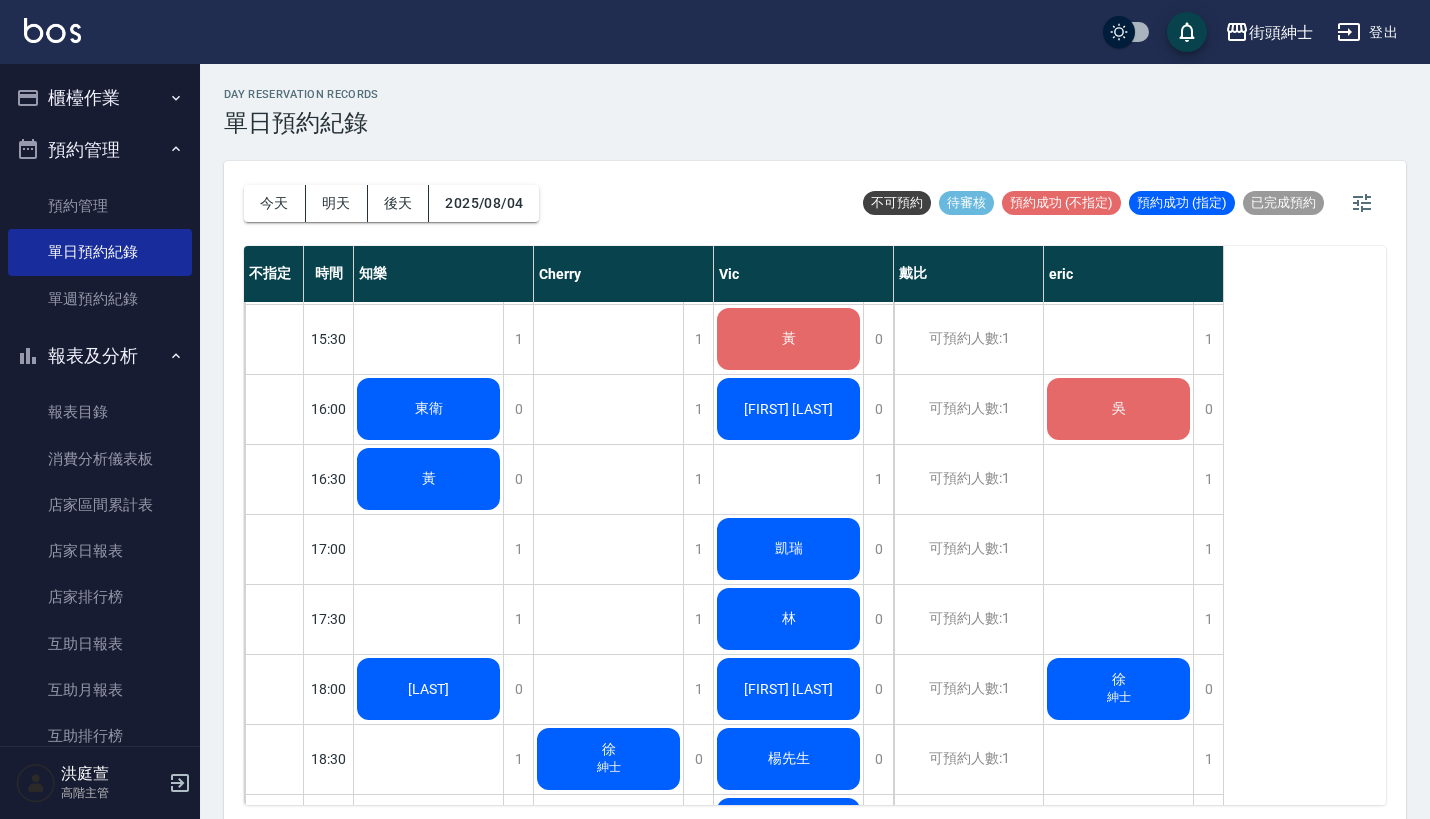 click on "黃" at bounding box center [429, -81] 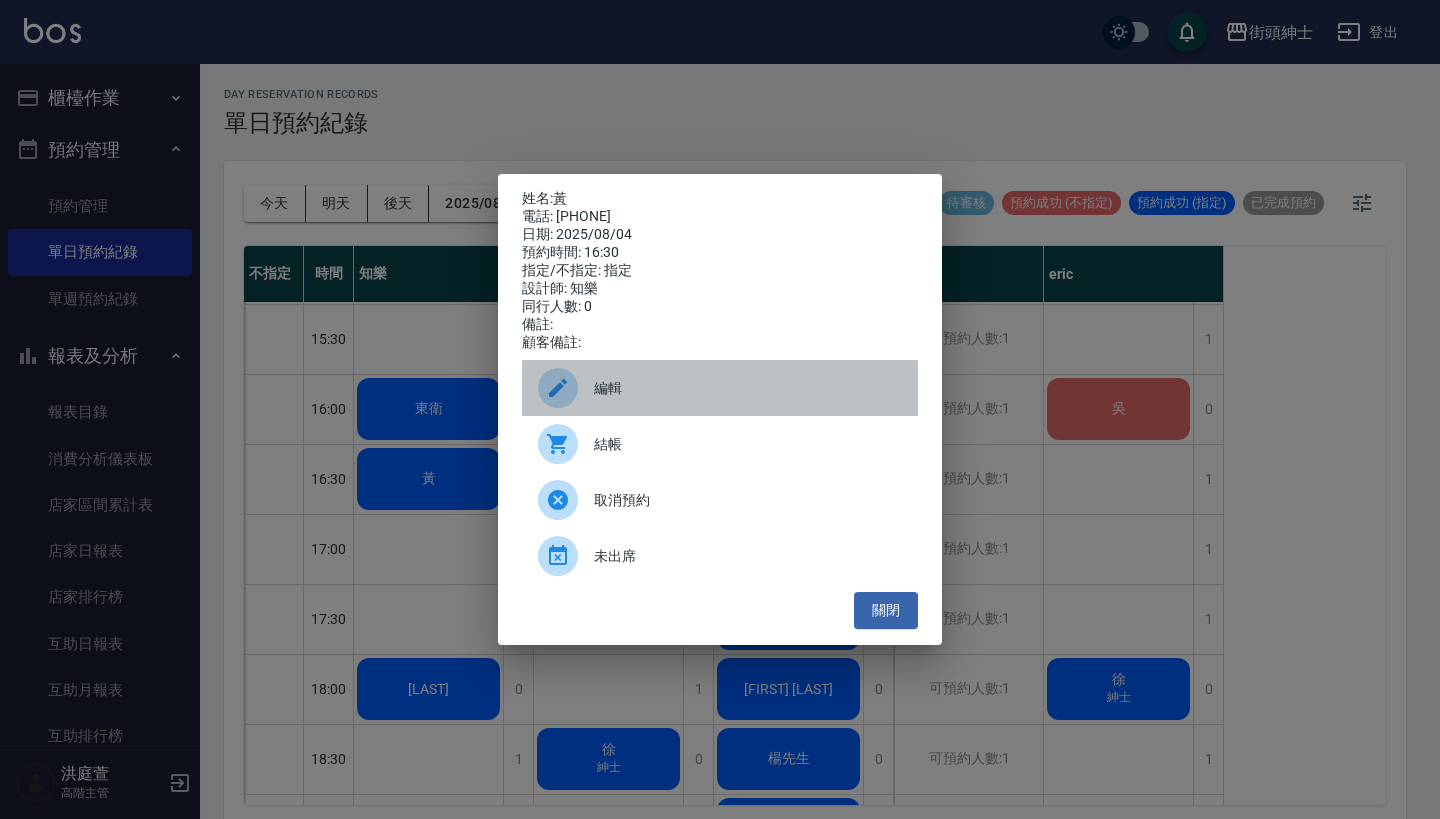 click on "編輯" at bounding box center (720, 388) 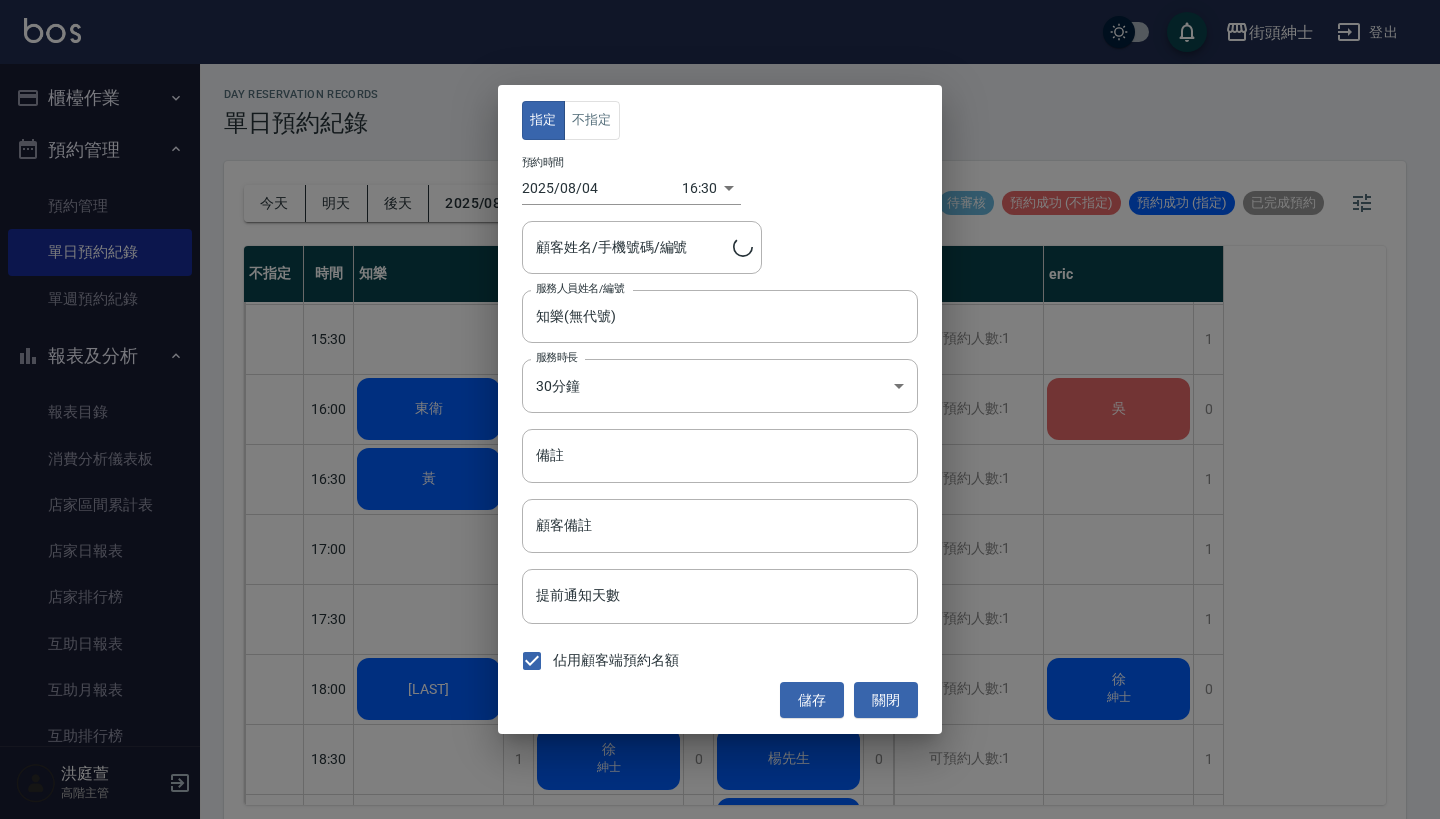type on "黃/0913596333" 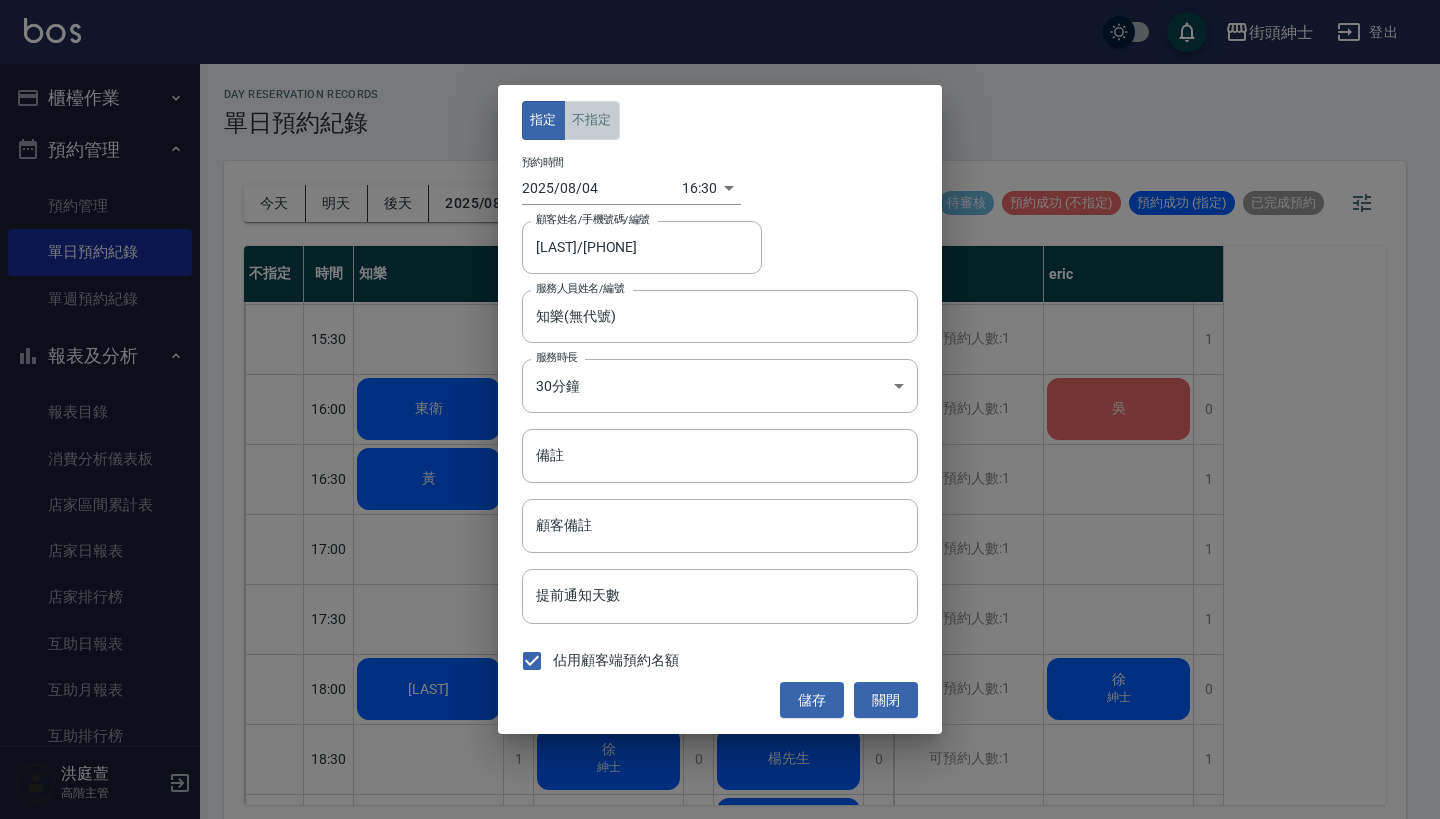 click on "不指定" at bounding box center [592, 120] 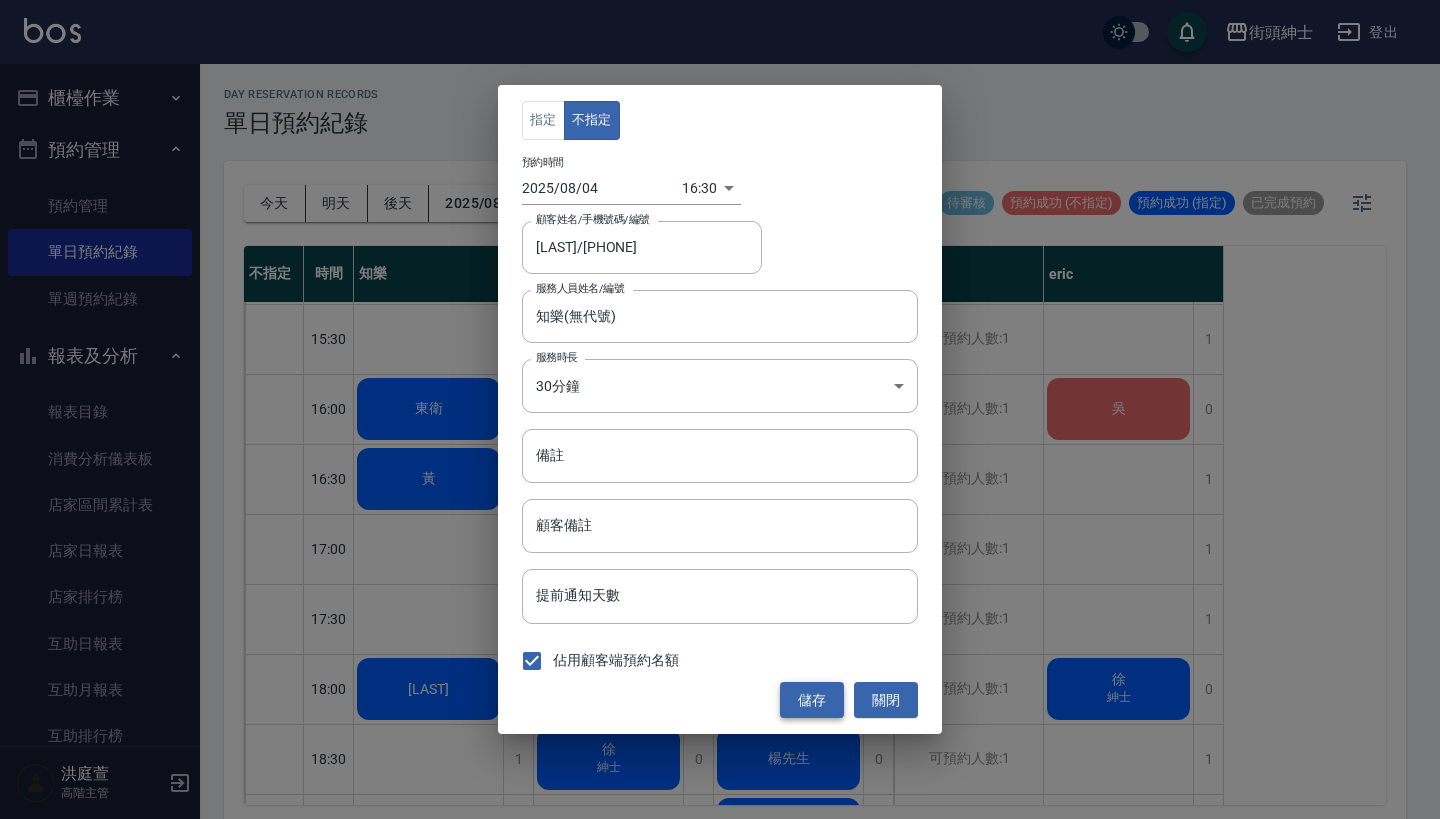 click on "儲存" at bounding box center (812, 700) 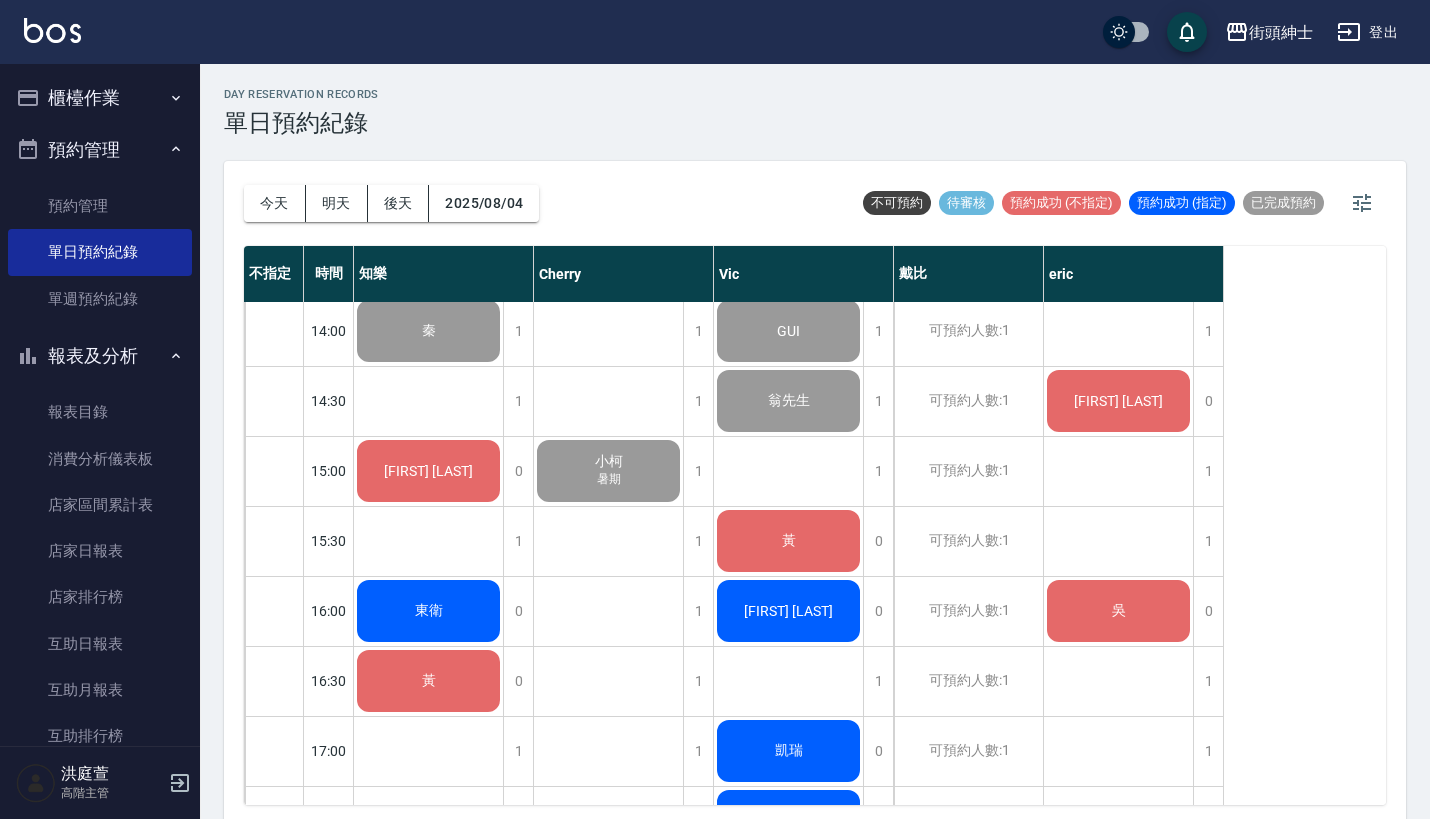 scroll, scrollTop: 707, scrollLeft: 0, axis: vertical 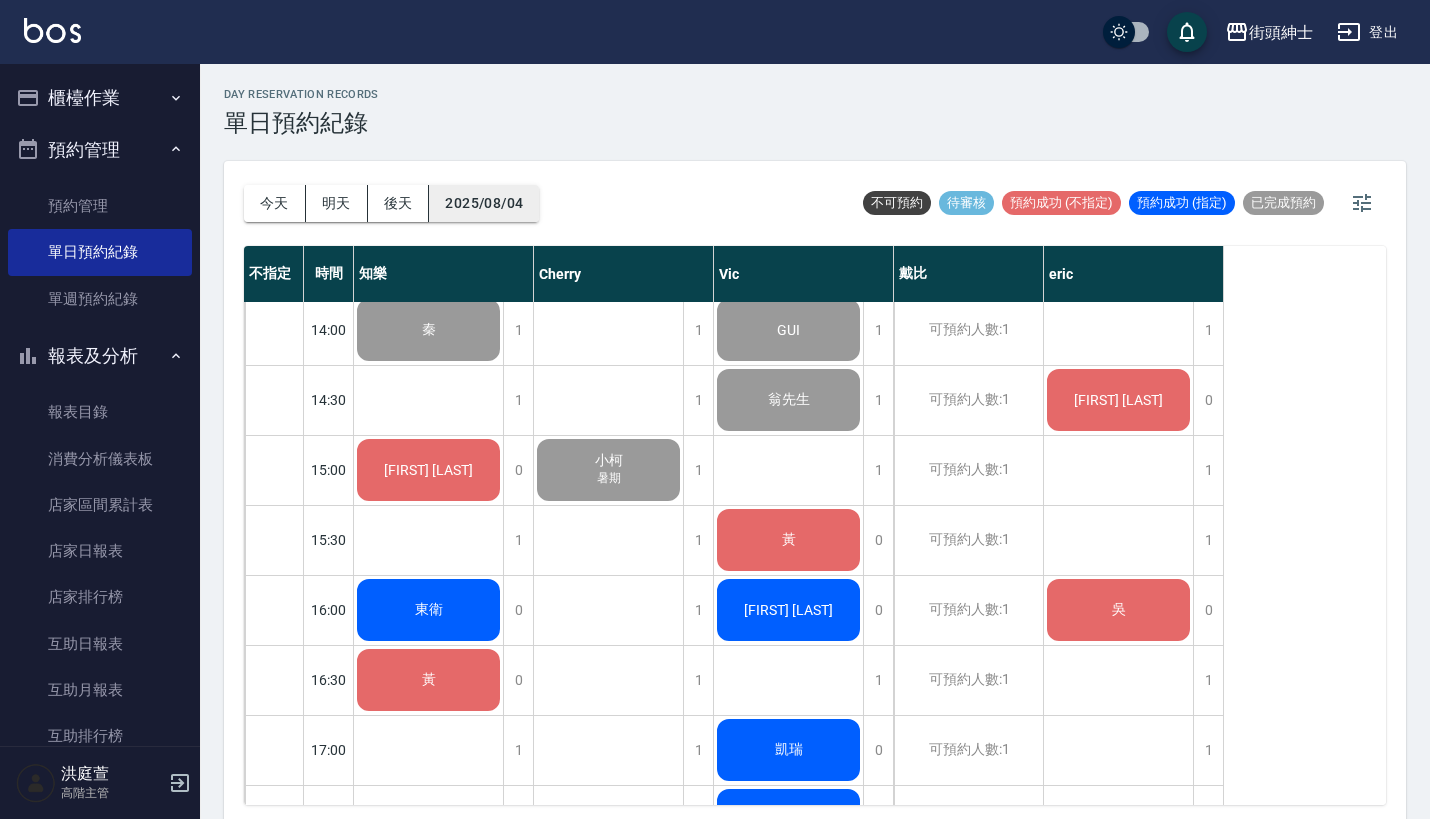click on "2025/08/04" at bounding box center (484, 203) 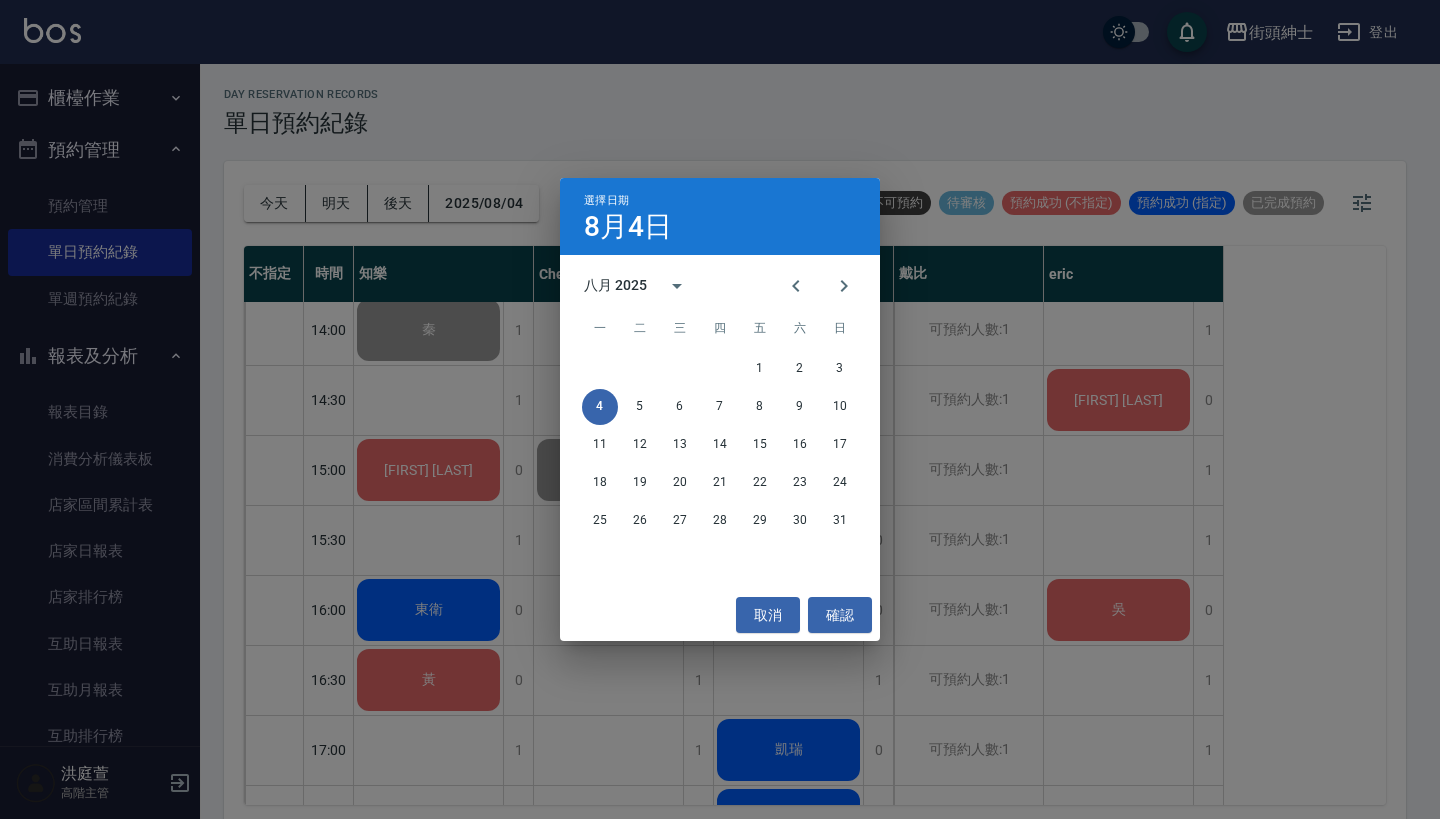 click on "選擇日期 8月4日 八月 2025 一 二 三 四 五 六 日 1 2 3 4 5 6 7 8 9 10 11 12 13 14 15 16 17 18 19 20 21 22 23 24 25 26 27 28 29 30 31 取消 確認" at bounding box center (720, 409) 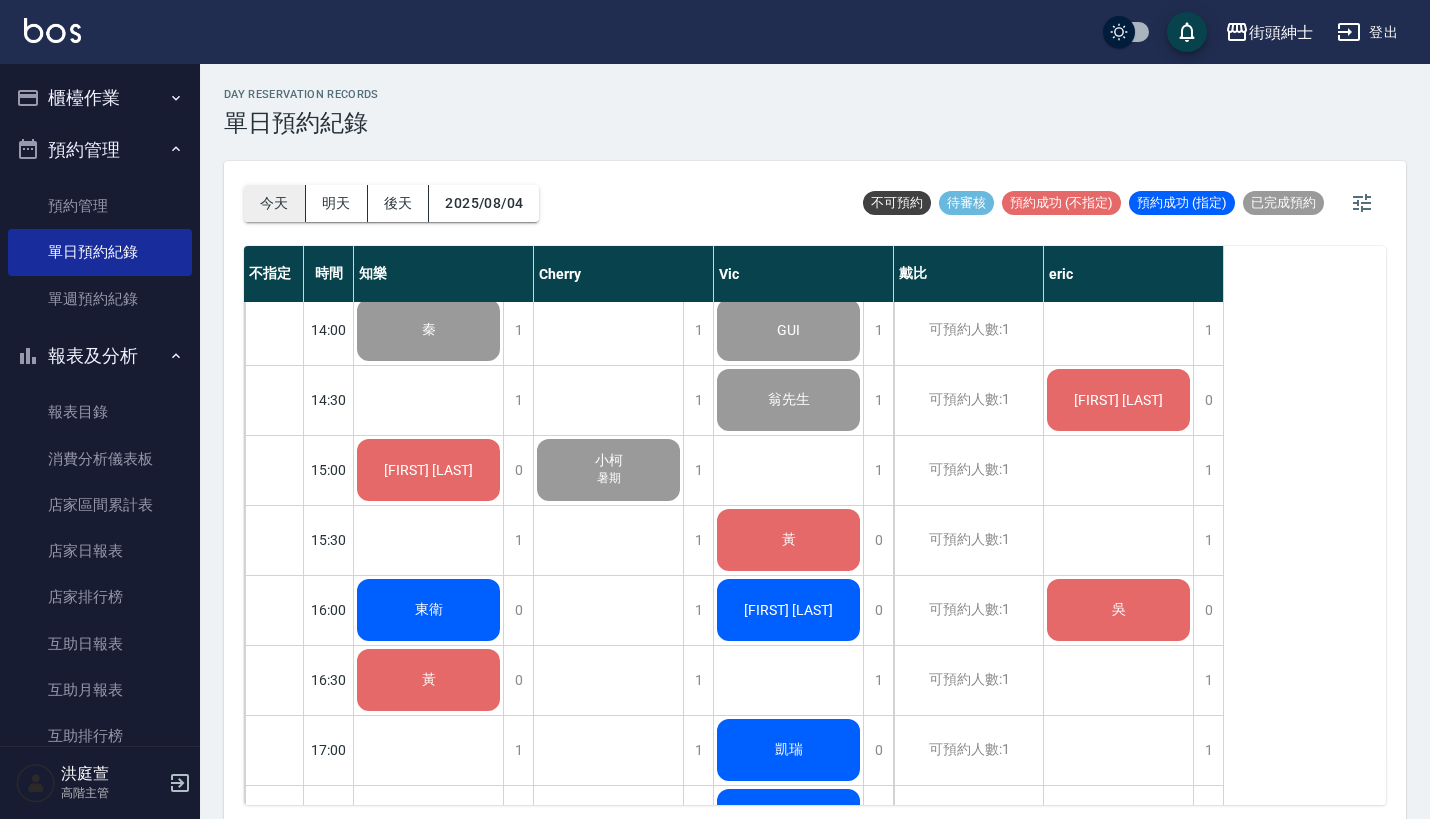click on "今天" at bounding box center (275, 203) 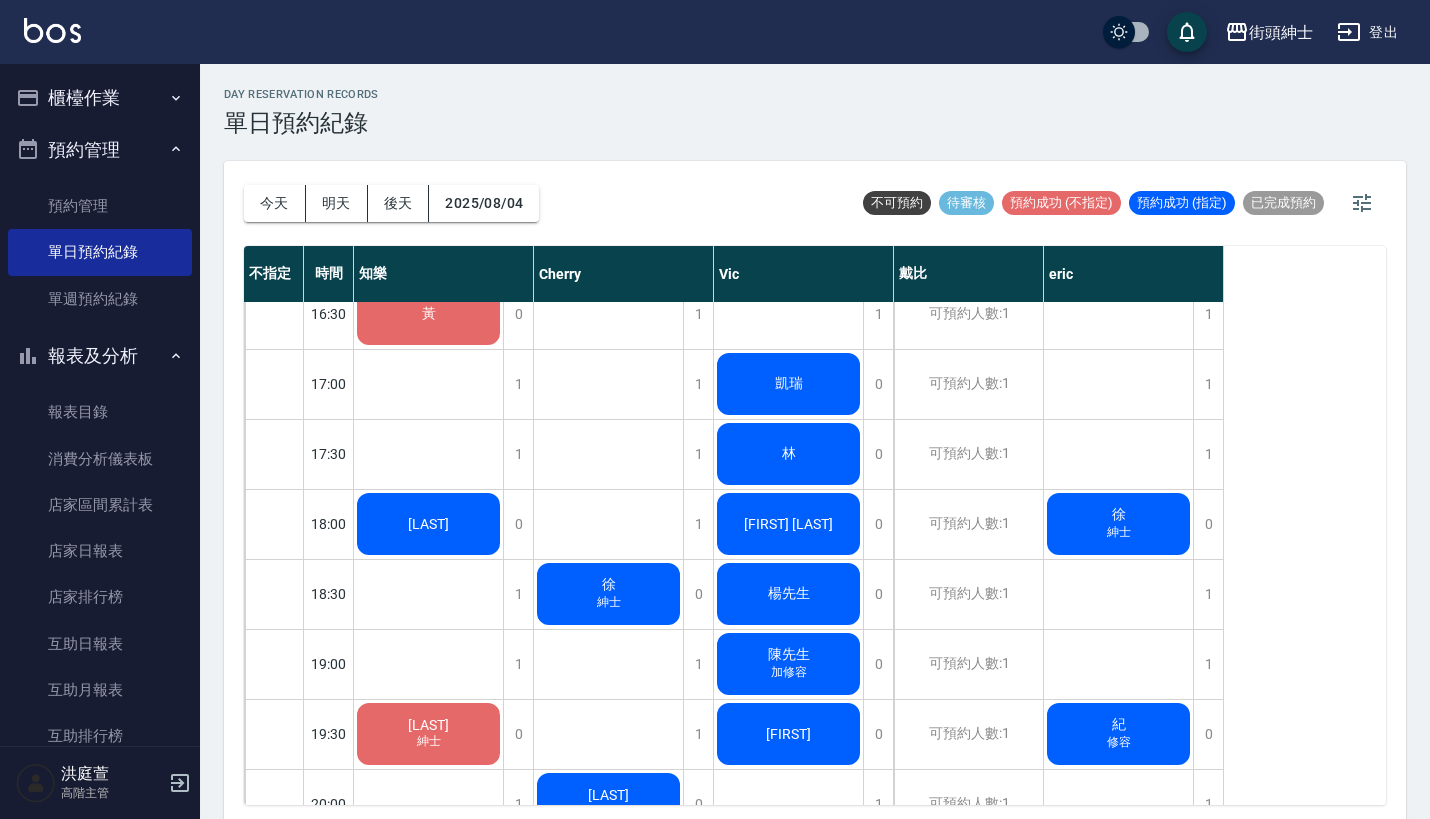 scroll, scrollTop: 1086, scrollLeft: 0, axis: vertical 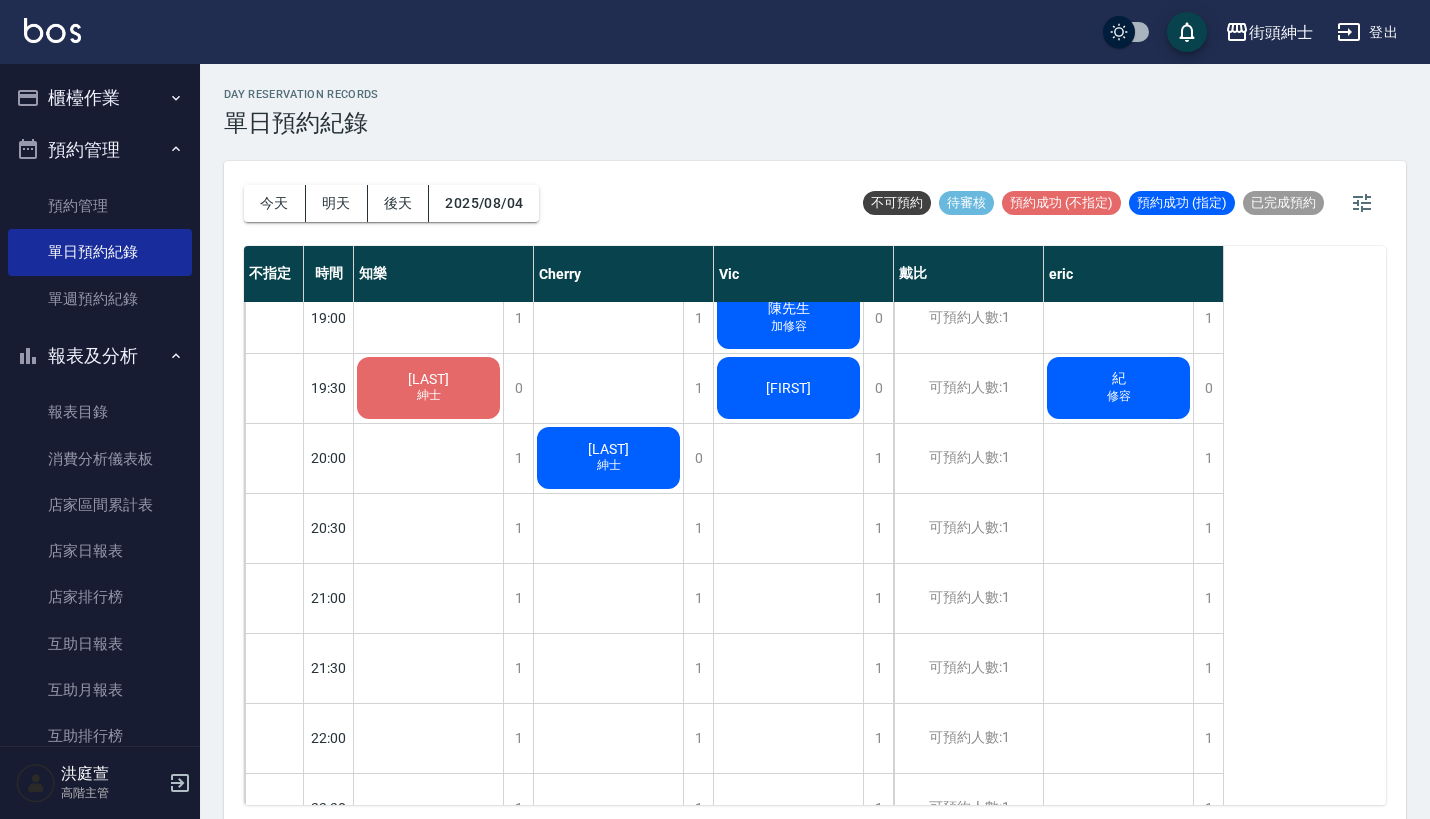 click on "今天 明天 後天 2025/08/04" at bounding box center [391, 203] 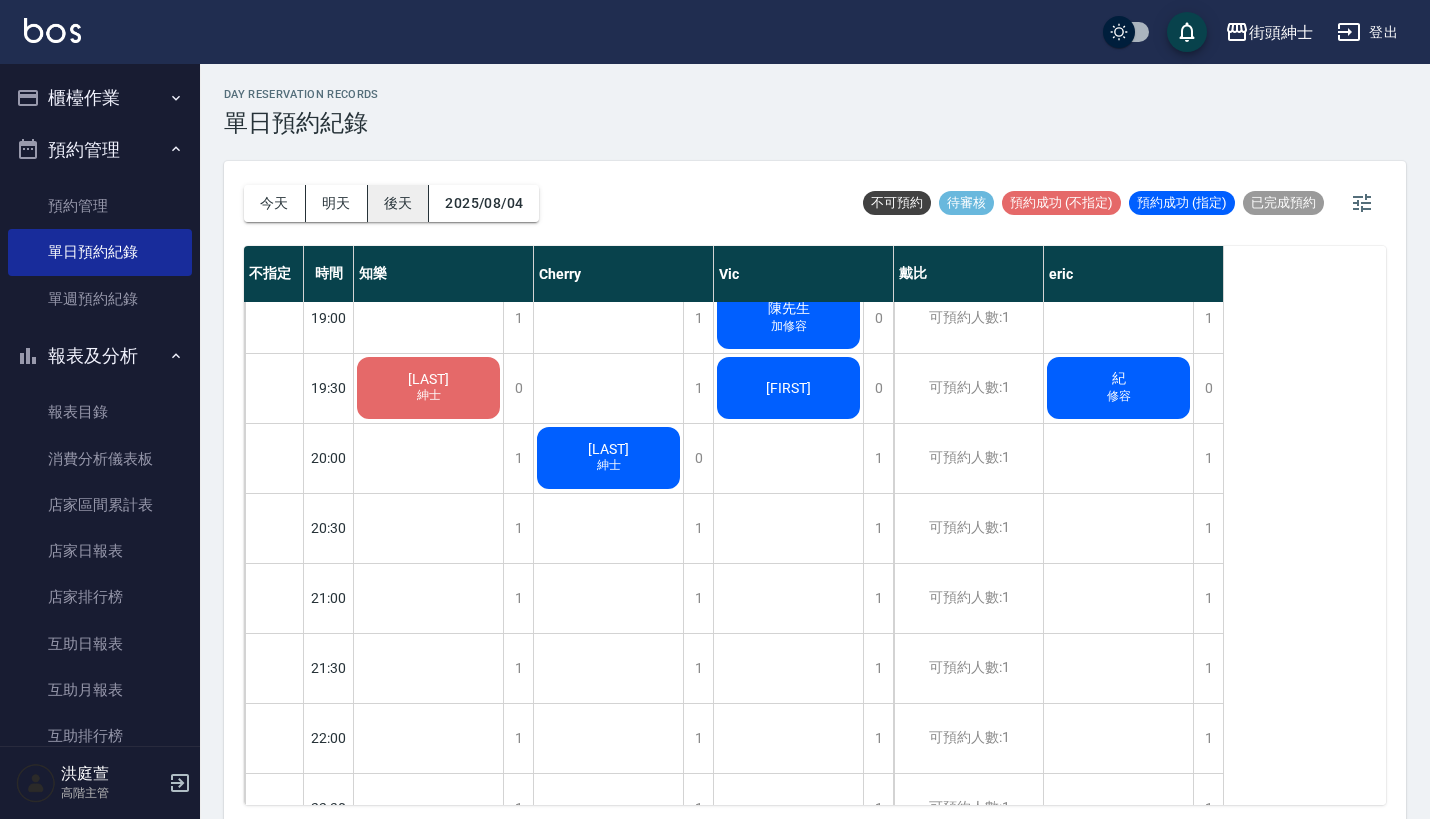 click on "後天" at bounding box center (399, 203) 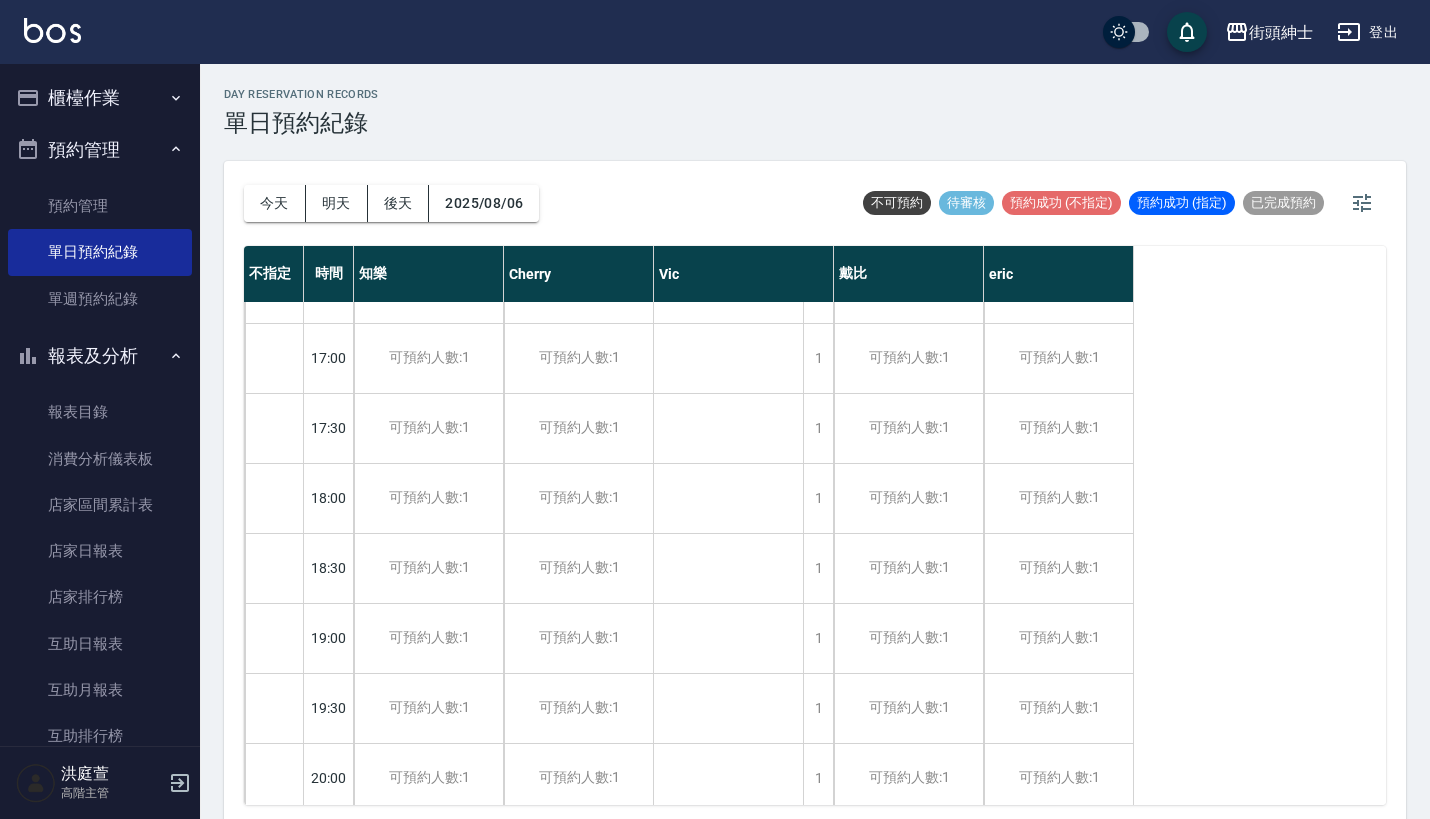 scroll, scrollTop: 1087, scrollLeft: 0, axis: vertical 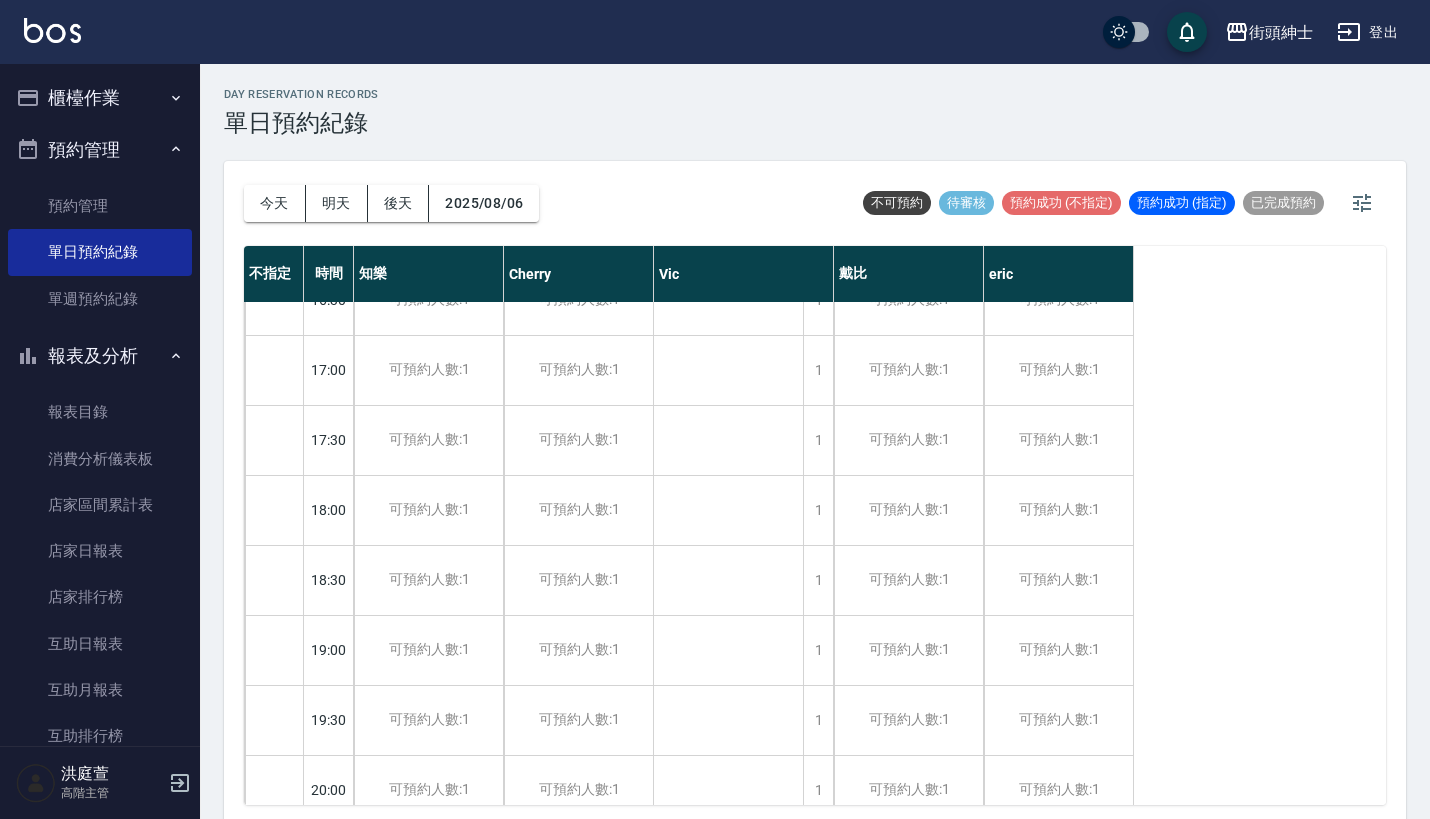 click on "今天 明天 後天 2025/08/06" at bounding box center (391, 203) 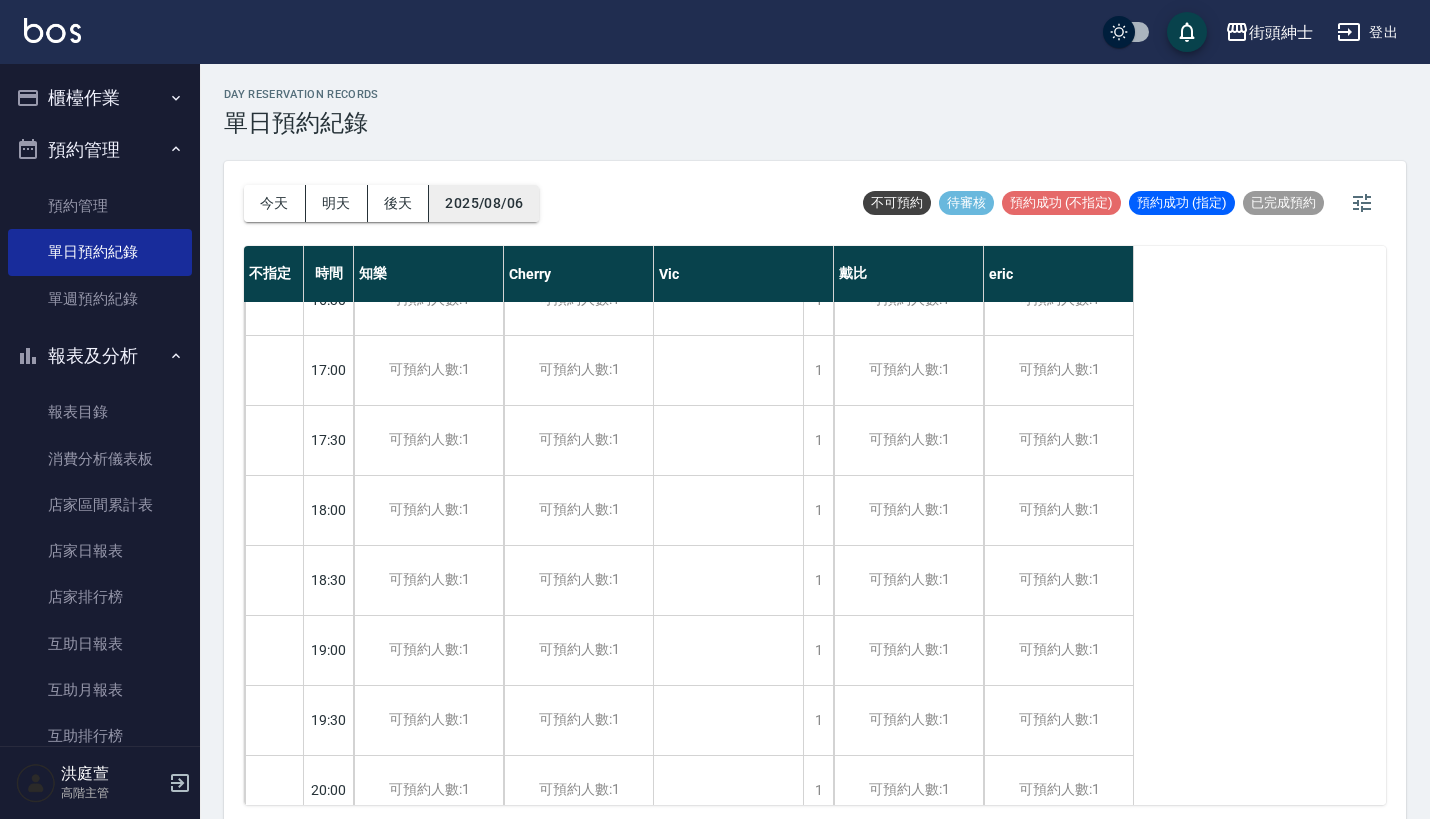 click on "2025/08/06" at bounding box center [484, 203] 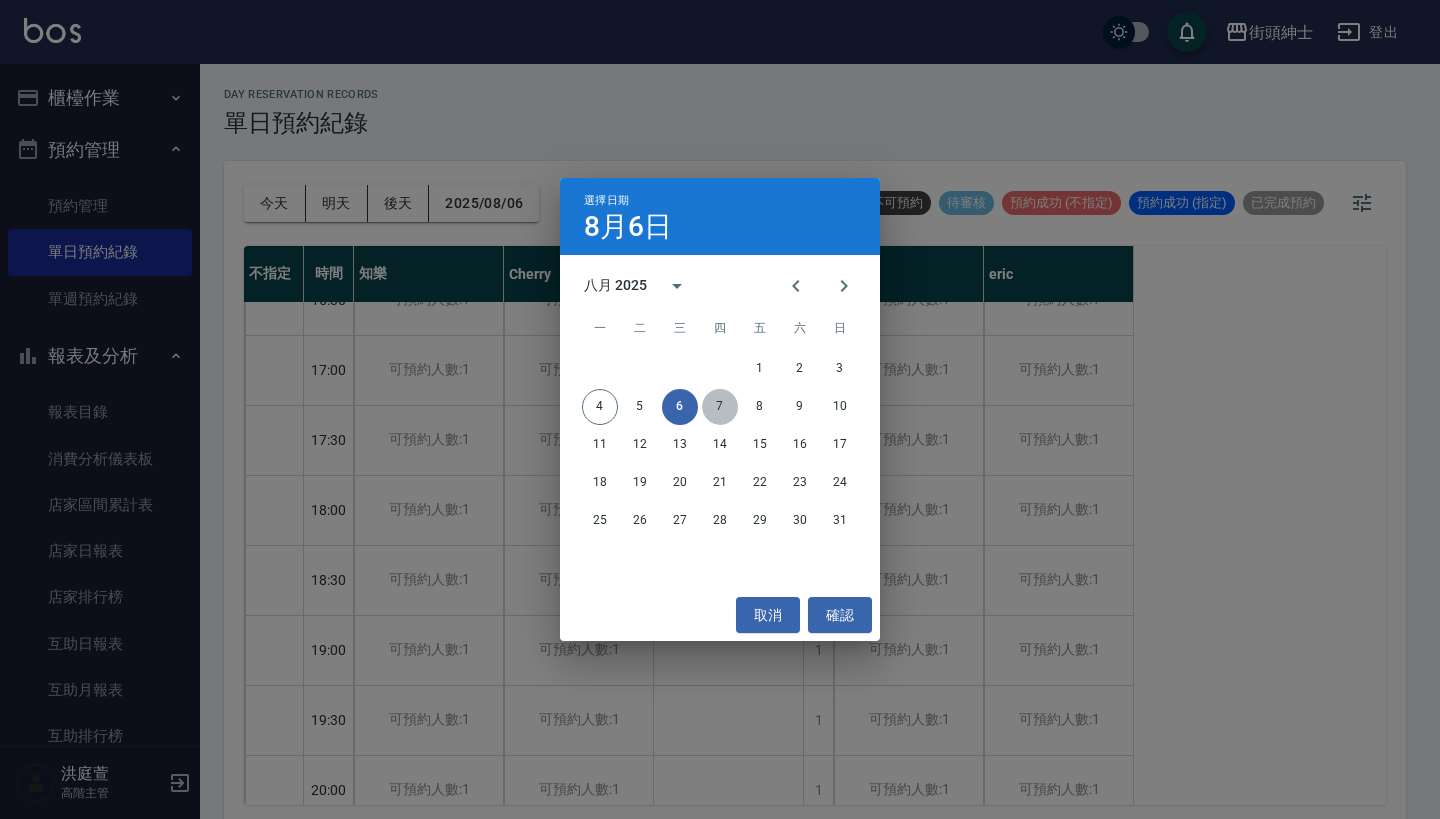click on "7" at bounding box center (720, 407) 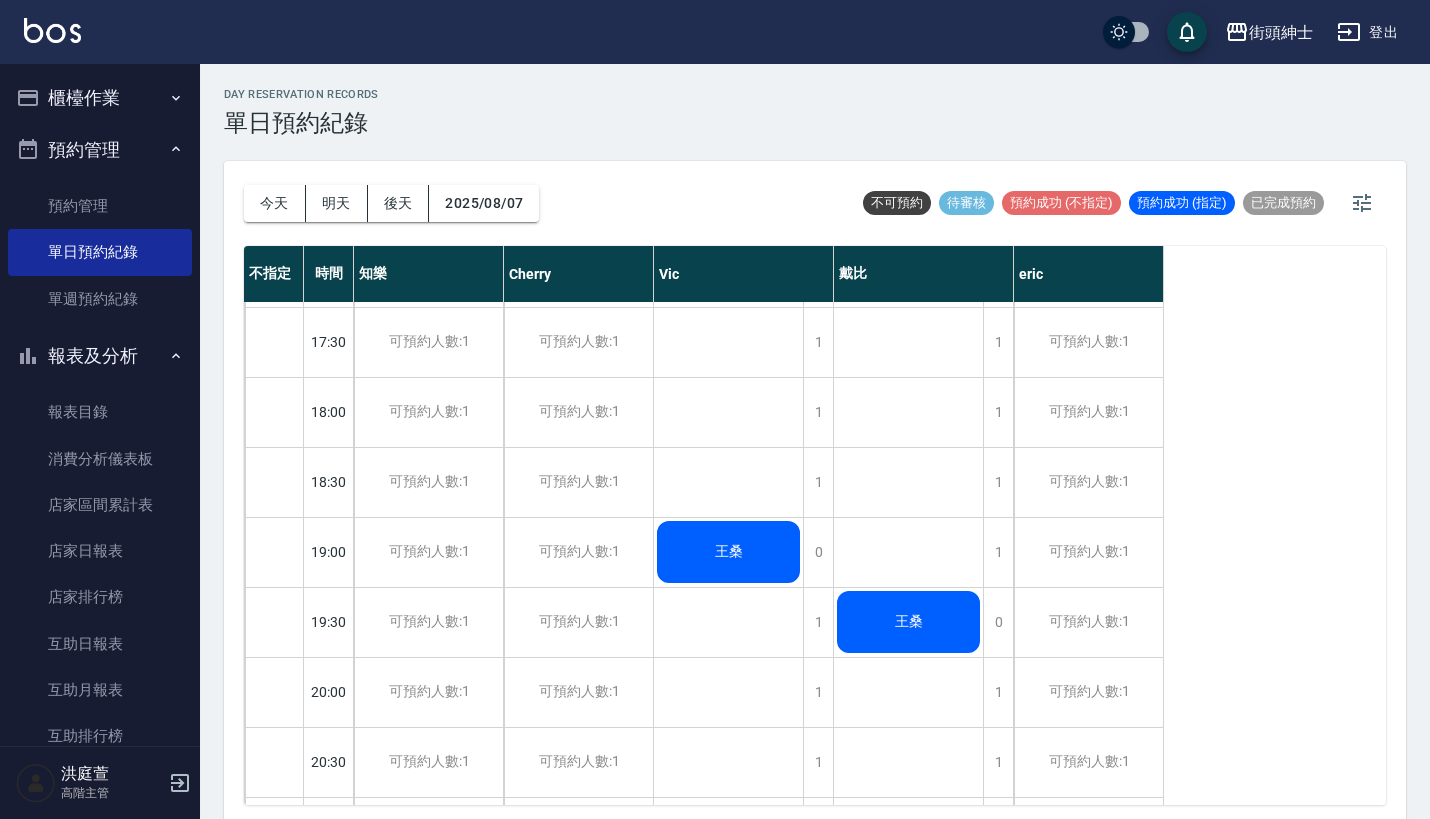 scroll, scrollTop: 1194, scrollLeft: 0, axis: vertical 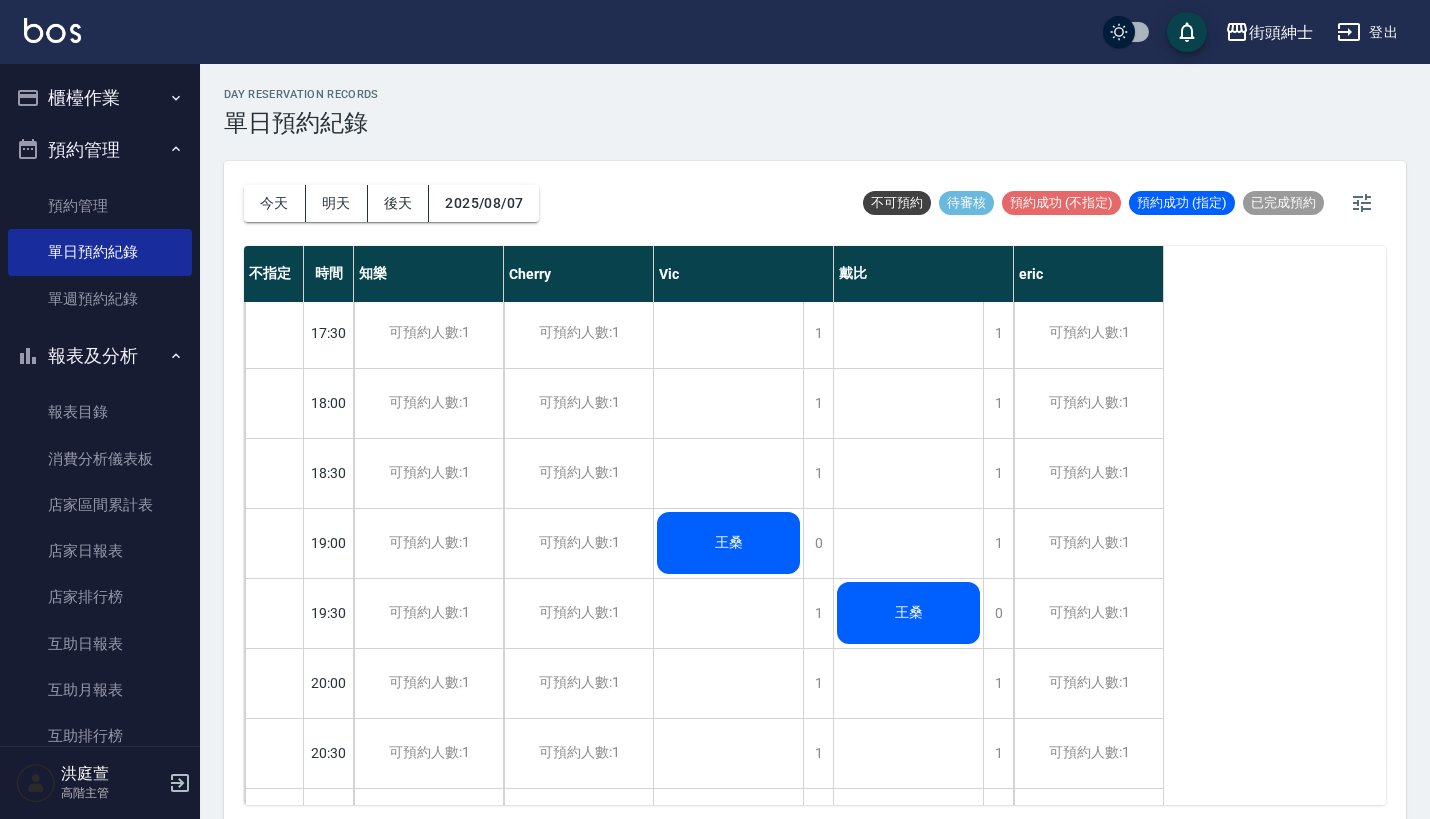 click on "王桑" at bounding box center (729, 543) 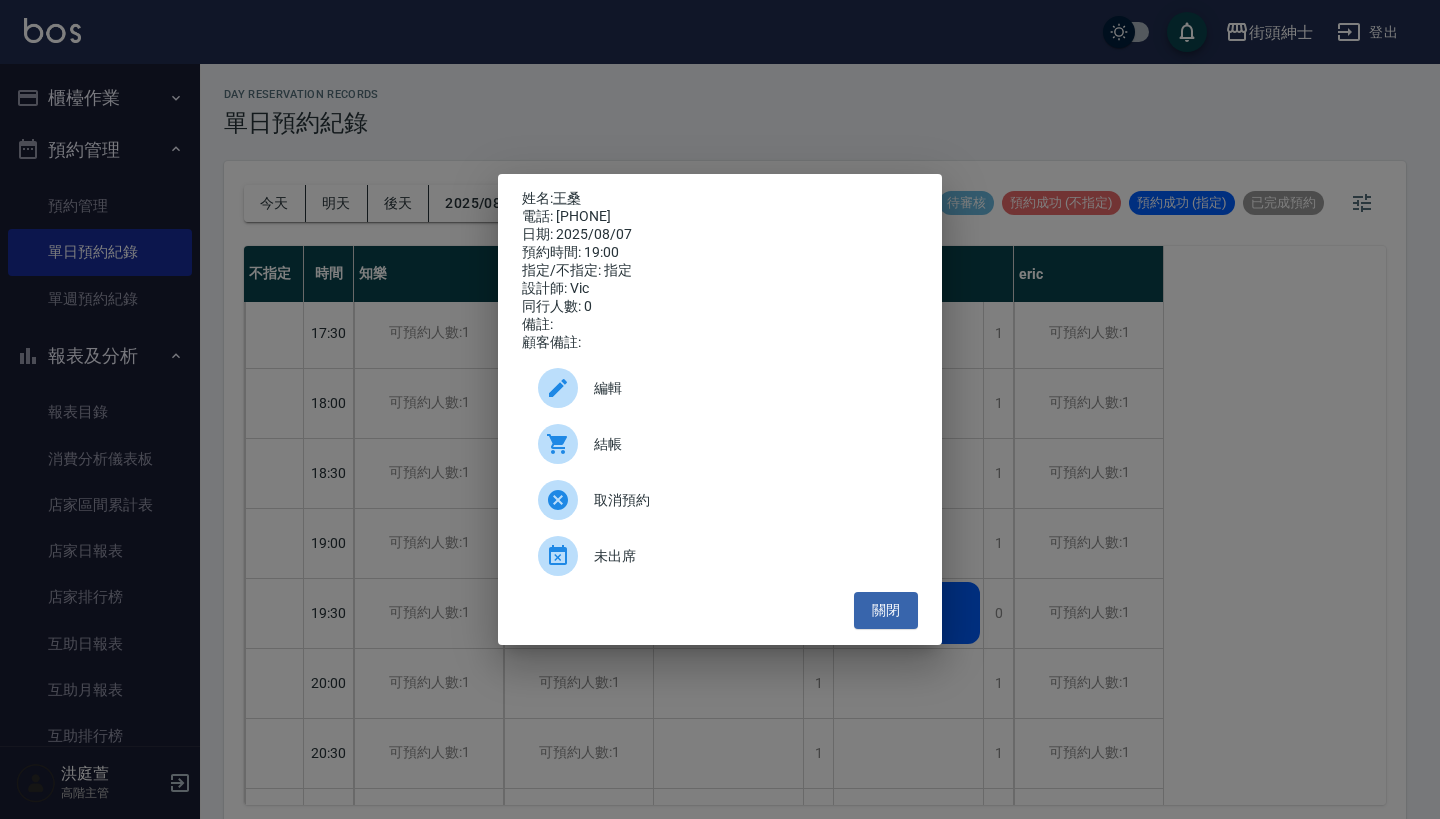 click on "編輯" at bounding box center (748, 388) 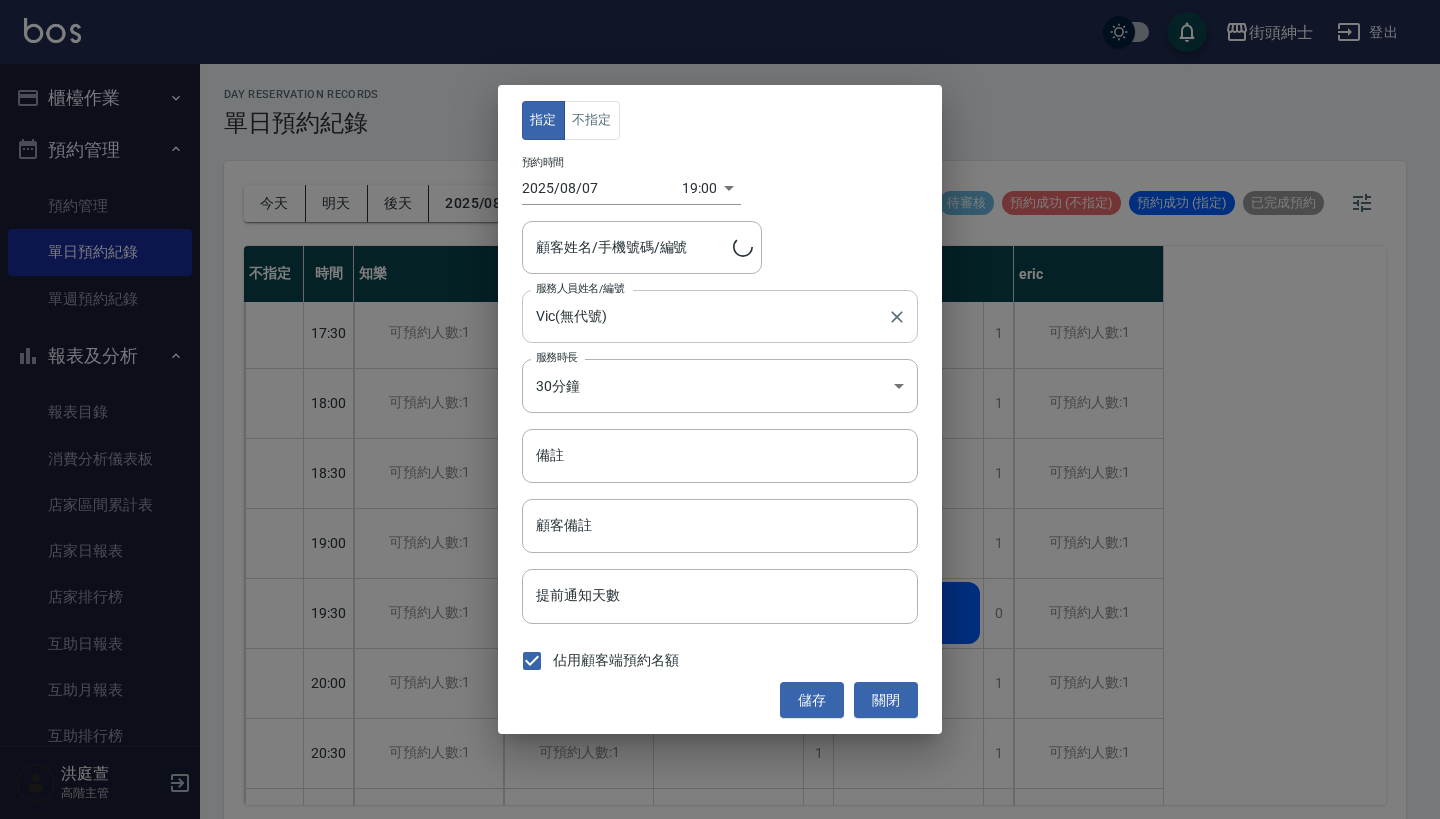 type on "王桑/0916-952-023" 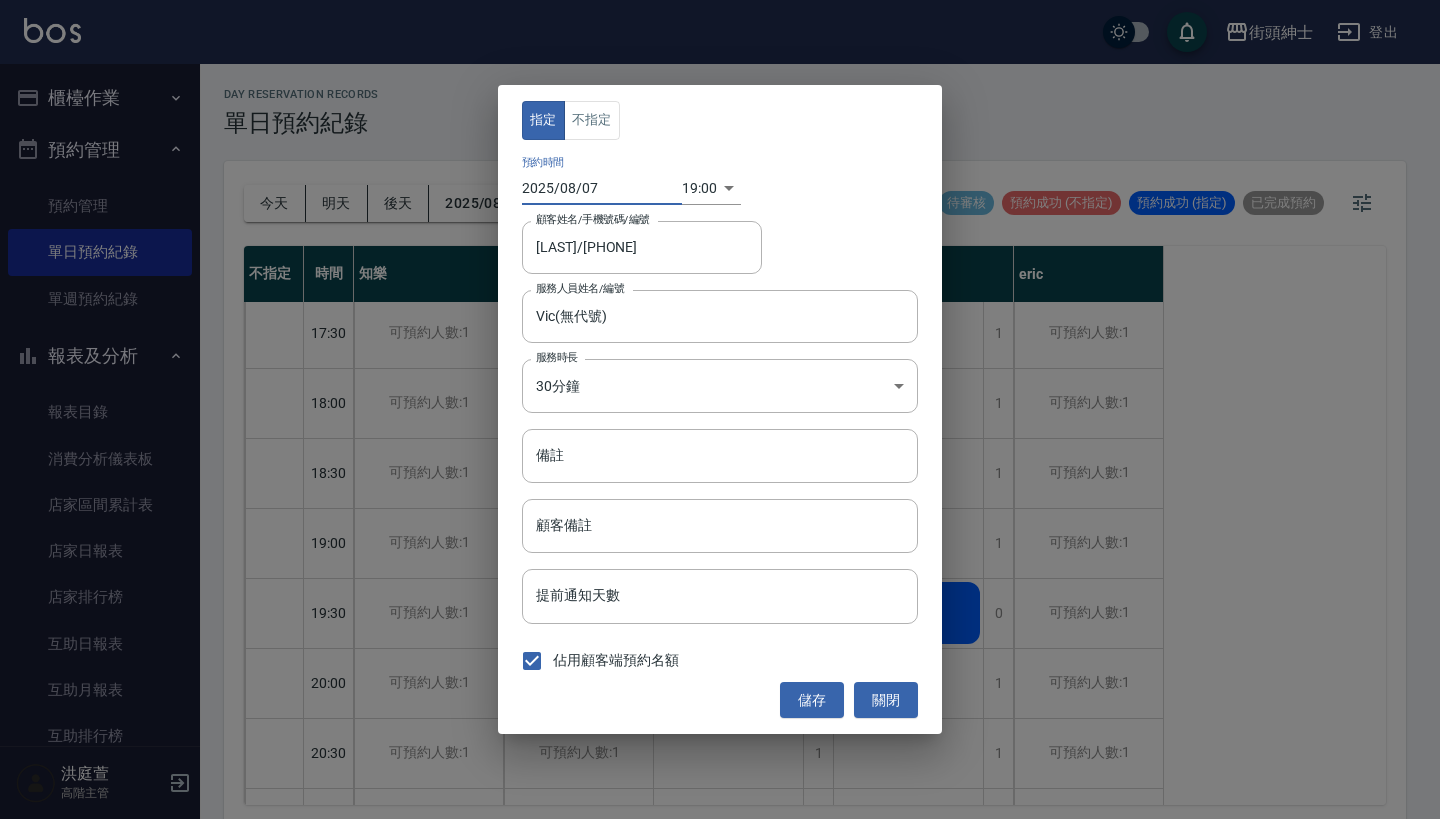 click on "2025/08/07" at bounding box center (602, 188) 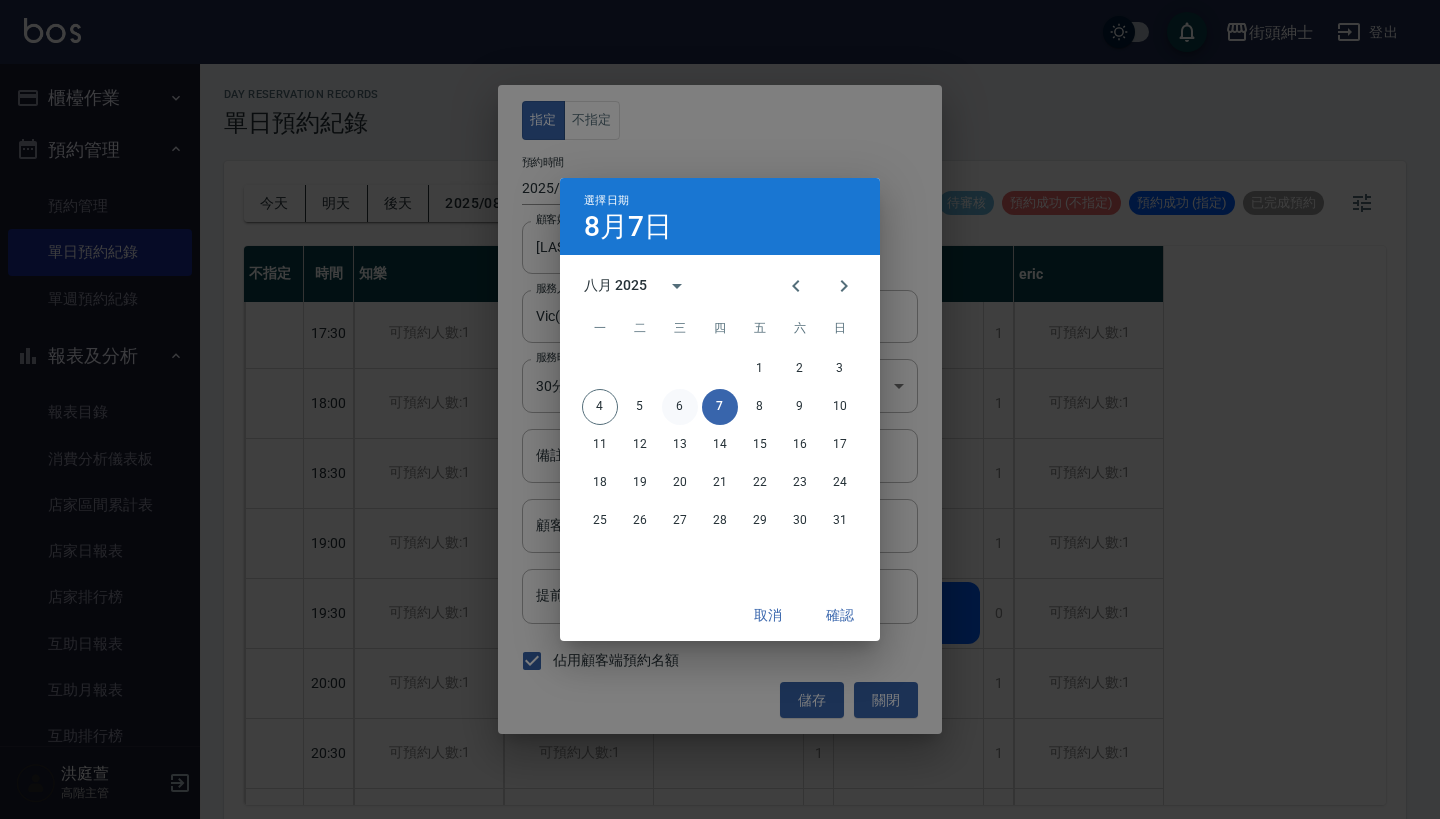 click on "6" at bounding box center [680, 407] 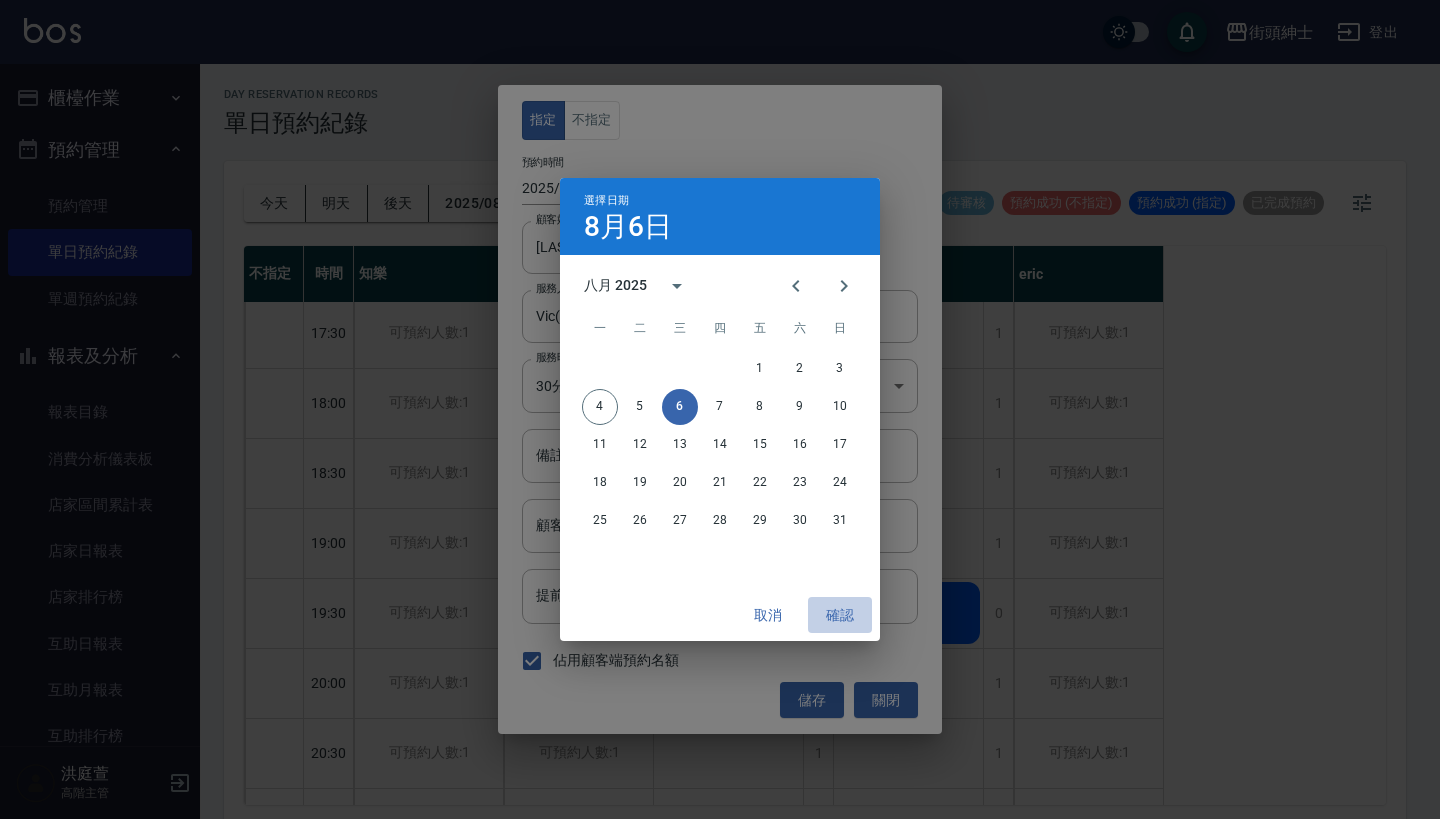 click on "確認" at bounding box center [840, 615] 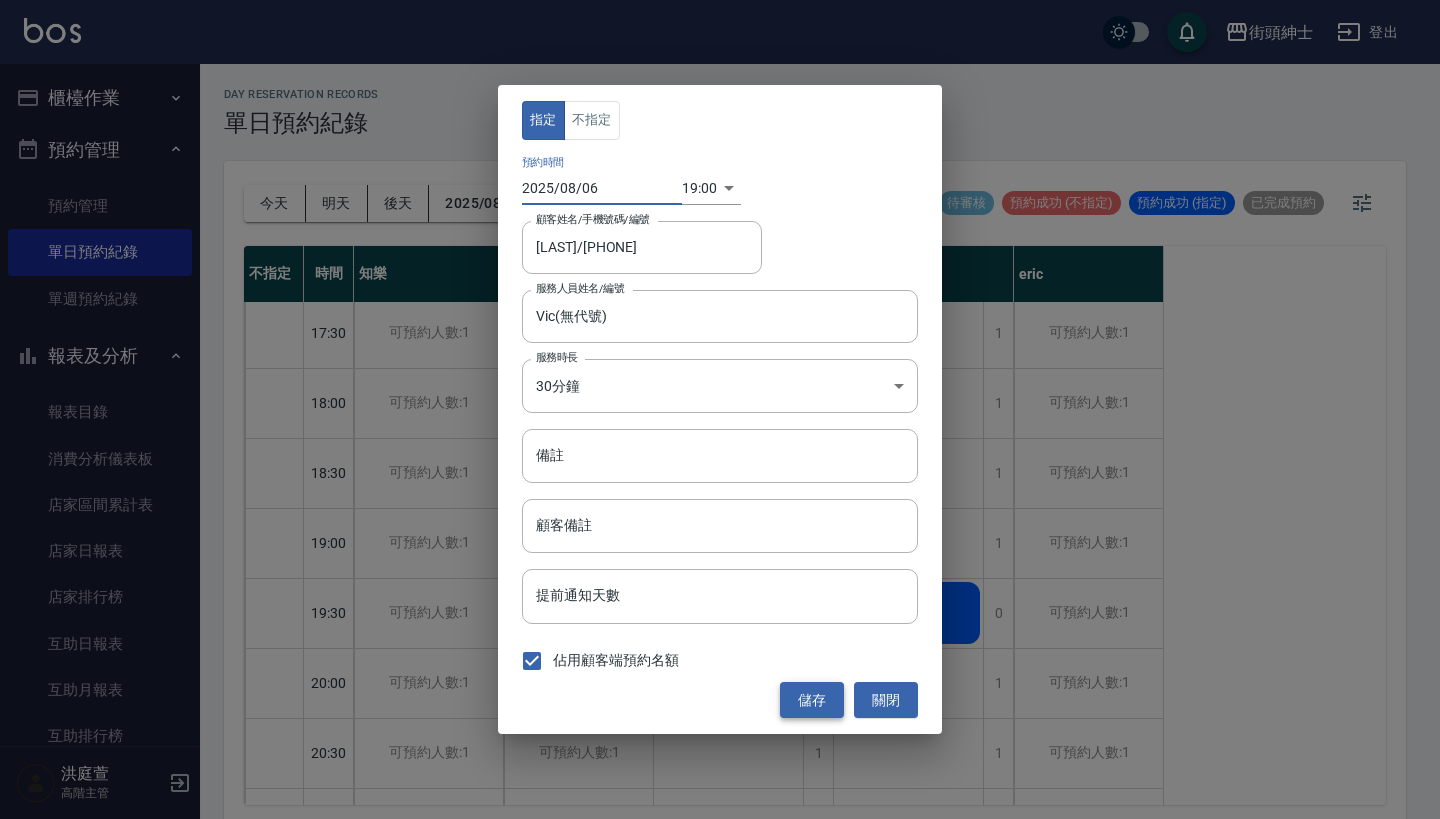 click on "儲存" at bounding box center [812, 700] 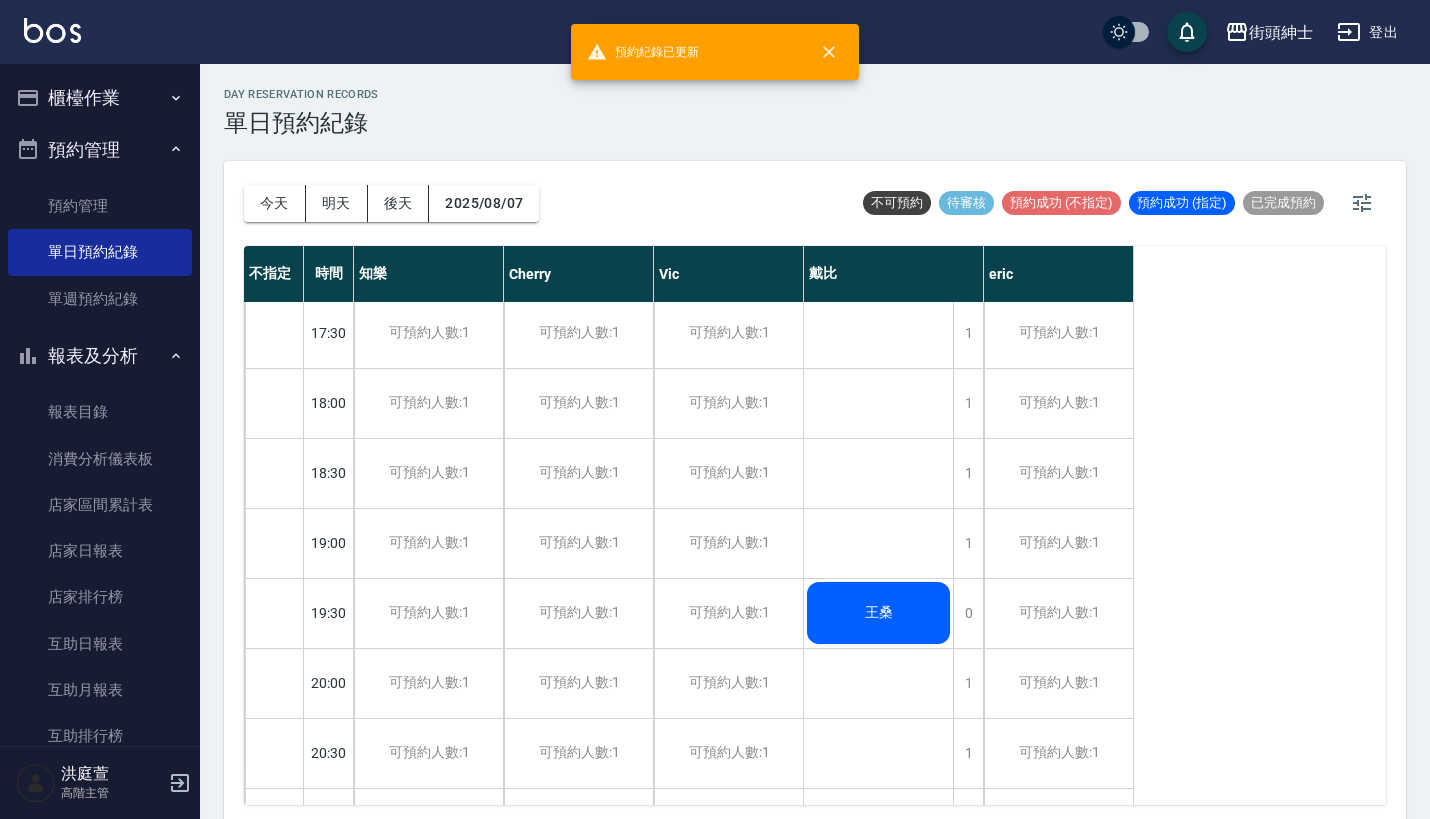 click on "王桑" at bounding box center (878, 613) 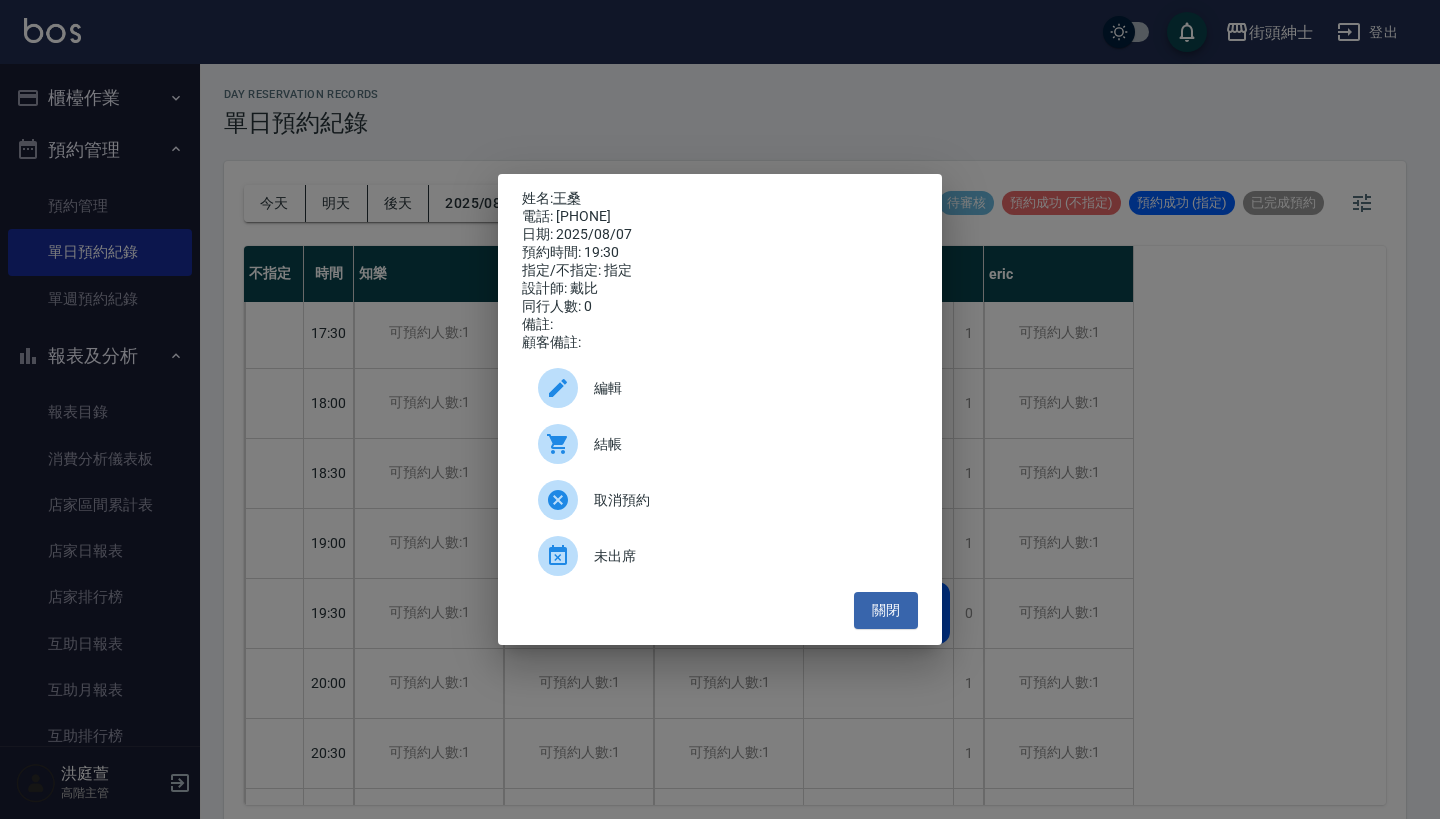 click on "編輯" at bounding box center (748, 388) 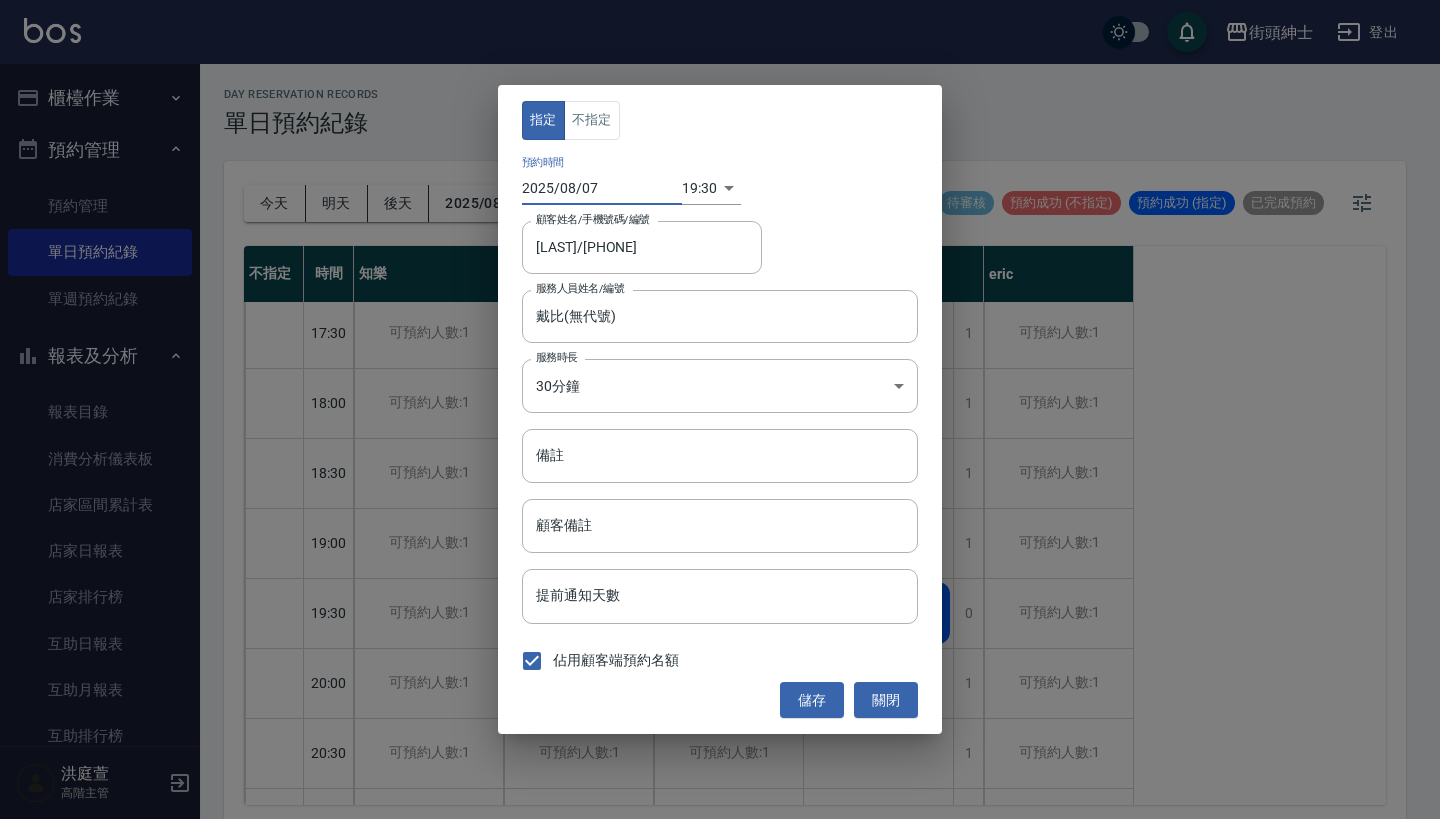 click on "2025/08/07" at bounding box center (602, 188) 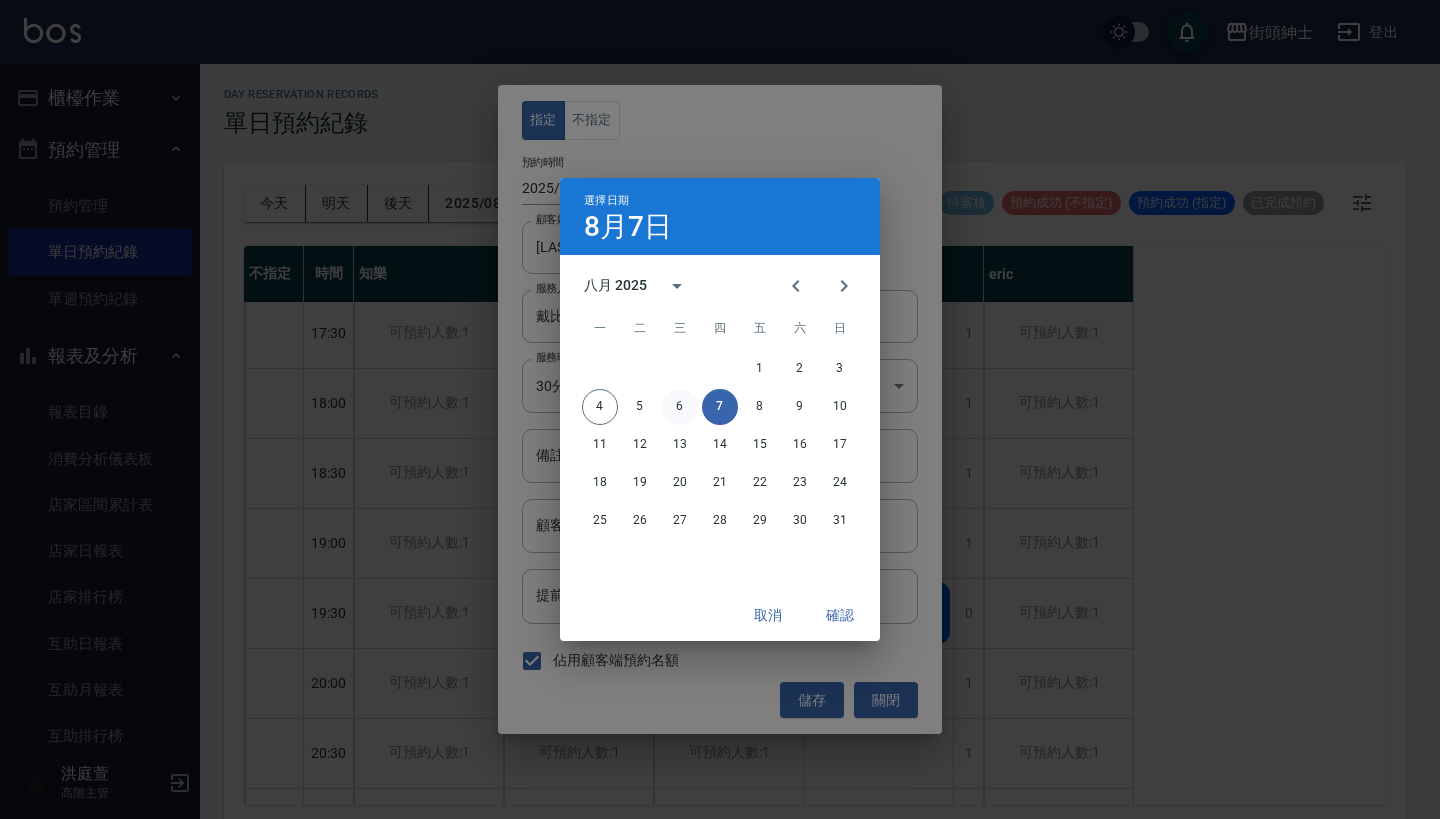 click on "6" at bounding box center (680, 407) 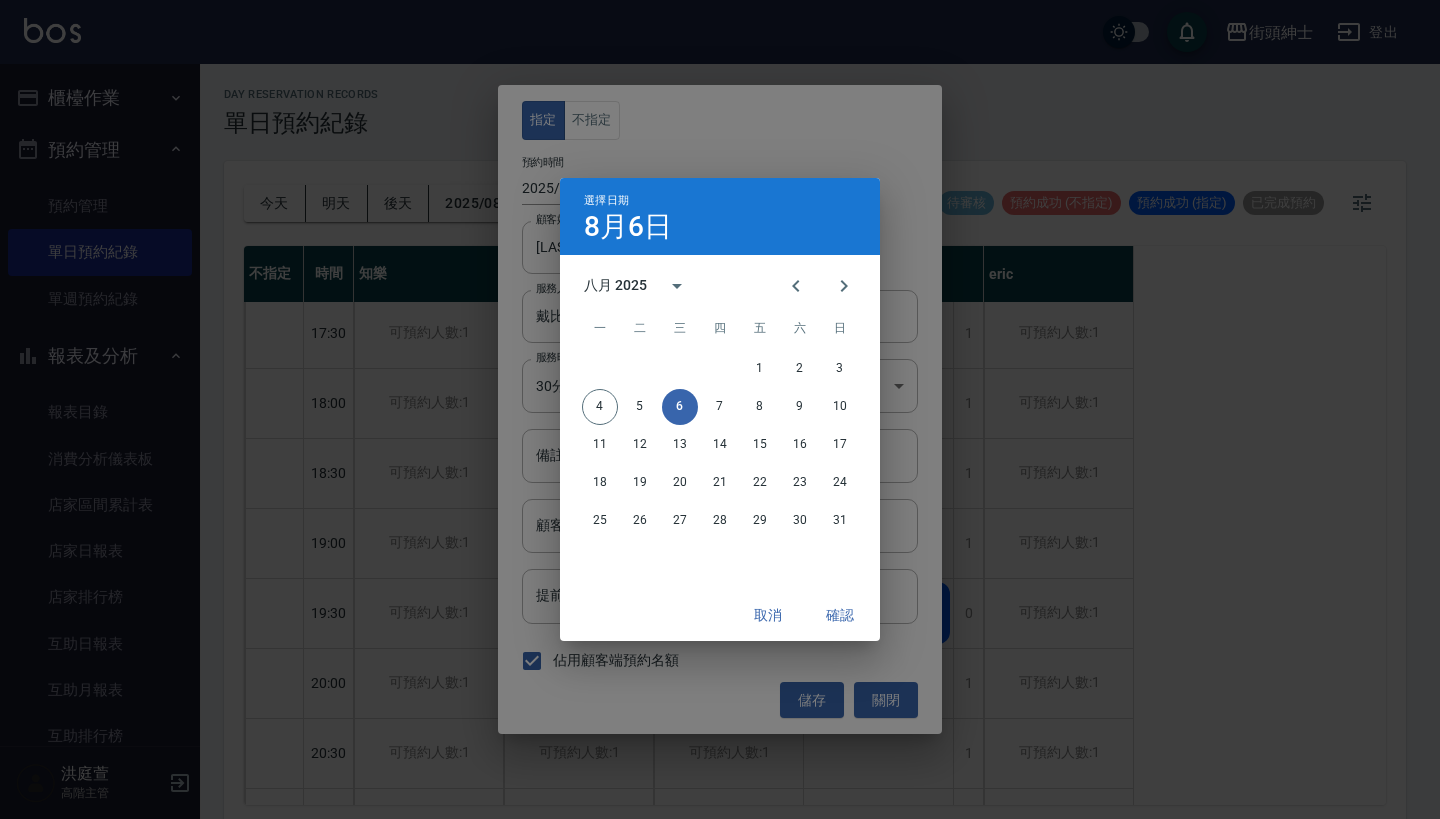 click on "確認" at bounding box center (840, 615) 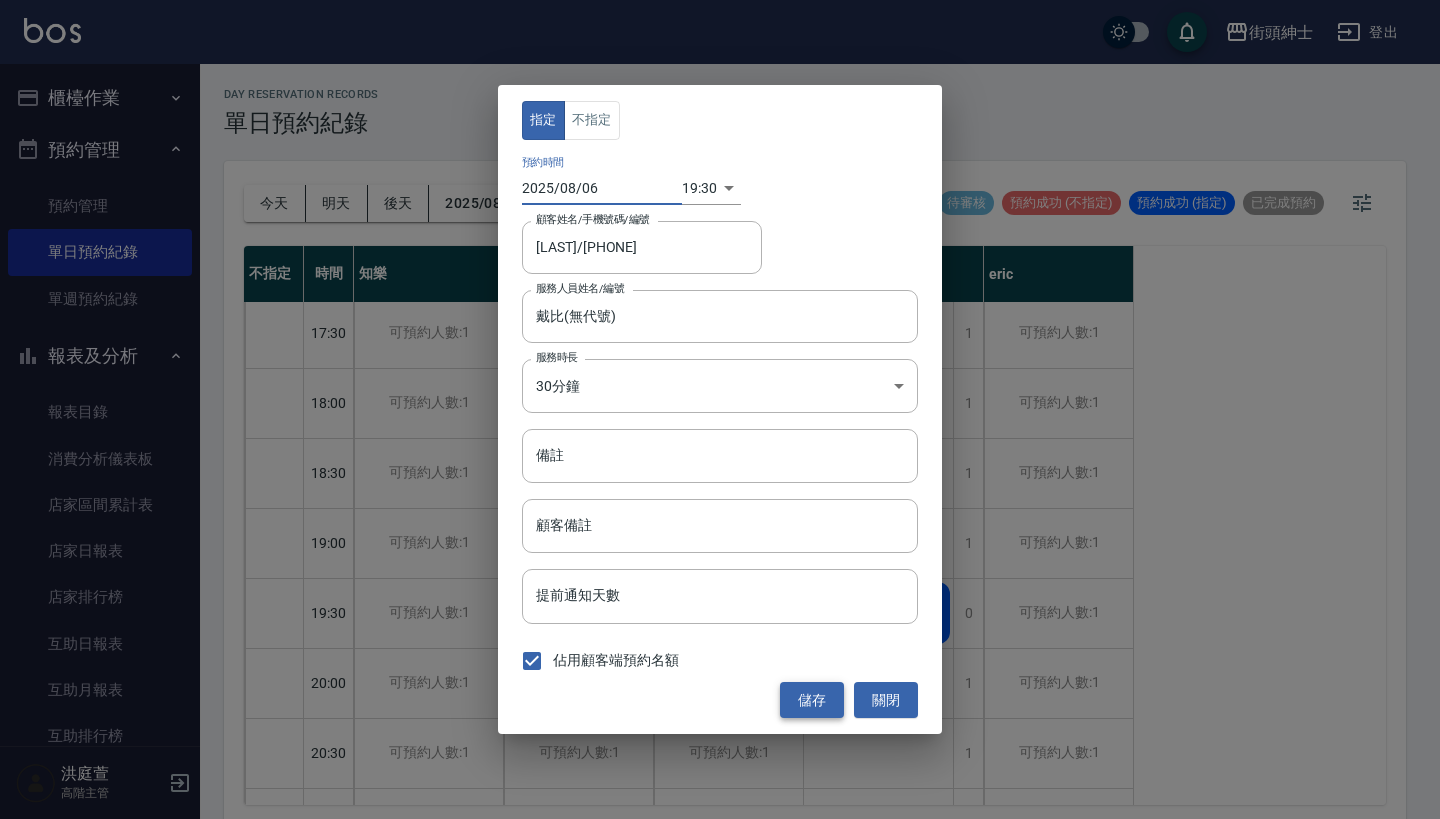 click on "儲存" at bounding box center [812, 700] 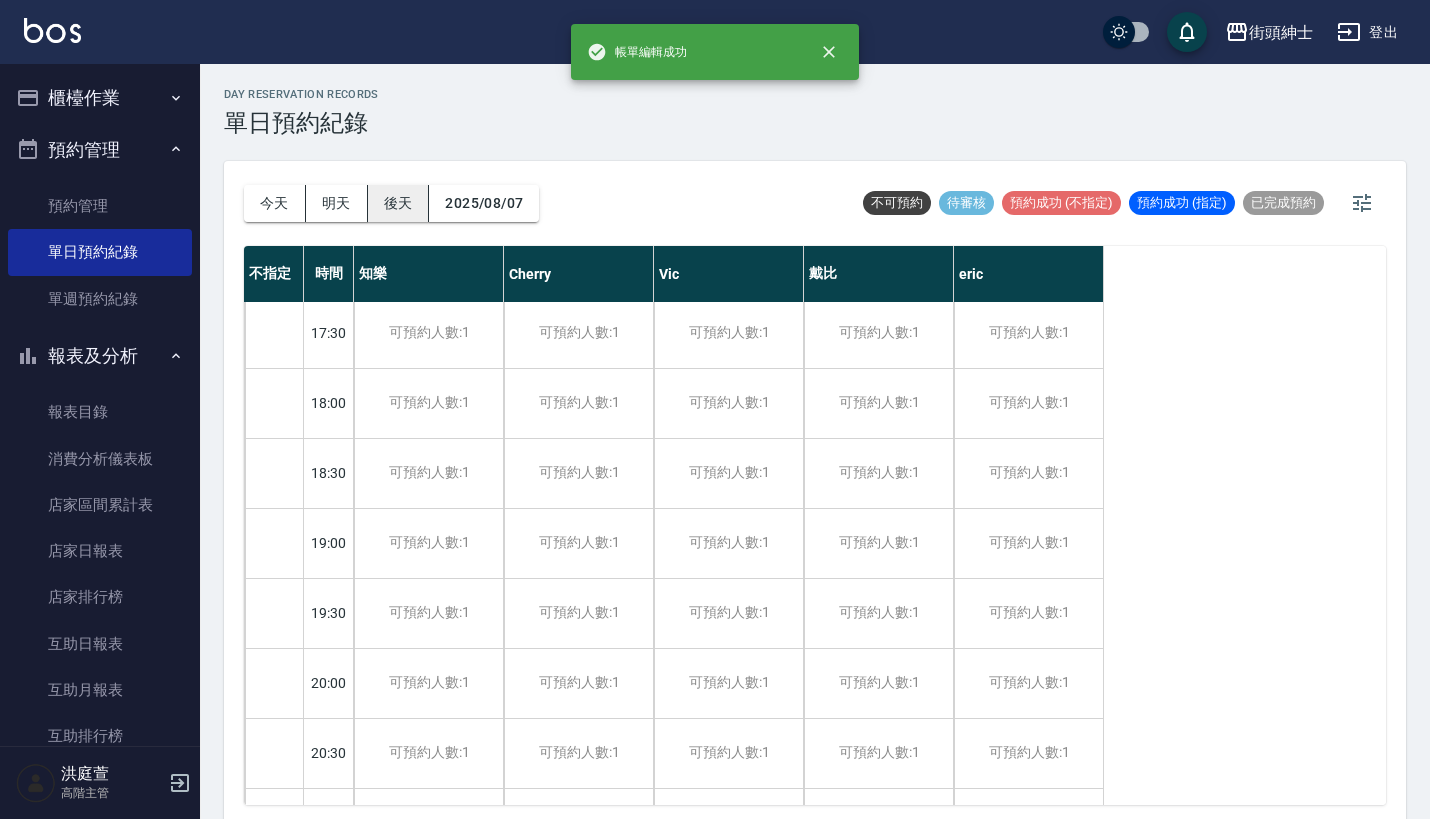 click on "後天" at bounding box center (399, 203) 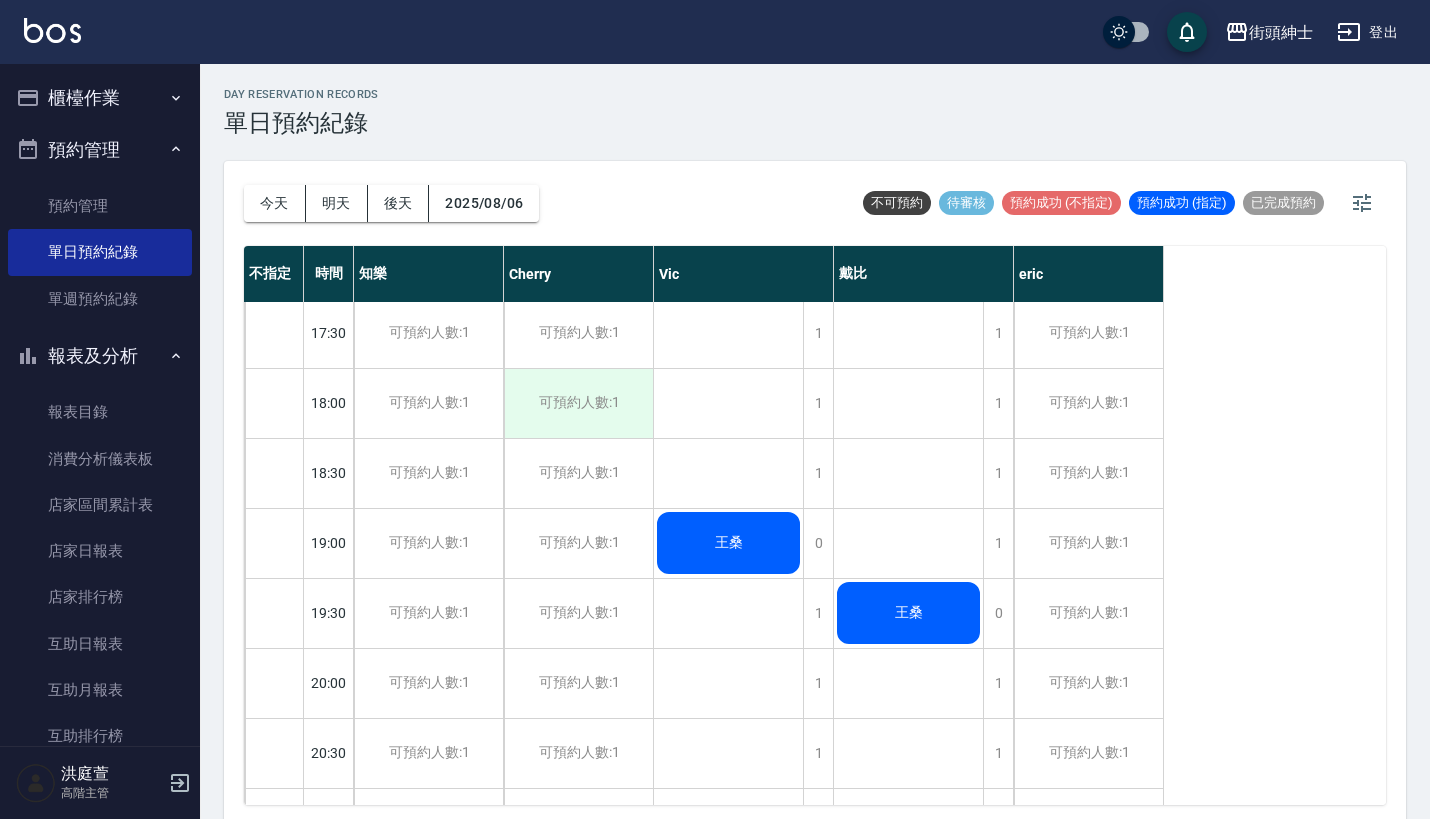 scroll, scrollTop: 1225, scrollLeft: 0, axis: vertical 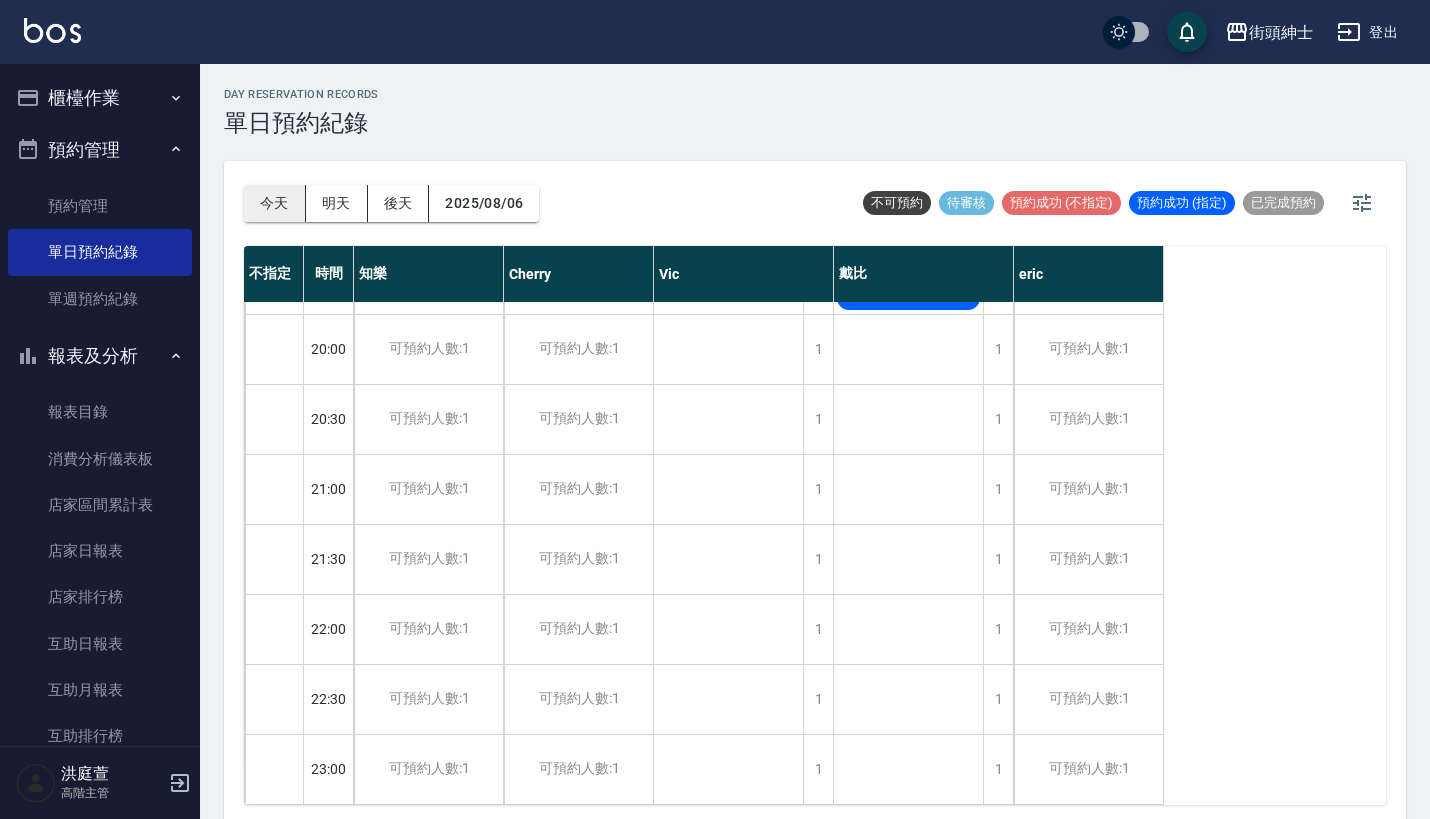 click on "今天" at bounding box center (275, 203) 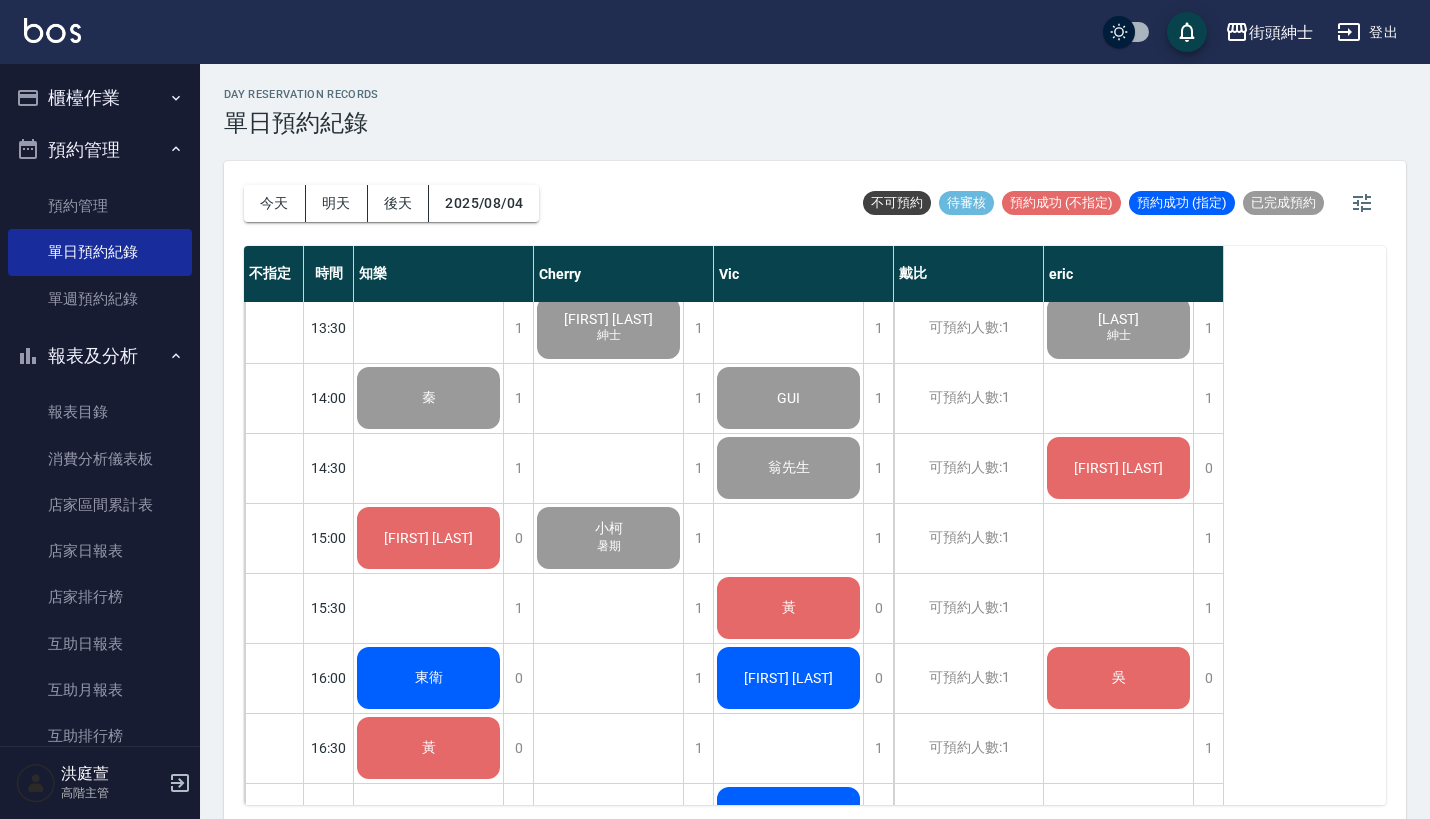 scroll, scrollTop: 635, scrollLeft: 0, axis: vertical 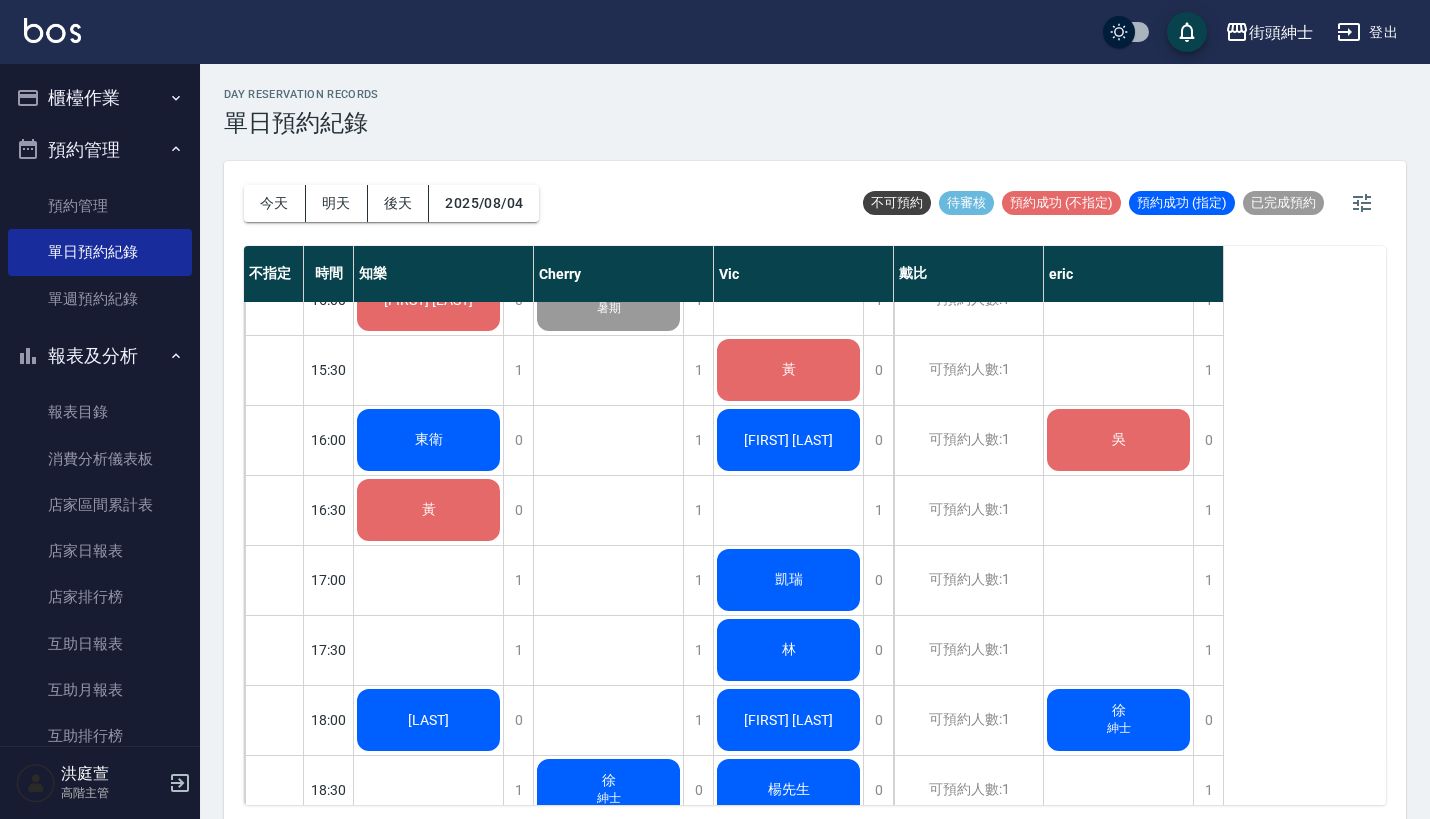 click on "黃" at bounding box center (428, -50) 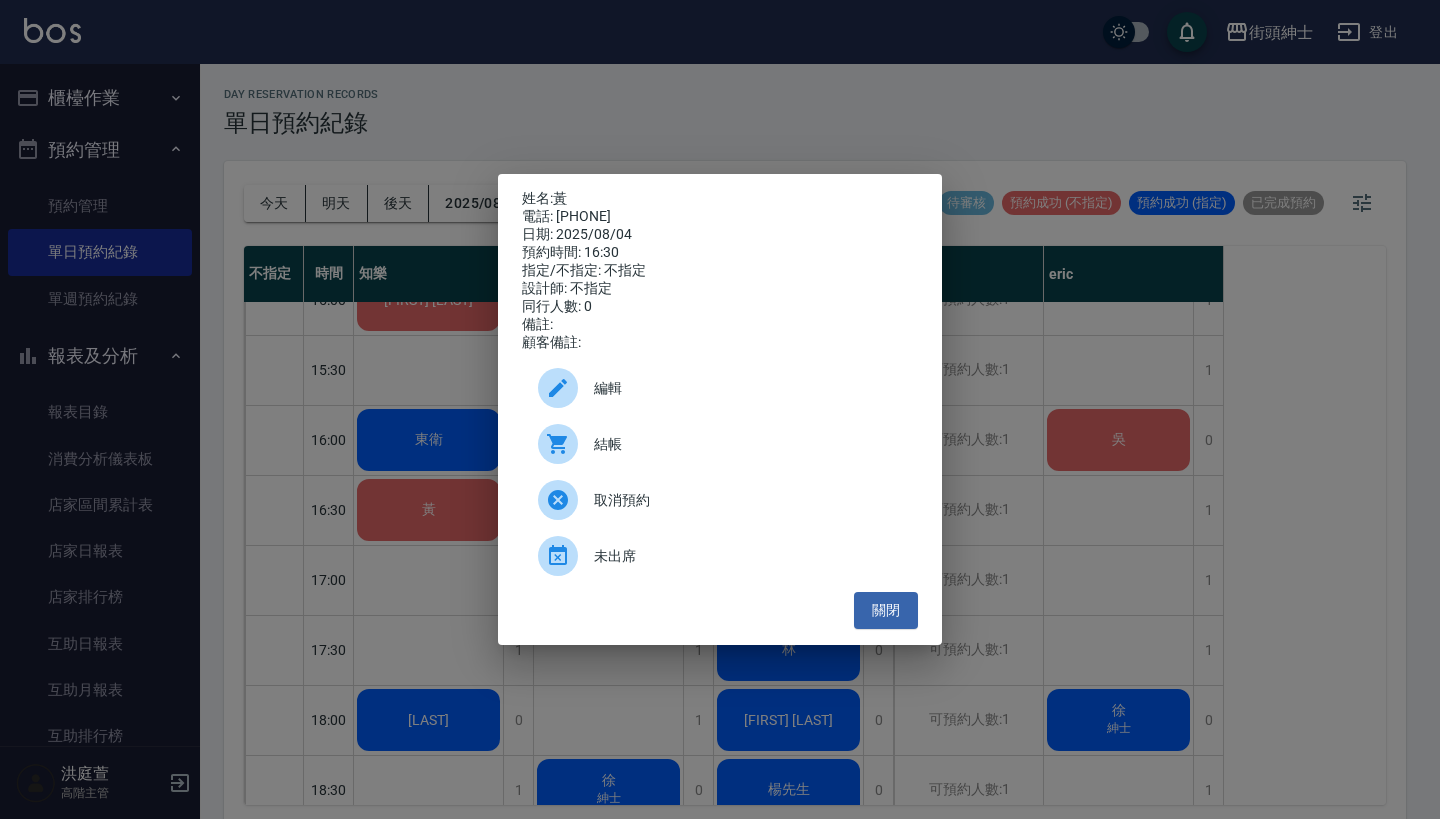 click on "編輯" at bounding box center [748, 388] 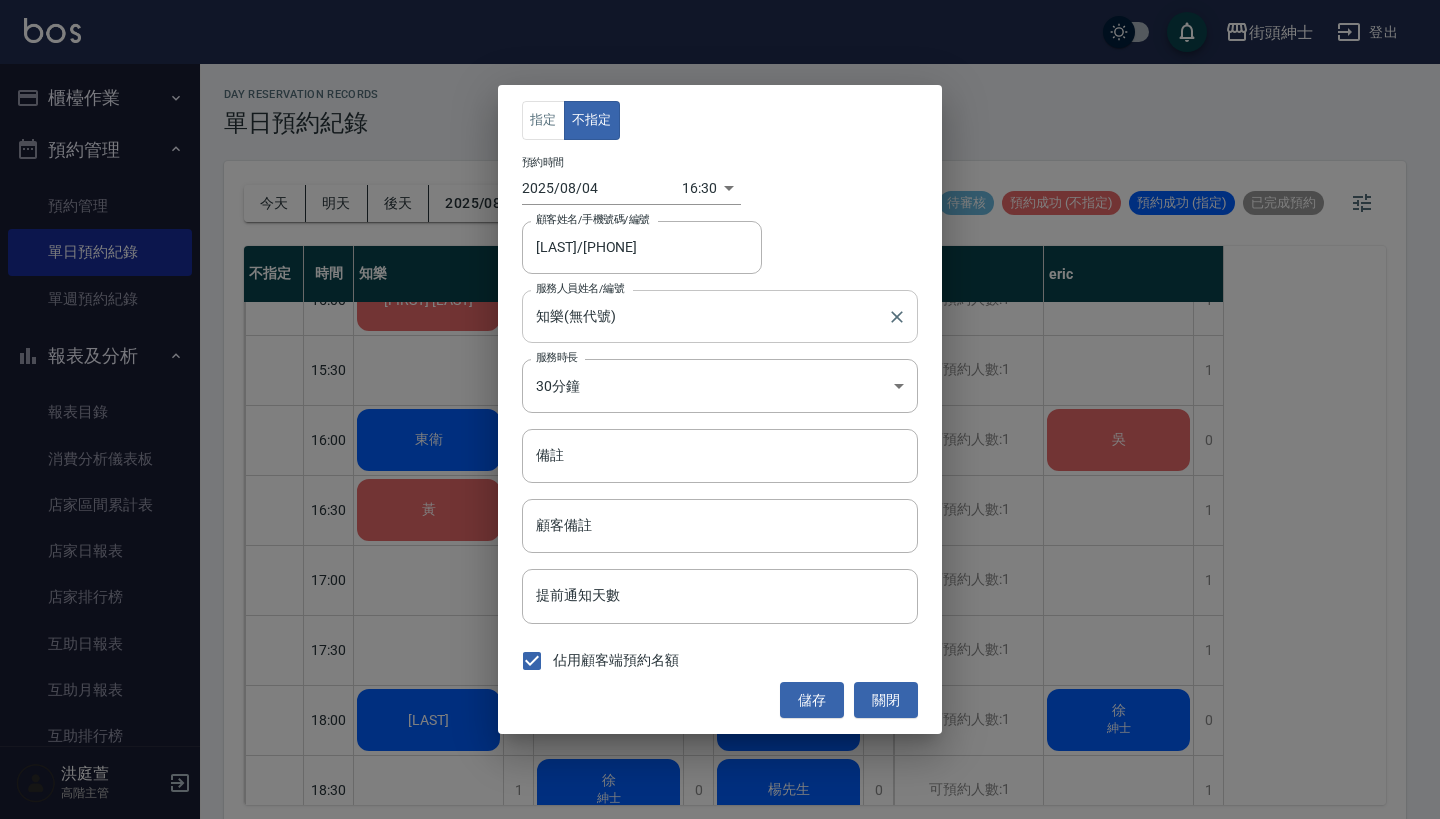 click on "知樂(無代號)" at bounding box center [705, 316] 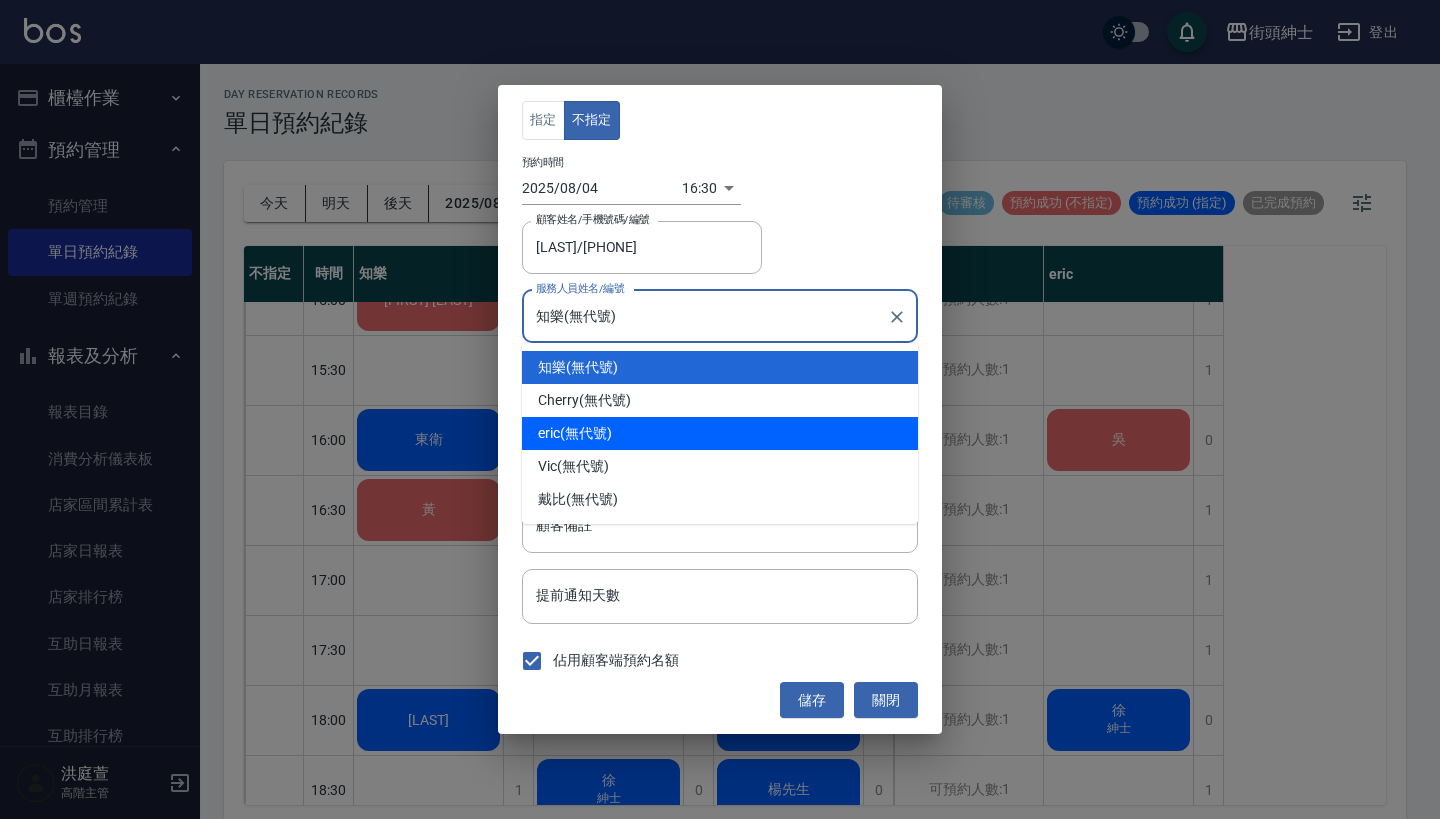 click on "eric (無代號)" at bounding box center (720, 433) 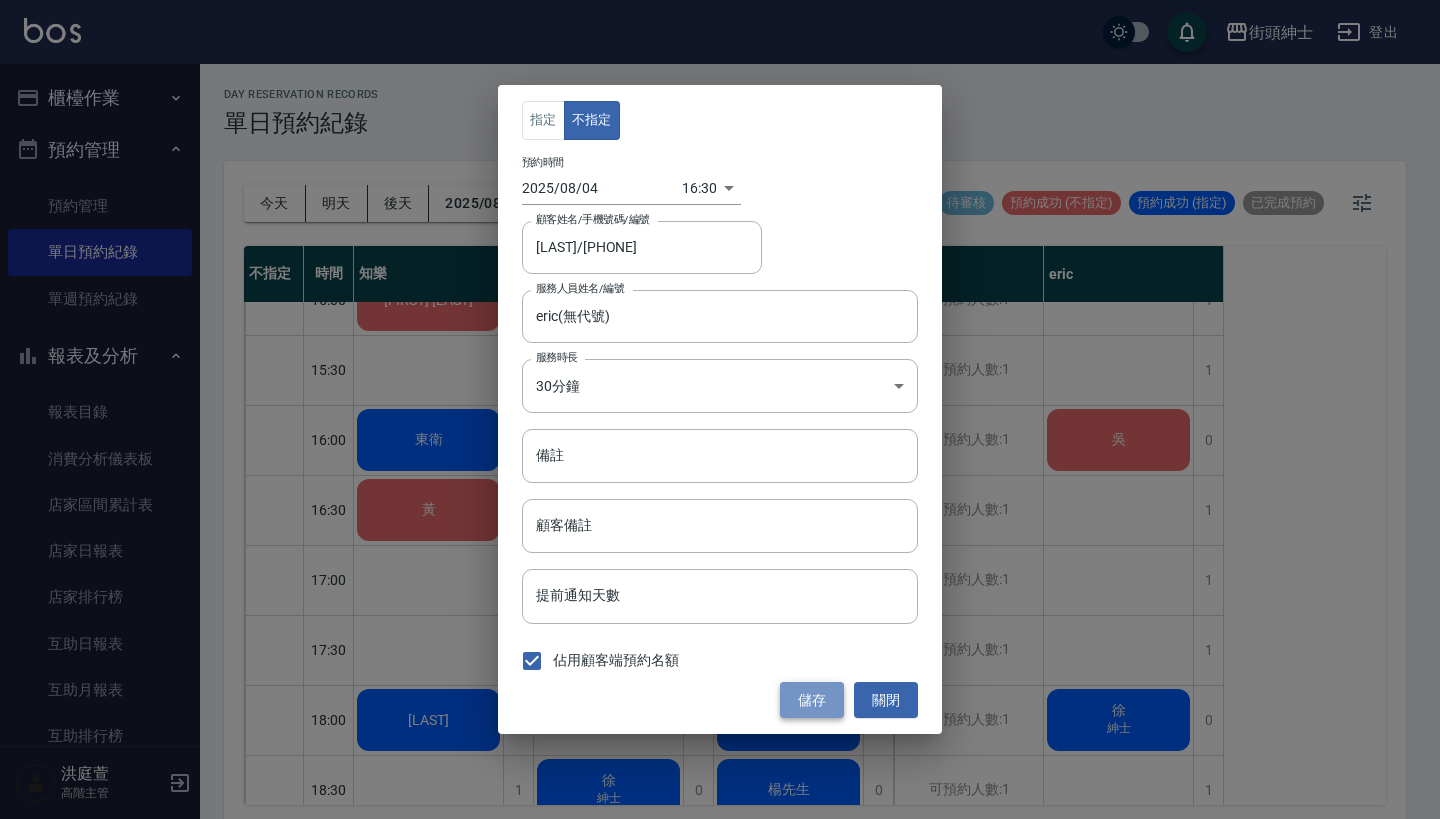 click on "儲存" at bounding box center (812, 700) 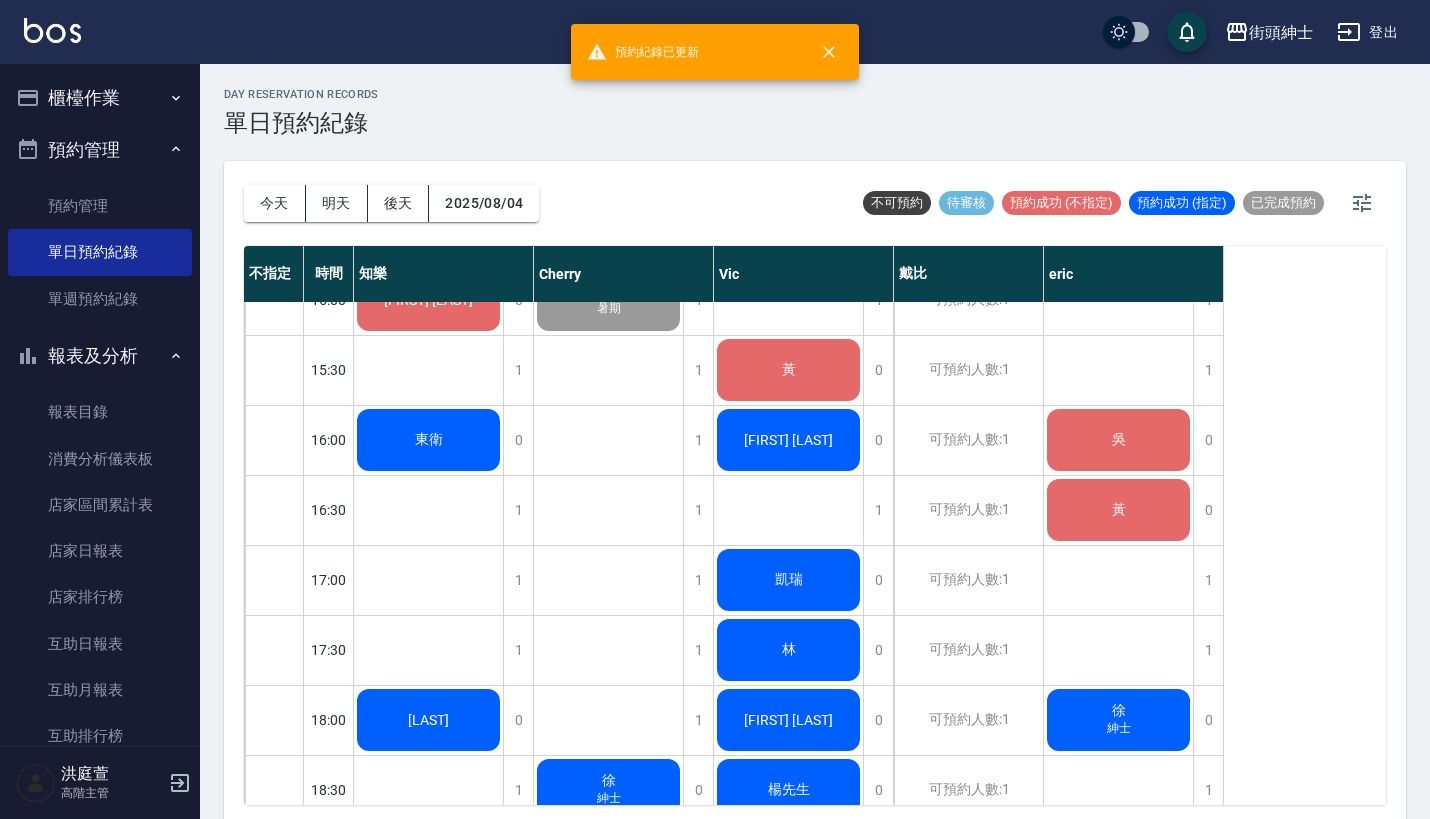 click on "東衛" at bounding box center (428, -50) 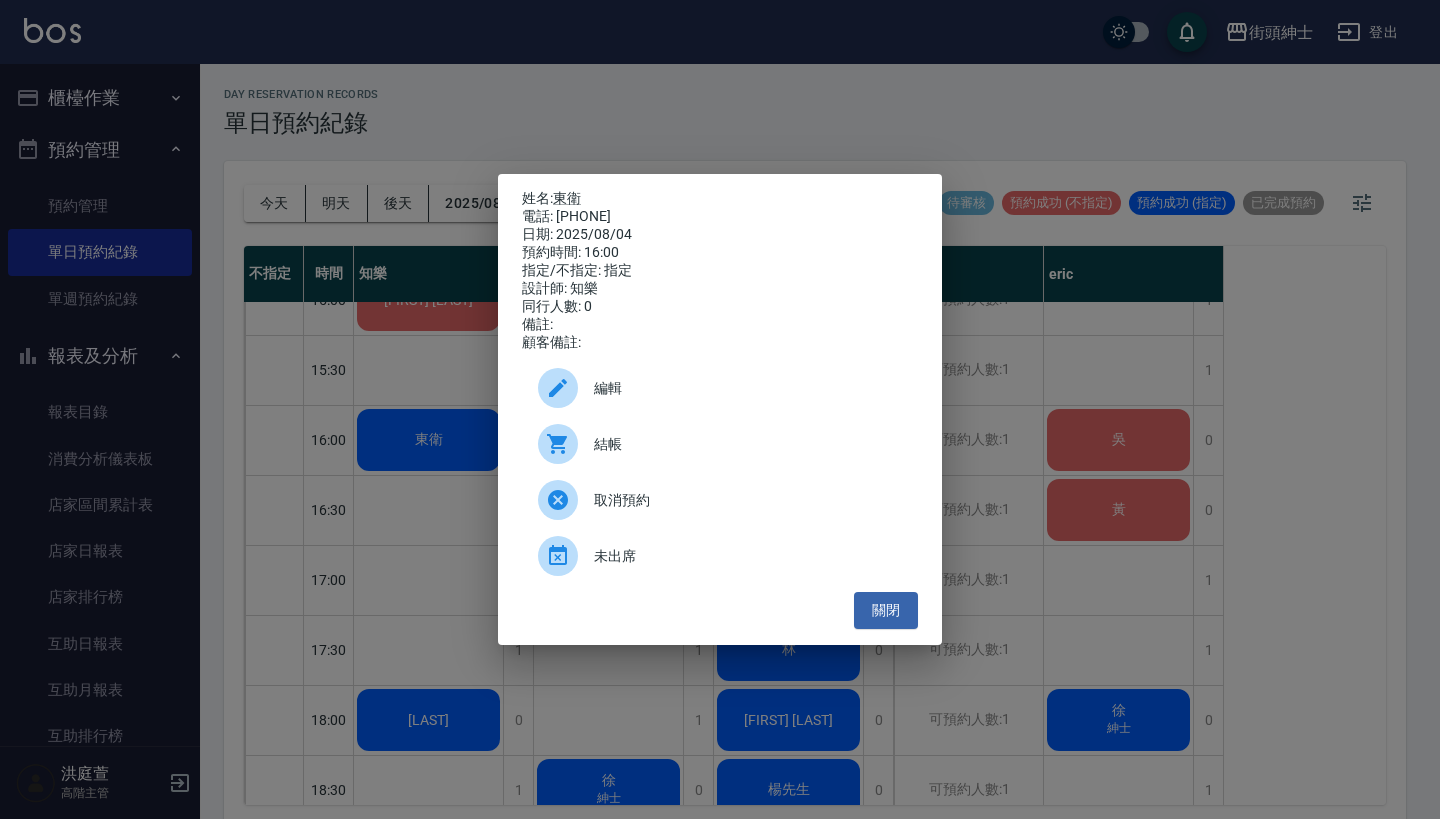 click on "編輯" at bounding box center [720, 388] 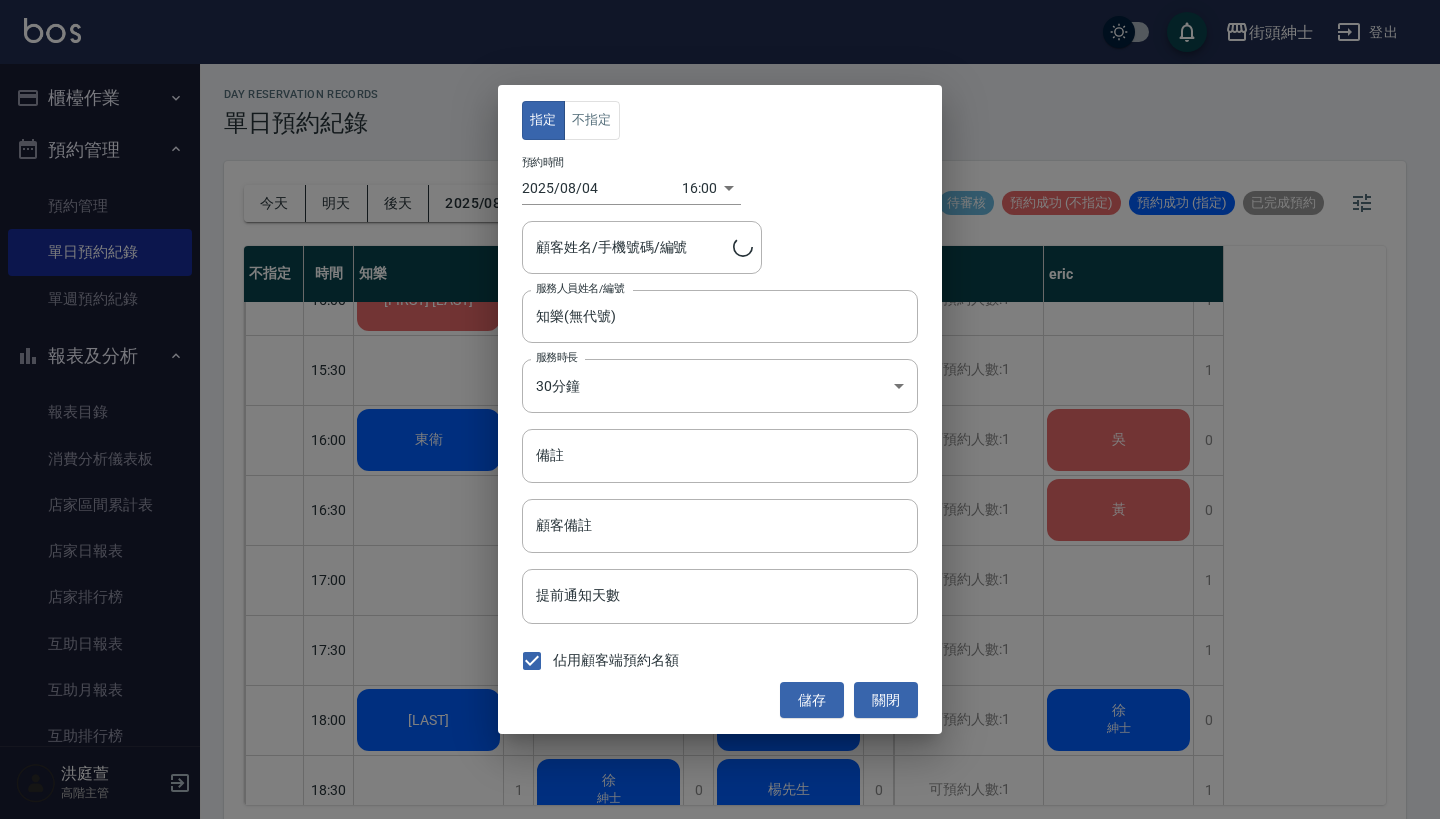 type on "東衛/0970733637" 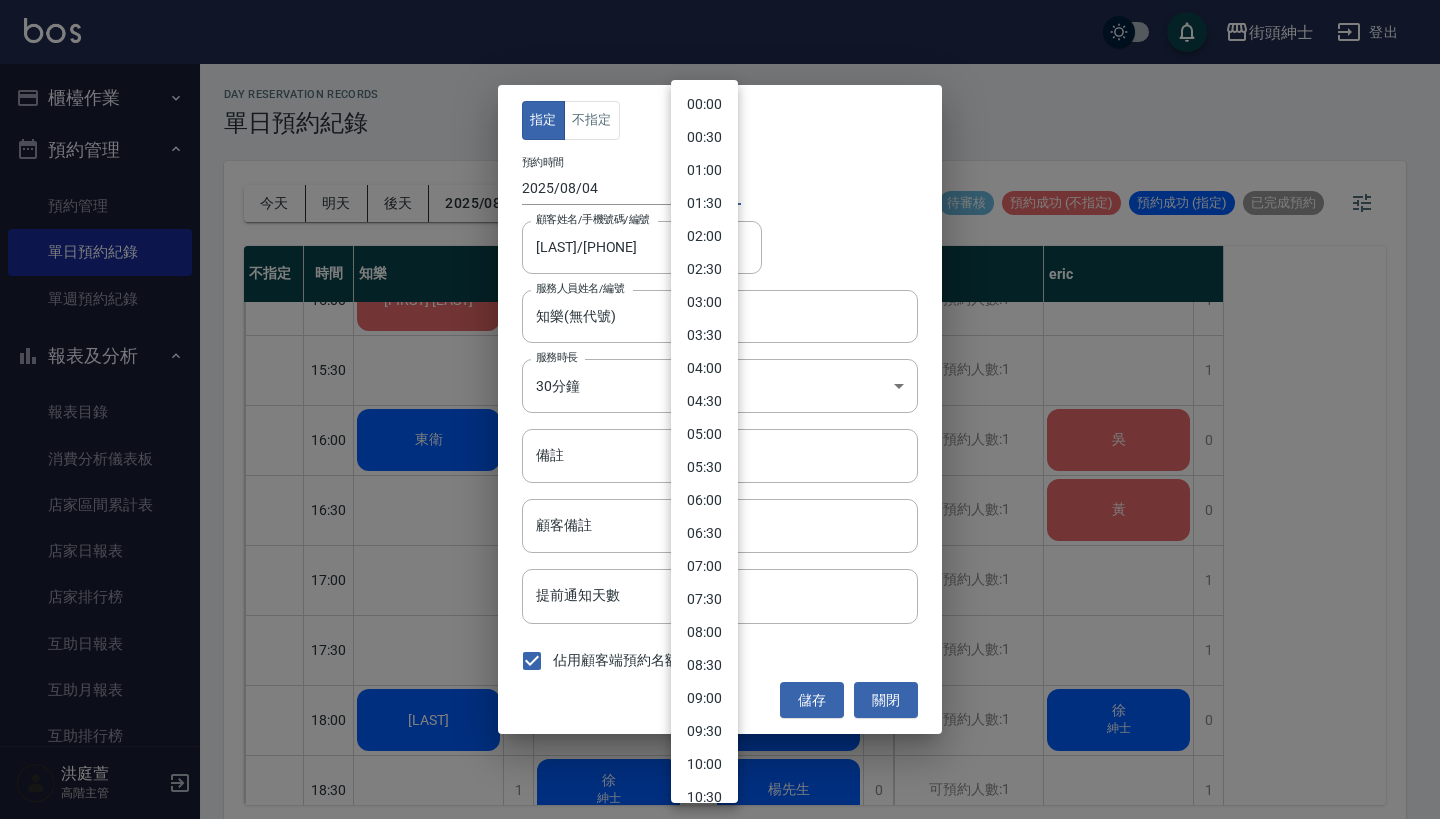 click on "街頭紳士 登出 櫃檯作業 打帳單 帳單列表 掛單列表 座位開單 營業儀表板 現金收支登錄 高階收支登錄 材料自購登錄 每日結帳 排班表 現場電腦打卡 掃碼打卡 預約管理 預約管理 單日預約紀錄 單週預約紀錄 報表及分析 報表目錄 消費分析儀表板 店家區間累計表 店家日報表 店家排行榜 互助日報表 互助月報表 互助排行榜 互助點數明細 互助業績報表 全店業績分析表 每日業績分析表 營業統計分析表 營業項目月分析表 設計師業績表 設計師日報表 設計師業績分析表 設計師業績月報表 設計師抽成報表 設計師排行榜 商品銷售排行榜 商品消耗明細 商品進銷貨報表 商品庫存表 商品庫存盤點表 會員卡銷售報表 服務扣項明細表 單一服務項目查詢 店販抽成明細 店販分類抽成明細 顧客入金餘額表 顧客卡券餘額表 每日非現金明細 每日收支明細 收支分類明細表 收支匯款表 1" at bounding box center (720, 412) 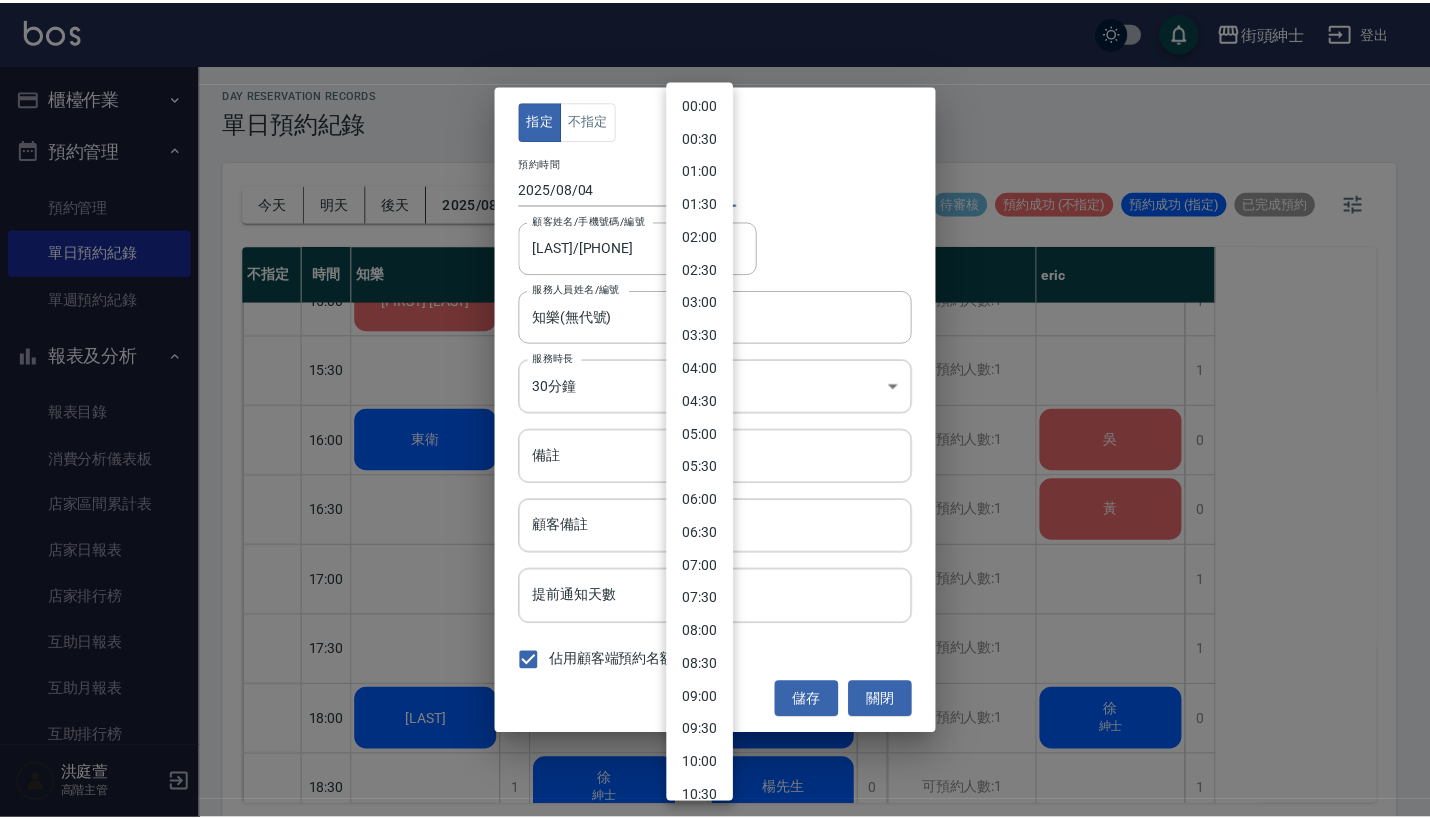 scroll, scrollTop: 720, scrollLeft: 0, axis: vertical 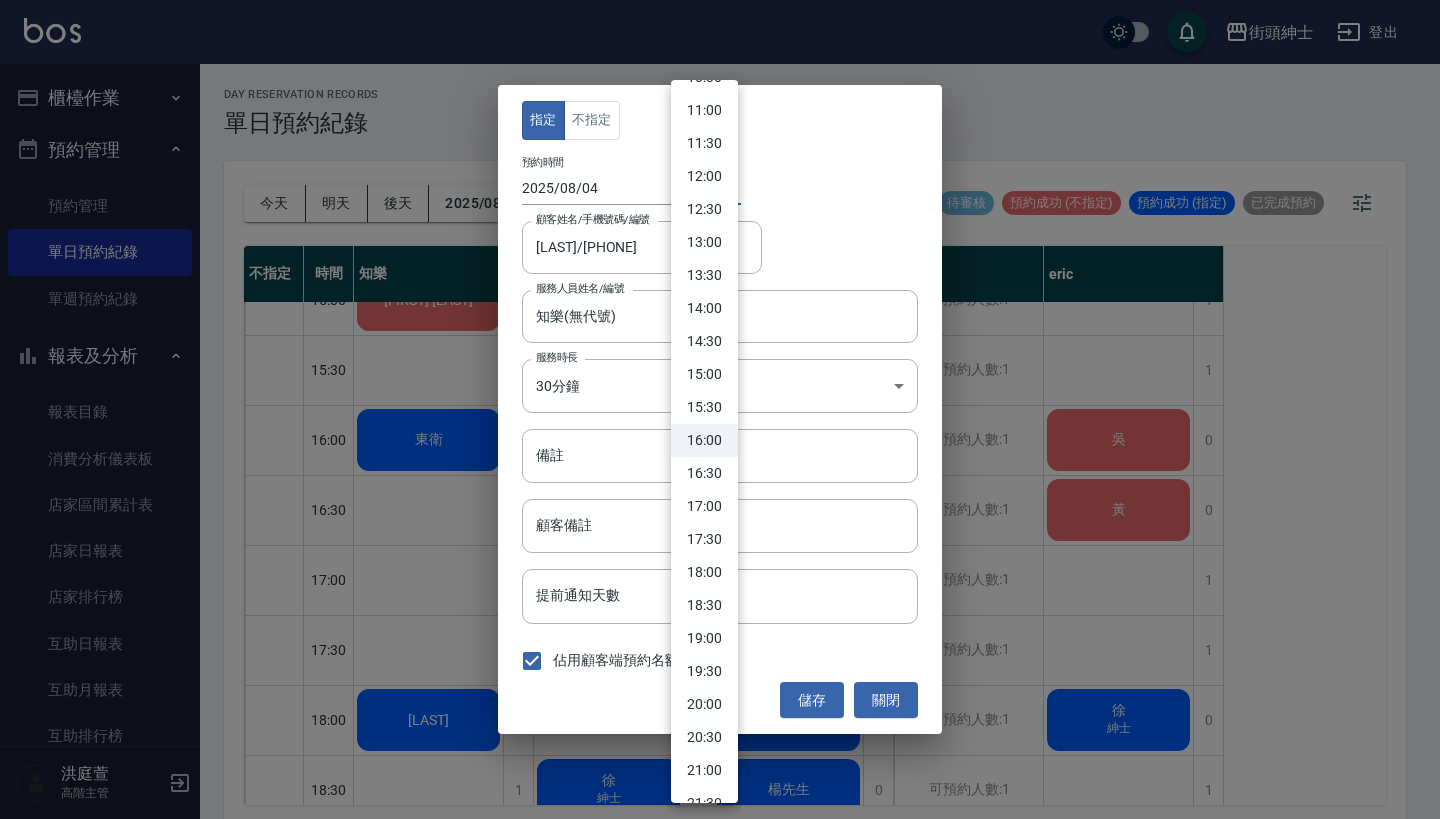 click on "16:30" at bounding box center [704, 473] 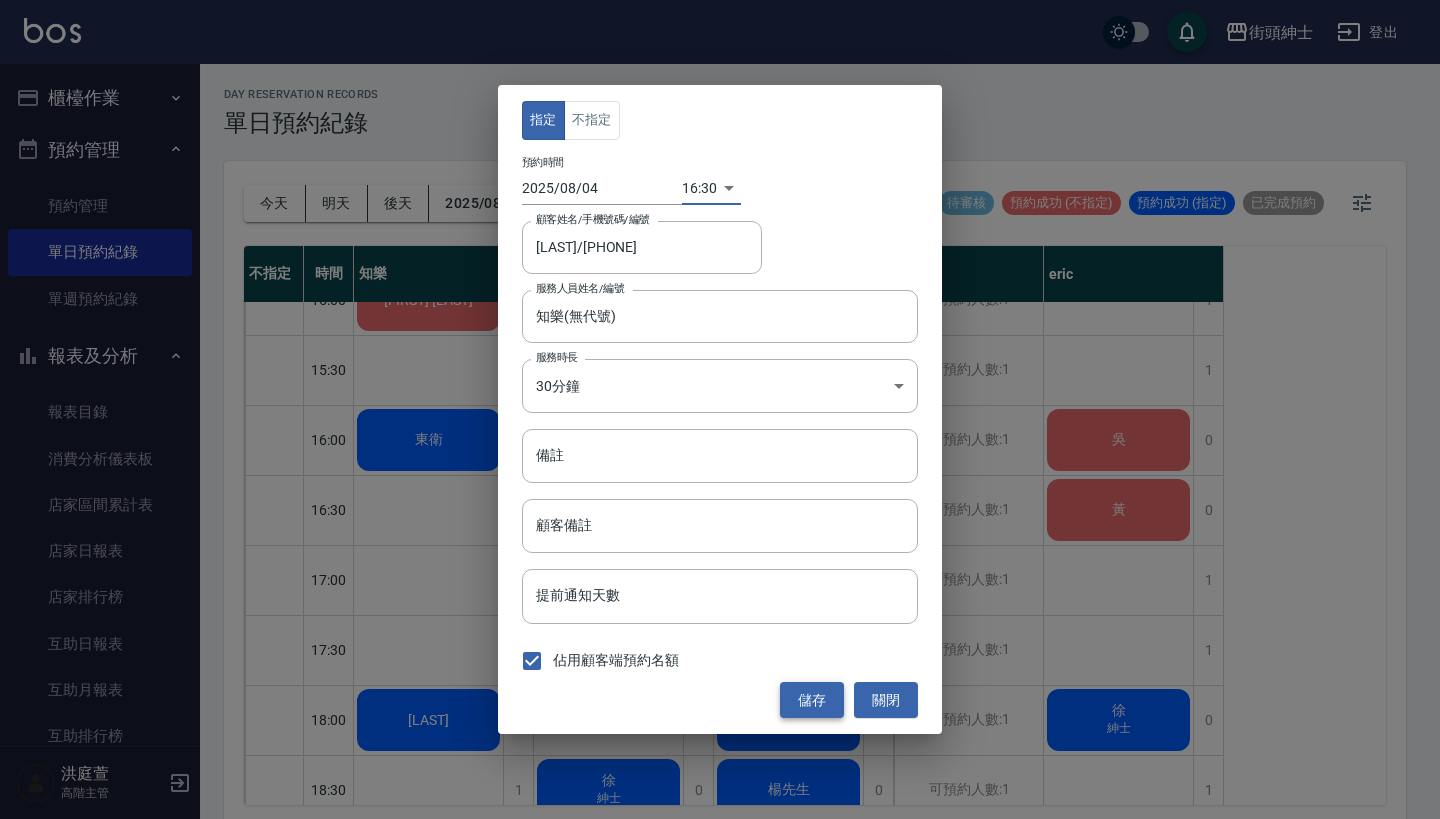 click on "儲存" at bounding box center (812, 700) 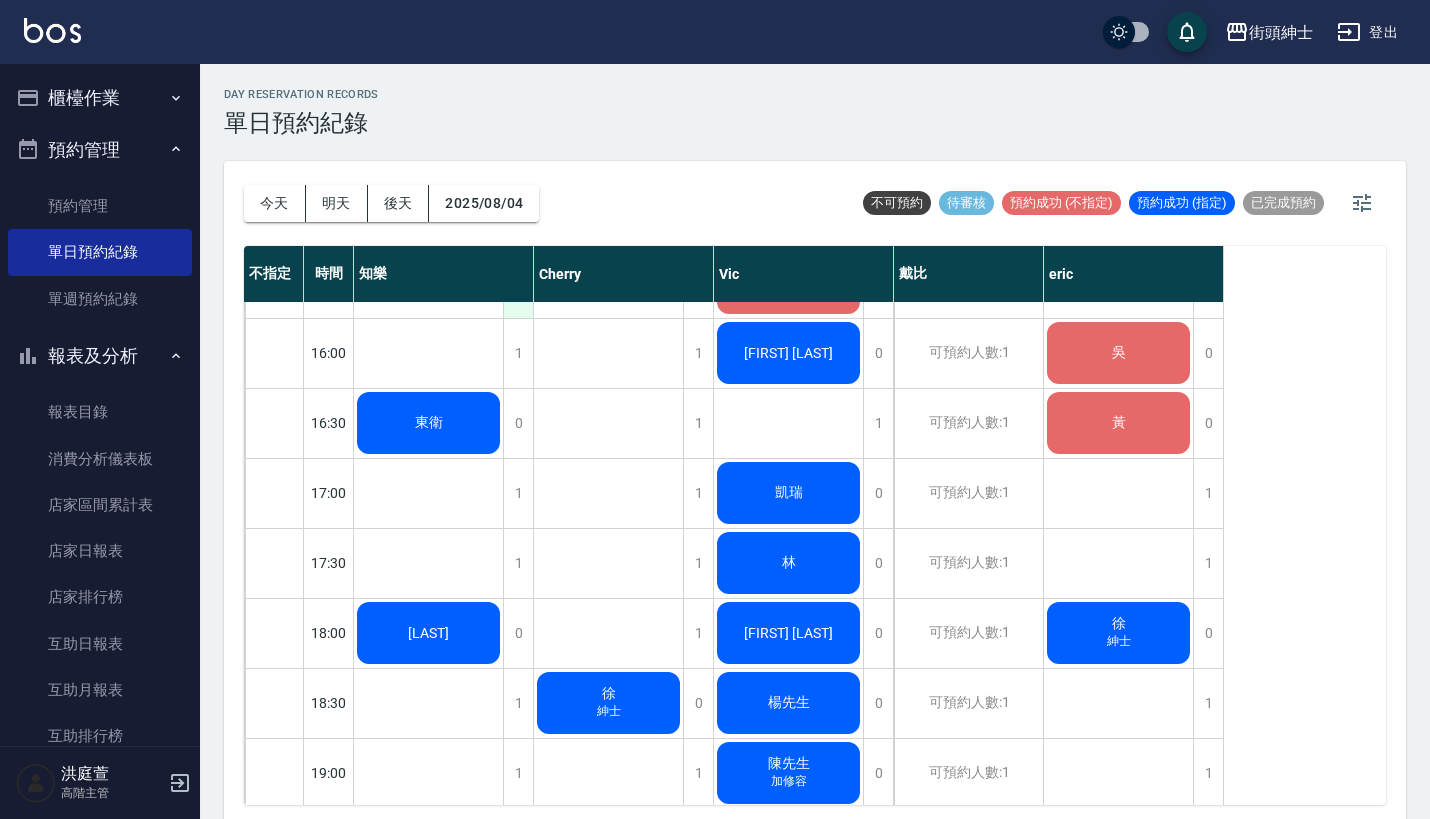 scroll, scrollTop: 963, scrollLeft: 0, axis: vertical 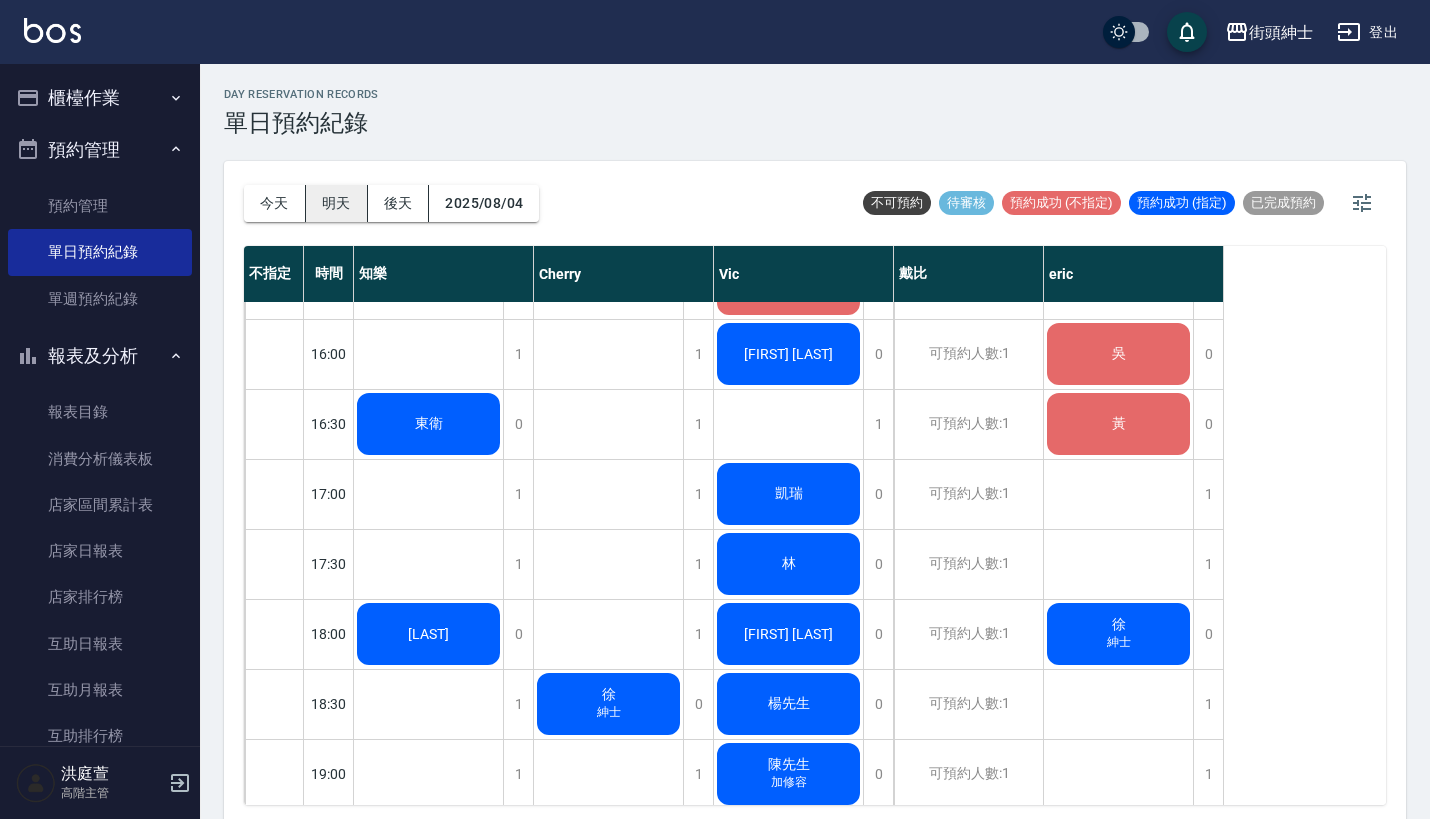 click on "明天" at bounding box center (337, 203) 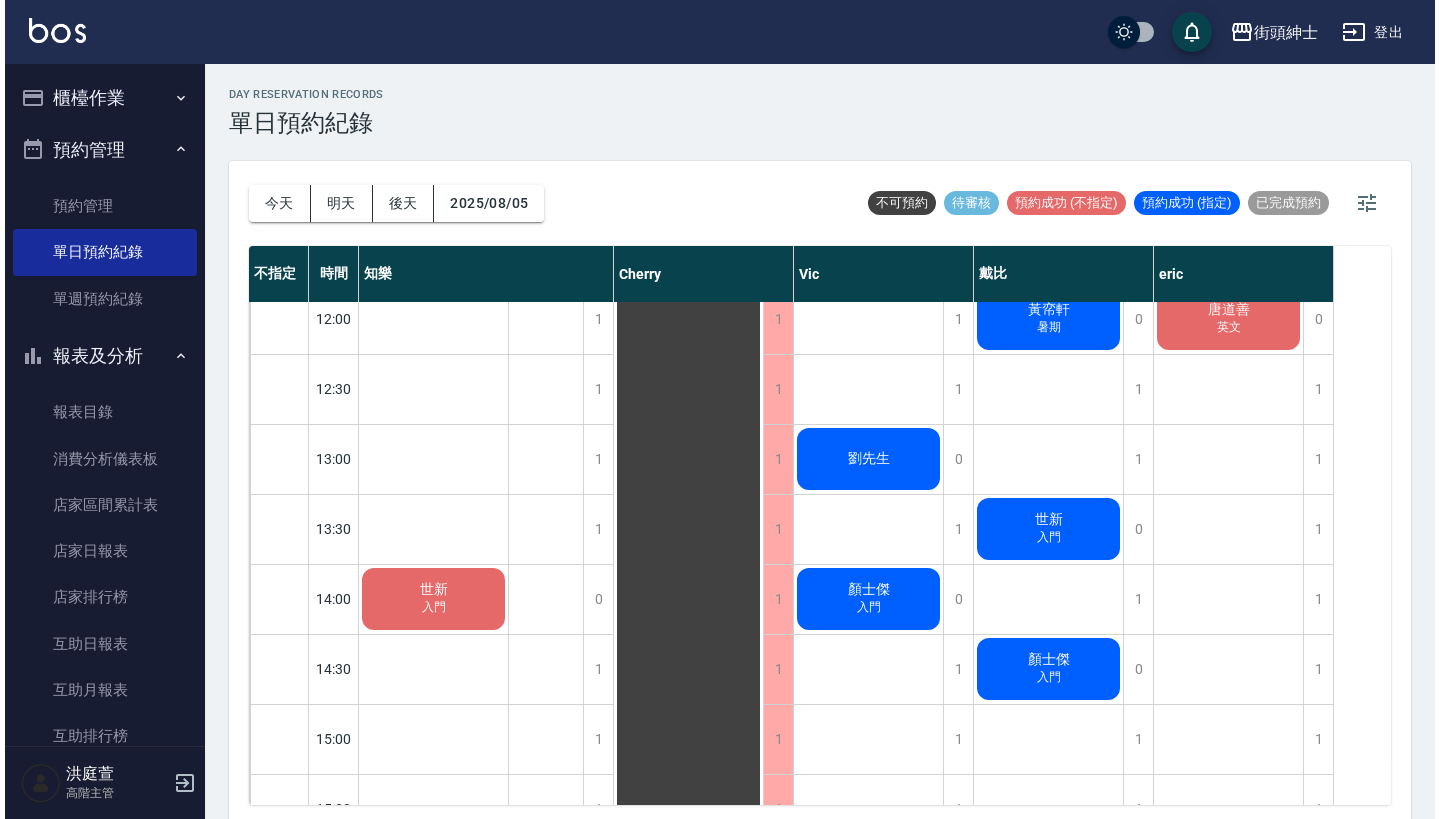 scroll, scrollTop: 385, scrollLeft: 0, axis: vertical 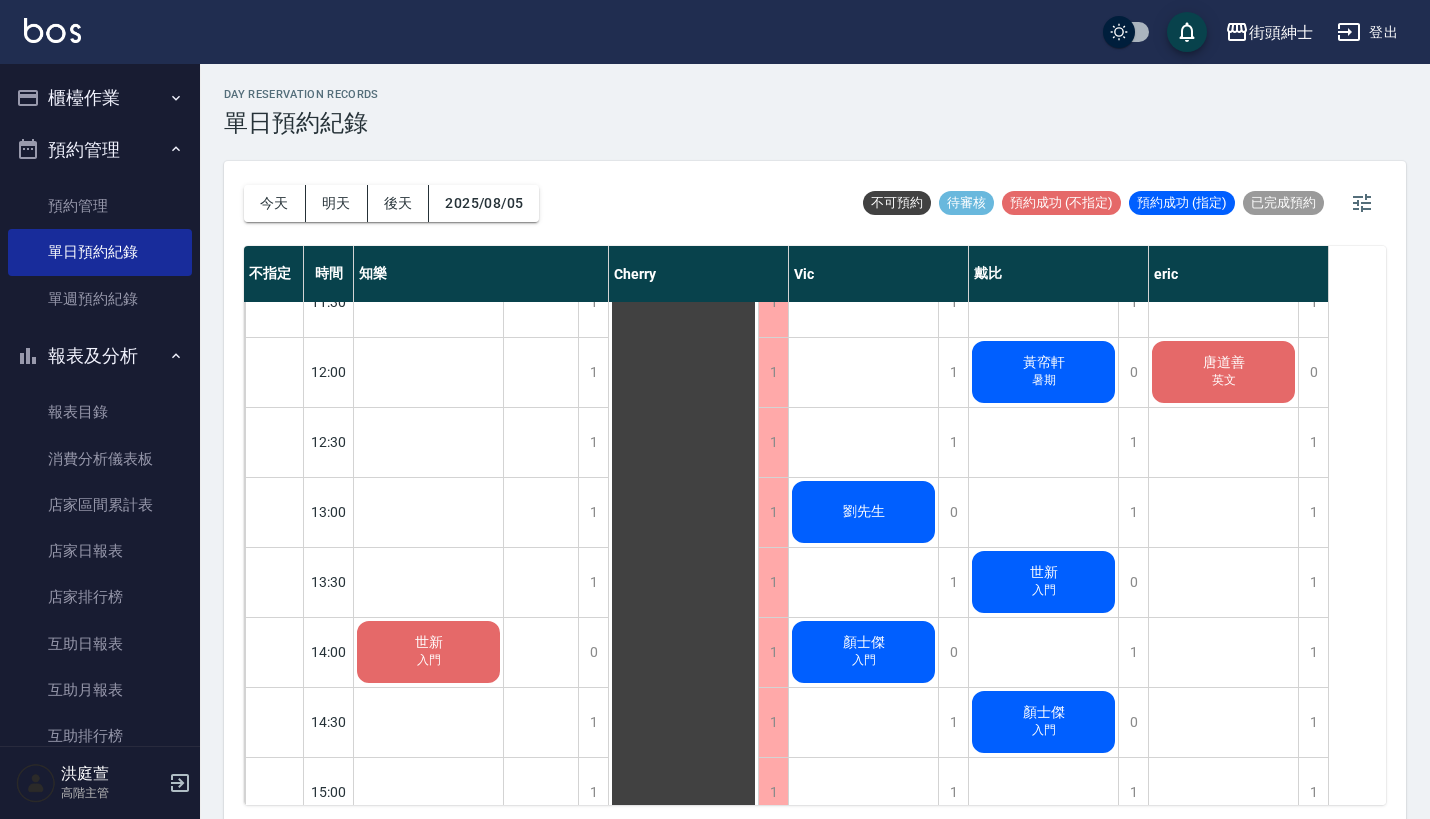 click on "黃帟軒 暑期" at bounding box center (428, 652) 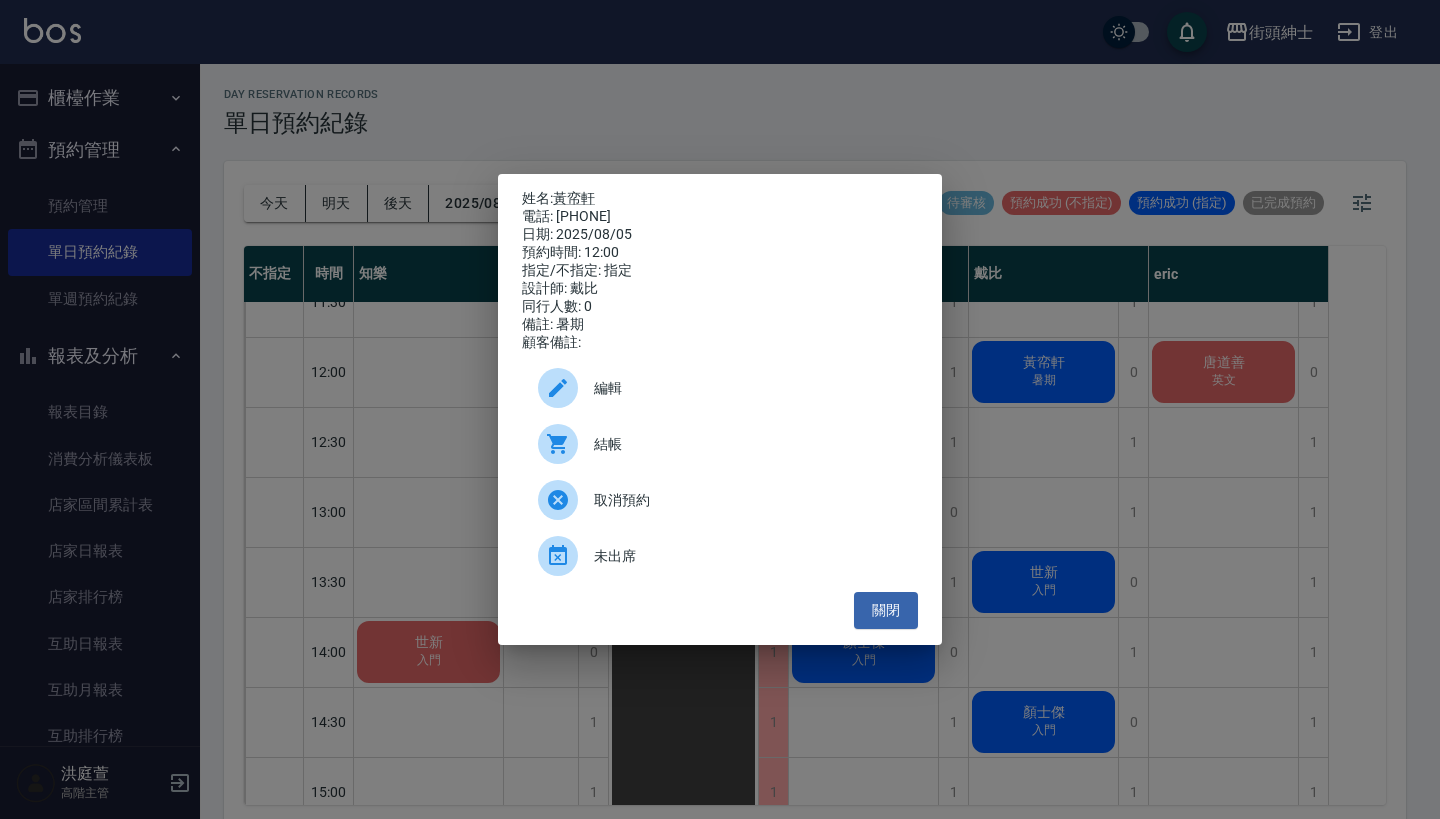 click on "編輯" at bounding box center (748, 388) 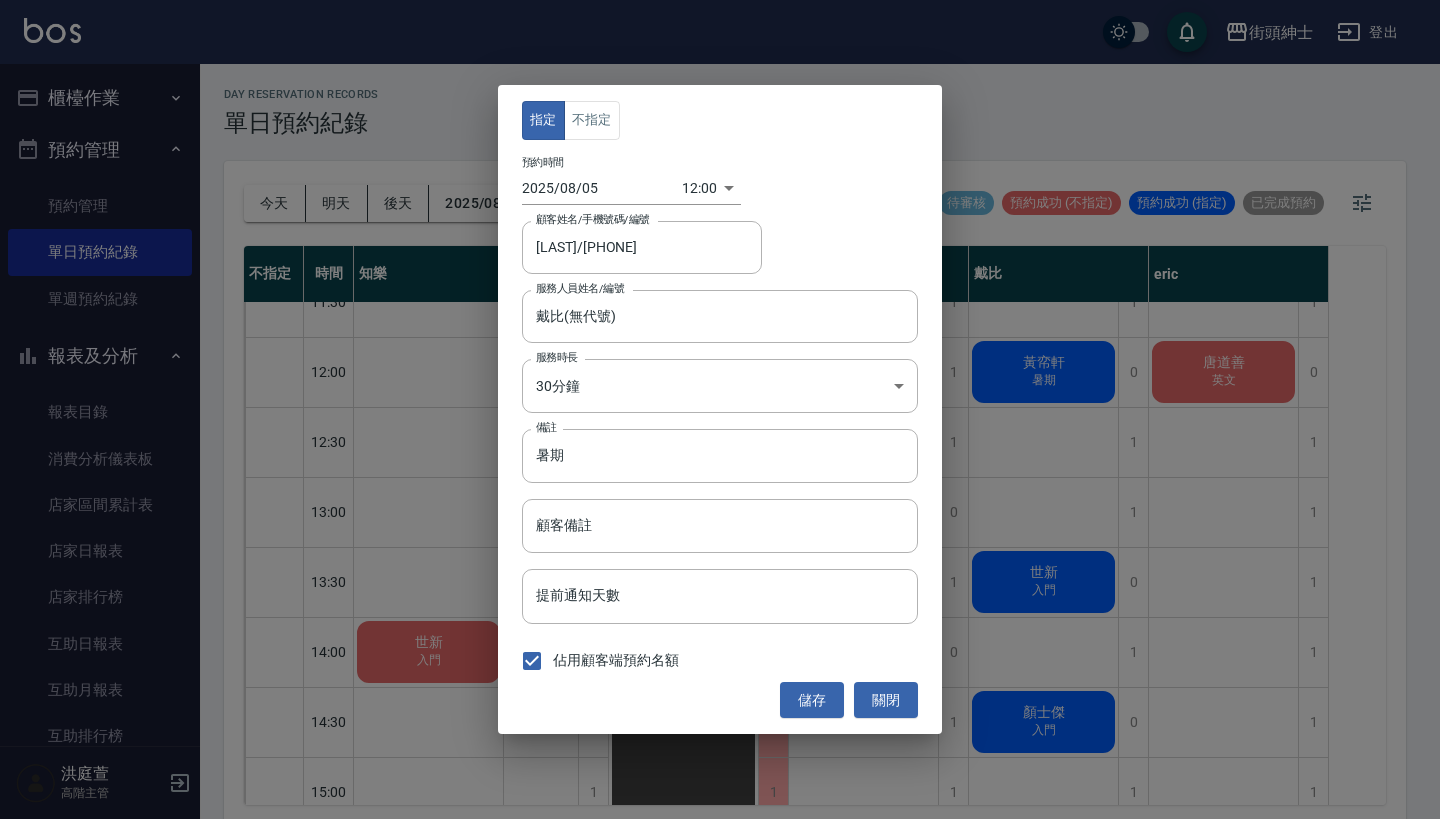 click on "街頭紳士 登出 櫃檯作業 打帳單 帳單列表 掛單列表 座位開單 營業儀表板 現金收支登錄 高階收支登錄 材料自購登錄 每日結帳 排班表 現場電腦打卡 掃碼打卡 預約管理 預約管理 單日預約紀錄 單週預約紀錄 報表及分析 報表目錄 消費分析儀表板 店家區間累計表 店家日報表 店家排行榜 互助日報表 互助月報表 互助排行榜 互助點數明細 互助業績報表 全店業績分析表 每日業績分析表 營業統計分析表 營業項目月分析表 設計師業績表 設計師日報表 設計師業績分析表 設計師業績月報表 設計師抽成報表 設計師排行榜 商品銷售排行榜 商品消耗明細 商品進銷貨報表 商品庫存表 商品庫存盤點表 會員卡銷售報表 服務扣項明細表 單一服務項目查詢 店販抽成明細 店販分類抽成明細 顧客入金餘額表 顧客卡券餘額表 每日非現金明細 每日收支明細 收支分類明細表 收支匯款表 1" at bounding box center (720, 412) 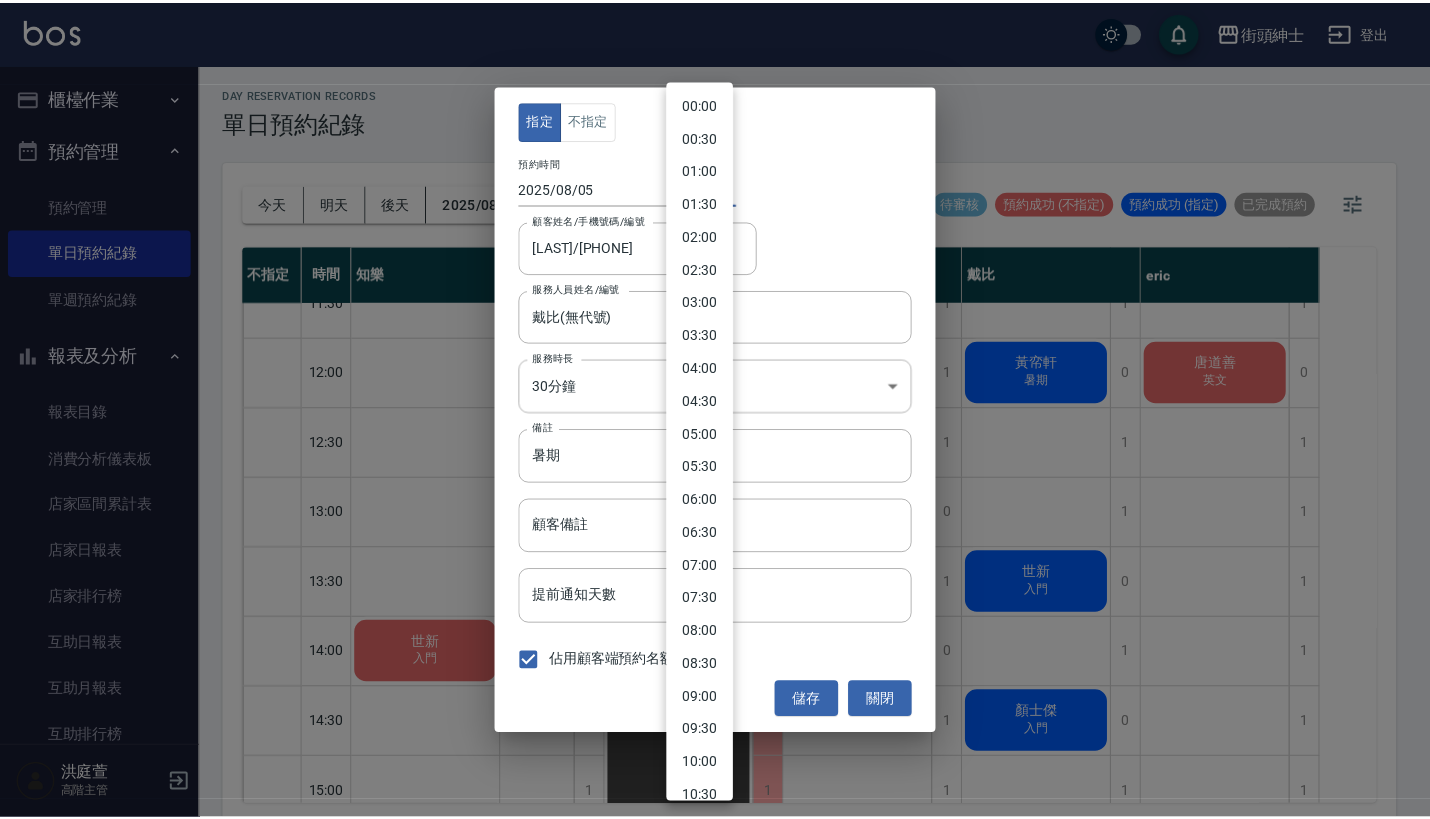 scroll, scrollTop: 456, scrollLeft: 0, axis: vertical 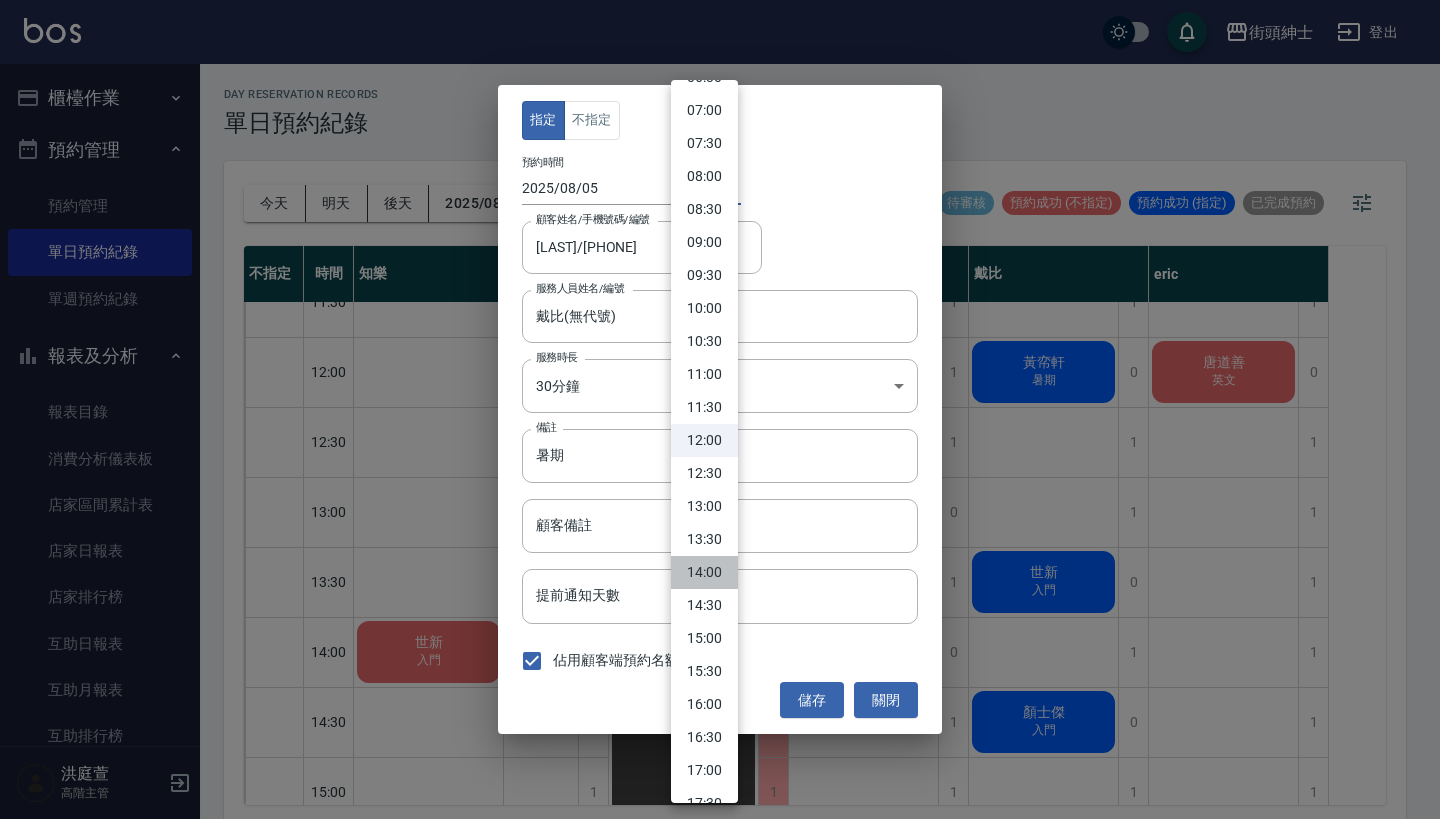 click on "14:00" at bounding box center (704, 572) 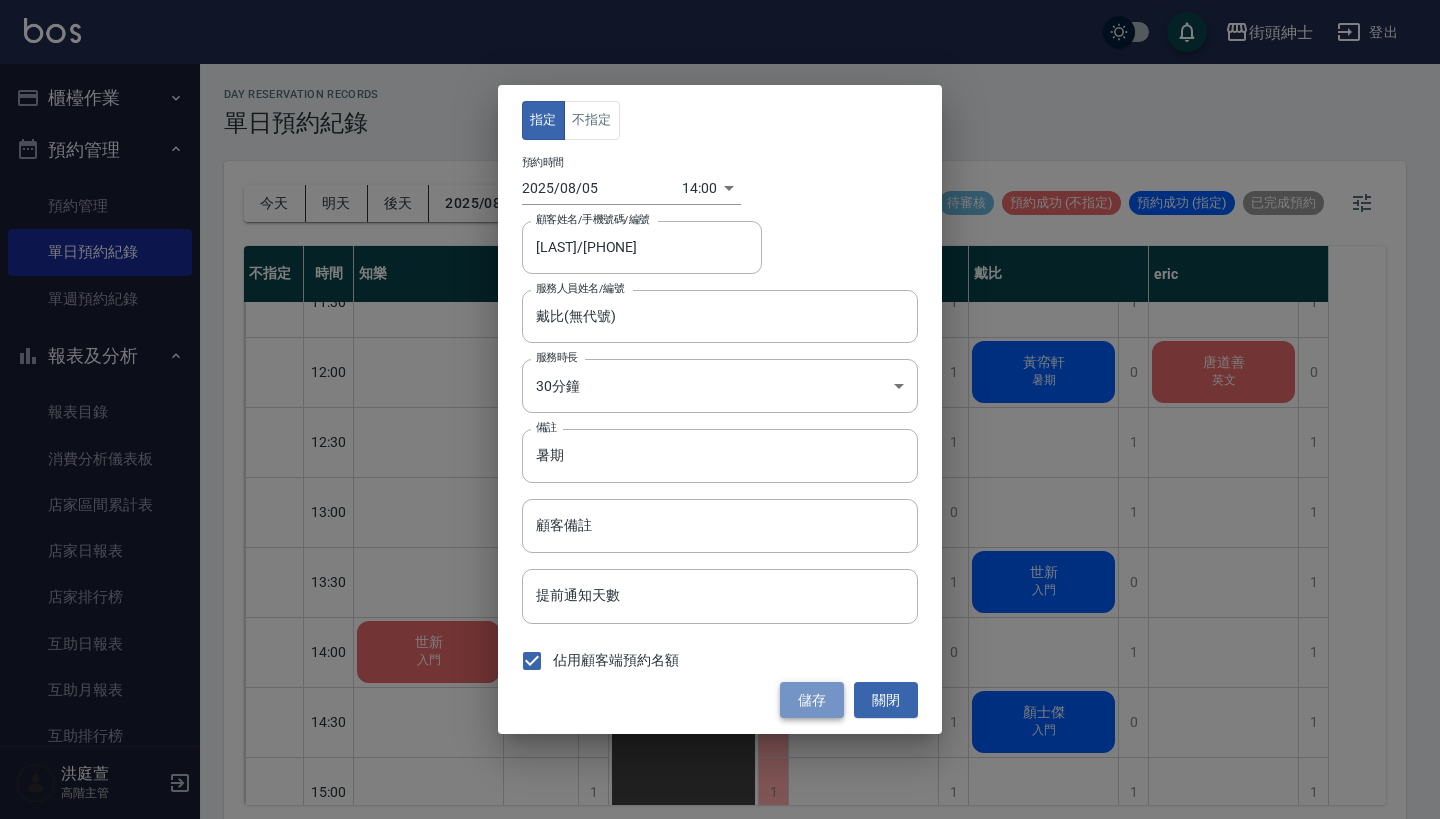 click on "儲存" at bounding box center [812, 700] 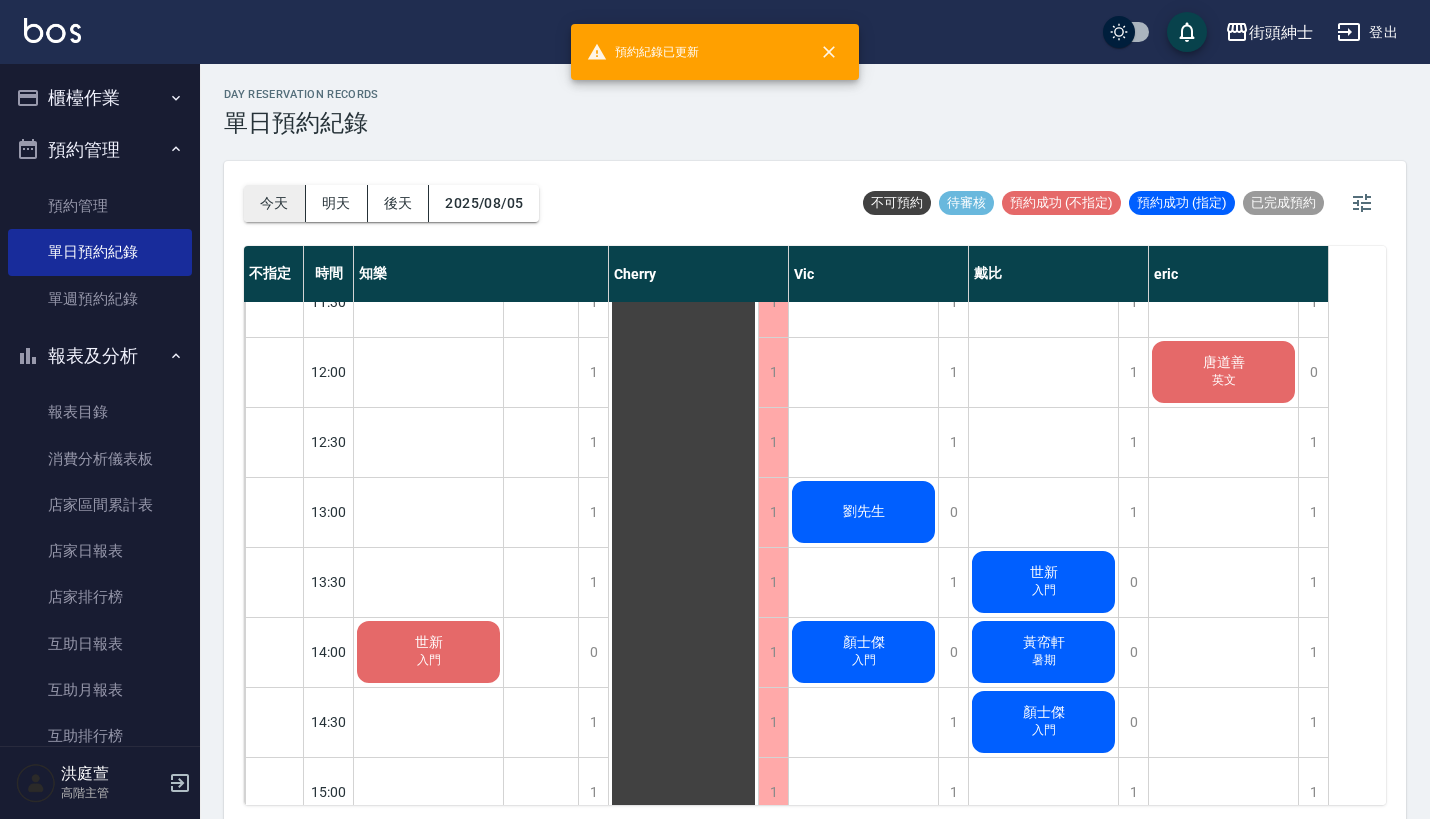 click on "今天" at bounding box center [275, 203] 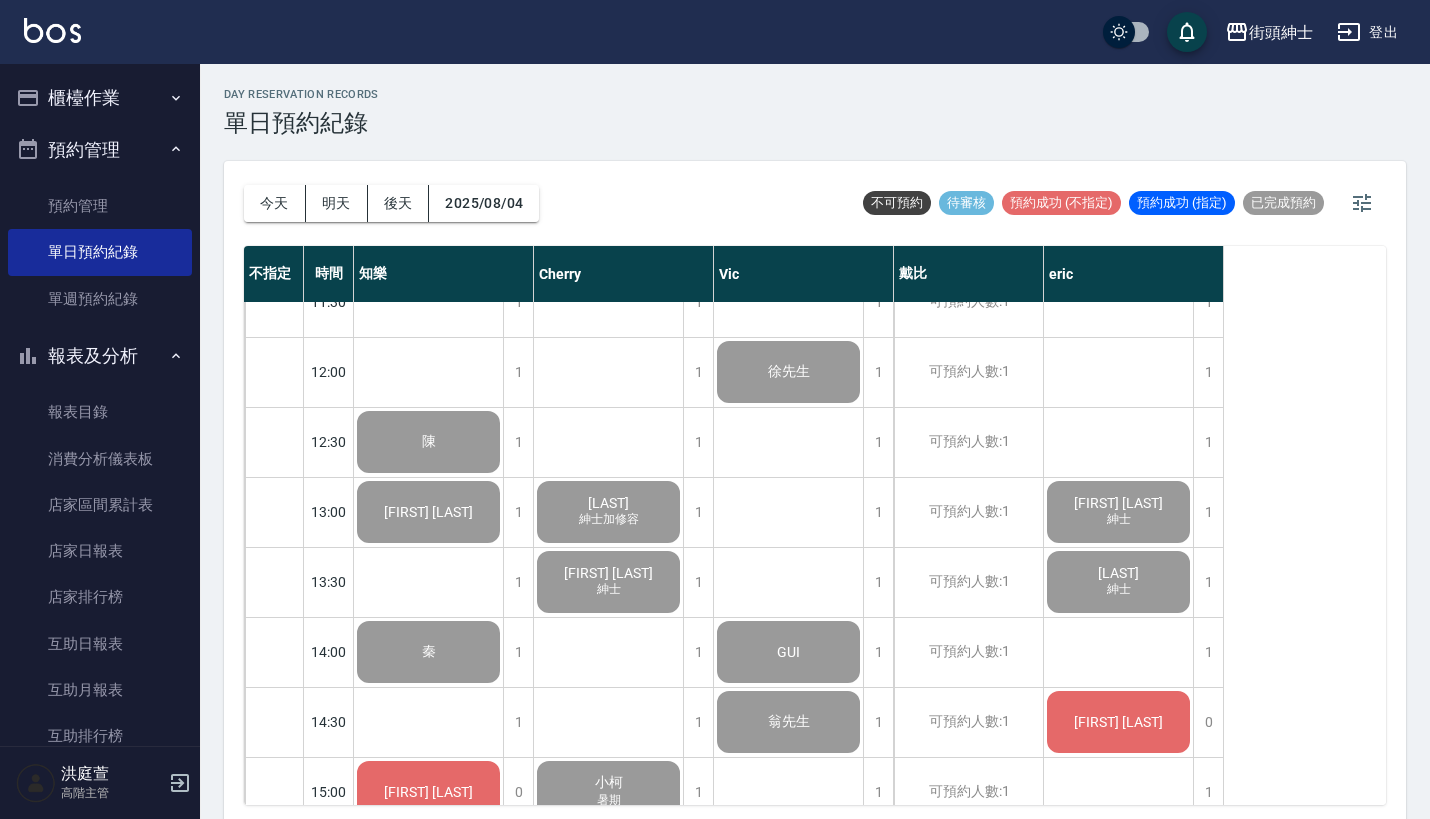 scroll, scrollTop: -1, scrollLeft: 0, axis: vertical 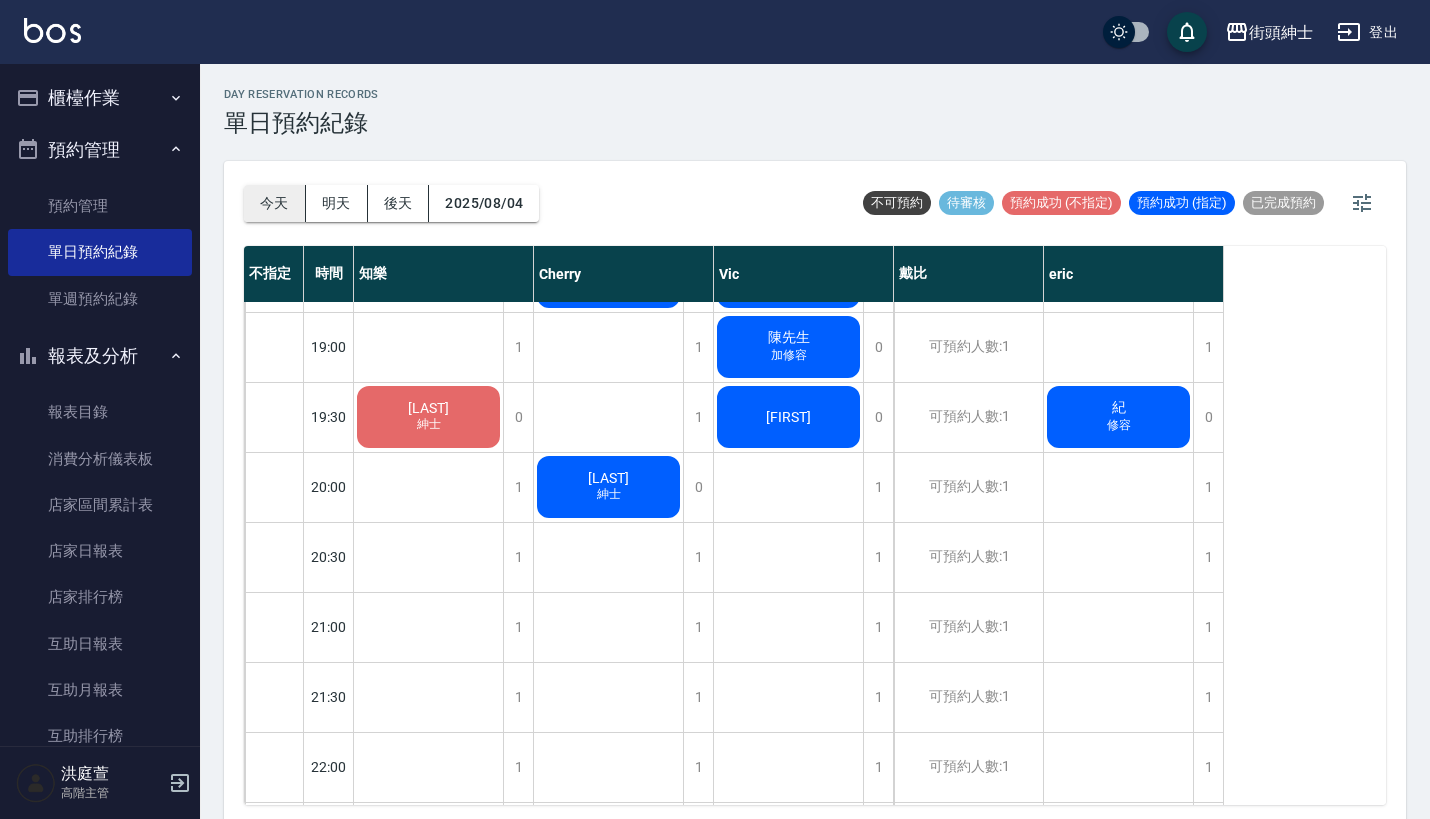 click on "今天" at bounding box center (275, 203) 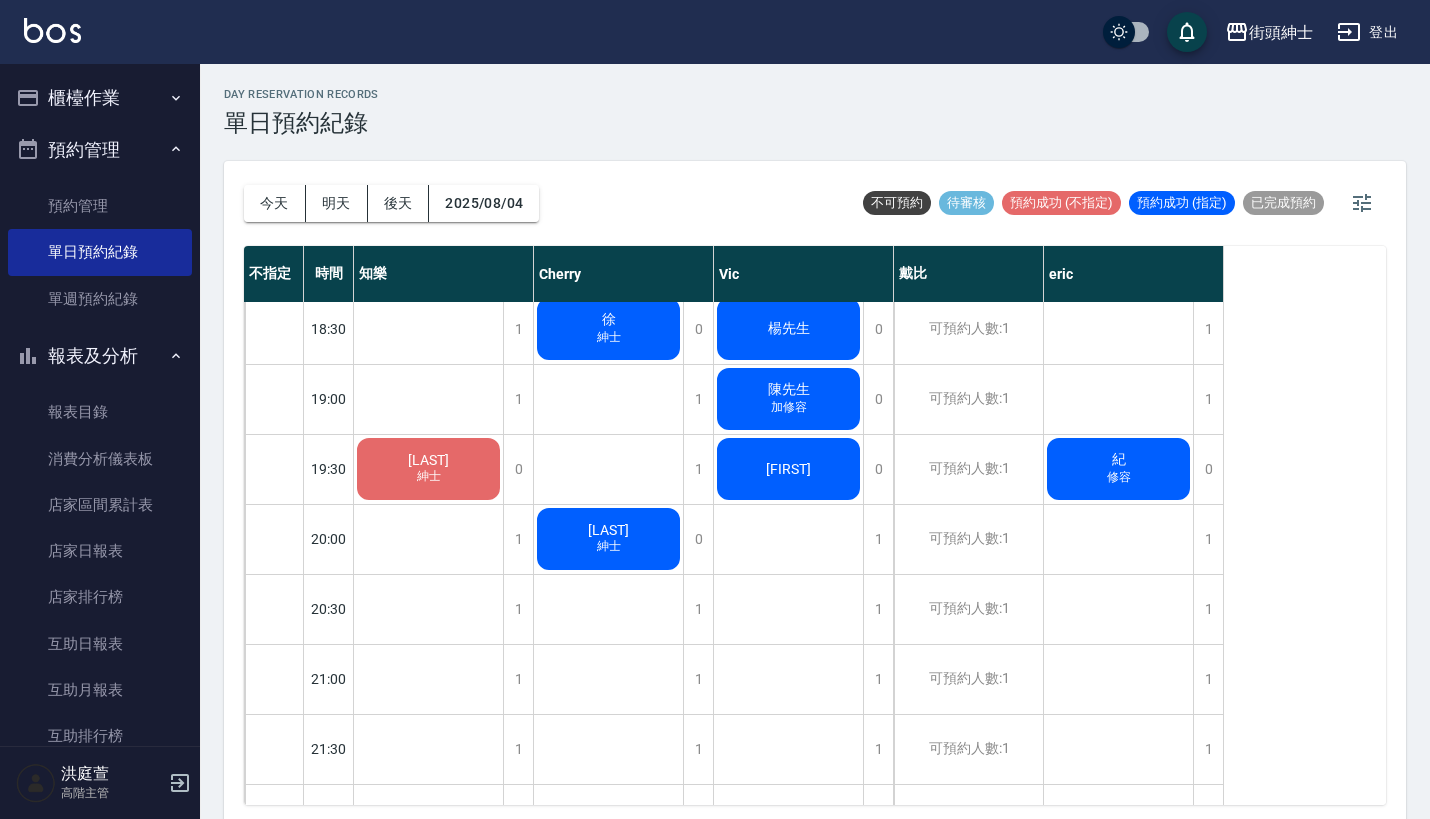 scroll, scrollTop: 1322, scrollLeft: 0, axis: vertical 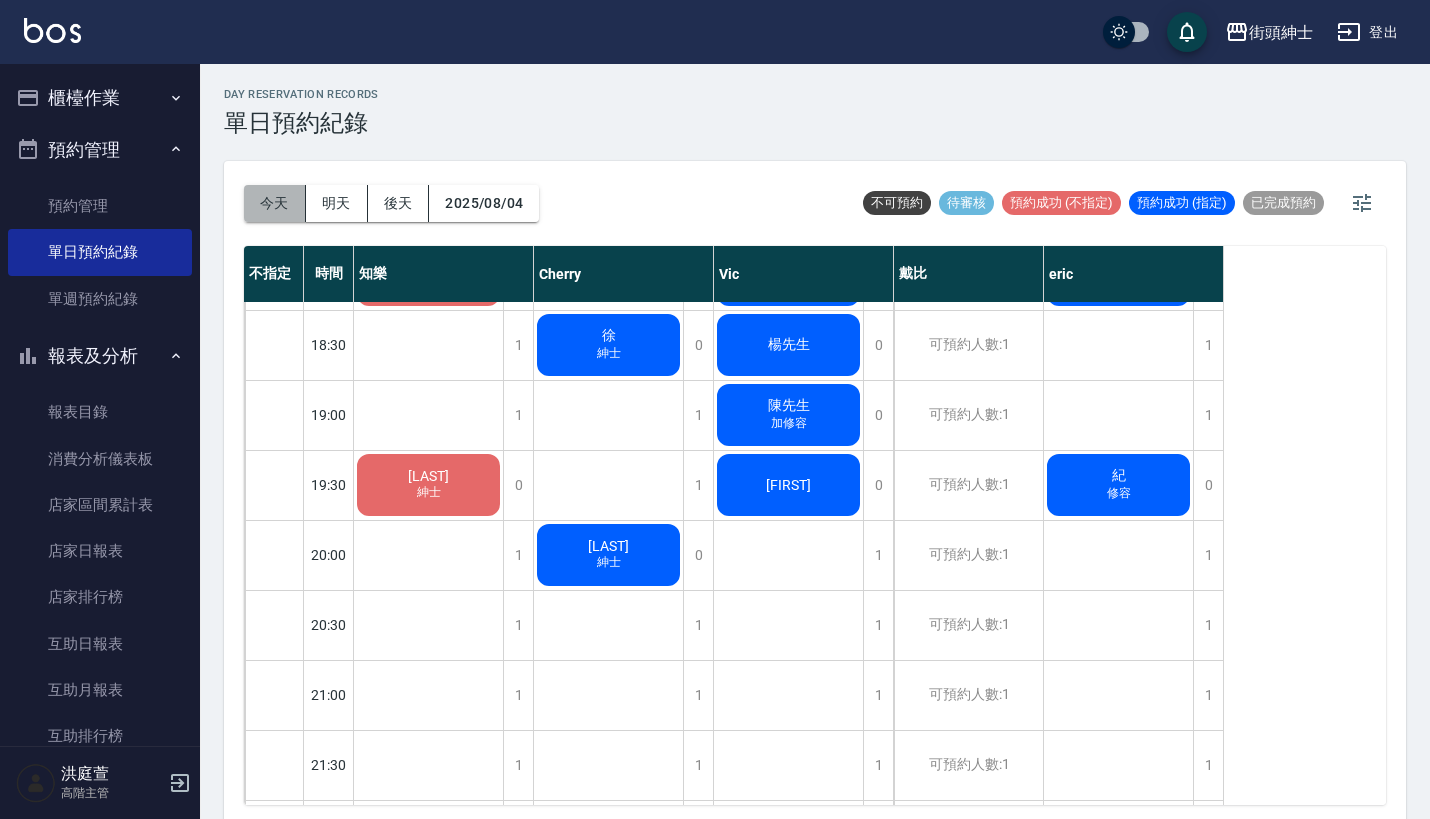 click on "今天" at bounding box center (275, 203) 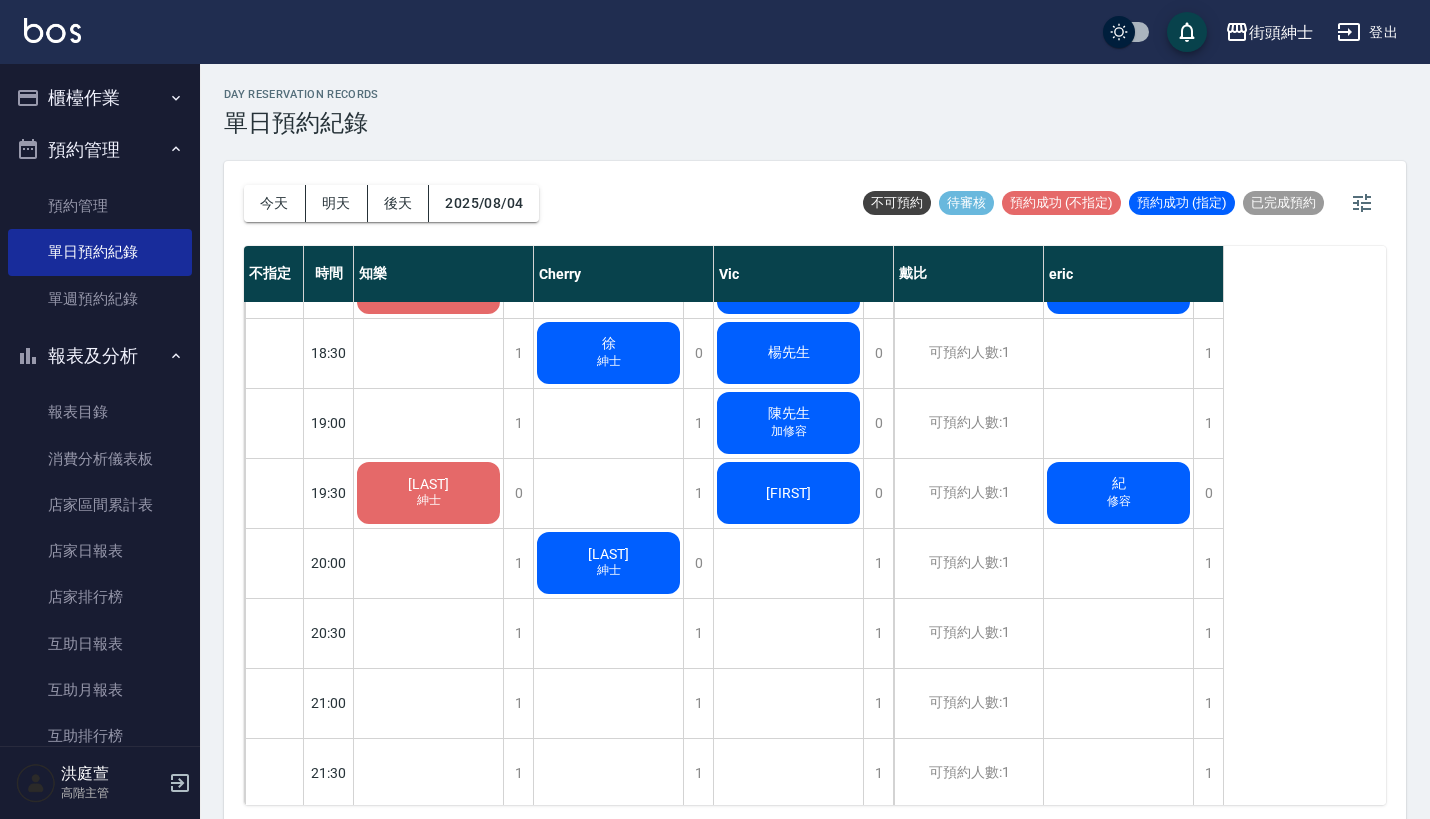 scroll, scrollTop: 1316, scrollLeft: 0, axis: vertical 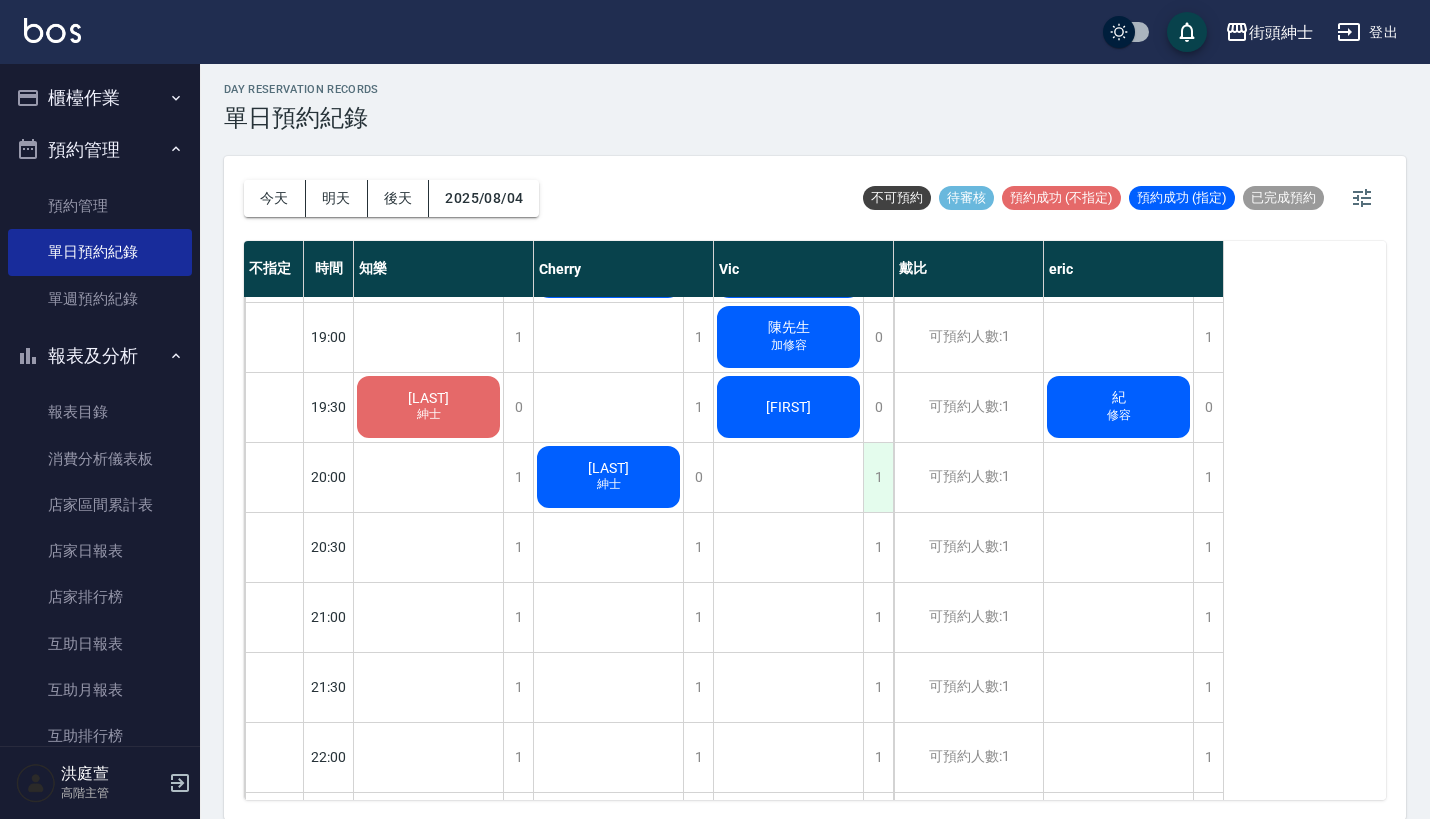 click on "1" at bounding box center [878, 477] 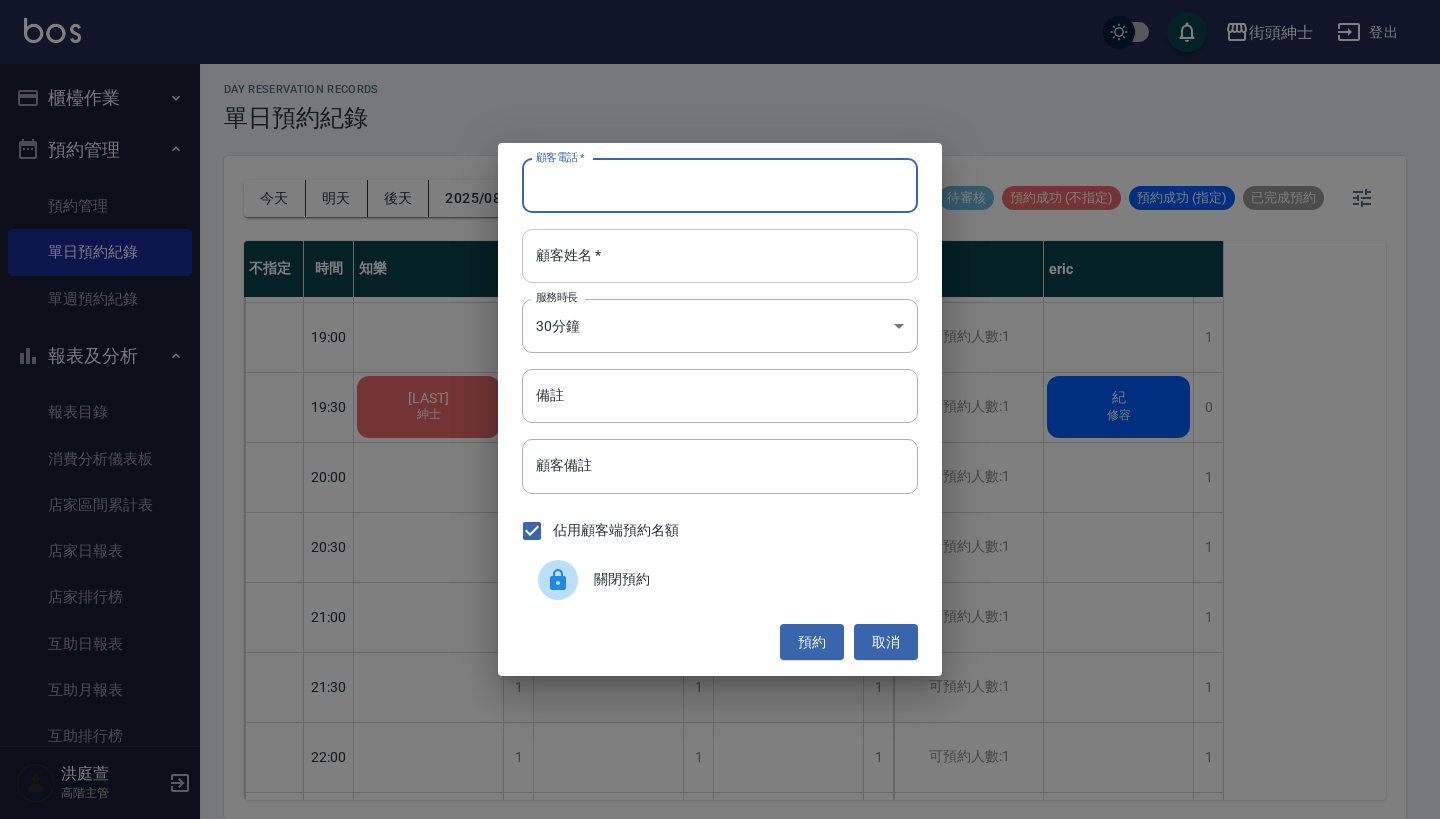 paste on "陳品元/0966570311" 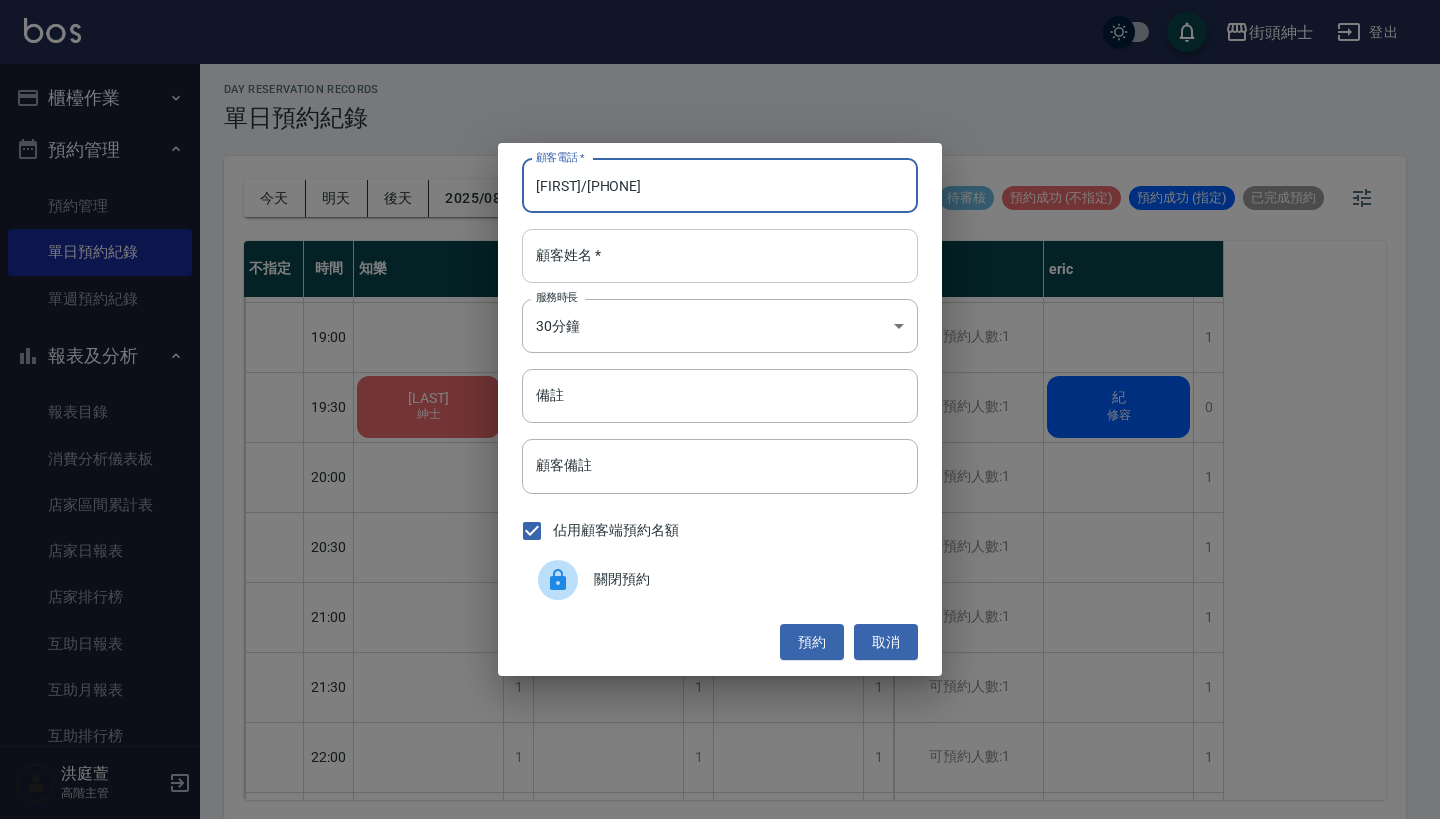 type on "陳品元/0966570311" 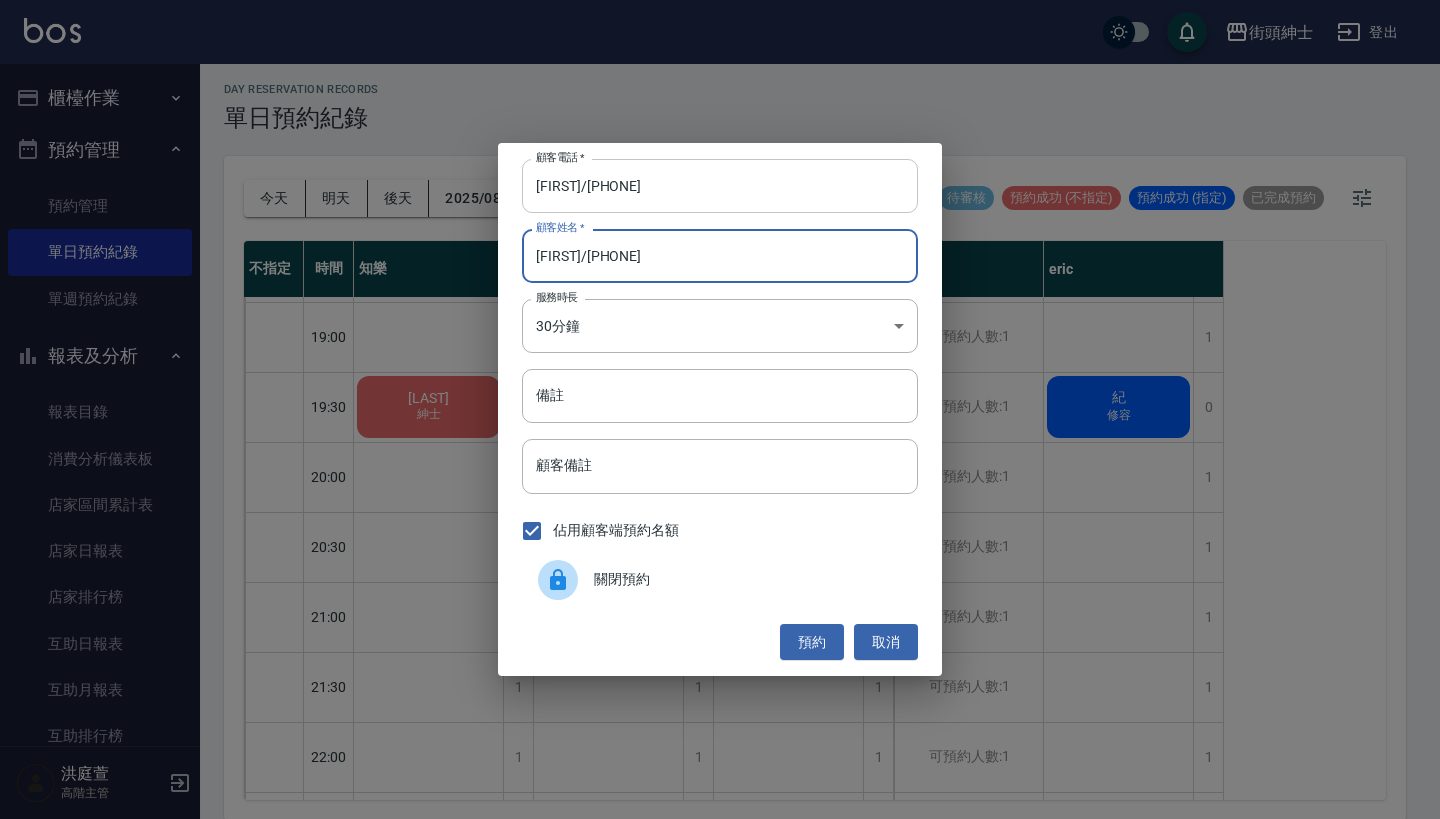 type on "陳品元/0966570311" 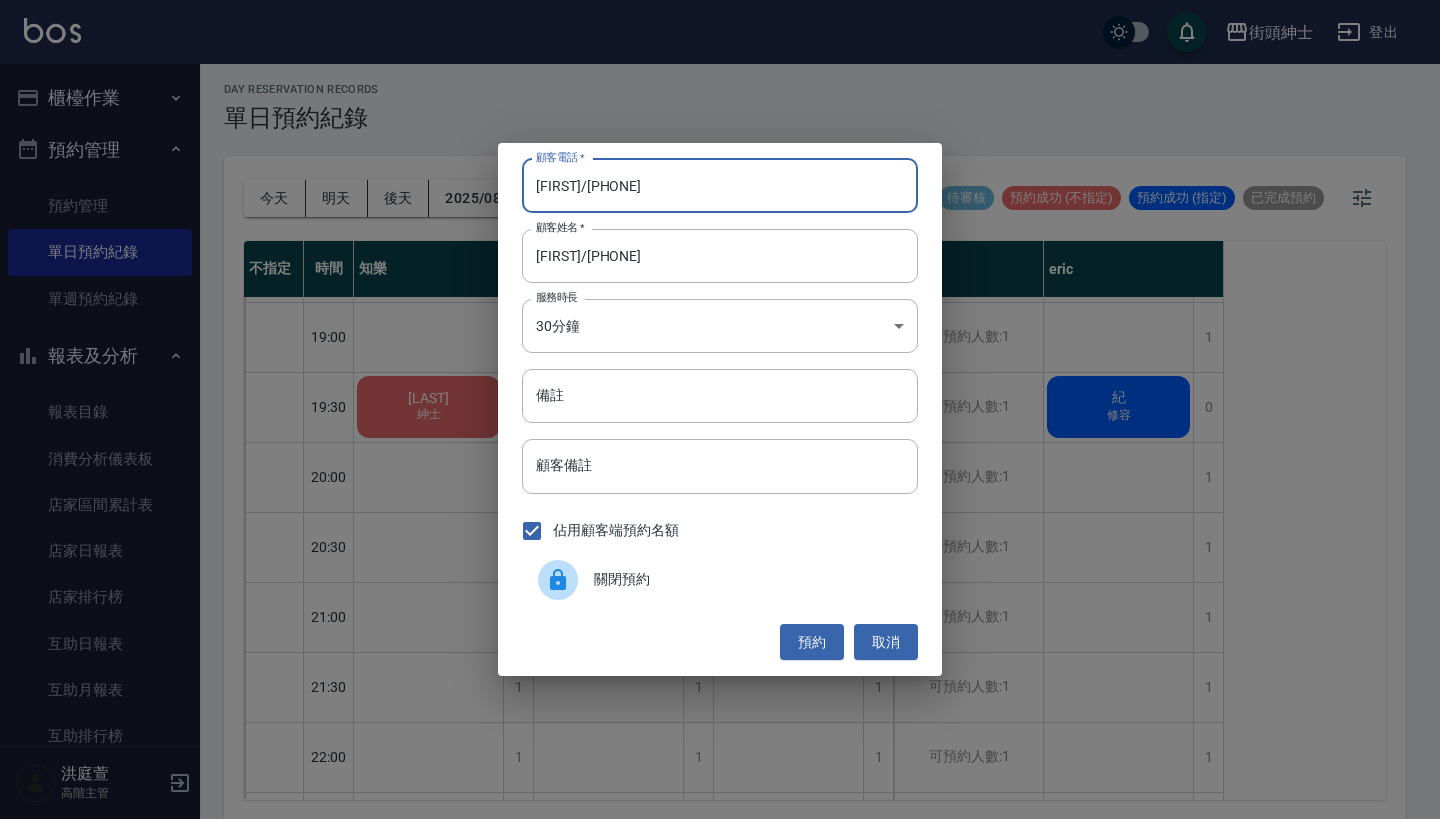 drag, startPoint x: 583, startPoint y: 188, endPoint x: 471, endPoint y: 188, distance: 112 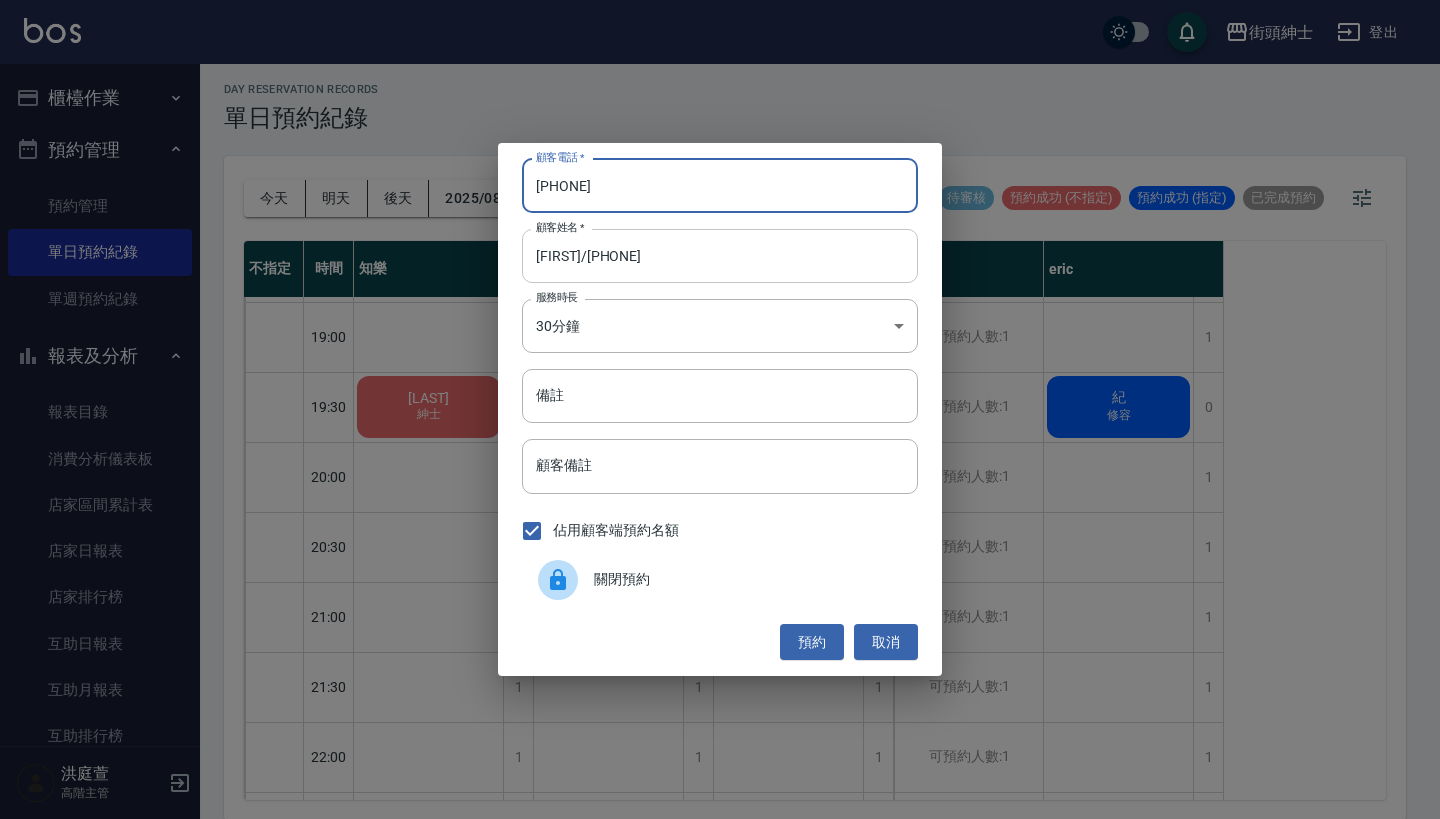 type on "0966570311" 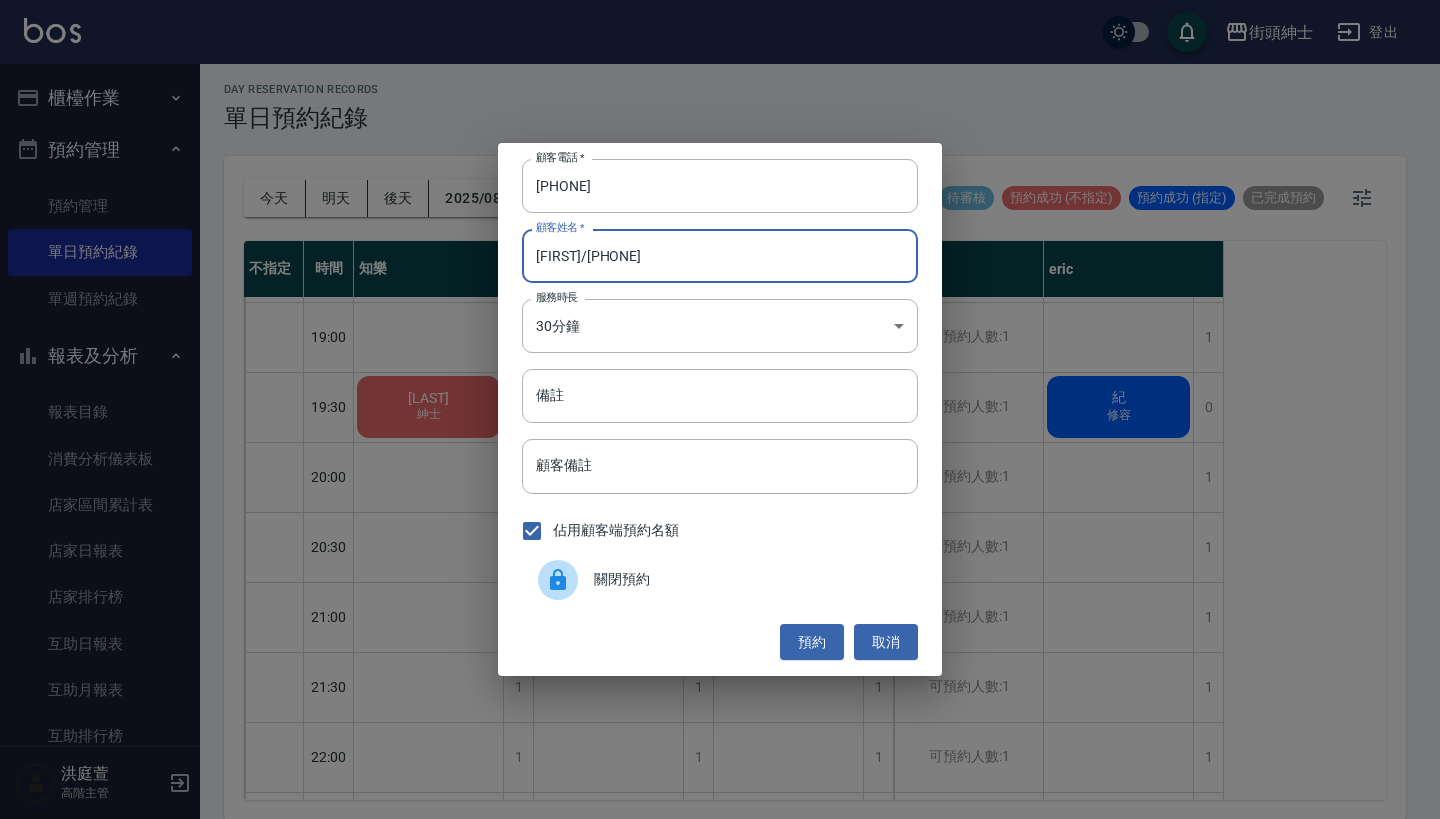 drag, startPoint x: 671, startPoint y: 261, endPoint x: 579, endPoint y: 256, distance: 92.13577 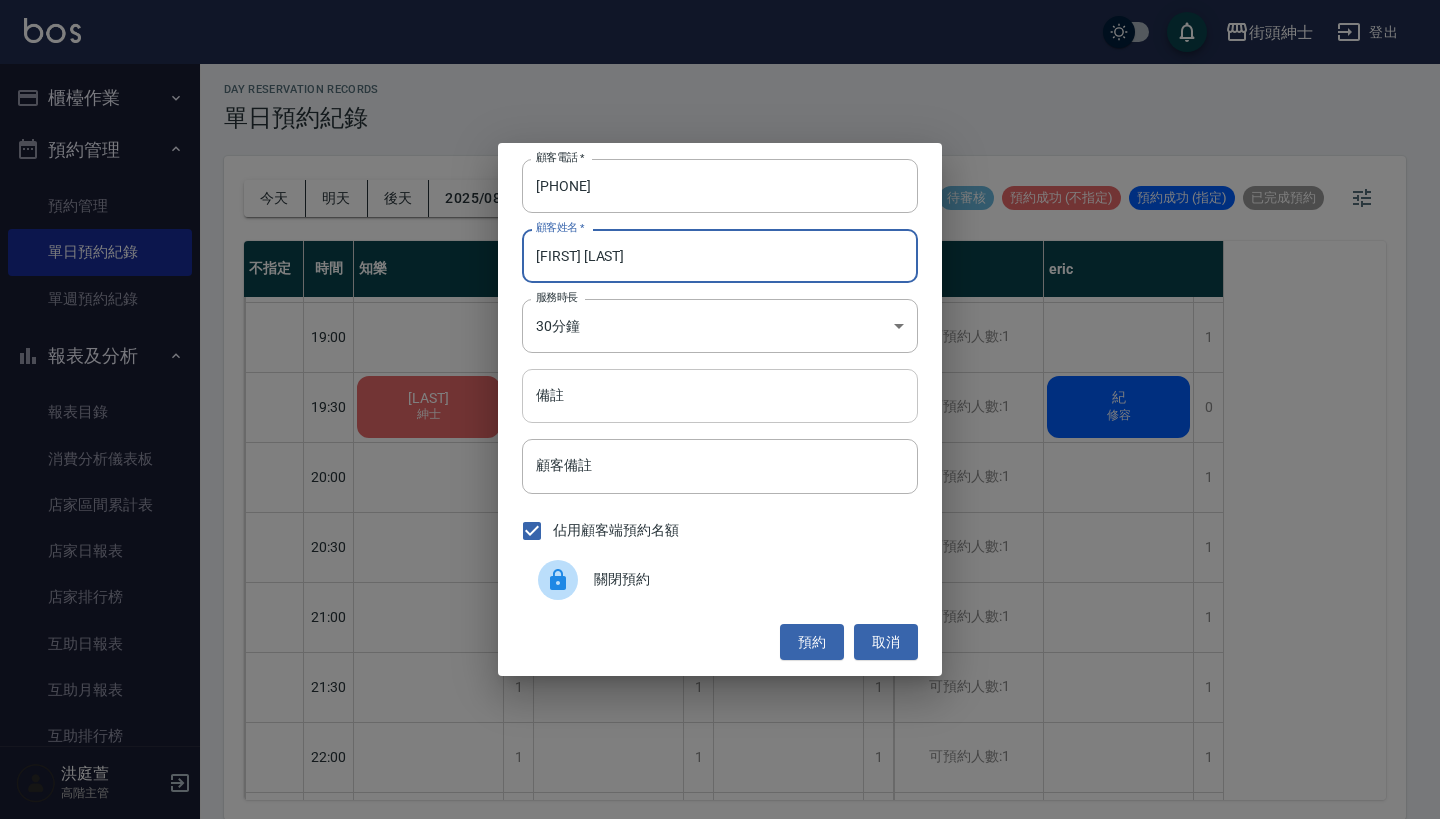 type on "陳品元" 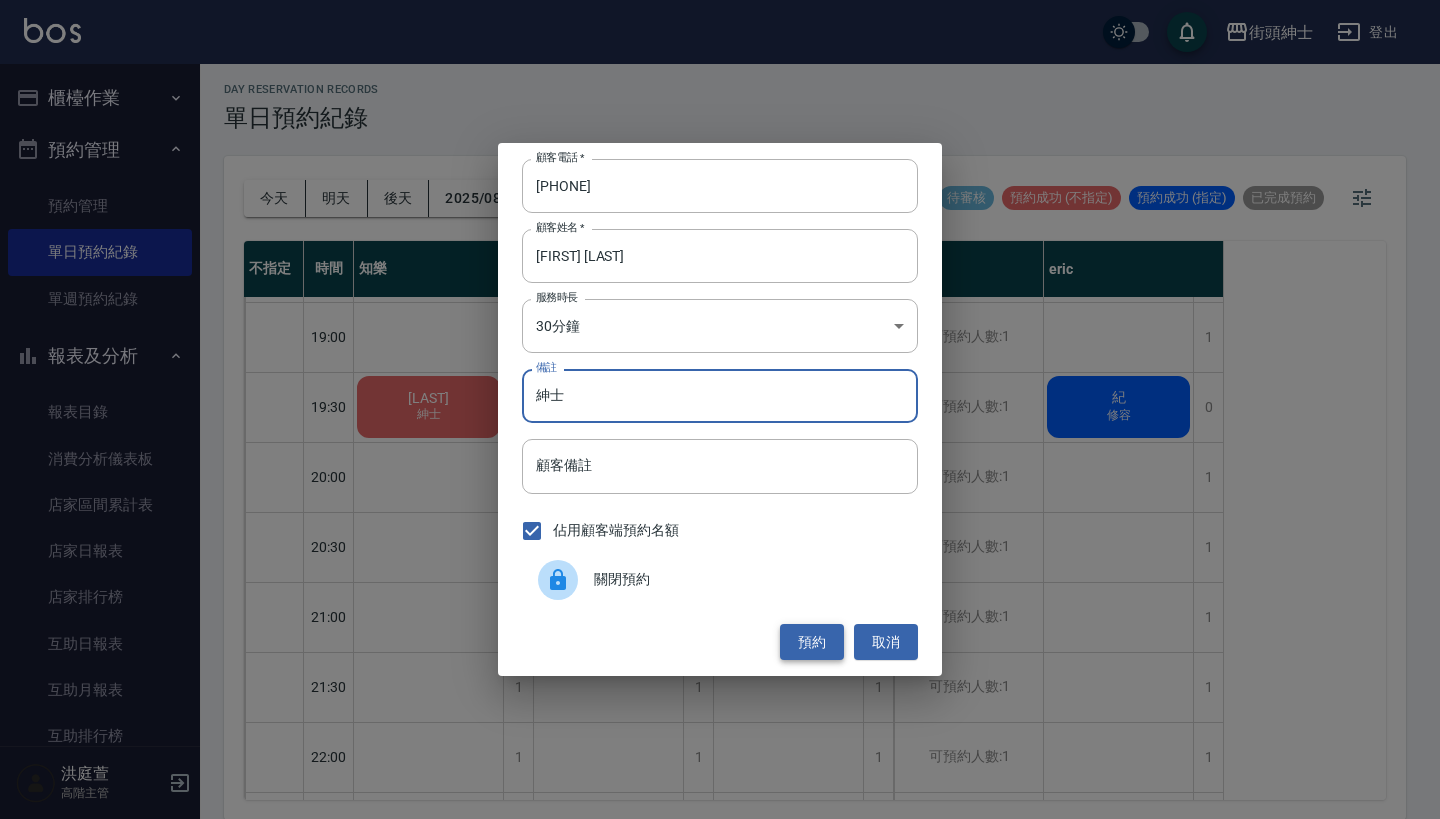 type on "紳士" 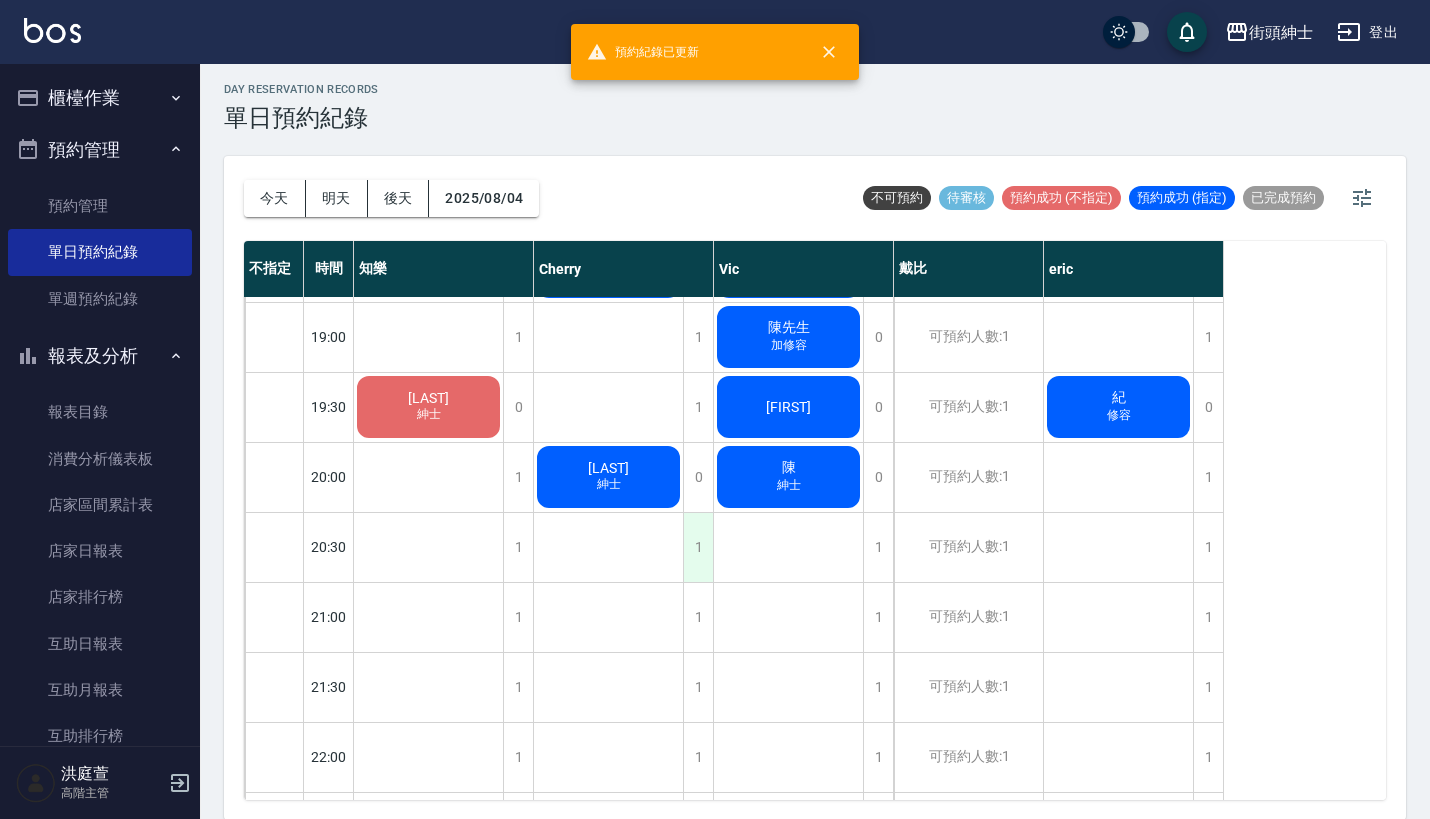 click on "1" at bounding box center (698, 547) 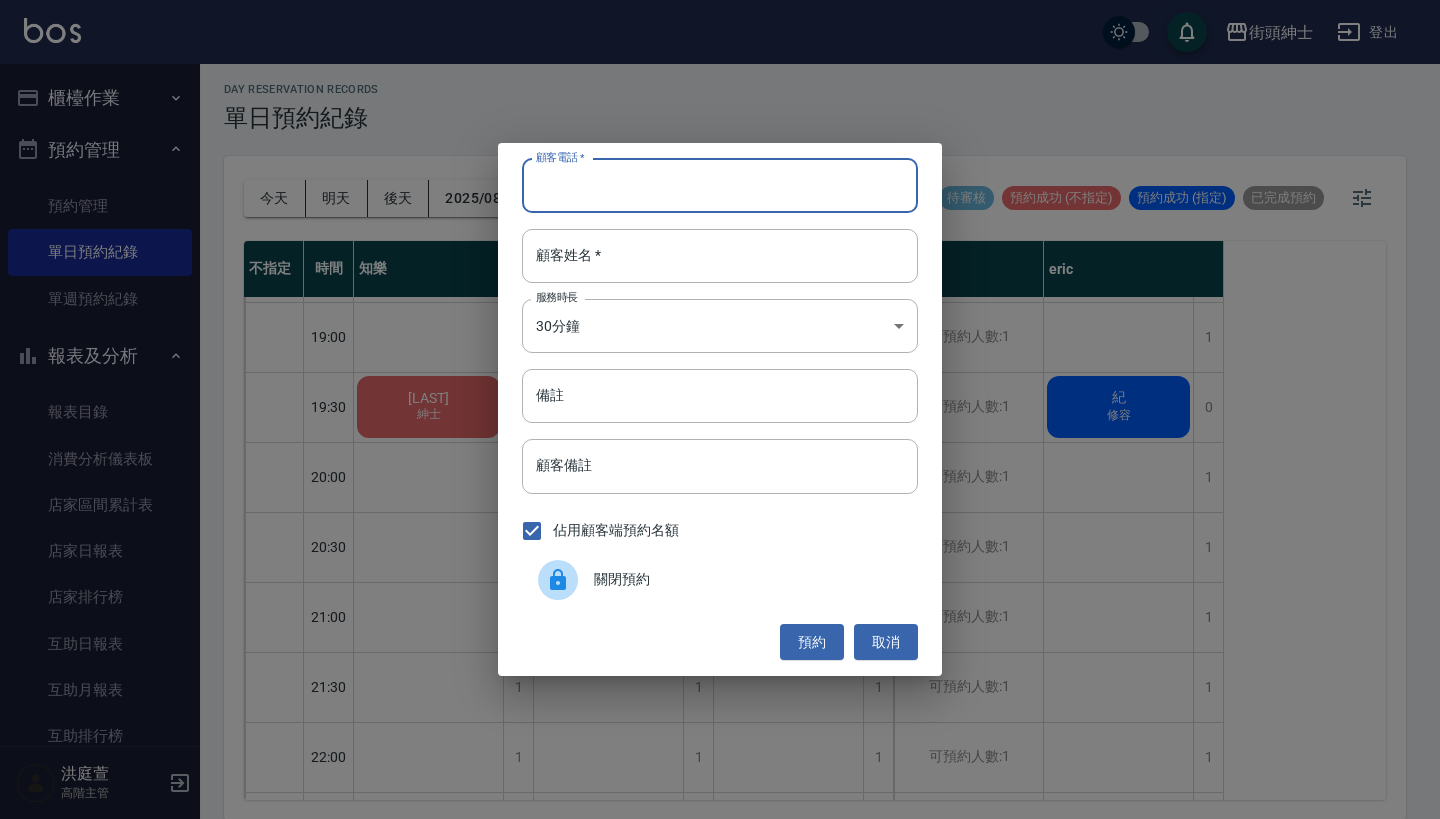 paste on "陳品元/0966570311" 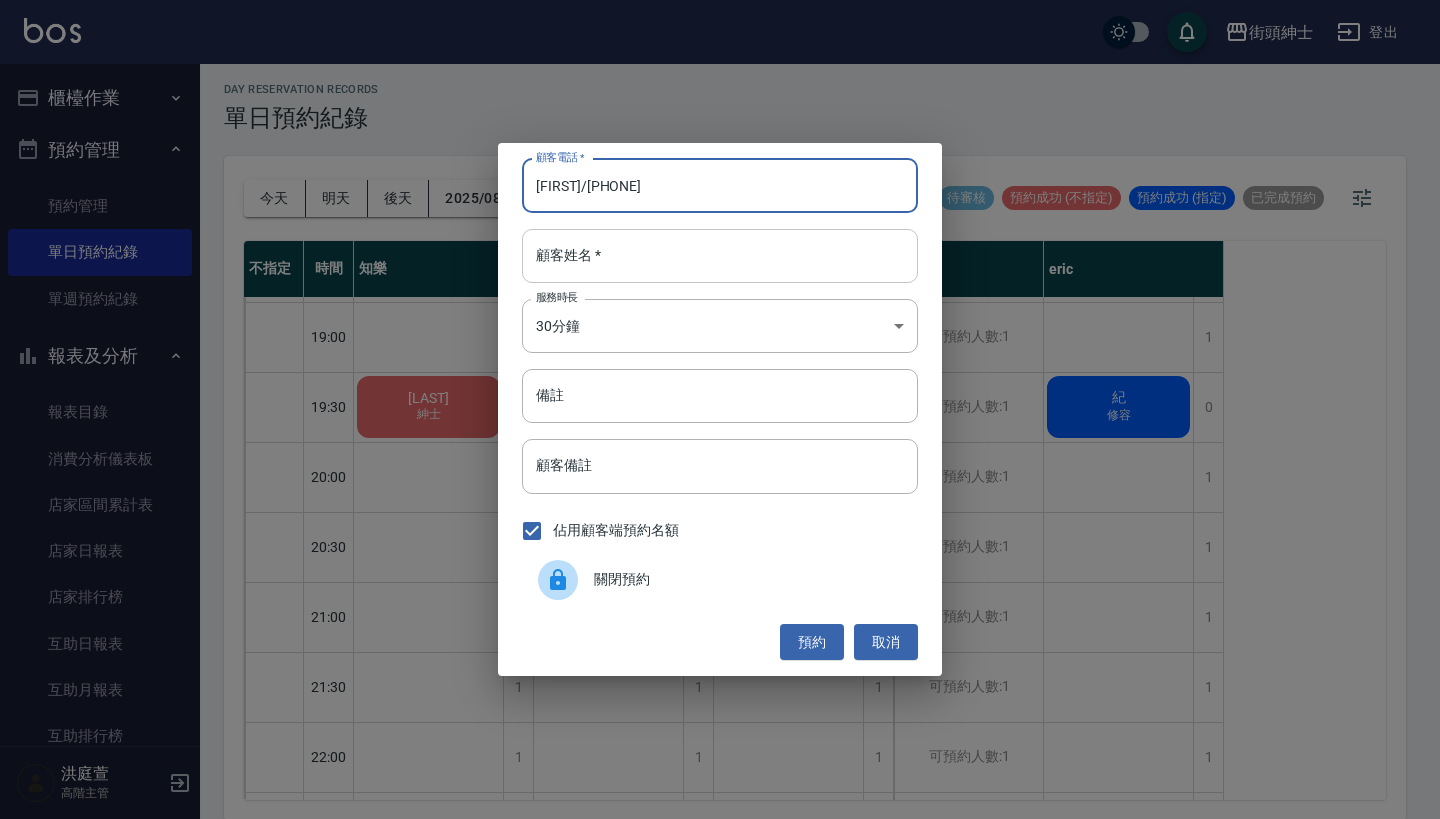 type on "陳品元/0966570311" 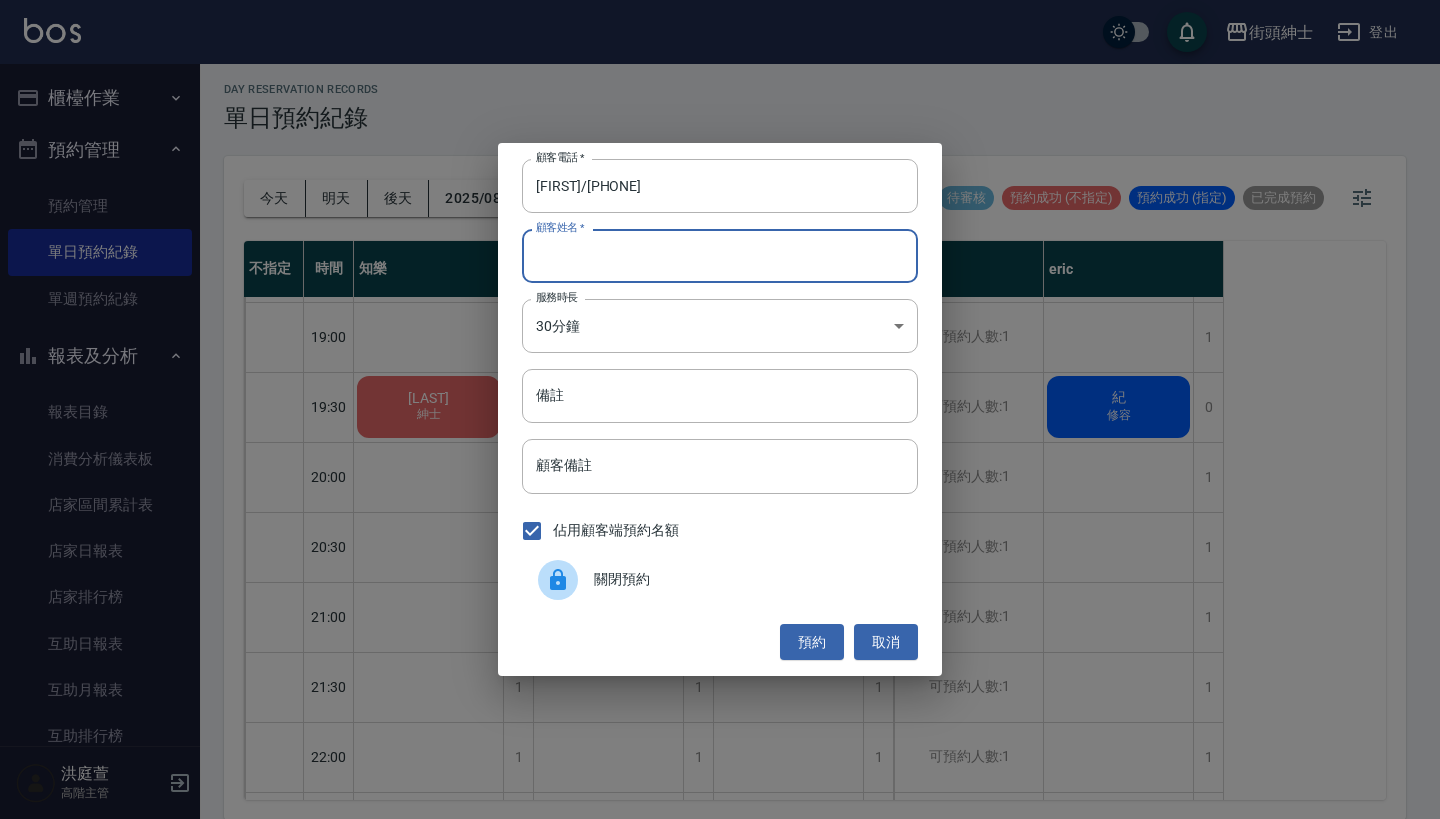 paste on "陳品元/0966570311" 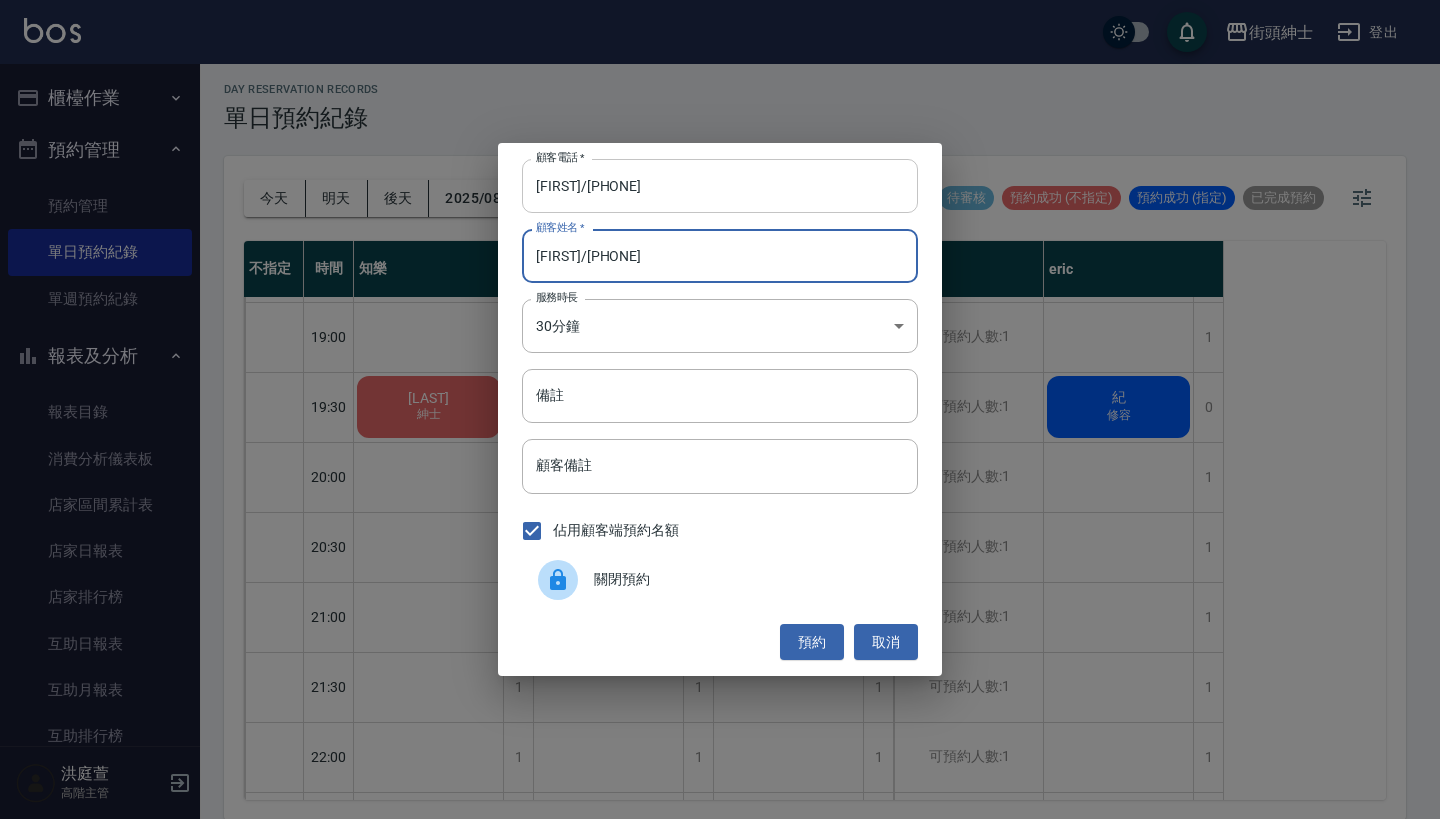 type on "陳品元/0966570311" 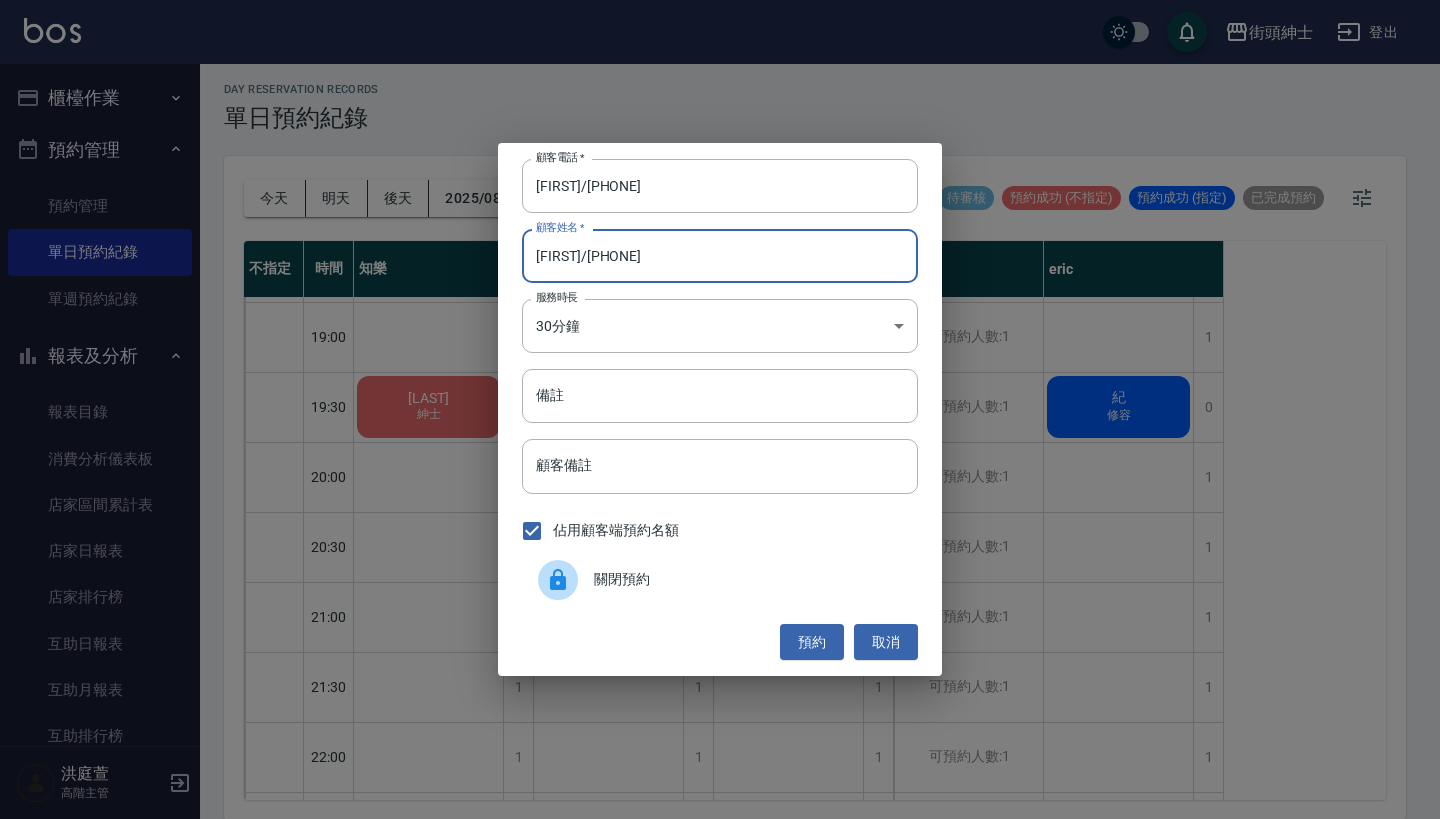 drag, startPoint x: 585, startPoint y: 187, endPoint x: 455, endPoint y: 187, distance: 130 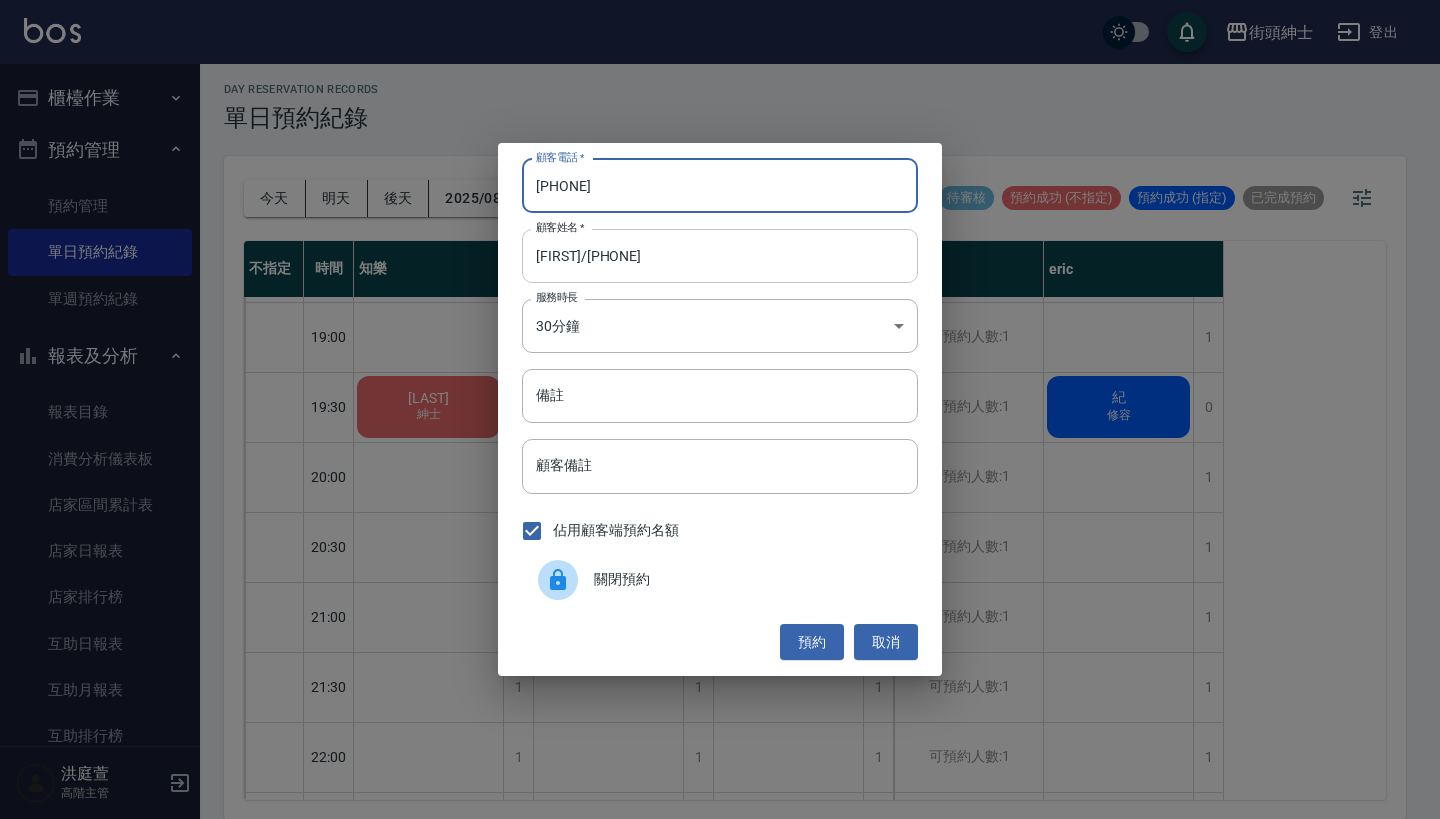 type on "0966570311" 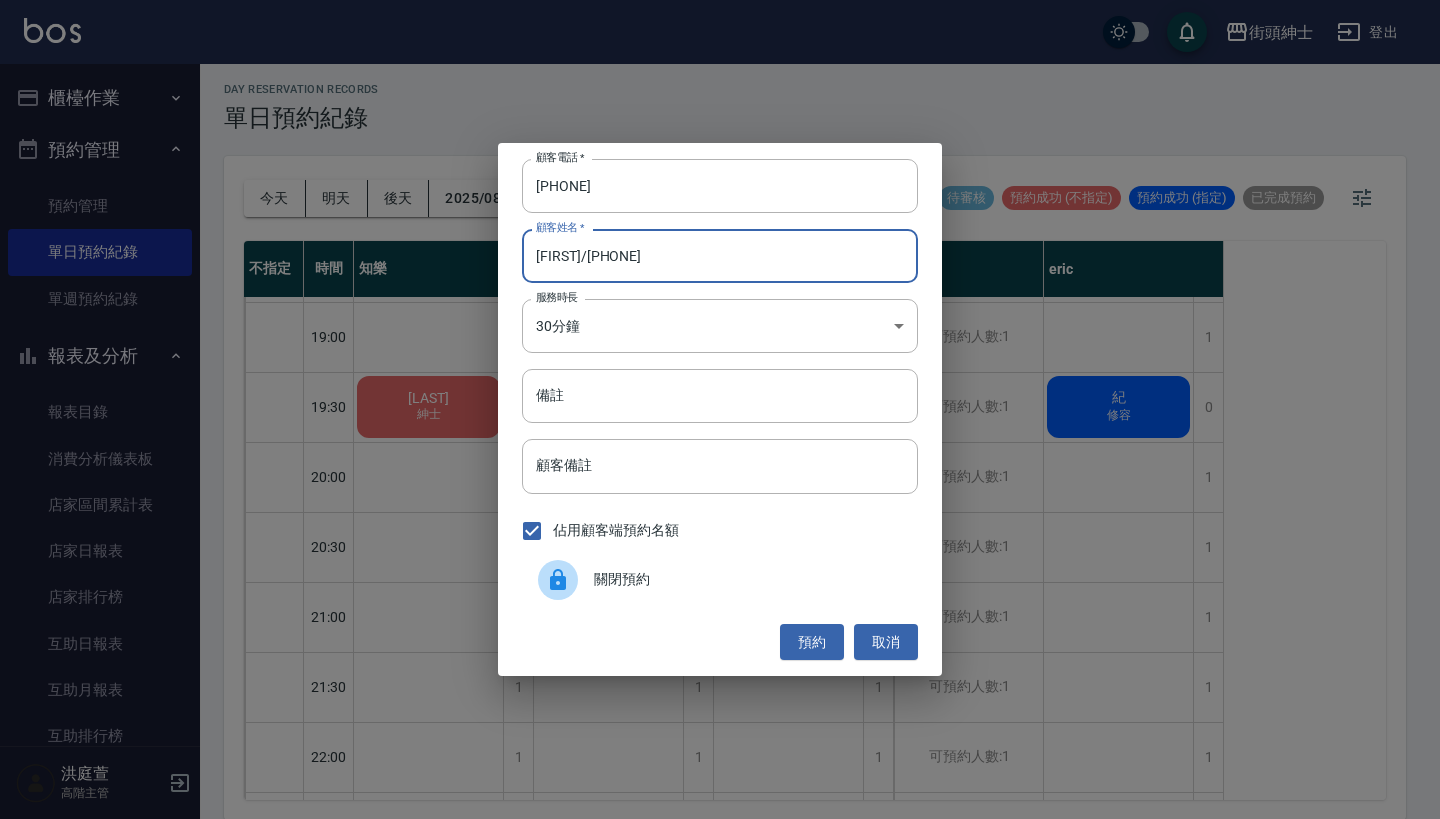 drag, startPoint x: 701, startPoint y: 262, endPoint x: 585, endPoint y: 261, distance: 116.00431 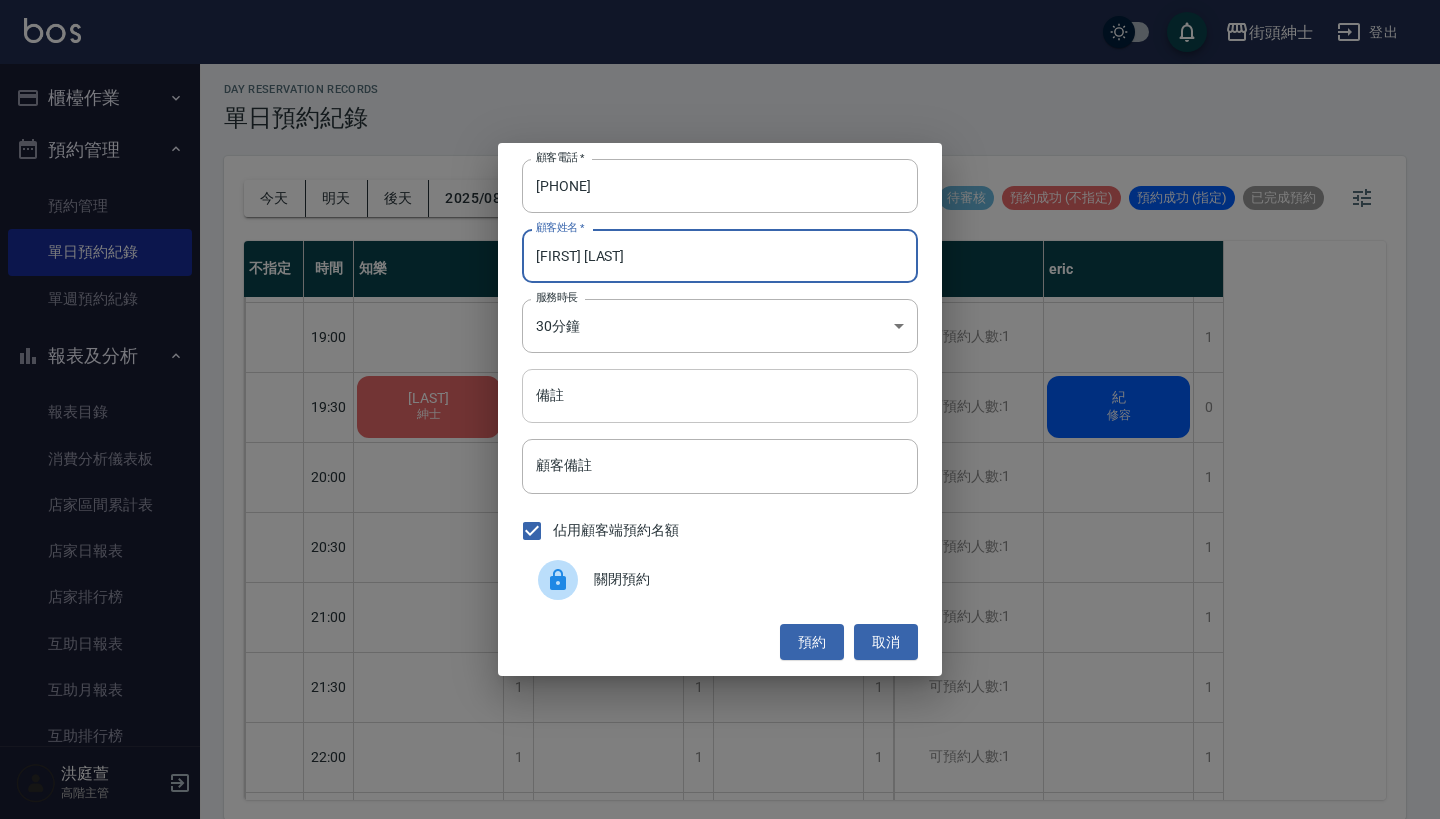 type on "陳品元" 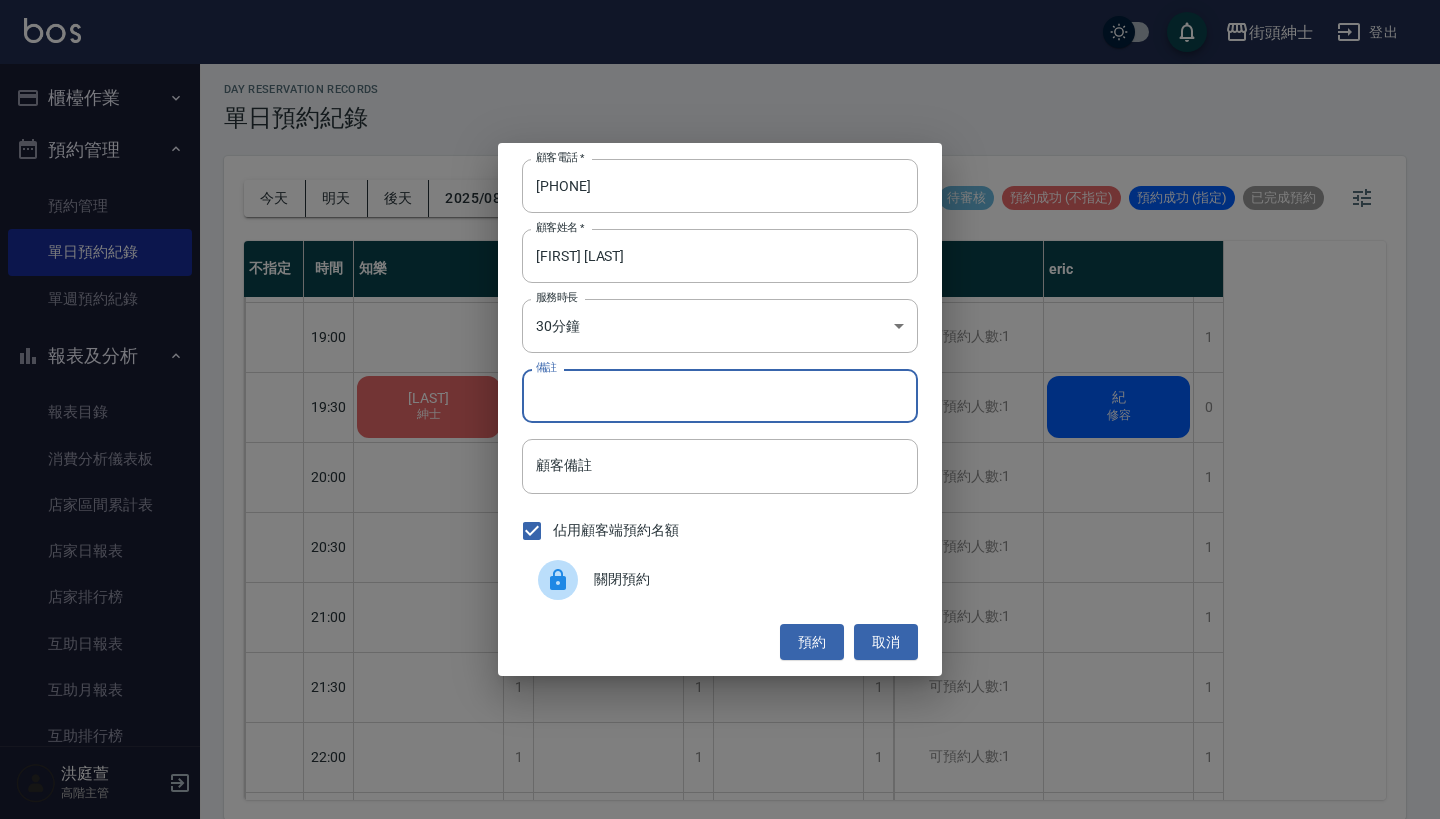 click on "備註" at bounding box center [720, 396] 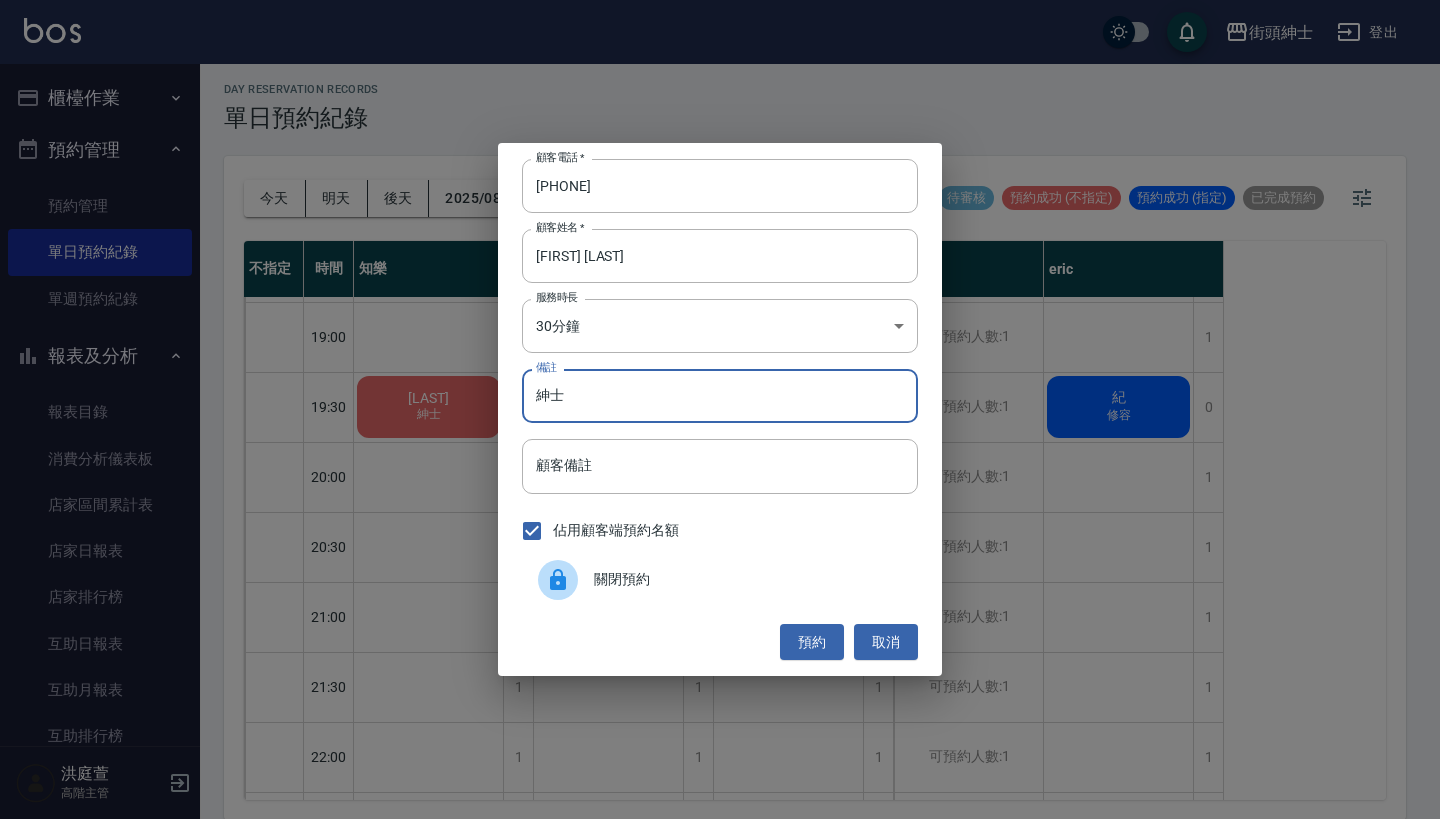 type on "紳士" 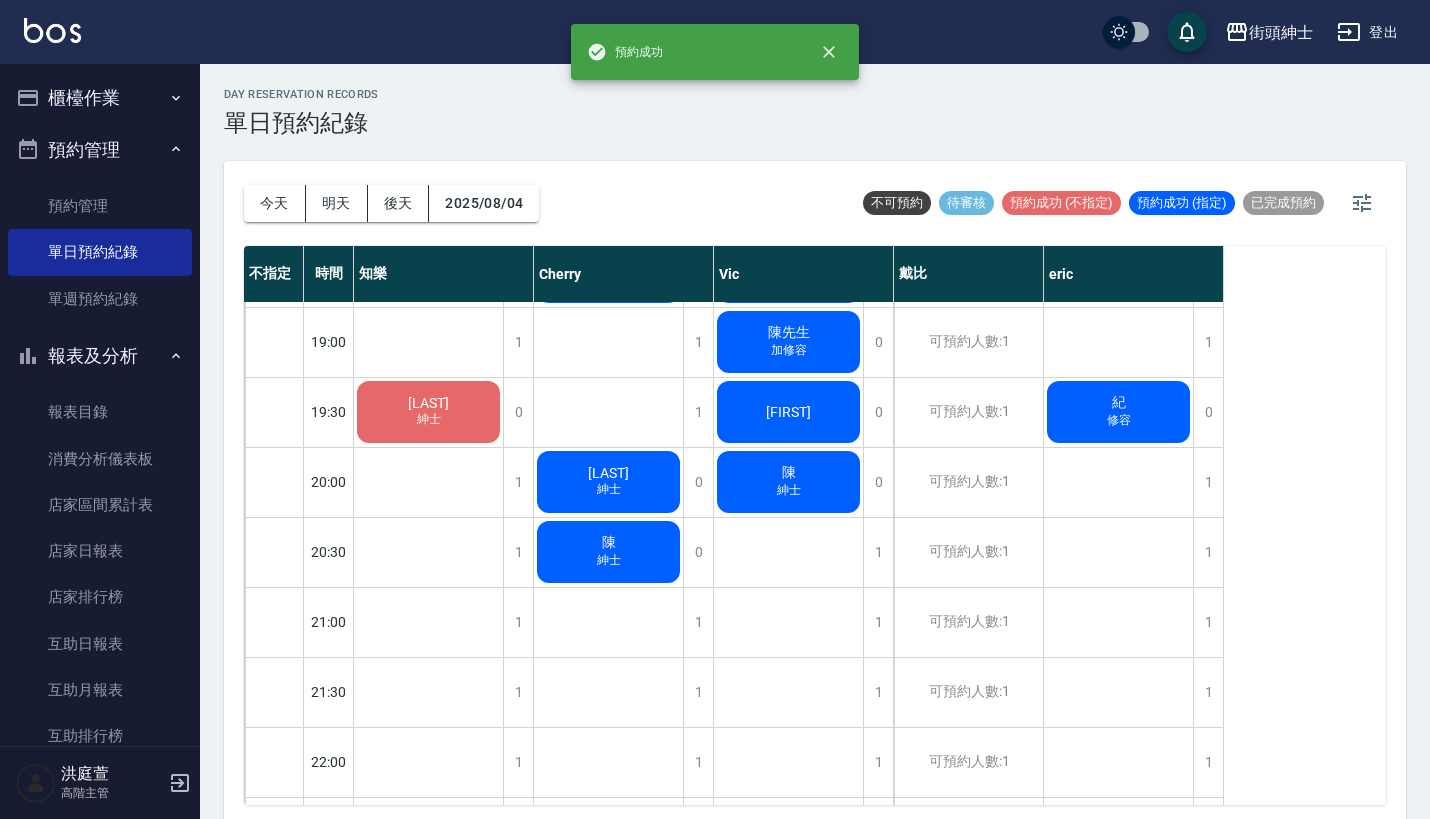 scroll, scrollTop: -1, scrollLeft: 0, axis: vertical 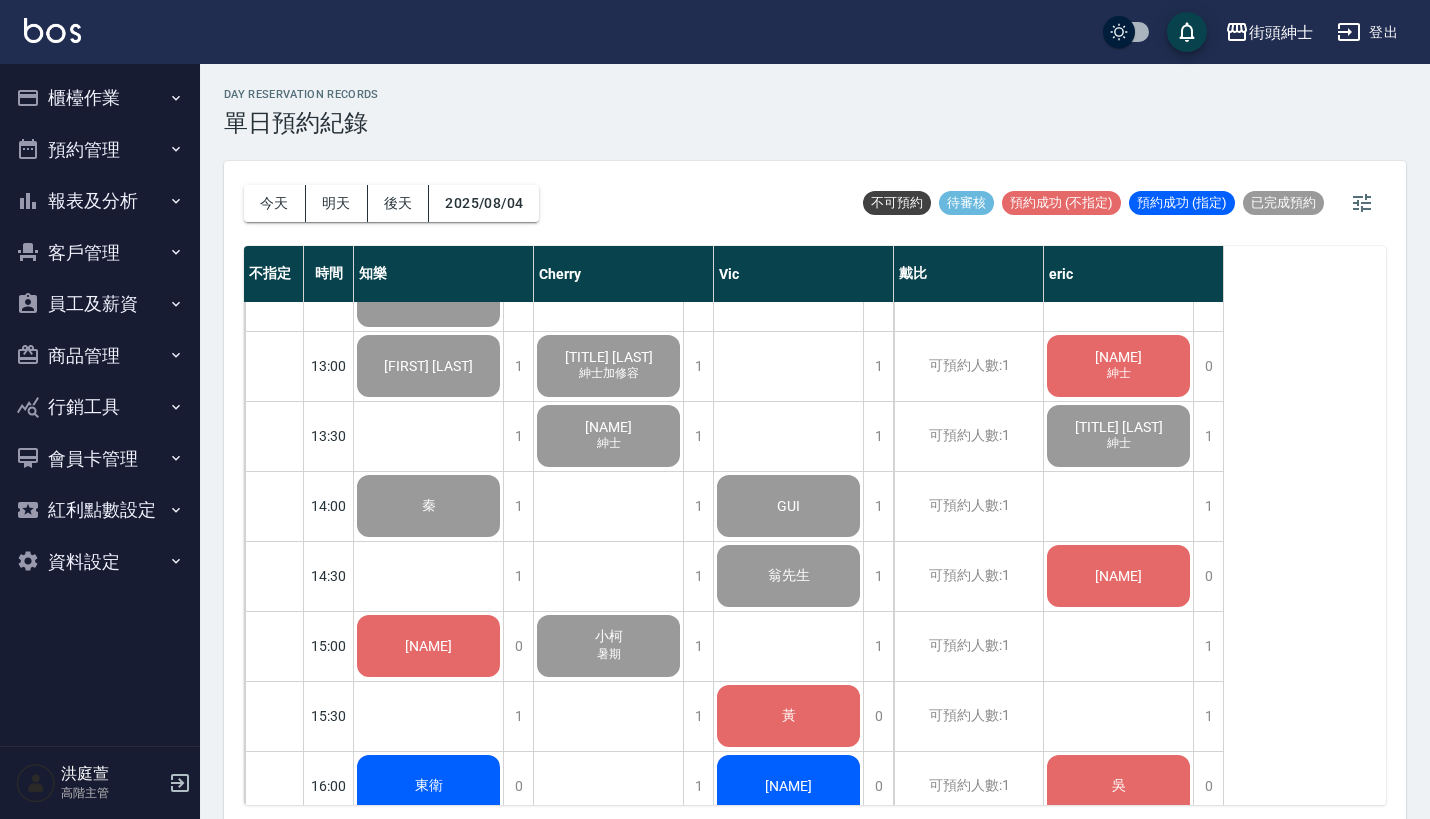 click on "[FIRST] [LAST]" at bounding box center (429, 296) 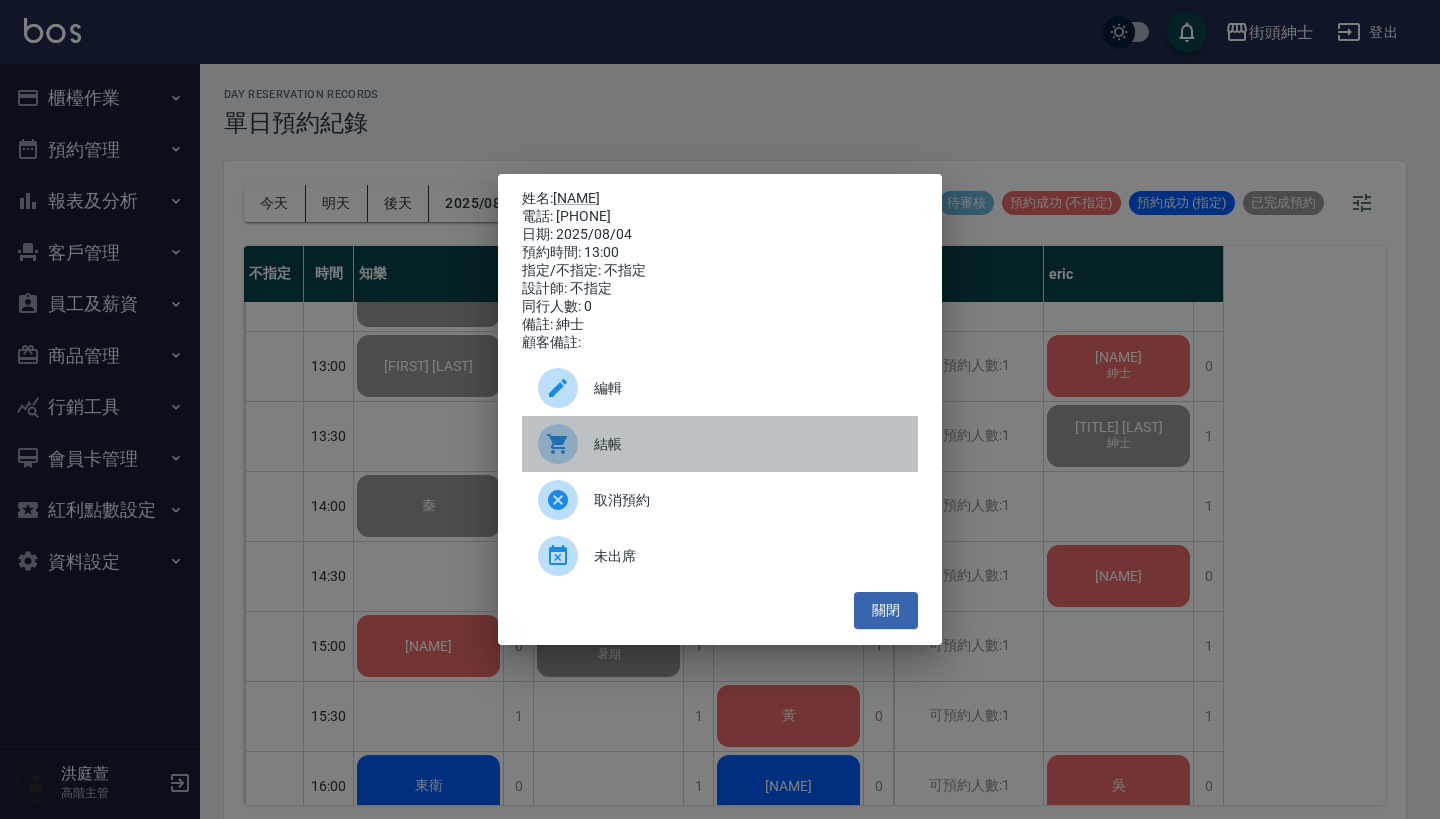 click on "結帳" at bounding box center [720, 444] 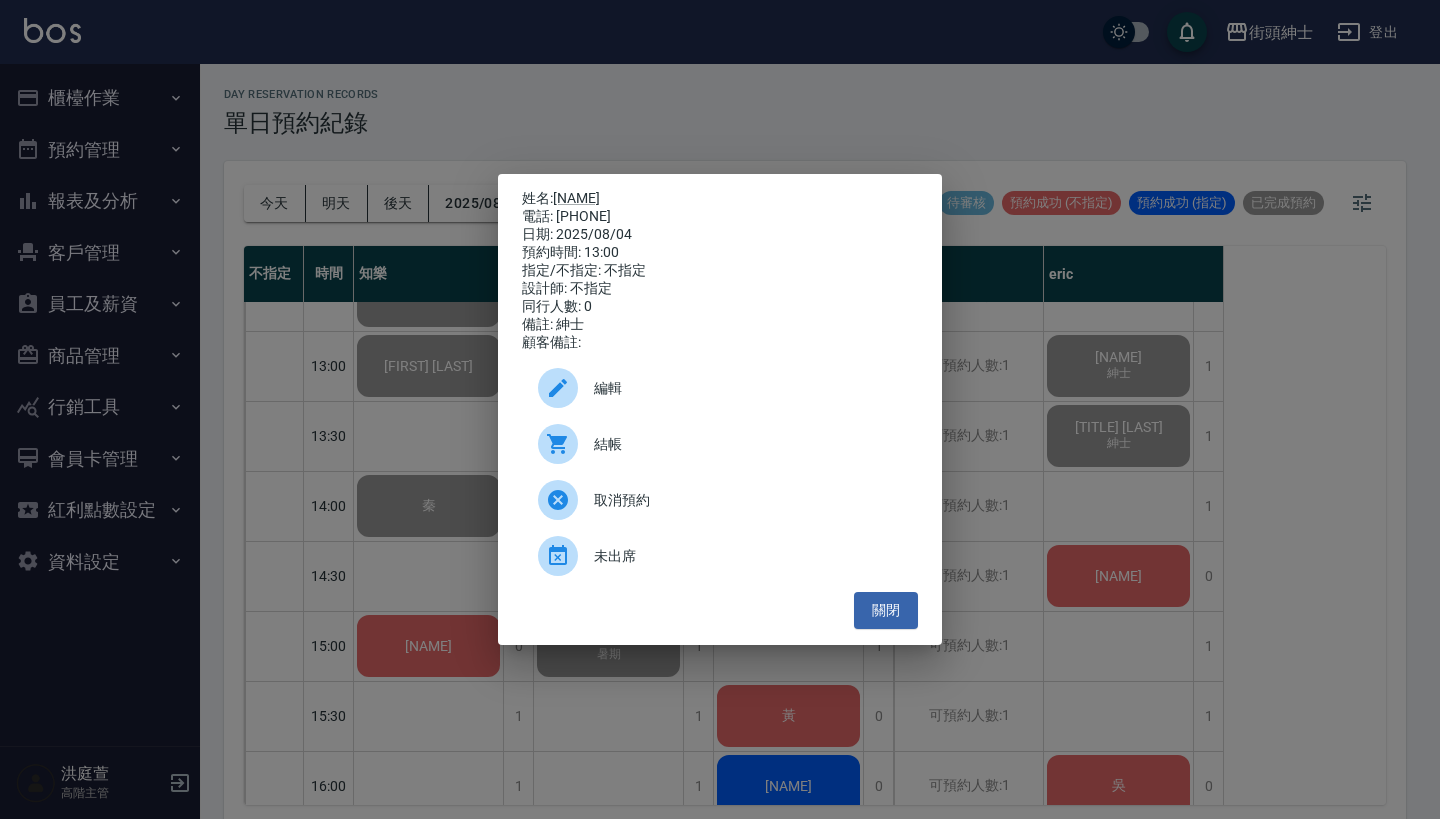 click on "姓名:  謝益淳 電話: 0975181735 日期: 2025/08/04 預約時間: 13:00 指定/不指定: 不指定 設計師: 不指定 同行人數: 0 備註: 紳士 顧客備註:  編輯 結帳 取消預約 未出席 關閉" at bounding box center (720, 409) 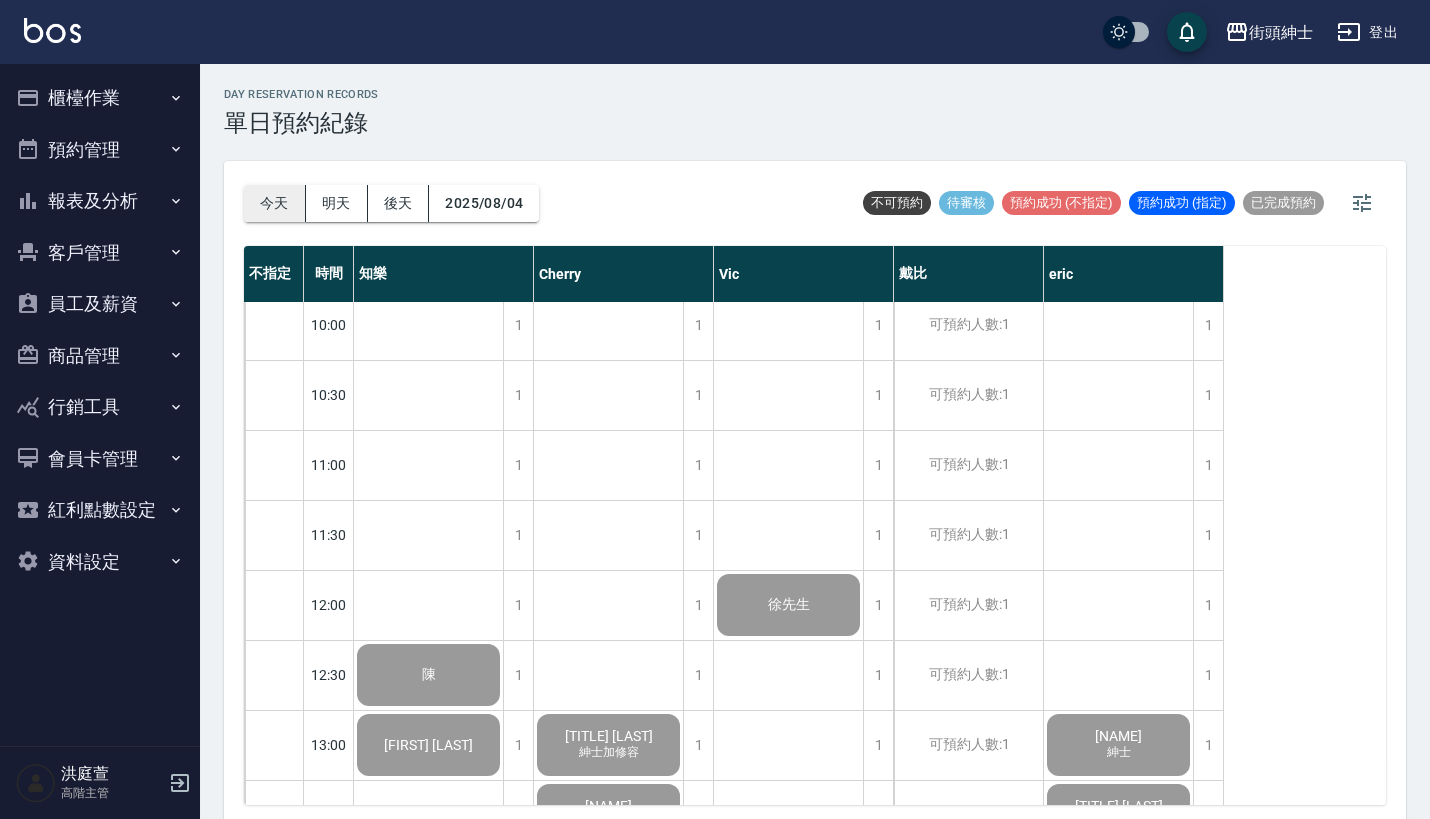click on "今天" at bounding box center (275, 203) 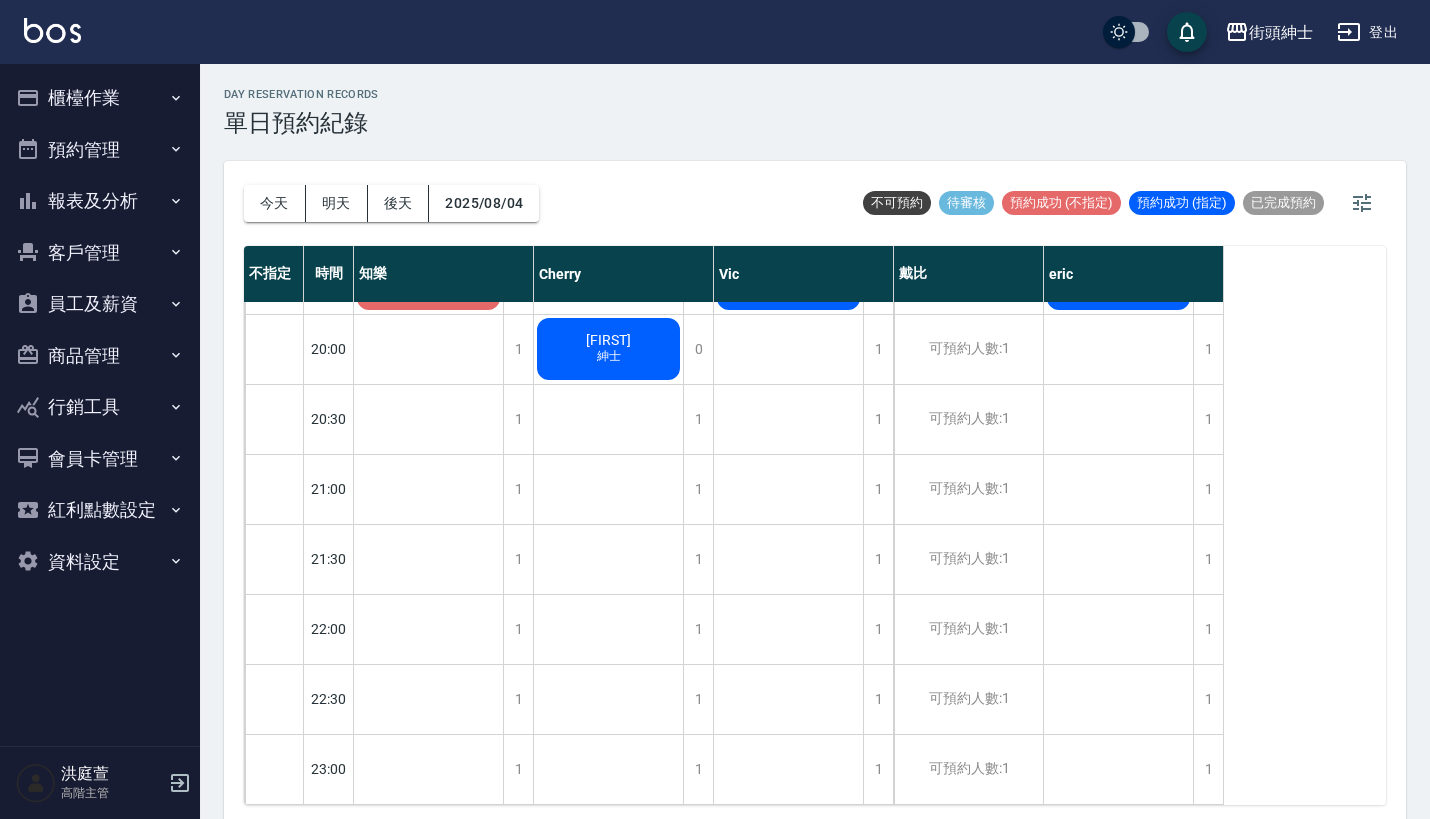 scroll, scrollTop: 1544, scrollLeft: 0, axis: vertical 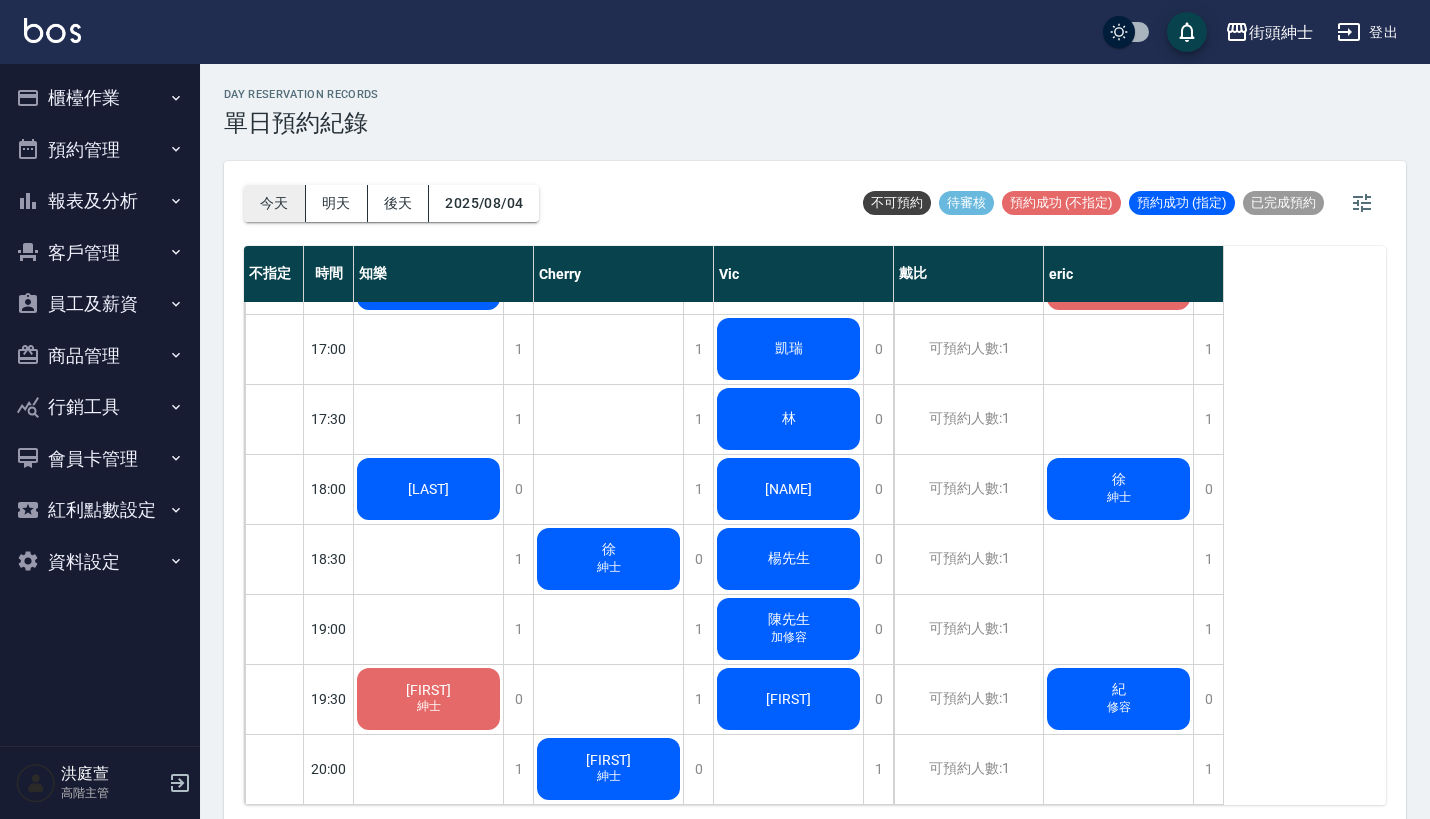 click on "今天" at bounding box center [275, 203] 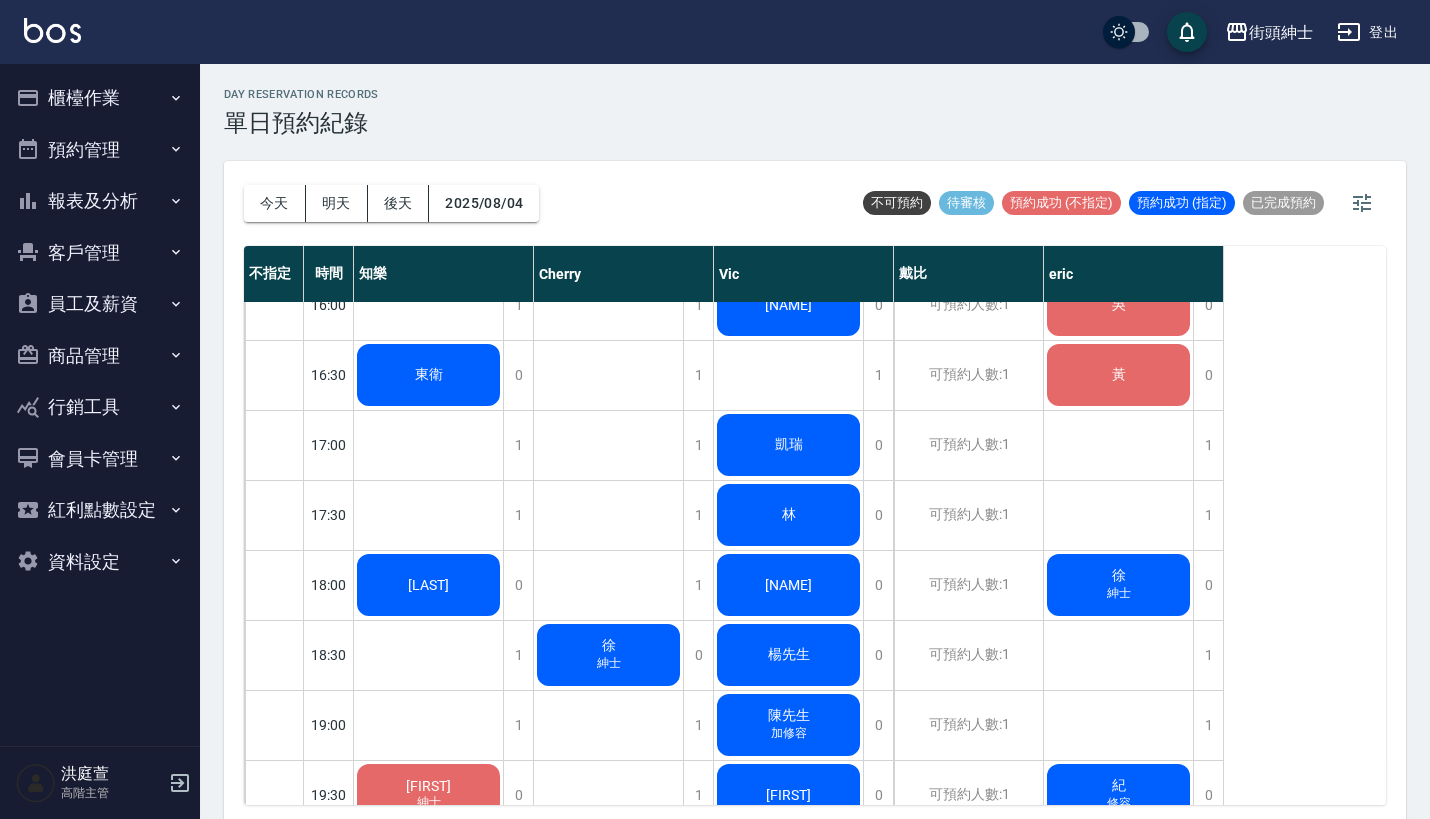 scroll, scrollTop: 1003, scrollLeft: 0, axis: vertical 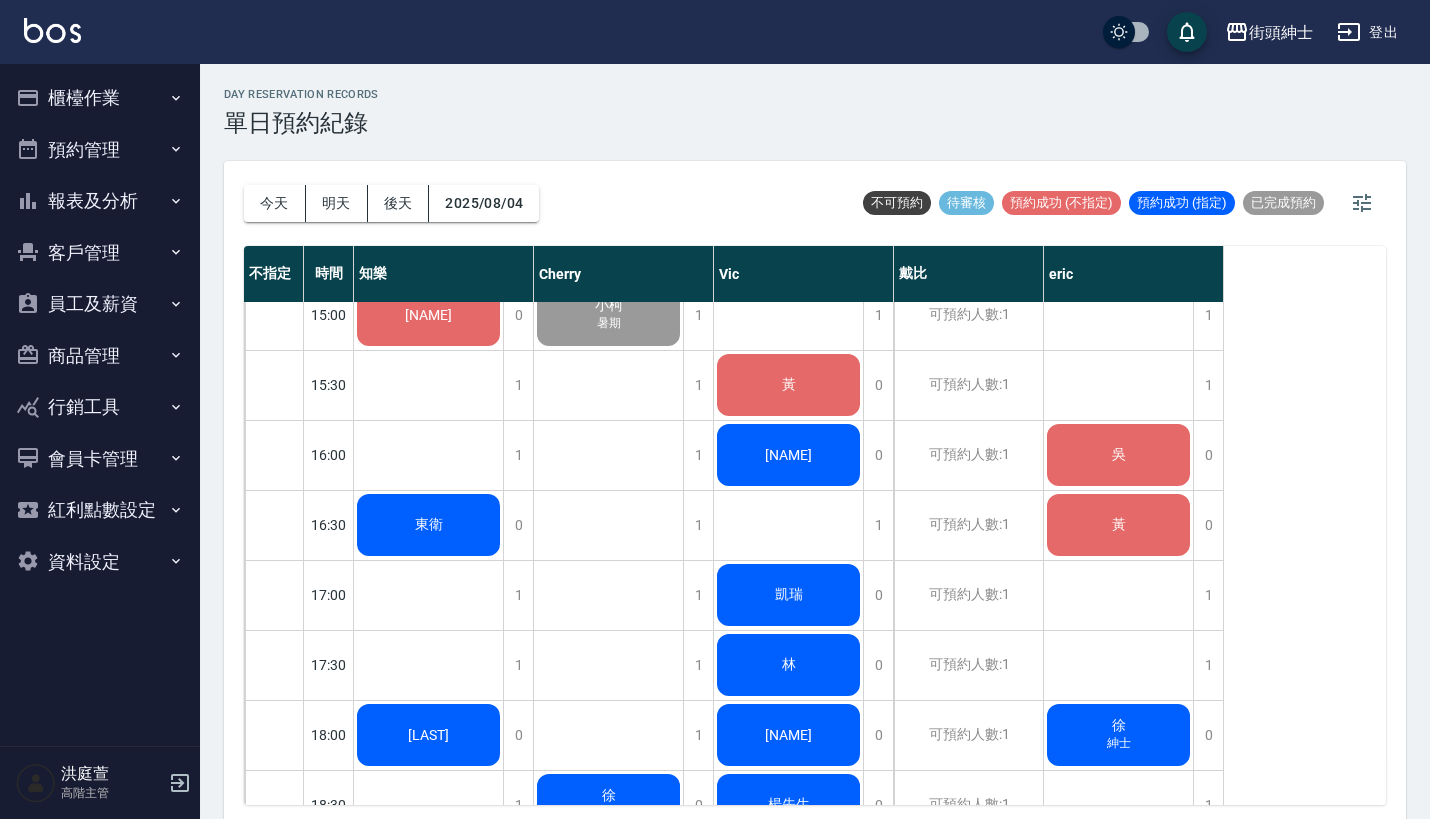 click on "東衛" at bounding box center (428, -35) 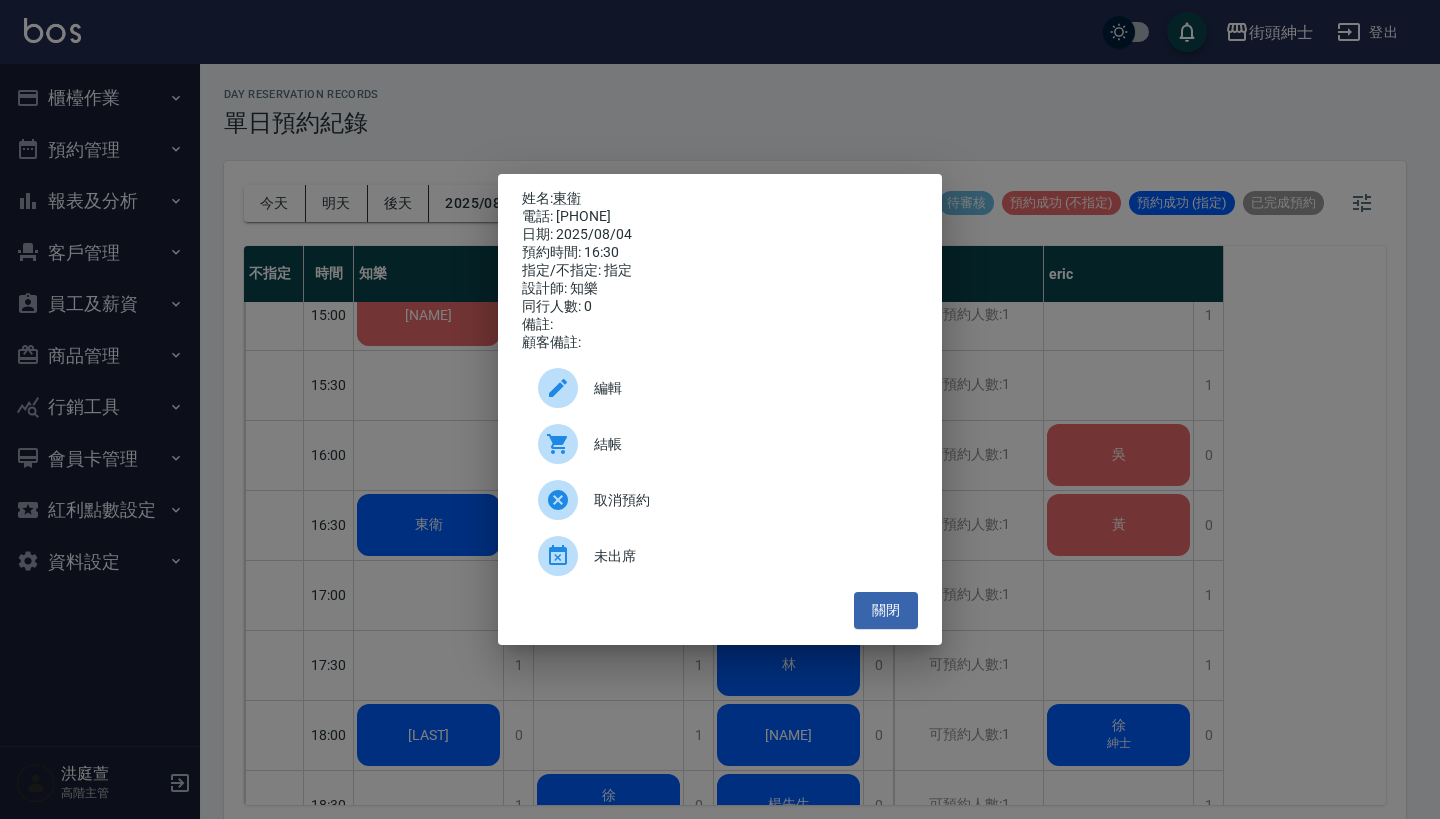 click on "結帳" at bounding box center (748, 444) 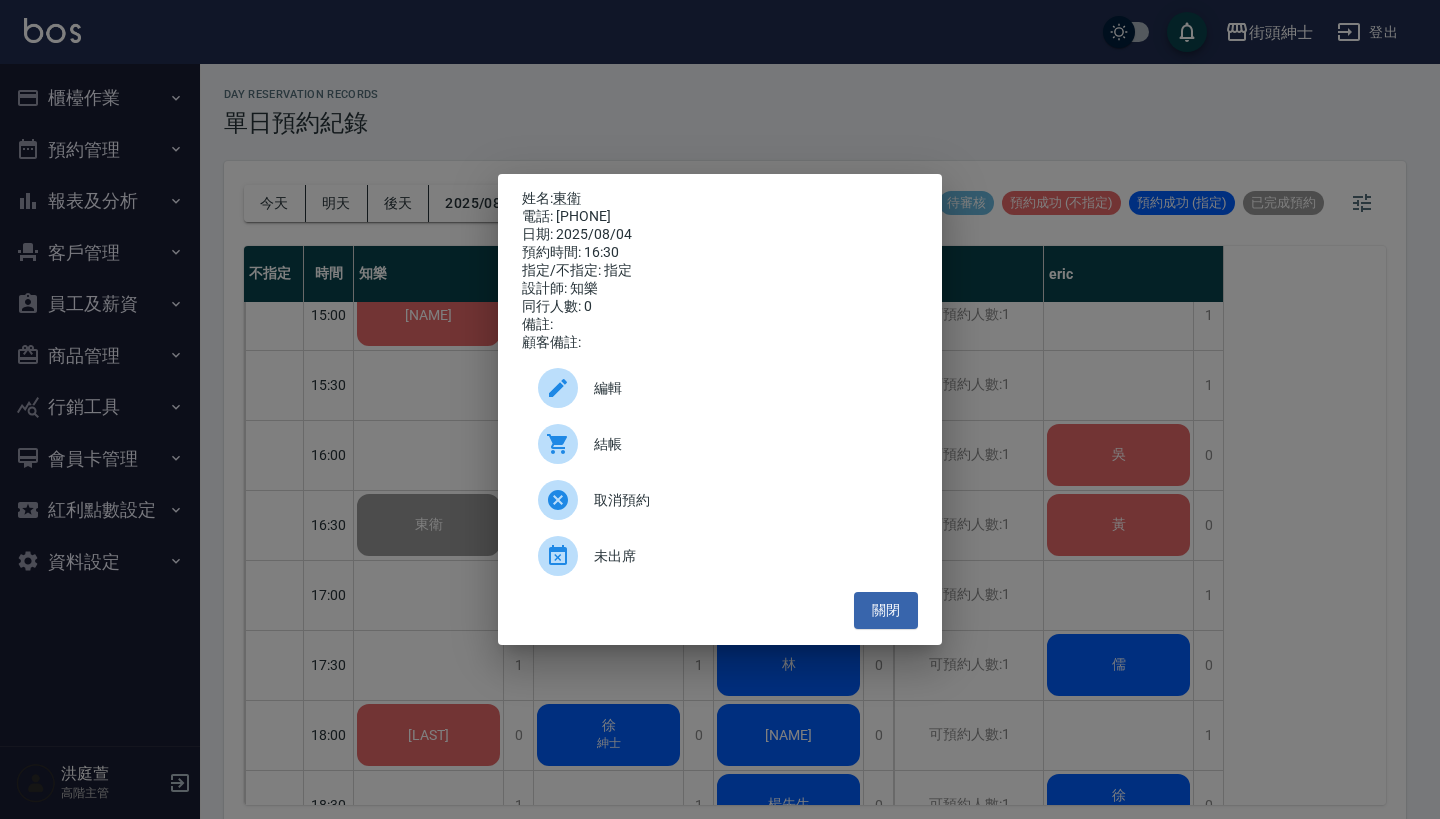 click on "姓名:  東衛 電話: 0970733637 日期: 2025/08/04 預約時間: 16:30 指定/不指定: 指定 設計師: 知樂 同行人數: 0 備註:  顧客備註:  編輯 結帳 取消預約 未出席 關閉" at bounding box center [720, 409] 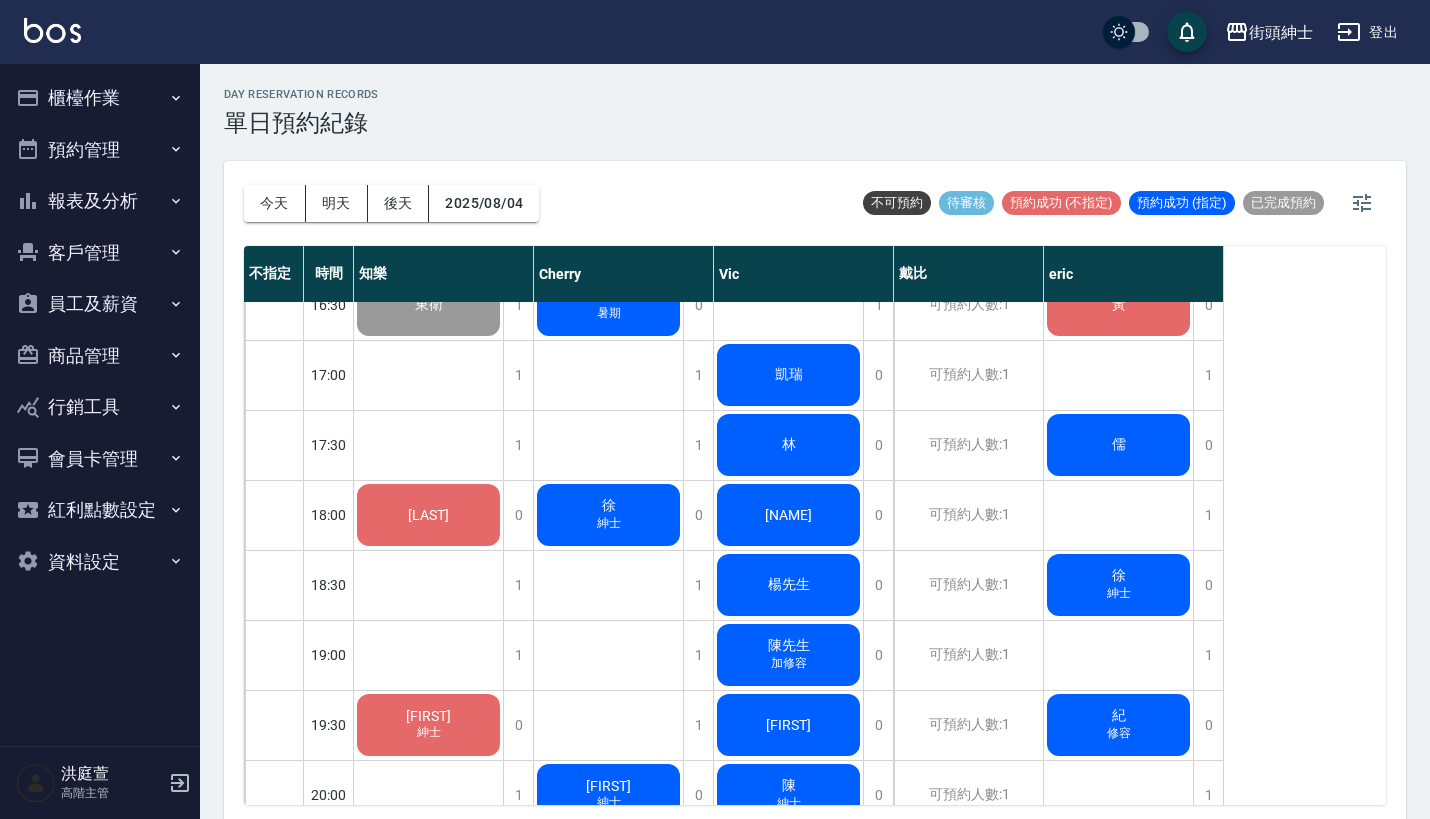 scroll, scrollTop: 1104, scrollLeft: 0, axis: vertical 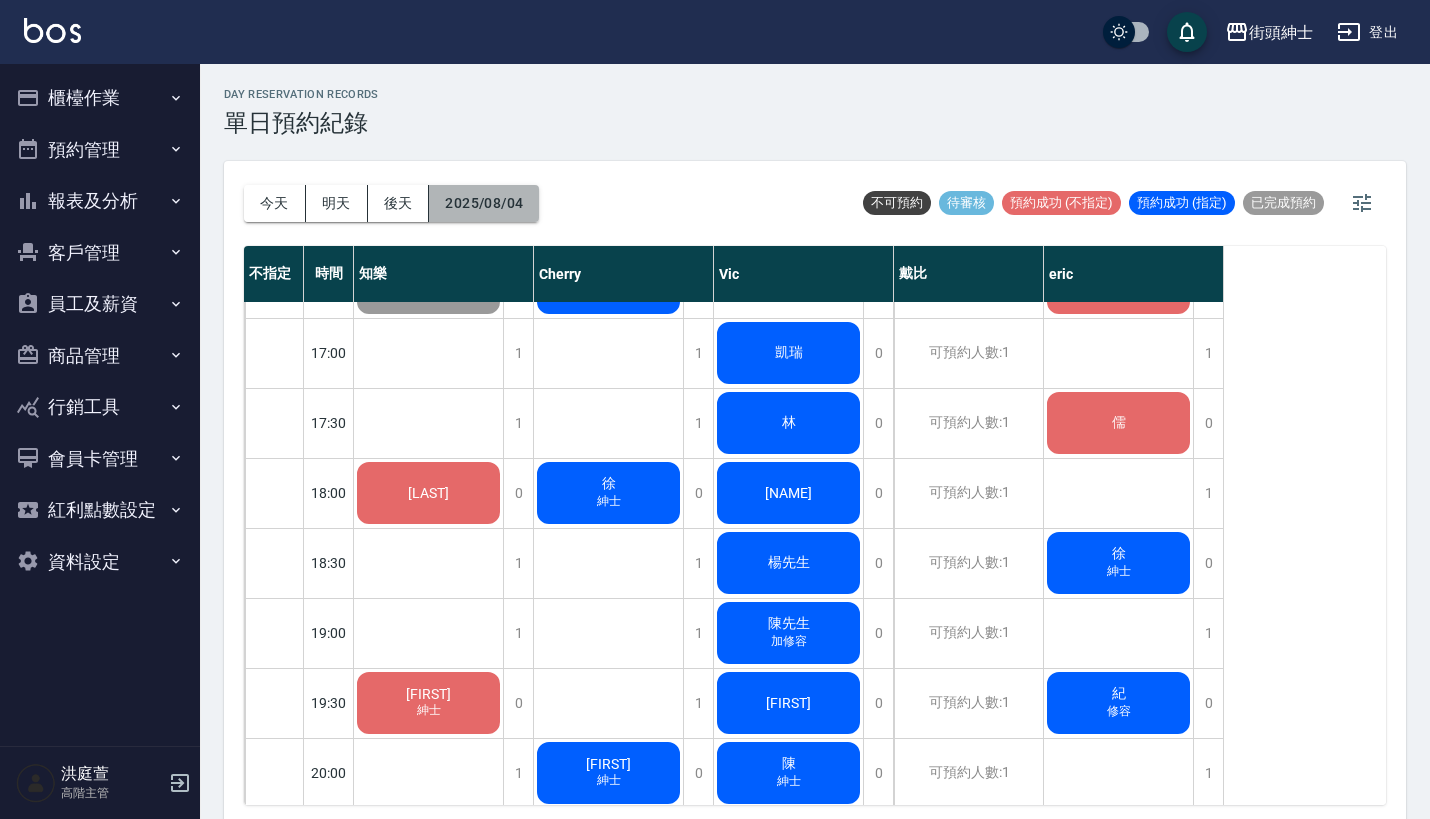 click on "2025/08/04" at bounding box center (484, 203) 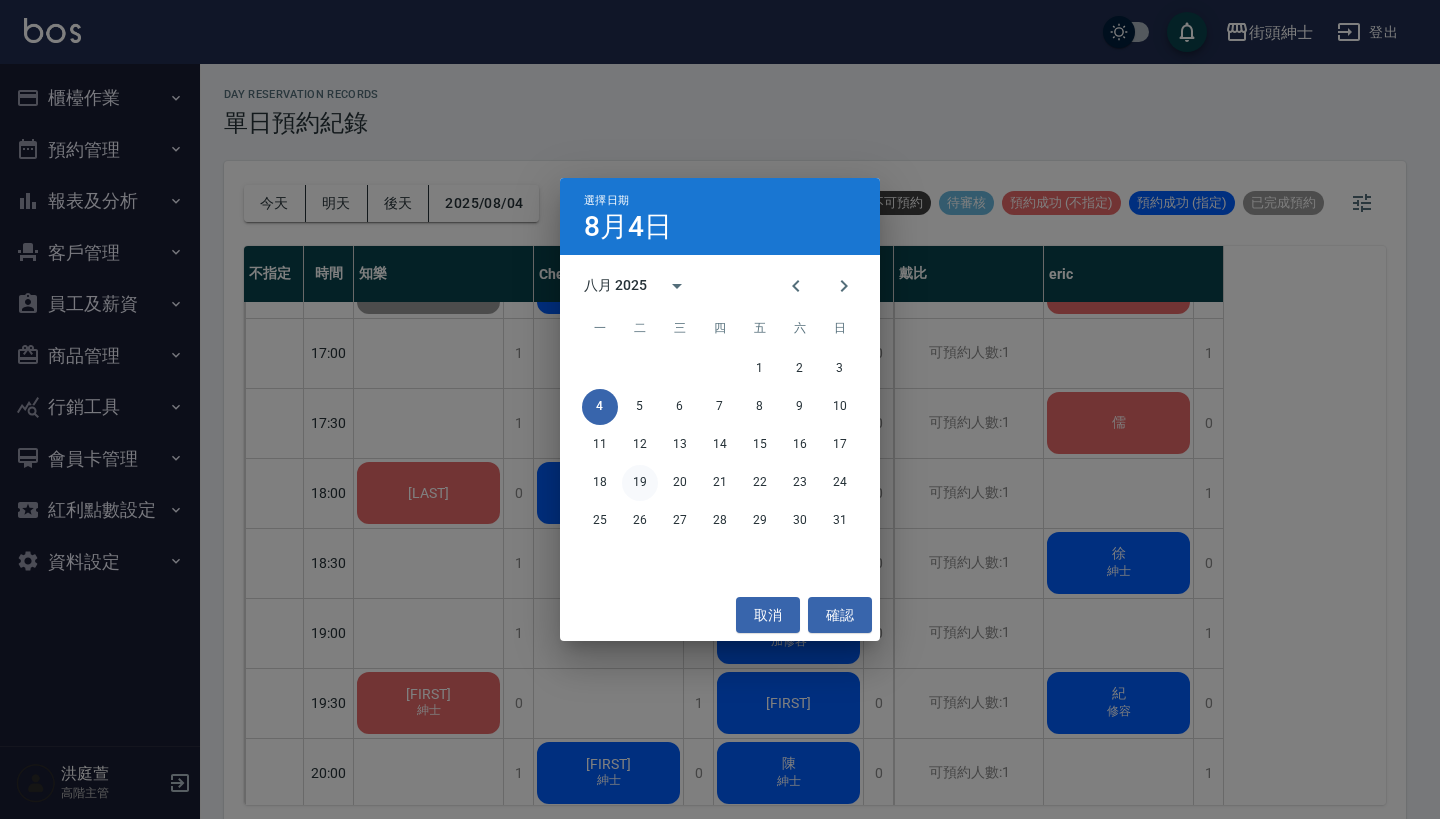 click on "19" at bounding box center [640, 483] 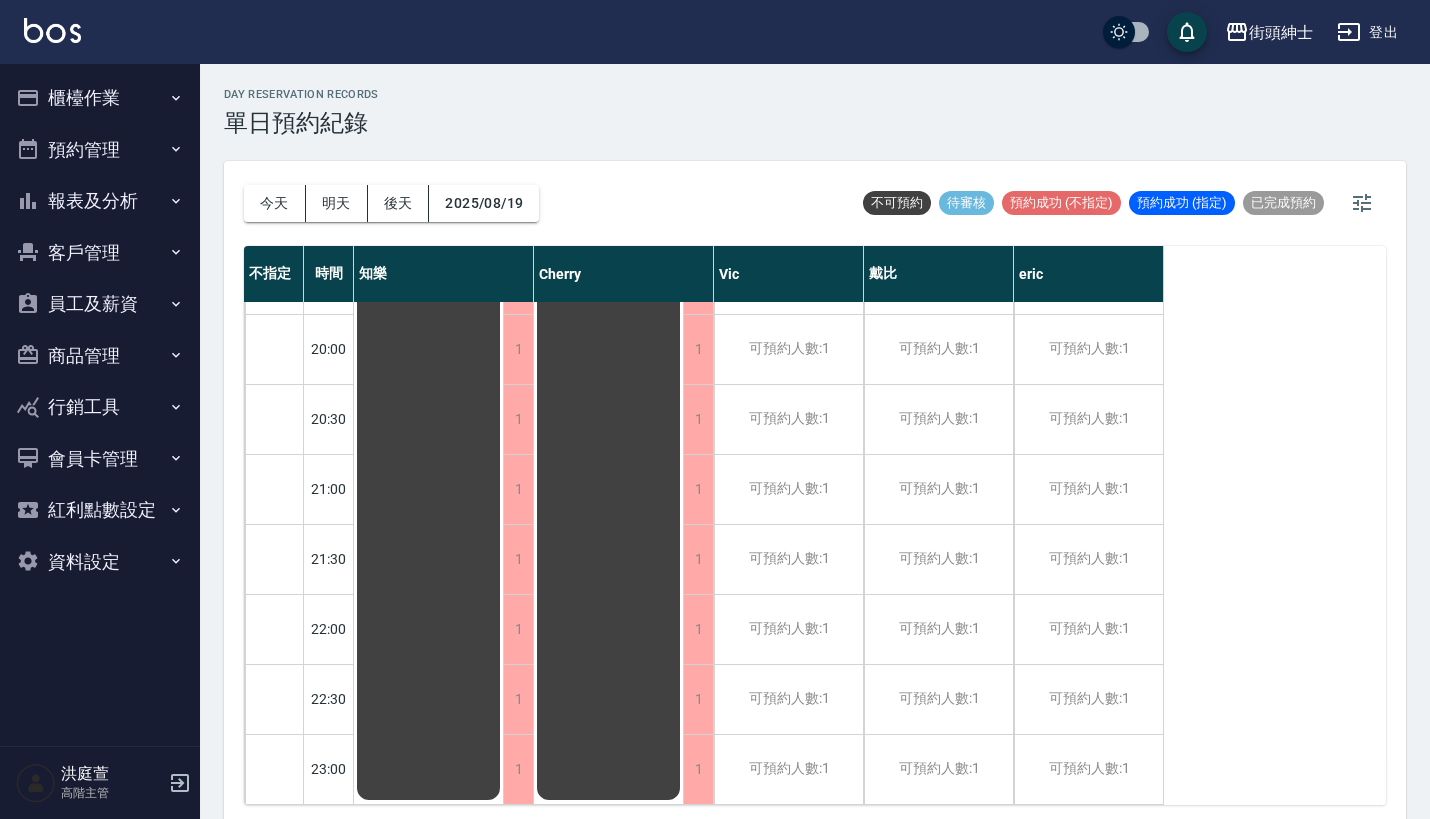 scroll, scrollTop: 1544, scrollLeft: 0, axis: vertical 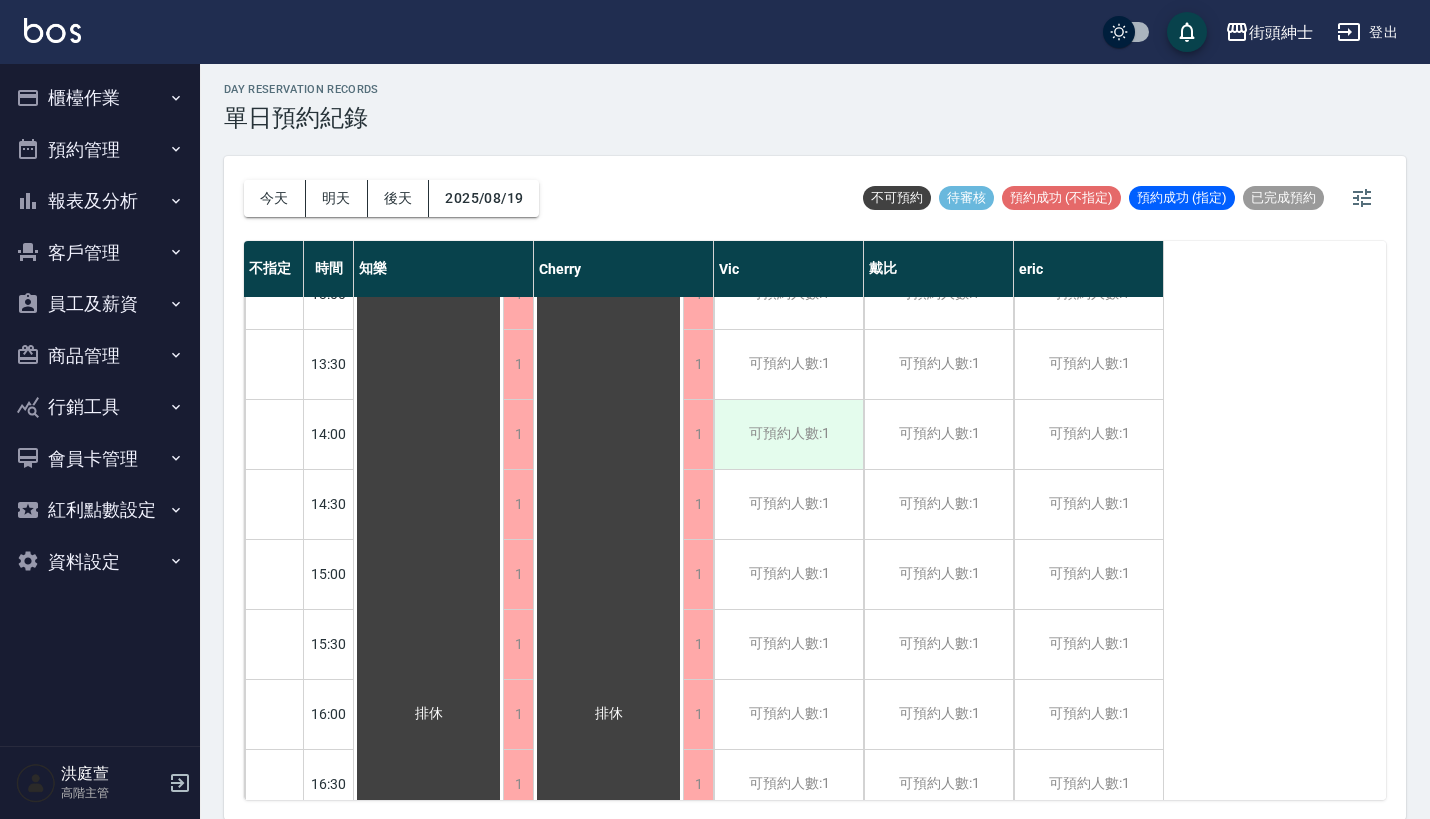 click on "可預約人數:1" at bounding box center (788, 434) 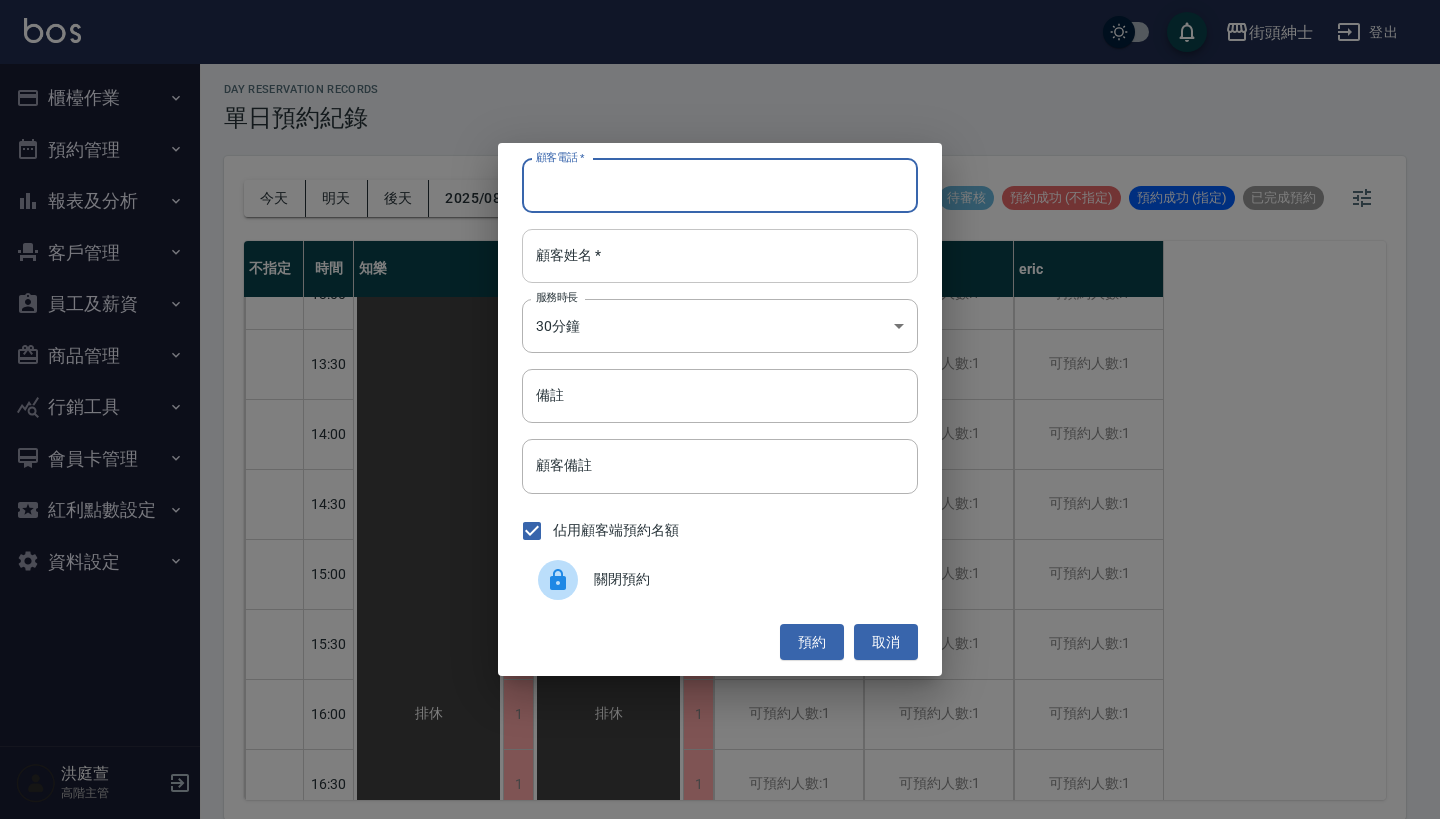 paste on "劉恩成 0976199632" 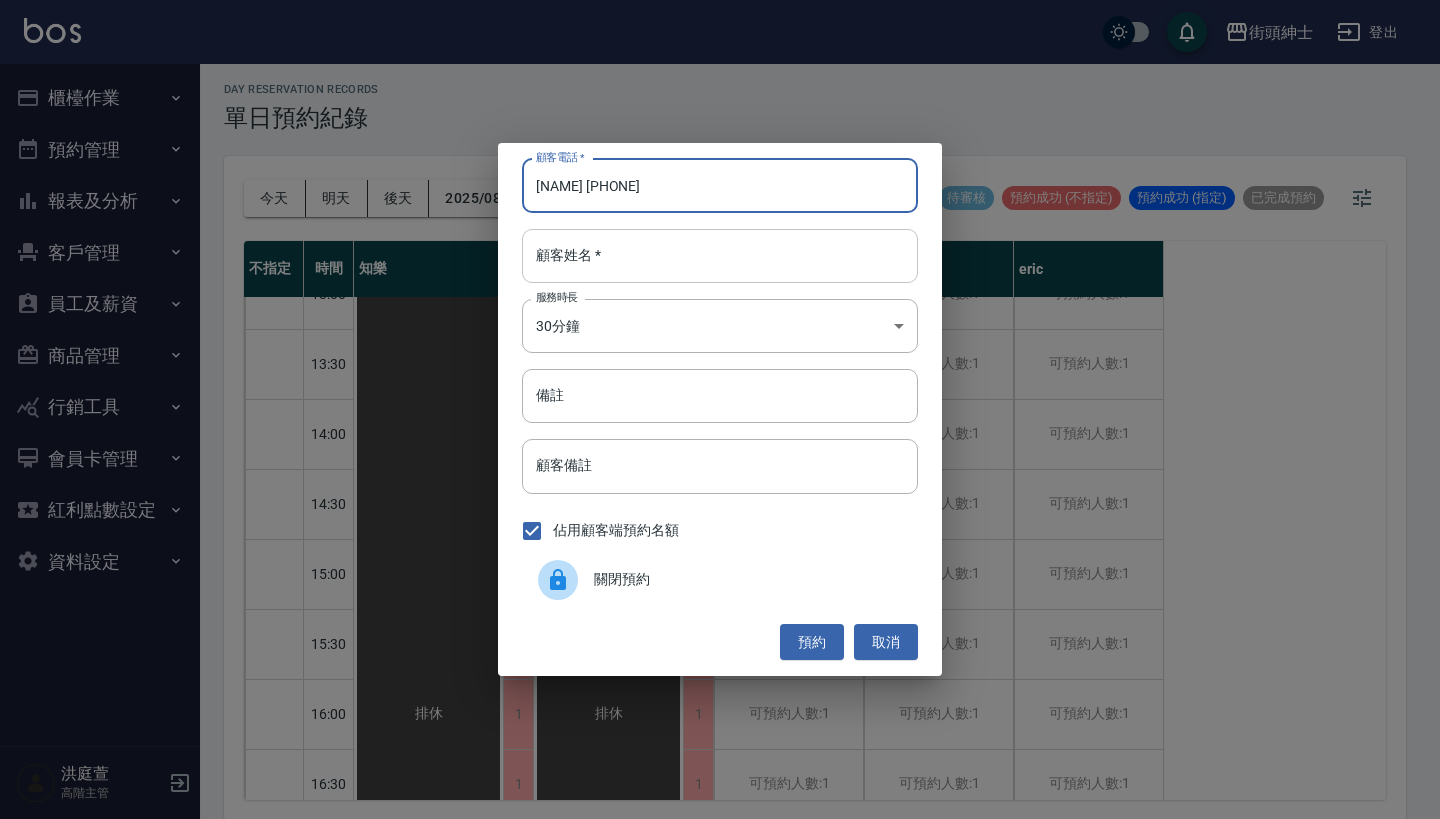 type on "劉恩成 0976199632" 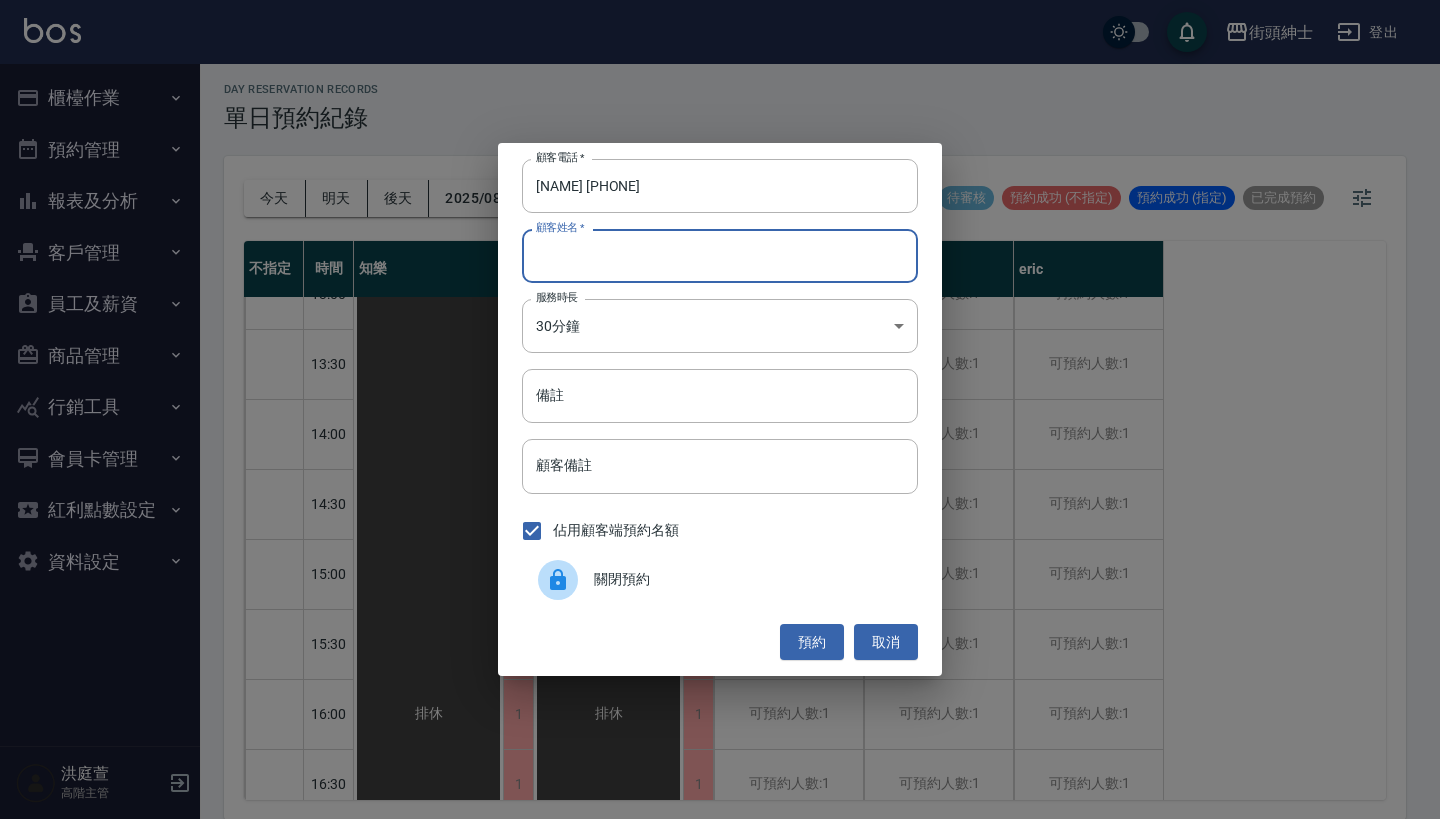 paste on "劉恩成 0976199632" 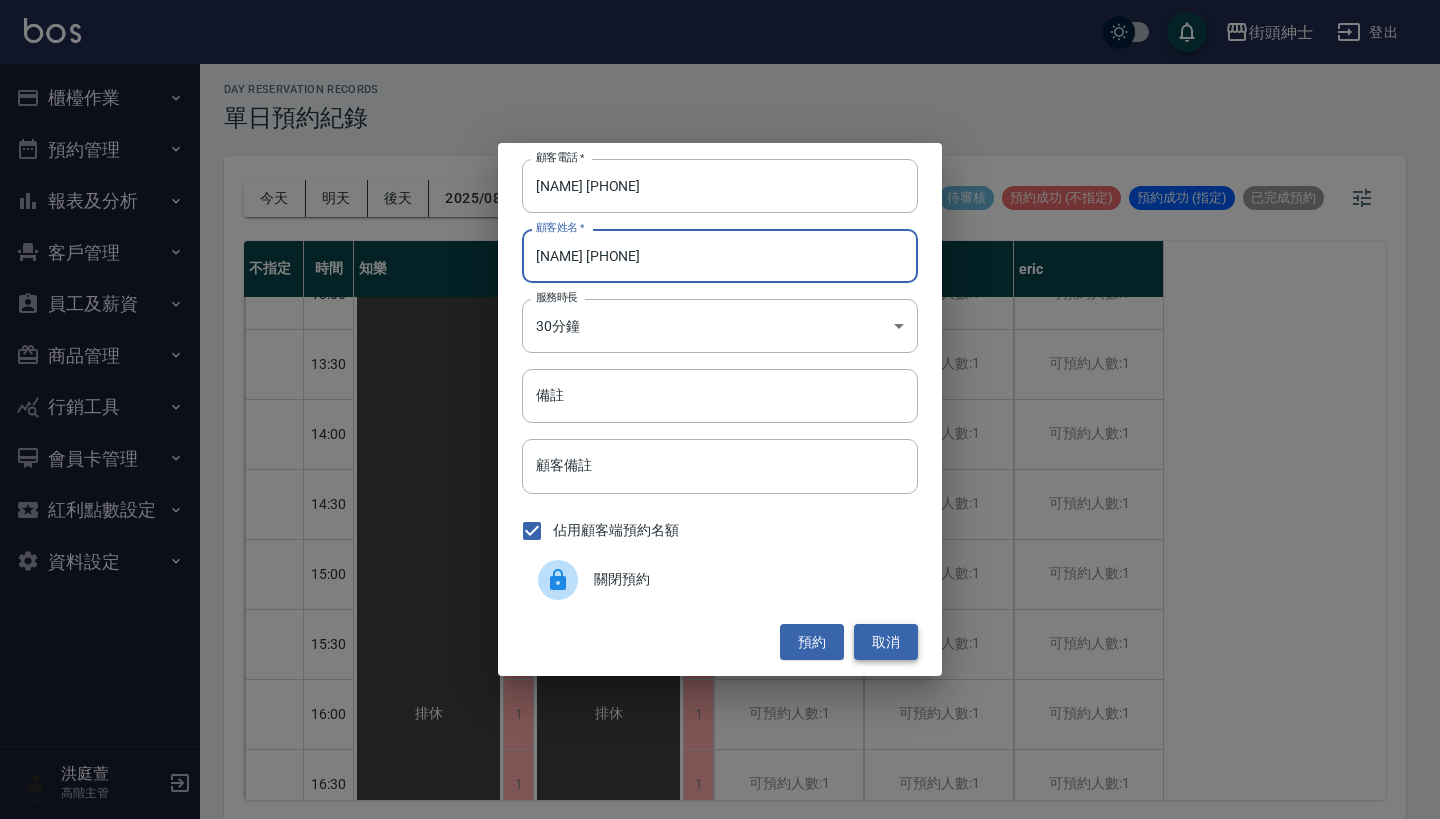 type on "劉恩成 0976199632" 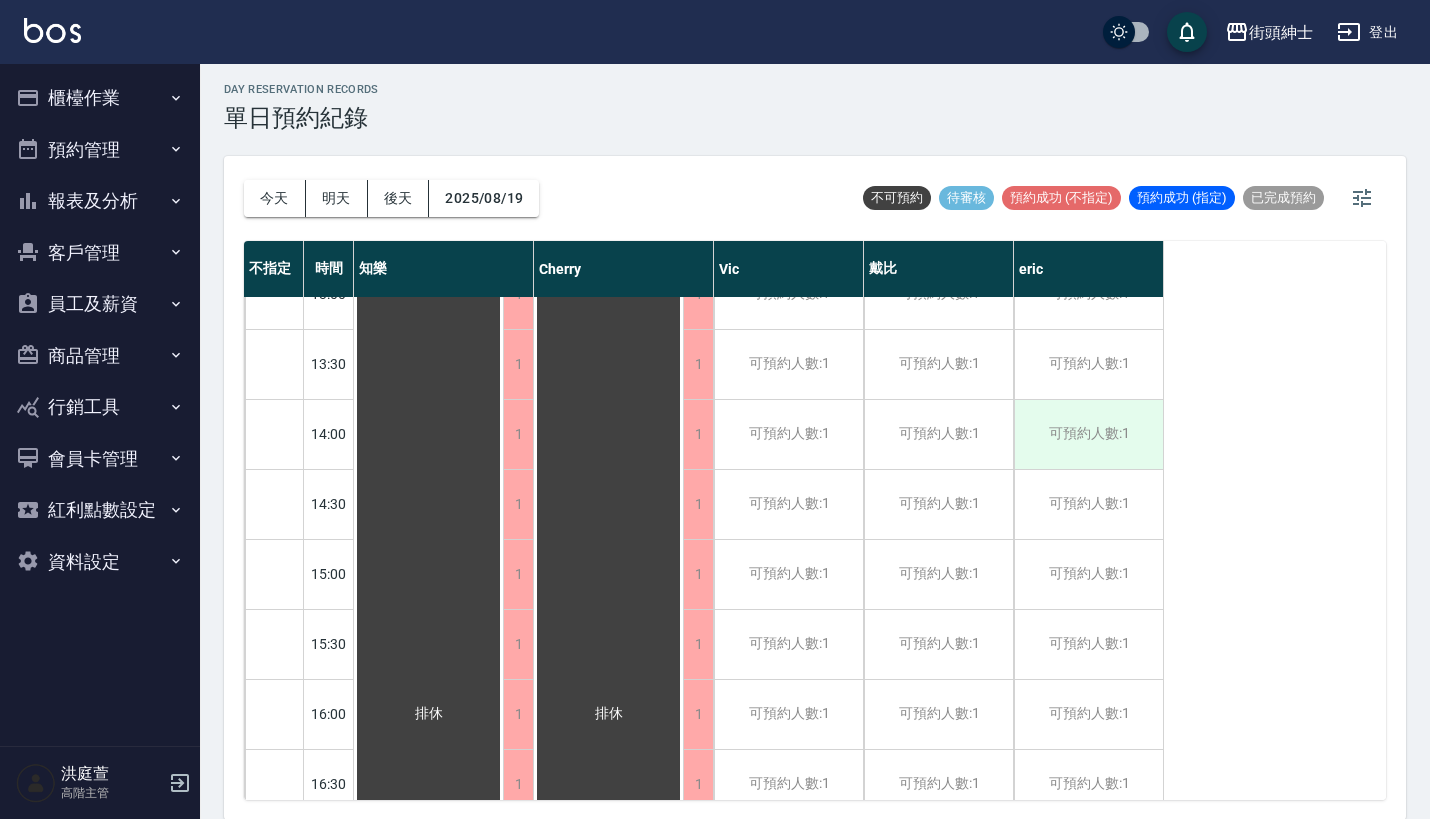 click on "可預約人數:1" at bounding box center (1088, 434) 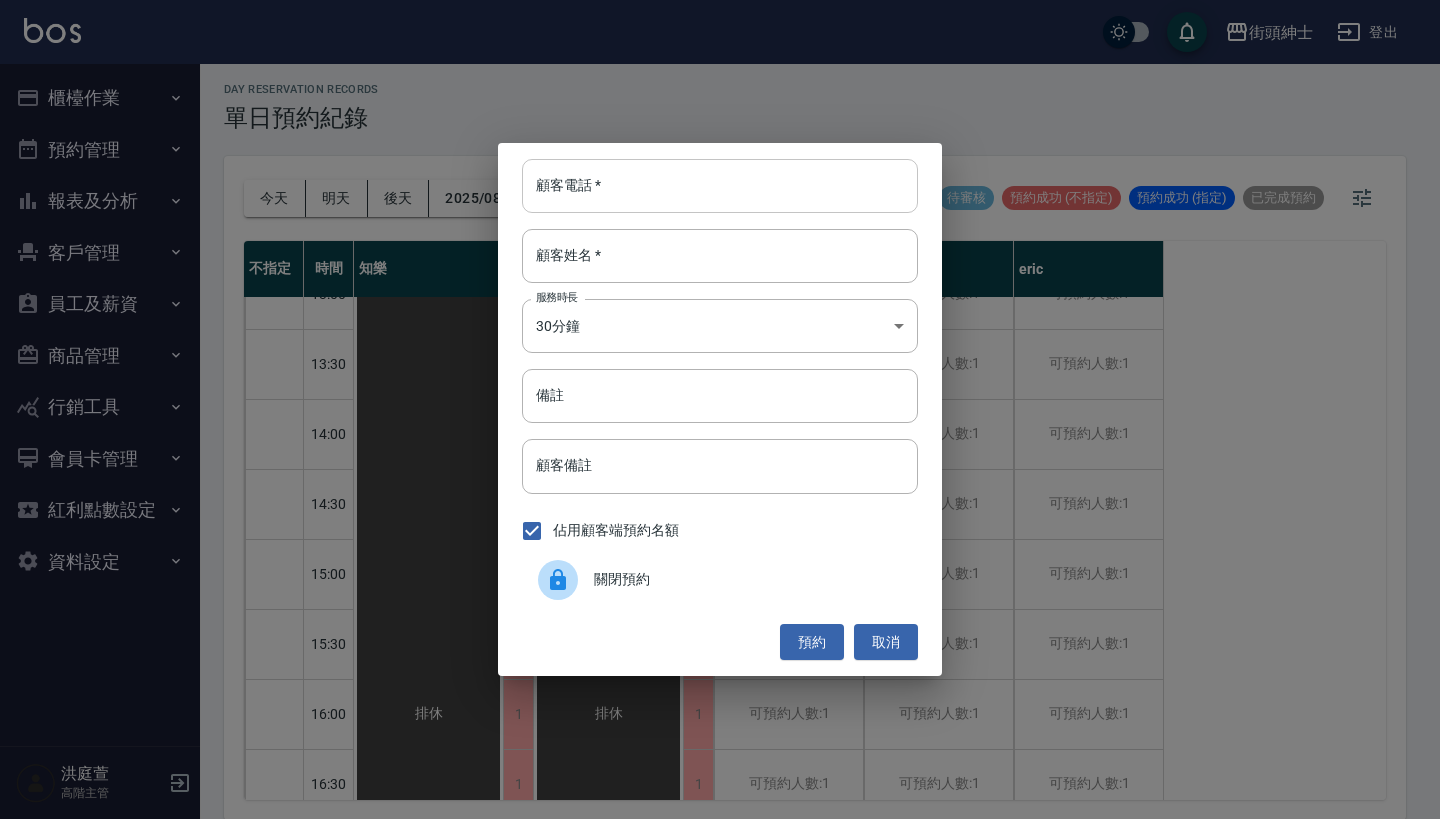paste on "劉恩成 0976199632" 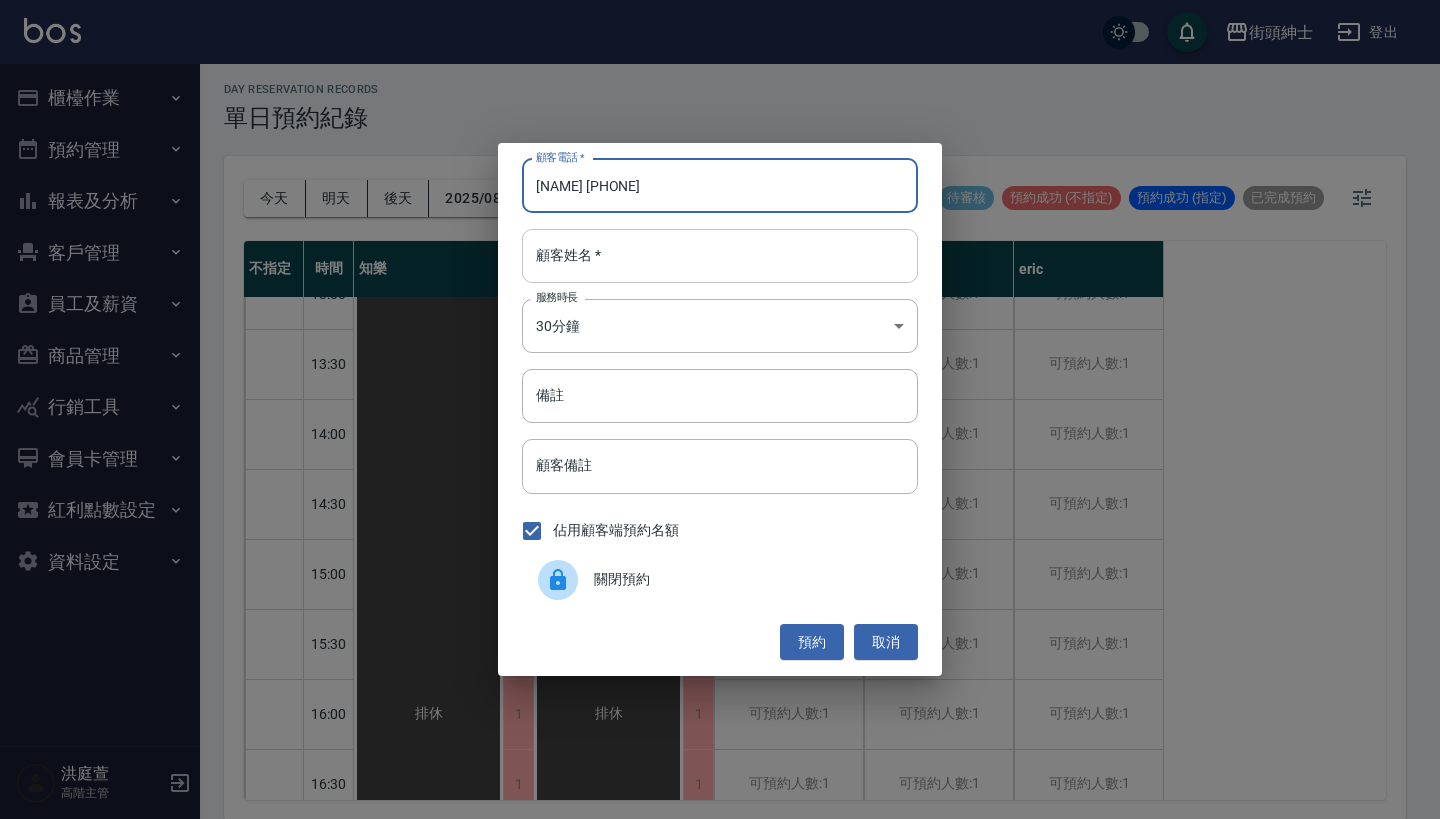 type on "劉恩成 0976199632" 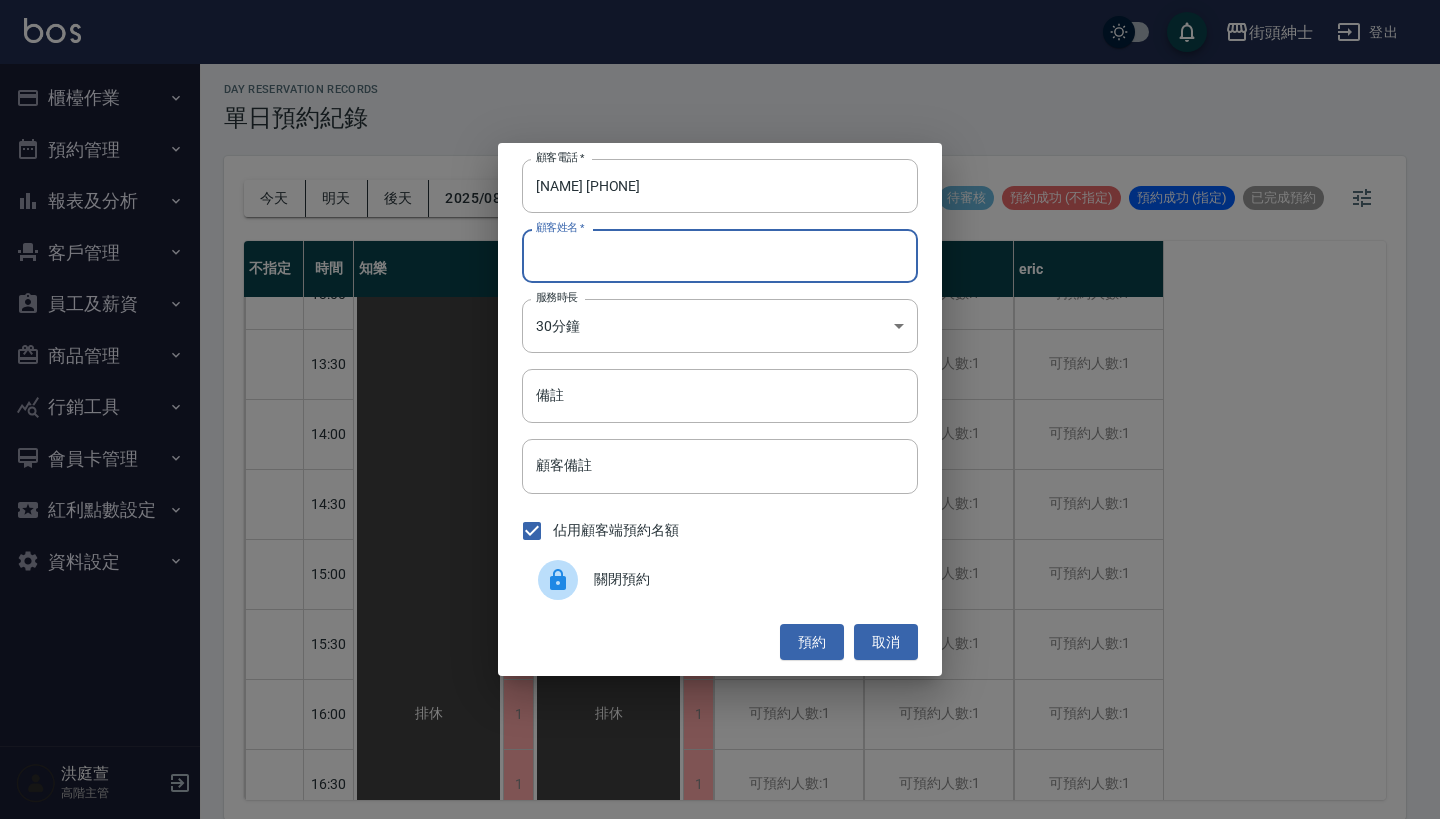paste on "劉恩成 0976199632" 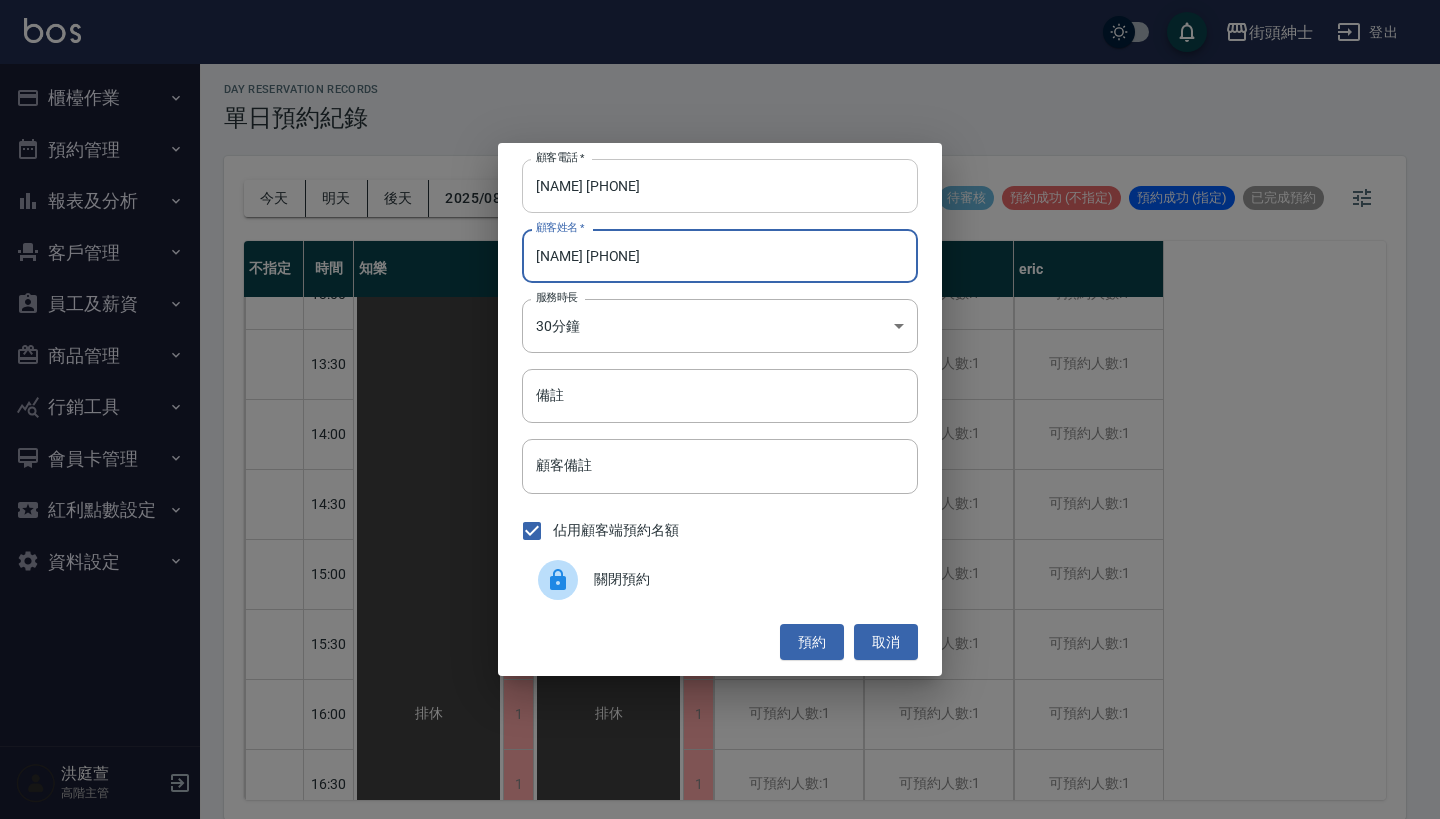type on "劉恩成 0976199632" 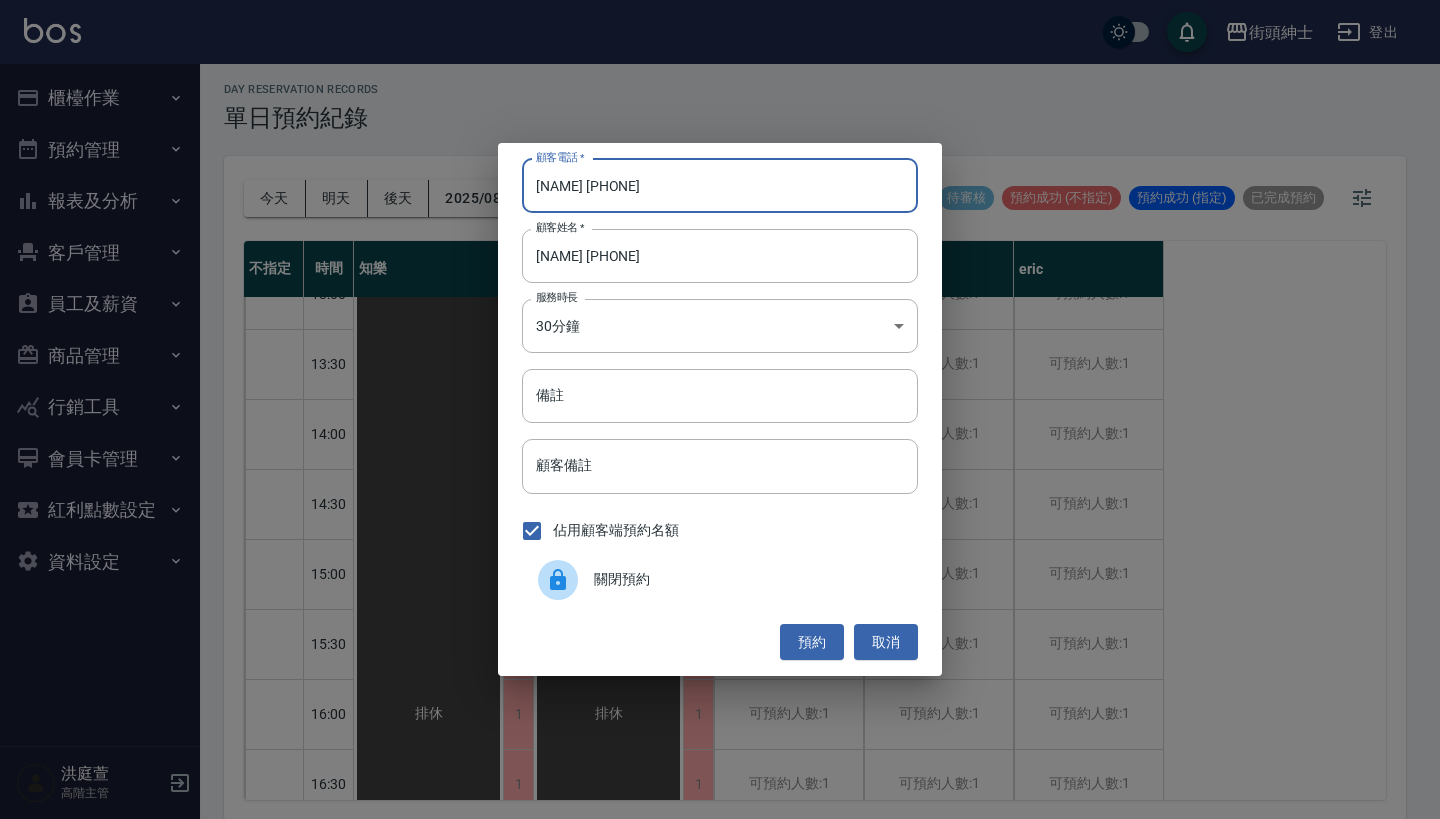 drag, startPoint x: 581, startPoint y: 187, endPoint x: 442, endPoint y: 187, distance: 139 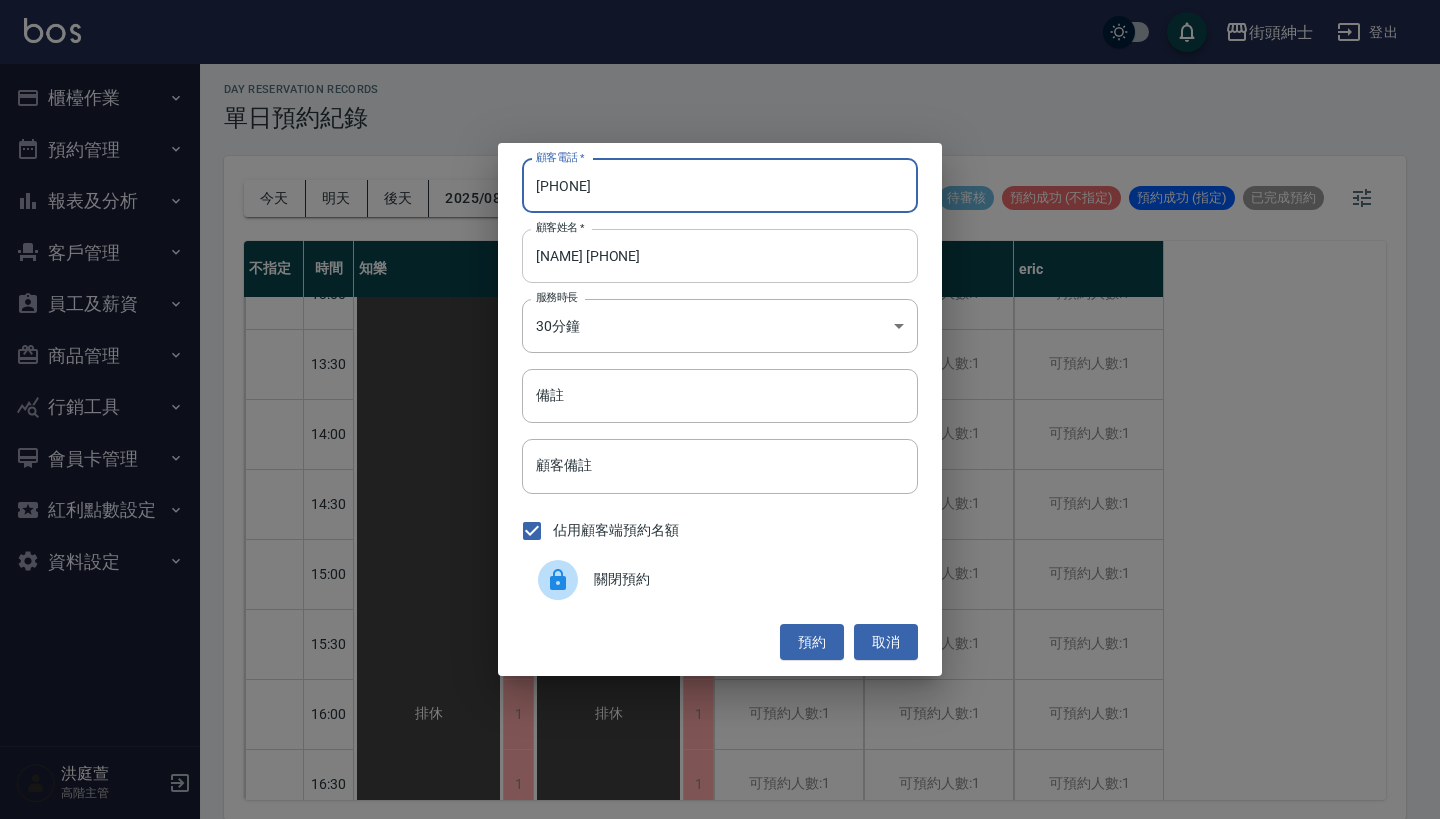 type on "0976199632" 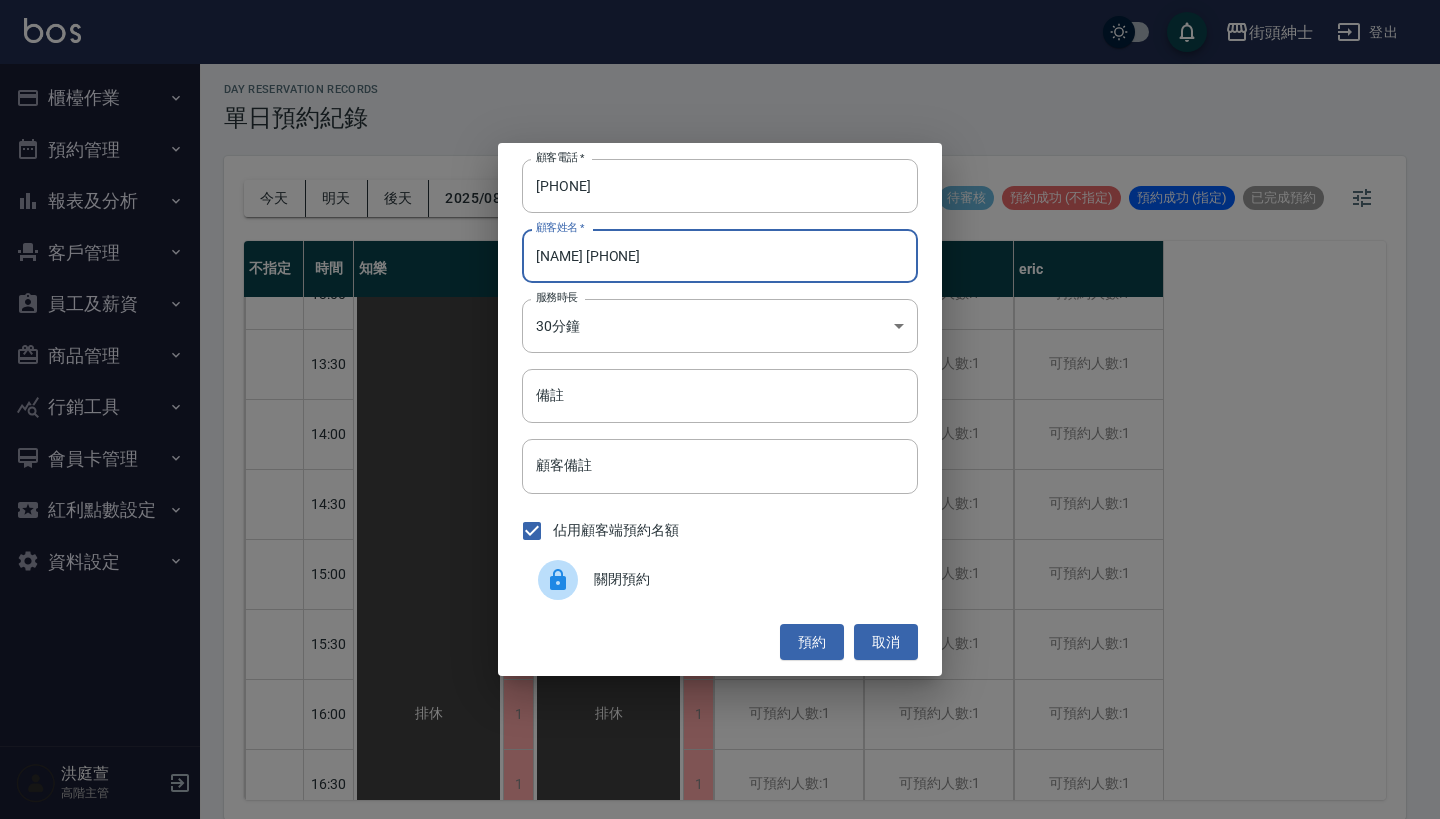 drag, startPoint x: 706, startPoint y: 258, endPoint x: 584, endPoint y: 257, distance: 122.0041 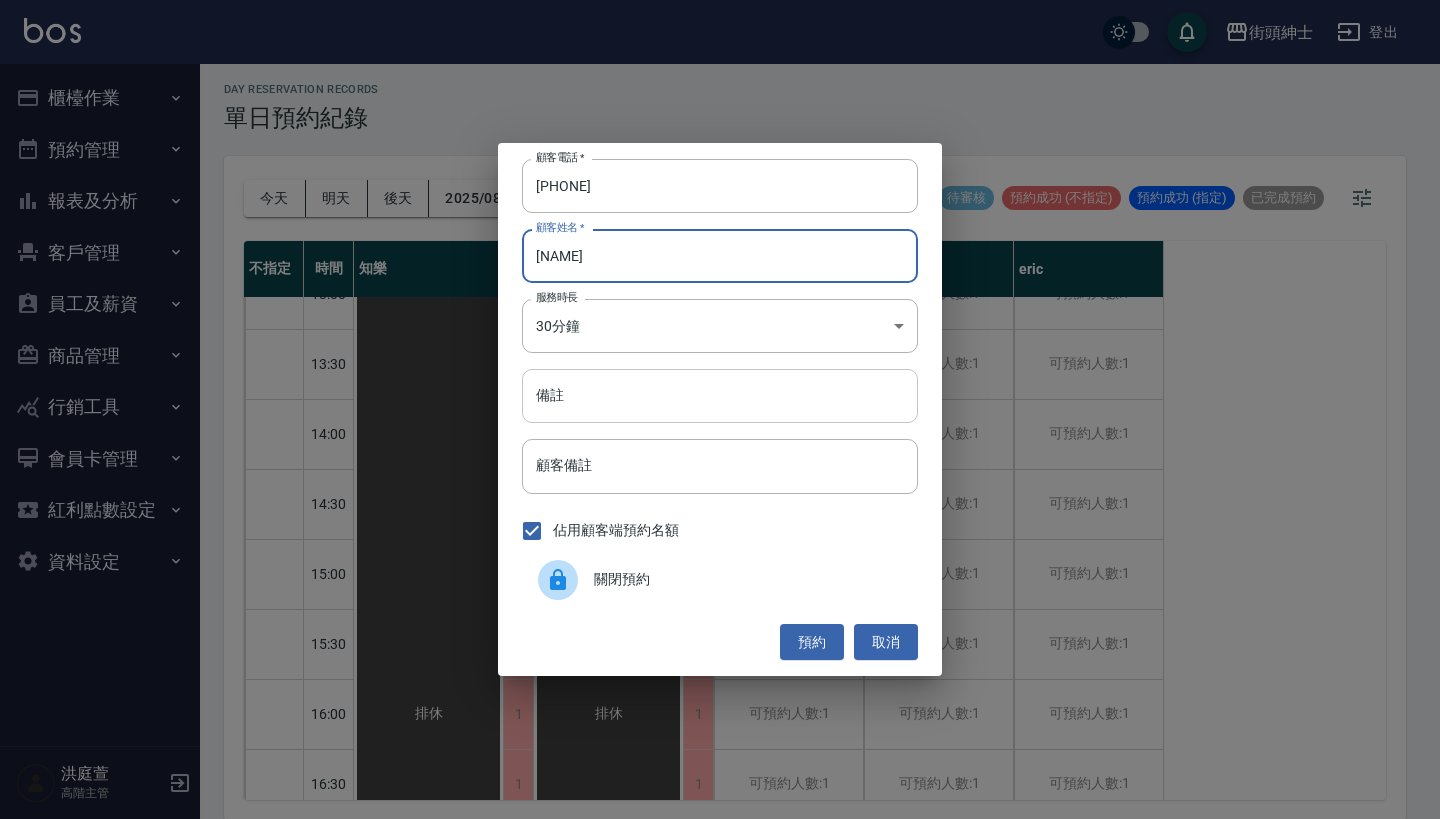 type on "劉恩成" 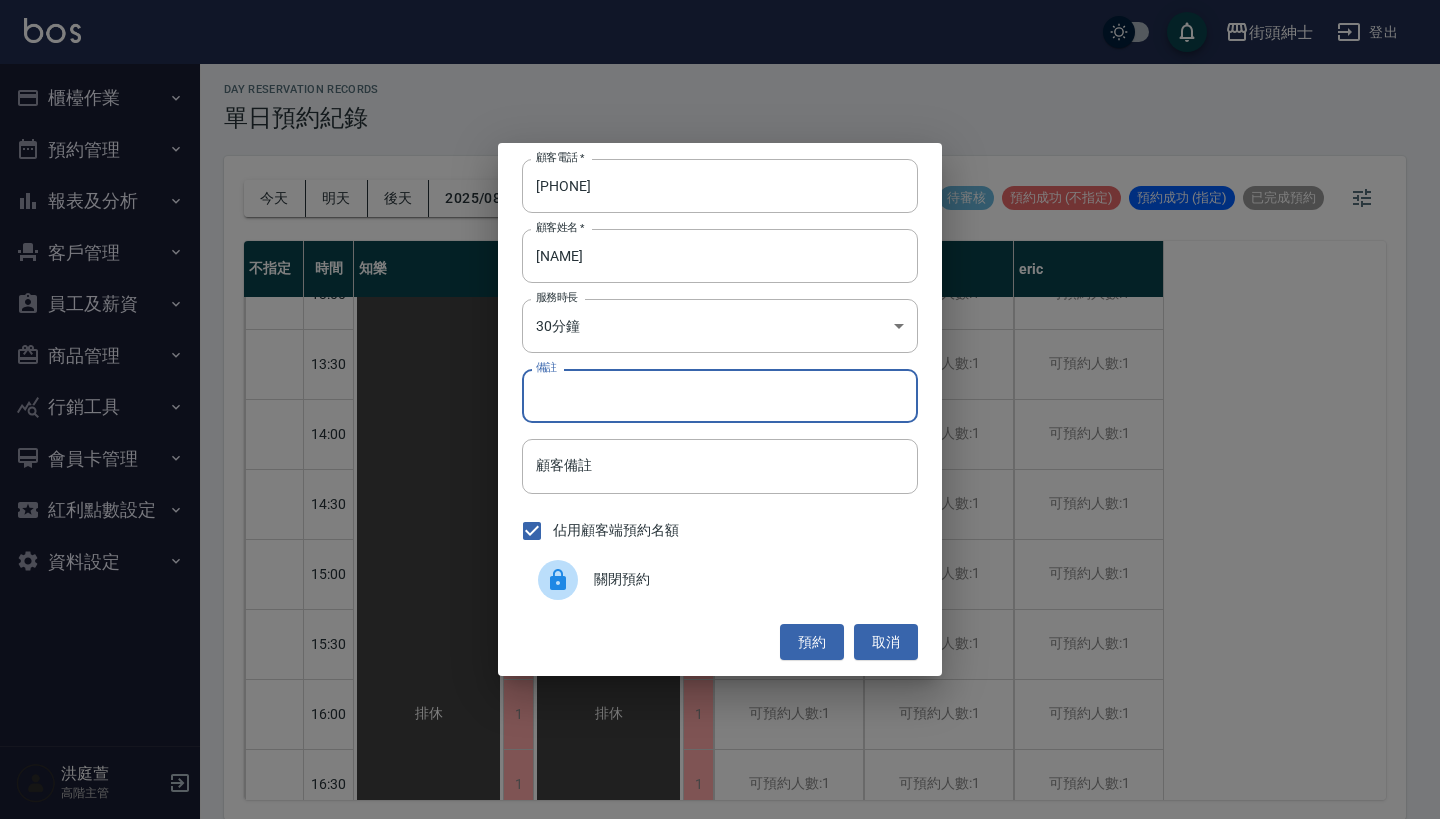 click on "備註" at bounding box center [720, 396] 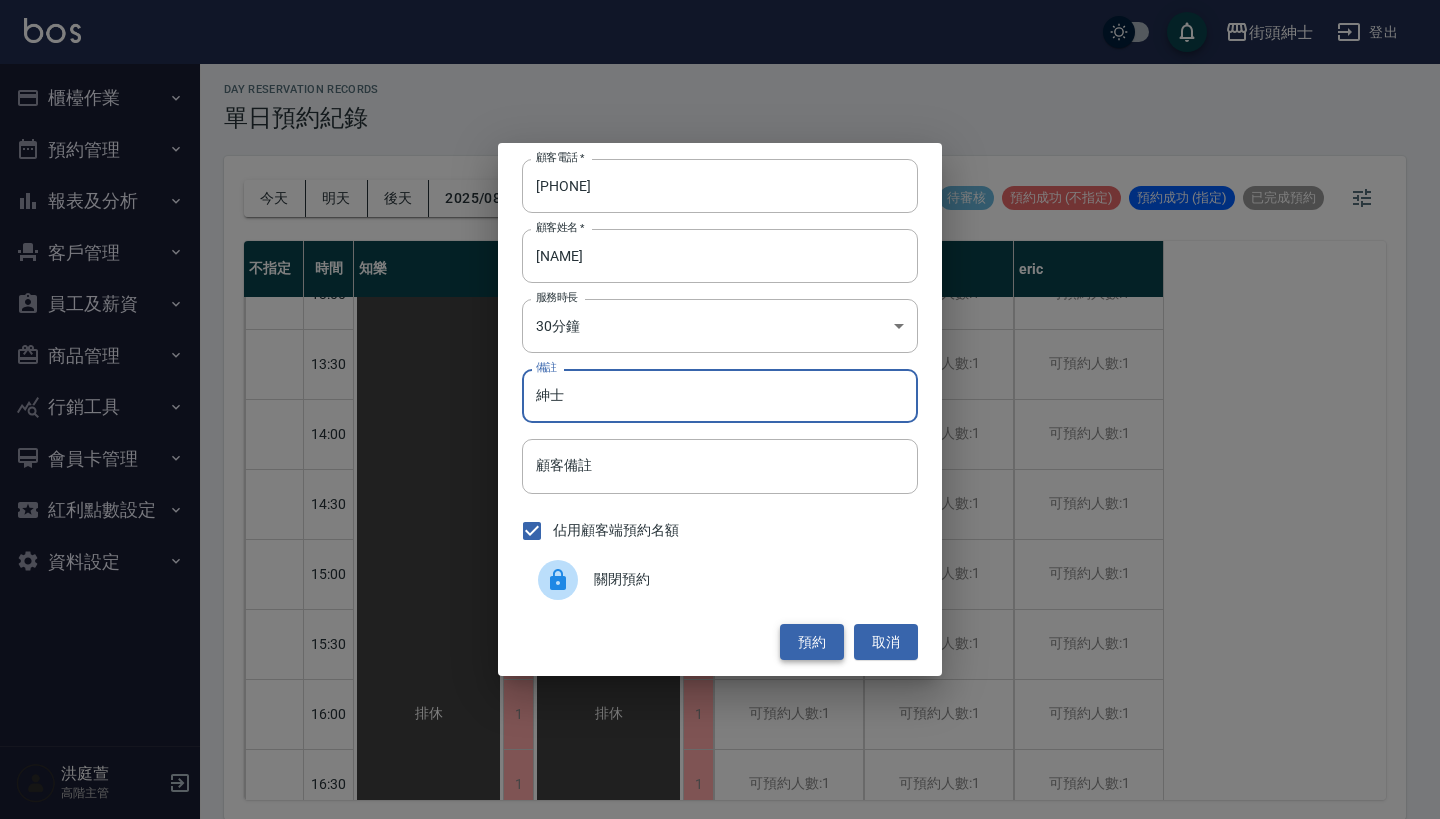 type on "紳士" 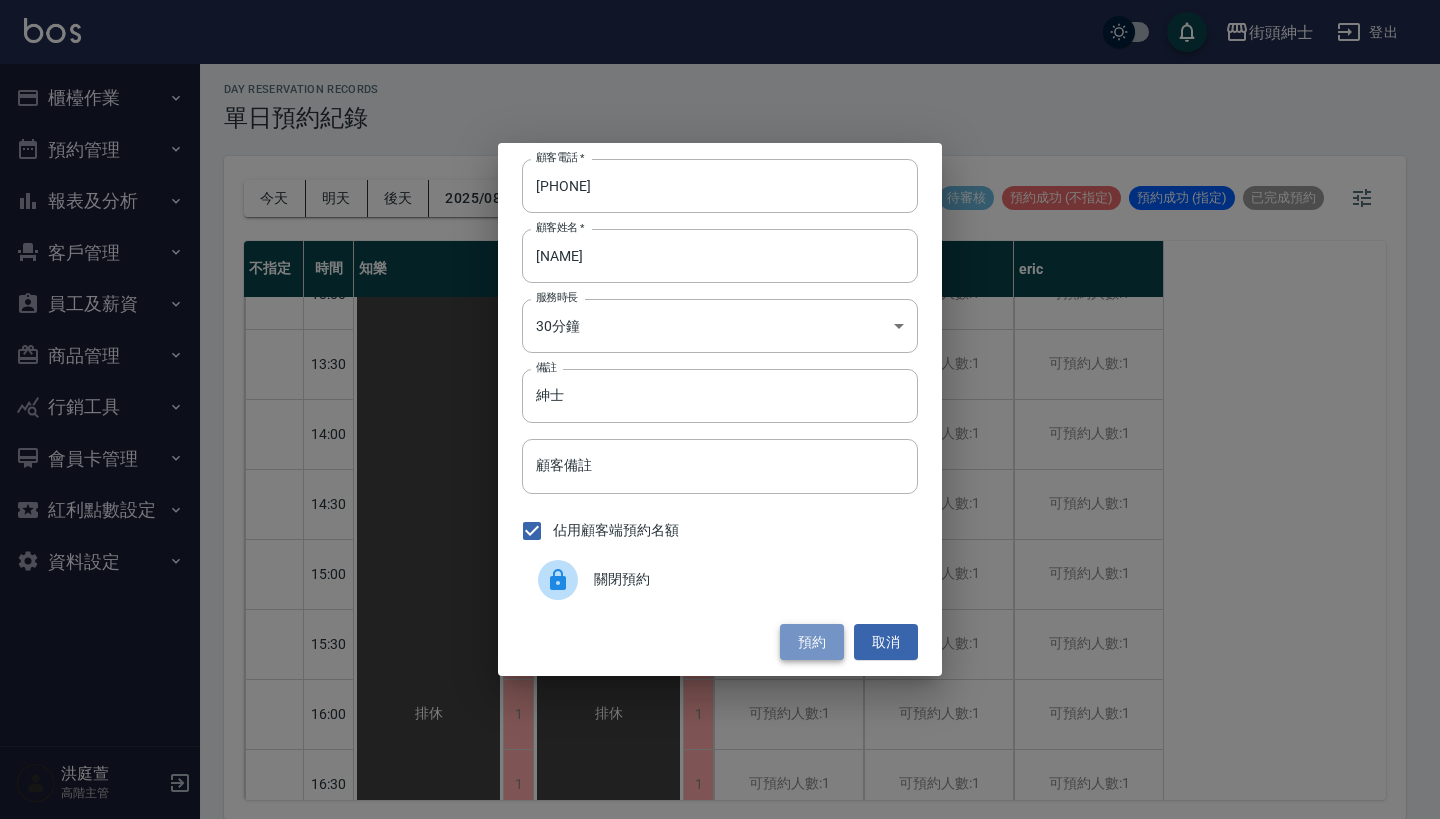 click on "預約" at bounding box center [812, 642] 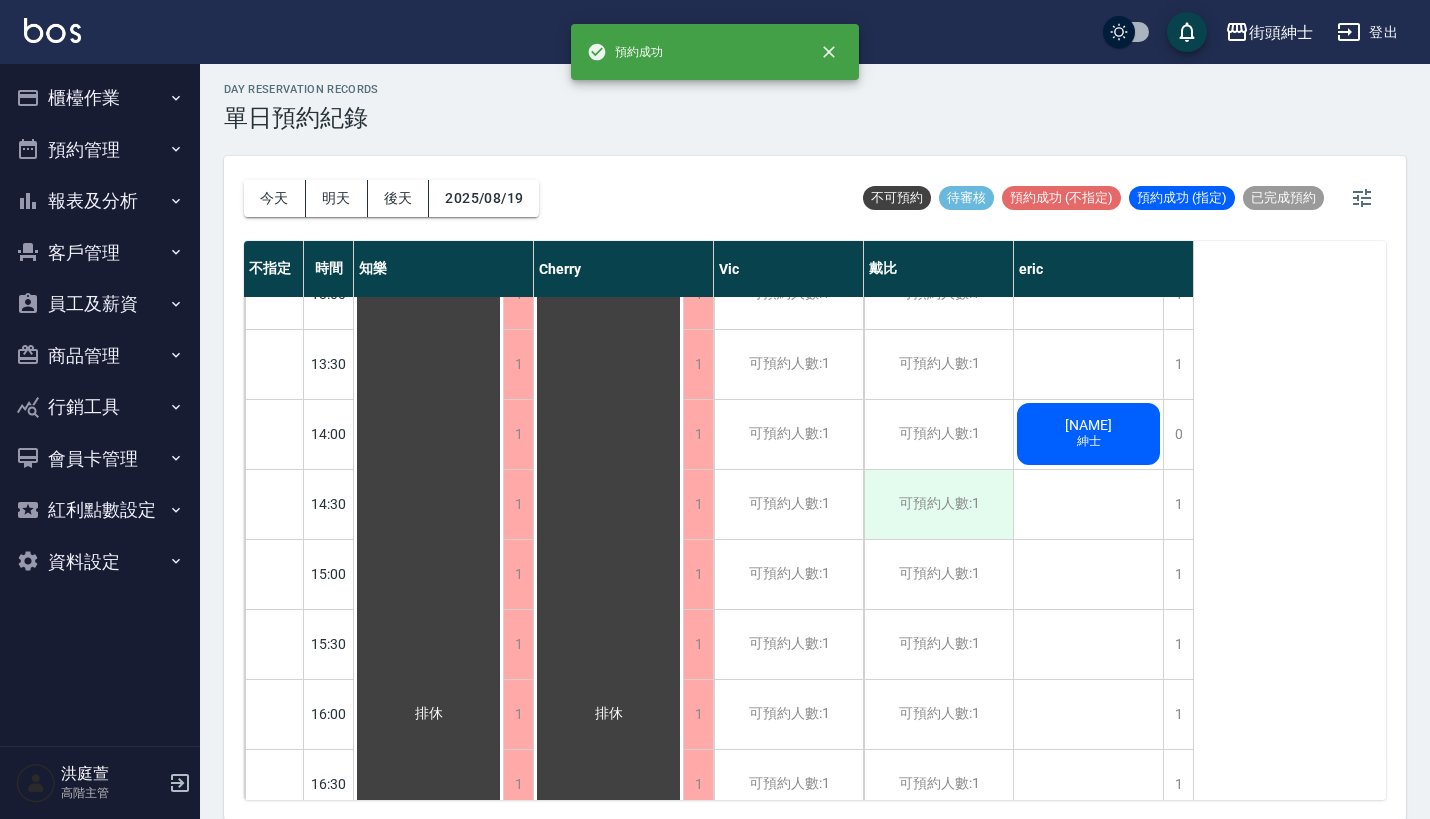 click on "可預約人數:1" at bounding box center [938, 504] 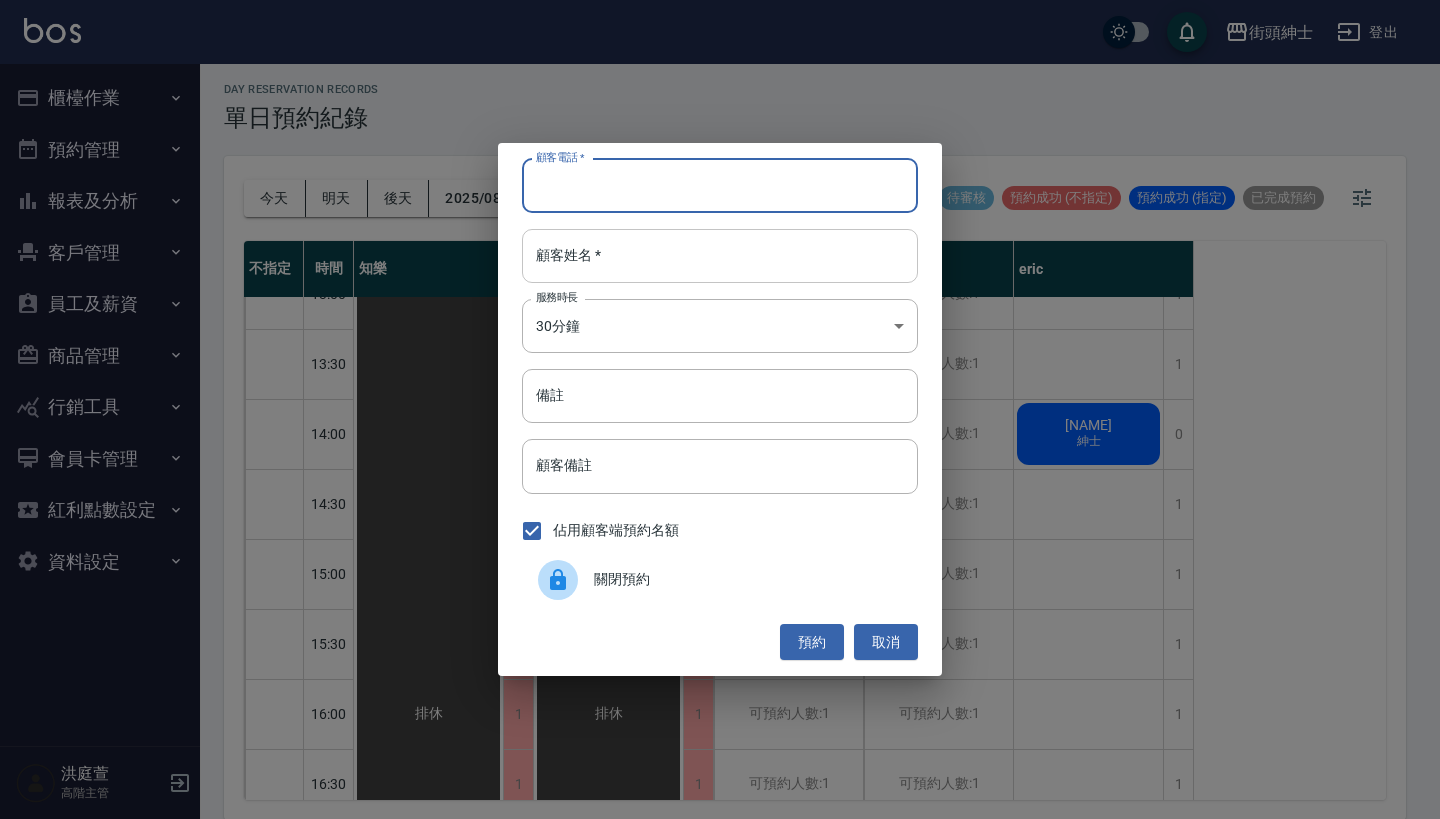 paste on "劉恩成 0976199632" 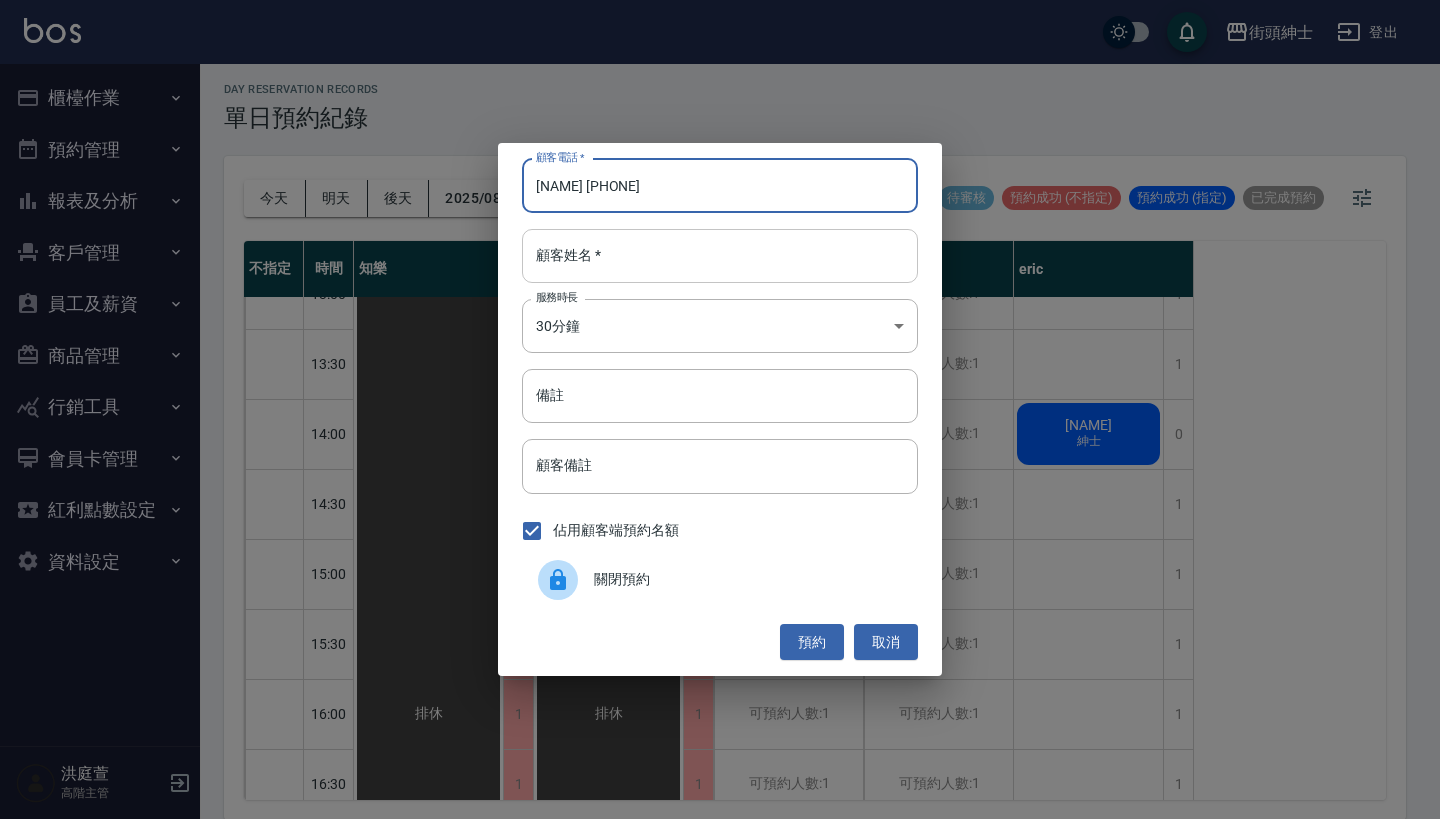 type on "劉恩成 0976199632" 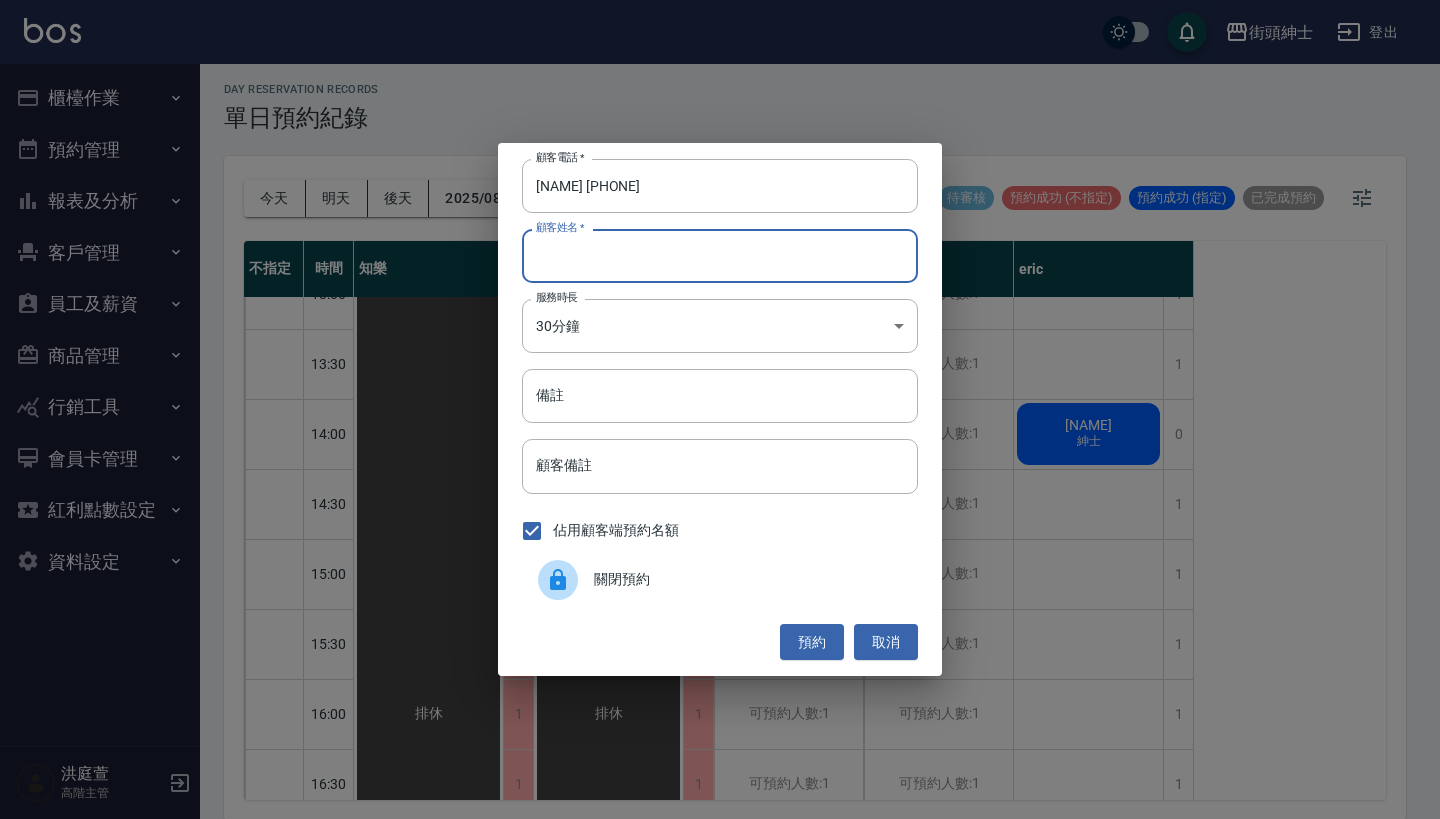 paste on "劉恩成 0976199632" 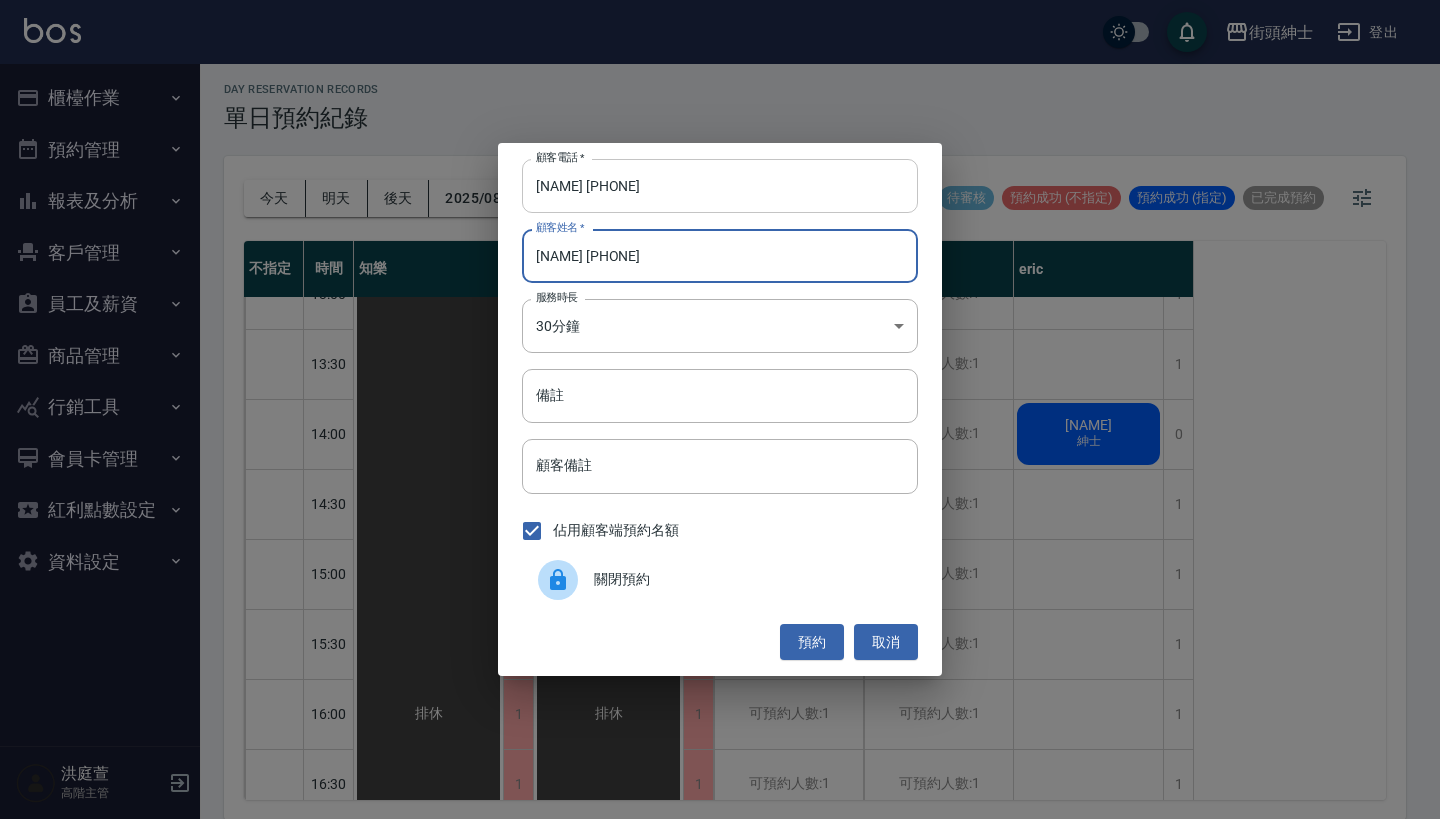 type on "劉恩成 0976199632" 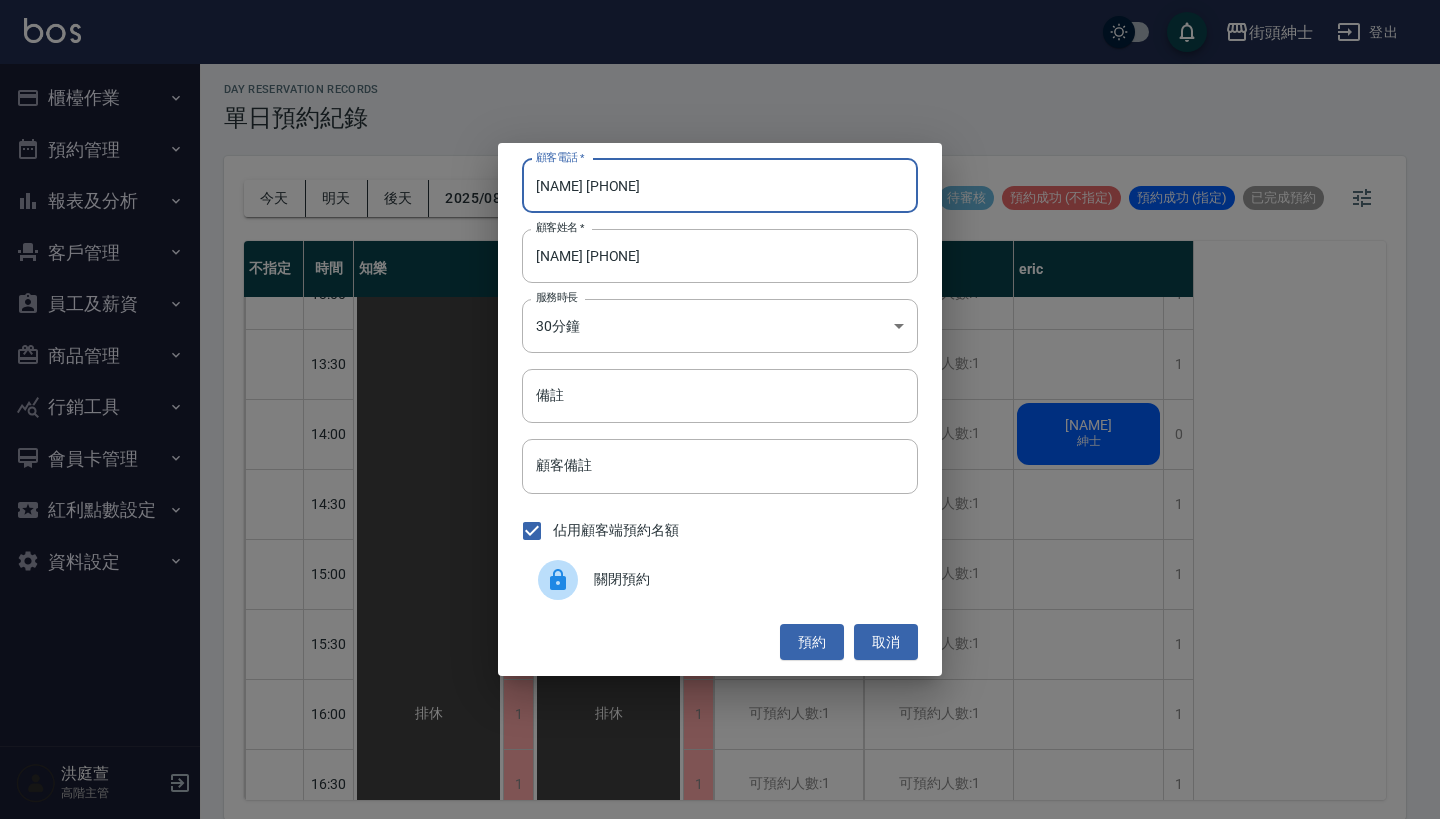 drag, startPoint x: 580, startPoint y: 185, endPoint x: 462, endPoint y: 130, distance: 130.18832 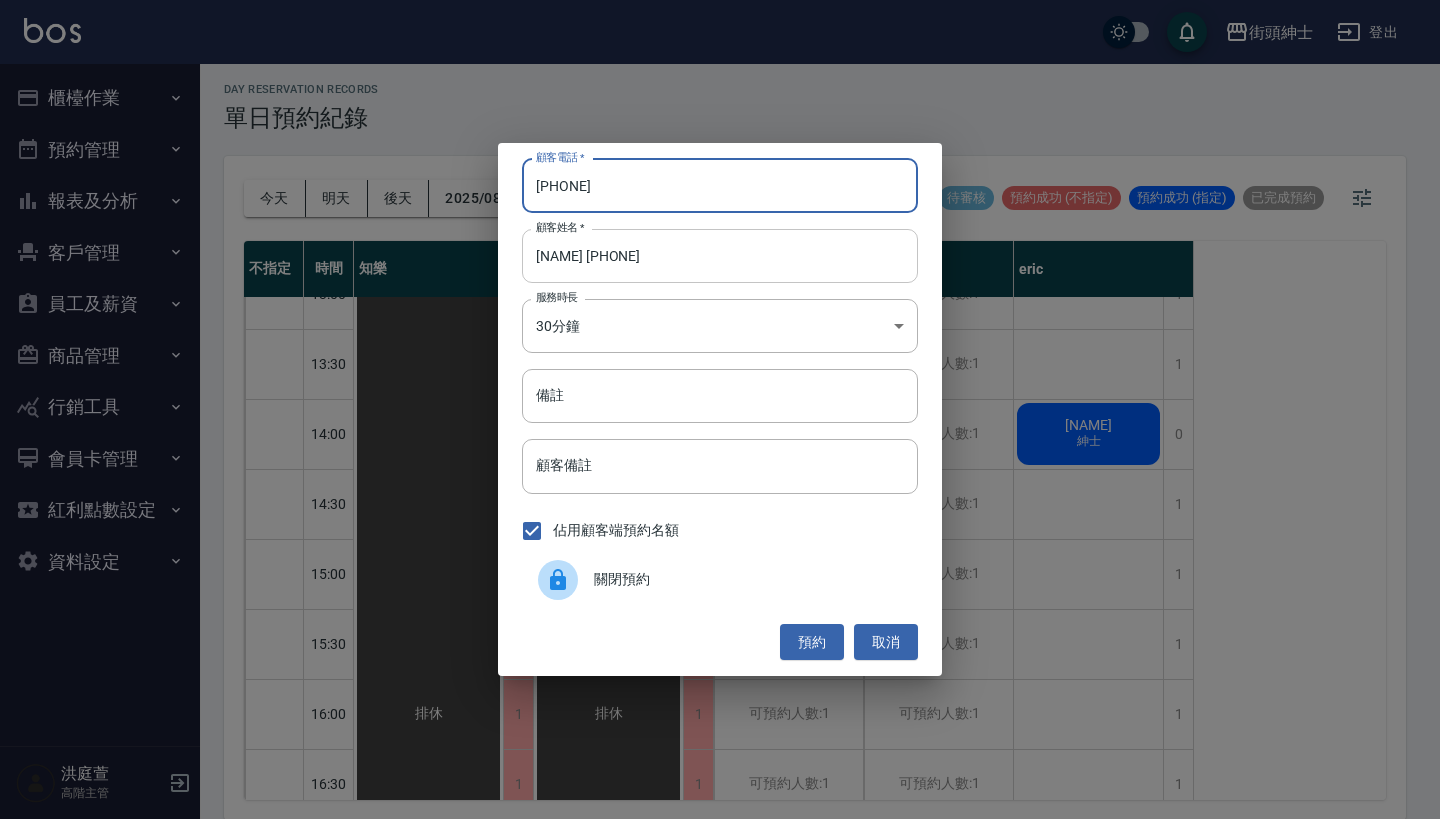 type on "0976199632" 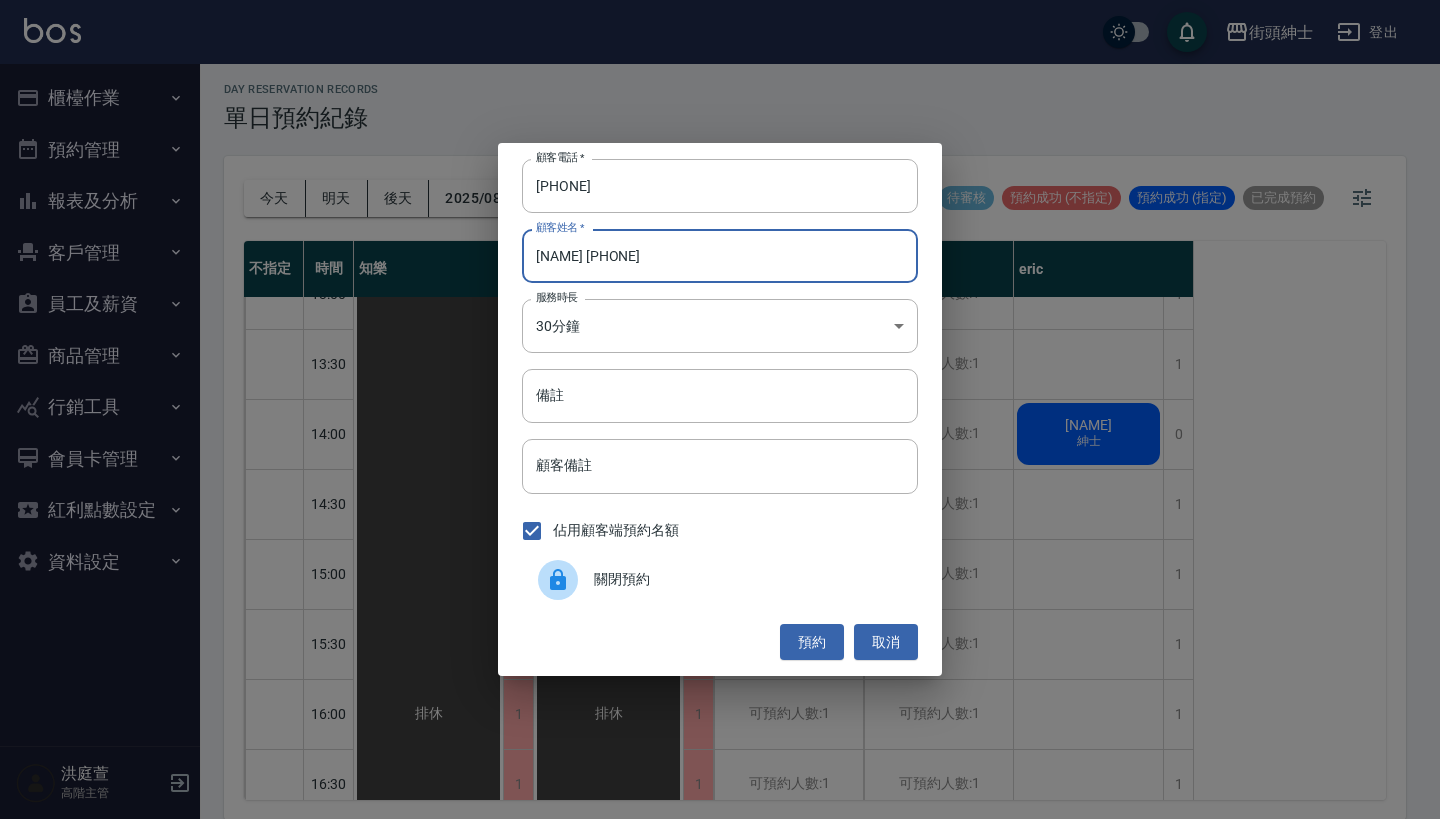 drag, startPoint x: 697, startPoint y: 266, endPoint x: 584, endPoint y: 255, distance: 113.534134 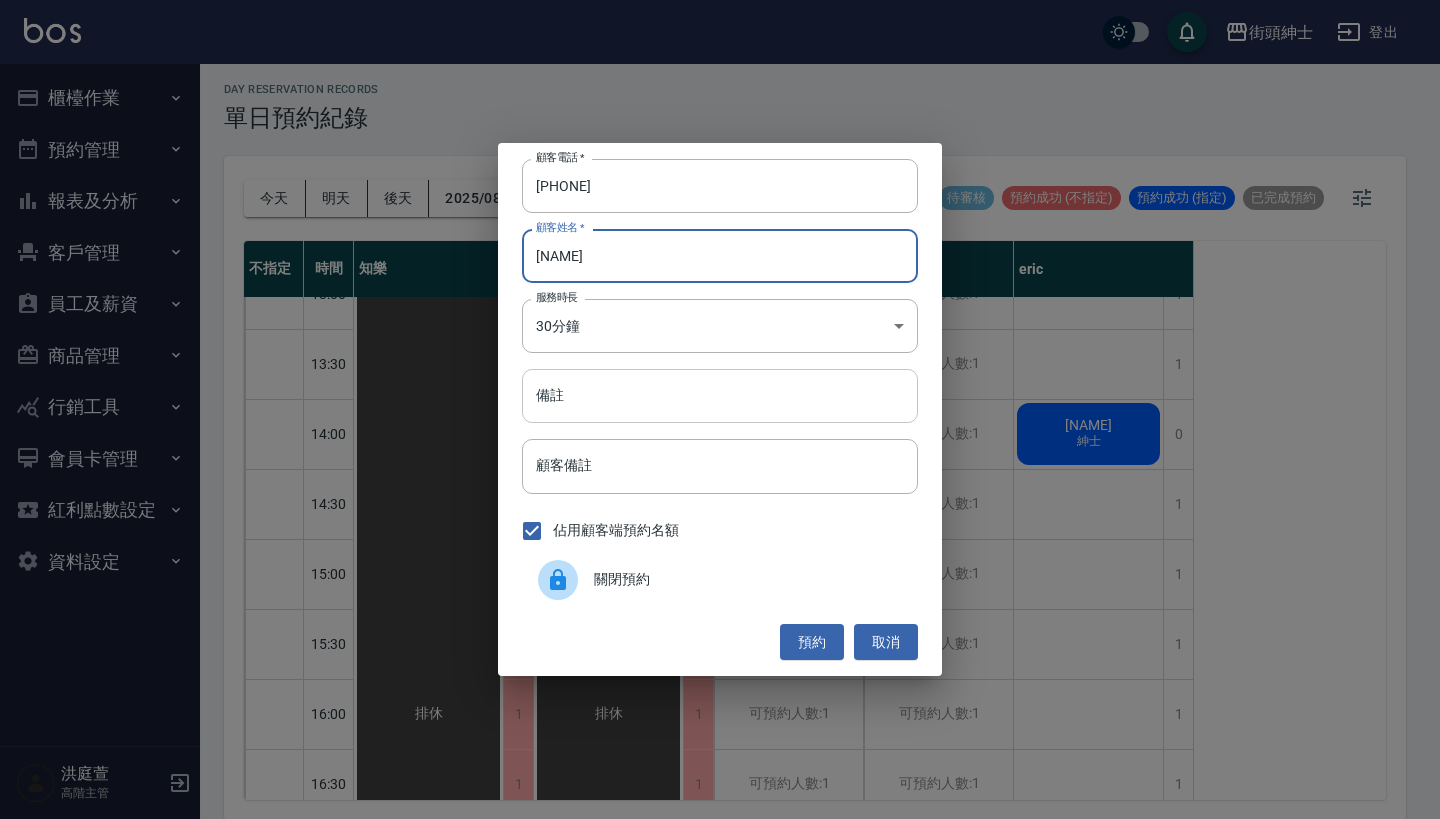 type on "劉恩成" 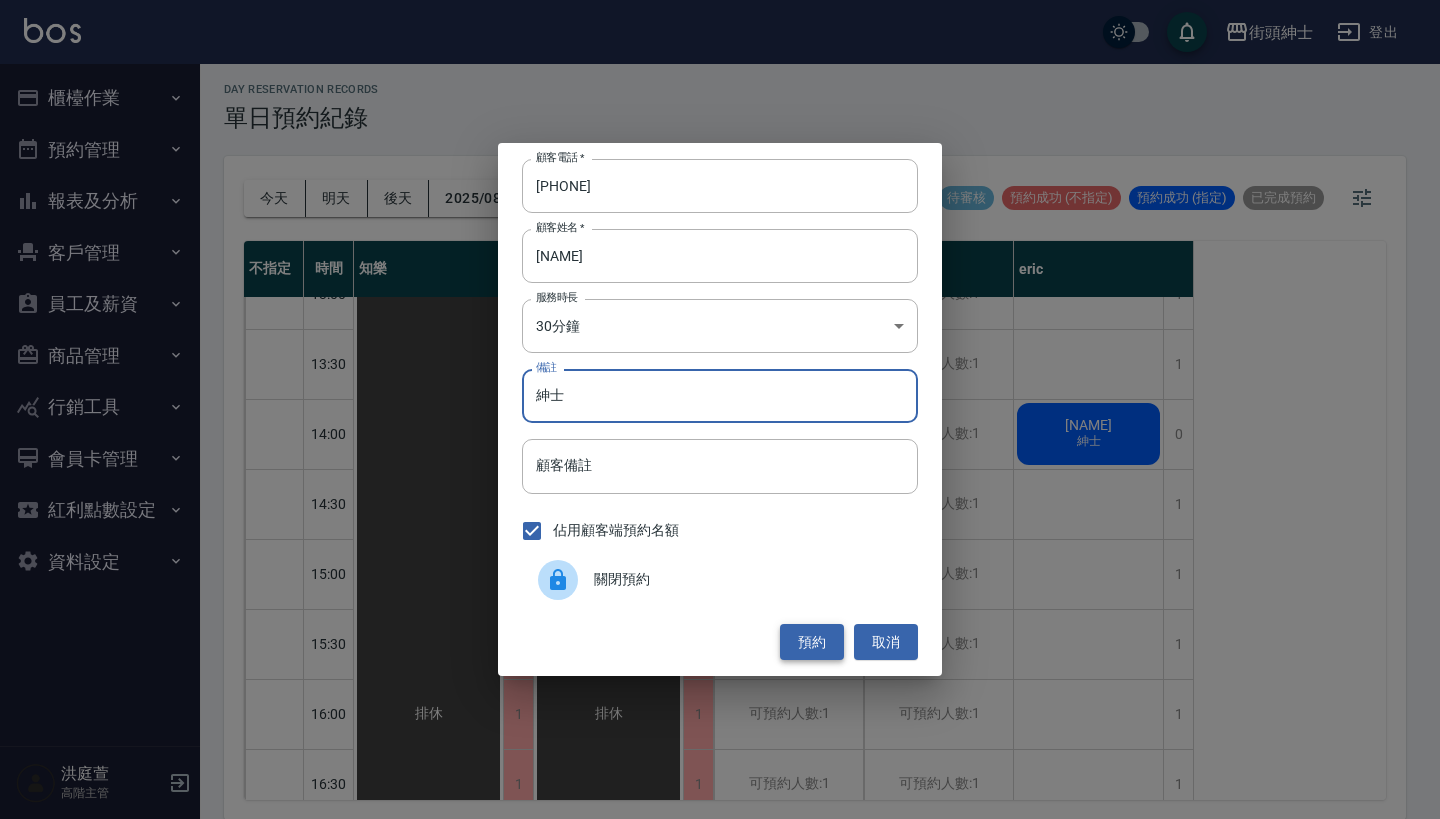 type on "紳士" 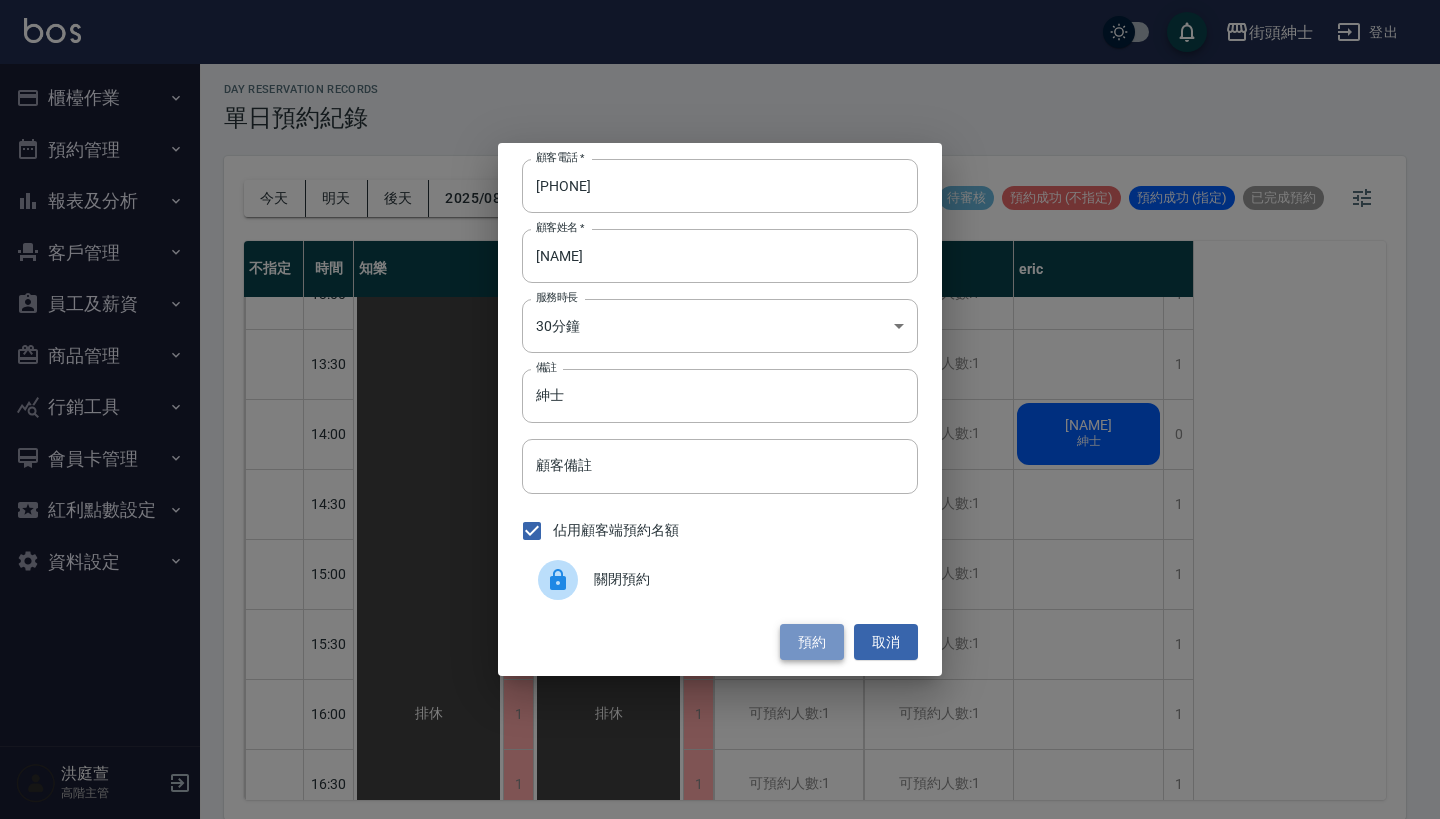 click on "預約" at bounding box center [812, 642] 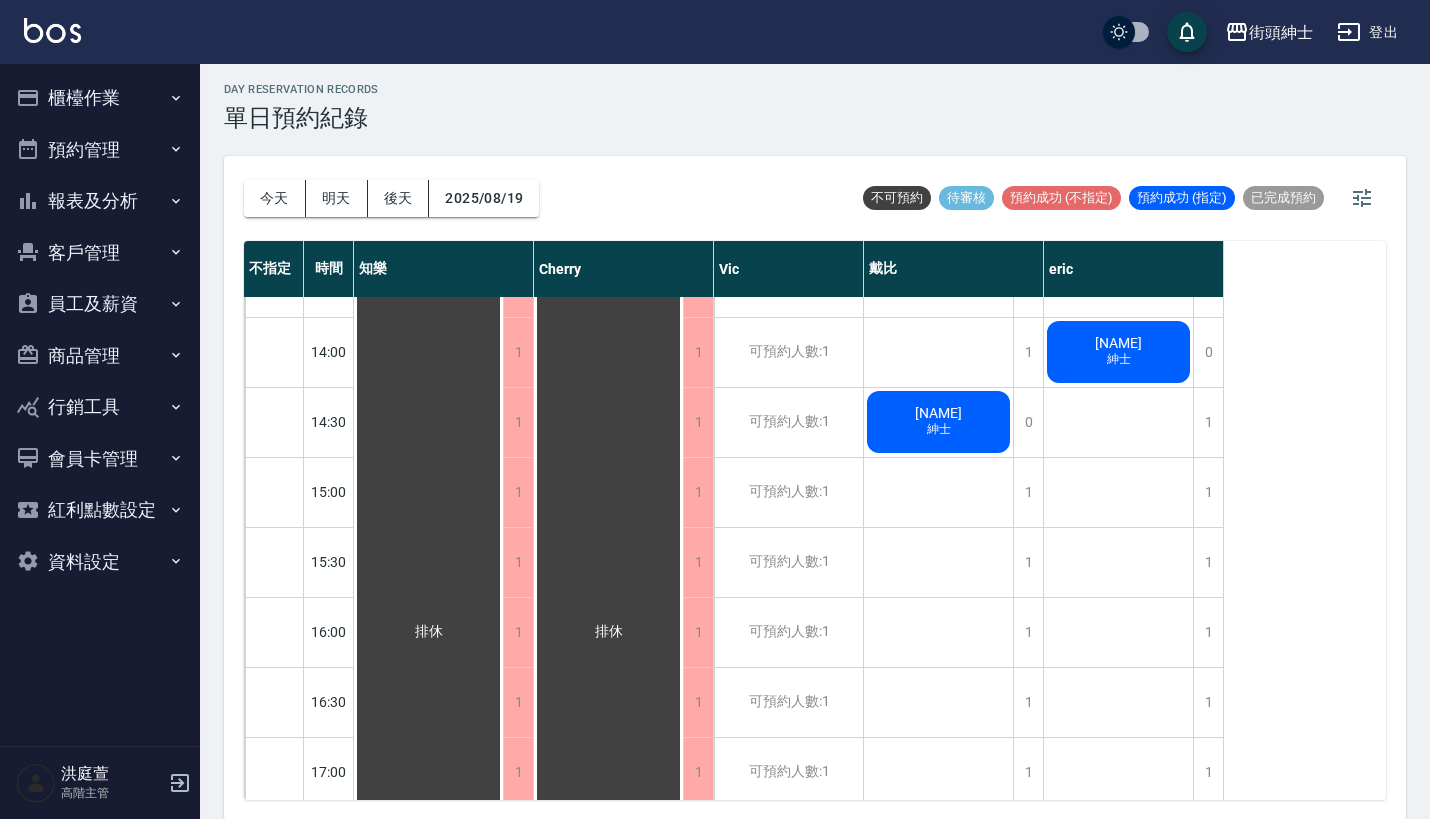 scroll, scrollTop: 681, scrollLeft: 0, axis: vertical 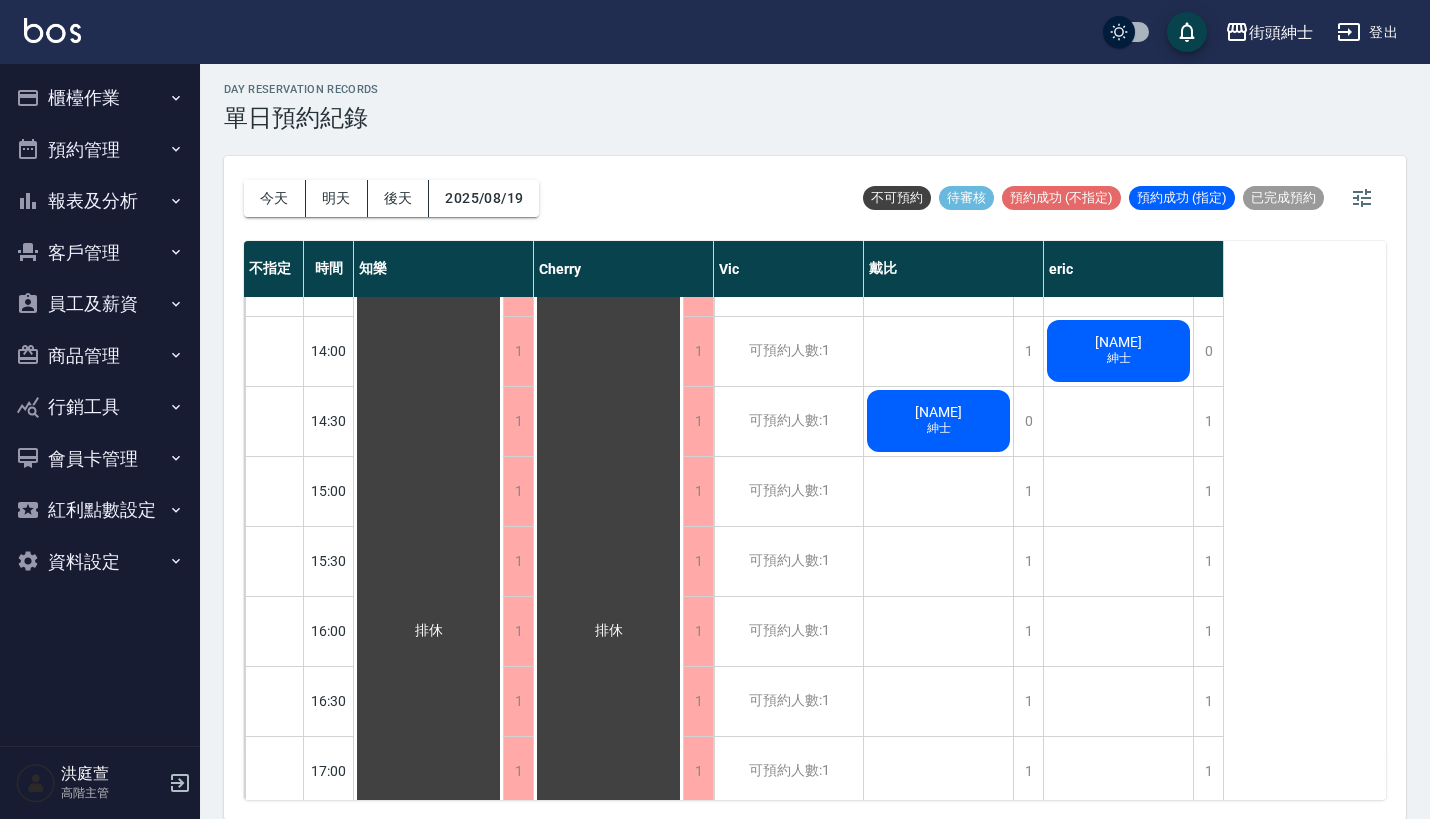 click on "劉恩成" at bounding box center (429, 631) 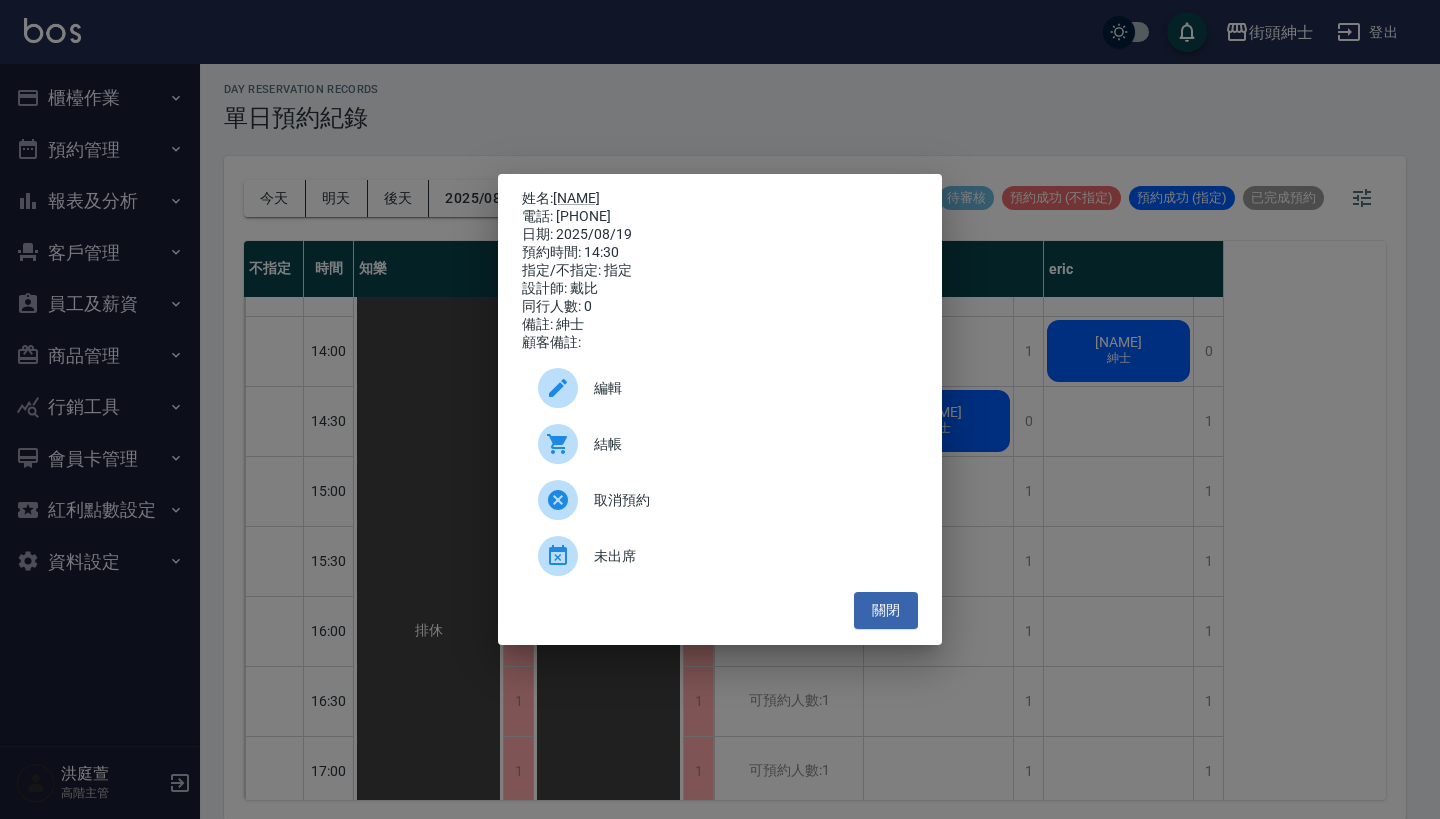 click on "編輯" at bounding box center (720, 388) 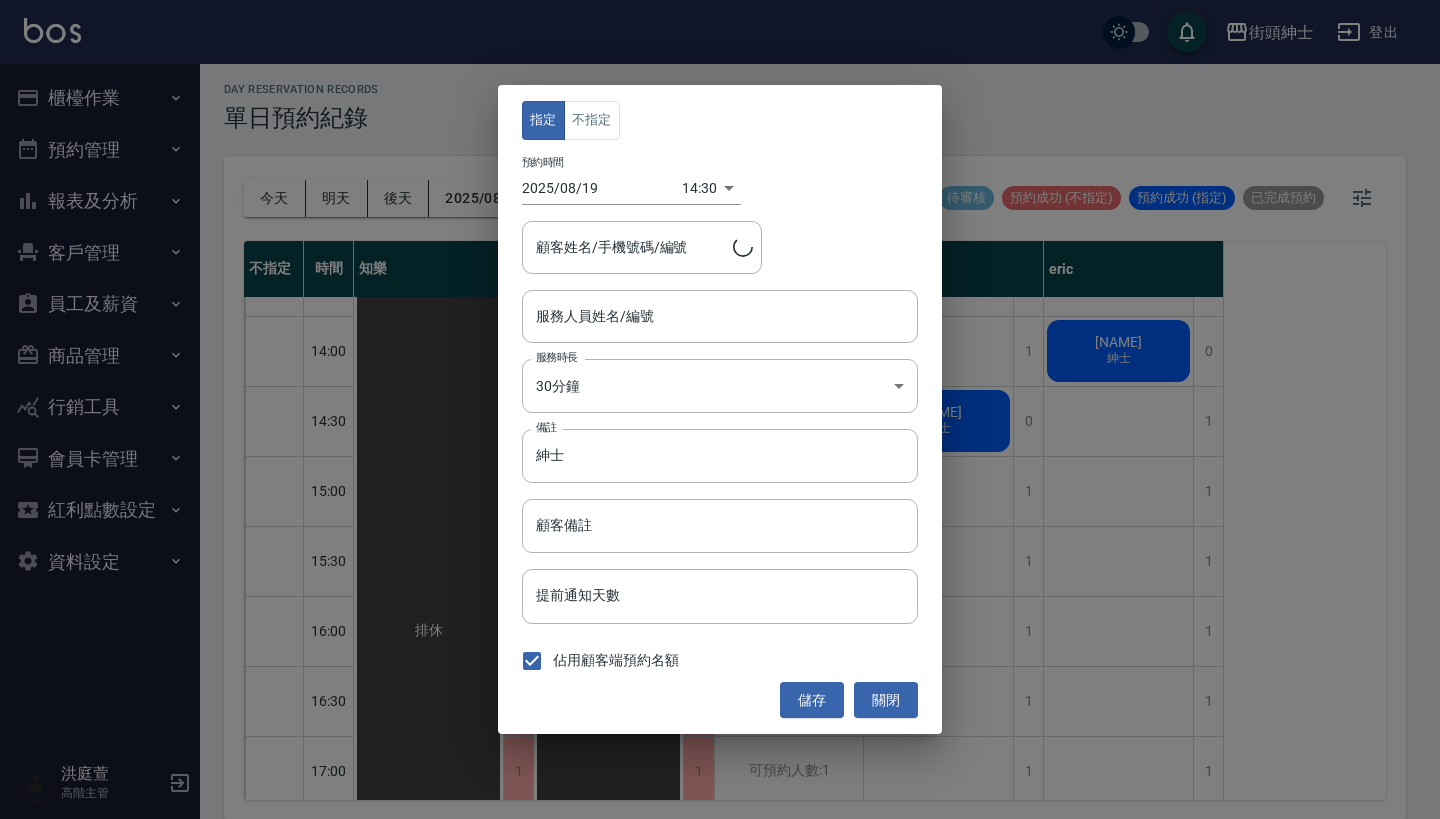 type on "劉恩成/0976199632" 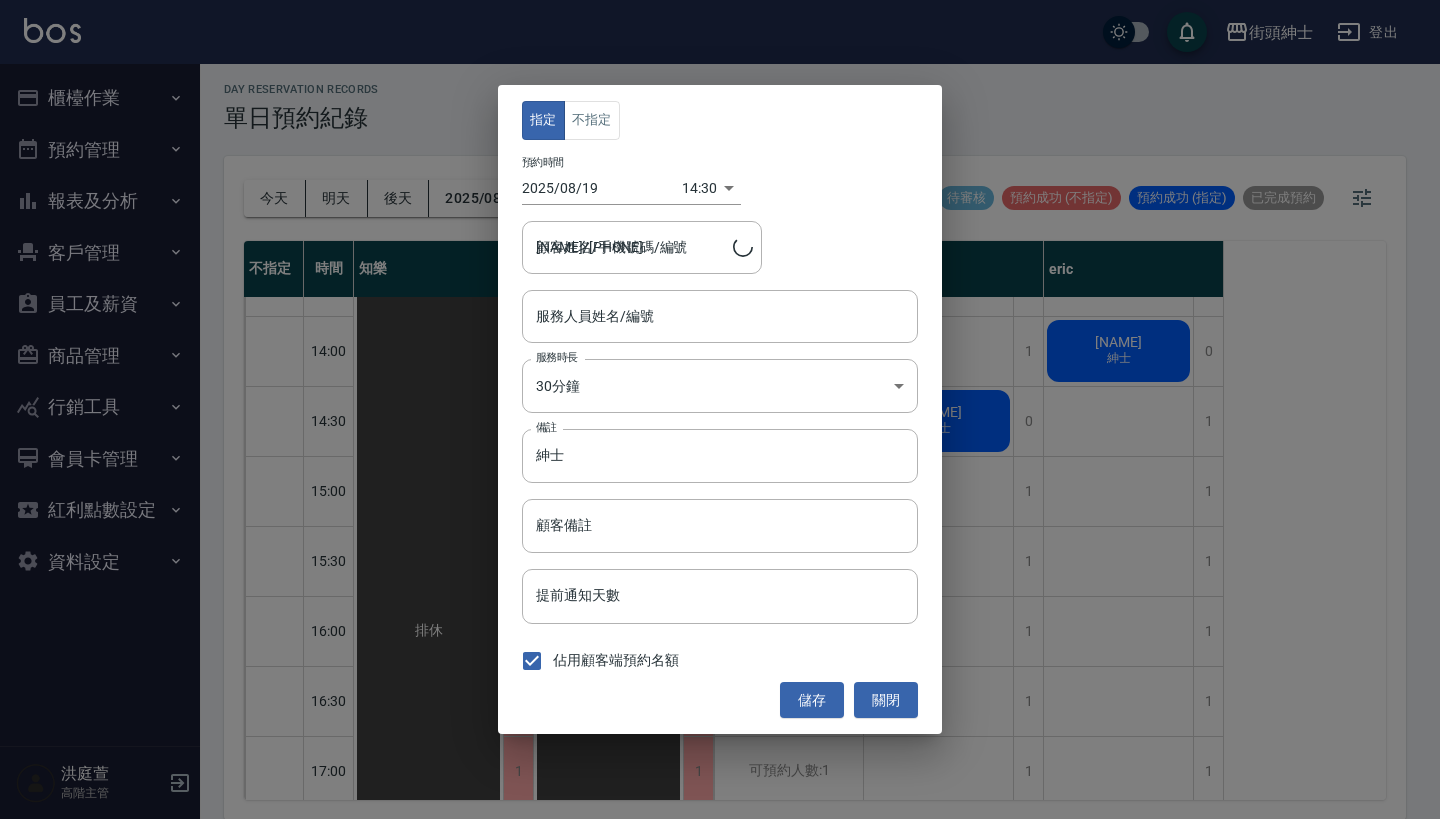 type on "戴比(無代號)" 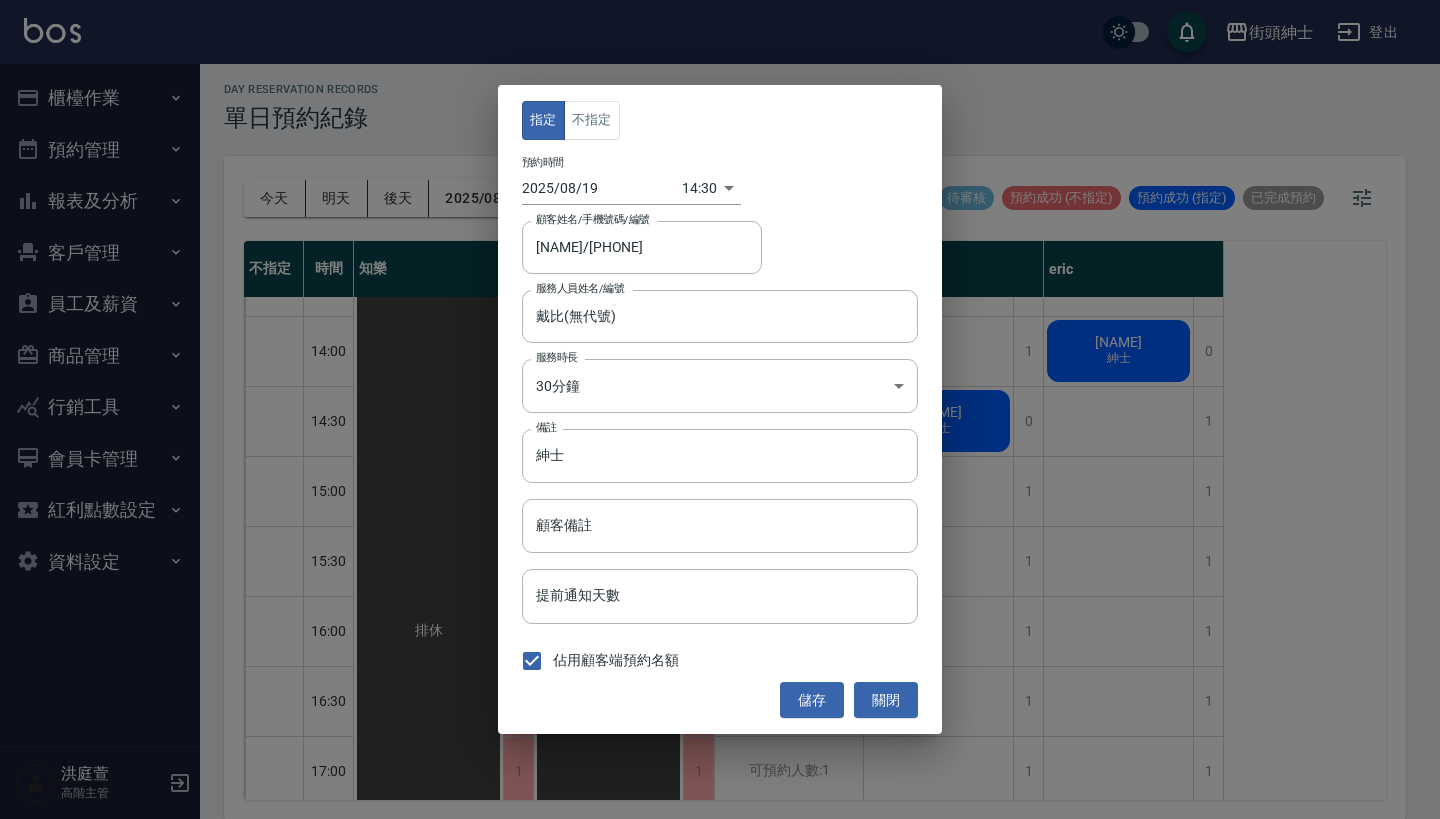 click on "指定 不指定 預約時間 2025/08/19 14:30 1755585000000 顧客姓名/手機號碼/編號 劉恩成/0976199632 顧客姓名/手機號碼/編號 服務人員姓名/編號 戴比(無代號) 服務人員姓名/編號 服務時長 30分鐘 1 服務時長 備註 紳士 備註 顧客備註 顧客備註 提前通知天數 提前通知天數 佔用顧客端預約名額 儲存 關閉" at bounding box center (720, 409) 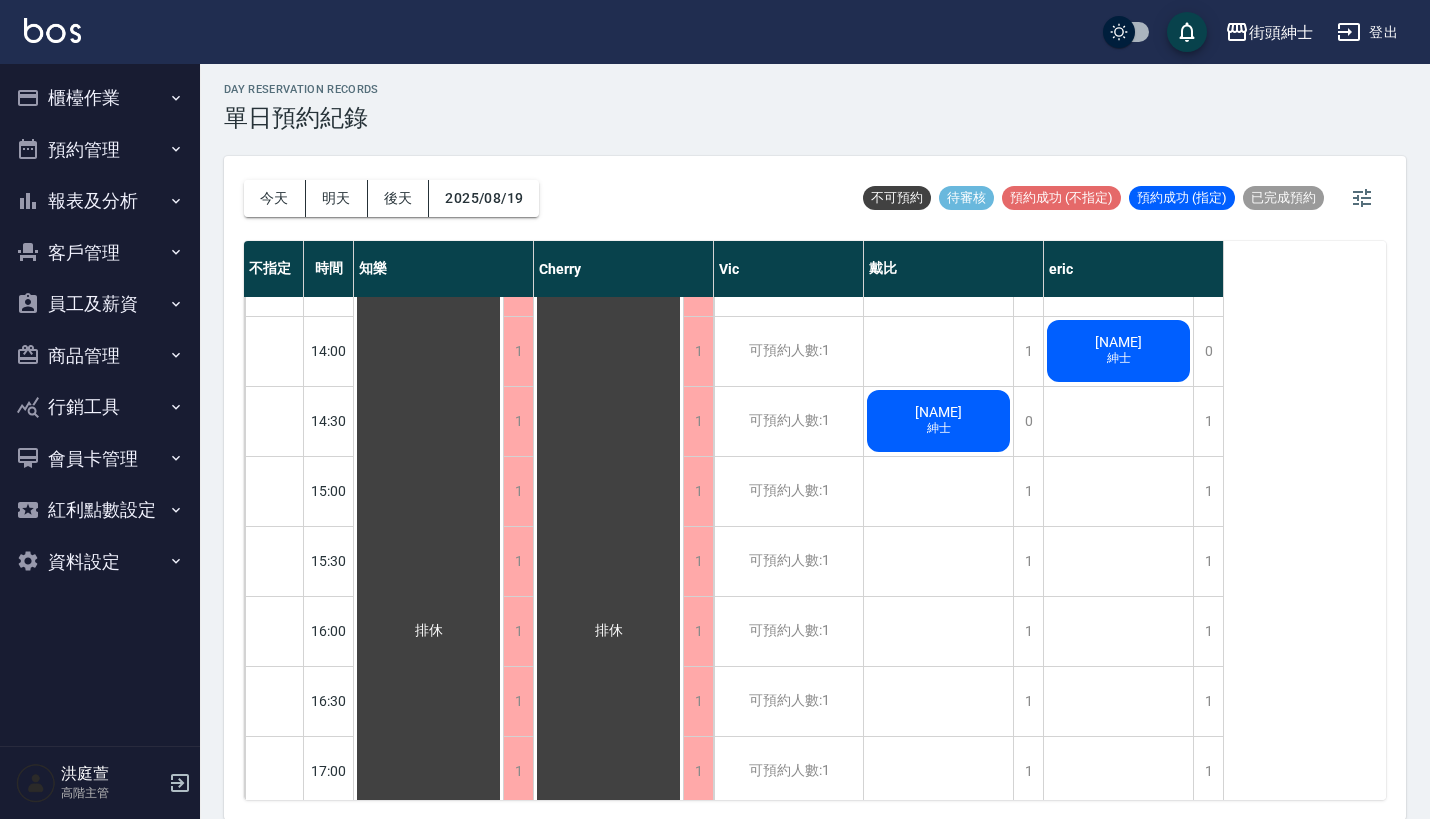 click on "劉恩成" at bounding box center [429, 631] 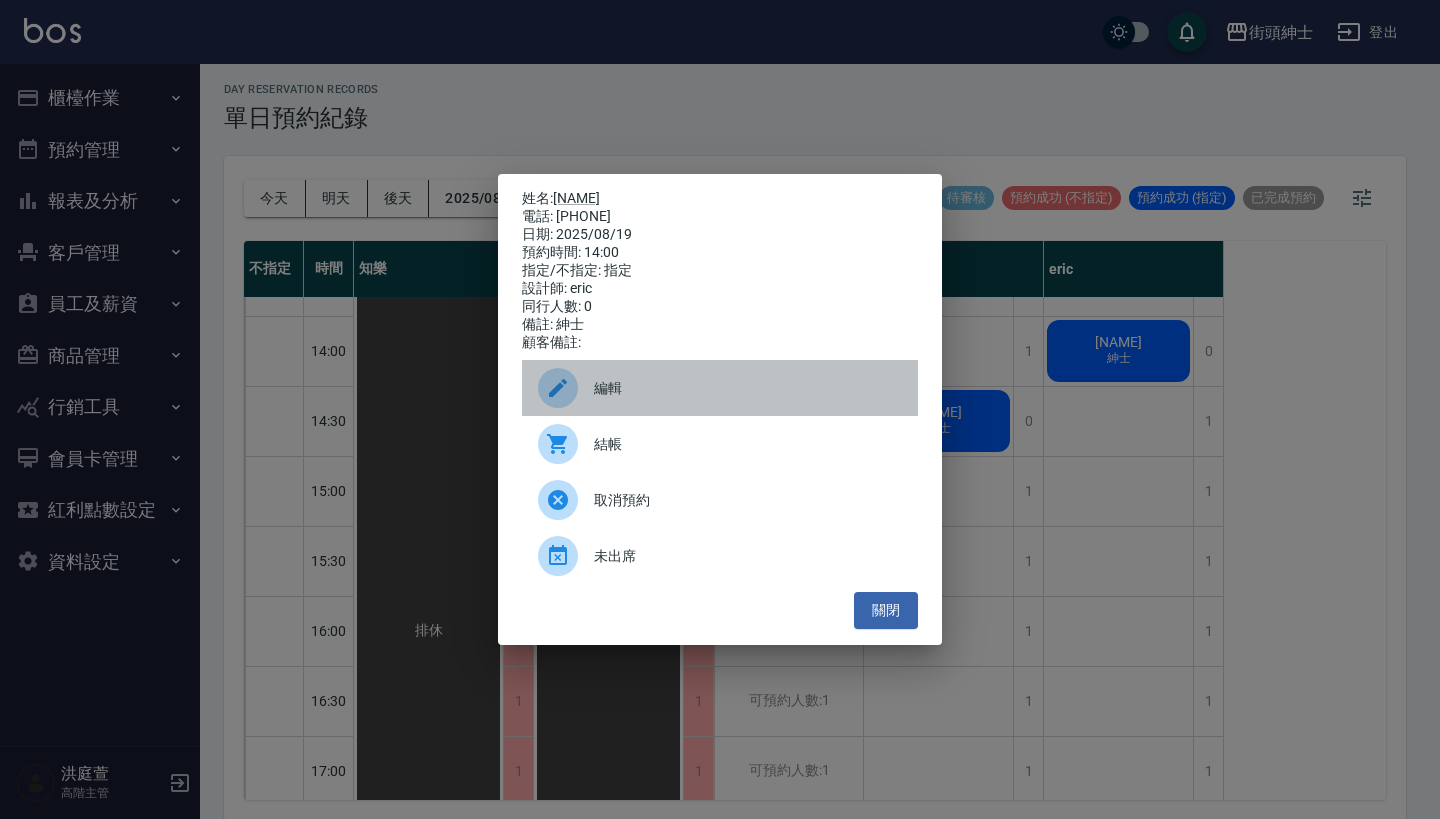 click on "編輯" at bounding box center (720, 388) 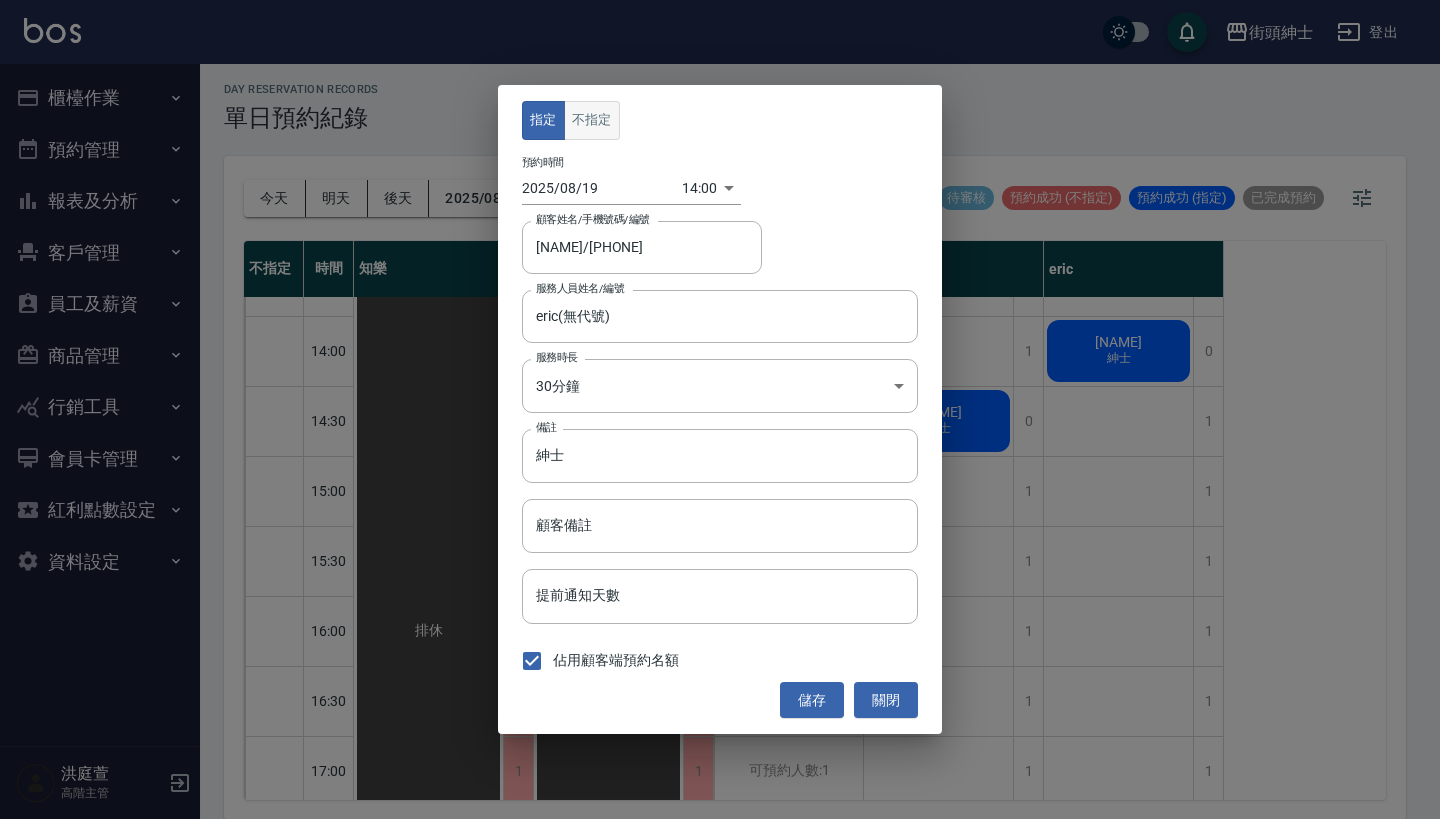 click on "不指定" at bounding box center (592, 120) 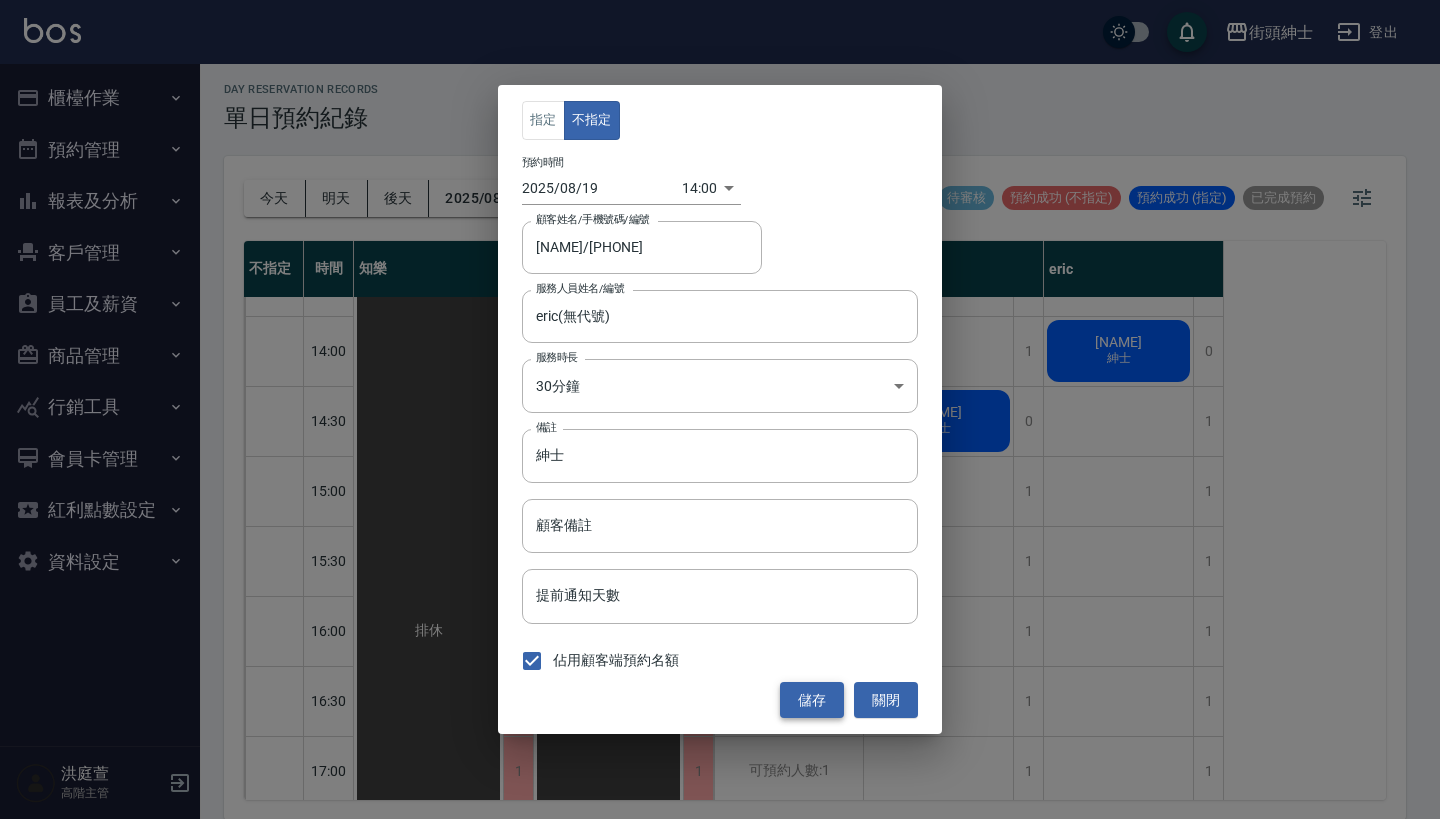 click on "儲存" at bounding box center [812, 700] 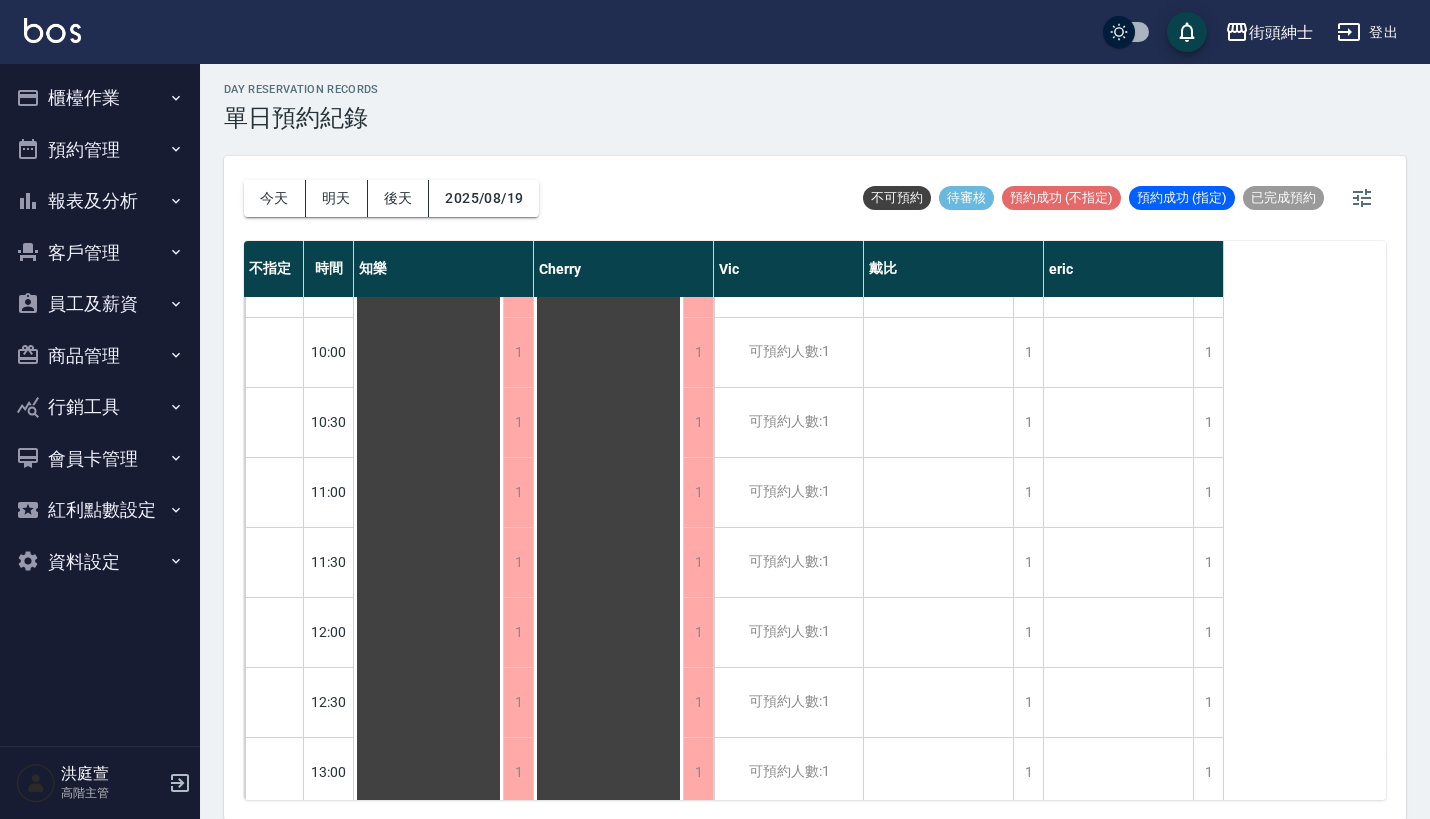 scroll, scrollTop: 118, scrollLeft: 0, axis: vertical 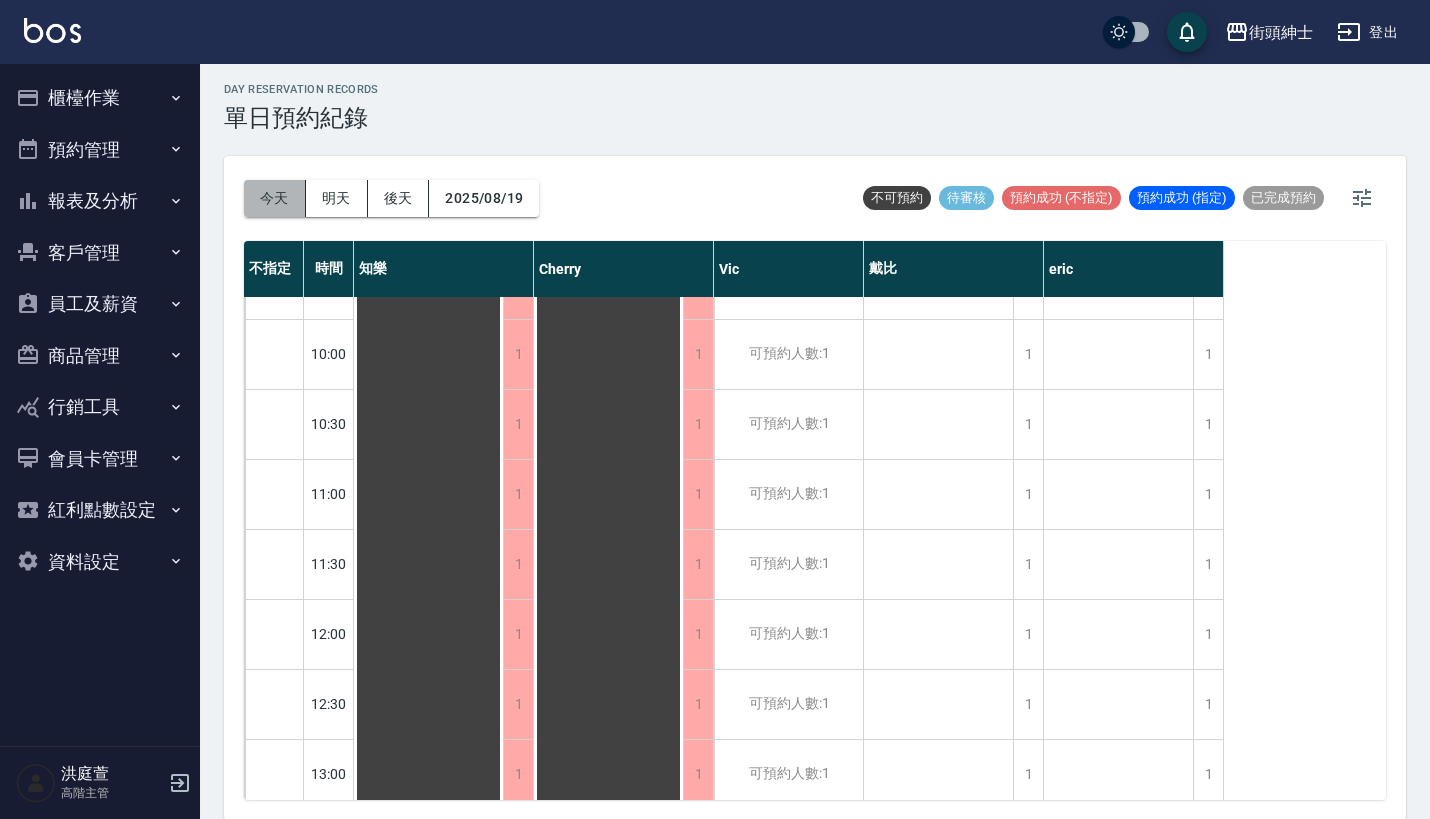 click on "今天" at bounding box center [275, 198] 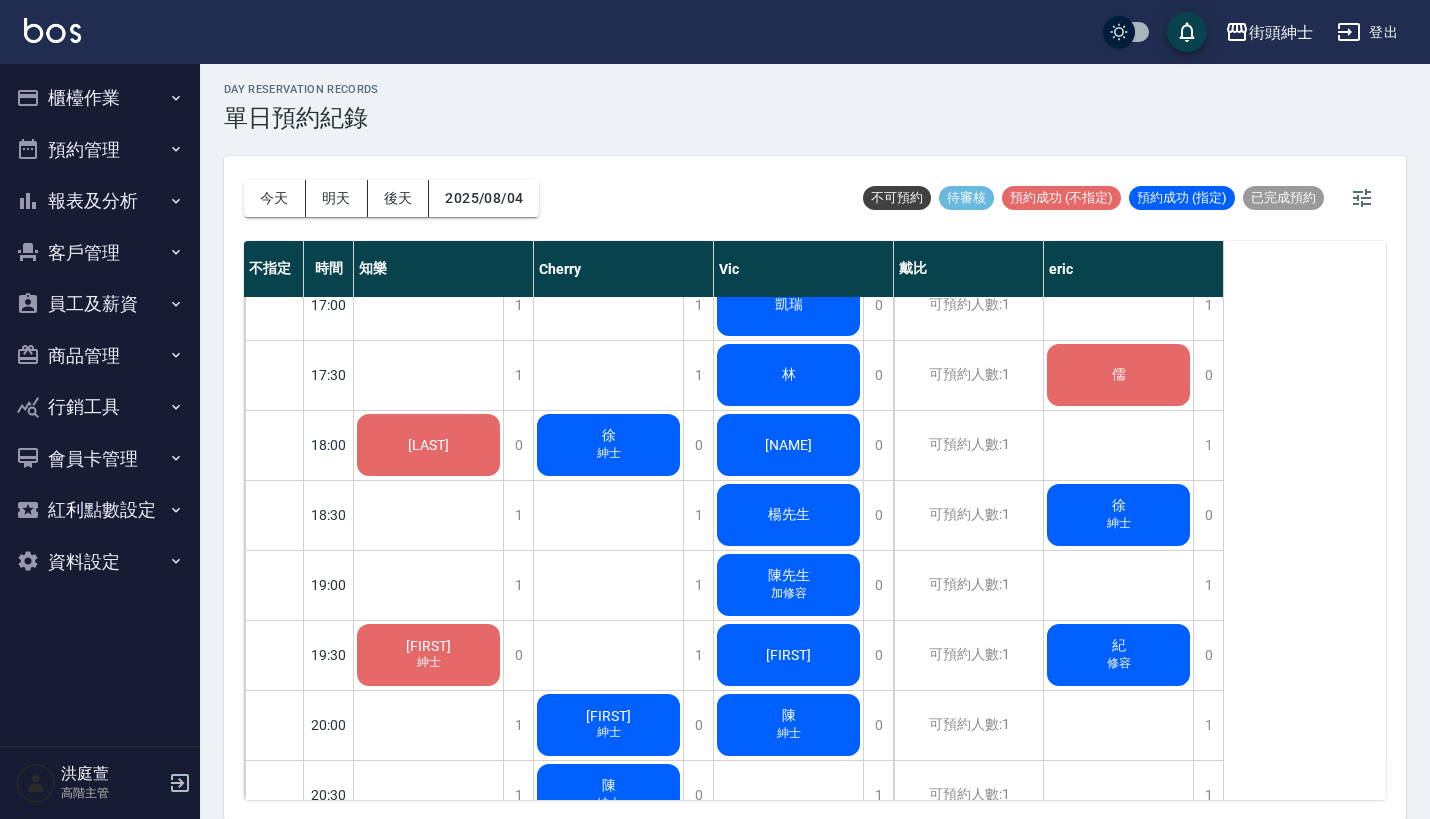 scroll, scrollTop: 1155, scrollLeft: 0, axis: vertical 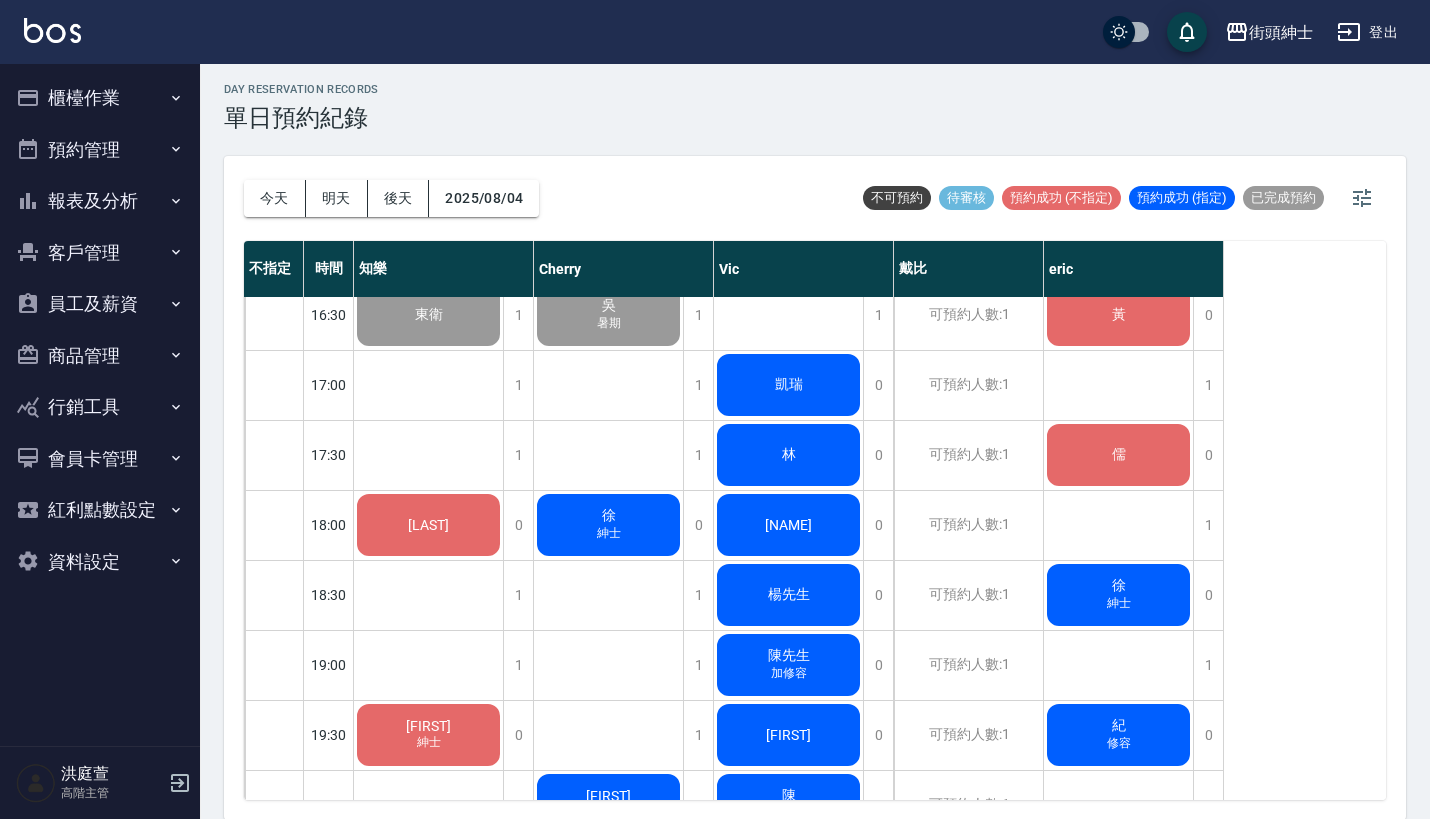 click on "[LAST]" at bounding box center [428, -245] 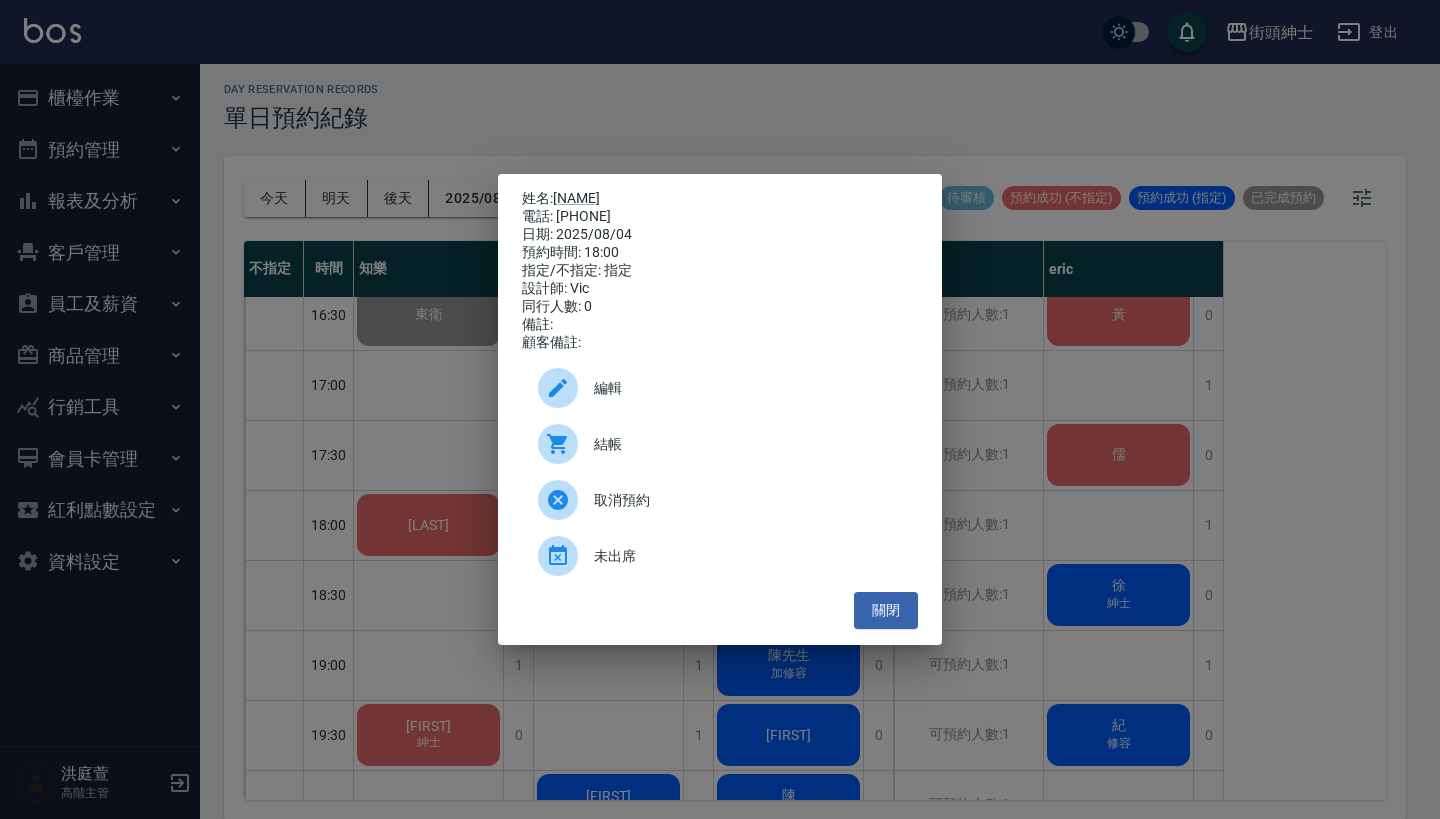 click on "結帳" at bounding box center (720, 444) 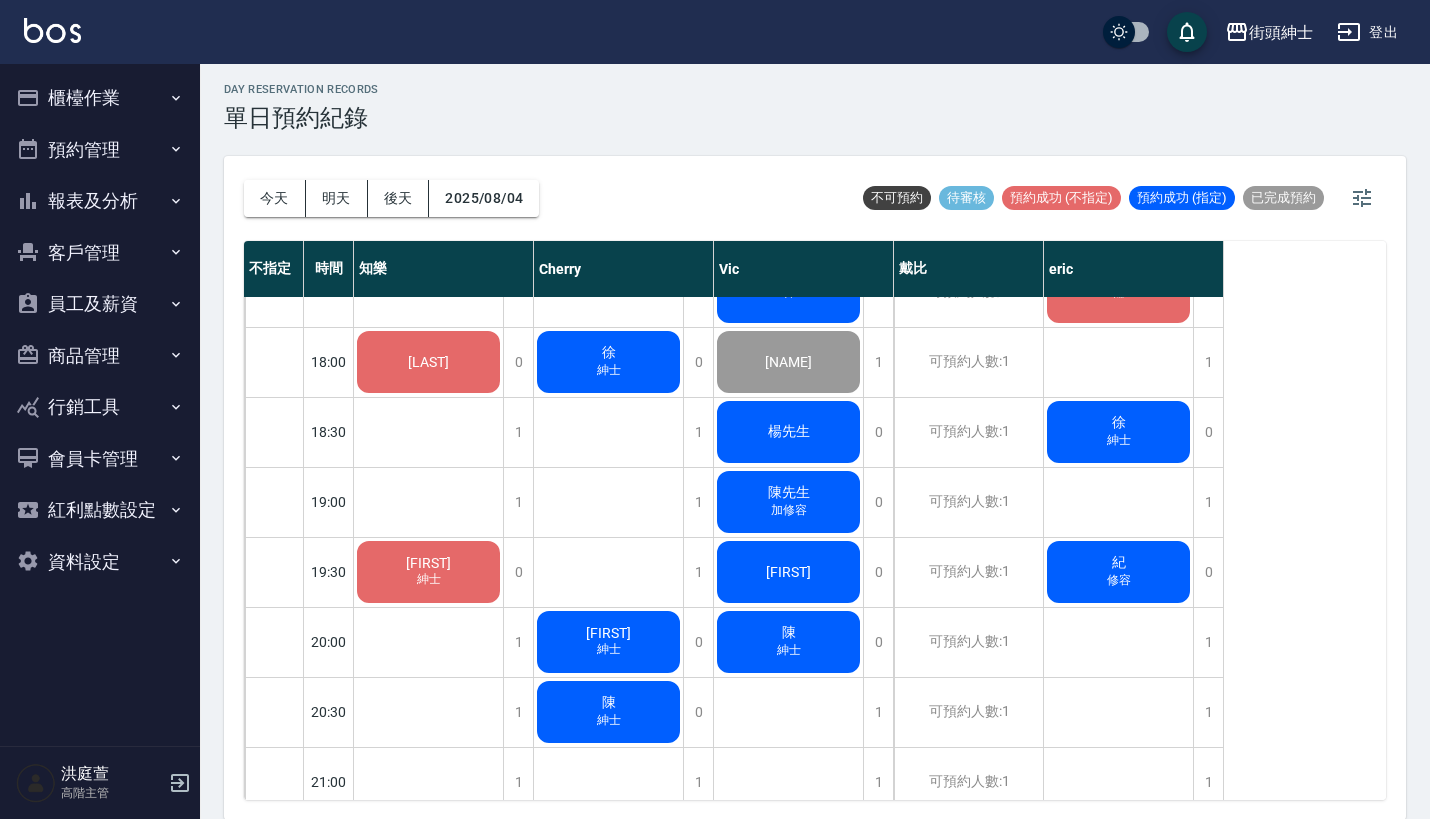 scroll, scrollTop: 1273, scrollLeft: 0, axis: vertical 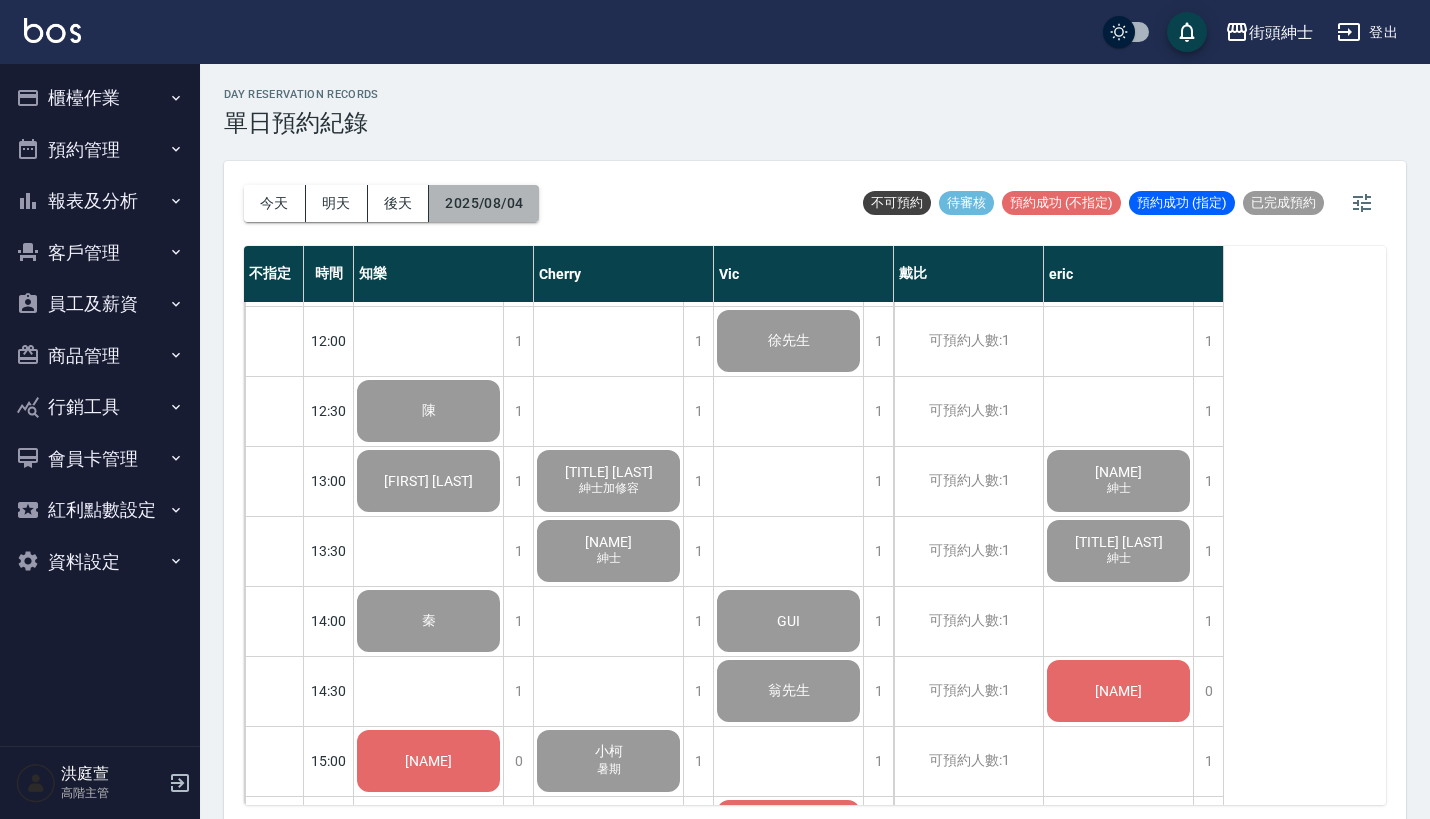 click on "2025/08/04" at bounding box center (484, 203) 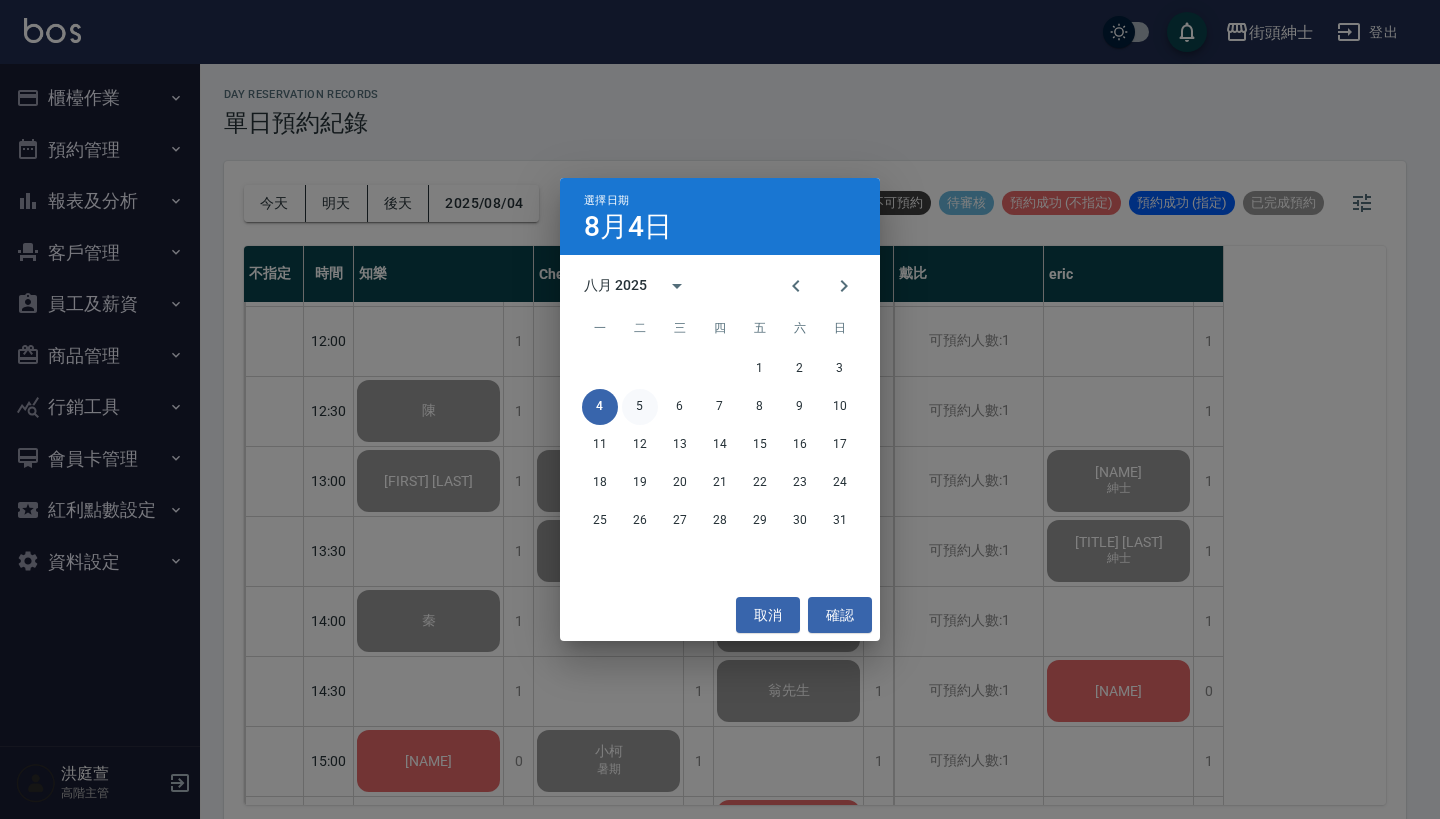 click on "5" at bounding box center [640, 407] 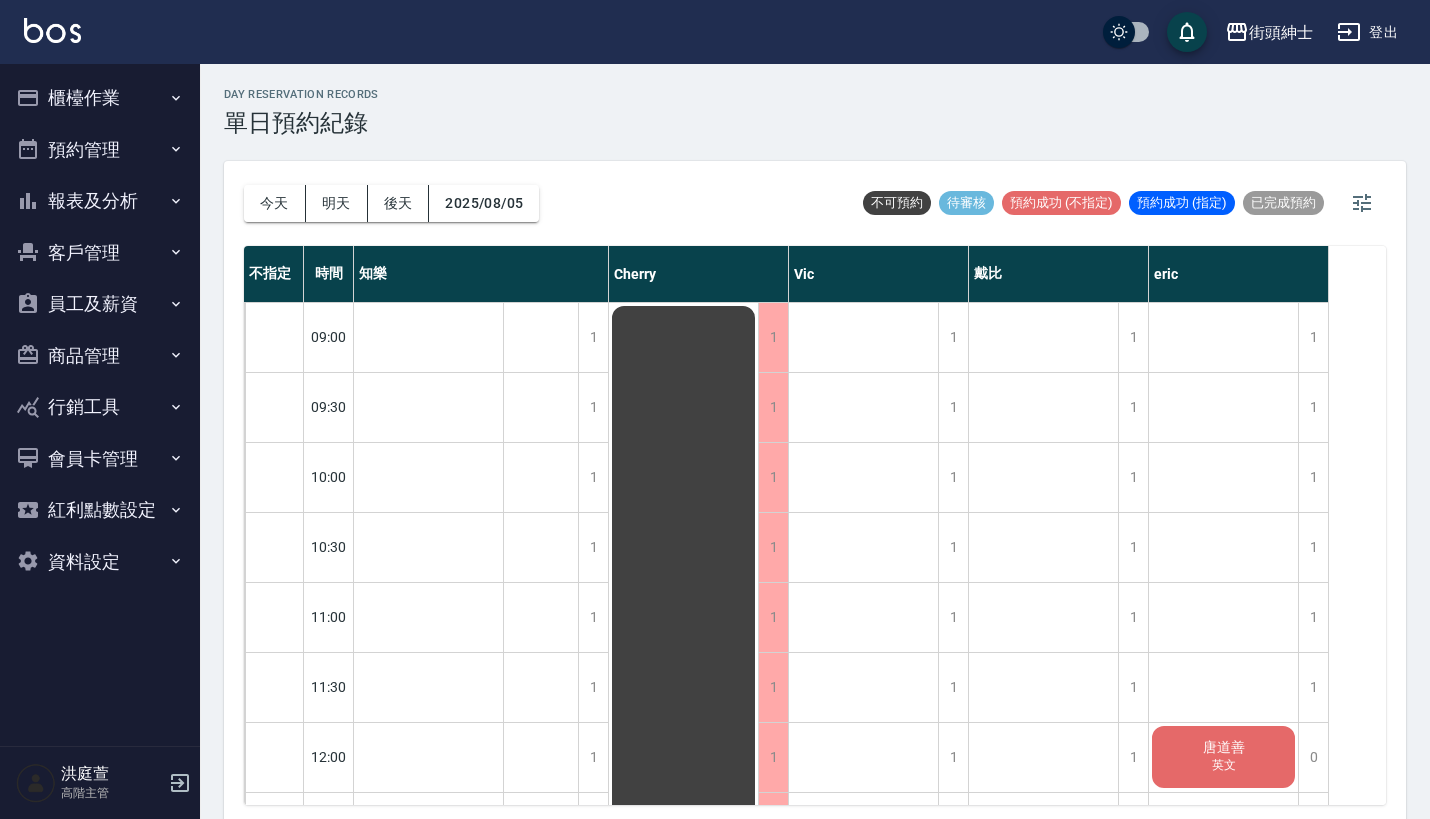 scroll, scrollTop: 0, scrollLeft: 0, axis: both 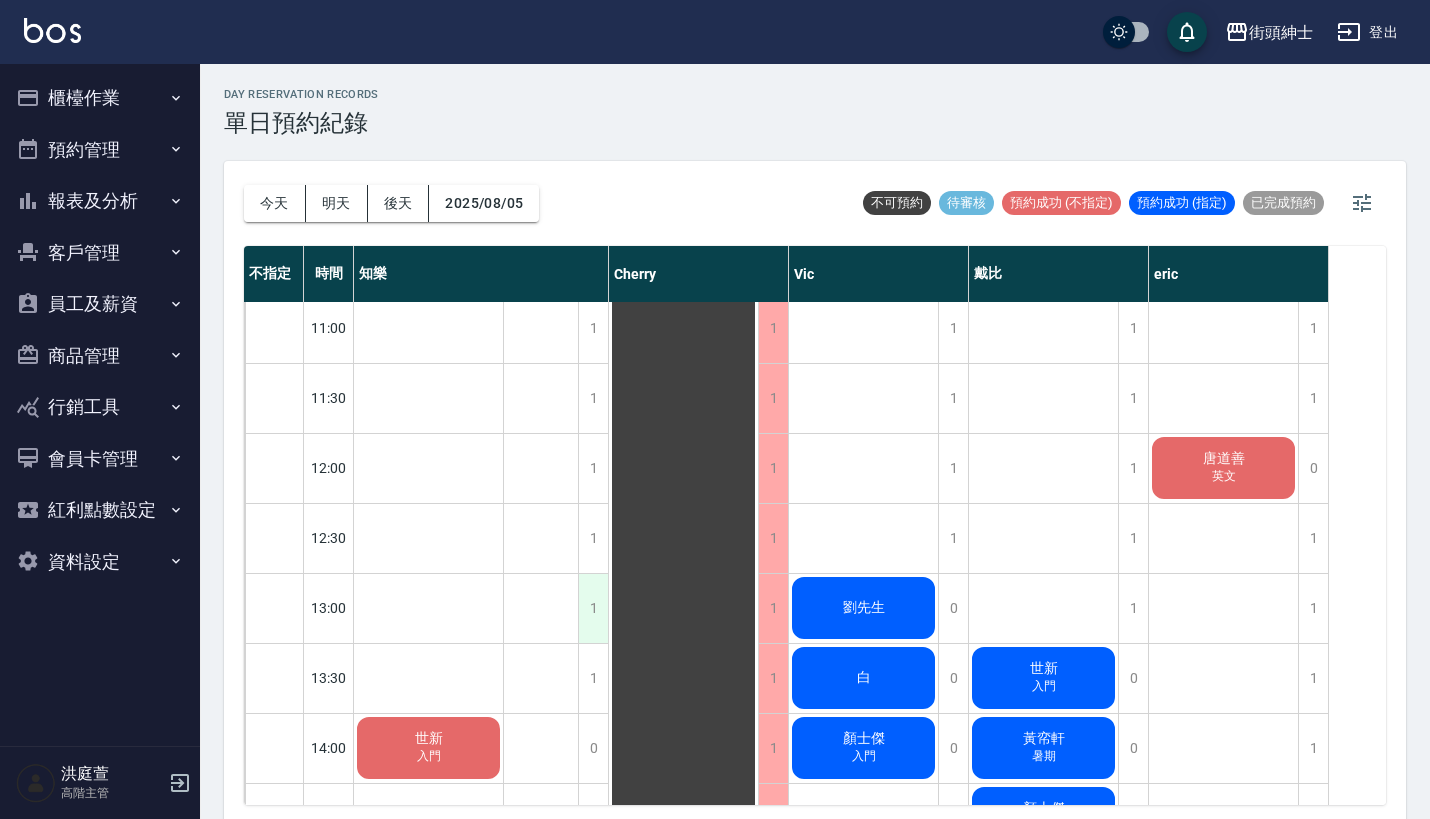 click on "1" at bounding box center [593, 608] 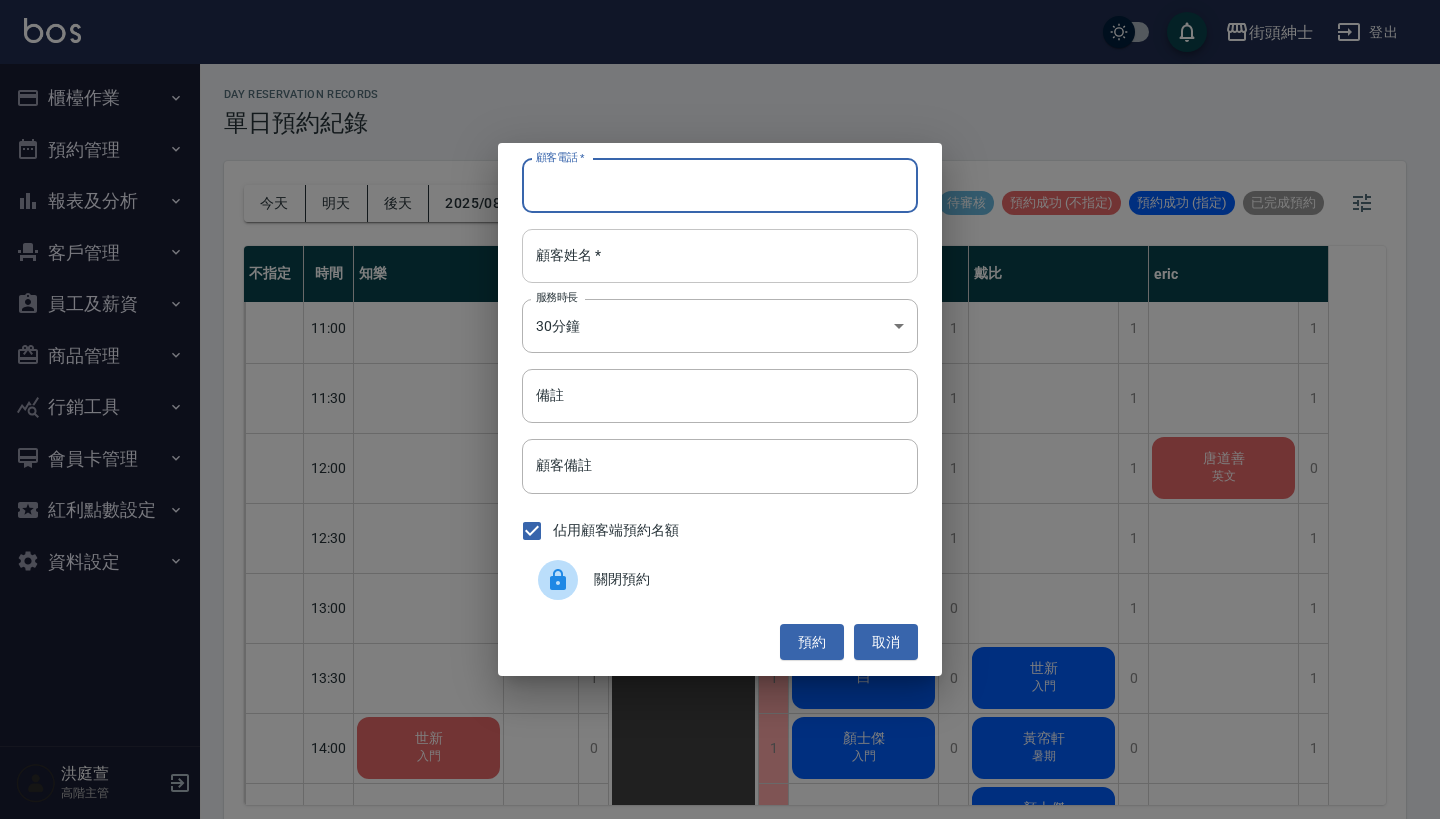 paste on "于至忠 電話：0958755045" 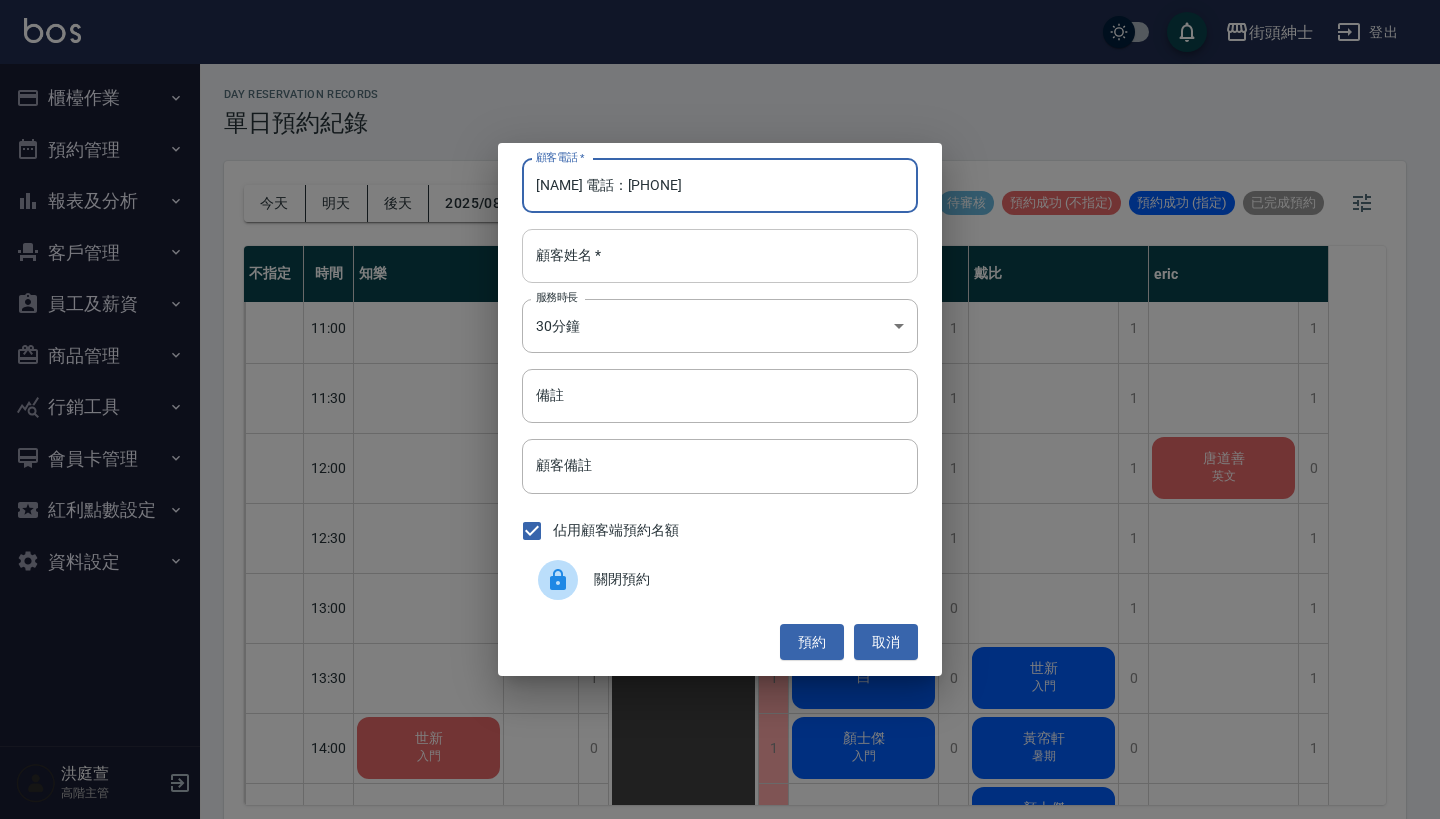 type on "于至忠 電話：0958755045" 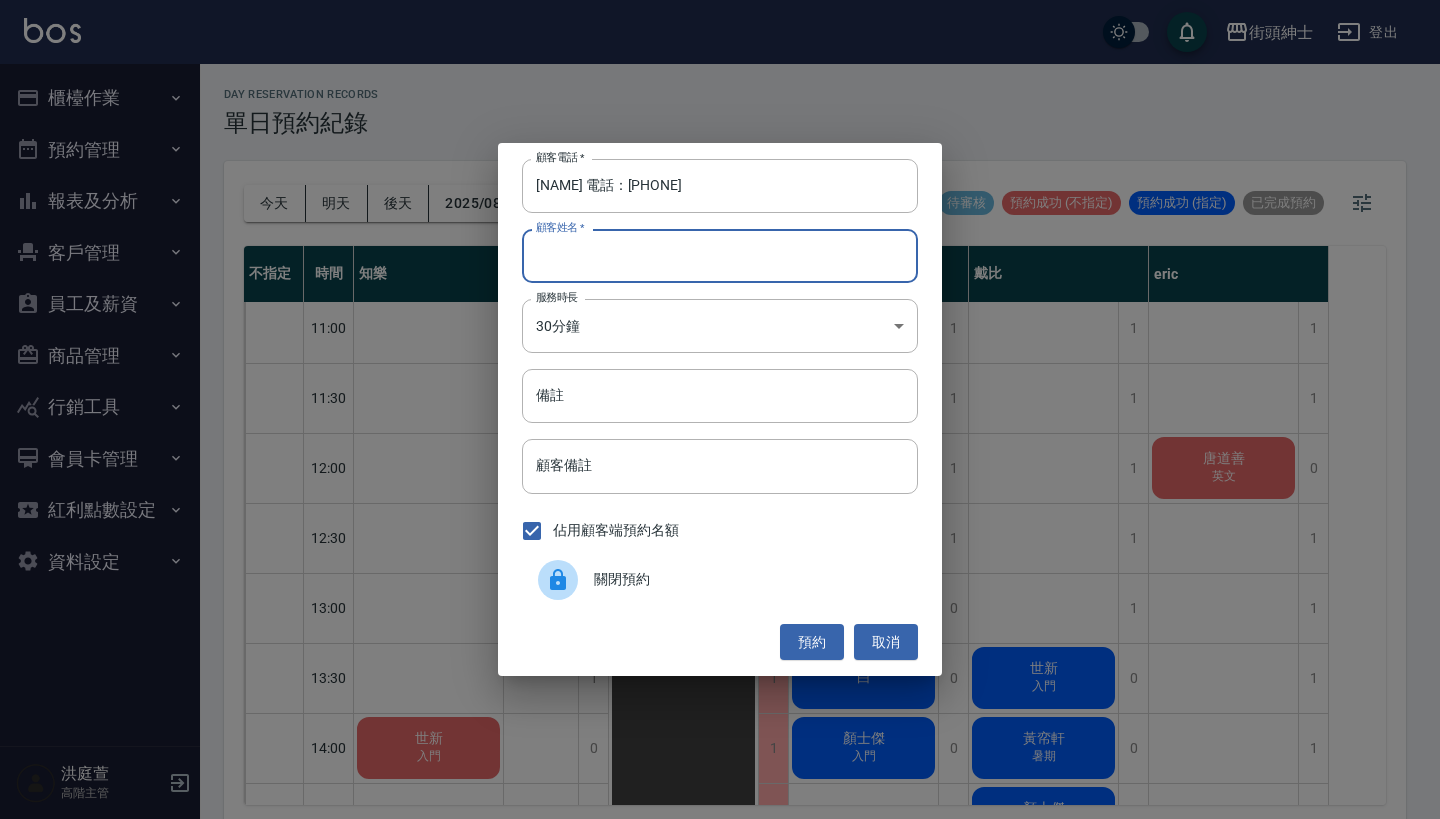 paste on "于至忠 電話：0958755045" 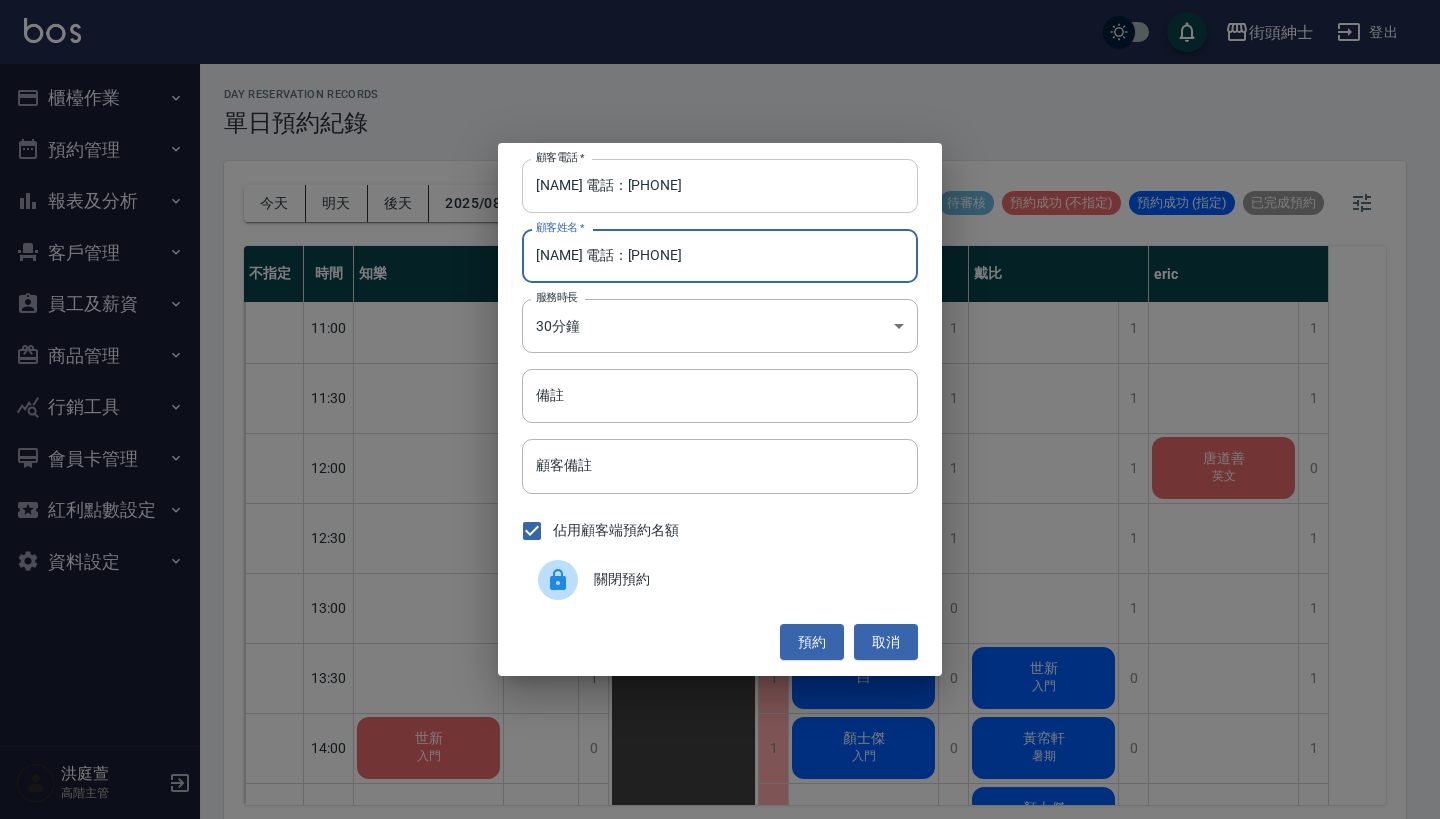 type on "于至忠 電話：0958755045" 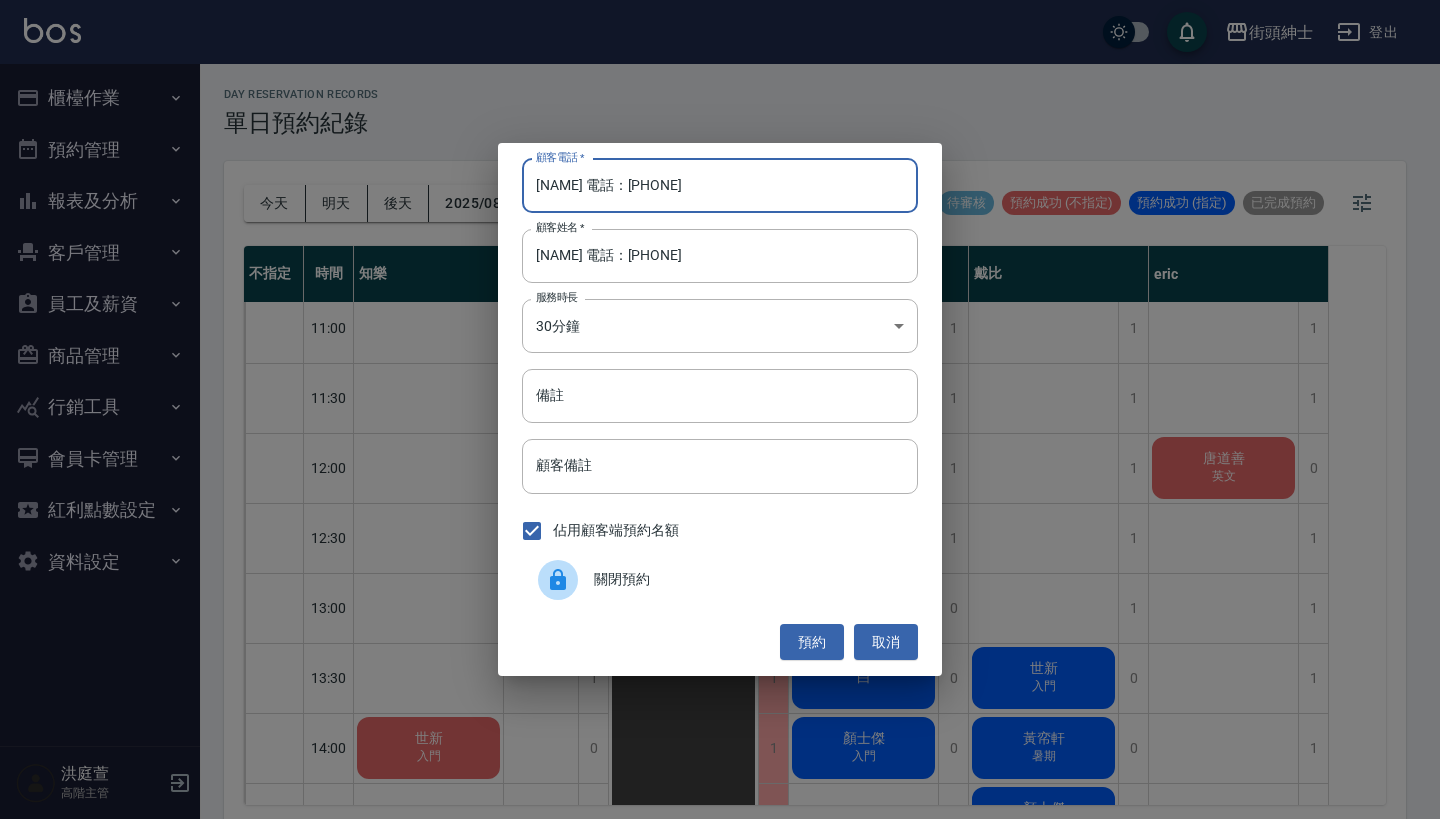 drag, startPoint x: 617, startPoint y: 187, endPoint x: 397, endPoint y: 187, distance: 220 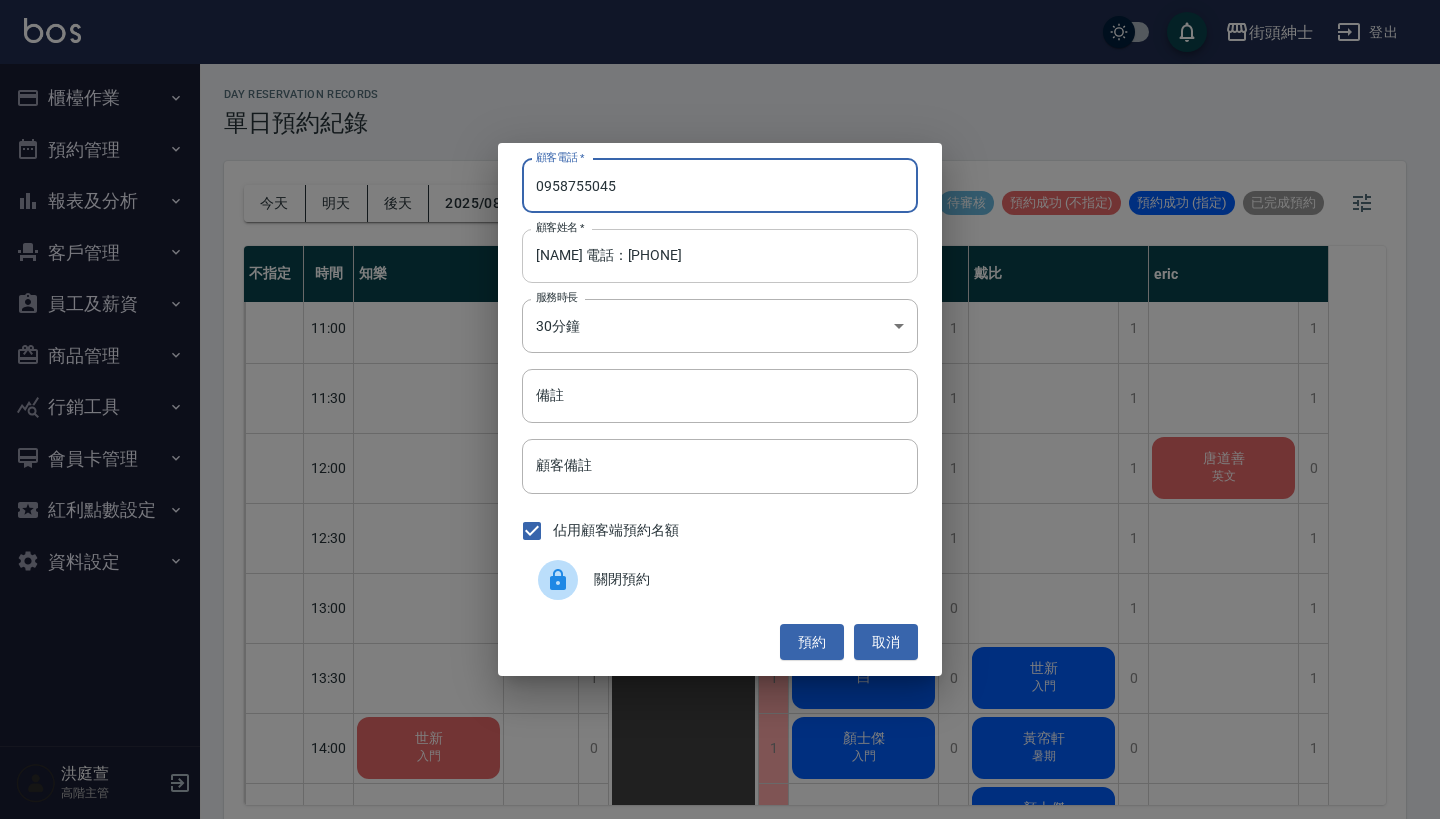 type on "0958755045" 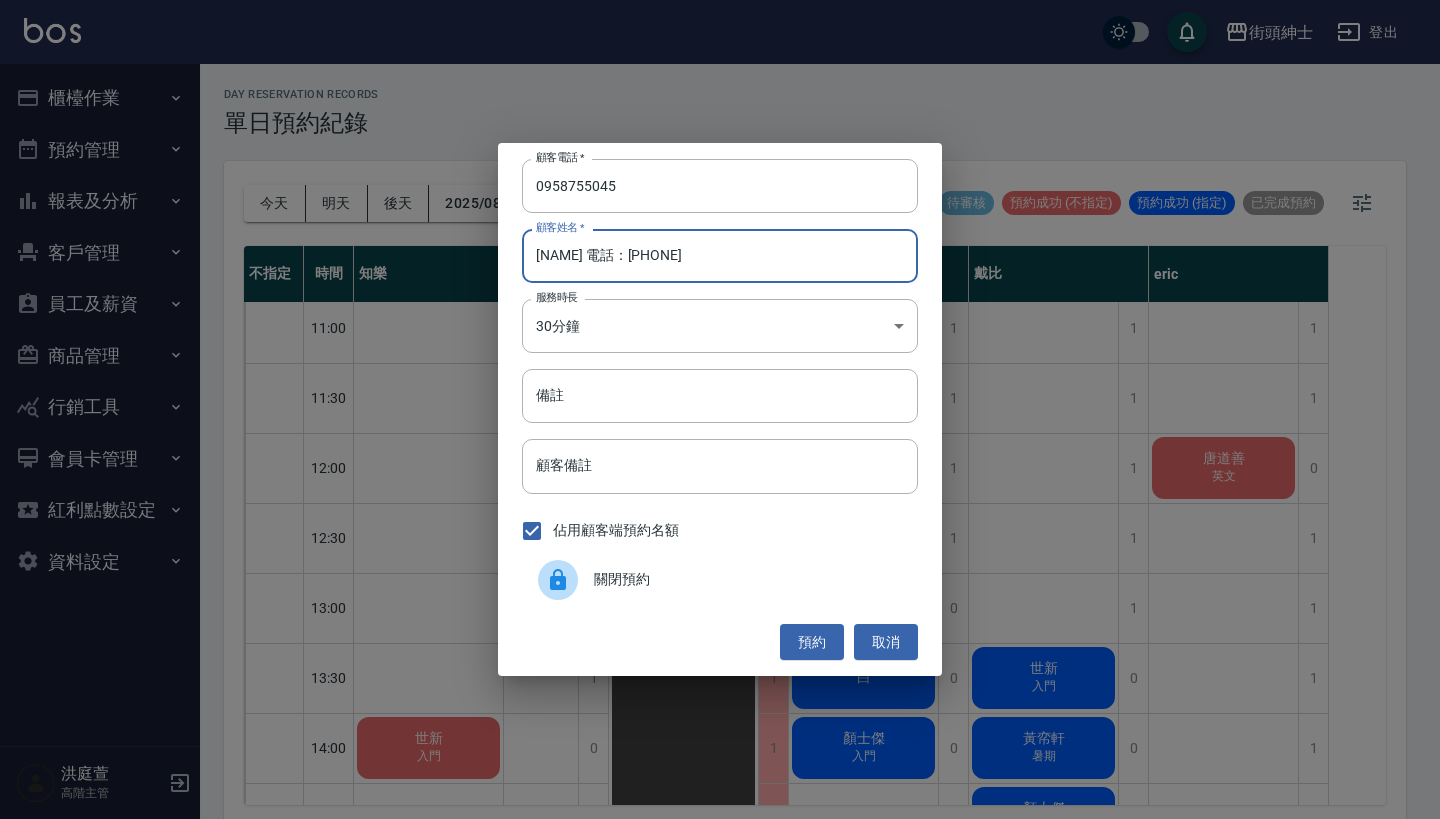 drag, startPoint x: 725, startPoint y: 270, endPoint x: 578, endPoint y: 254, distance: 147.86818 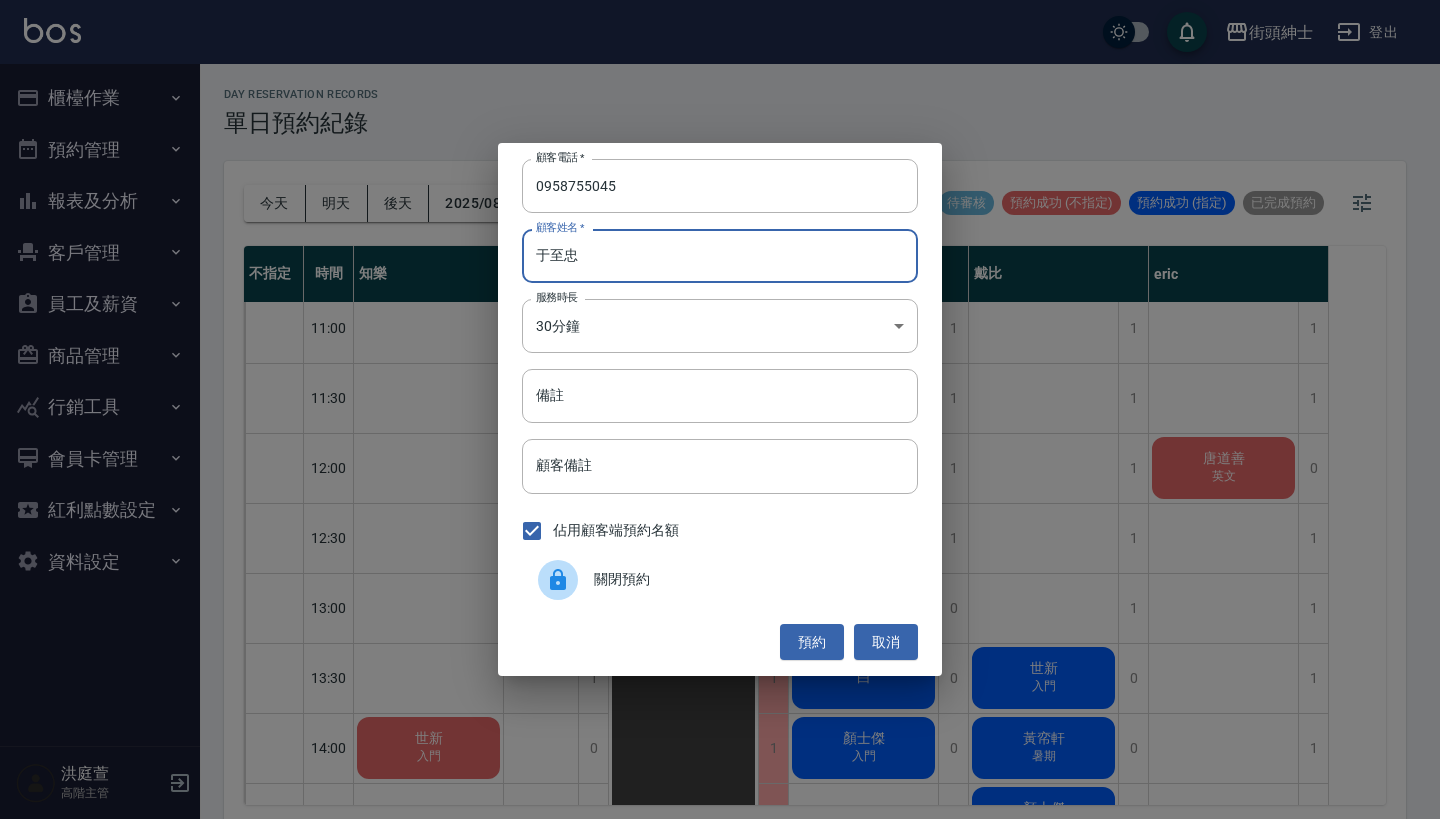 type on "于至忠" 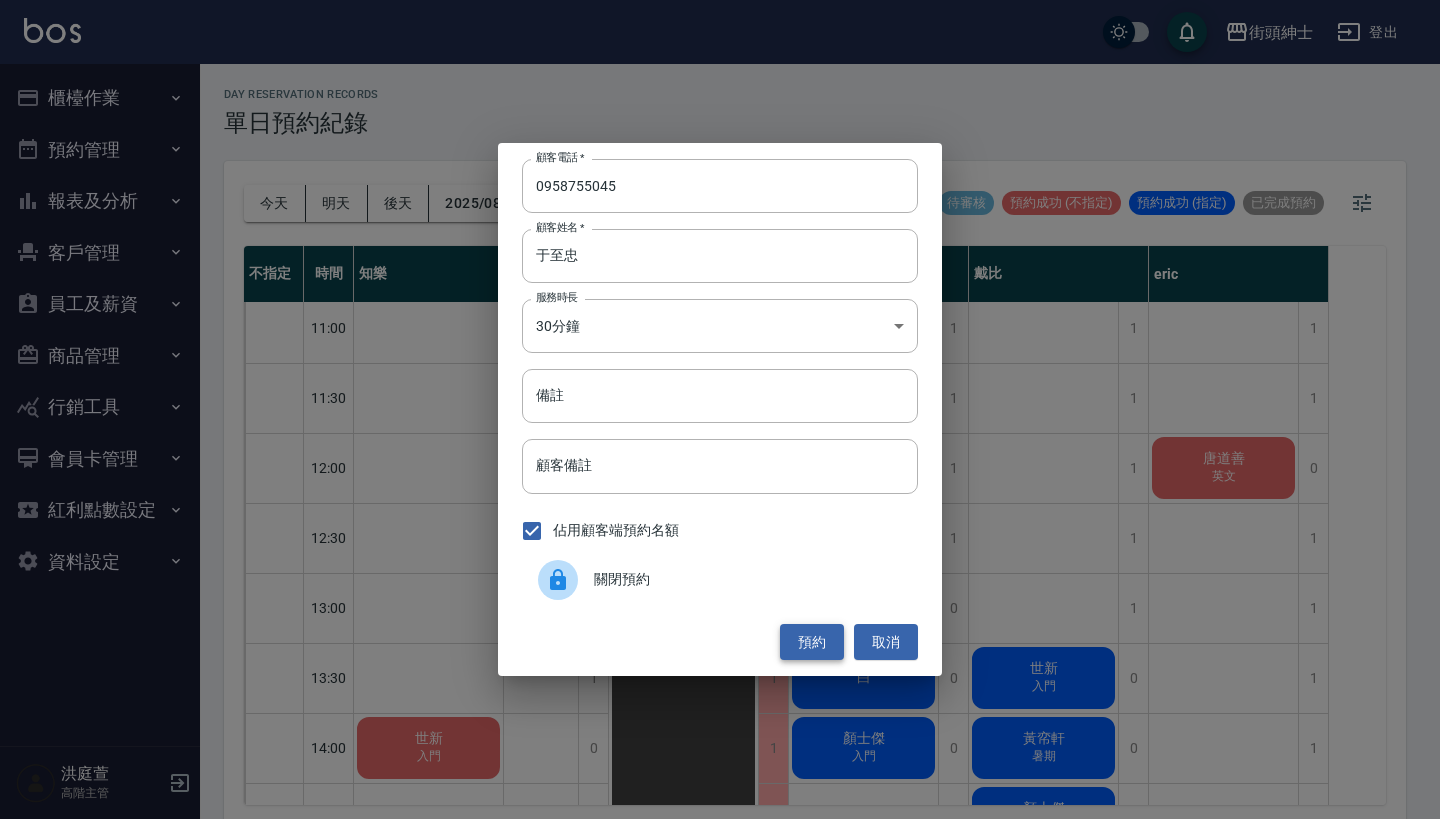 click on "預約" at bounding box center [812, 642] 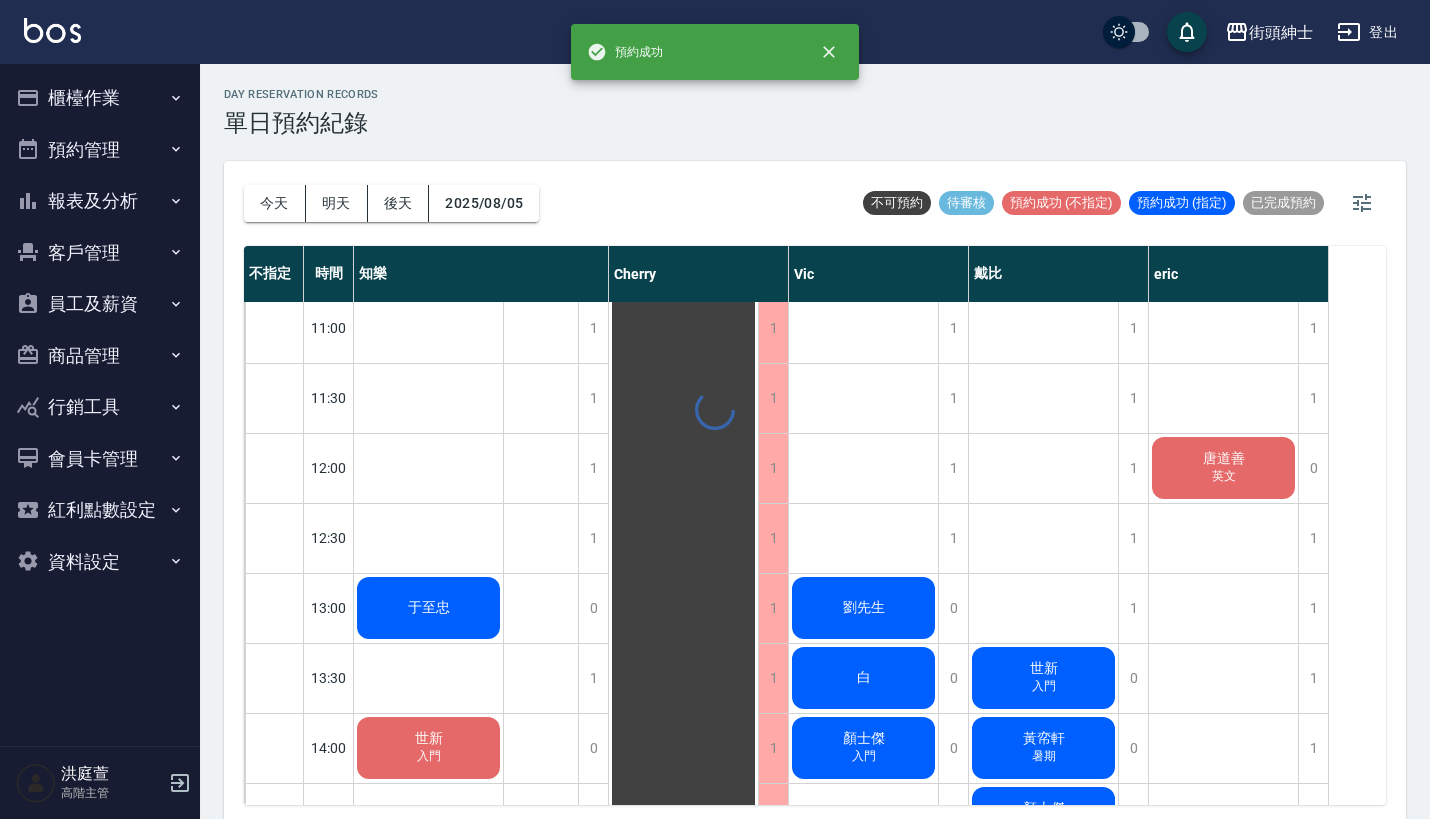 click on "于至忠" at bounding box center [428, 608] 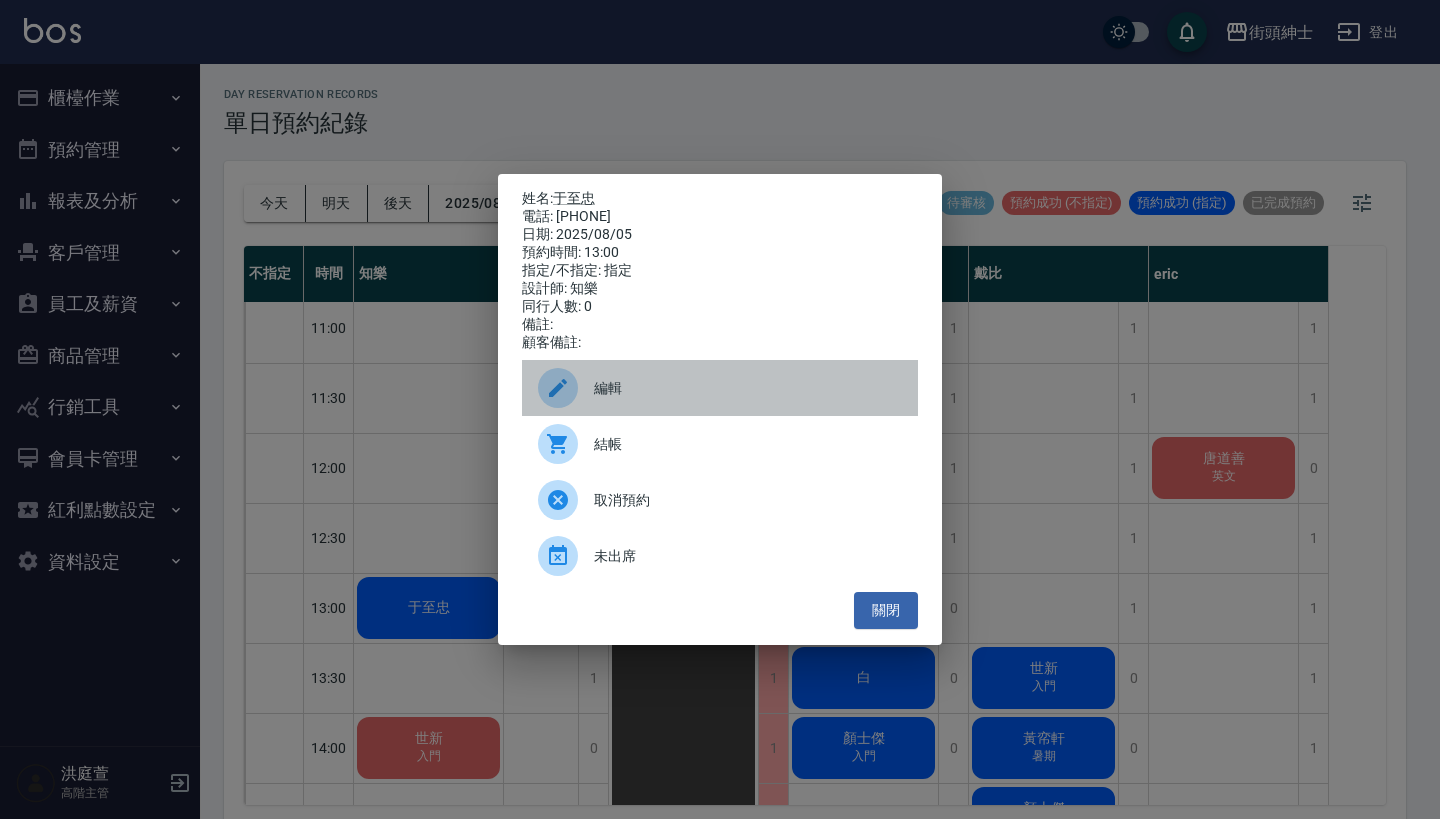 click on "編輯" at bounding box center [720, 388] 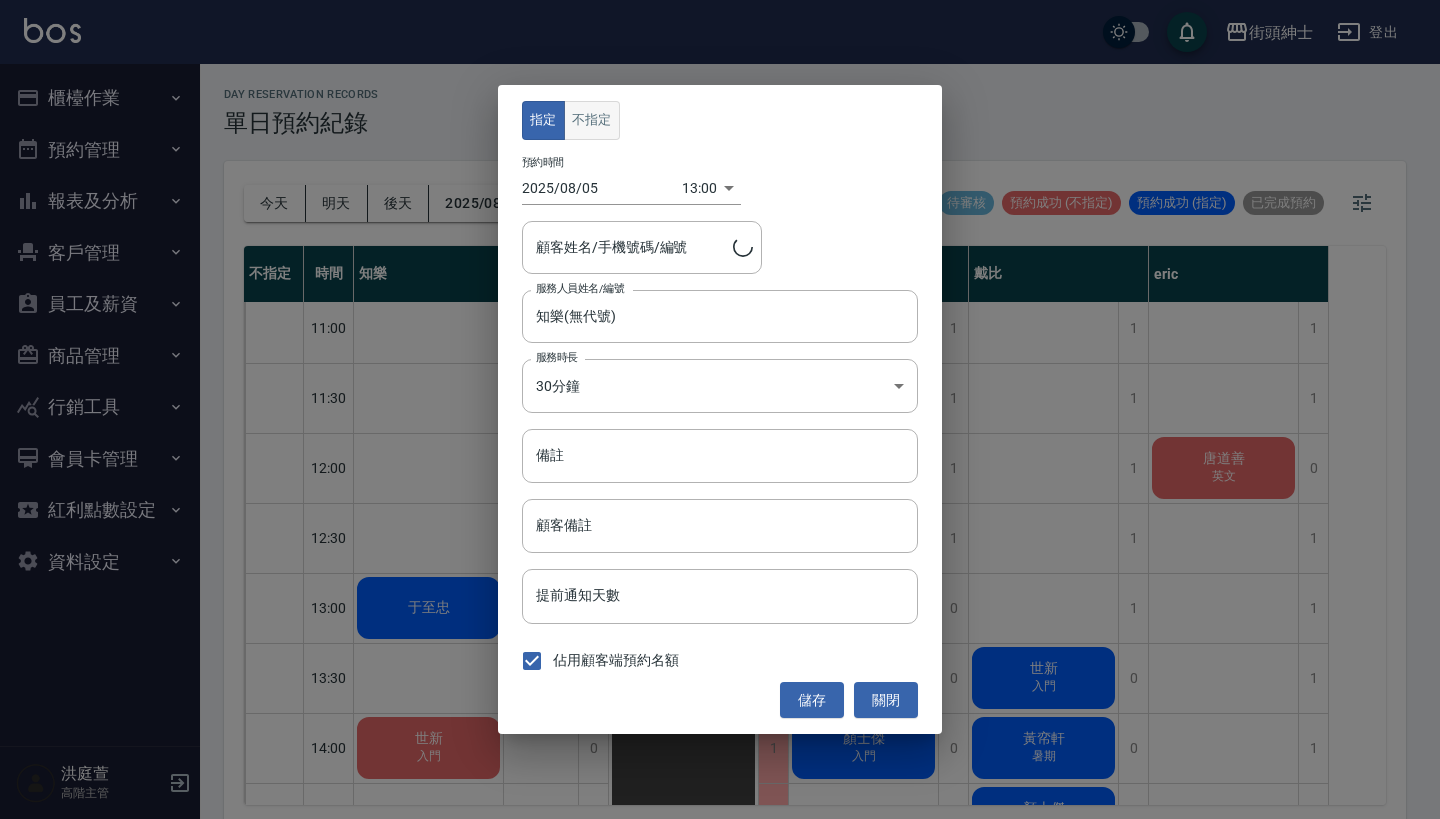 type on "于至忠/0958755045" 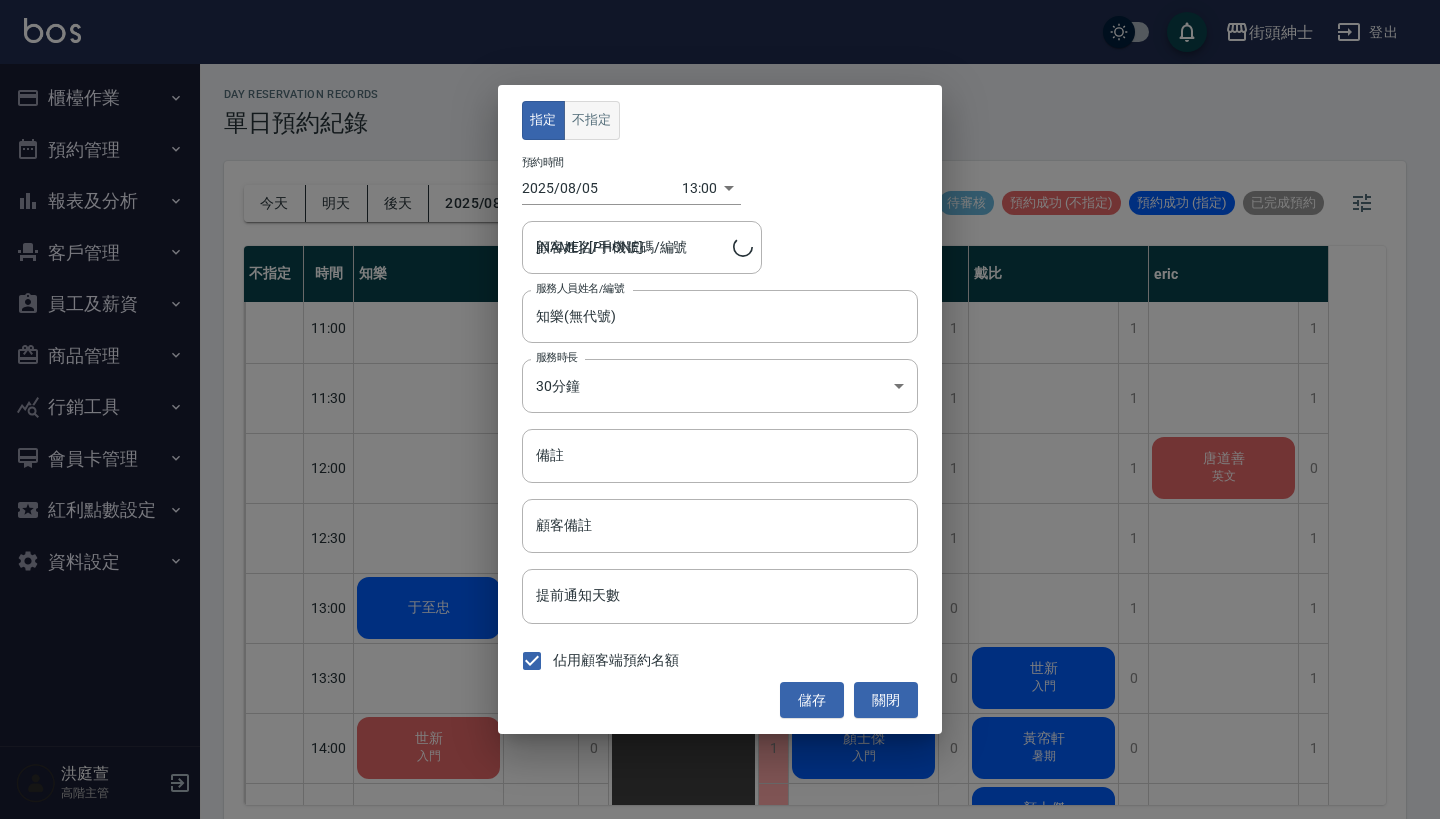 click on "不指定" at bounding box center (592, 120) 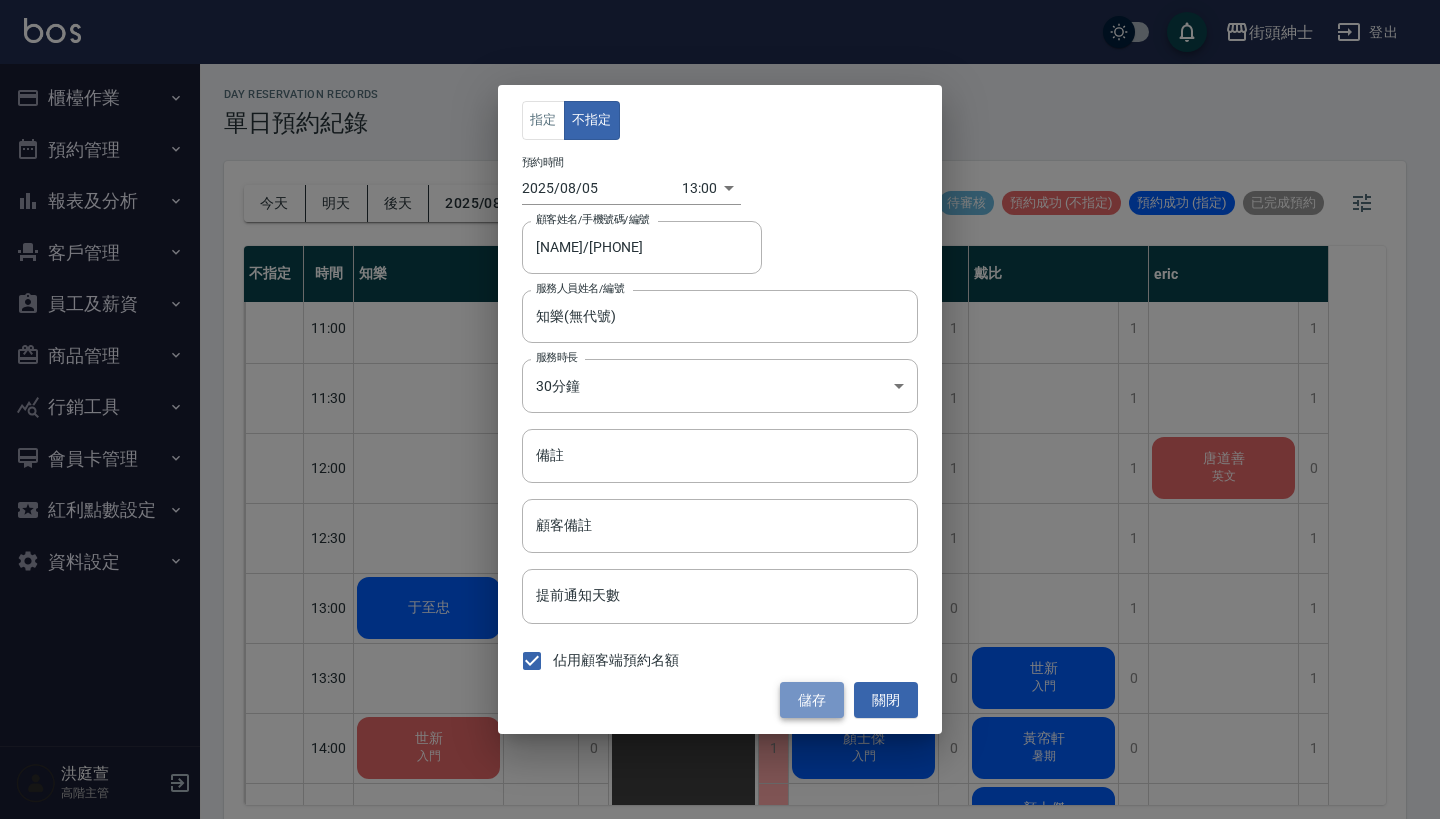 click on "儲存" at bounding box center (812, 700) 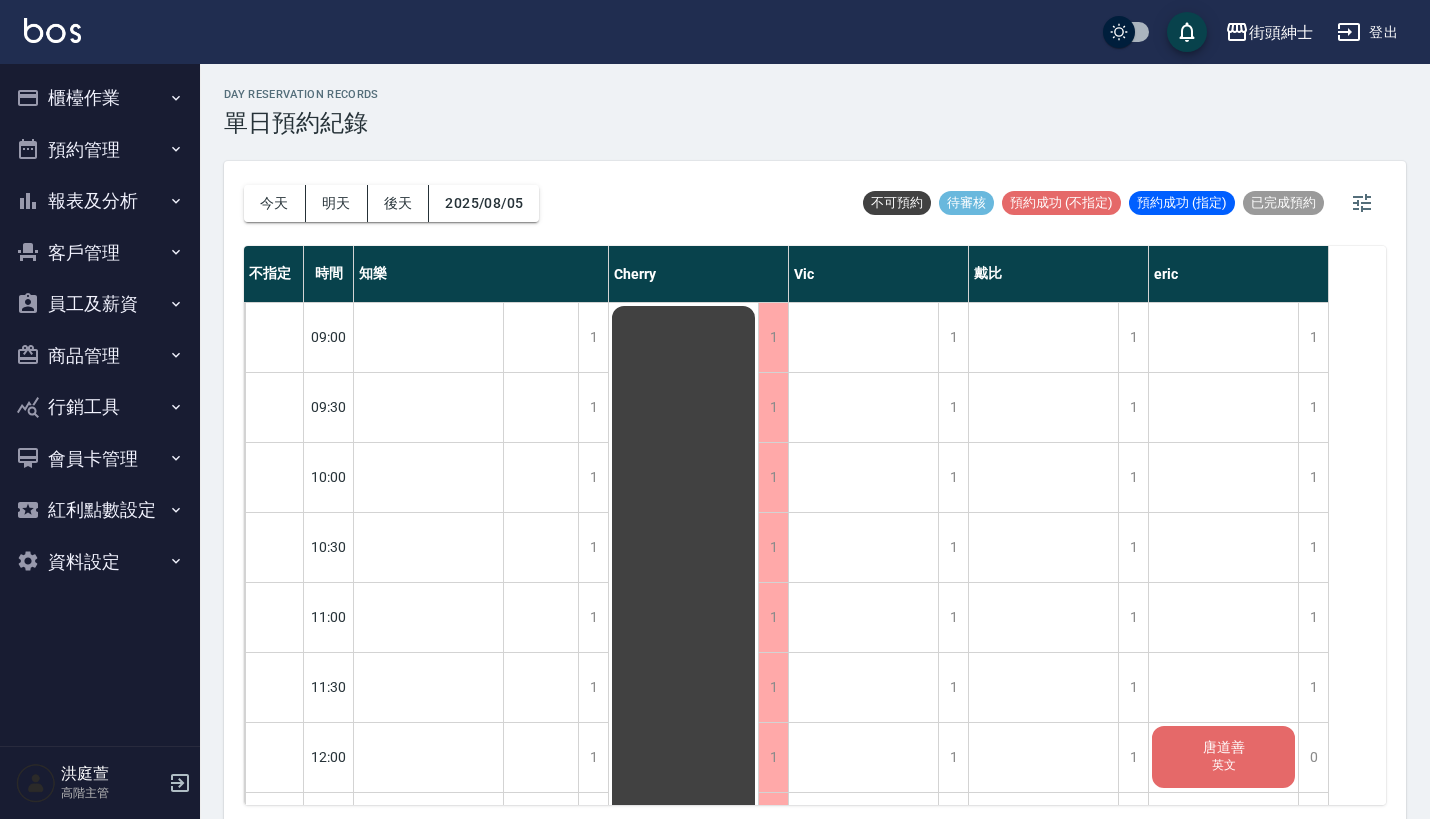 scroll, scrollTop: 0, scrollLeft: 0, axis: both 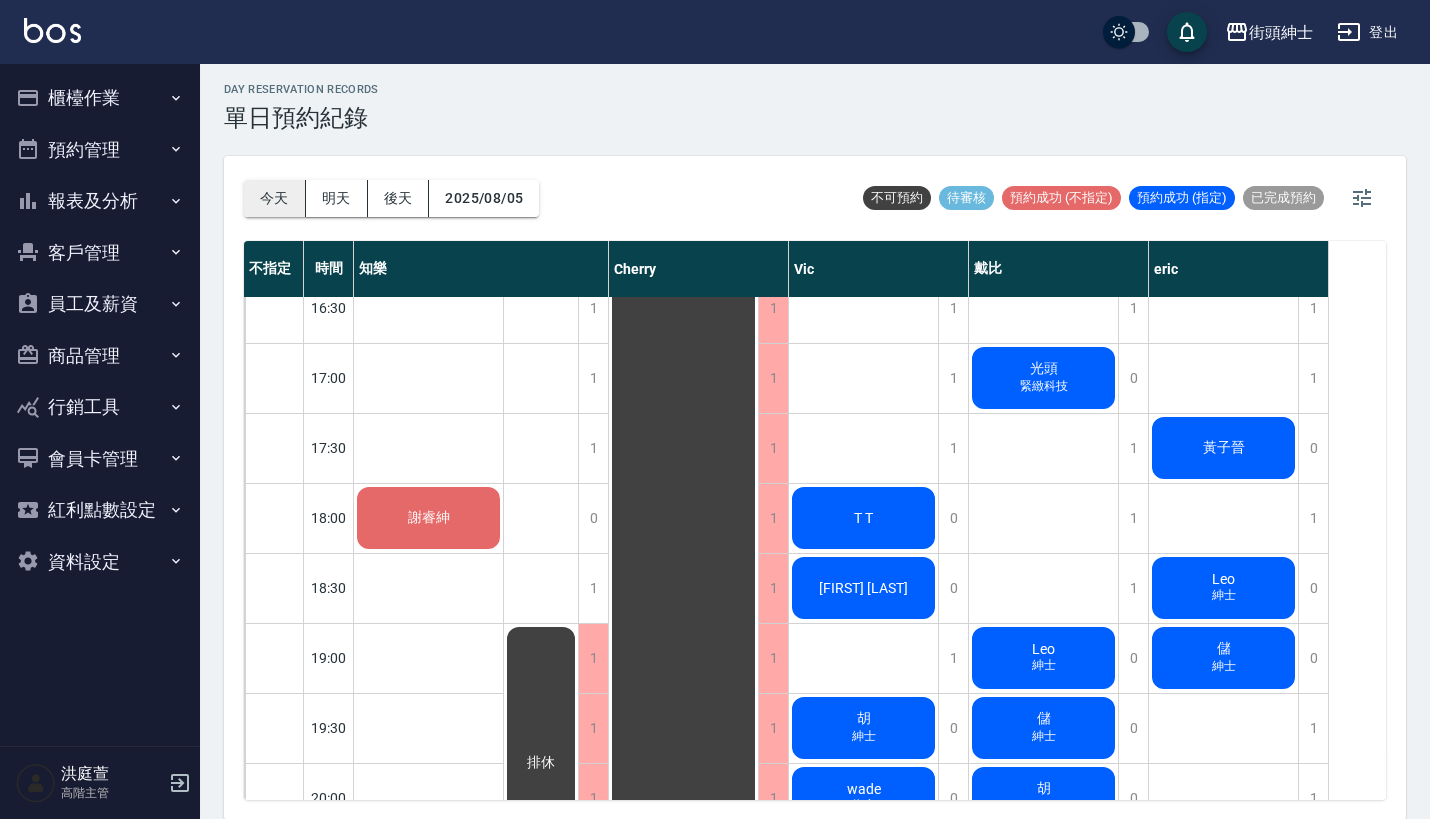 click on "今天" at bounding box center [275, 198] 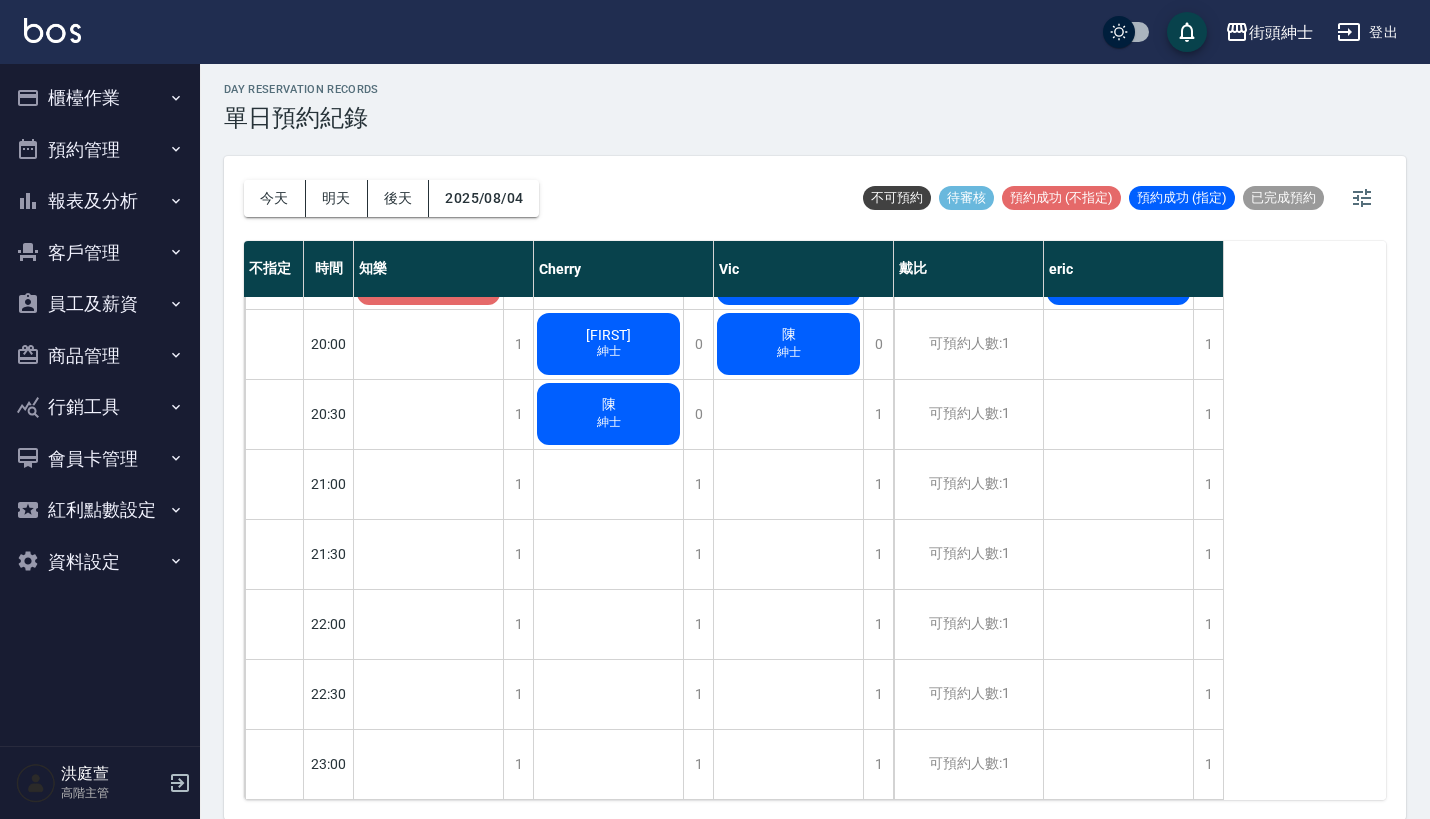 scroll, scrollTop: 1544, scrollLeft: 0, axis: vertical 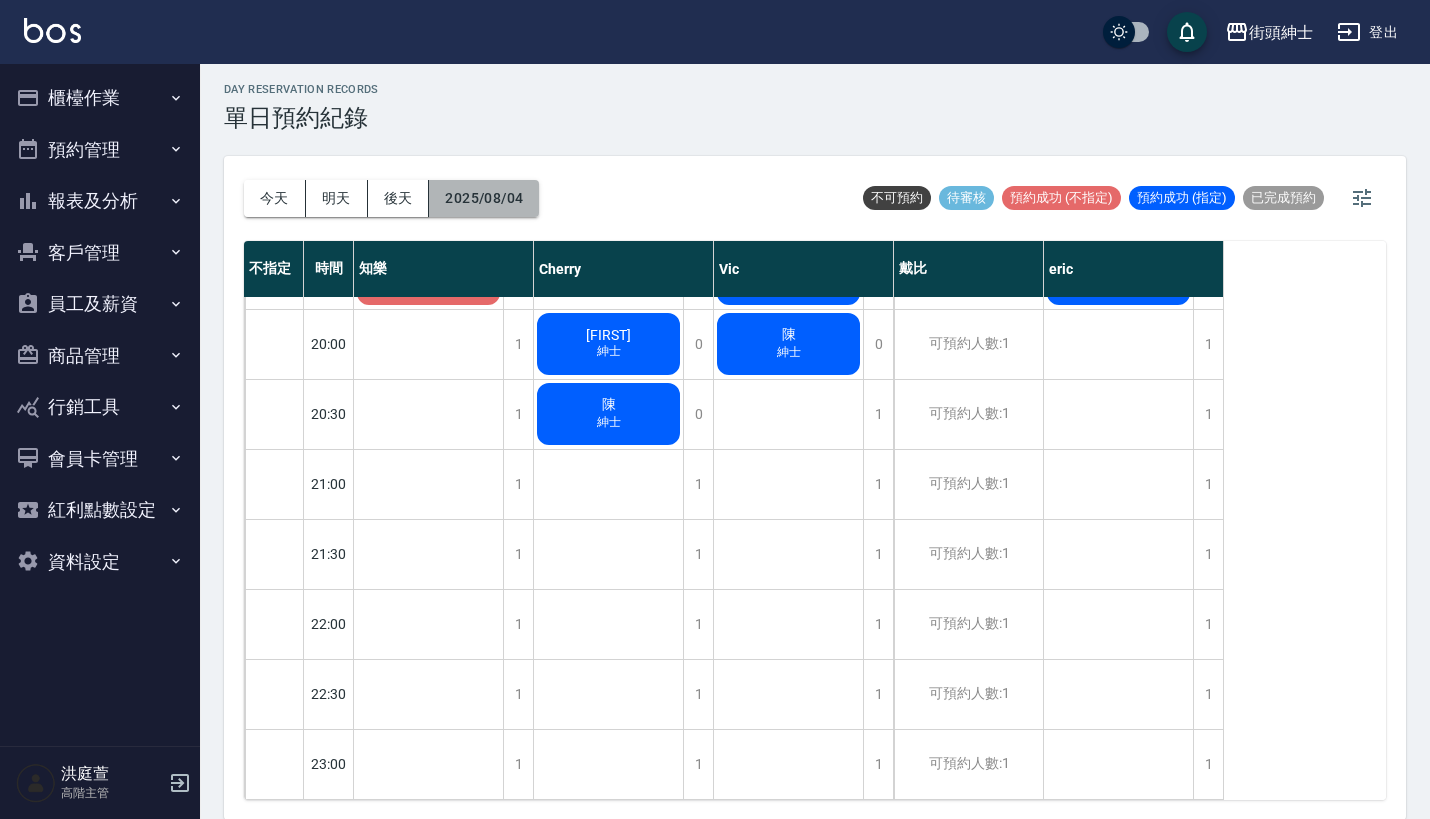 click on "2025/08/04" at bounding box center [484, 198] 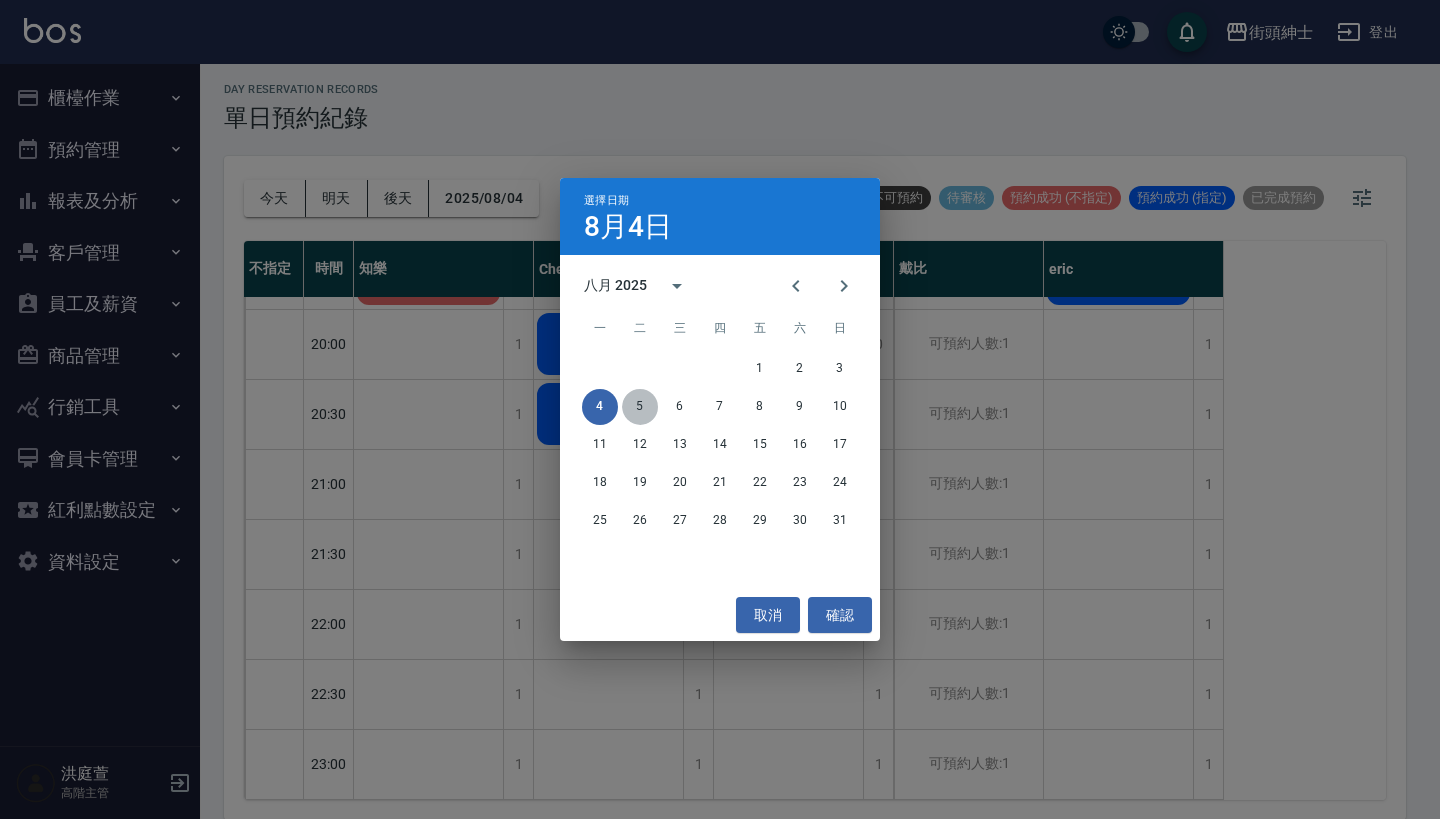 click on "5" at bounding box center (640, 407) 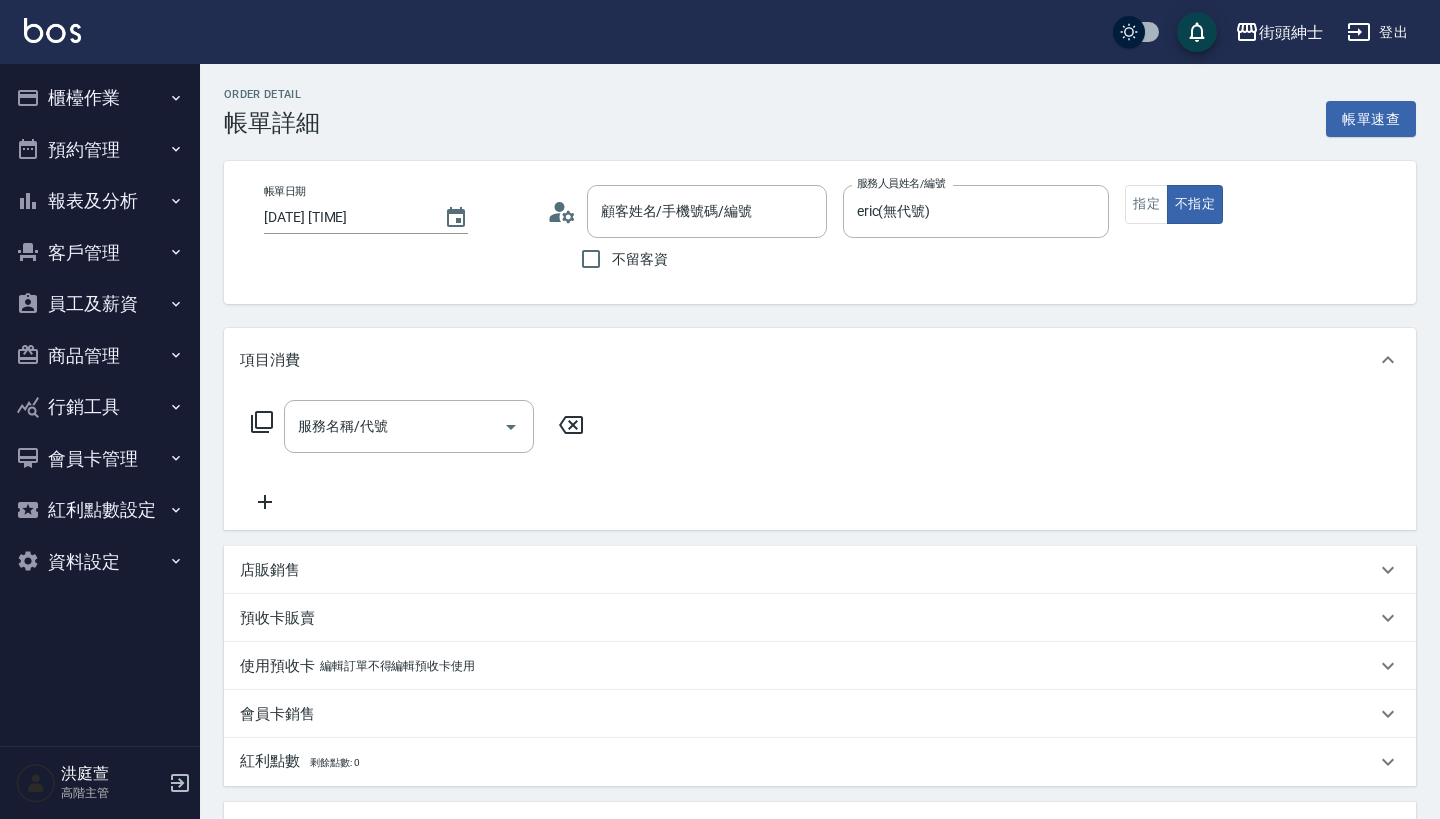 scroll, scrollTop: 0, scrollLeft: 0, axis: both 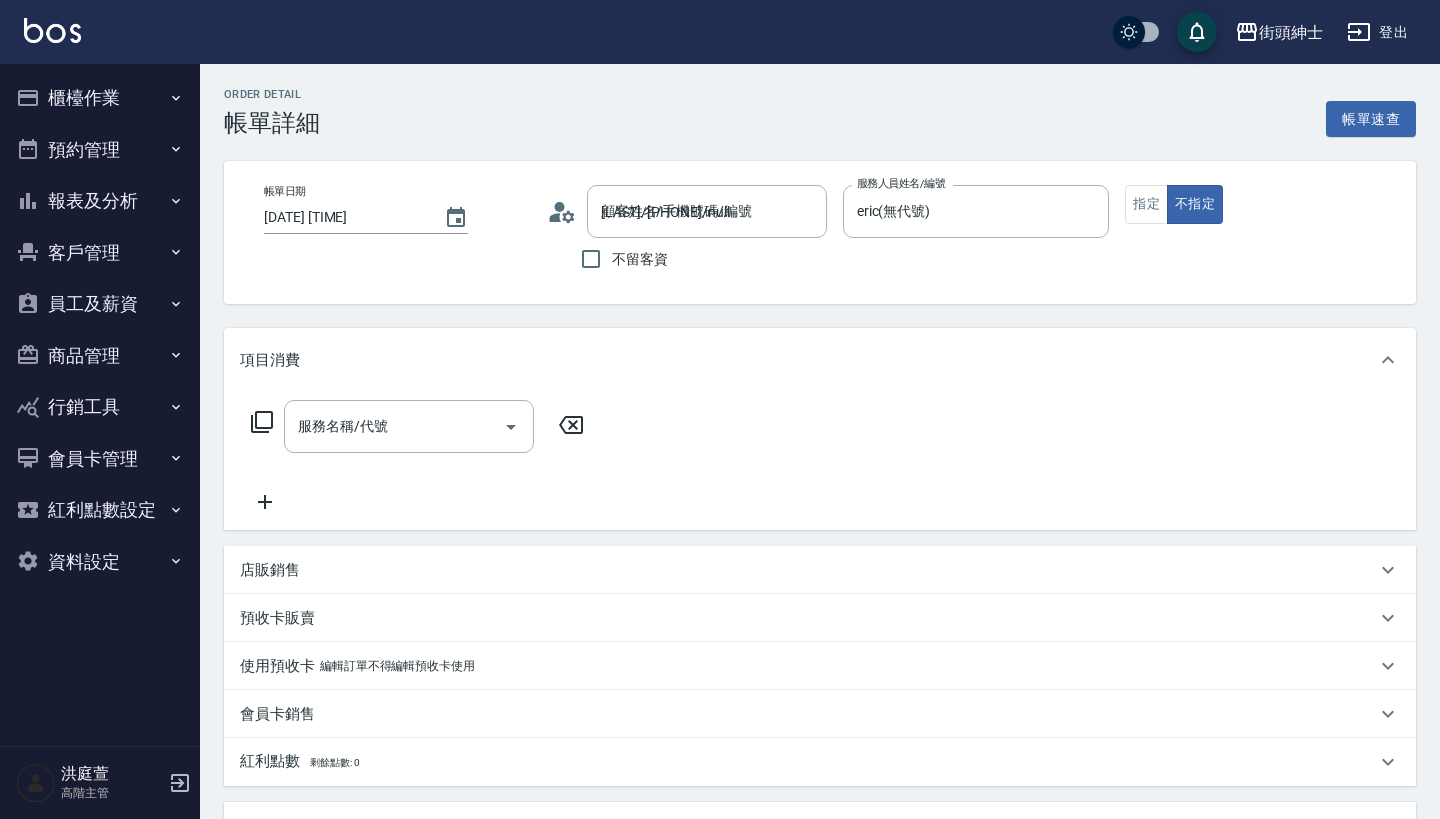 click on "服務名稱/代號" at bounding box center [394, 426] 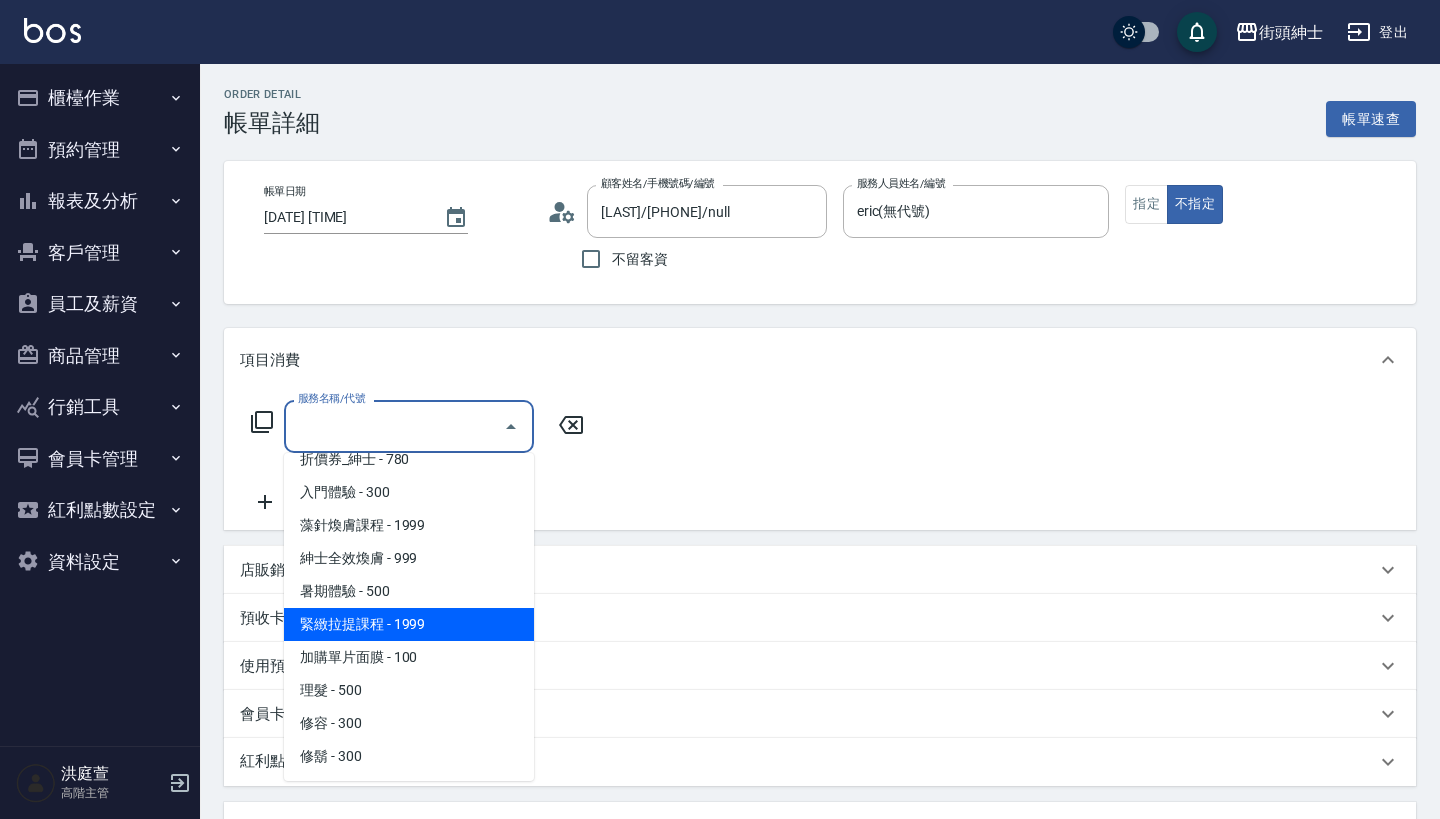 scroll, scrollTop: 84, scrollLeft: 0, axis: vertical 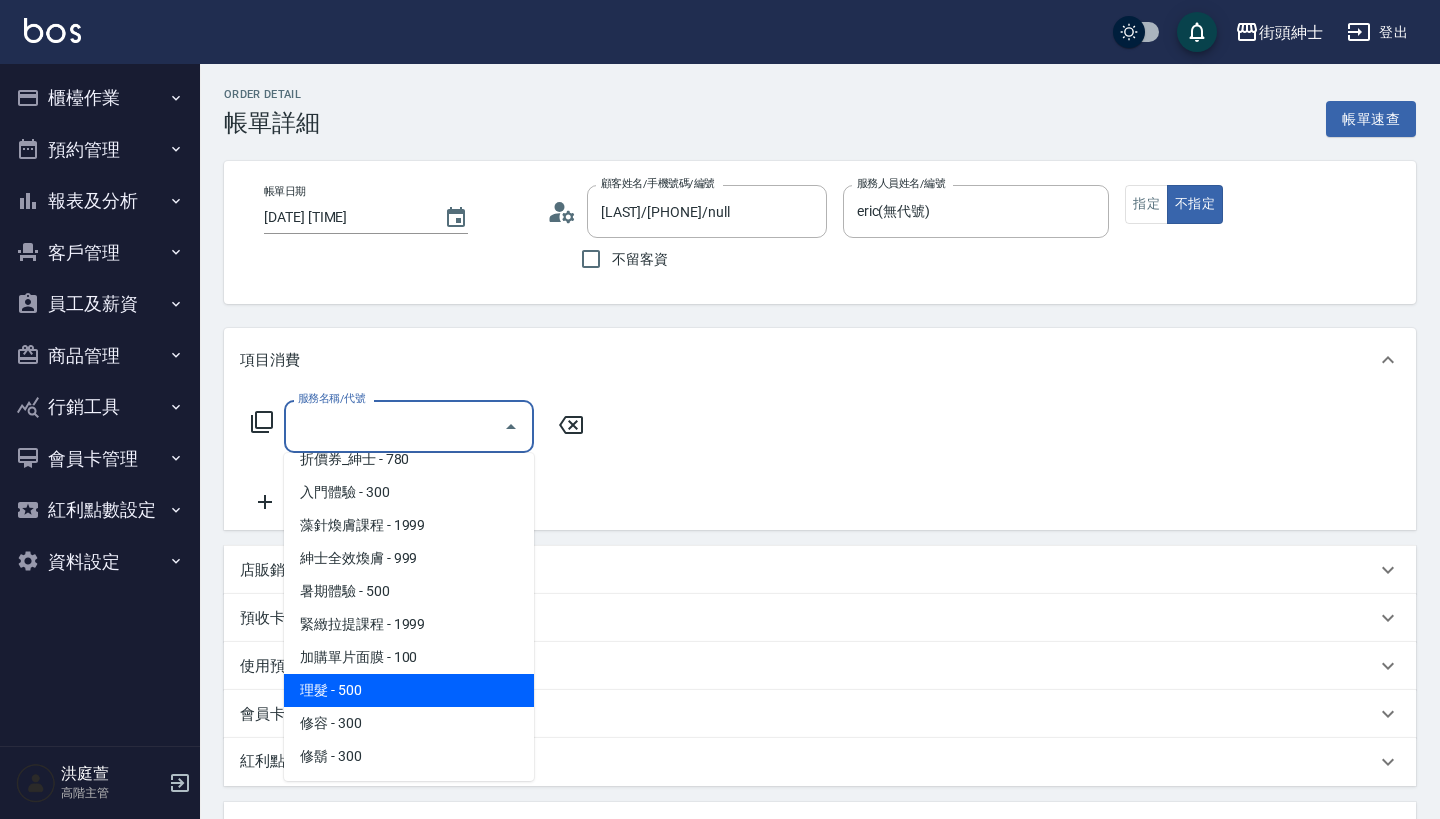 click on "理髮 - 500" at bounding box center (409, 690) 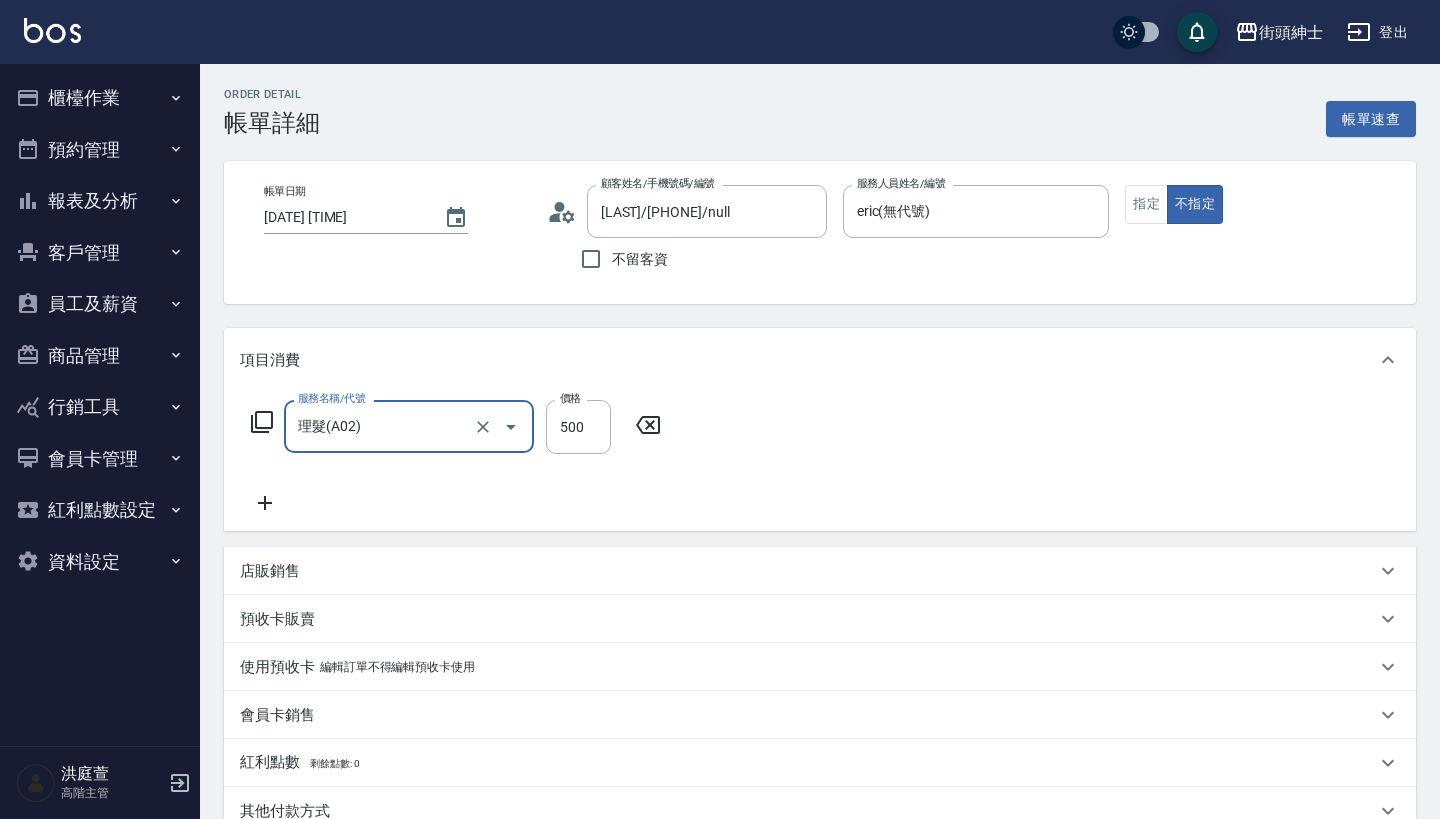 type on "理髮(A02)" 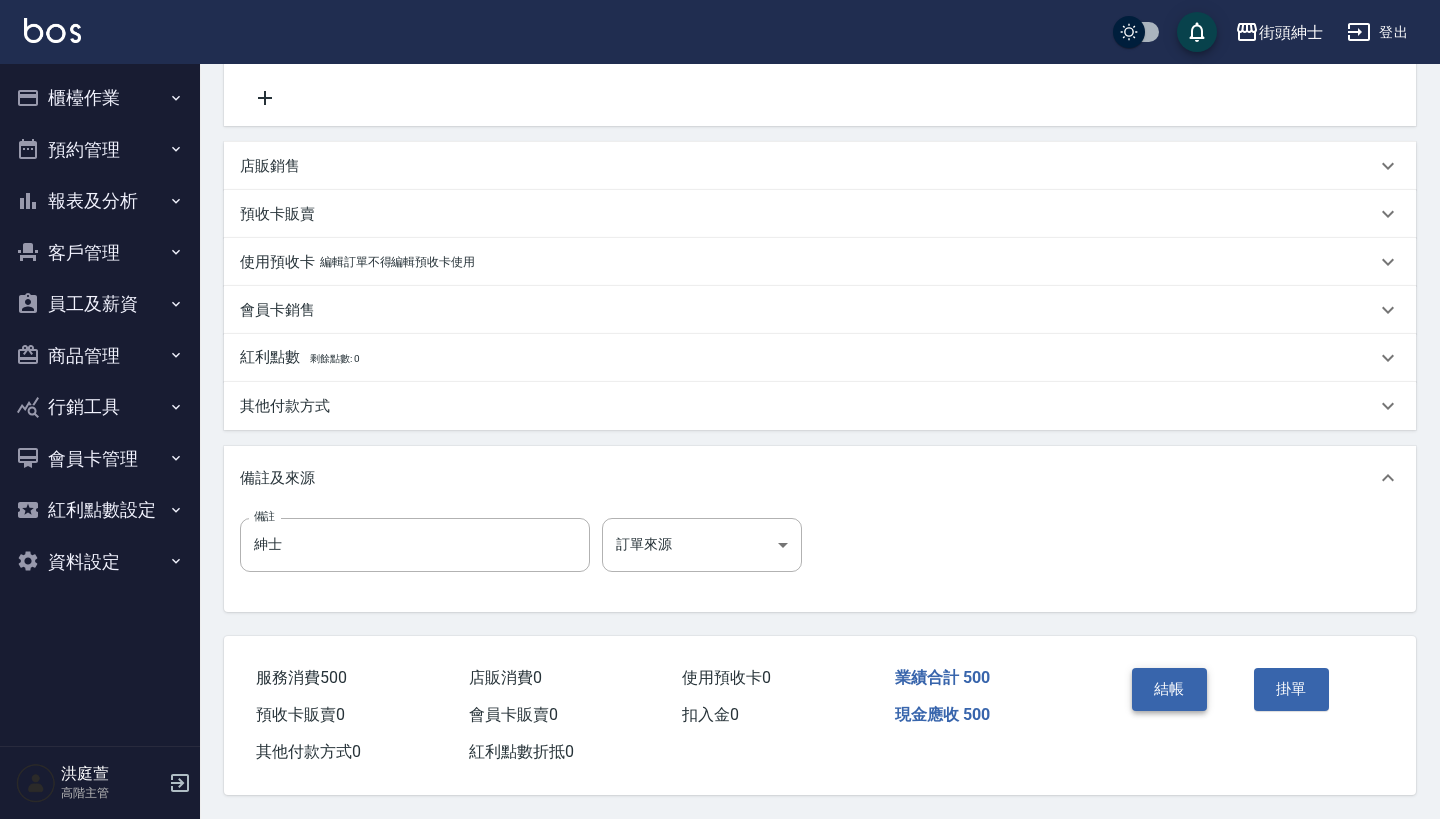 click on "結帳" at bounding box center [1169, 689] 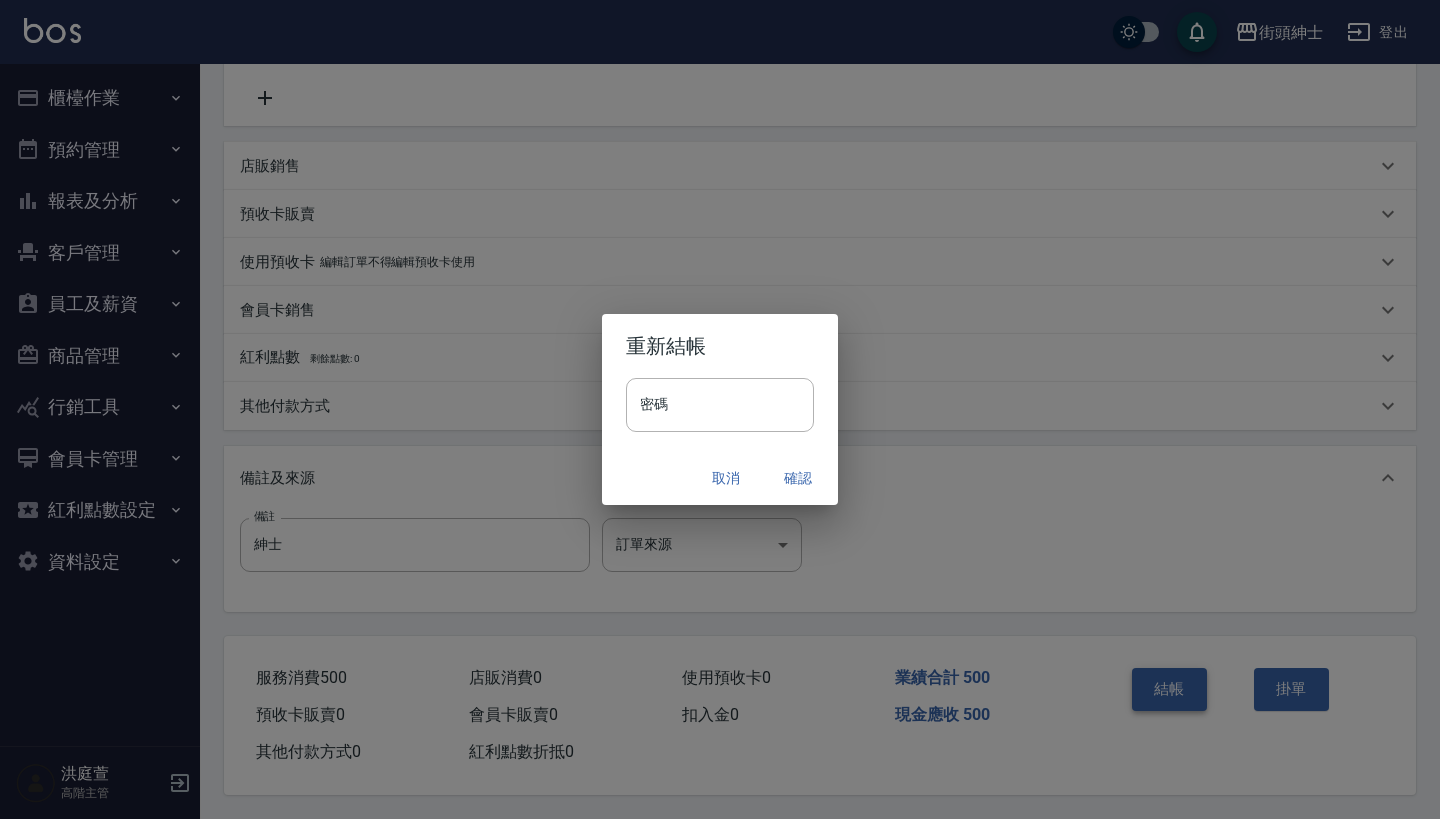 scroll, scrollTop: 414, scrollLeft: 0, axis: vertical 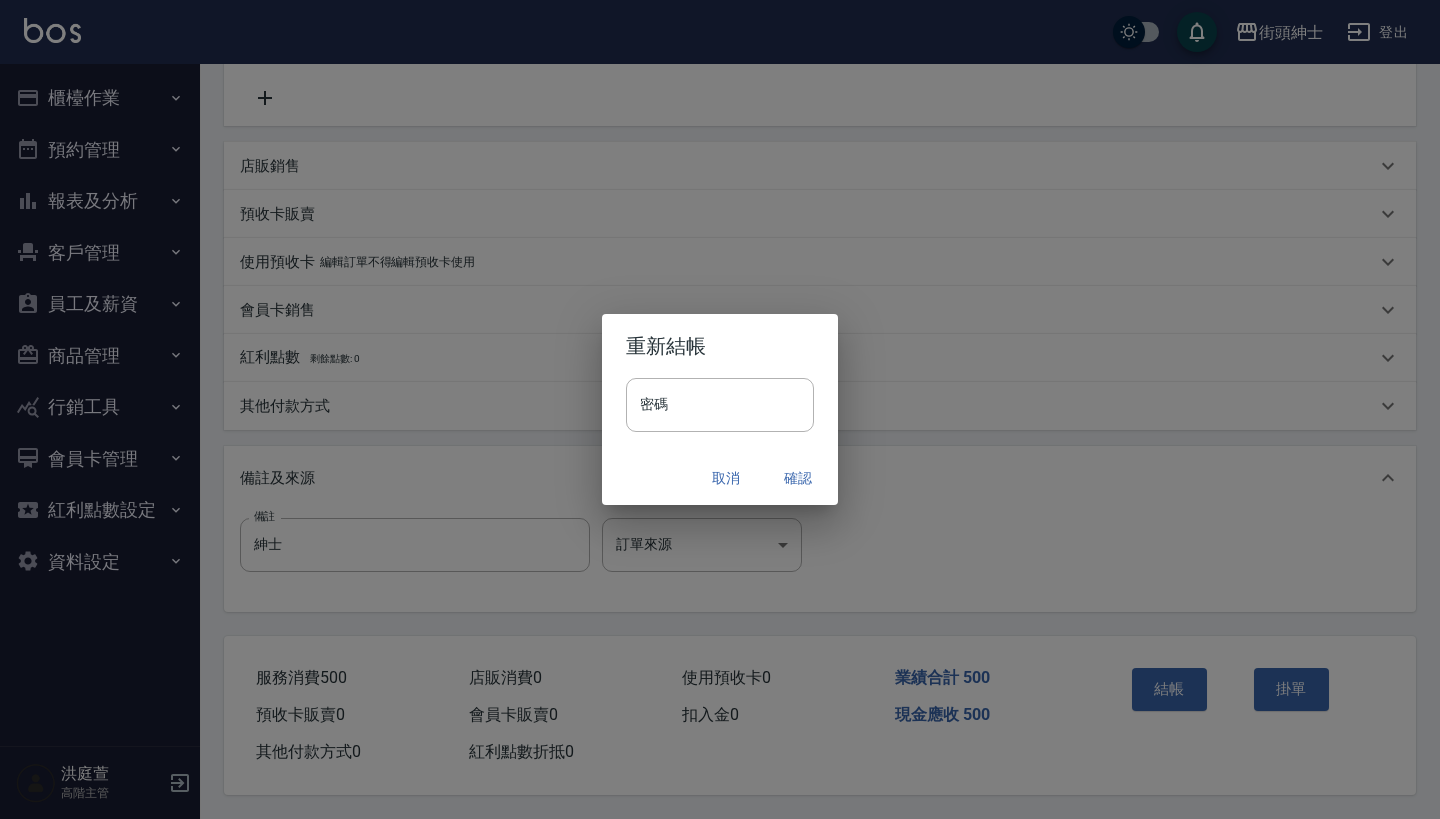 click on "確認" at bounding box center [798, 478] 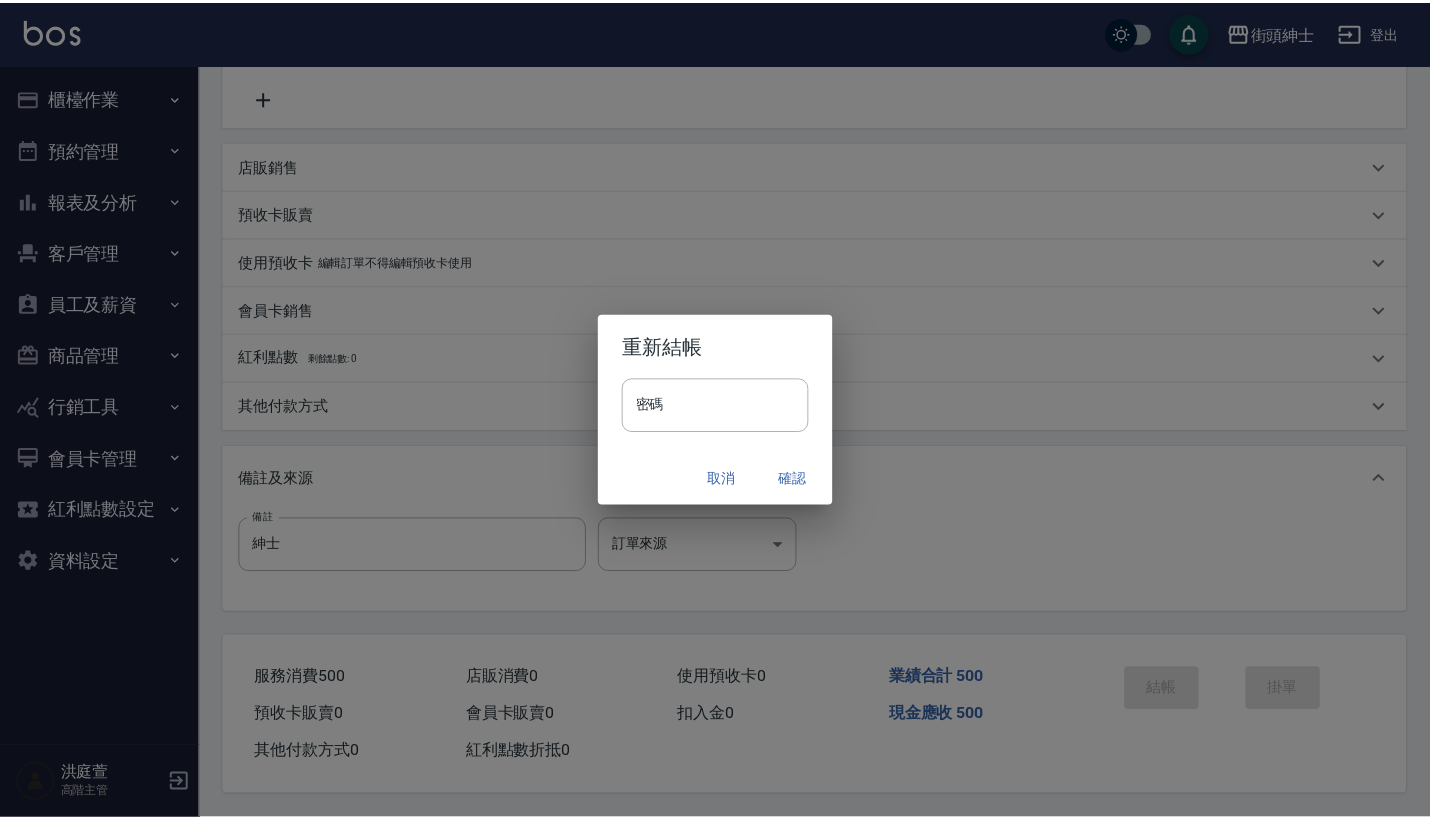 scroll, scrollTop: 0, scrollLeft: 0, axis: both 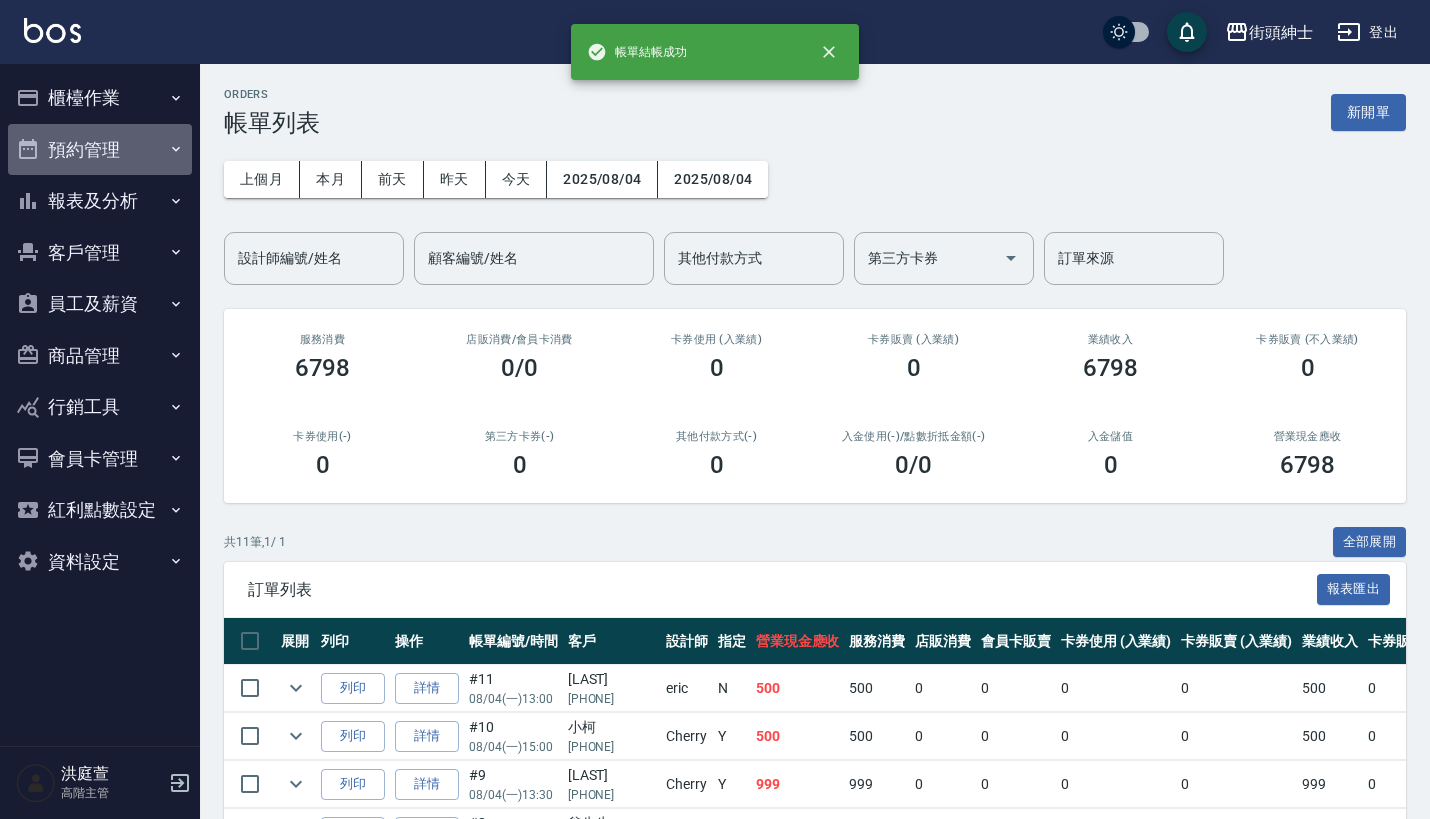 click on "預約管理" at bounding box center [100, 150] 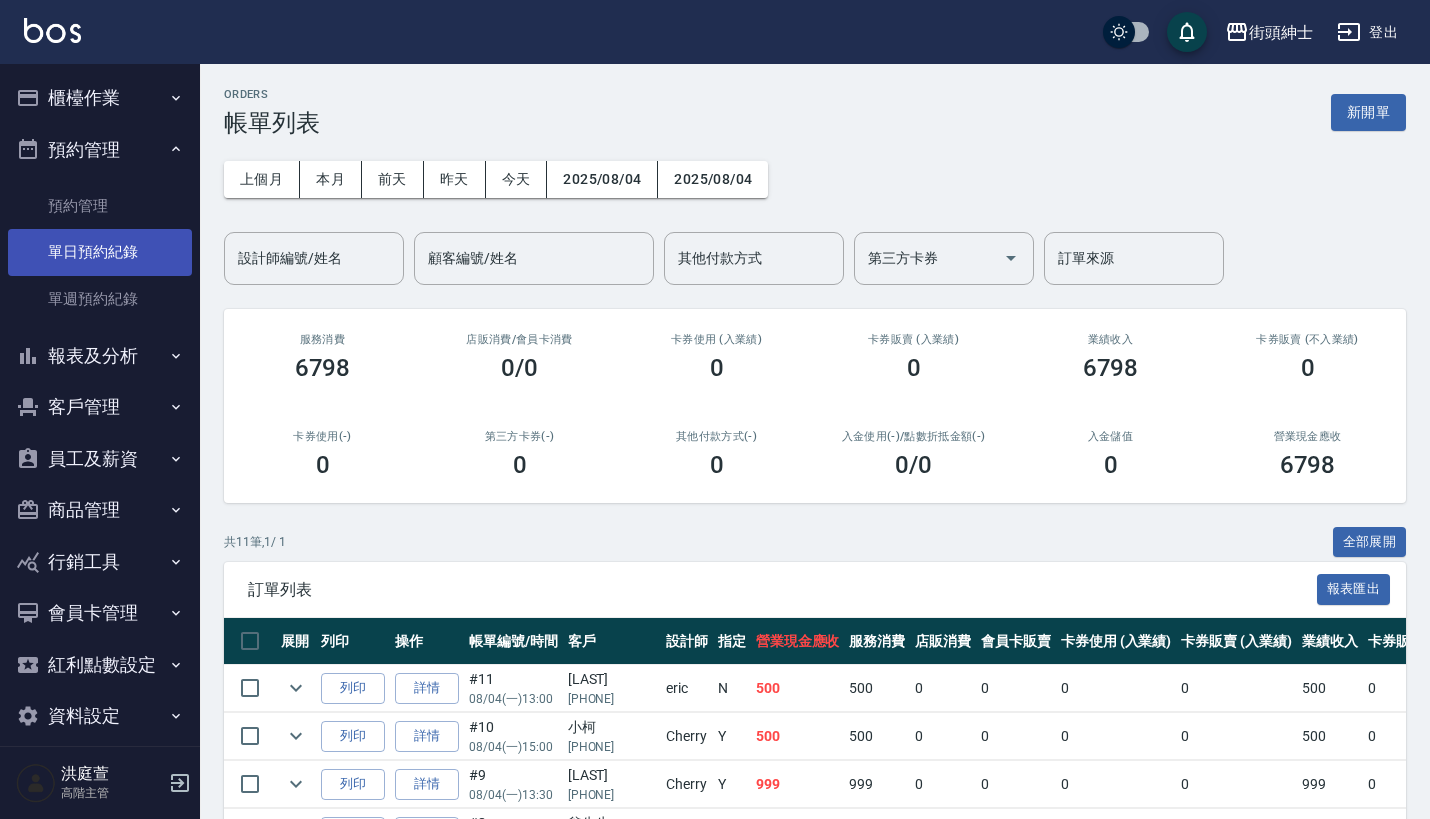 click on "單日預約紀錄" at bounding box center [100, 252] 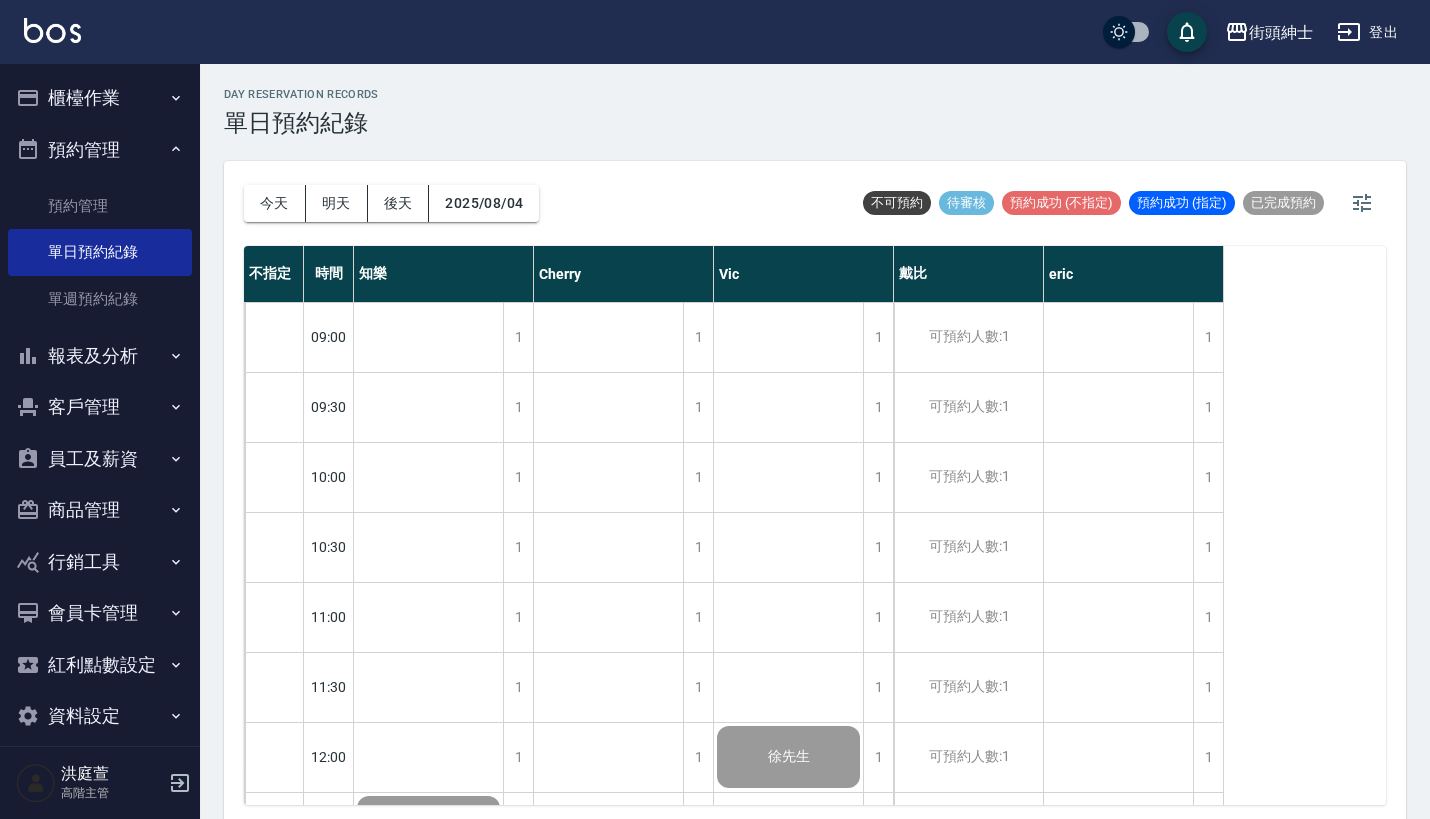scroll, scrollTop: 0, scrollLeft: 0, axis: both 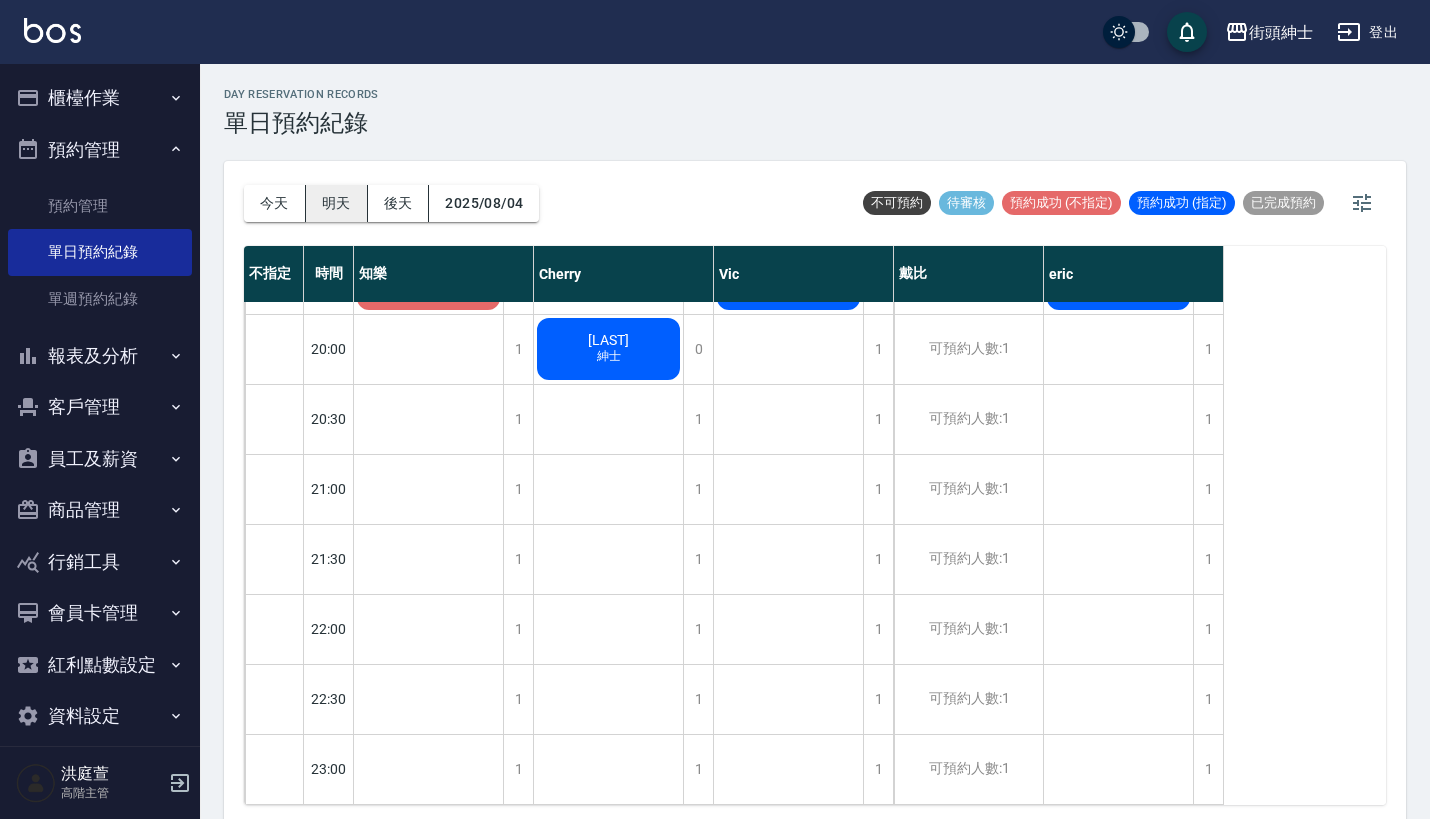 click on "明天" at bounding box center (337, 203) 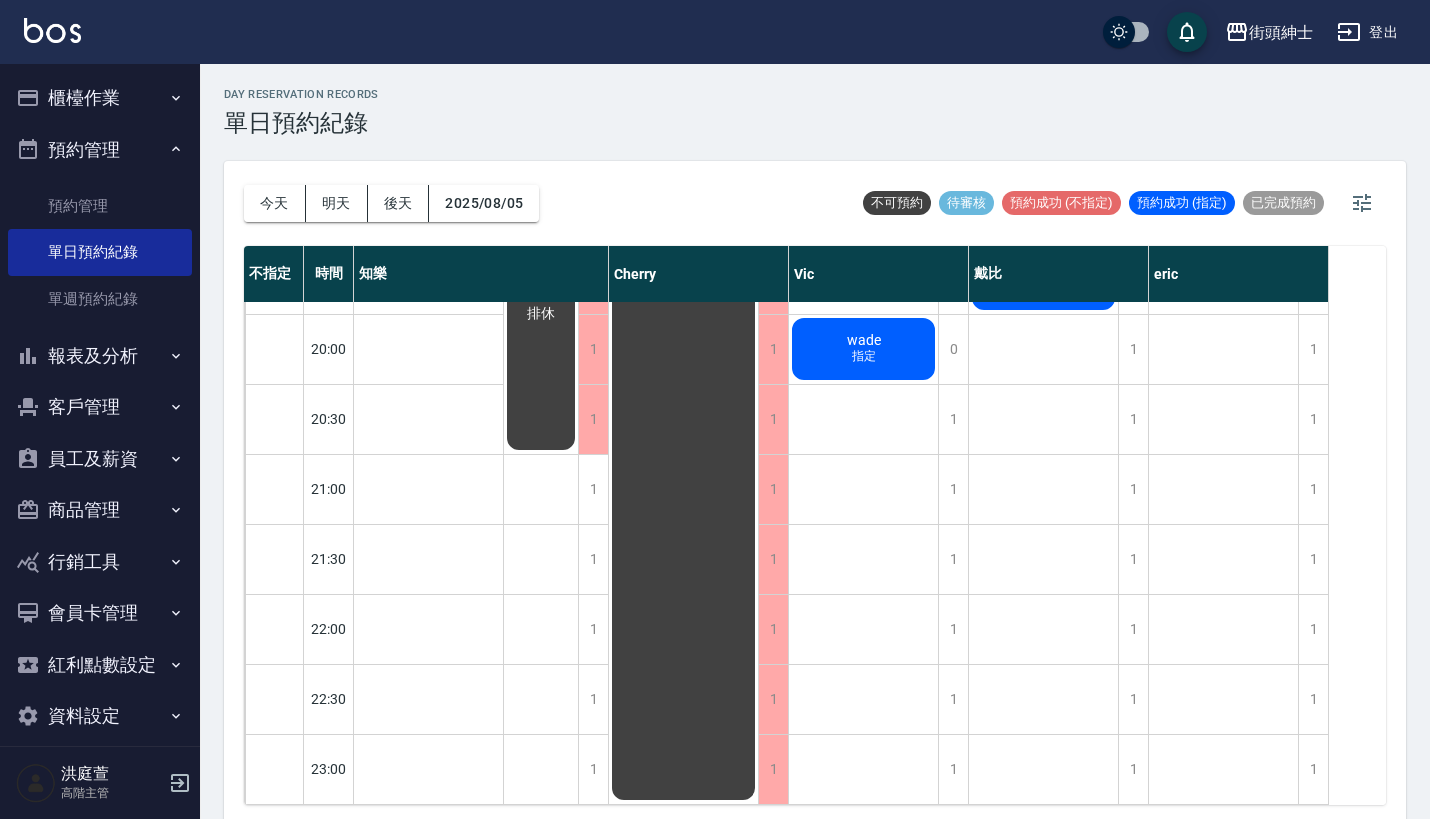scroll, scrollTop: 1544, scrollLeft: 0, axis: vertical 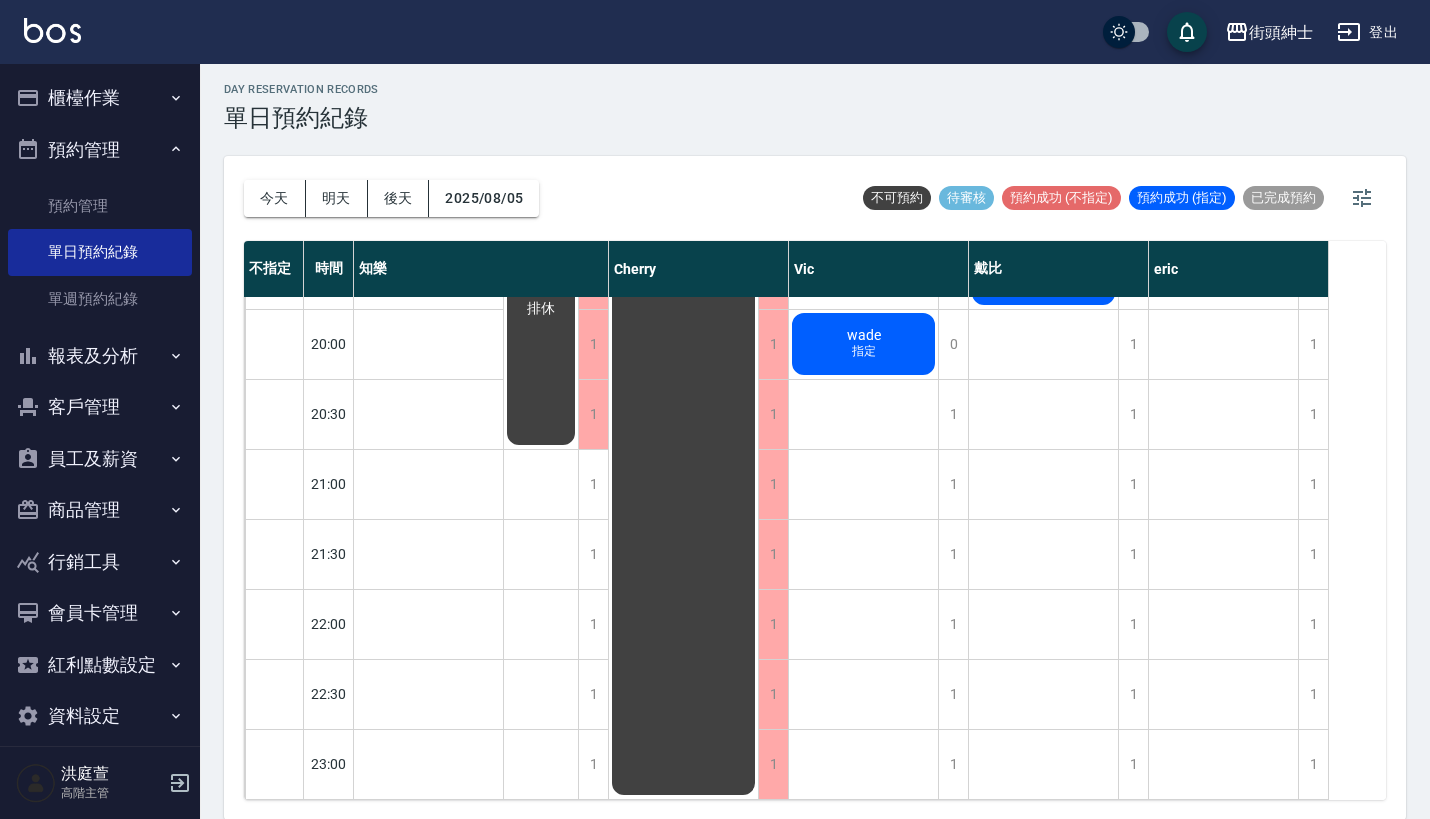click on "今天 明天 後天 2025/08/05" at bounding box center [391, 198] 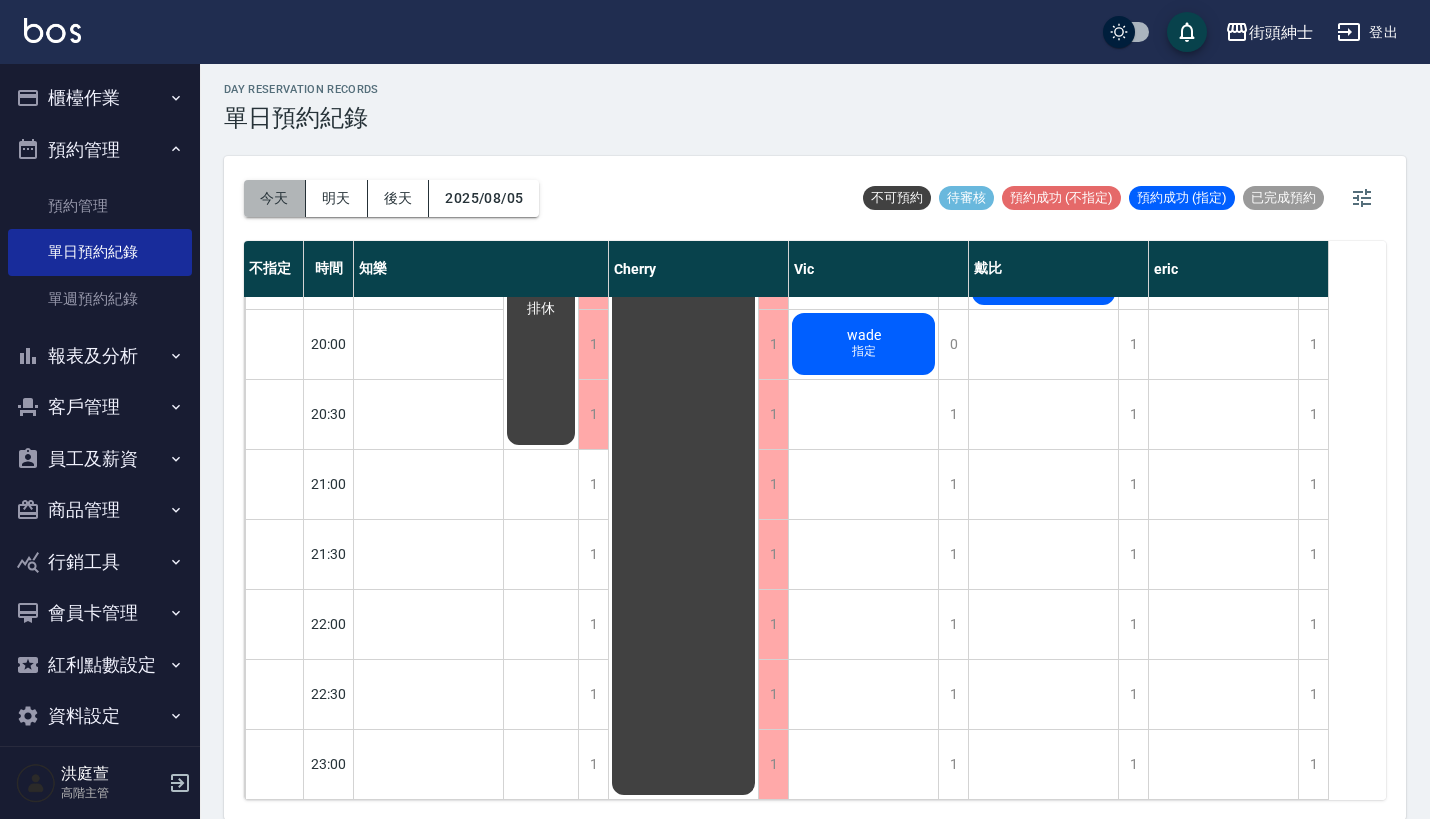 click on "今天" at bounding box center (275, 198) 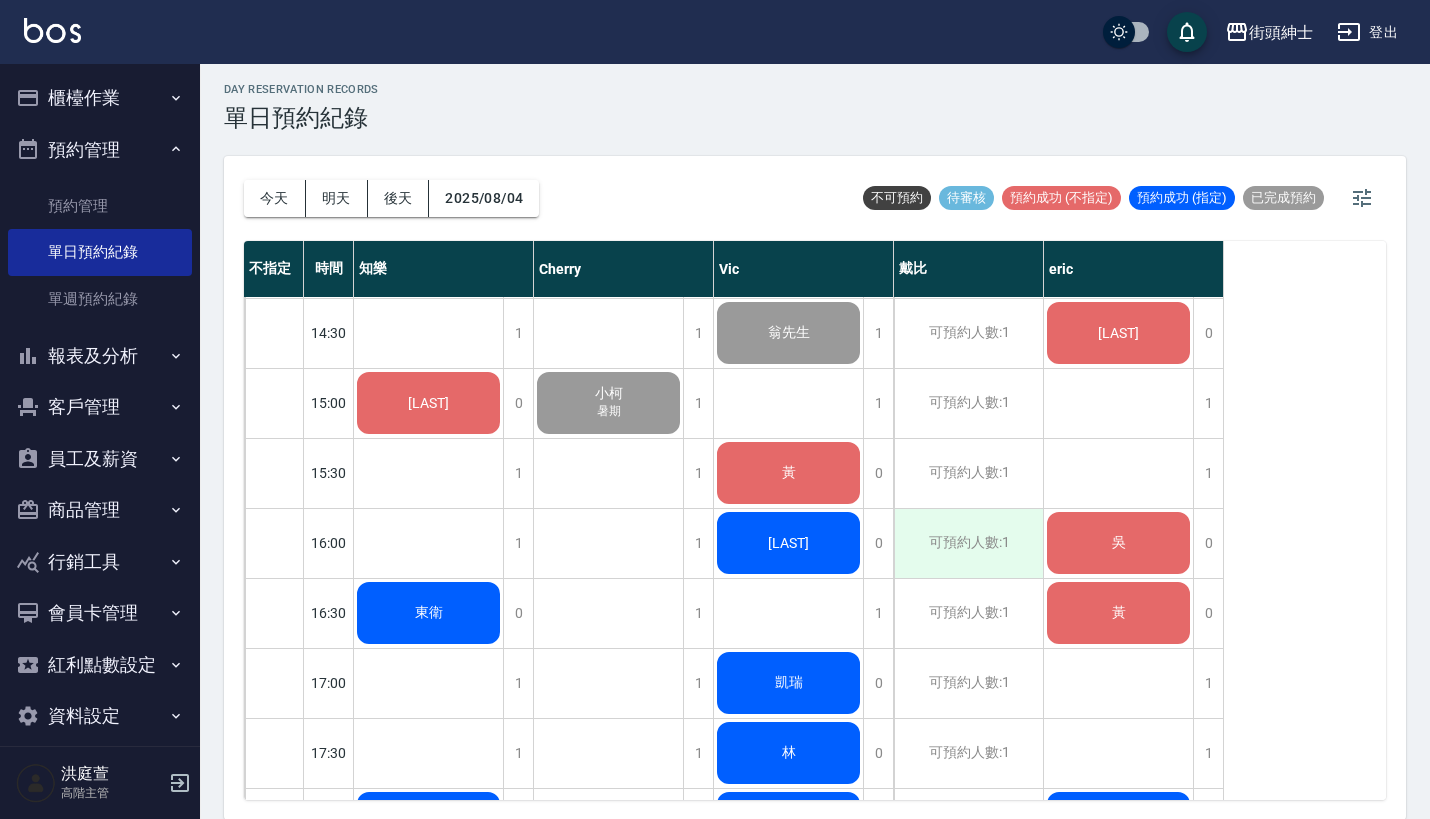 scroll, scrollTop: 782, scrollLeft: 0, axis: vertical 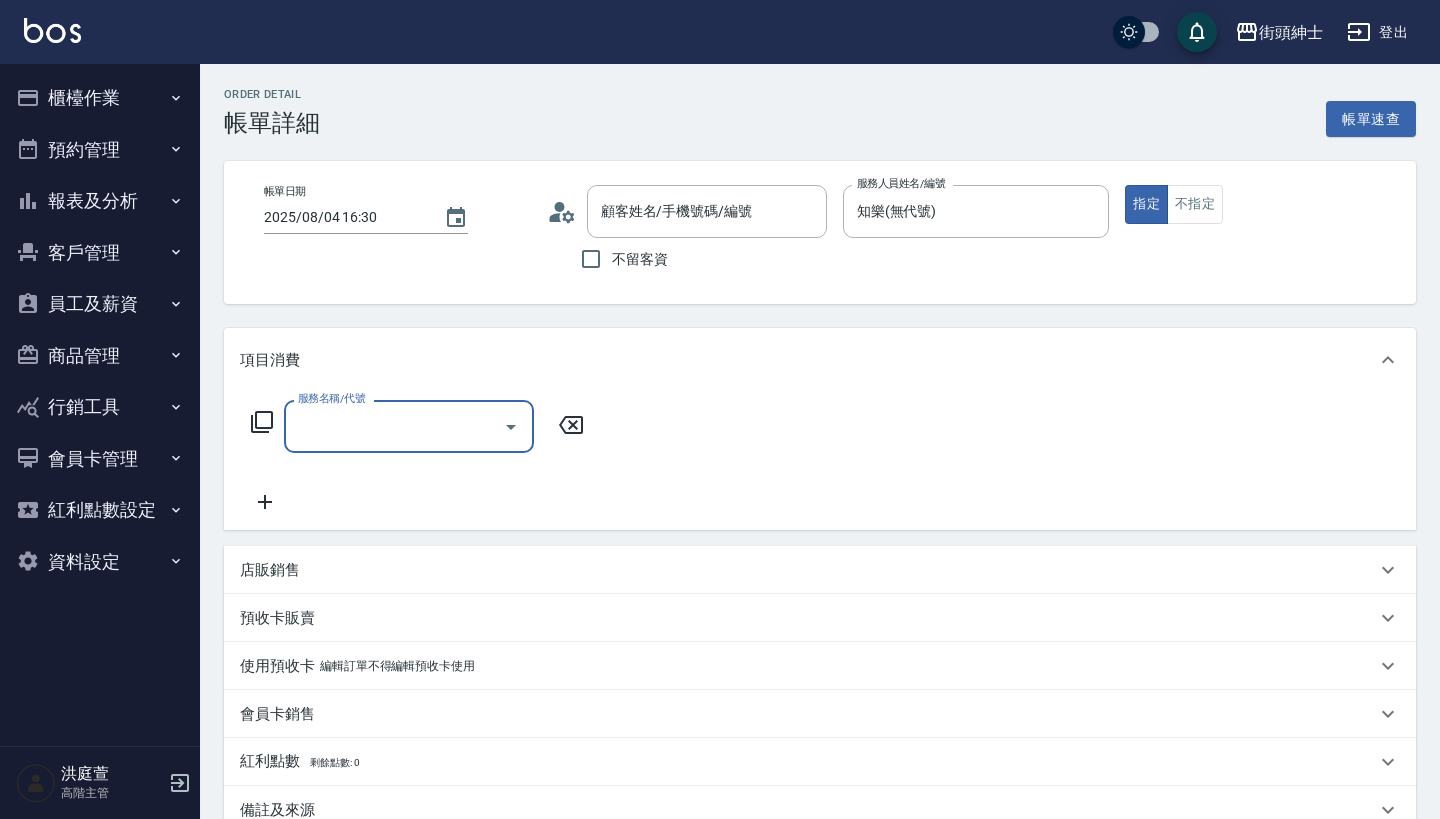 type on "[NAME]/[PHONE]/null" 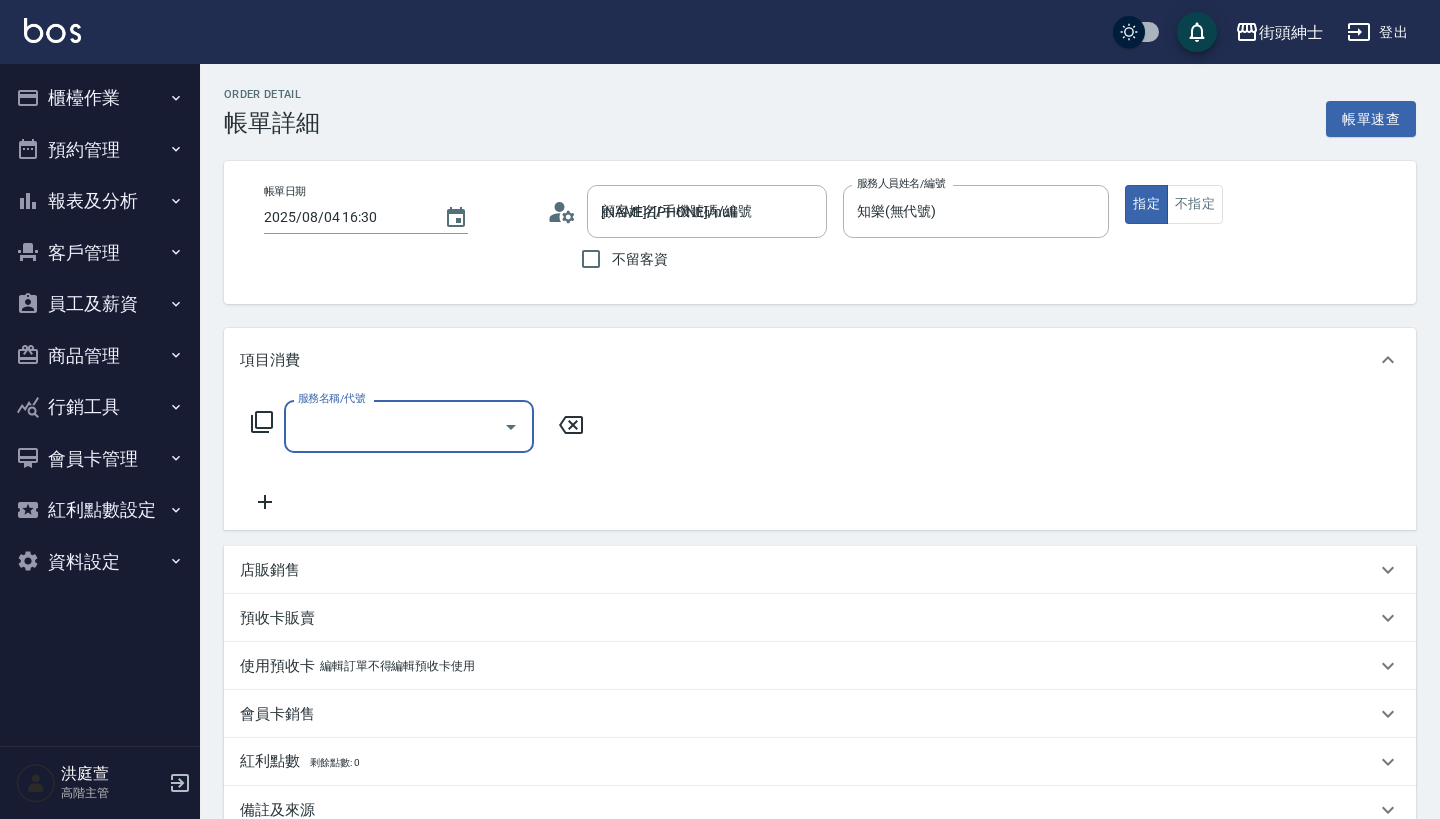 click on "服務名稱/代號" at bounding box center (394, 426) 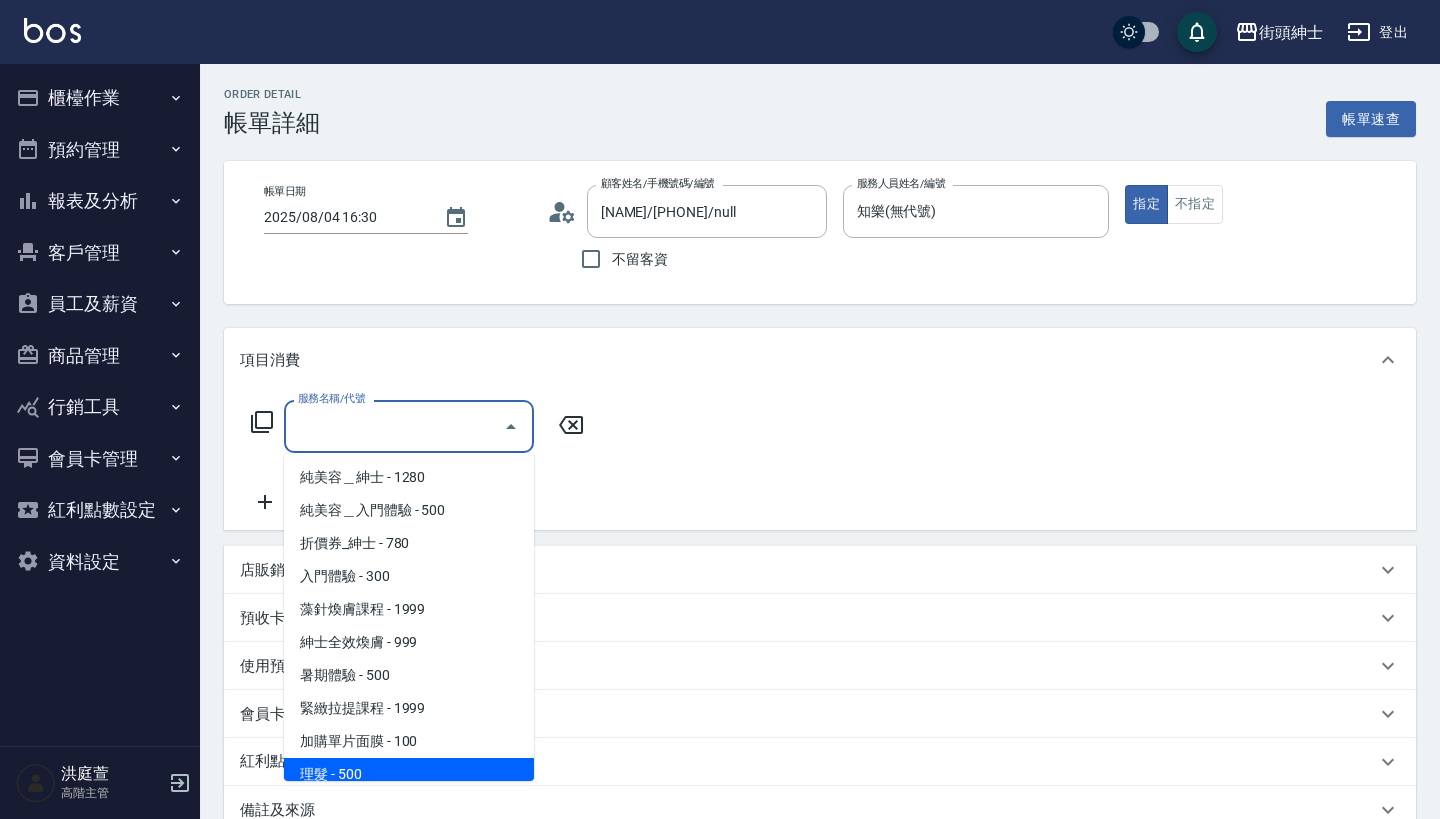 click on "理髮 - 500" at bounding box center [409, 774] 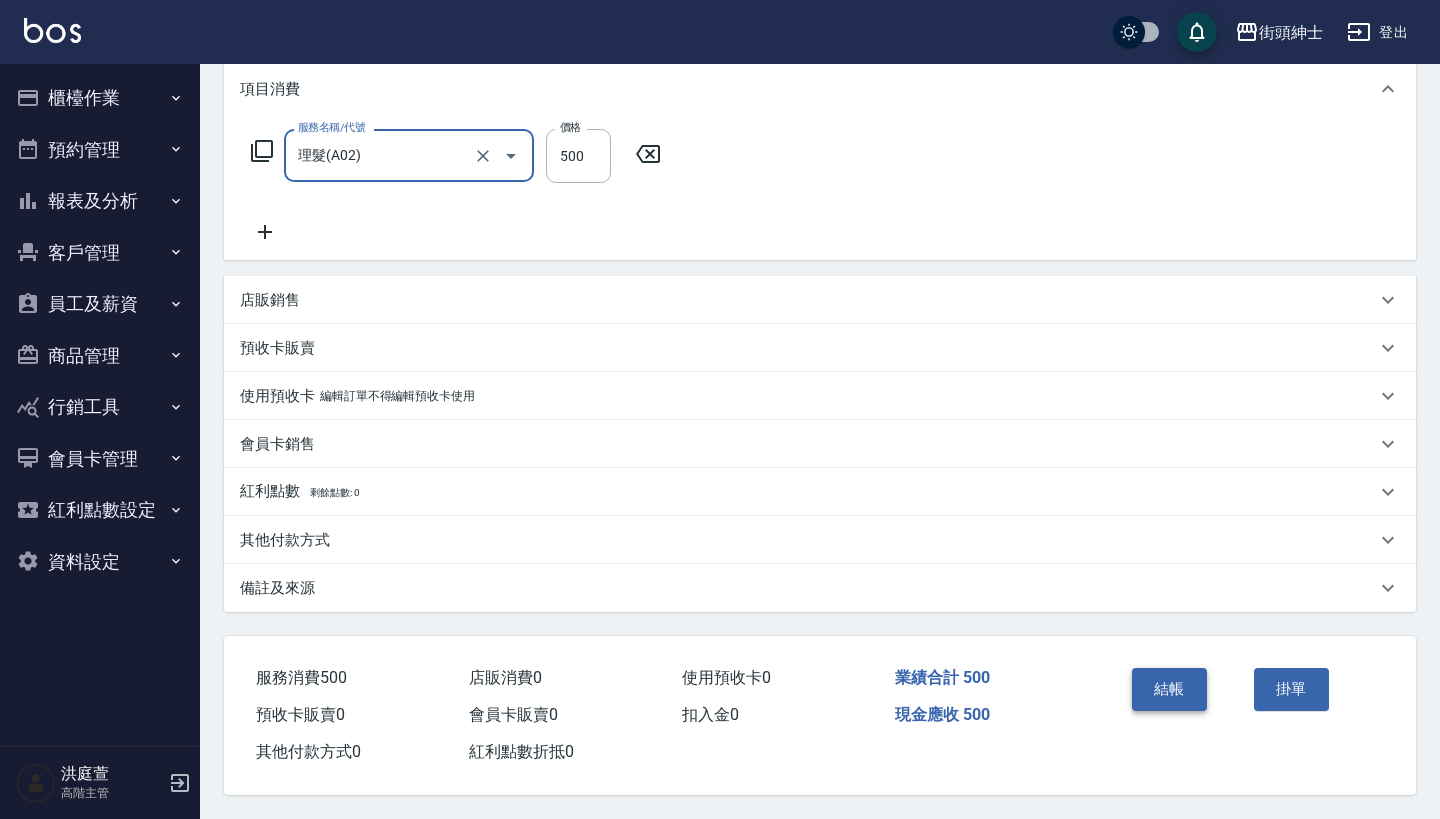 scroll, scrollTop: 280, scrollLeft: 0, axis: vertical 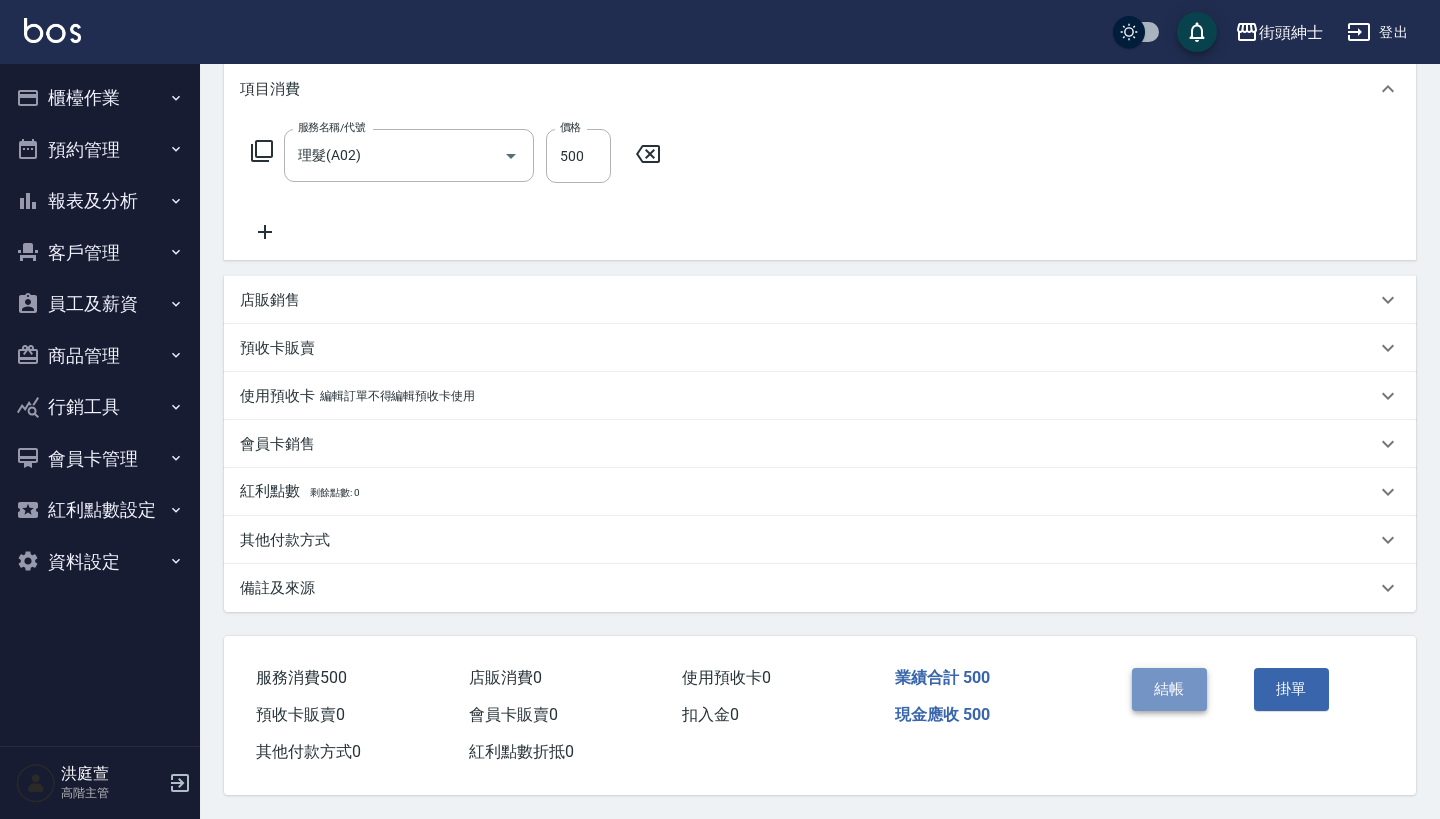 click on "結帳" at bounding box center [1169, 689] 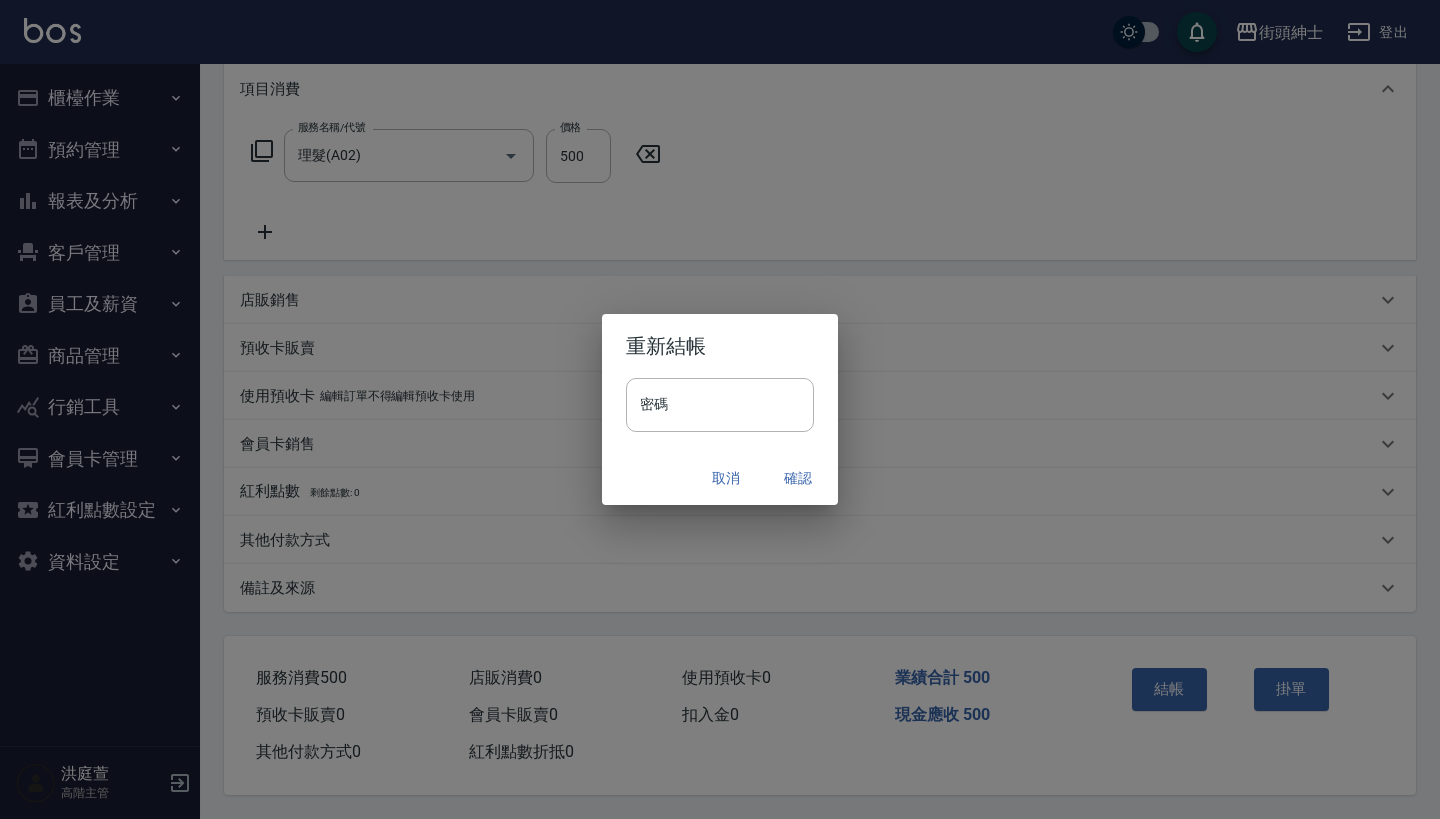 click on "確認" at bounding box center [798, 478] 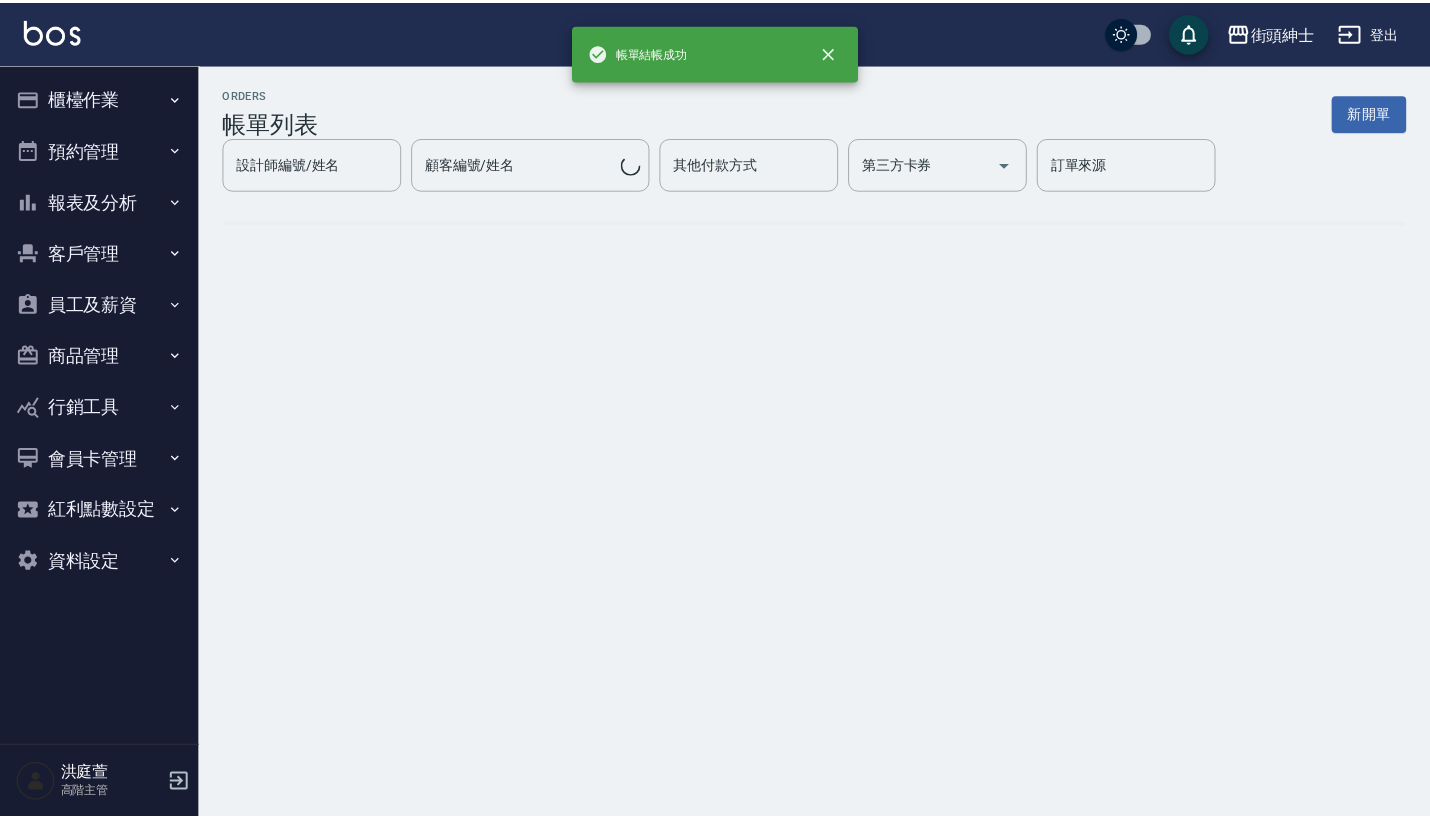 scroll, scrollTop: 0, scrollLeft: 0, axis: both 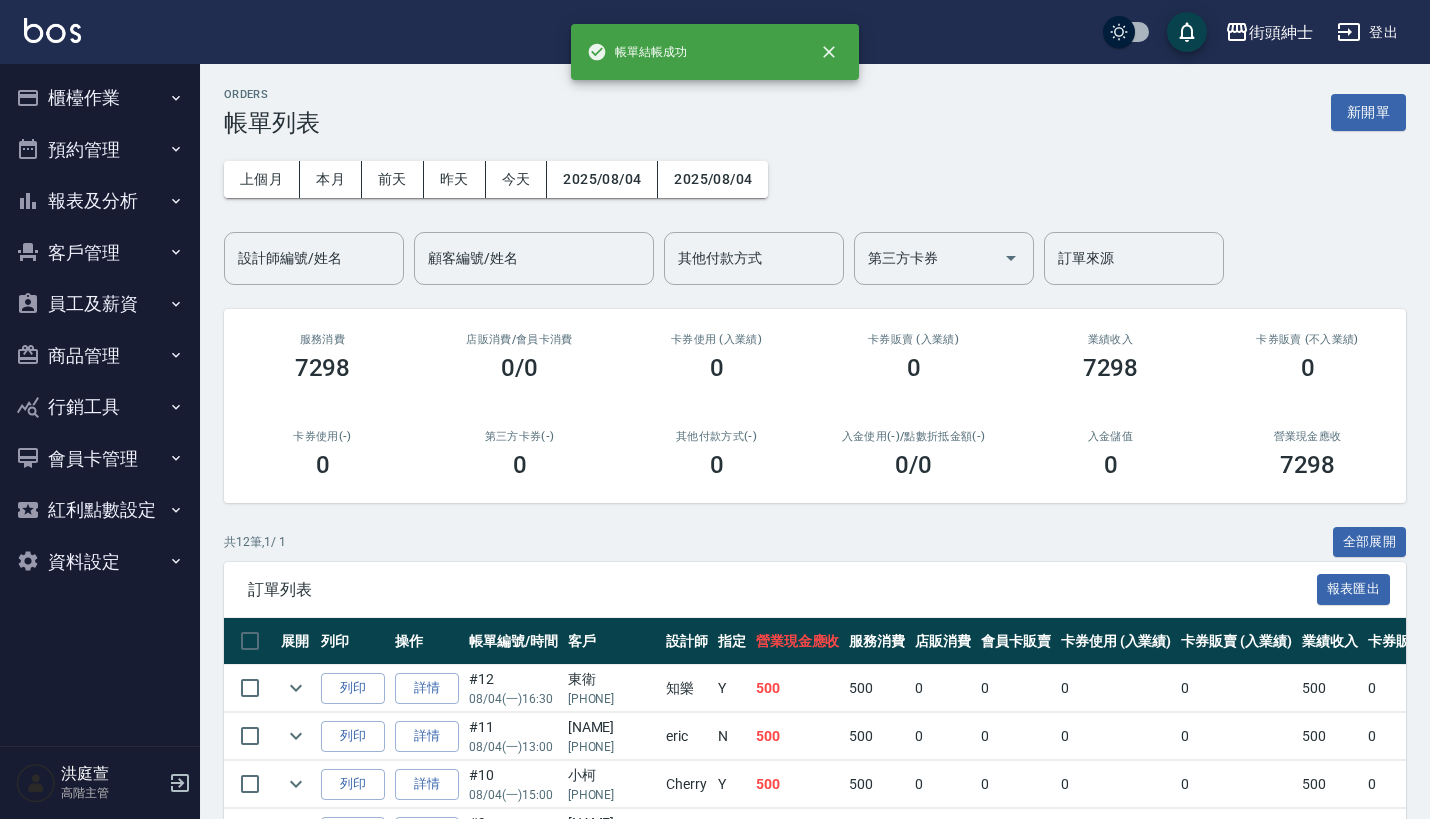 click on "預約管理" at bounding box center (100, 150) 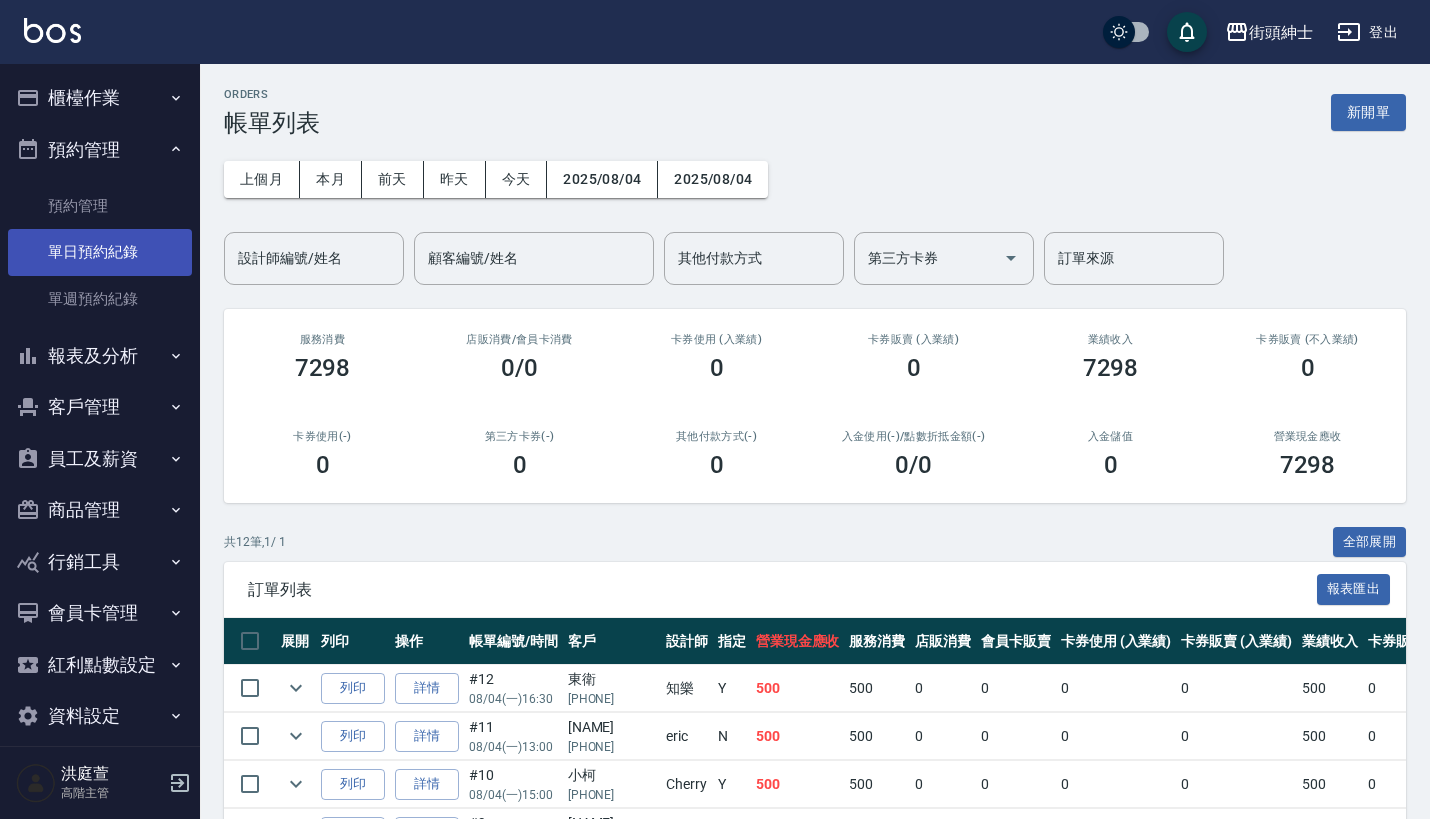 click on "單日預約紀錄" at bounding box center (100, 252) 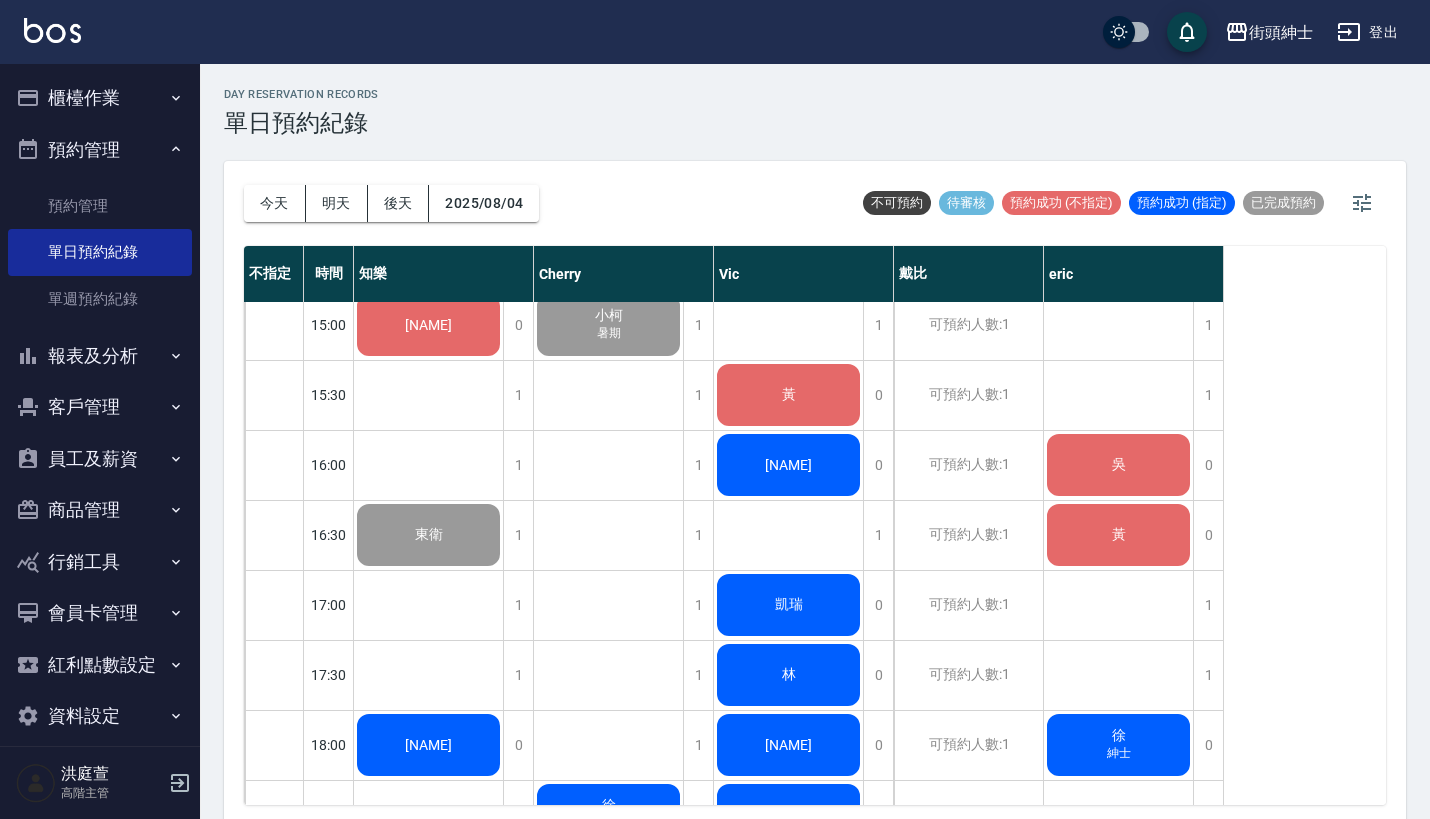 scroll, scrollTop: 826, scrollLeft: 0, axis: vertical 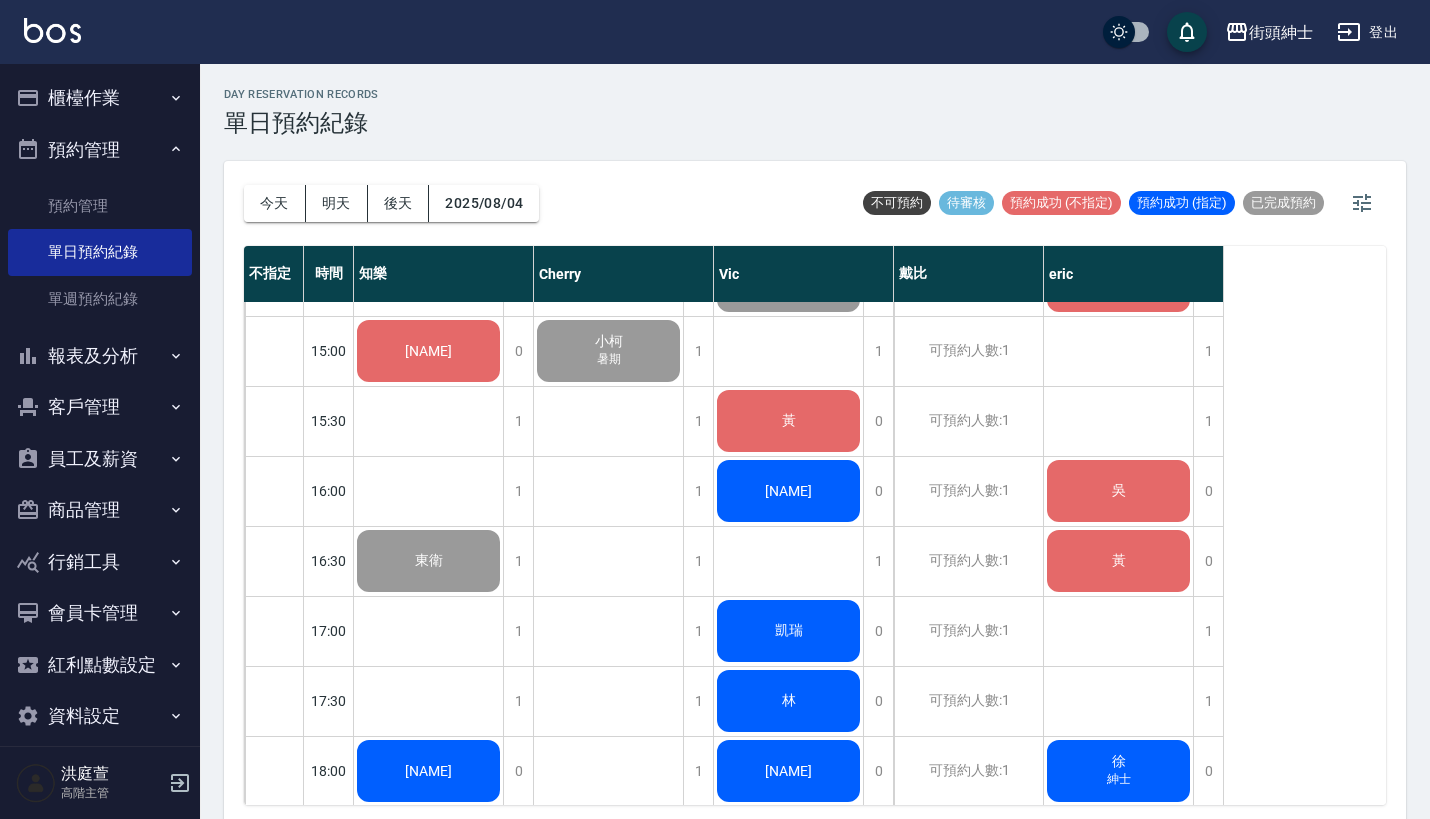 click on "吳" at bounding box center (429, 1) 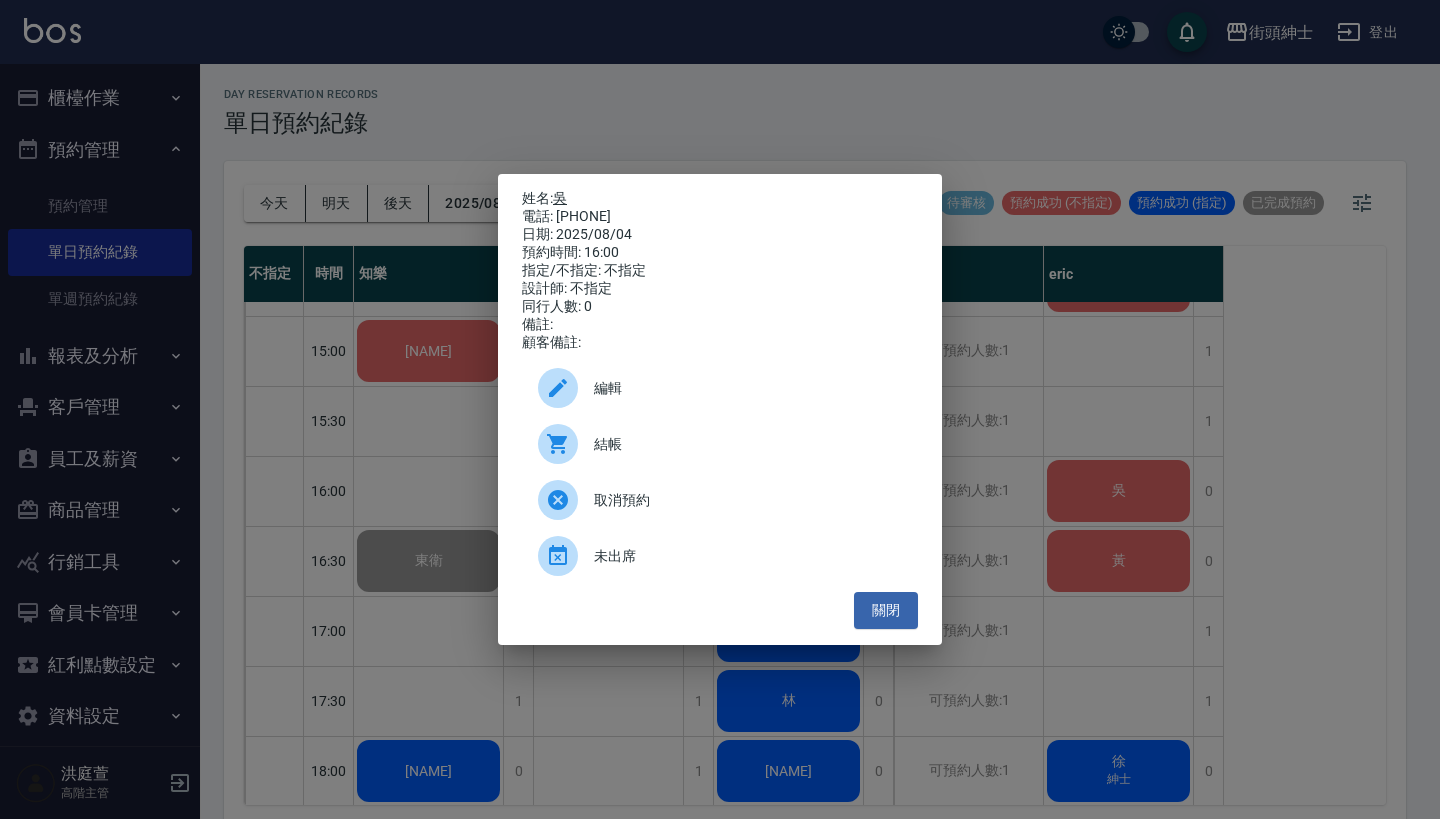 drag, startPoint x: 646, startPoint y: 208, endPoint x: 563, endPoint y: 190, distance: 84.92938 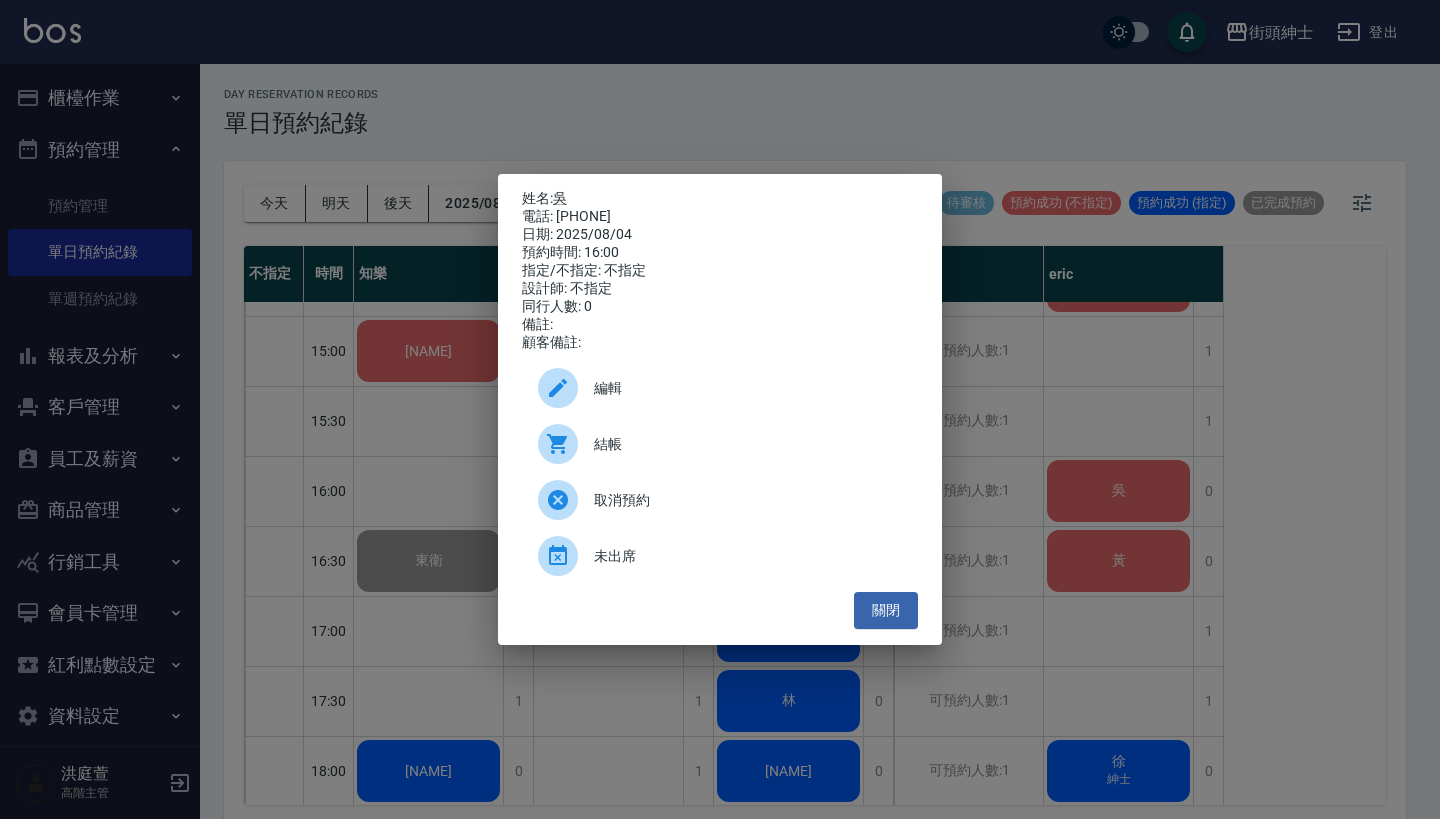 click on "姓名:  [NAME] 電話: [PHONE] 日期: [DATE] 預約時間: [TIME] 指定/不指定: 不指定 設計師: 不指定 同行人數: 0 備註:  顧客備註:  編輯 結帳 取消預約 未出席 關閉" at bounding box center [720, 409] 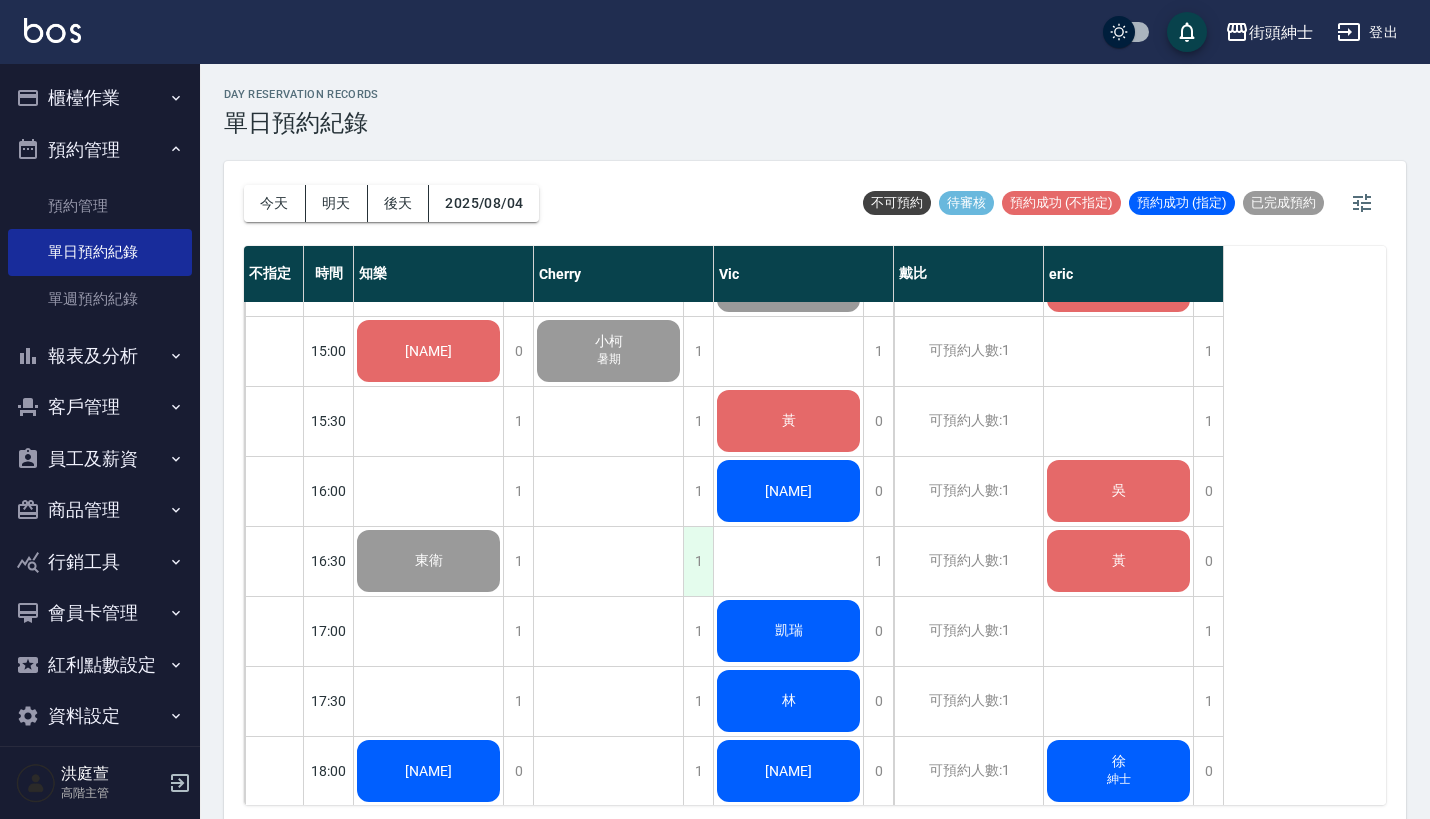 click on "1" at bounding box center [698, 561] 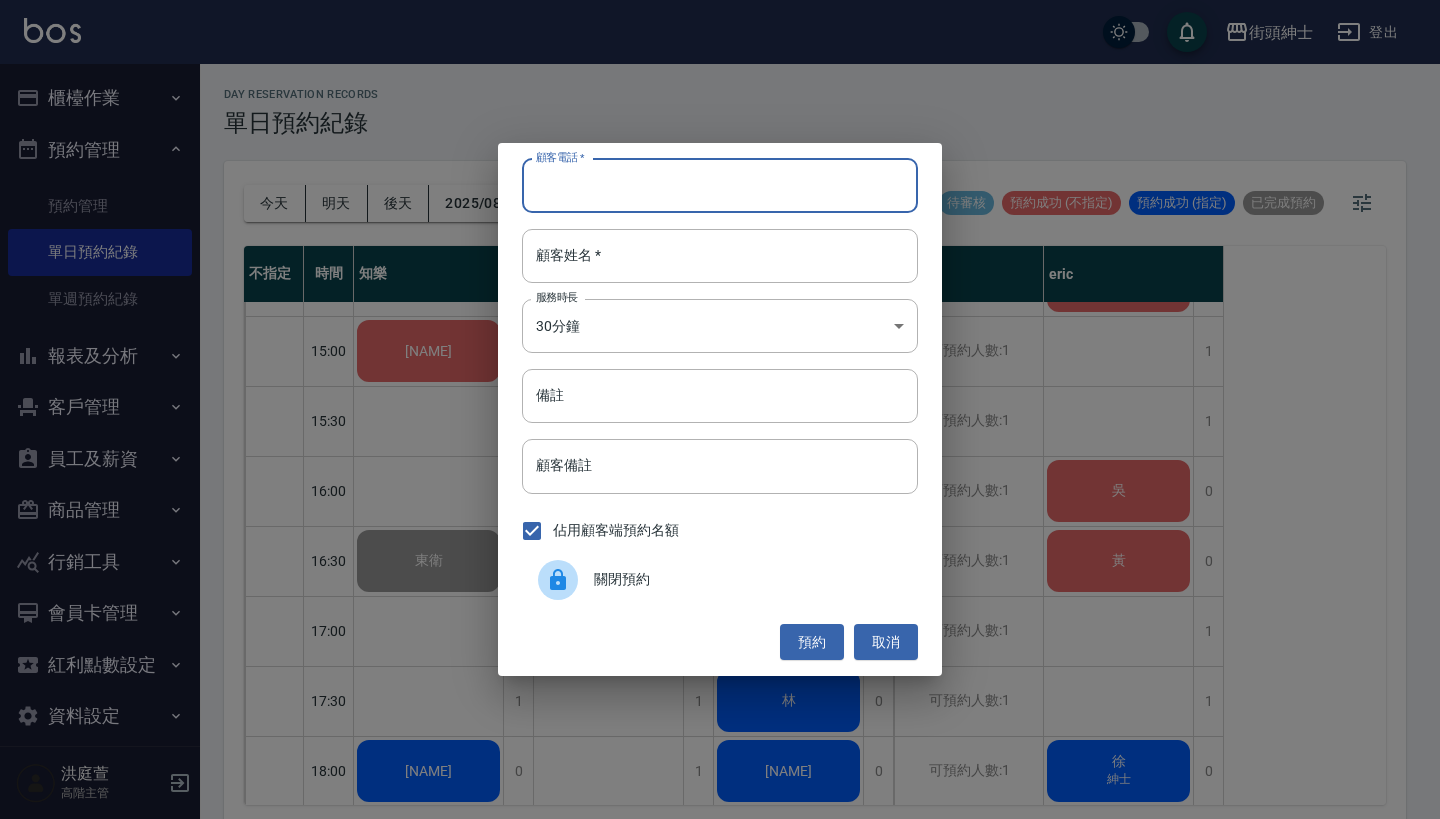 paste on "[NAME] 電話: [PHONE]" 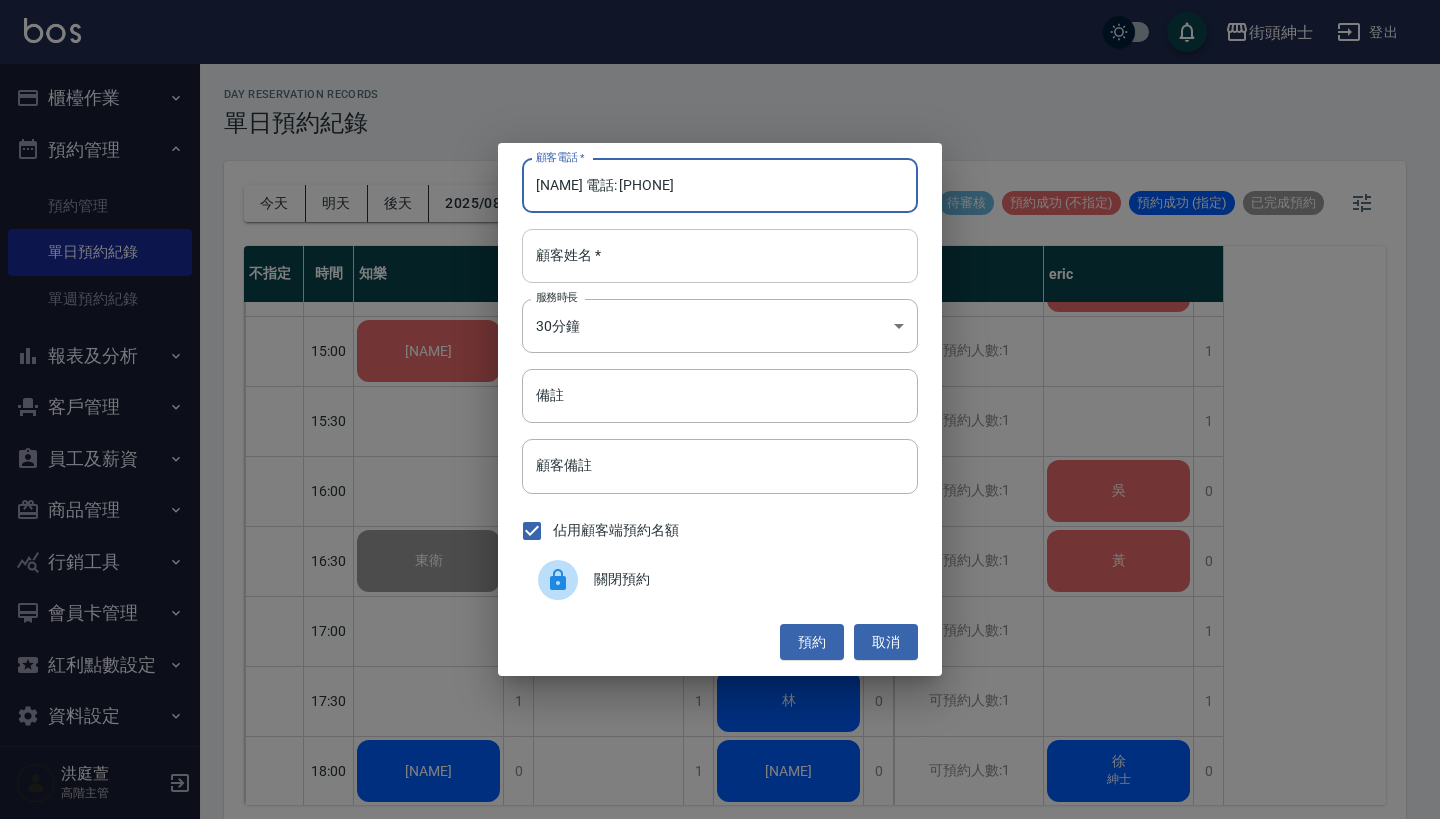 type on "[NAME] 電話: [PHONE]" 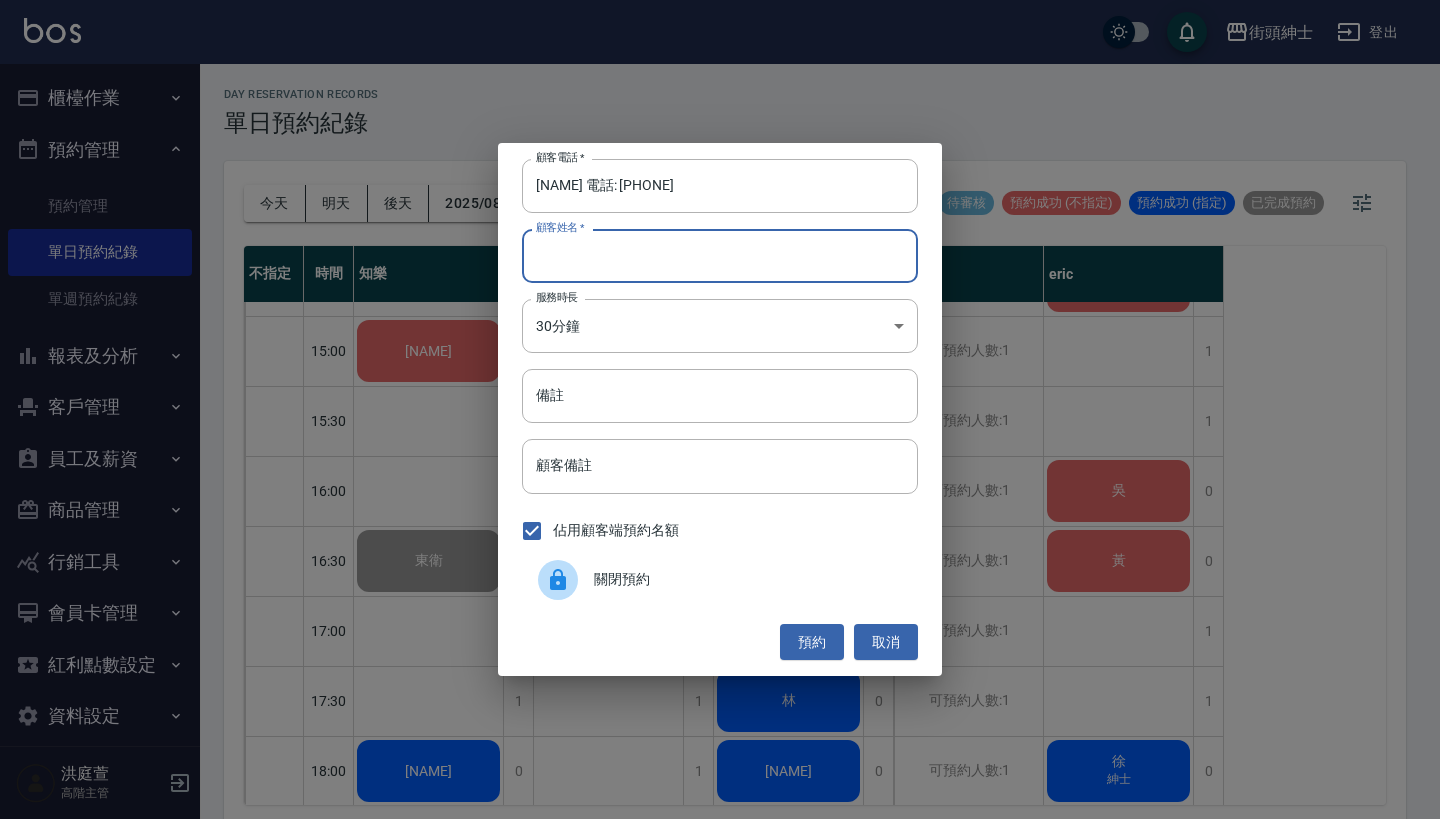 paste on "[NAME] 電話: [PHONE]" 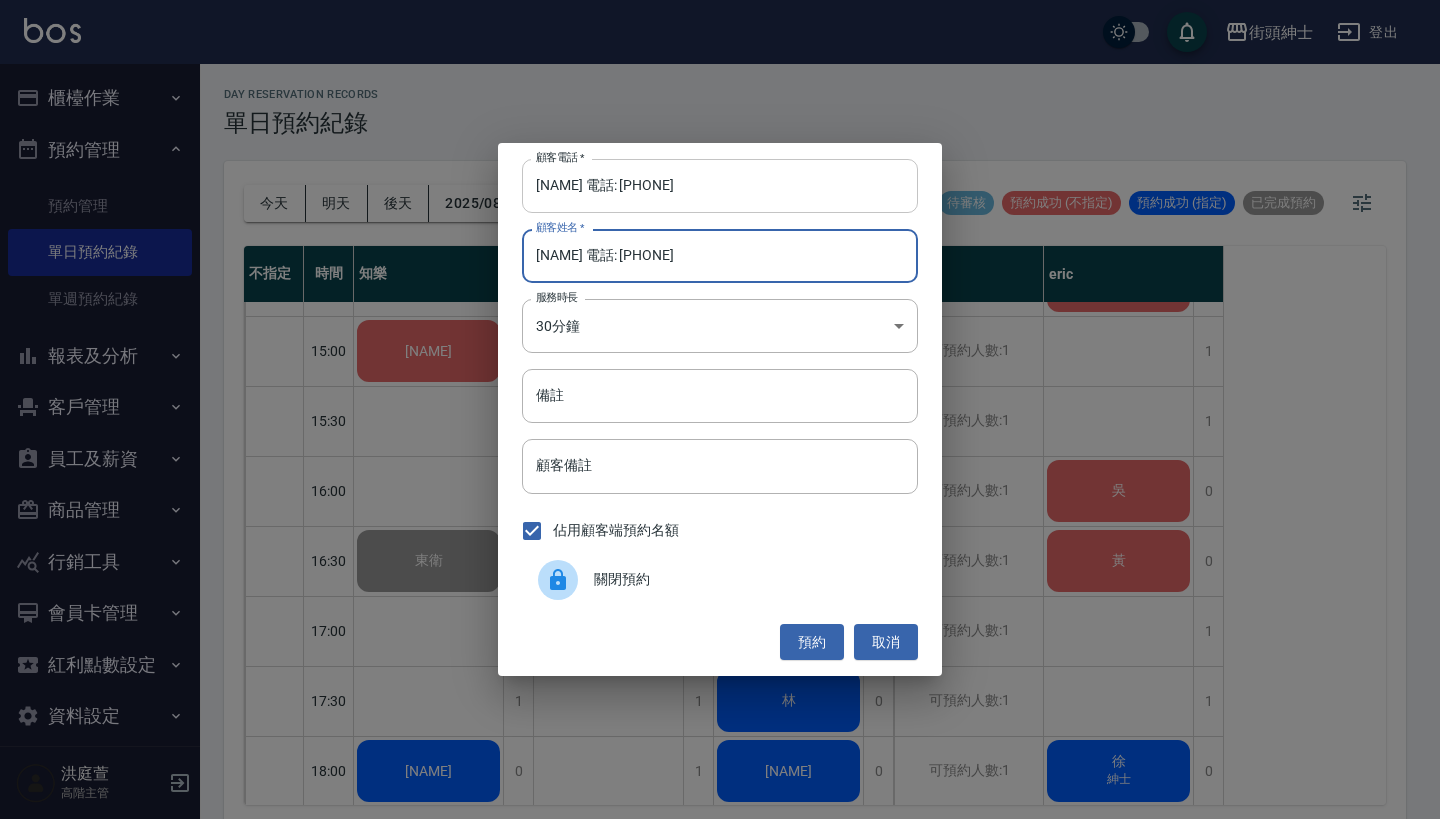 type on "[NAME] 電話: [PHONE]" 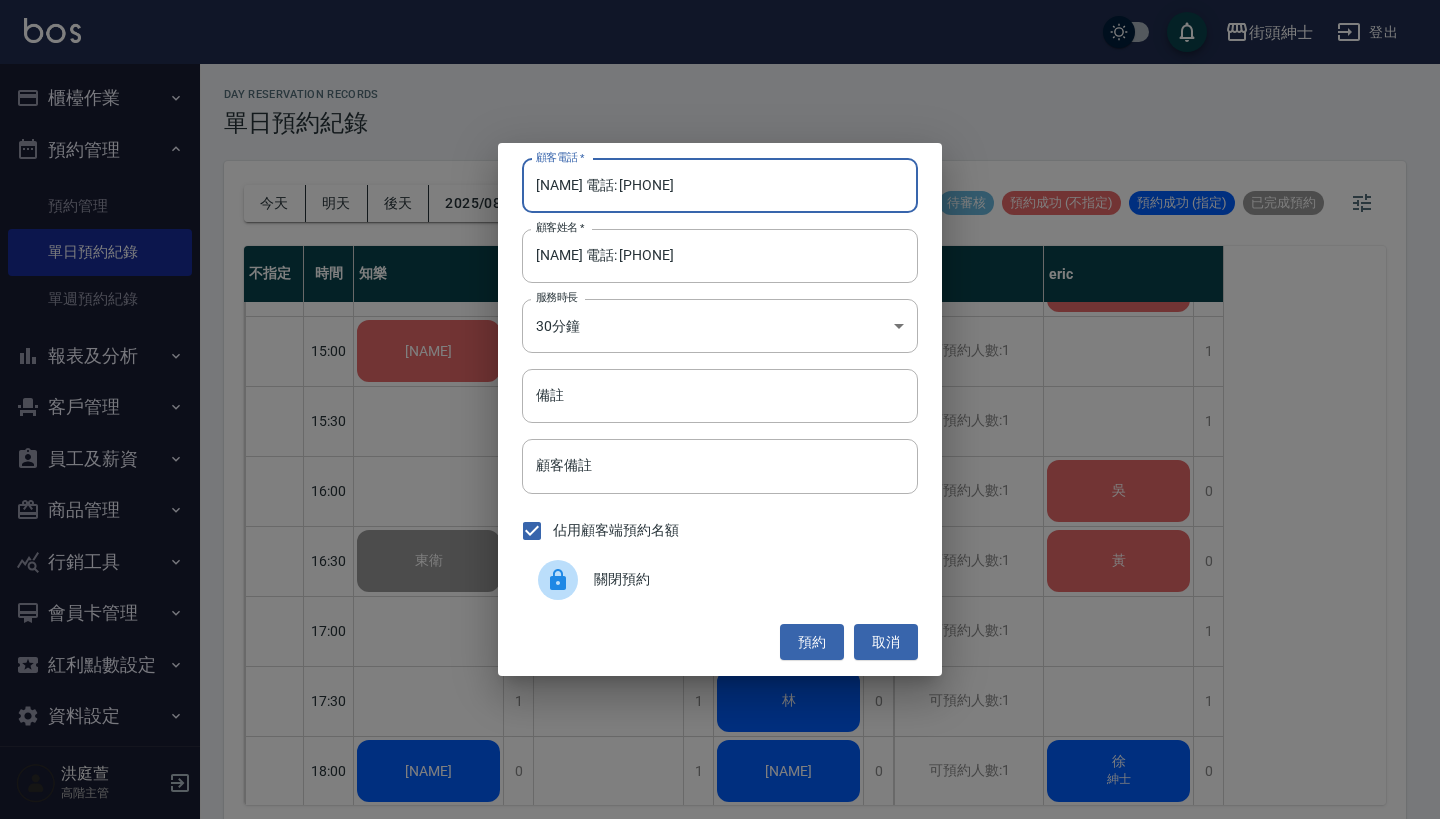 drag, startPoint x: 589, startPoint y: 181, endPoint x: 415, endPoint y: 174, distance: 174.14075 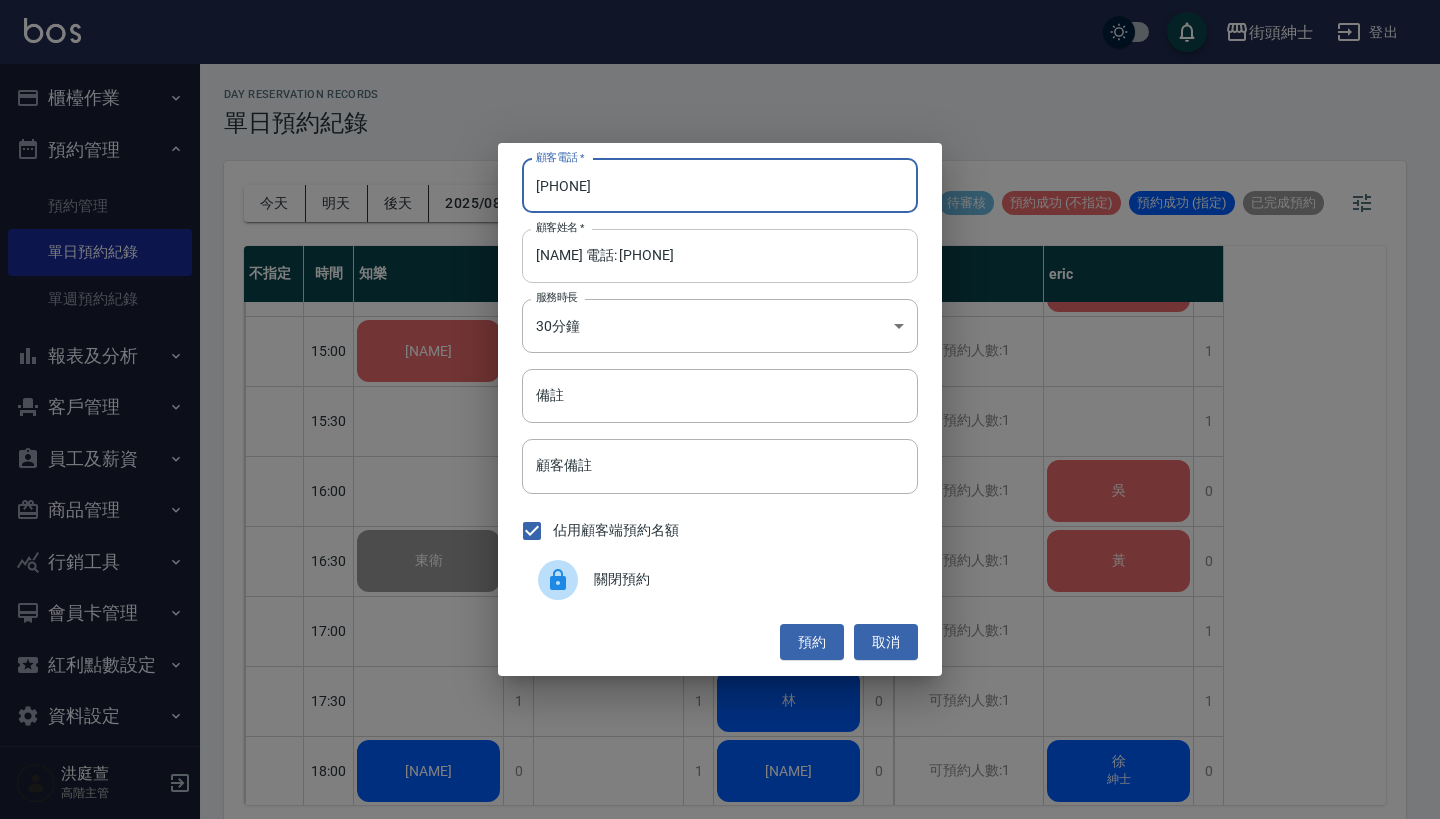 type on "0922013029" 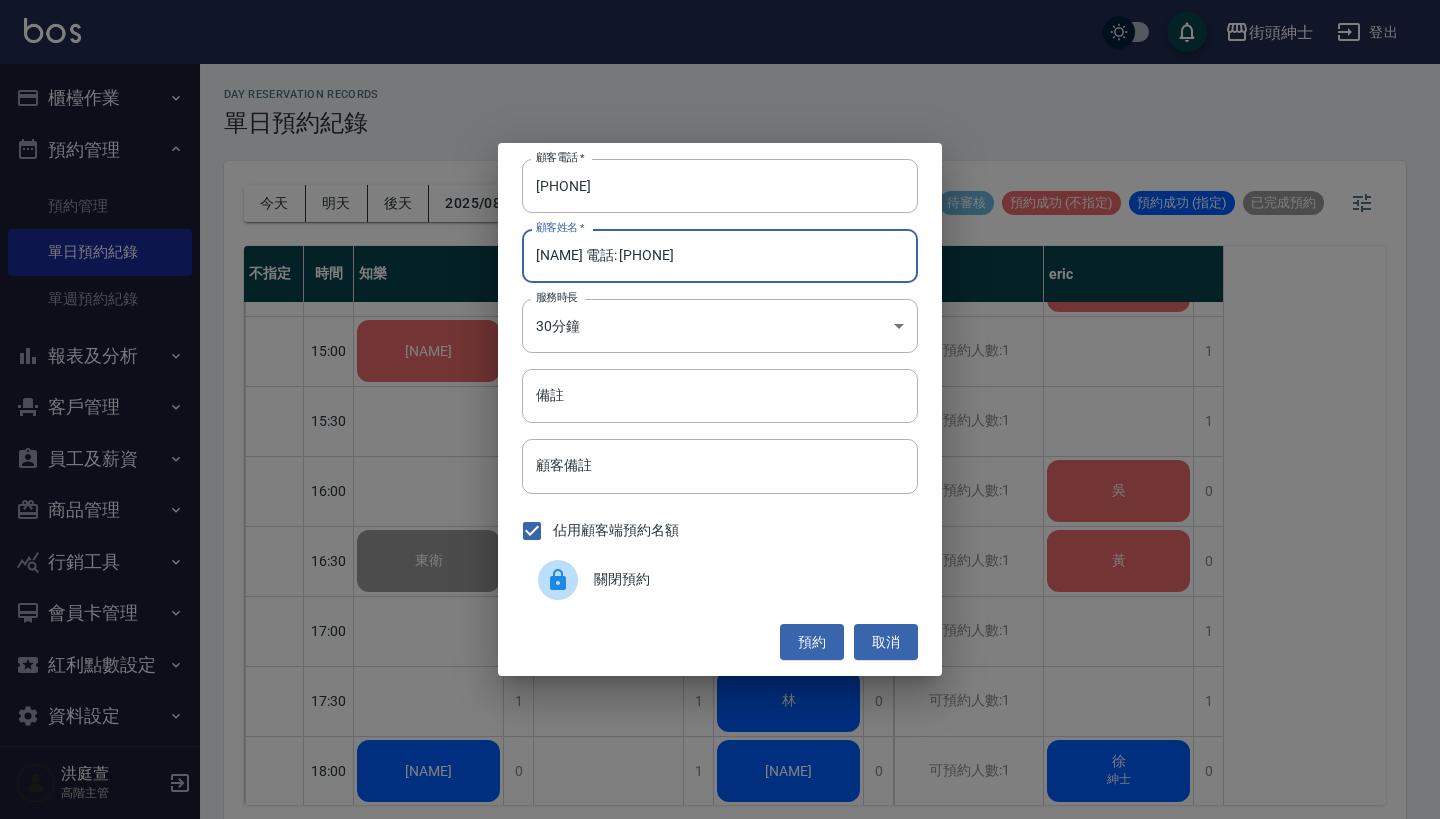 drag, startPoint x: 764, startPoint y: 269, endPoint x: 548, endPoint y: 256, distance: 216.39085 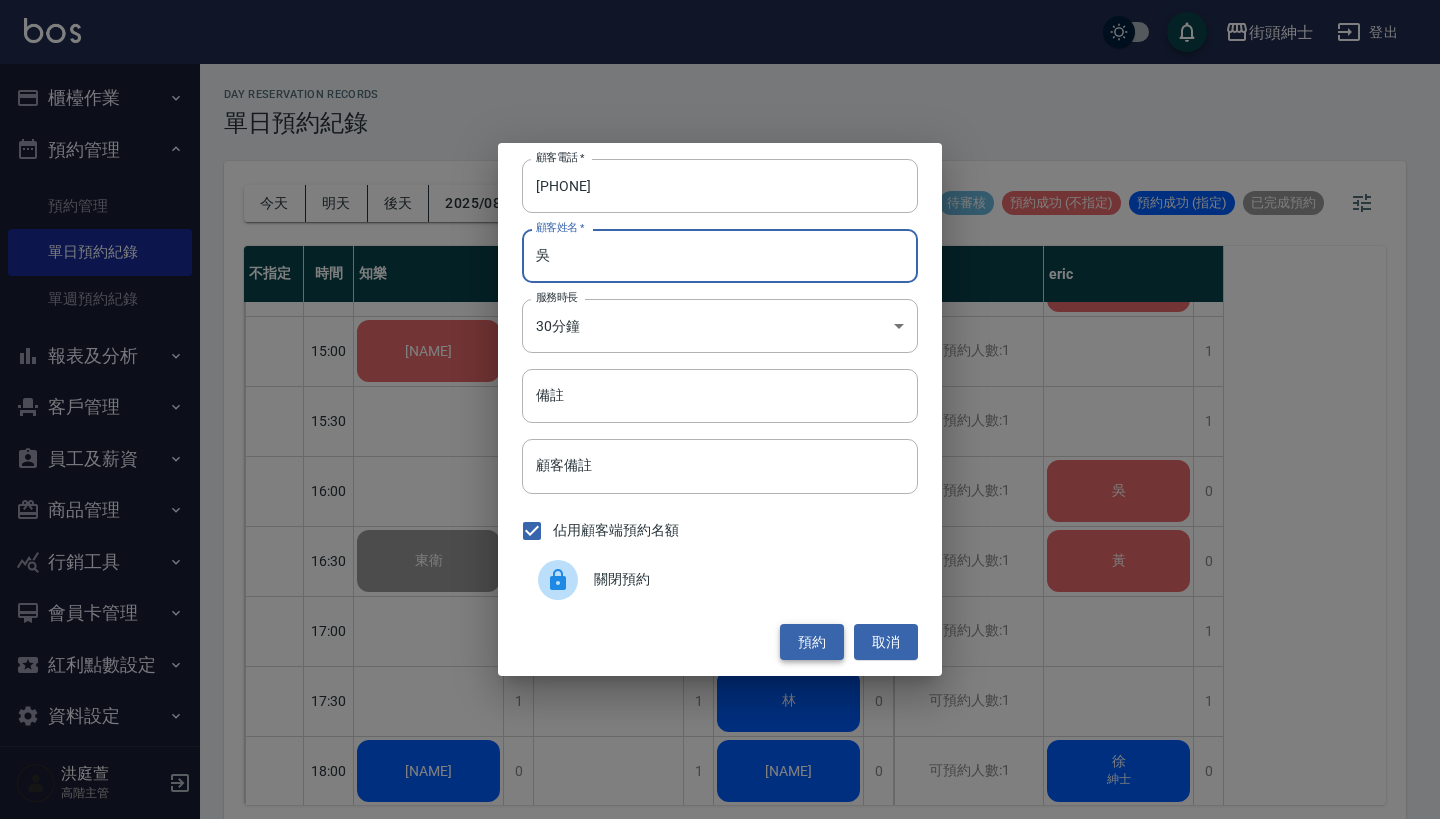 type on "吳" 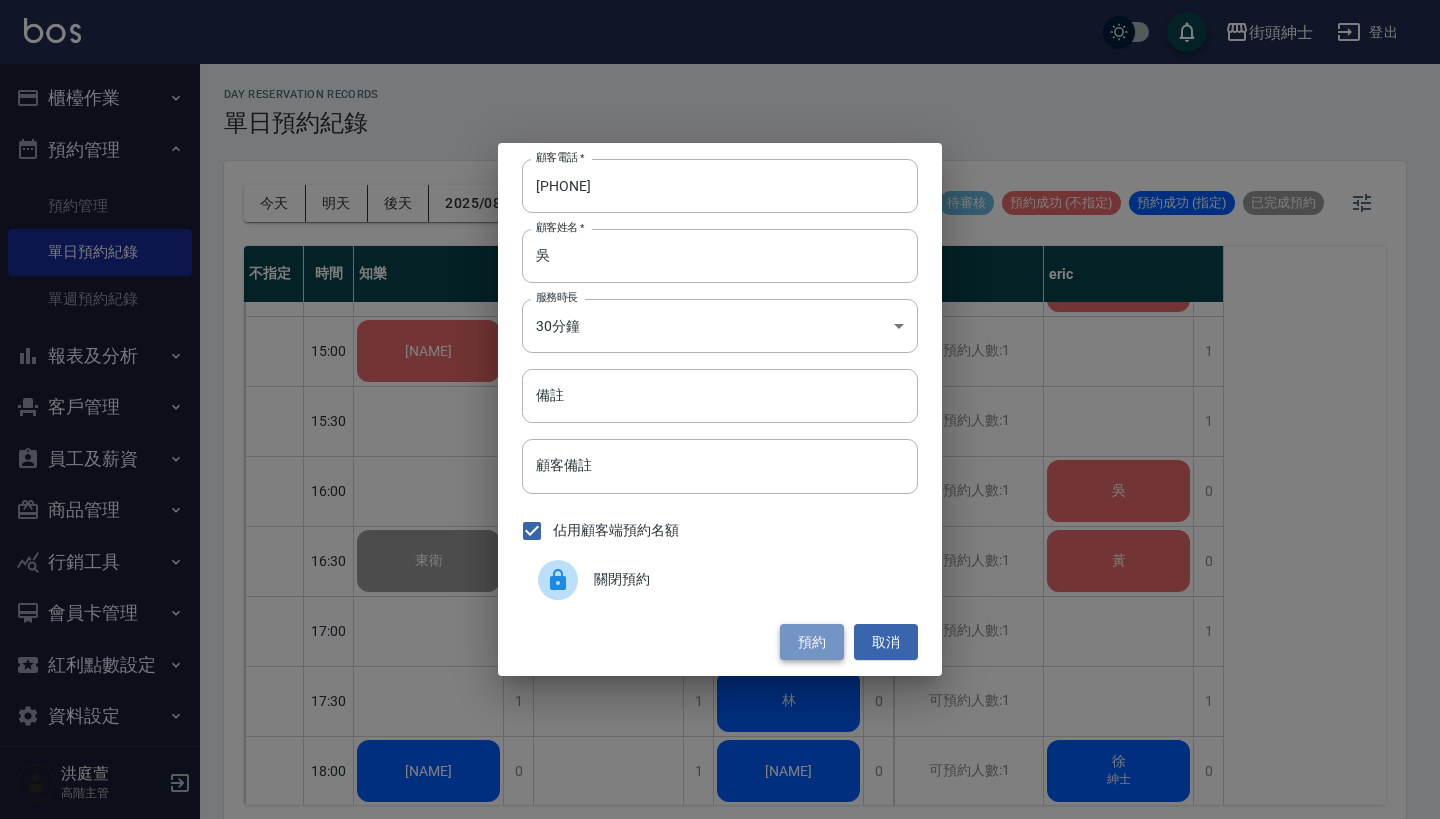 click on "預約" at bounding box center (812, 642) 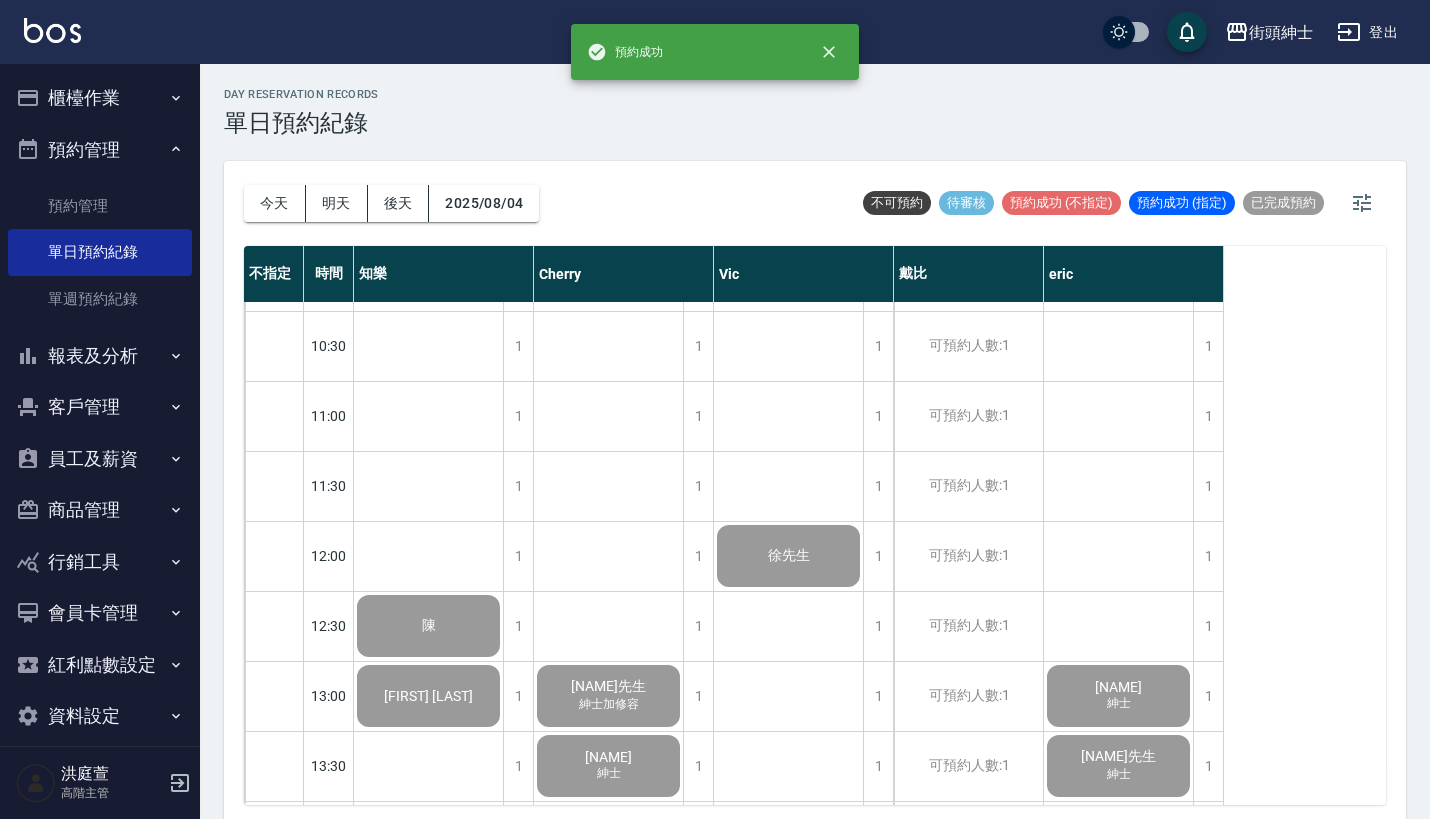 scroll, scrollTop: 0, scrollLeft: 0, axis: both 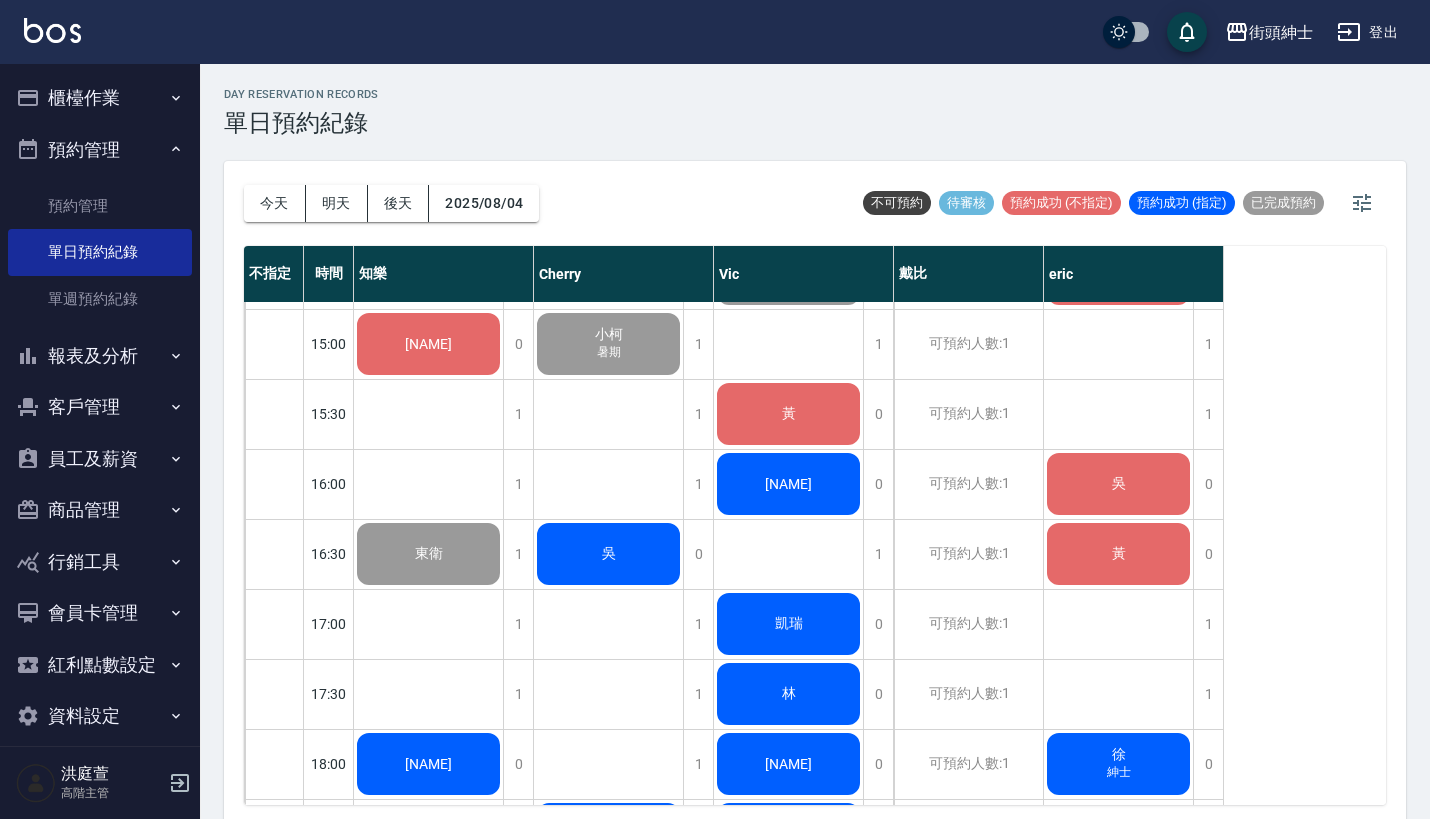 click on "吳" at bounding box center [429, -6] 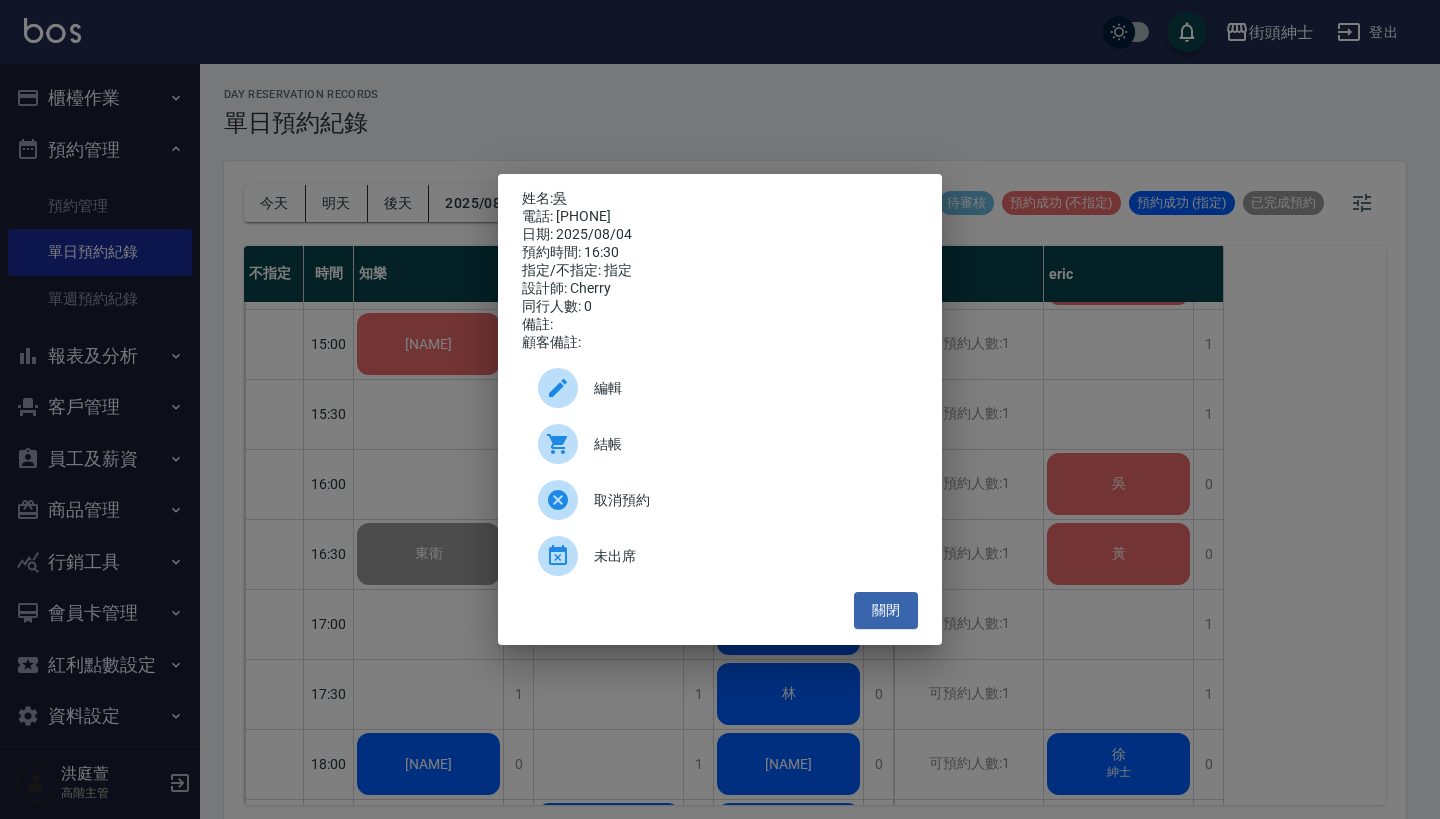 click on "編輯" at bounding box center (748, 388) 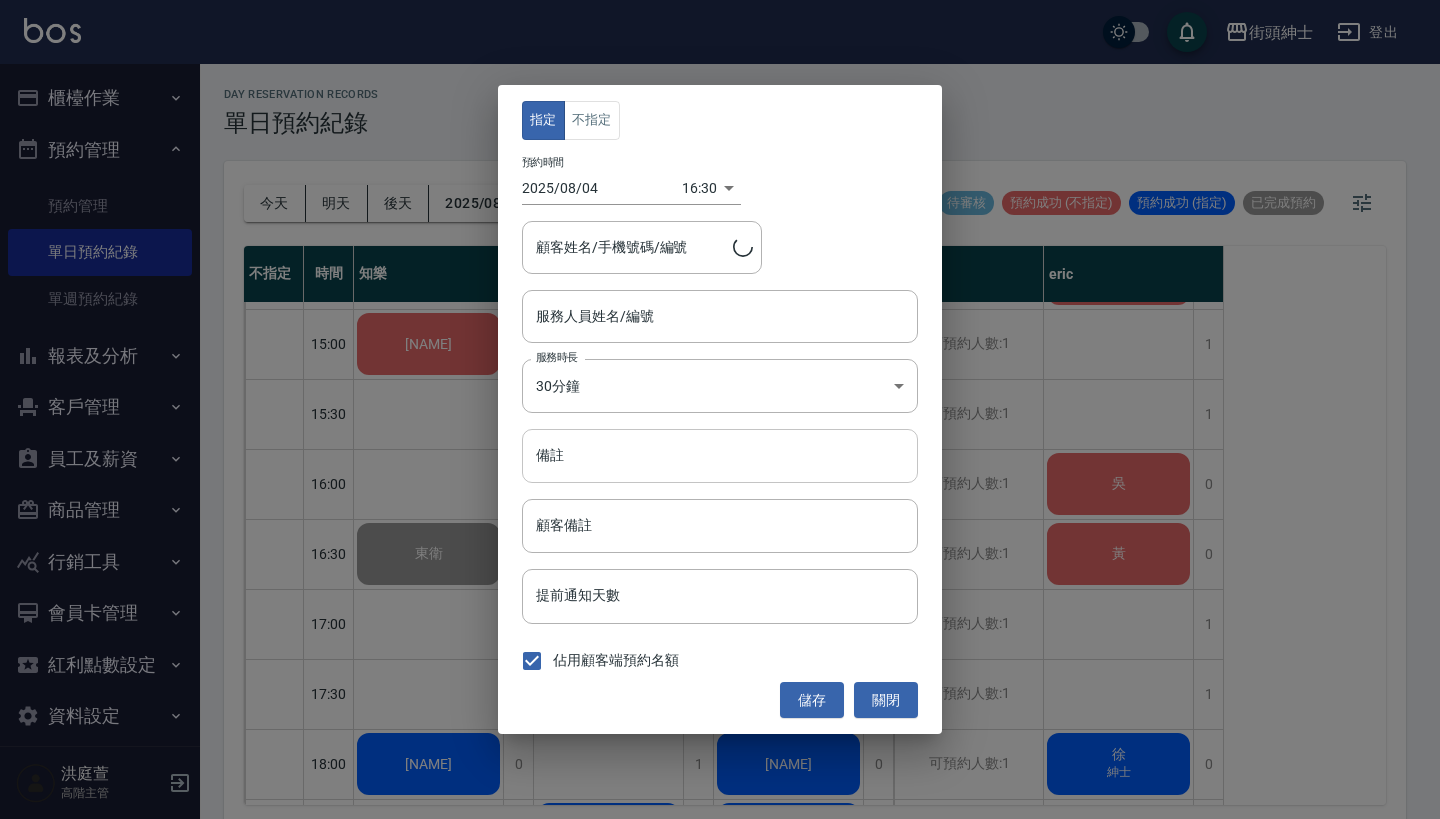 type on "Cherry(無代號)" 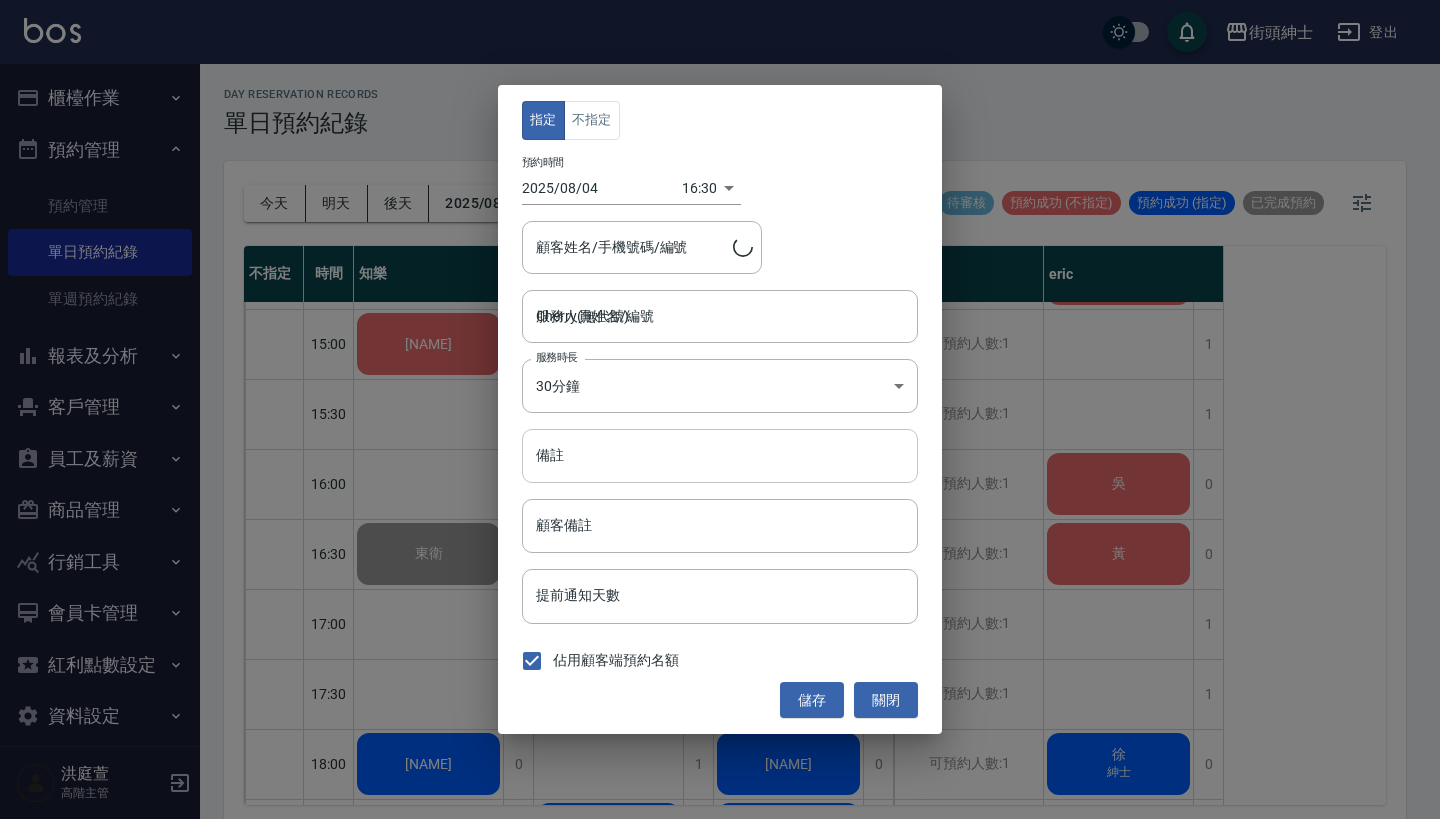 type on "吳/0922013029" 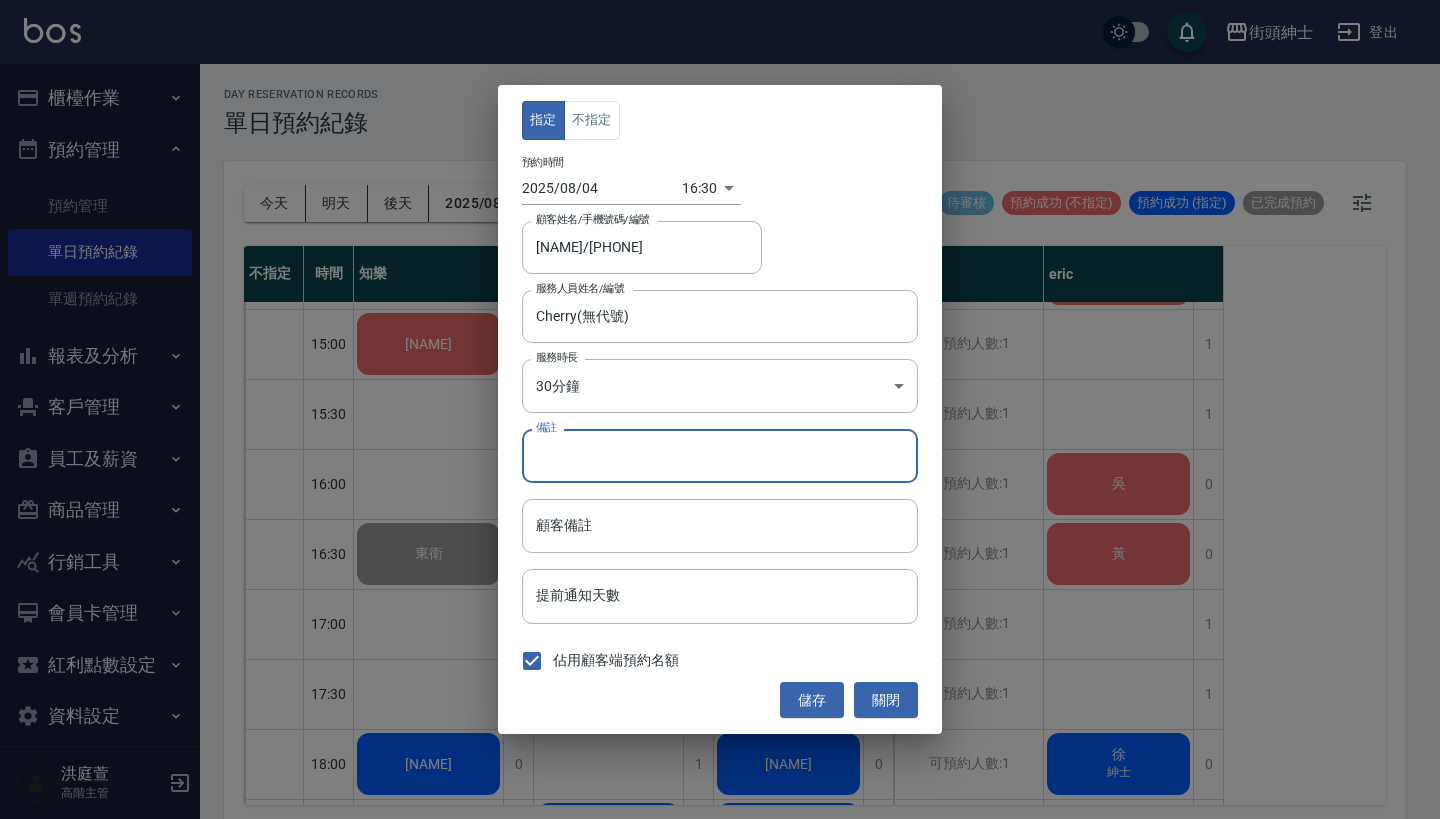 click on "備註" at bounding box center (720, 456) 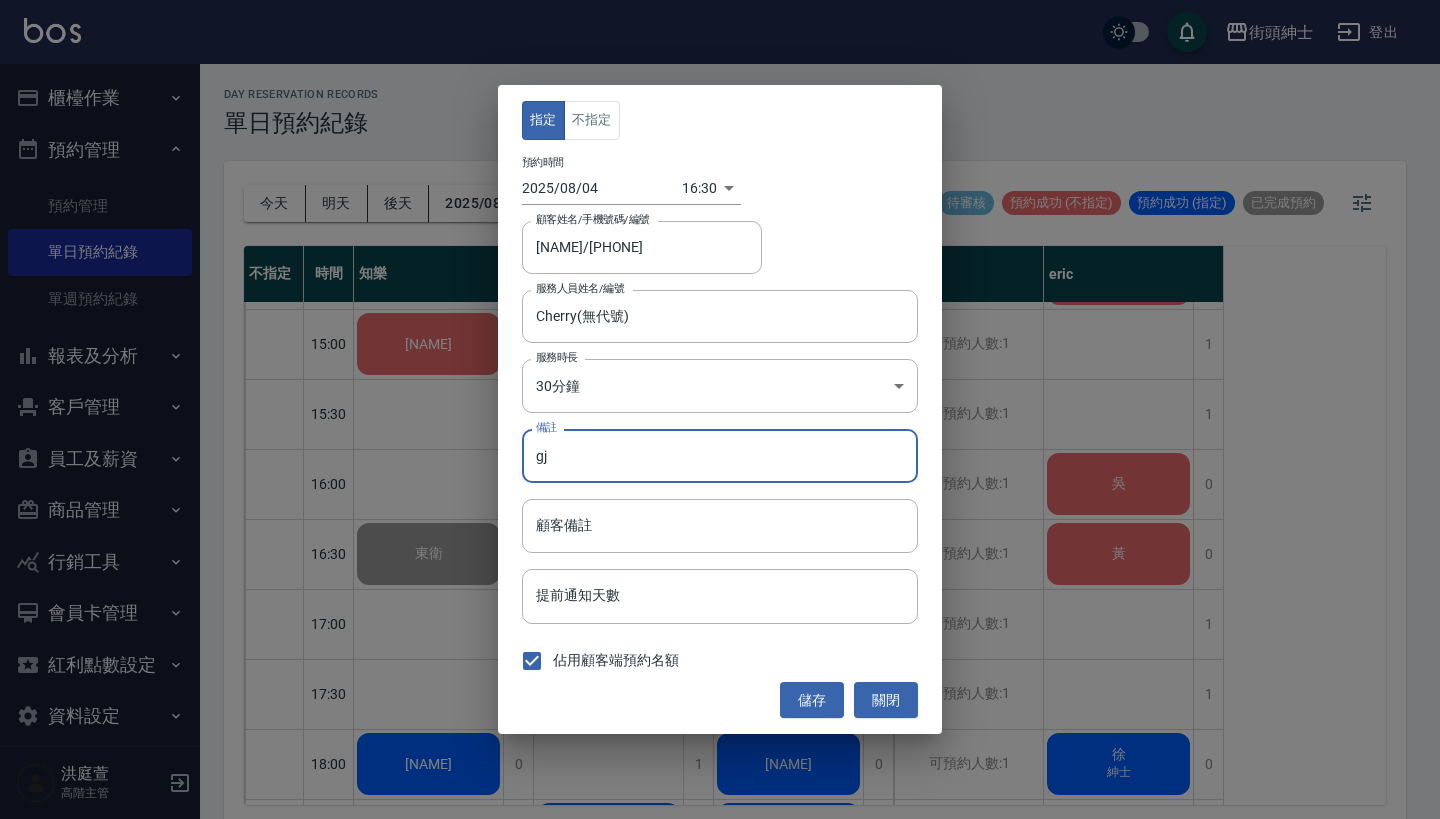 type on "g" 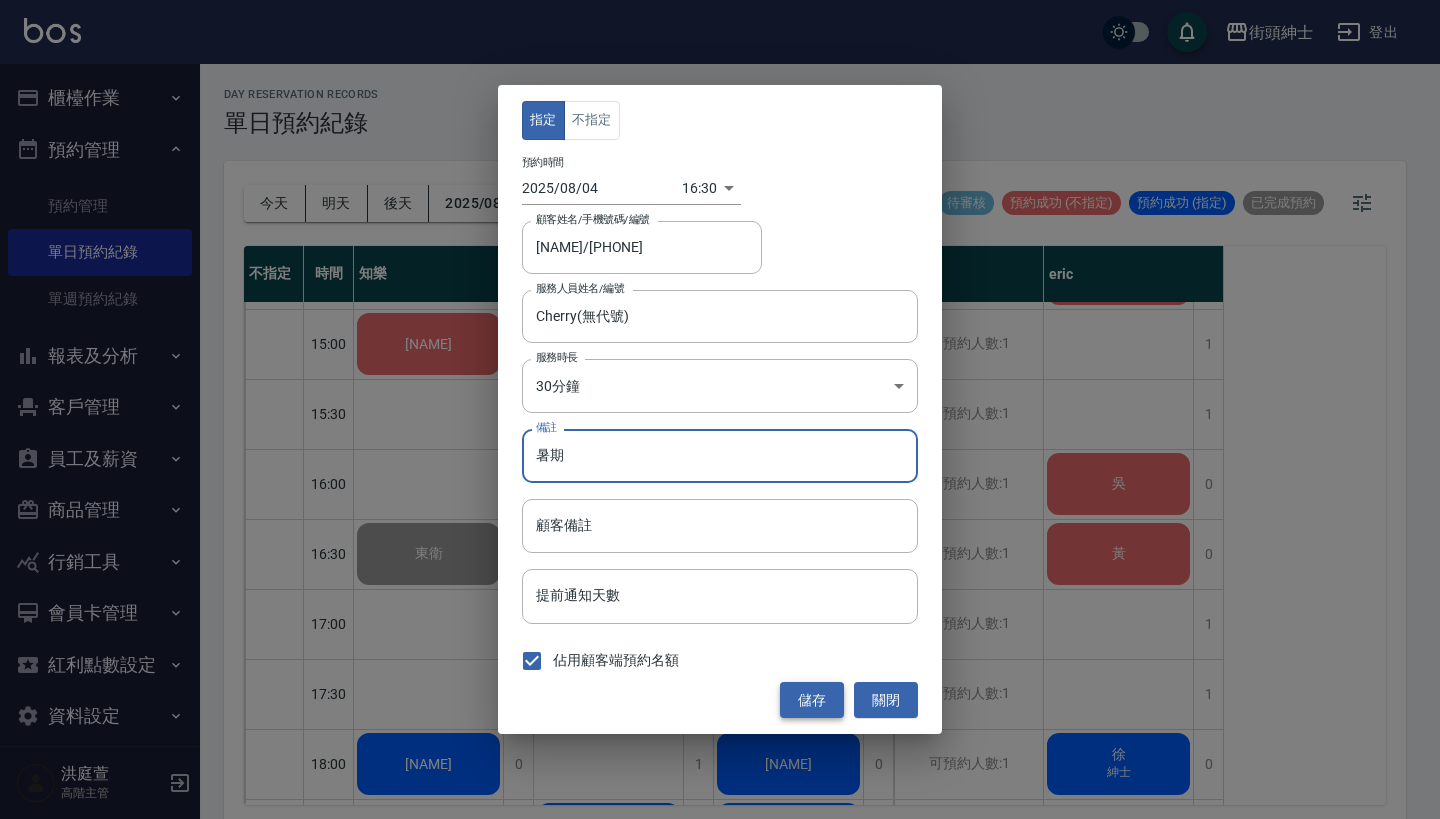 type on "暑期" 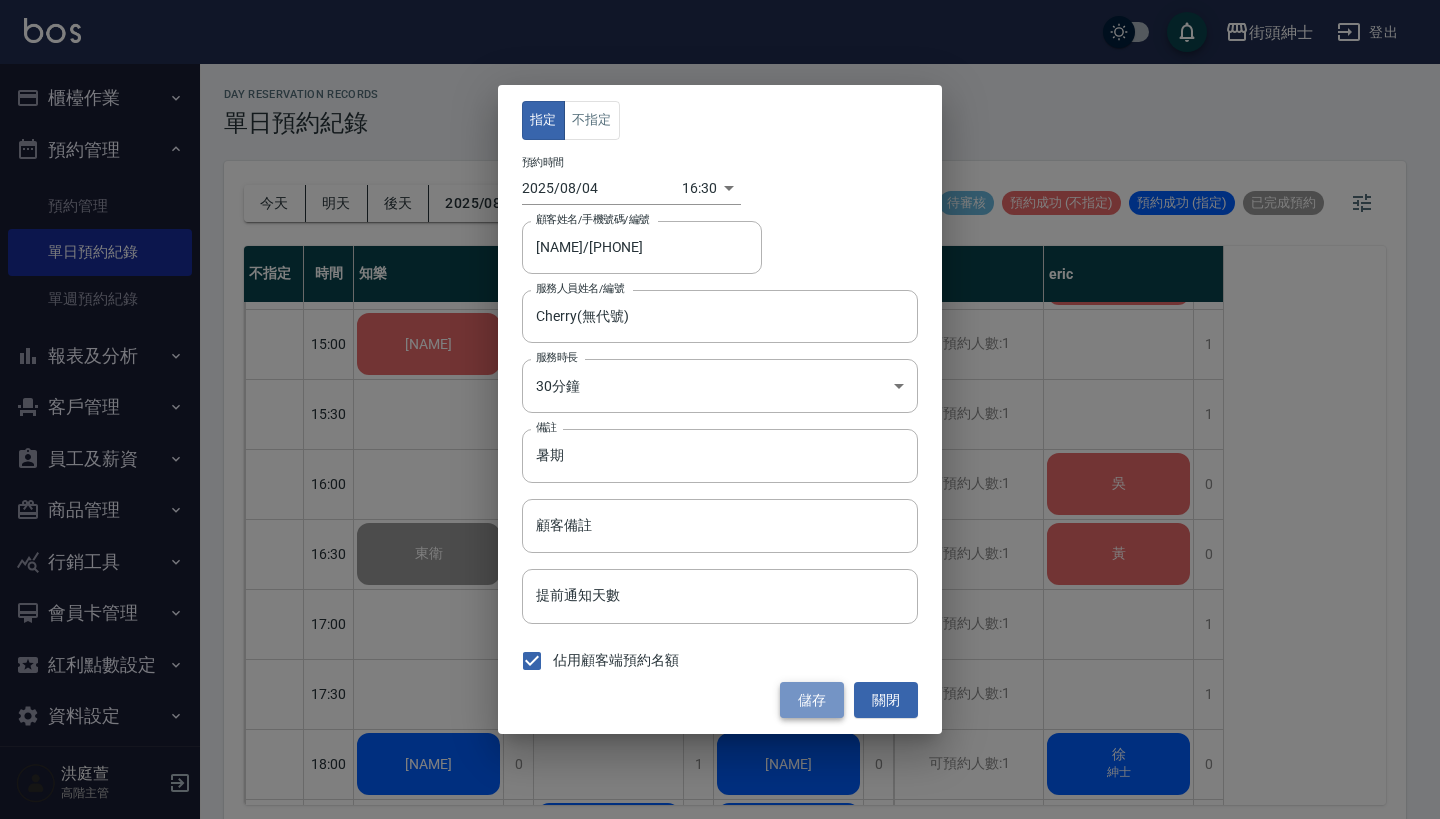 click on "儲存" at bounding box center [812, 700] 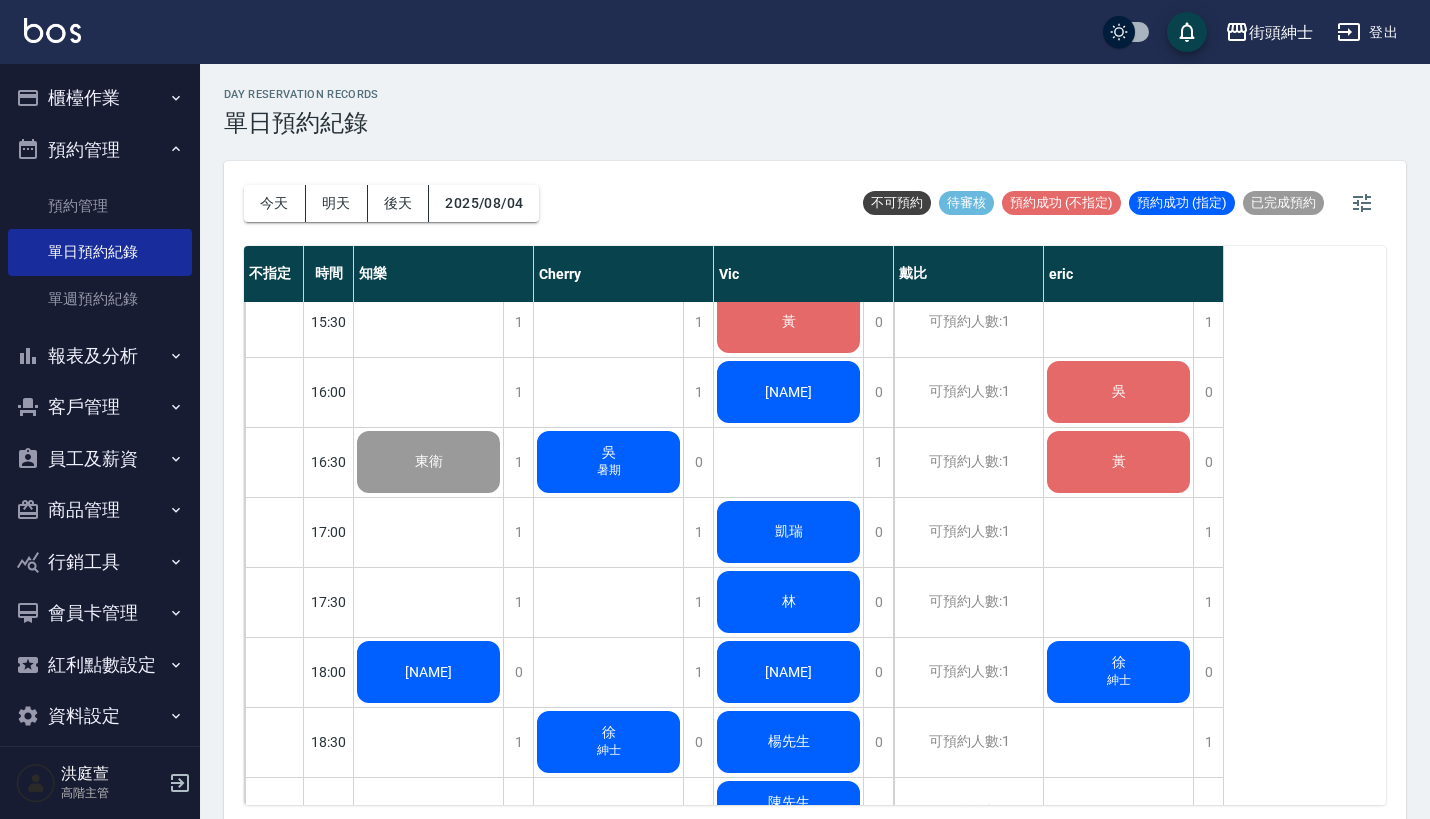 scroll, scrollTop: 938, scrollLeft: 0, axis: vertical 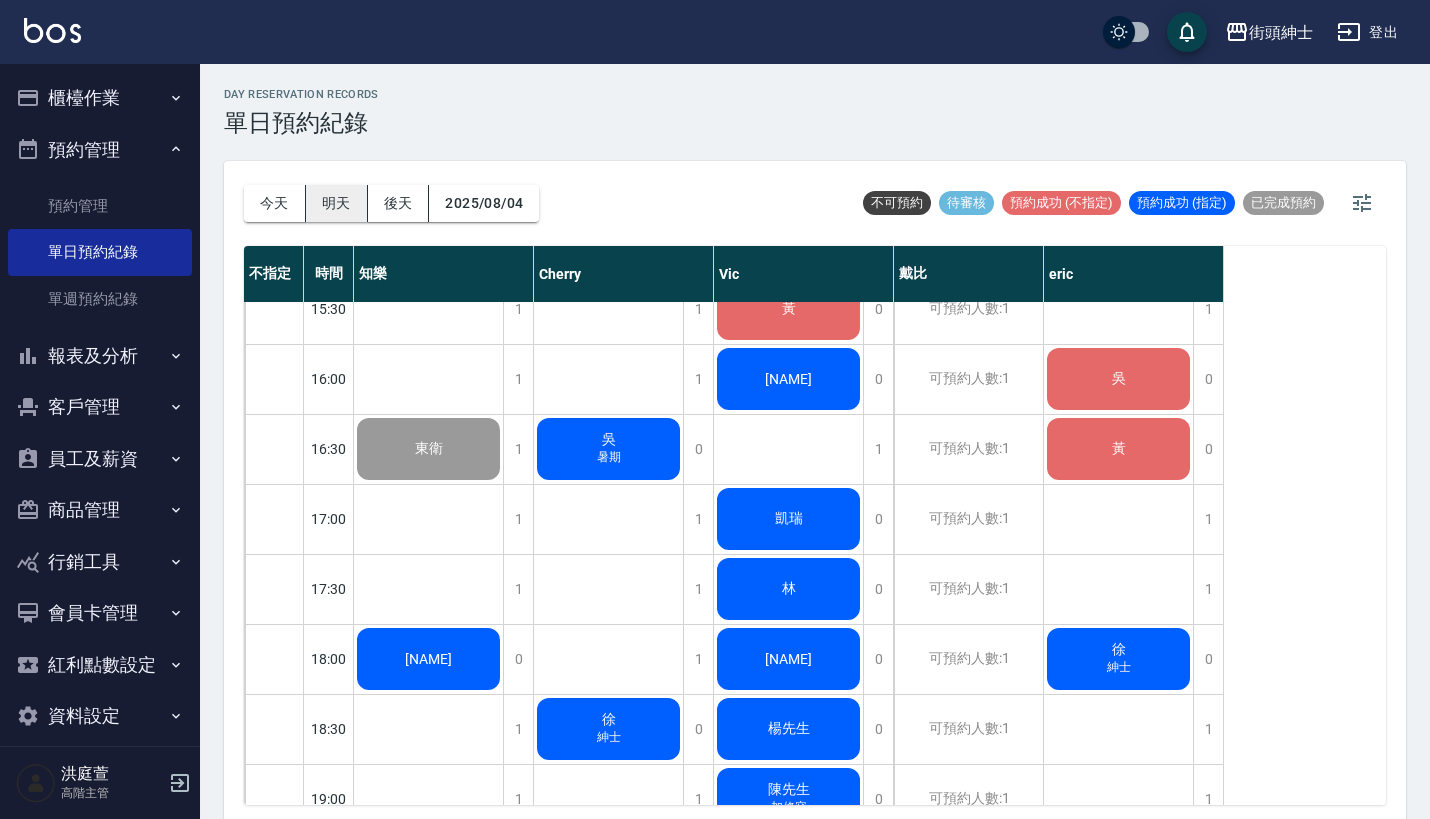 click on "明天" at bounding box center (337, 203) 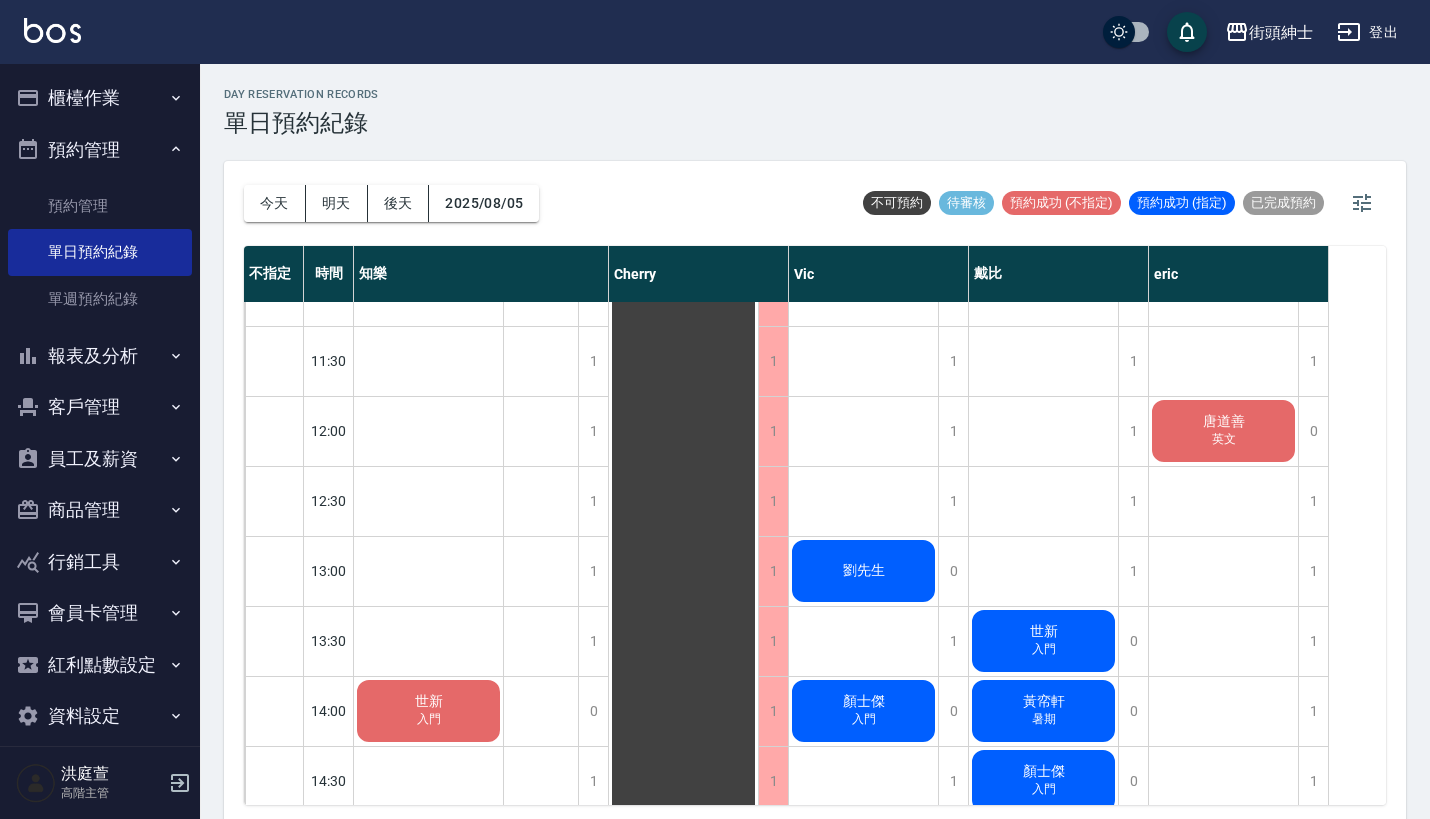 scroll, scrollTop: 364, scrollLeft: 0, axis: vertical 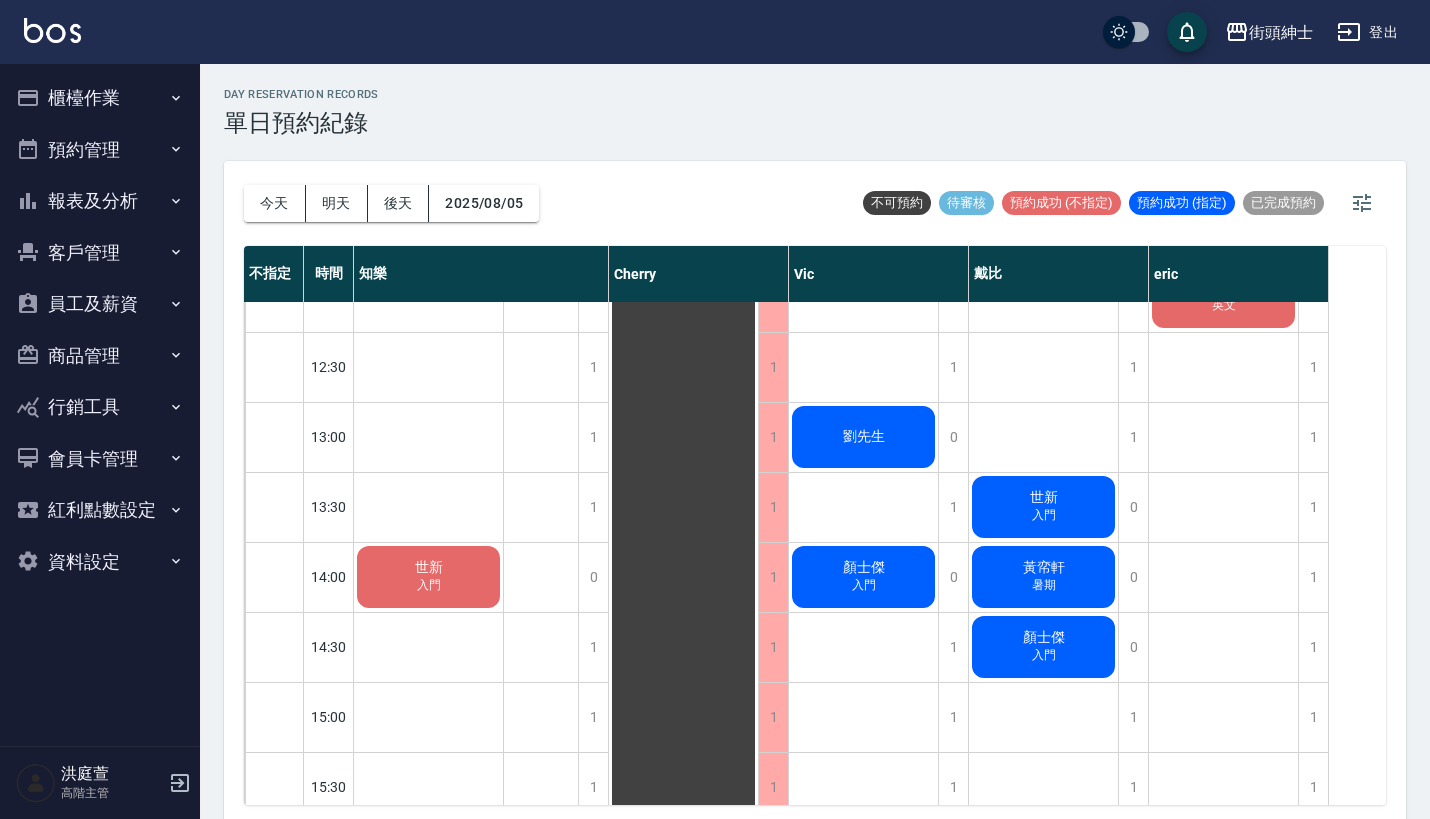 click on "劉先生" at bounding box center (863, 437) 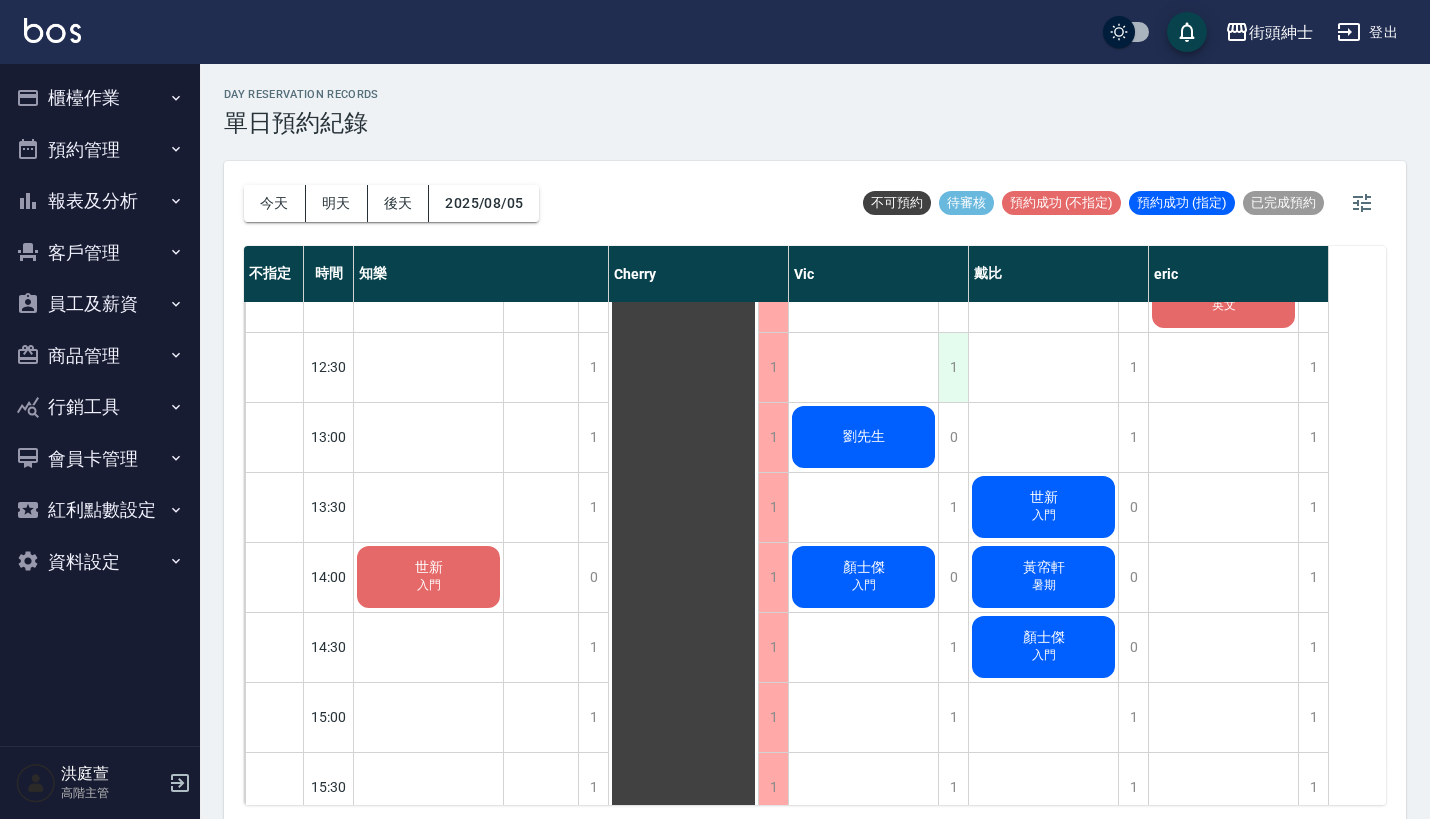 click on "1" at bounding box center (953, 367) 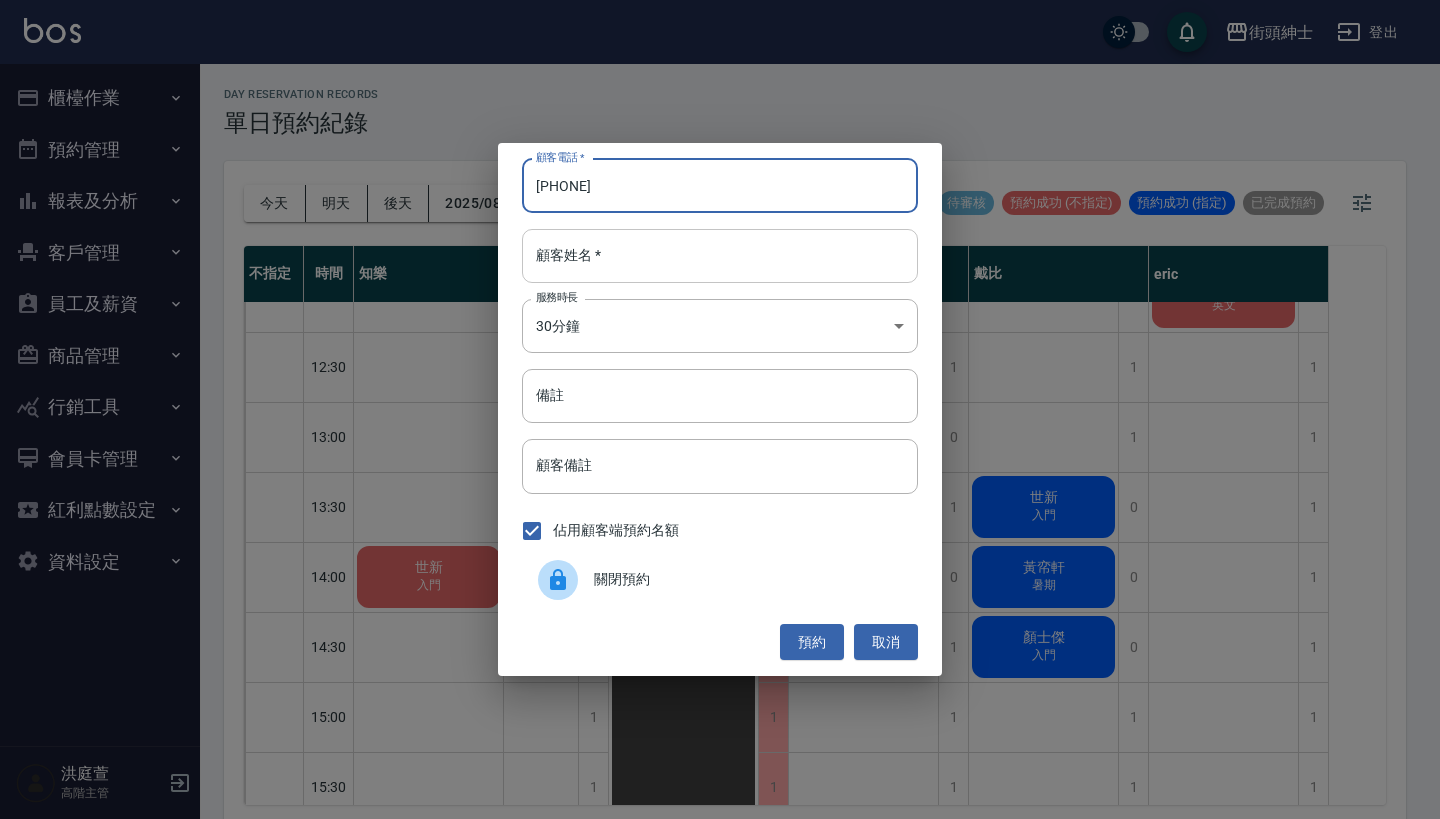 type on "[PHONE]" 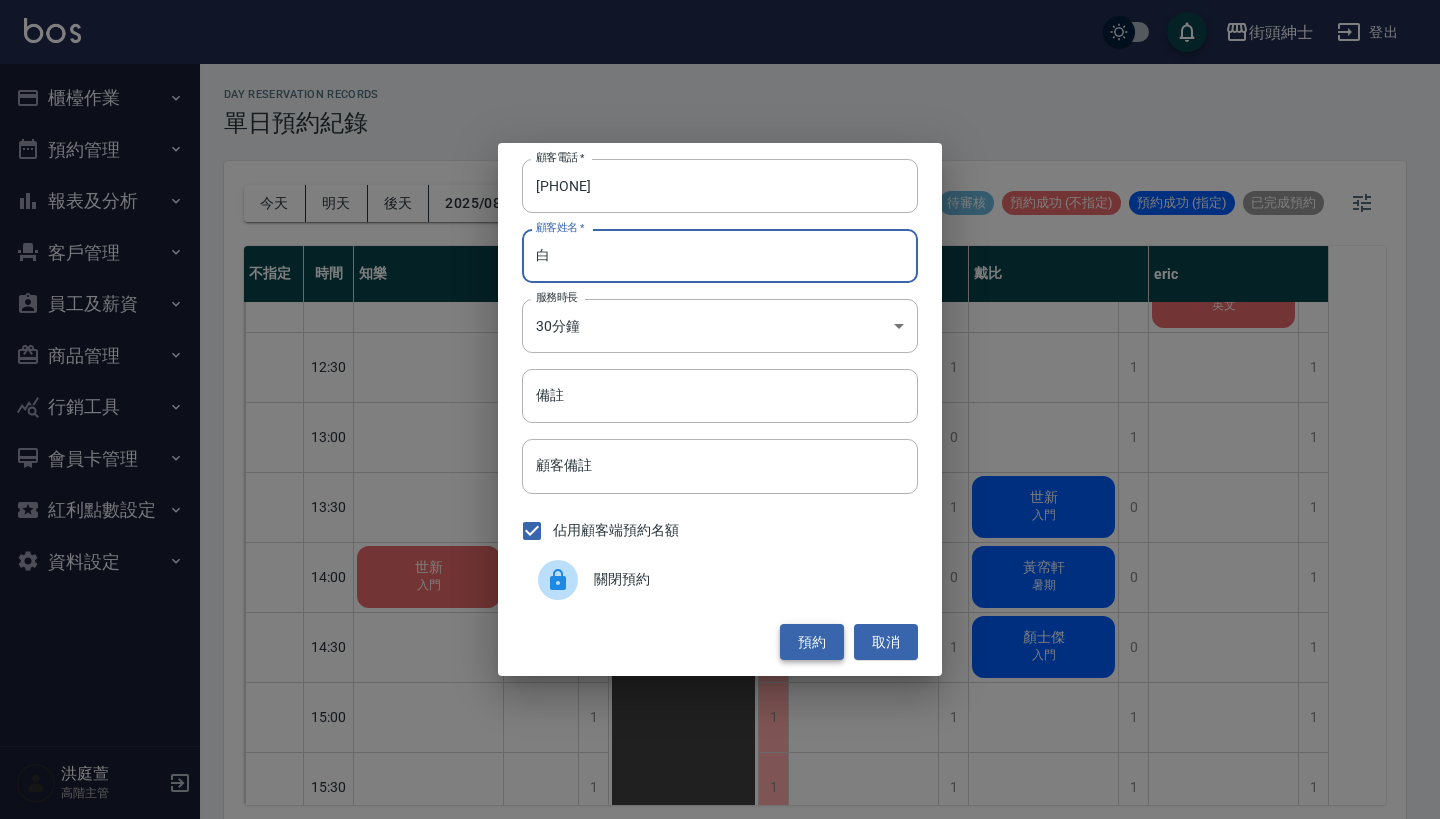 type on "白" 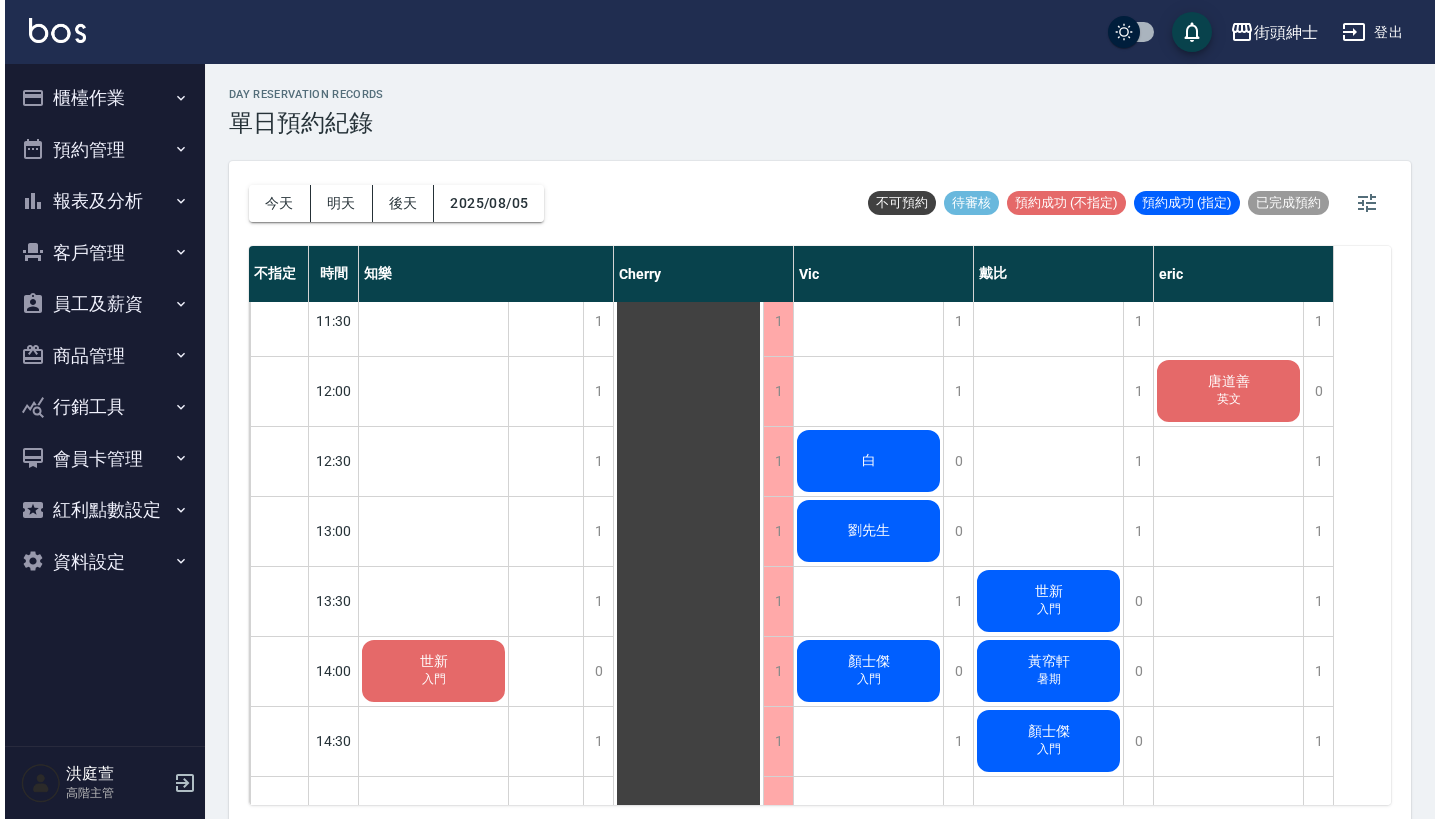 scroll, scrollTop: 364, scrollLeft: 0, axis: vertical 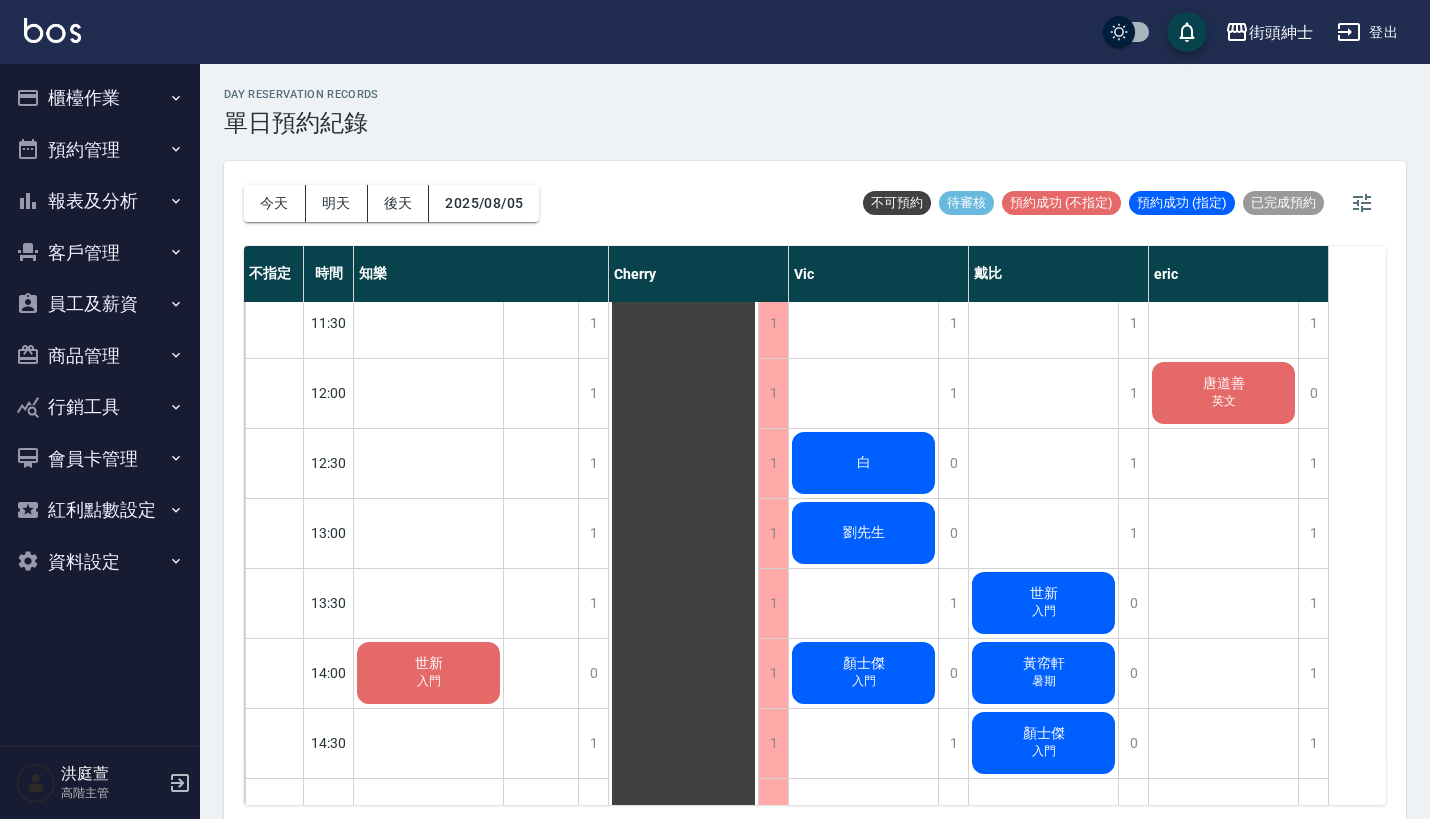 click on "白" at bounding box center (428, 673) 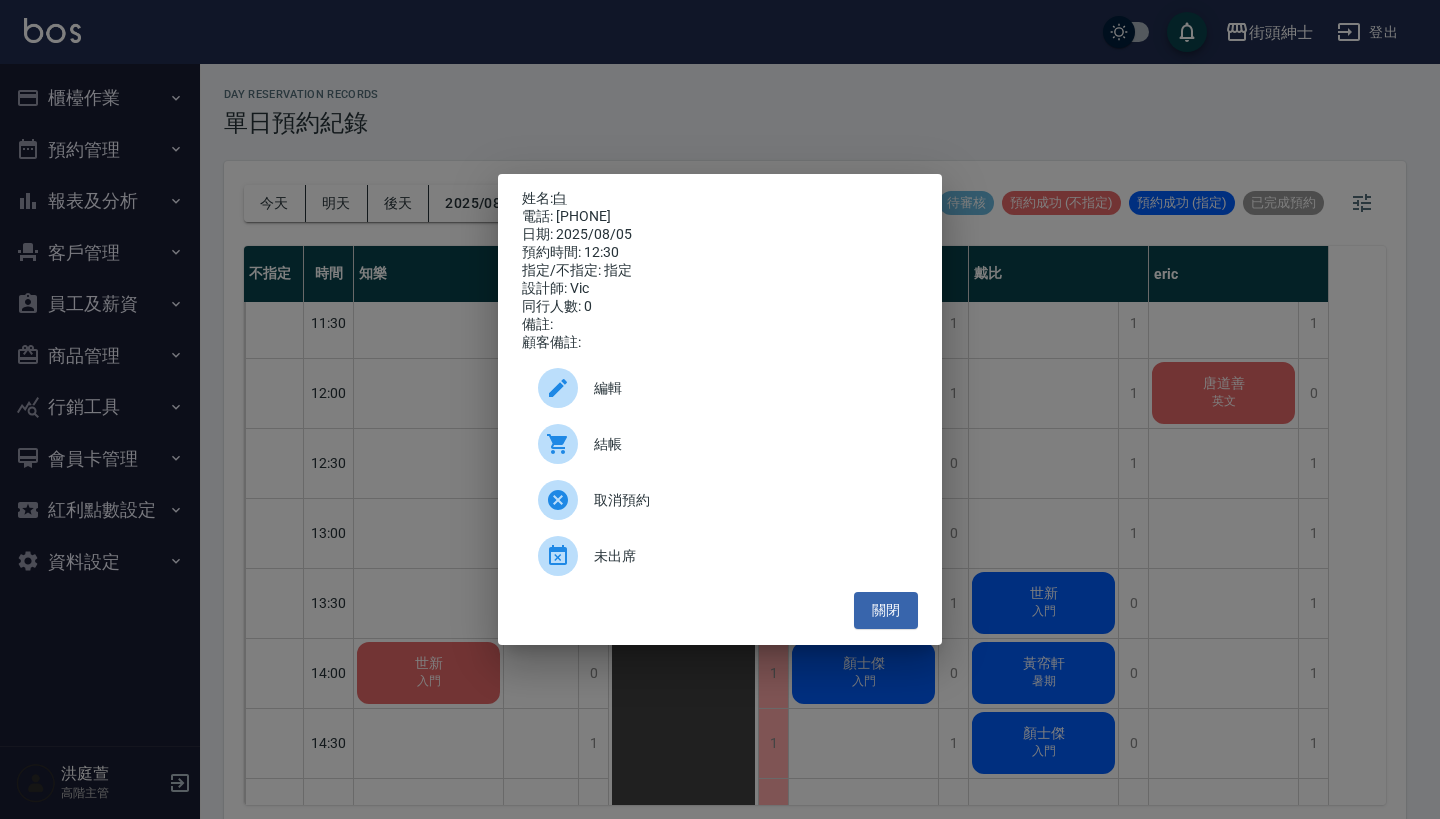 click on "編輯" at bounding box center (748, 388) 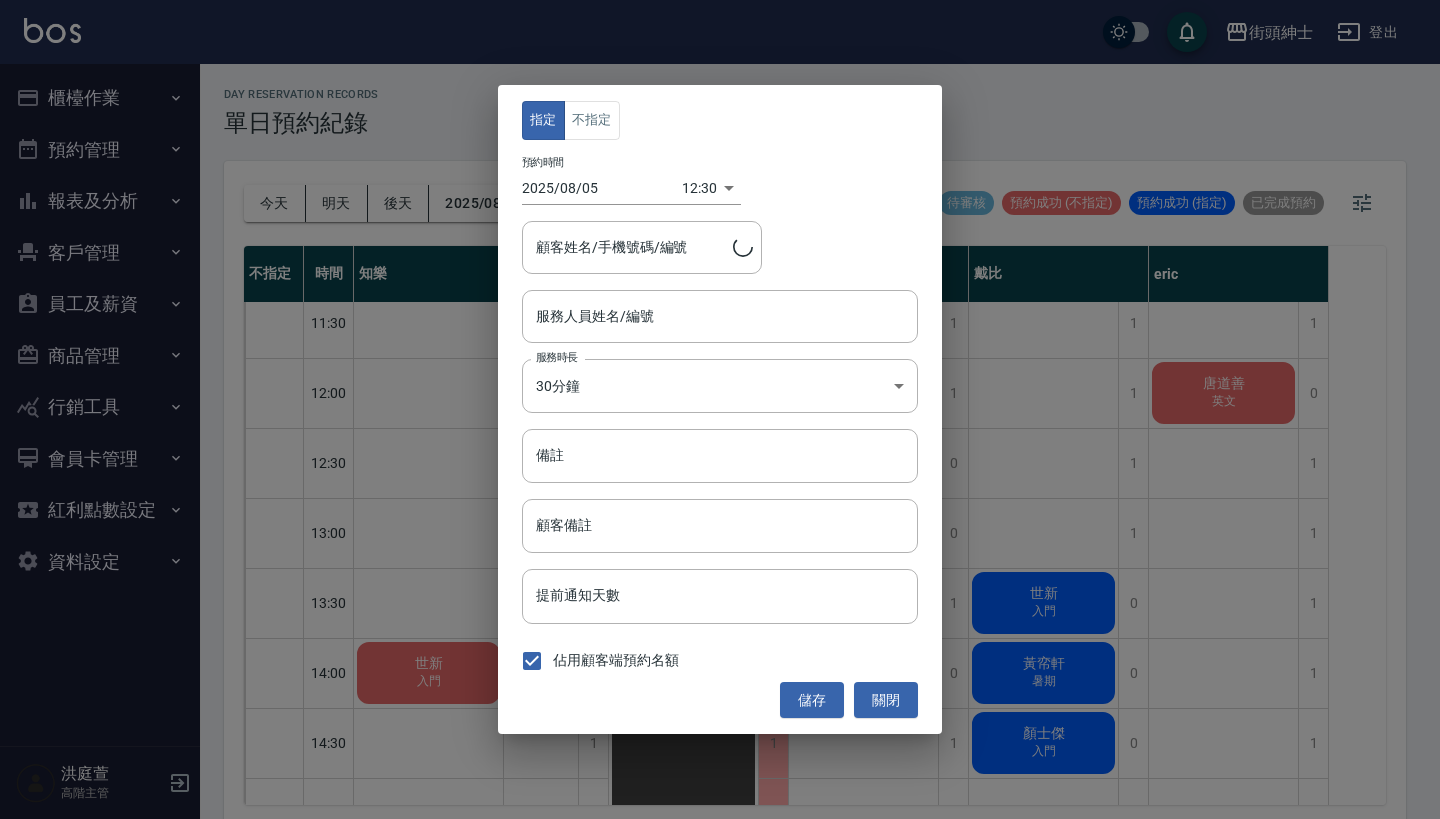 type on "[LAST]/[PHONE]" 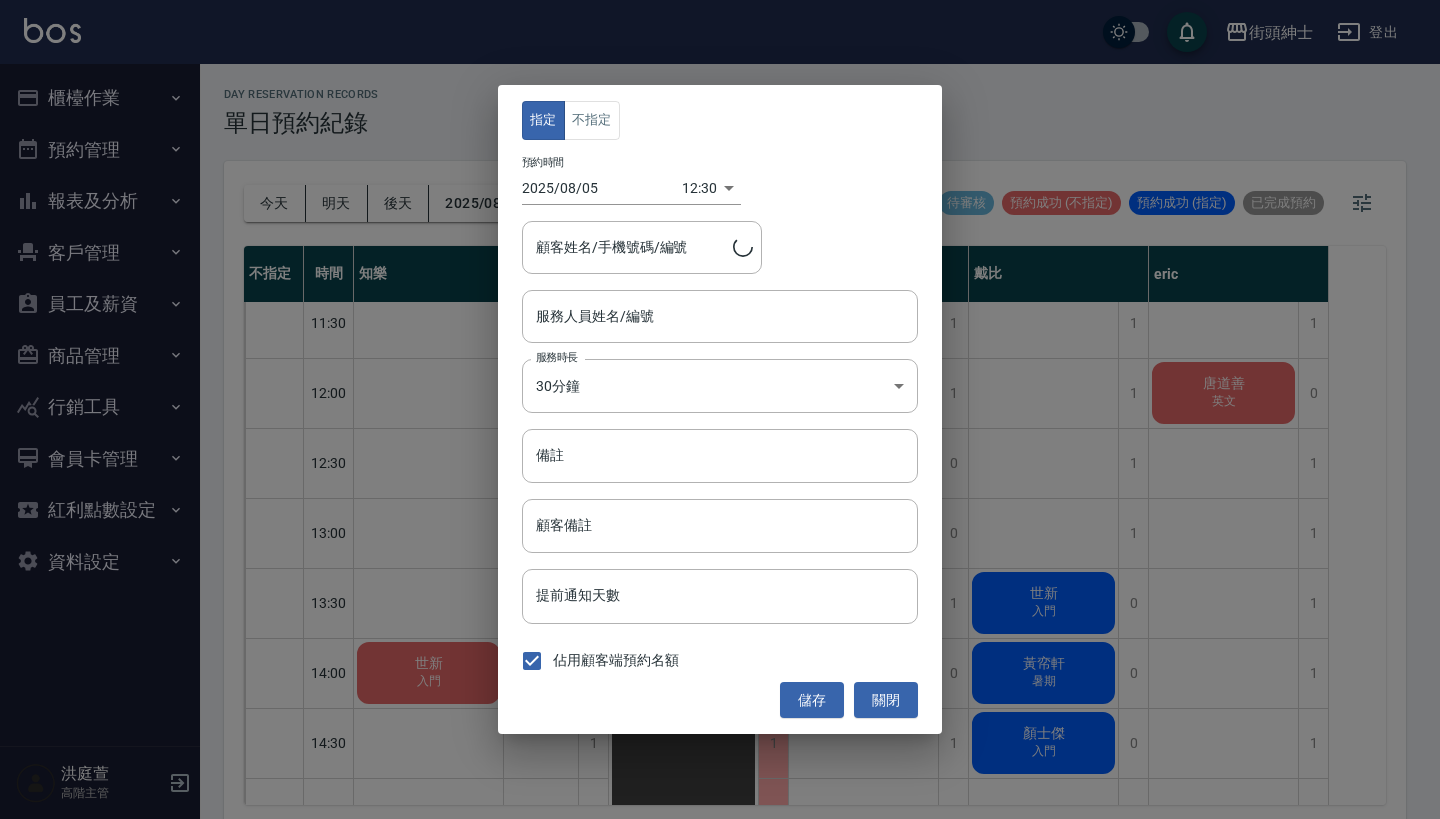 type on "Vic(無代號)" 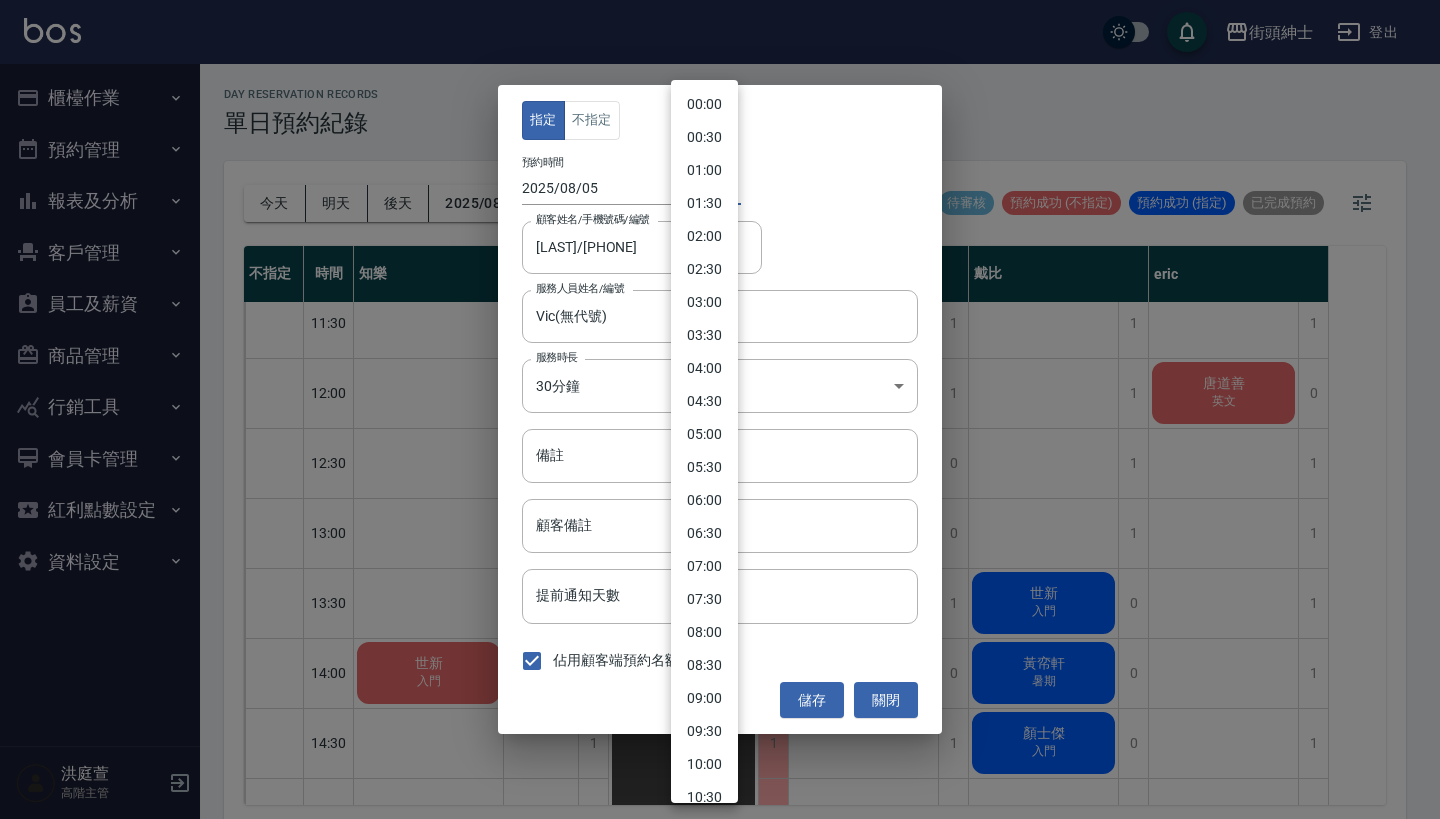 click on "街頭紳士 登出 櫃檯作業 打帳單 帳單列表 掛單列表 座位開單 營業儀表板 現金收支登錄 高階收支登錄 材料自購登錄 每日結帳 排班表 現場電腦打卡 掃碼打卡 預約管理 預約管理 單日預約紀錄 單週預約紀錄 報表及分析 報表目錄 消費分析儀表板 店家區間累計表 店家日報表 店家排行榜 互助日報表 互助月報表 互助排行榜 互助點數明細 互助業績報表 全店業績分析表 每日業績分析表 營業統計分析表 營業項目月分析表 設計師業績表 設計師日報表 設計師業績分析表 設計師業績月報表 設計師抽成報表 設計師排行榜 商品銷售排行榜 商品消耗明細 商品進銷貨報表 商品庫存表 商品庫存盤點表 會員卡銷售報表 服務扣項明細表 單一服務項目查詢 店販抽成明細 店販分類抽成明細 顧客入金餘額表 顧客卡券餘額表 每日非現金明細 每日收支明細 收支分類明細表 收支匯款表 1" at bounding box center [720, 412] 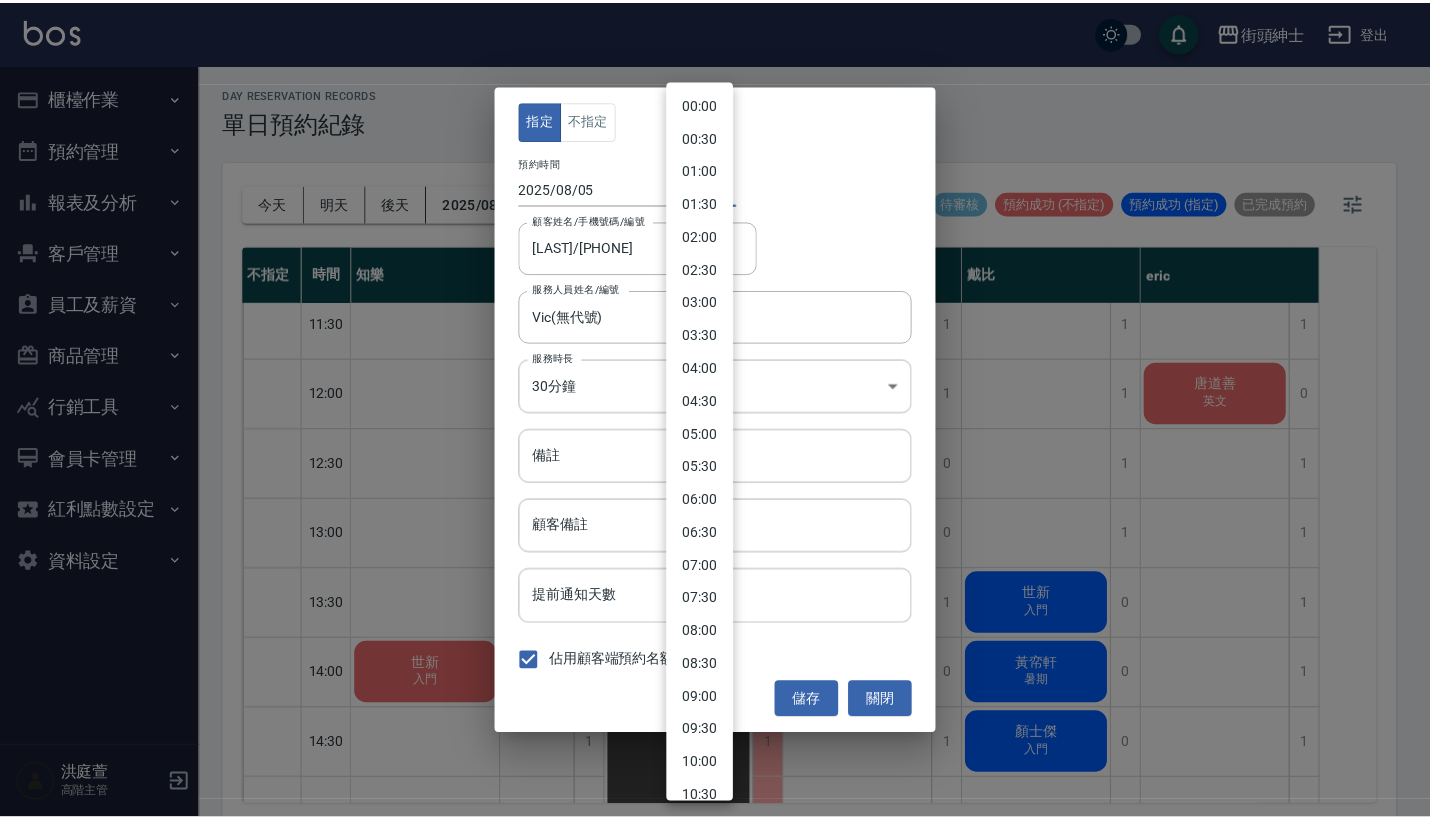 scroll, scrollTop: 489, scrollLeft: 0, axis: vertical 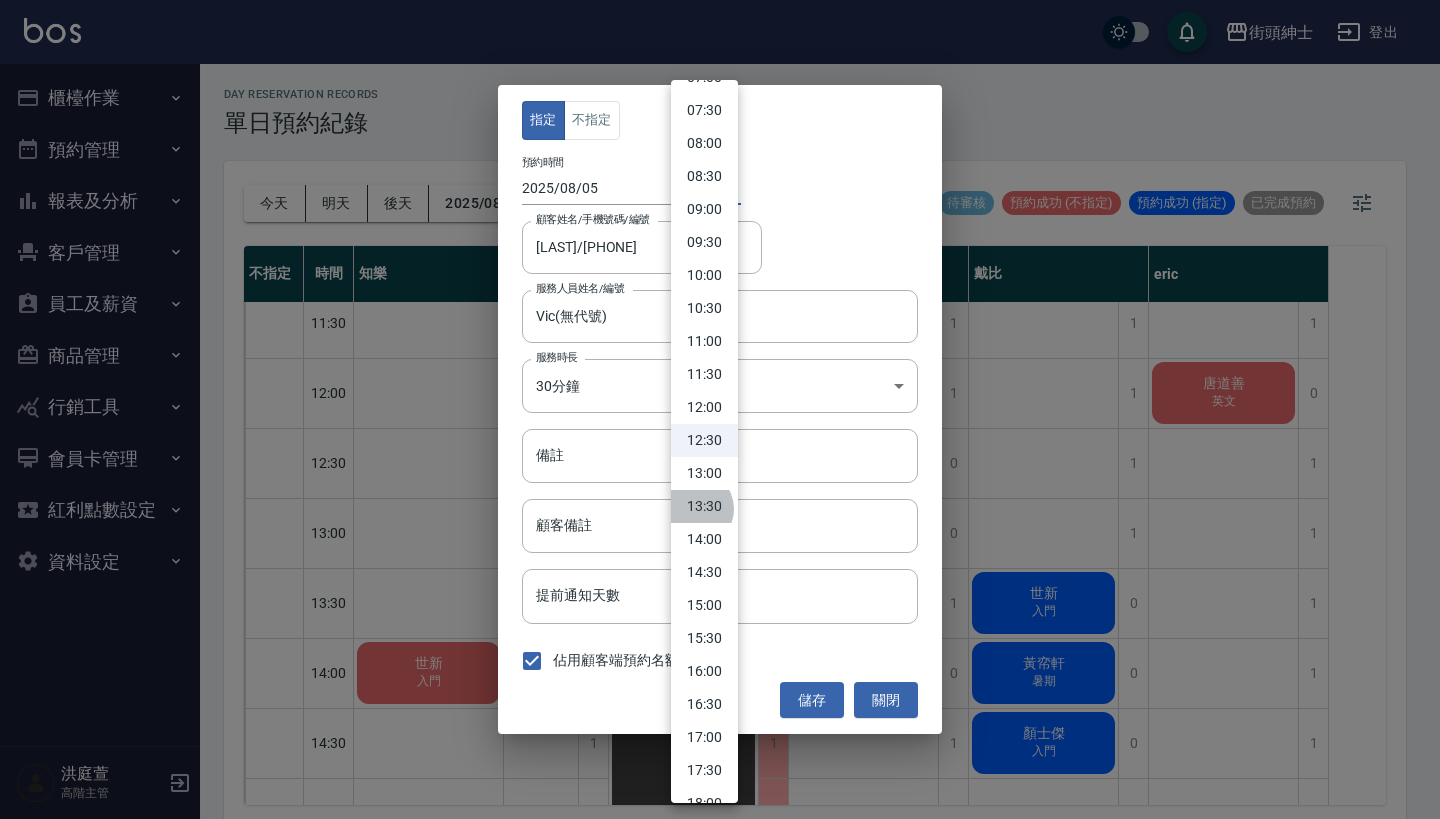 click on "13:30" at bounding box center (704, 506) 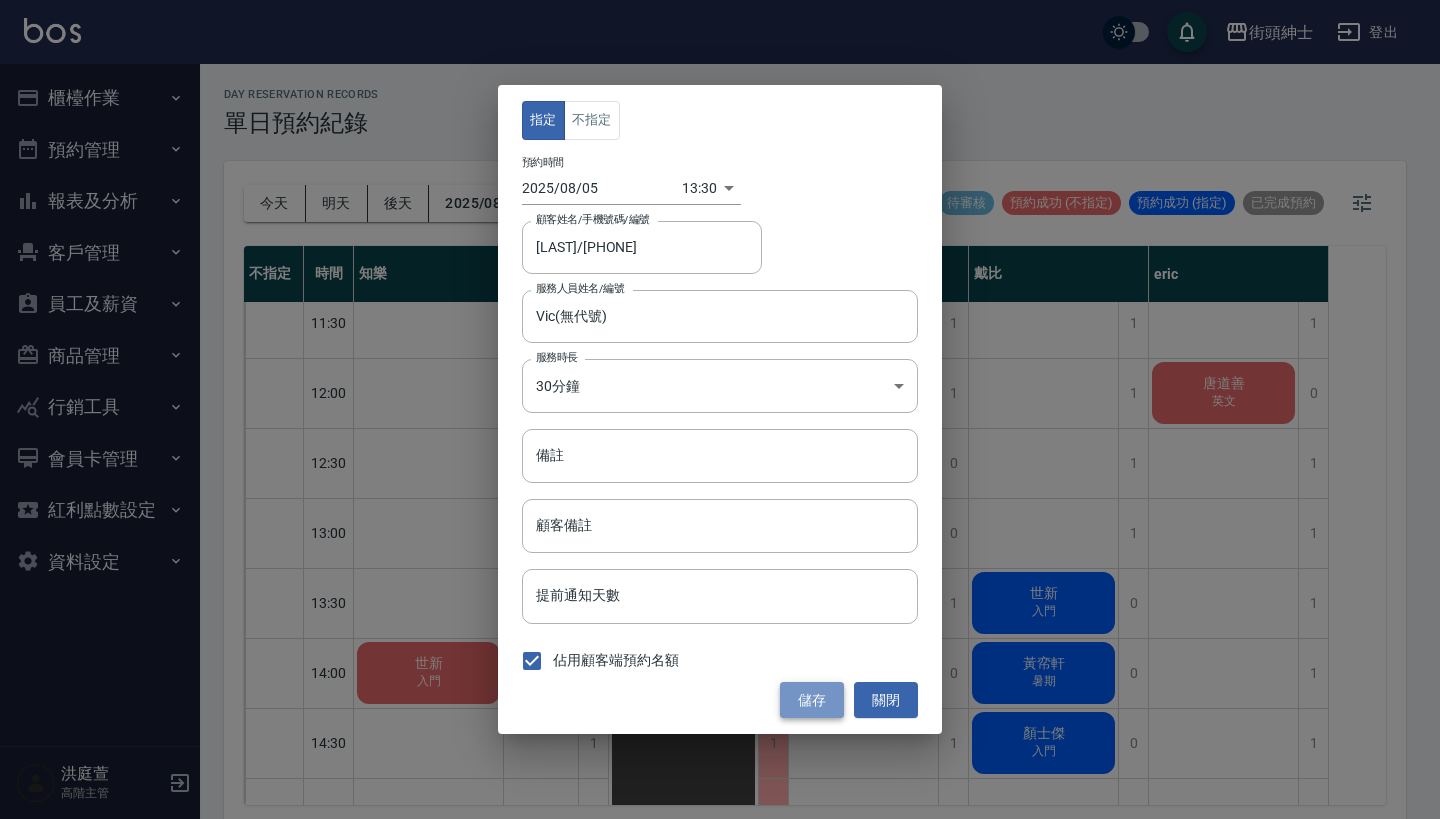 click on "儲存" at bounding box center (812, 700) 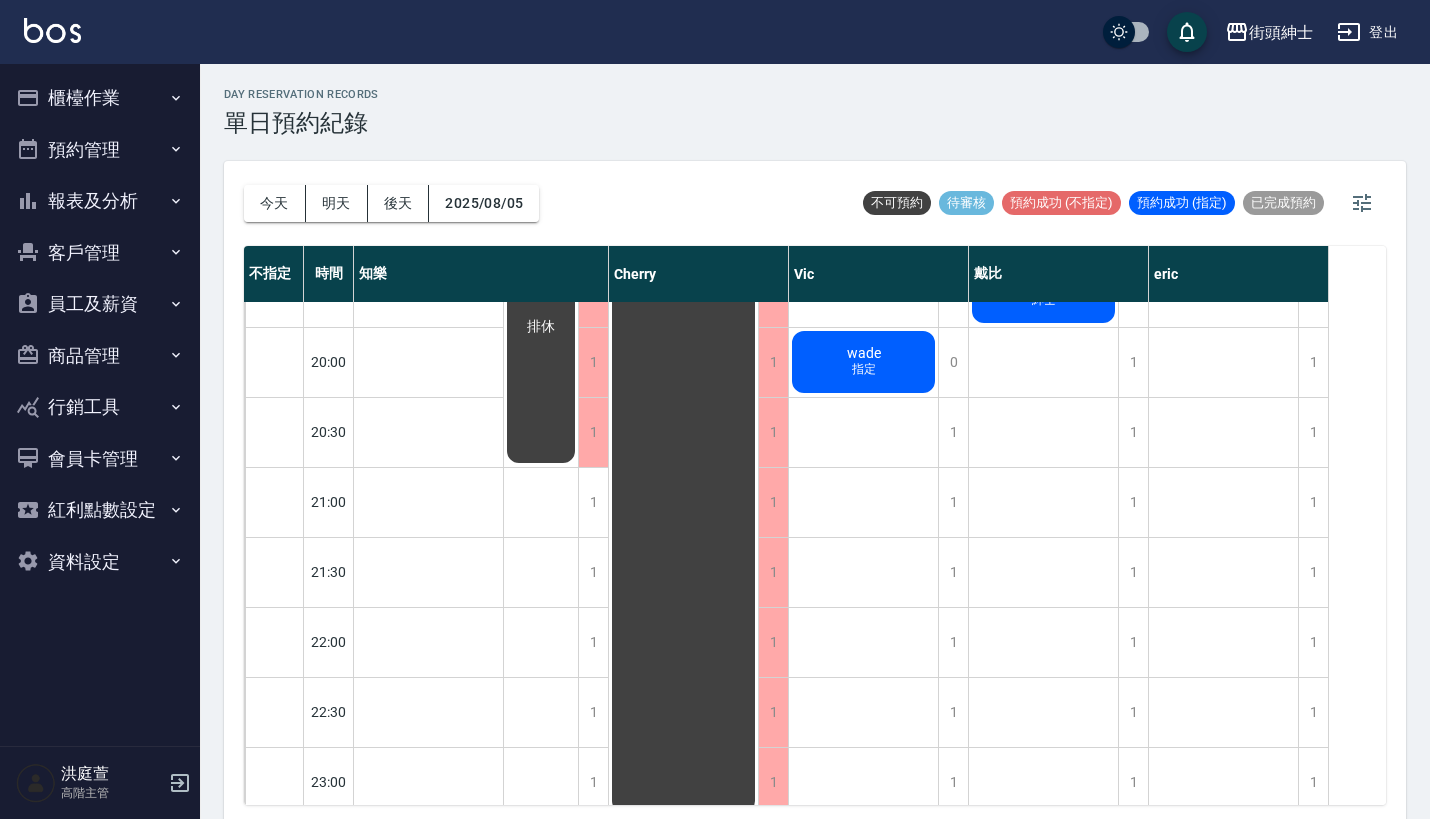 scroll, scrollTop: 1544, scrollLeft: 0, axis: vertical 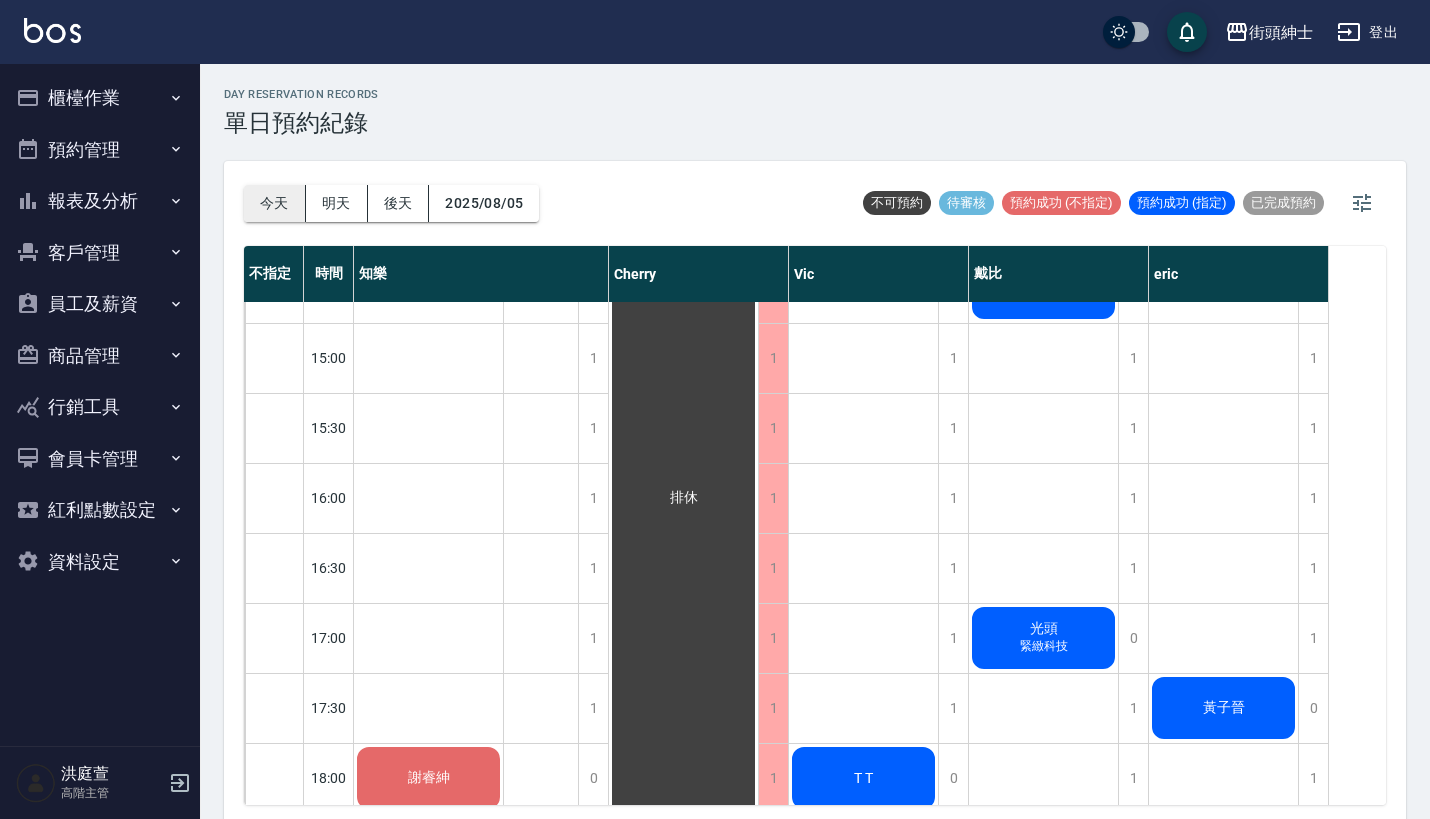 click on "今天" at bounding box center (275, 203) 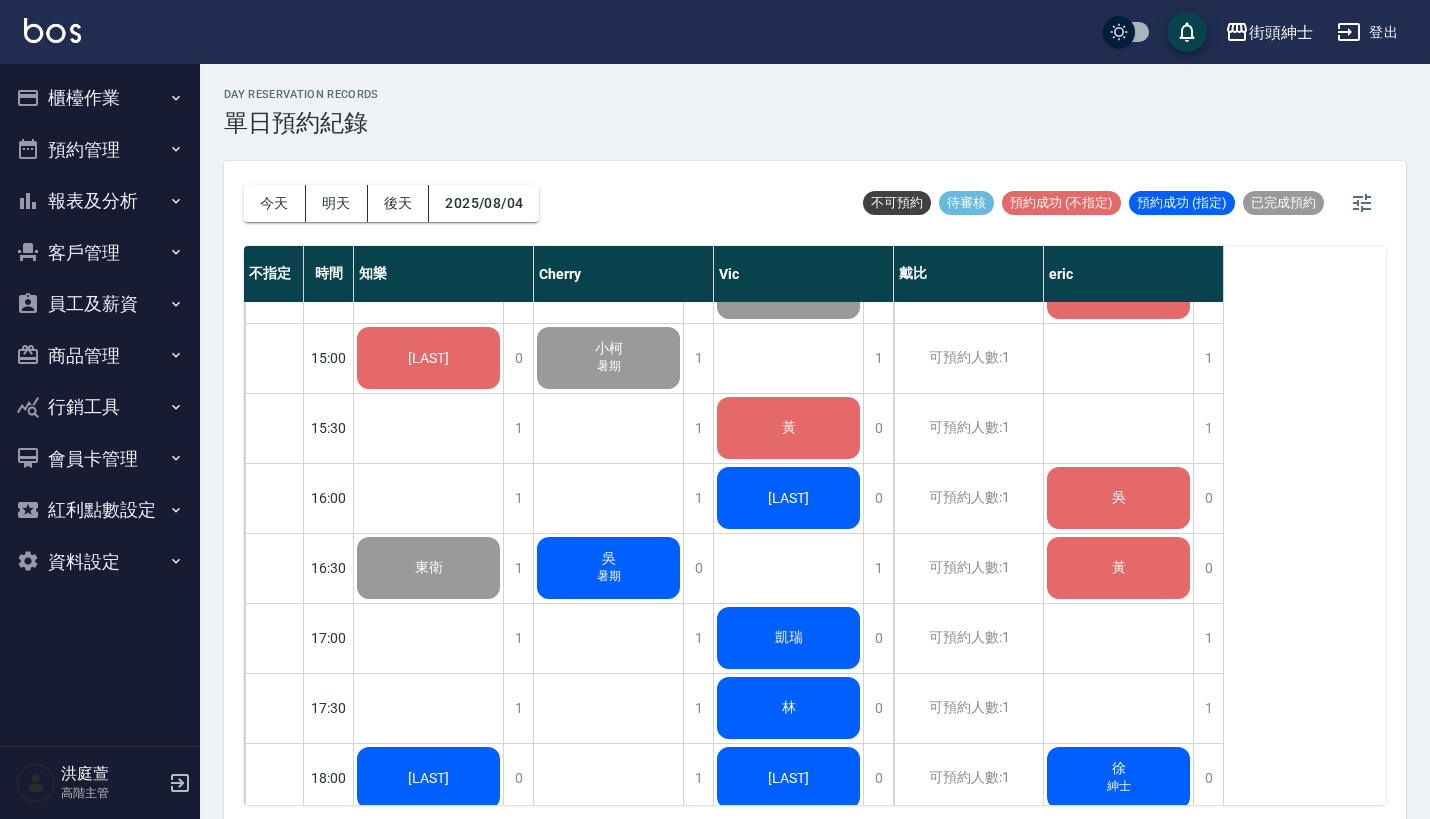 scroll, scrollTop: -2, scrollLeft: 0, axis: vertical 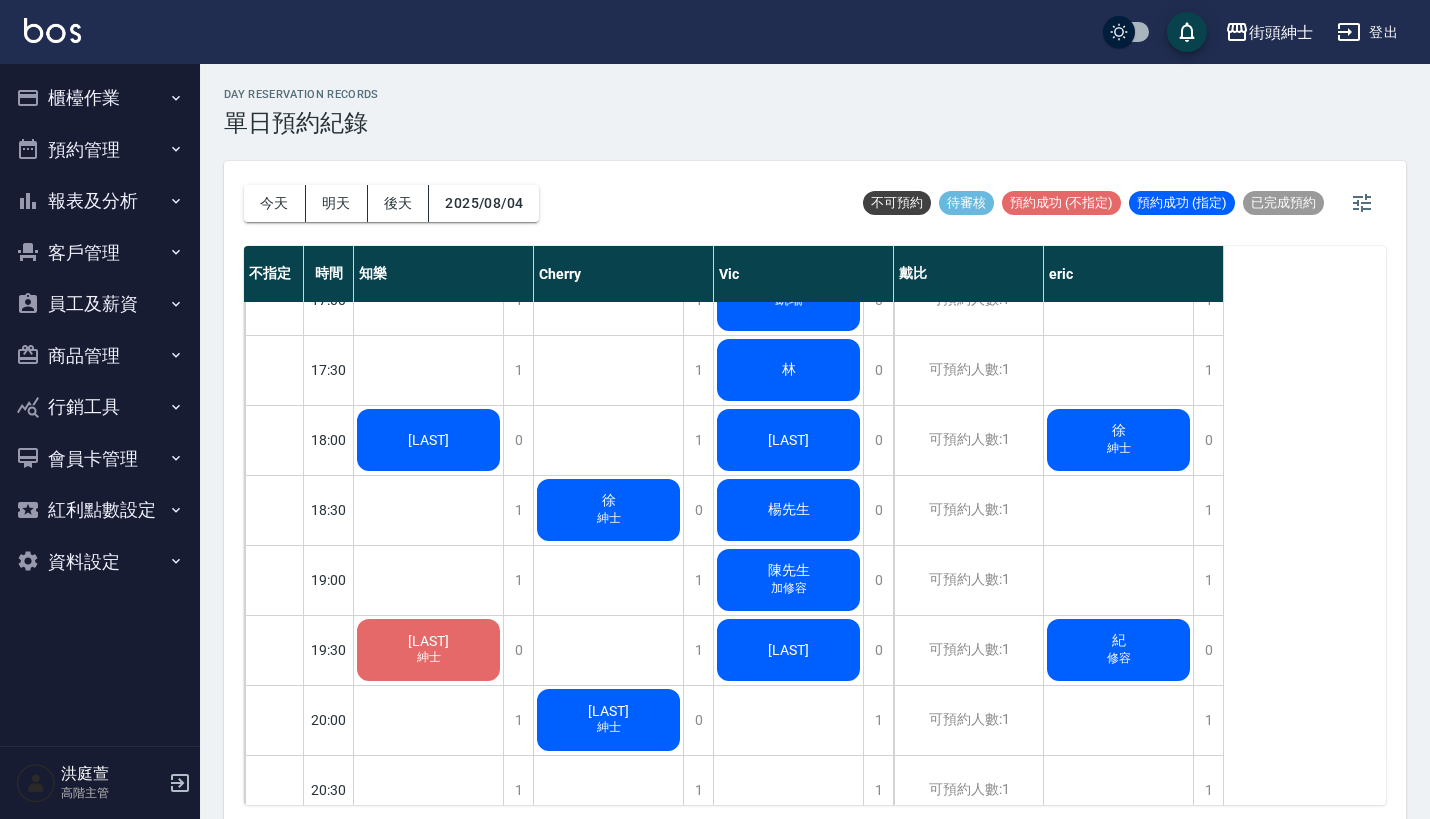click on "[LAST]" at bounding box center (428, -330) 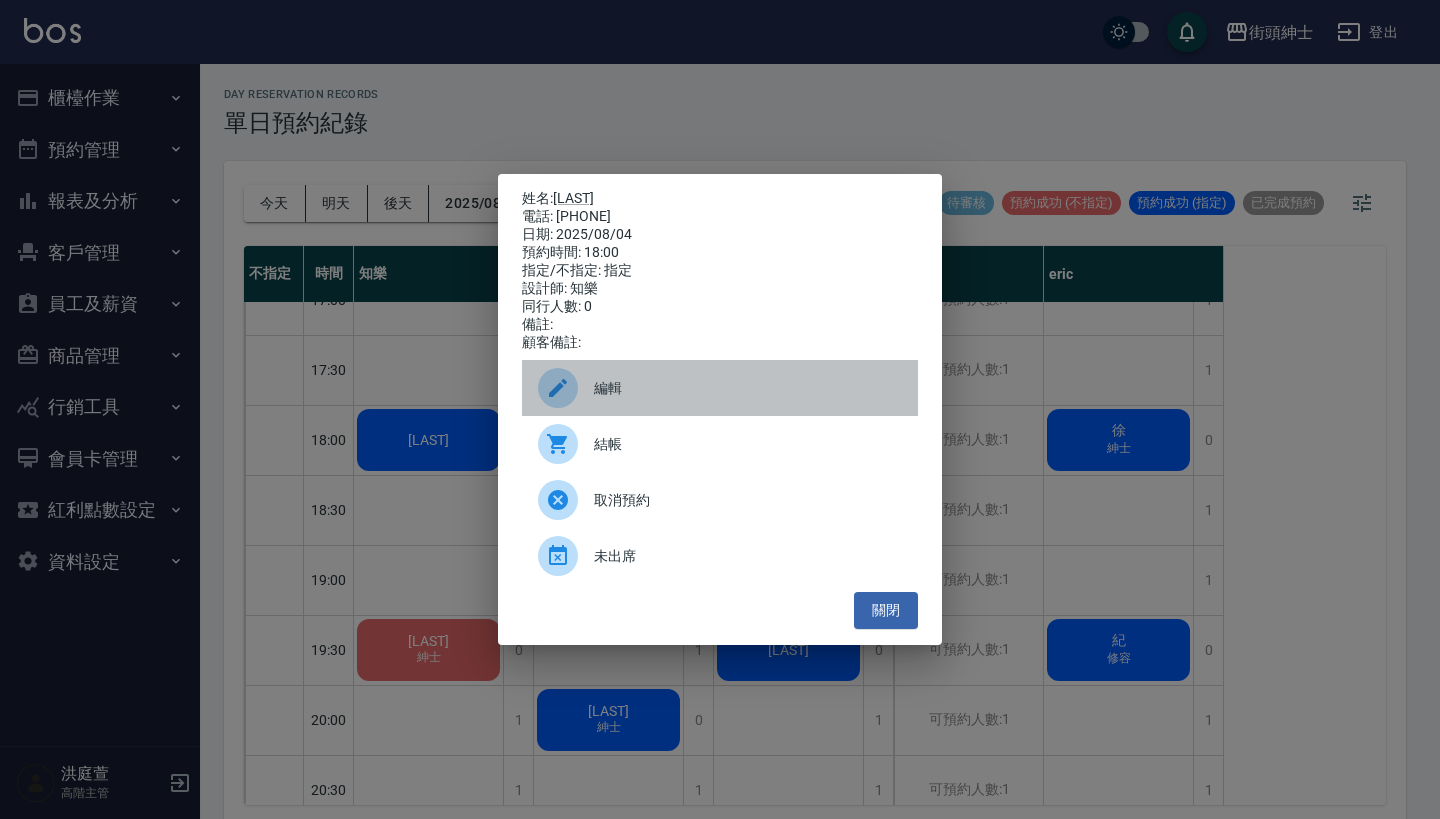click at bounding box center [558, 388] 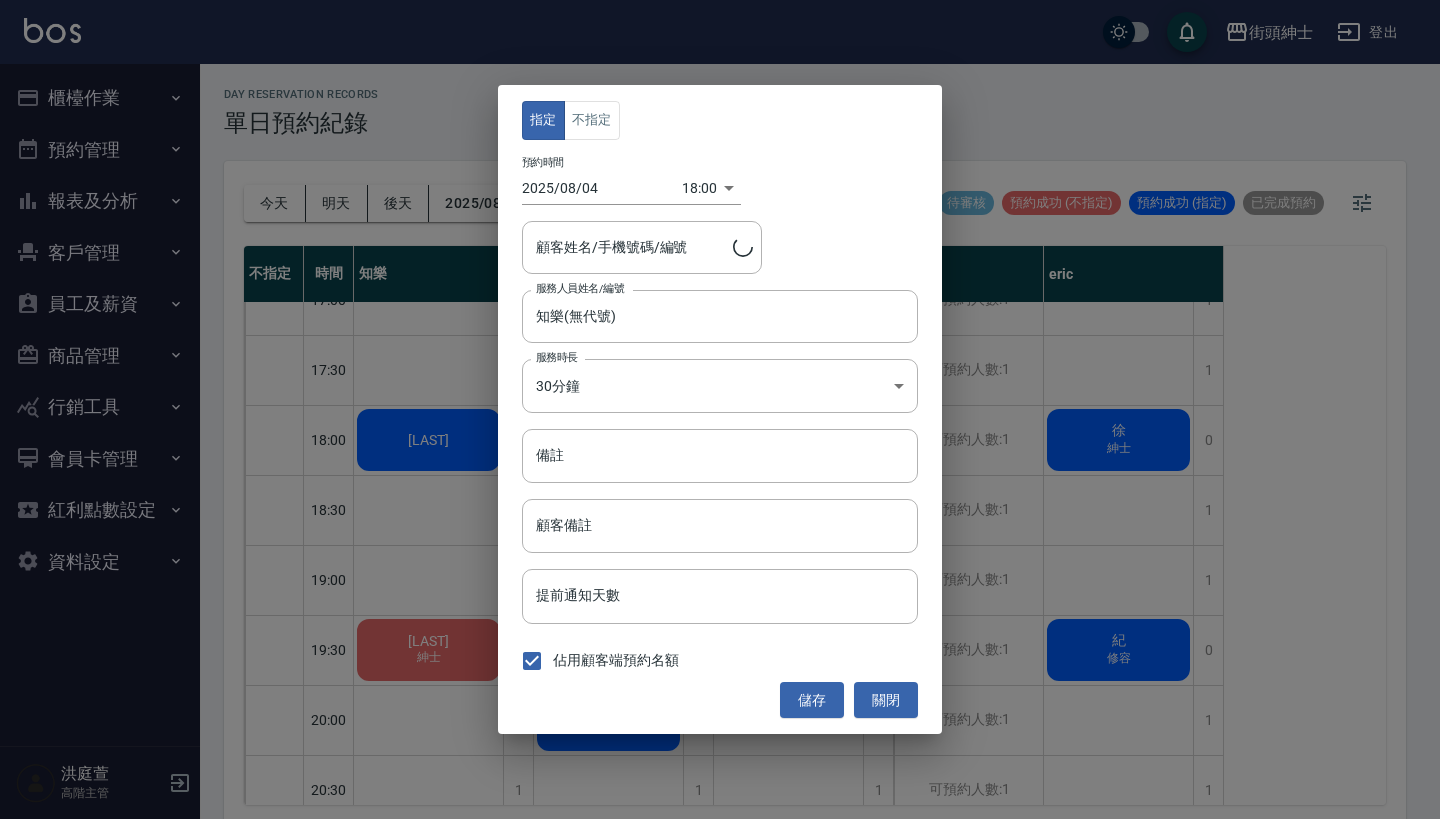 type on "[LAST]/[PHONE]" 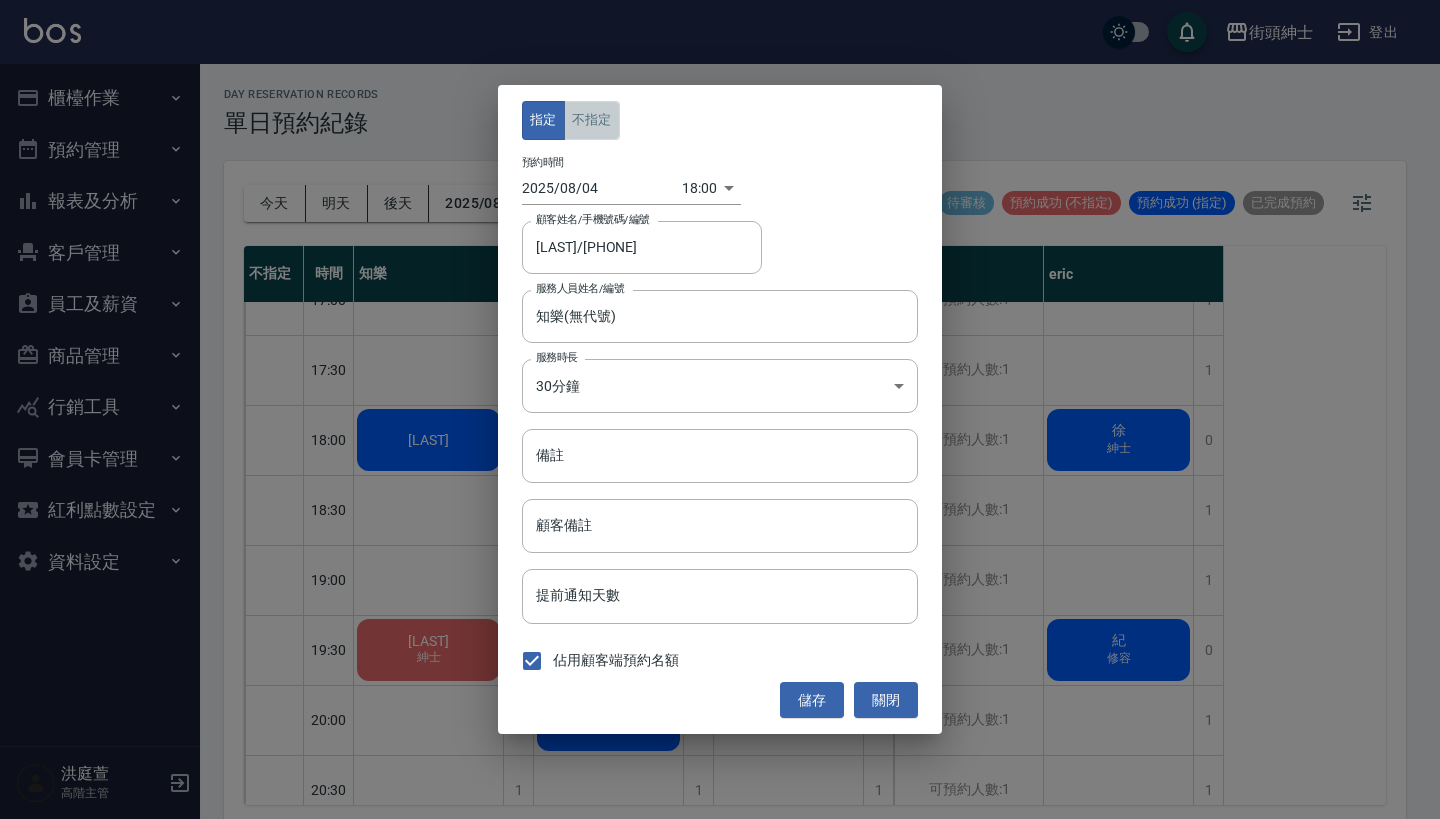 click on "不指定" at bounding box center (592, 120) 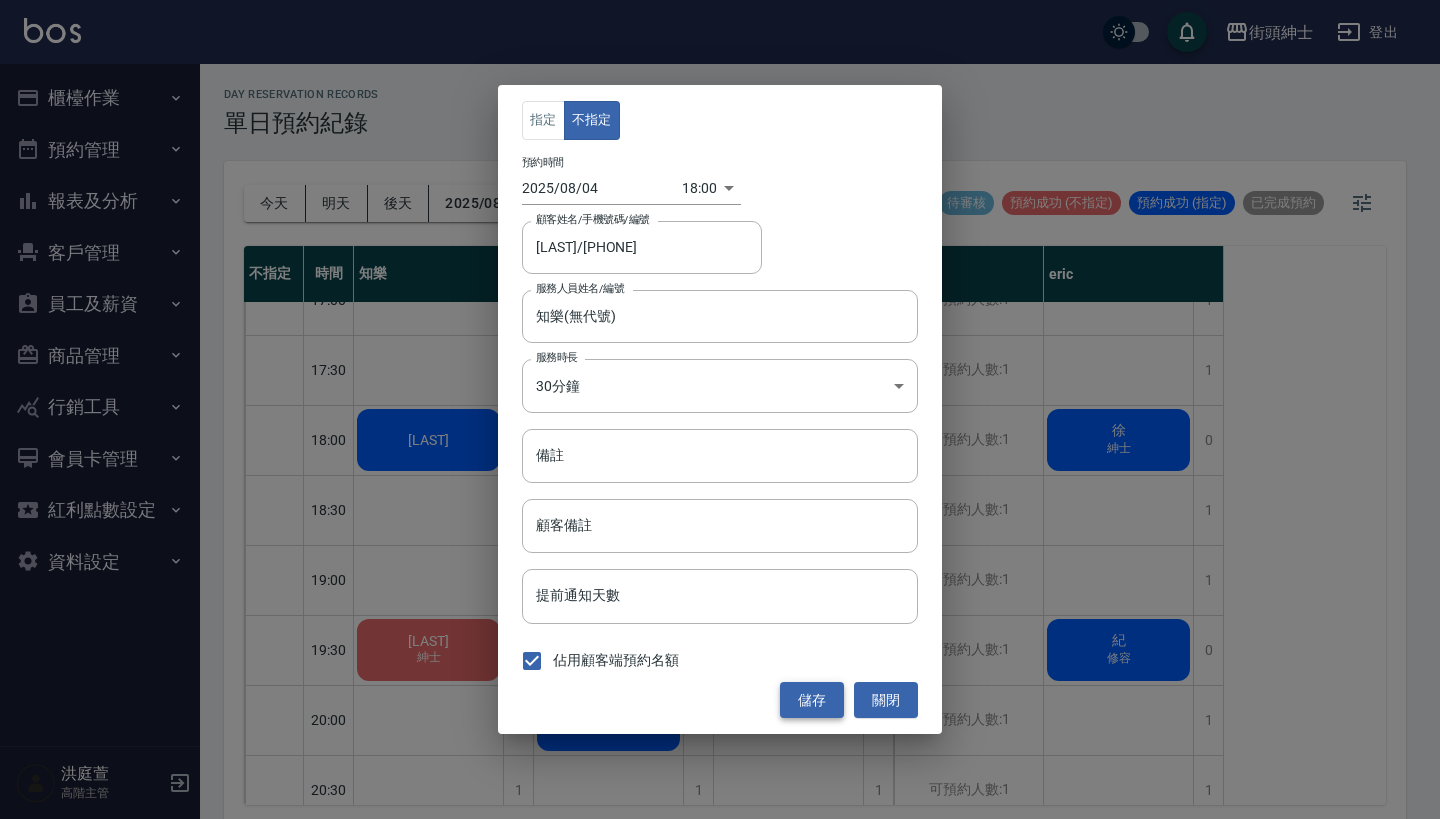 click on "儲存" at bounding box center (812, 700) 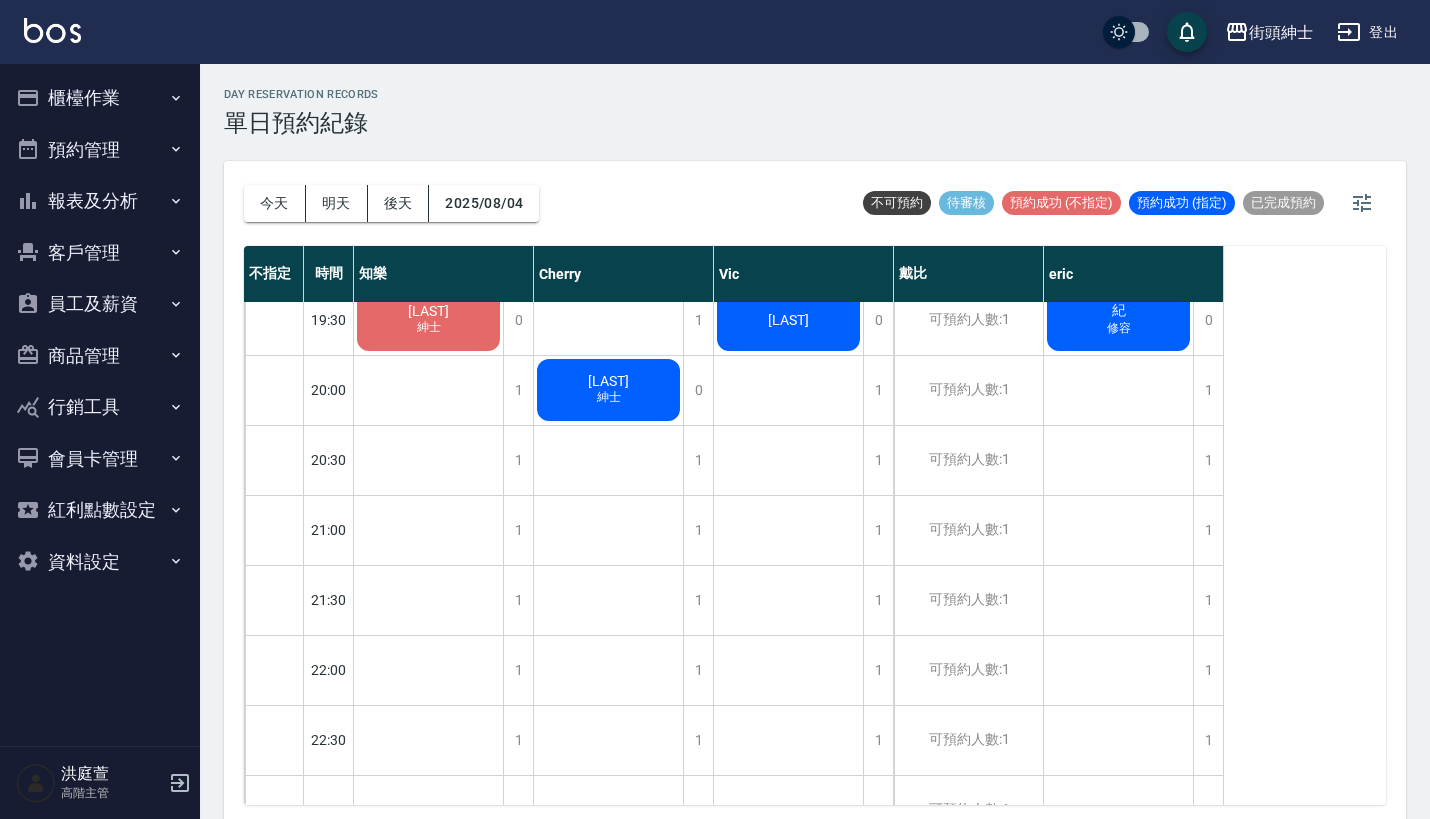 scroll, scrollTop: 1493, scrollLeft: 0, axis: vertical 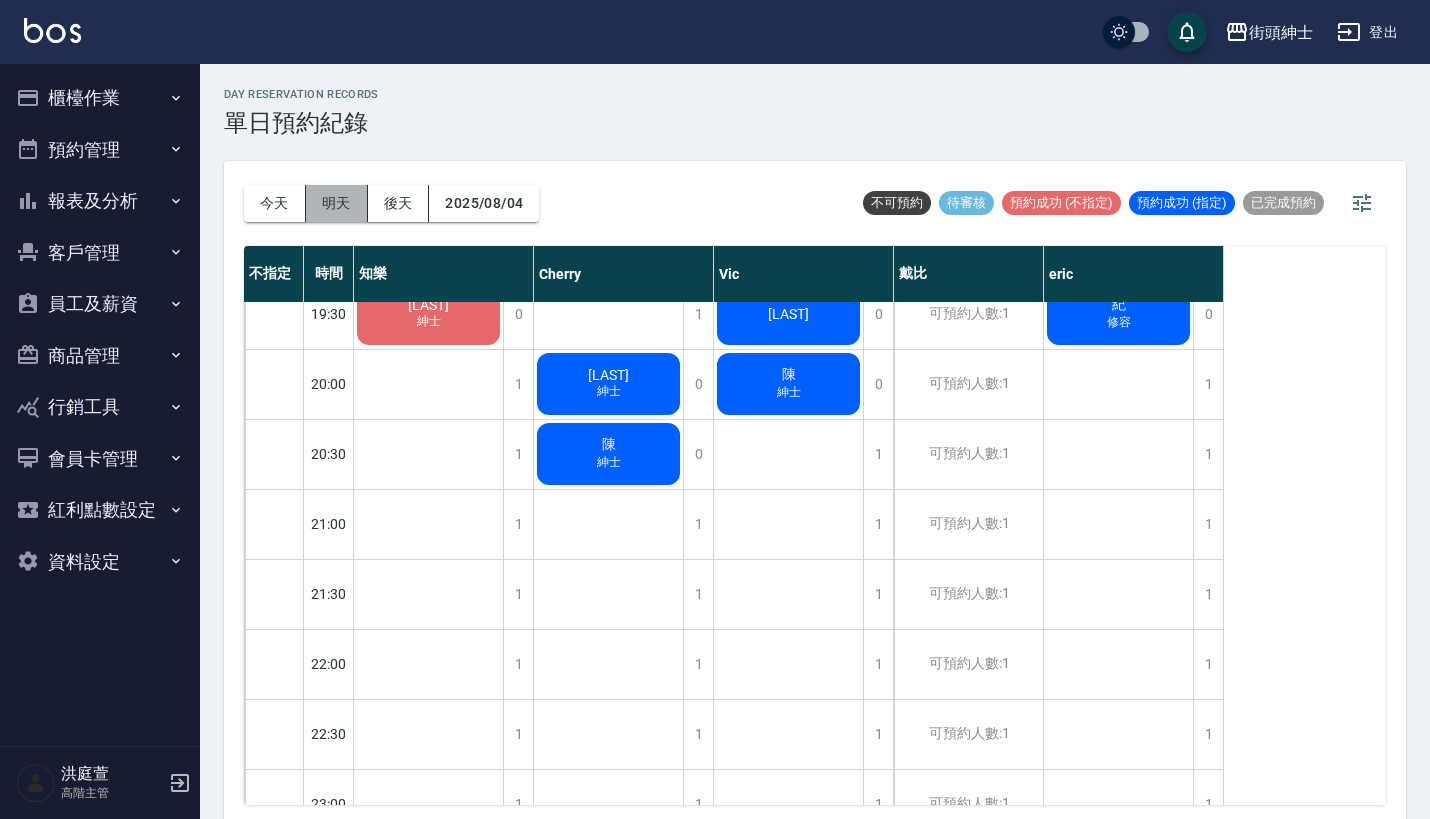 click on "明天" at bounding box center [337, 203] 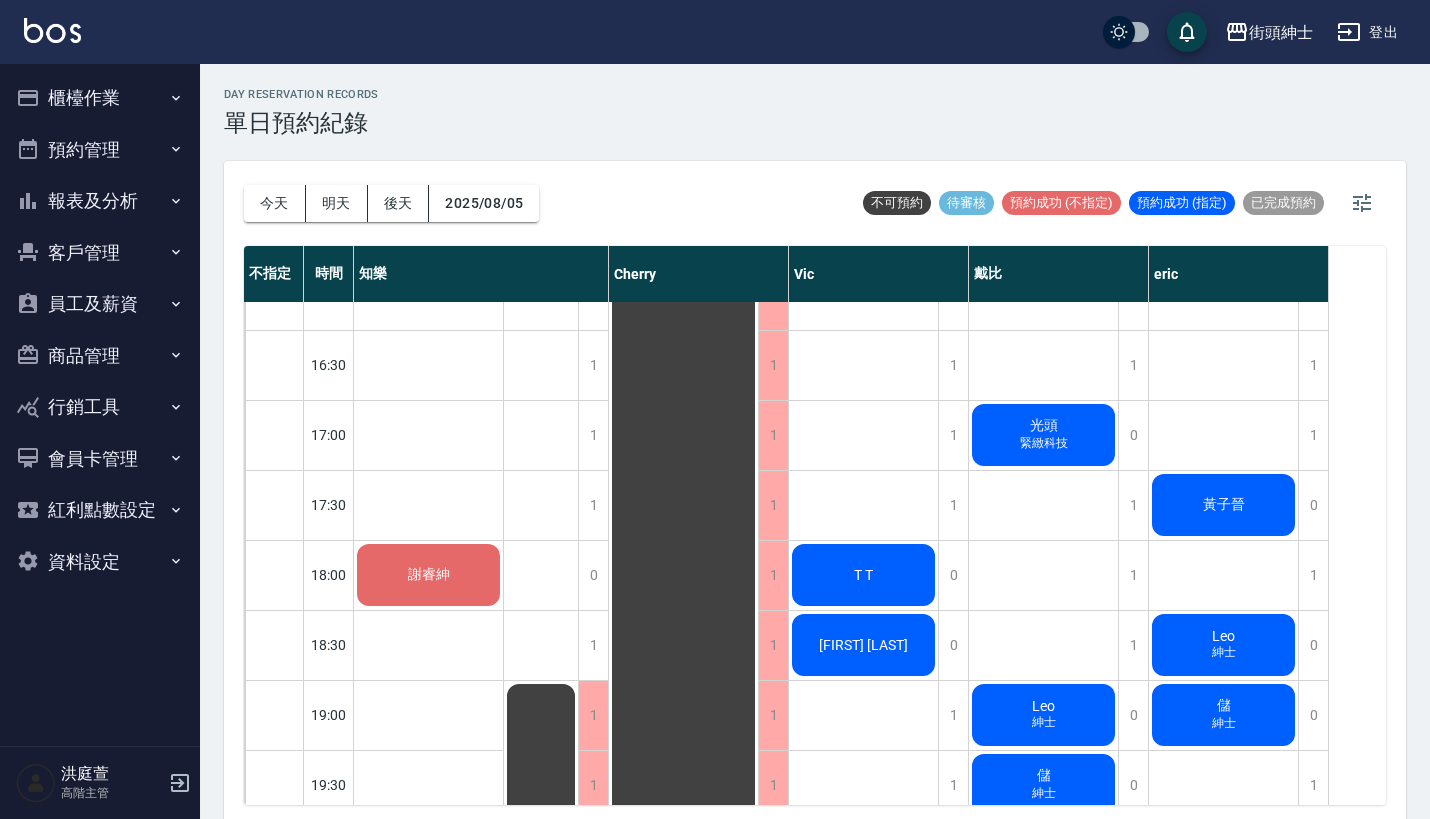 scroll, scrollTop: 1544, scrollLeft: 0, axis: vertical 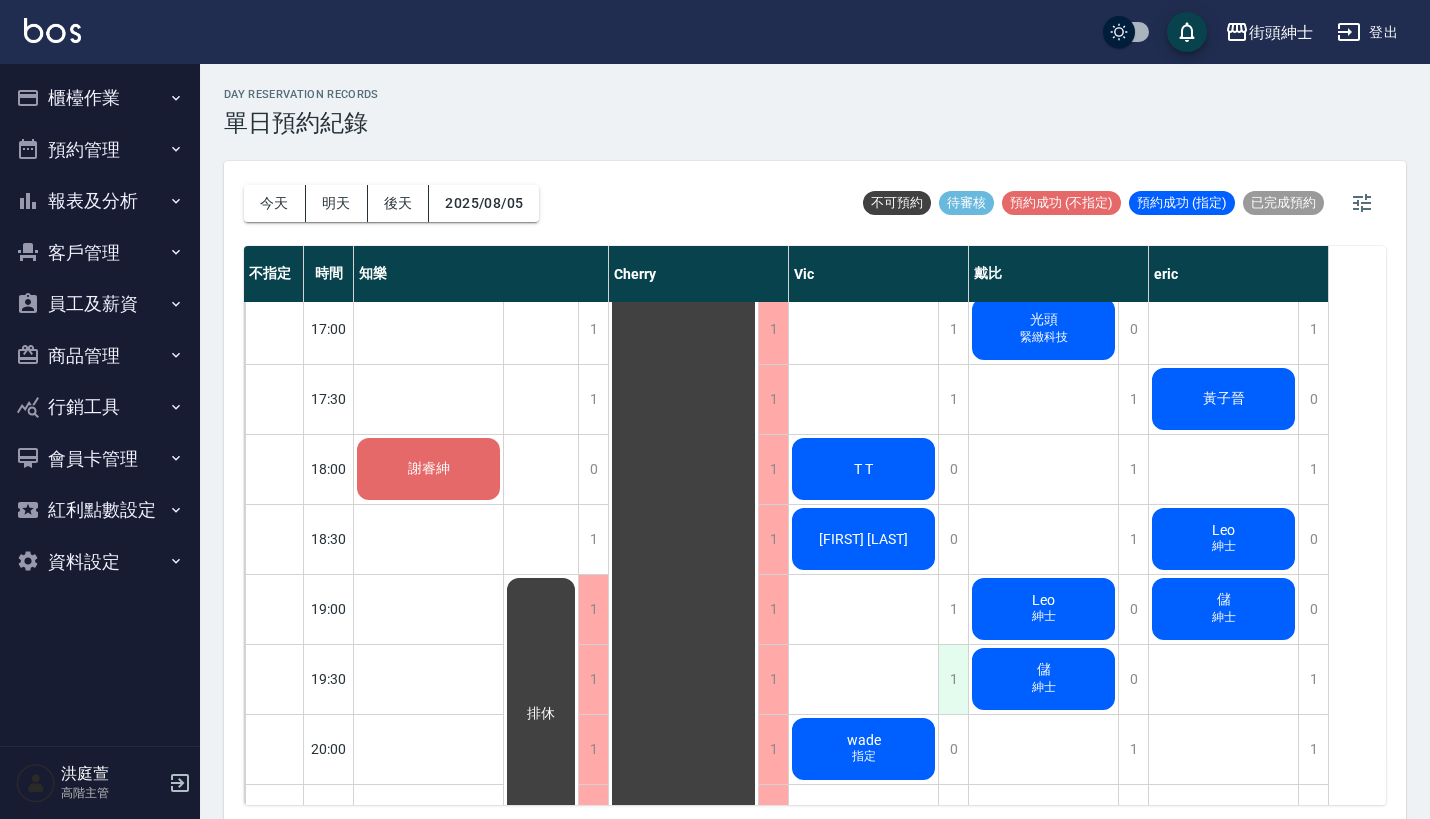 click on "1" at bounding box center [953, 679] 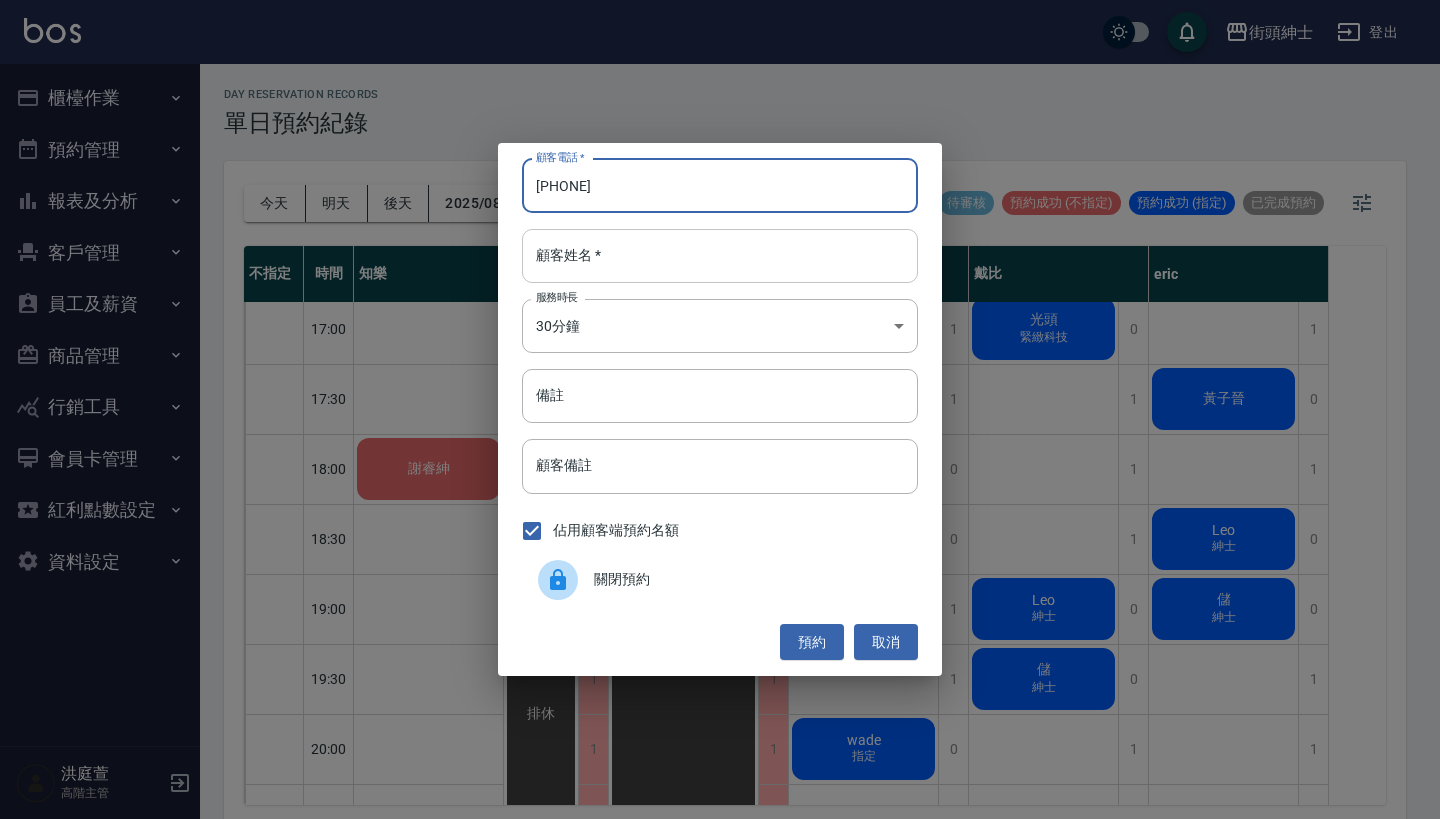 type on "[PHONE]" 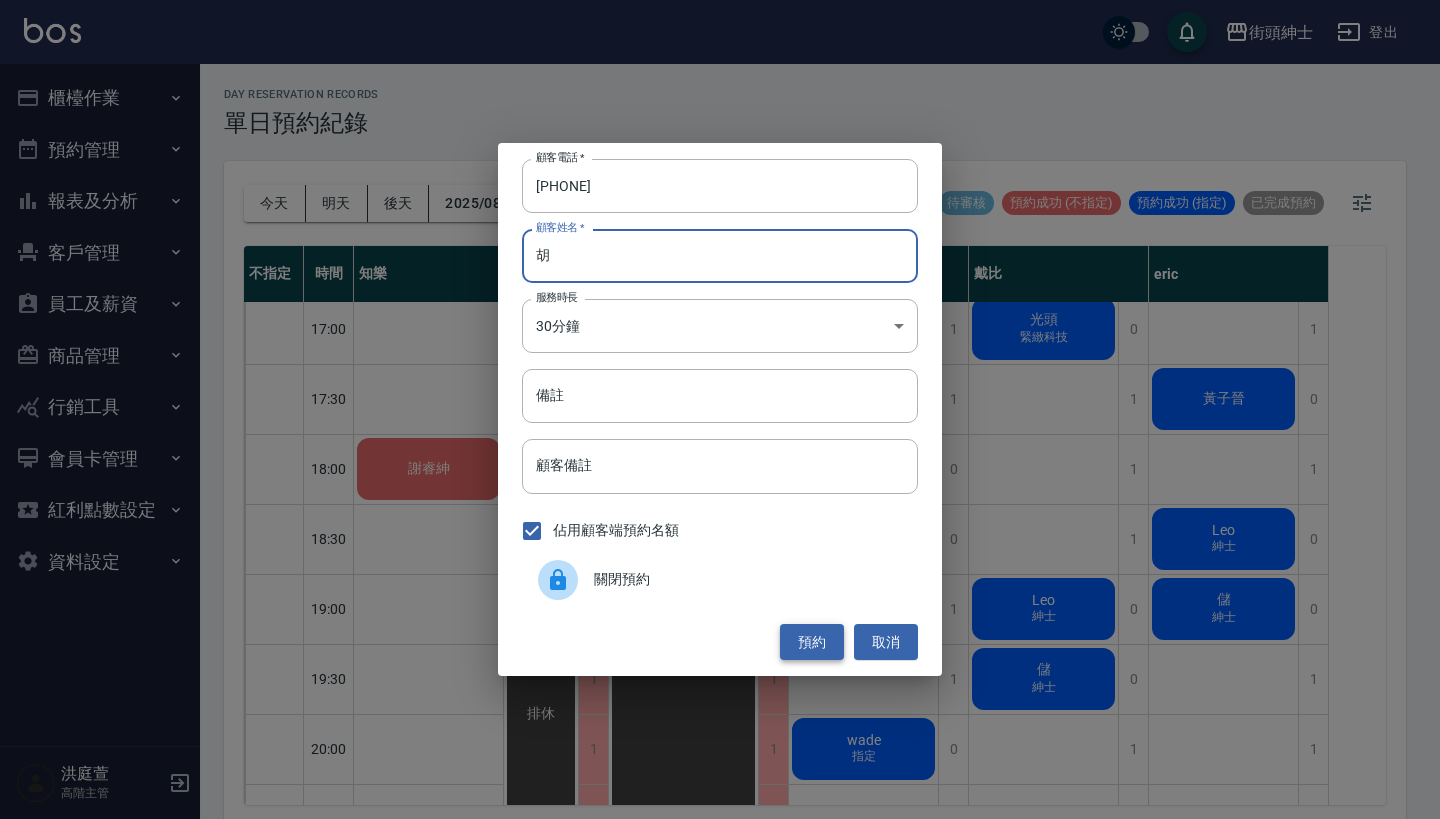 type on "胡" 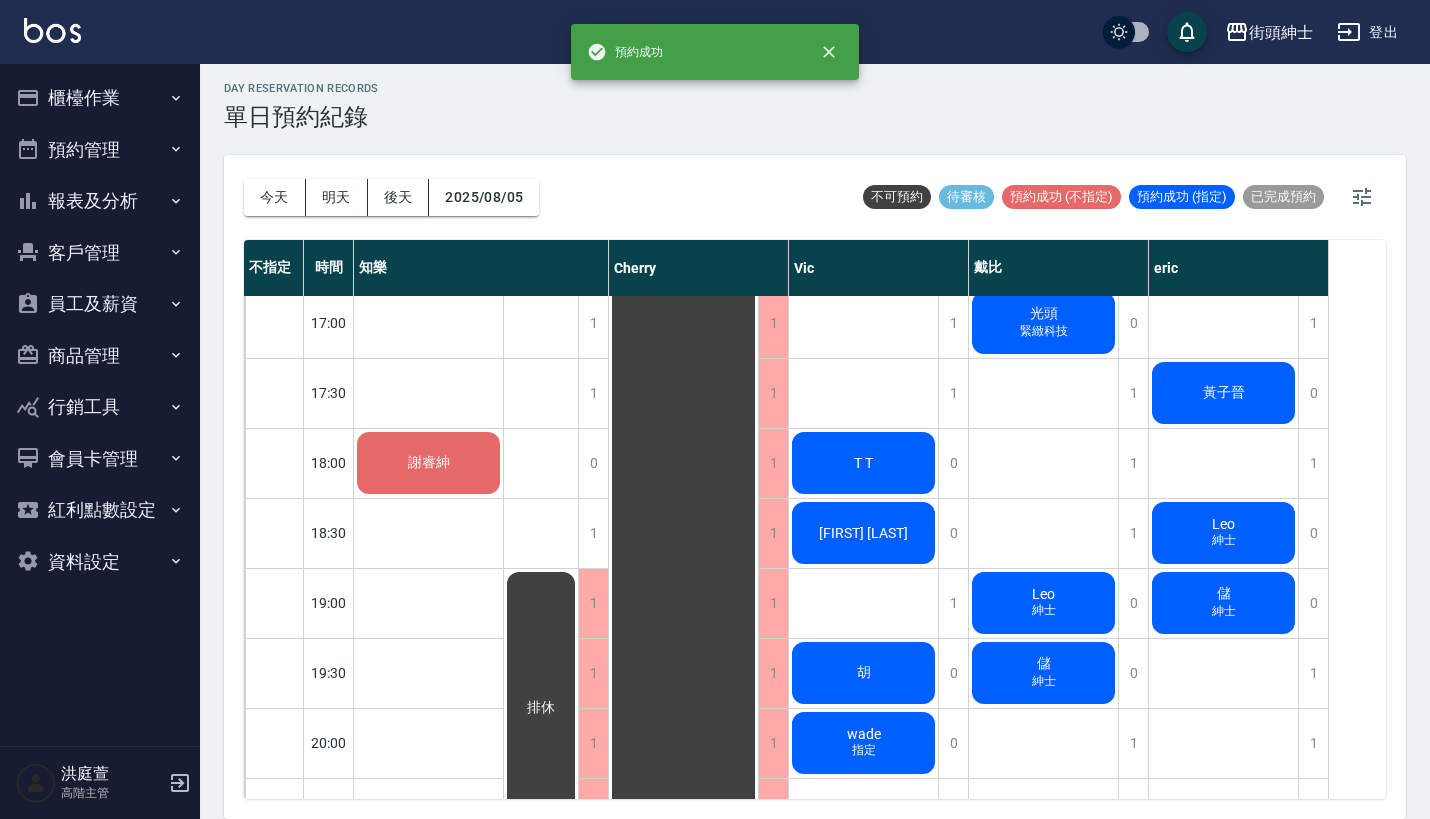 scroll, scrollTop: 5, scrollLeft: 0, axis: vertical 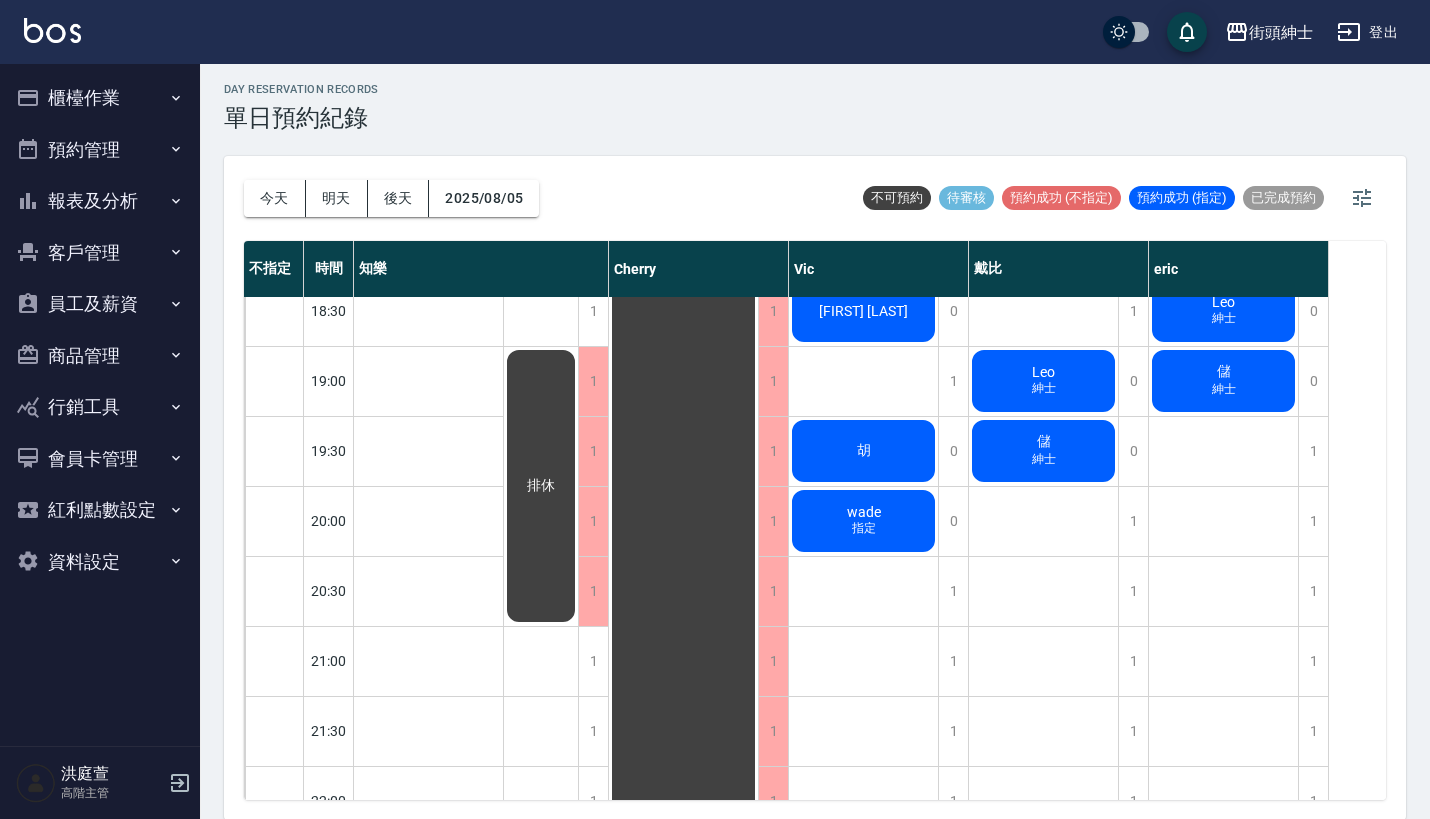 click on "胡" at bounding box center (428, -319) 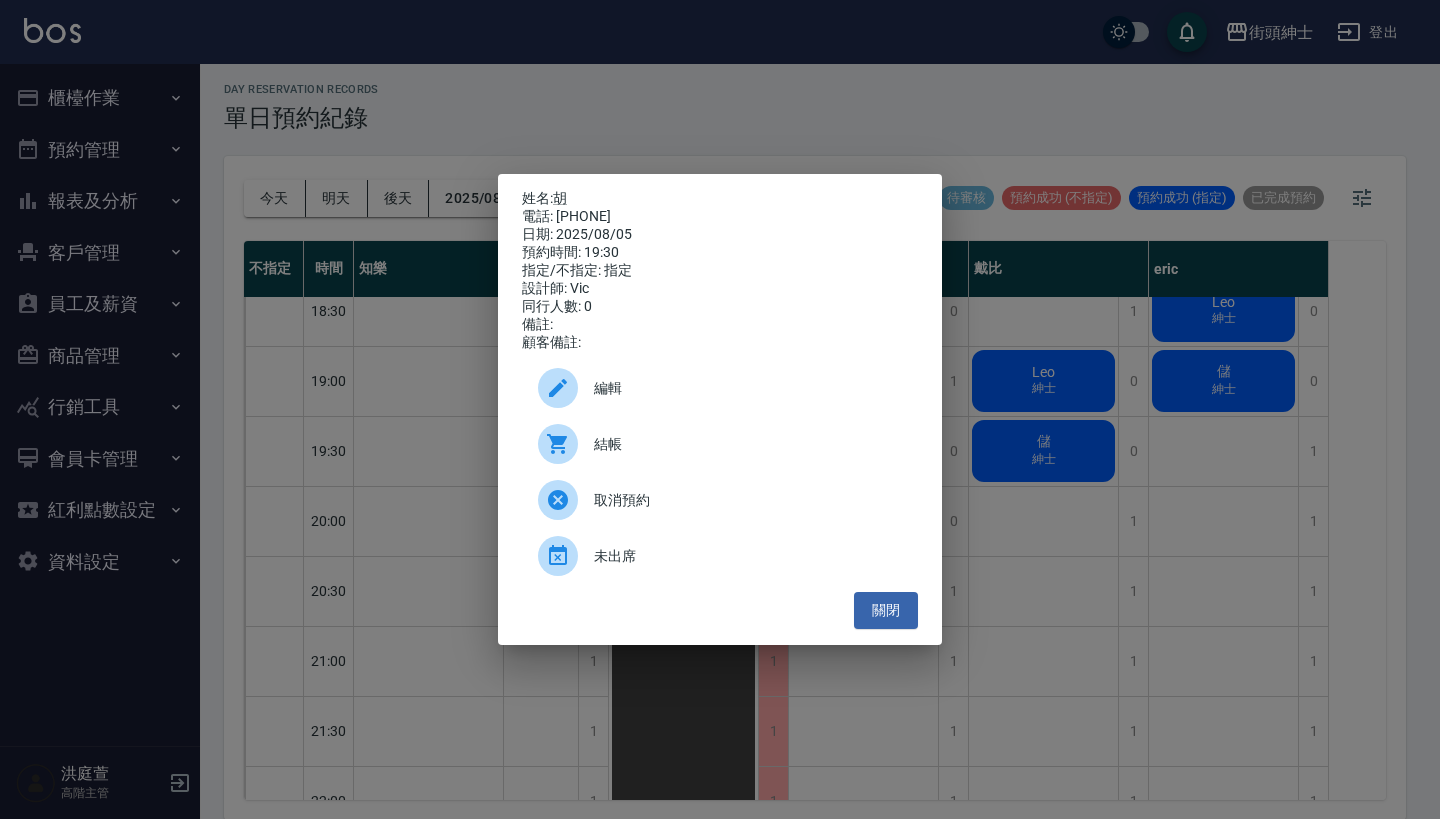 click on "編輯" at bounding box center [748, 388] 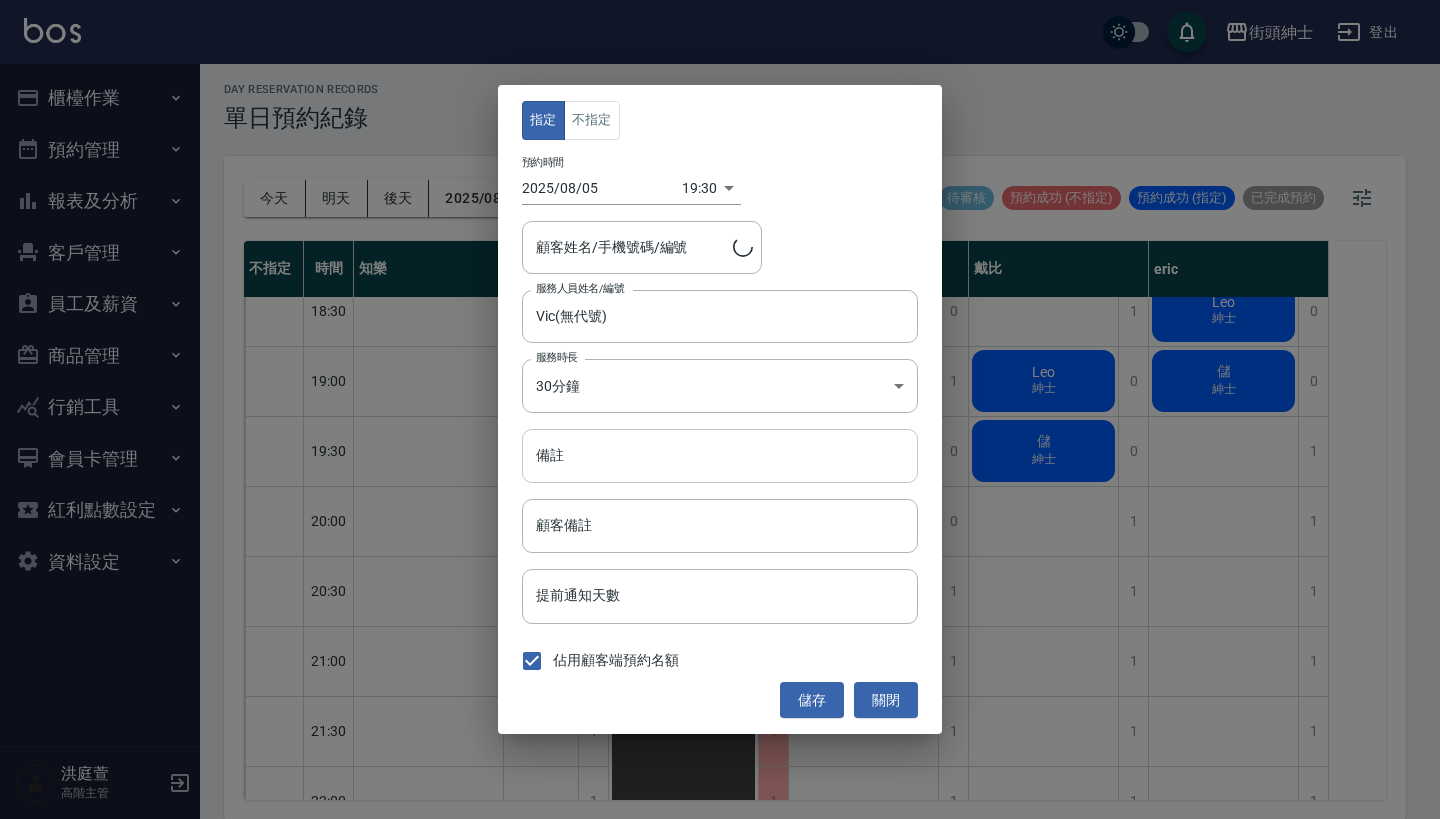 type on "胡/0977655039" 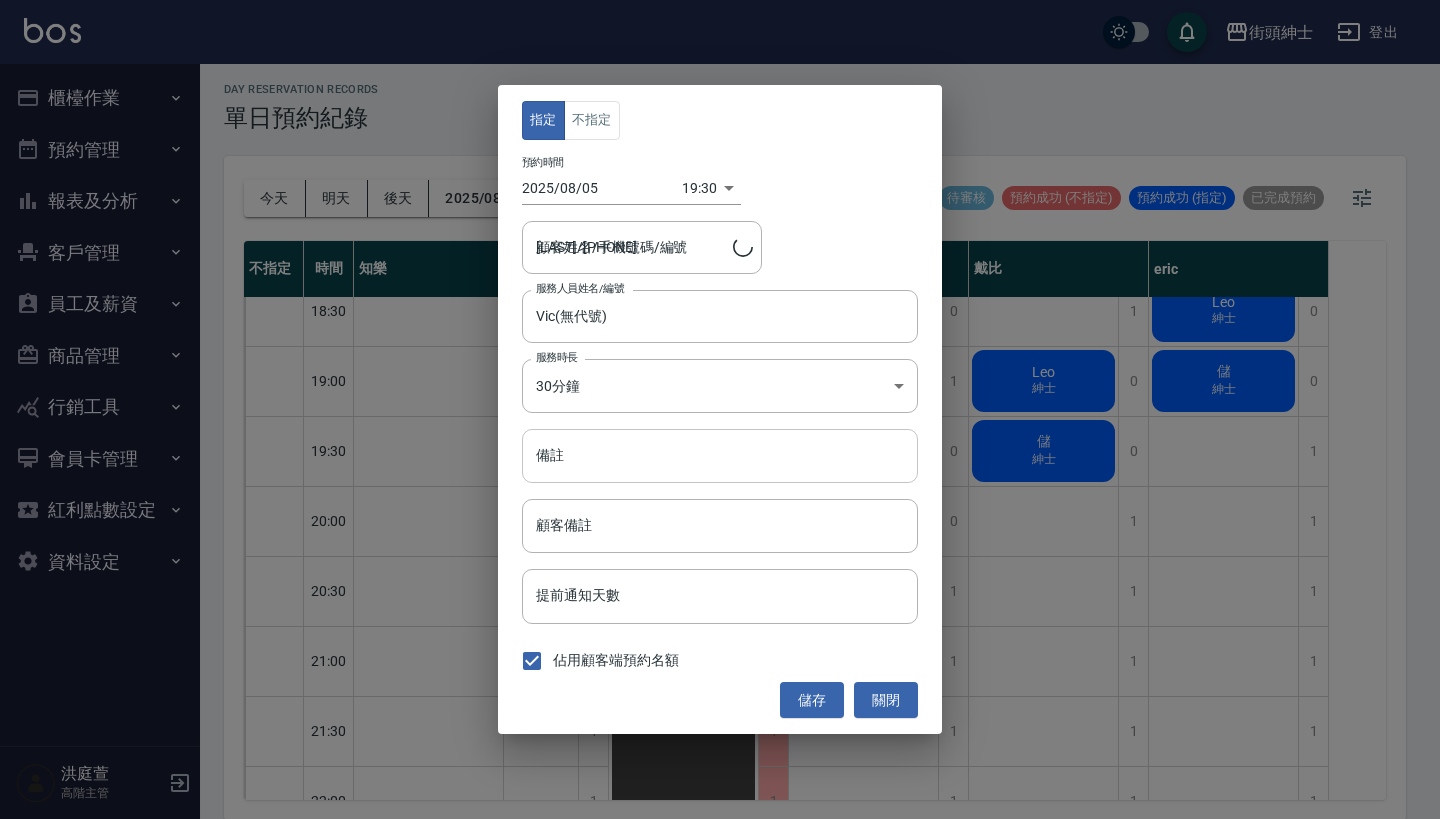 click on "備註" at bounding box center (720, 456) 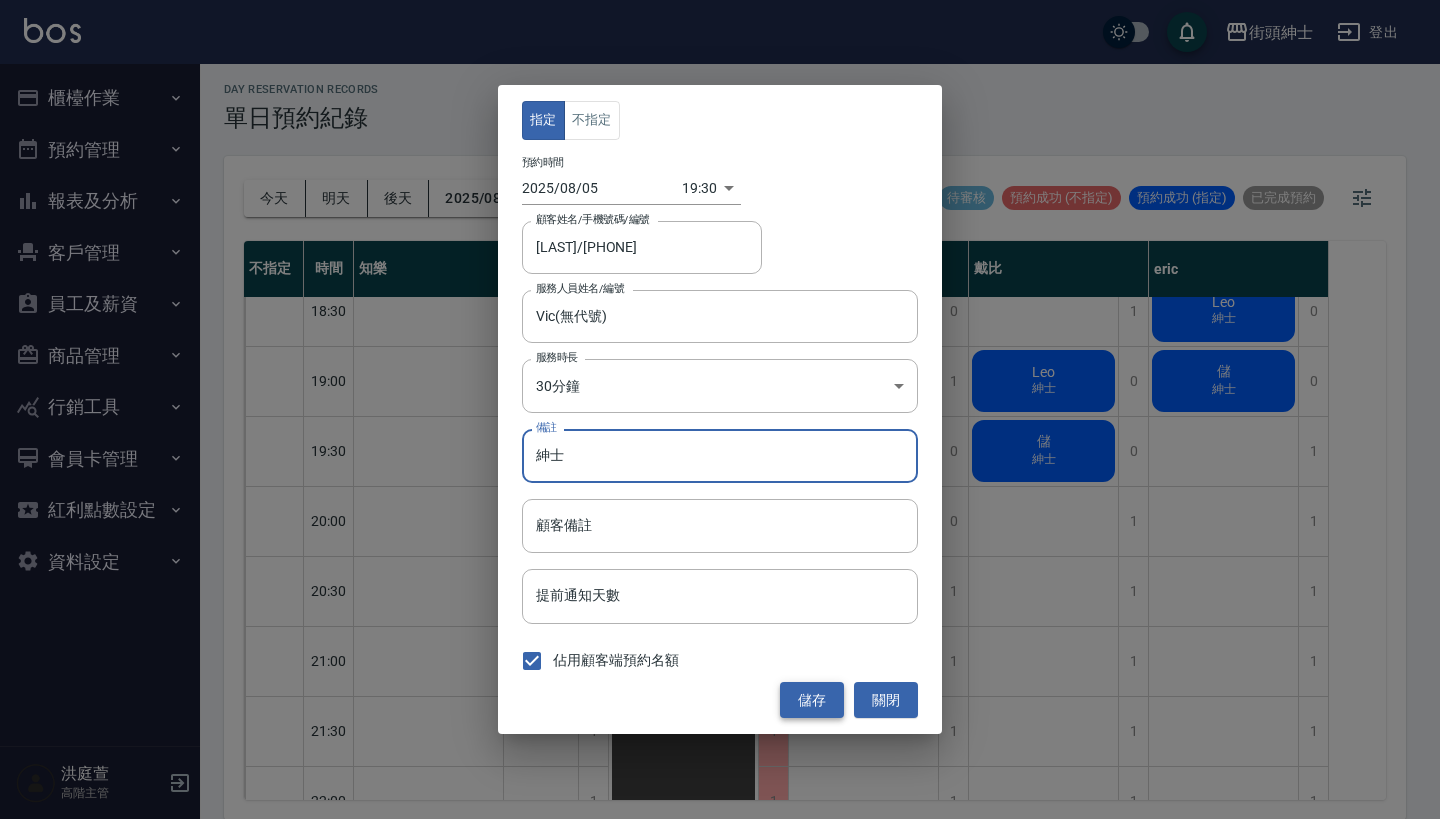 type on "紳士" 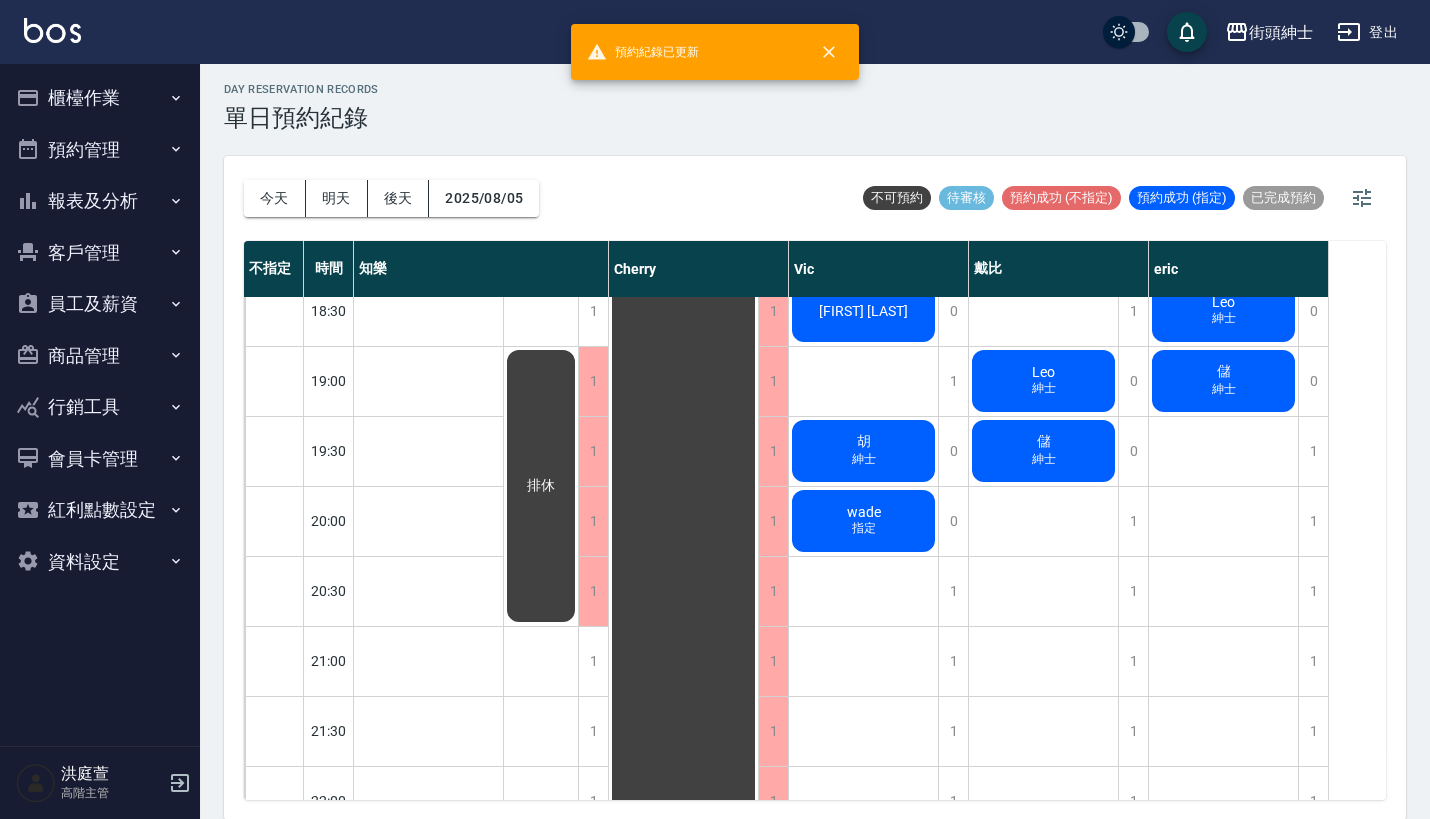 click on "胡 紳士" at bounding box center (428, -319) 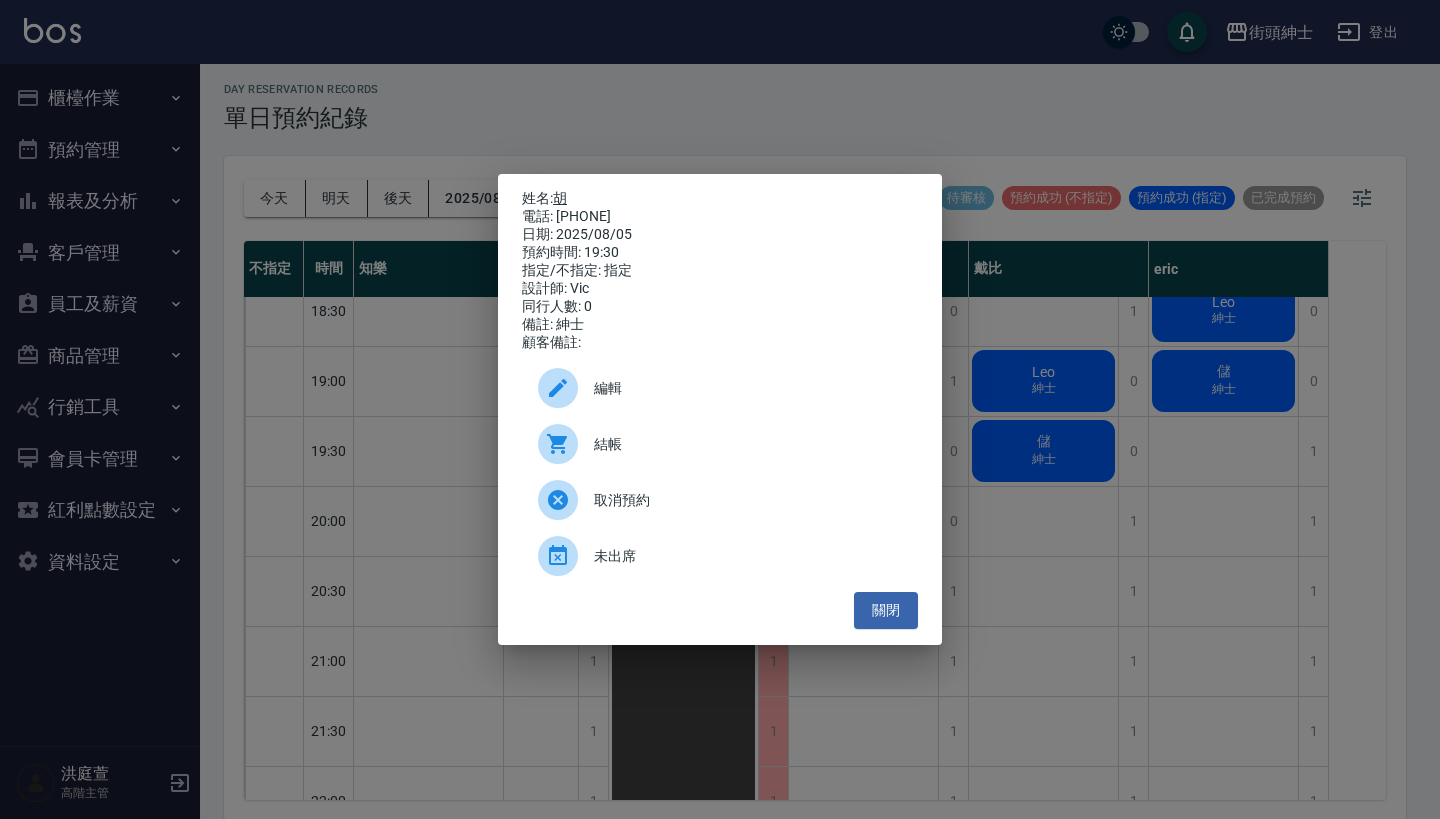 drag, startPoint x: 661, startPoint y: 225, endPoint x: 563, endPoint y: 198, distance: 101.65137 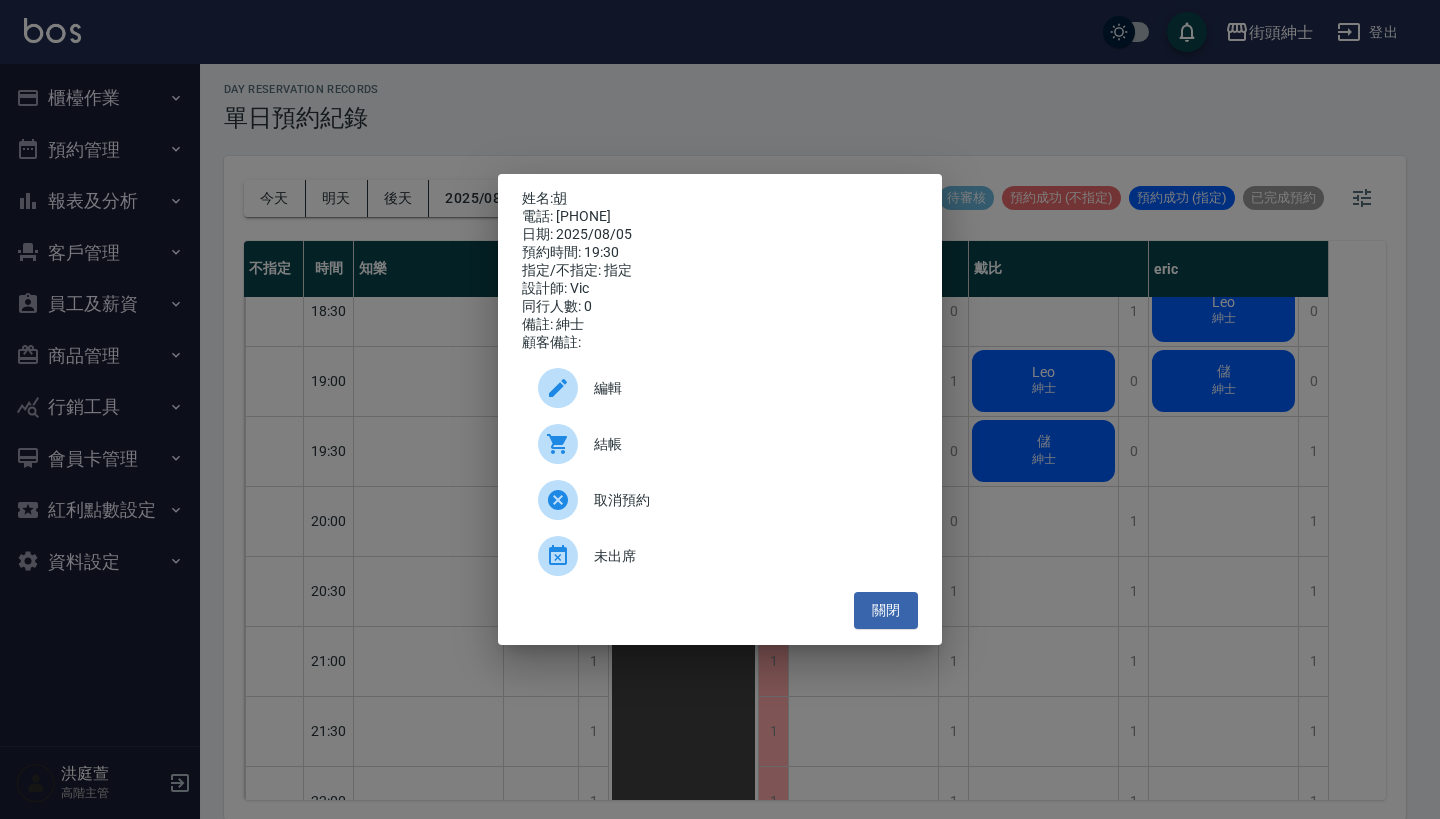 click on "電話: 0977655039" at bounding box center [720, 217] 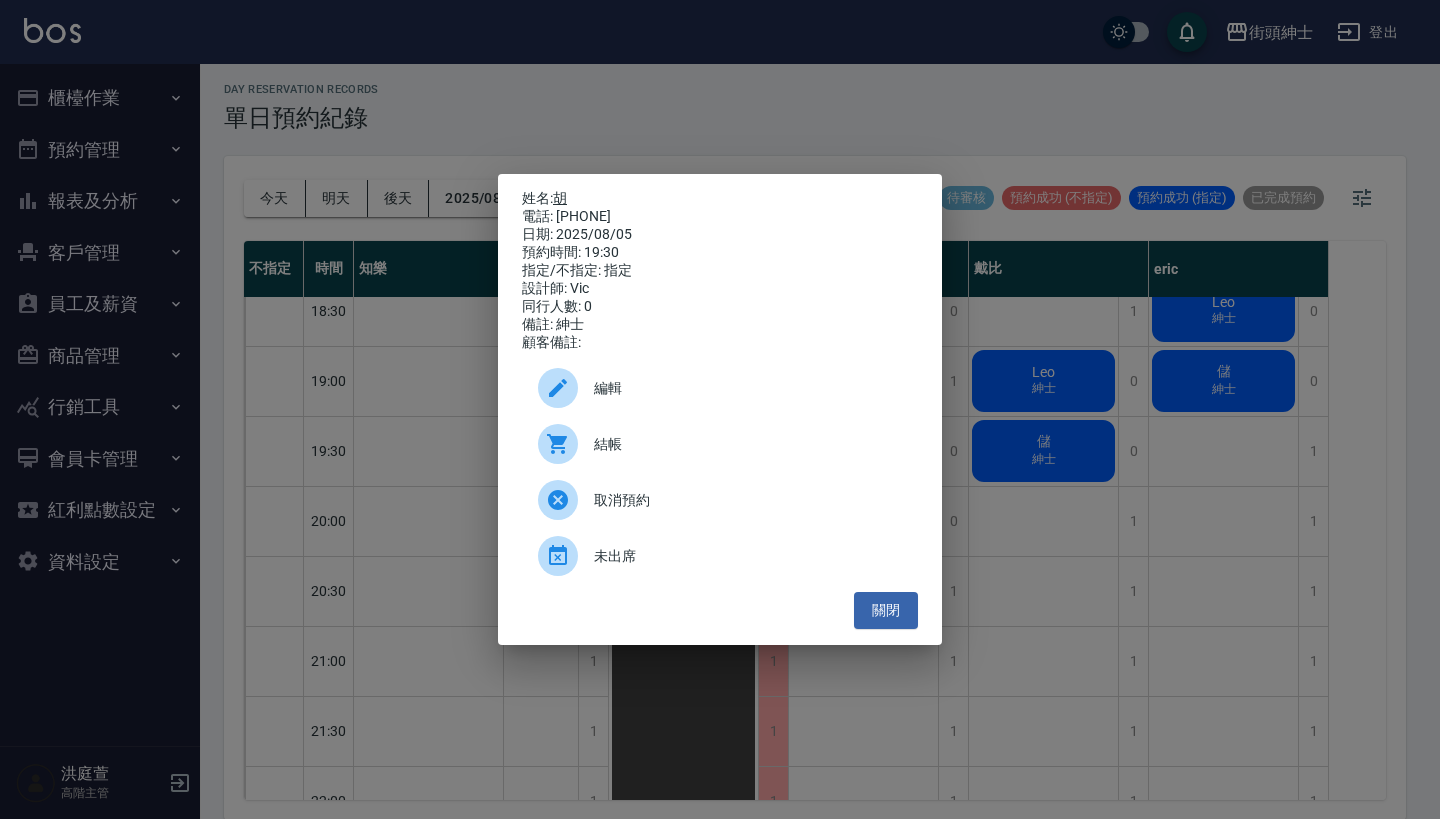 drag, startPoint x: 651, startPoint y: 212, endPoint x: 563, endPoint y: 192, distance: 90.24411 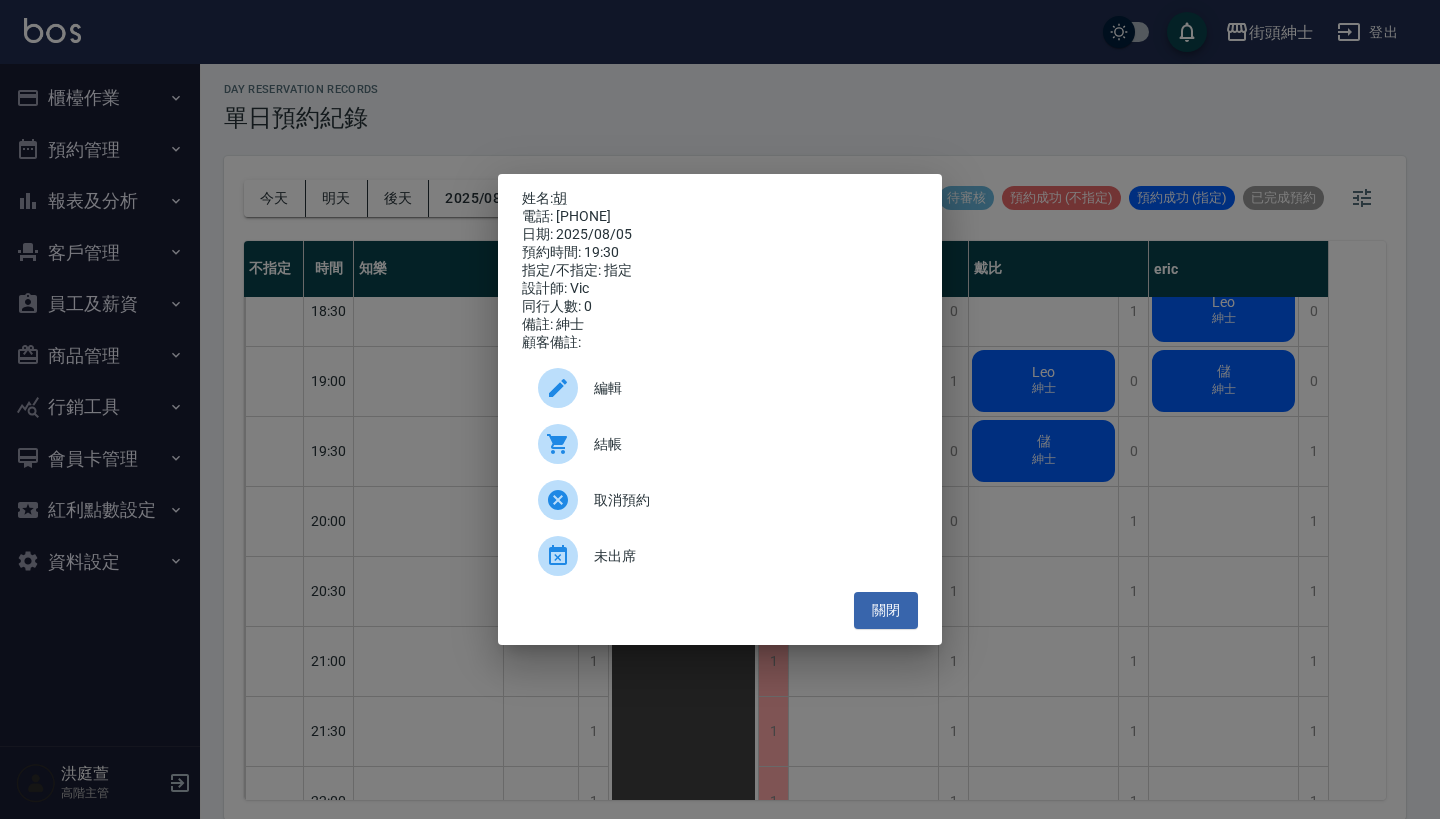 copy on "姓名:  胡 電話: 0977655039" 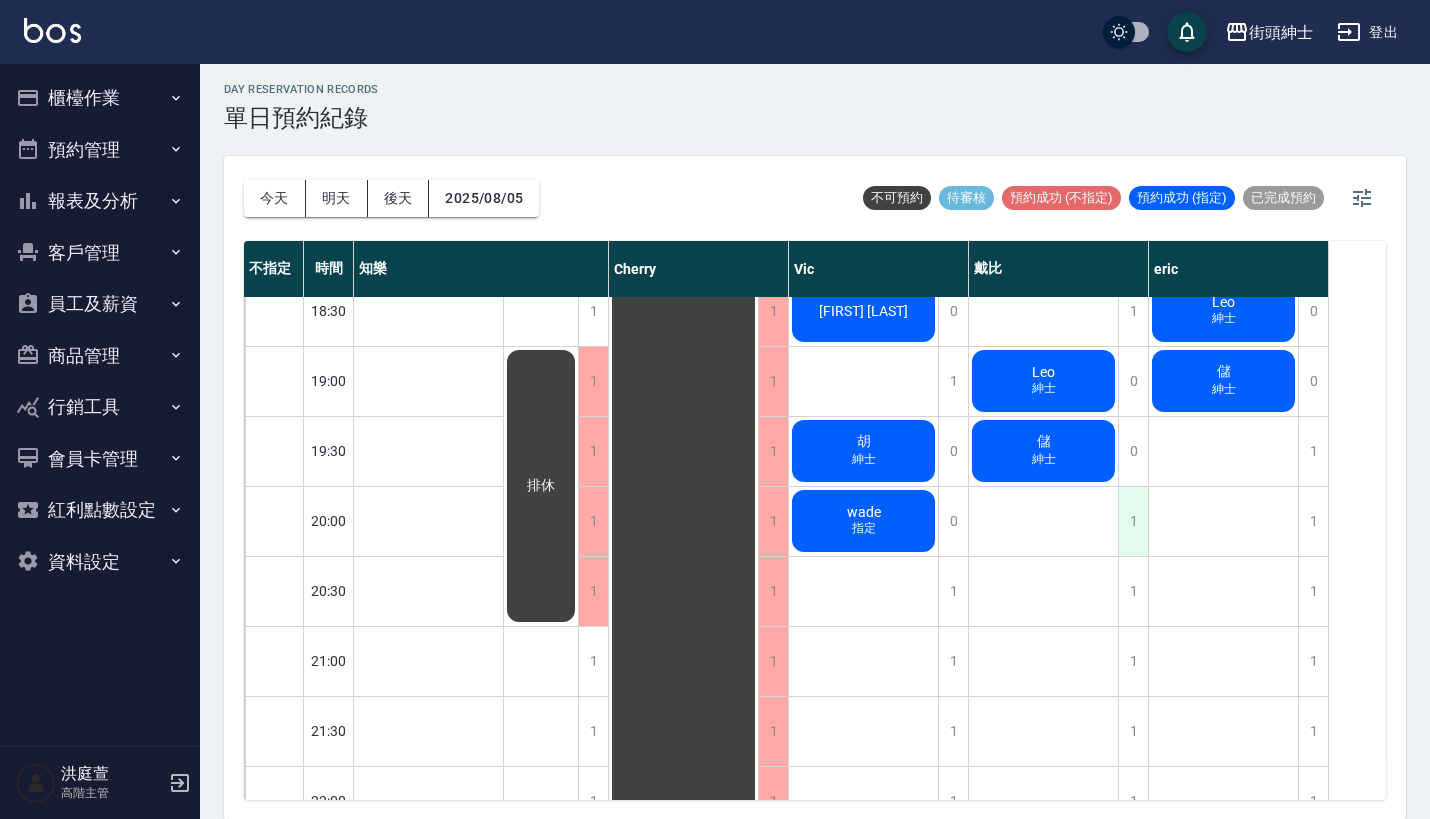 click on "1" at bounding box center (1133, 521) 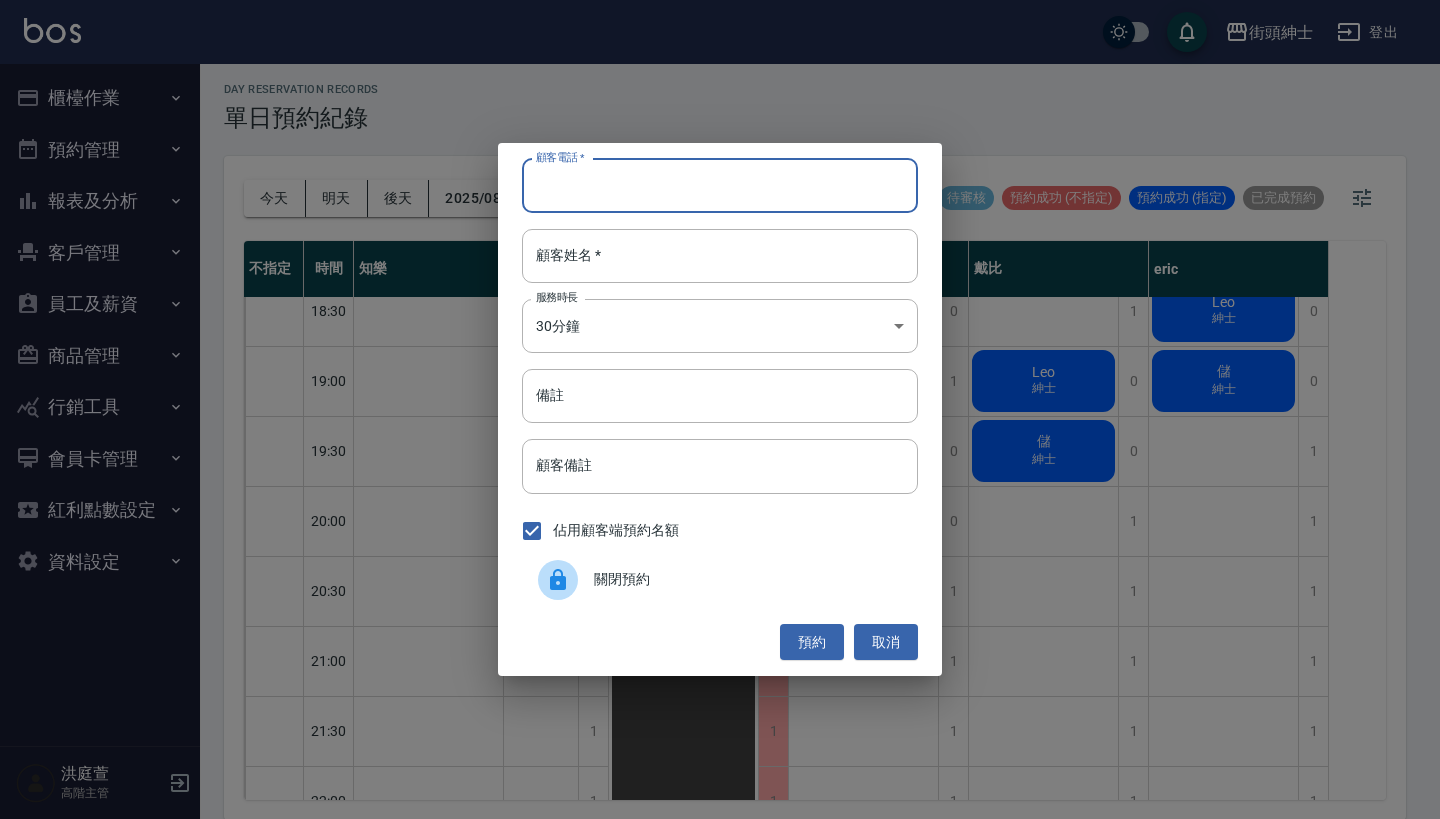 paste on "胡 電話: 0977655039" 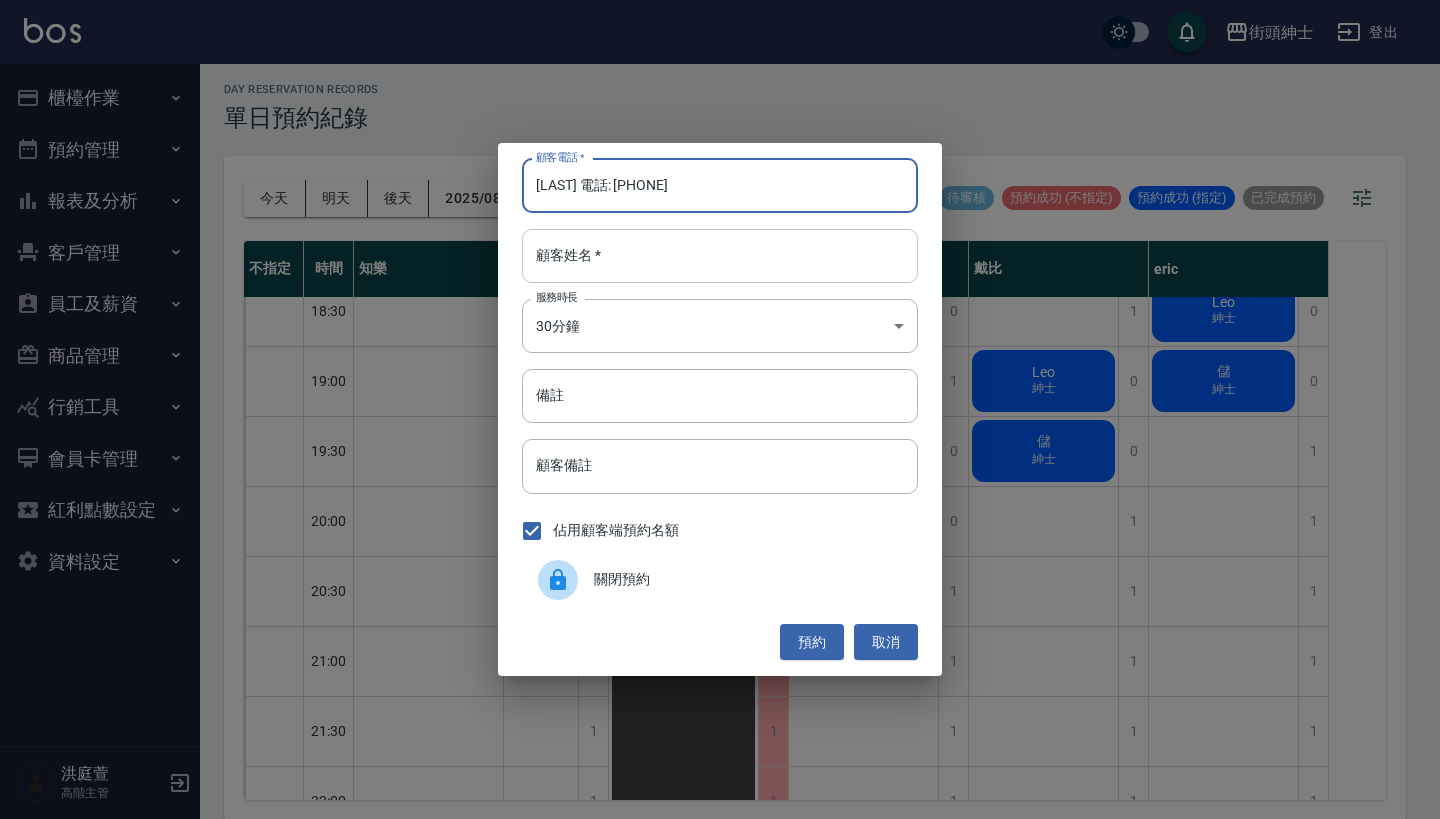 type on "胡 電話: 0977655039" 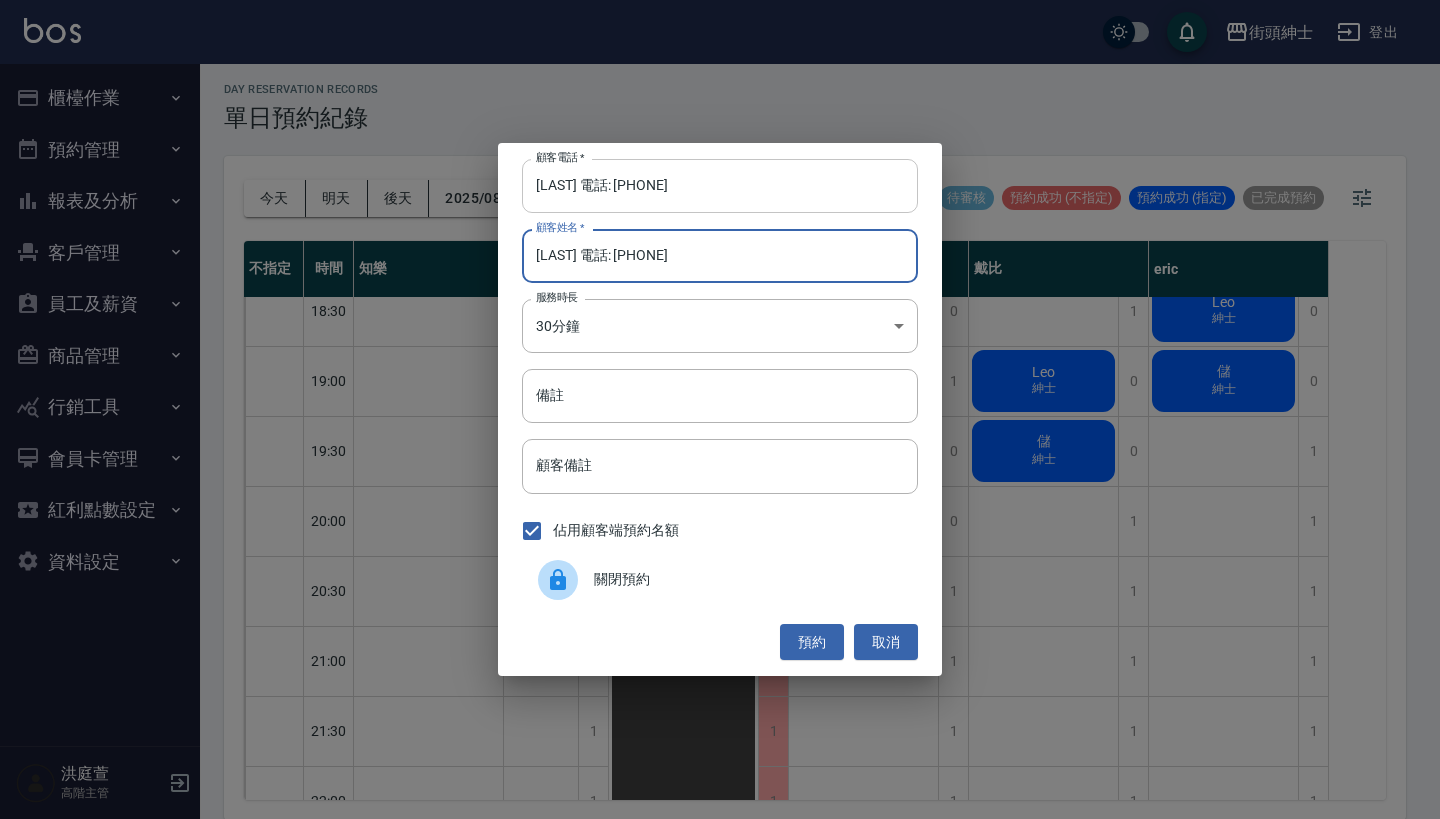type on "胡 電話: 0977655039" 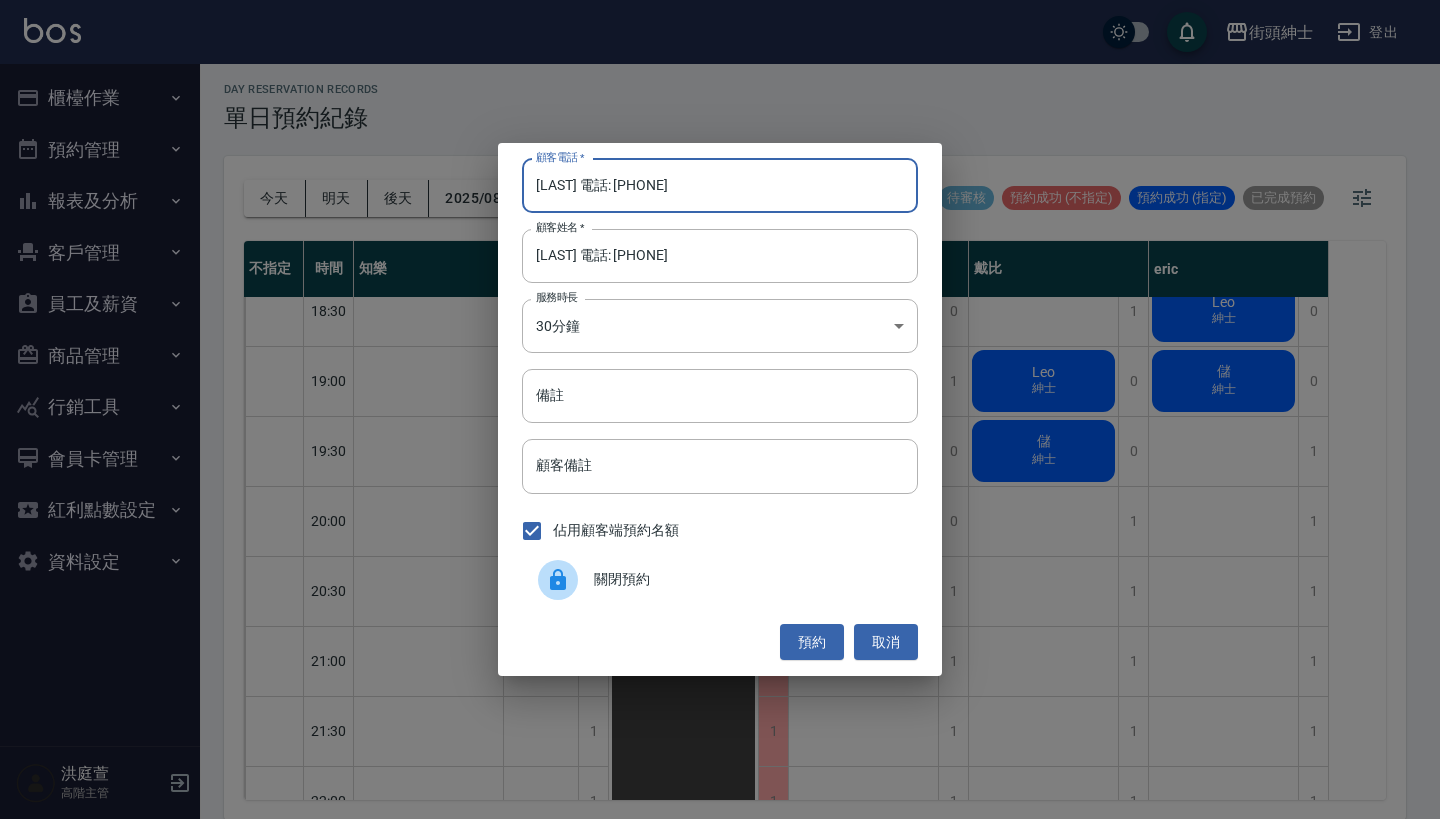 drag, startPoint x: 590, startPoint y: 191, endPoint x: 475, endPoint y: 175, distance: 116.10771 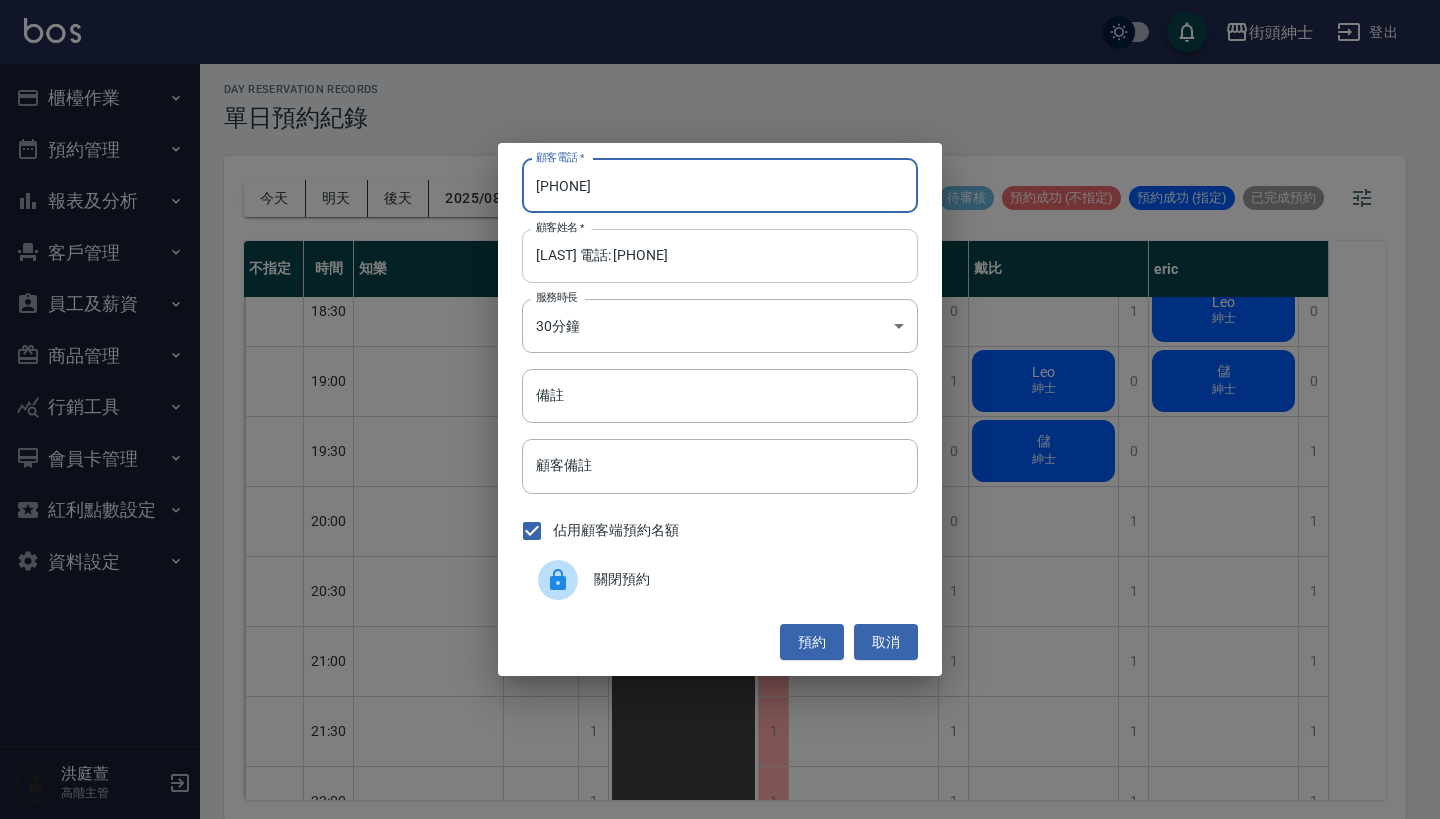type on "0977655039" 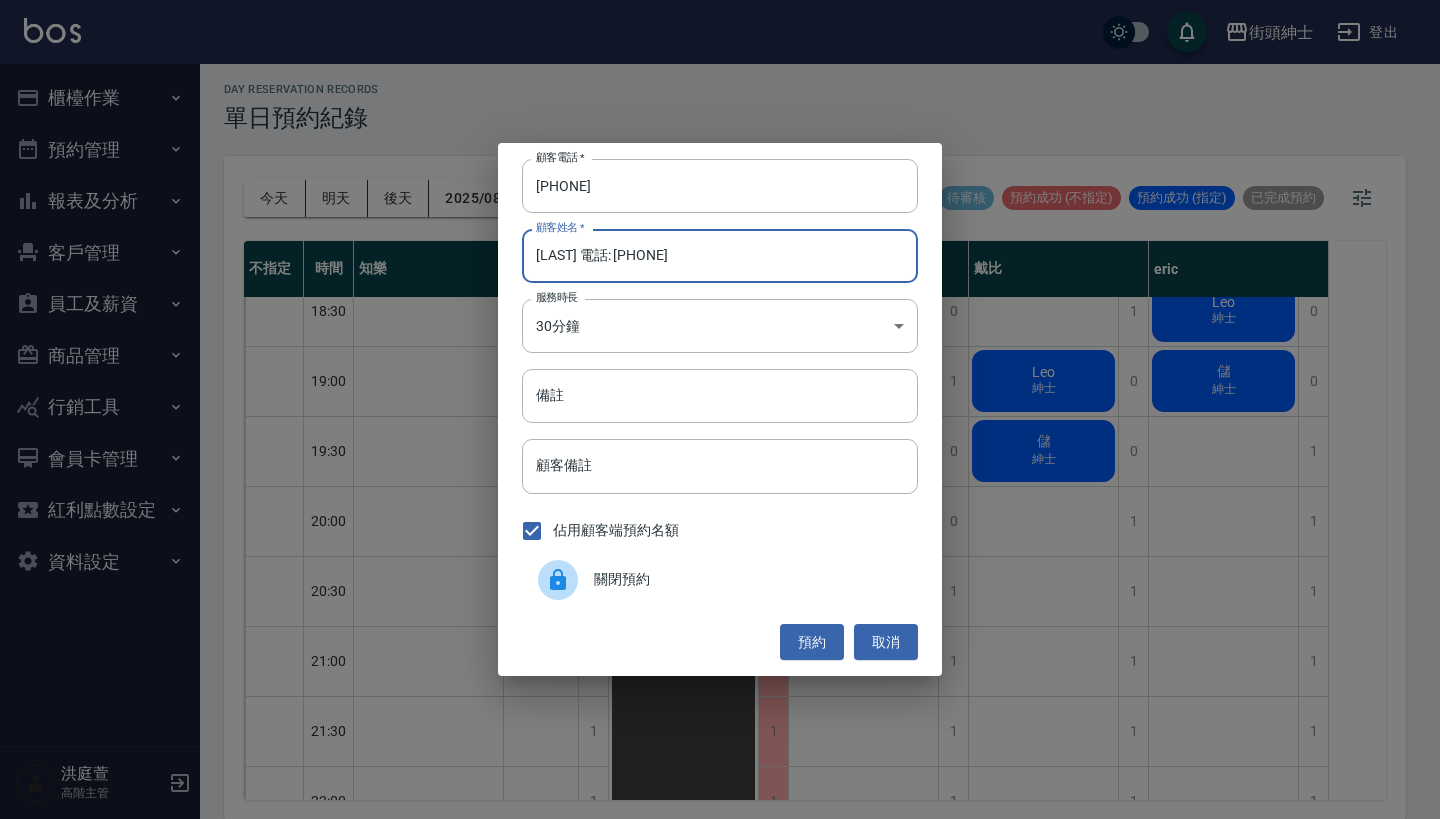 drag, startPoint x: 693, startPoint y: 266, endPoint x: 549, endPoint y: 254, distance: 144.49913 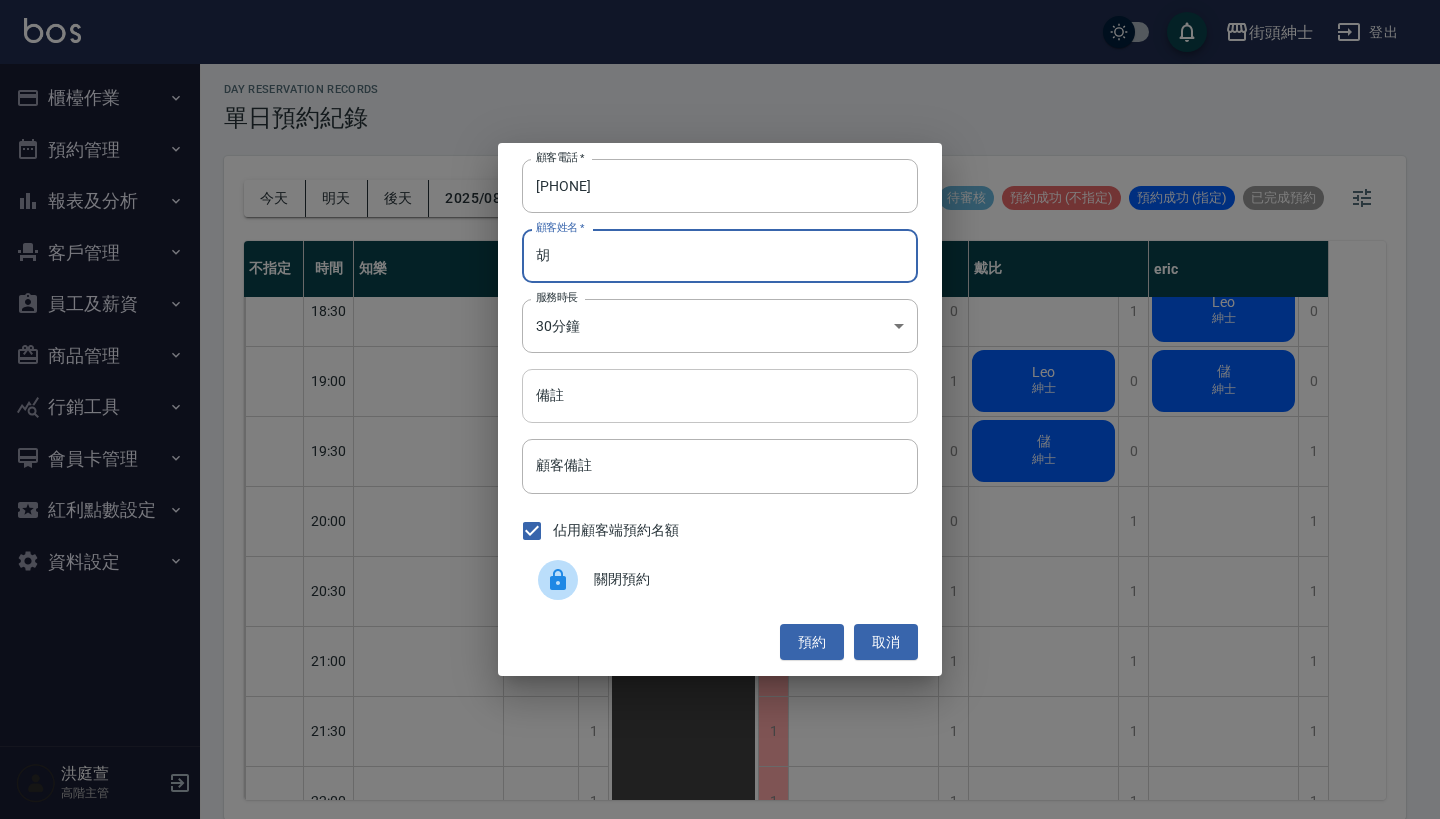 type on "胡" 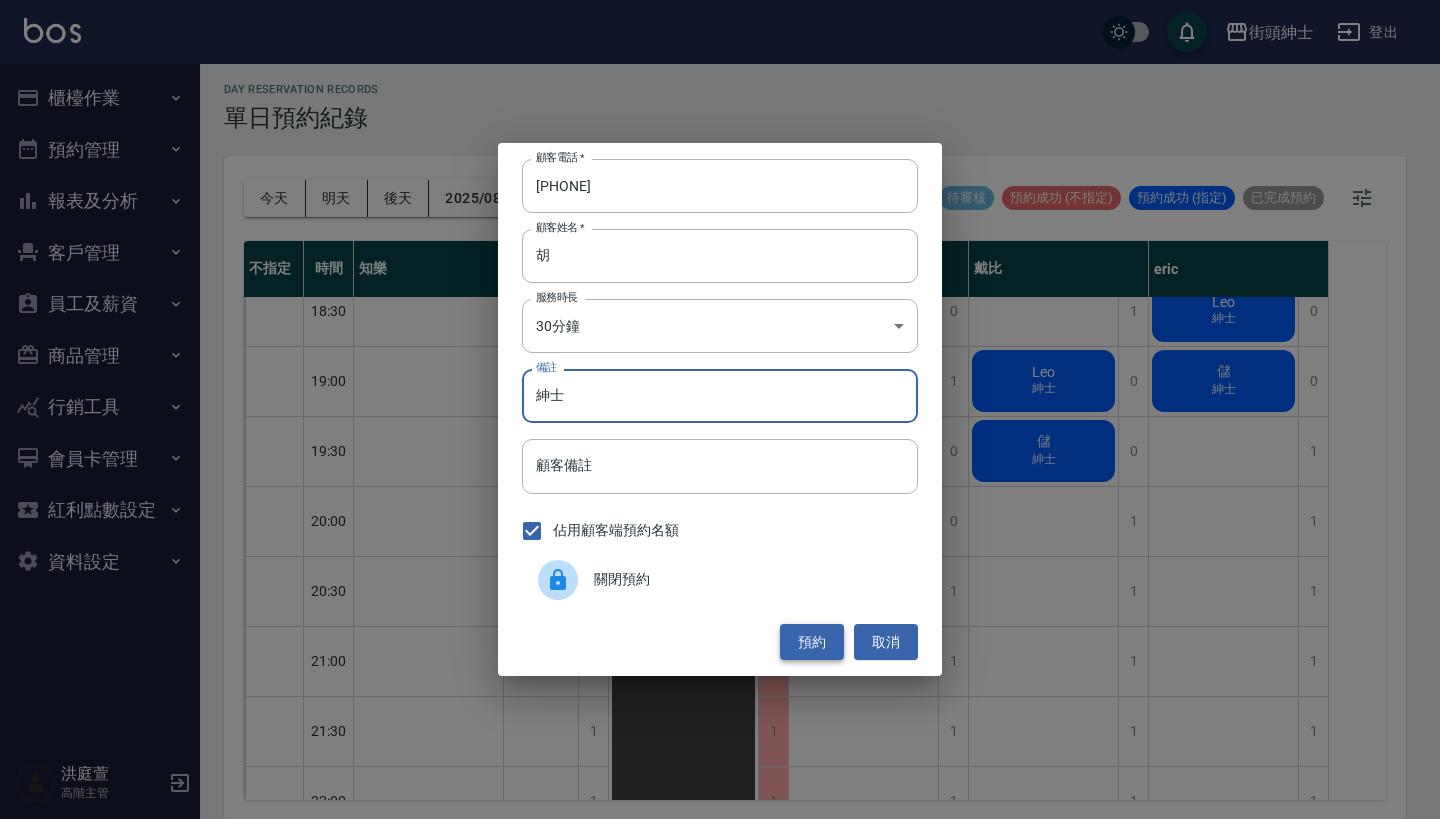type on "紳士" 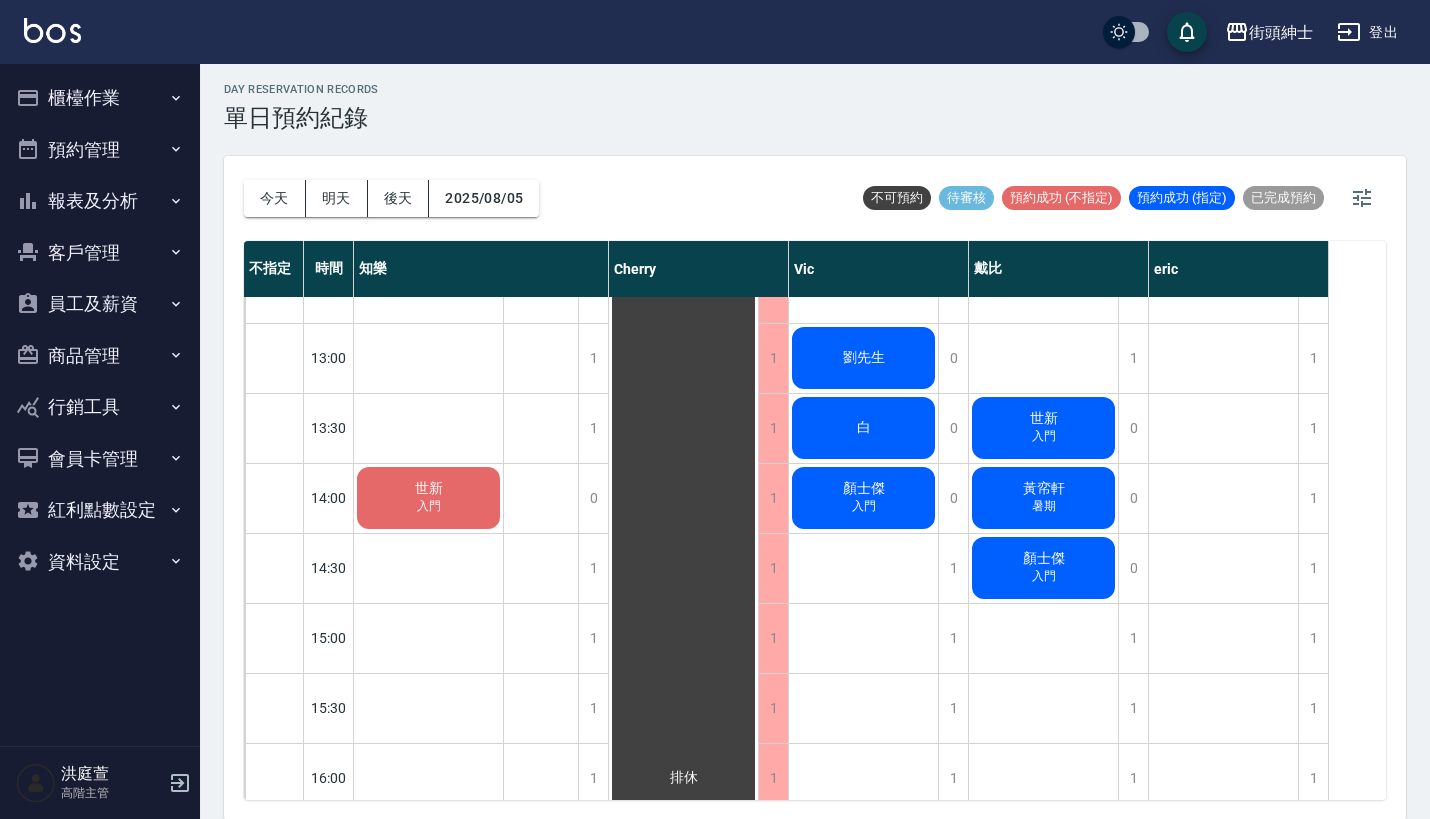 scroll, scrollTop: 434, scrollLeft: 0, axis: vertical 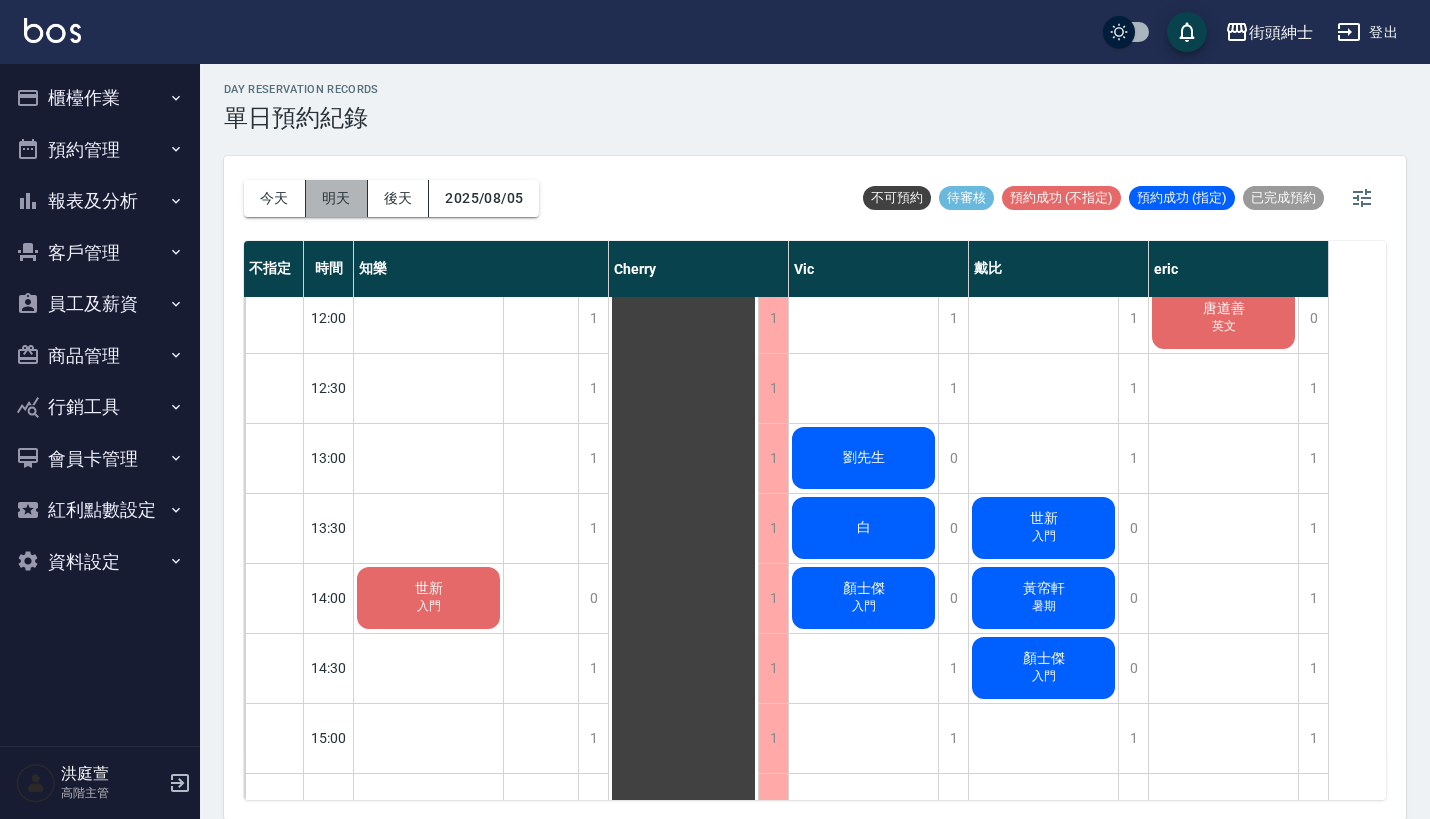 click on "明天" at bounding box center (337, 198) 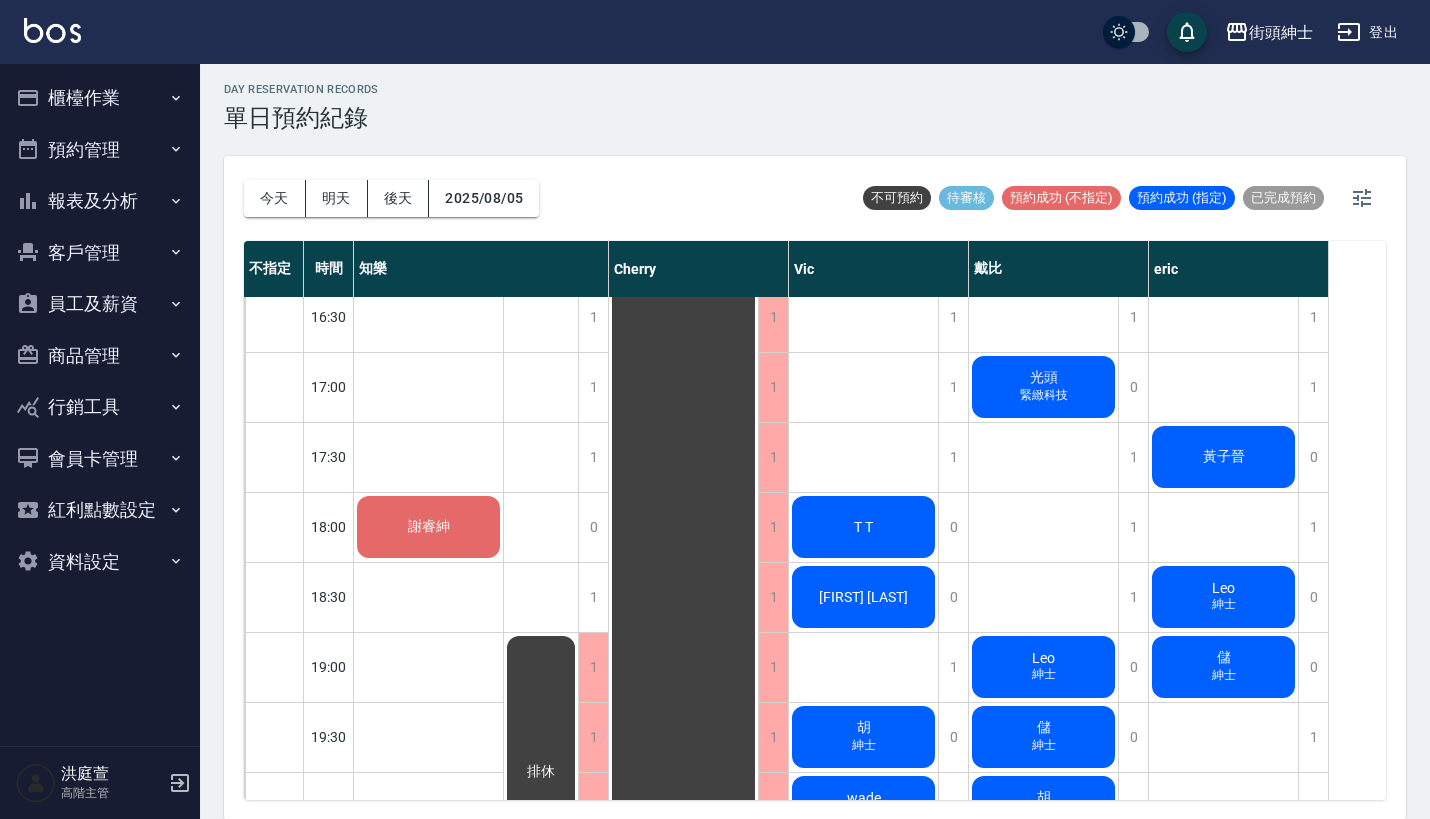 scroll, scrollTop: 1109, scrollLeft: 0, axis: vertical 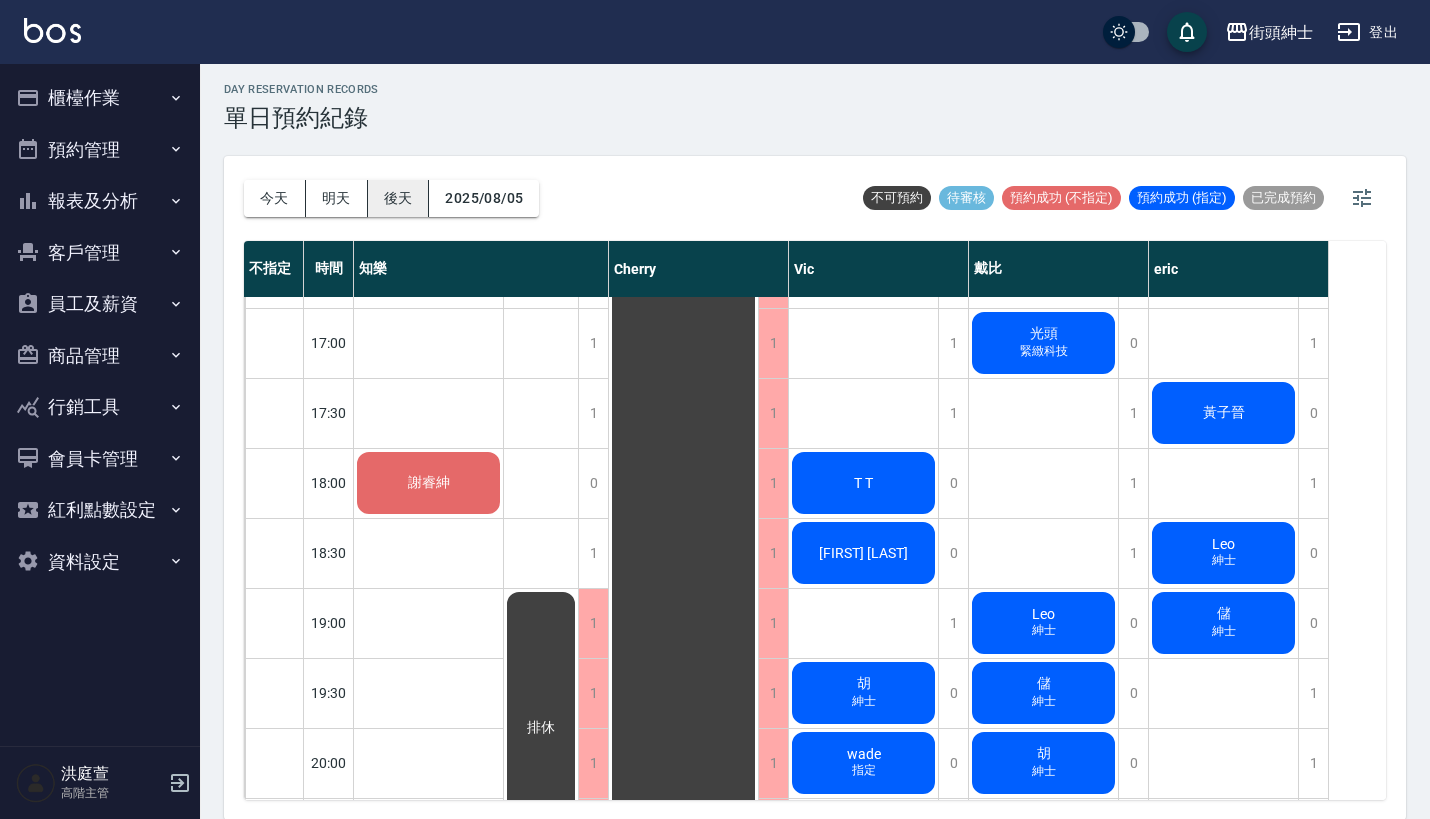 click on "後天" at bounding box center (399, 198) 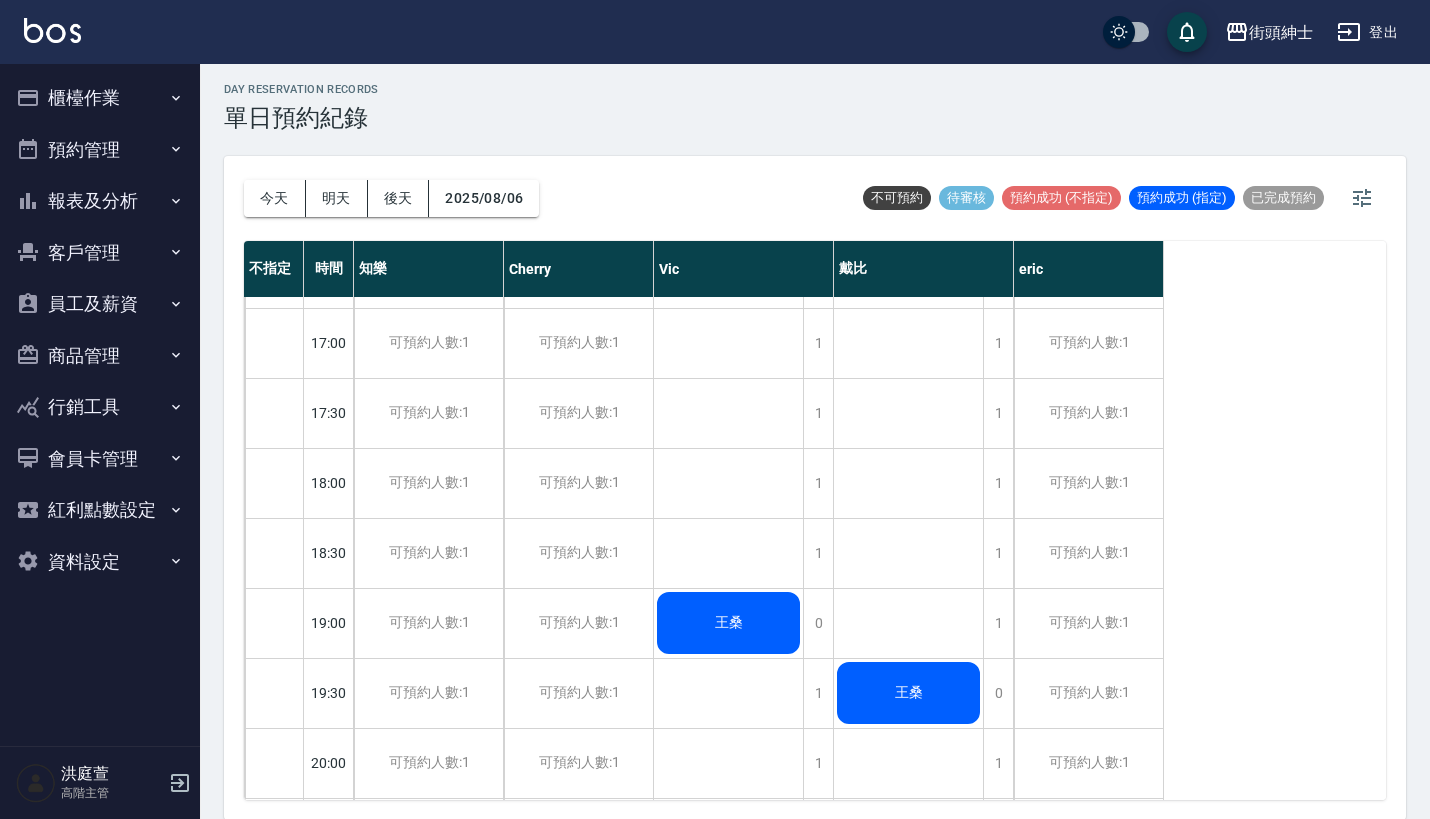 scroll, scrollTop: 1582, scrollLeft: 0, axis: vertical 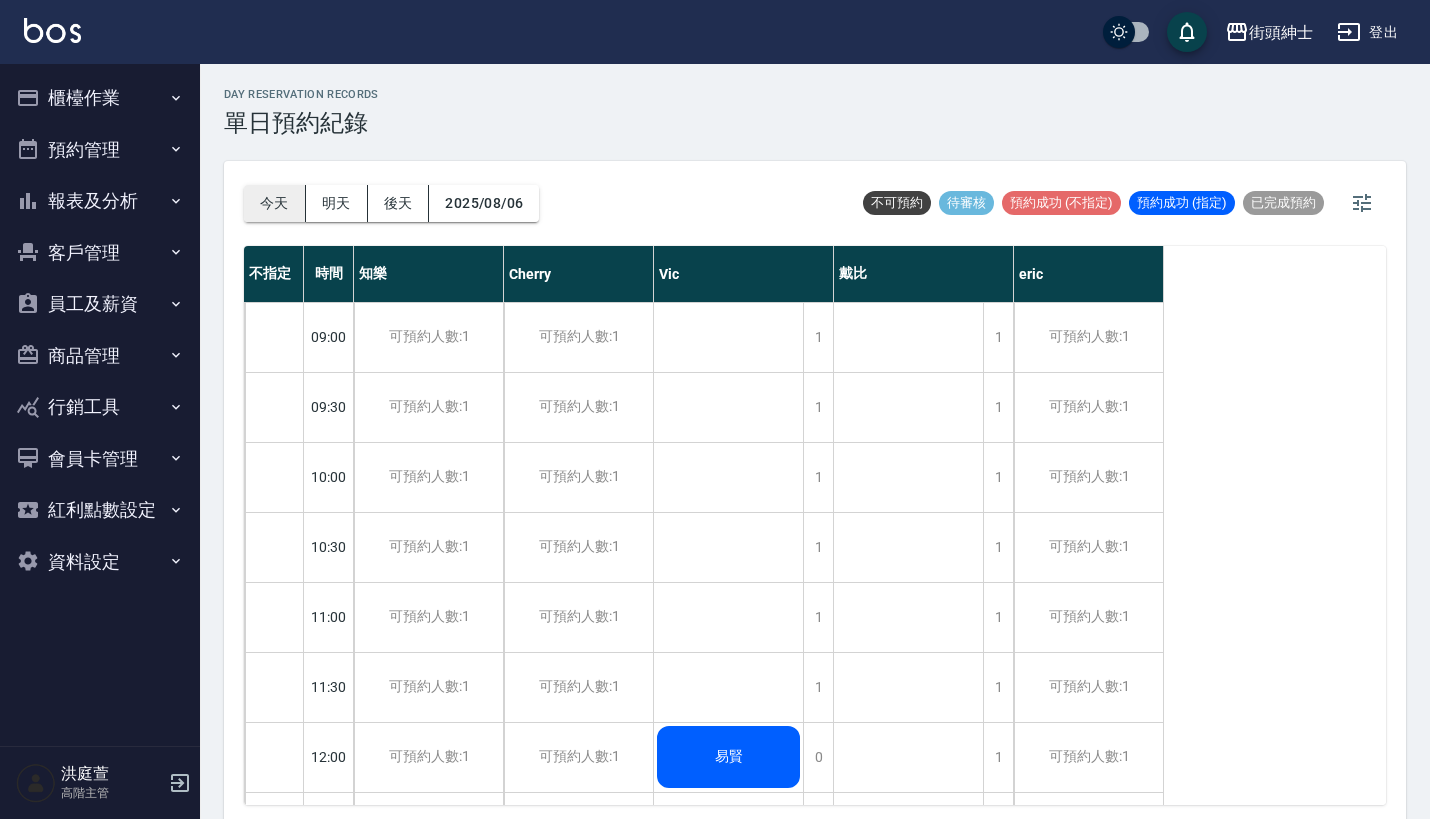 click on "今天" at bounding box center [275, 203] 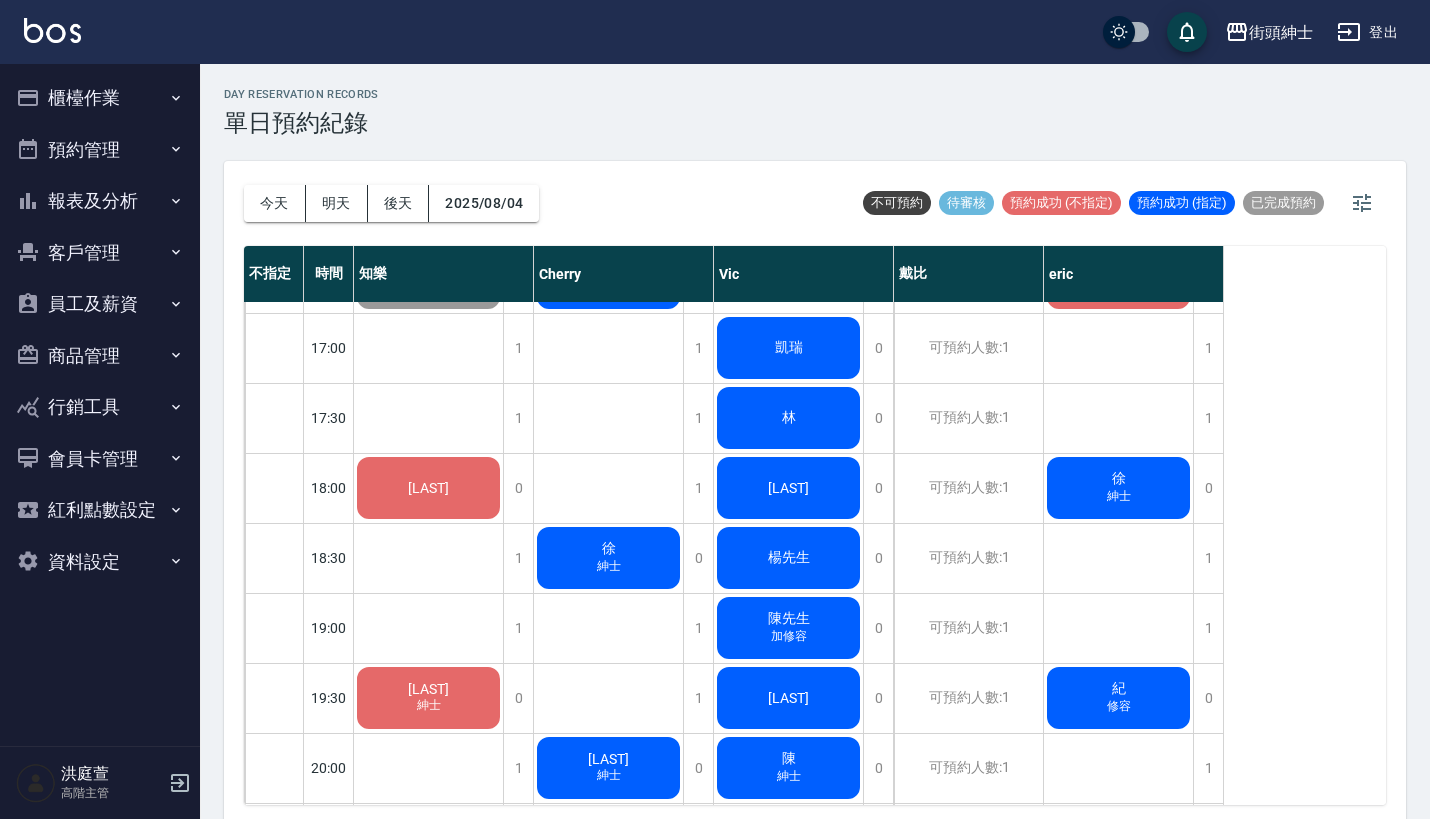 scroll, scrollTop: 1357, scrollLeft: 0, axis: vertical 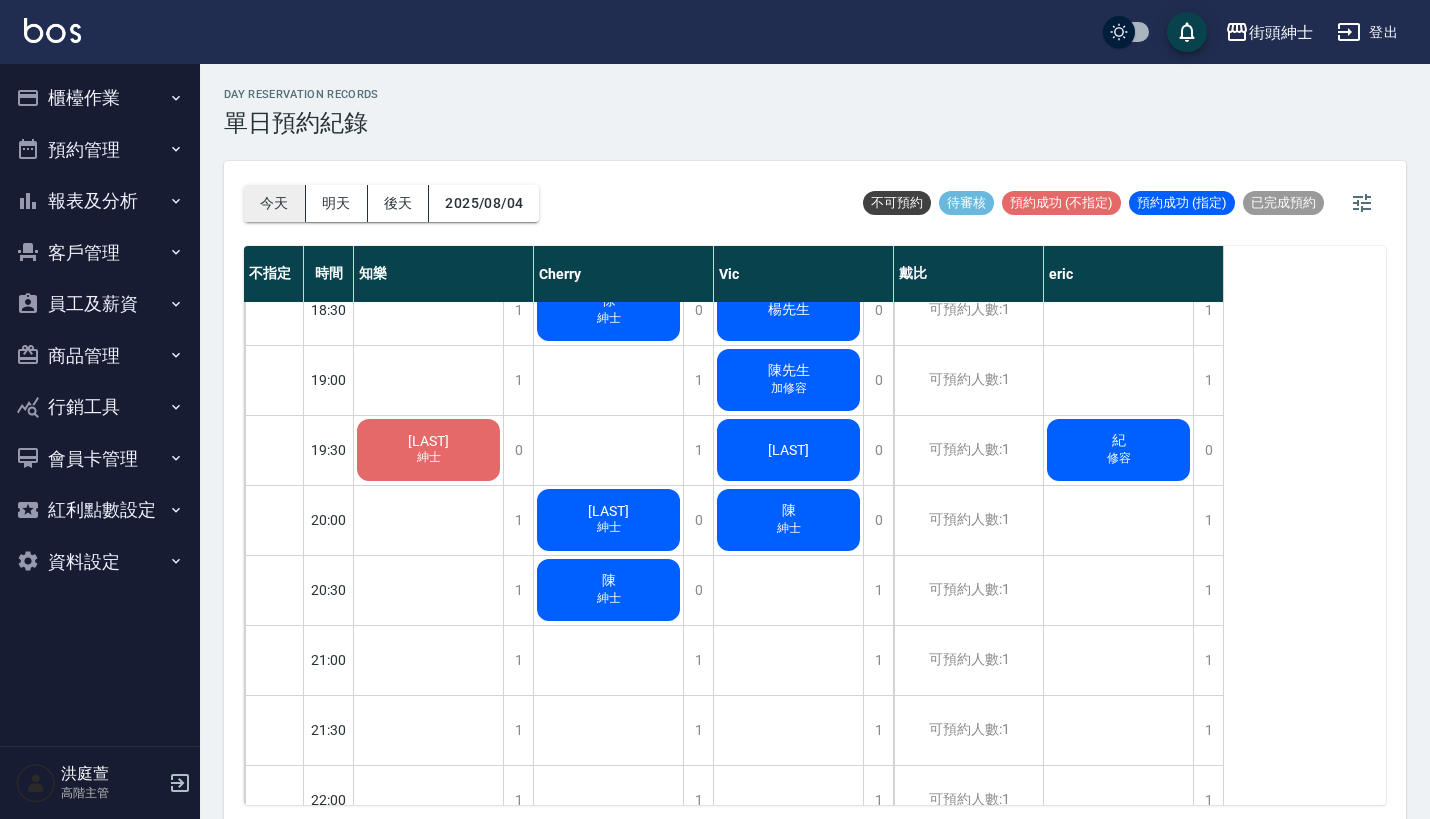 click on "今天" at bounding box center (275, 203) 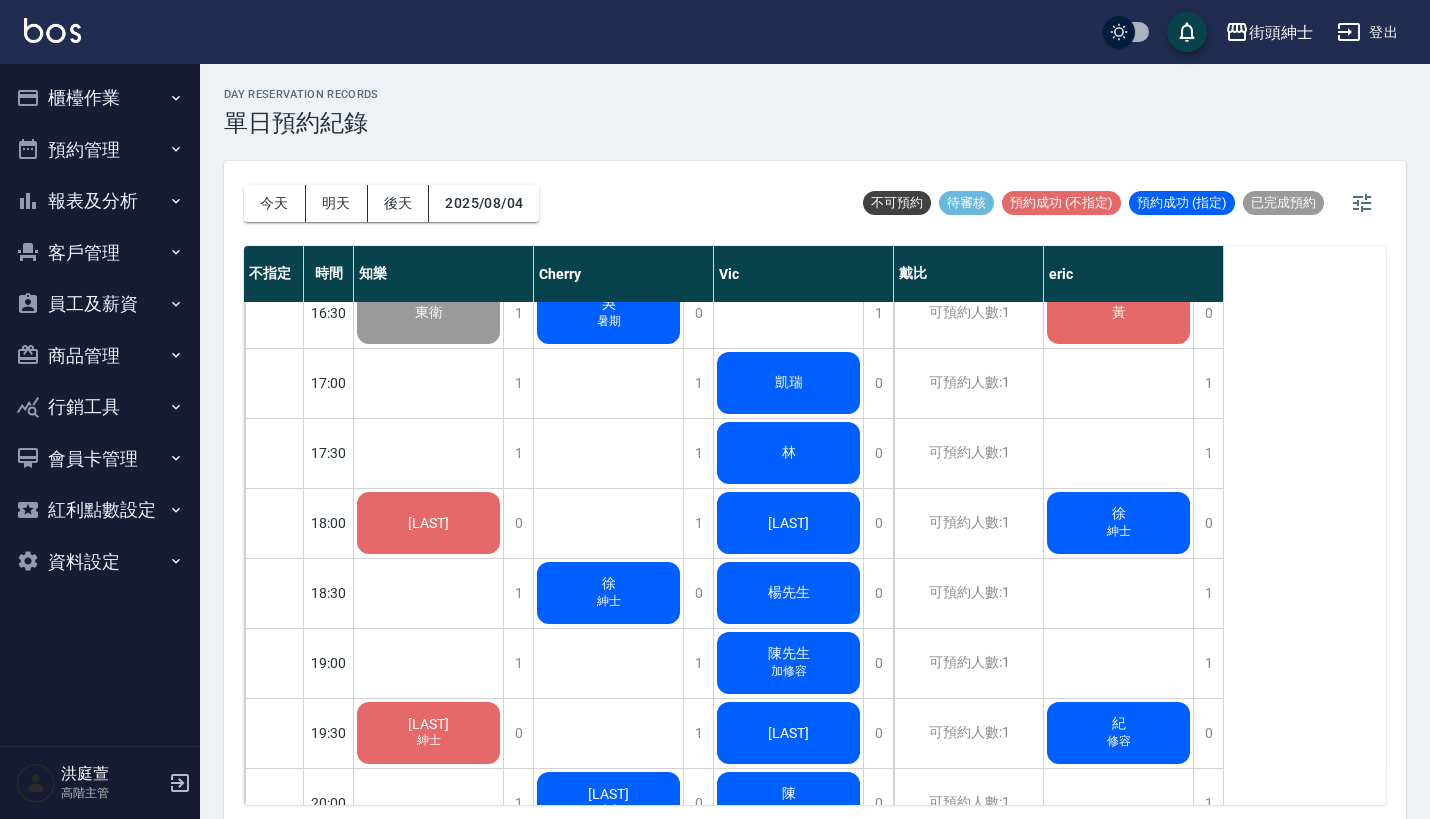 scroll, scrollTop: 1051, scrollLeft: 0, axis: vertical 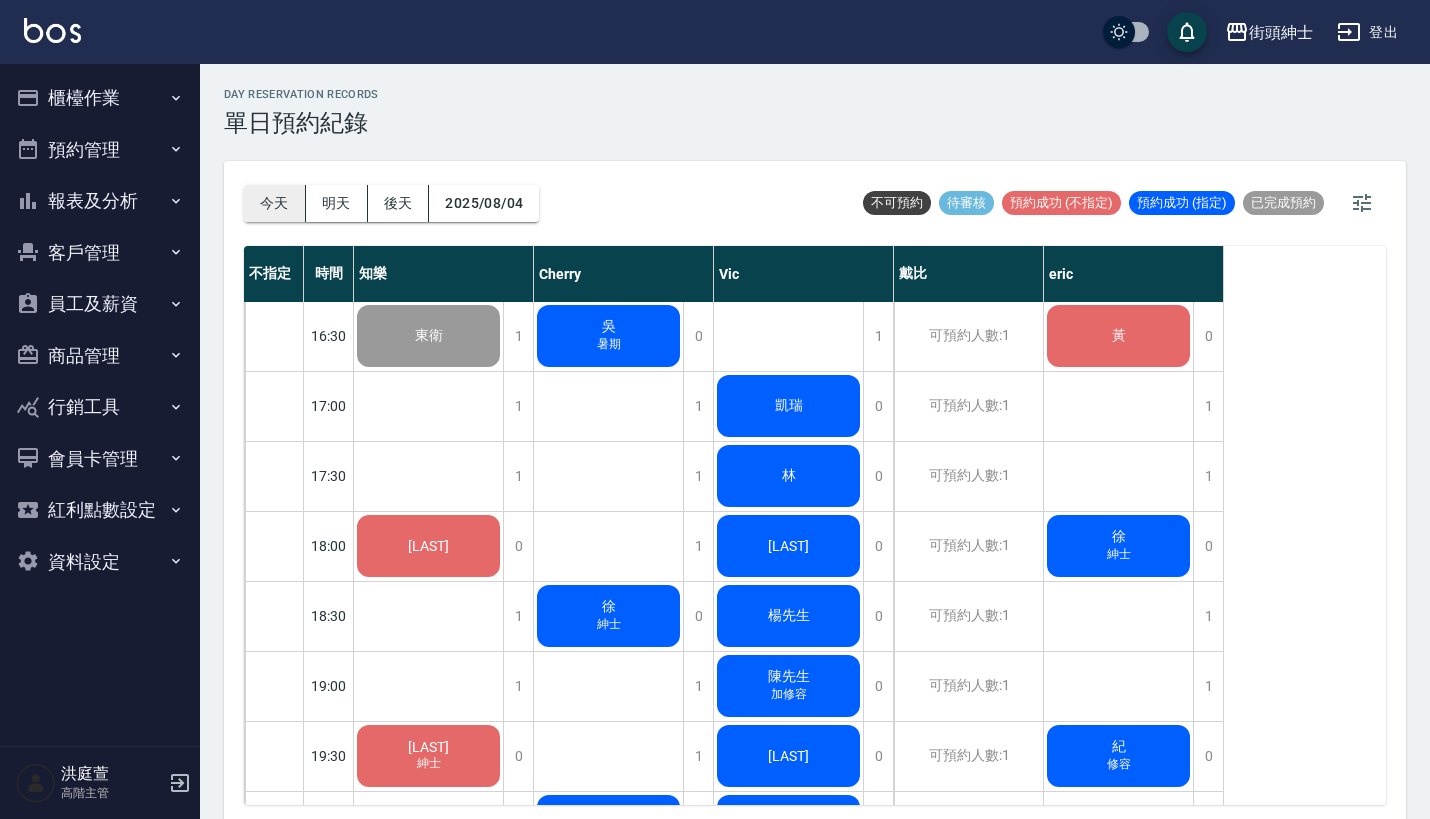 click on "今天" at bounding box center [275, 203] 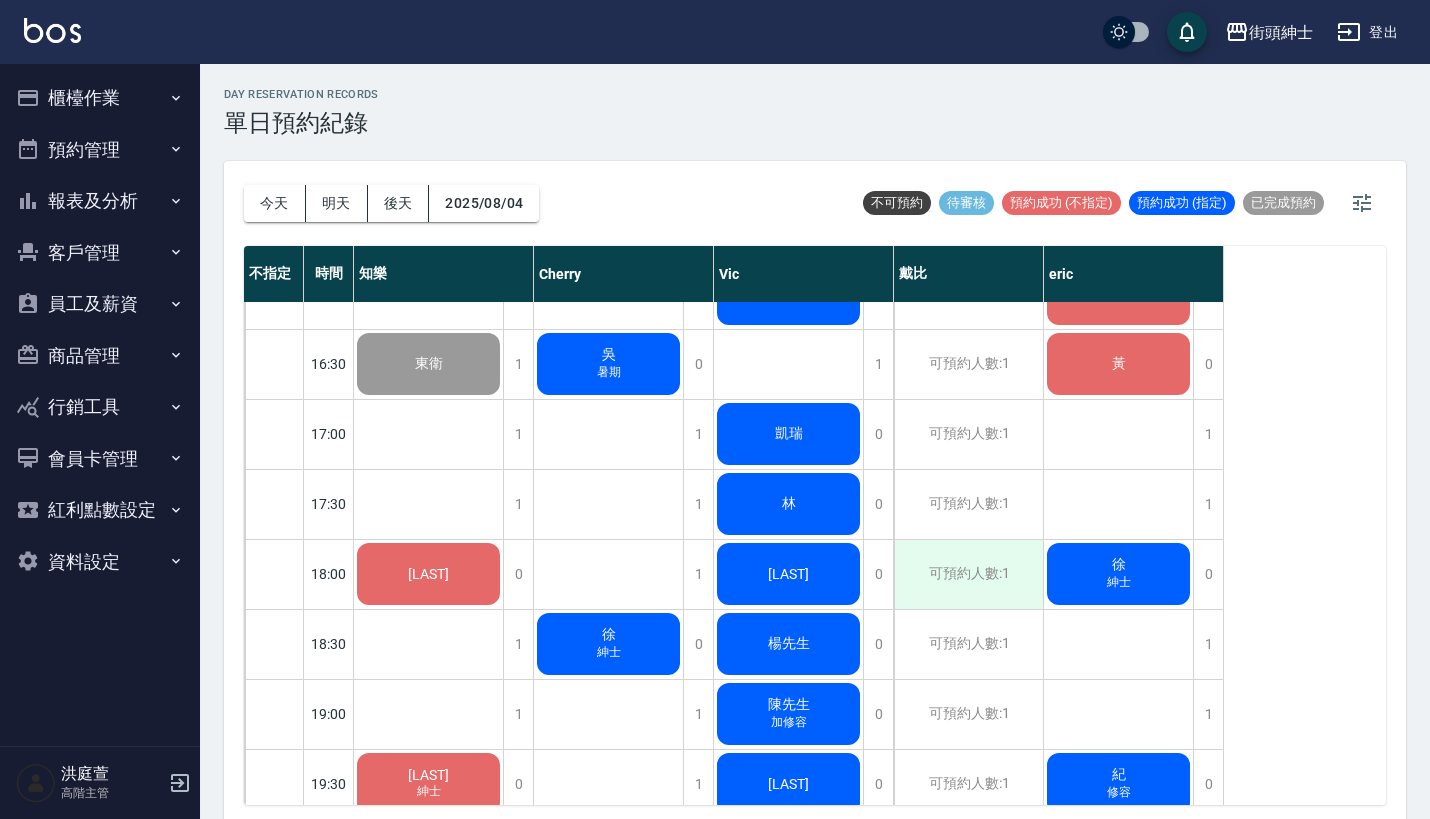 scroll, scrollTop: 1045, scrollLeft: 0, axis: vertical 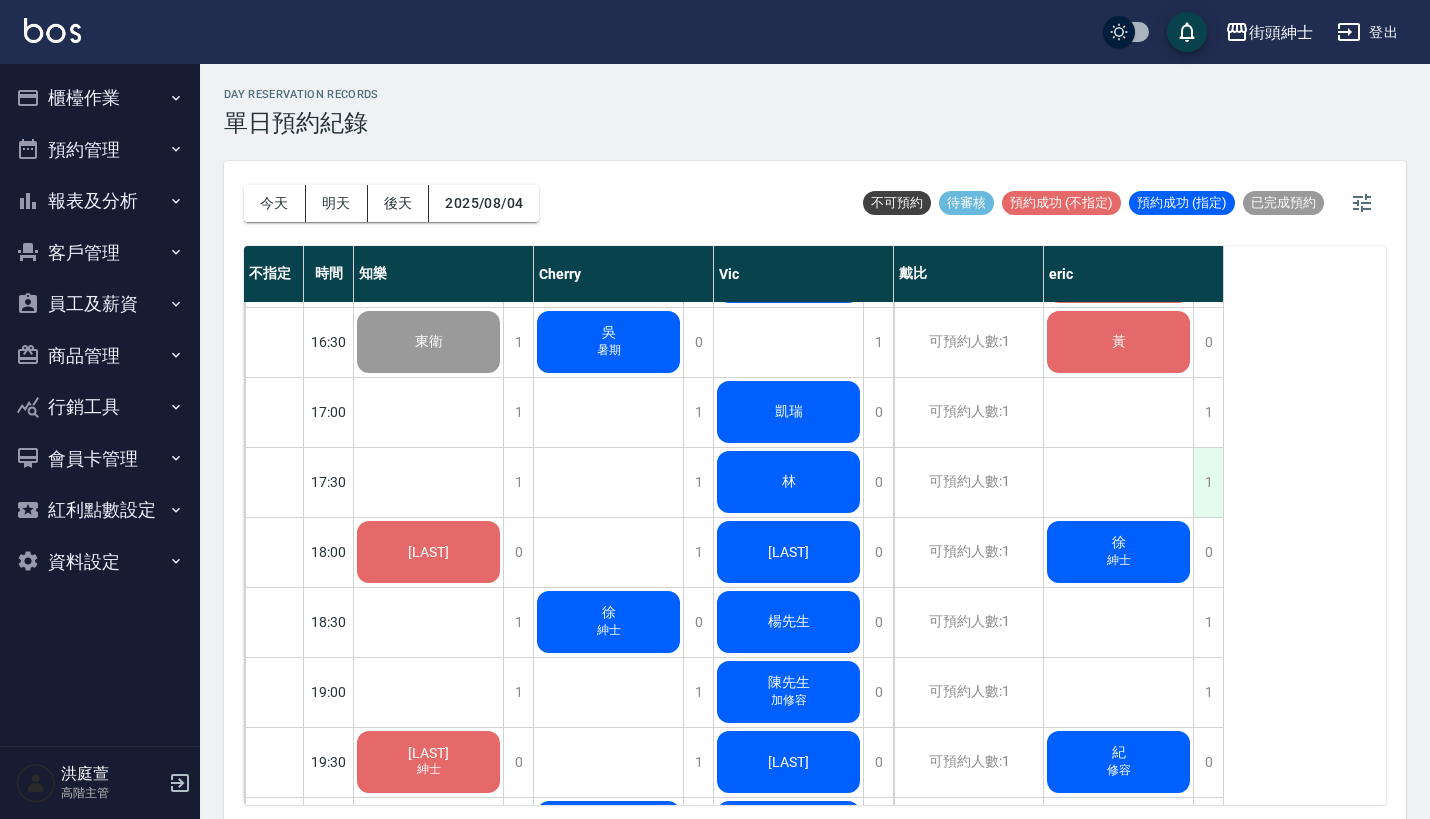 click on "1" at bounding box center [1208, 482] 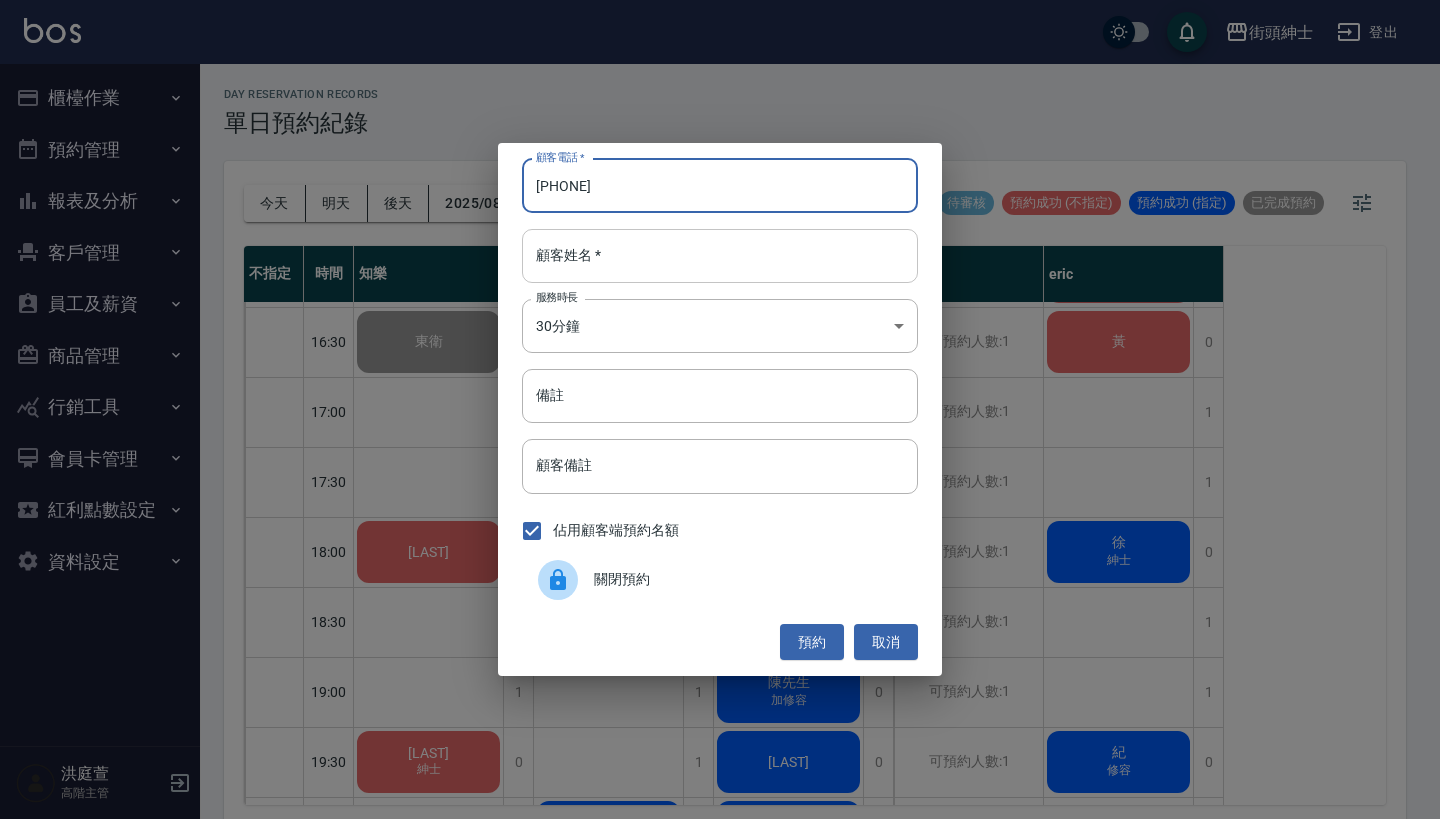 type on "0905656160" 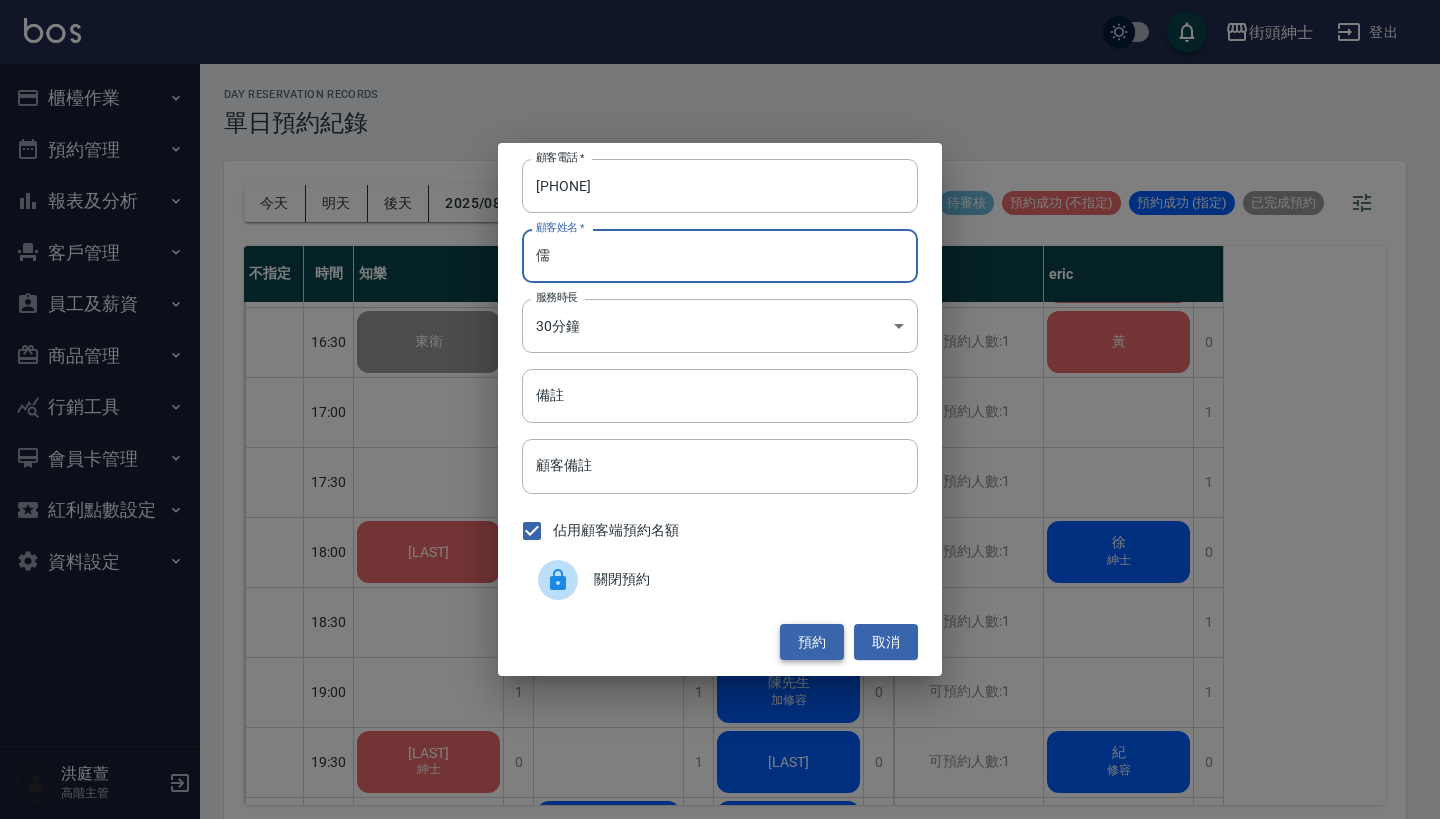 type on "儒" 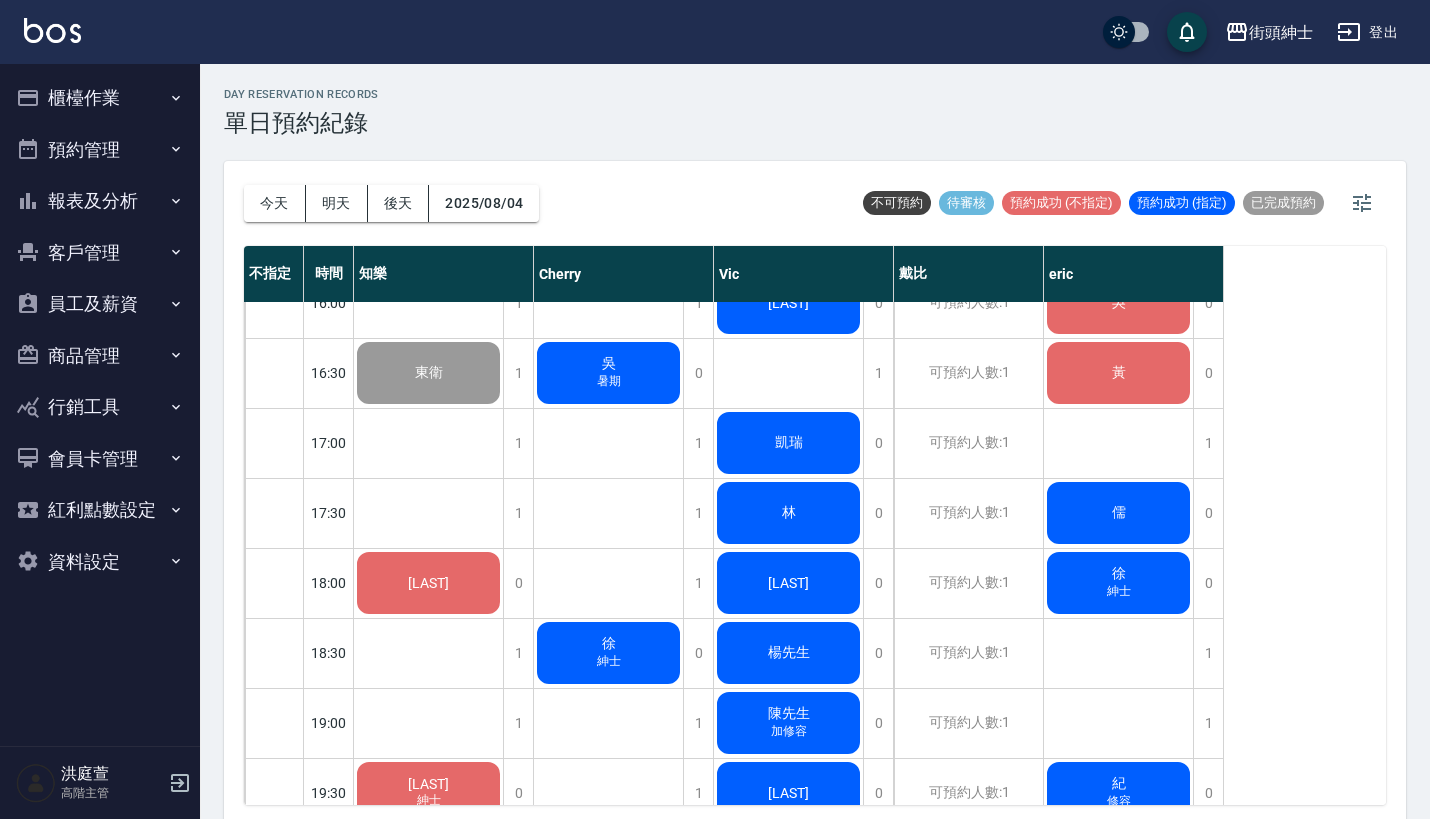 scroll, scrollTop: 1051, scrollLeft: 0, axis: vertical 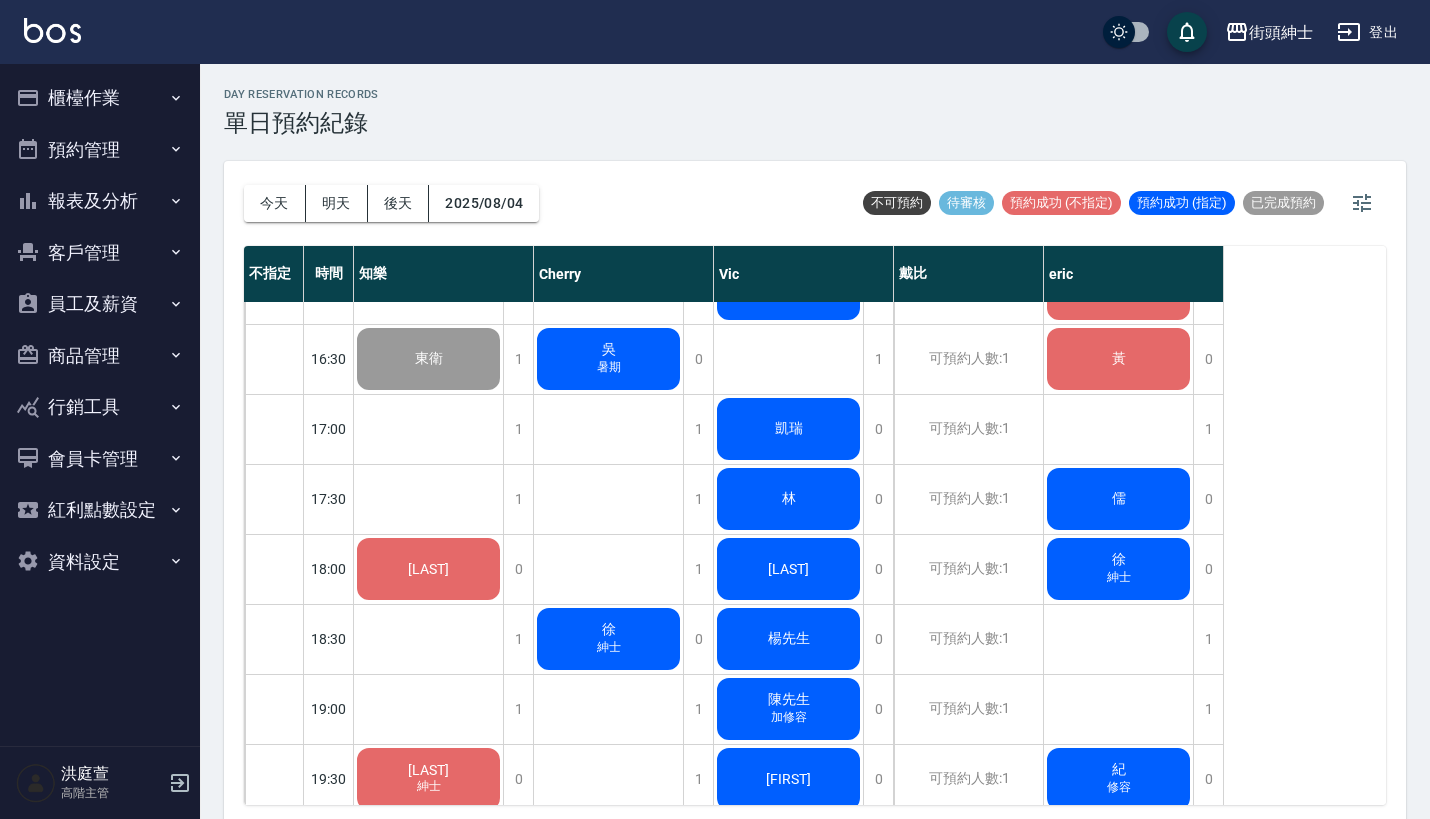 click on "儒" at bounding box center (428, -201) 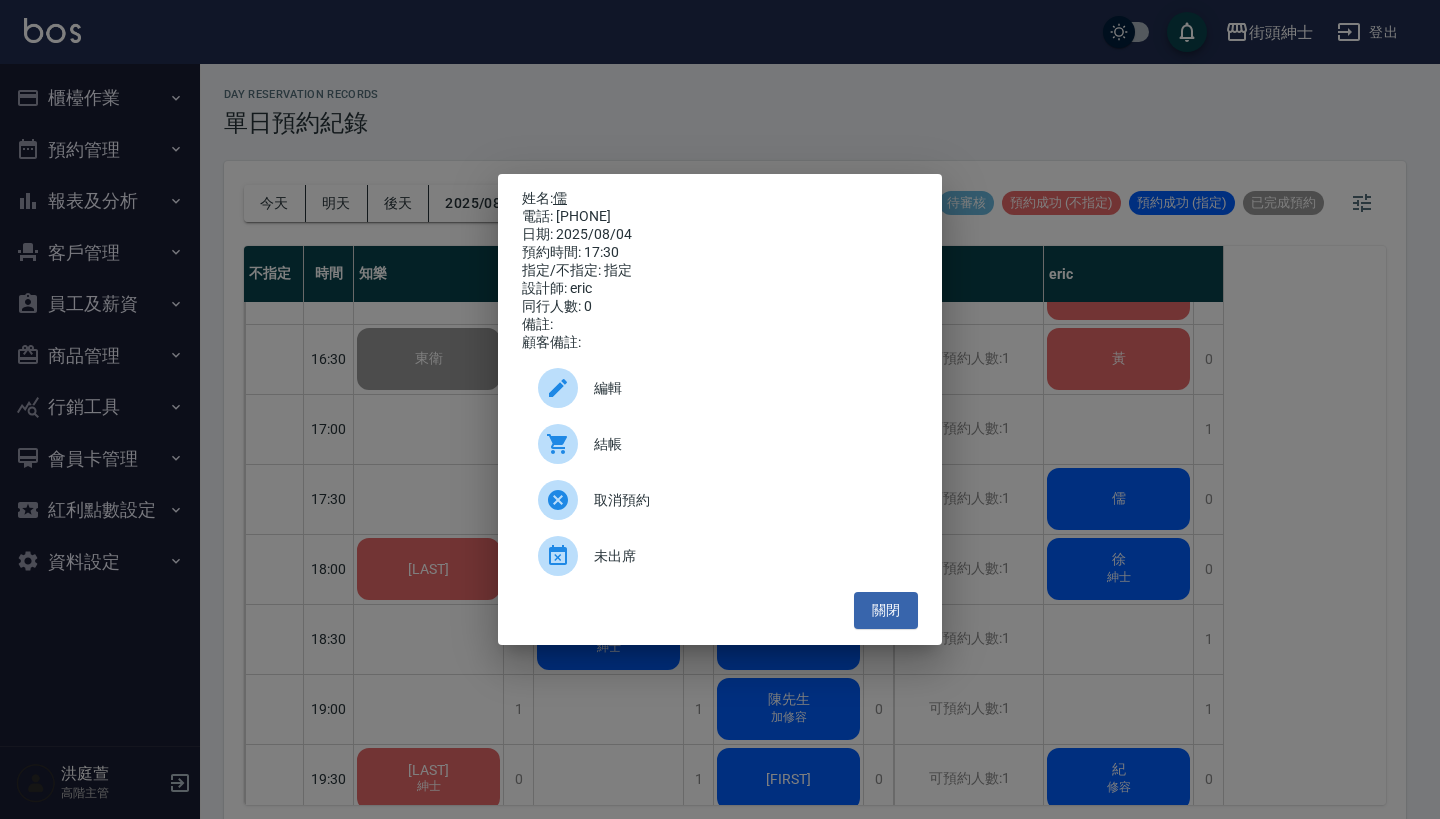 click on "儒" at bounding box center (560, 198) 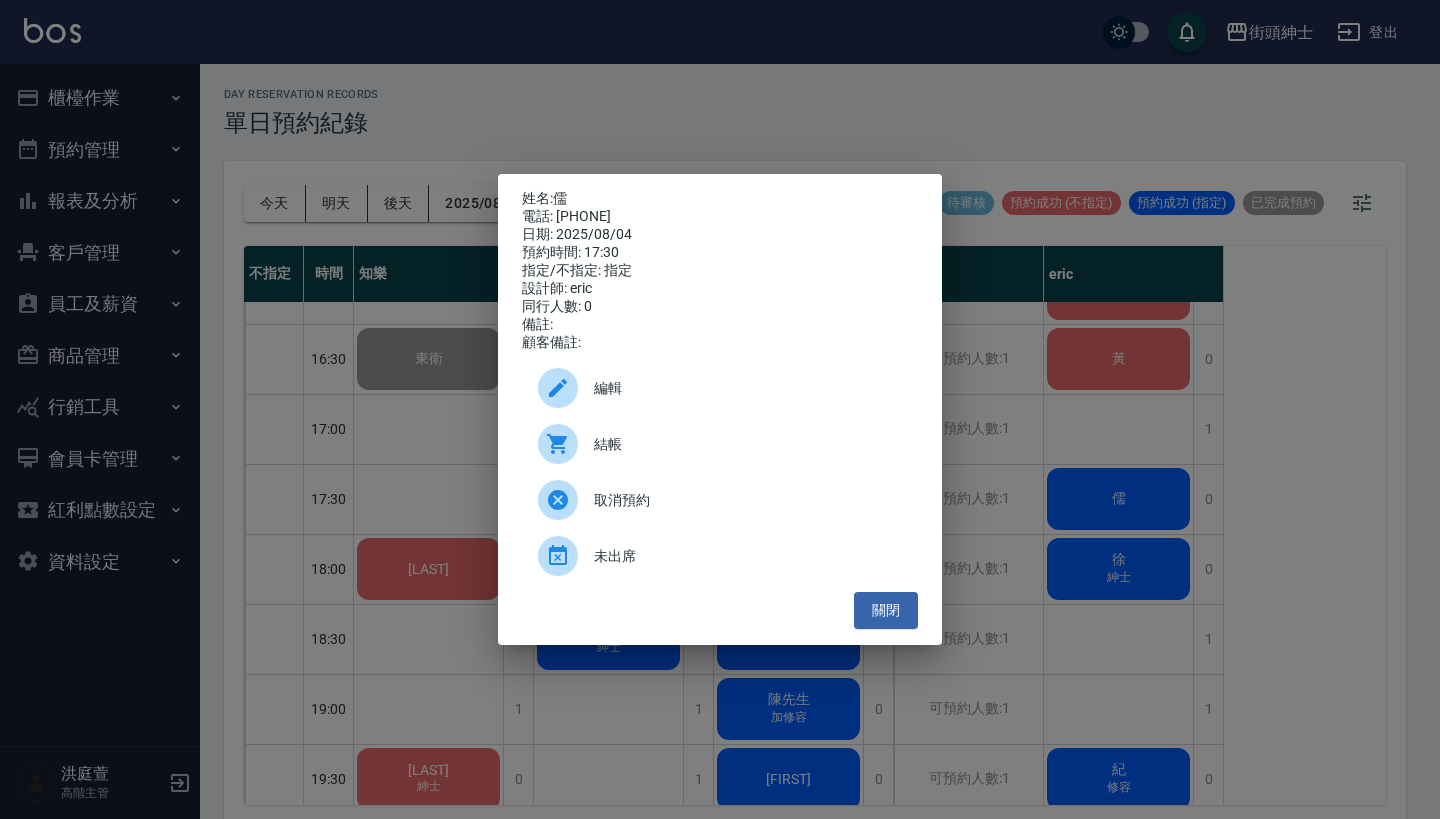 click on "姓名: [NAME] 電話: [PHONE] 日期: 2025/08/04 預約時間: 17:30 指定/不指定: 指定 設計師: eric 同行人數: 0 備註:  顧客備註:  編輯 結帳 取消預約 未出席 關閉" at bounding box center [720, 409] 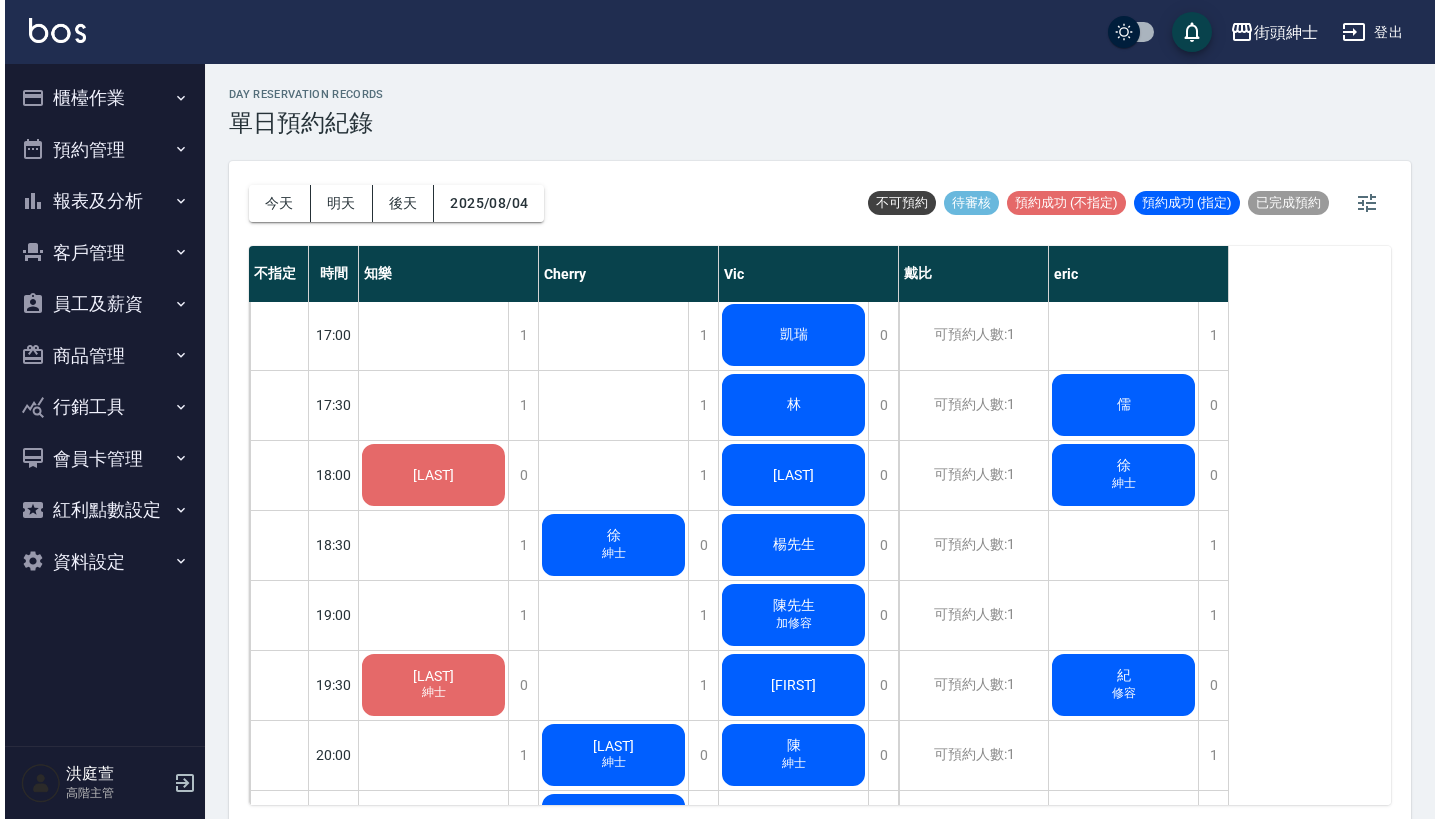 scroll, scrollTop: 1106, scrollLeft: 0, axis: vertical 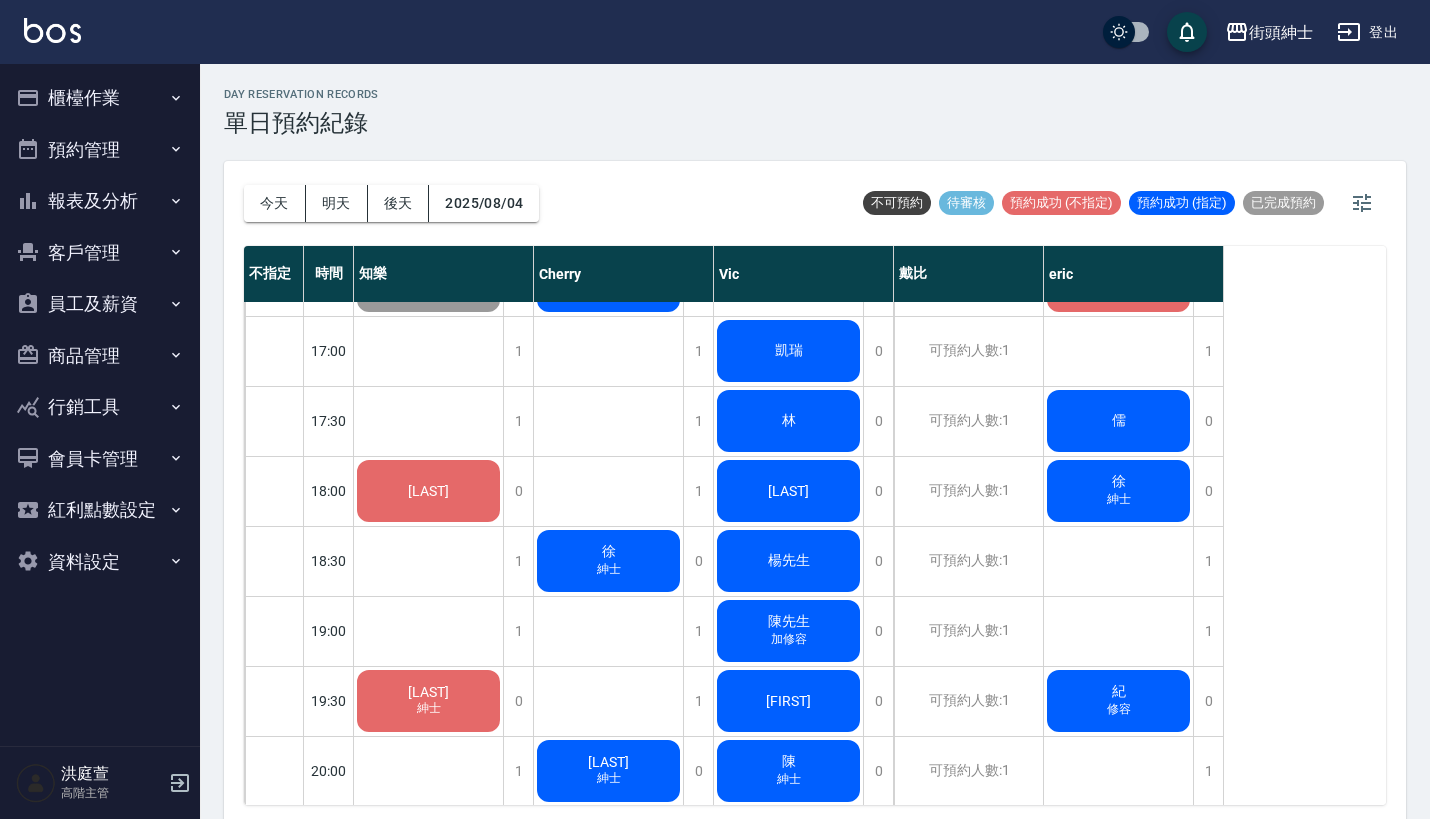 click on "[LAST] 紳士" at bounding box center [428, -279] 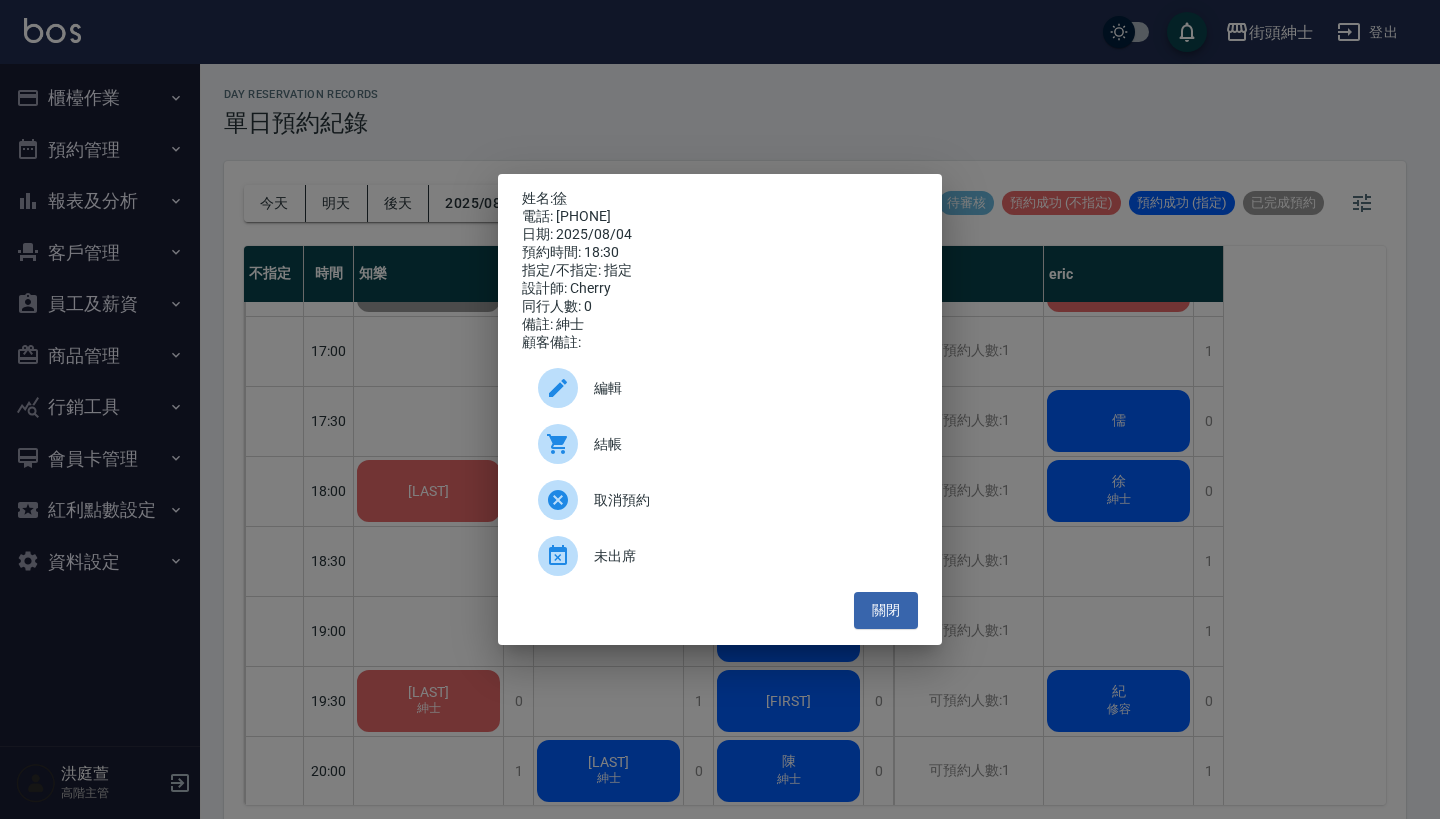 click on "編輯" at bounding box center [720, 388] 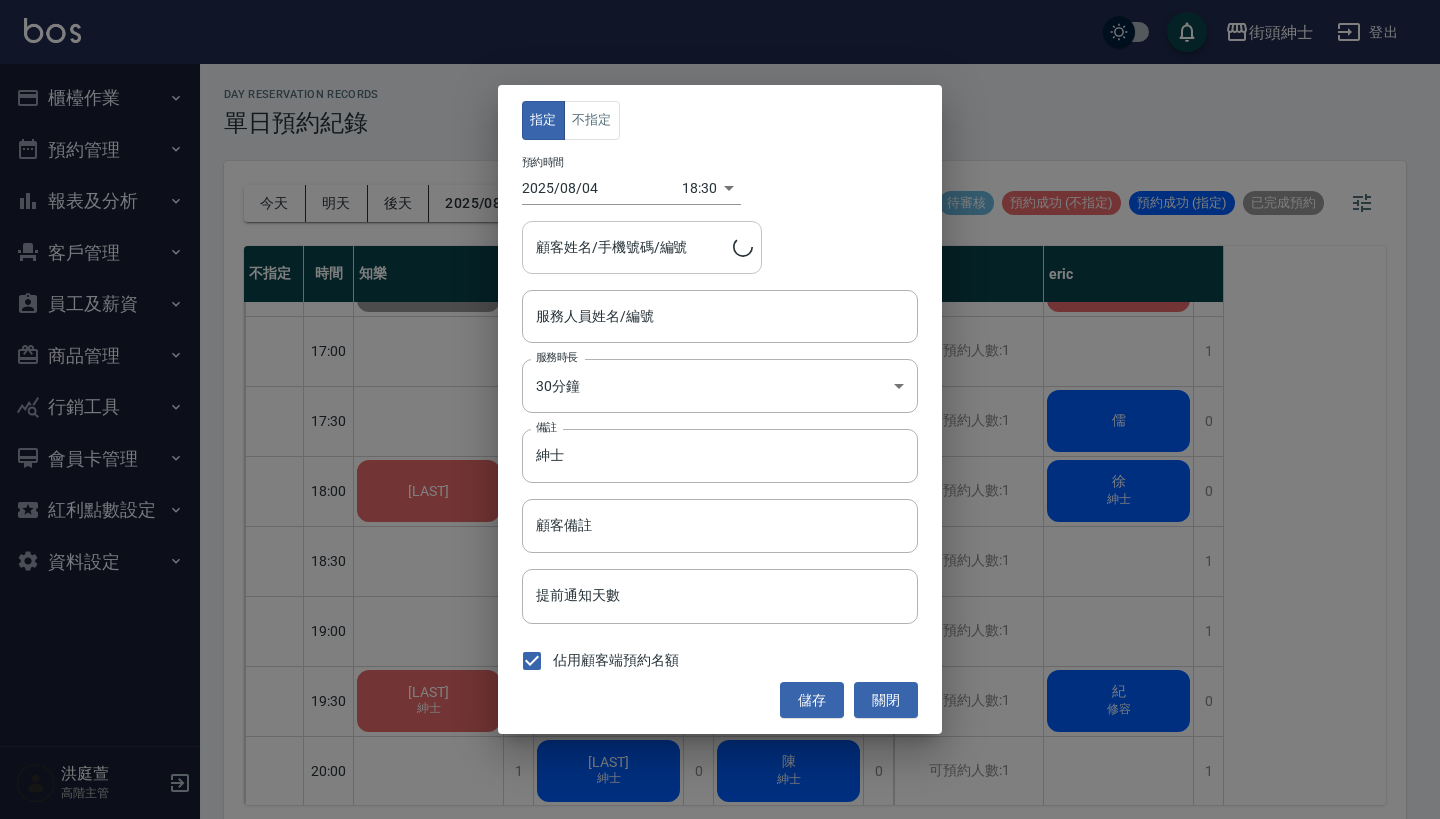 type on "Cherry(無代號)" 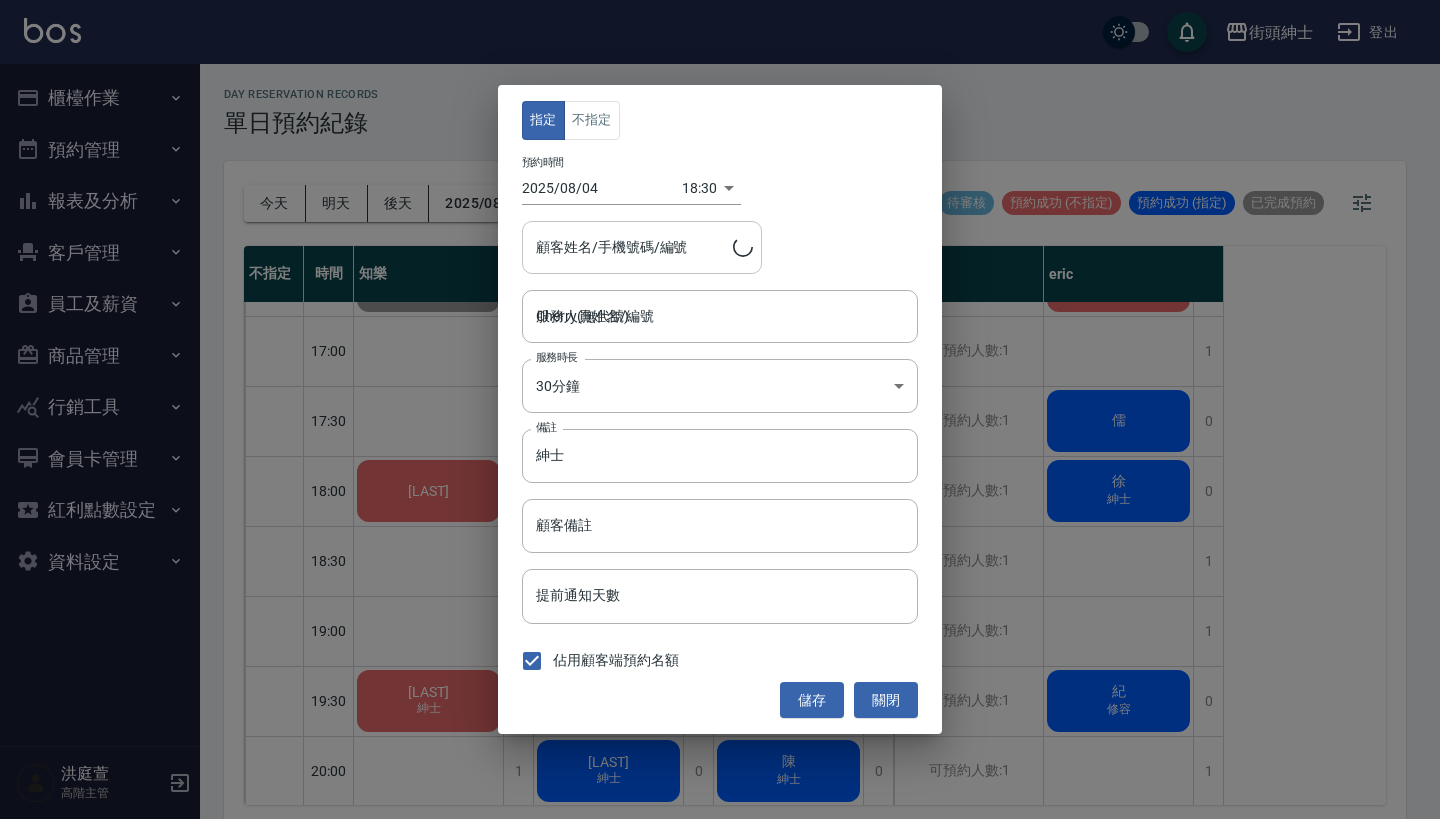 type on "[NAME]/[PHONE]" 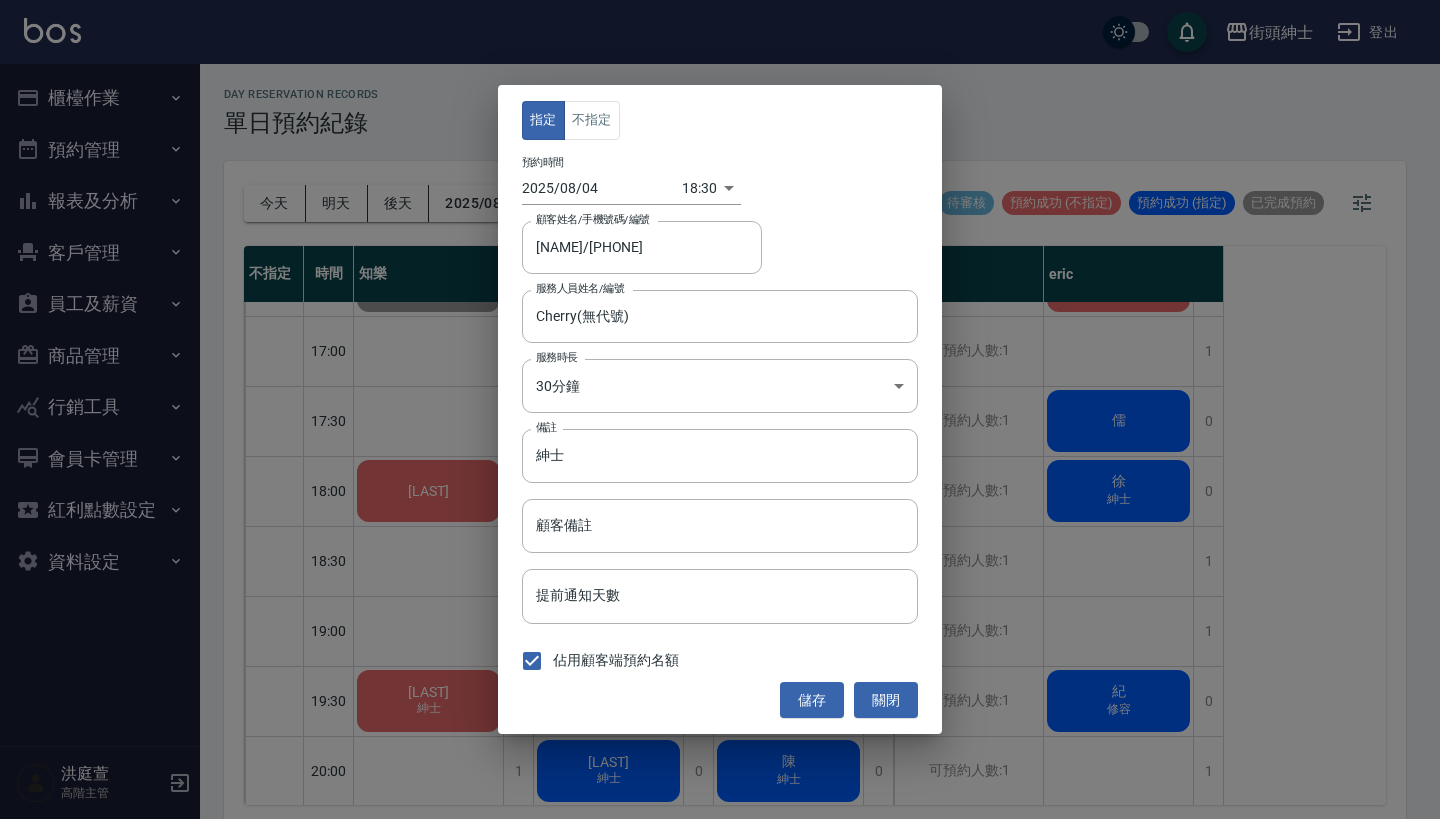 click on "街頭紳士 登出 櫃檯作業 打帳單 帳單列表 掛單列表 座位開單 營業儀表板 現金收支登錄 高階收支登錄 材料自購登錄 每日結帳 排班表 現場電腦打卡 掃碼打卡 預約管理 預約管理 單日預約紀錄 單週預約紀錄 報表及分析 報表目錄 消費分析儀表板 店家區間累計表 店家日報表 店家排行榜 互助日報表 互助月報表 互助排行榜 互助點數明細 互助業績報表 全店業績分析表 每日業績分析表 營業統計分析表 營業項目月分析表 設計師業績表 設計師日報表 設計師業績分析表 設計師業績月報表 設計師抽成報表 設計師排行榜 商品銷售排行榜 商品消耗明細 商品進銷貨報表 商品庫存表 商品庫存盤點表 會員卡銷售報表 服務扣項明細表 單一服務項目查詢 店販抽成明細 店販分類抽成明細 顧客入金餘額表 顧客卡券餘額表 每日非現金明細 每日收支明細 收支分類明細表 收支匯款表 1" at bounding box center (720, 412) 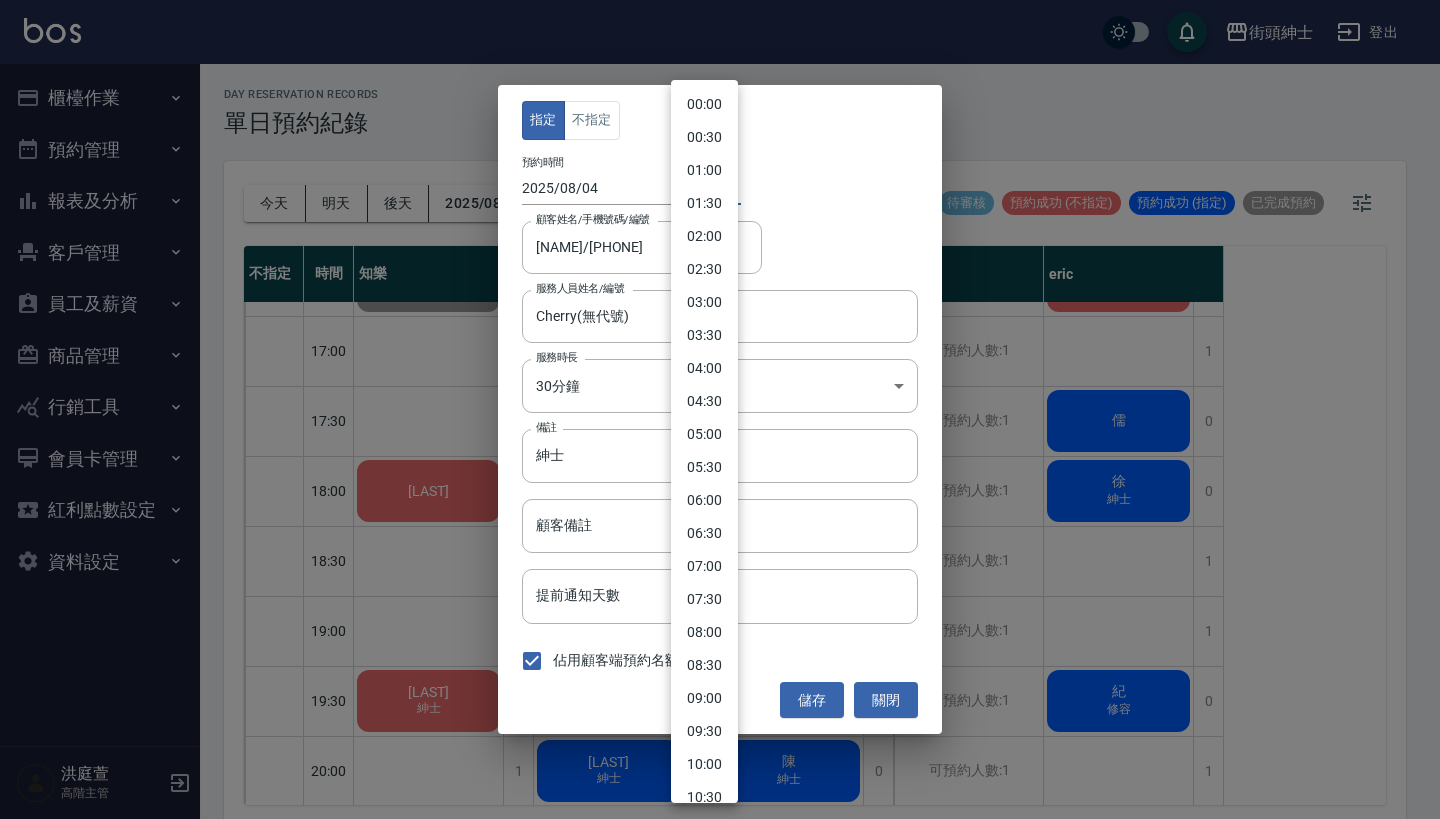 scroll, scrollTop: 877, scrollLeft: 0, axis: vertical 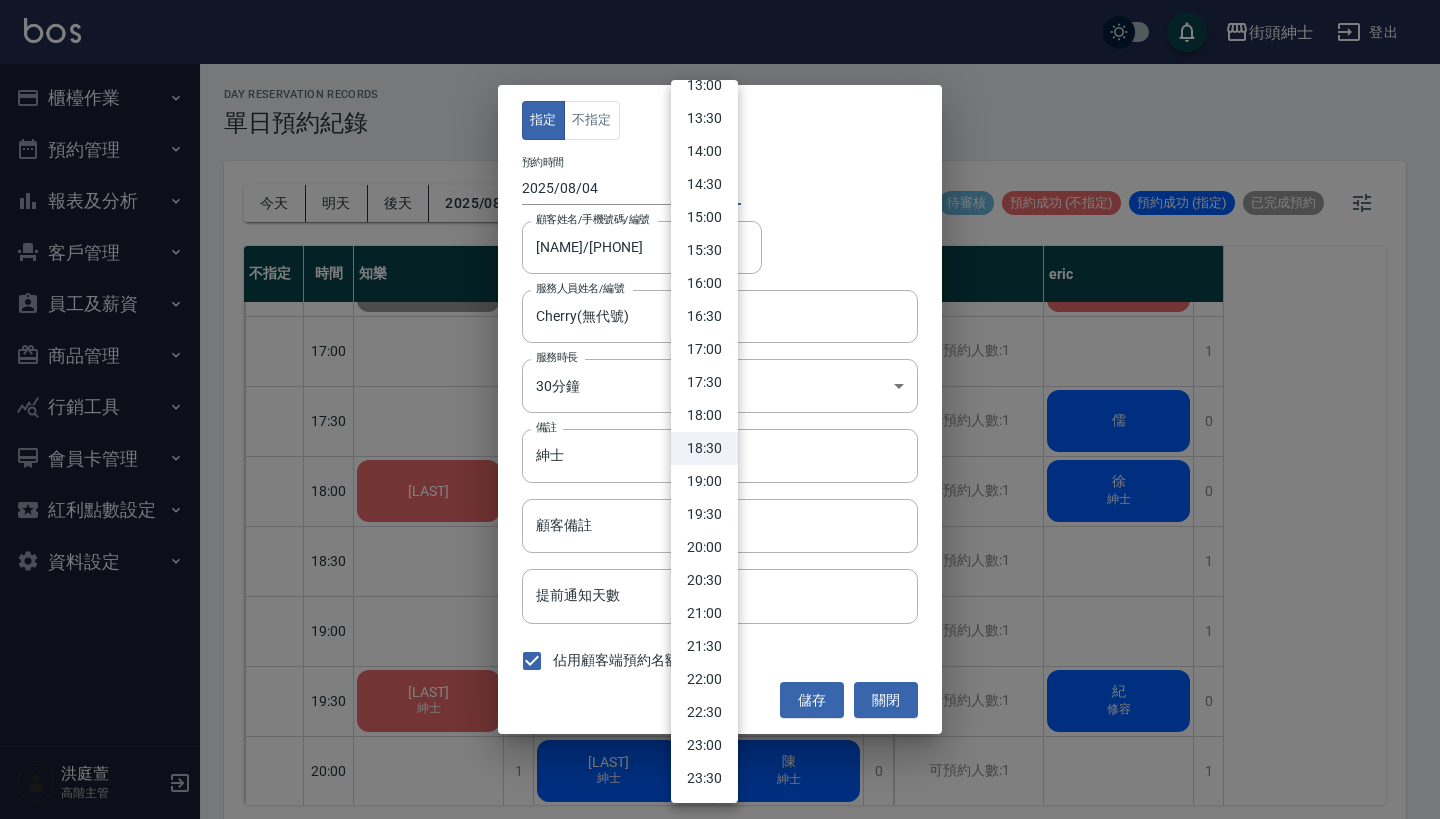 click on "18:00" at bounding box center (704, 415) 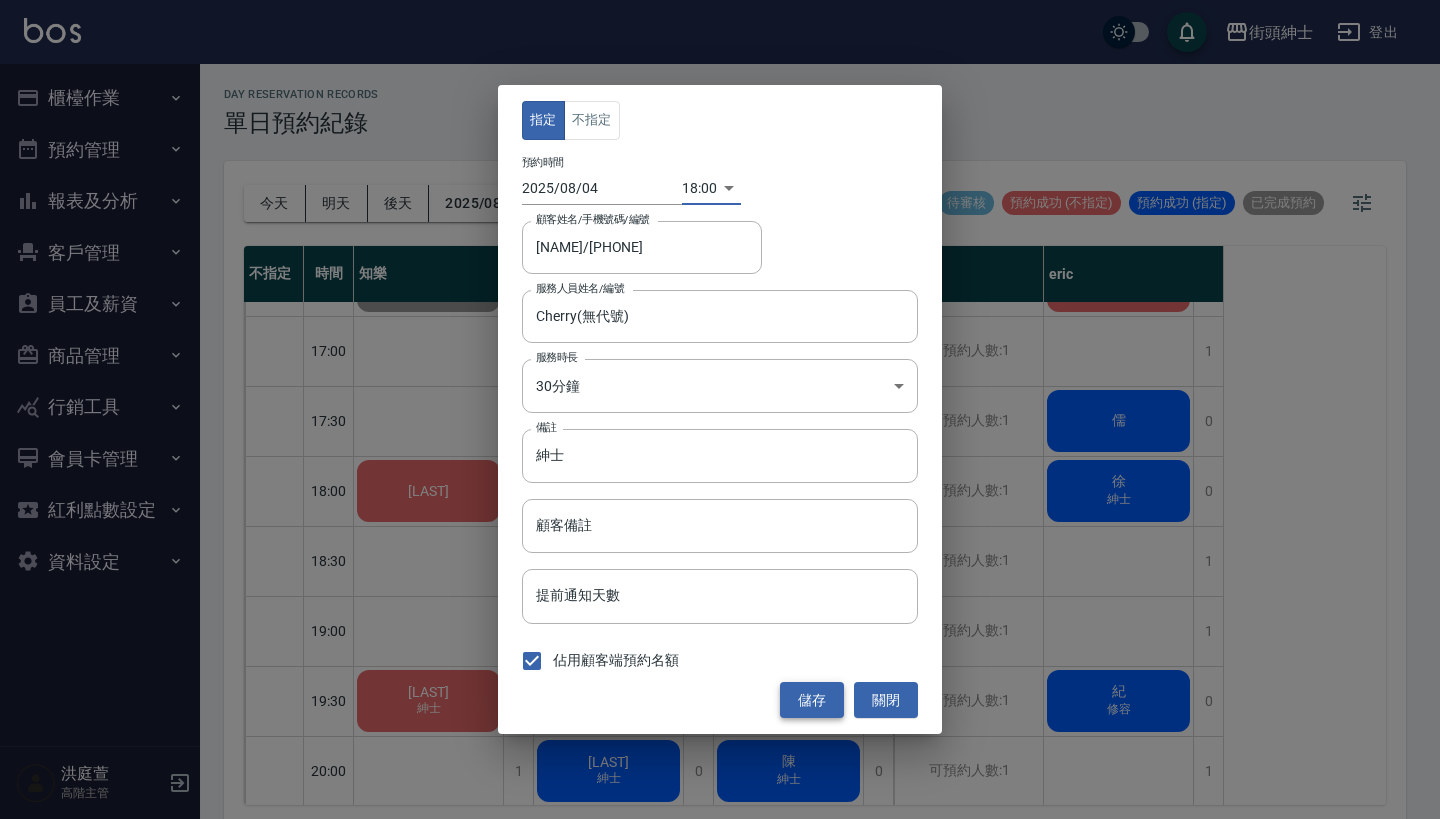 click on "儲存" at bounding box center [812, 700] 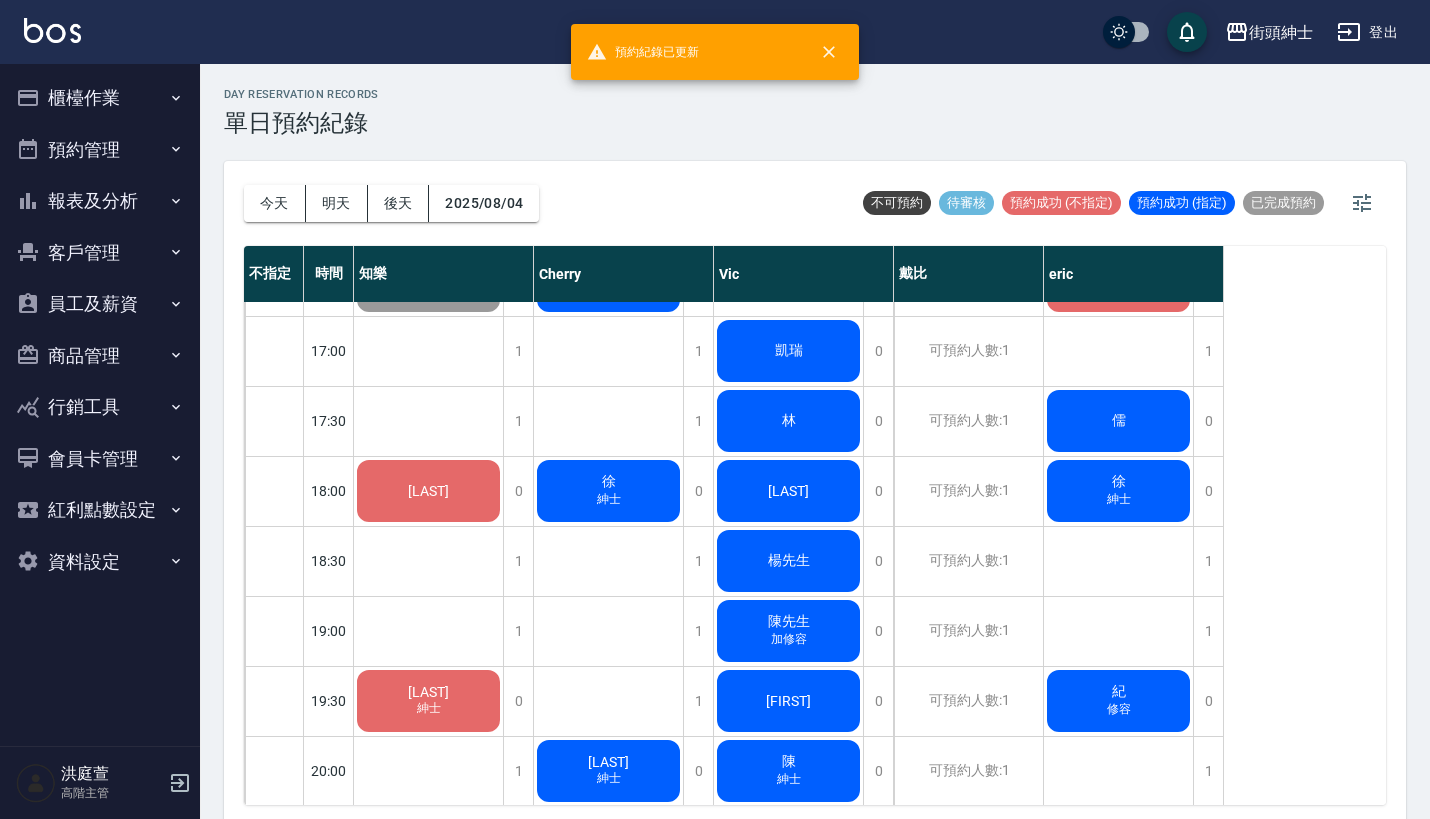 click on "[LAST] 紳士" at bounding box center [428, -279] 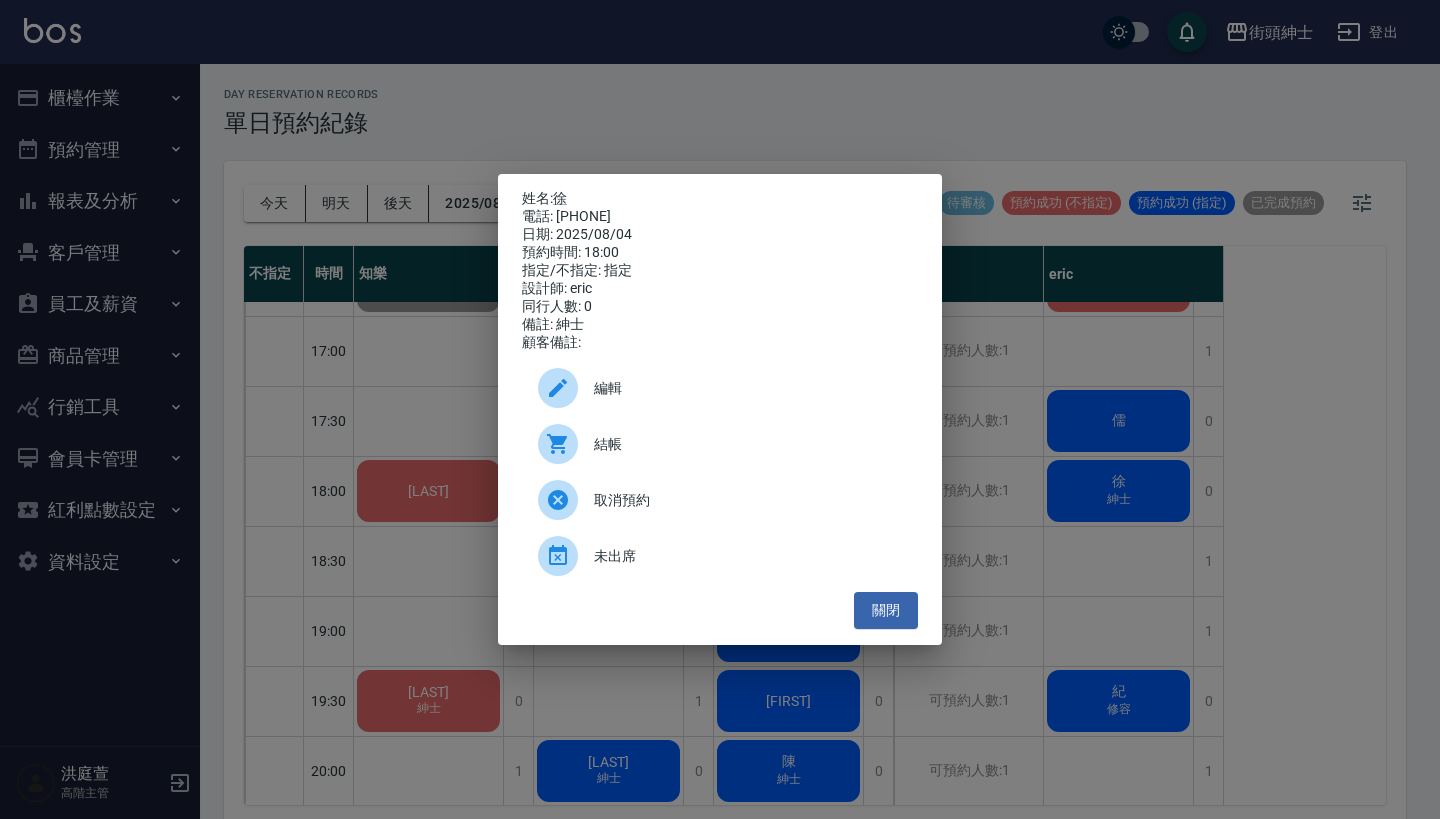click on "編輯" at bounding box center (748, 388) 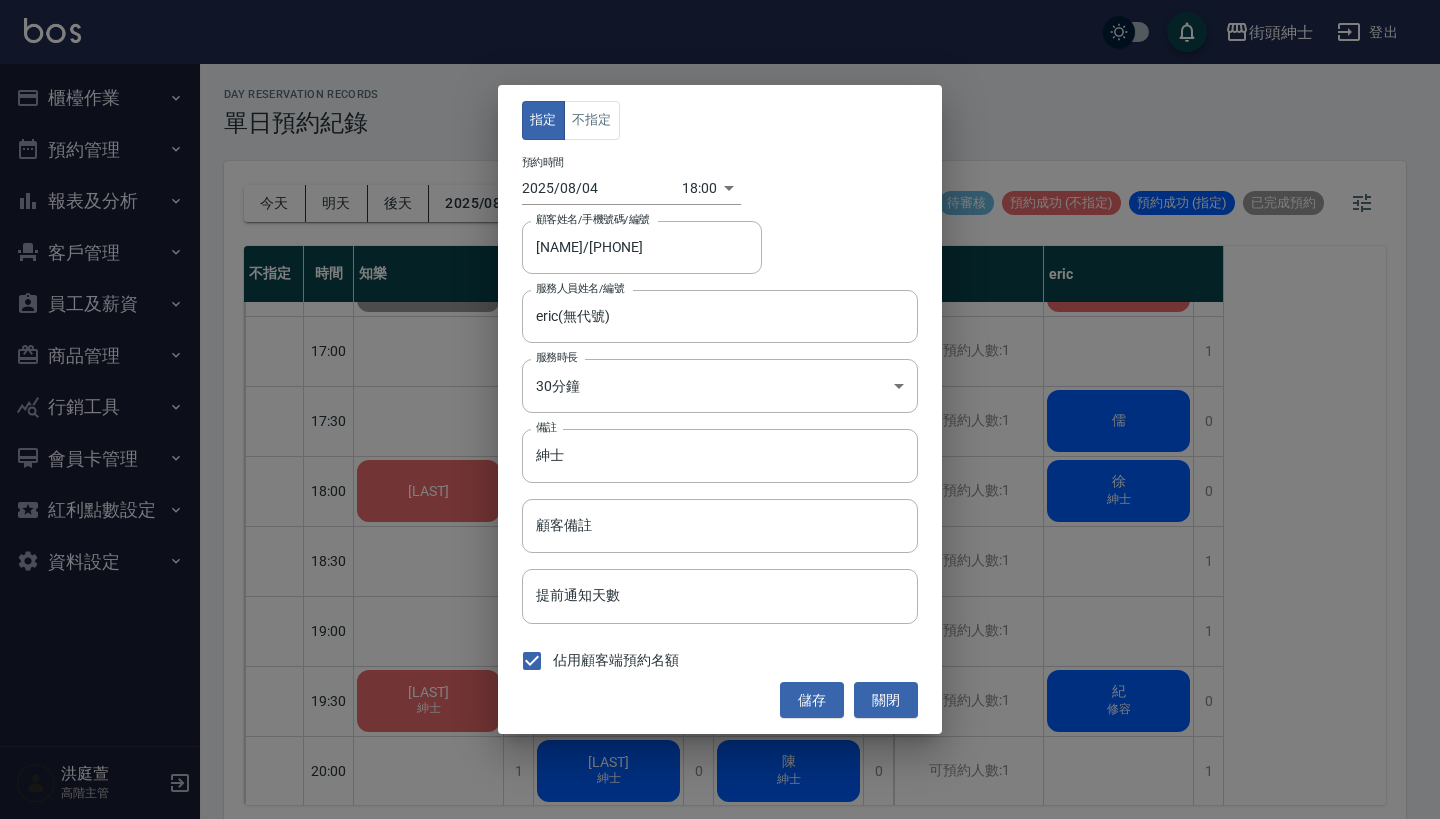 click on "街頭紳士 登出 櫃檯作業 打帳單 帳單列表 掛單列表 座位開單 營業儀表板 現金收支登錄 高階收支登錄 材料自購登錄 每日結帳 排班表 現場電腦打卡 掃碼打卡 預約管理 預約管理 單日預約紀錄 單週預約紀錄 報表及分析 報表目錄 消費分析儀表板 店家區間累計表 店家日報表 店家排行榜 互助日報表 互助月報表 互助排行榜 互助點數明細 互助業績報表 全店業績分析表 每日業績分析表 營業統計分析表 營業項目月分析表 設計師業績表 設計師日報表 設計師業績分析表 設計師業績月報表 設計師抽成報表 設計師排行榜 商品銷售排行榜 商品消耗明細 商品進銷貨報表 商品庫存表 商品庫存盤點表 會員卡銷售報表 服務扣項明細表 單一服務項目查詢 店販抽成明細 店販分類抽成明細 顧客入金餘額表 顧客卡券餘額表 每日非現金明細 每日收支明細 收支分類明細表 收支匯款表 1" at bounding box center (720, 412) 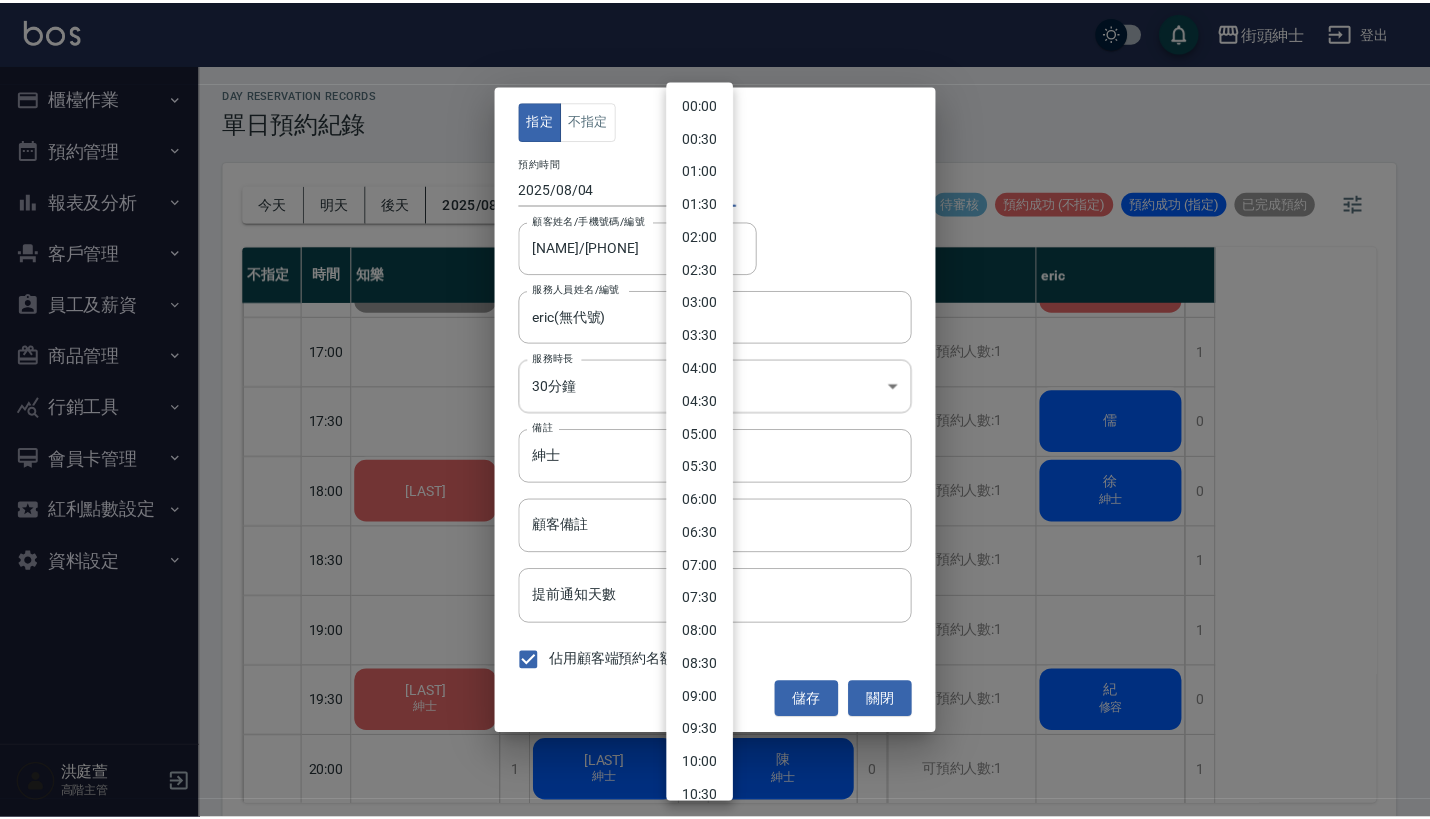 scroll, scrollTop: 852, scrollLeft: 0, axis: vertical 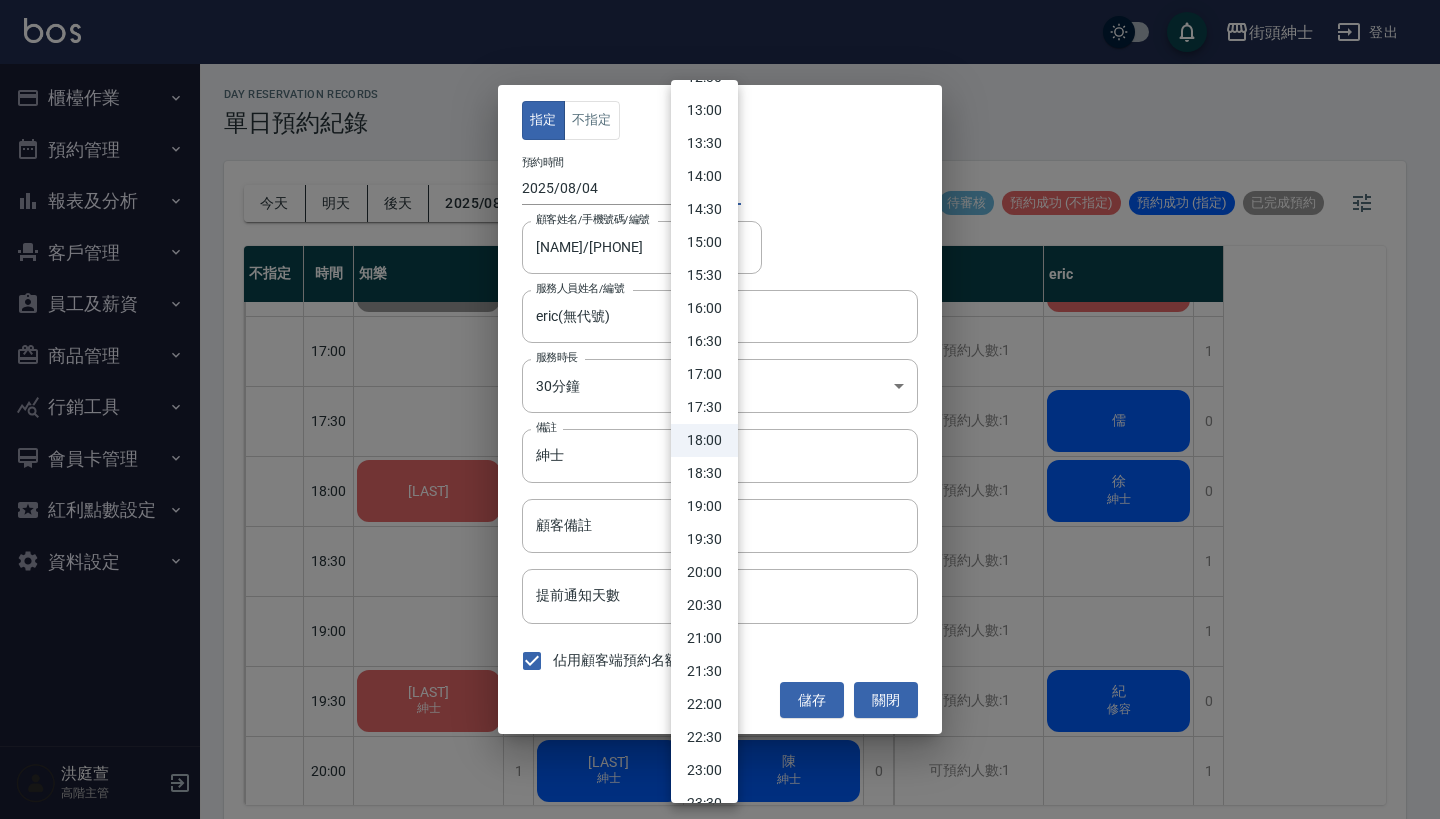 click on "18:30" at bounding box center (704, 473) 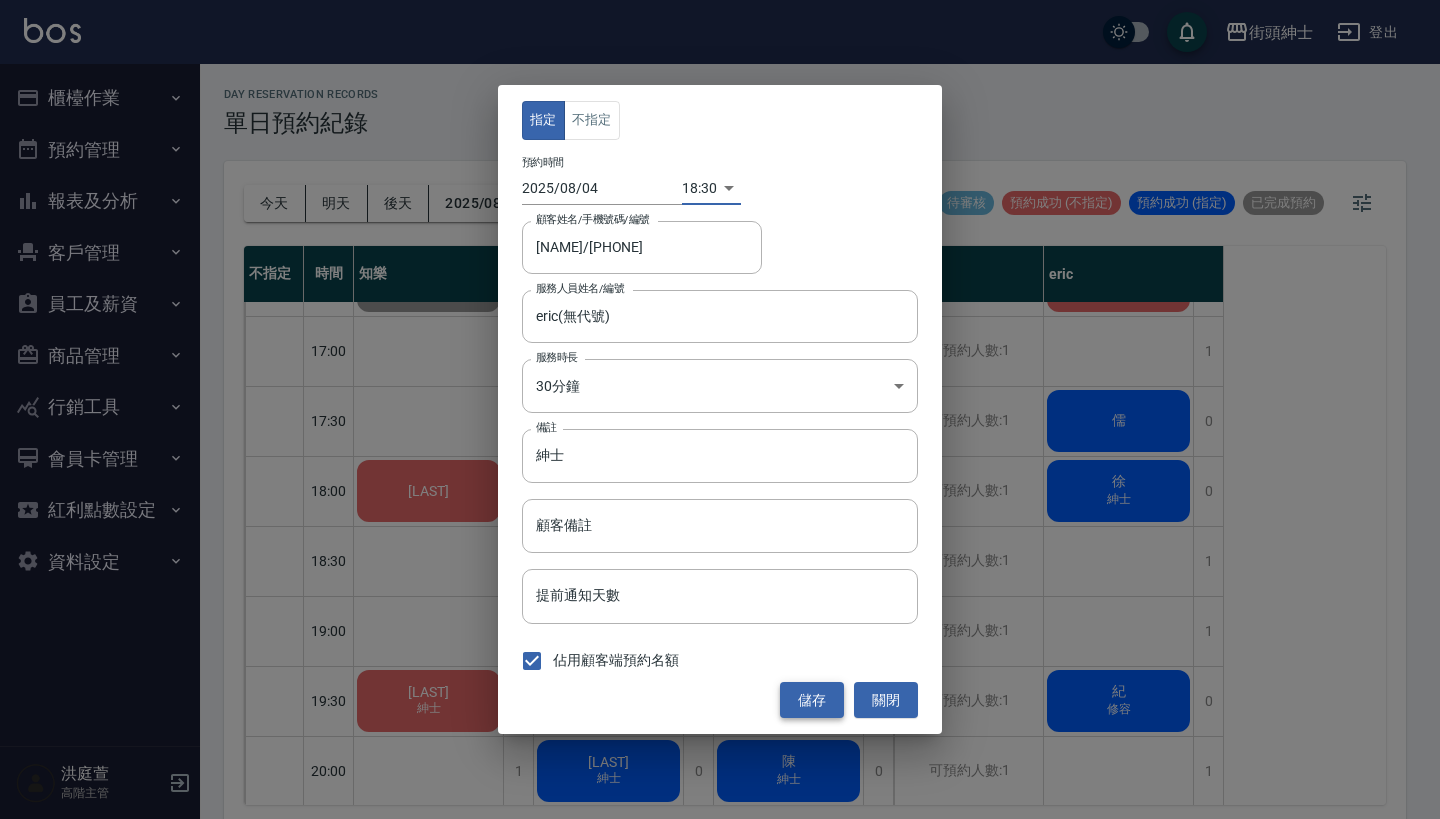 click on "儲存" at bounding box center [812, 700] 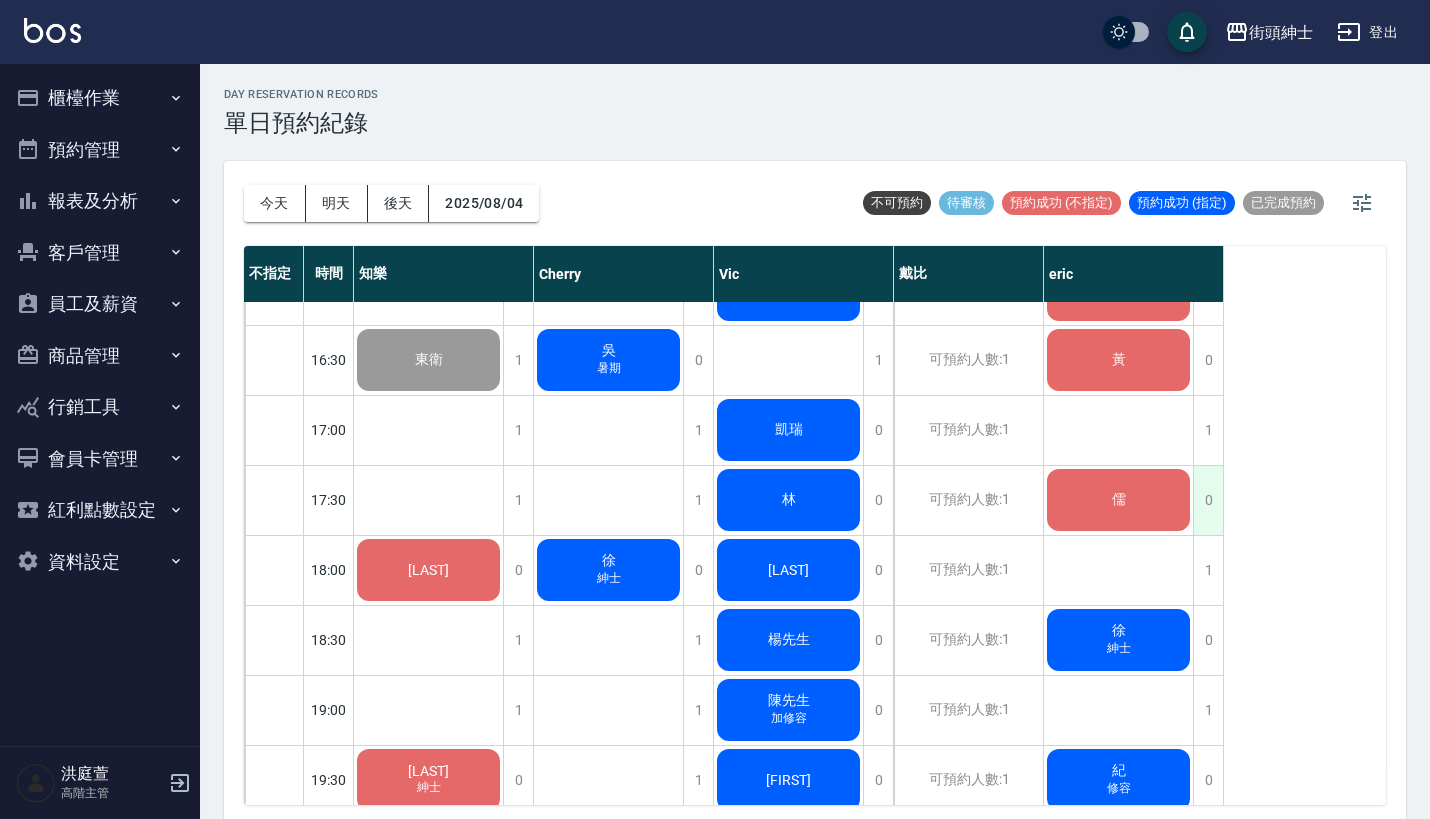 scroll, scrollTop: 1025, scrollLeft: 0, axis: vertical 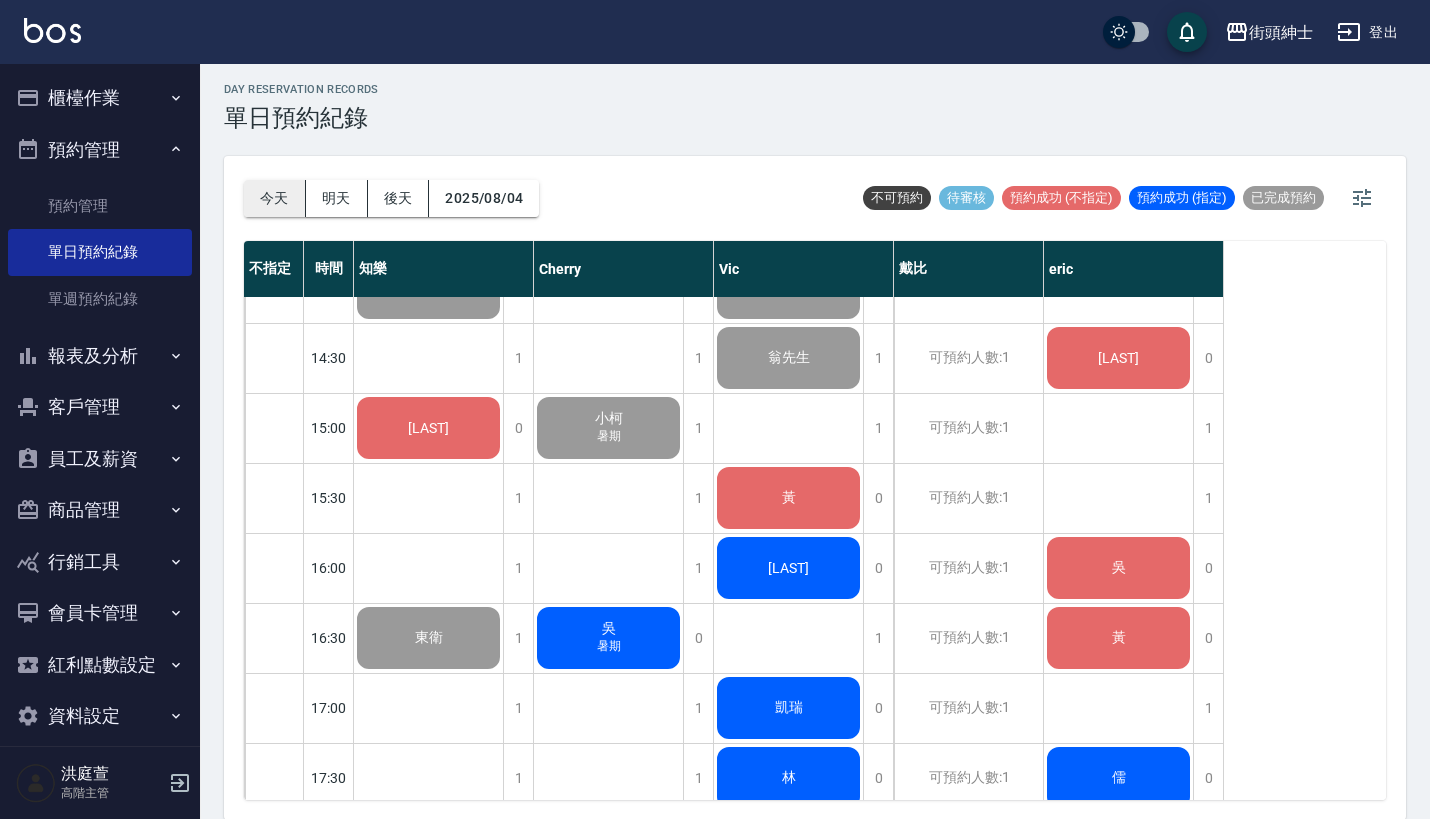 click on "今天" at bounding box center (275, 198) 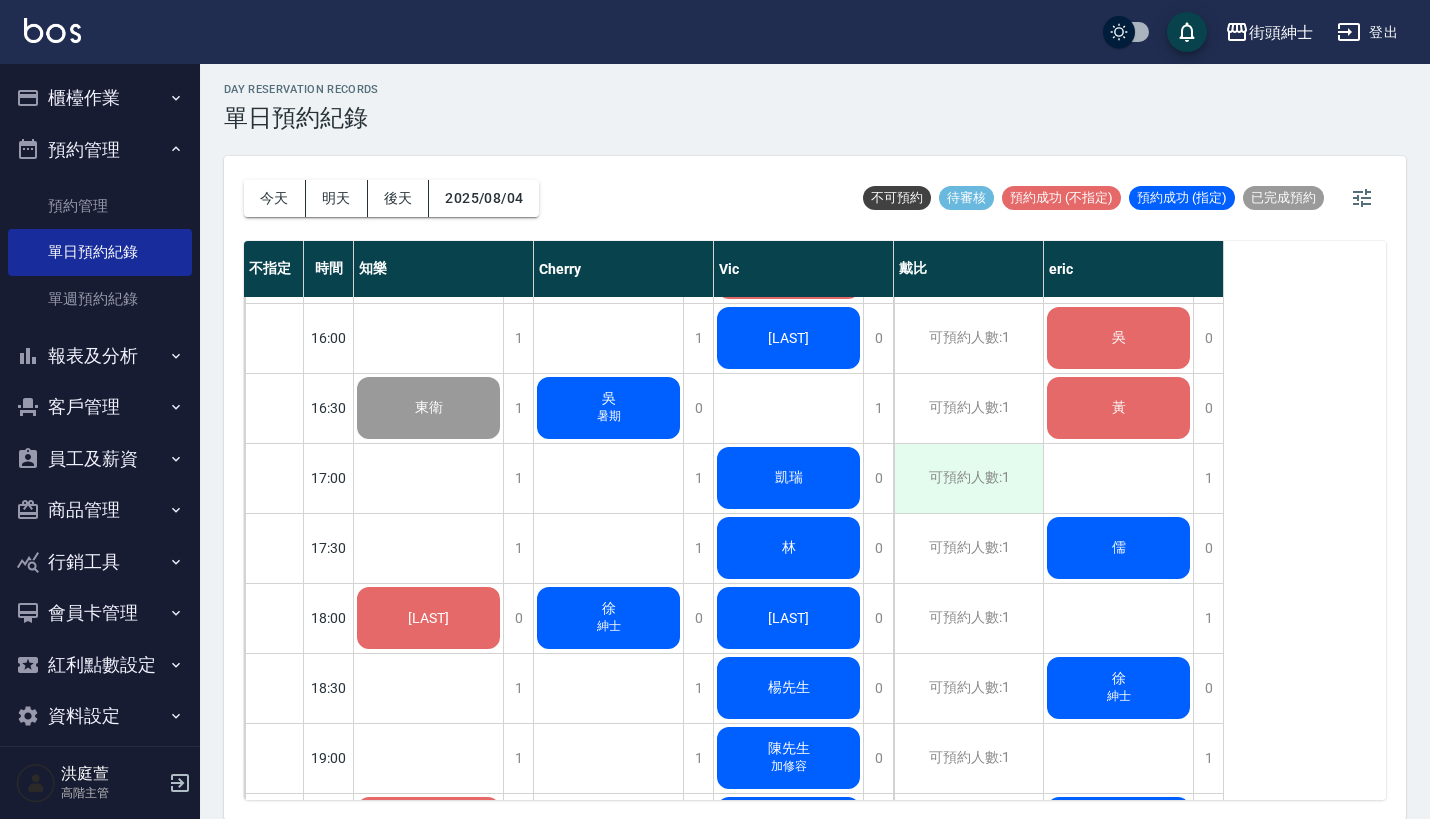 scroll, scrollTop: 1051, scrollLeft: 0, axis: vertical 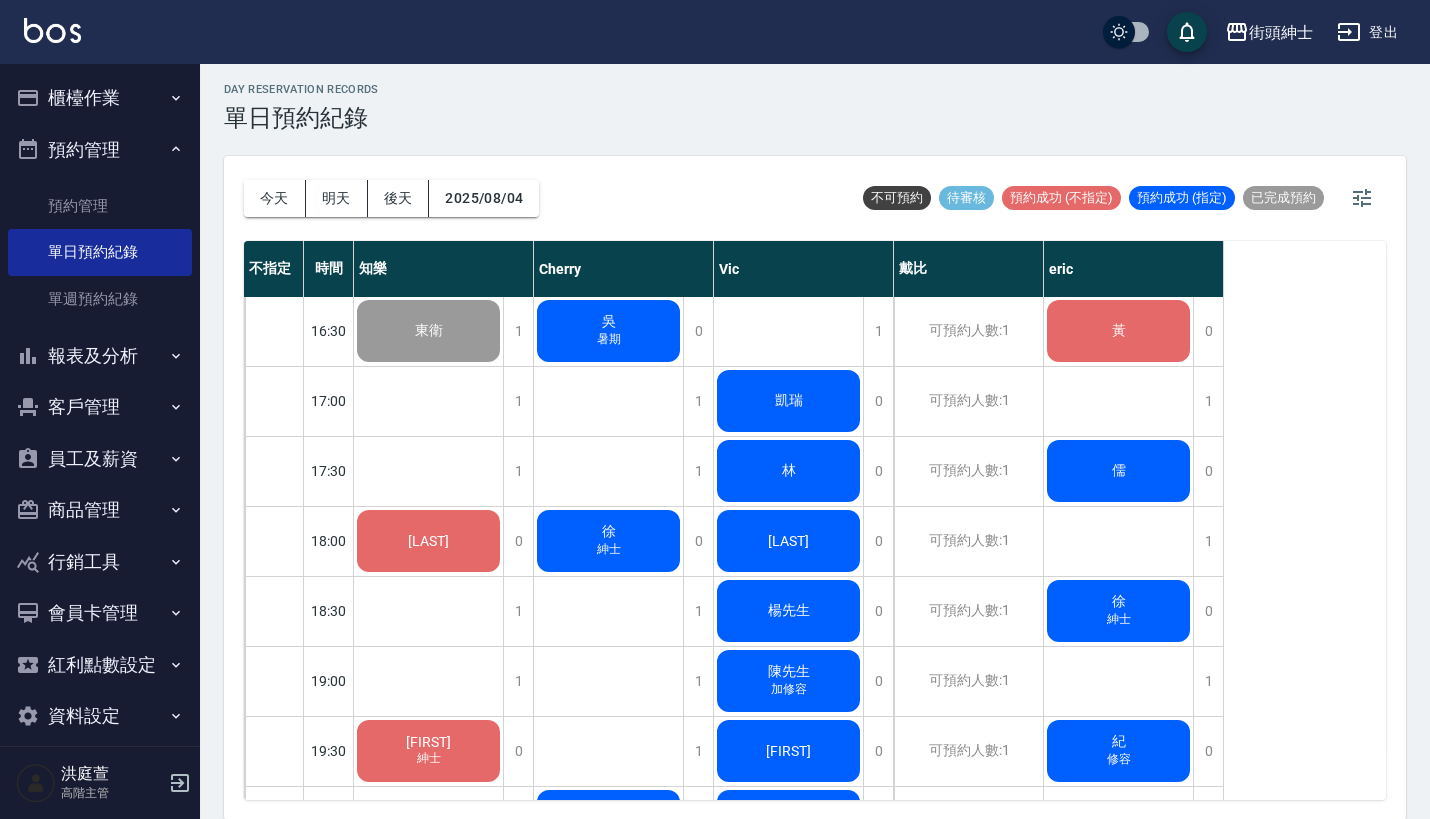 click on "儒" at bounding box center [428, -229] 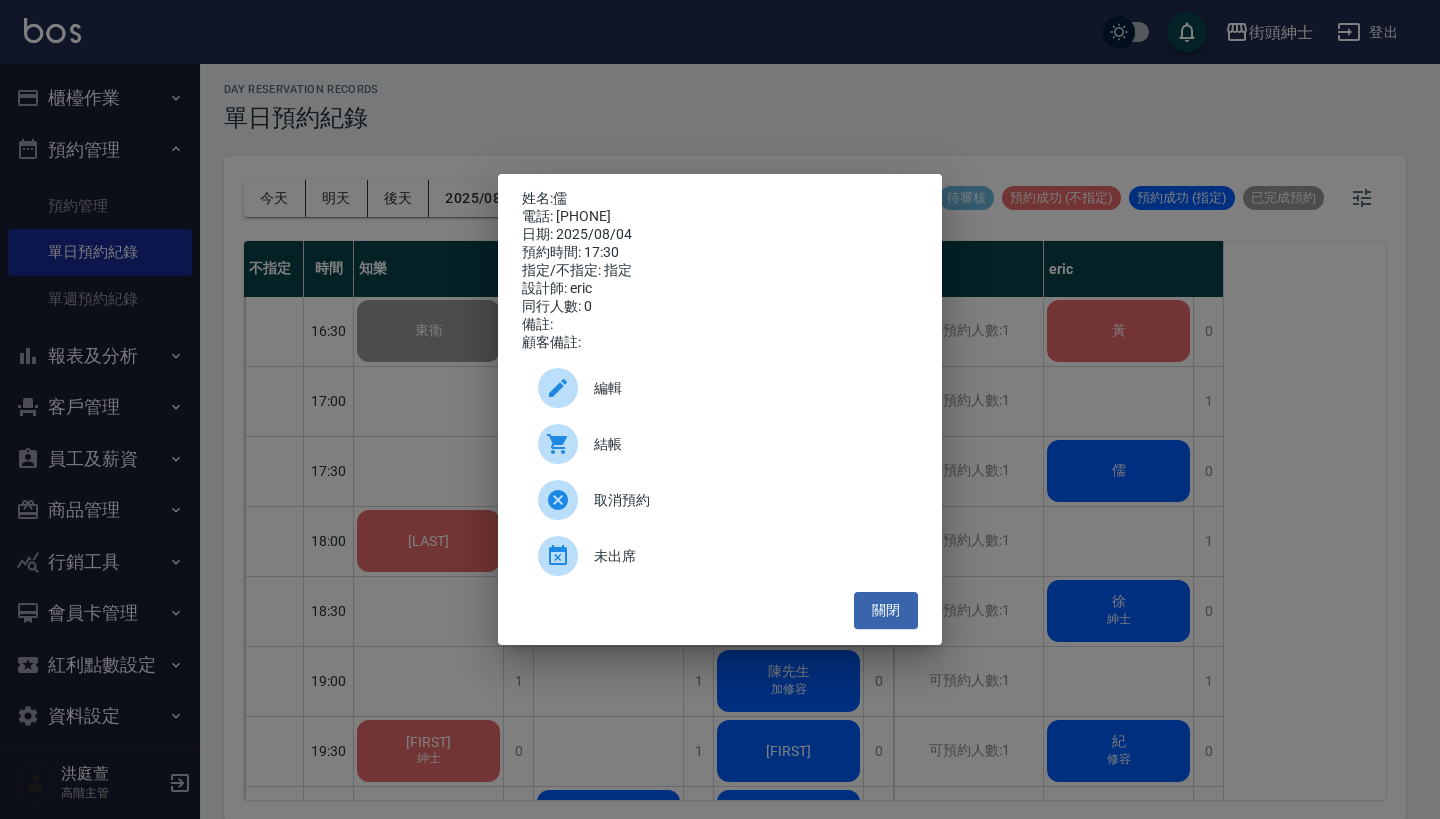 click on "編輯" at bounding box center [748, 388] 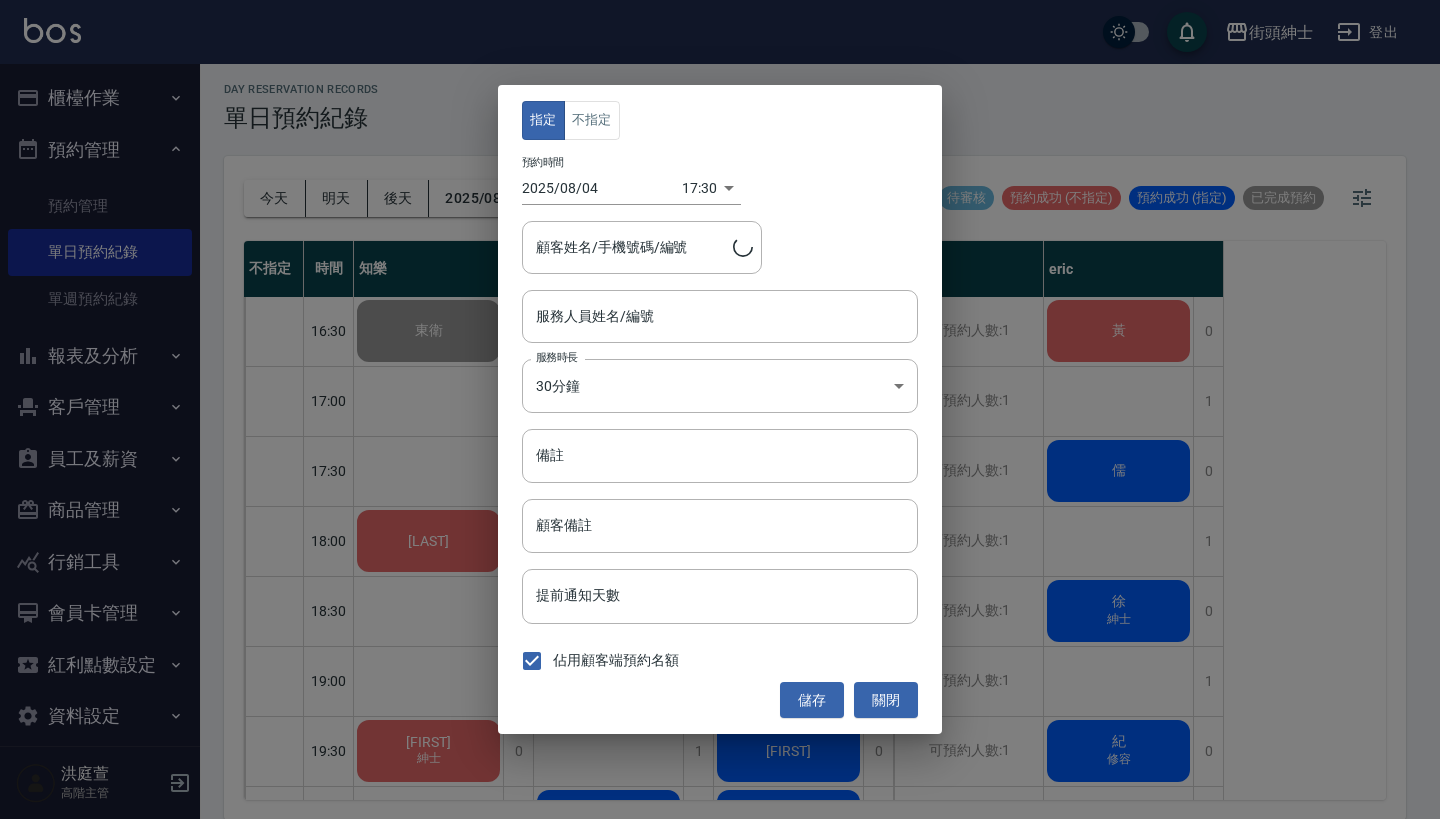 type on "儒/0905656160" 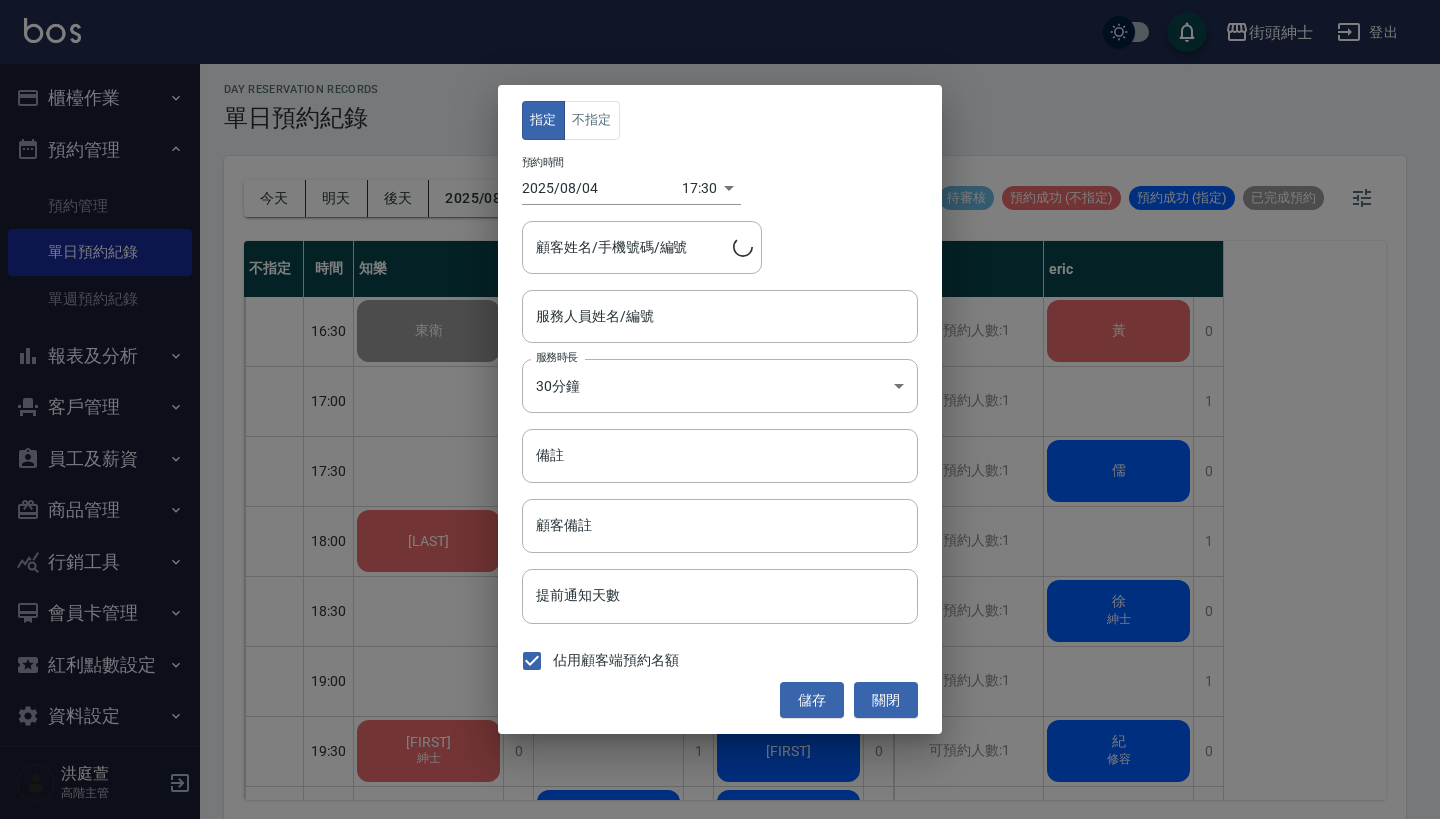 type on "eric(無代號)" 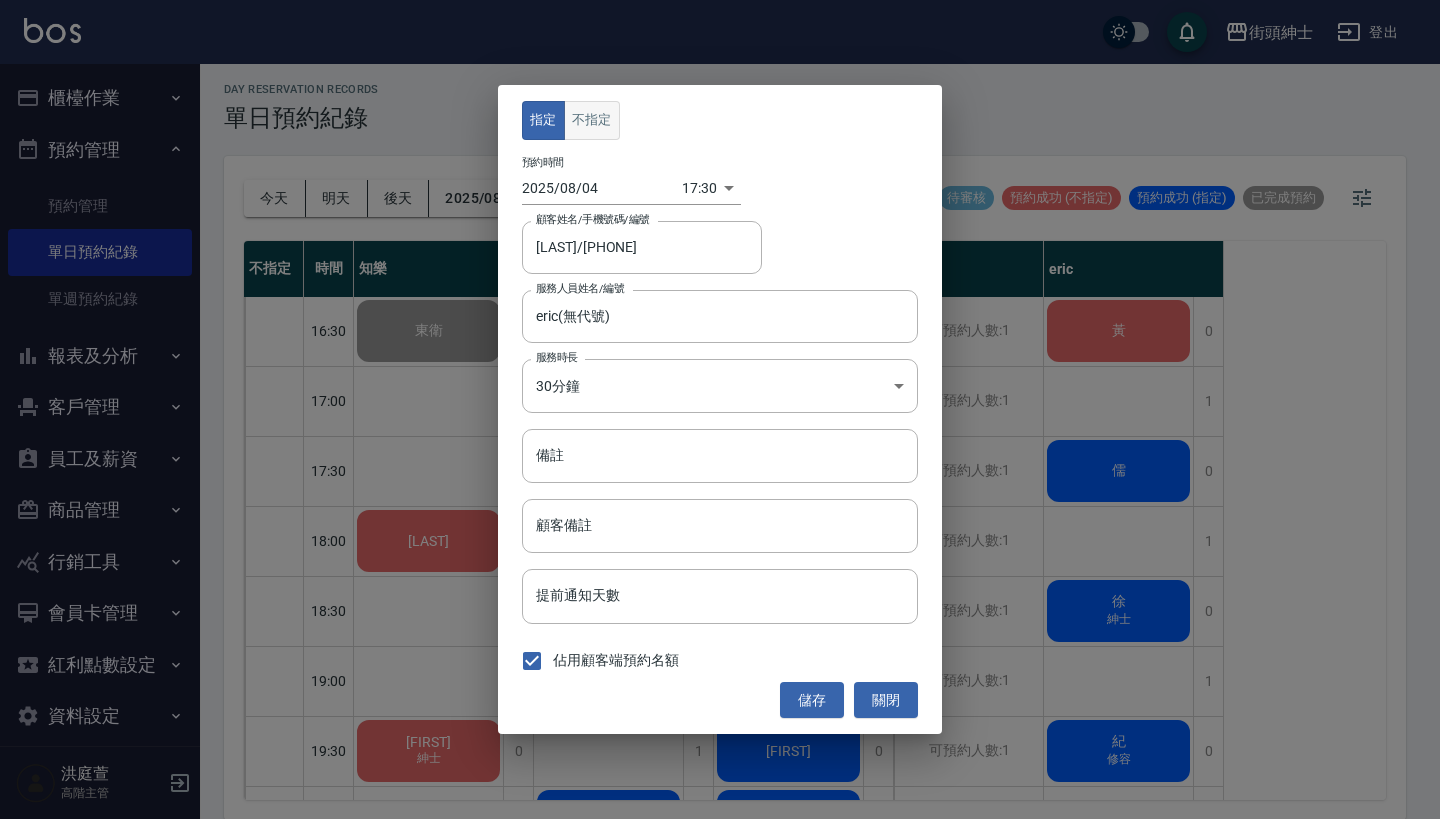 click on "不指定" at bounding box center [592, 120] 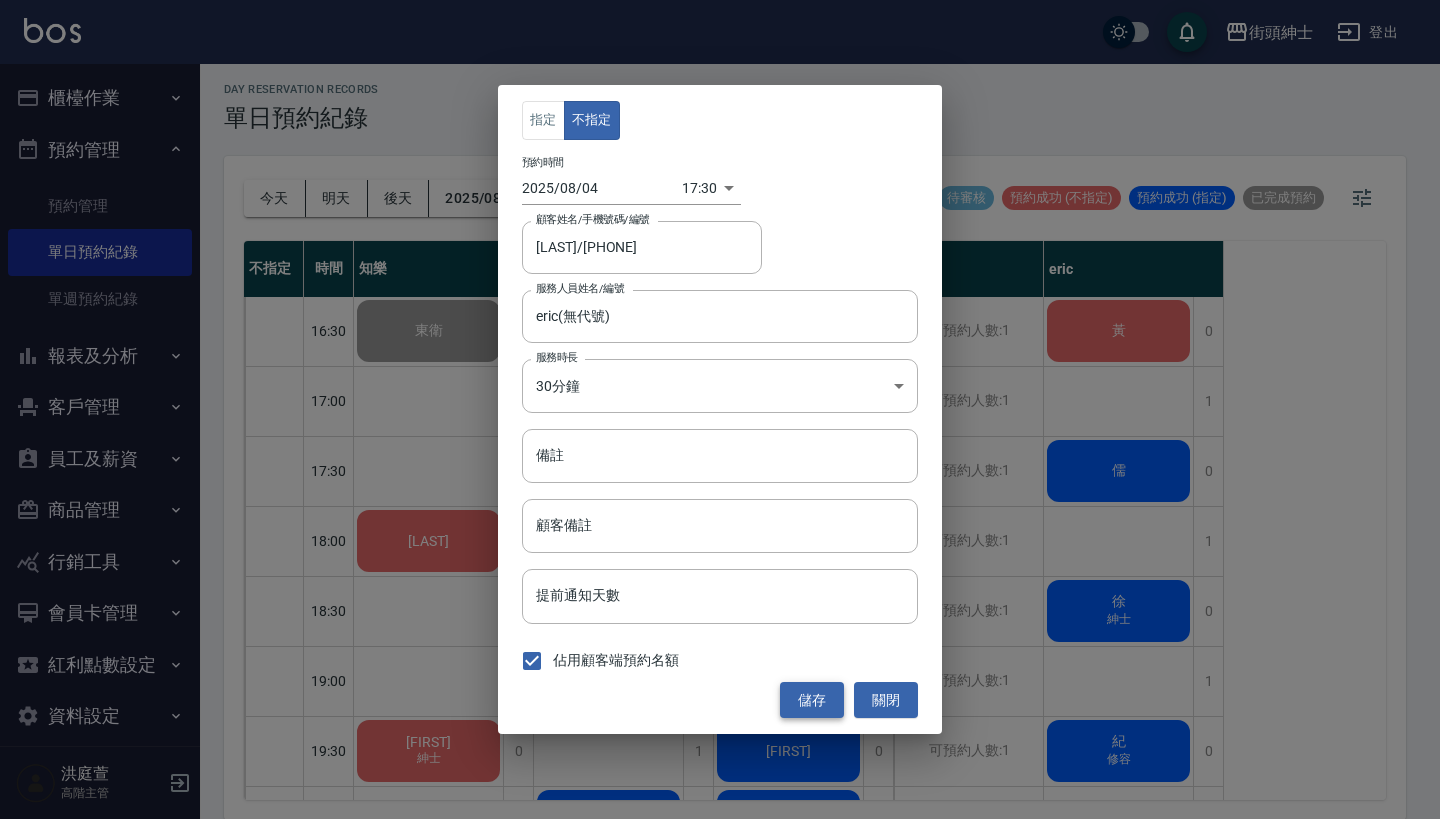 click on "儲存" at bounding box center [812, 700] 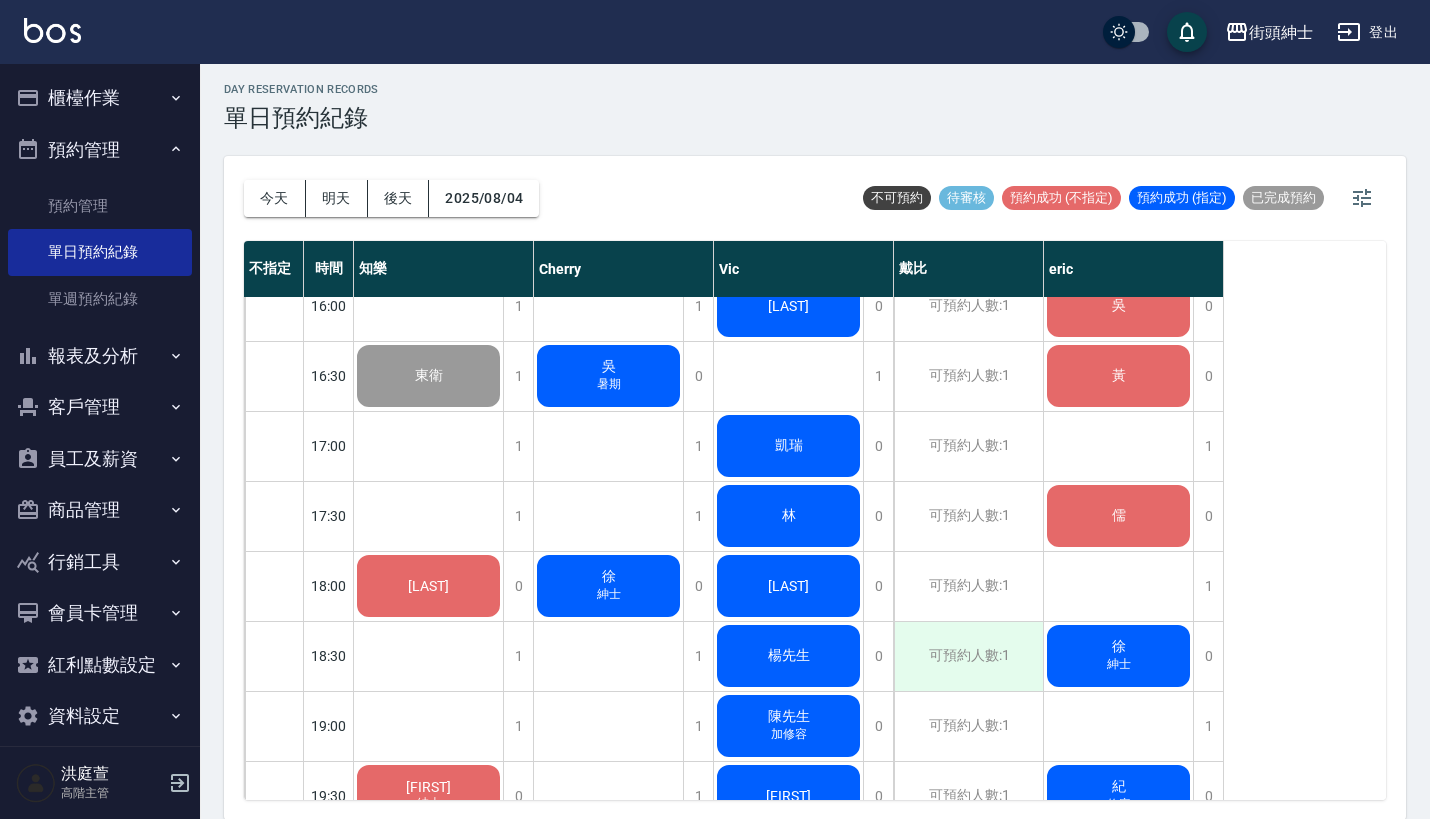 scroll, scrollTop: 1023, scrollLeft: 0, axis: vertical 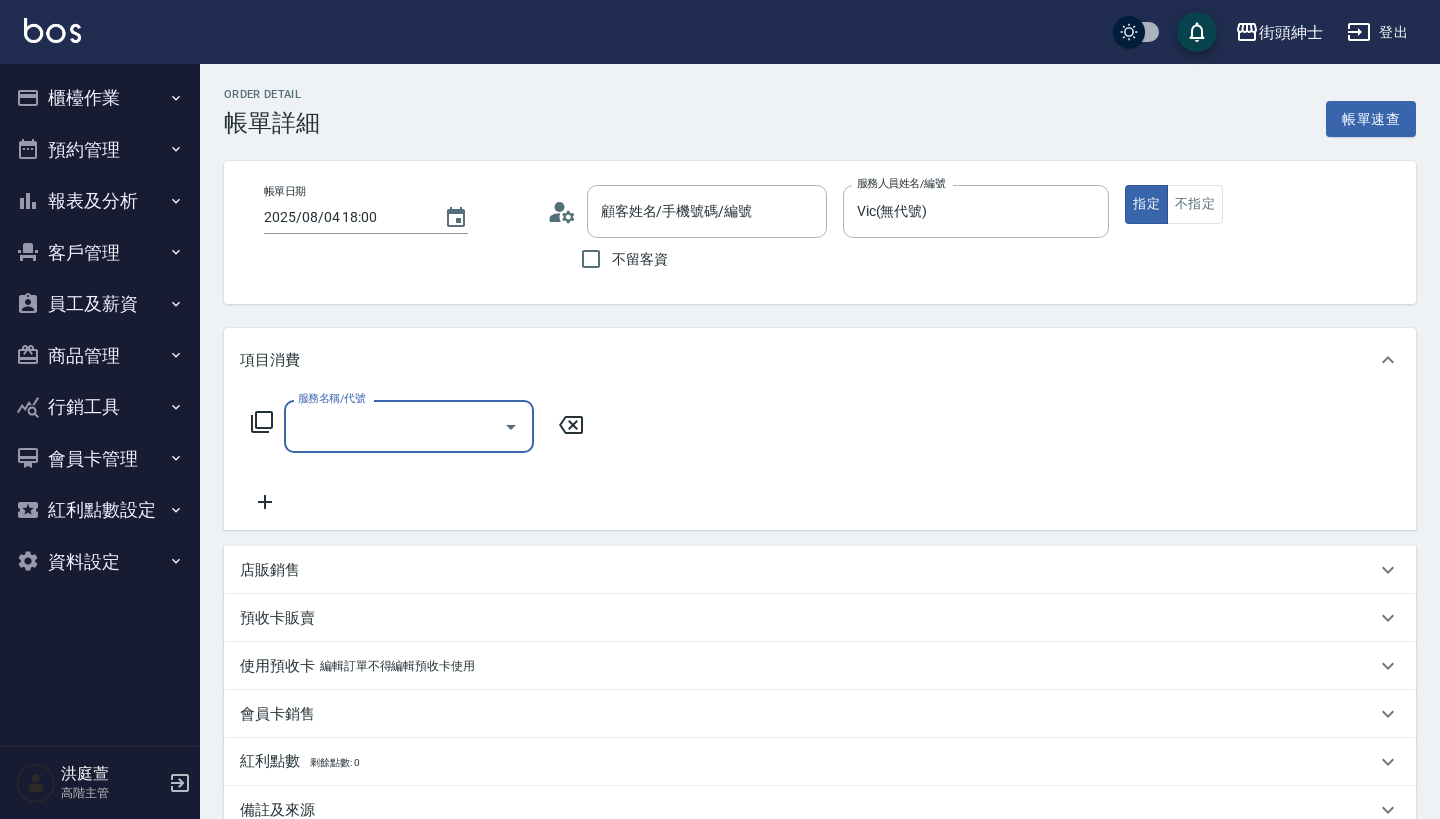 type on "[LAST] [FIRST]/[PHONE]/null" 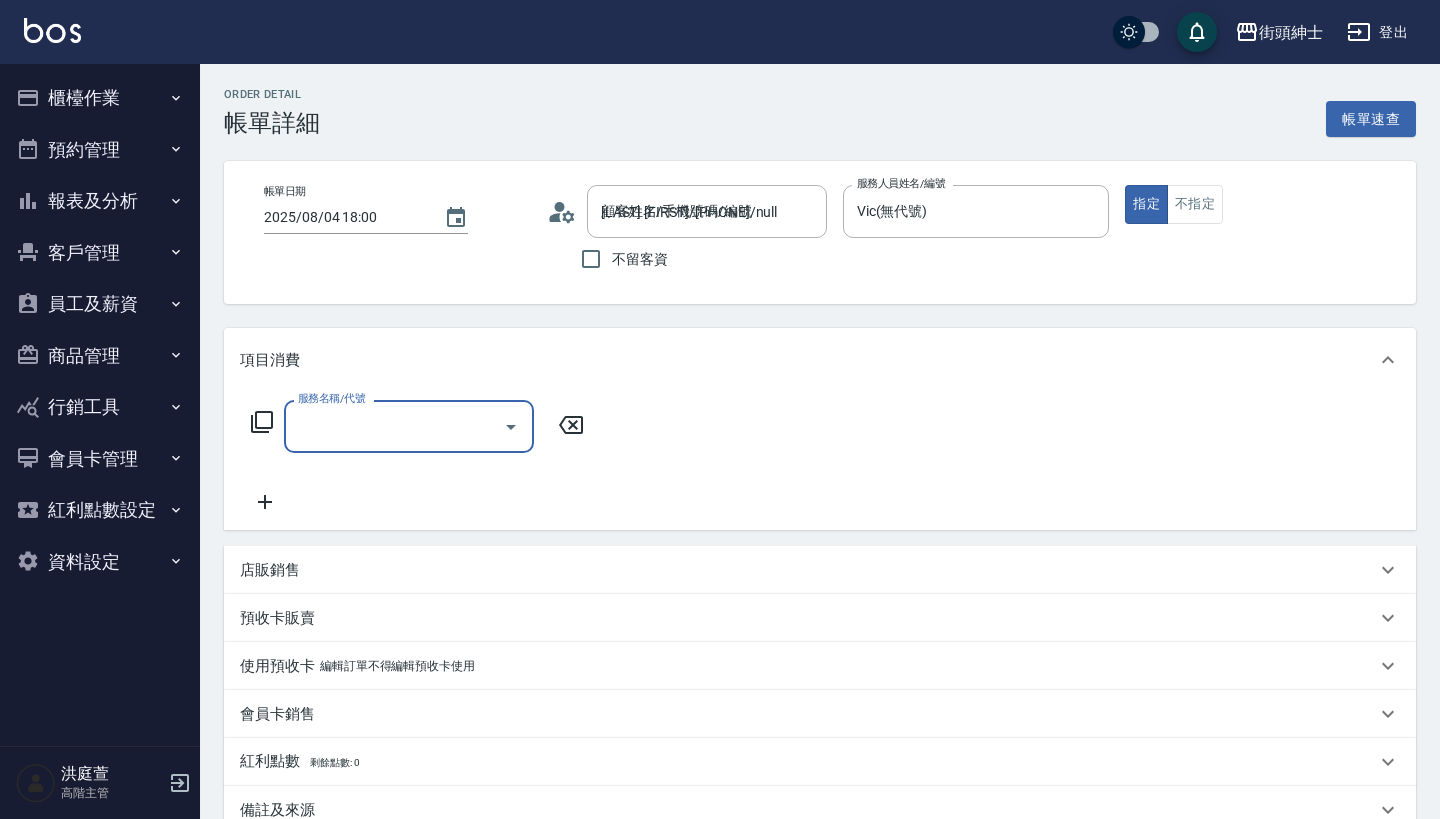 scroll, scrollTop: 0, scrollLeft: 0, axis: both 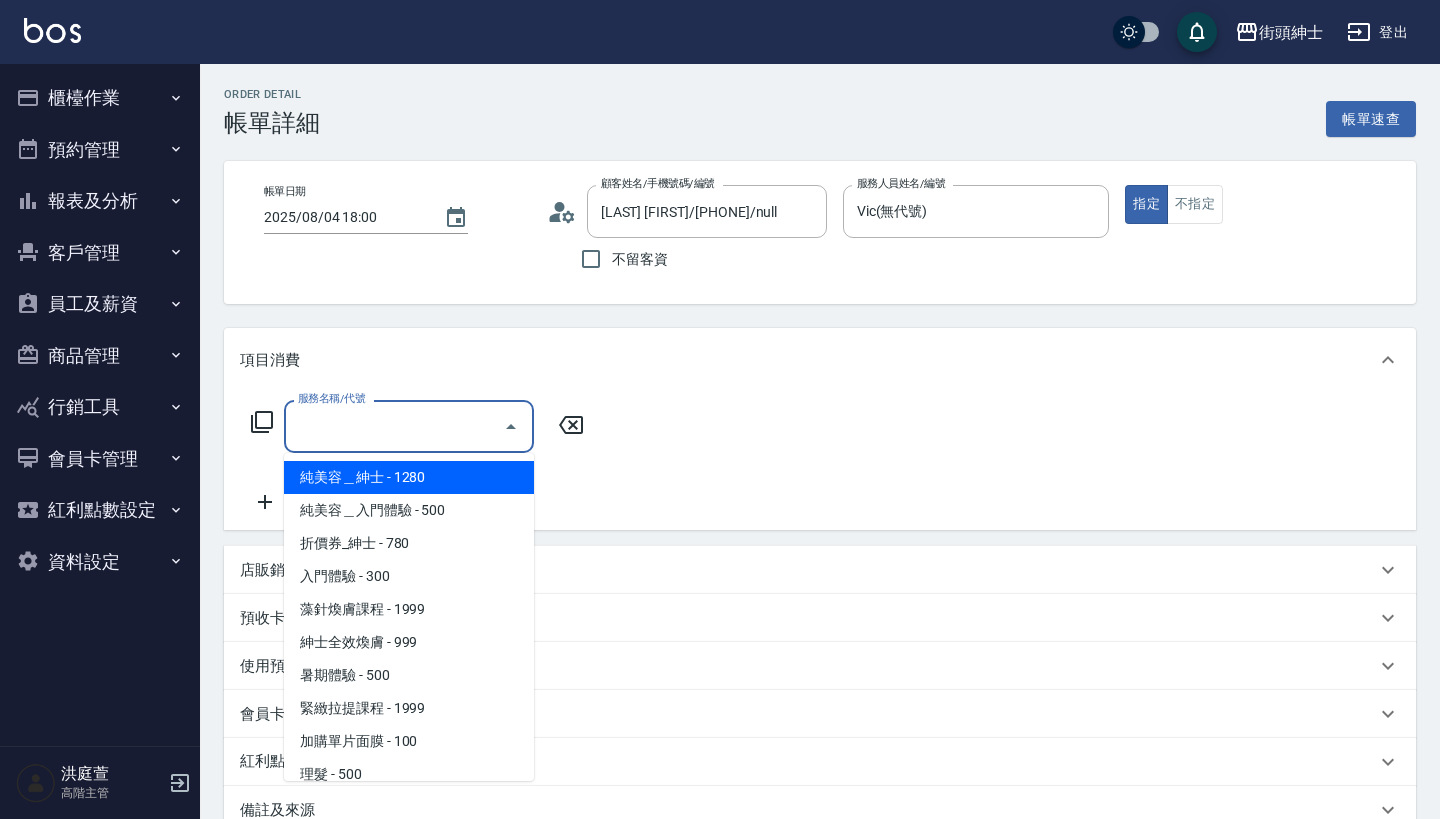 click on "服務名稱/代號" at bounding box center [394, 426] 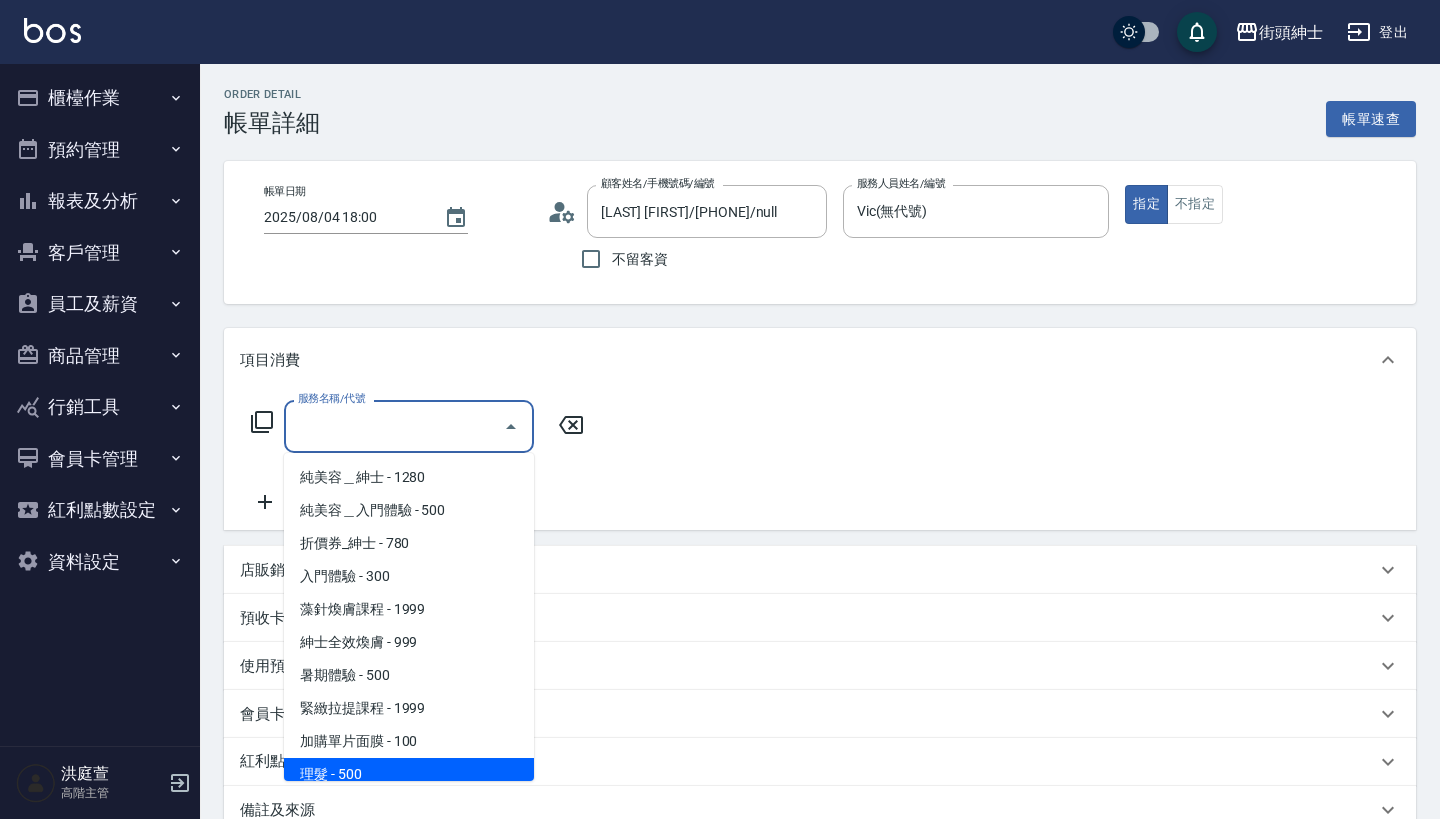 click on "理髮 - 500" at bounding box center (409, 774) 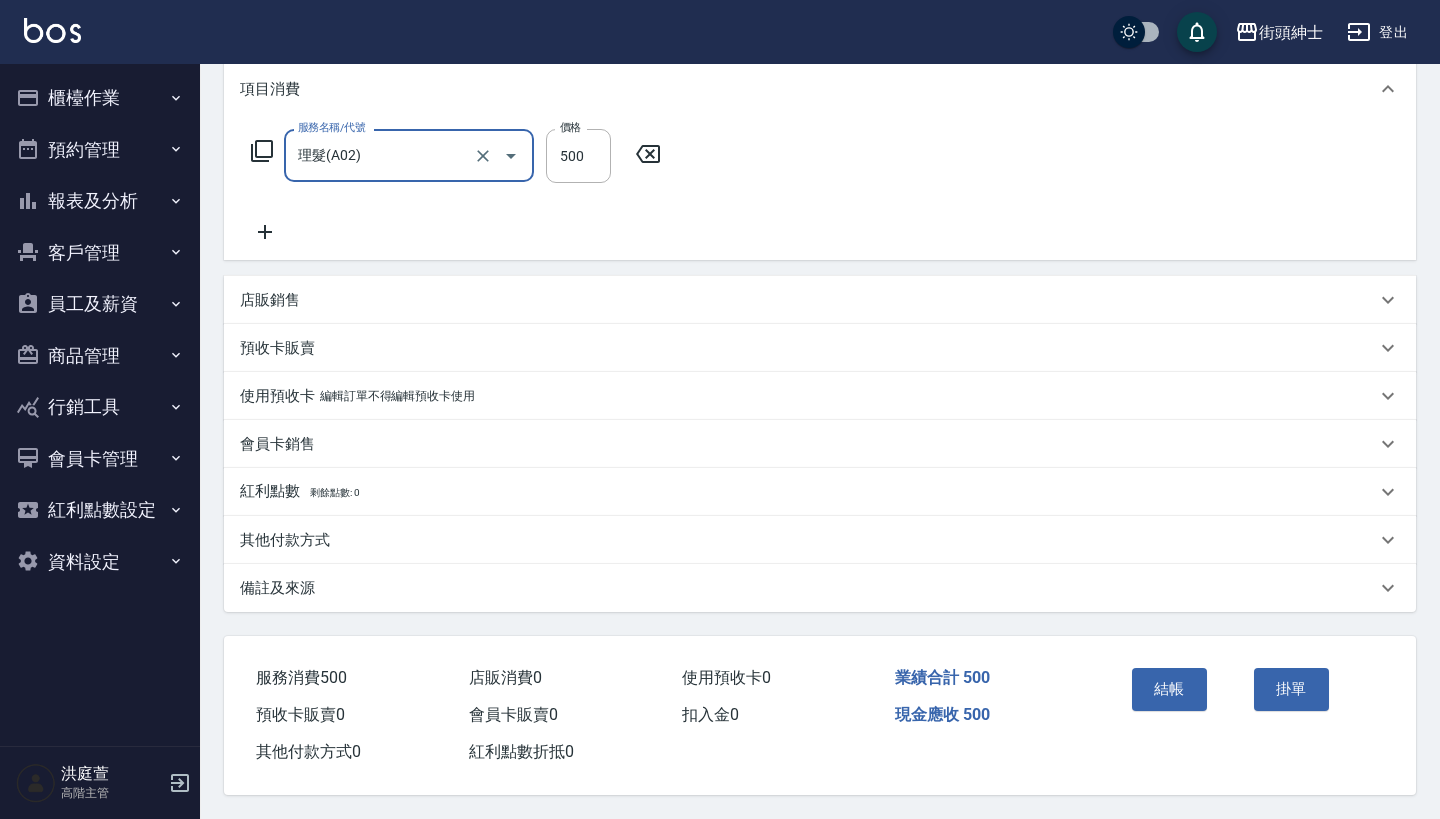 scroll, scrollTop: 280, scrollLeft: 0, axis: vertical 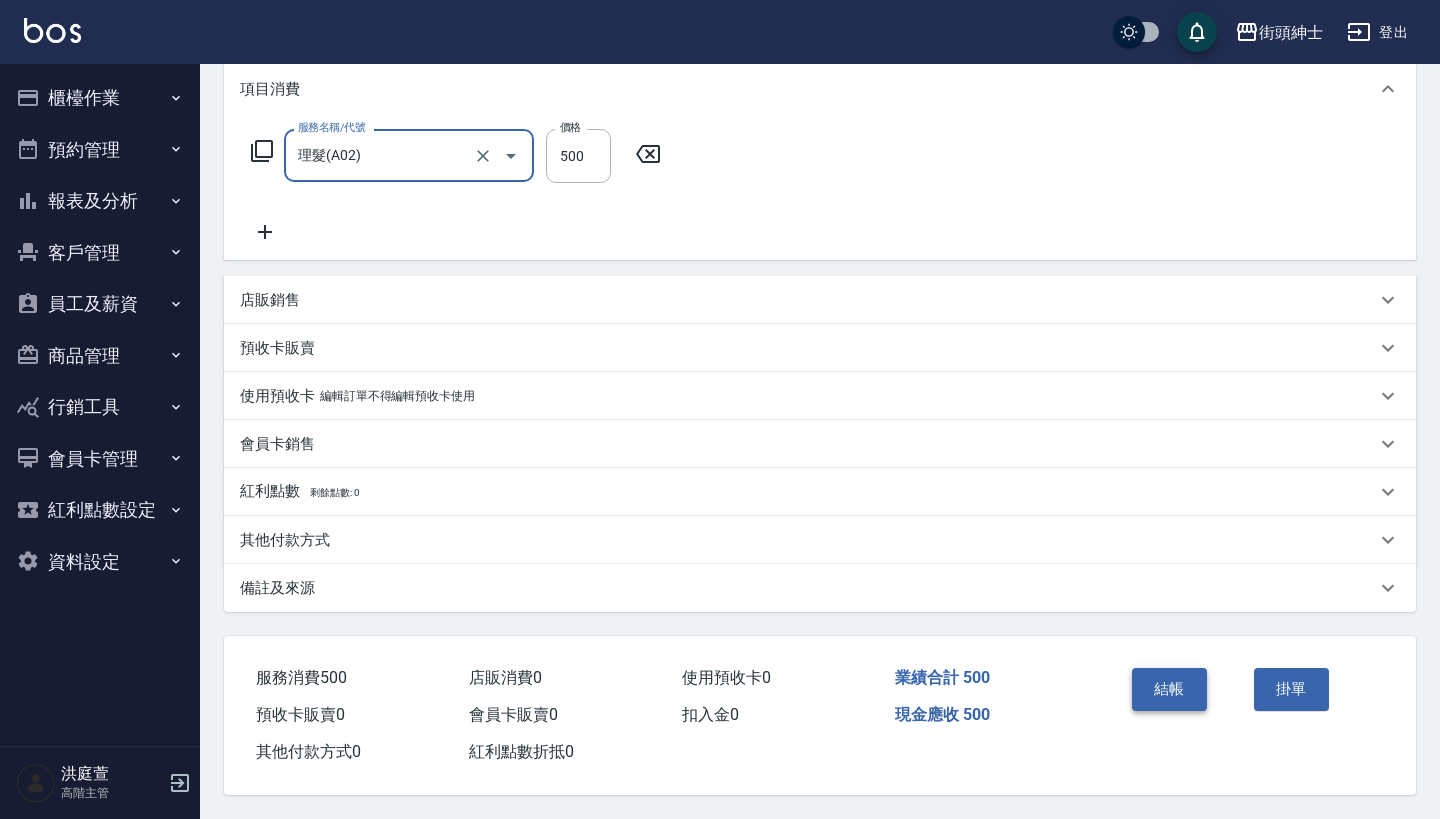 click on "結帳" at bounding box center (1169, 689) 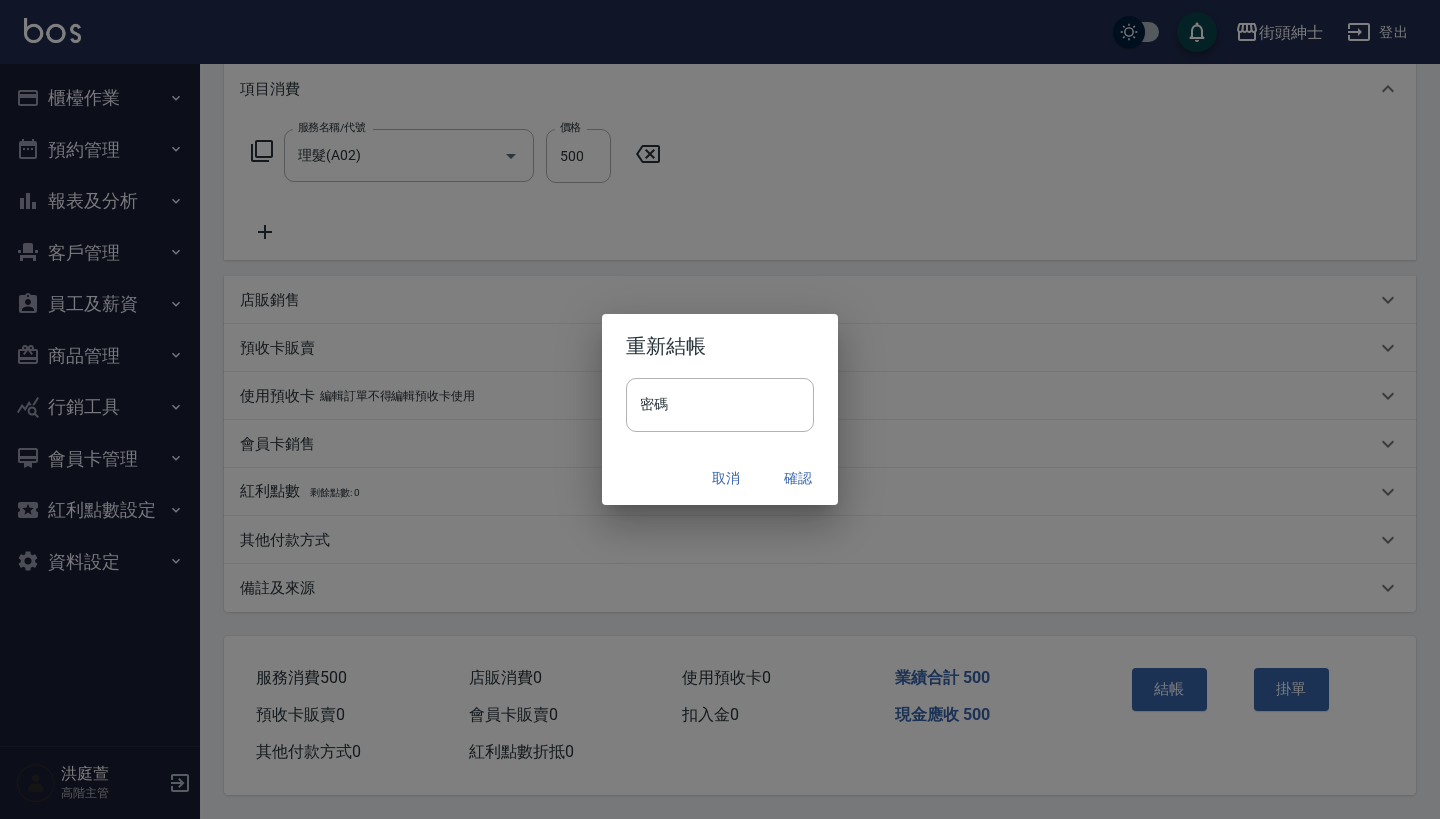 click on "確認" at bounding box center (798, 478) 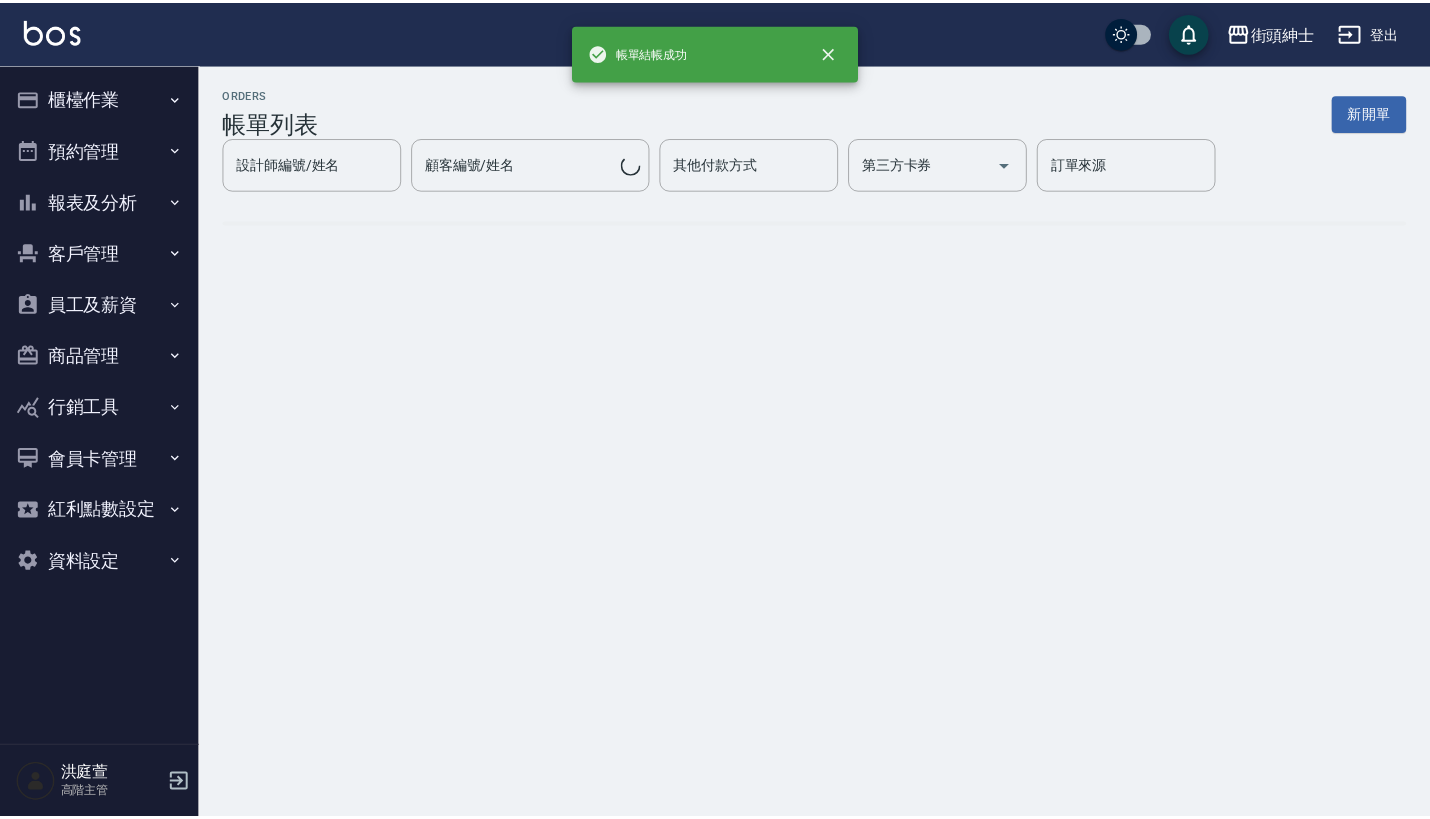 scroll, scrollTop: 0, scrollLeft: 0, axis: both 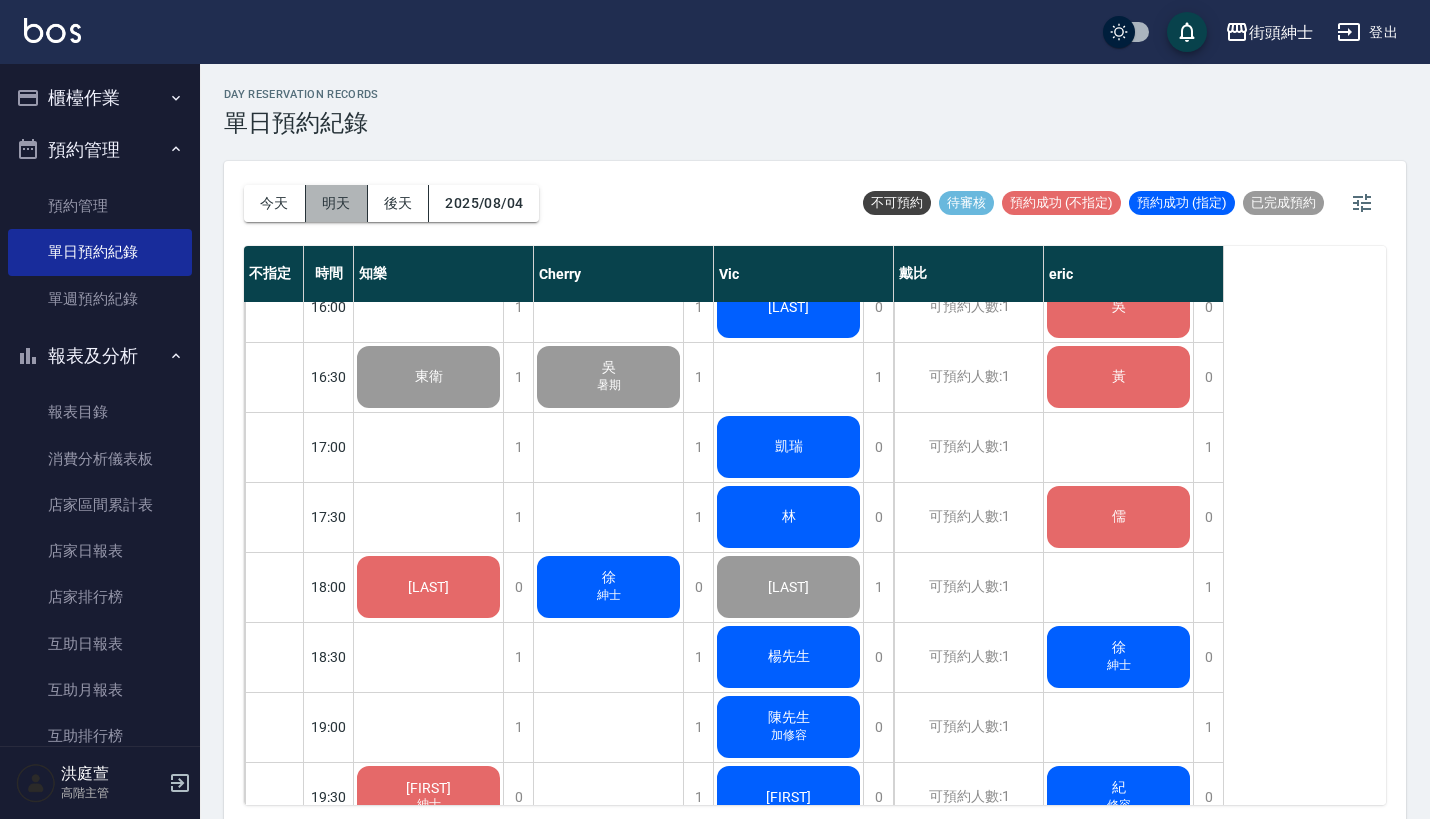 click on "明天" at bounding box center (337, 203) 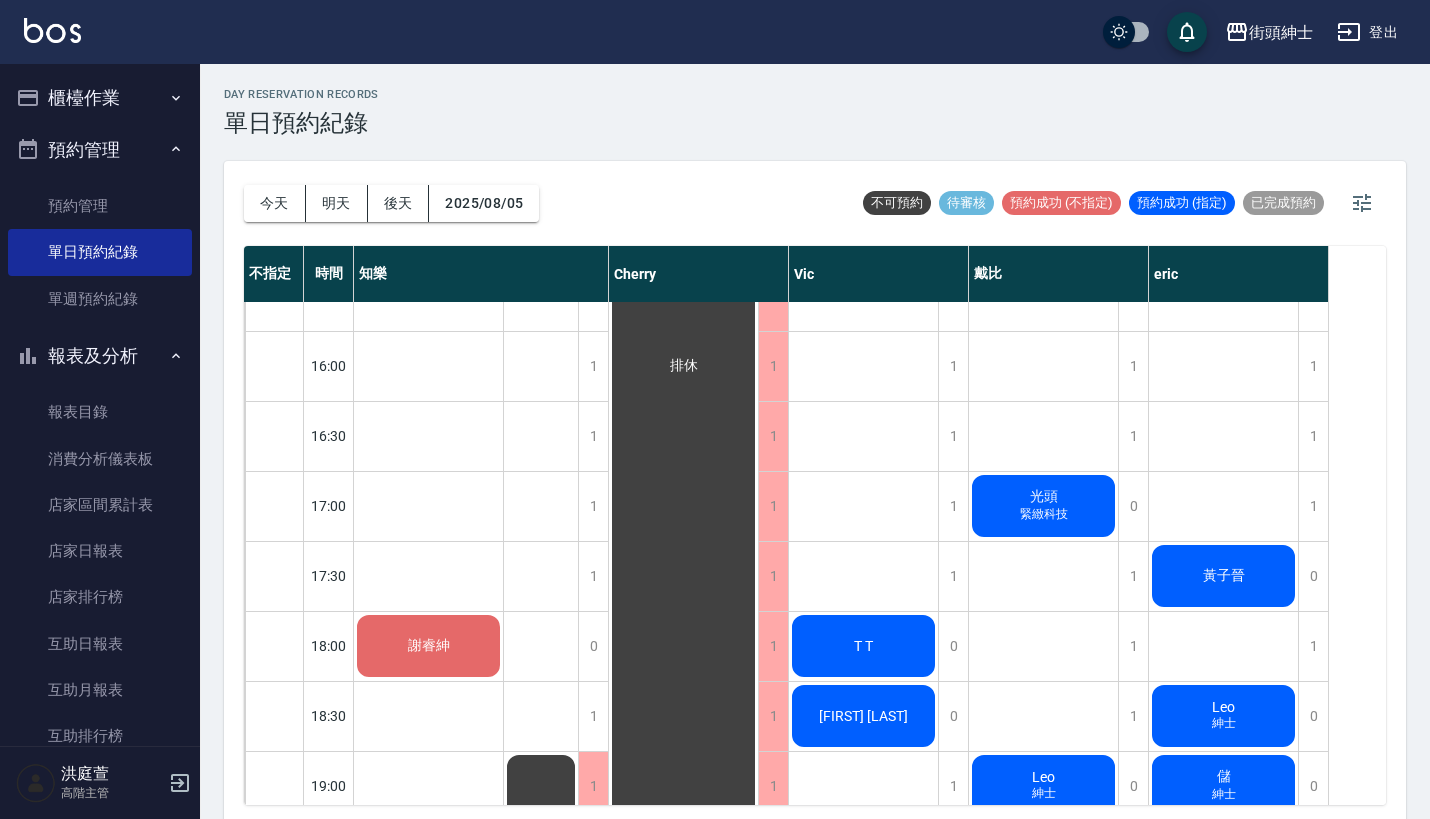 scroll, scrollTop: 947, scrollLeft: 0, axis: vertical 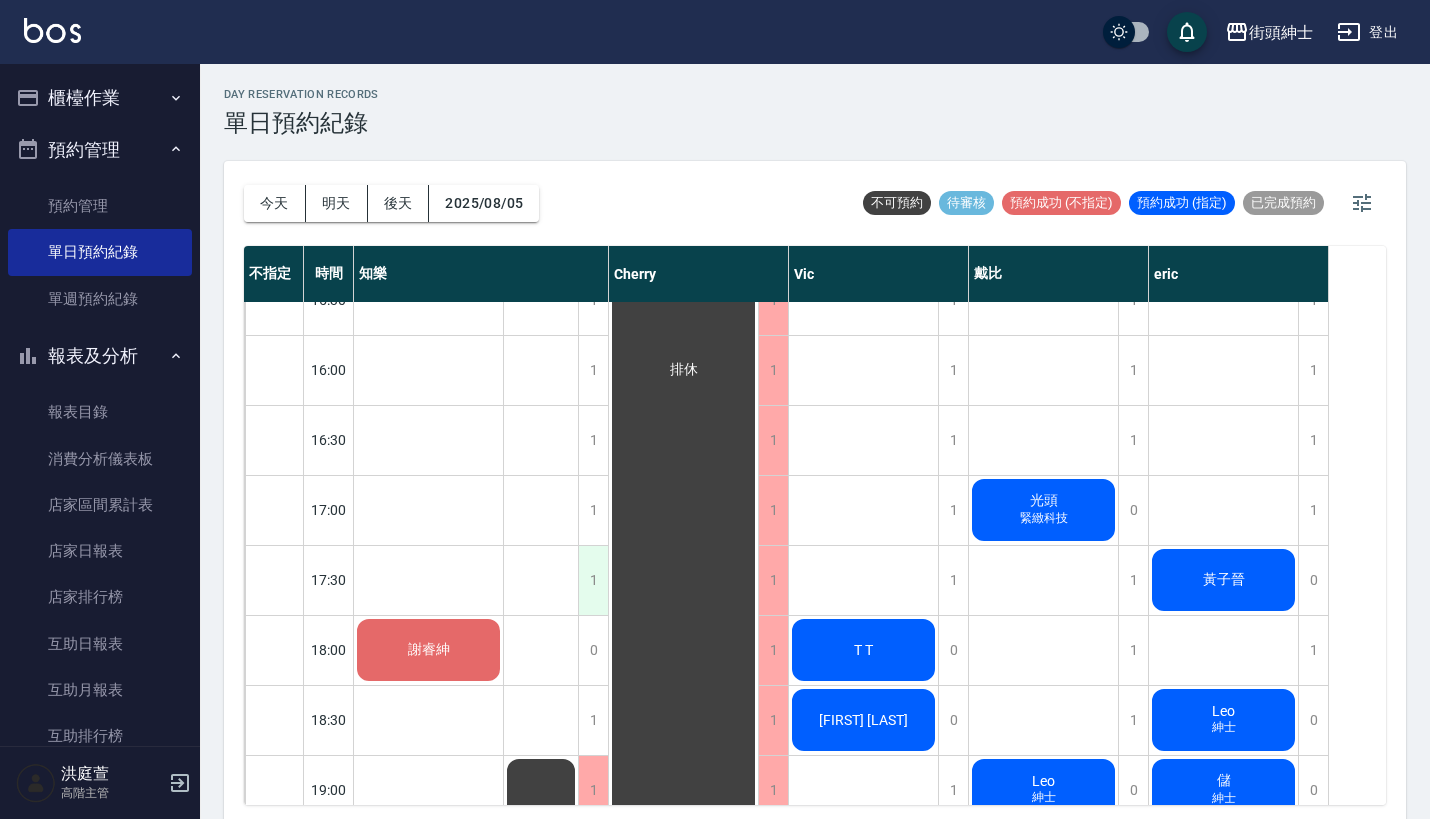 click on "1" at bounding box center (593, 580) 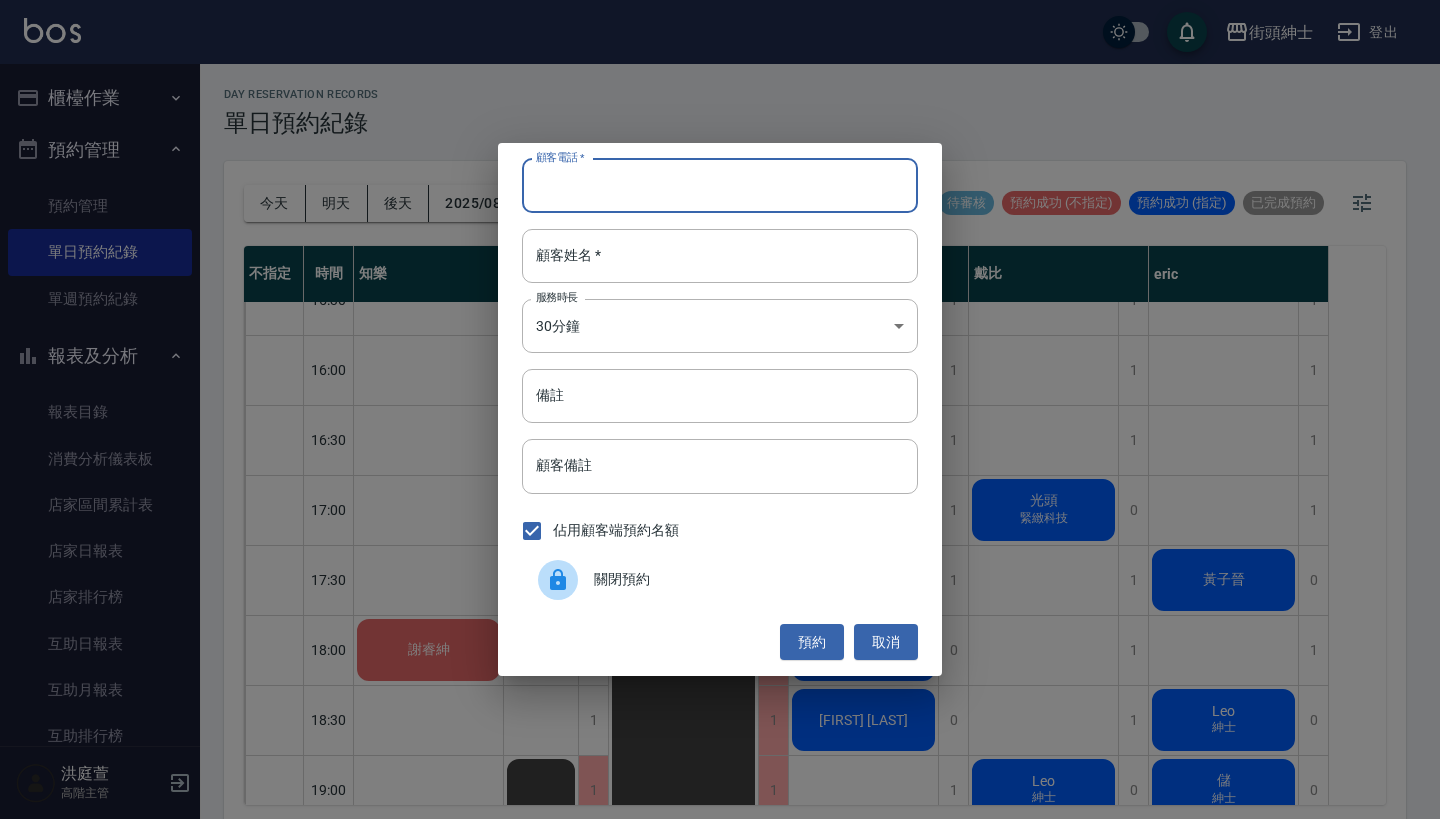 paste on "[FIRST] 電話：[PHONE]" 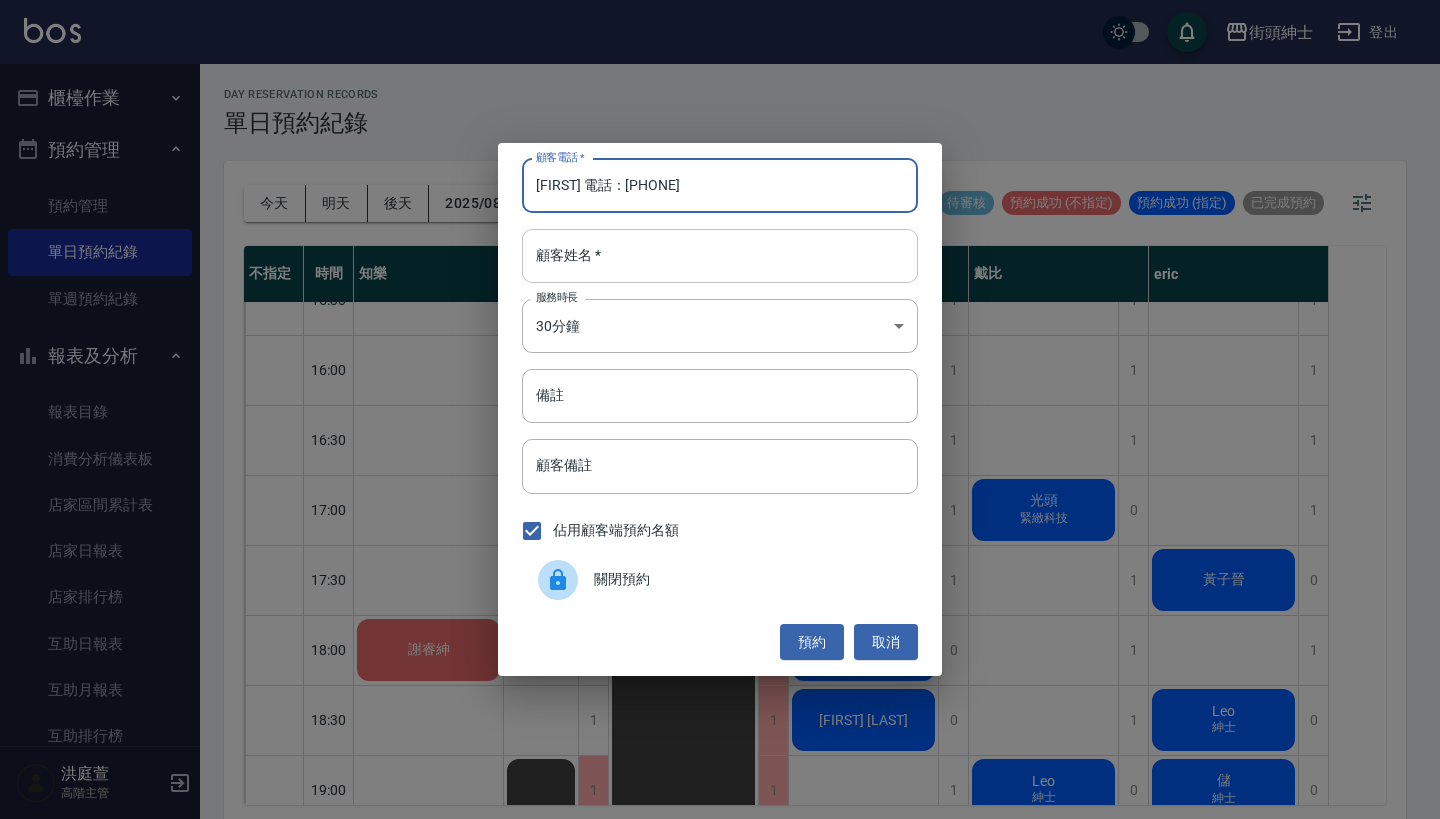 type on "[FIRST] 電話：[PHONE]" 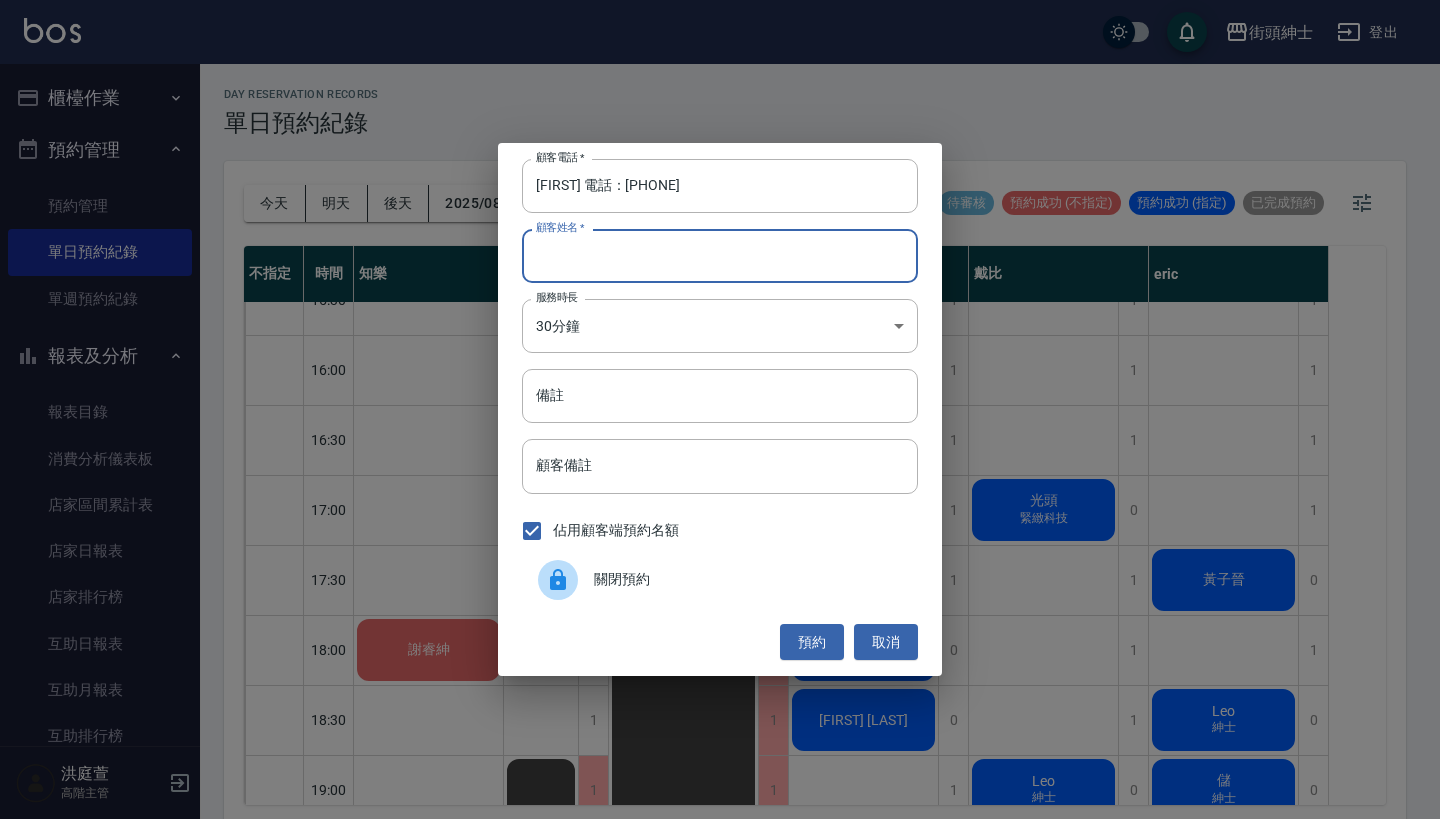 paste on "yuka 電話：0920618029" 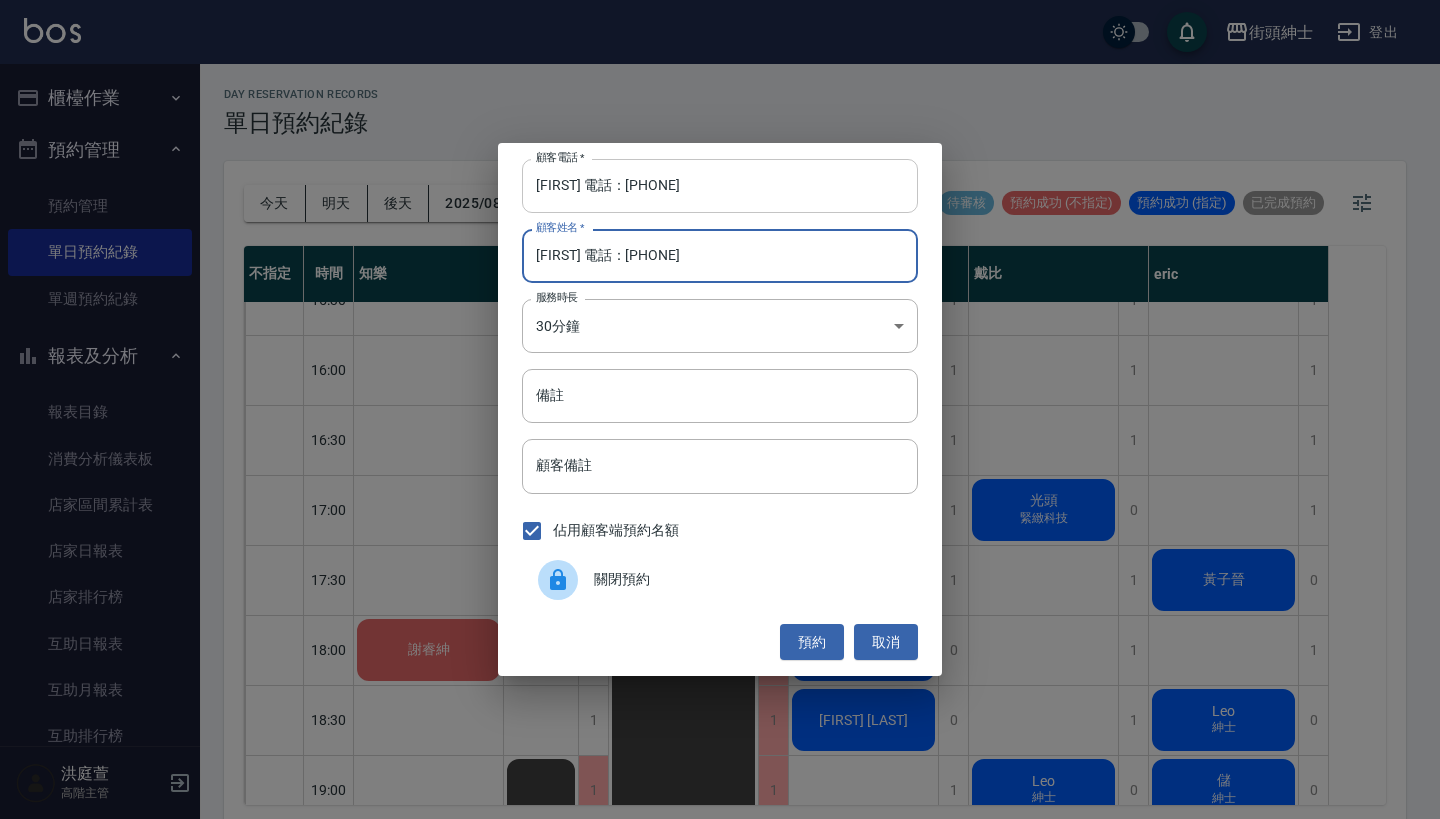 type on "yuka 電話：0920618029" 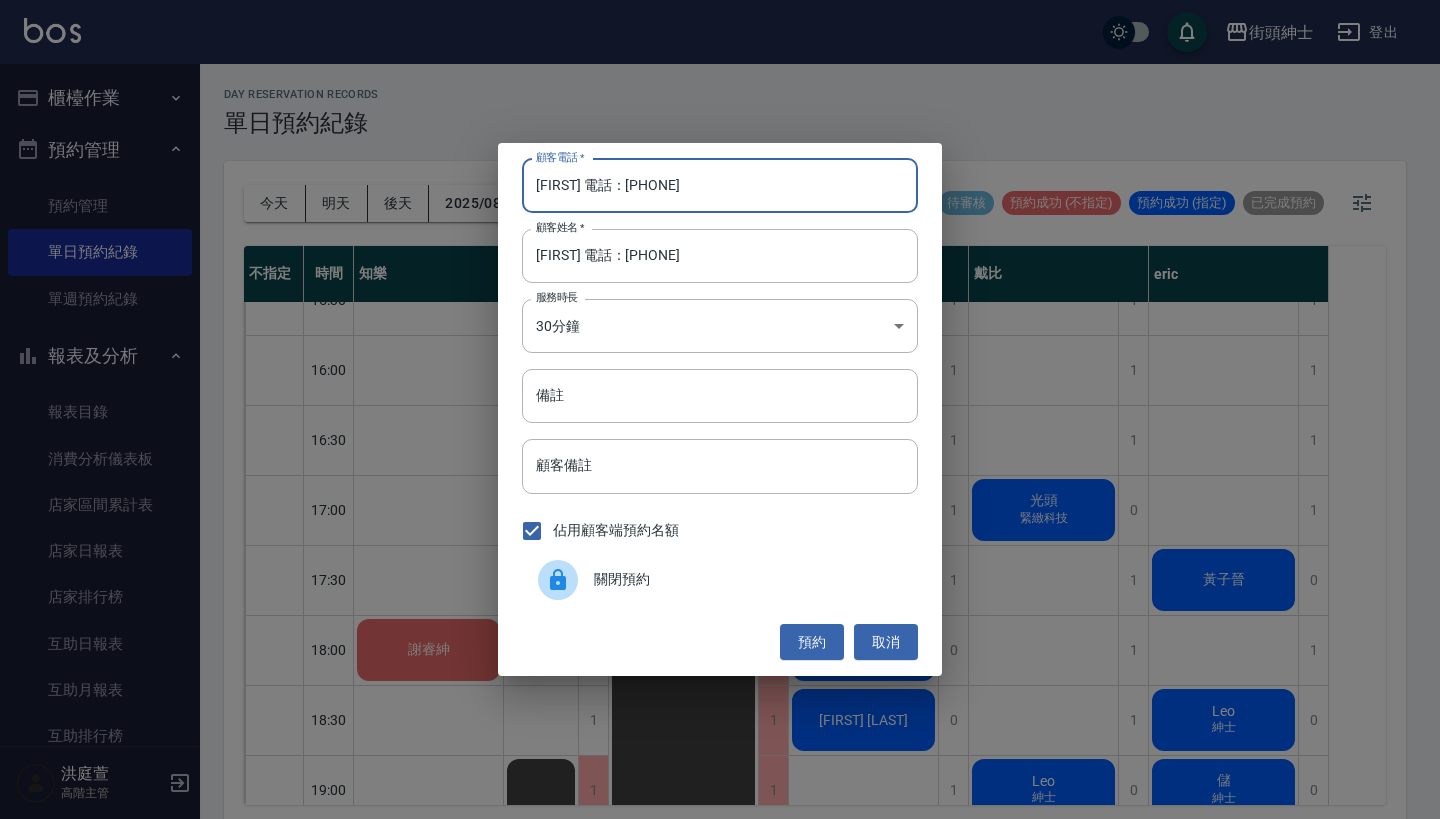 drag, startPoint x: 579, startPoint y: 188, endPoint x: 474, endPoint y: 183, distance: 105.11898 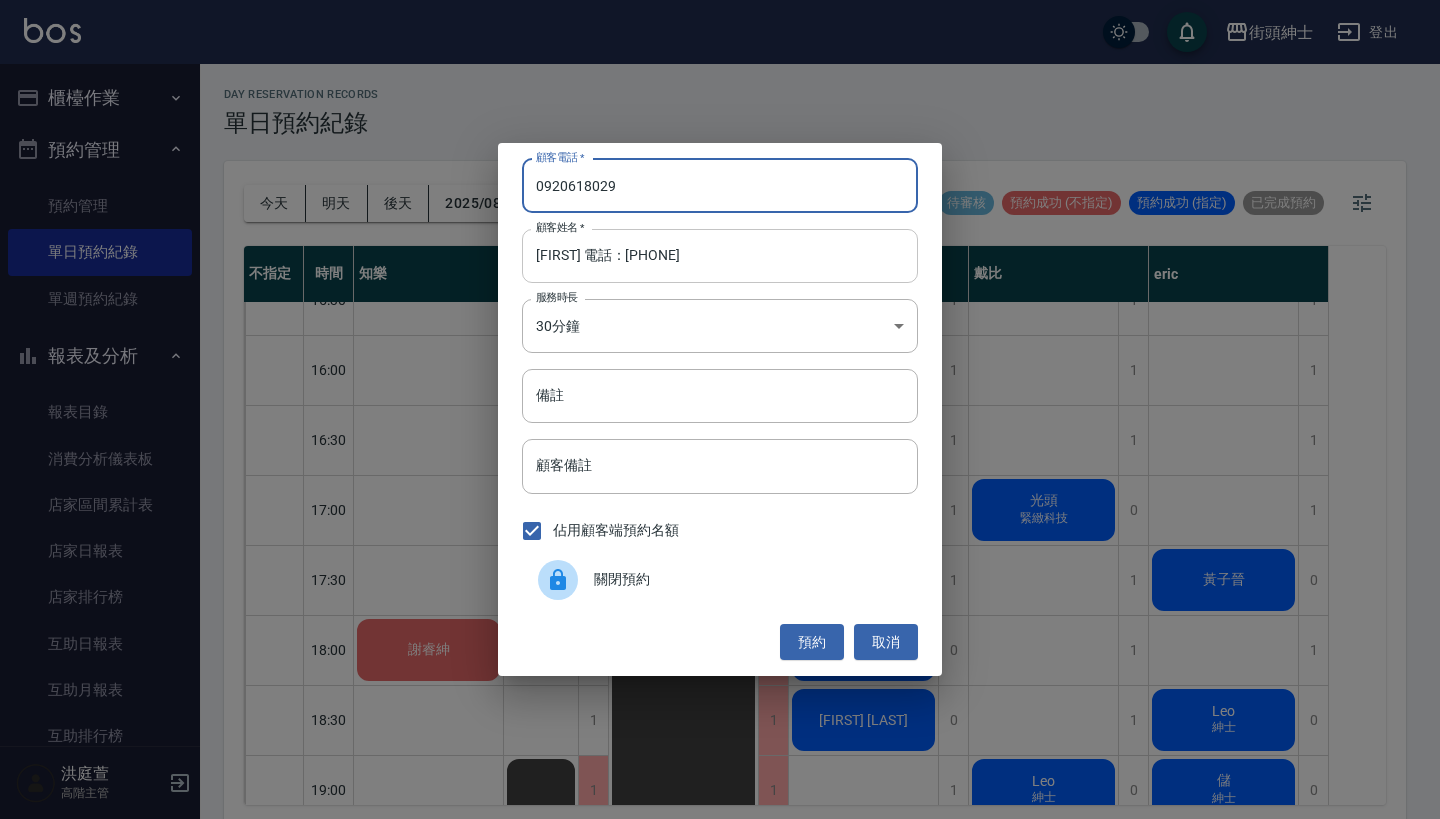 type on "0920618029" 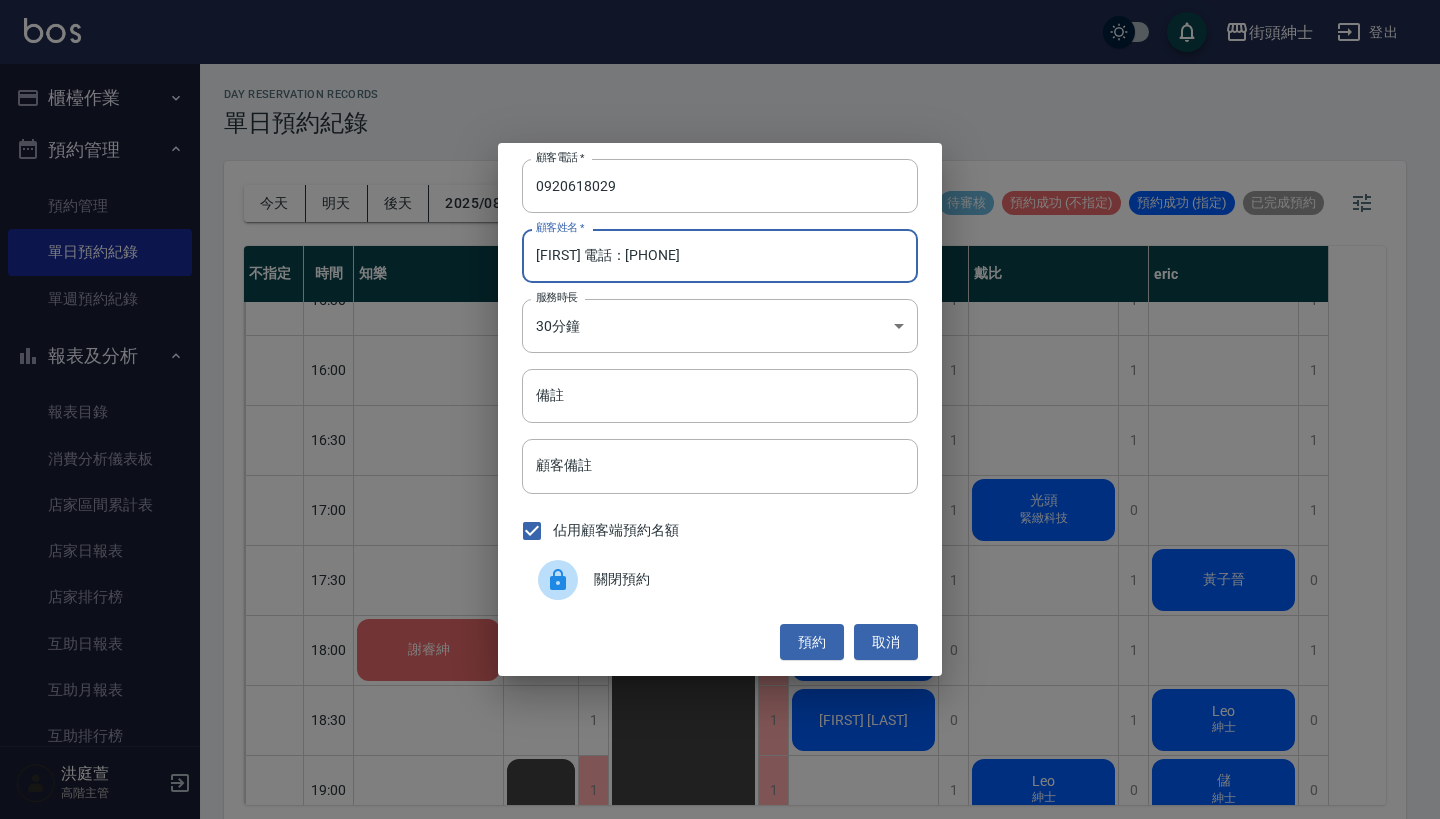 drag, startPoint x: 734, startPoint y: 255, endPoint x: 568, endPoint y: 251, distance: 166.04819 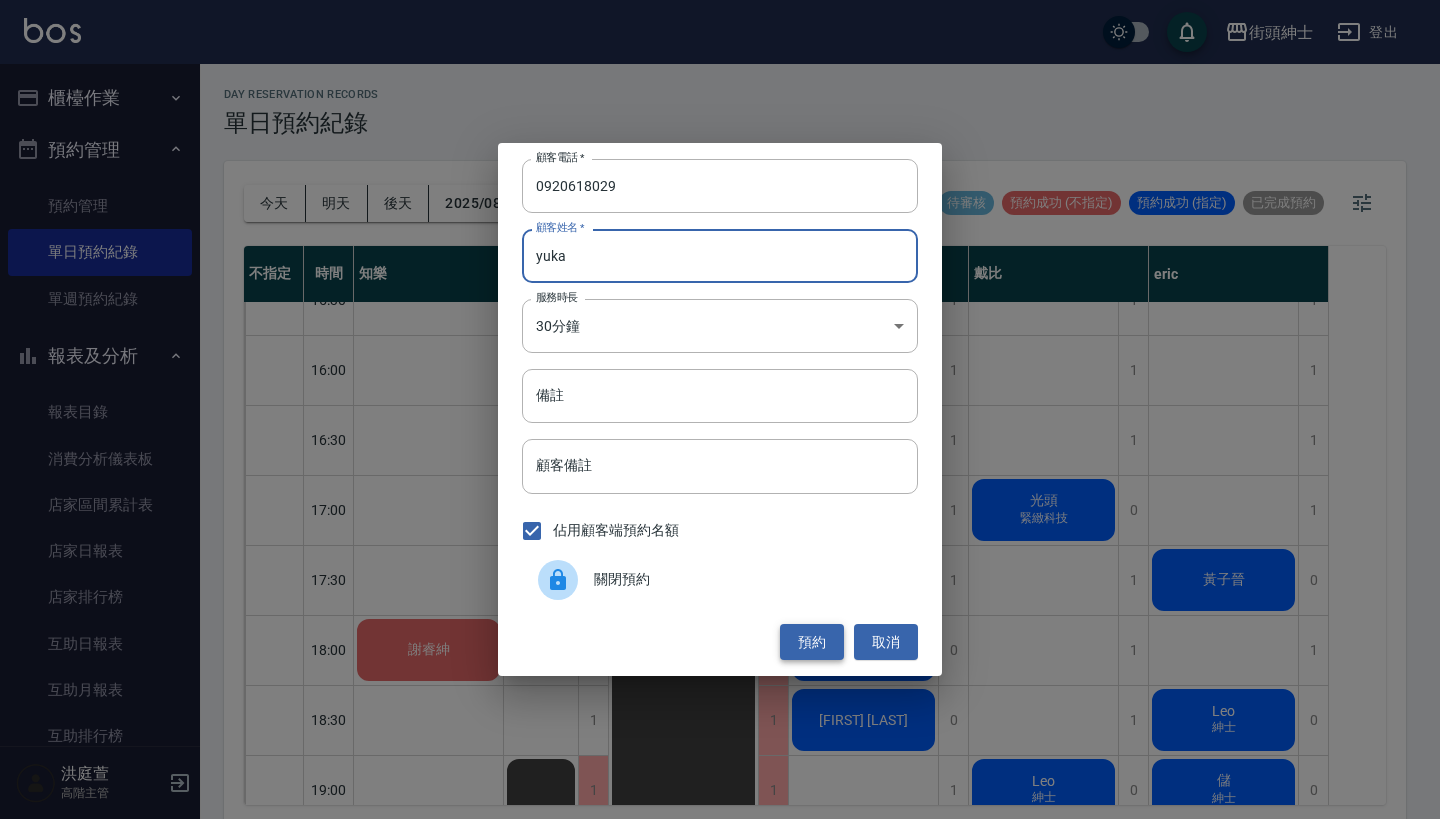 type on "yuka" 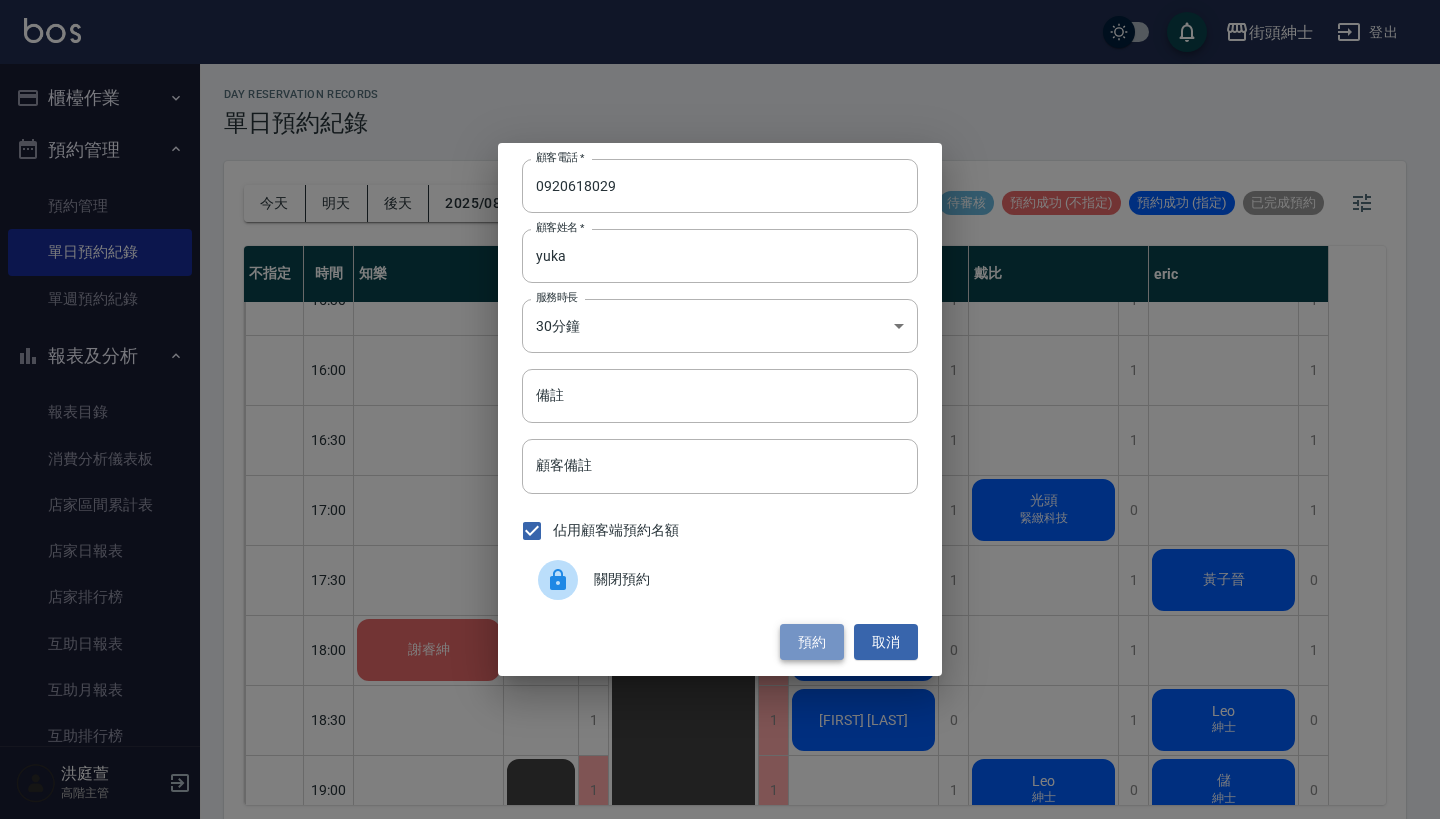 click on "預約" at bounding box center (812, 642) 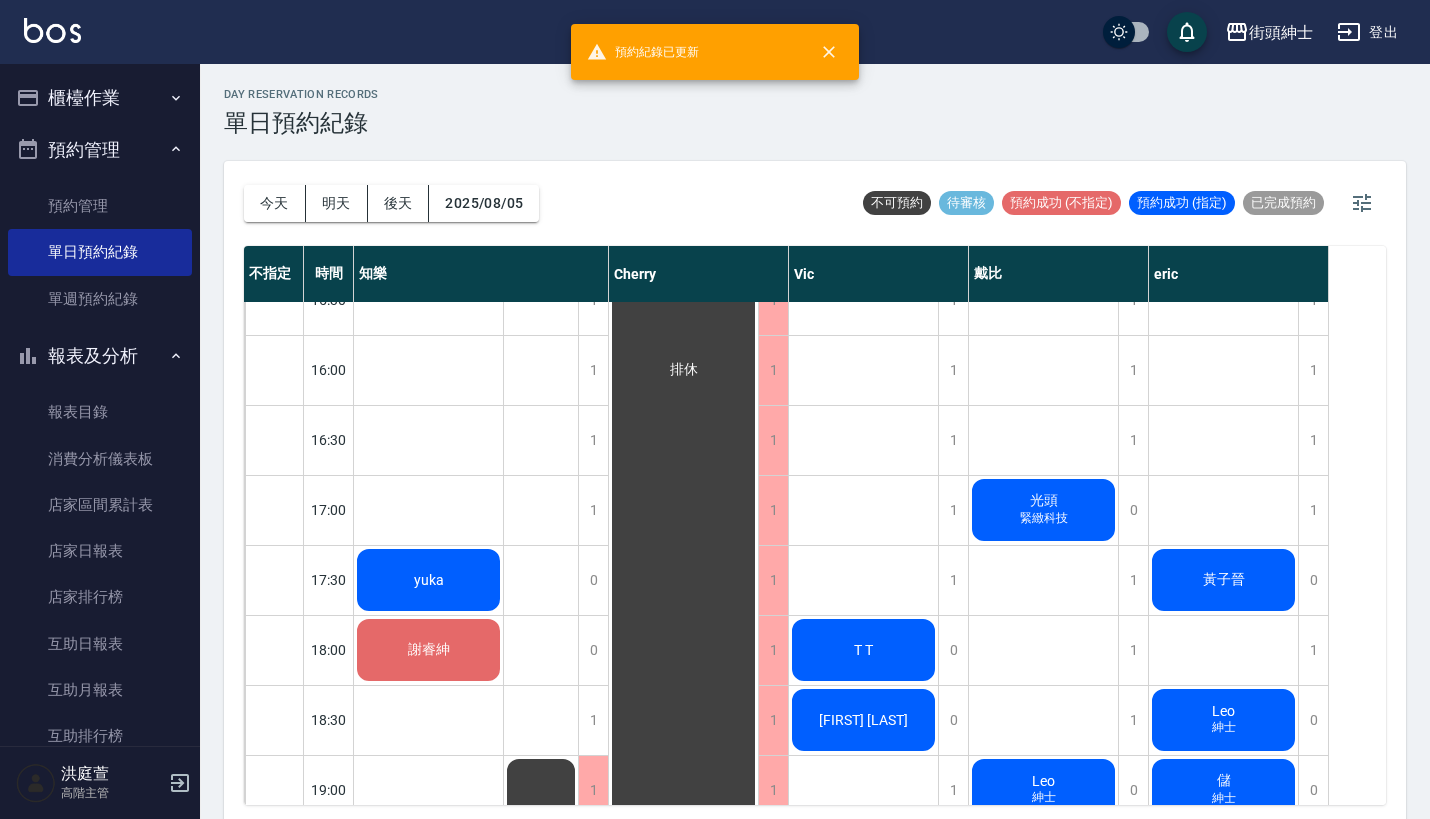 click on "yuka" at bounding box center (429, -50) 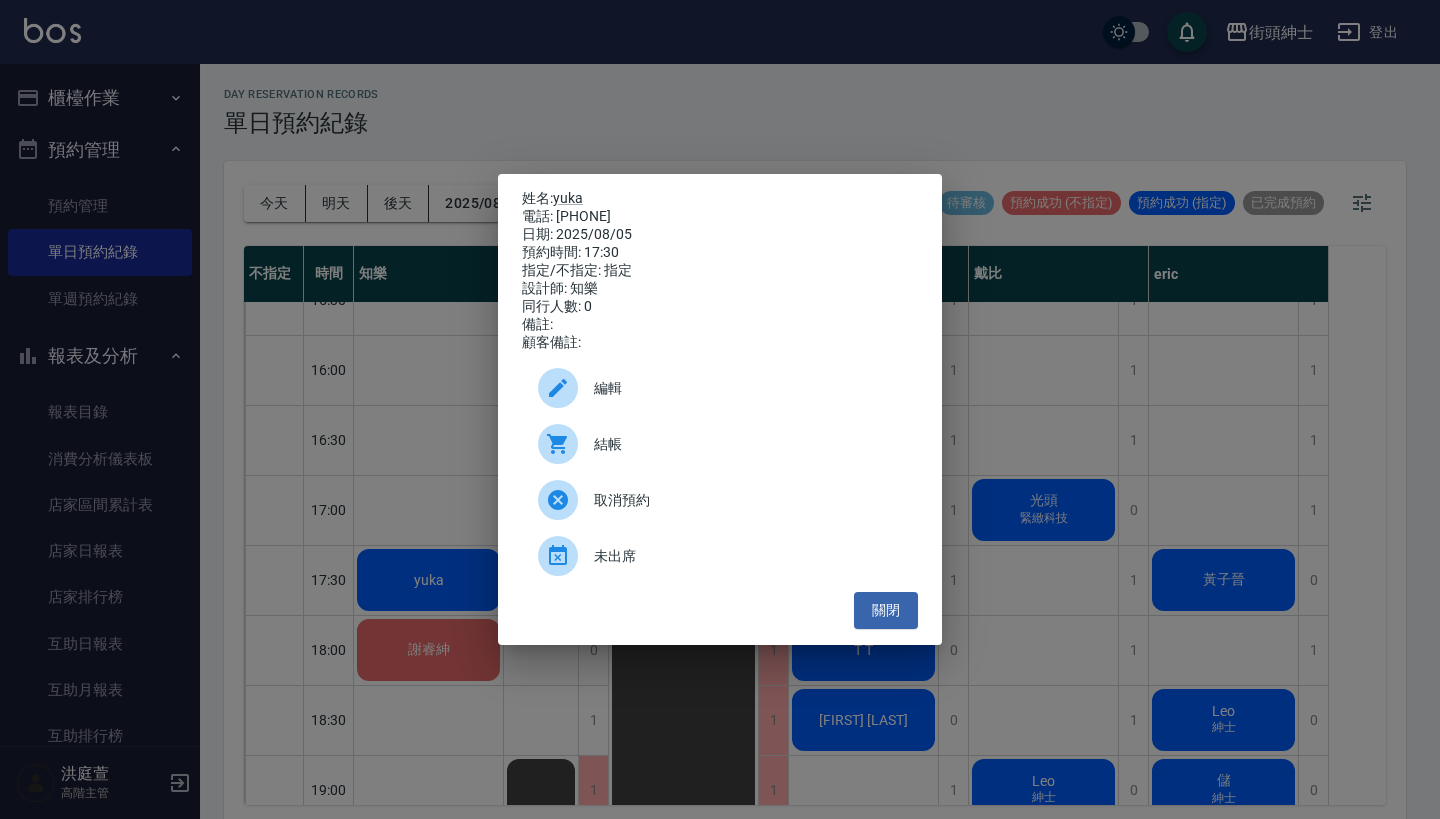 click on "編輯" at bounding box center (720, 388) 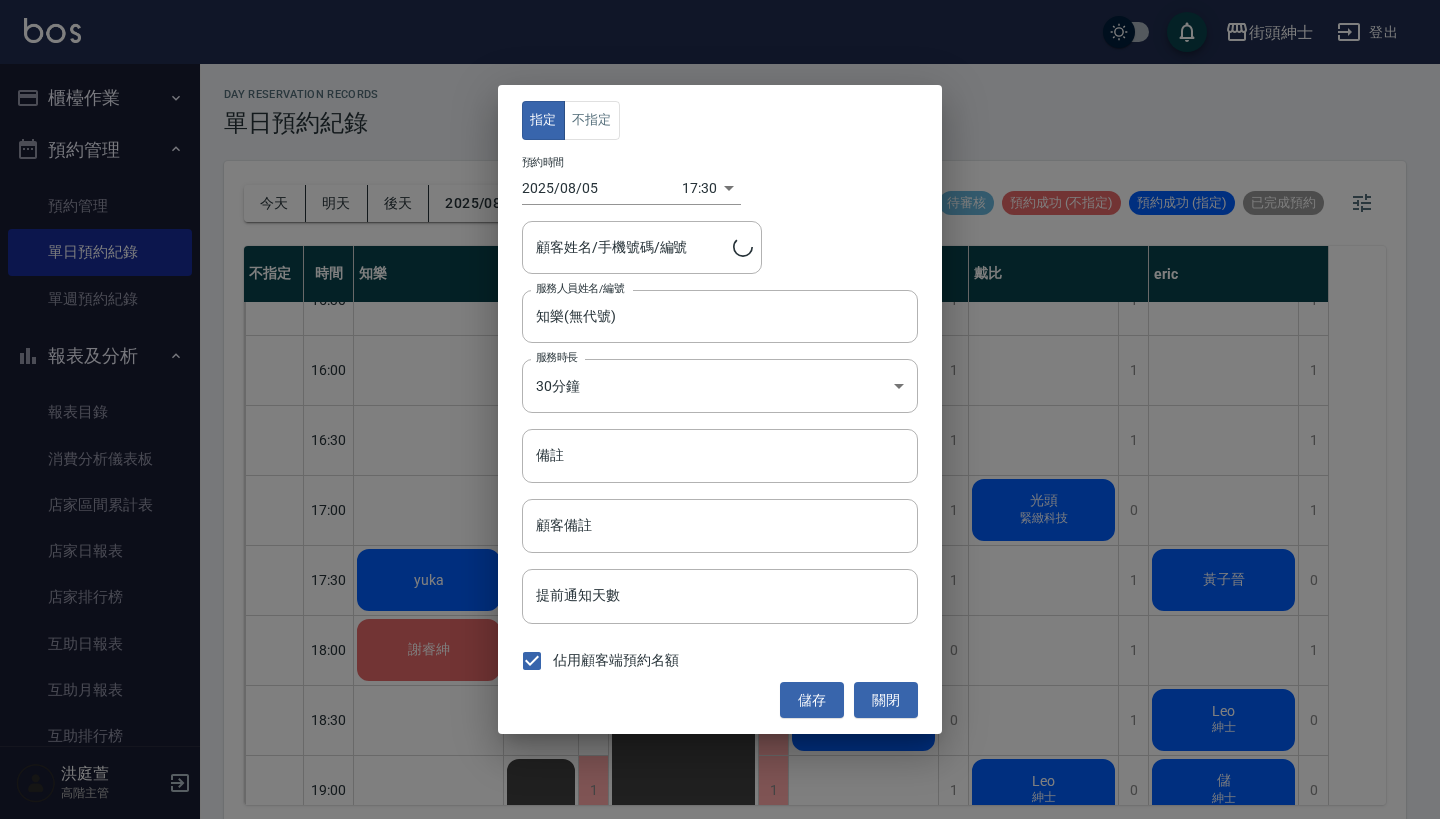 type on "yuka/0920618029" 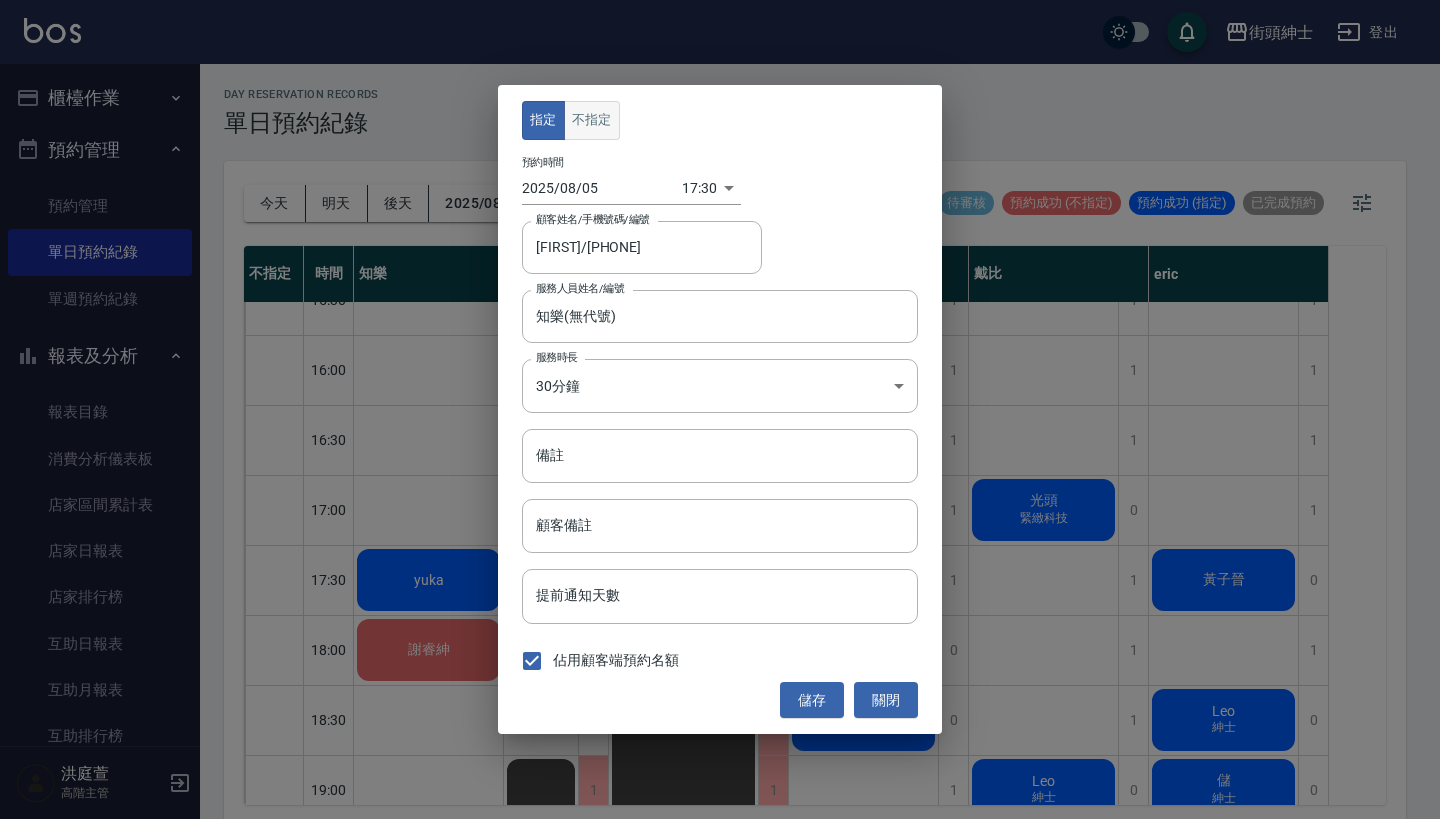 click on "不指定" at bounding box center [592, 120] 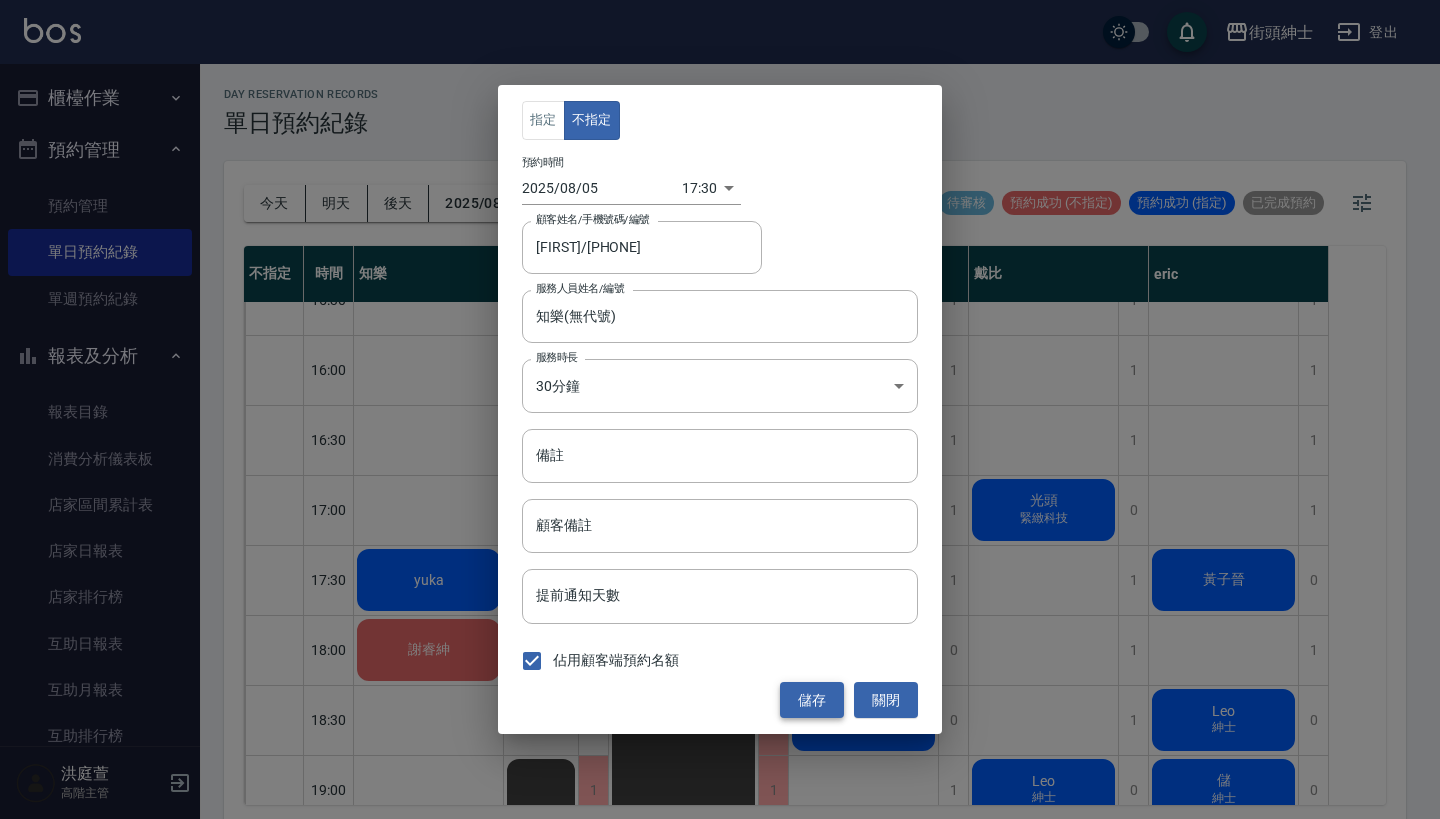 click on "儲存" at bounding box center (812, 700) 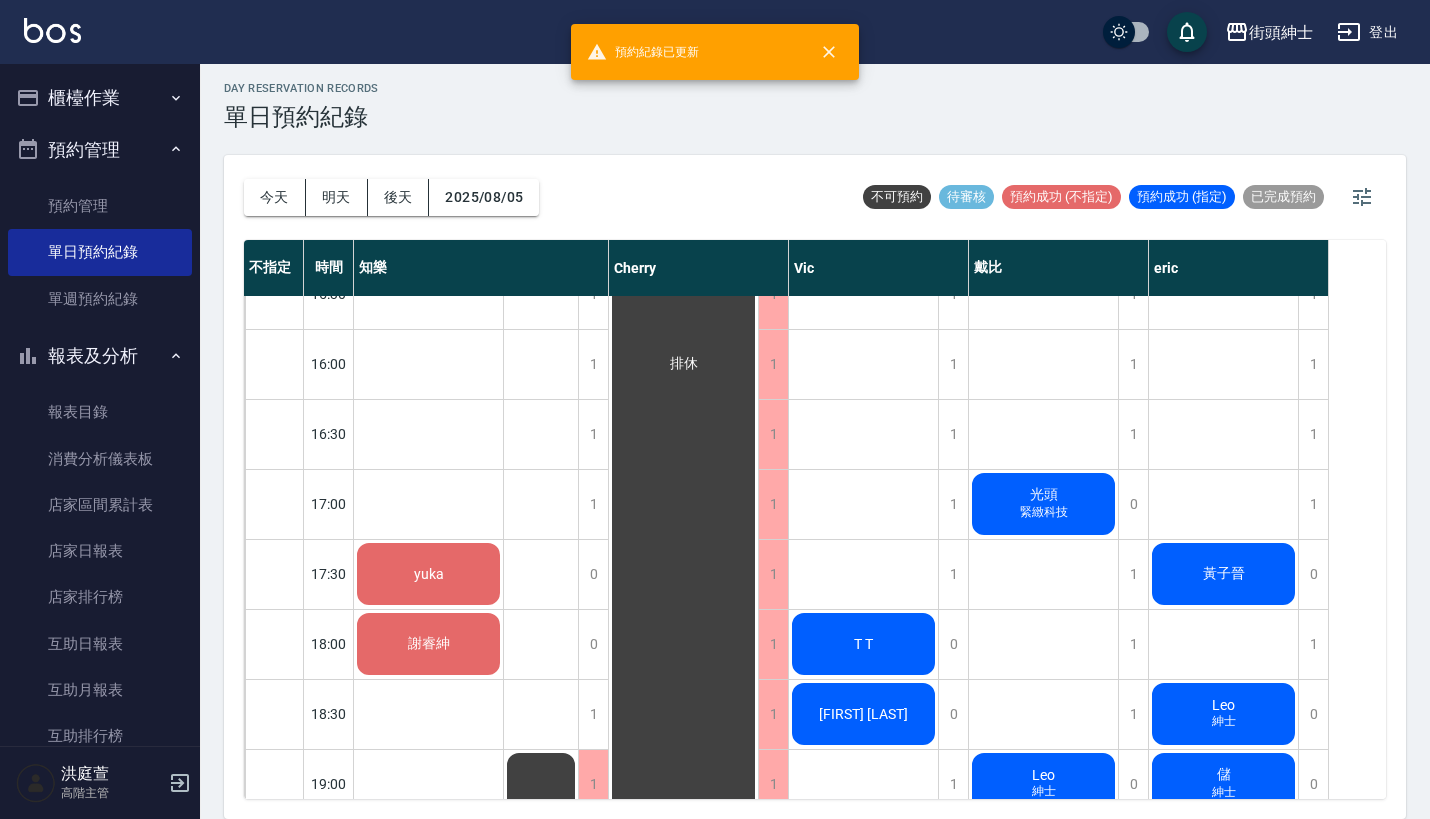 scroll, scrollTop: 9, scrollLeft: 0, axis: vertical 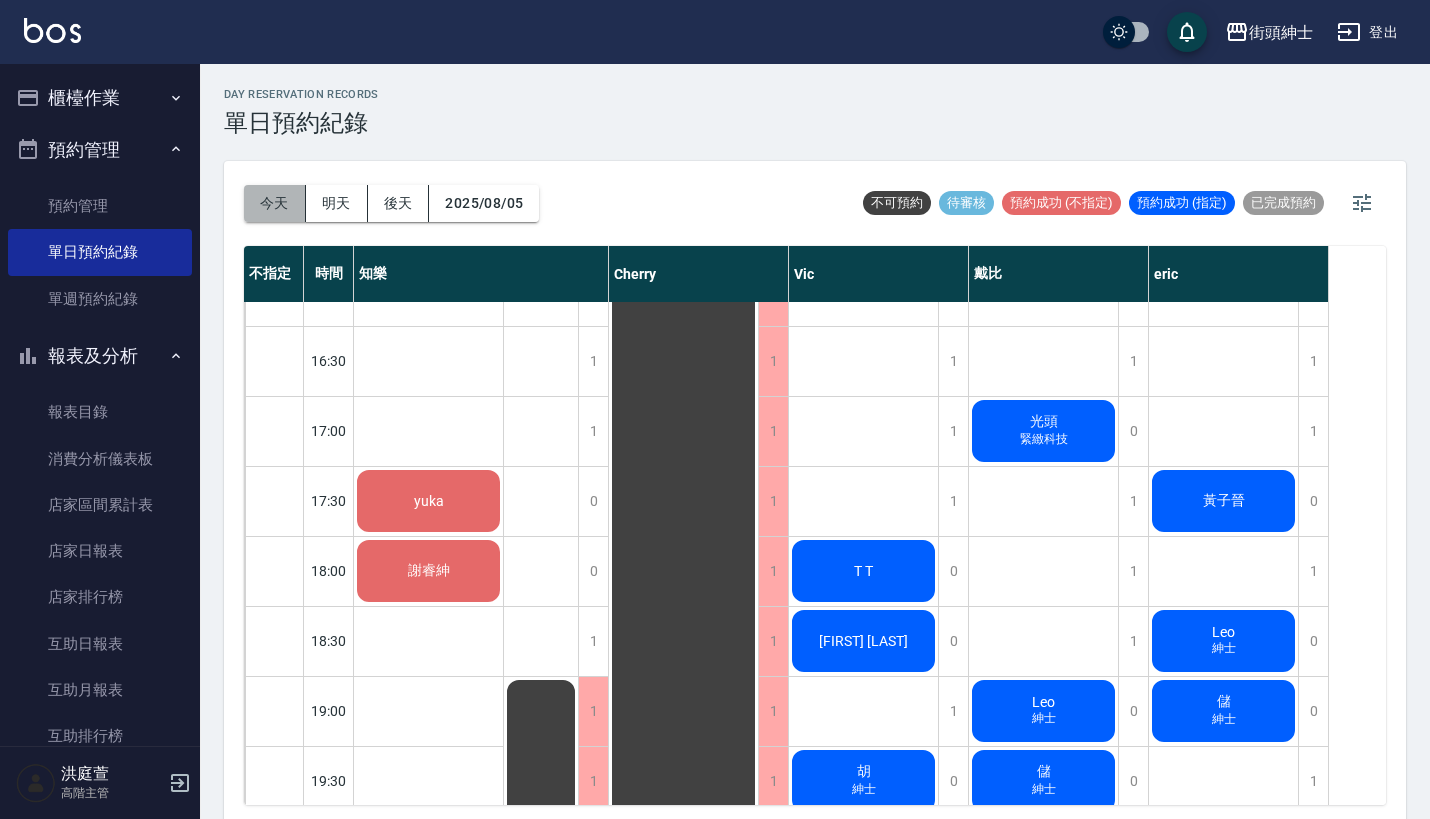 click on "今天" at bounding box center [275, 203] 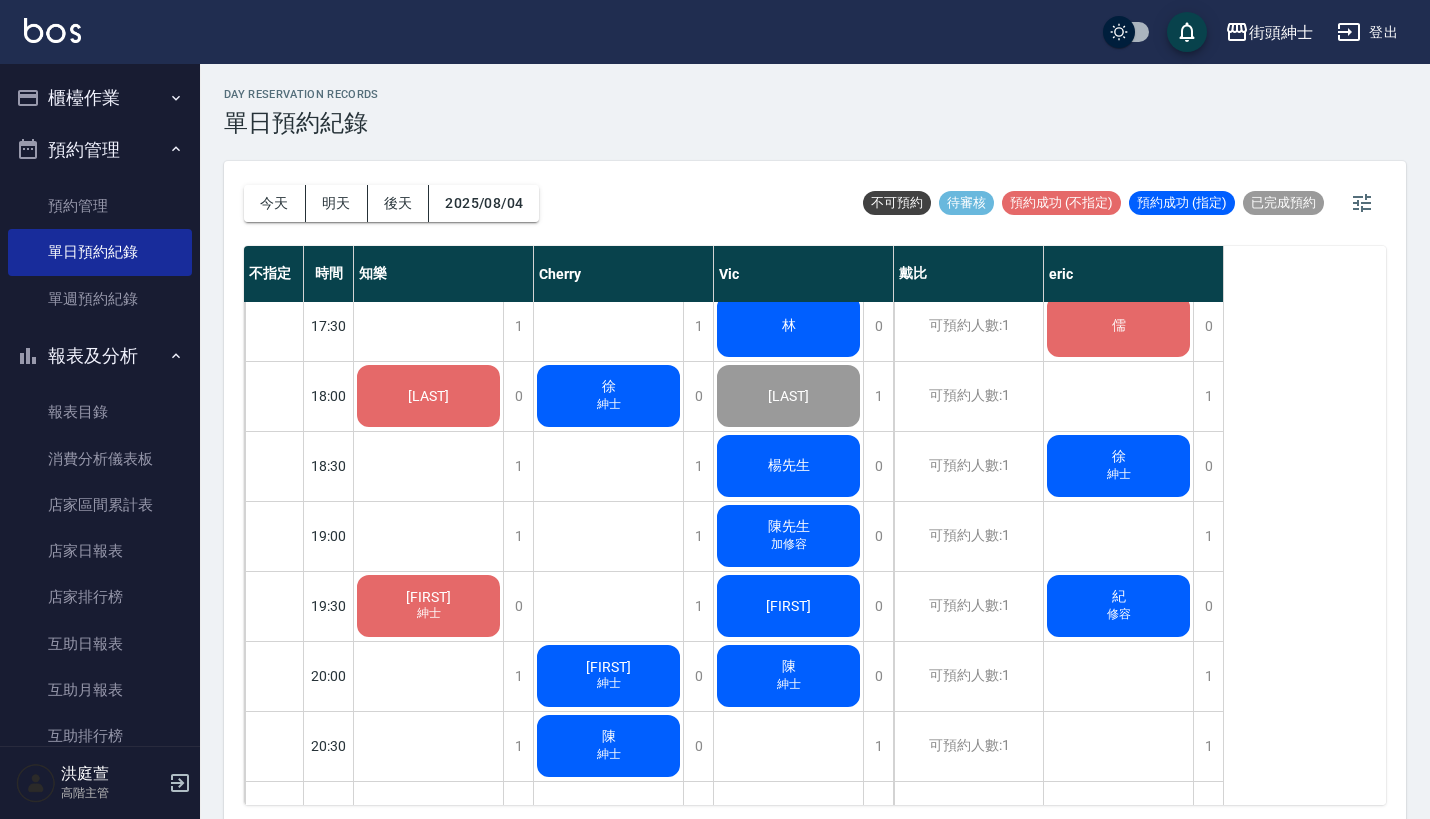 scroll, scrollTop: 1204, scrollLeft: 0, axis: vertical 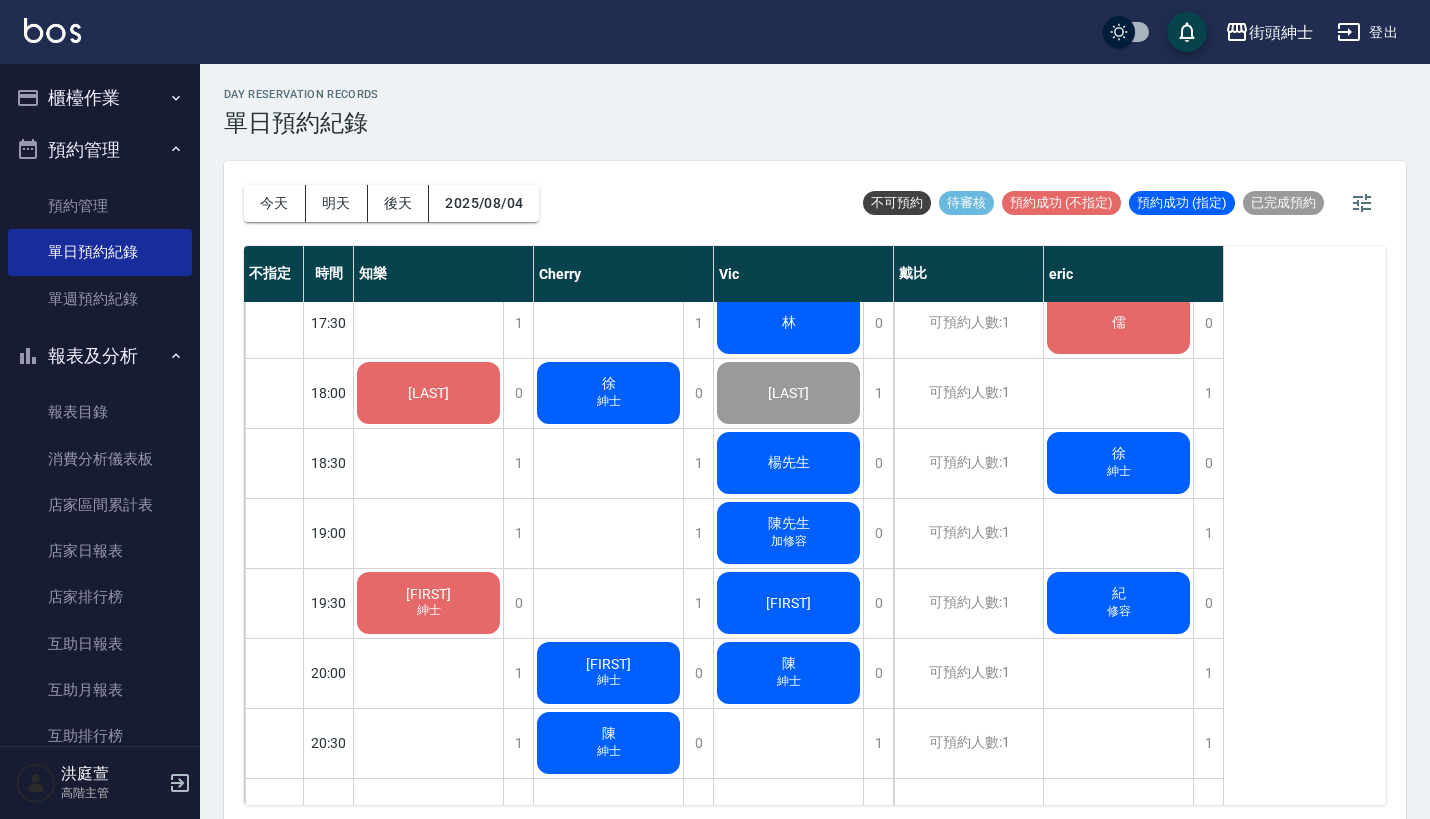 click on "陳先生" at bounding box center (429, -377) 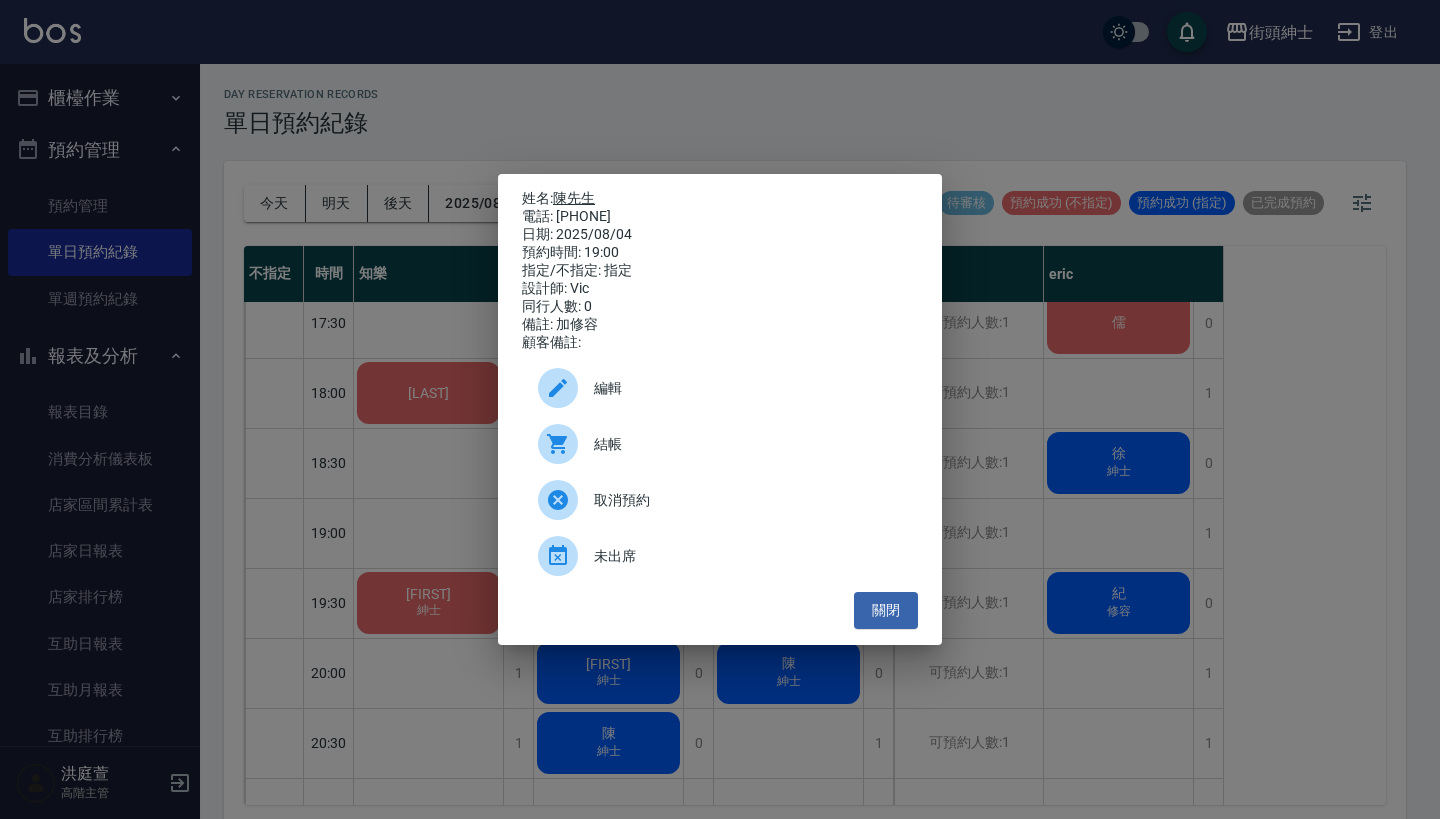 click on "陳先生" at bounding box center [574, 198] 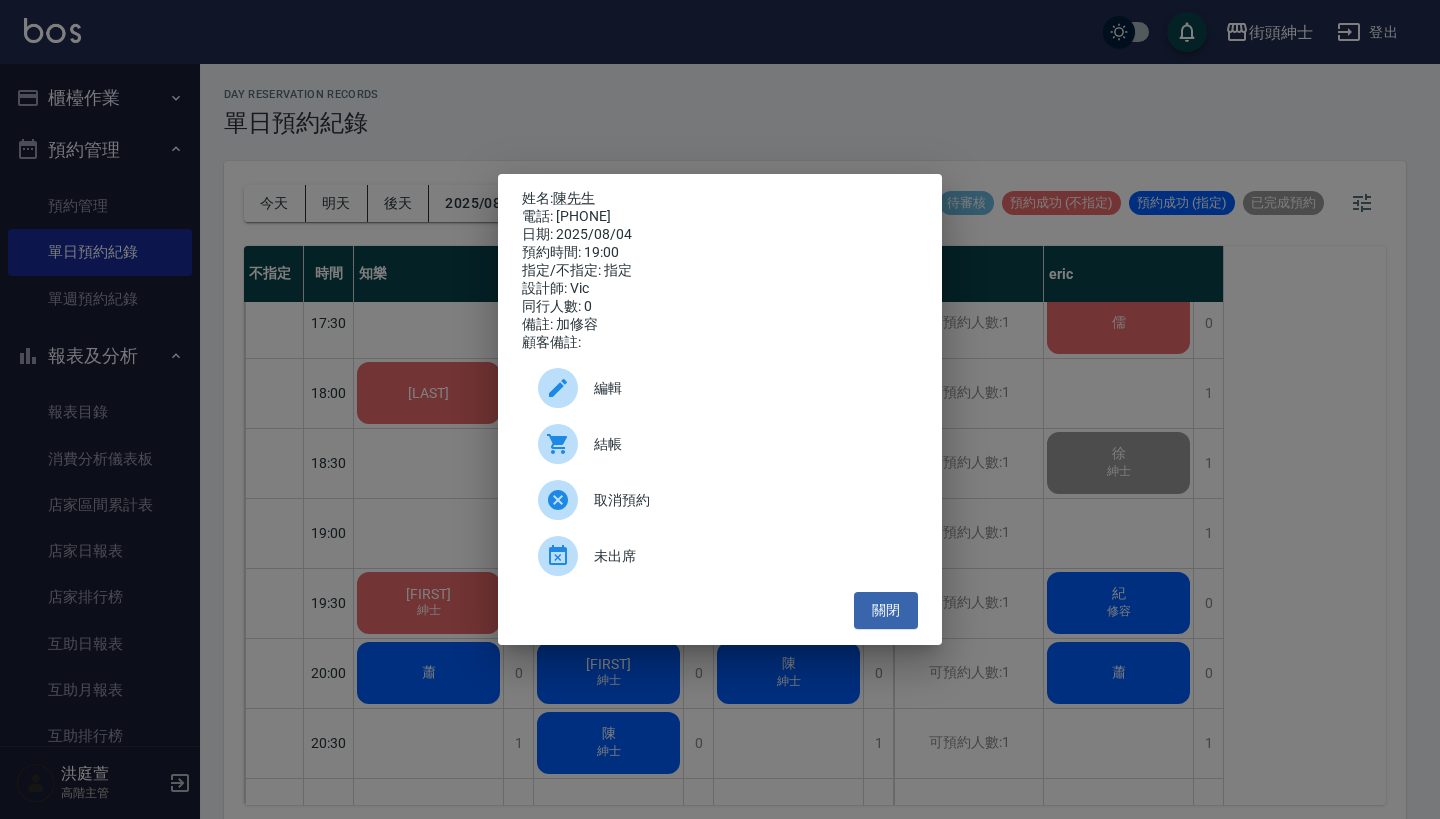 click on "姓名:  陳先生 電話: 0975548047 日期: 2025/08/04 預約時間: 19:00 指定/不指定: 指定 設計師: Vic 同行人數: 0 備註: 加修容 顧客備註:  編輯 結帳 取消預約 未出席 關閉" at bounding box center [720, 409] 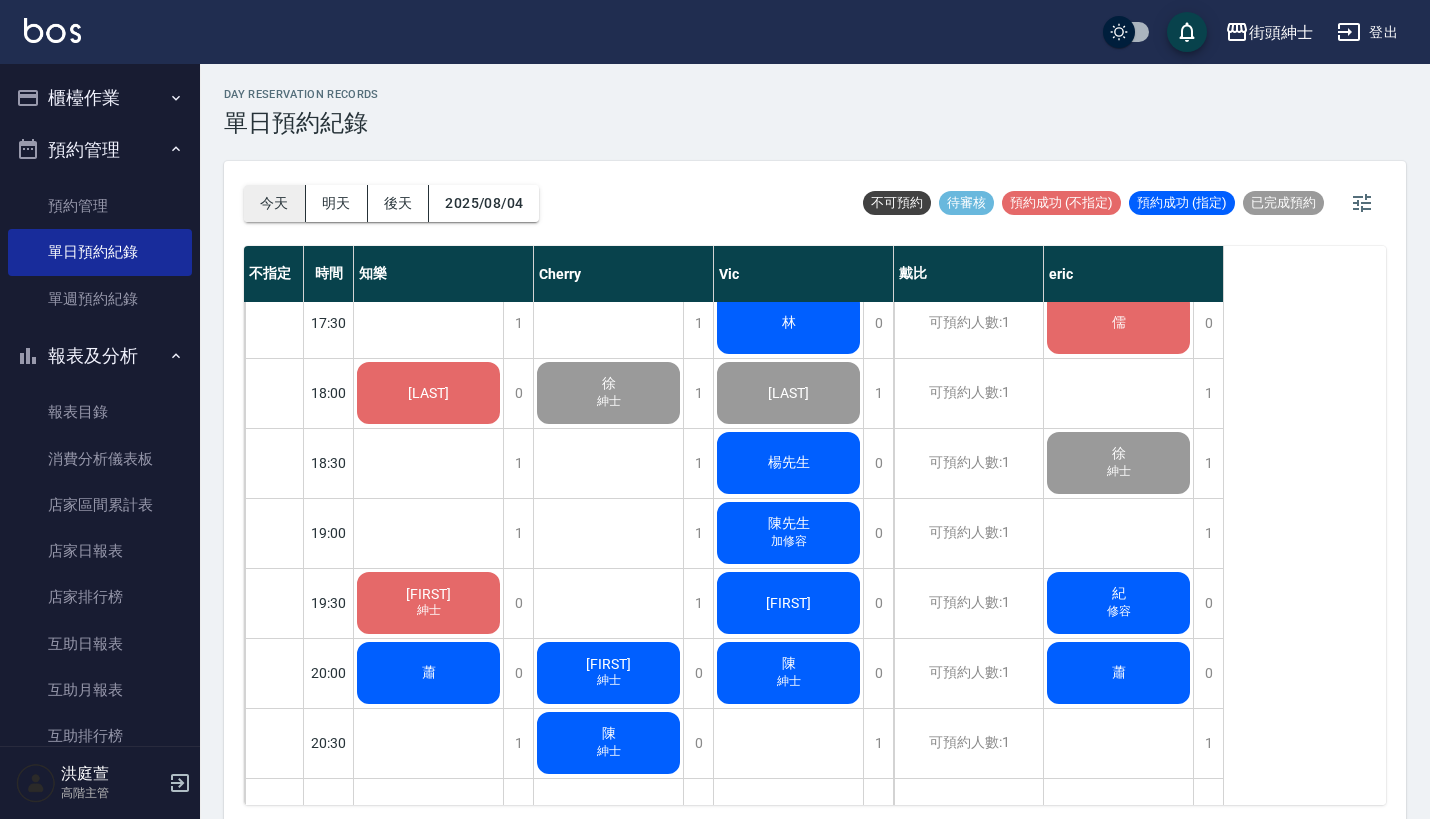 click on "今天" at bounding box center (275, 203) 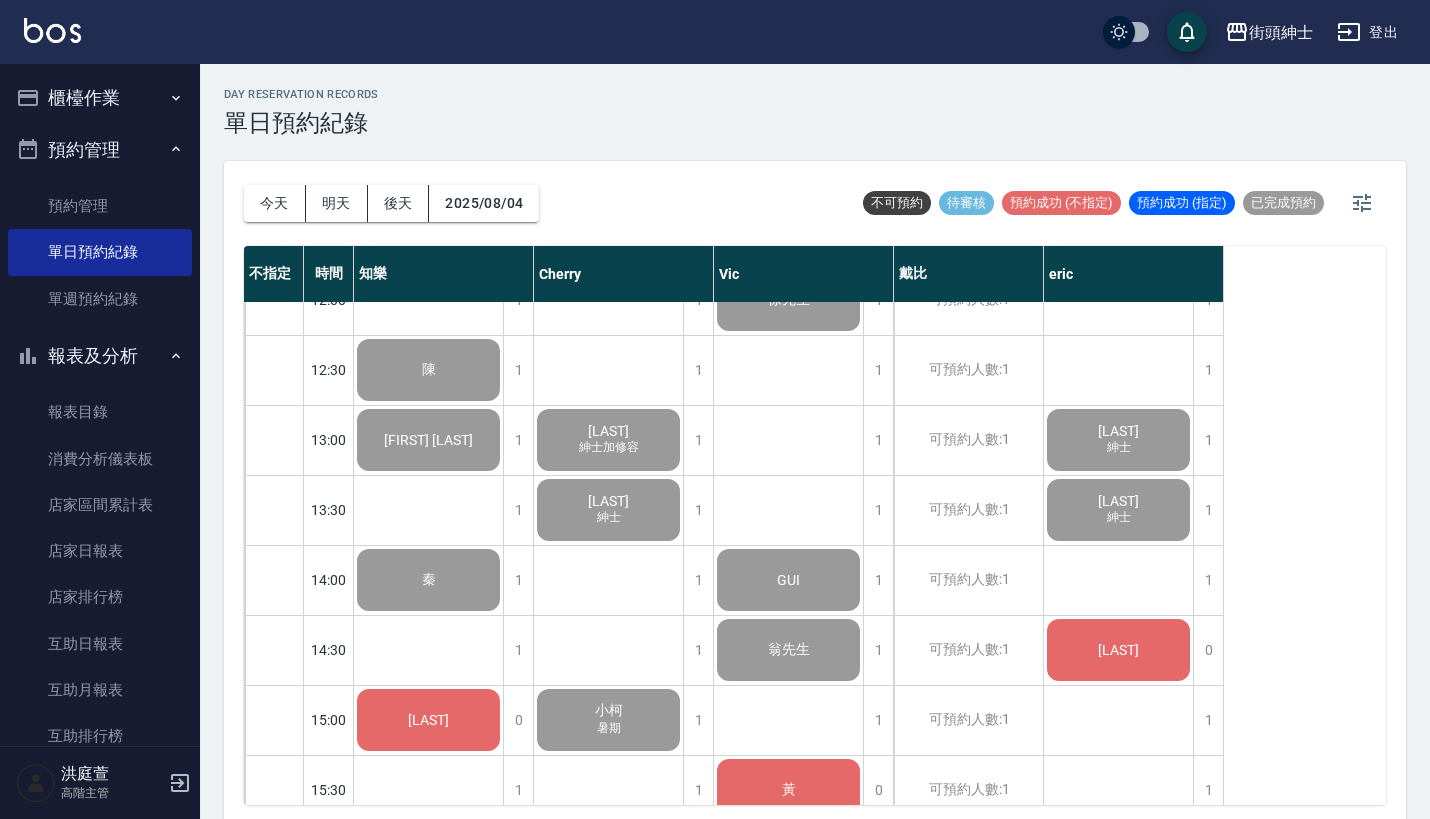 scroll, scrollTop: 692, scrollLeft: 0, axis: vertical 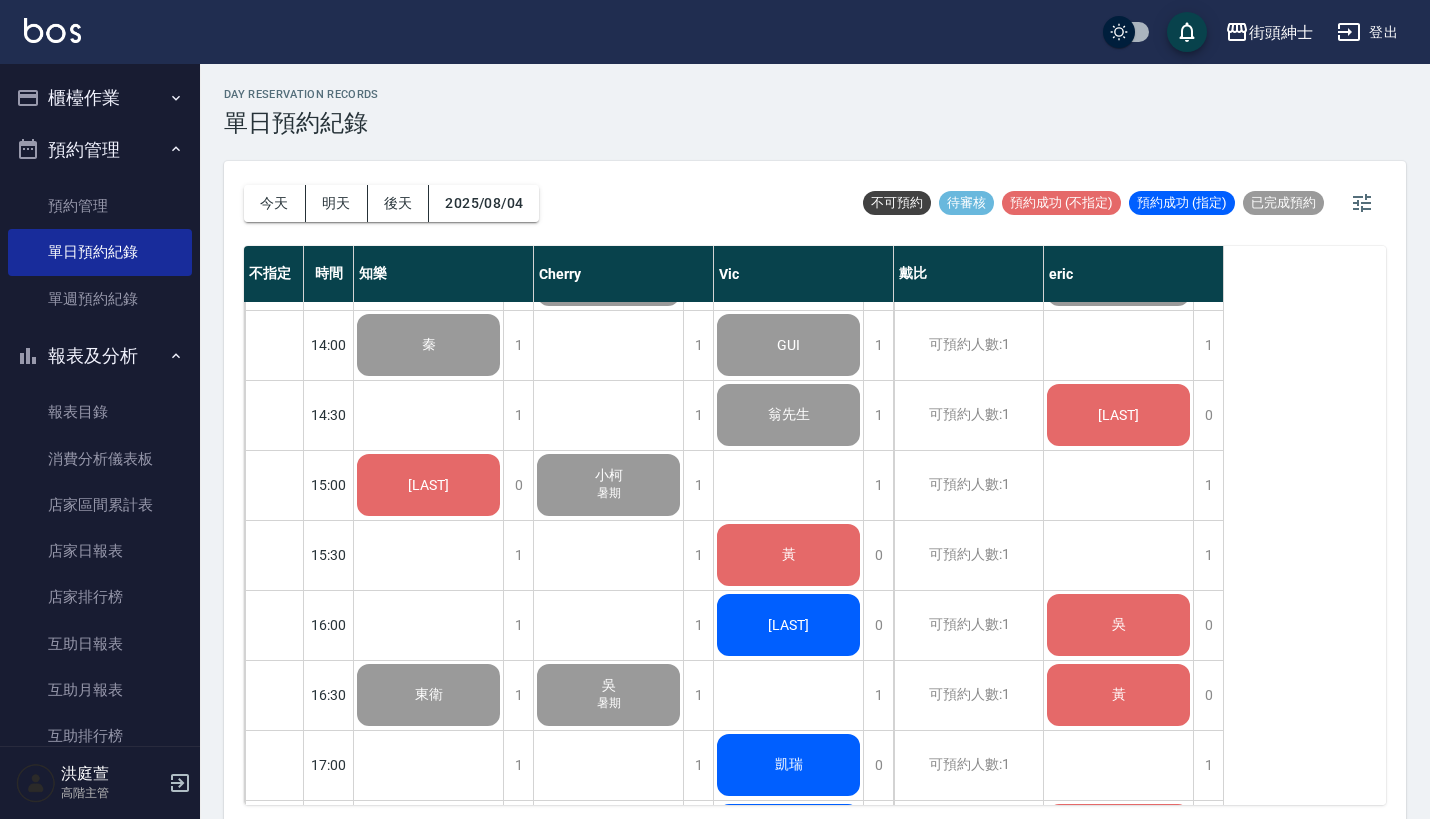 click on "[LAST]" at bounding box center (428, 135) 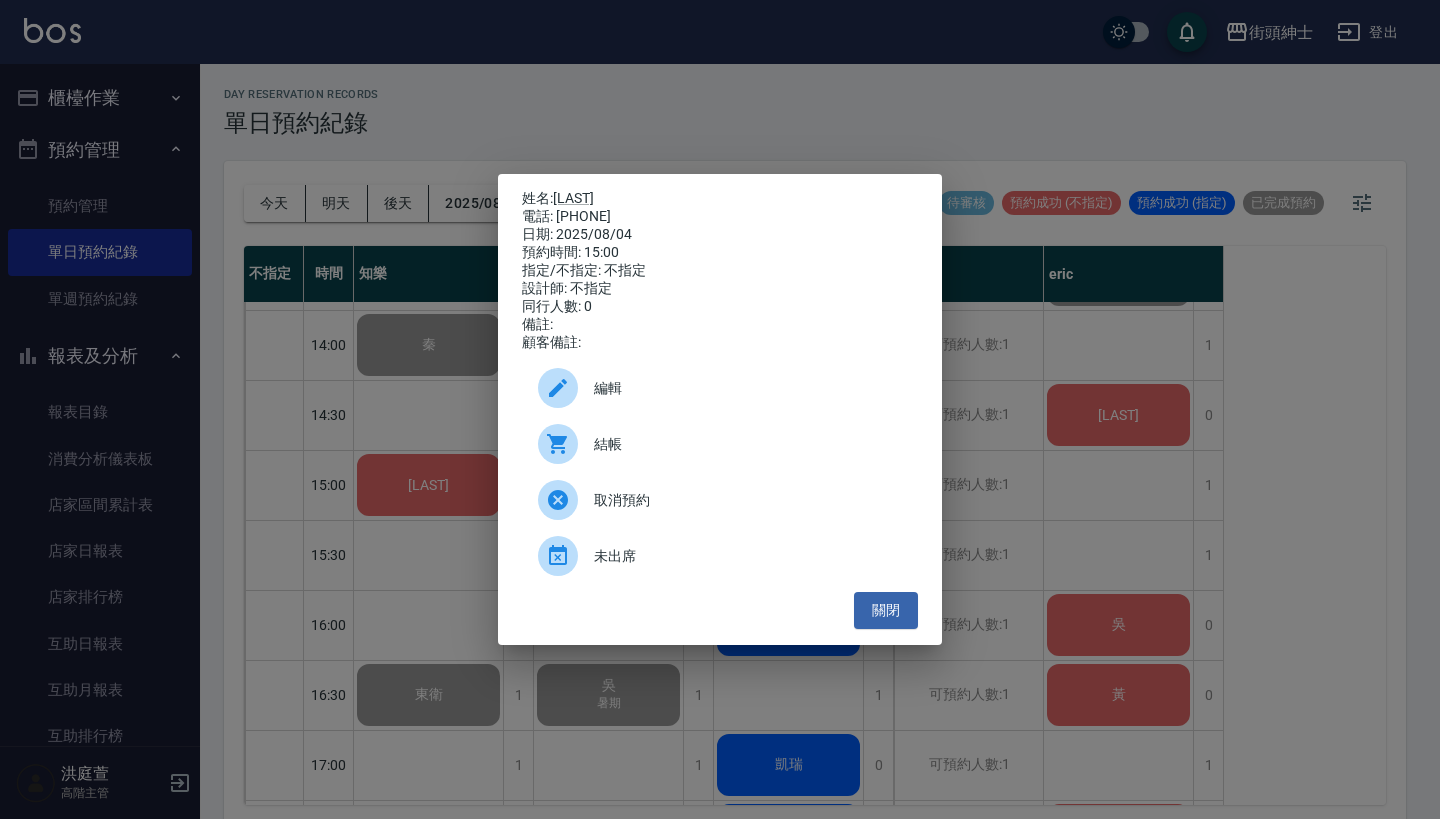 click on "結帳" at bounding box center [720, 444] 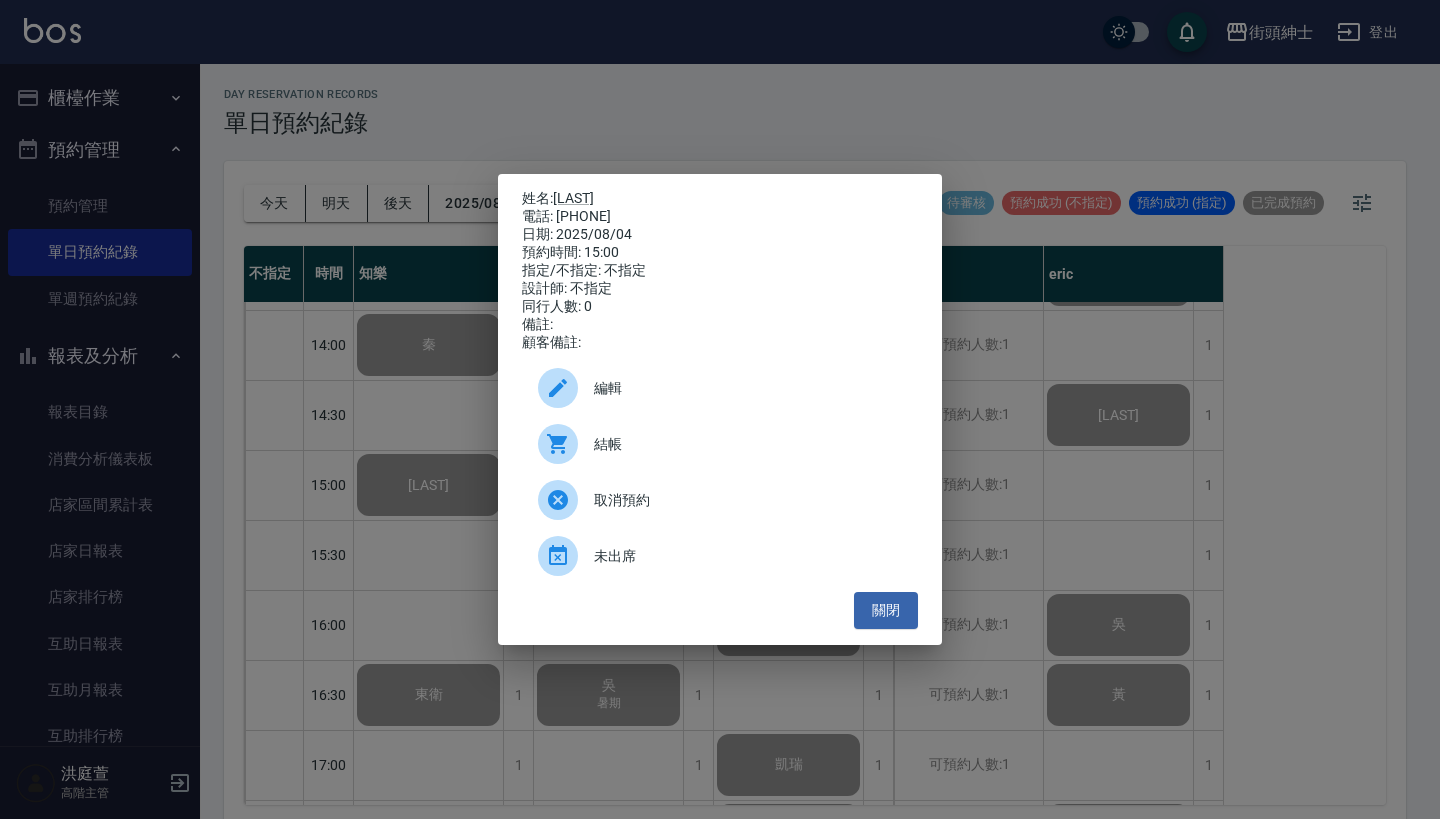 click on "姓名:  黃偉哲 電話: 0908201631 日期: 2025/08/04 預約時間: 15:00 指定/不指定: 不指定 設計師: 不指定 同行人數: 0 備註:  顧客備註:  編輯 結帳 取消預約 未出席 關閉" at bounding box center (720, 409) 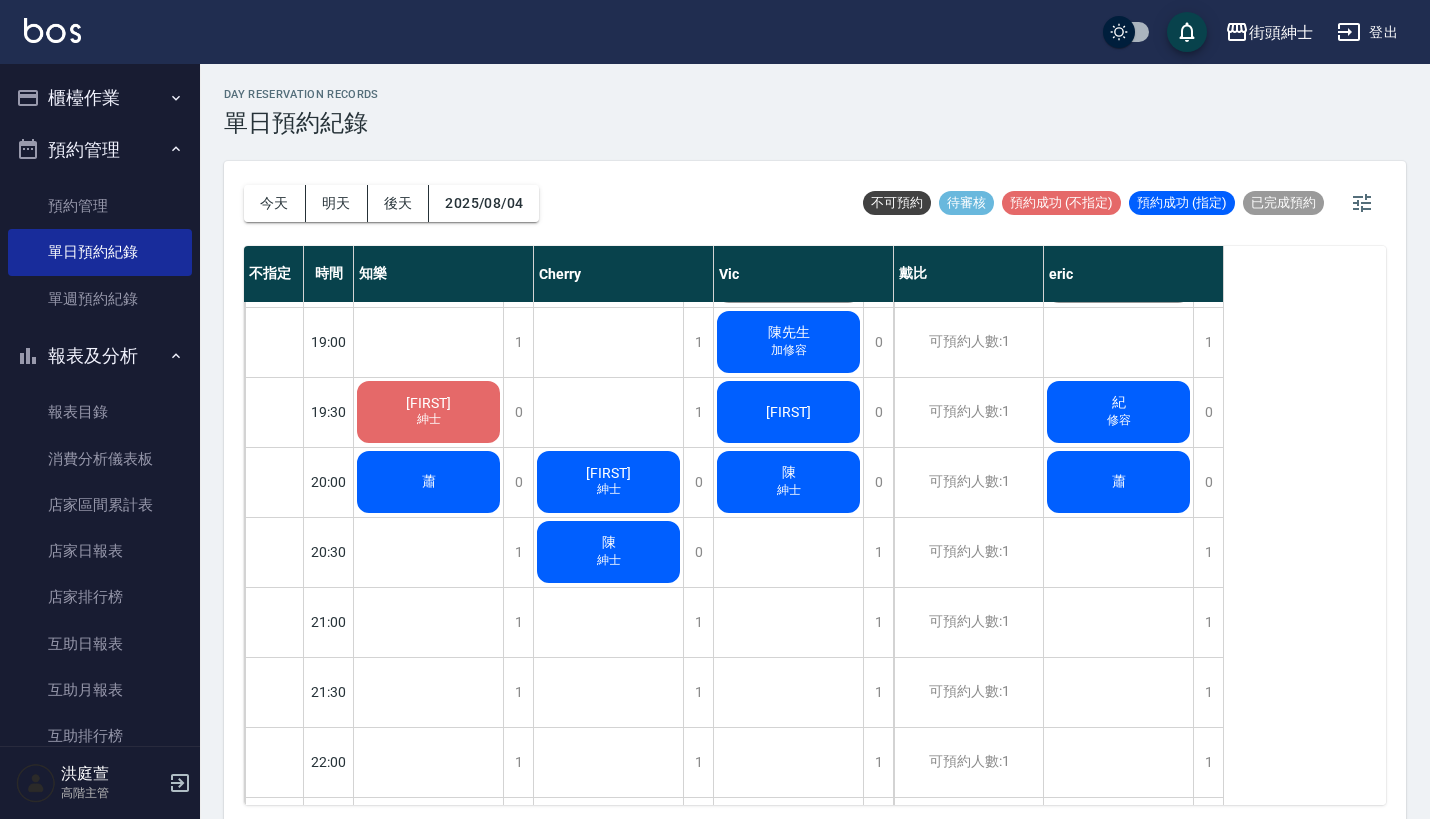 scroll, scrollTop: 1409, scrollLeft: 0, axis: vertical 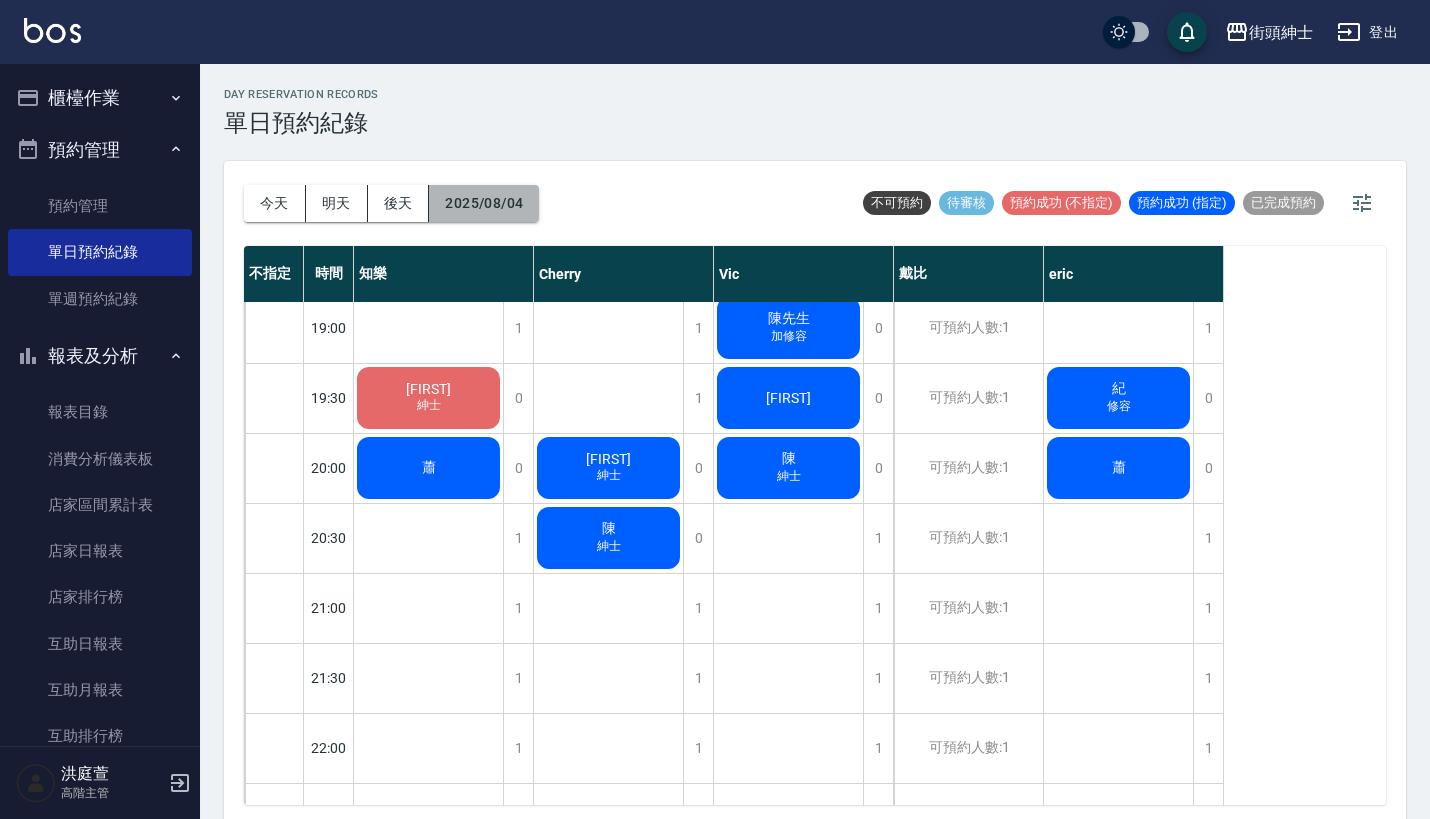 click on "2025/08/04" at bounding box center [484, 203] 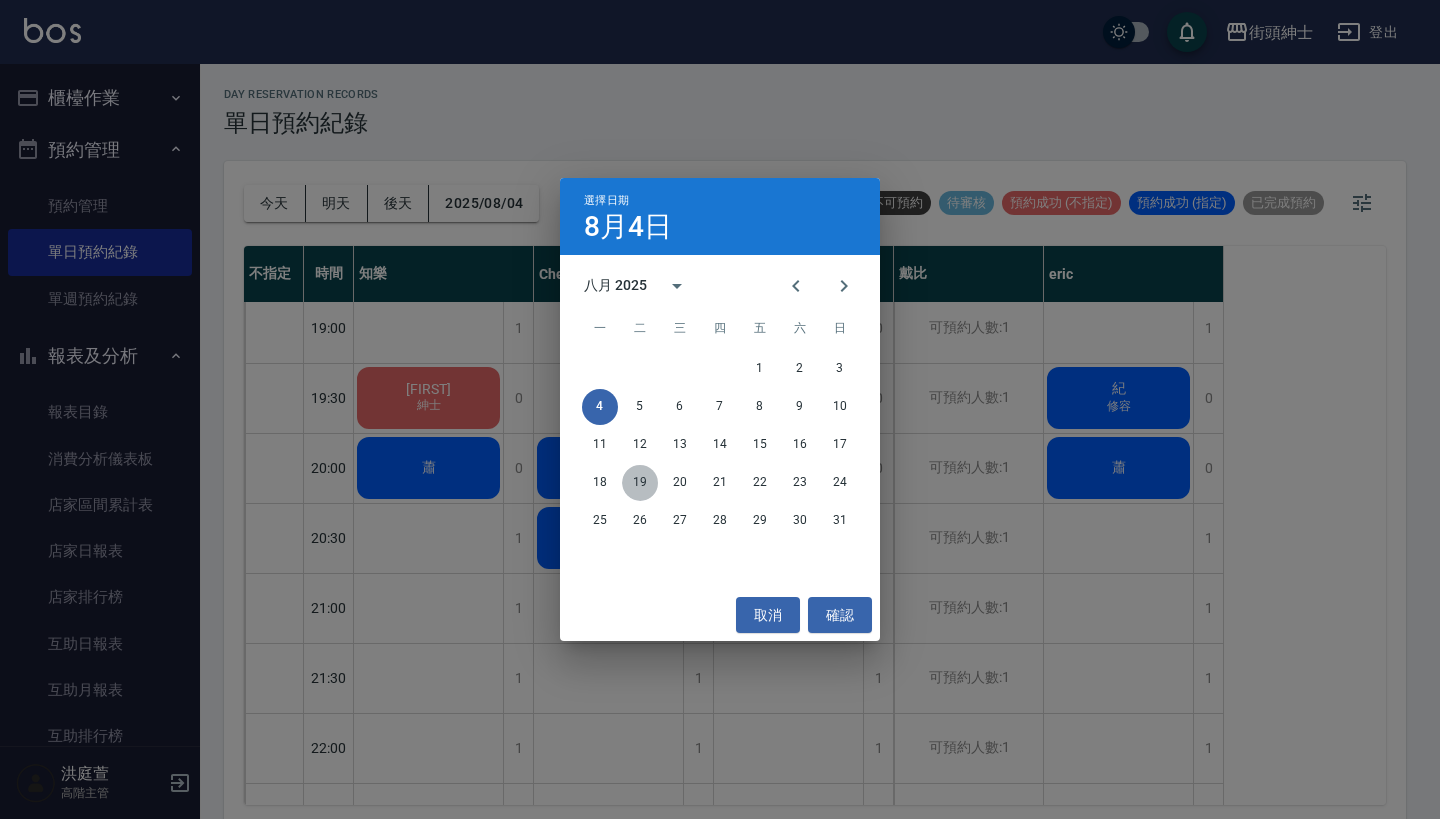 click on "19" at bounding box center [640, 483] 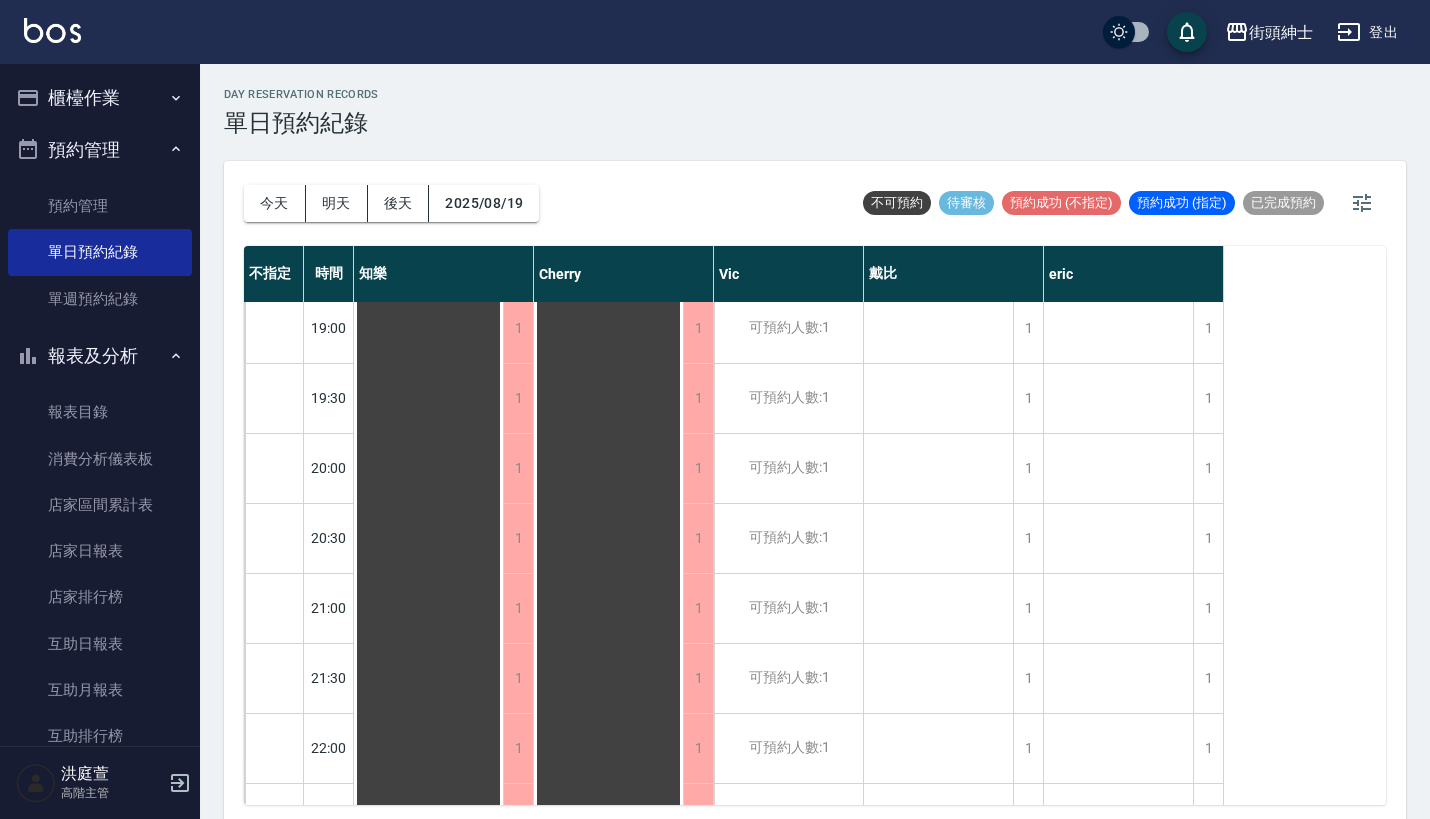 scroll, scrollTop: -1, scrollLeft: 0, axis: vertical 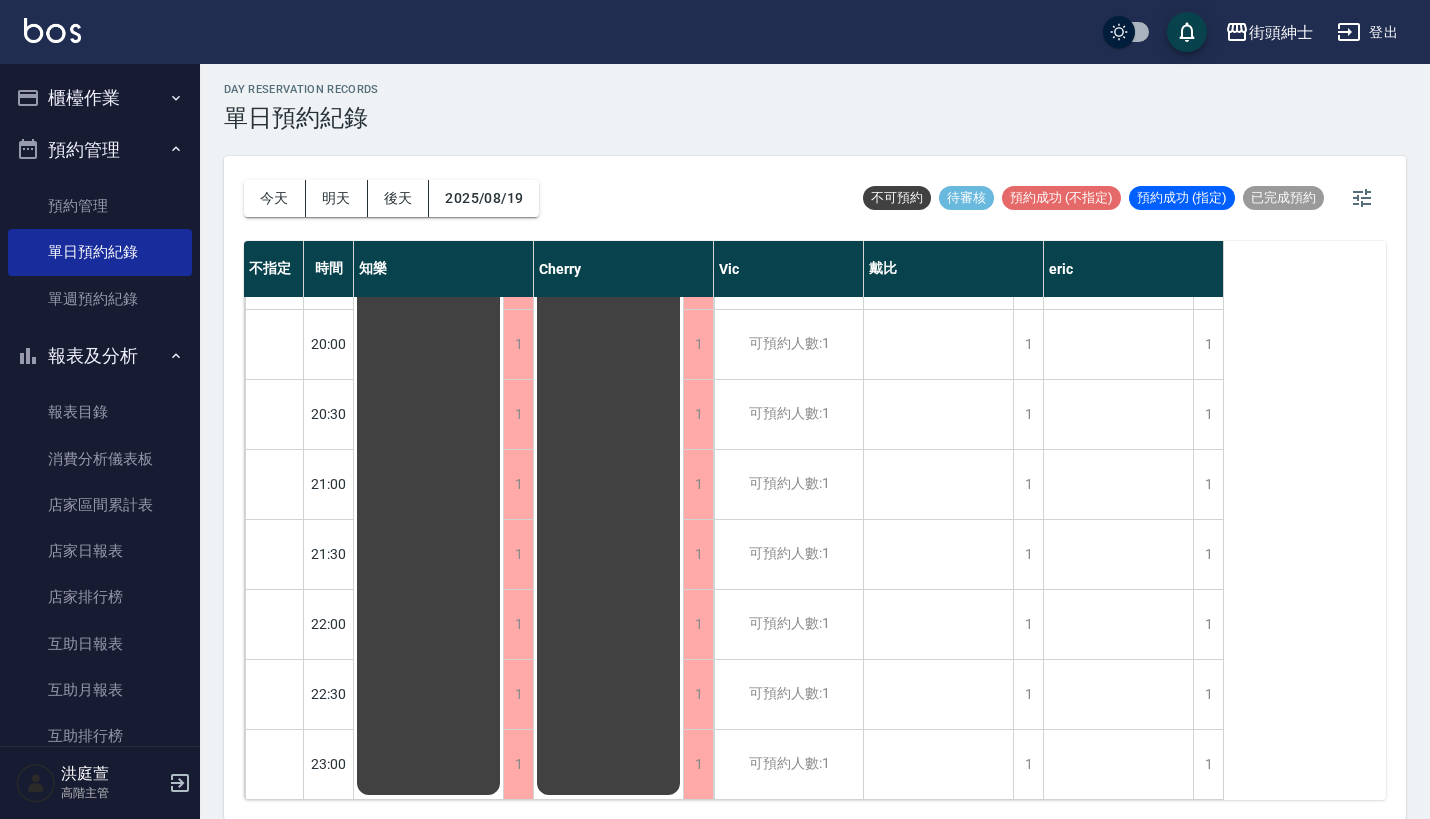 click on "今天 明天 後天 2025/08/19" at bounding box center [391, 198] 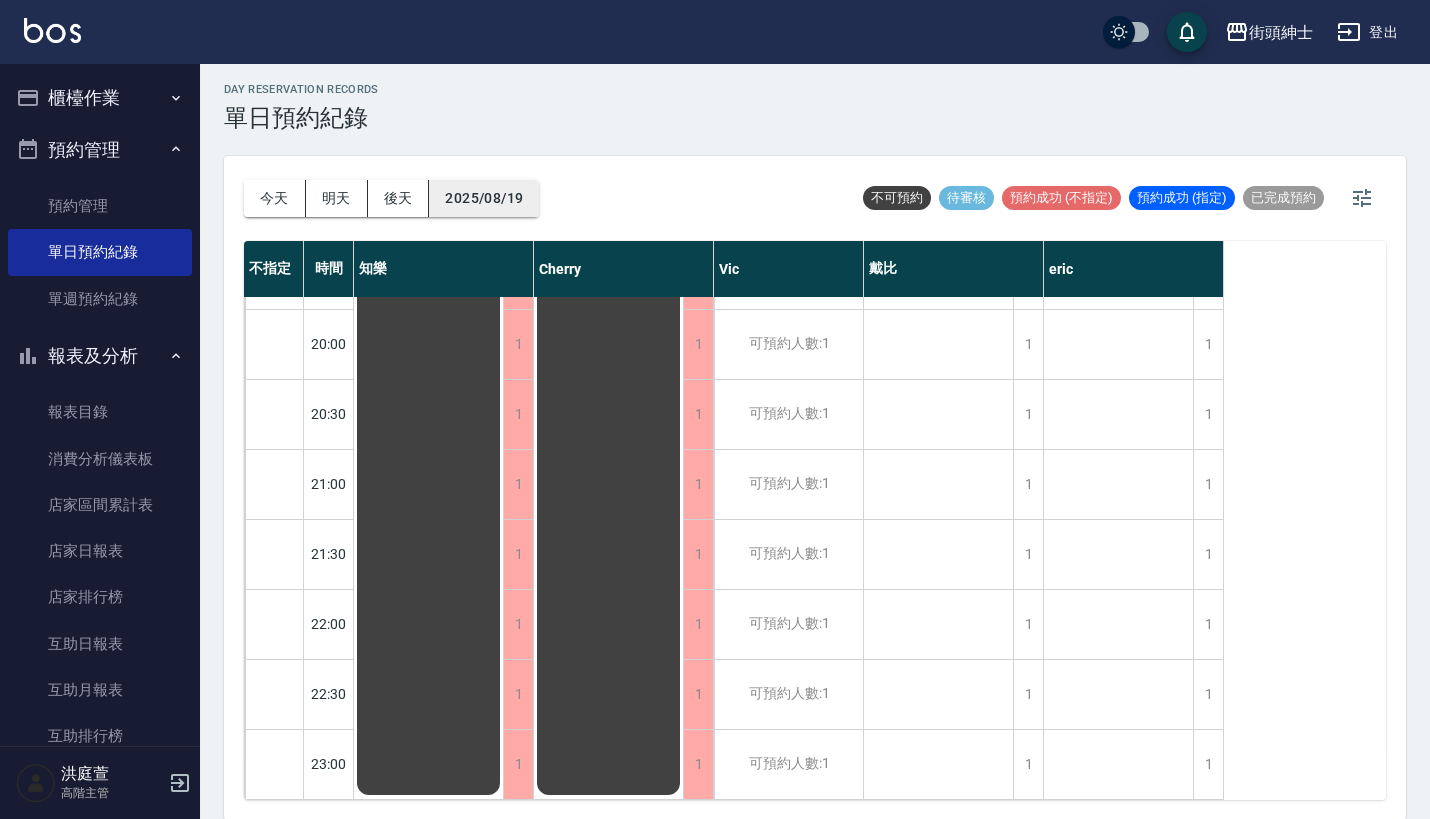 click on "2025/08/19" at bounding box center (484, 198) 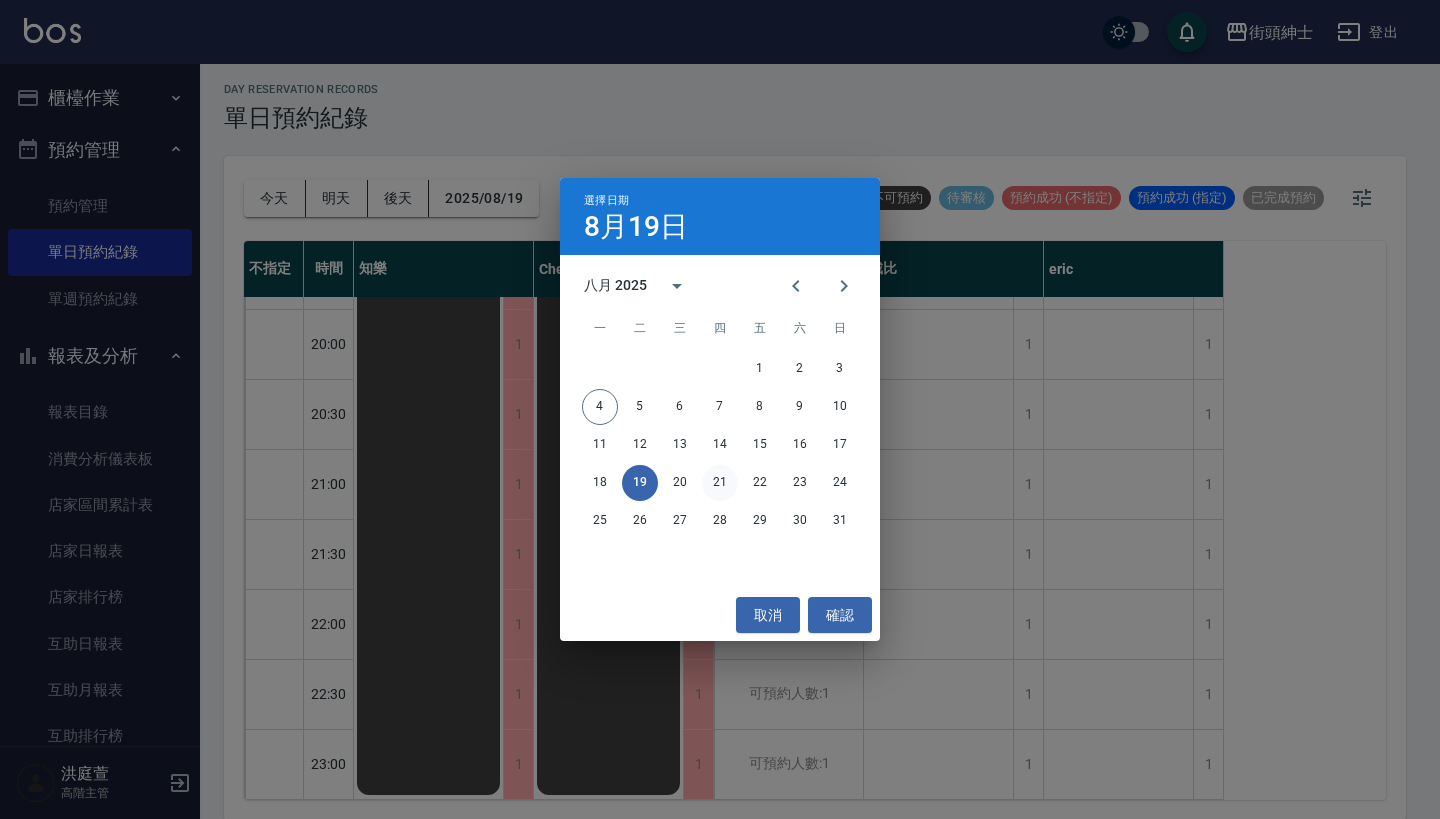 click on "21" at bounding box center [720, 483] 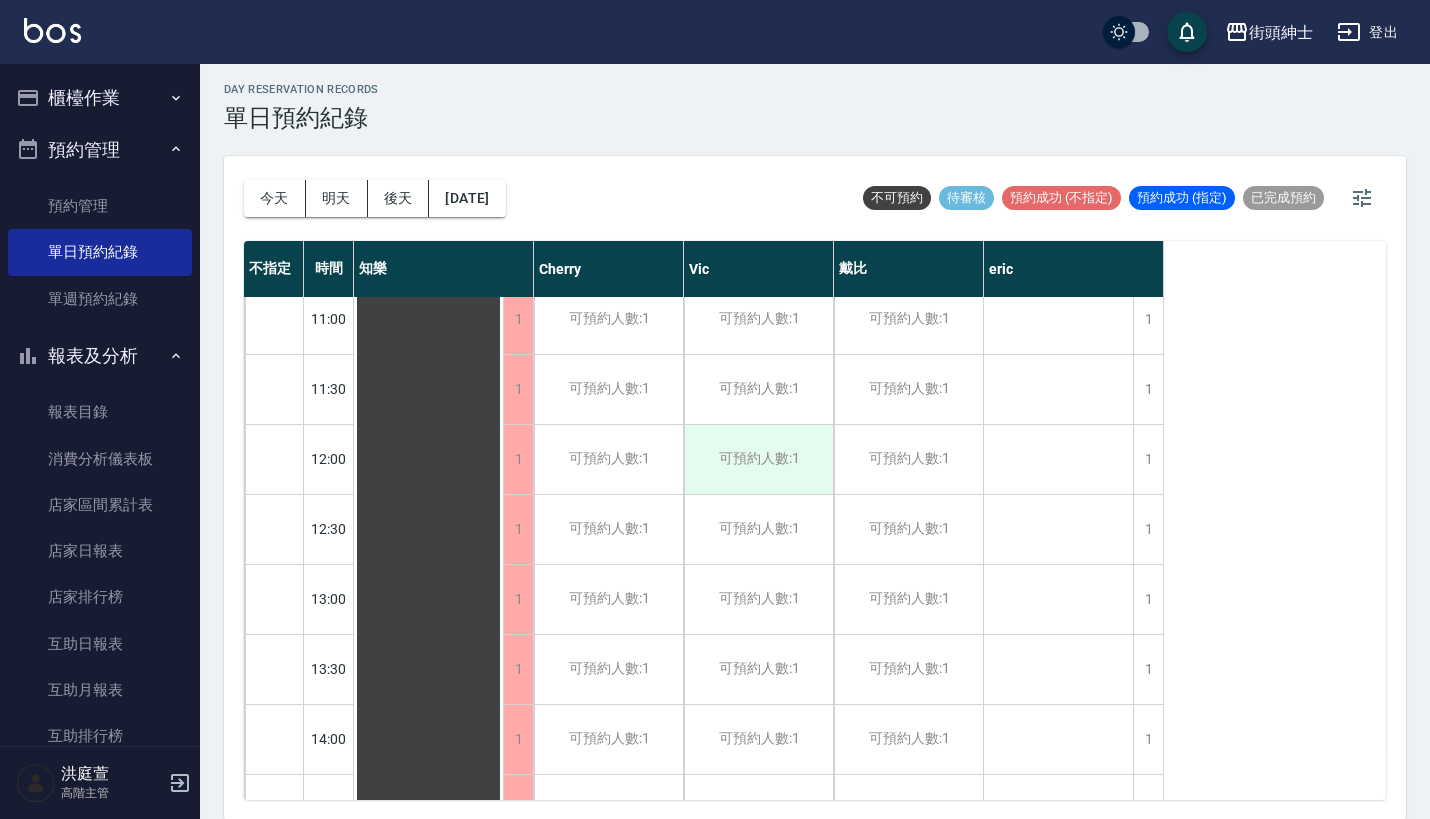 scroll, scrollTop: 292, scrollLeft: 0, axis: vertical 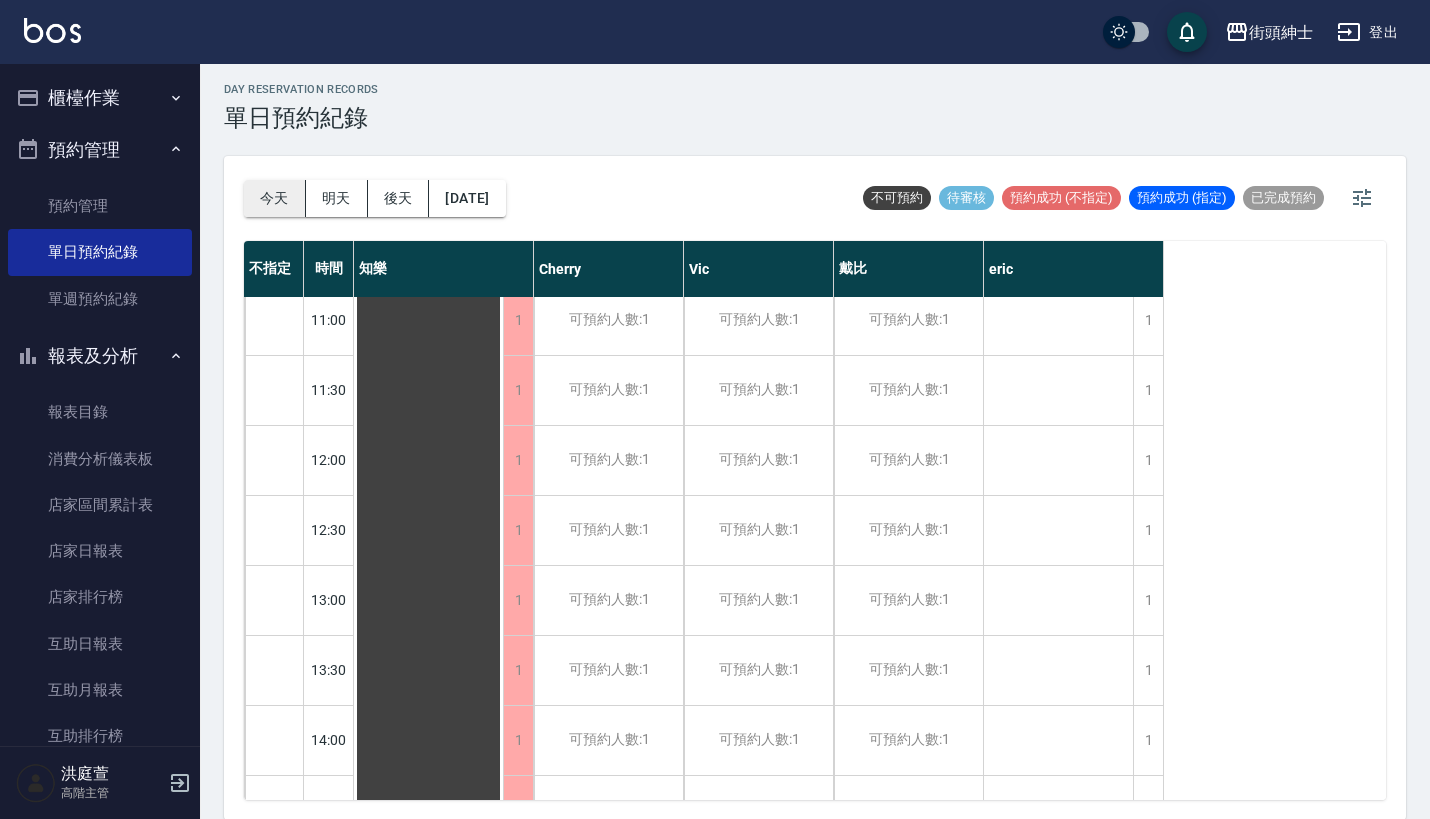 click on "今天" at bounding box center [275, 198] 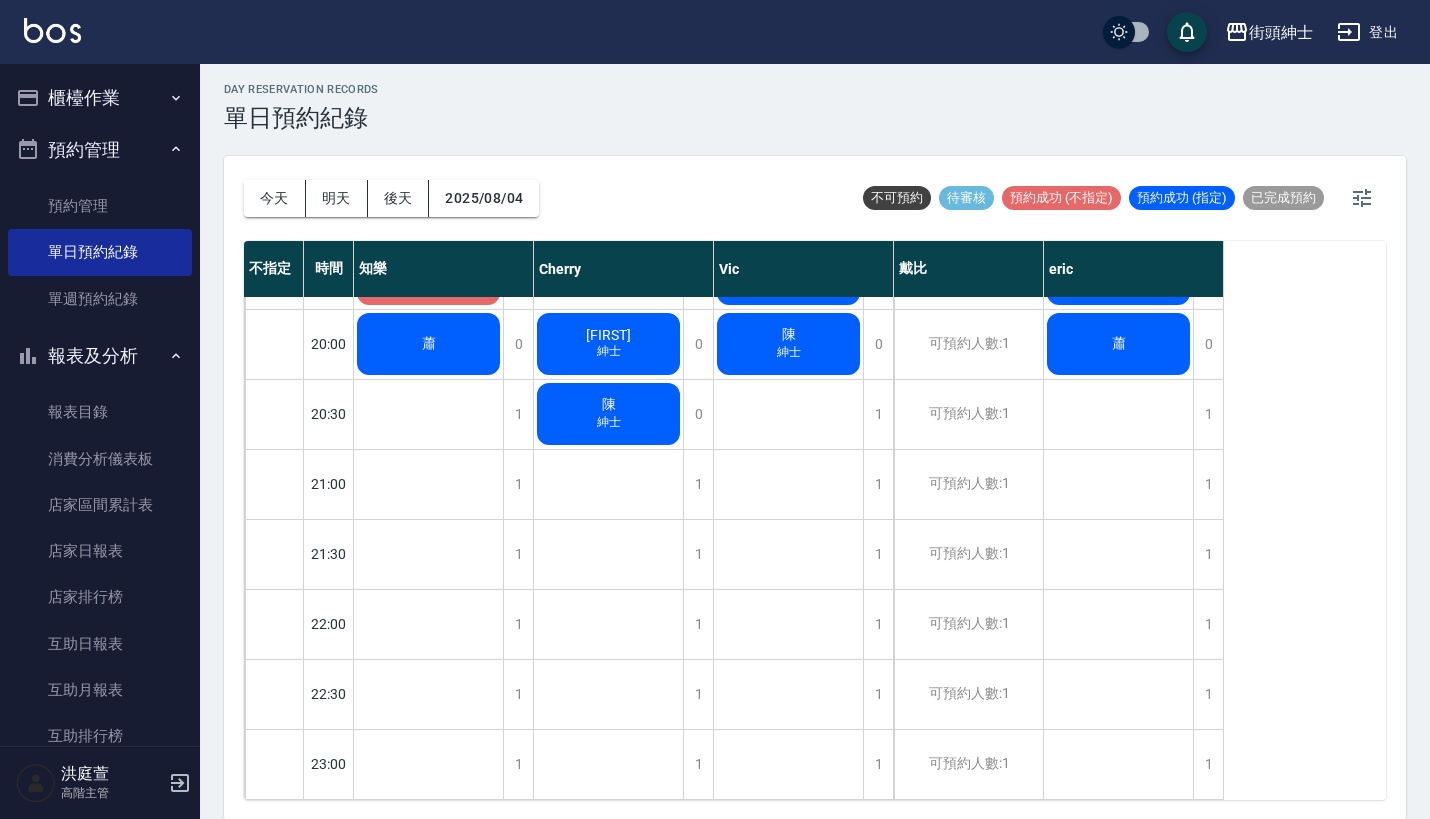 scroll, scrollTop: 1544, scrollLeft: 0, axis: vertical 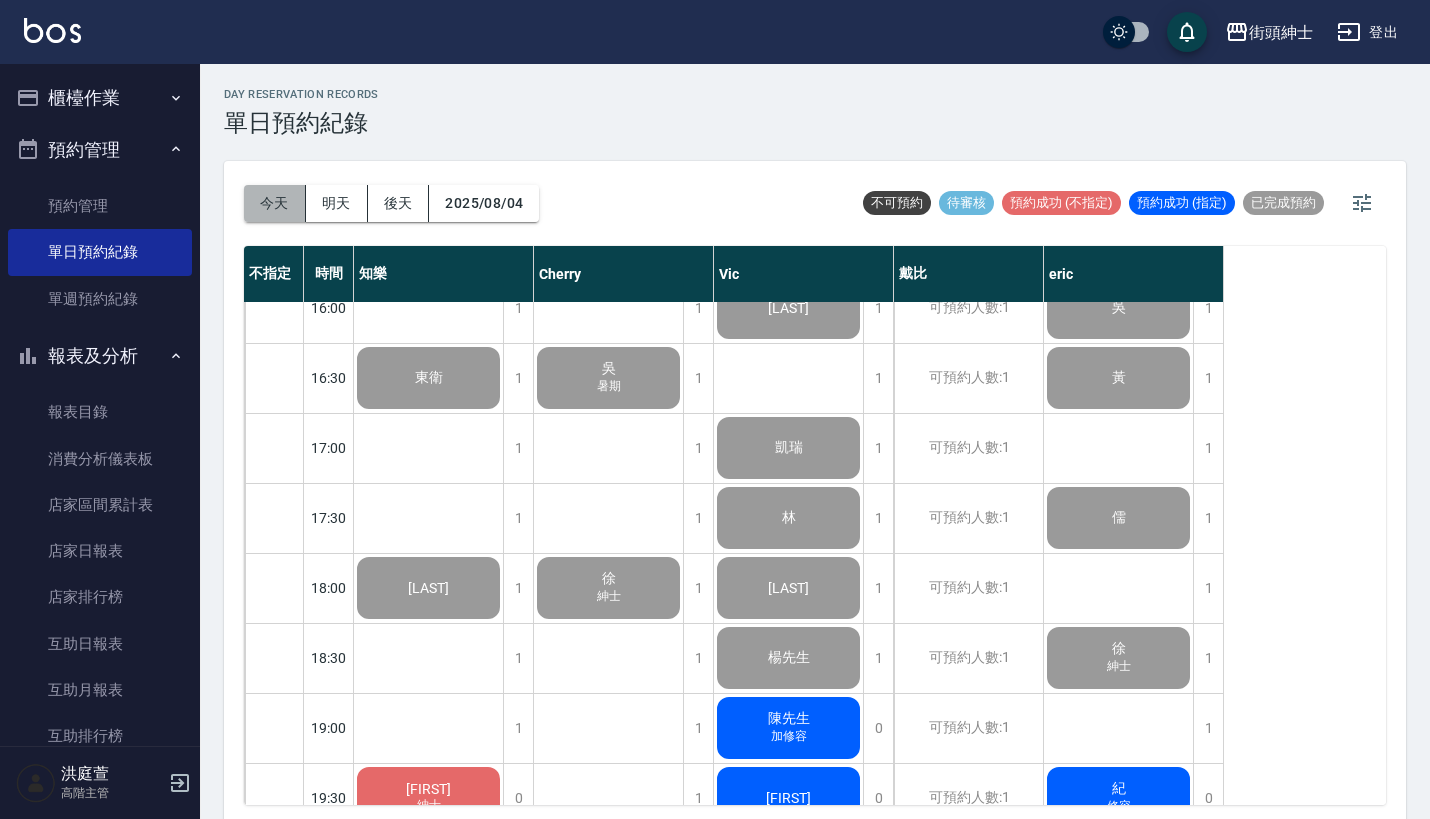 click on "今天" at bounding box center [275, 203] 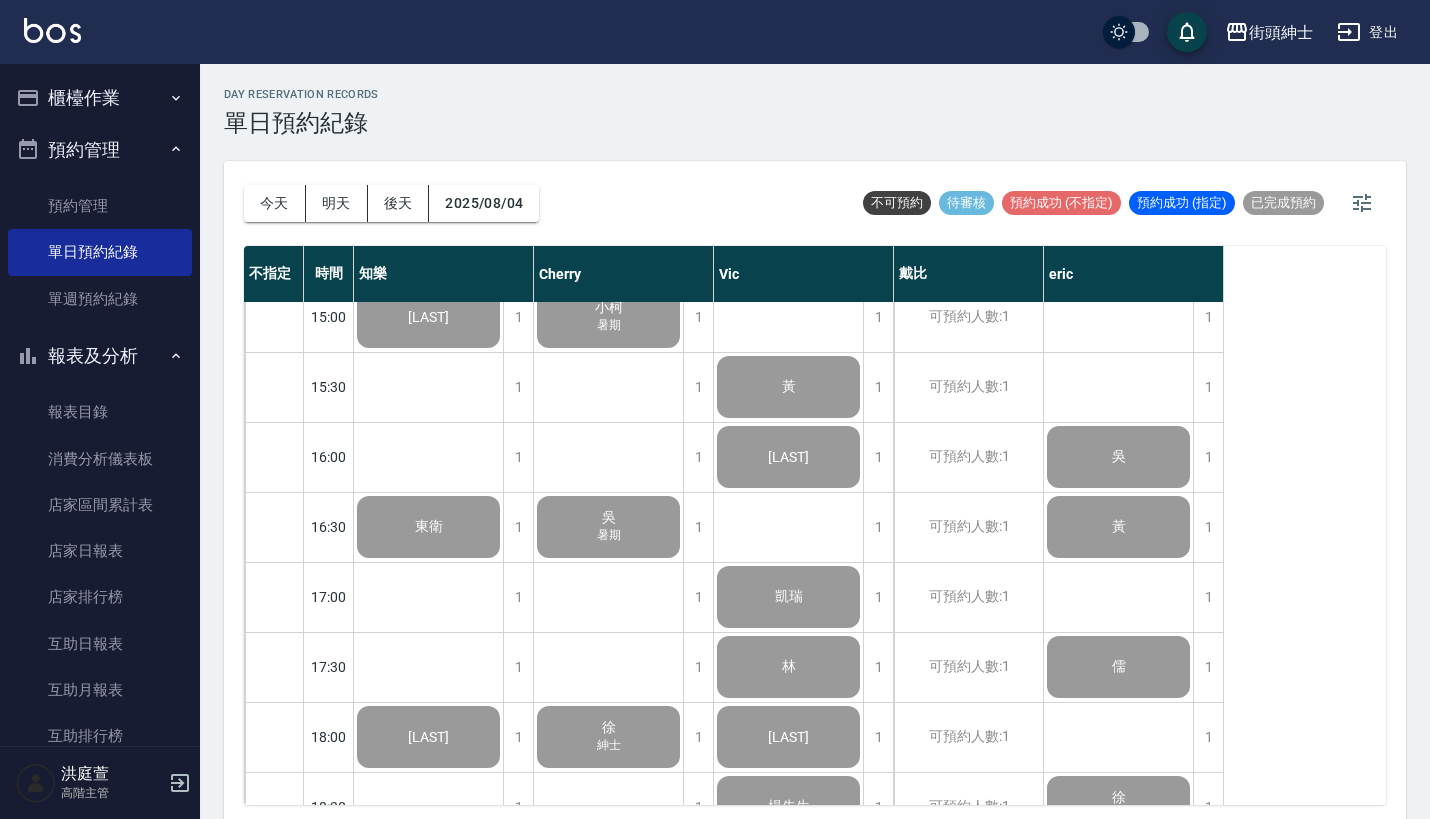 scroll 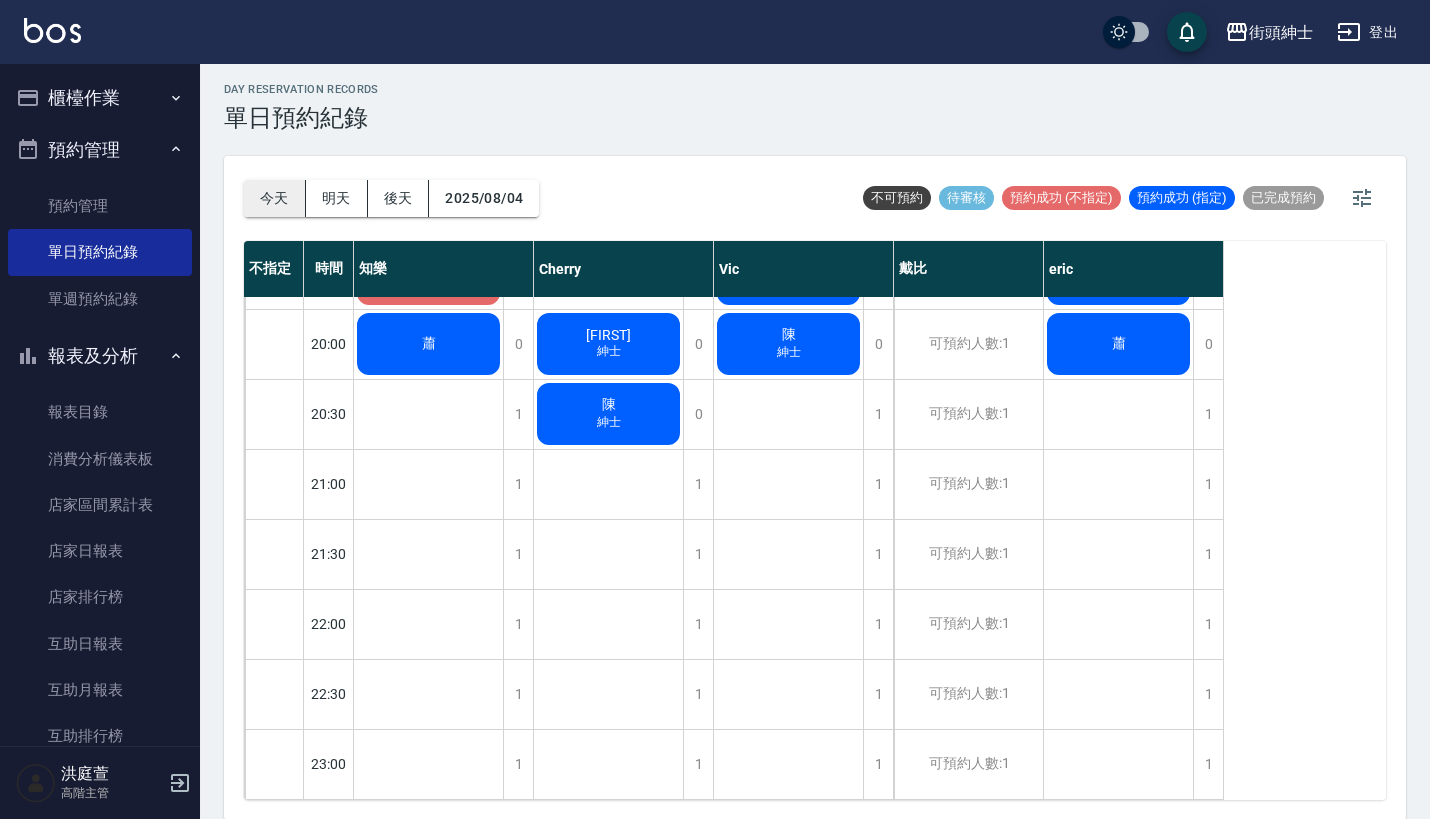 click on "今天" at bounding box center (275, 198) 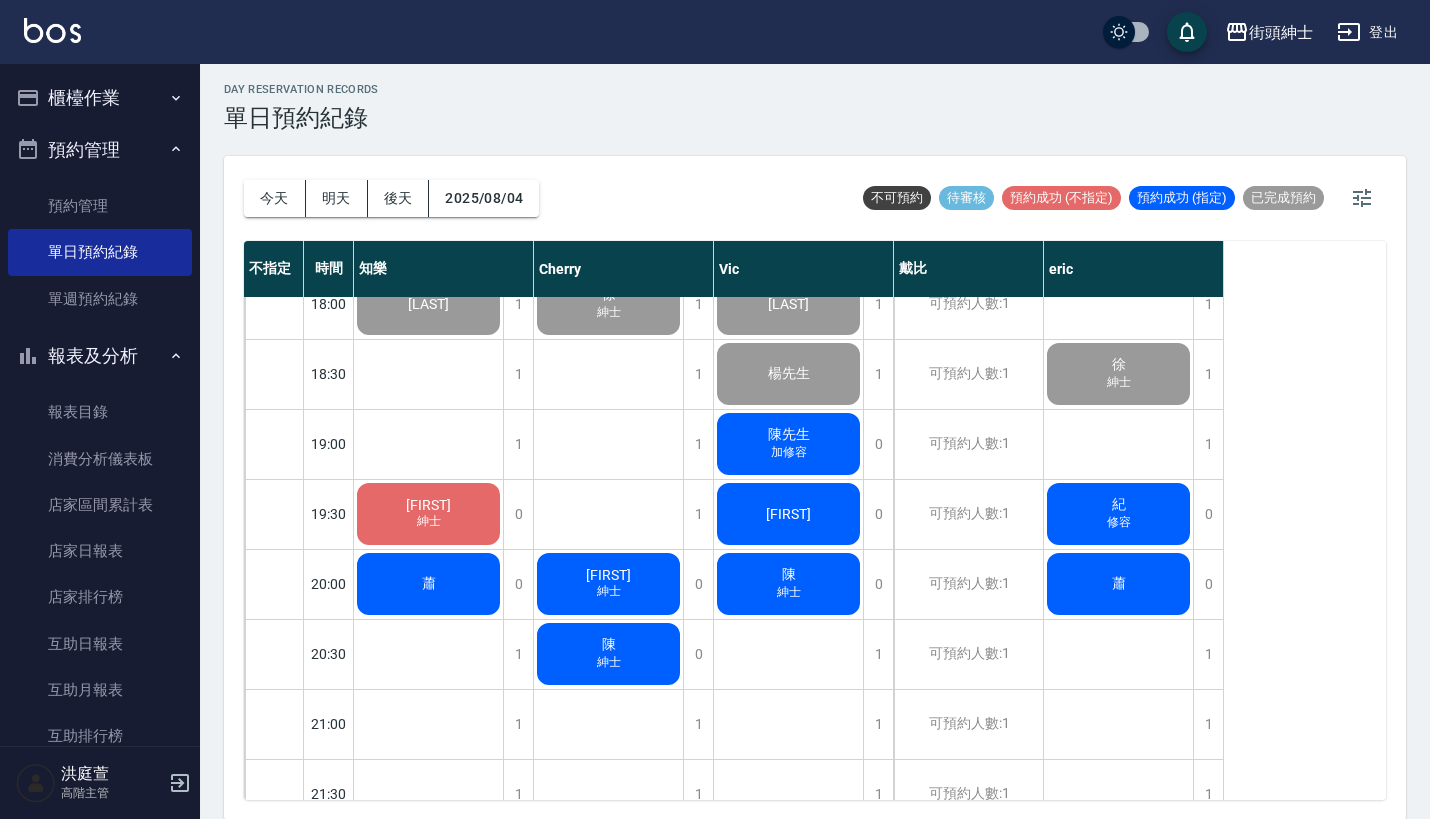 scroll, scrollTop: 1294, scrollLeft: 0, axis: vertical 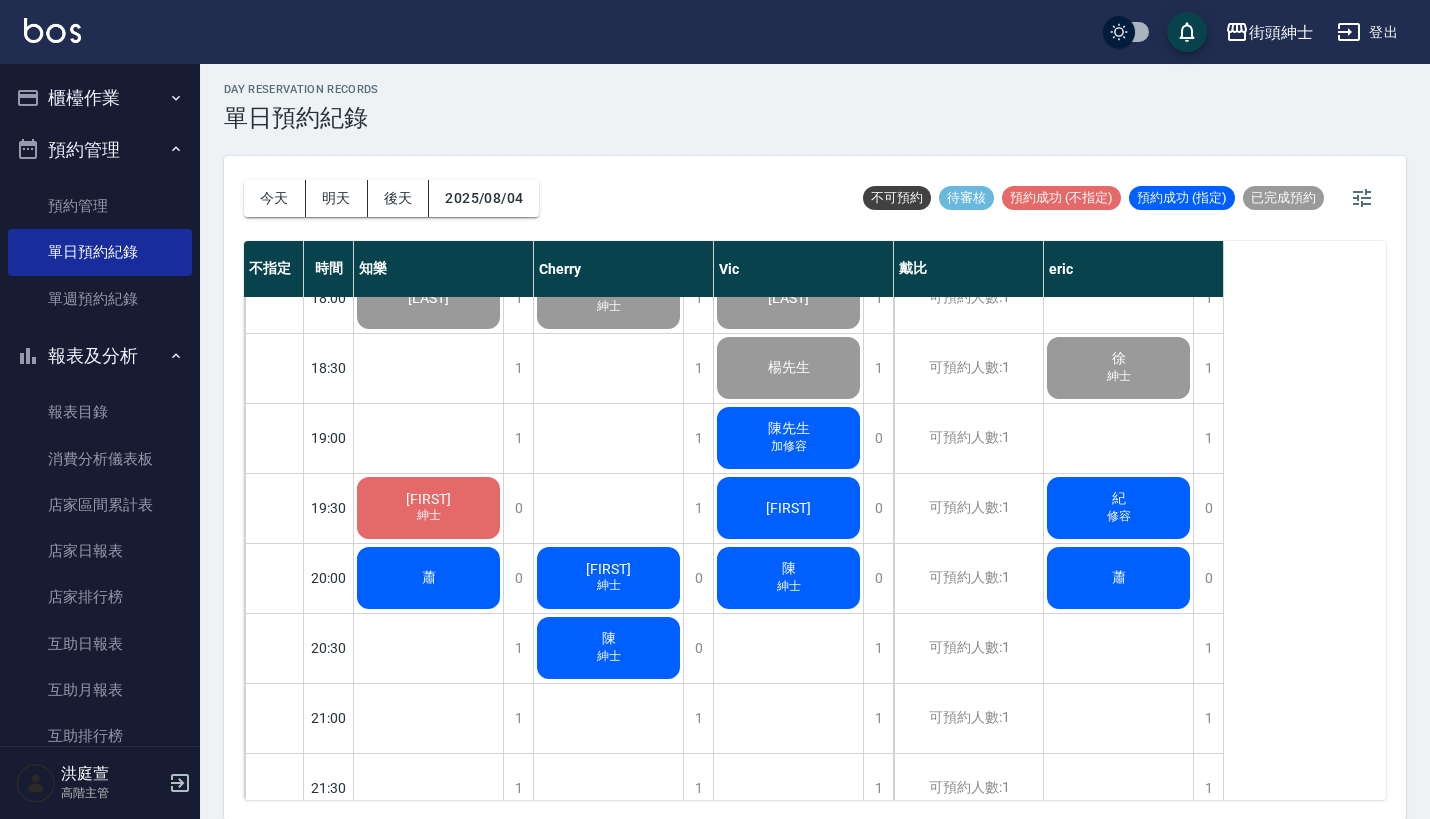 click on "陳先生" at bounding box center (429, -472) 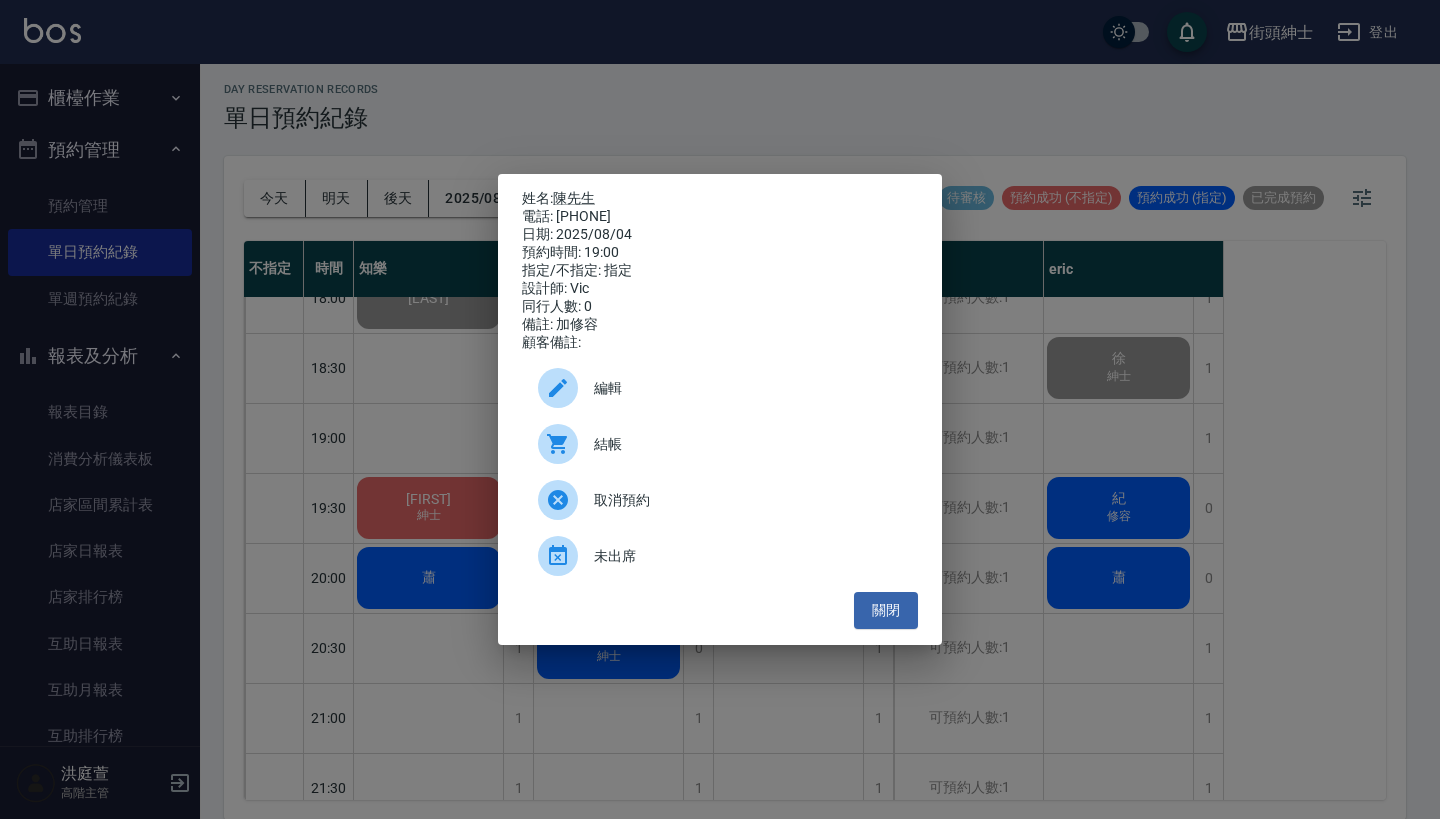 click on "姓名:  陳先生 電話: 0975548047 日期: 2025/08/04 預約時間: 19:00 指定/不指定: 指定 設計師: Vic 同行人數: 0 備註: 加修容 顧客備註:  編輯 結帳 取消預約 未出席 關閉" at bounding box center [720, 409] 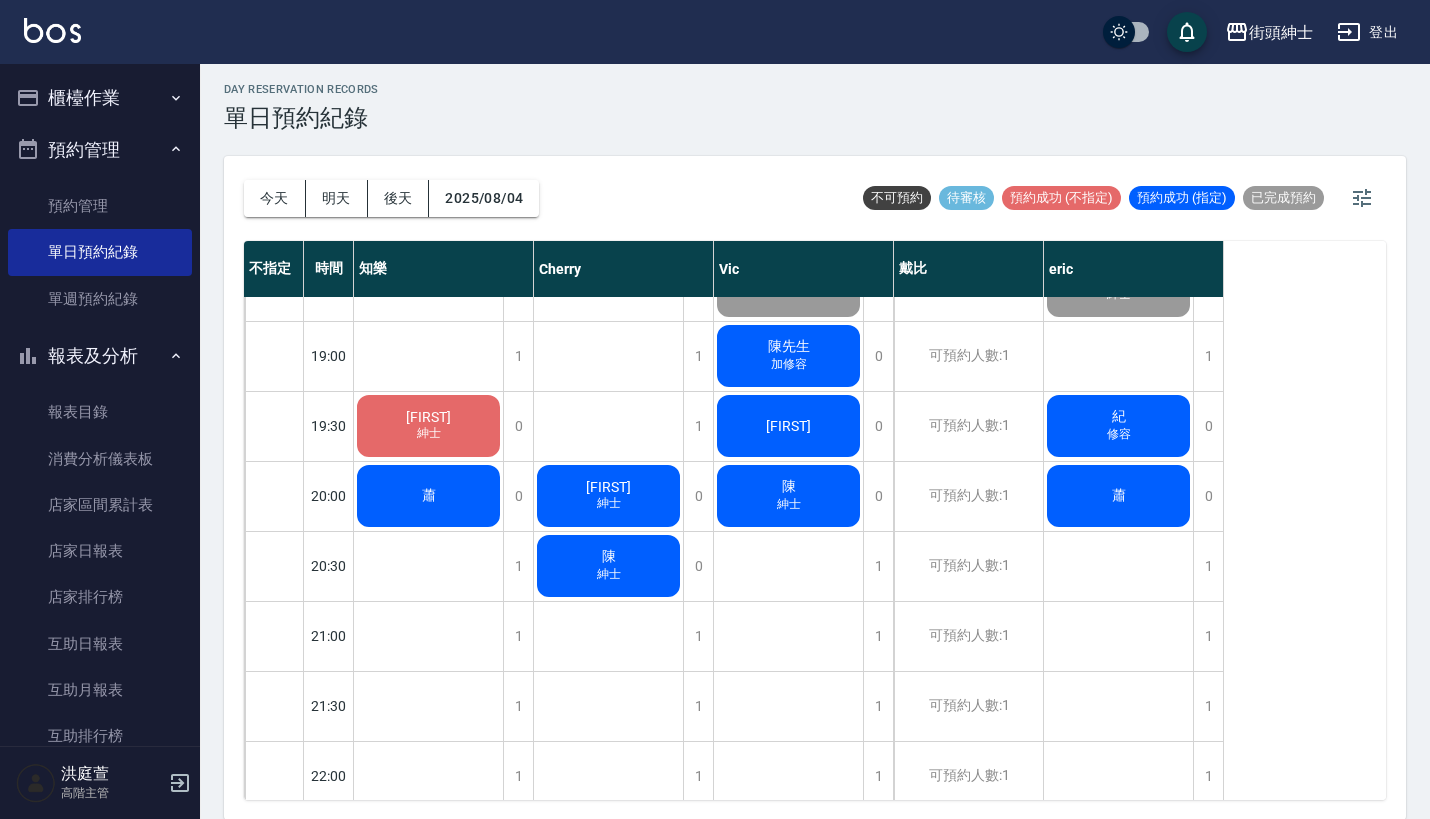 scroll, scrollTop: 1375, scrollLeft: 0, axis: vertical 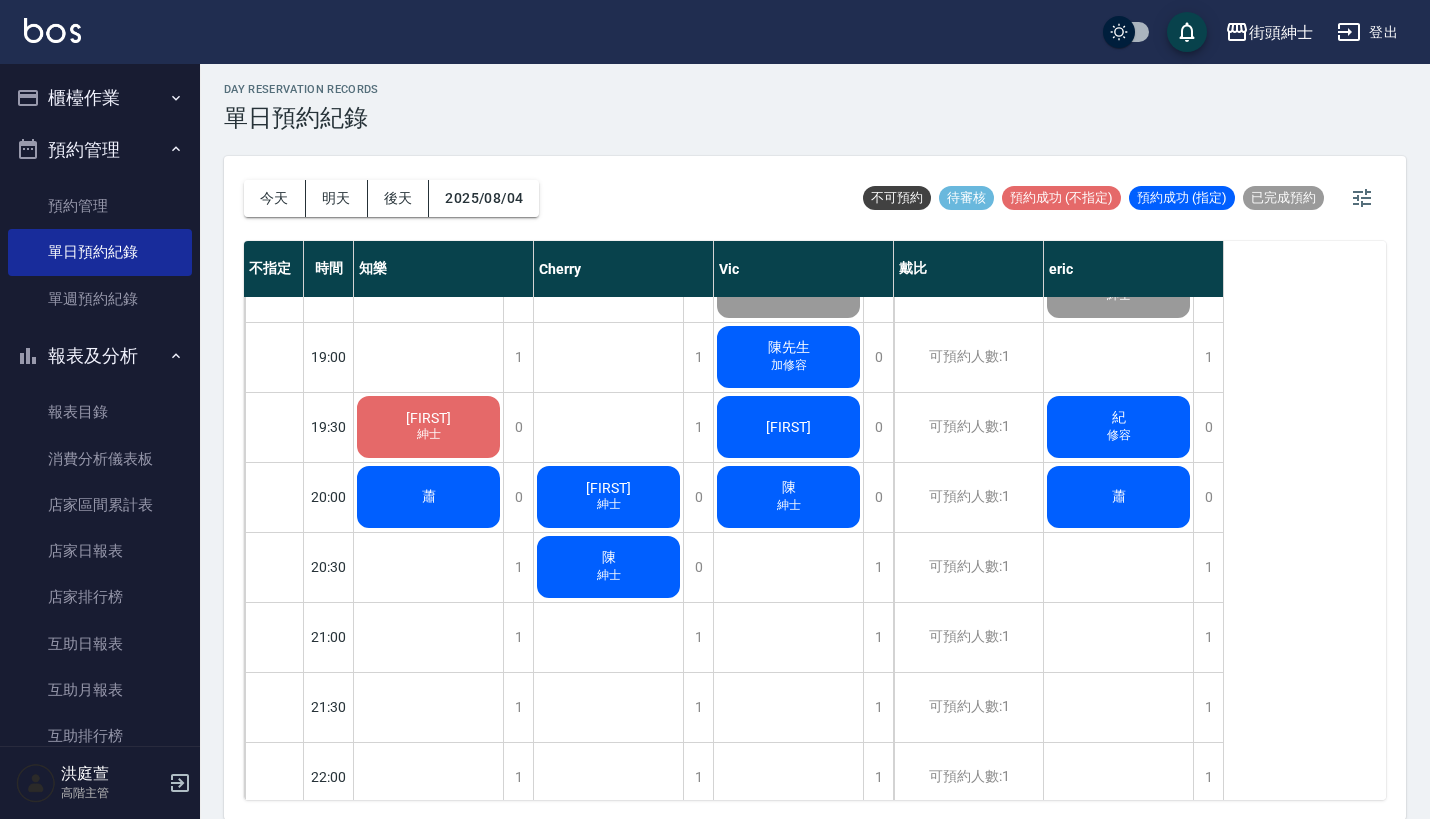 click on "紀 修容" at bounding box center (428, -553) 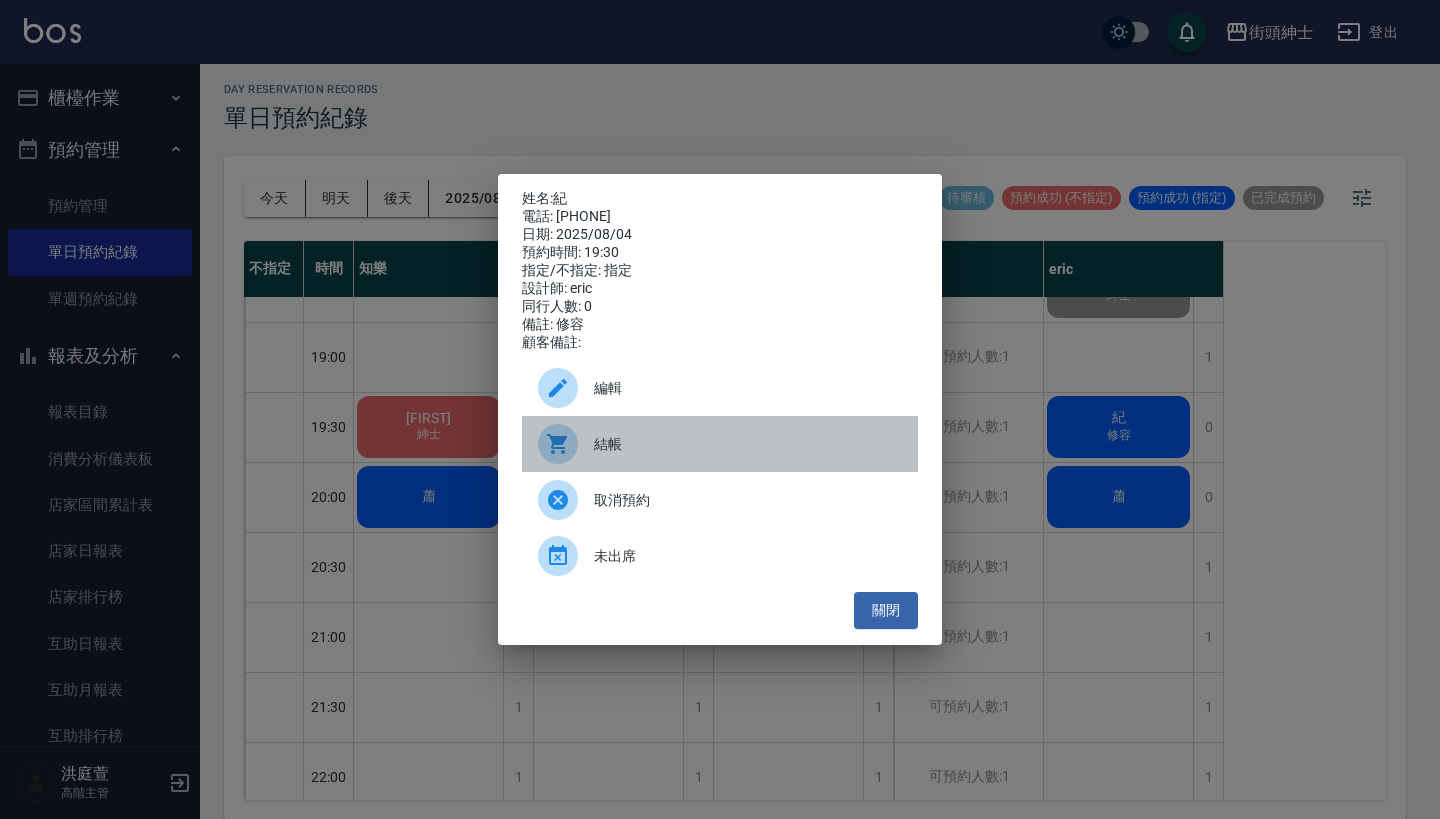 click on "結帳" at bounding box center (748, 444) 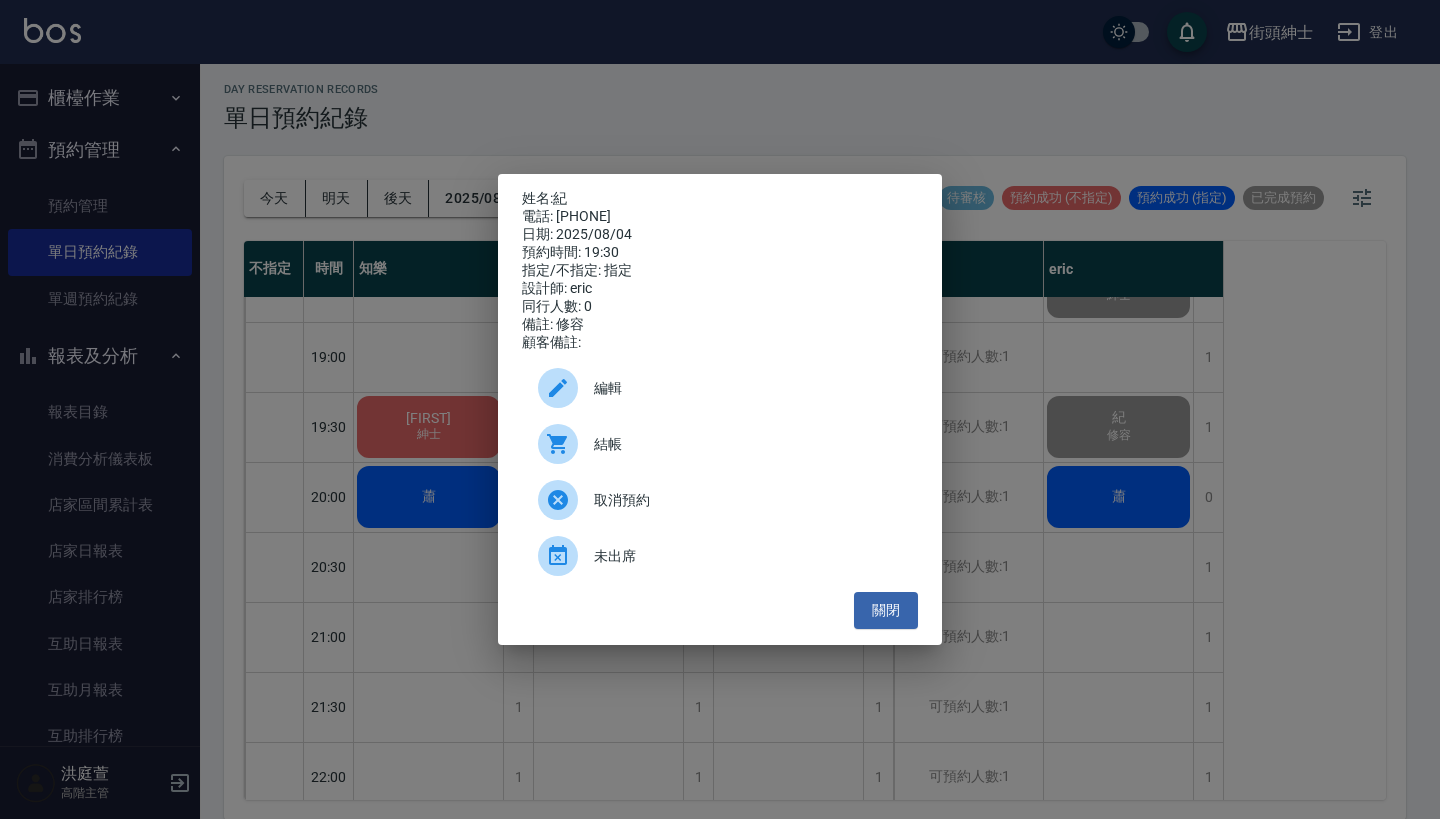 click on "姓名:  紀 電話: 0984037173 日期: 2025/08/04 預約時間: 19:30 指定/不指定: 指定 設計師: eric 同行人數: 0 備註: 修容 顧客備註:  編輯 結帳 取消預約 未出席 關閉" at bounding box center (720, 409) 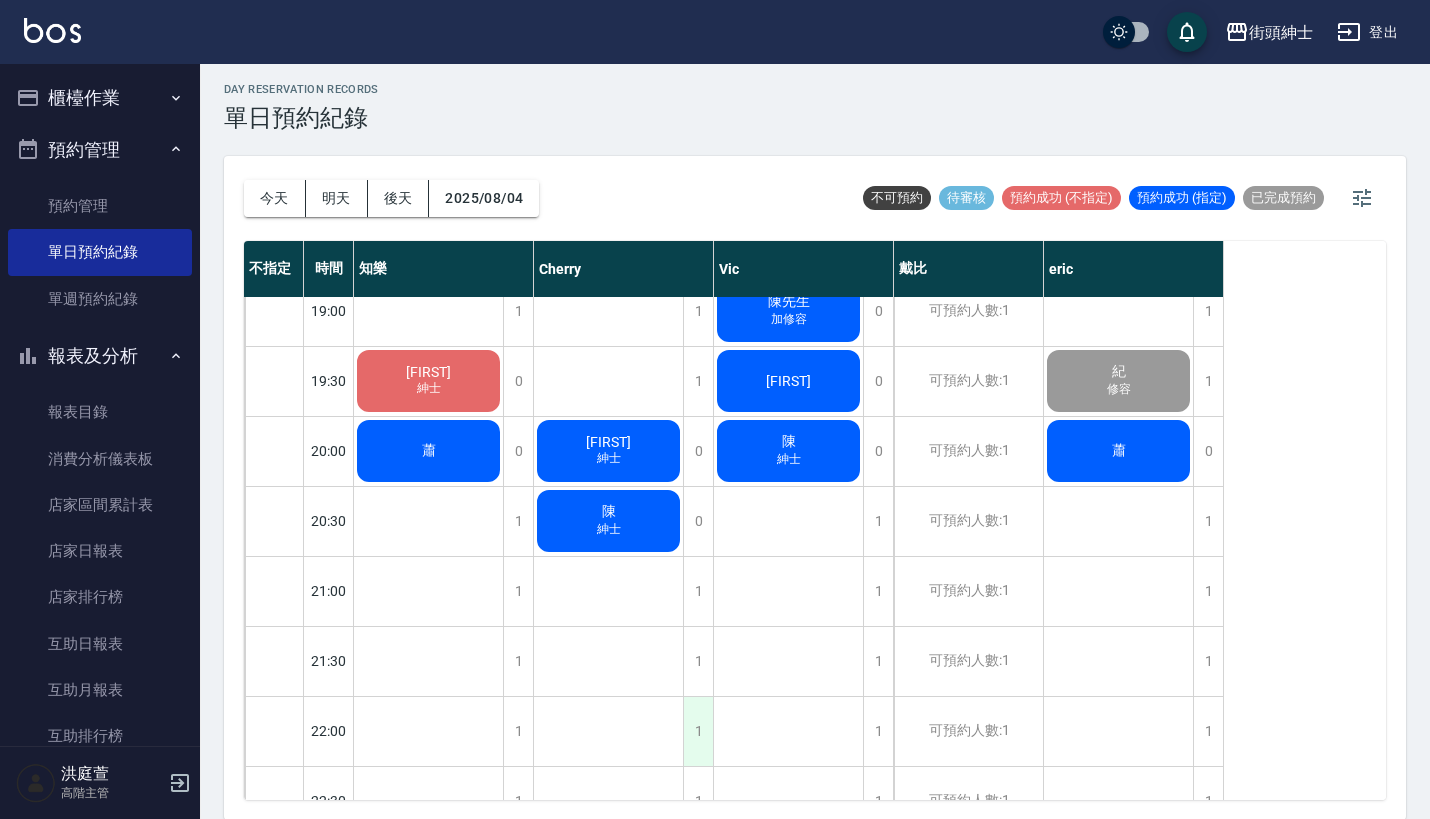 scroll, scrollTop: 1420, scrollLeft: 0, axis: vertical 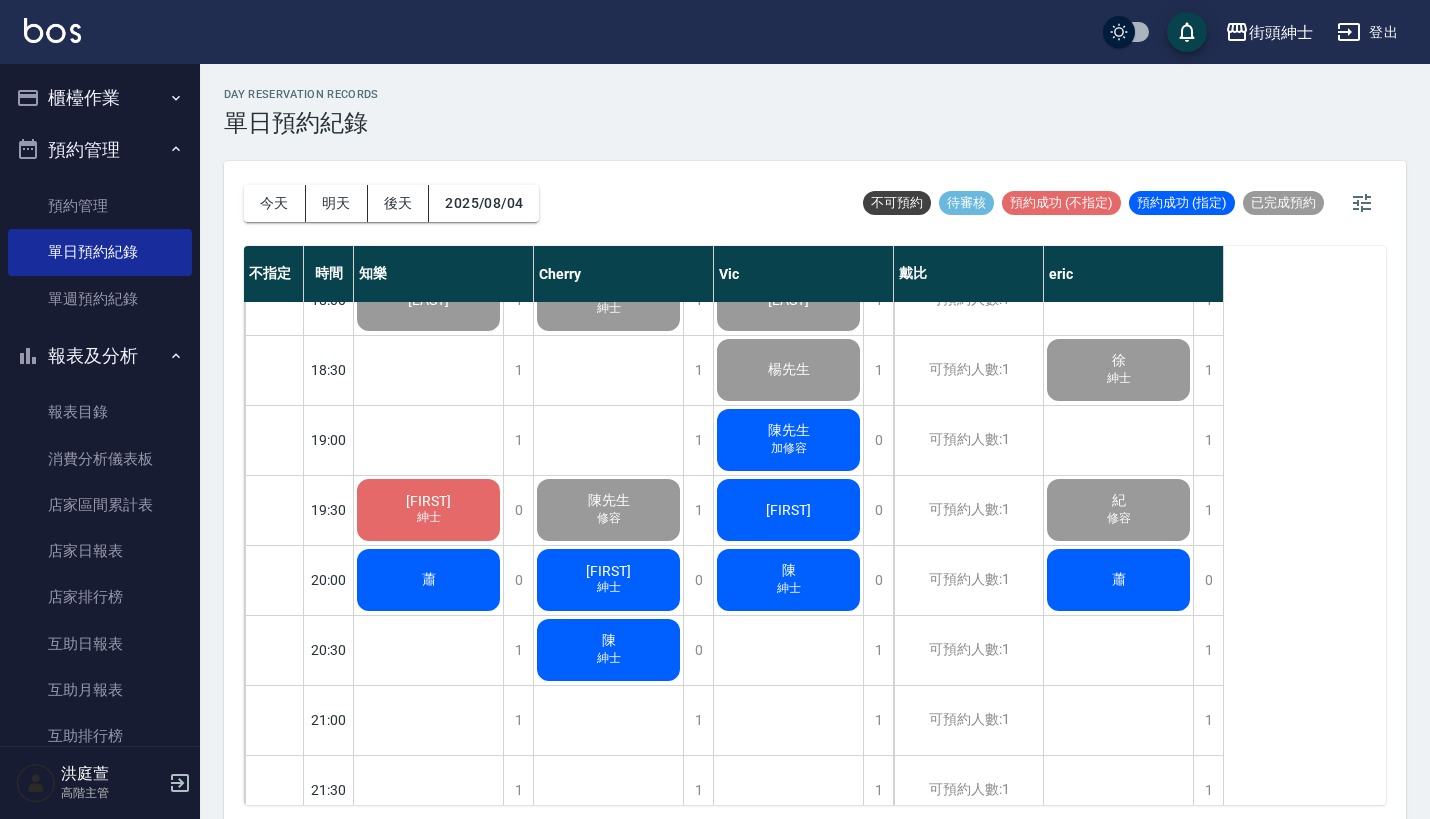 click on "陳先生 加修容" at bounding box center [428, -470] 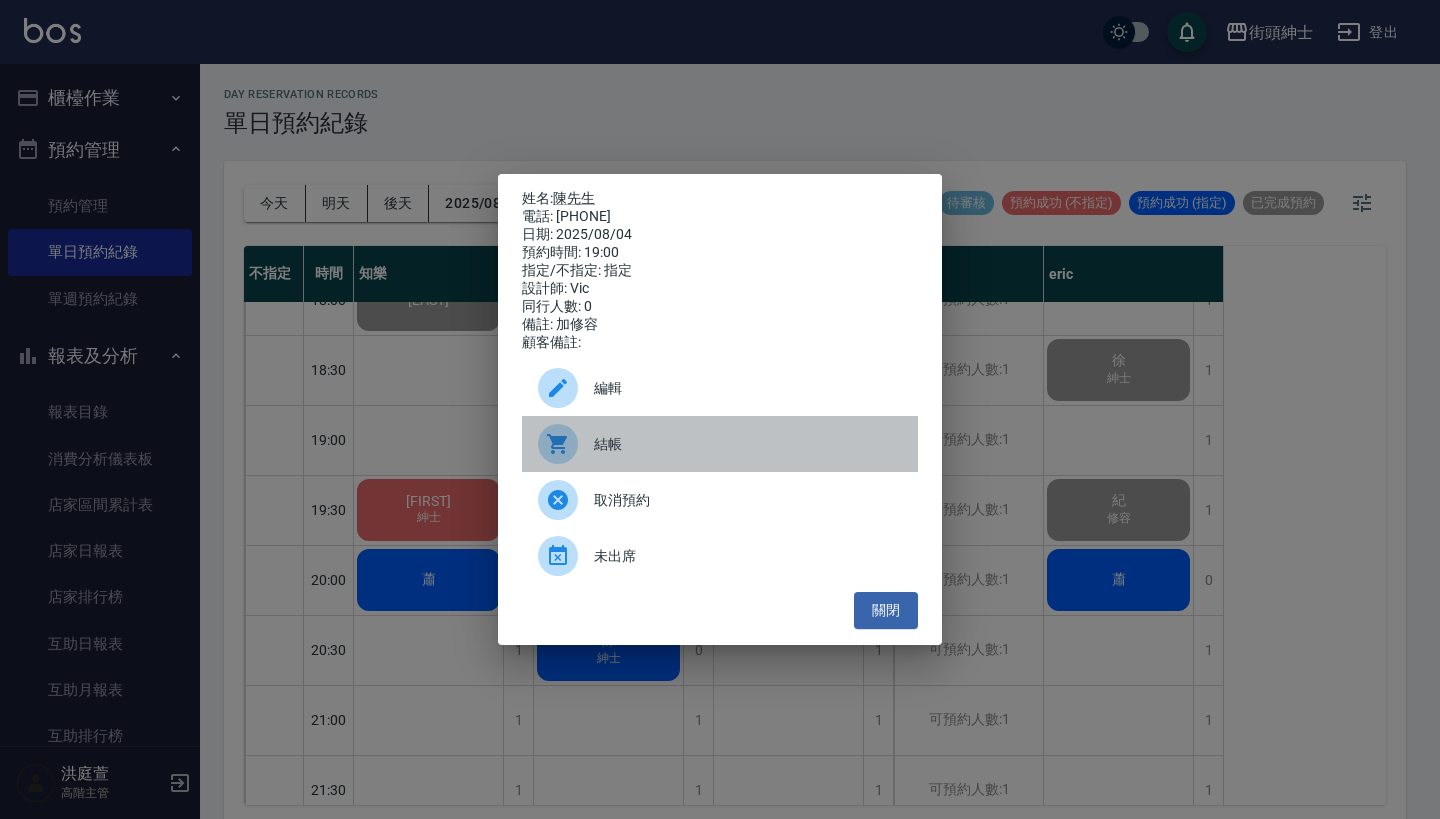 click on "結帳" at bounding box center (748, 444) 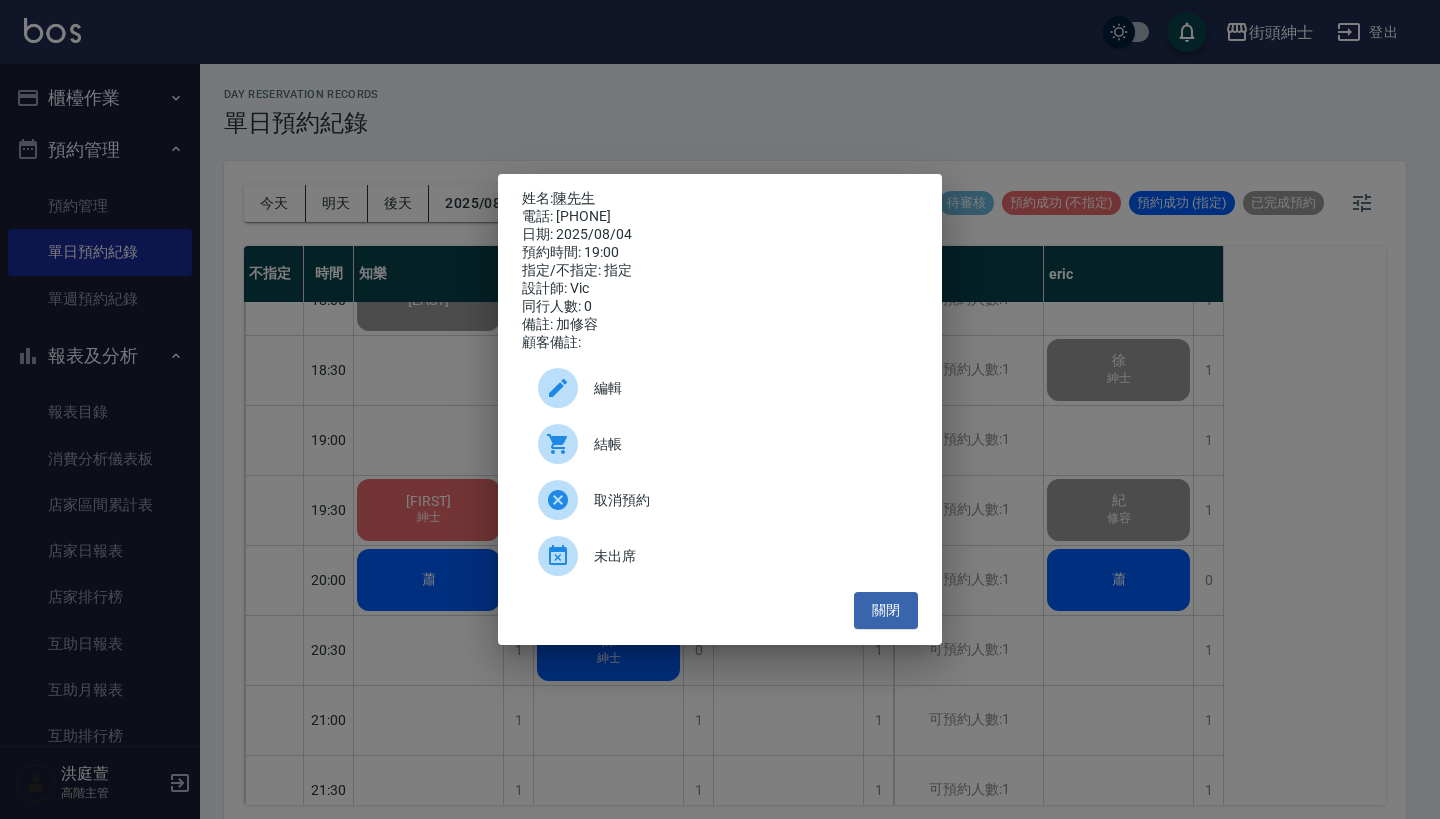 click on "姓名:  陳先生 電話: 0975548047 日期: 2025/08/04 預約時間: 19:00 指定/不指定: 指定 設計師: Vic 同行人數: 0 備註: 加修容 顧客備註:  編輯 結帳 取消預約 未出席 關閉" at bounding box center (720, 409) 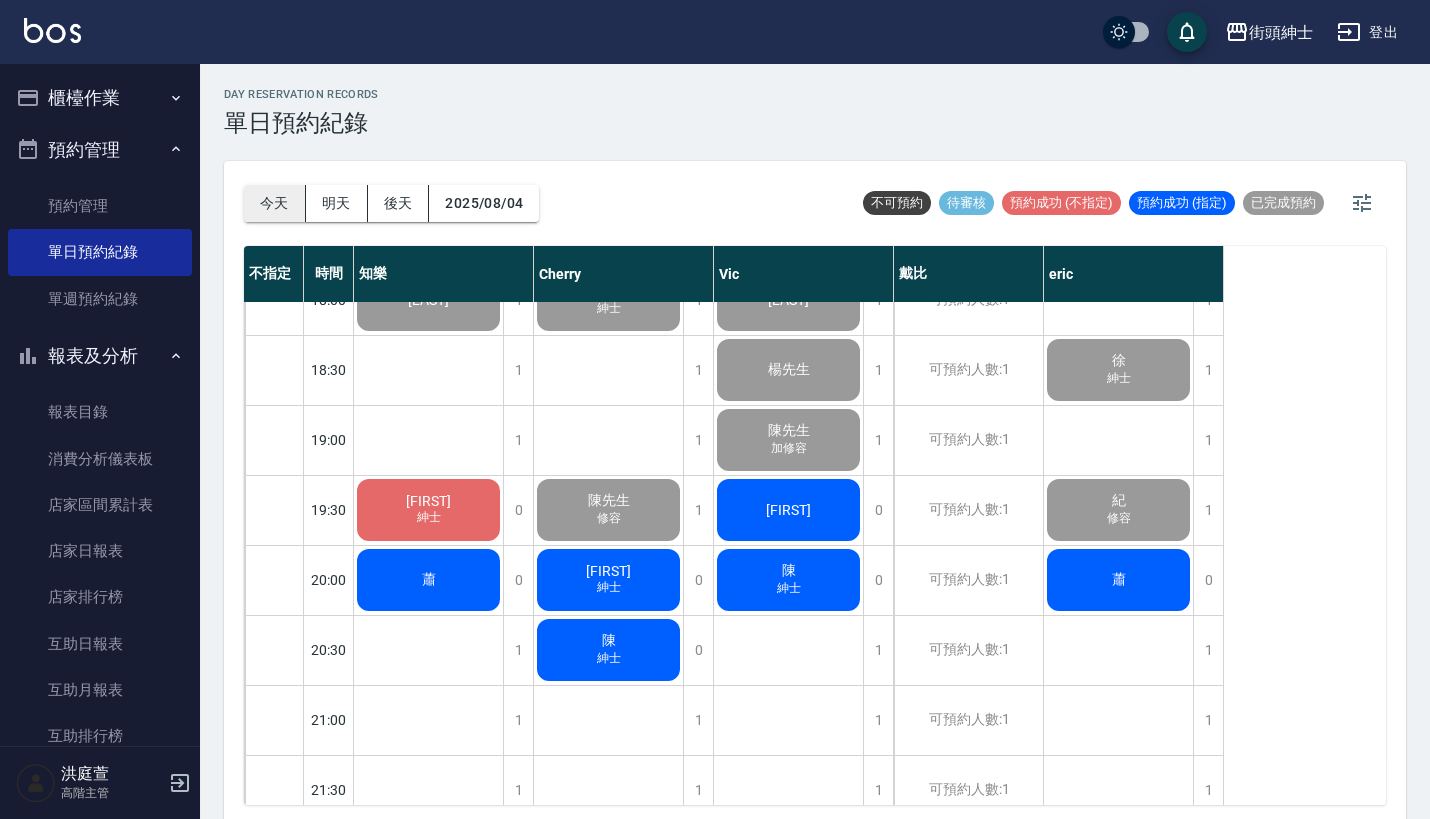 click on "今天" at bounding box center (275, 203) 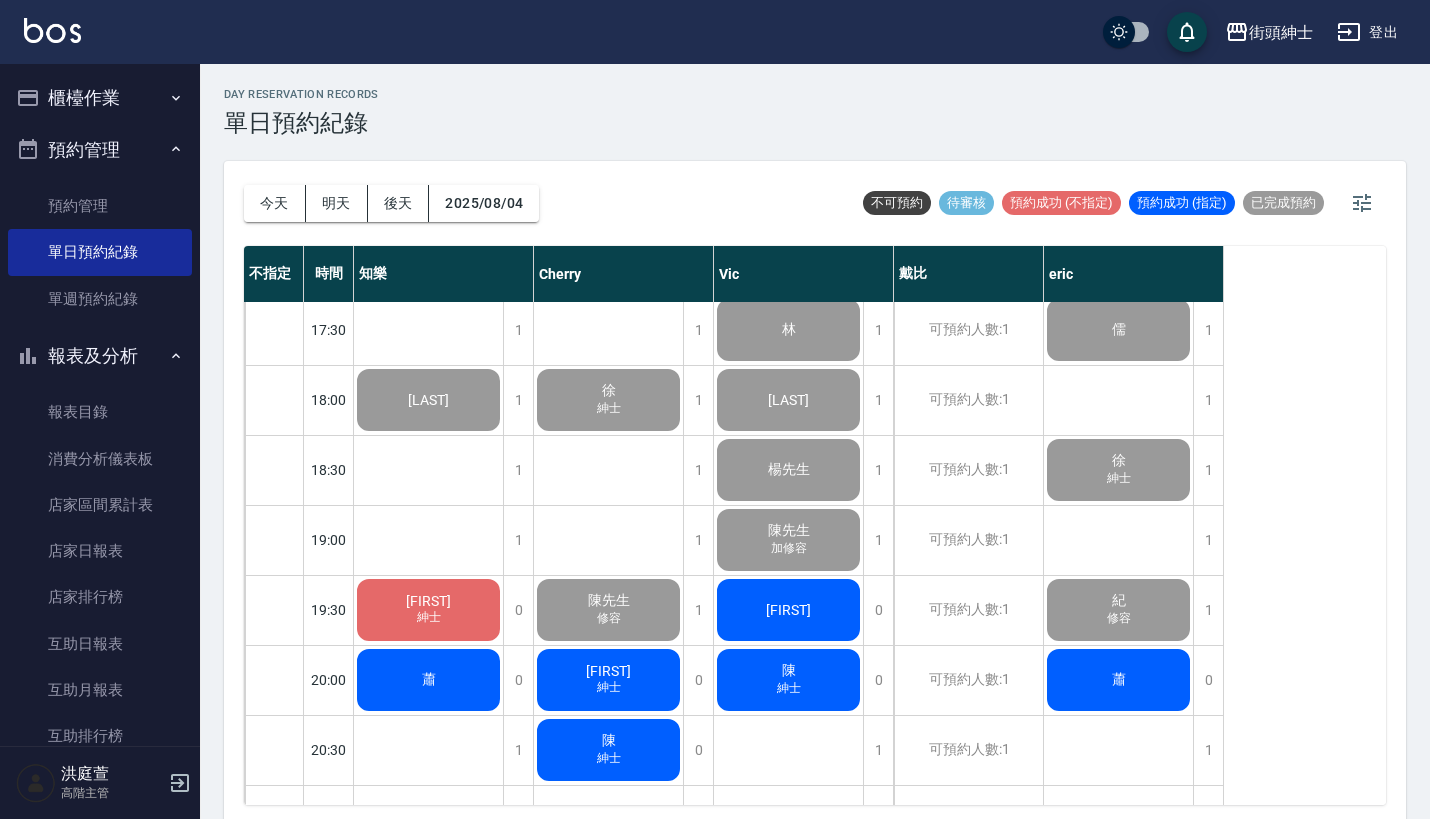 scroll, scrollTop: 1367, scrollLeft: 0, axis: vertical 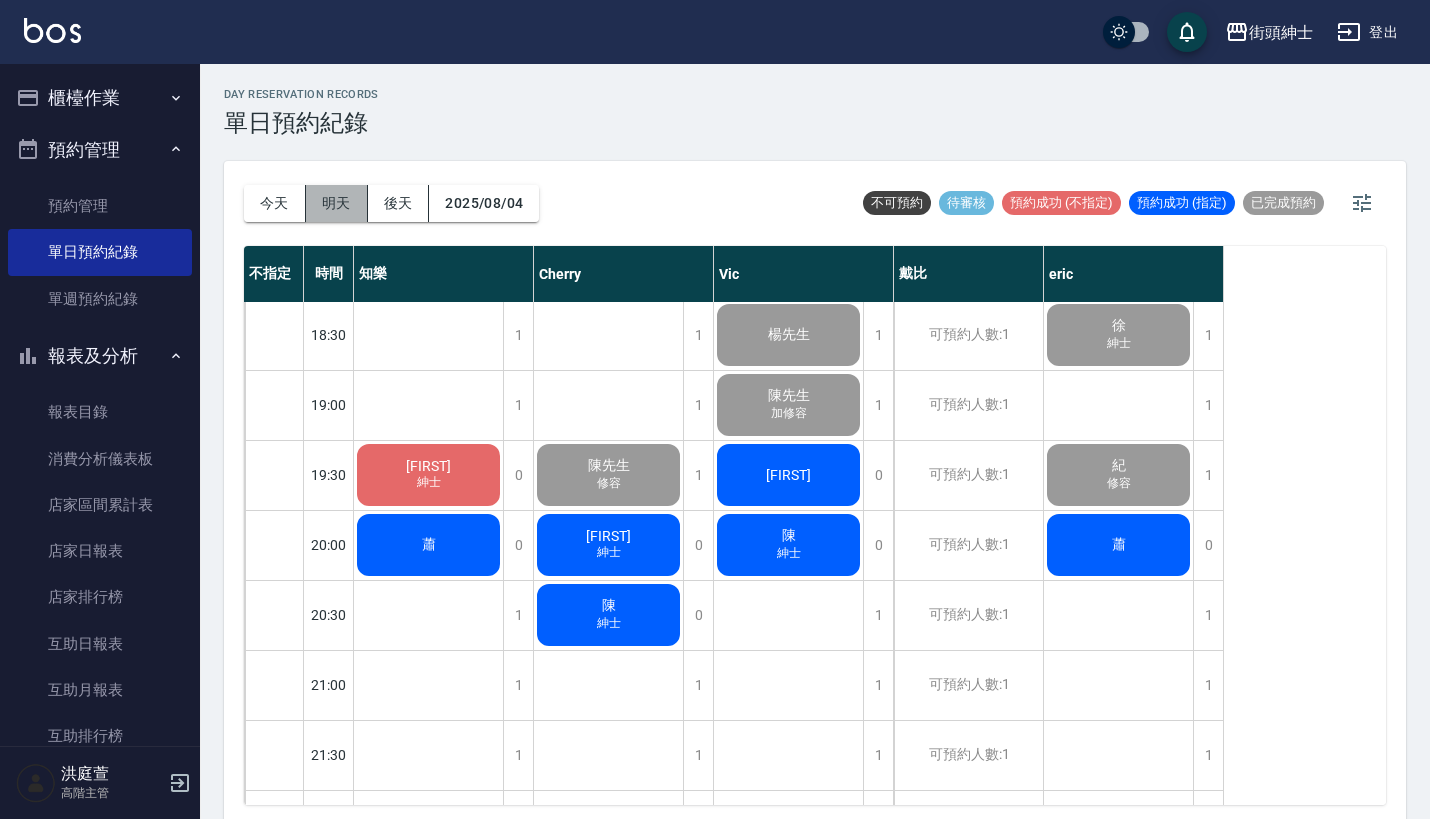 click on "明天" at bounding box center (337, 203) 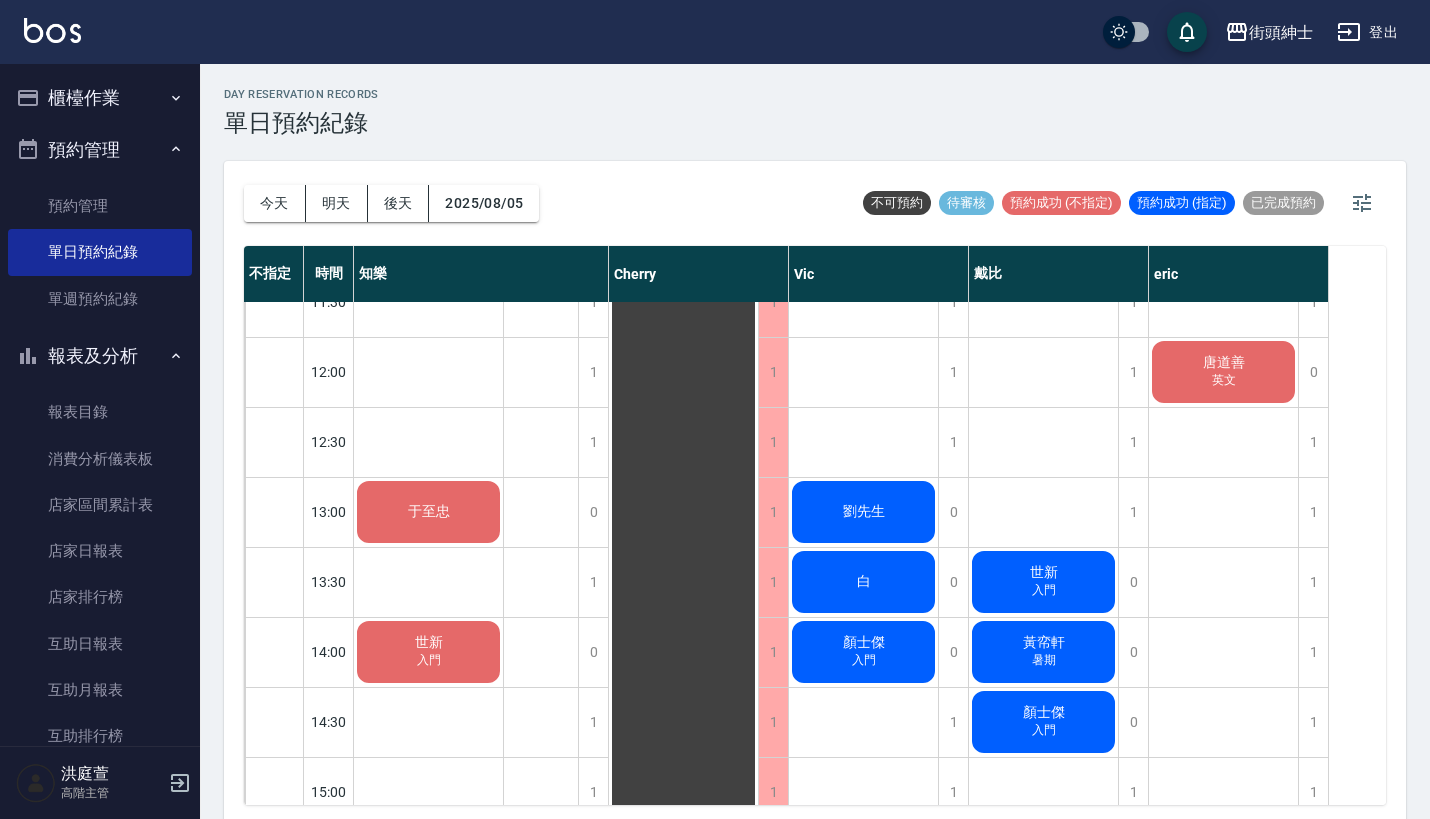 scroll, scrollTop: 183, scrollLeft: 0, axis: vertical 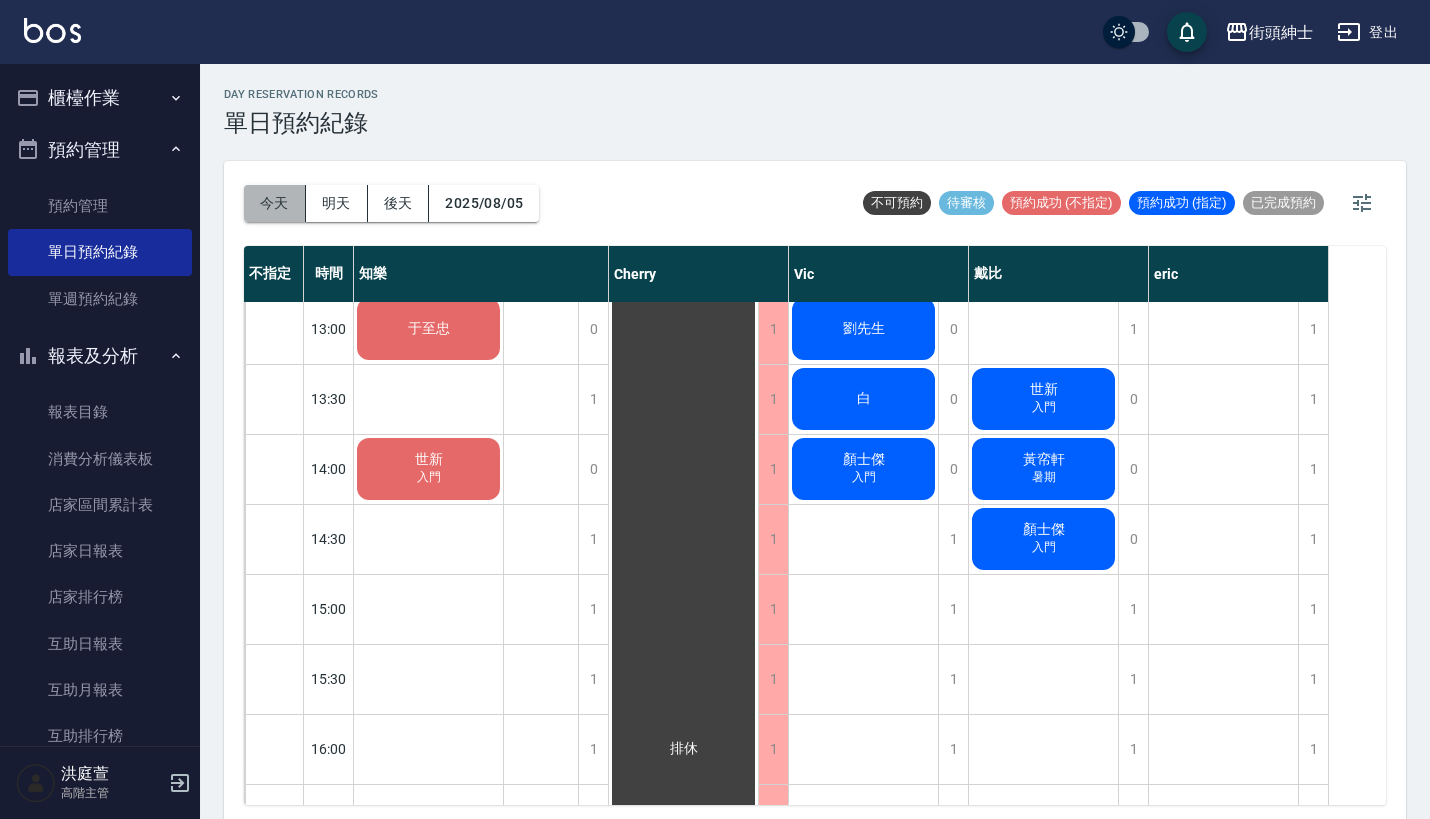 click on "今天" at bounding box center [275, 203] 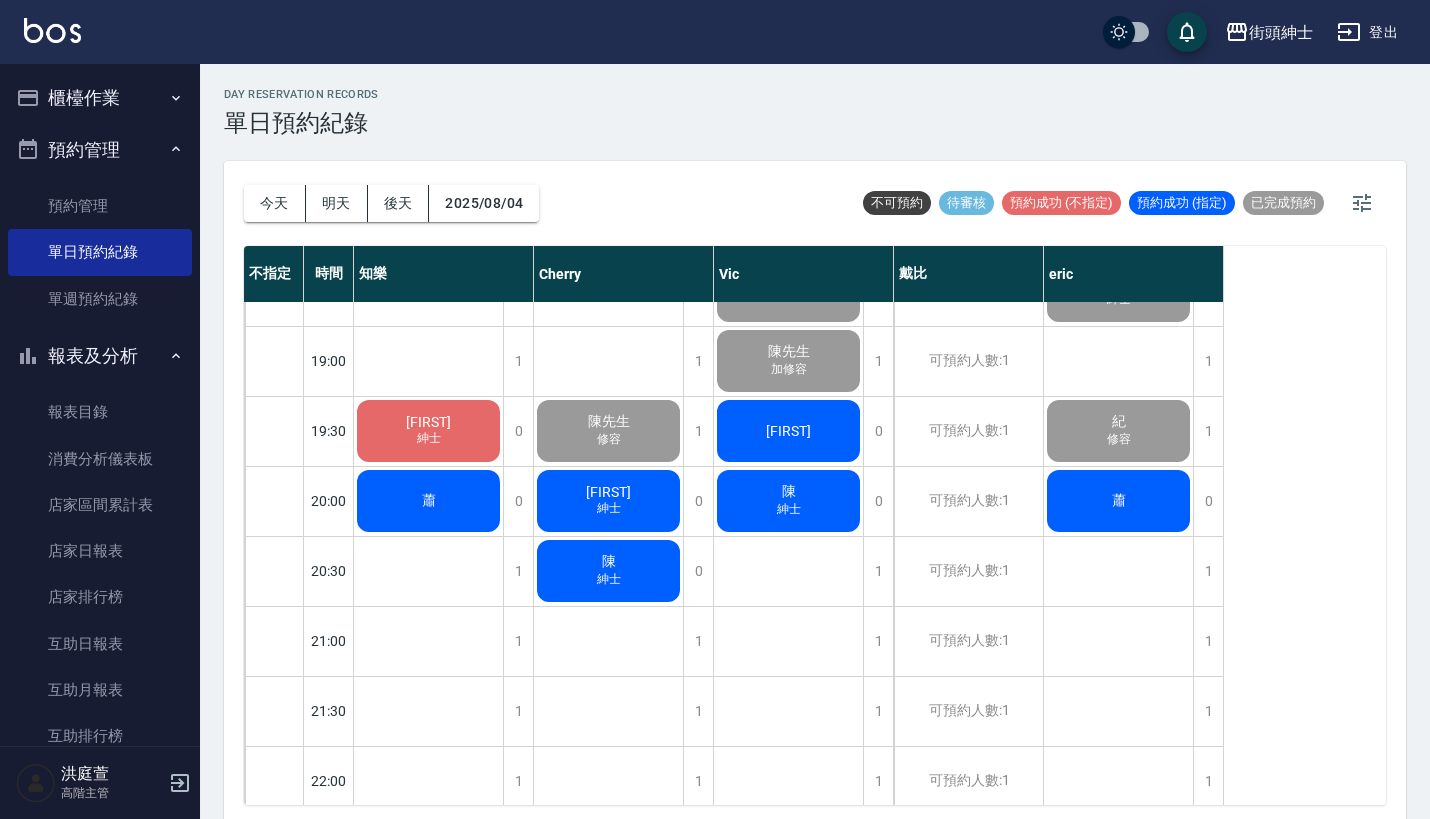 scroll, scrollTop: 1375, scrollLeft: 0, axis: vertical 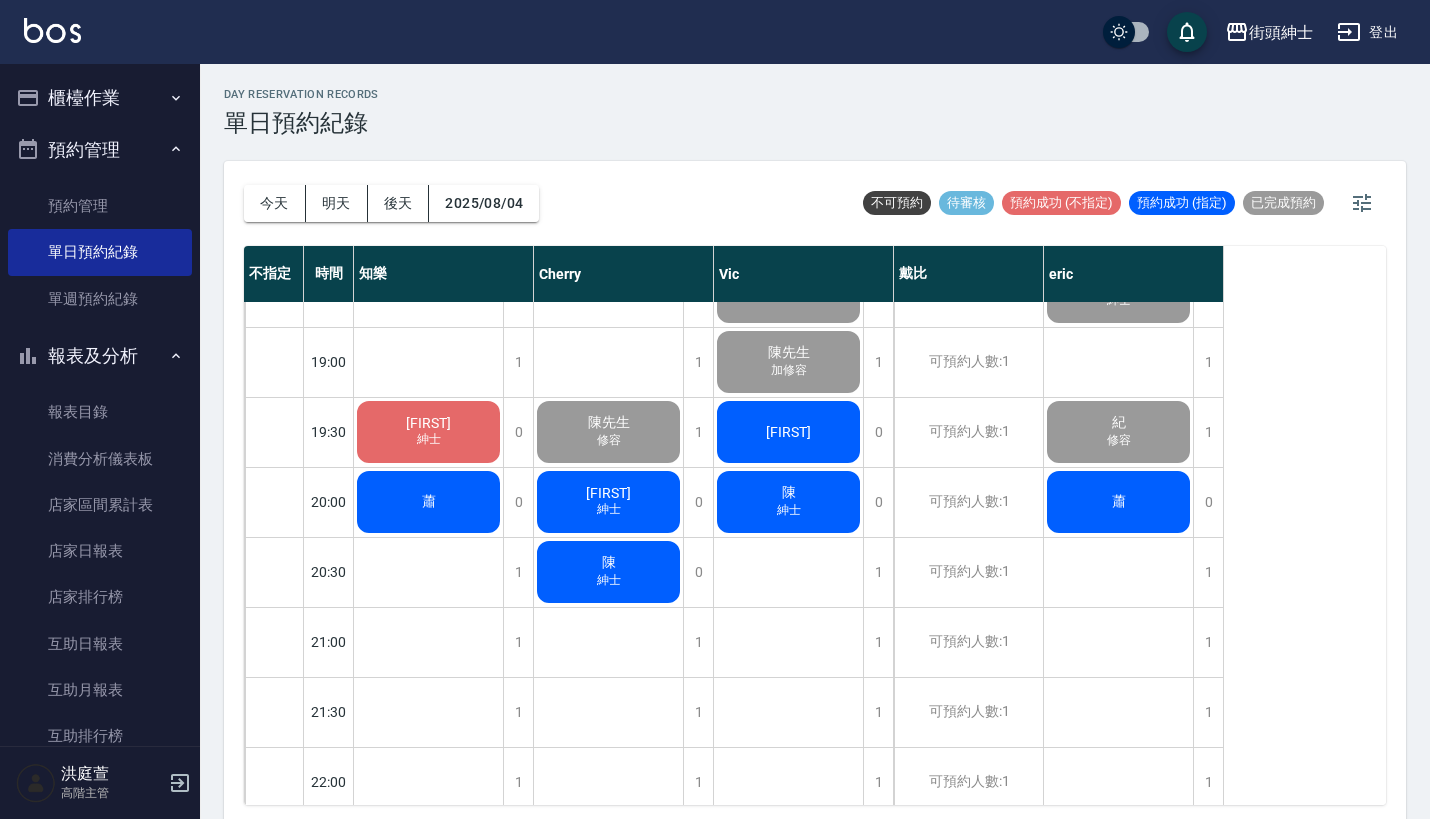 click on "[FIRST]" at bounding box center (428, -548) 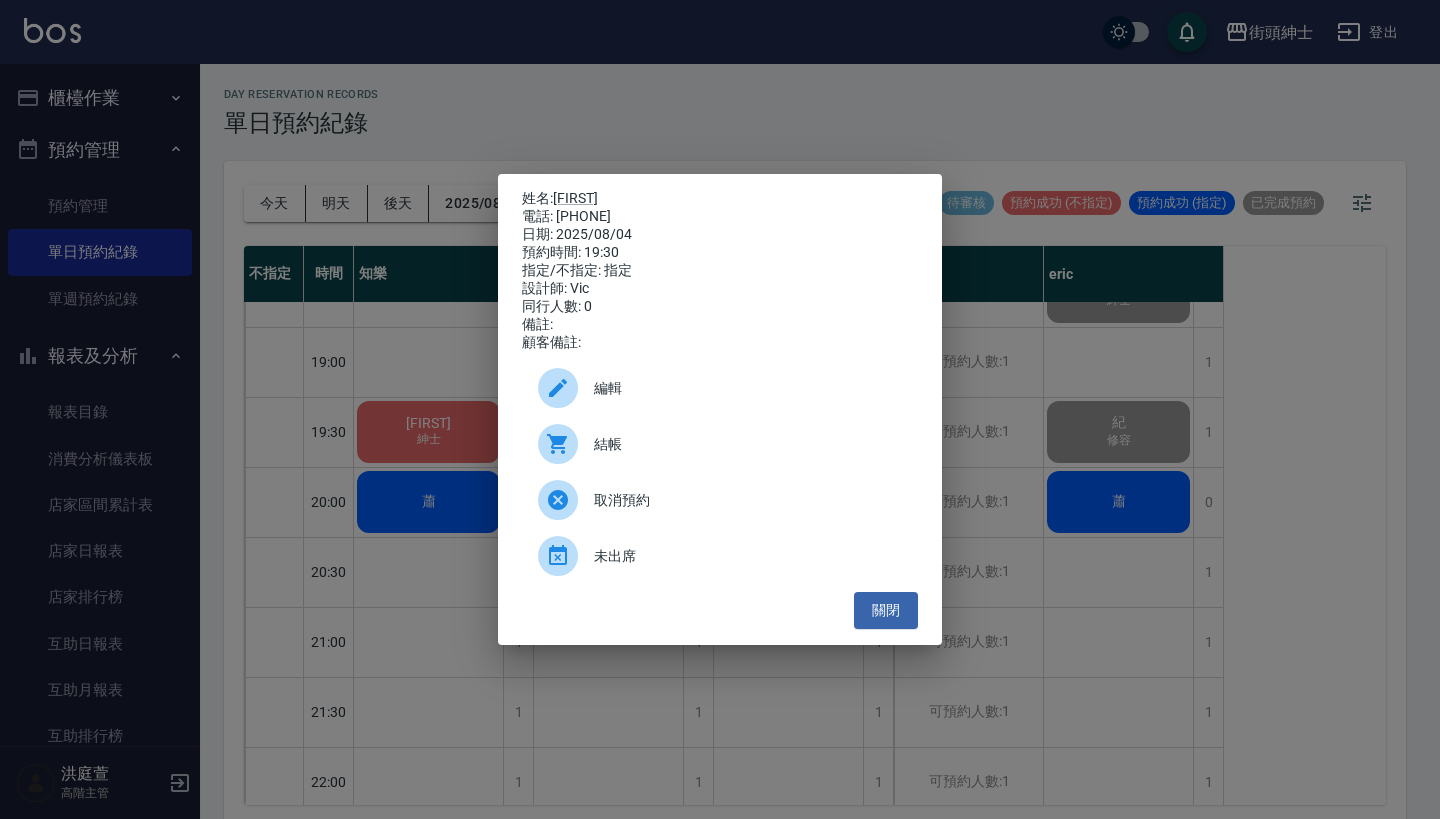 click on "結帳" at bounding box center (748, 444) 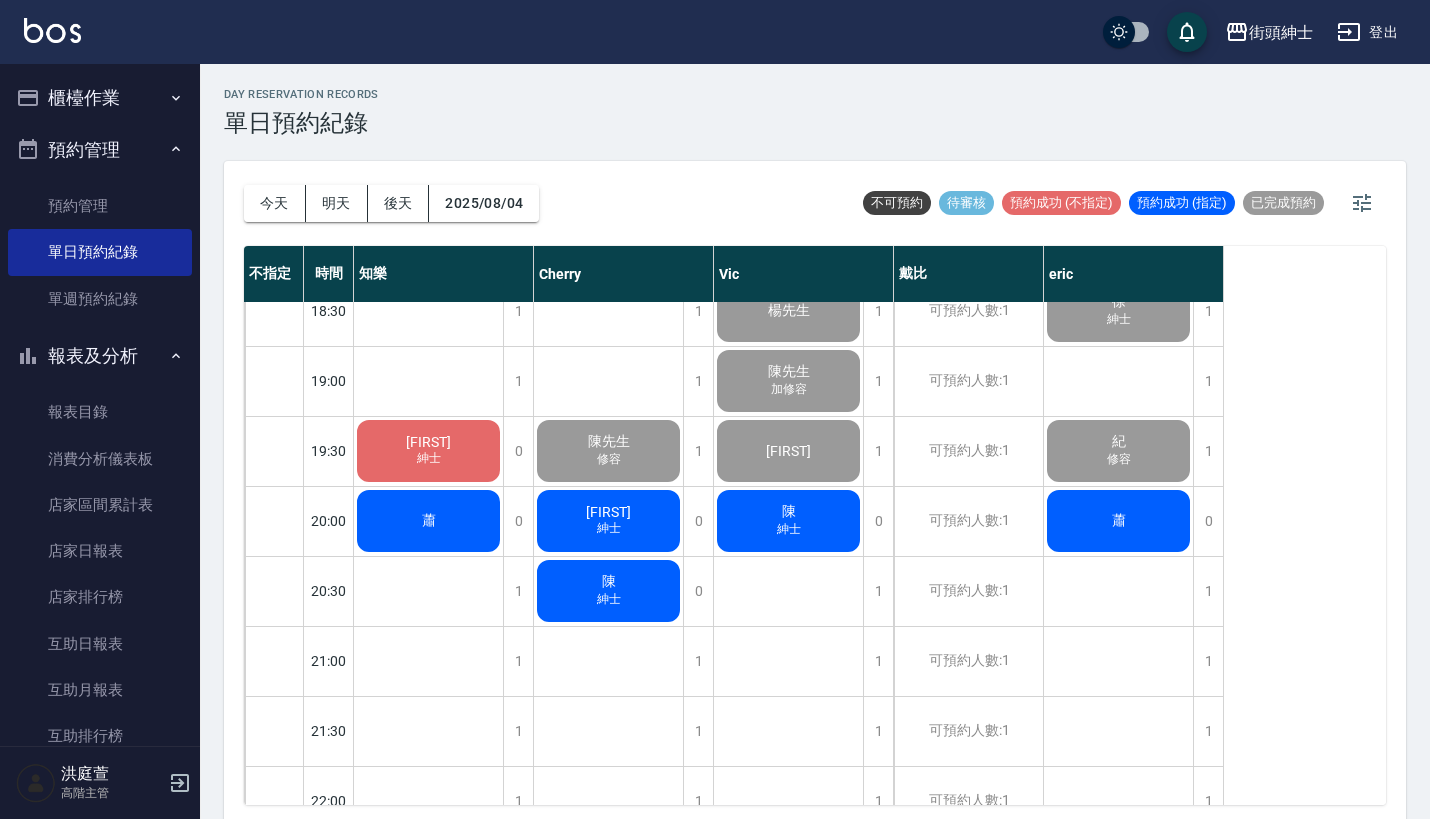 scroll, scrollTop: 1395, scrollLeft: 0, axis: vertical 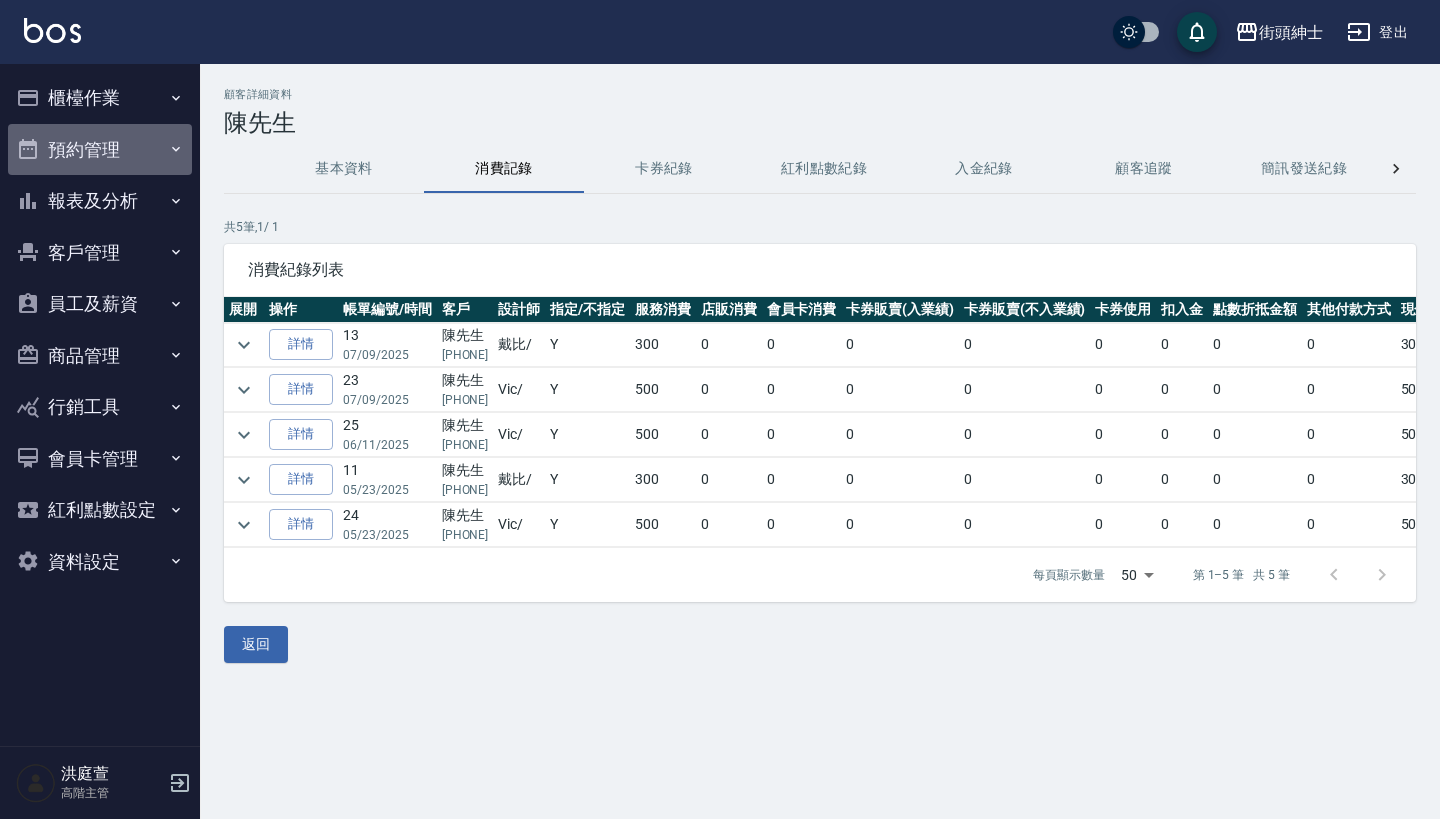 click on "預約管理" at bounding box center [100, 150] 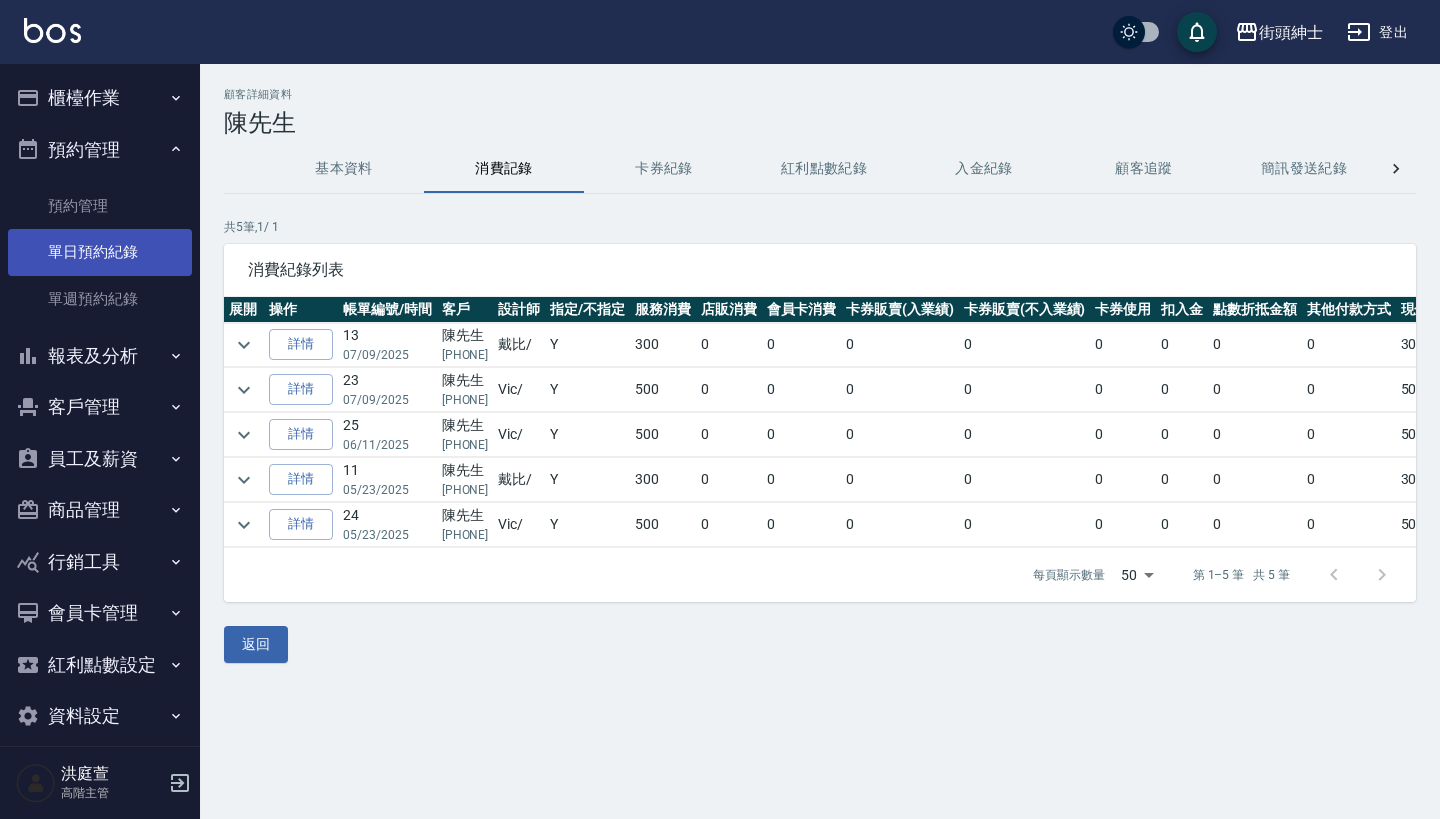 click on "單日預約紀錄" at bounding box center [100, 252] 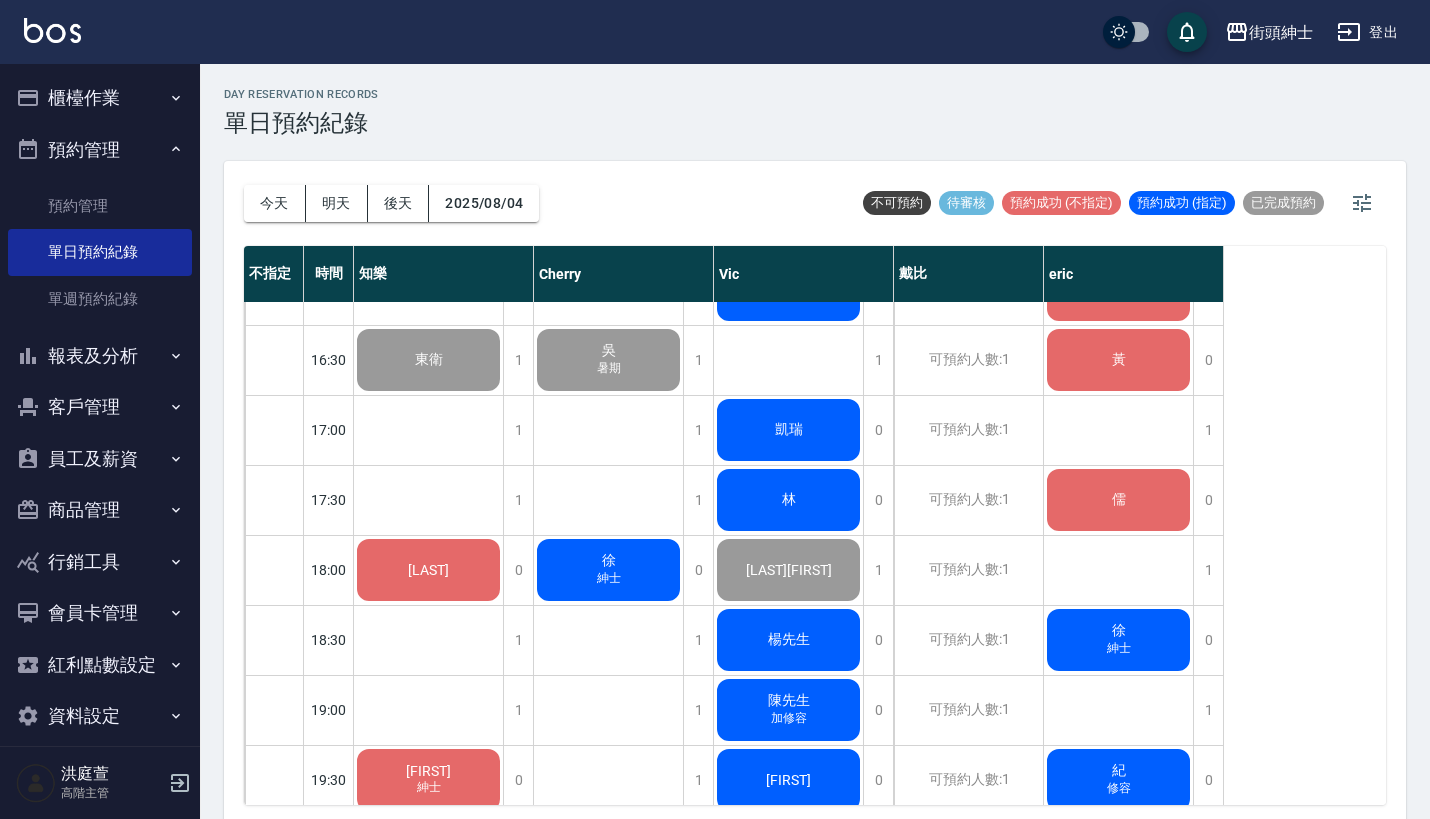 scroll, scrollTop: 1045, scrollLeft: 0, axis: vertical 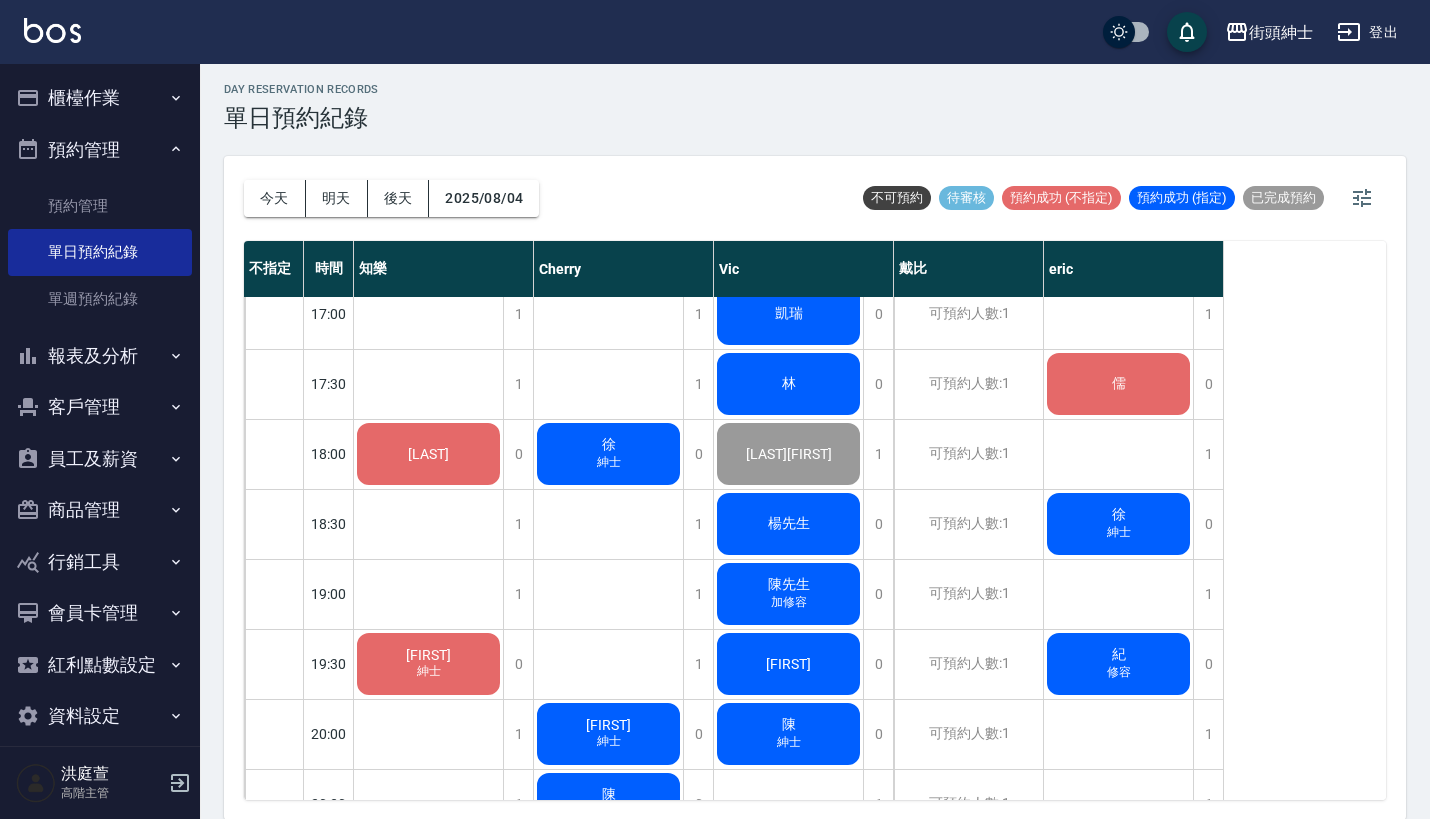 click on "紳士" at bounding box center [429, -307] 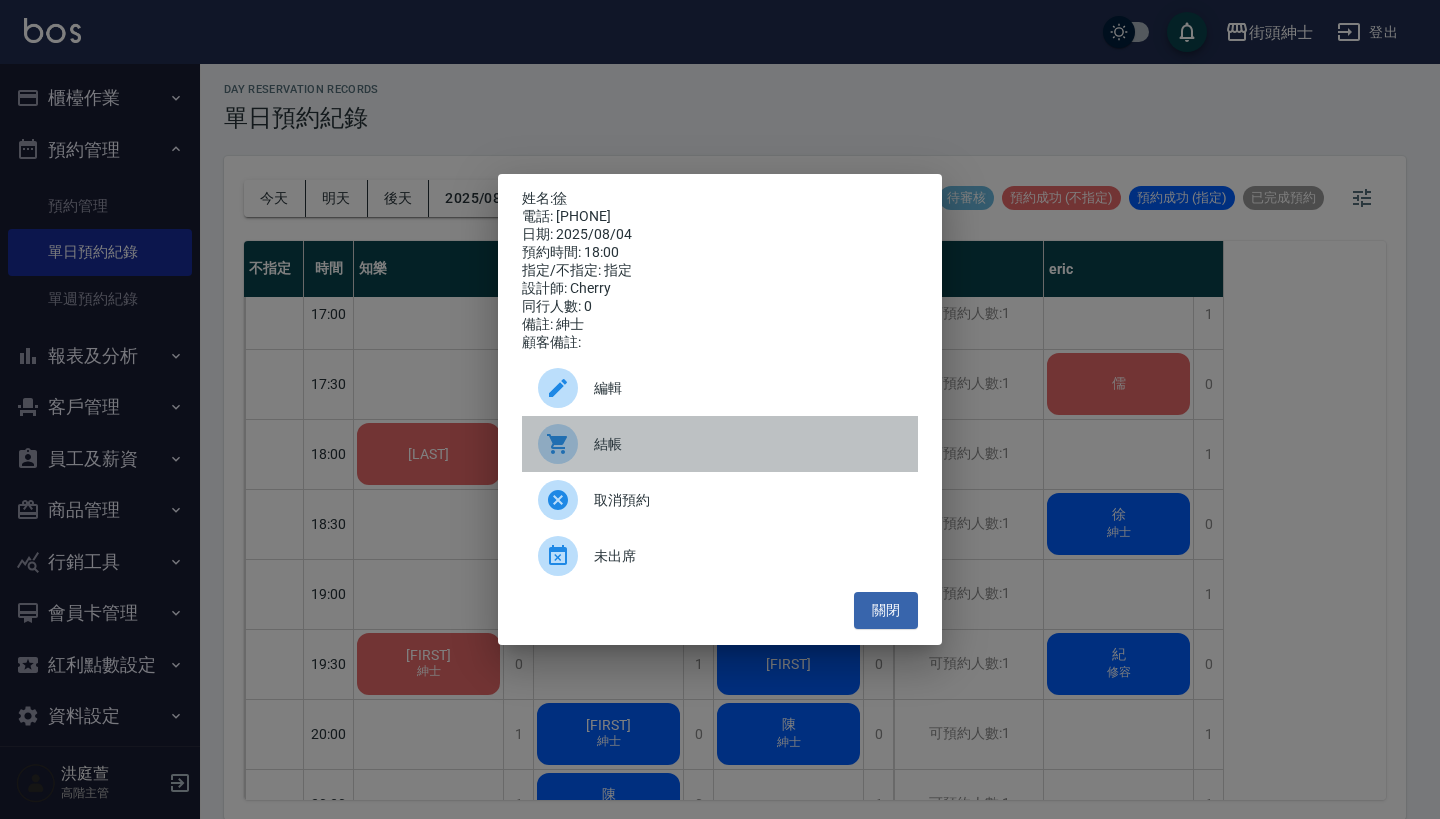 click on "結帳" at bounding box center (748, 444) 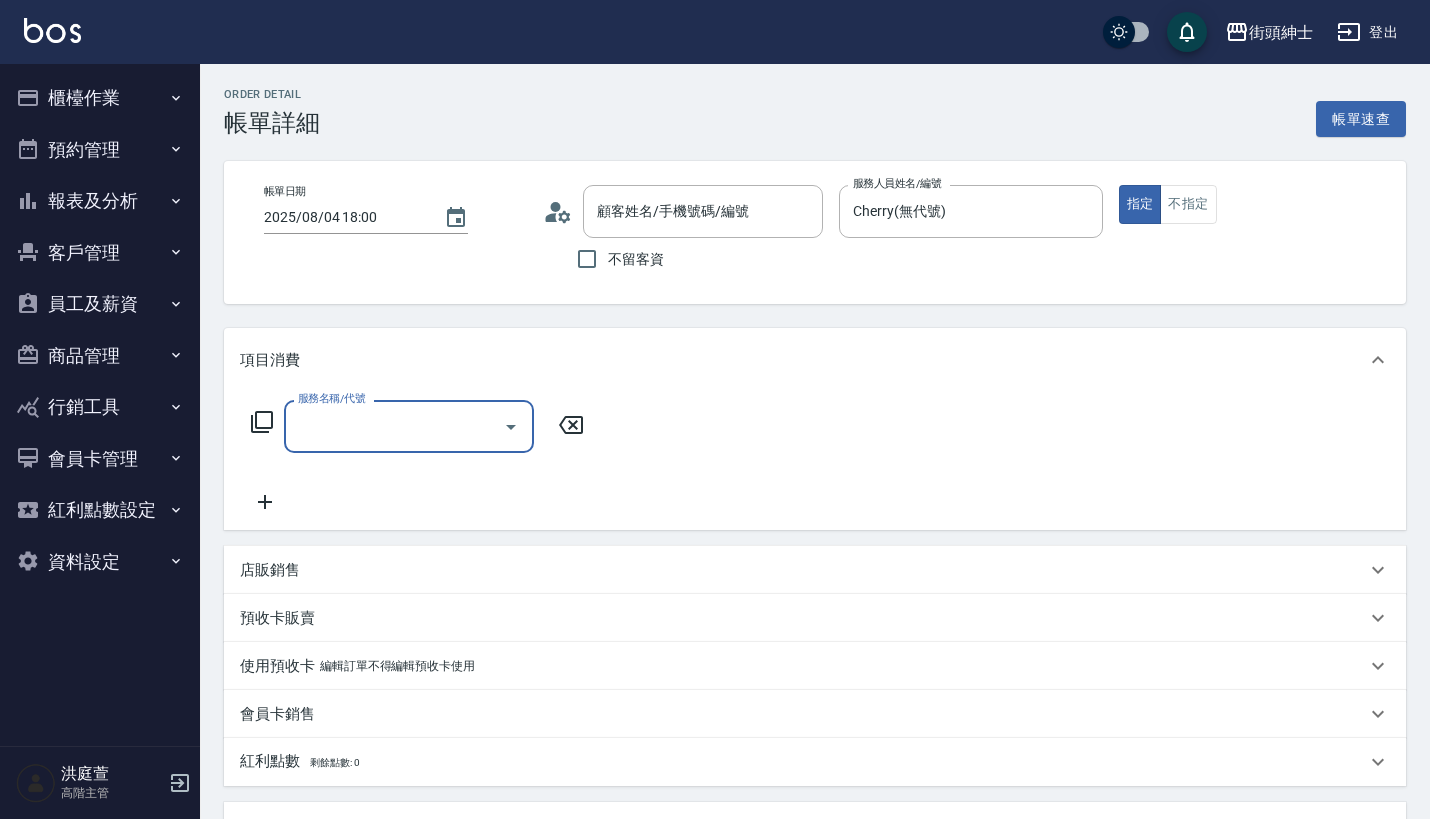 scroll, scrollTop: 0, scrollLeft: 0, axis: both 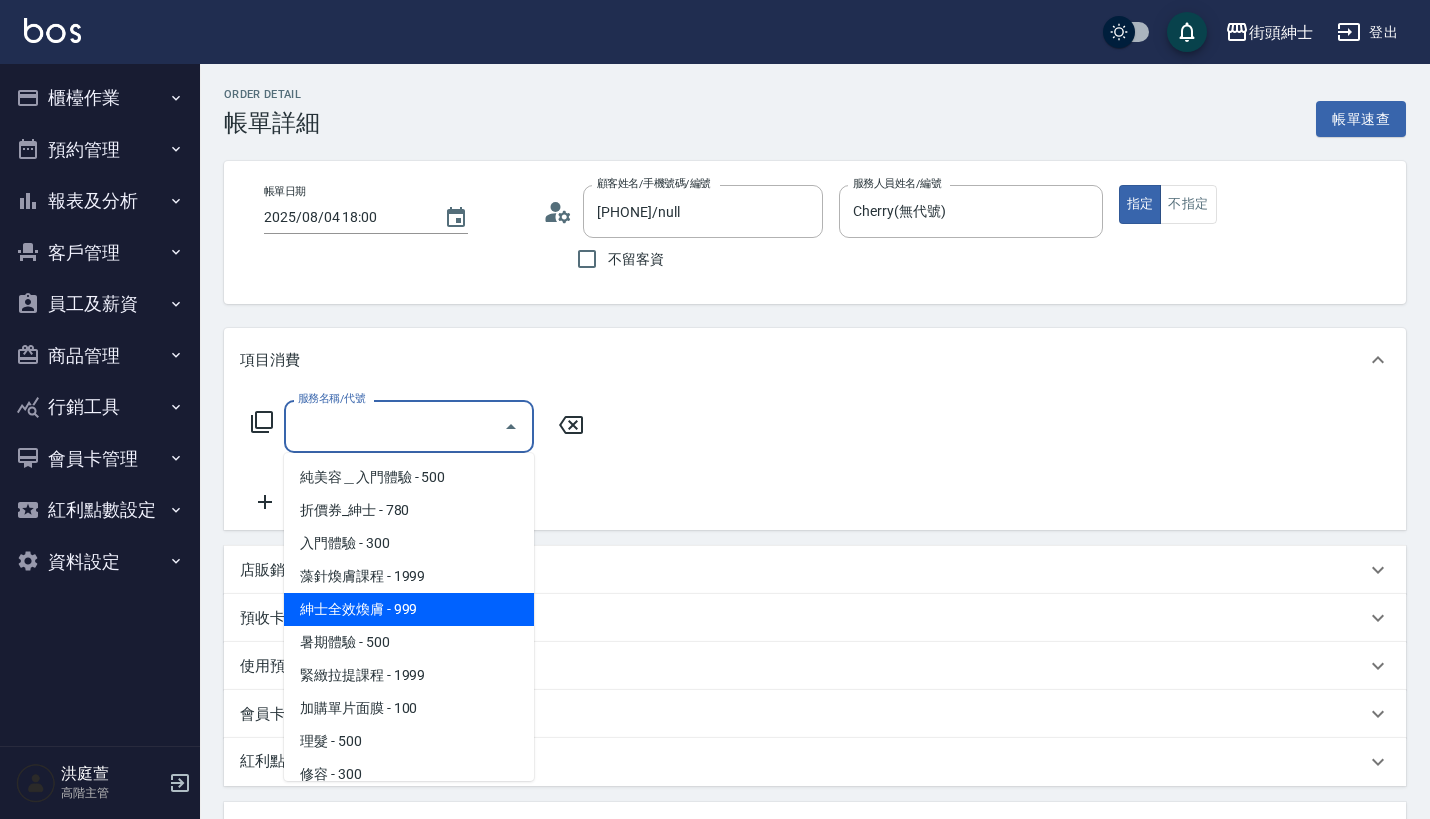 click on "紳士全效煥膚 - 999" at bounding box center [409, 609] 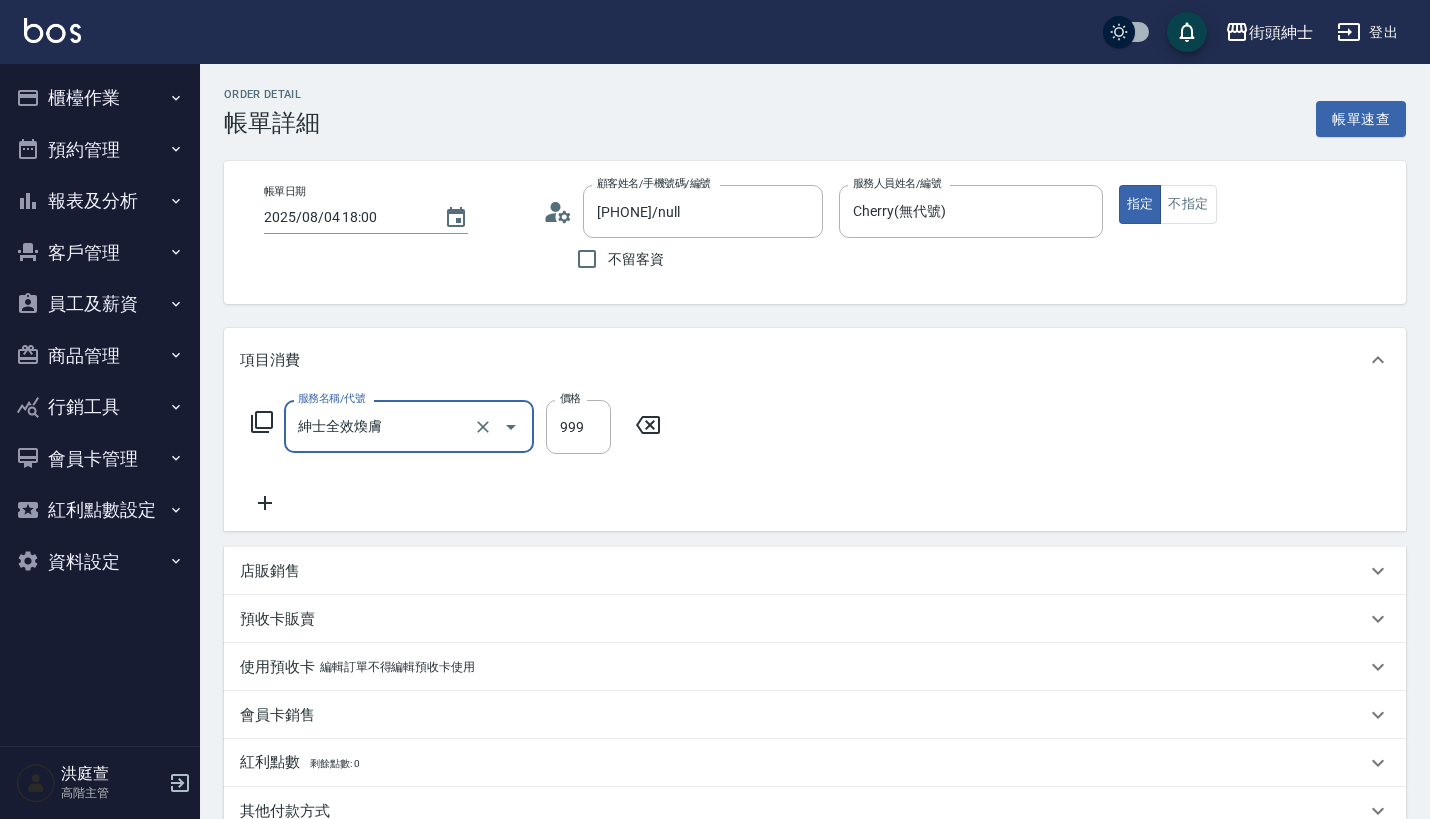 type on "紳士全效煥膚" 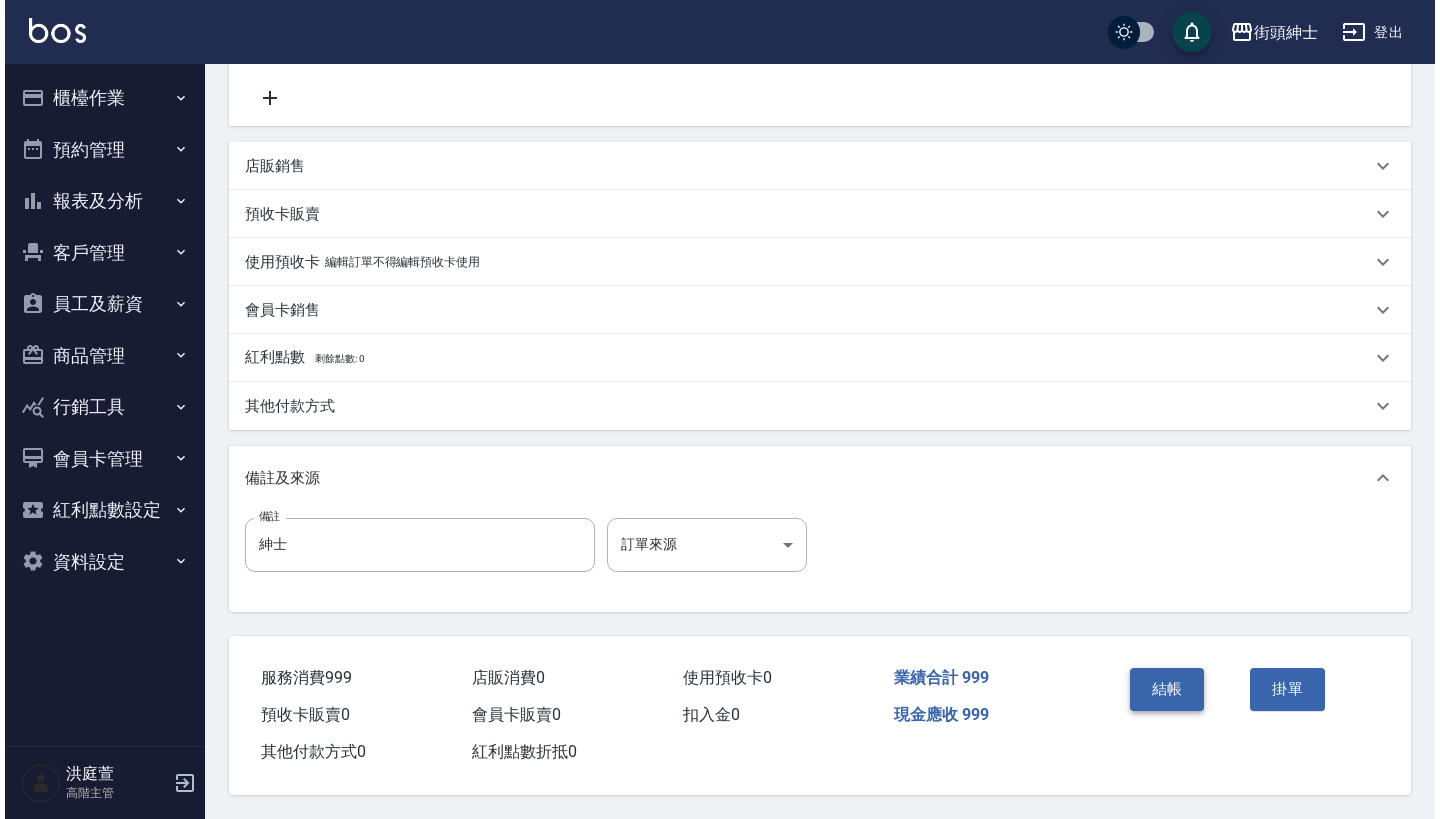 scroll, scrollTop: 414, scrollLeft: 0, axis: vertical 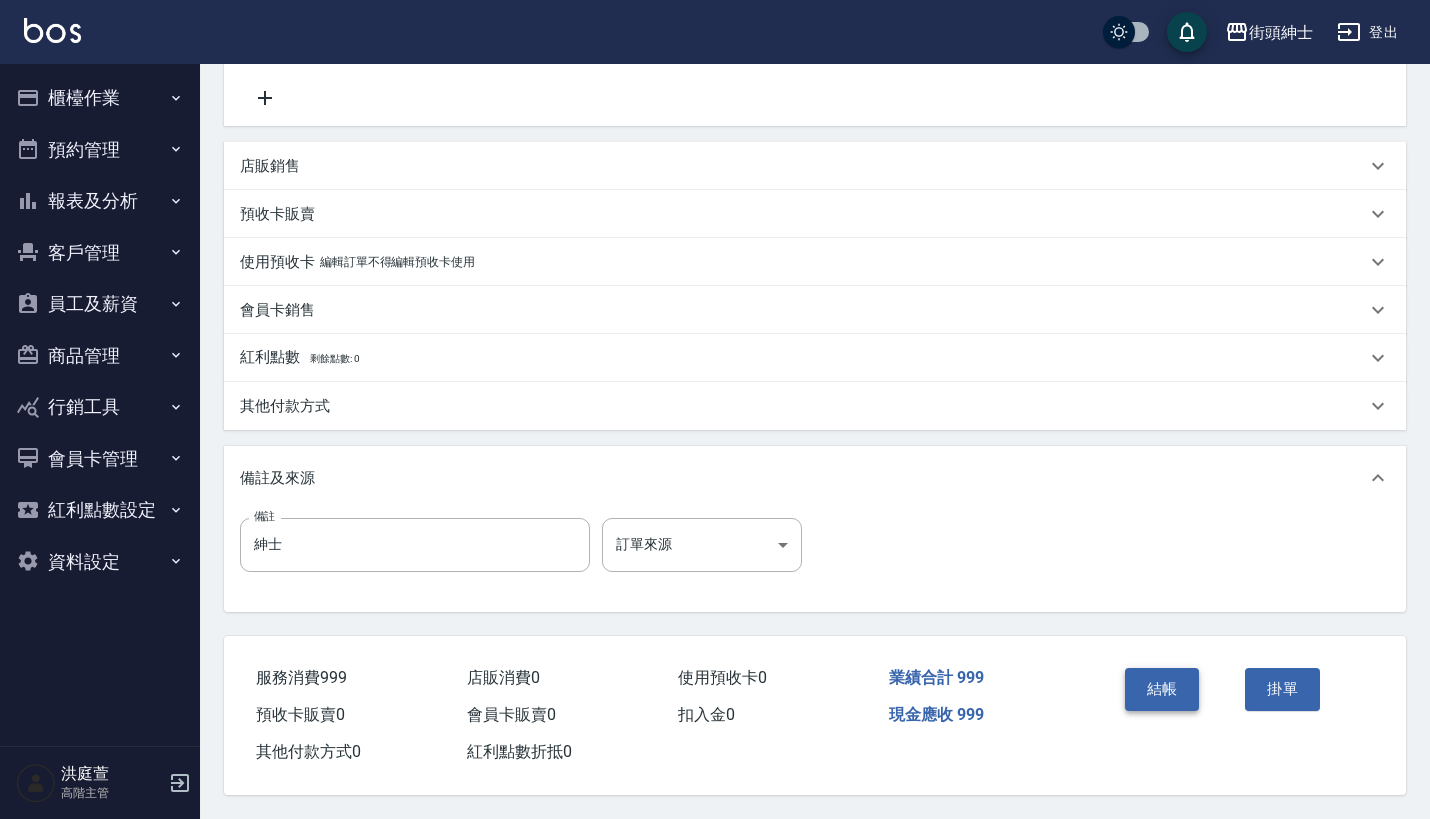 click on "結帳" at bounding box center [1162, 689] 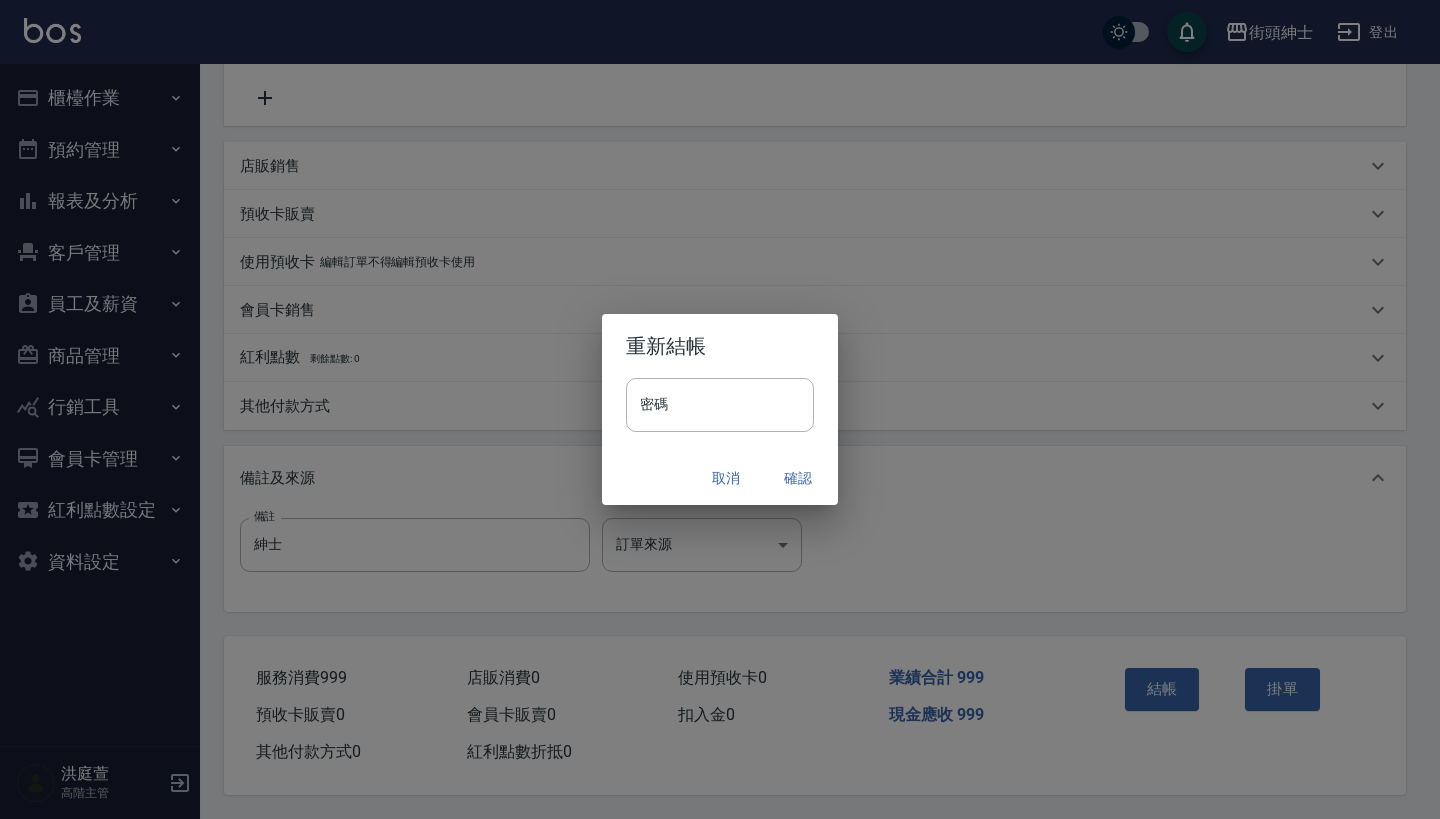 click on "確認" at bounding box center [798, 478] 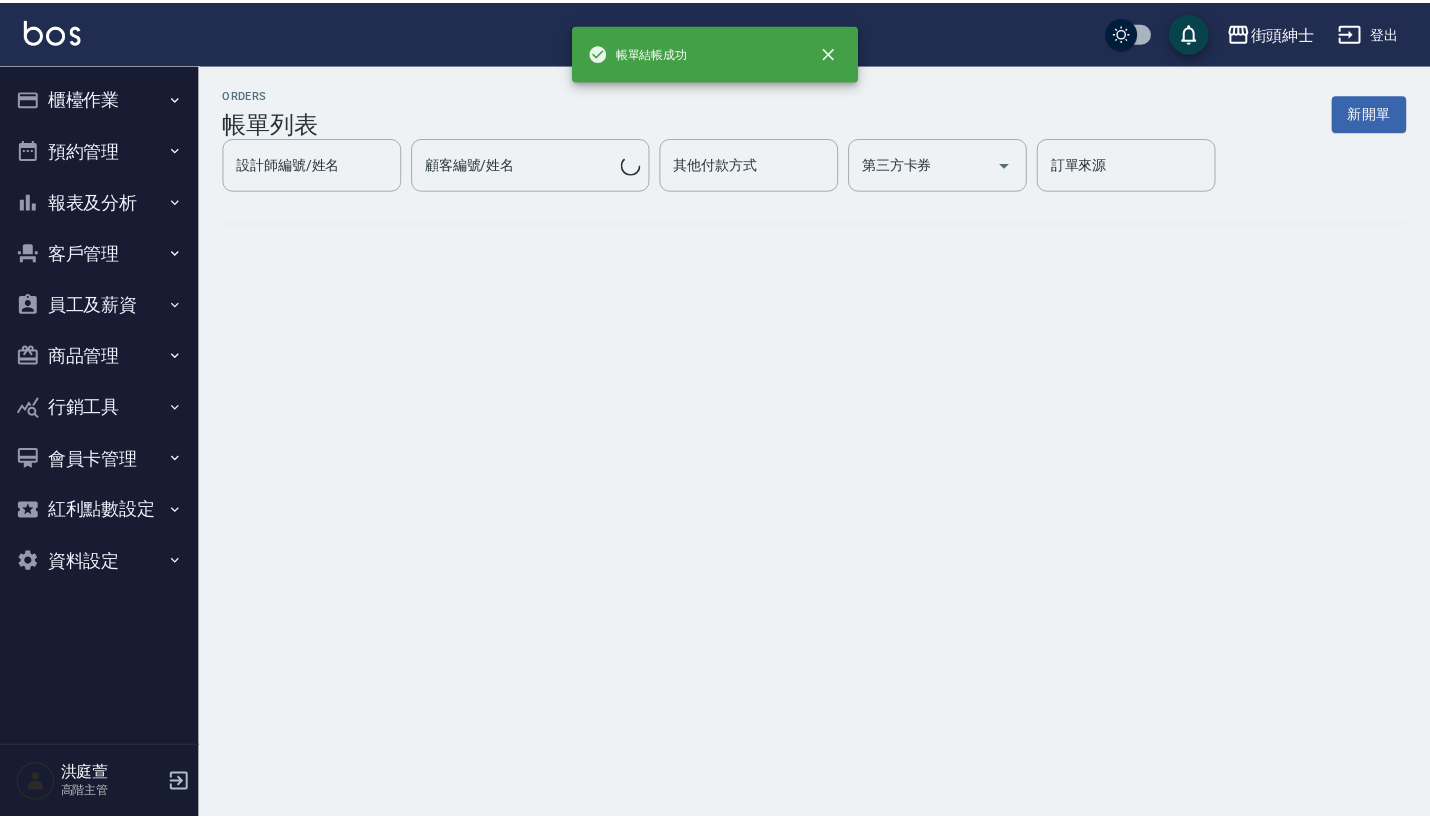 scroll, scrollTop: 0, scrollLeft: 0, axis: both 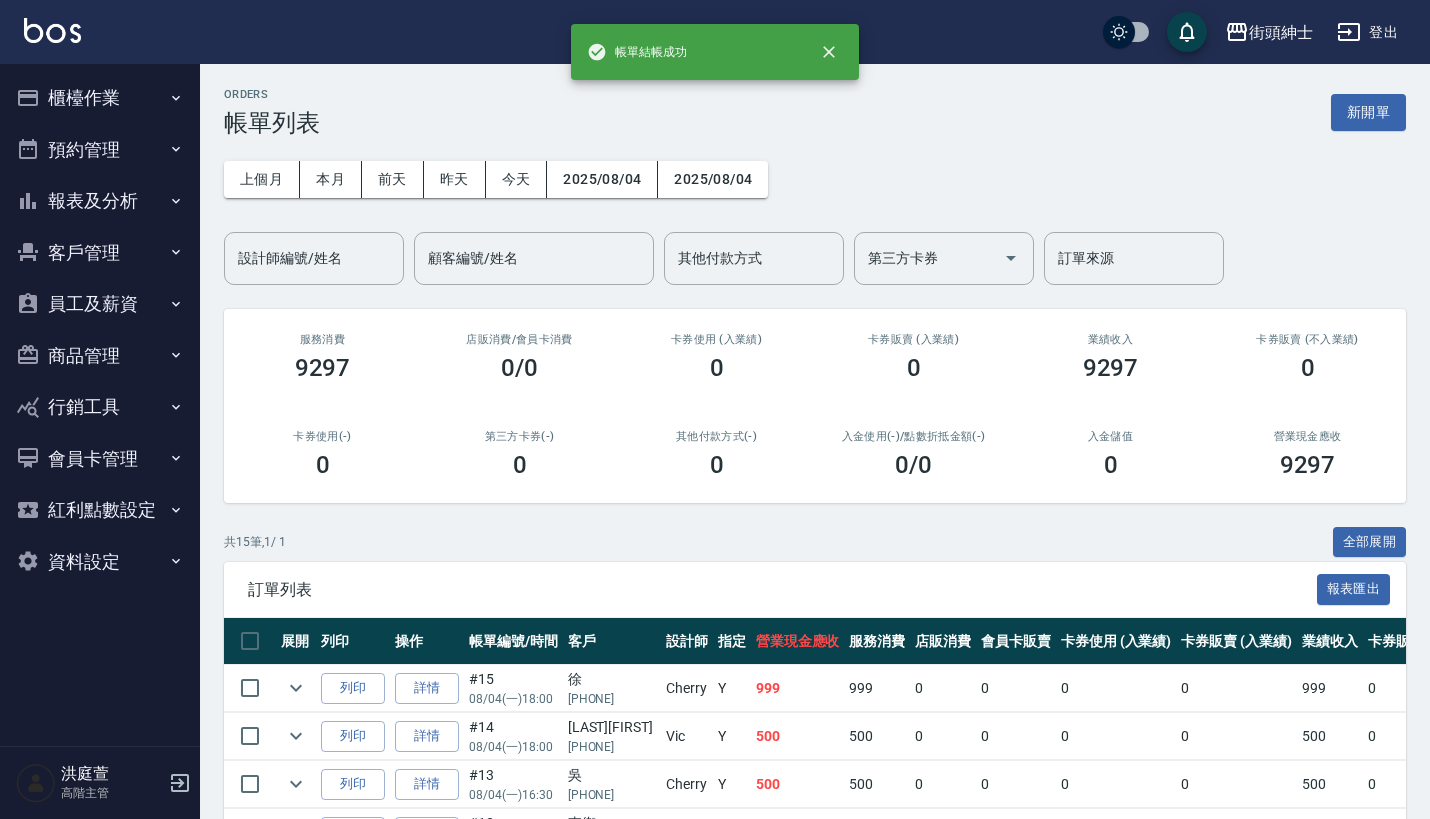 click on "預約管理" at bounding box center (100, 150) 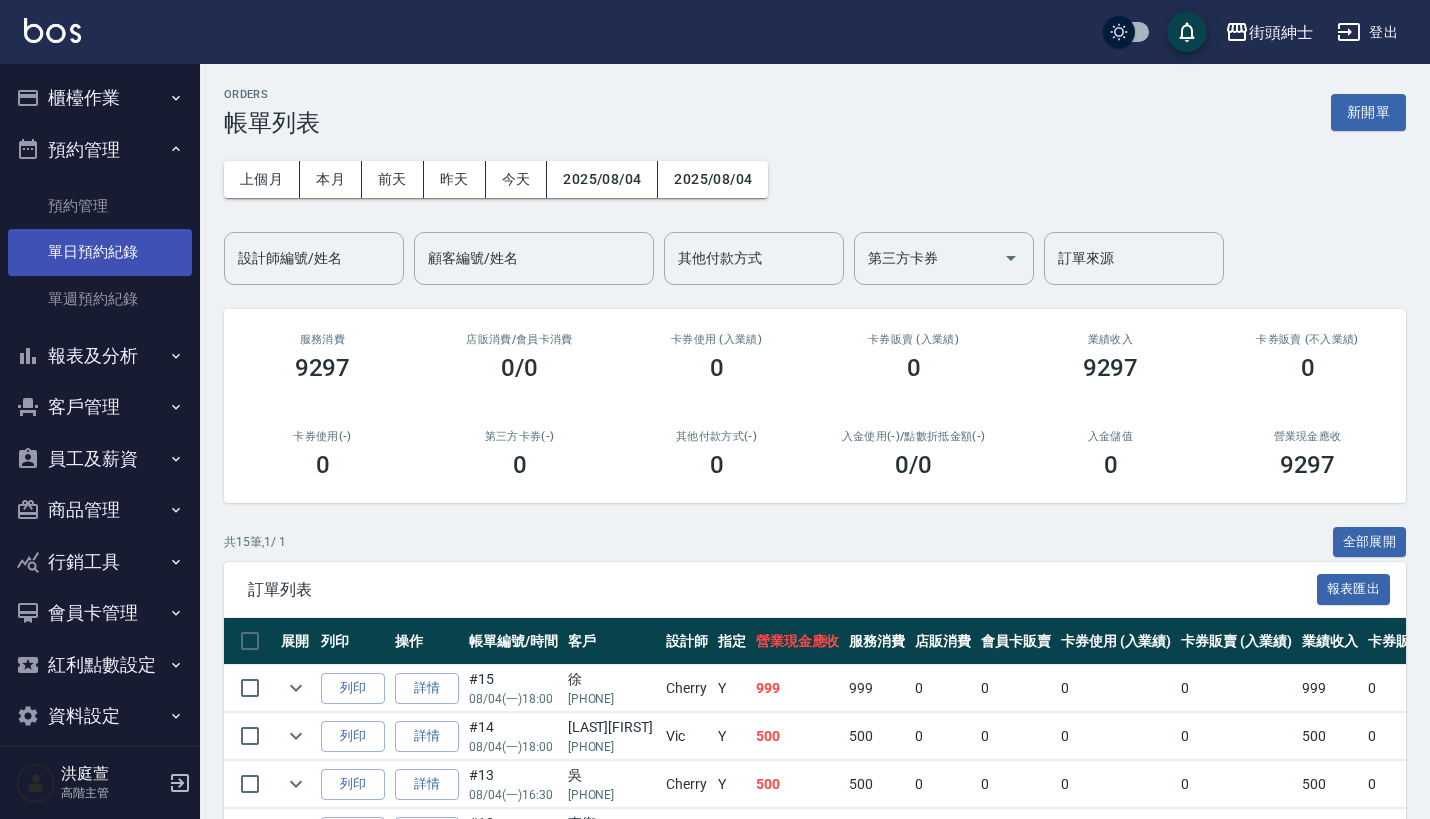 click on "單日預約紀錄" at bounding box center (100, 252) 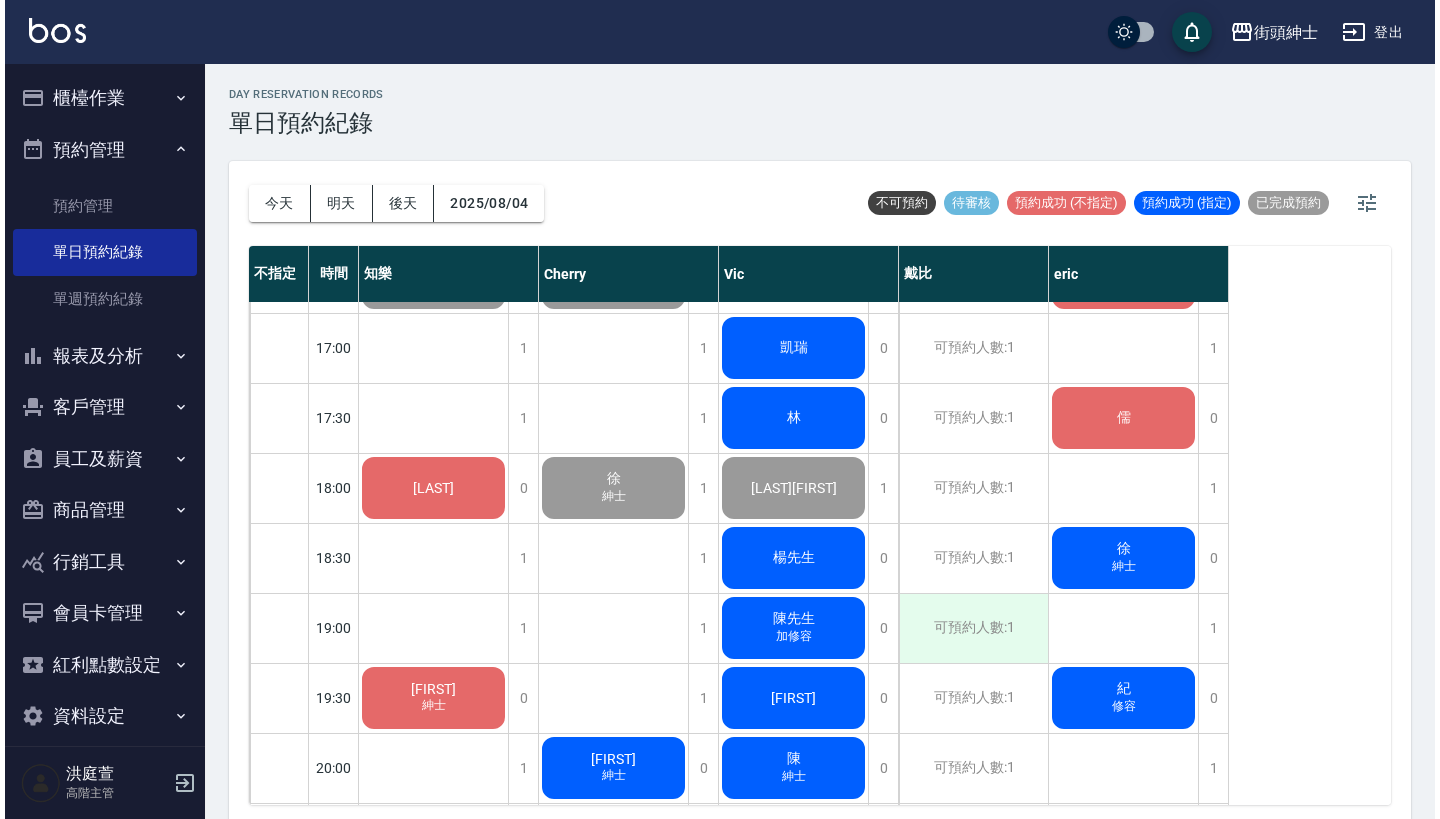 scroll, scrollTop: 1108, scrollLeft: 0, axis: vertical 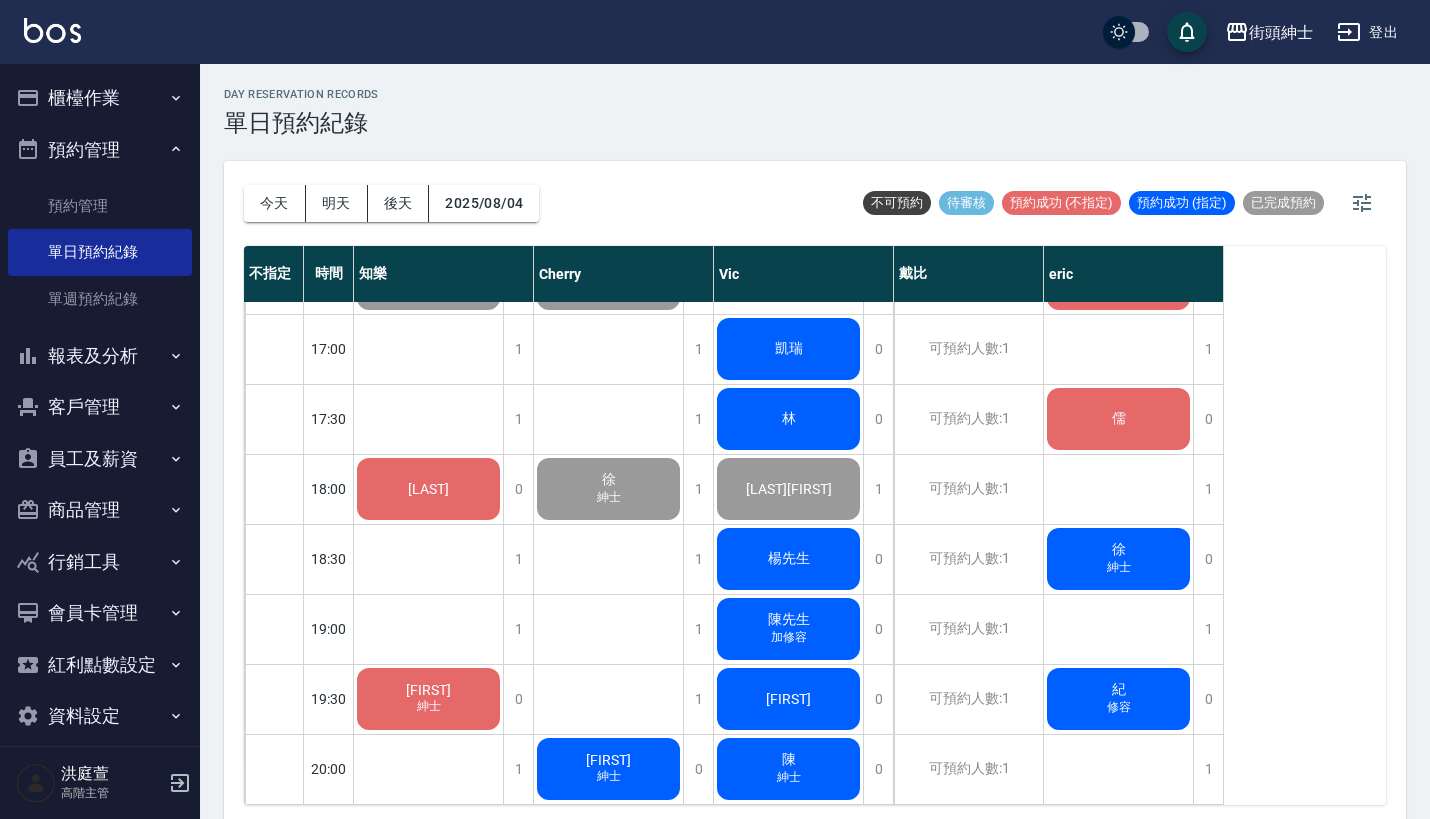click on "徐 紳士" at bounding box center [428, -281] 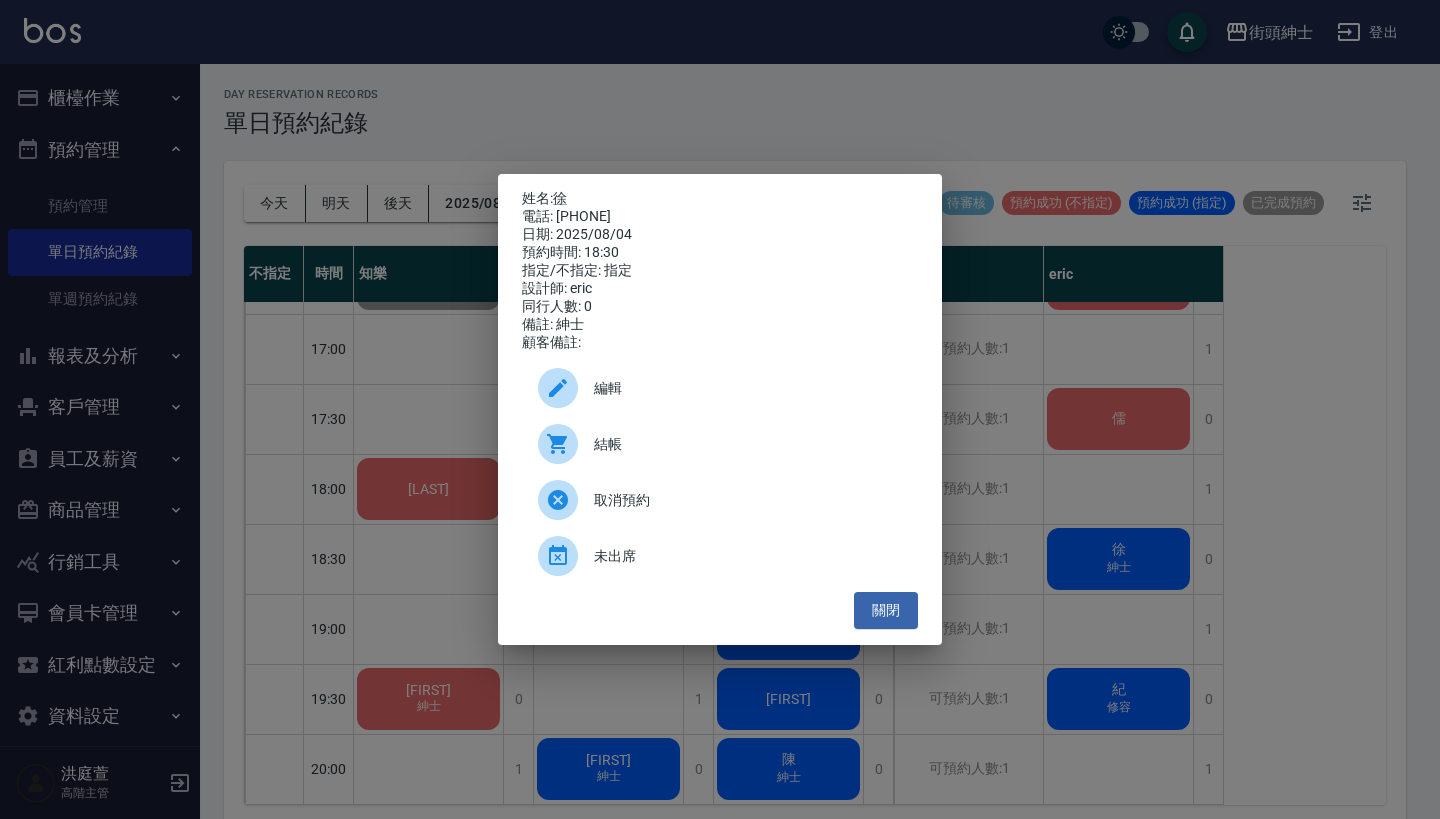 click on "結帳" at bounding box center [748, 444] 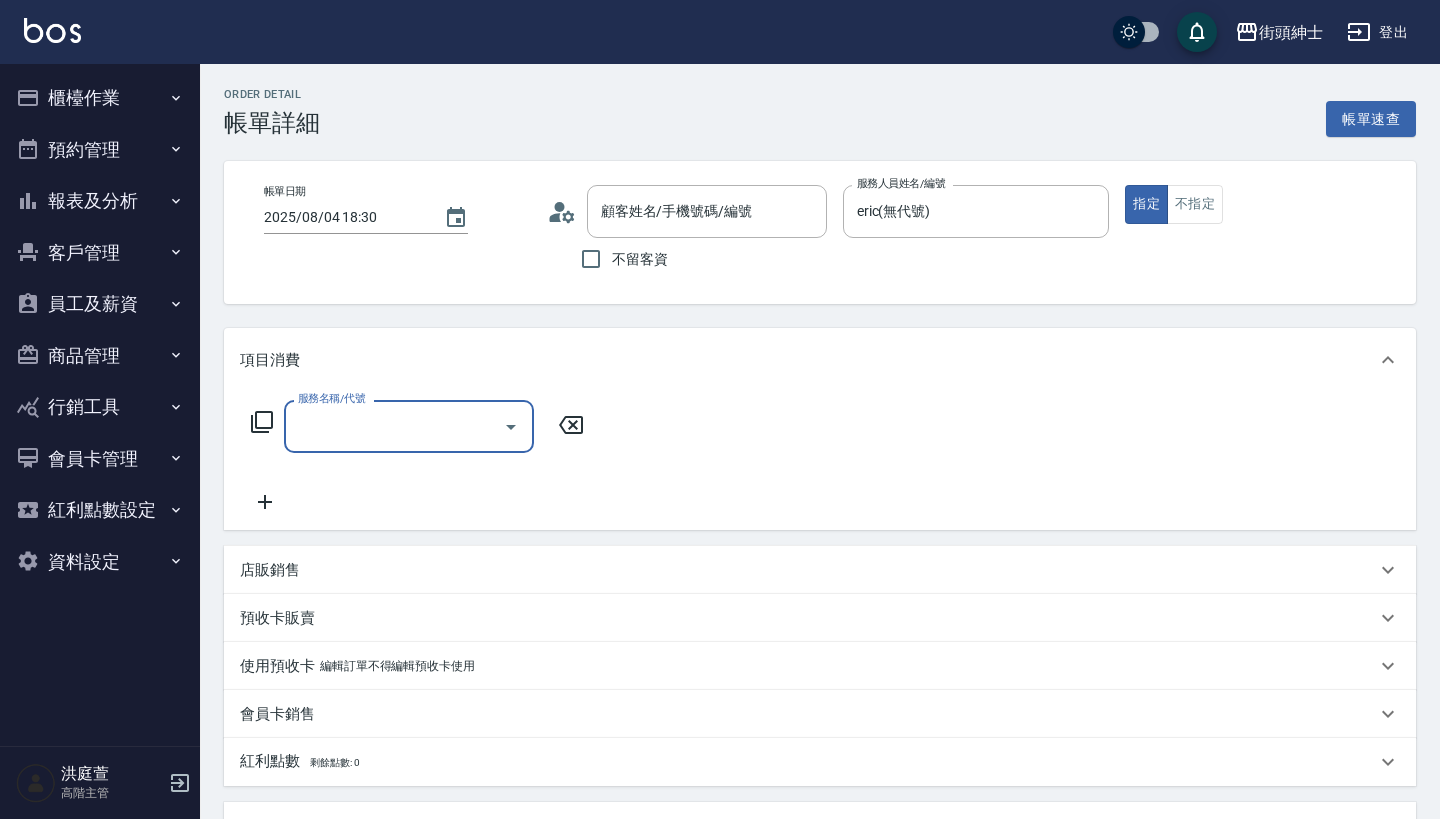 type on "[LAST]/[PHONE]/null" 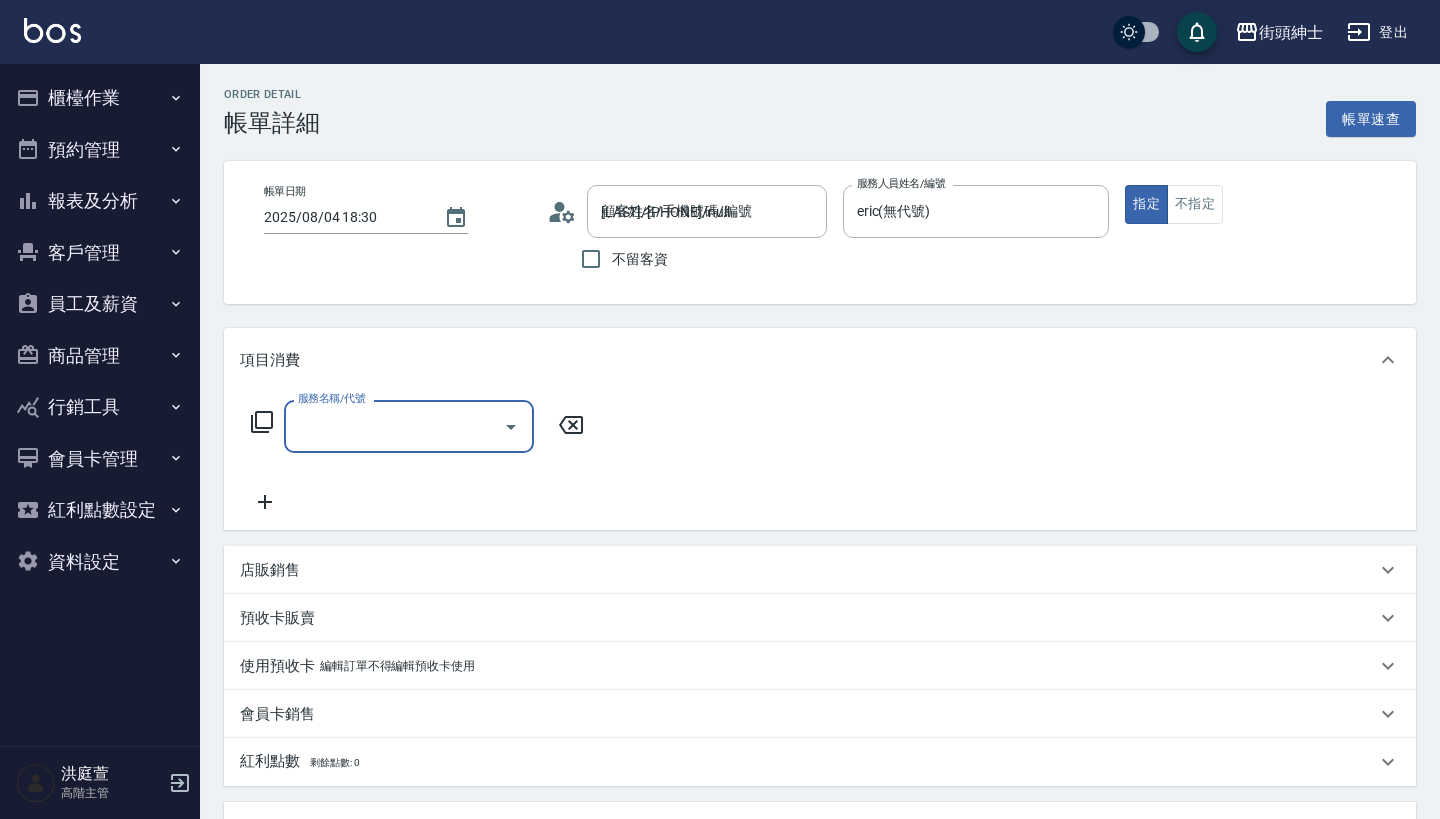 scroll, scrollTop: 0, scrollLeft: 0, axis: both 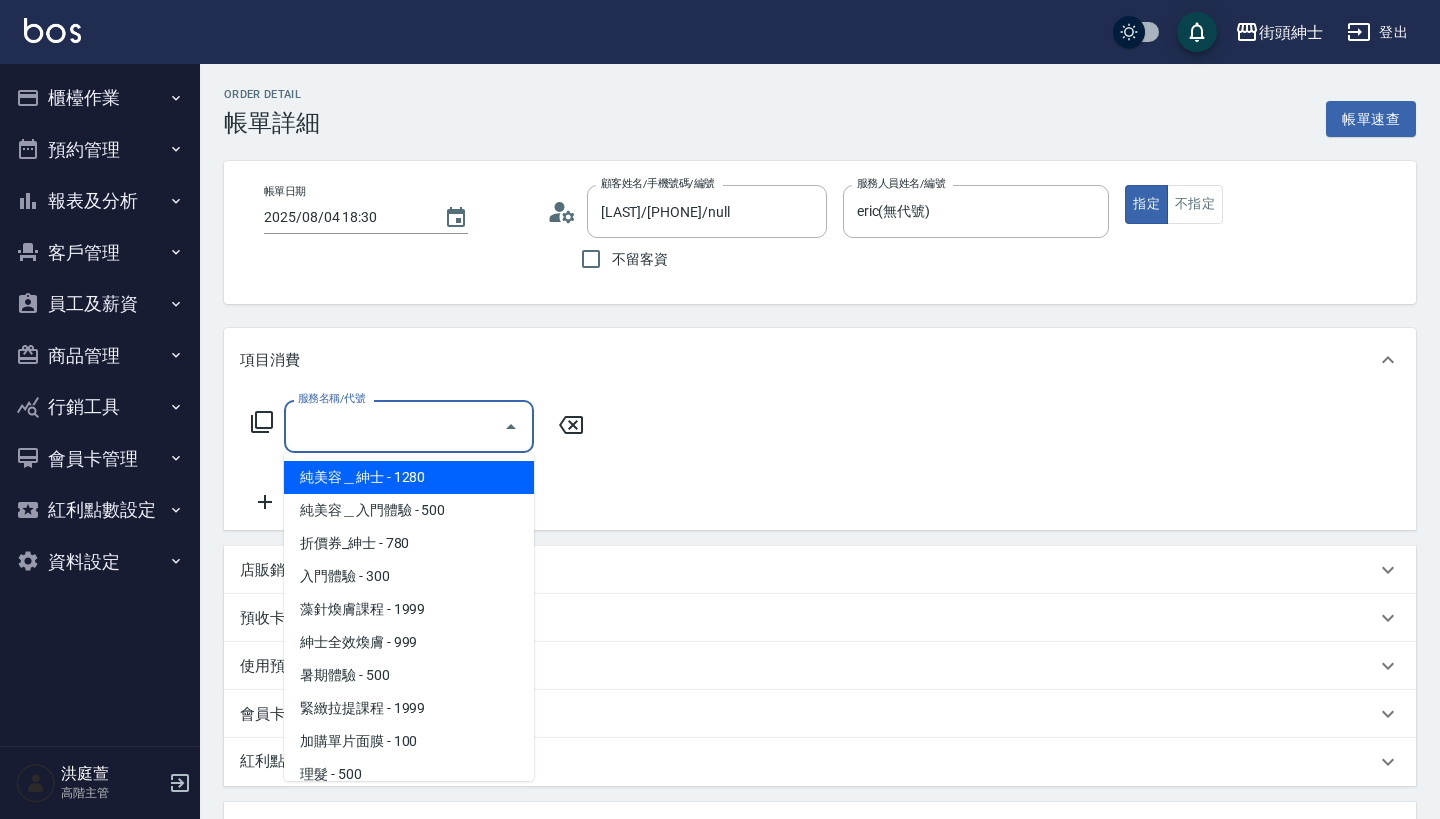 click on "服務名稱/代號" at bounding box center (394, 426) 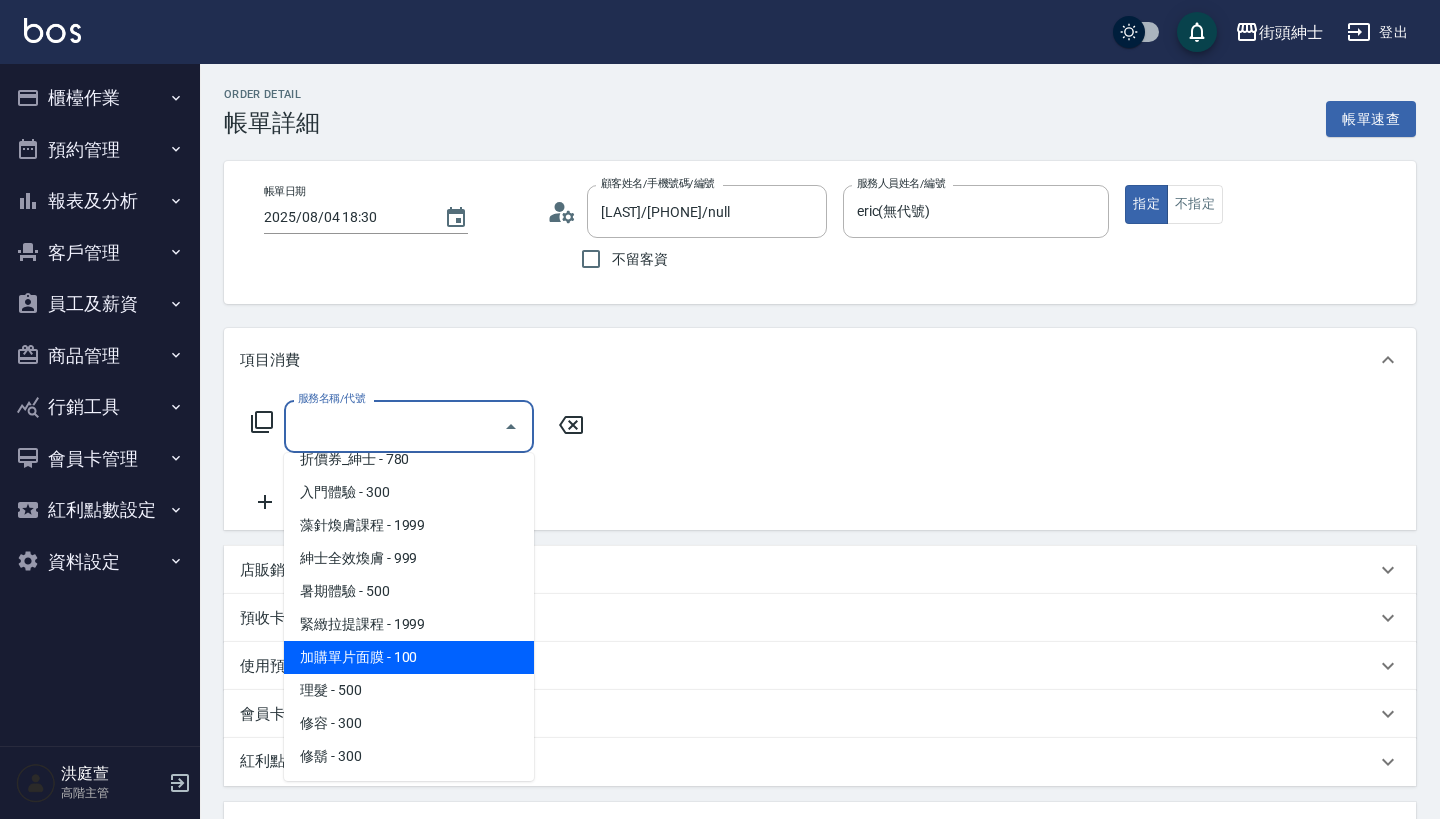 scroll, scrollTop: 84, scrollLeft: 0, axis: vertical 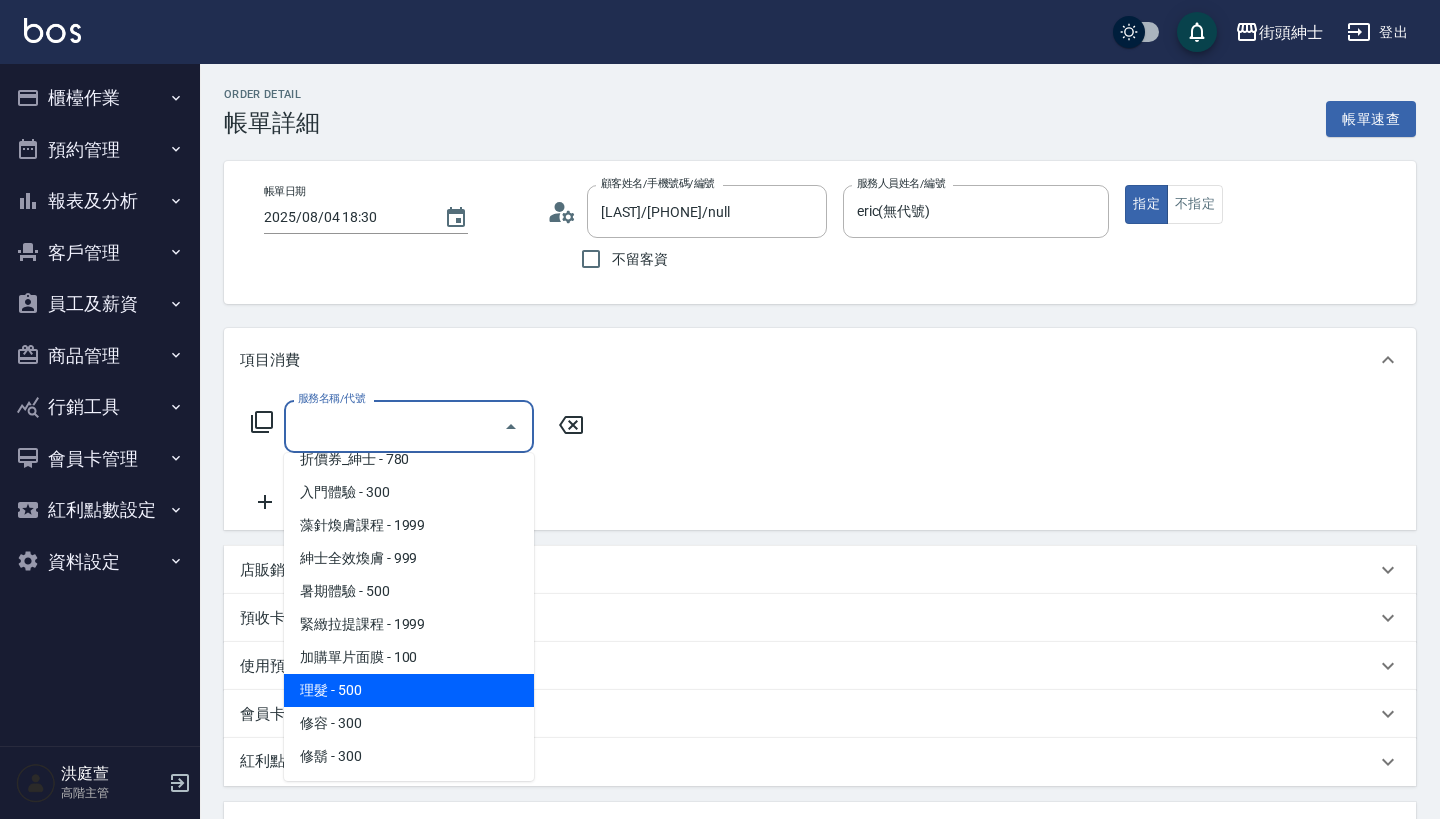 click on "理髮 - 500" at bounding box center [409, 690] 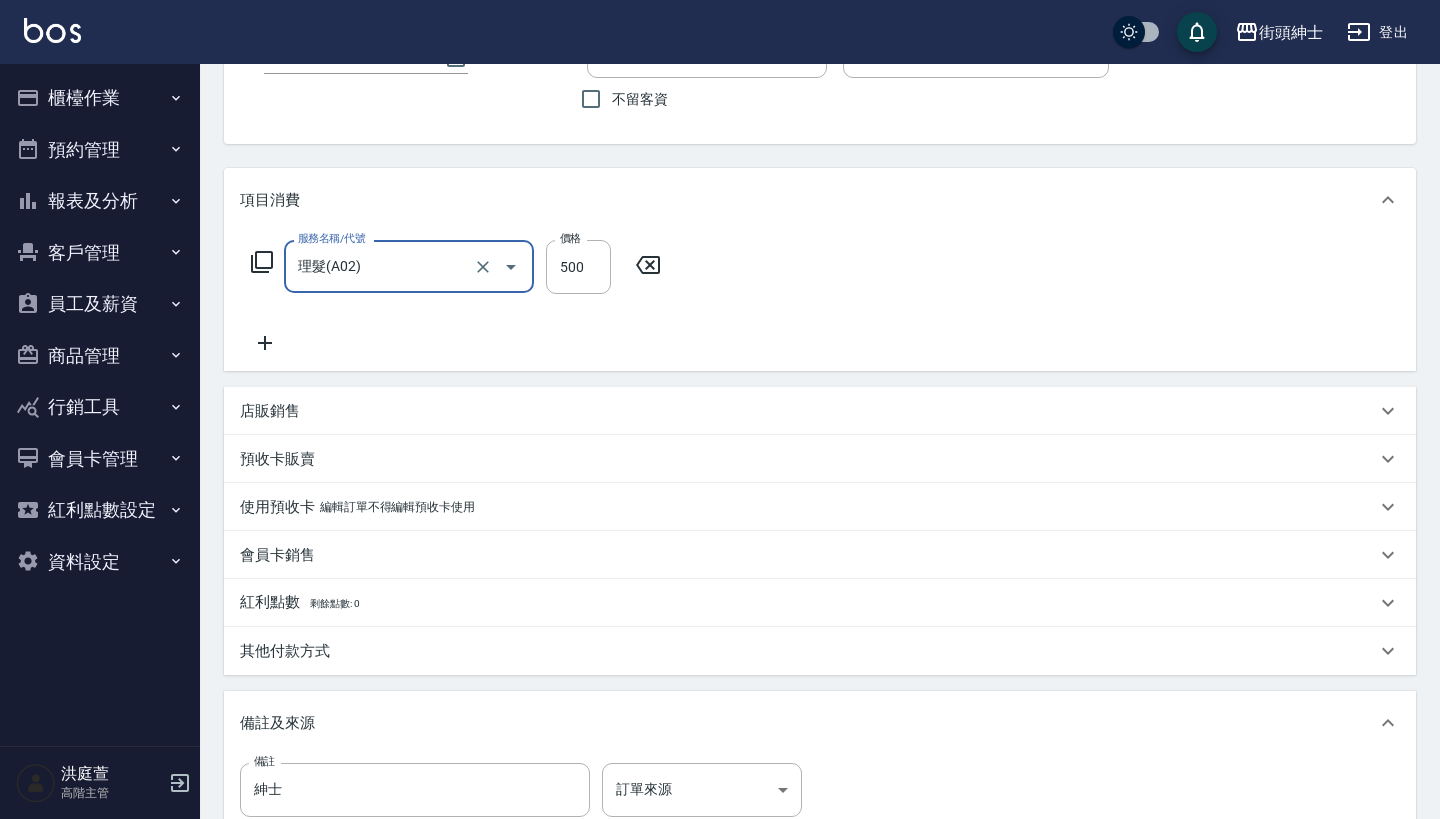 scroll, scrollTop: 378, scrollLeft: 0, axis: vertical 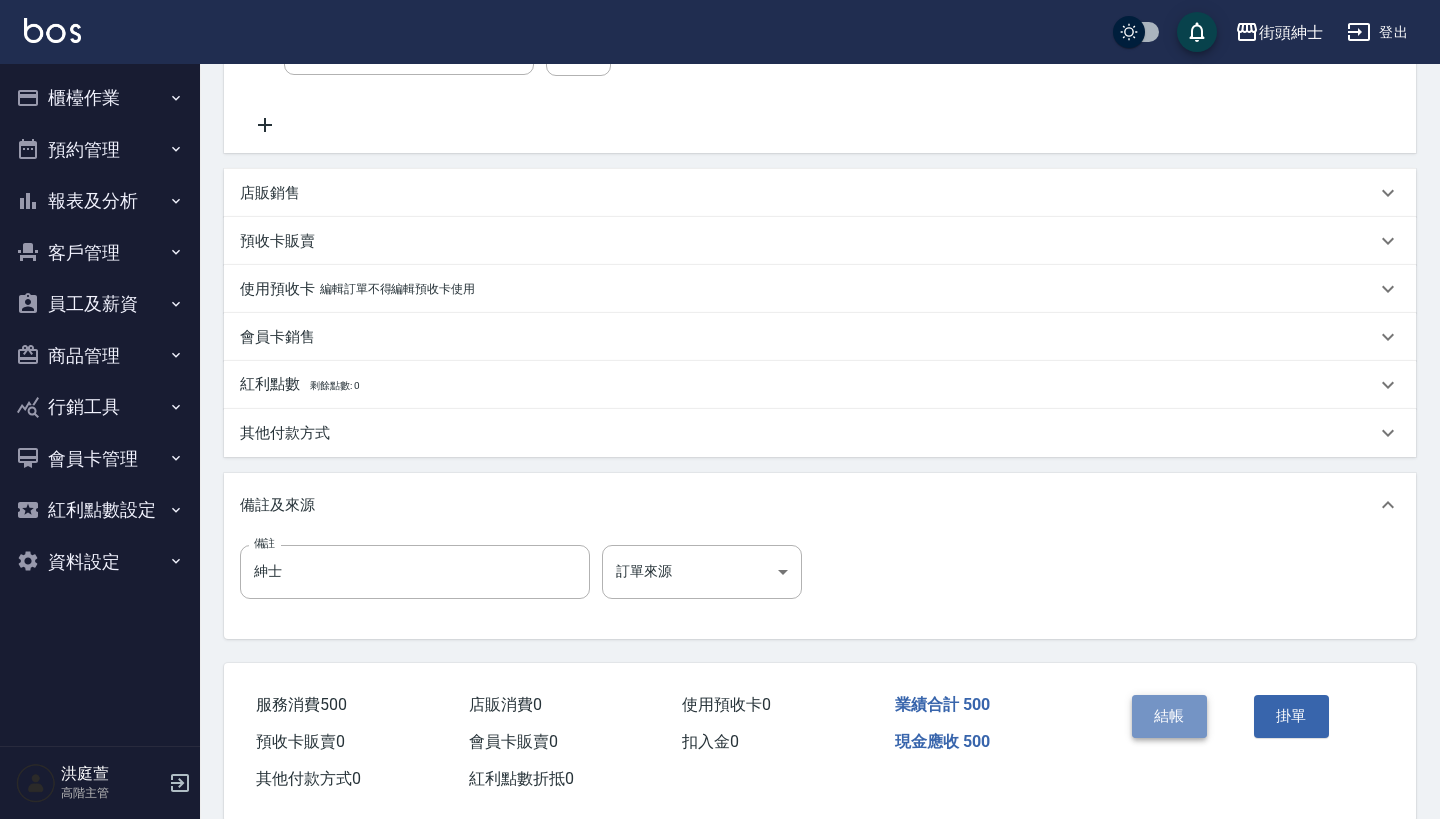 click on "結帳" at bounding box center [1169, 716] 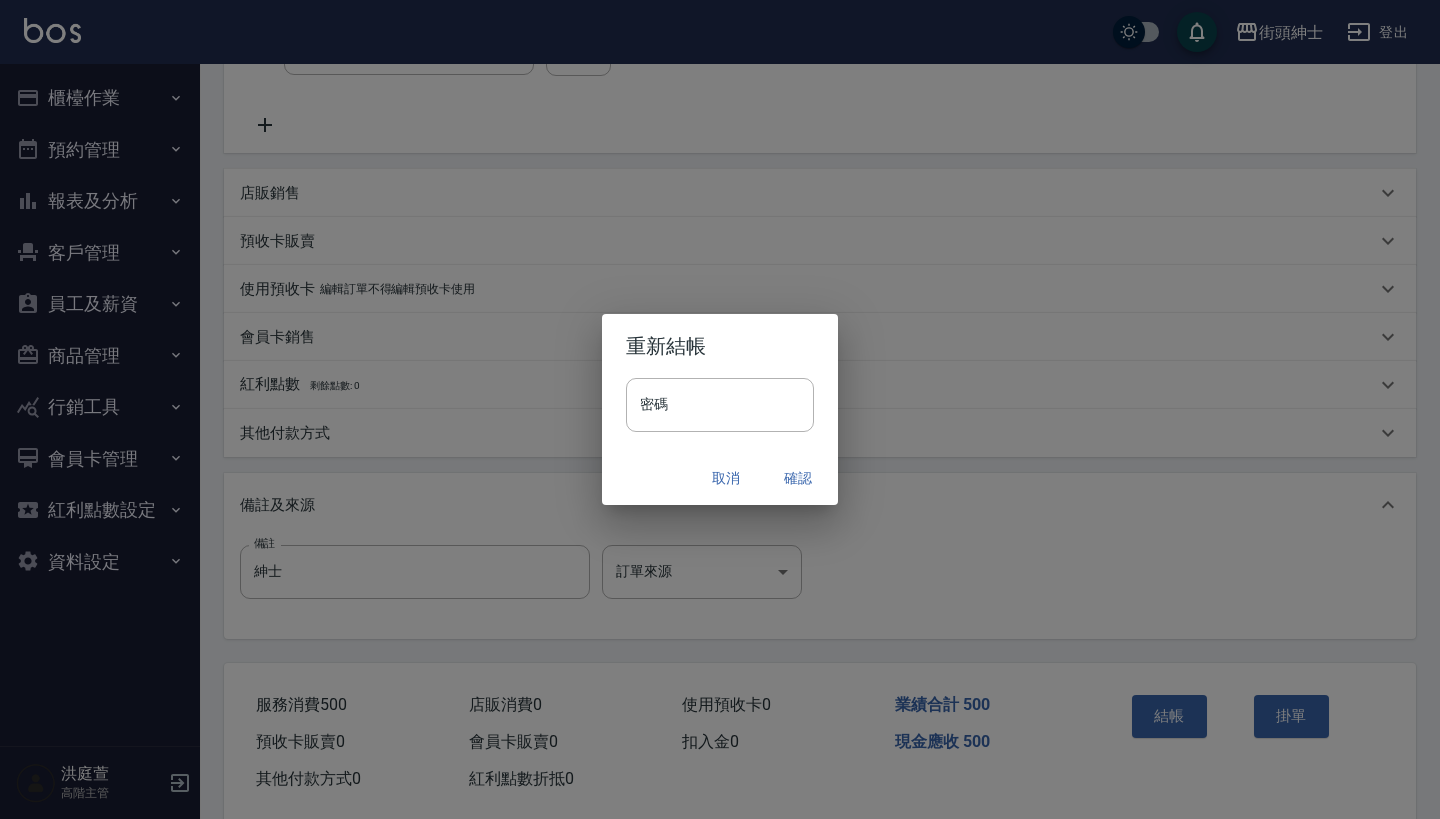 click on "取消 確認" at bounding box center (720, 478) 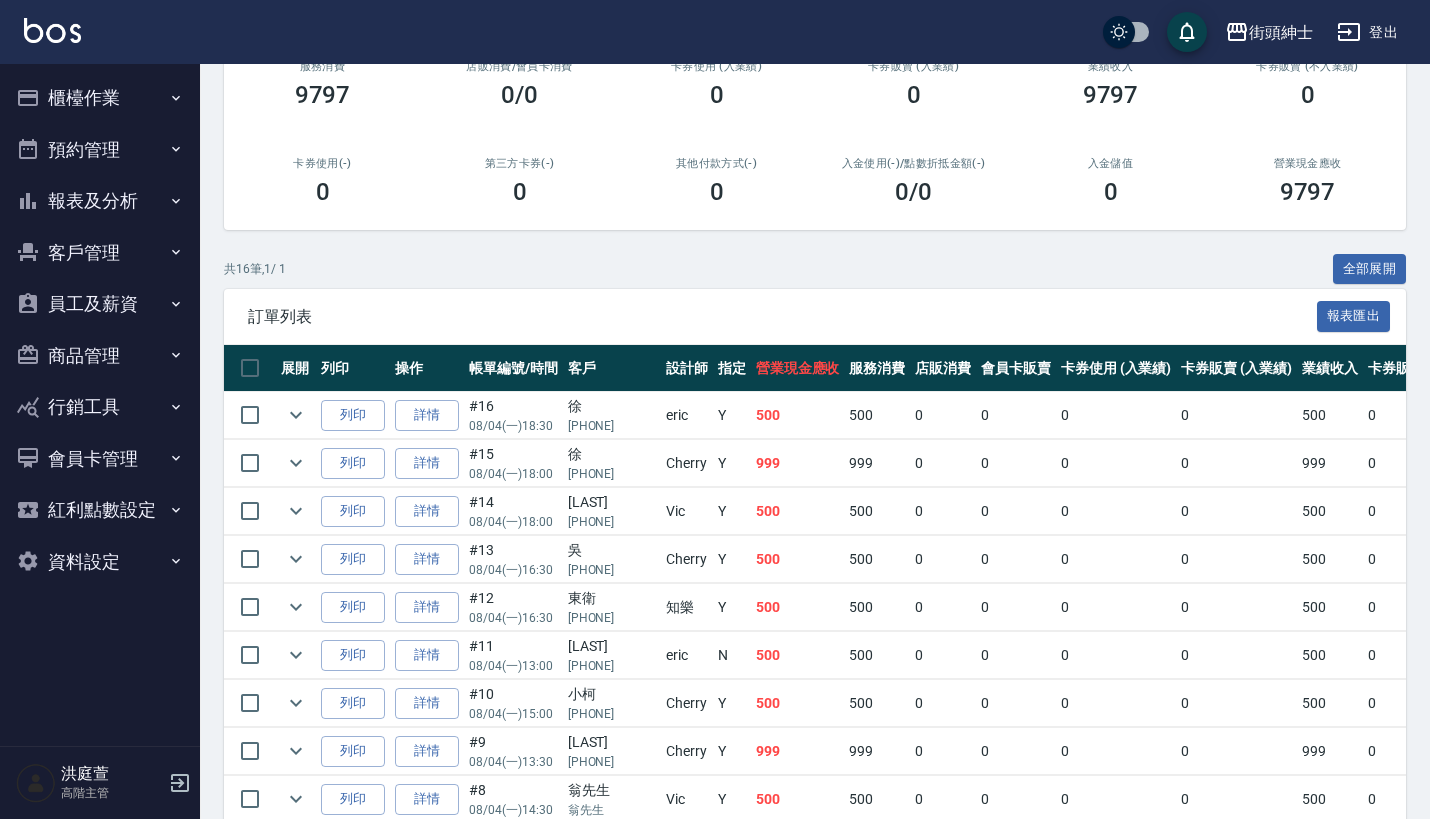 scroll, scrollTop: 311, scrollLeft: 0, axis: vertical 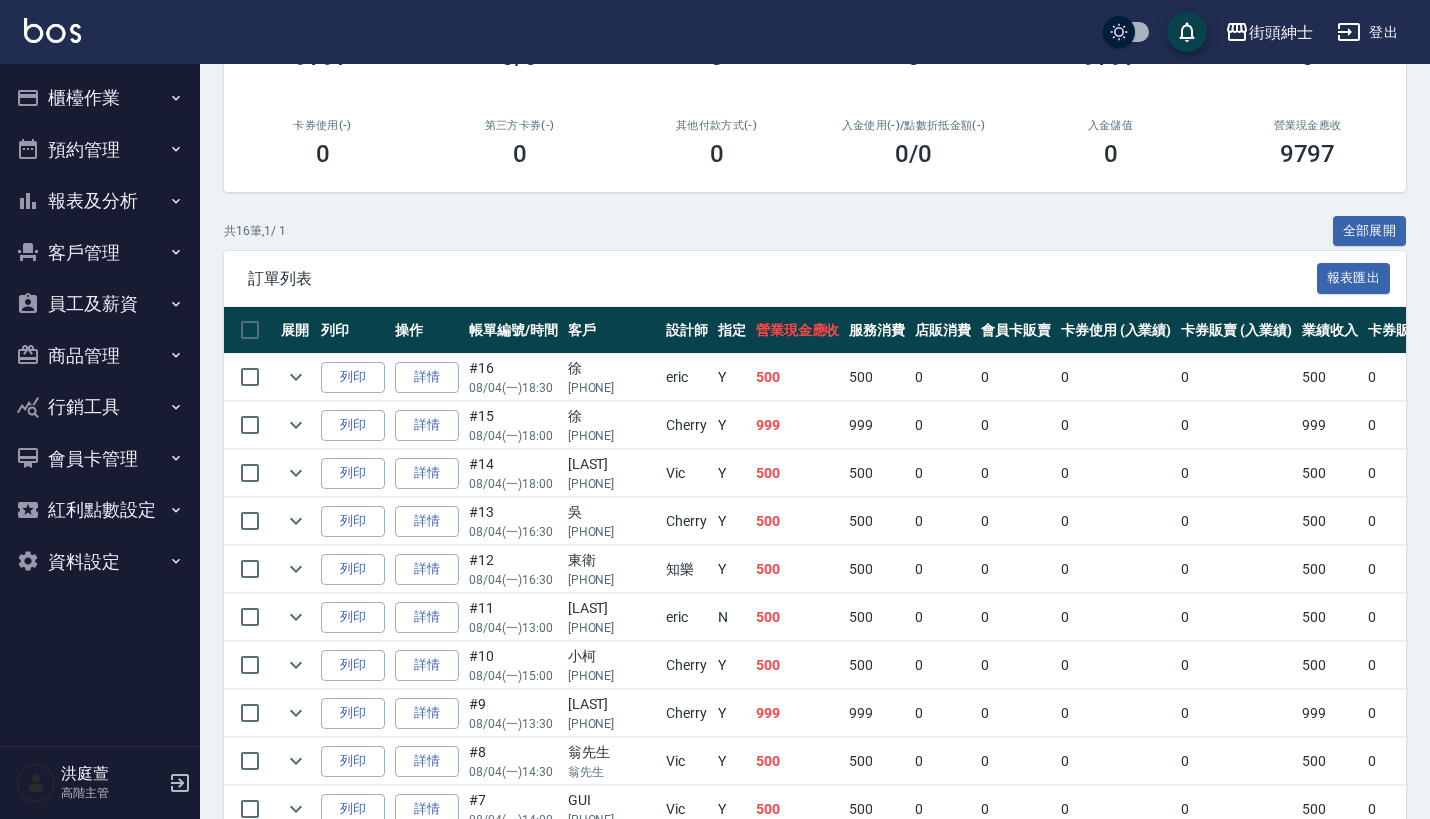 click on "預約管理" at bounding box center (100, 150) 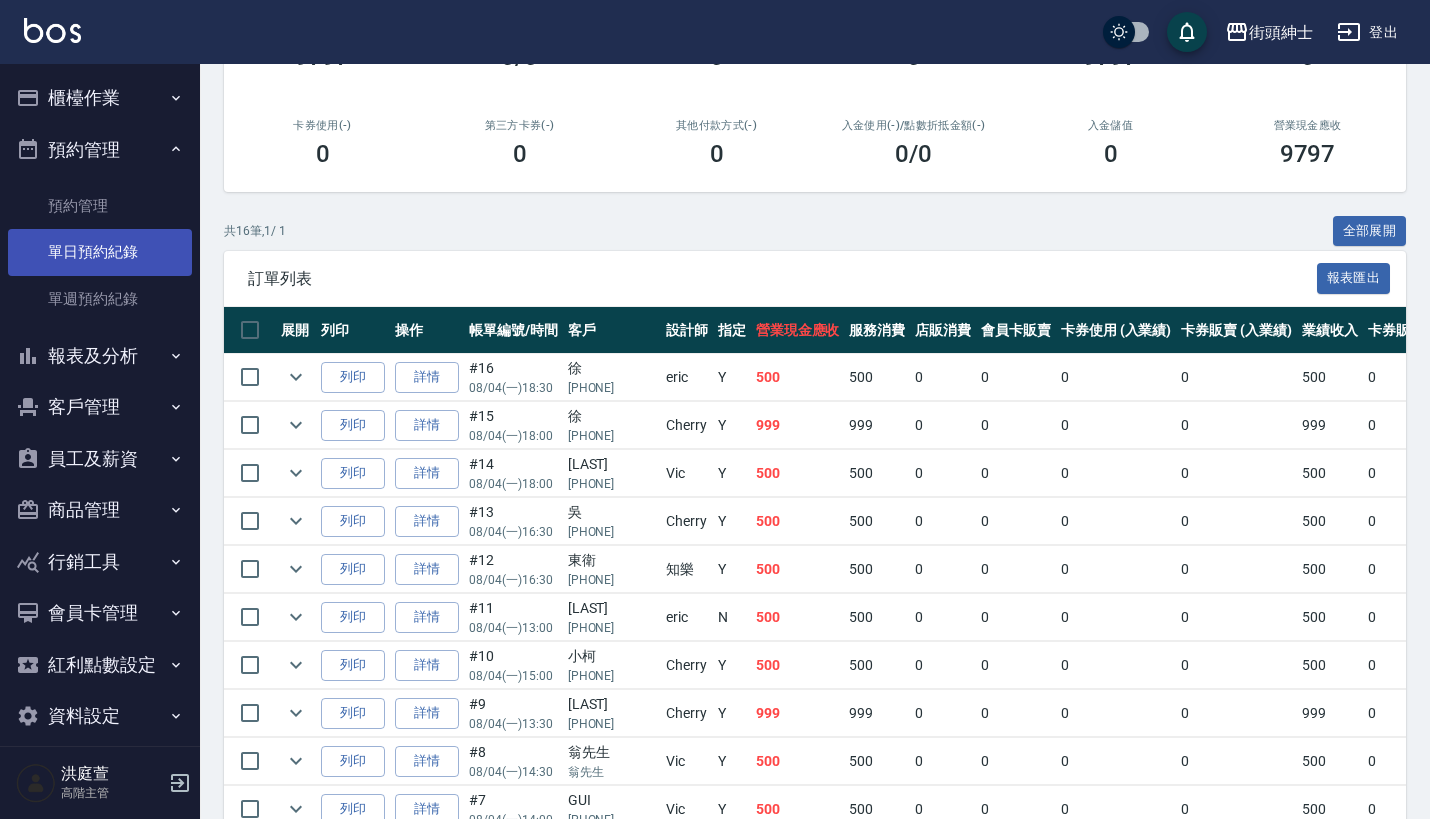 click on "單日預約紀錄" at bounding box center (100, 252) 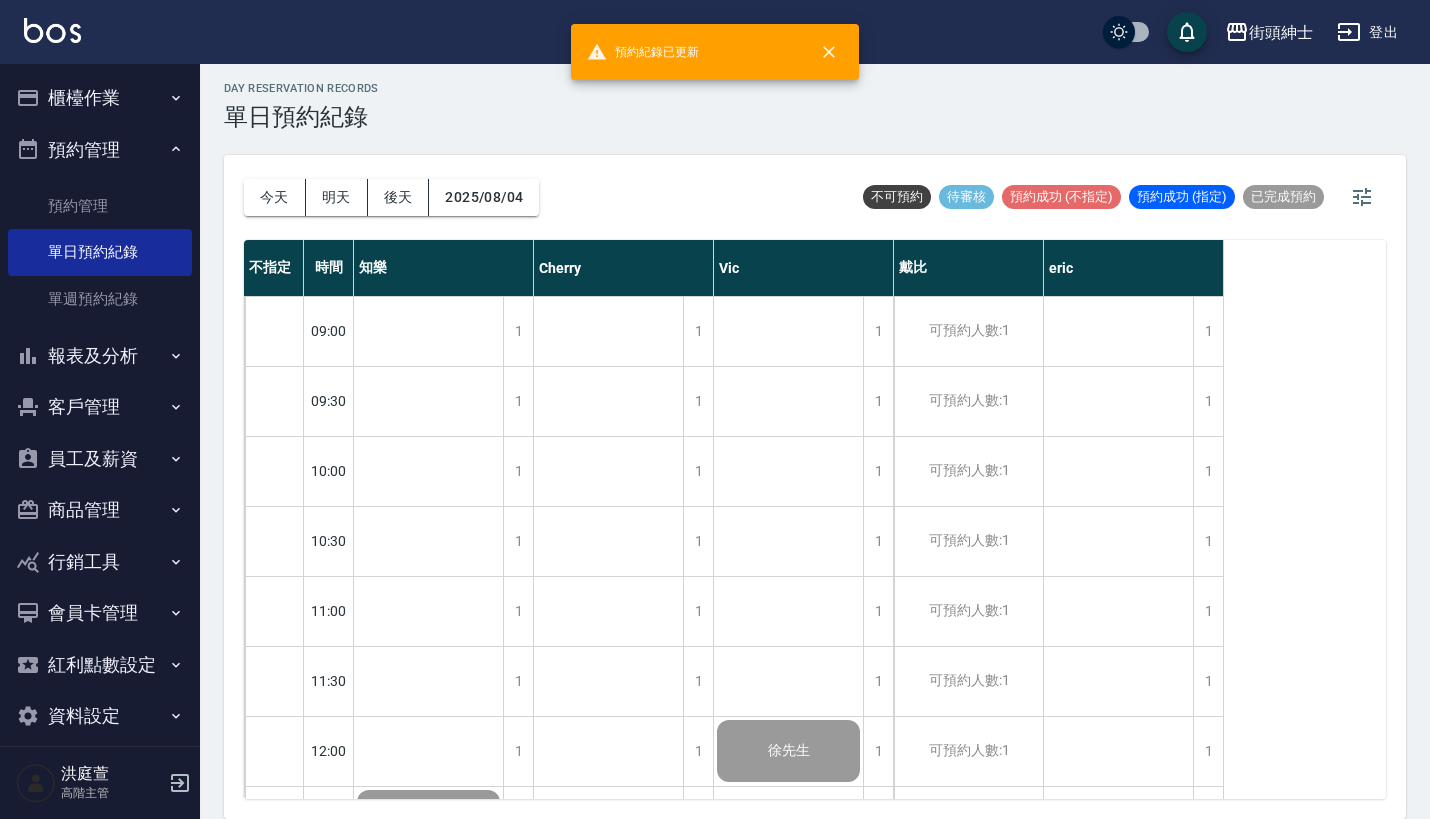 scroll, scrollTop: 6, scrollLeft: 0, axis: vertical 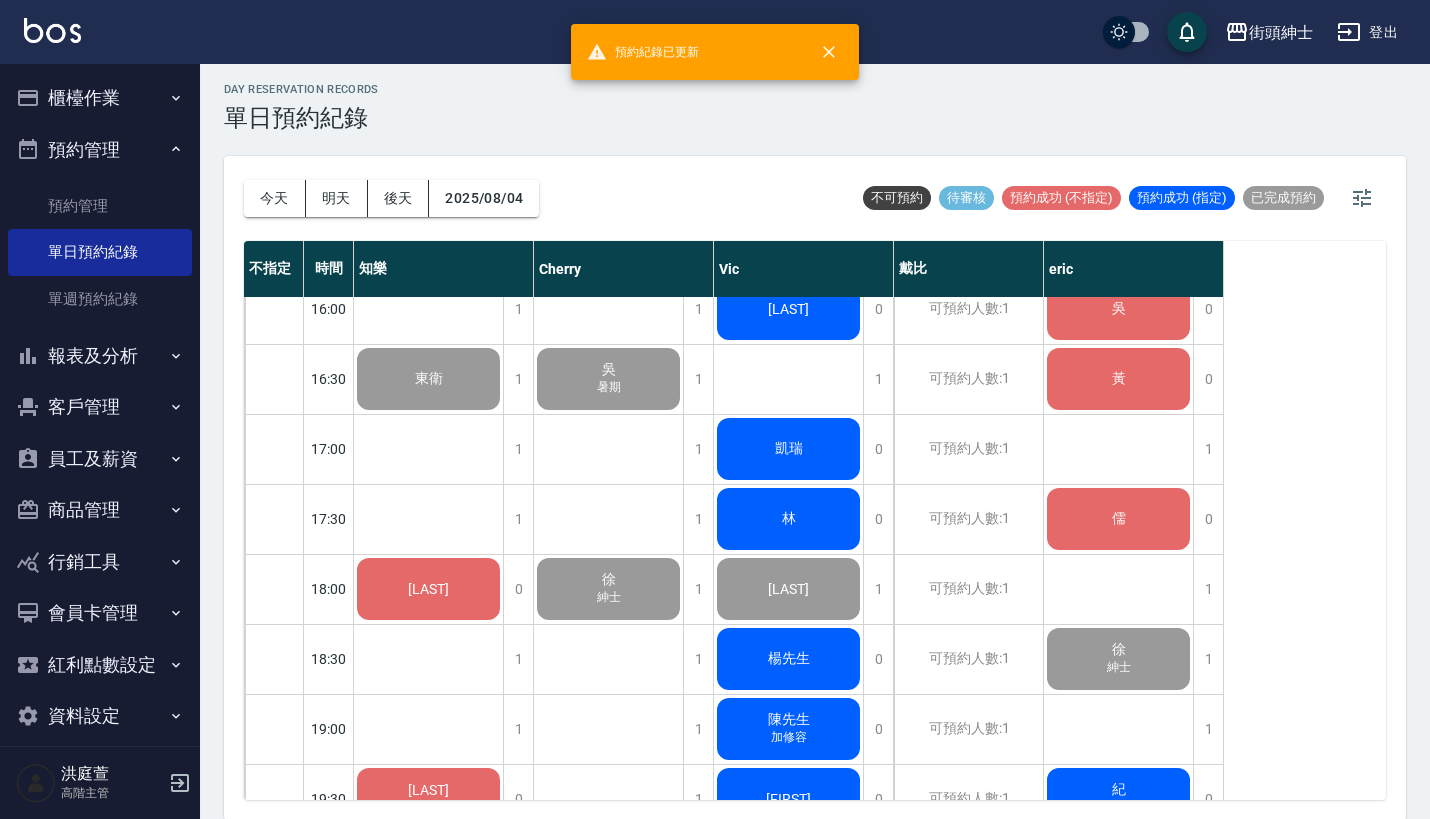 click on "徐 紳士" at bounding box center [428, -181] 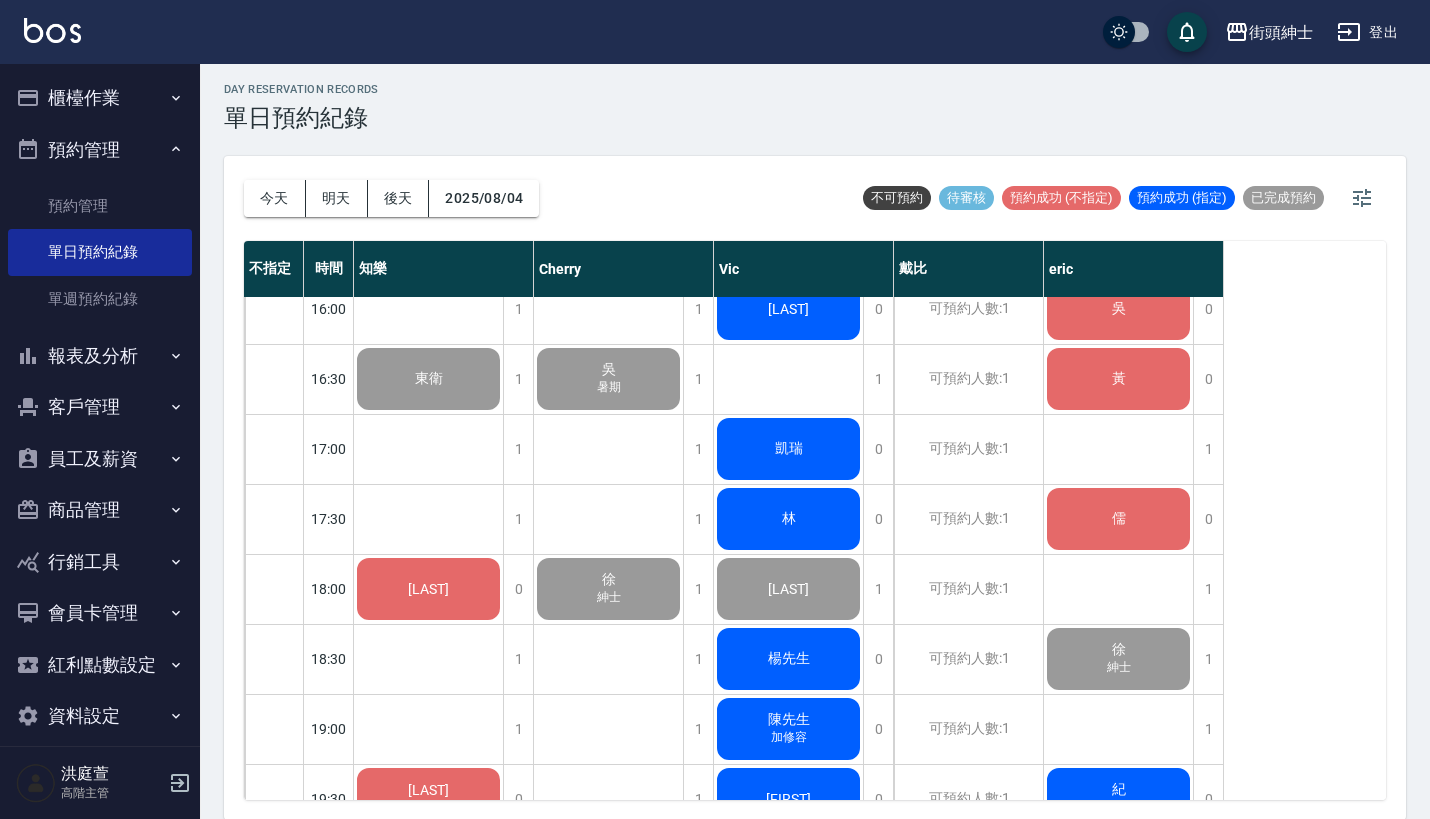 scroll, scrollTop: 1063, scrollLeft: 0, axis: vertical 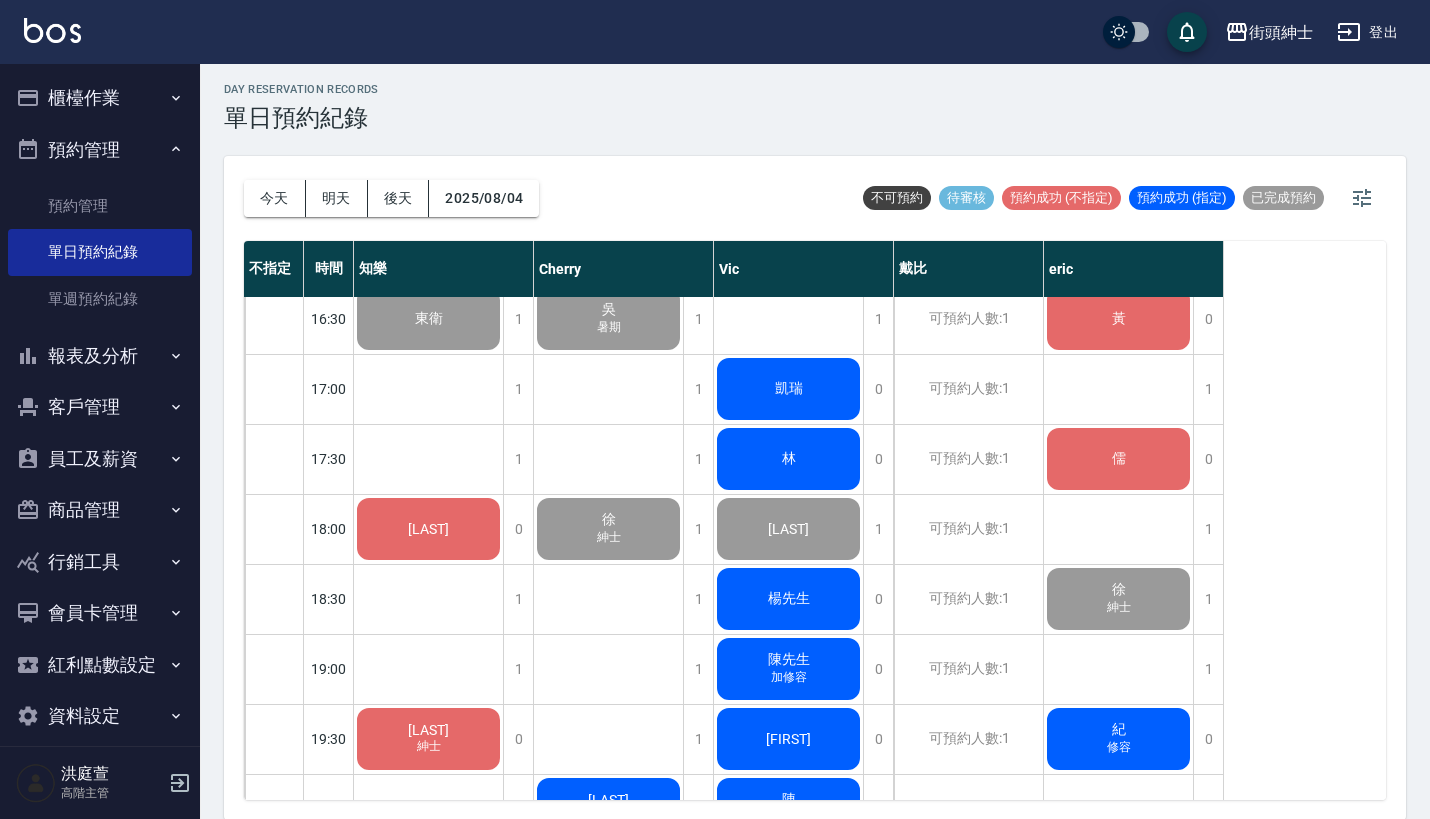 click on "徐 紳士" at bounding box center (428, -241) 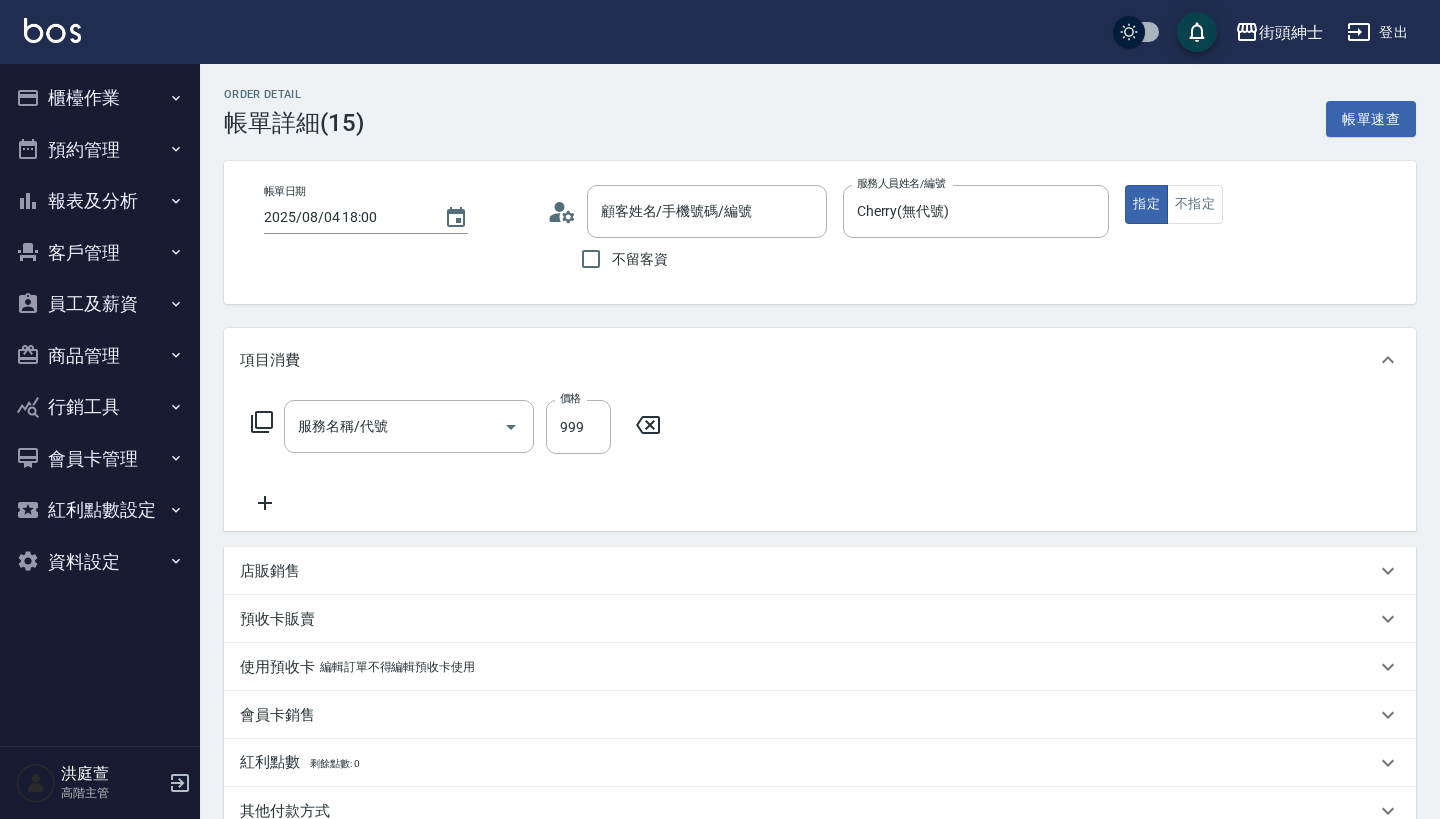 type on "[NAME]/[PHONE]/null" 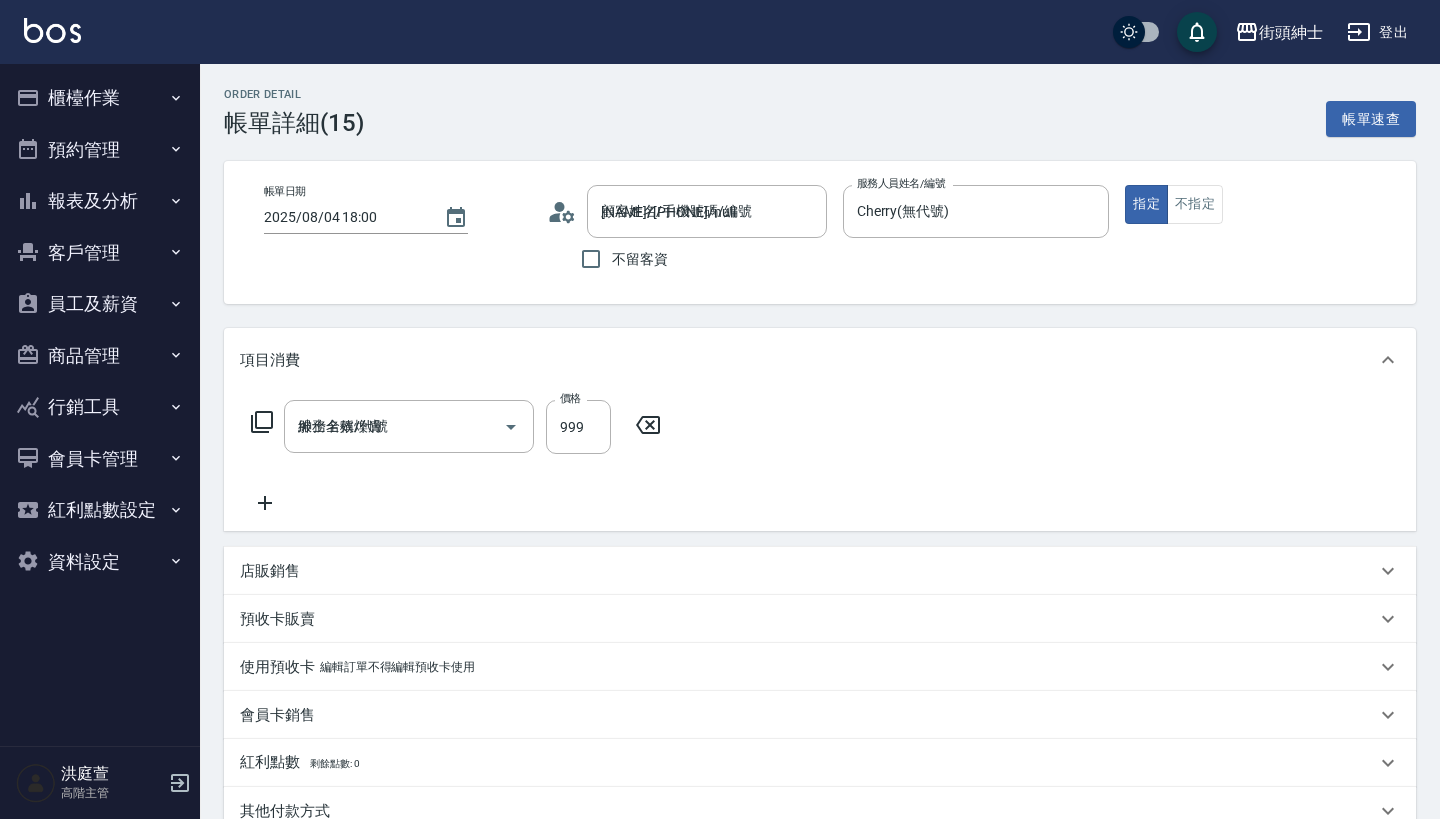 scroll, scrollTop: 0, scrollLeft: 0, axis: both 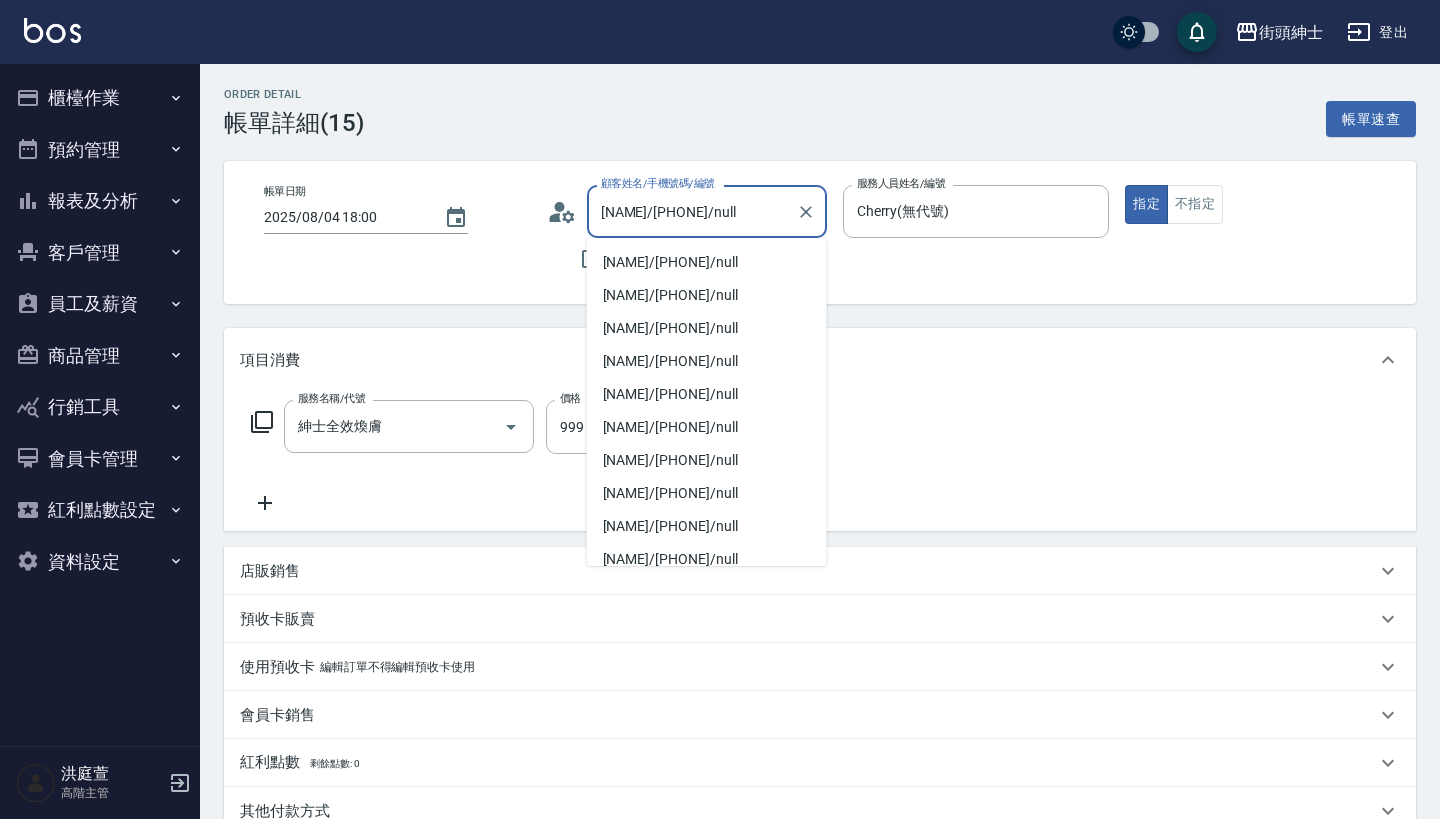 drag, startPoint x: 690, startPoint y: 214, endPoint x: 622, endPoint y: 213, distance: 68.007355 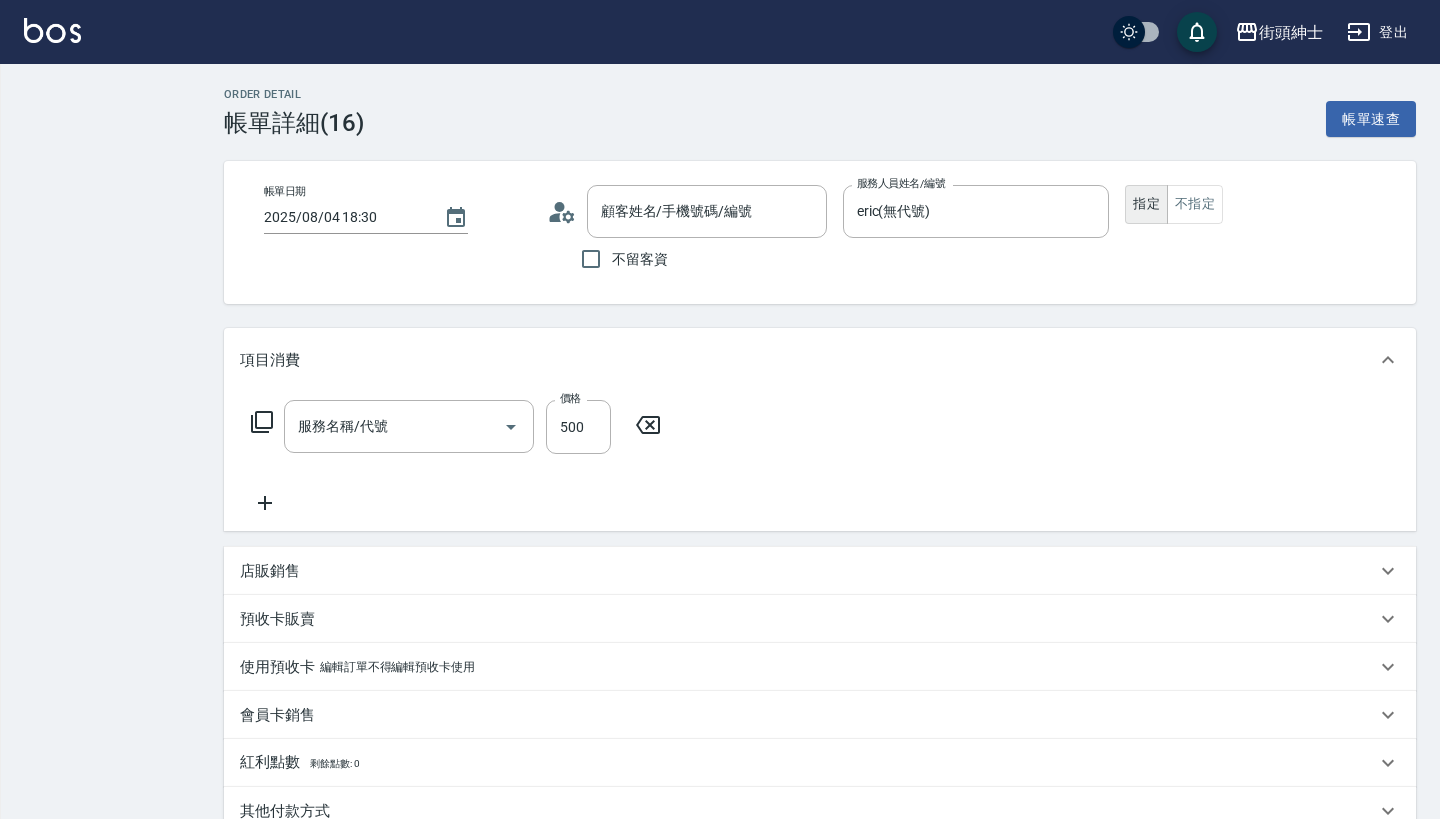 type on "2025/08/04 18:30" 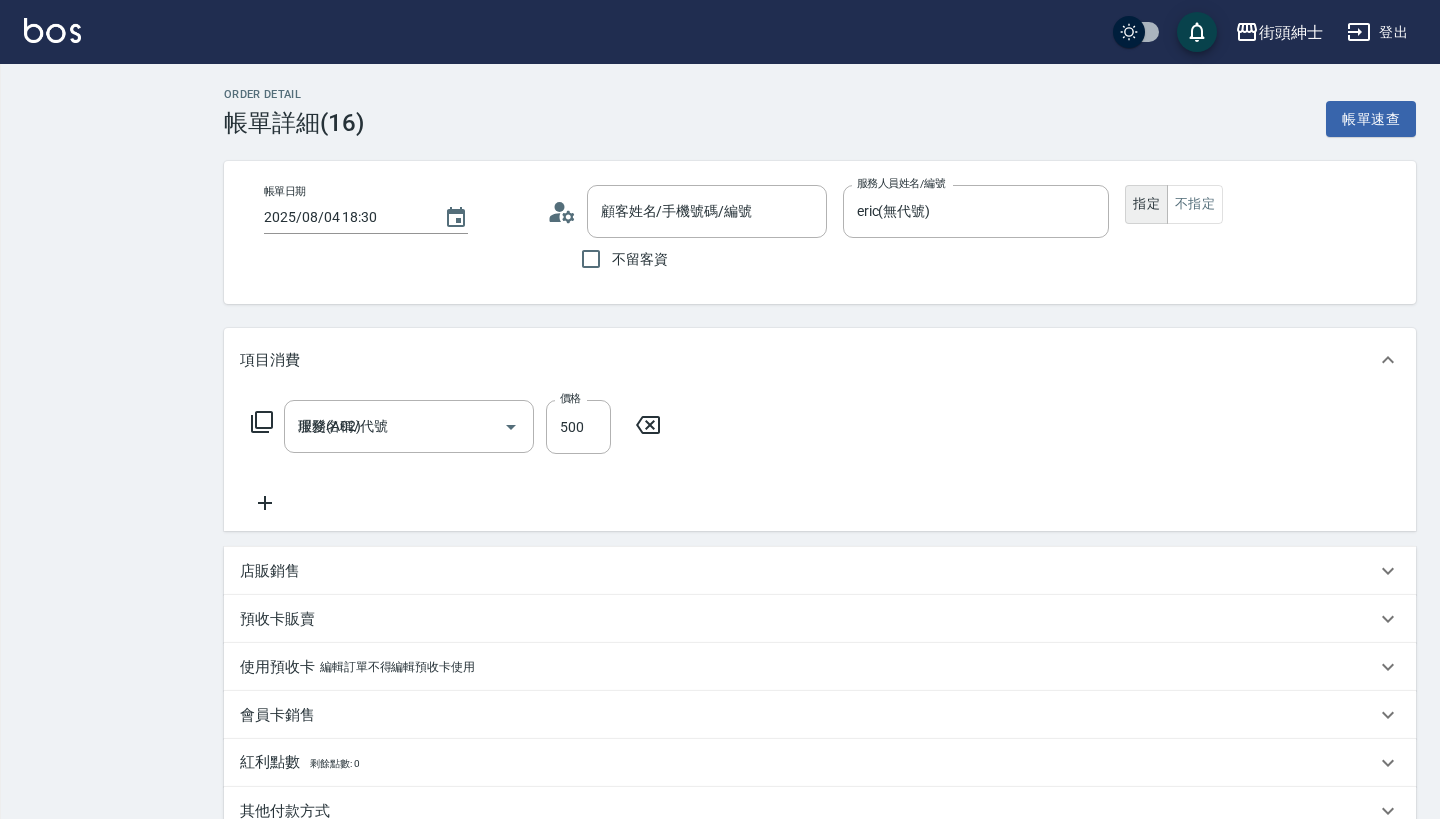 scroll, scrollTop: 0, scrollLeft: 0, axis: both 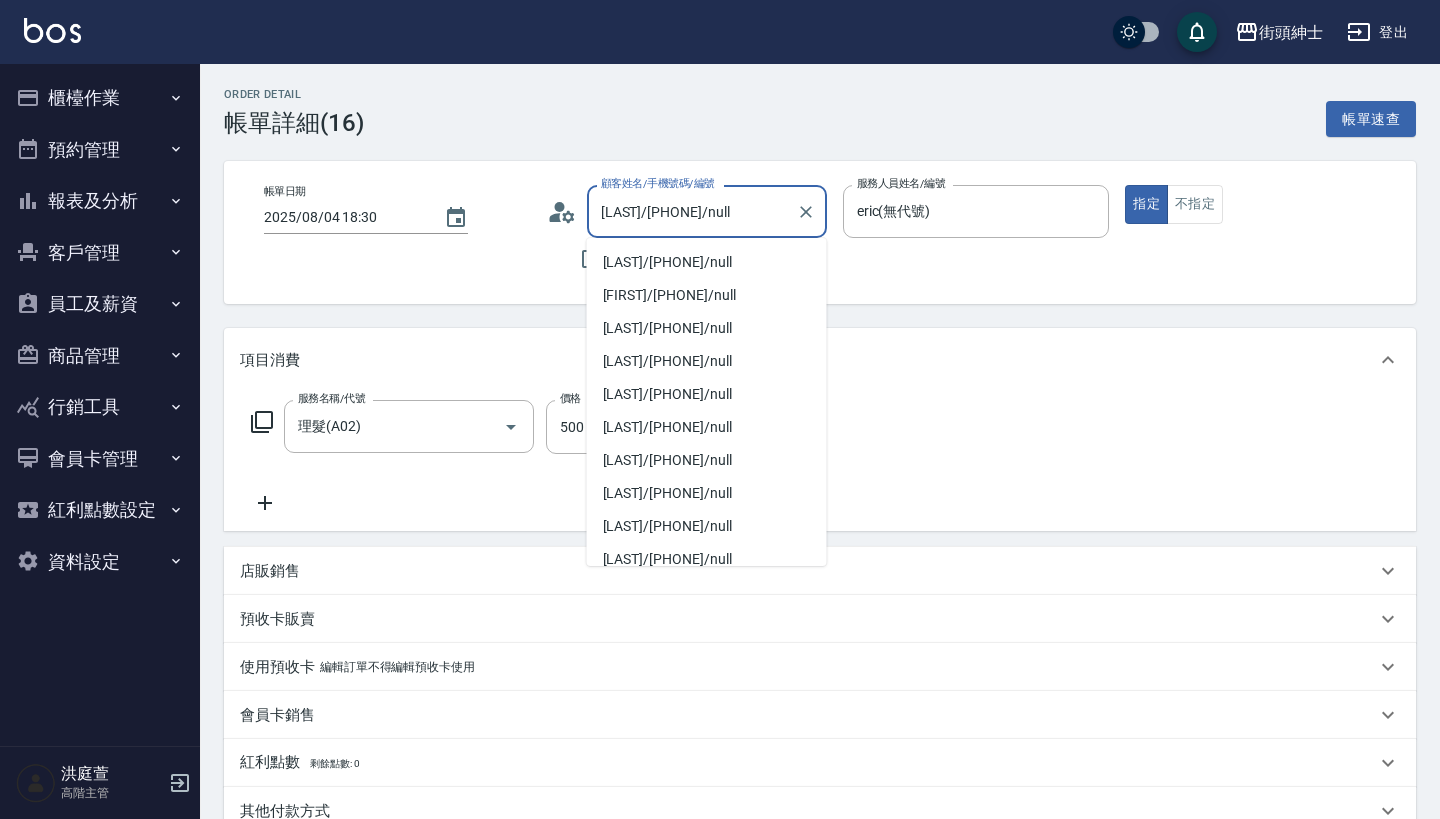 drag, startPoint x: 690, startPoint y: 209, endPoint x: 620, endPoint y: 215, distance: 70.256676 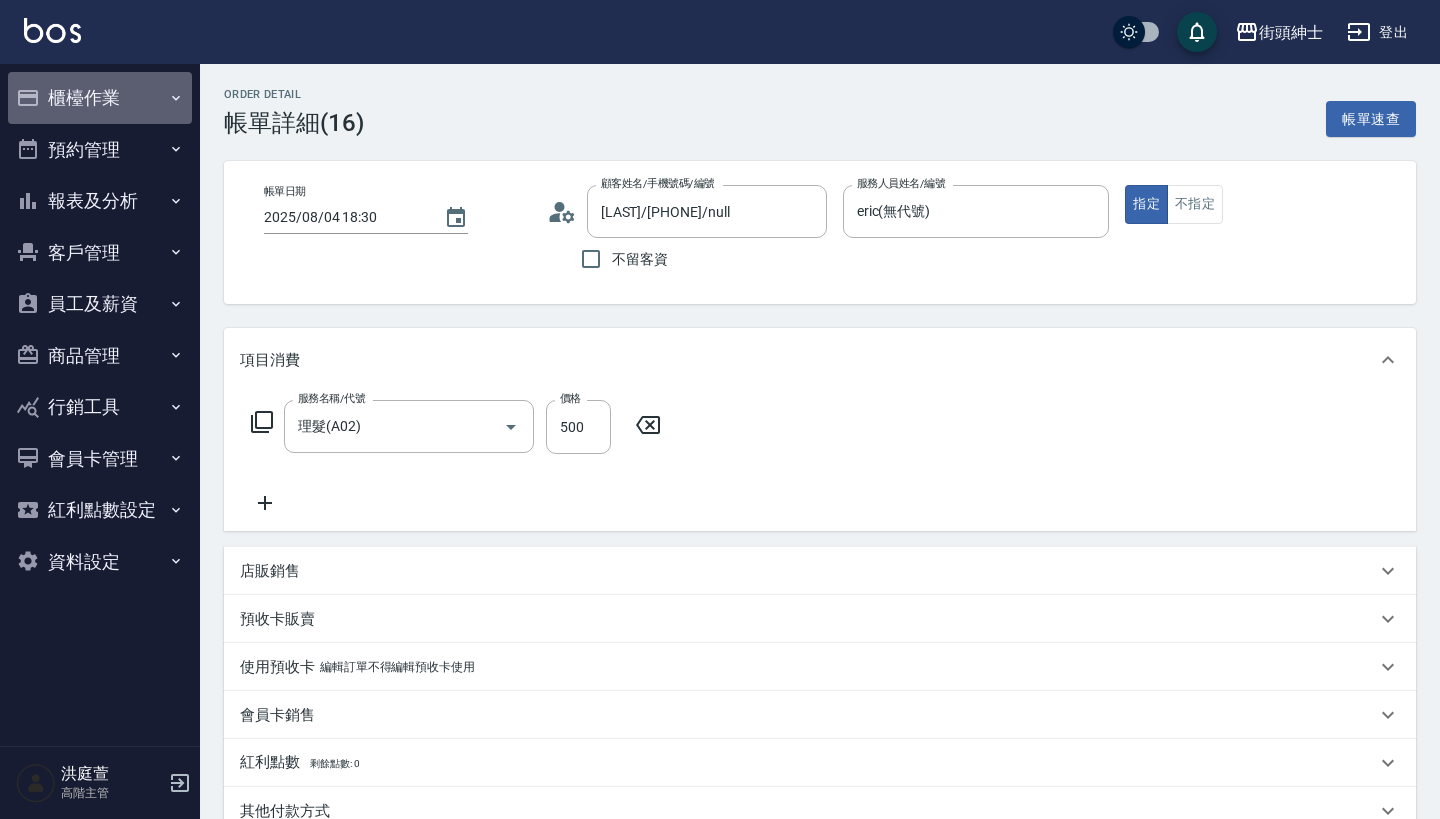 click on "櫃檯作業" at bounding box center [100, 98] 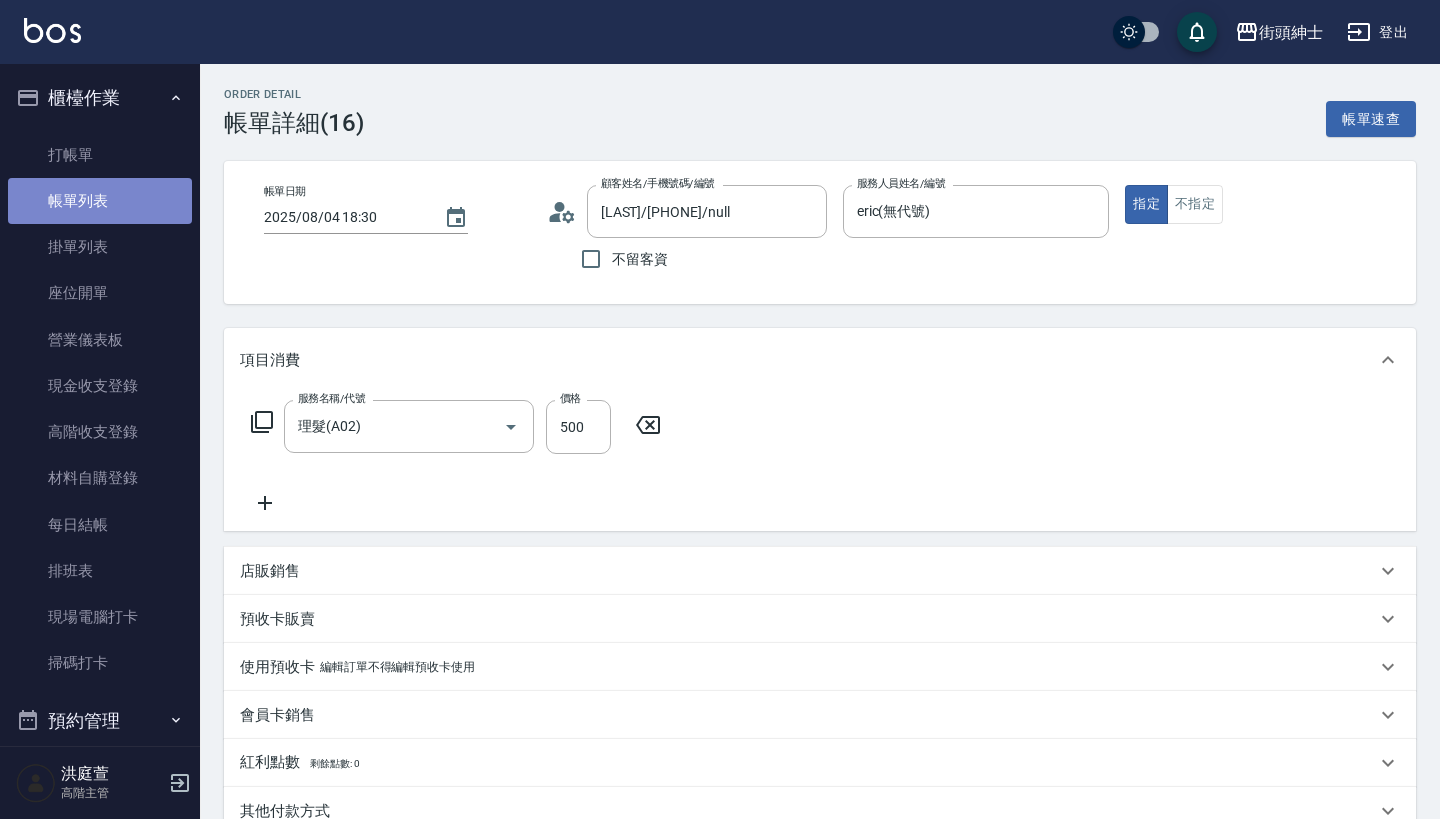 click on "帳單列表" at bounding box center (100, 201) 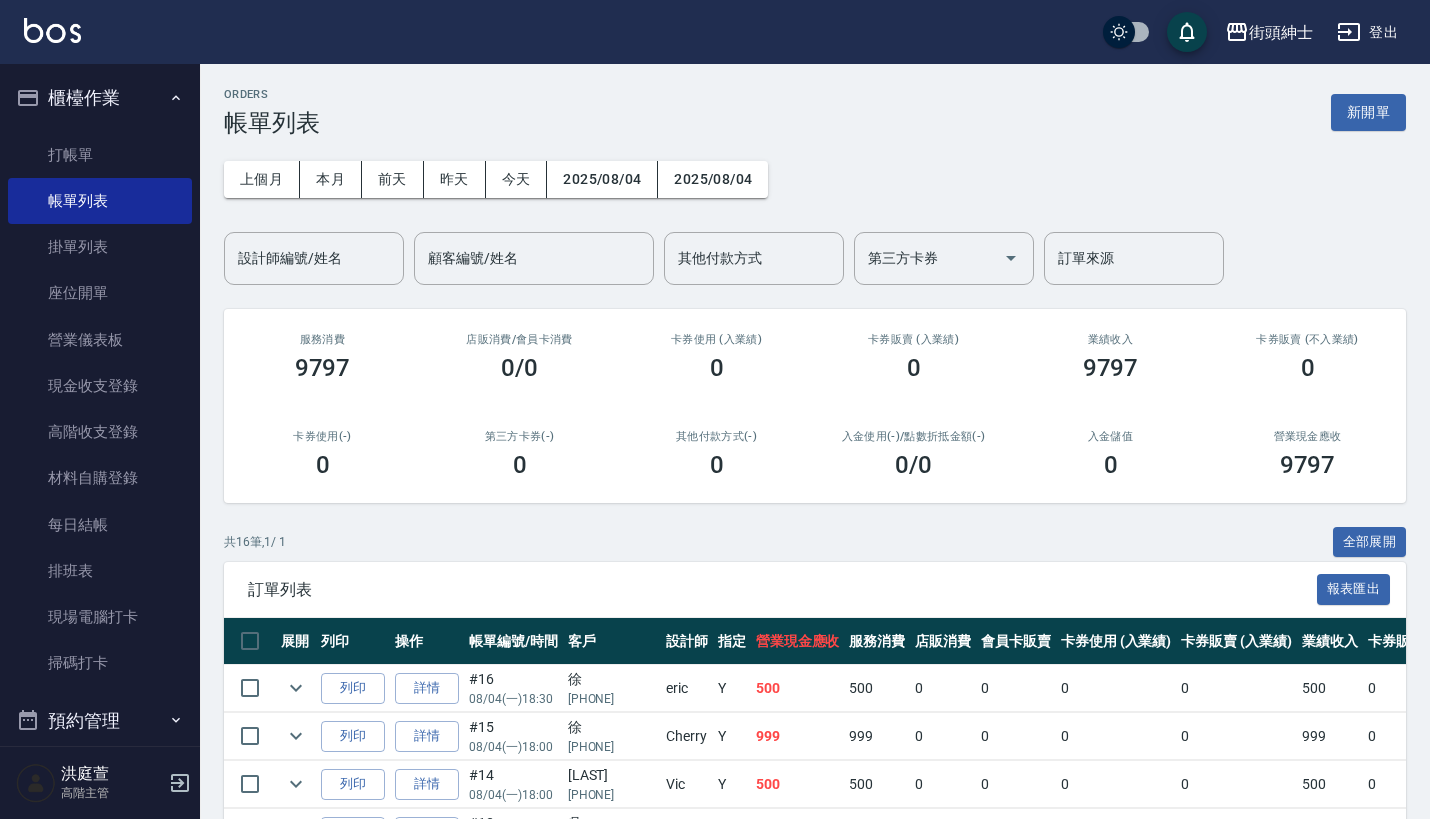 click on "顧客編號/姓名" at bounding box center (534, 258) 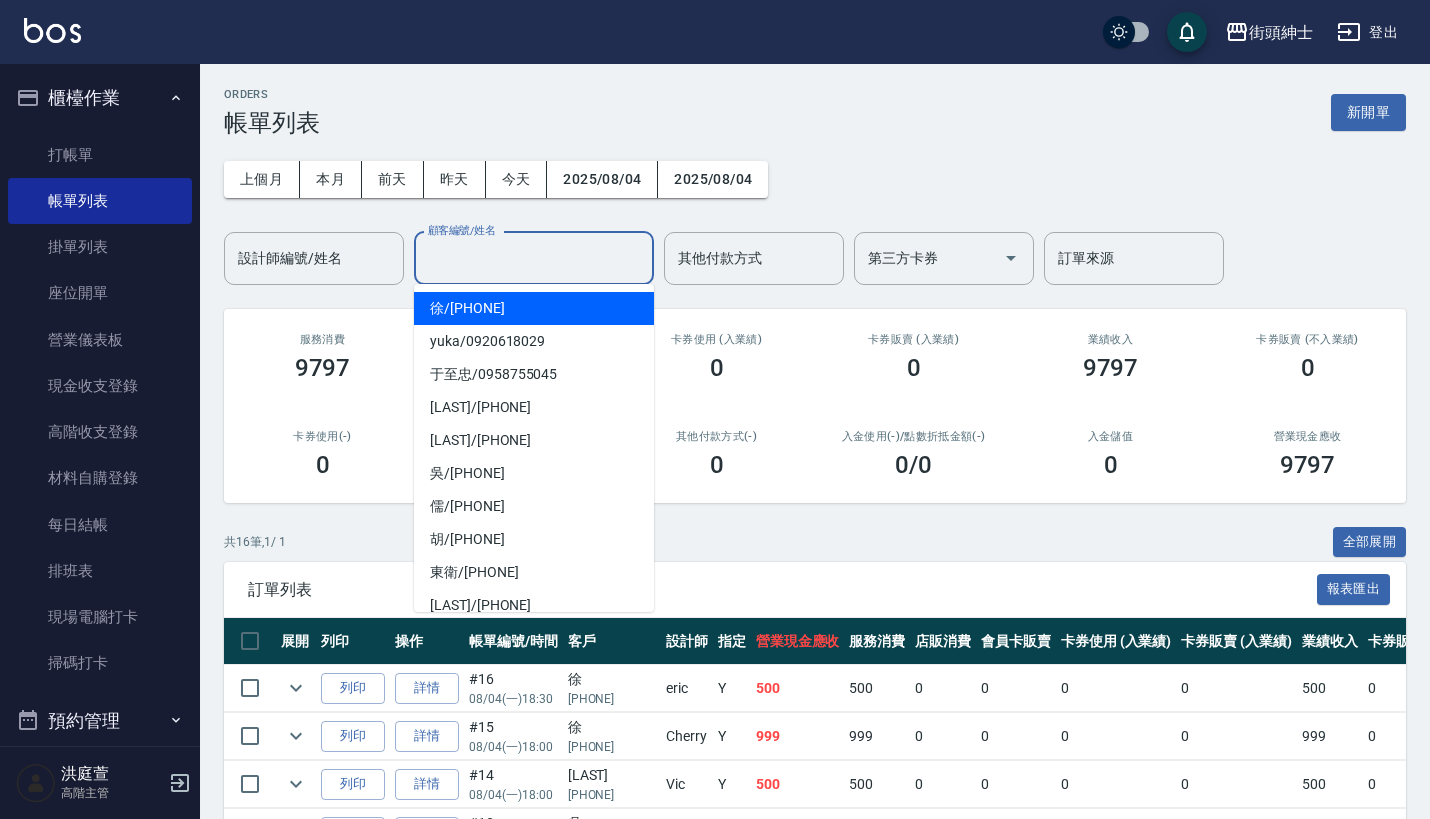 paste on "[PHONE]" 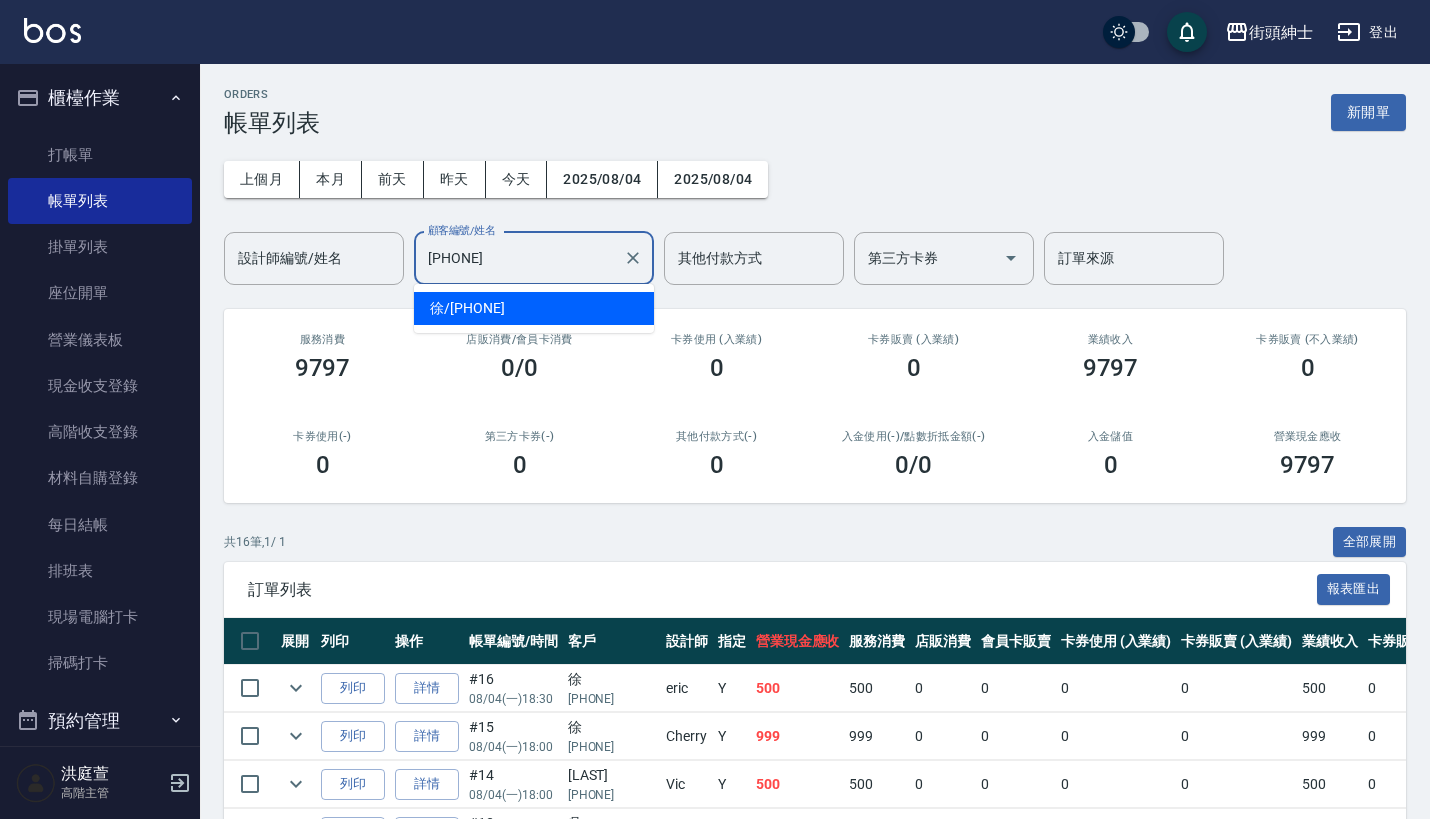 click on "徐  /  091076729" at bounding box center [534, 308] 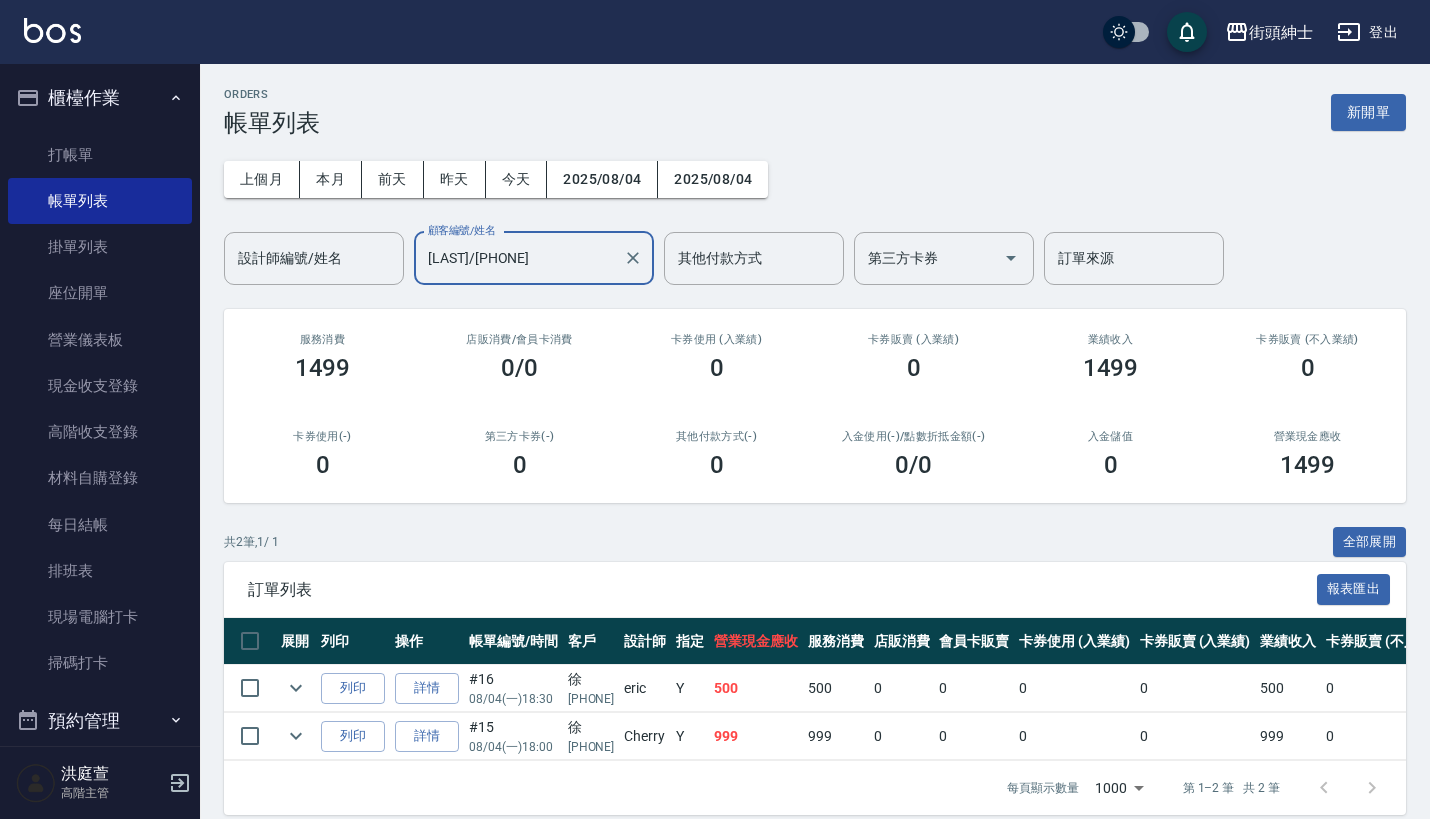 click on "櫃檯作業" at bounding box center (100, 98) 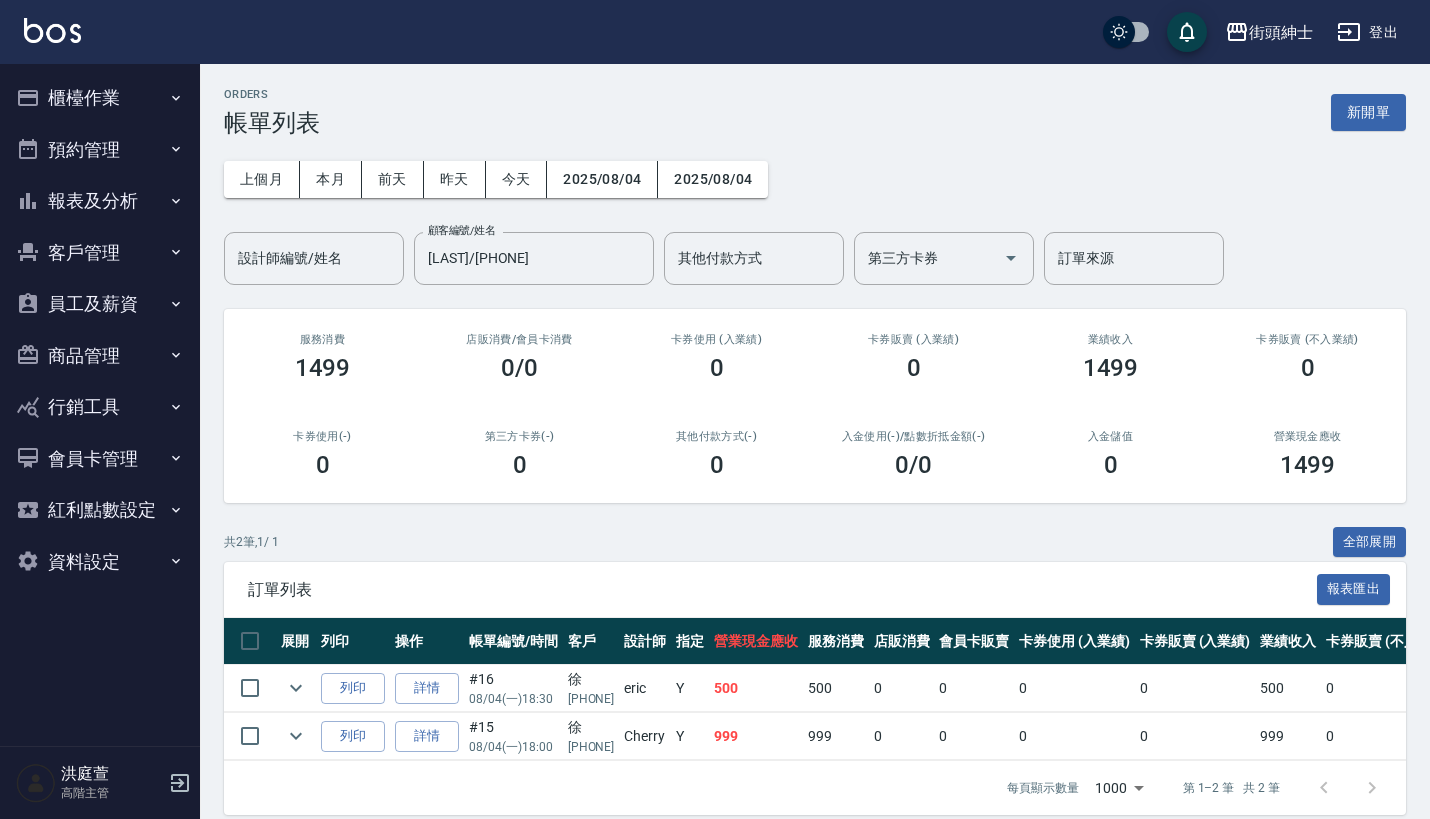 click on "客戶管理" at bounding box center [100, 253] 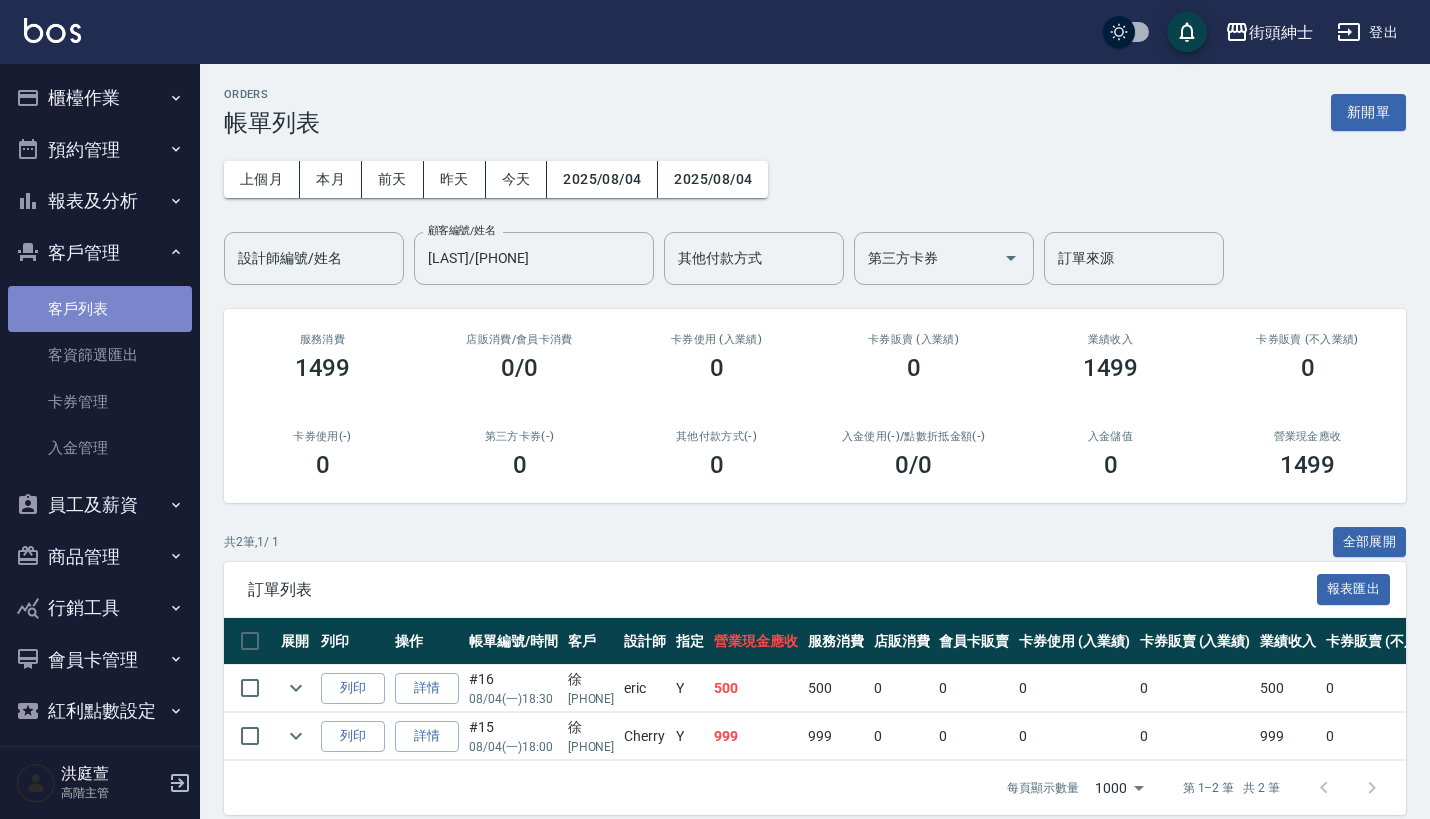 click on "客戶列表" at bounding box center [100, 309] 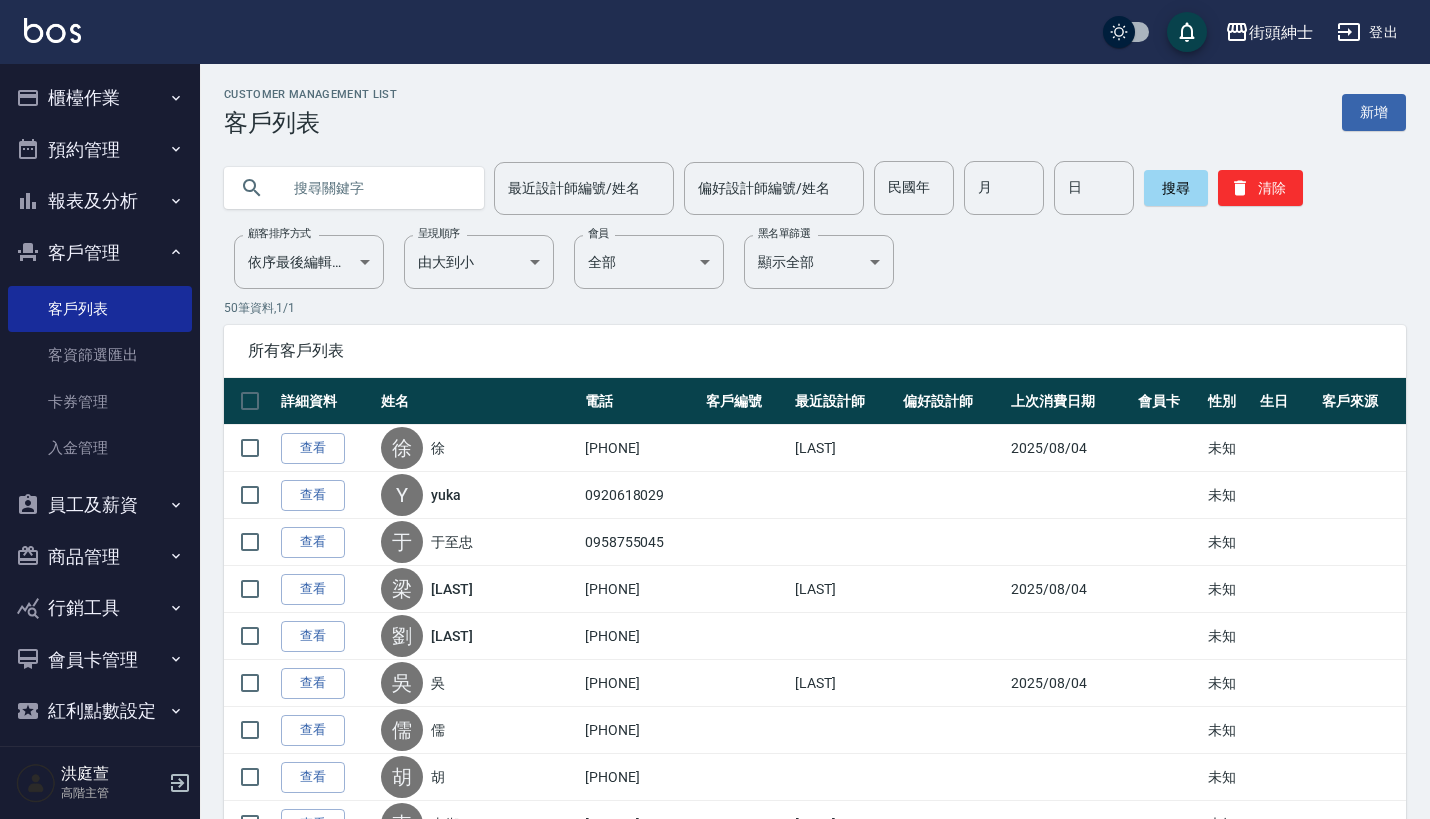 click at bounding box center [374, 188] 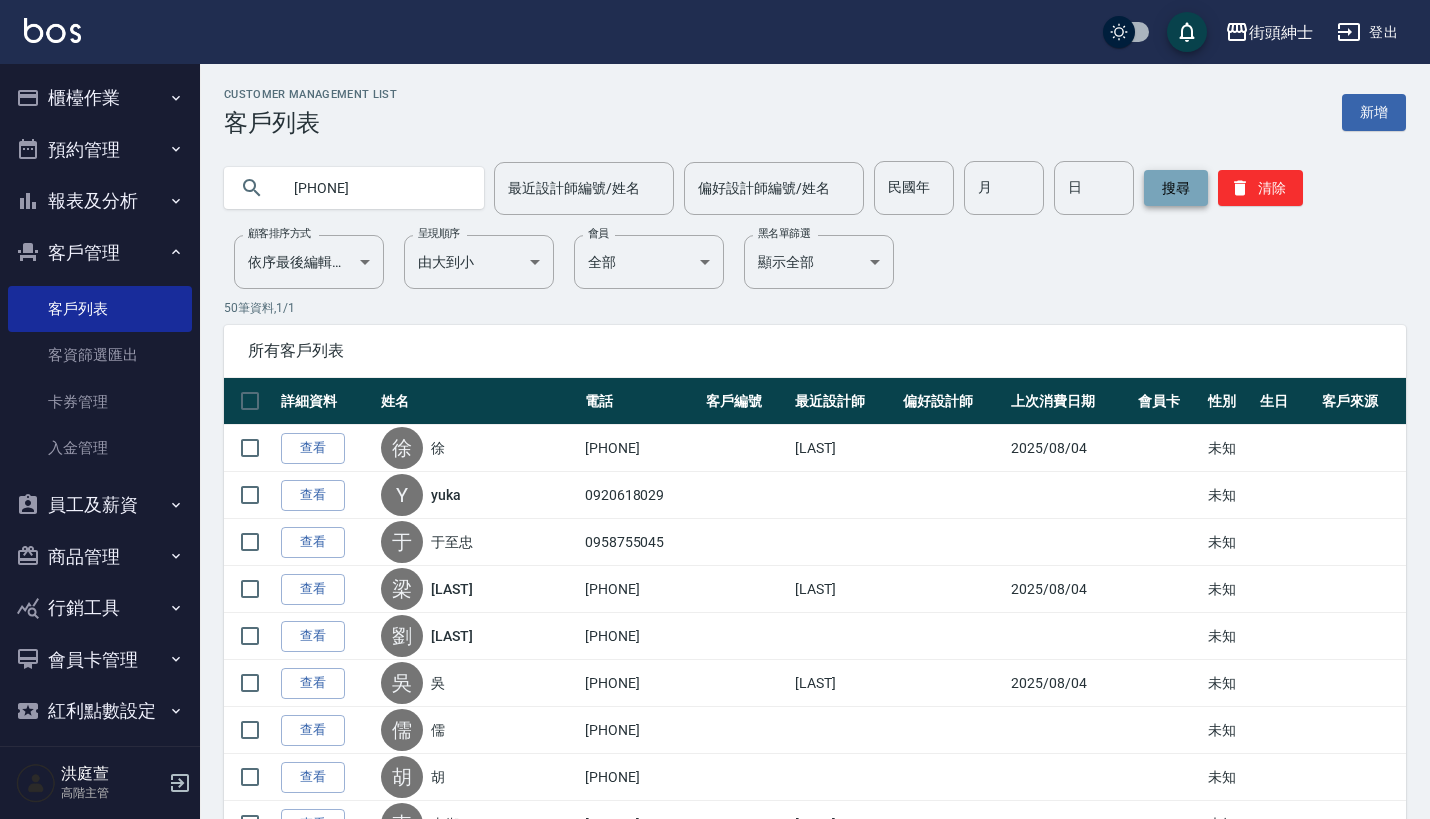 type on "[PHONE]" 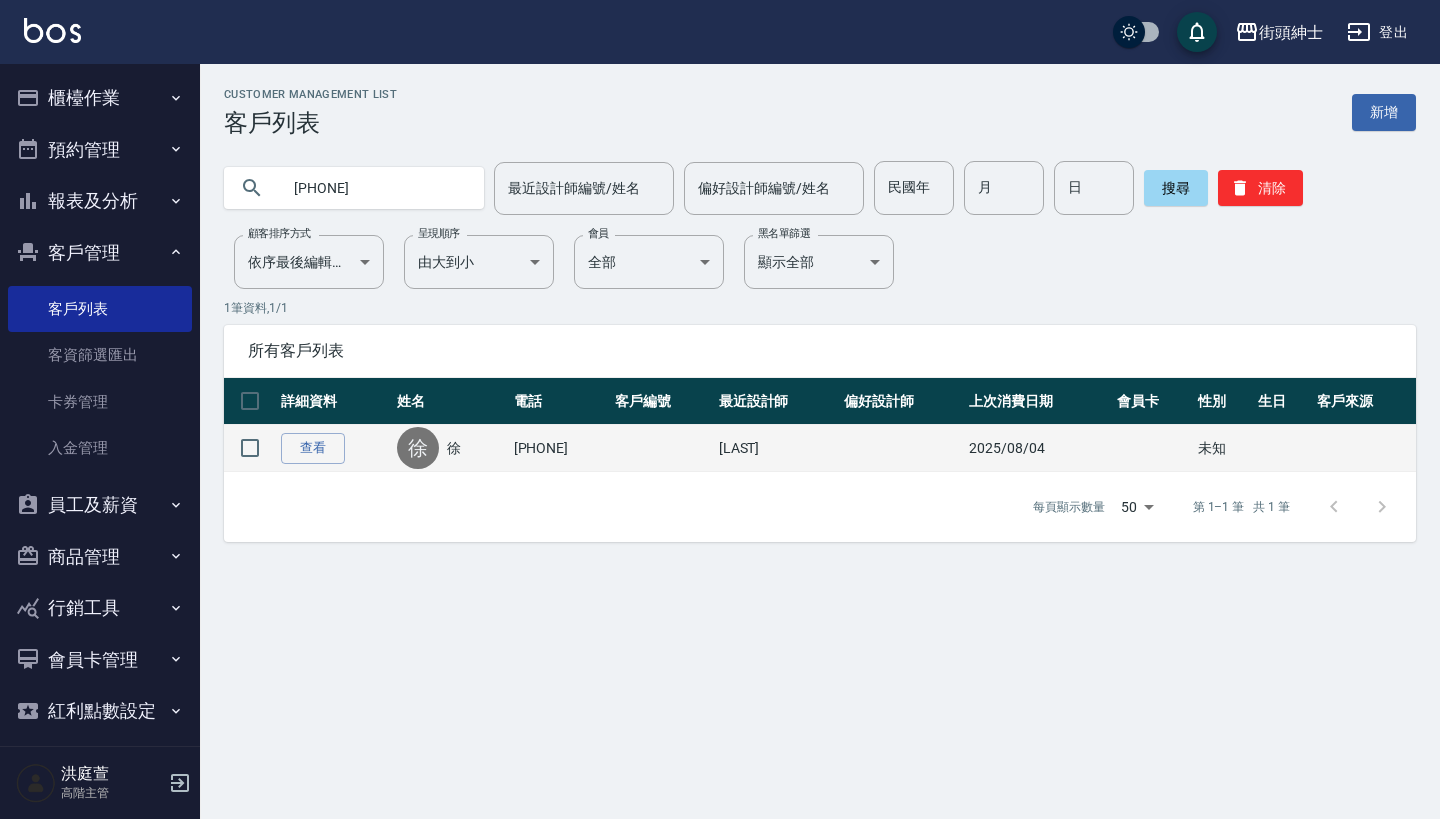 click on "[PHONE]" at bounding box center (560, 448) 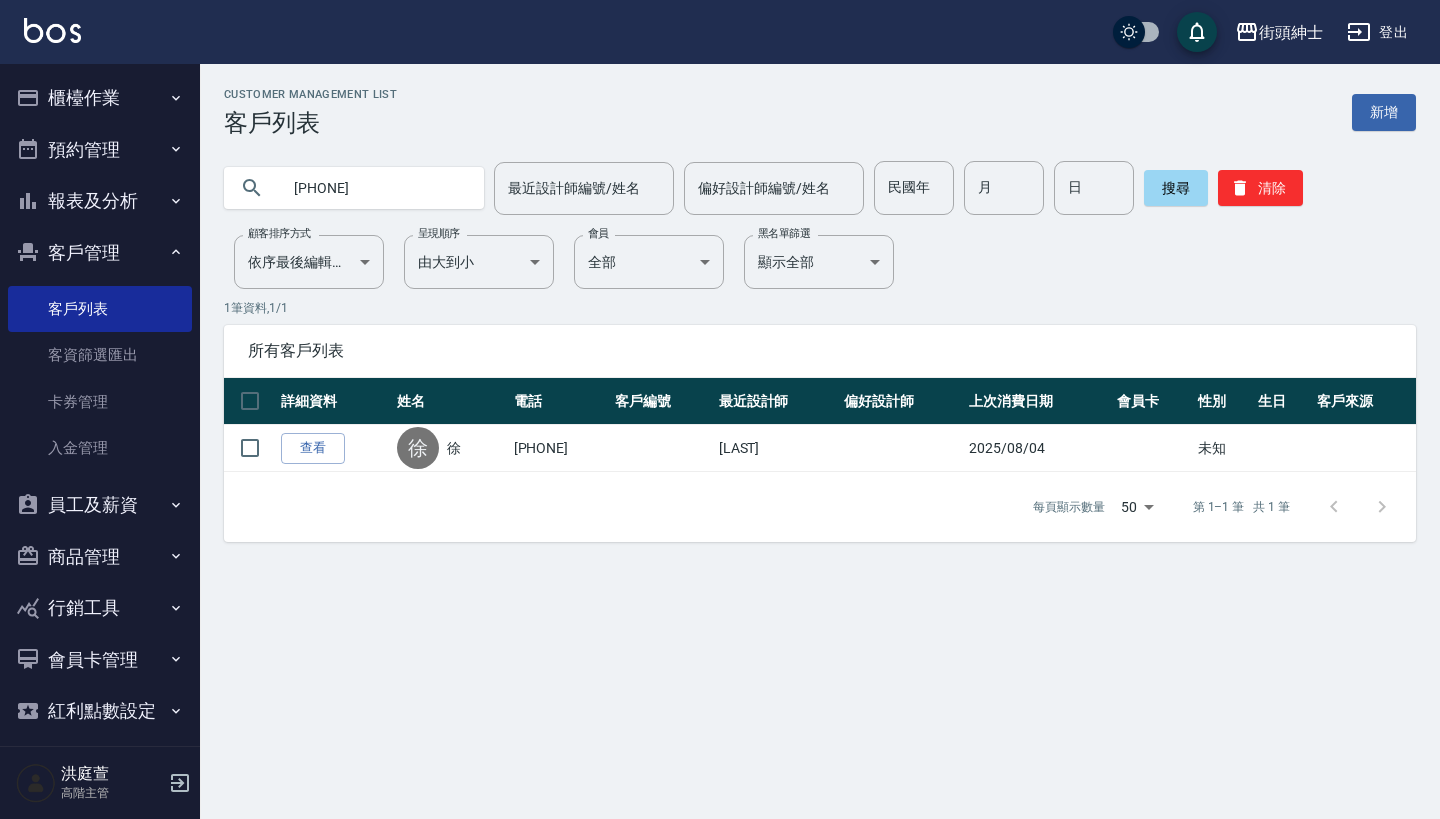 scroll, scrollTop: 0, scrollLeft: 0, axis: both 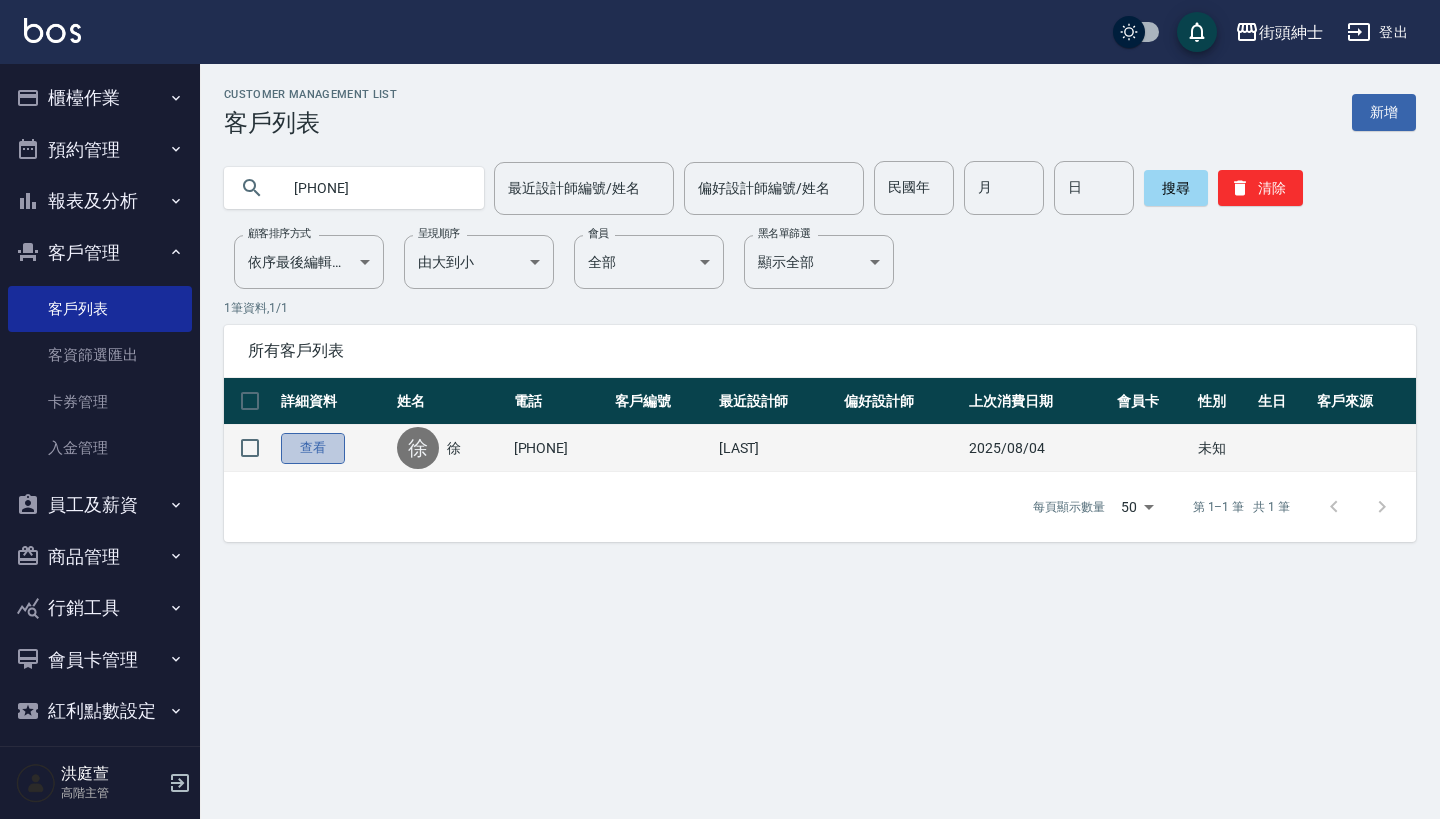 click on "查看" at bounding box center [313, 448] 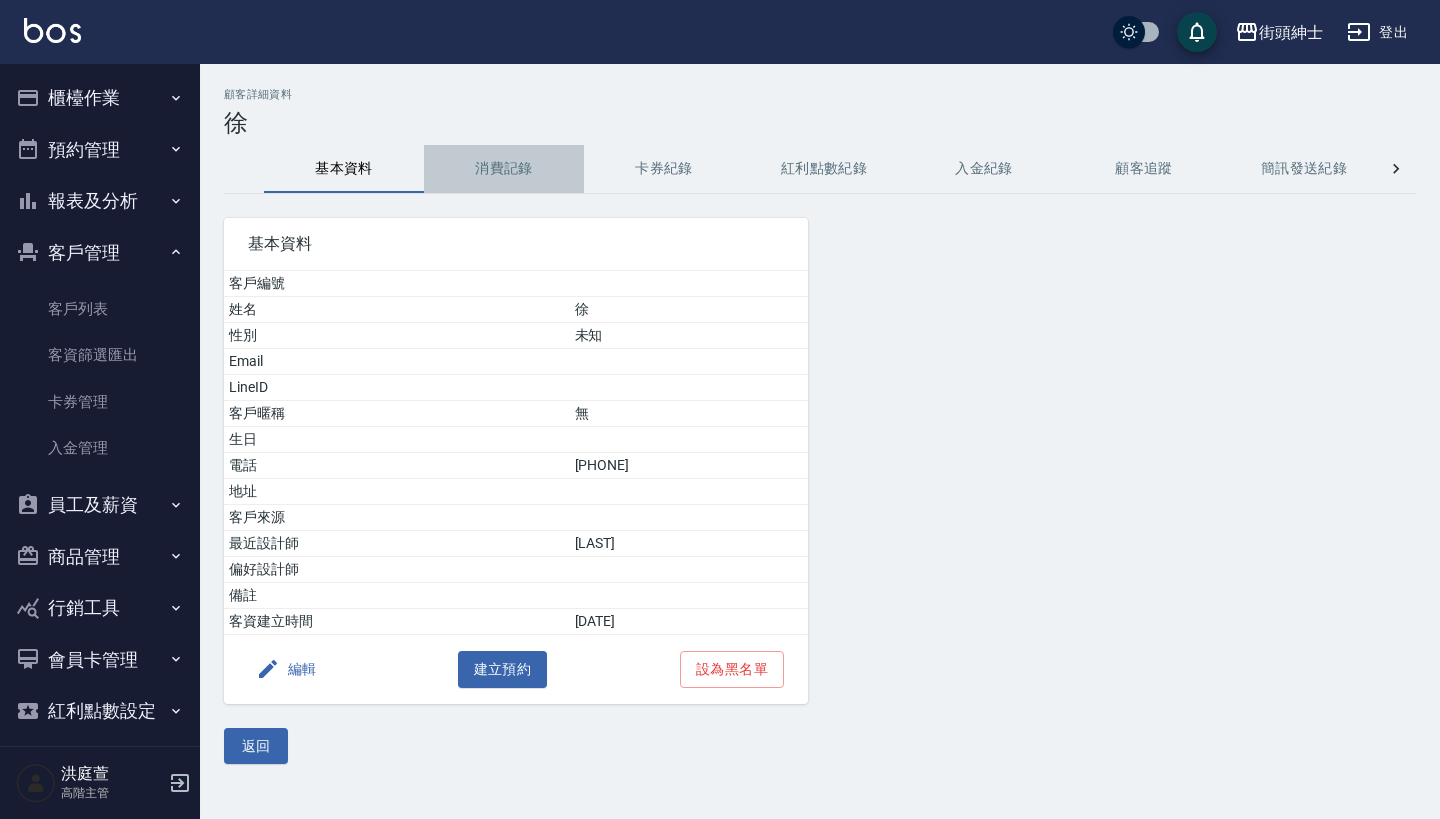 click on "消費記錄" at bounding box center [504, 169] 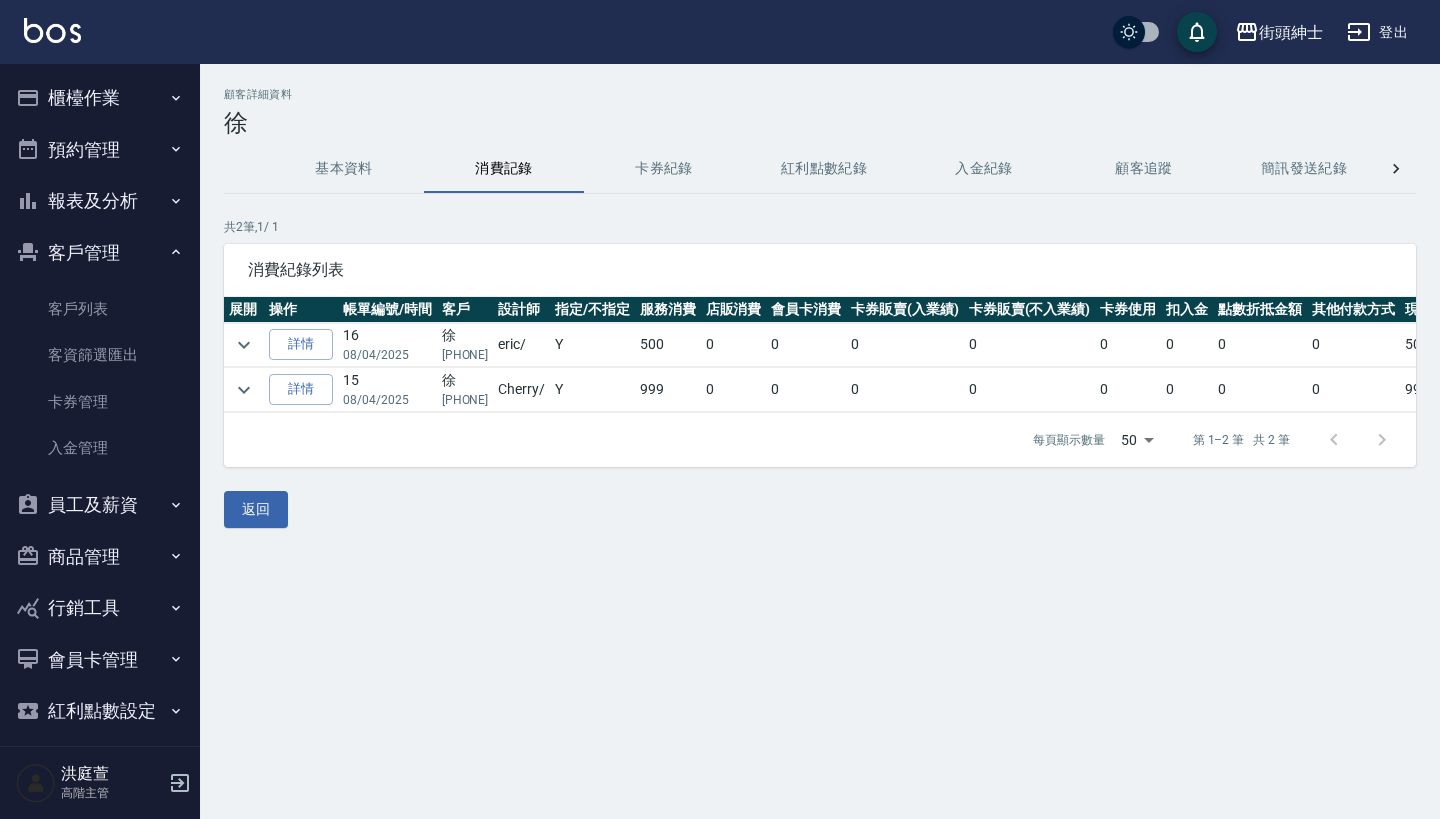 scroll, scrollTop: 0, scrollLeft: 0, axis: both 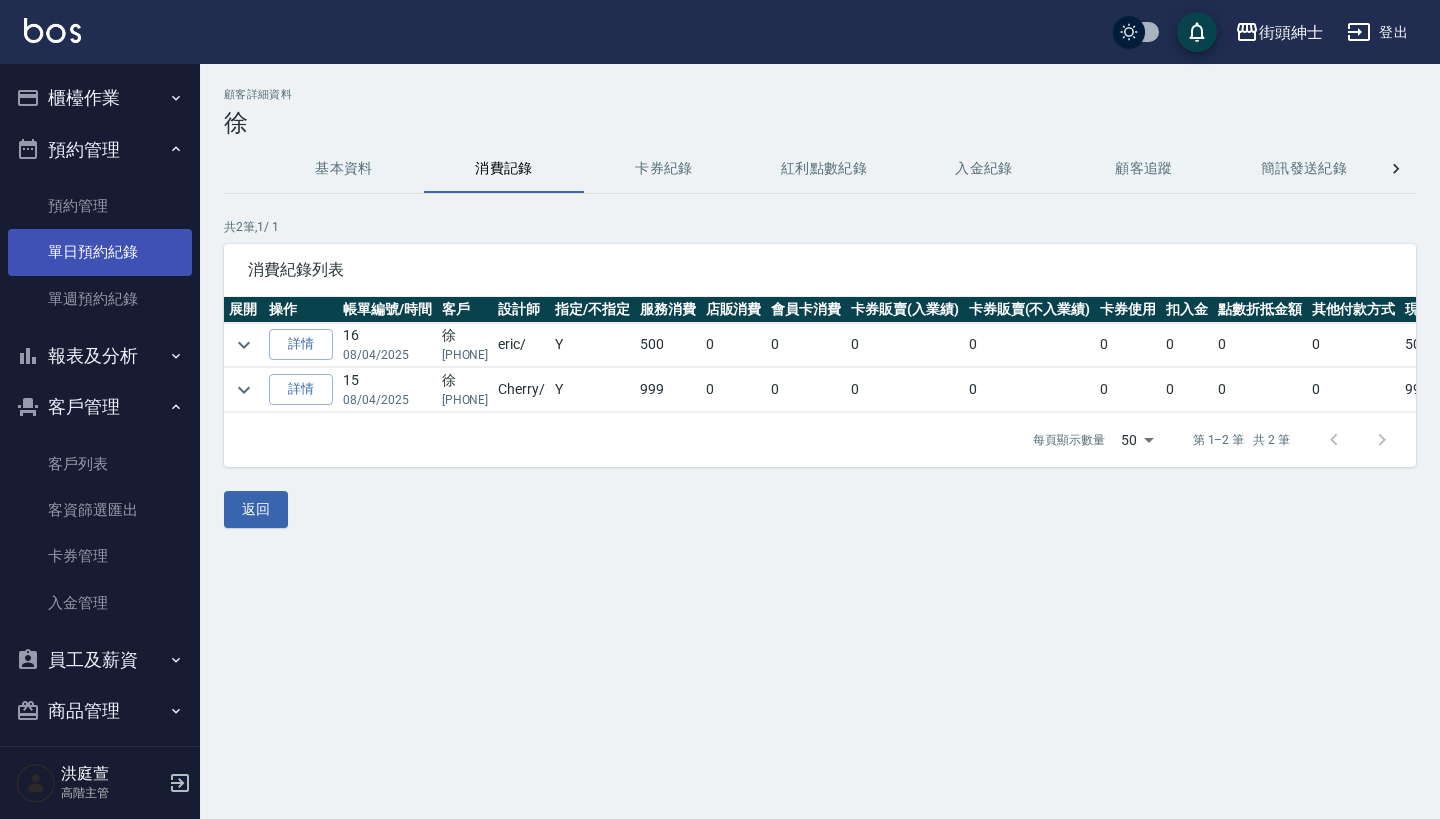 click on "單日預約紀錄" at bounding box center (100, 252) 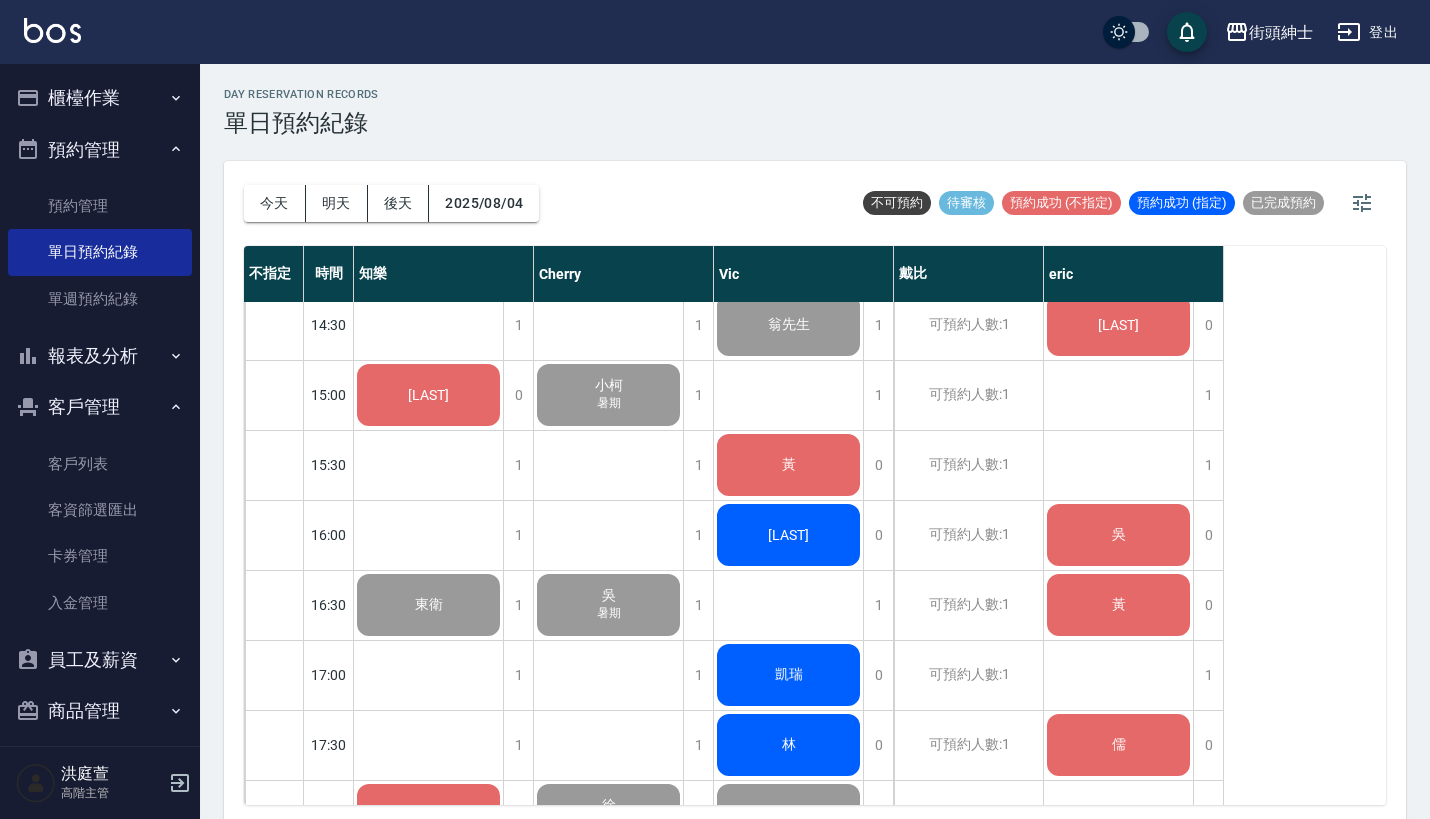 scroll, scrollTop: 784, scrollLeft: 0, axis: vertical 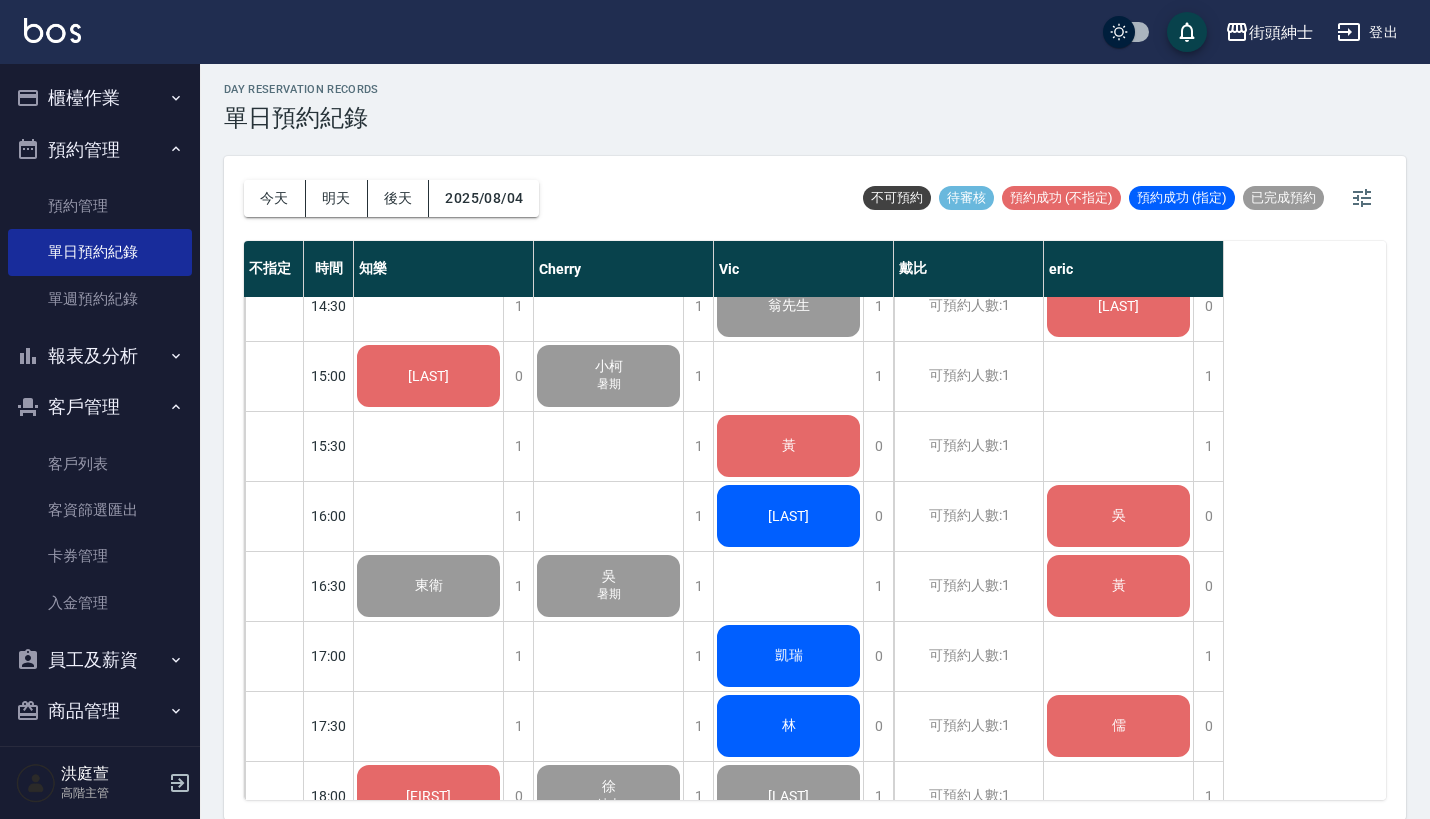 click on "[LAST]" at bounding box center [429, 26] 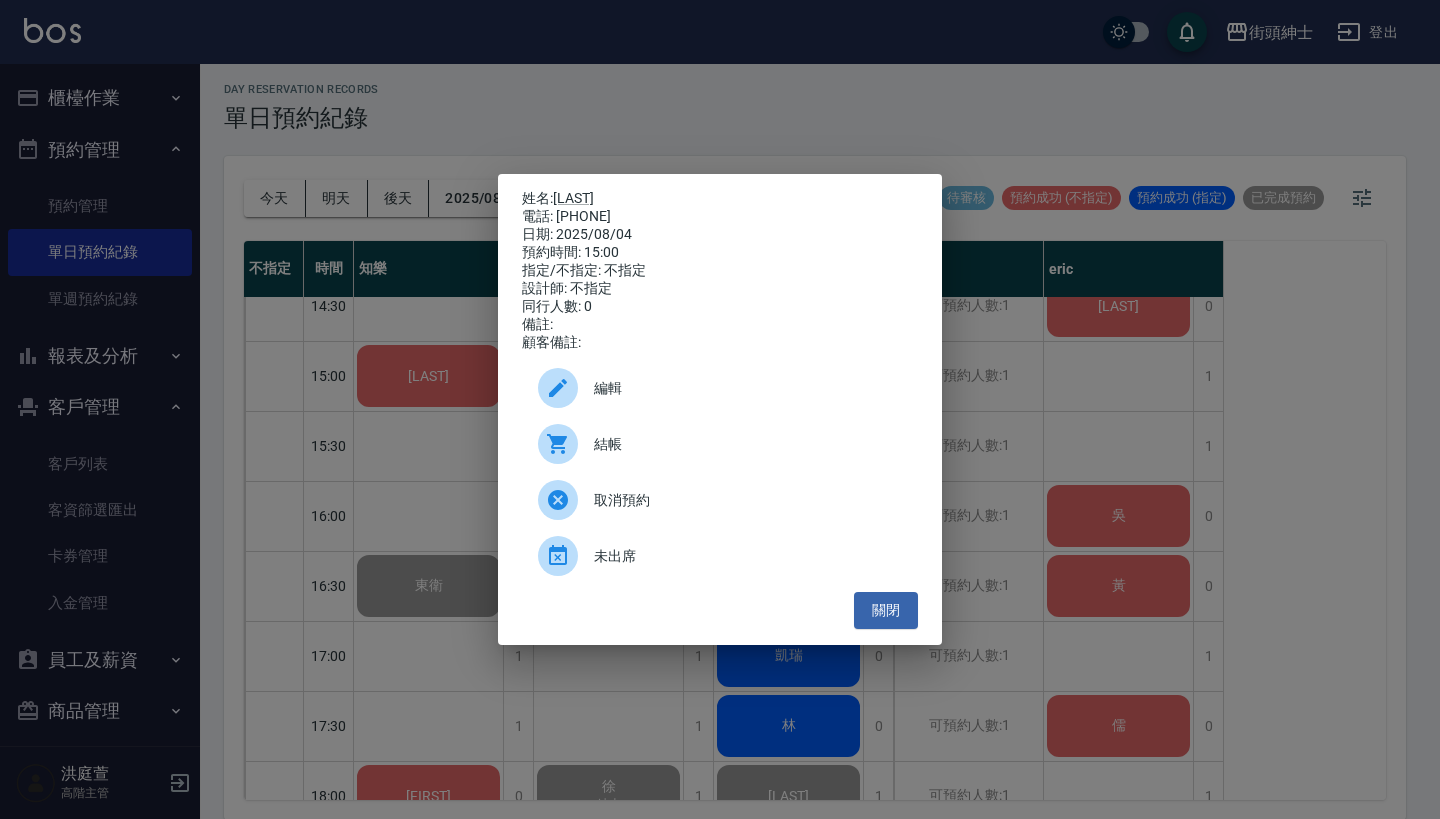 click on "結帳" at bounding box center [748, 444] 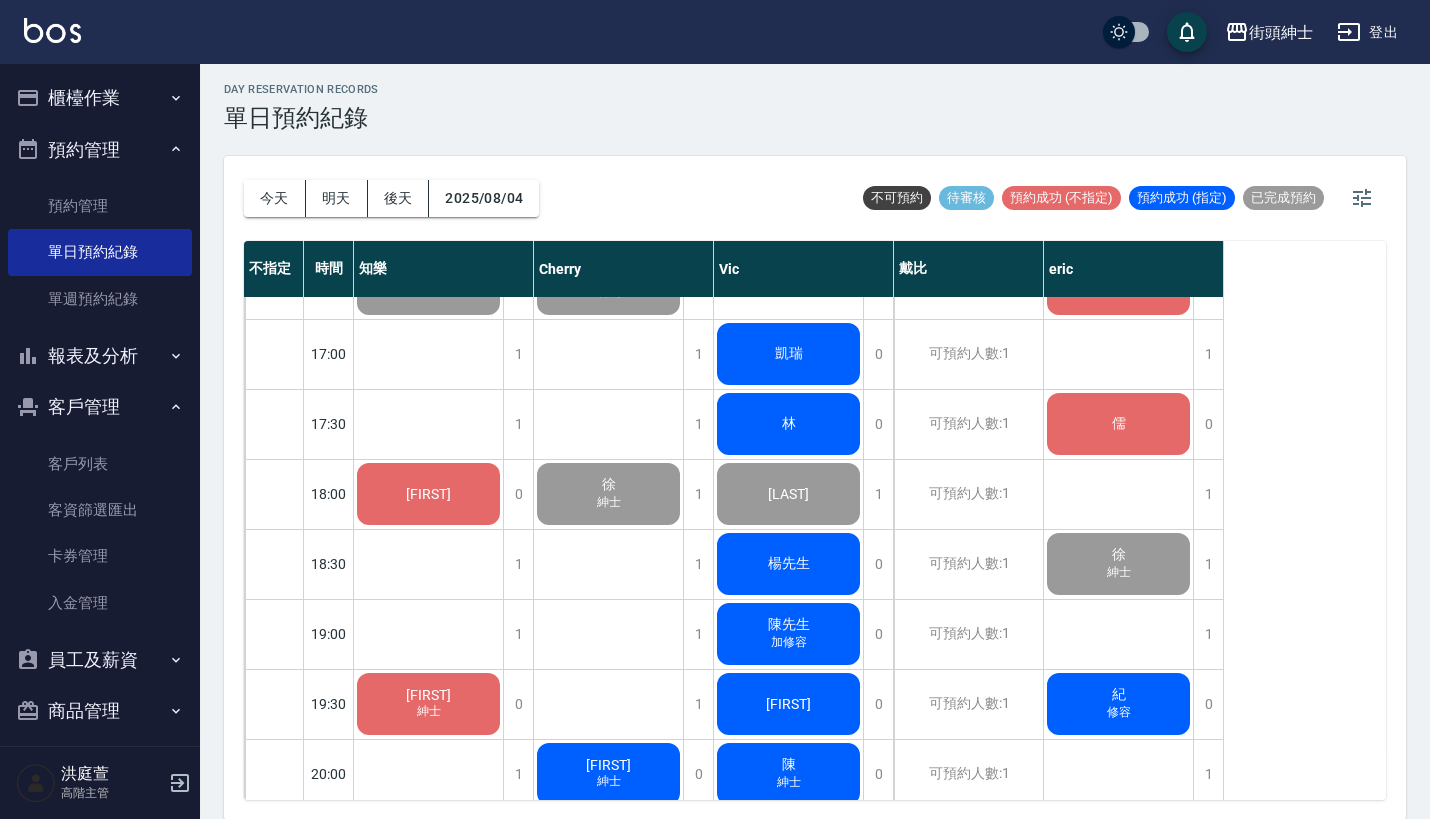 scroll, scrollTop: 1067, scrollLeft: 0, axis: vertical 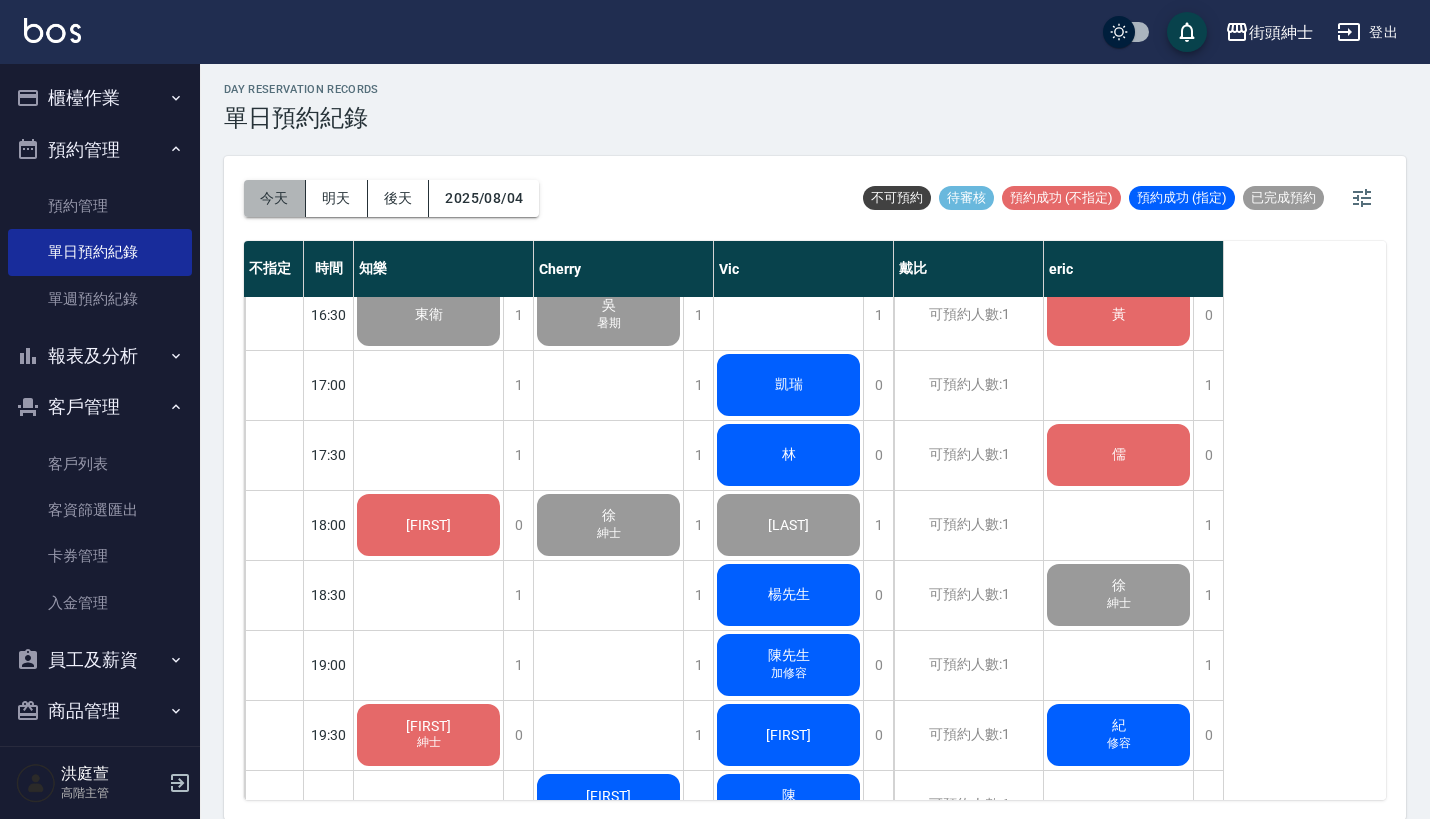 click on "今天" at bounding box center (275, 198) 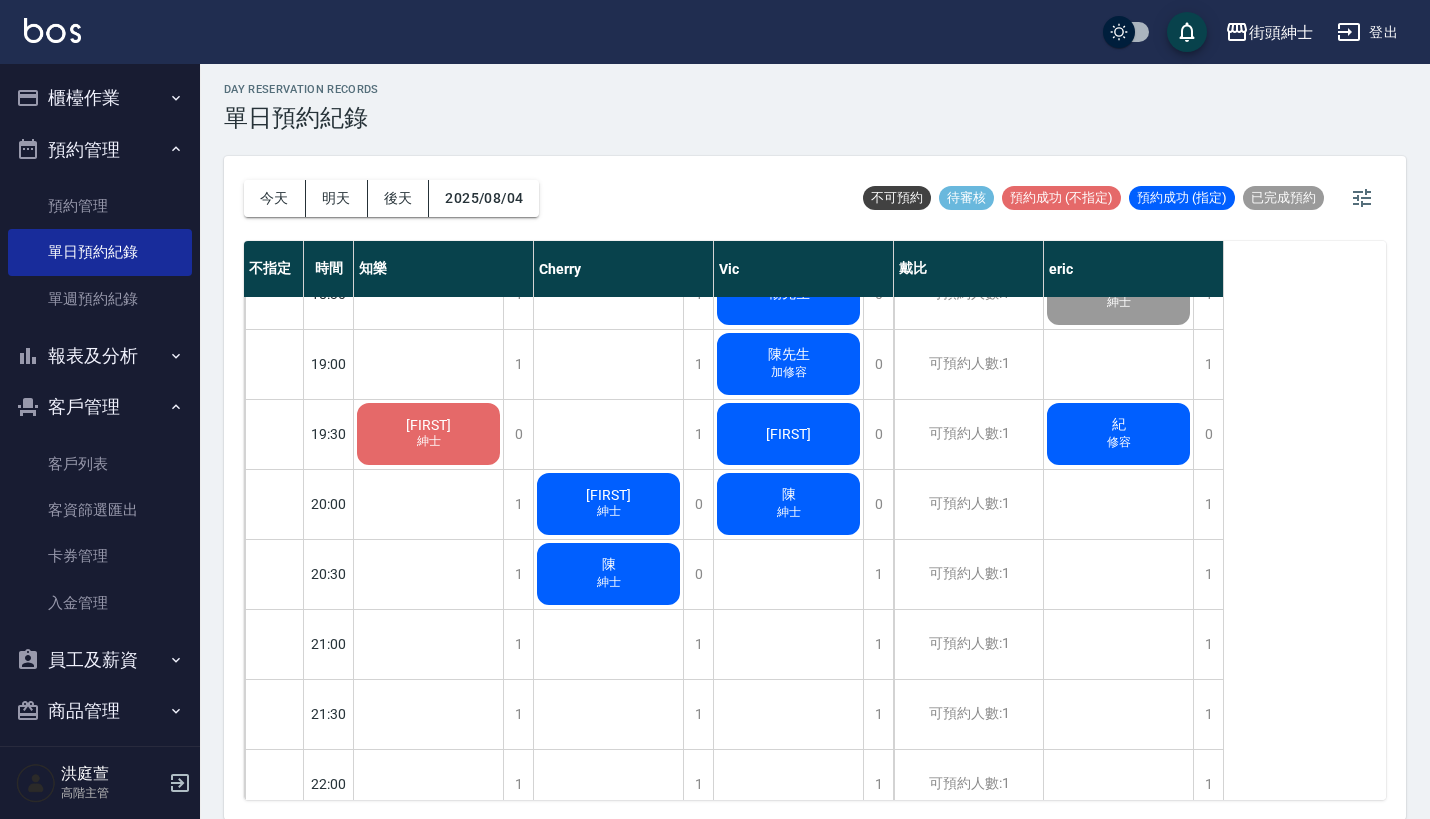 scroll, scrollTop: 1364, scrollLeft: 0, axis: vertical 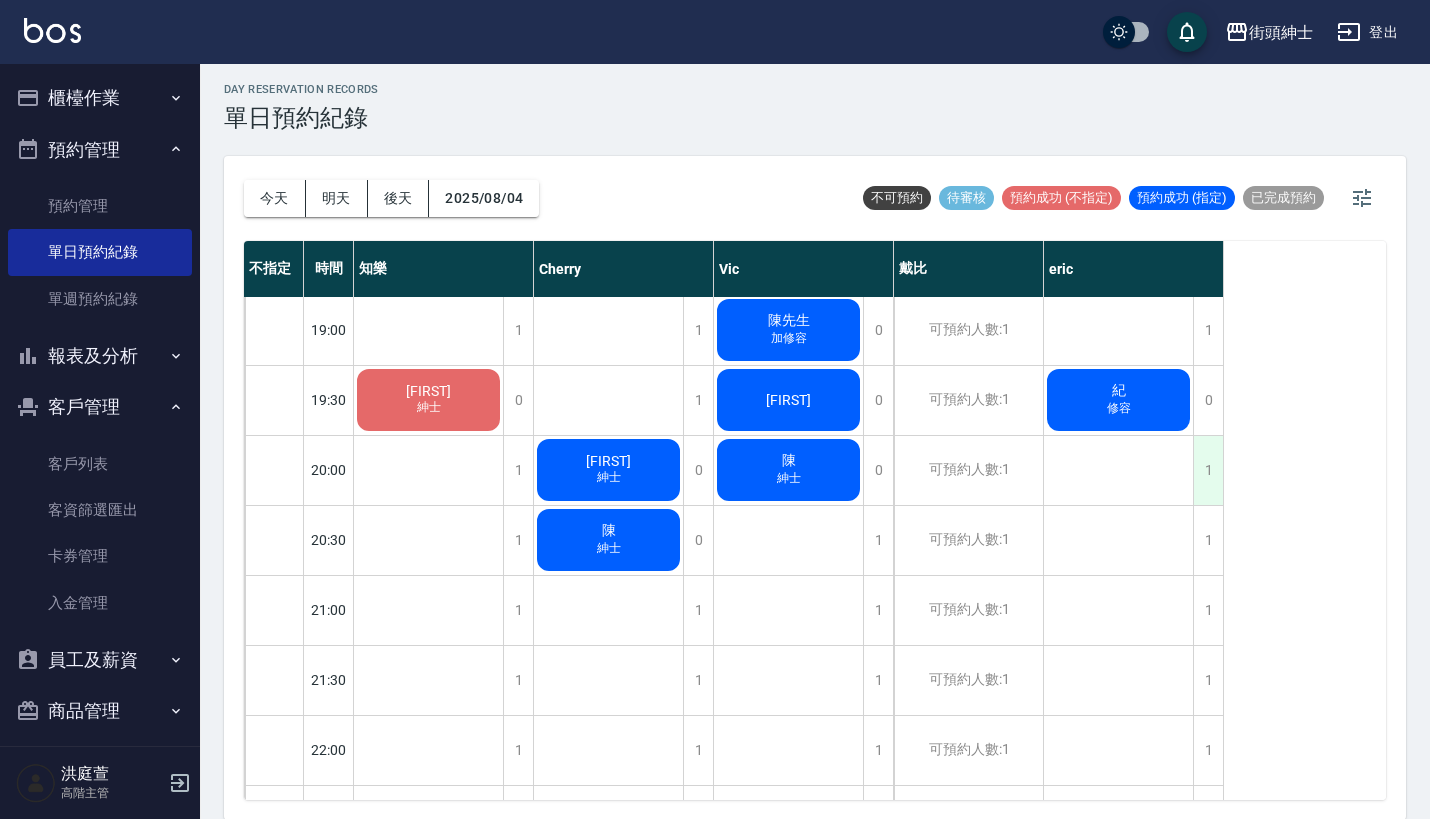 click on "1" at bounding box center [1208, 470] 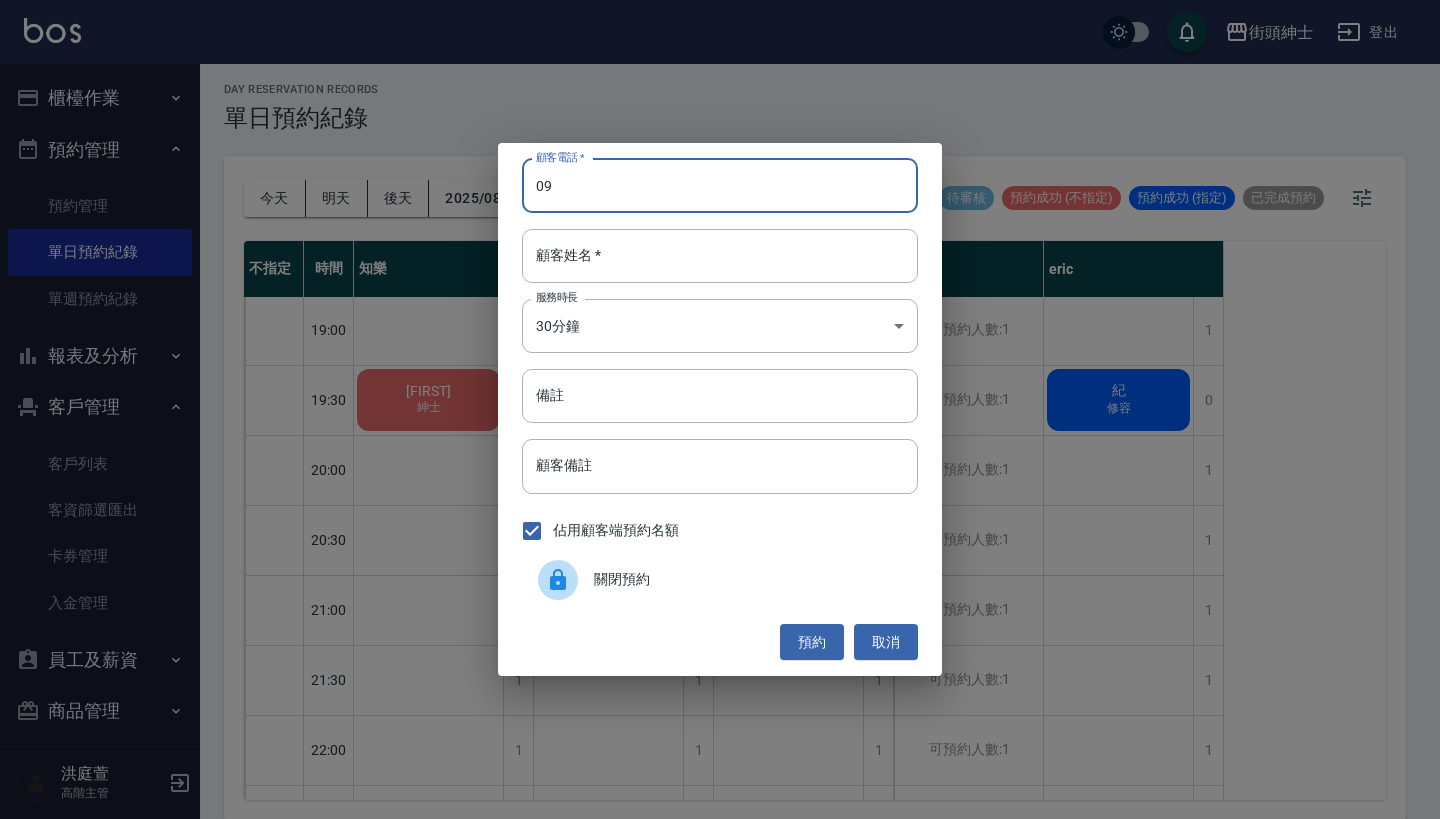 type on "0" 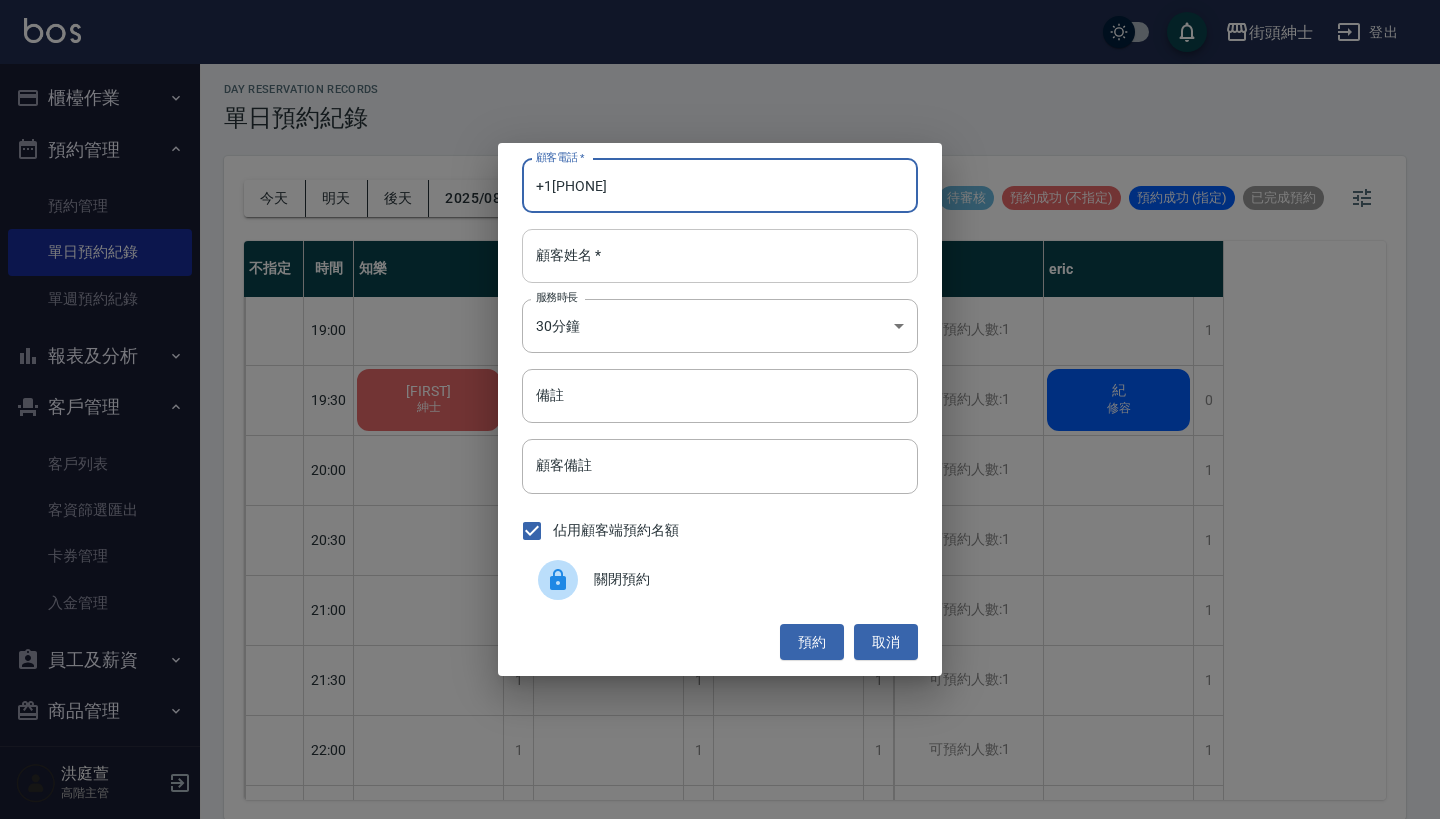 type on "[PHONE]" 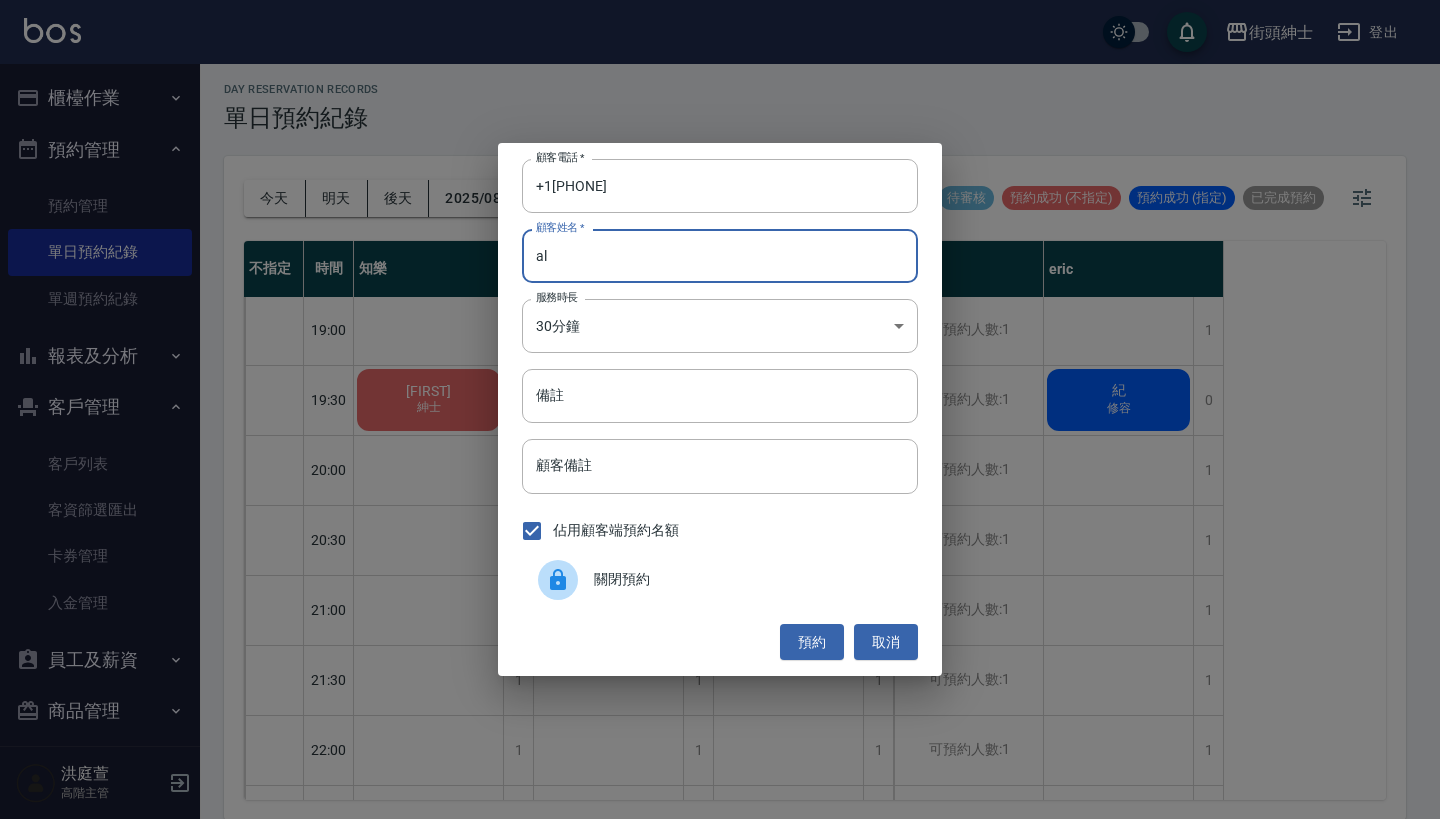 type on "a" 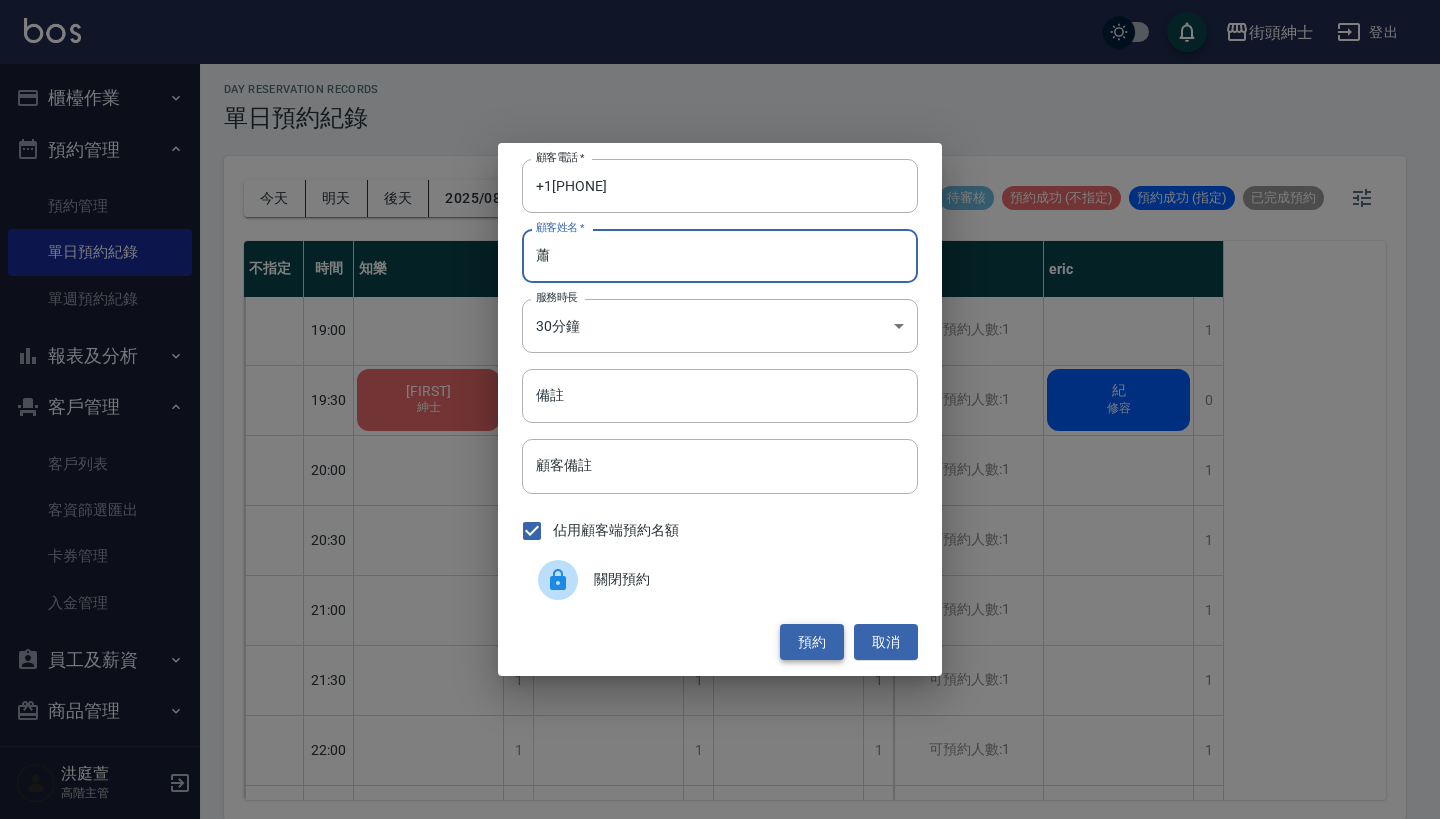 type on "蕭" 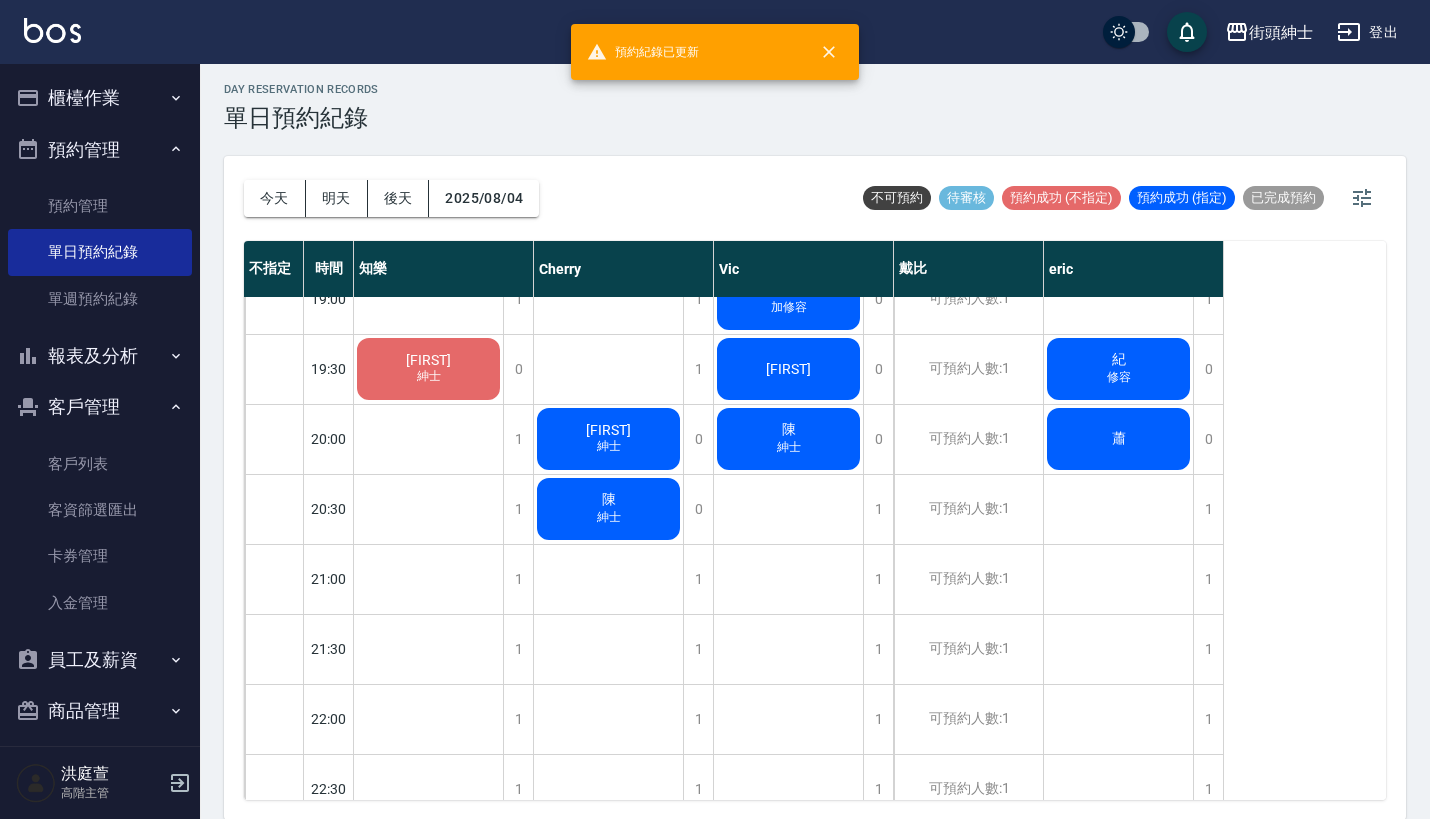 scroll, scrollTop: 1405, scrollLeft: 0, axis: vertical 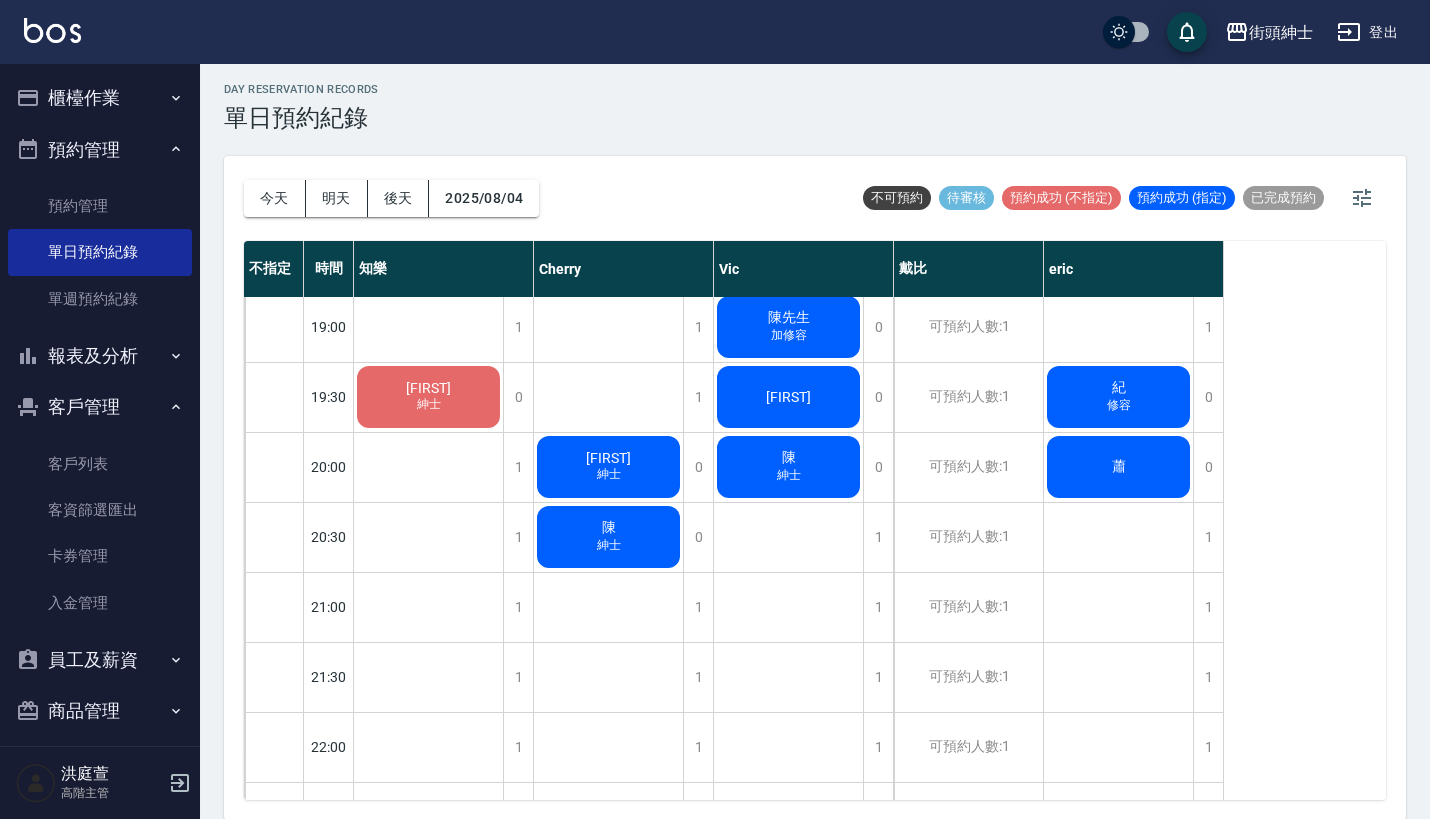 click on "蕭" at bounding box center (428, -583) 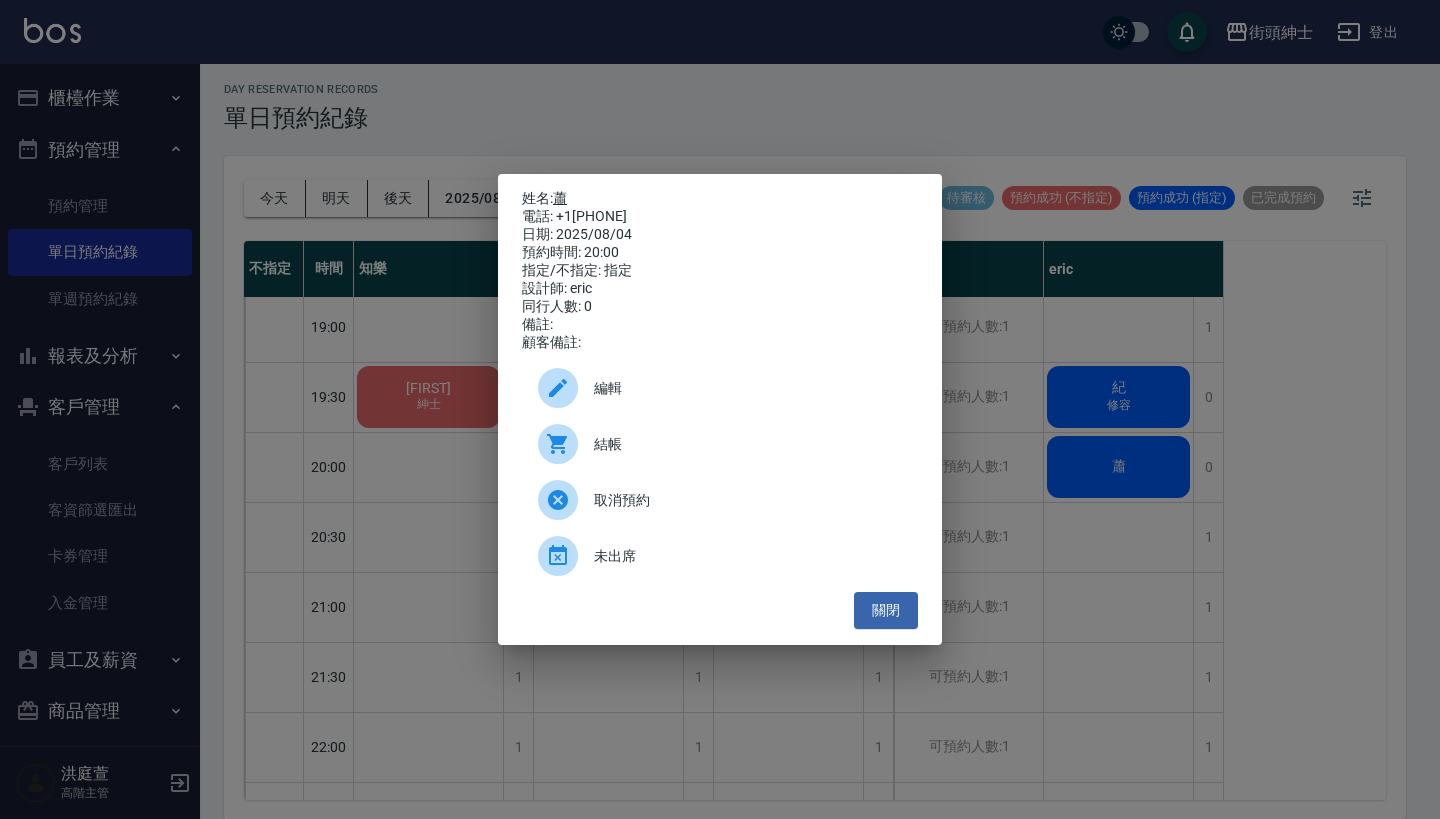 drag, startPoint x: 629, startPoint y: 208, endPoint x: 559, endPoint y: 195, distance: 71.19691 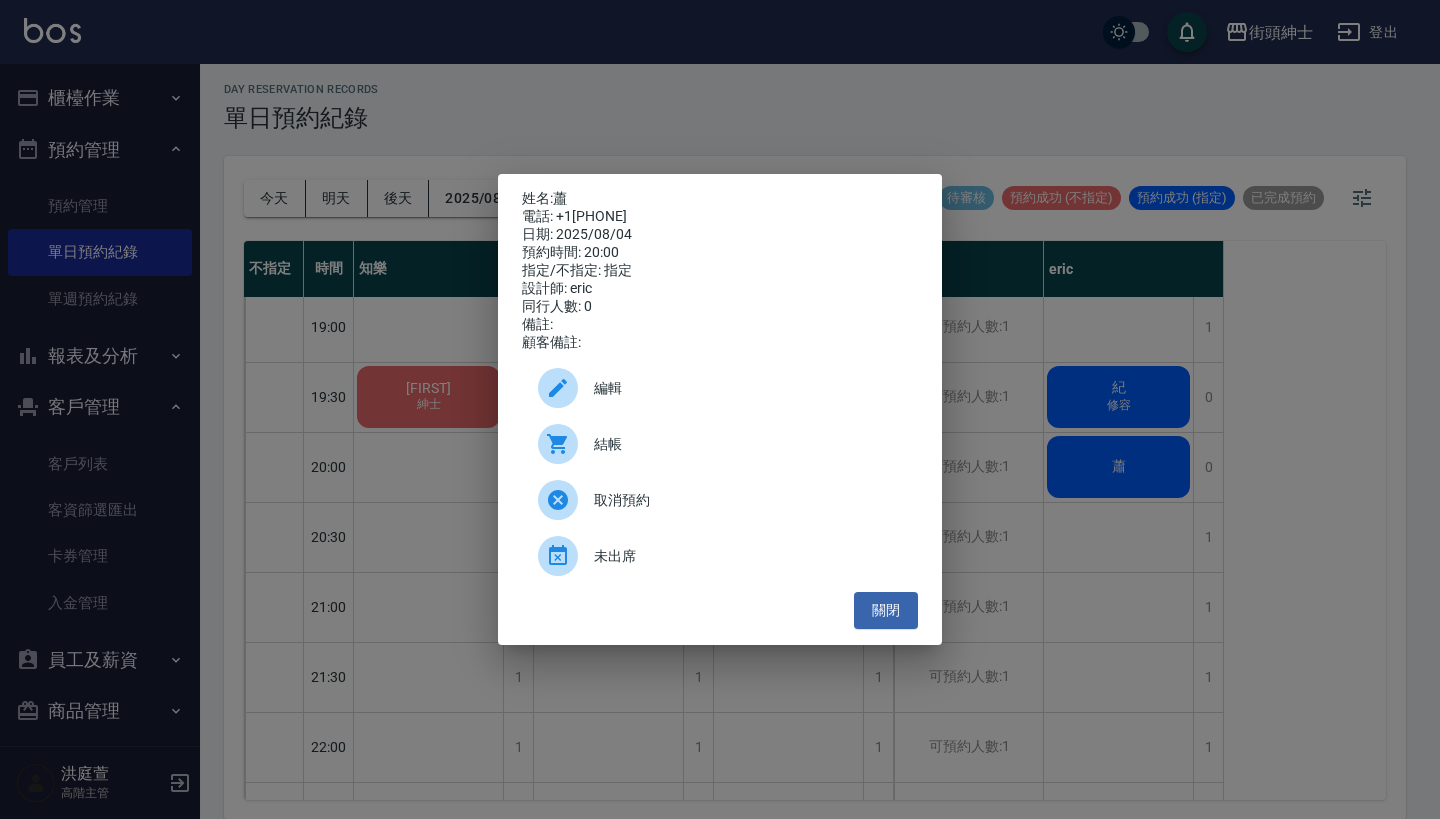 copy on "姓名:  蕭 電話: +1909551626" 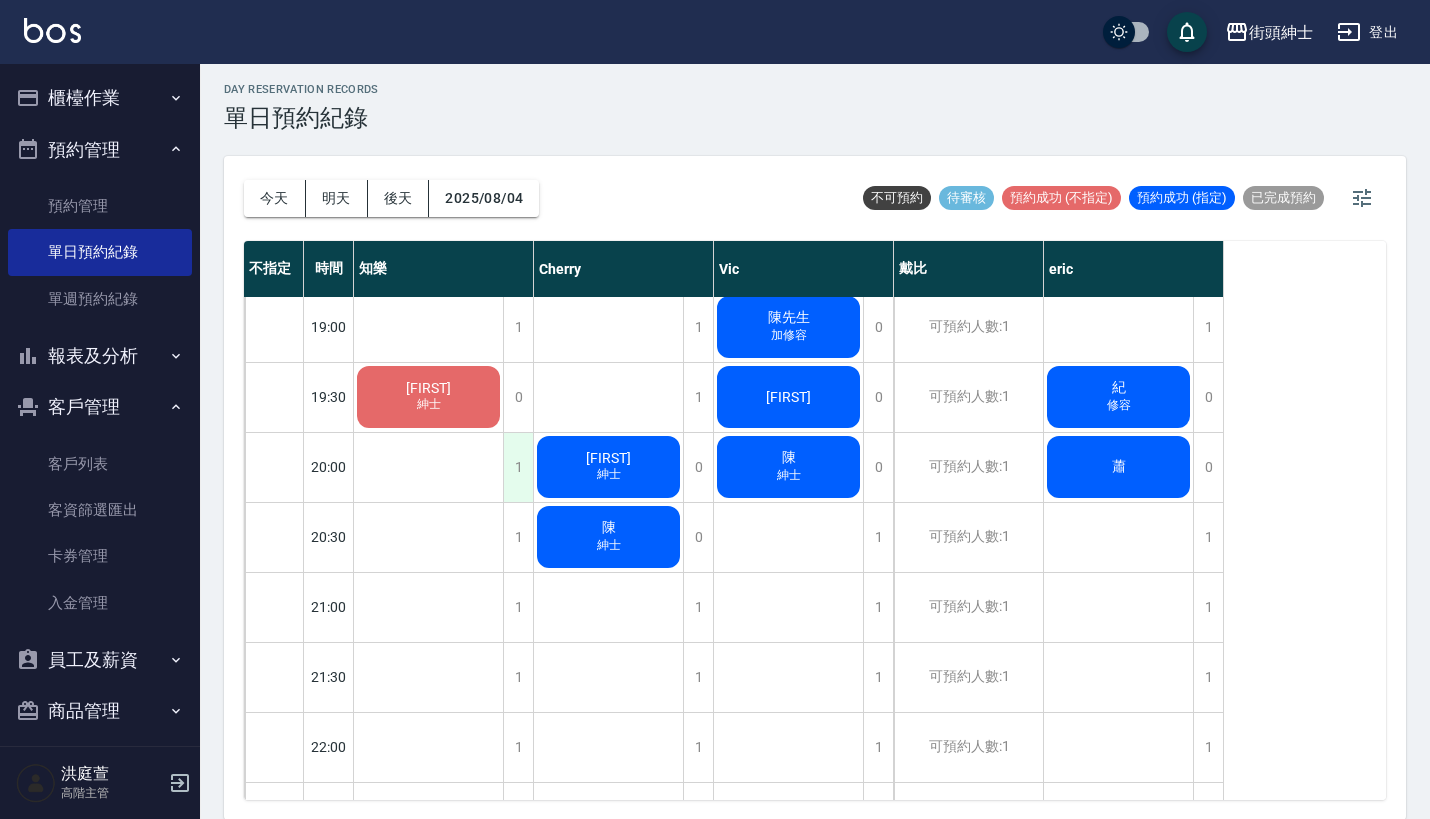click on "1" at bounding box center (518, 467) 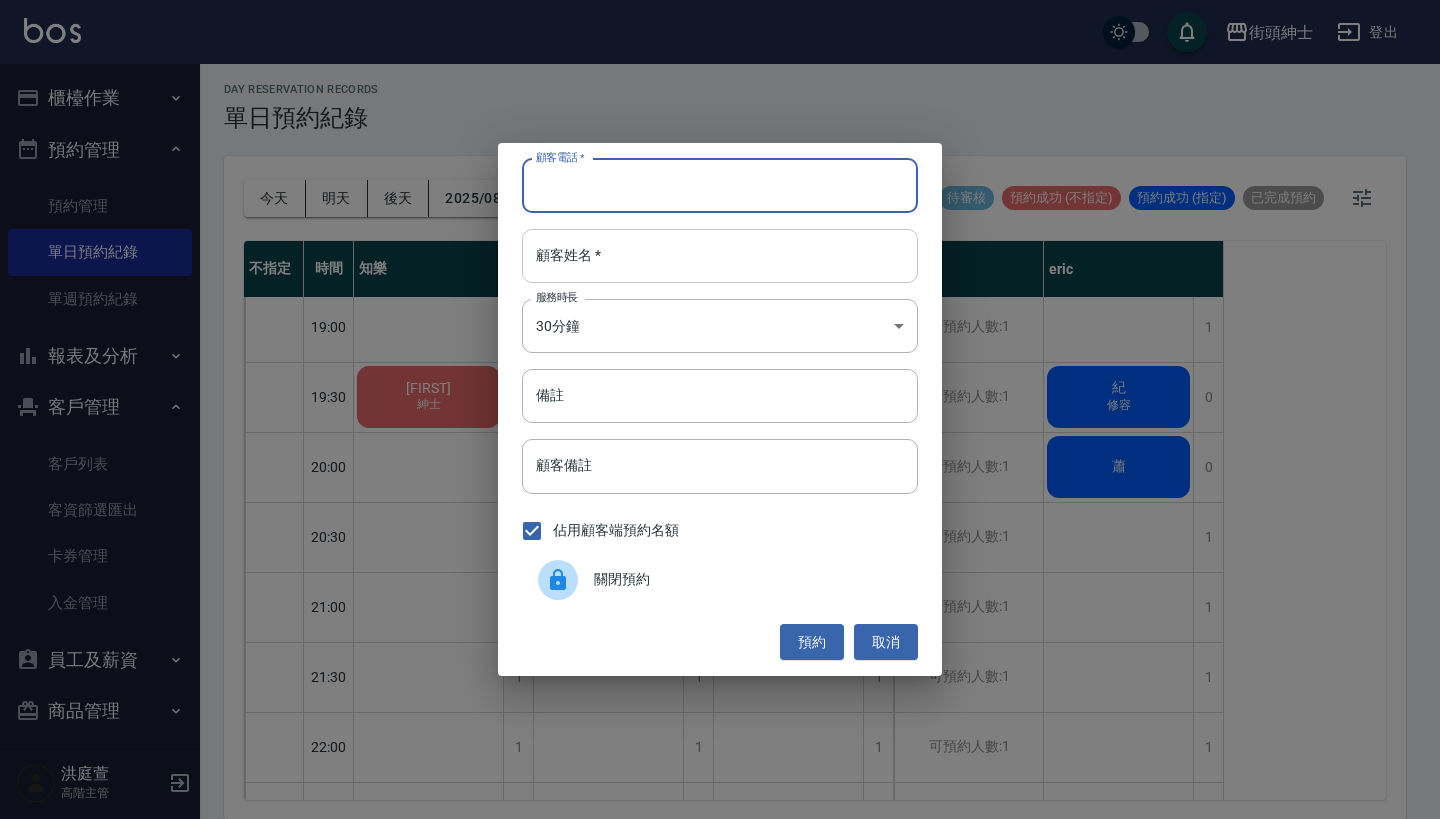 paste on "蕭 電話: +1909551626" 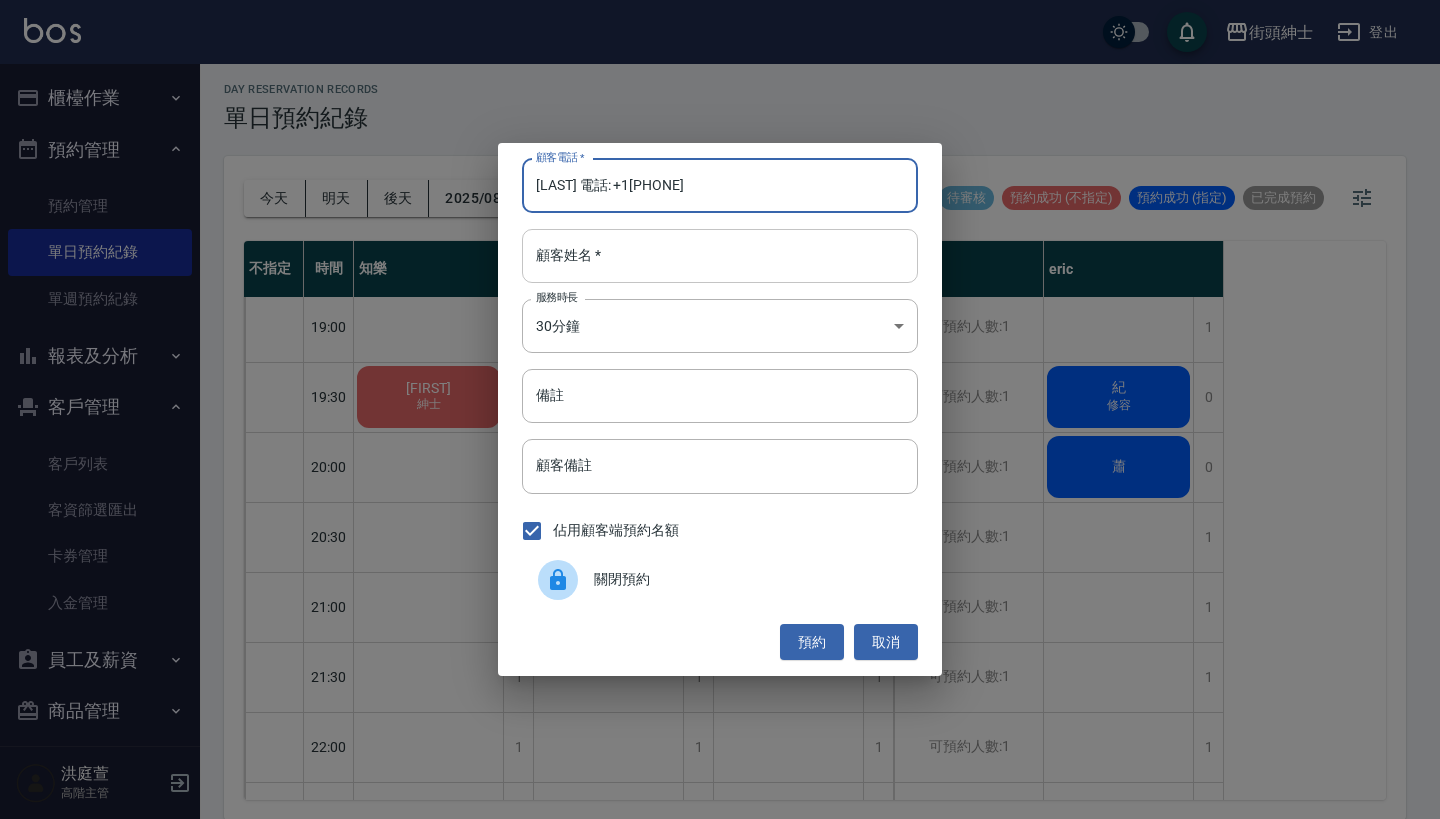type on "蕭 電話: +1909551626" 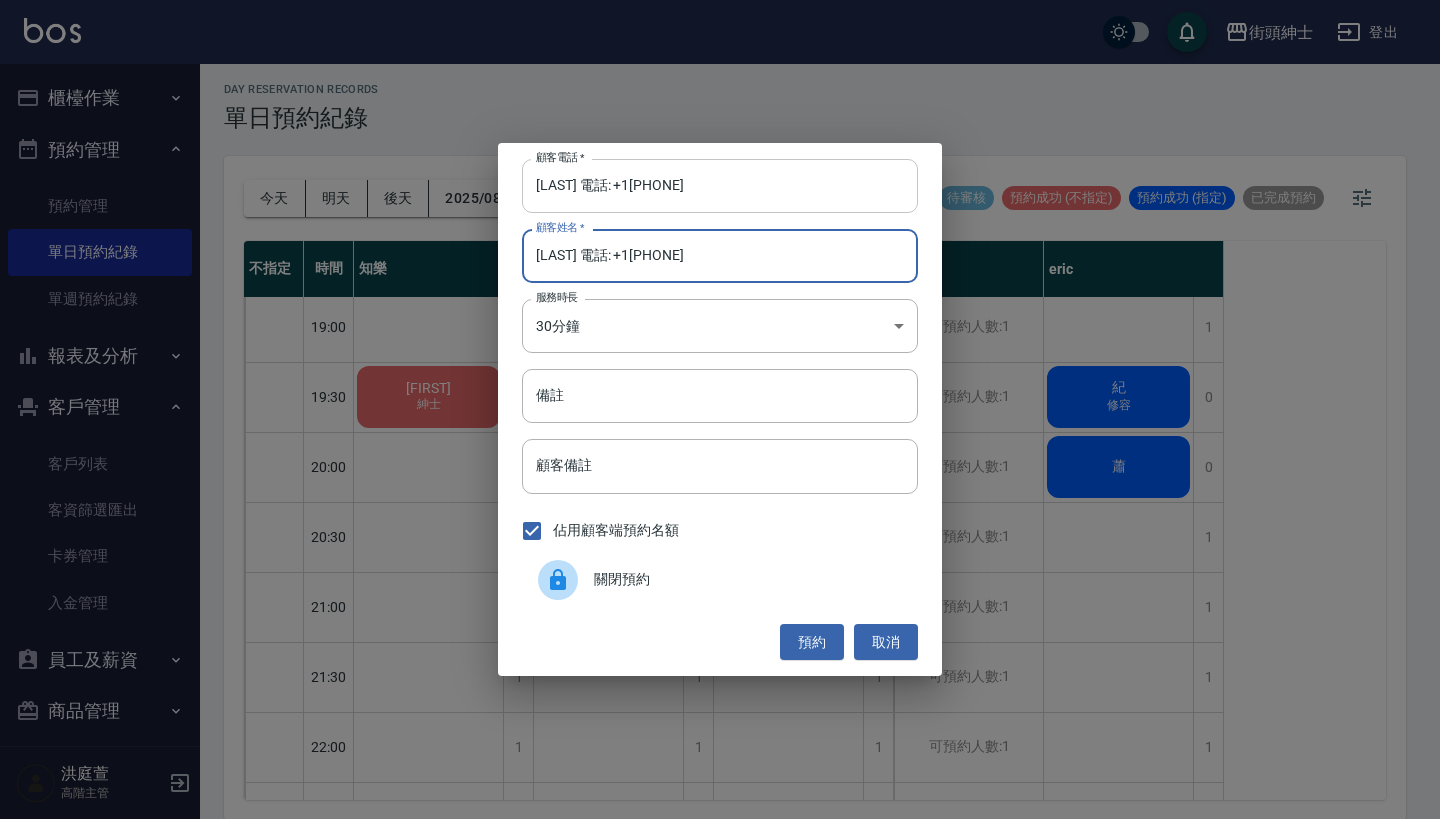 type on "蕭 電話: +1909551626" 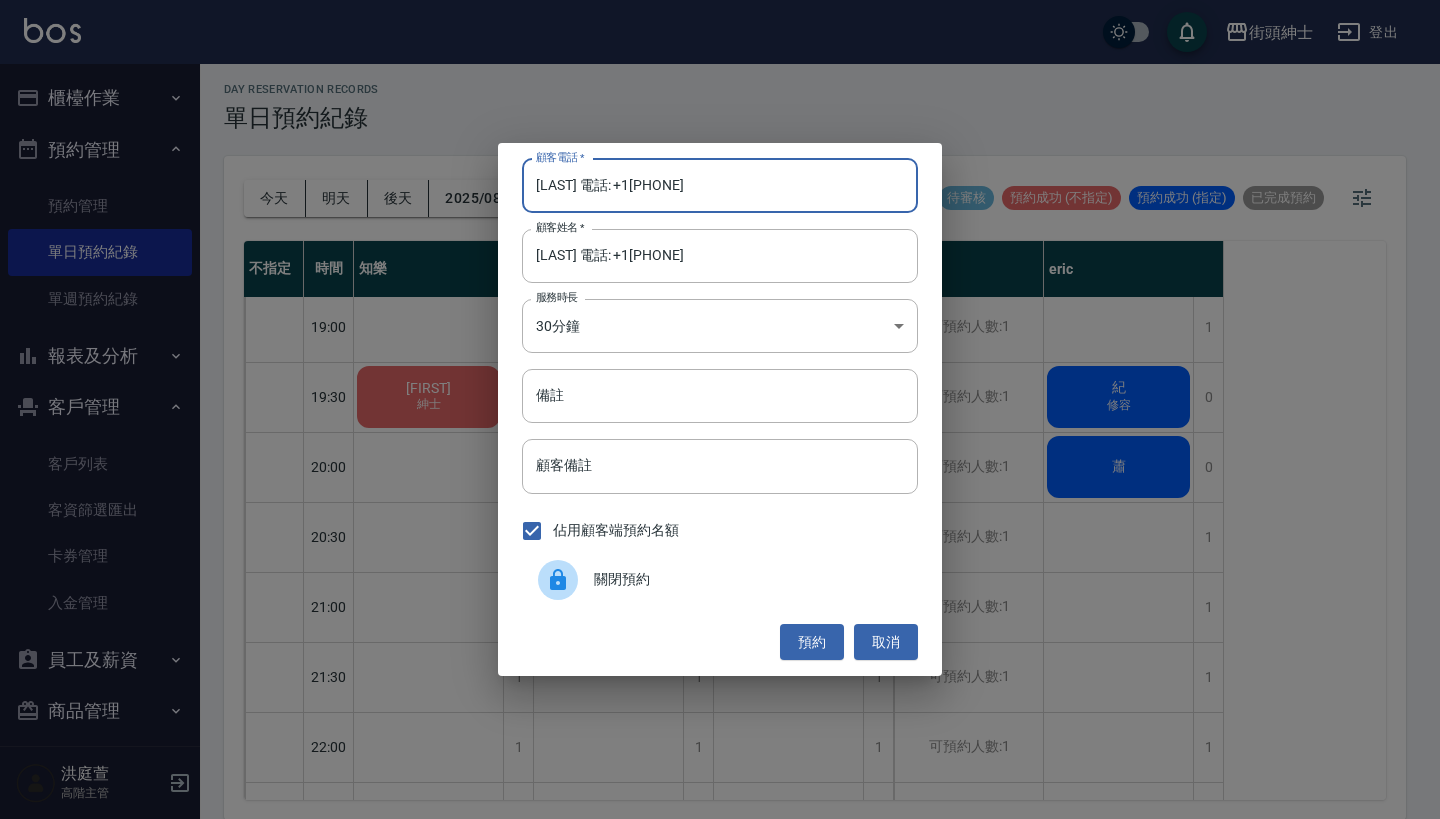 drag, startPoint x: 584, startPoint y: 193, endPoint x: 300, endPoint y: 156, distance: 286.40005 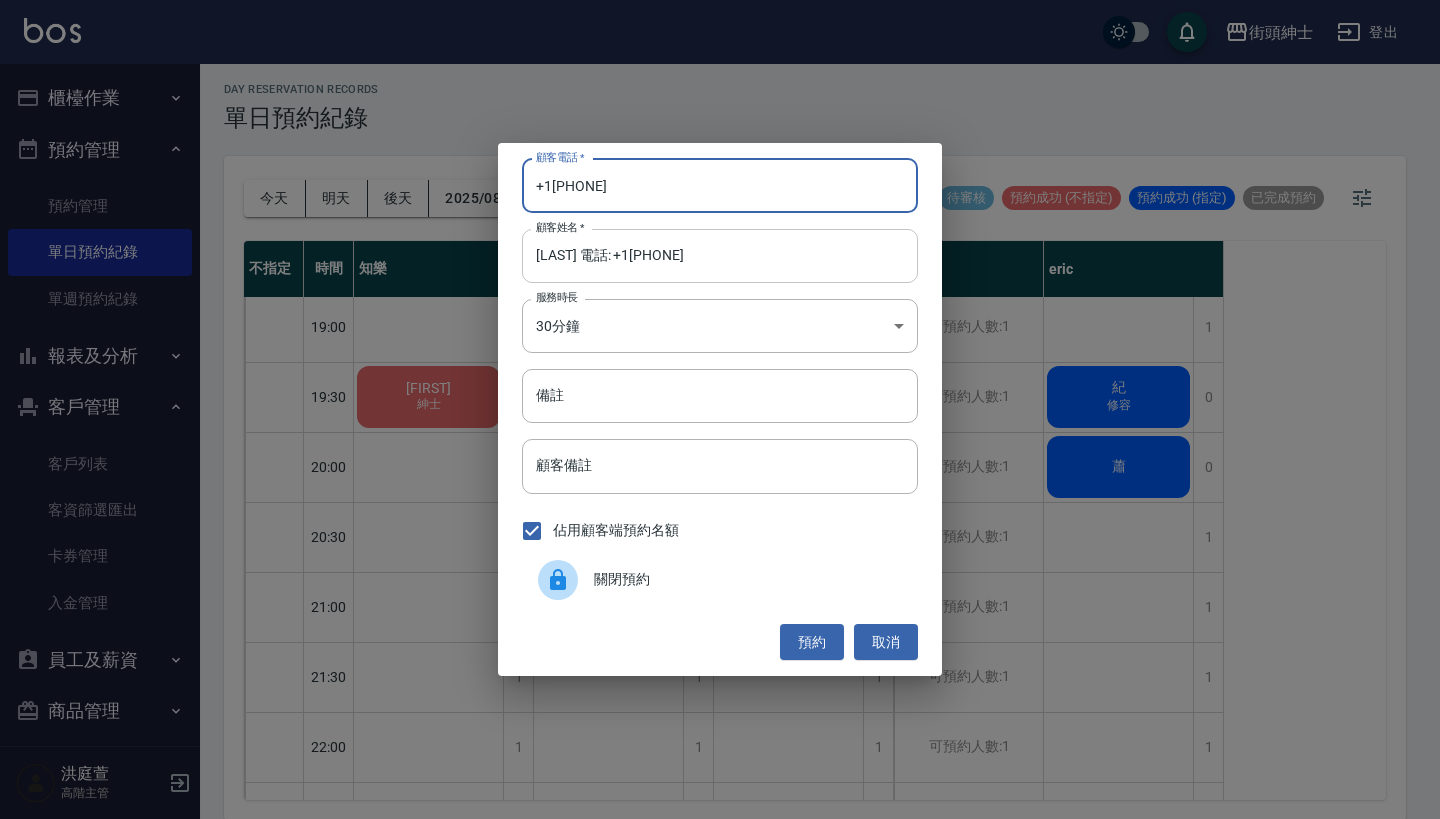 type on "+1909551626" 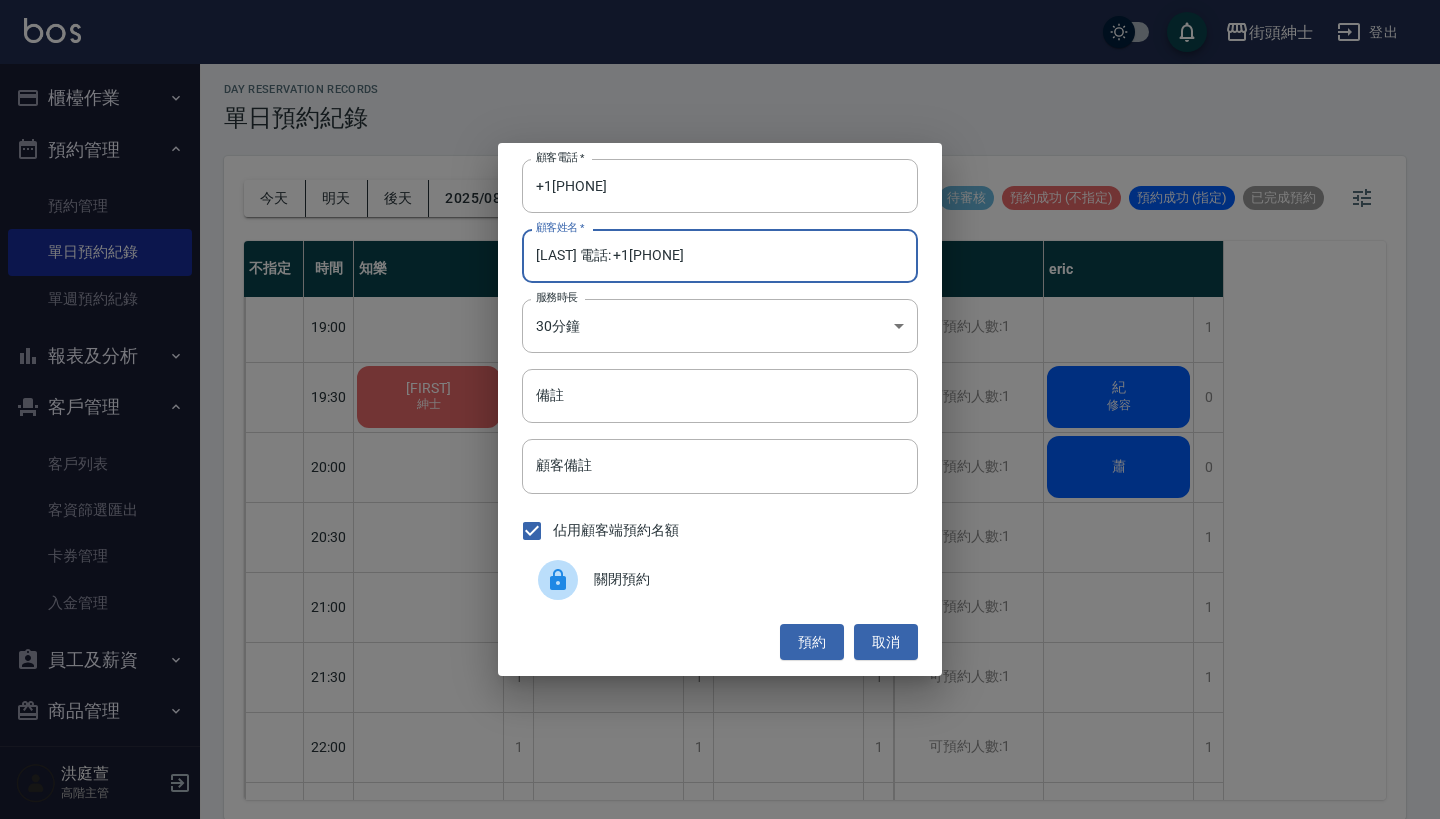 drag, startPoint x: 701, startPoint y: 252, endPoint x: 555, endPoint y: 255, distance: 146.03082 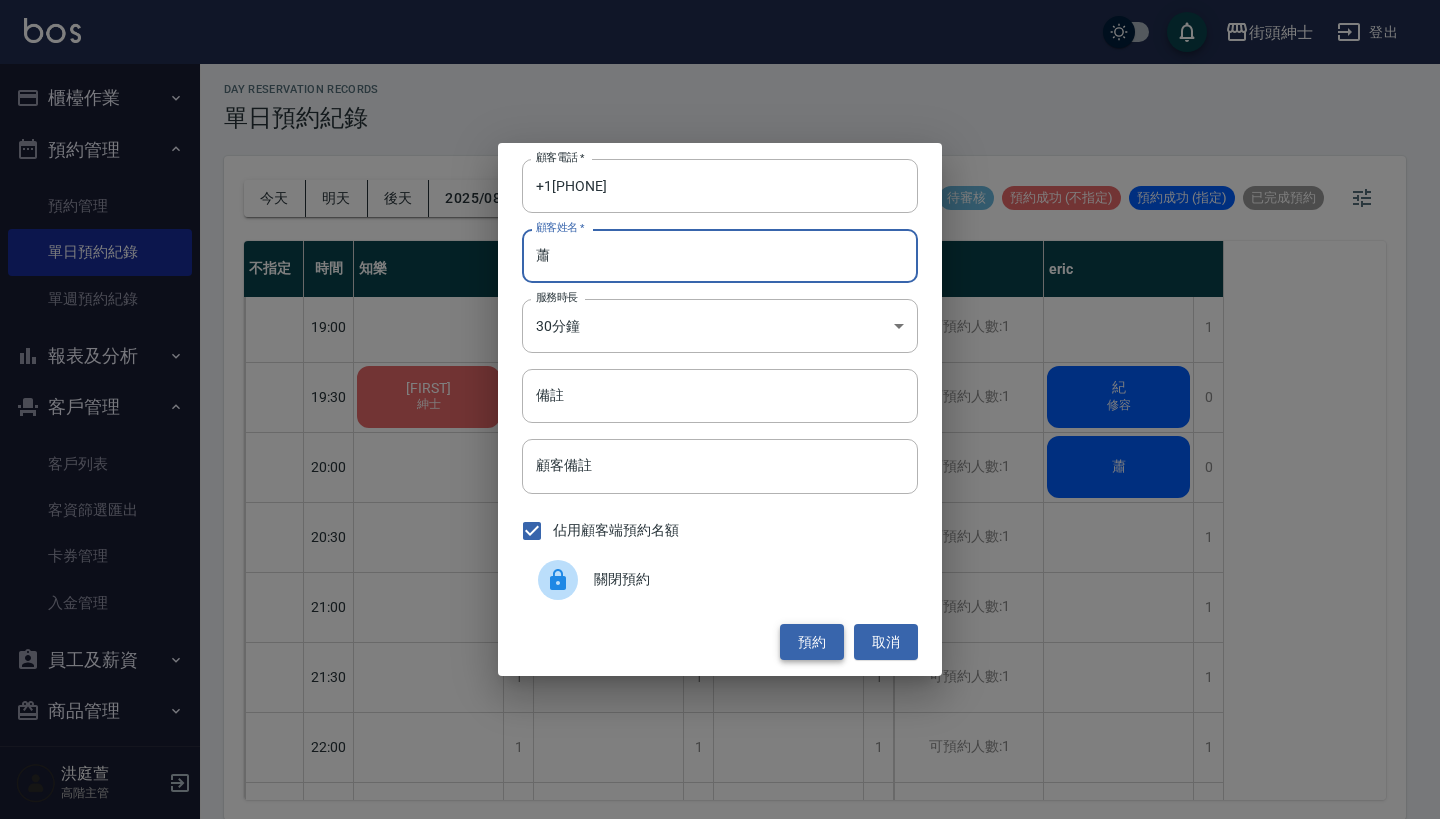 type on "蕭" 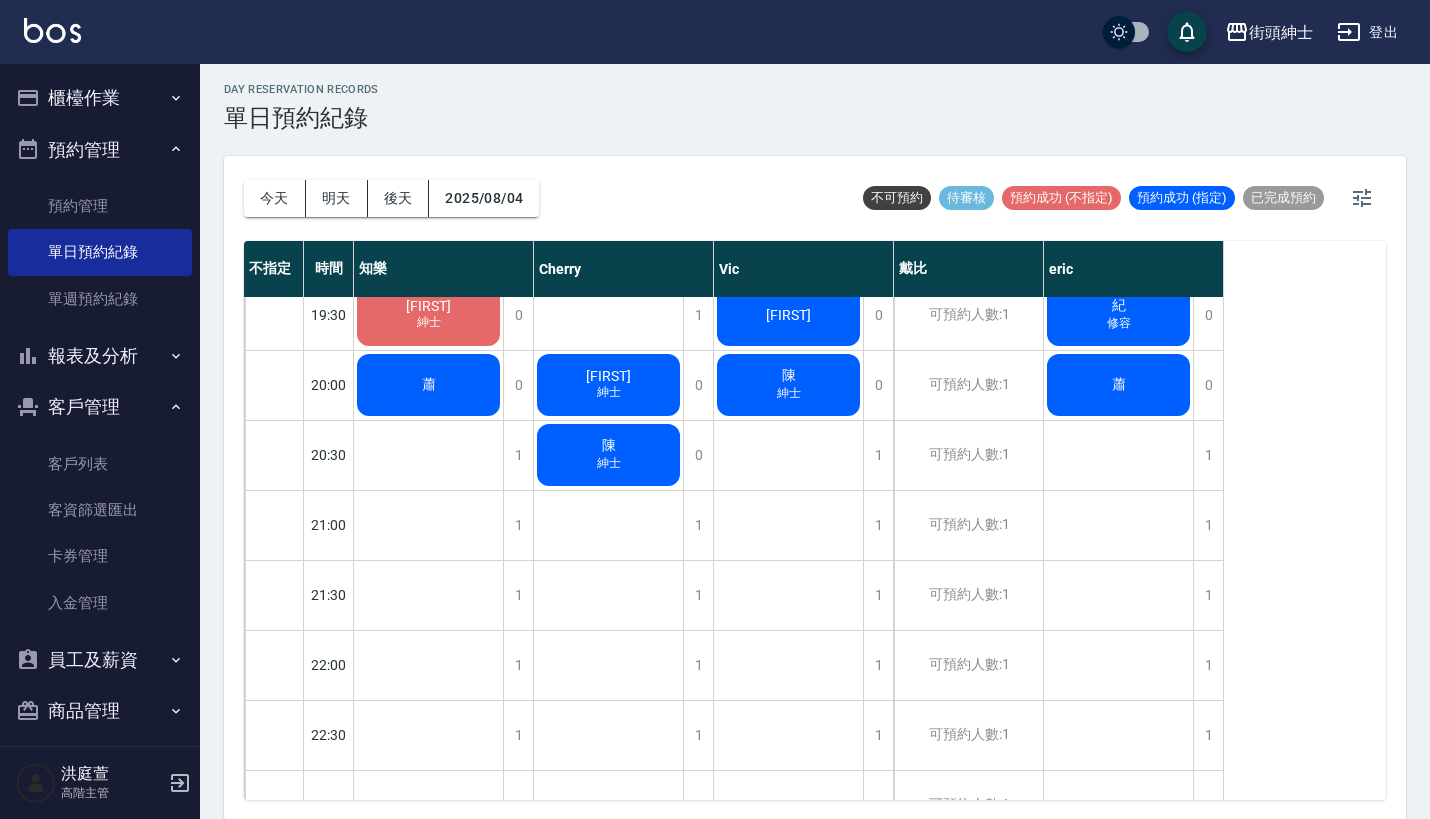 scroll, scrollTop: 1544, scrollLeft: 0, axis: vertical 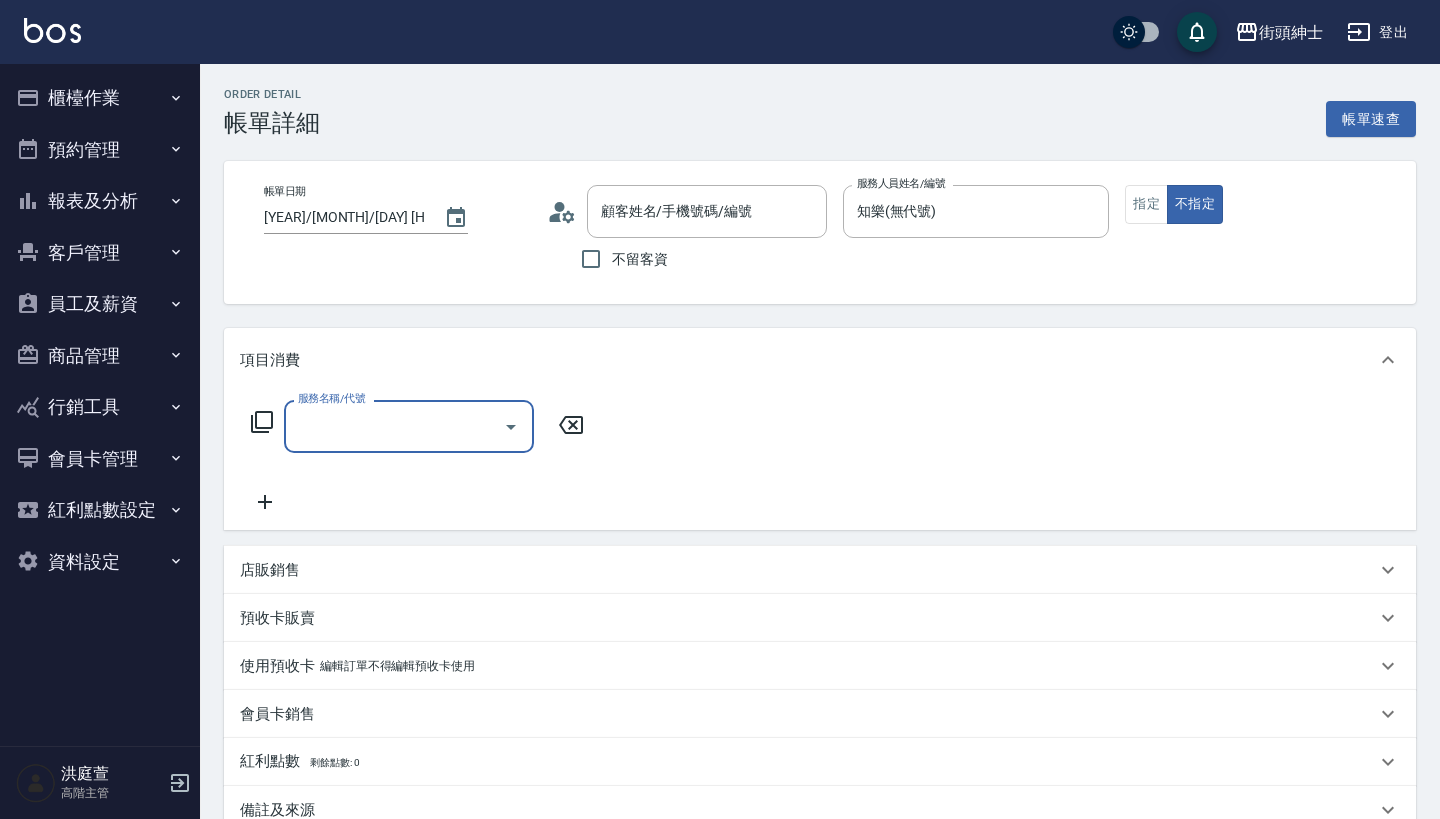 type on "[FIRST] [LAST]/[PHONE]/null" 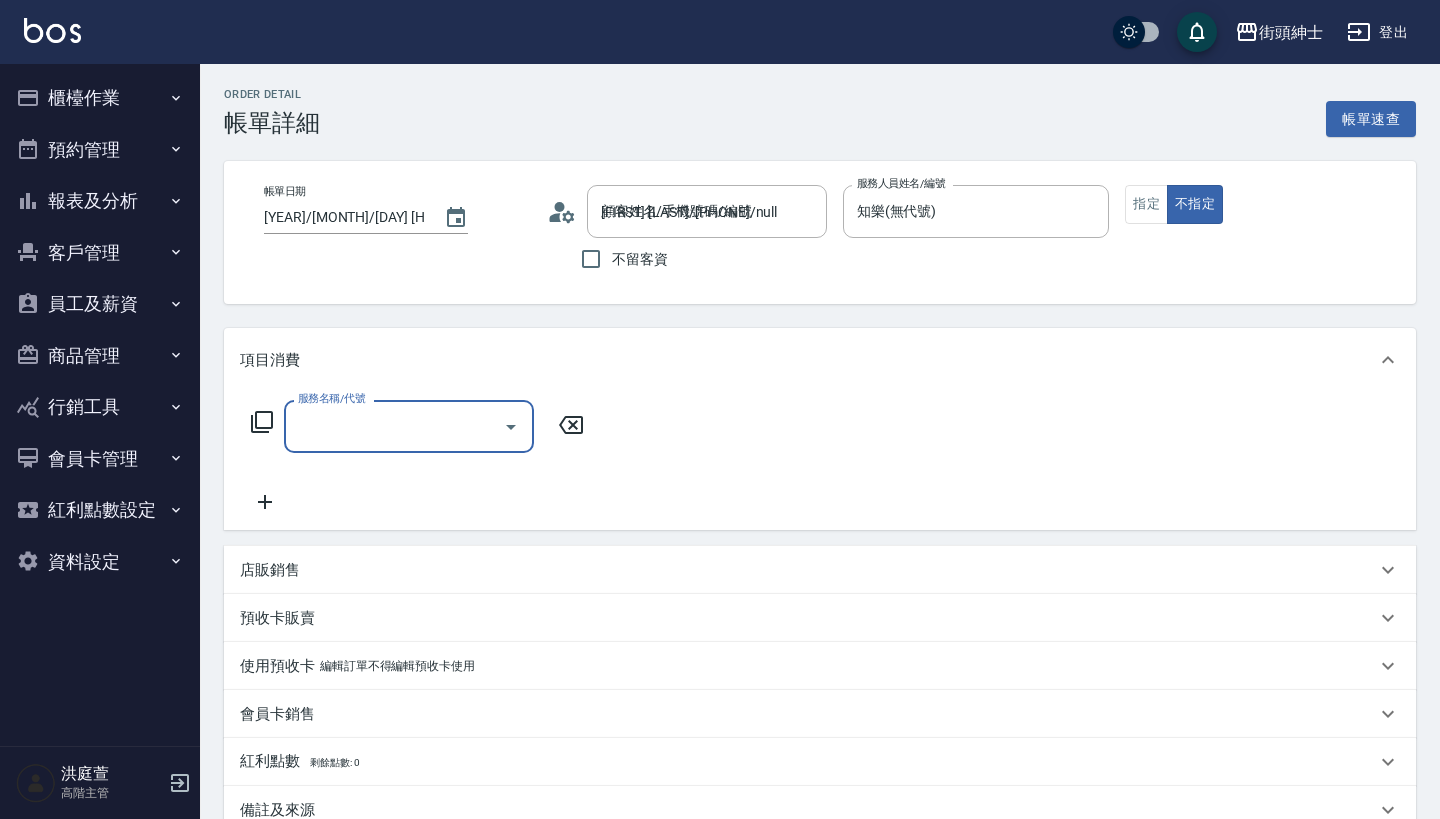 scroll, scrollTop: 0, scrollLeft: 0, axis: both 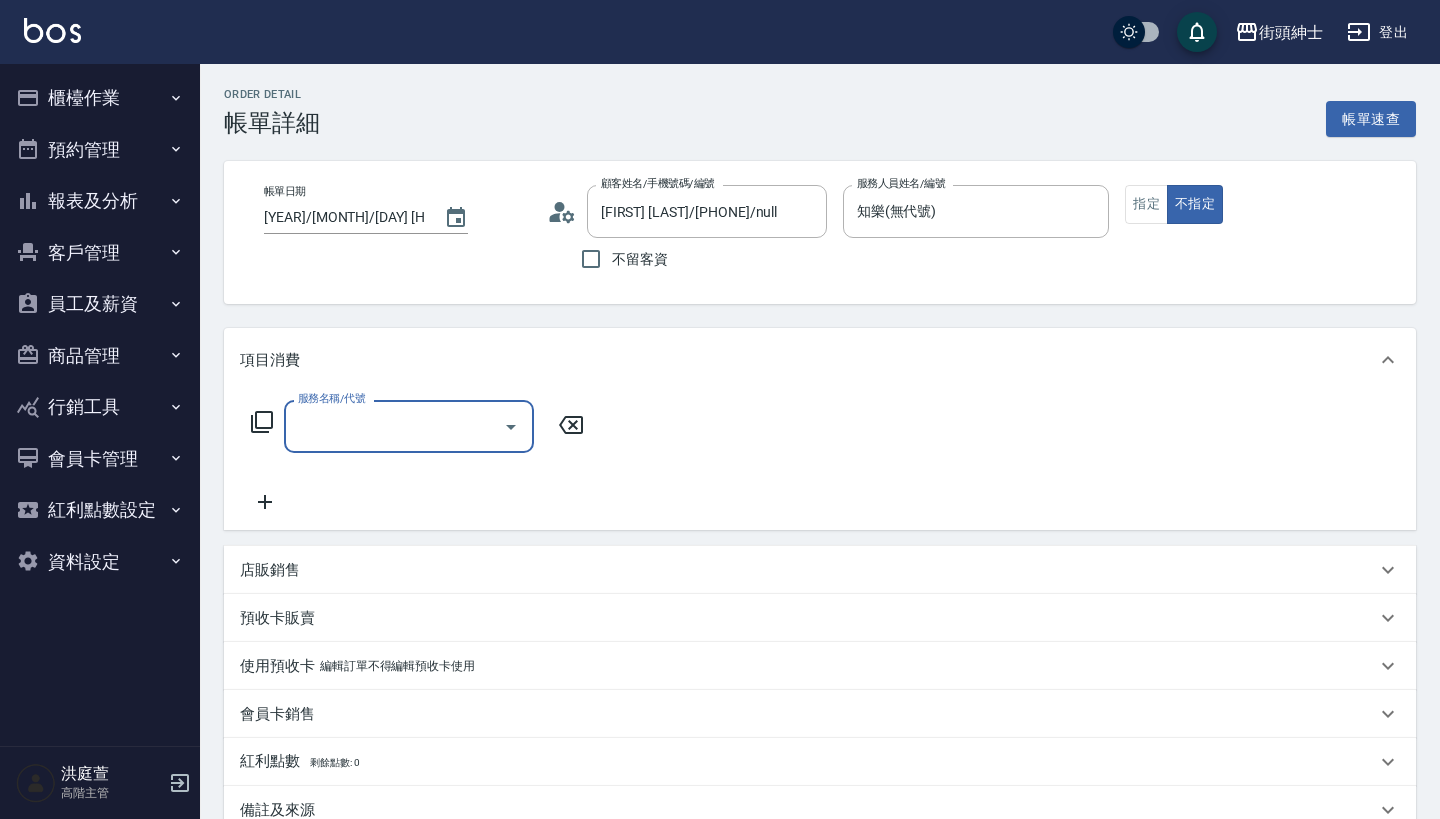 click on "服務名稱/代號" at bounding box center [409, 426] 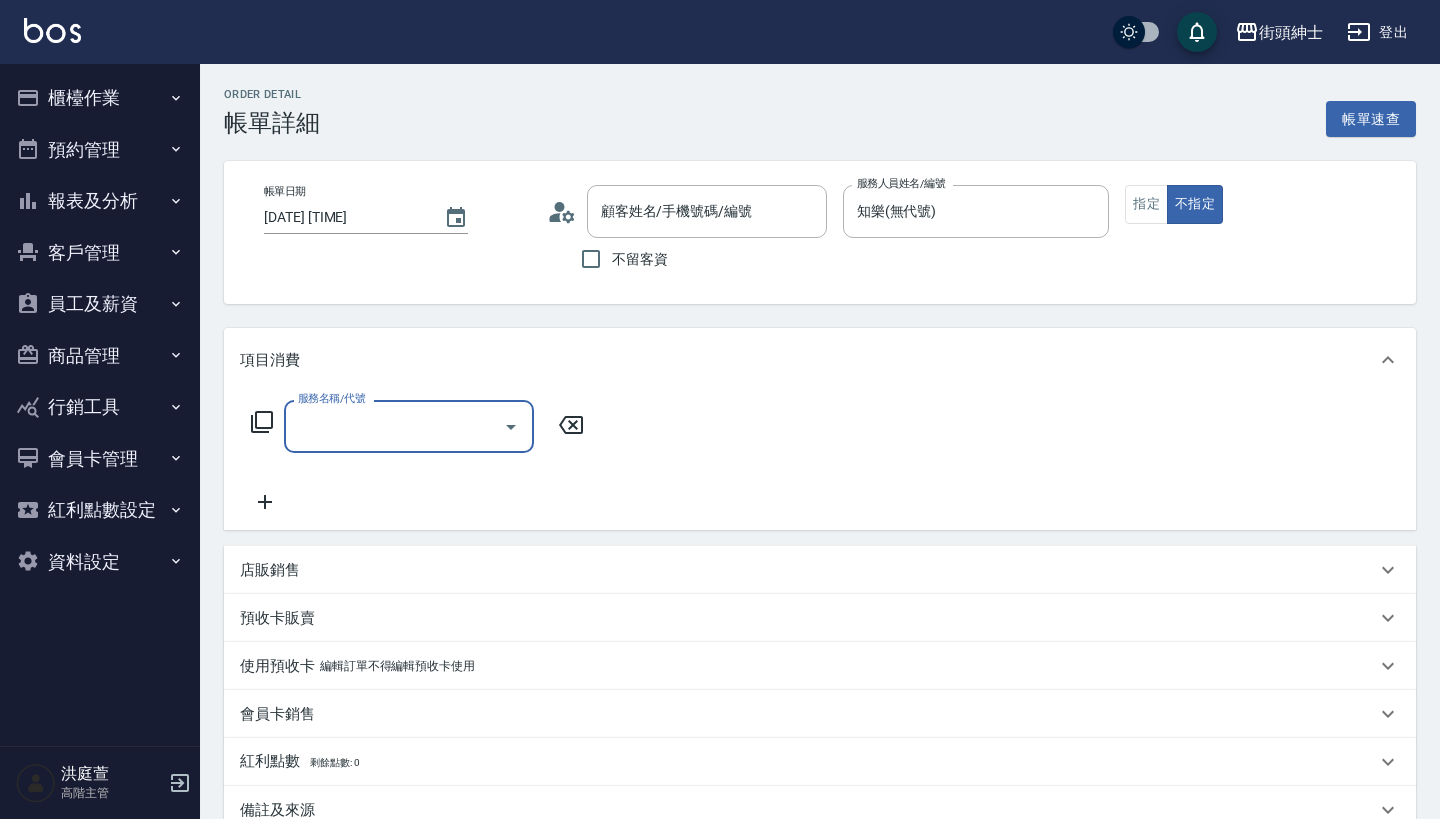 type on "[LAST] [FIRST]/[PHONE]/null" 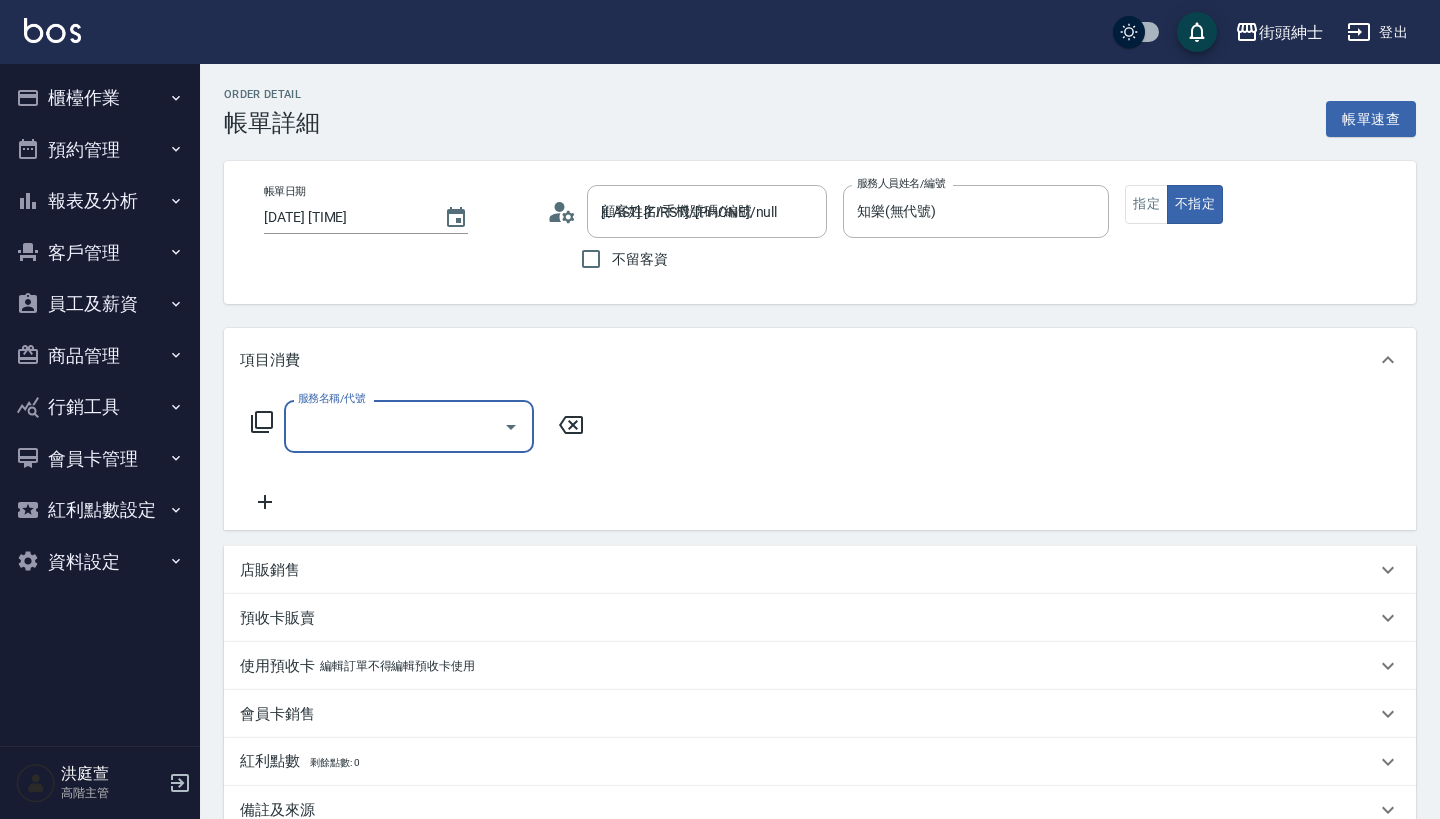 scroll, scrollTop: 0, scrollLeft: 0, axis: both 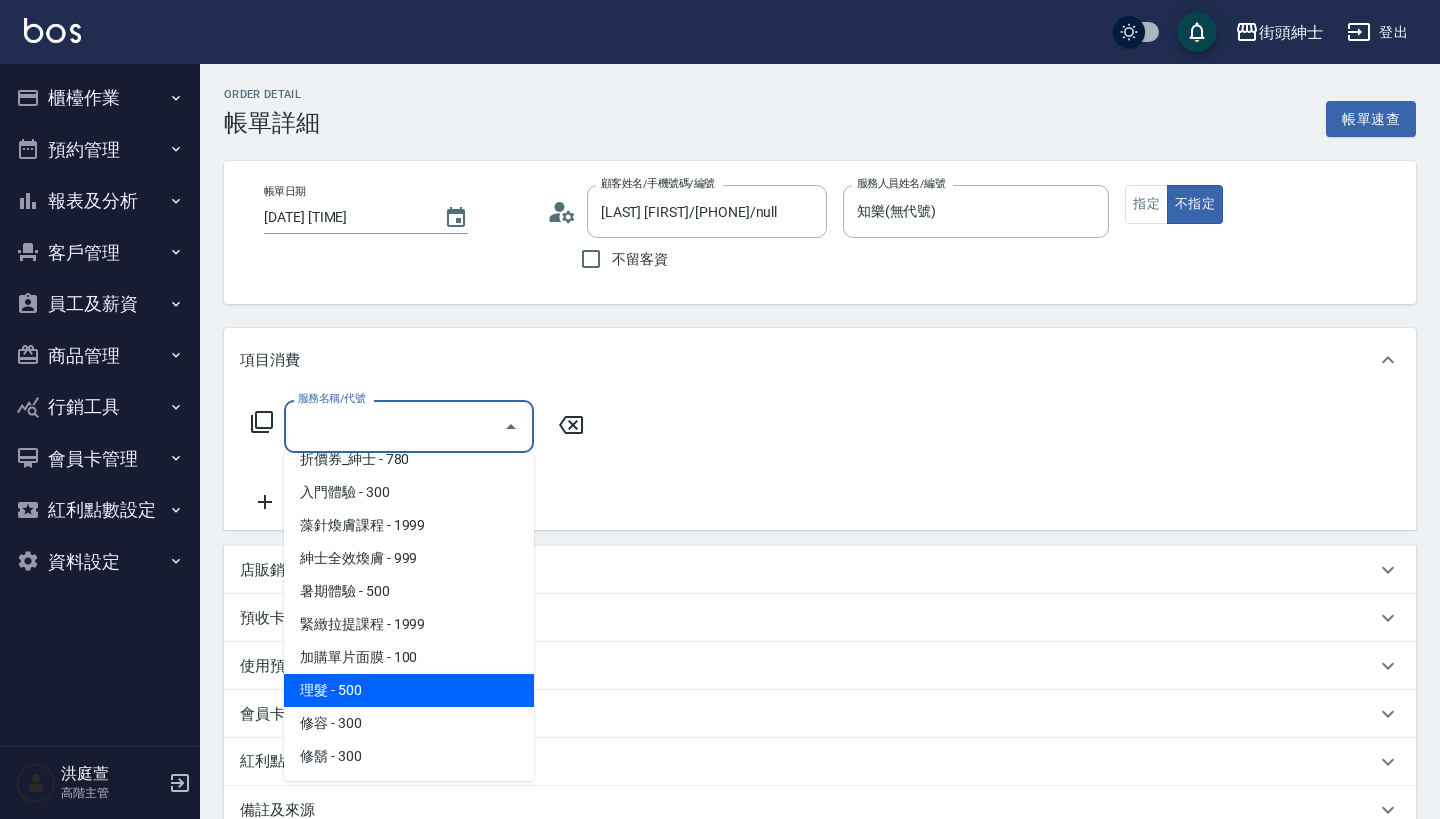 click on "理髮 - 500" at bounding box center [409, 690] 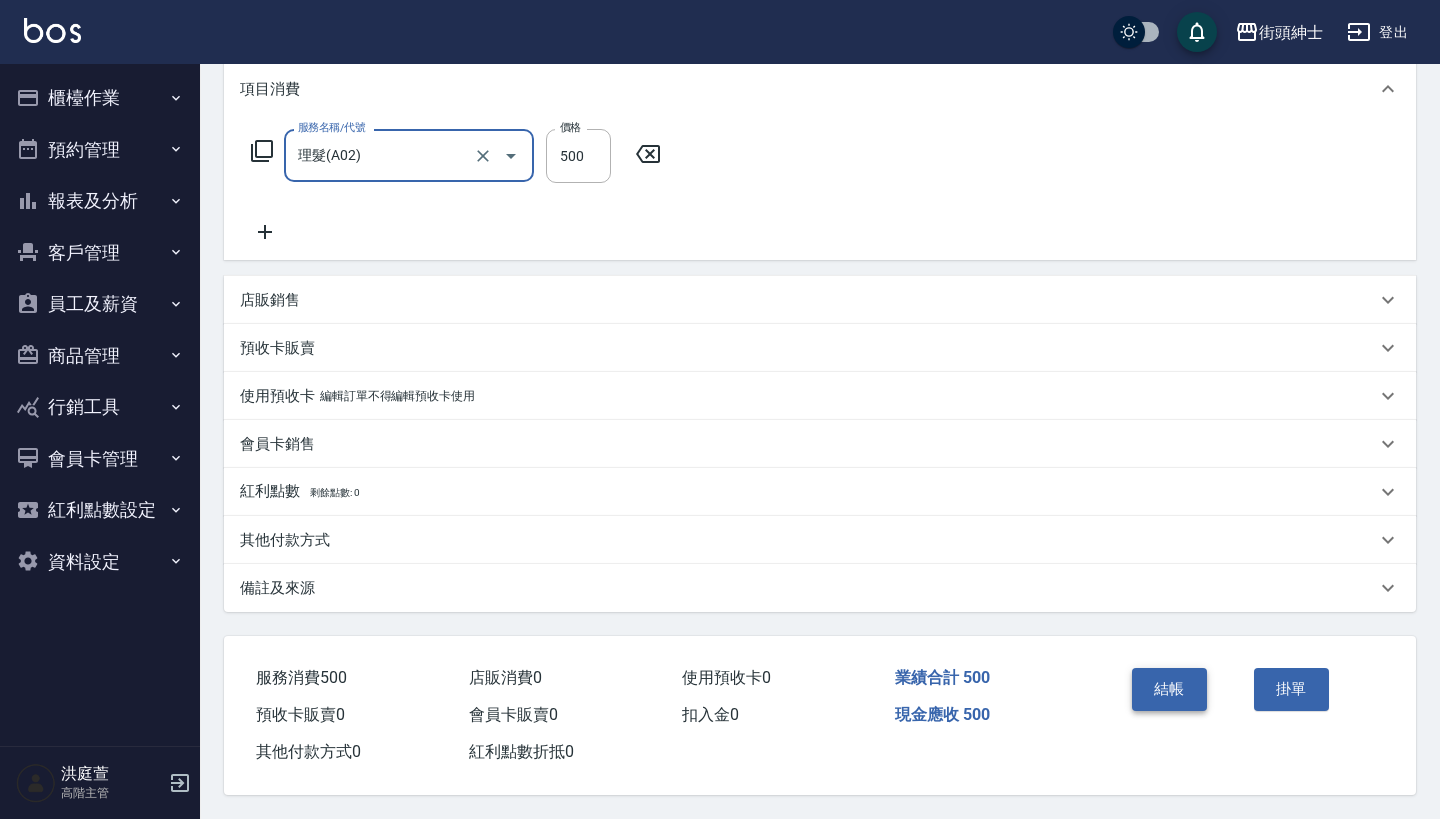 click on "結帳" at bounding box center [1169, 689] 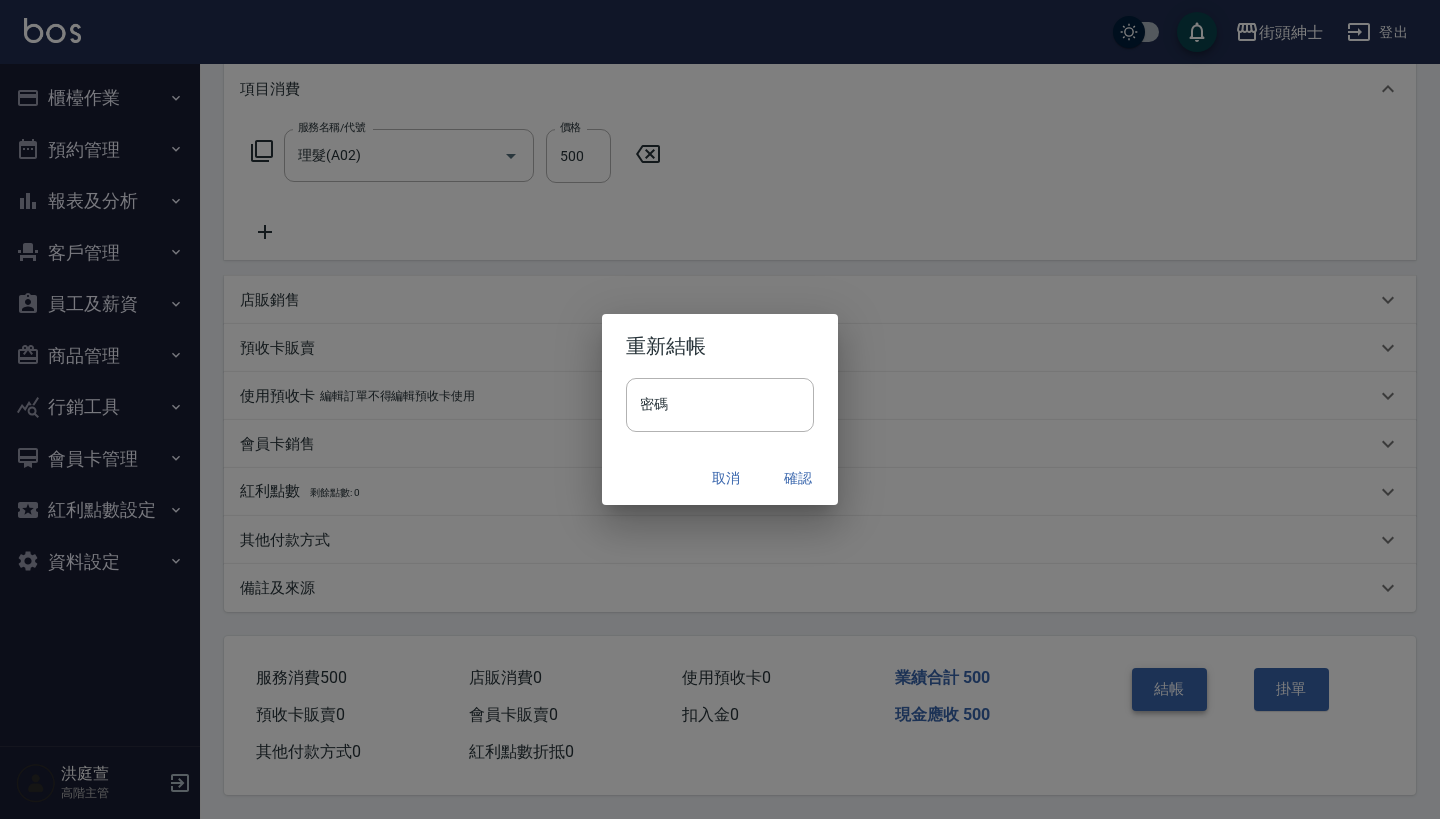 scroll, scrollTop: 280, scrollLeft: 0, axis: vertical 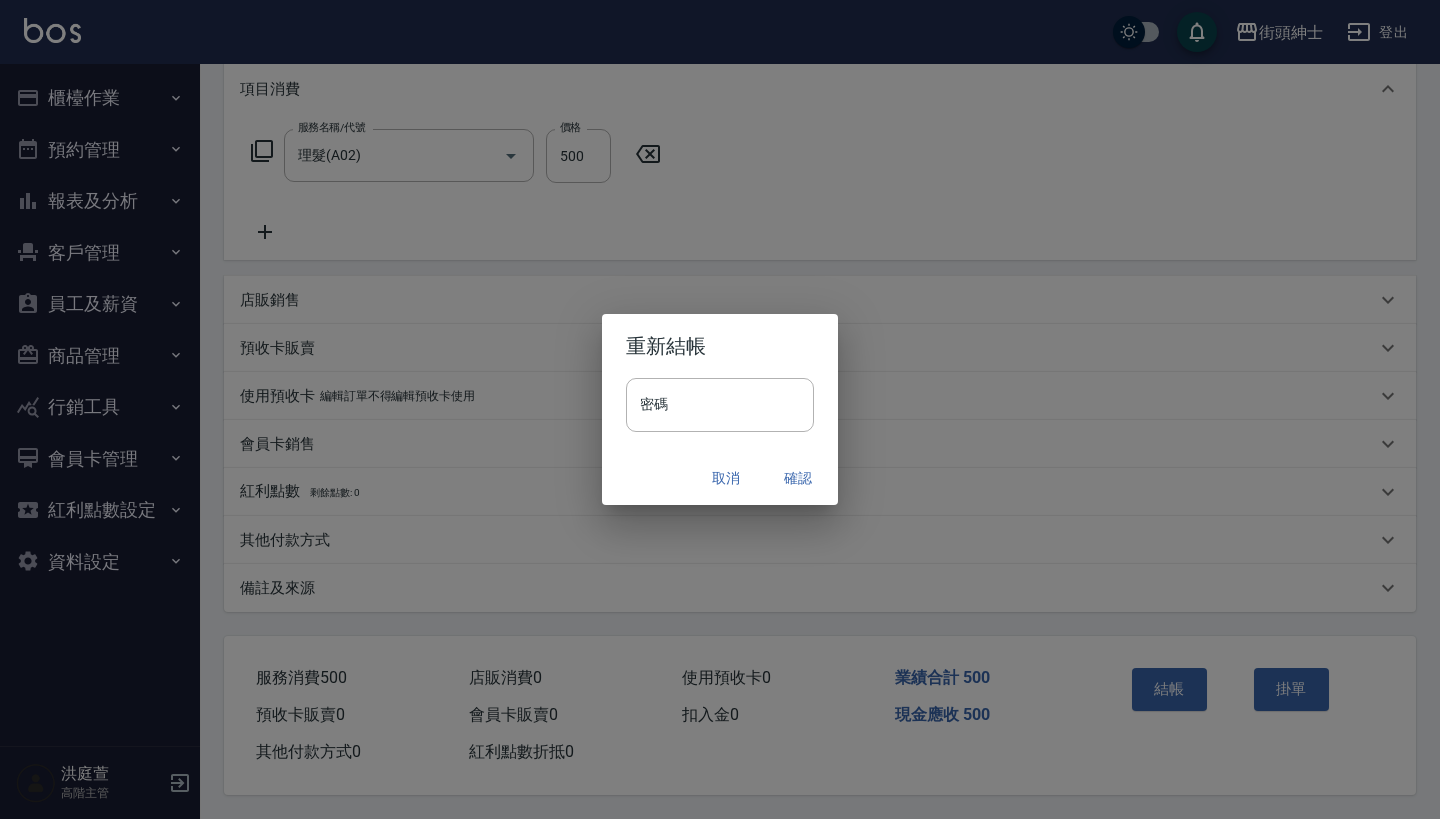 click on "確認" at bounding box center (798, 478) 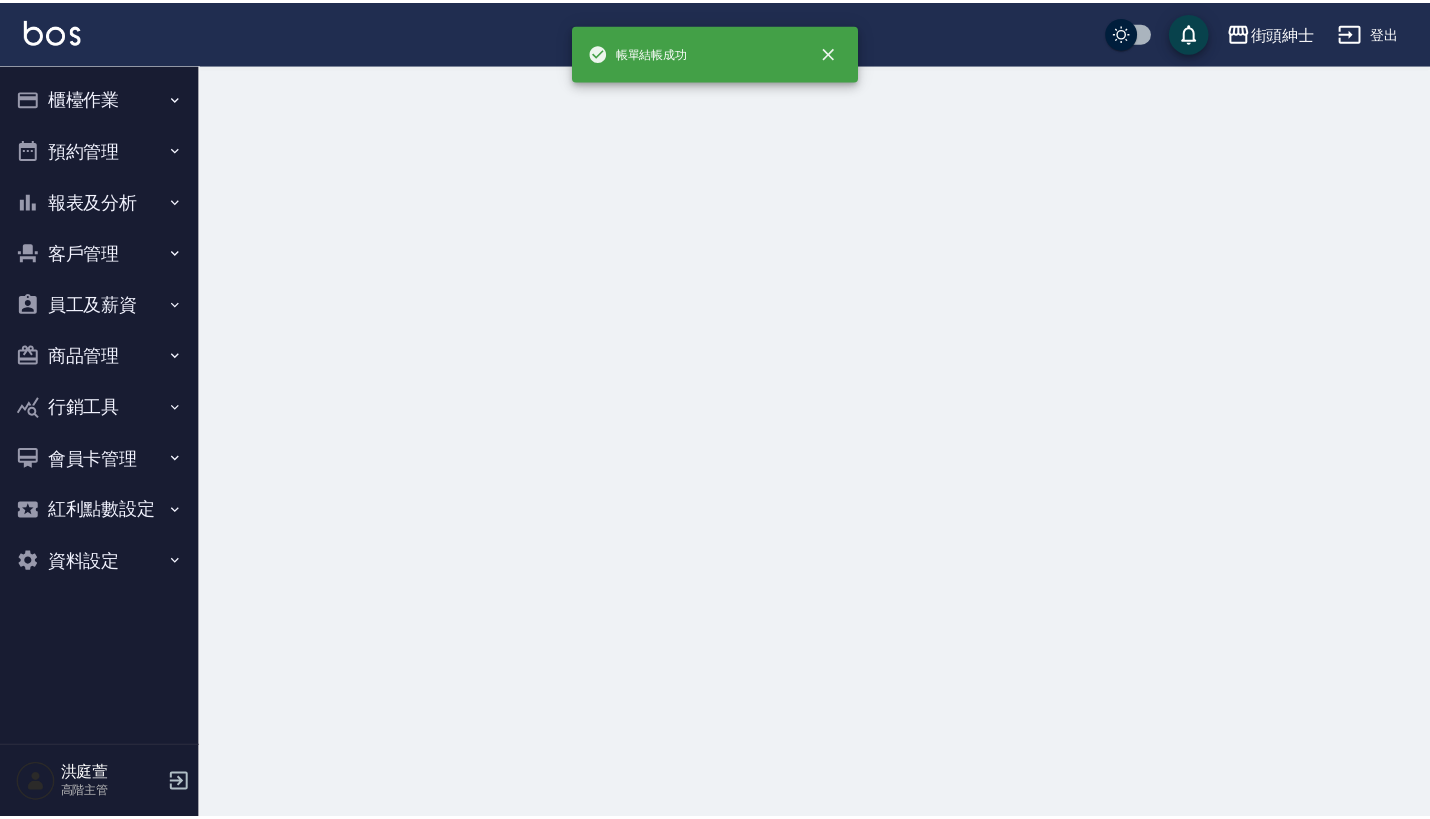 scroll, scrollTop: 0, scrollLeft: 0, axis: both 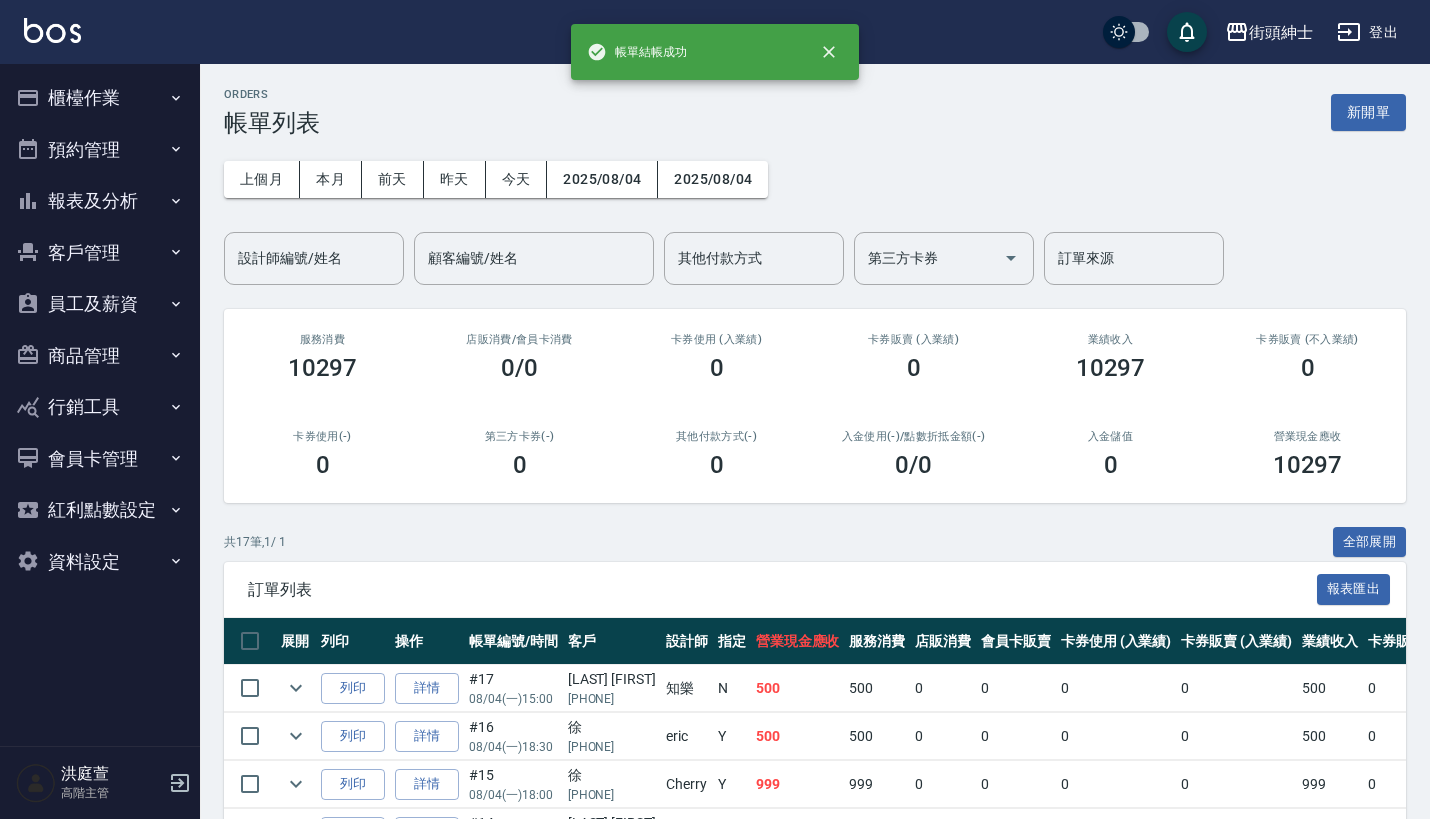 click on "預約管理" at bounding box center (100, 150) 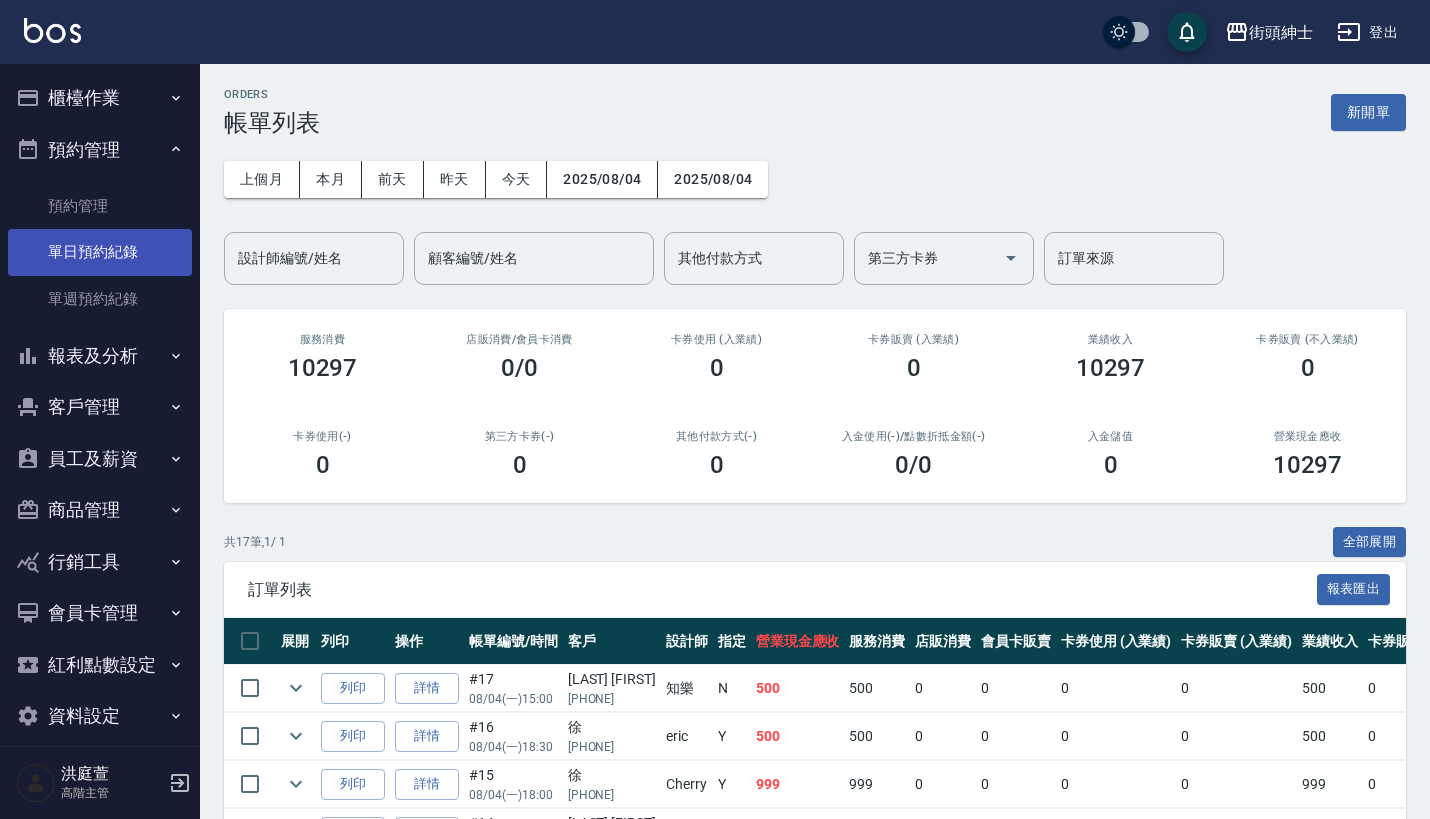 click on "單日預約紀錄" at bounding box center (100, 252) 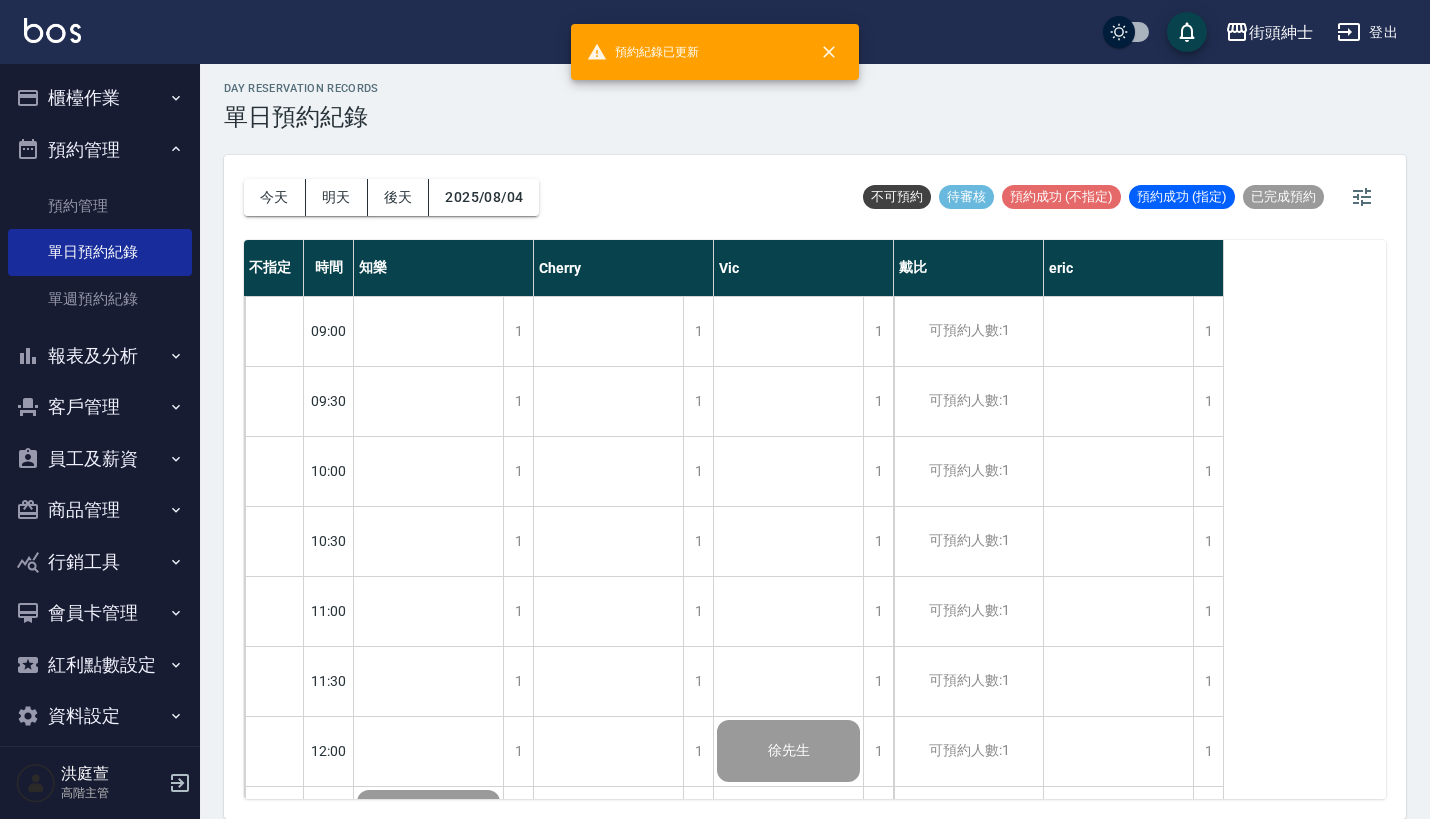 scroll, scrollTop: 10, scrollLeft: 0, axis: vertical 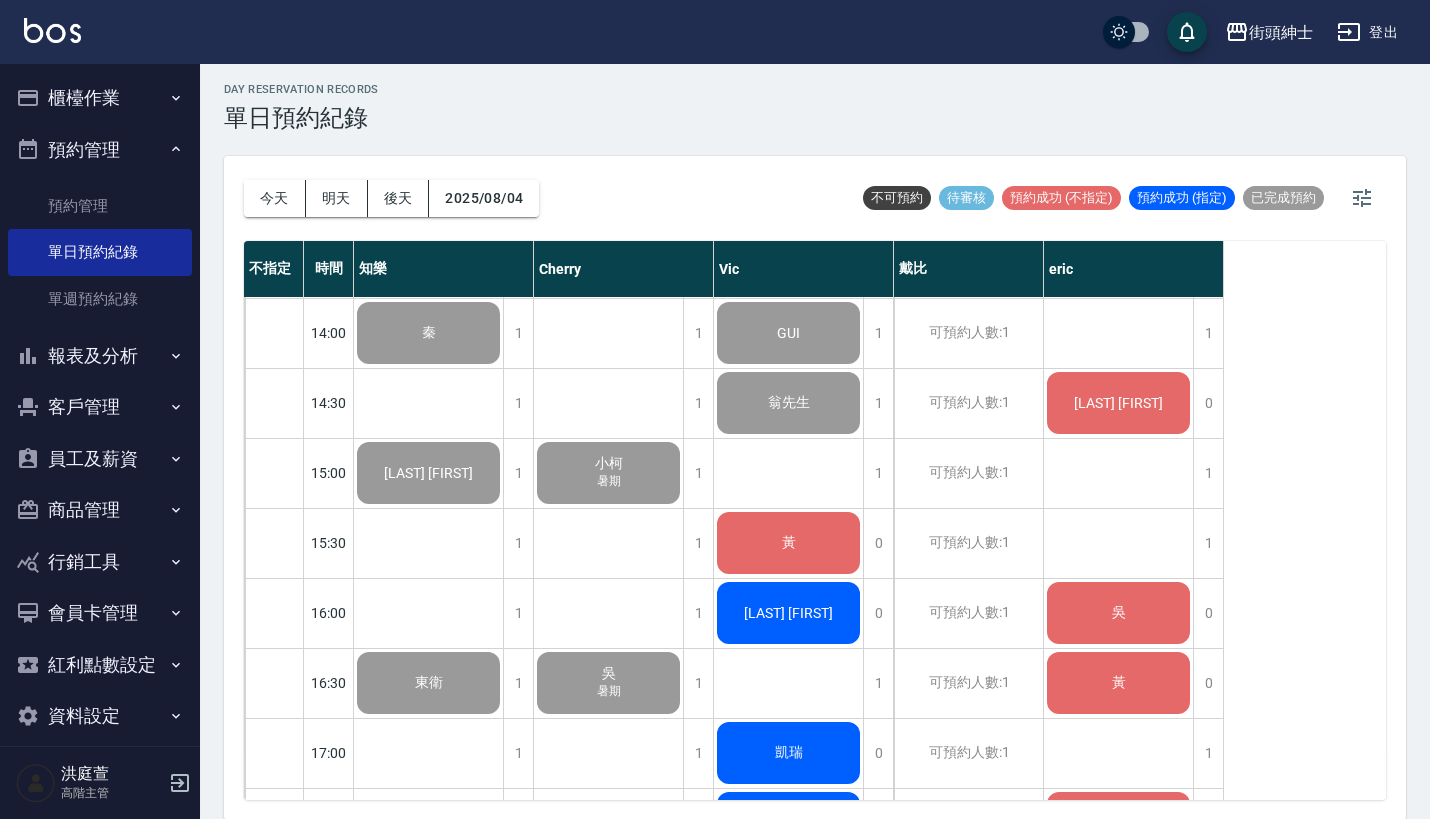 click on "[LAST] [FIRST]" at bounding box center (428, 123) 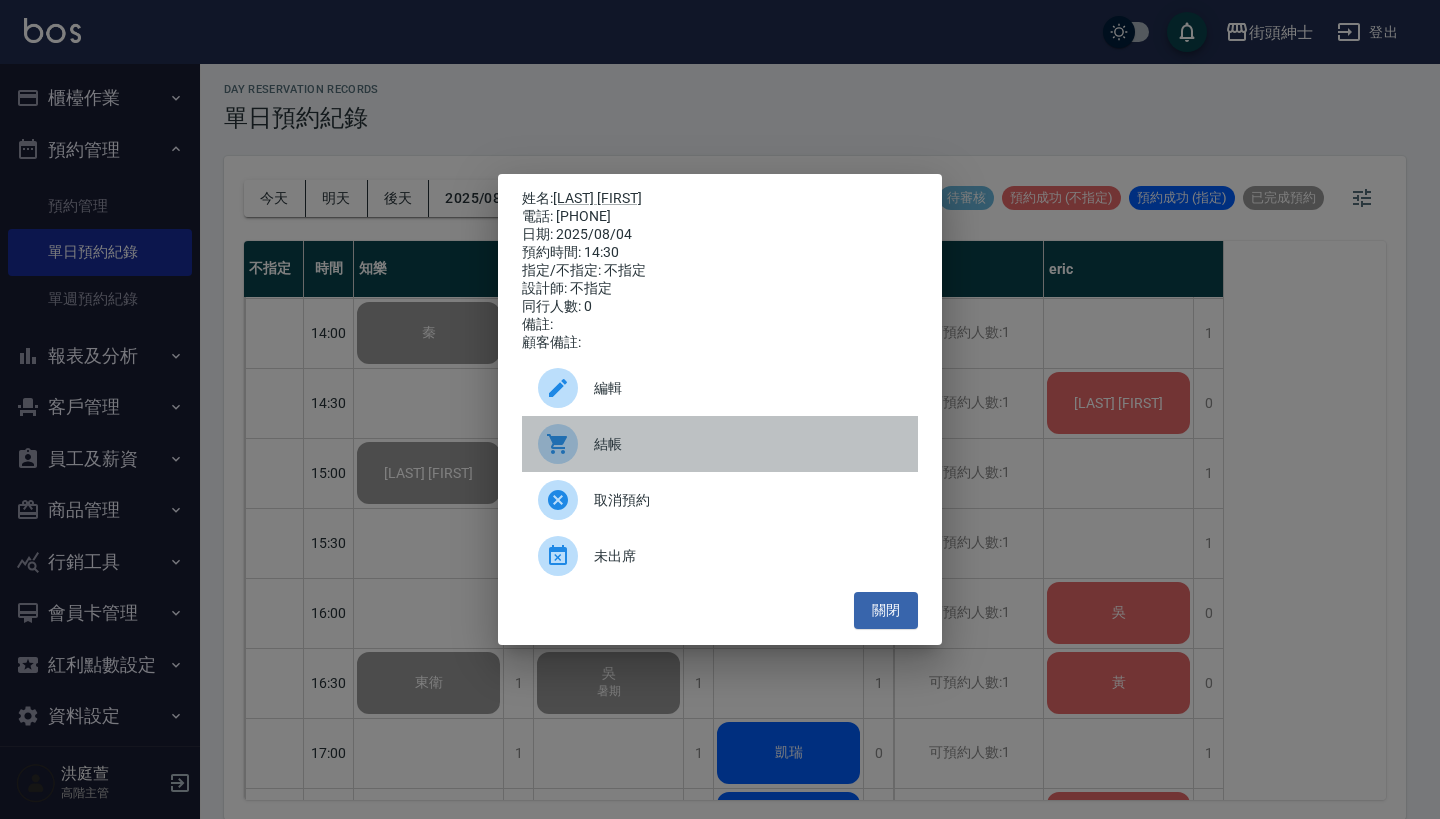 click on "結帳" at bounding box center (748, 444) 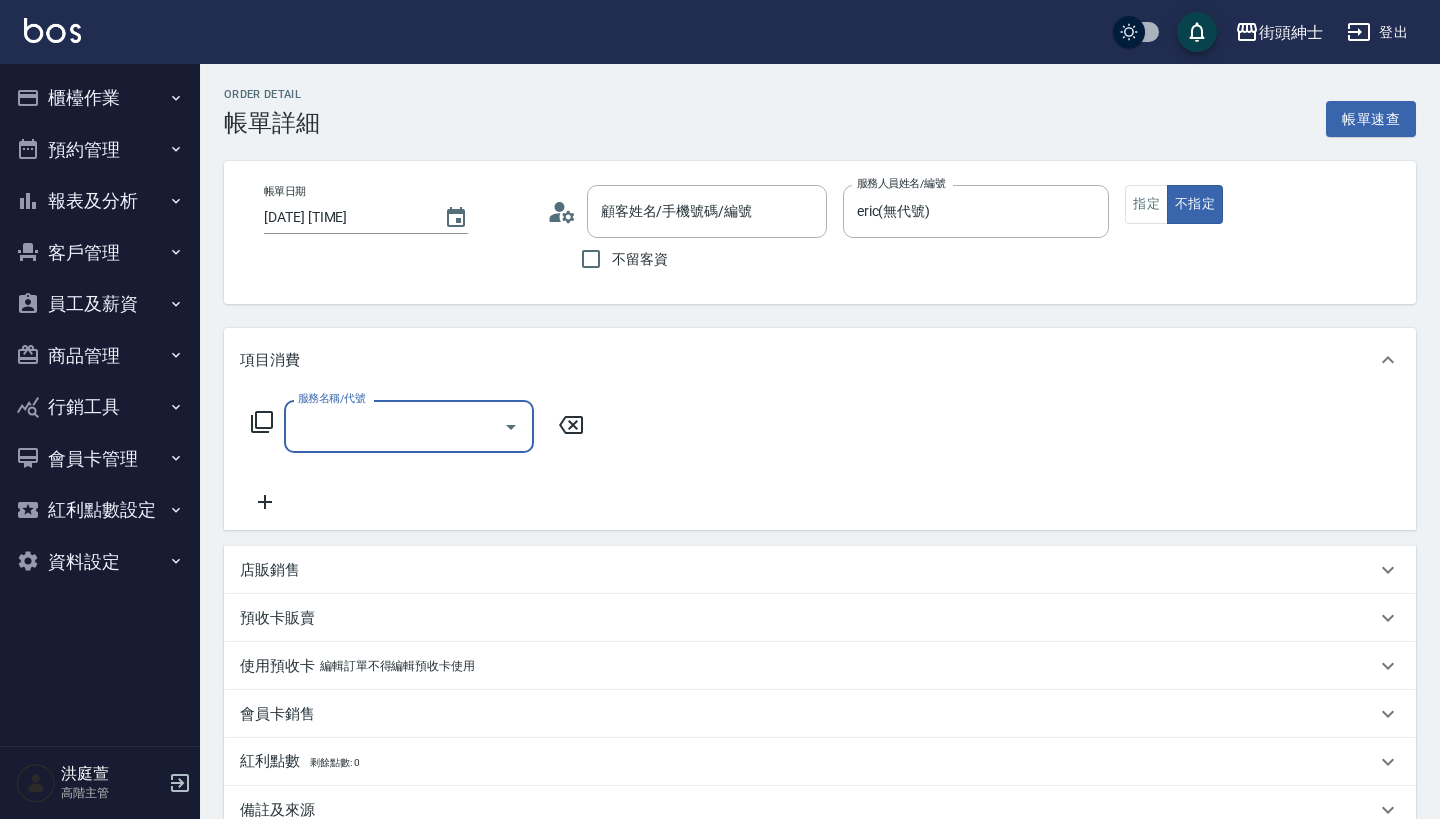 scroll, scrollTop: 0, scrollLeft: 0, axis: both 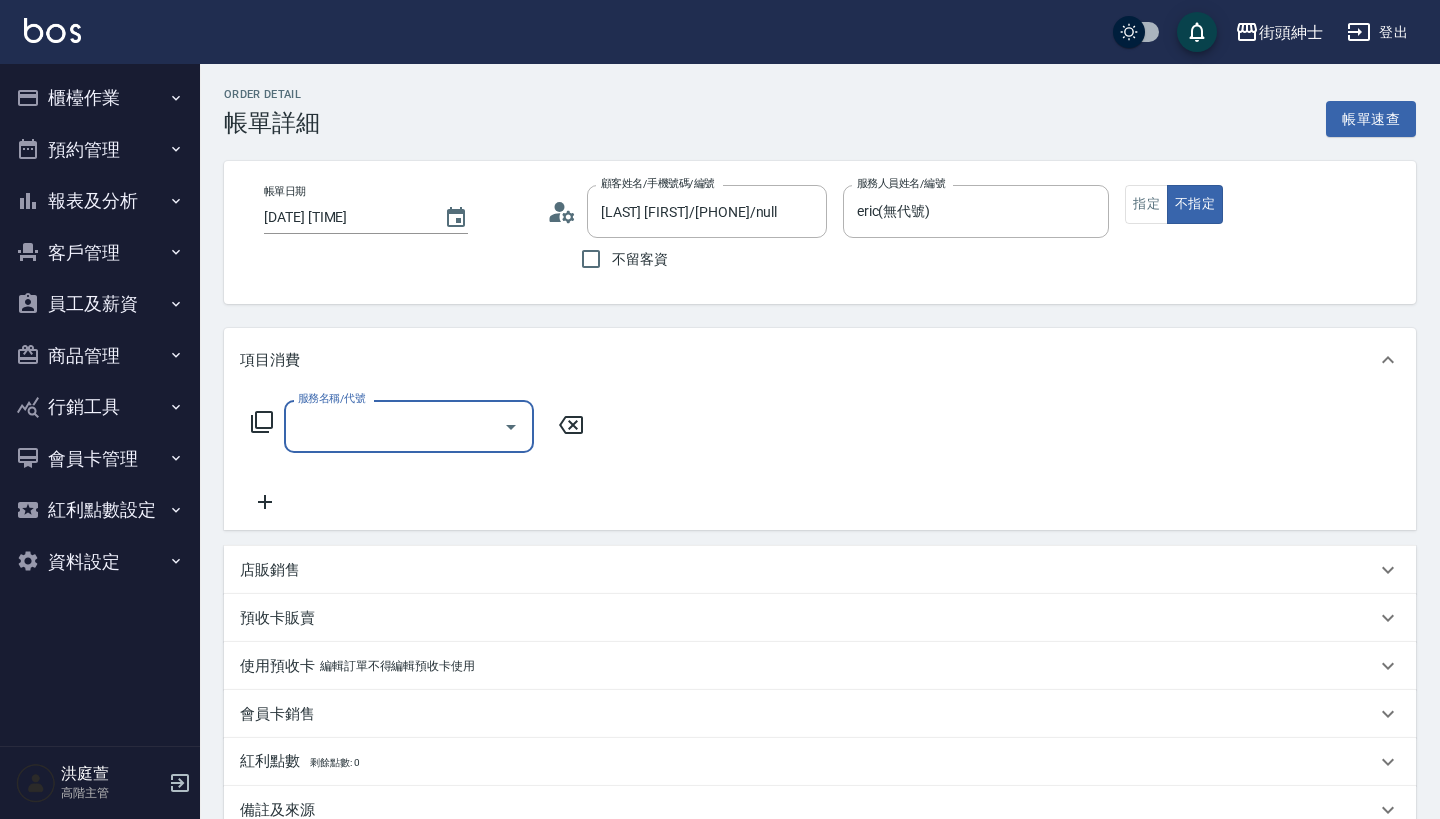 click on "服務名稱/代號" at bounding box center (409, 426) 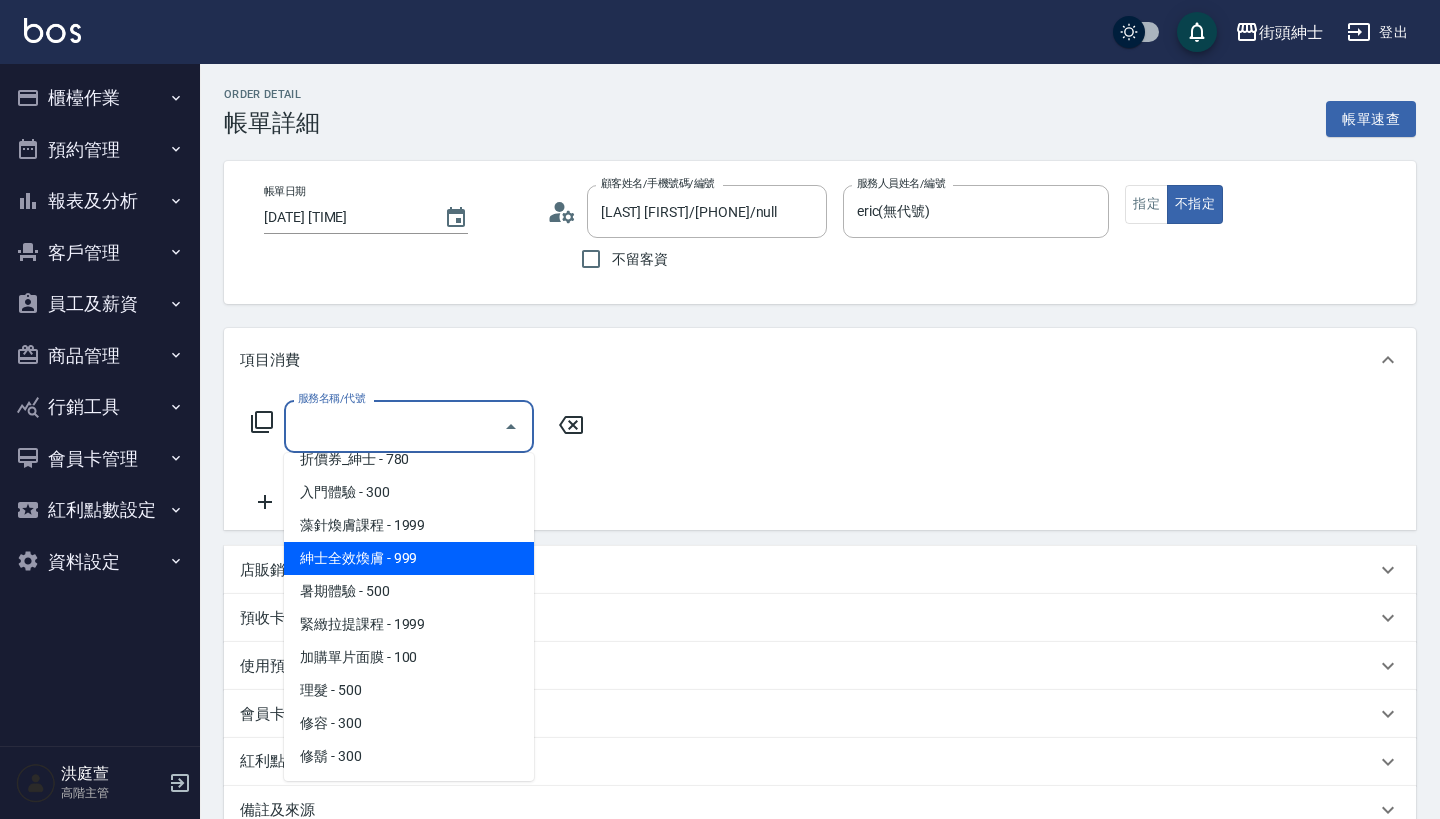 scroll, scrollTop: 84, scrollLeft: 0, axis: vertical 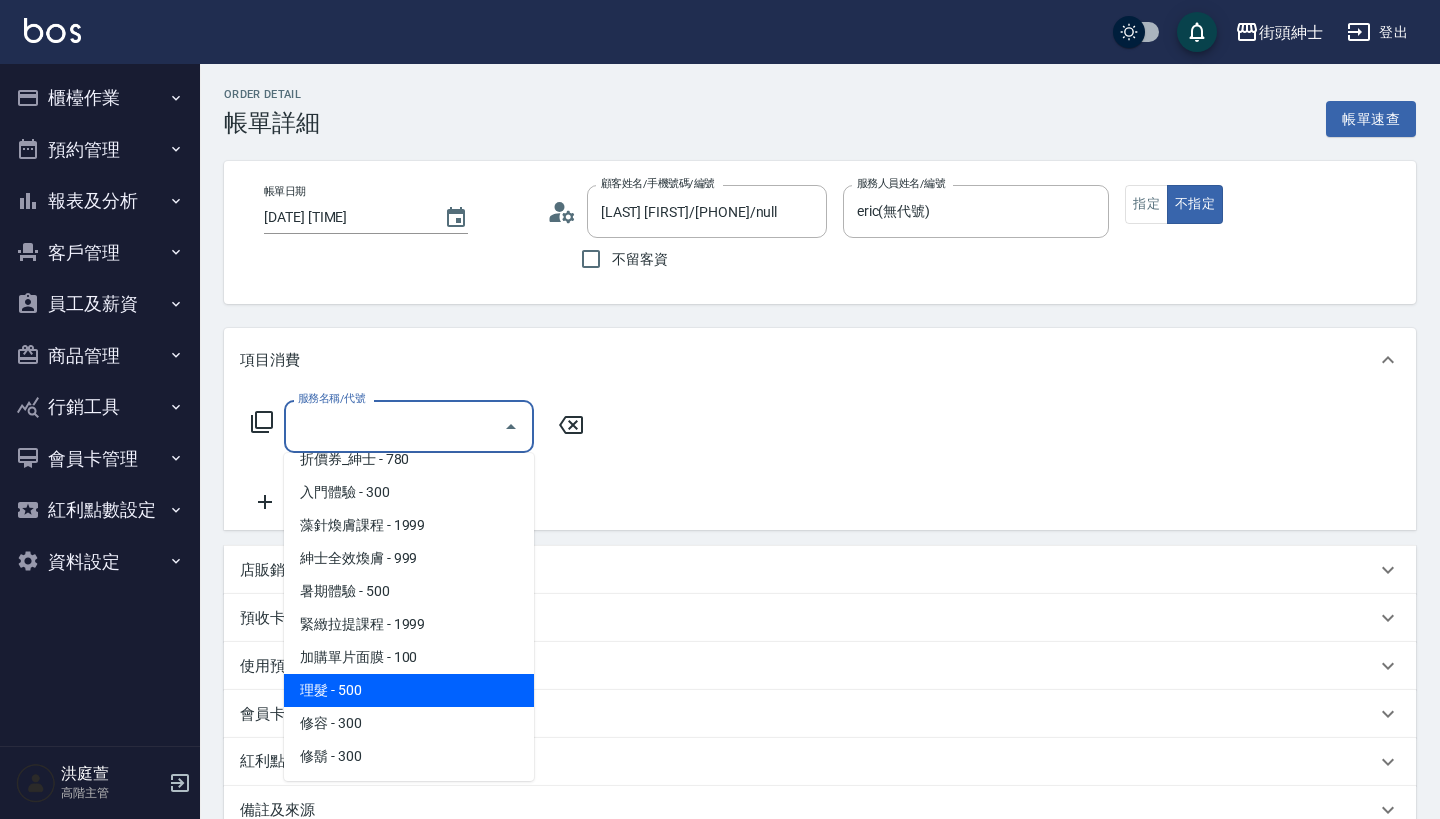click on "理髮 - 500" at bounding box center (409, 690) 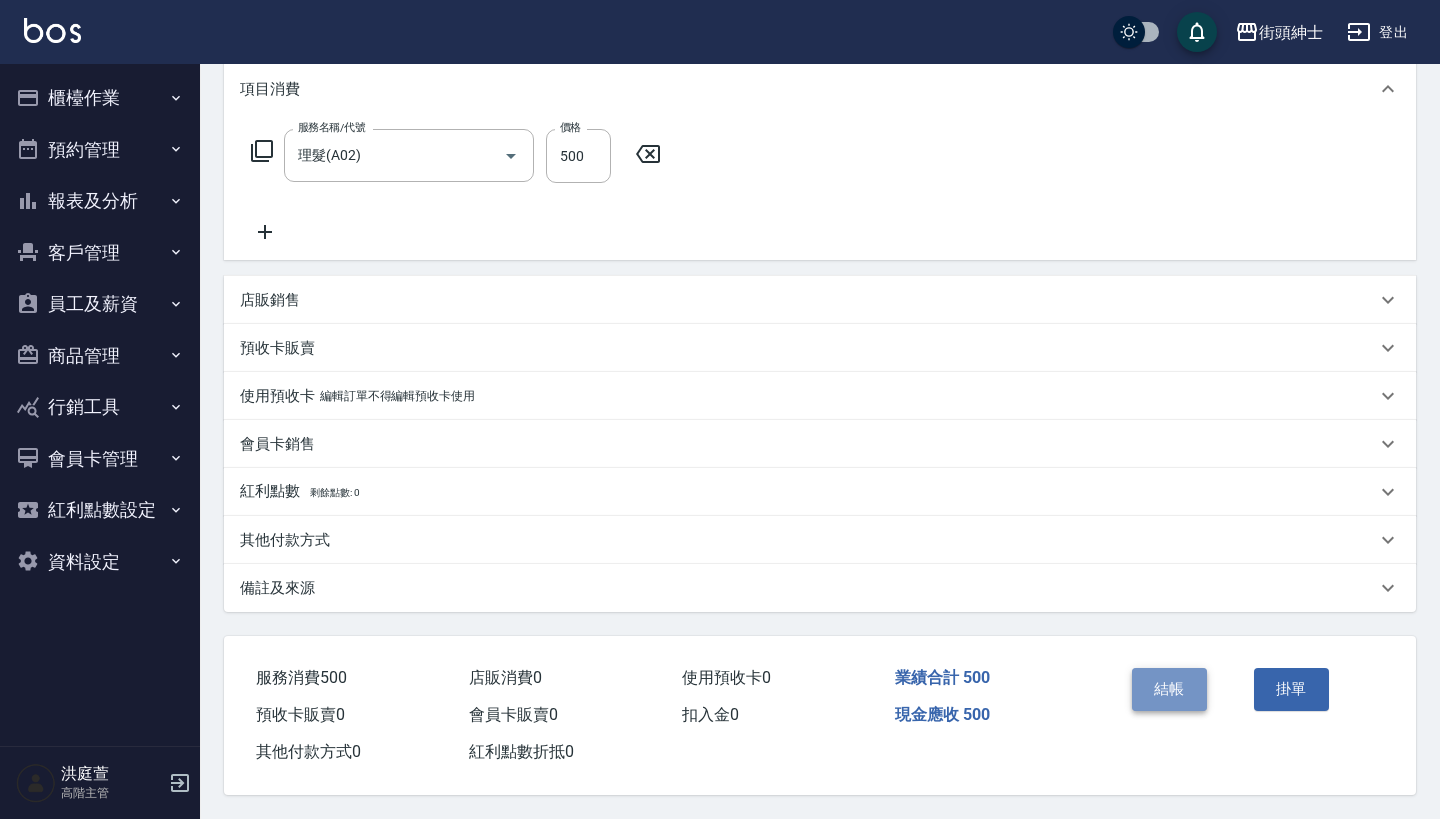 click on "結帳" at bounding box center (1169, 689) 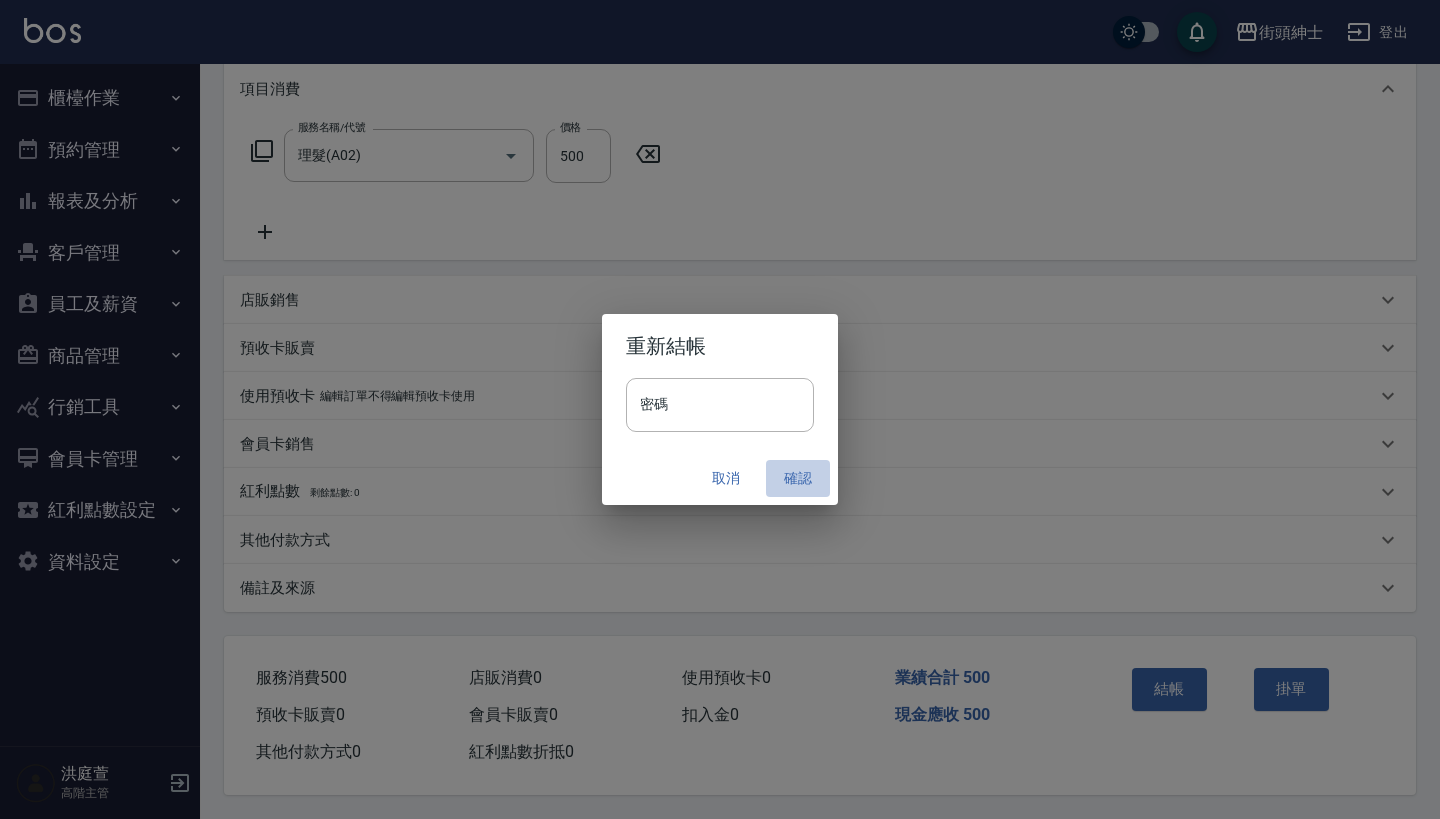 click on "確認" at bounding box center [798, 478] 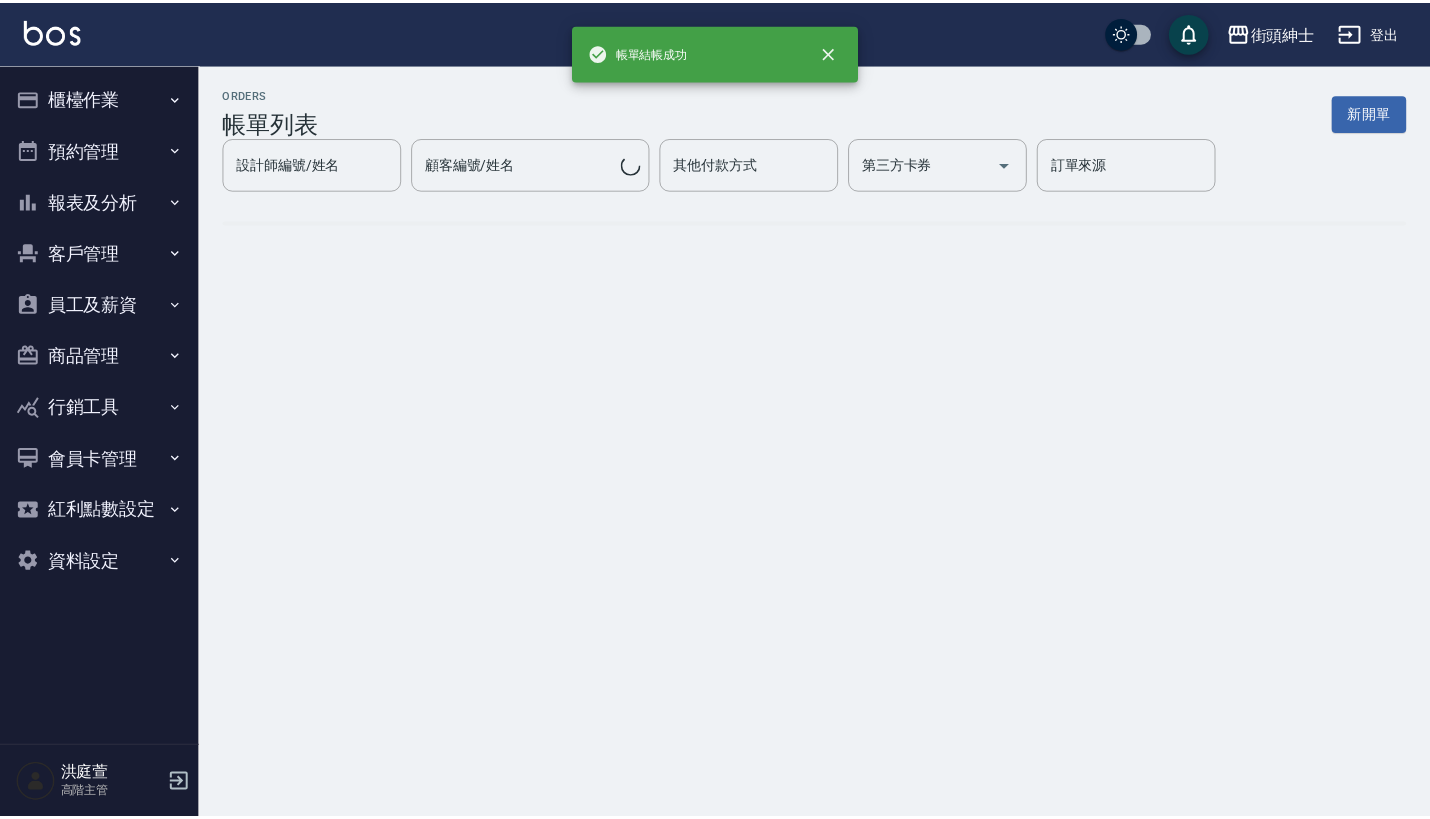 scroll, scrollTop: 0, scrollLeft: 0, axis: both 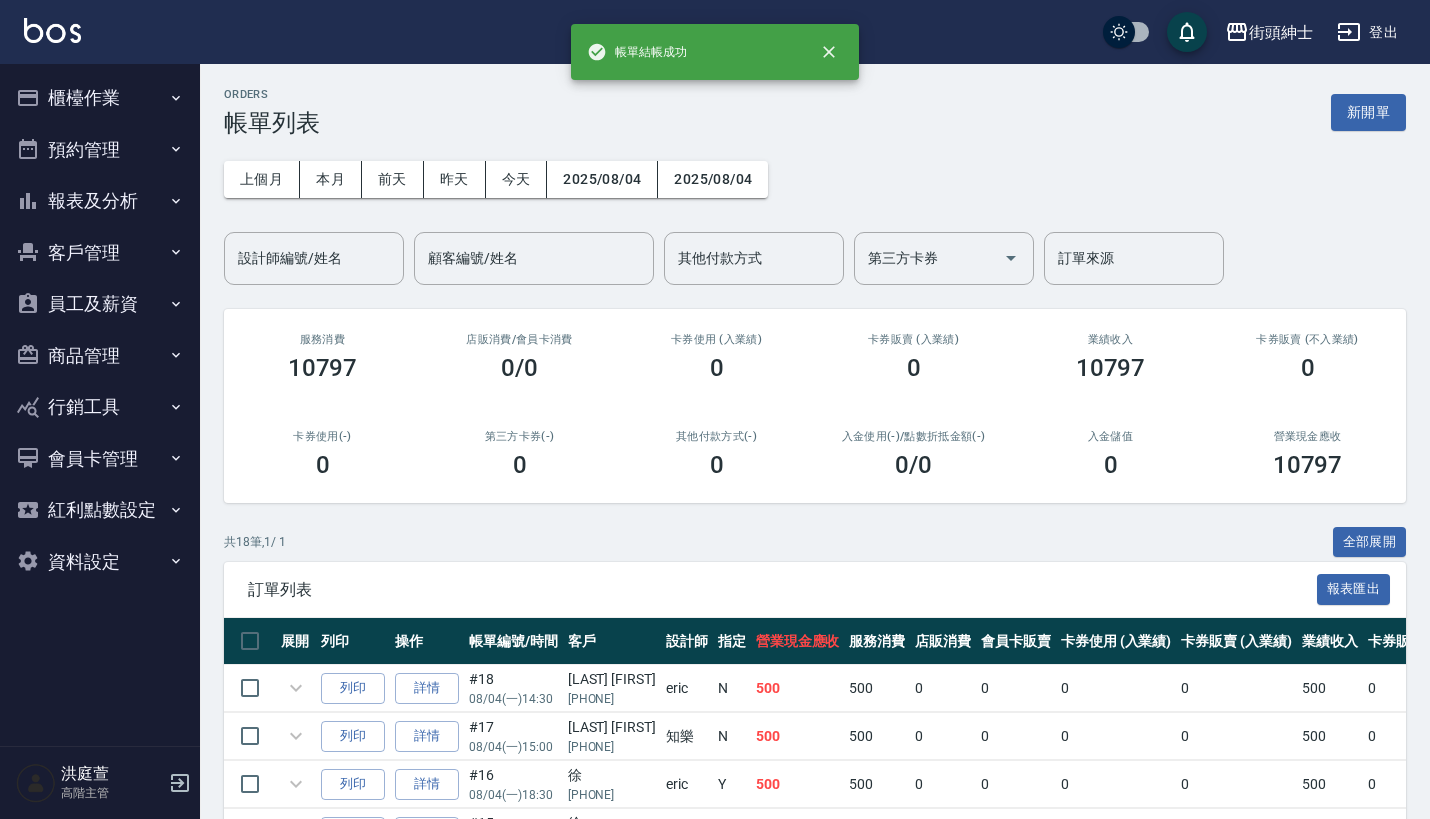 click on "預約管理" at bounding box center (100, 150) 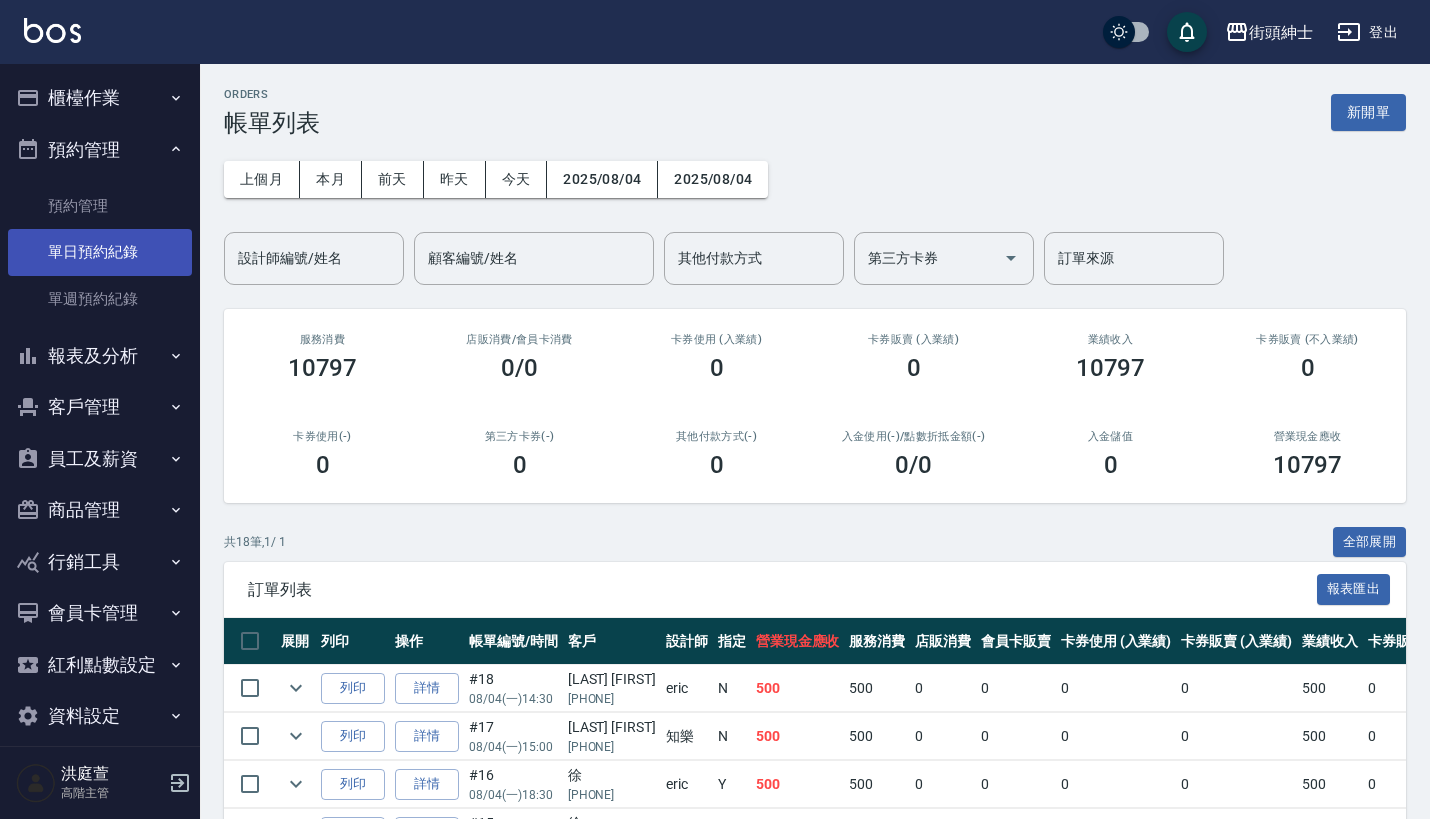 click on "單日預約紀錄" at bounding box center [100, 252] 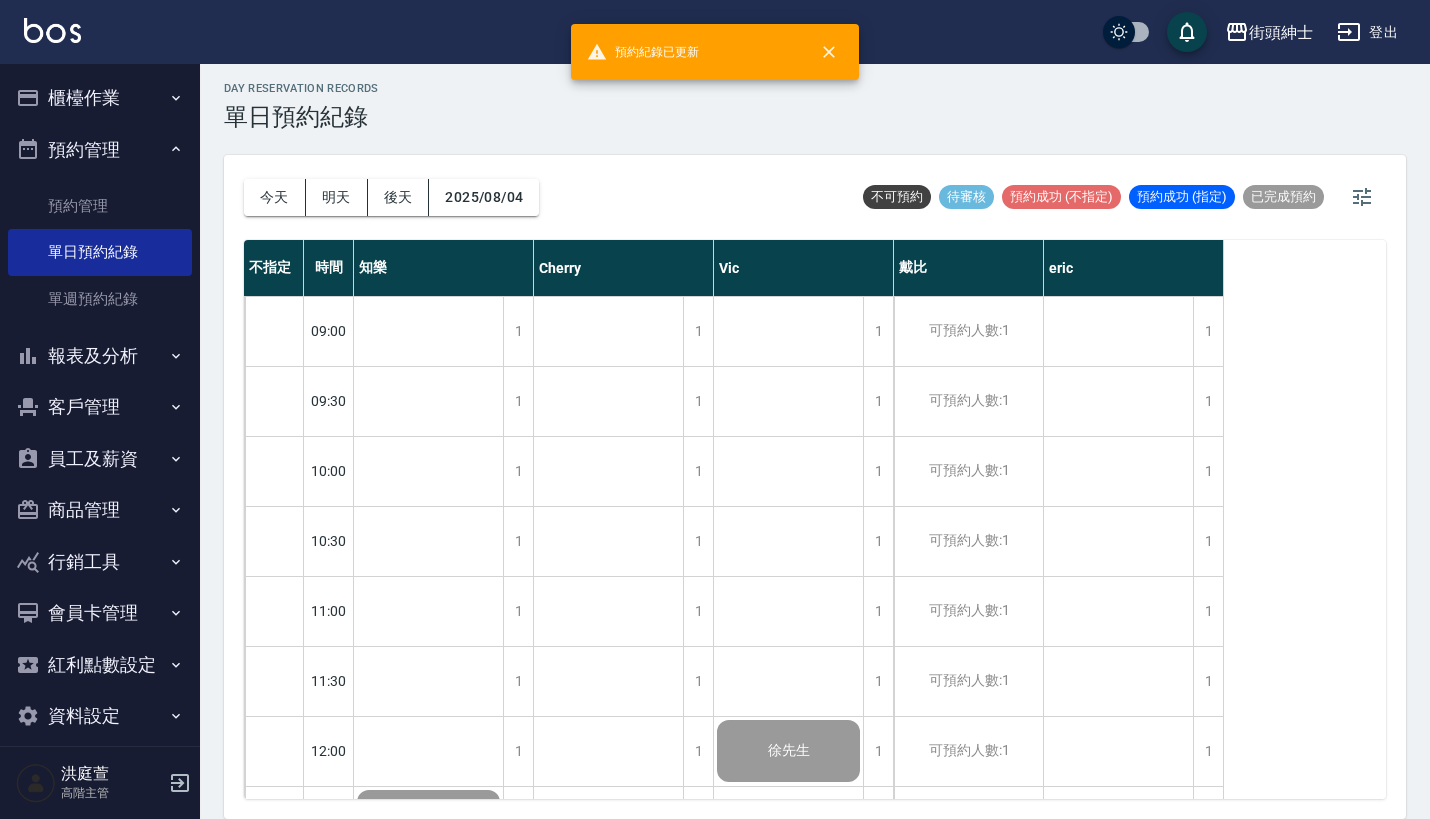 scroll, scrollTop: 11, scrollLeft: 0, axis: vertical 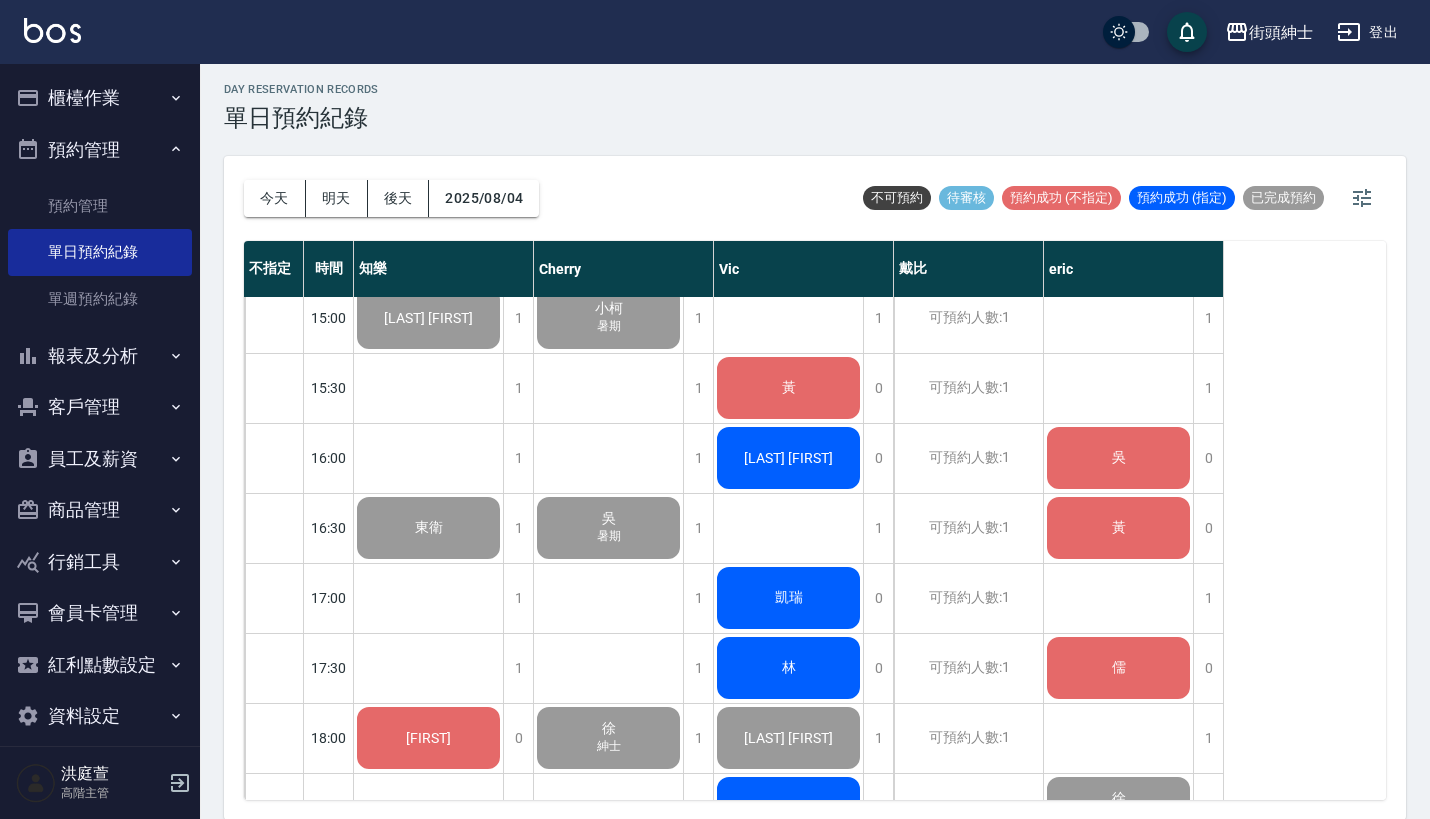 click on "黃" at bounding box center (429, -32) 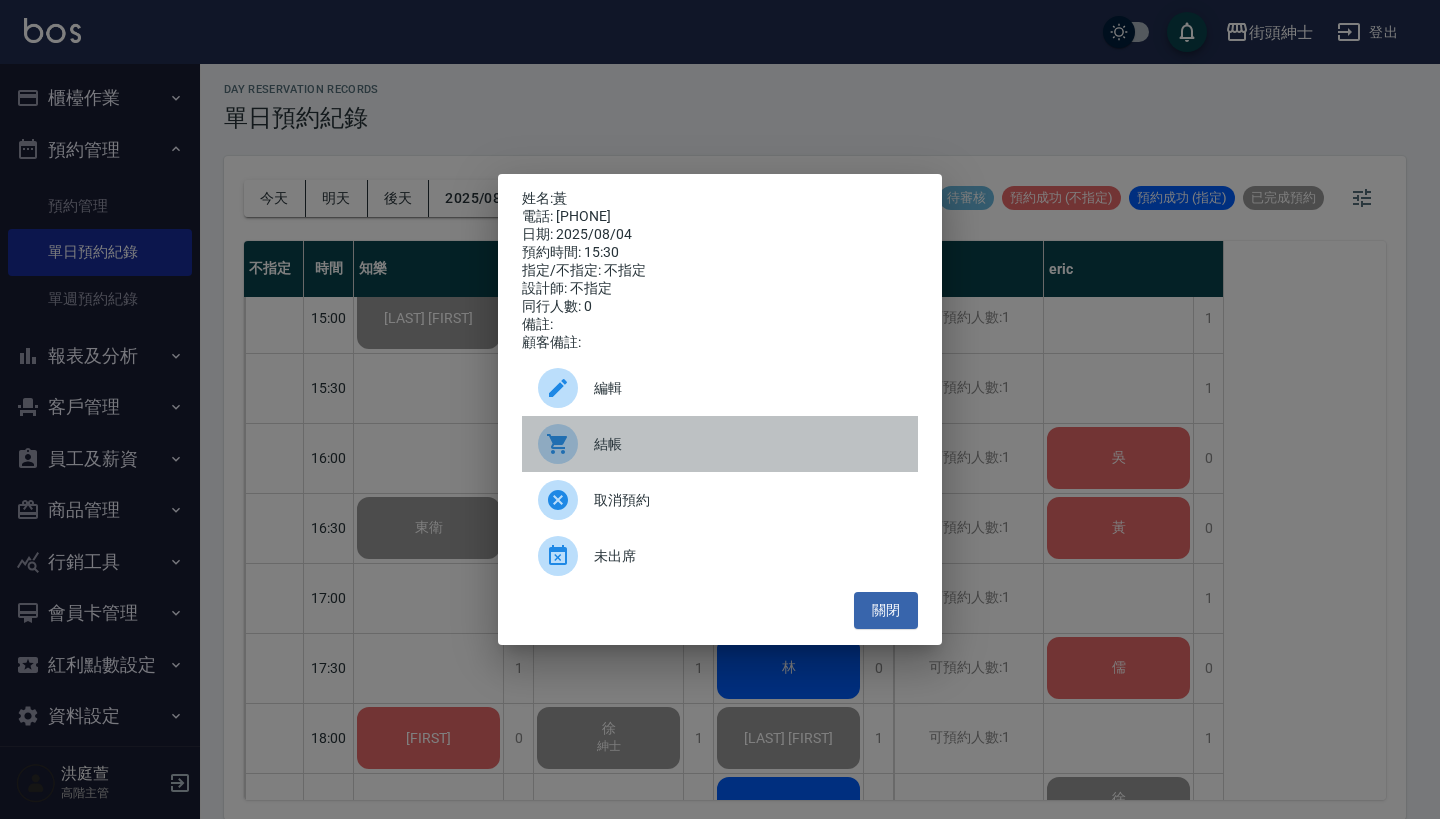 click on "結帳" at bounding box center (748, 444) 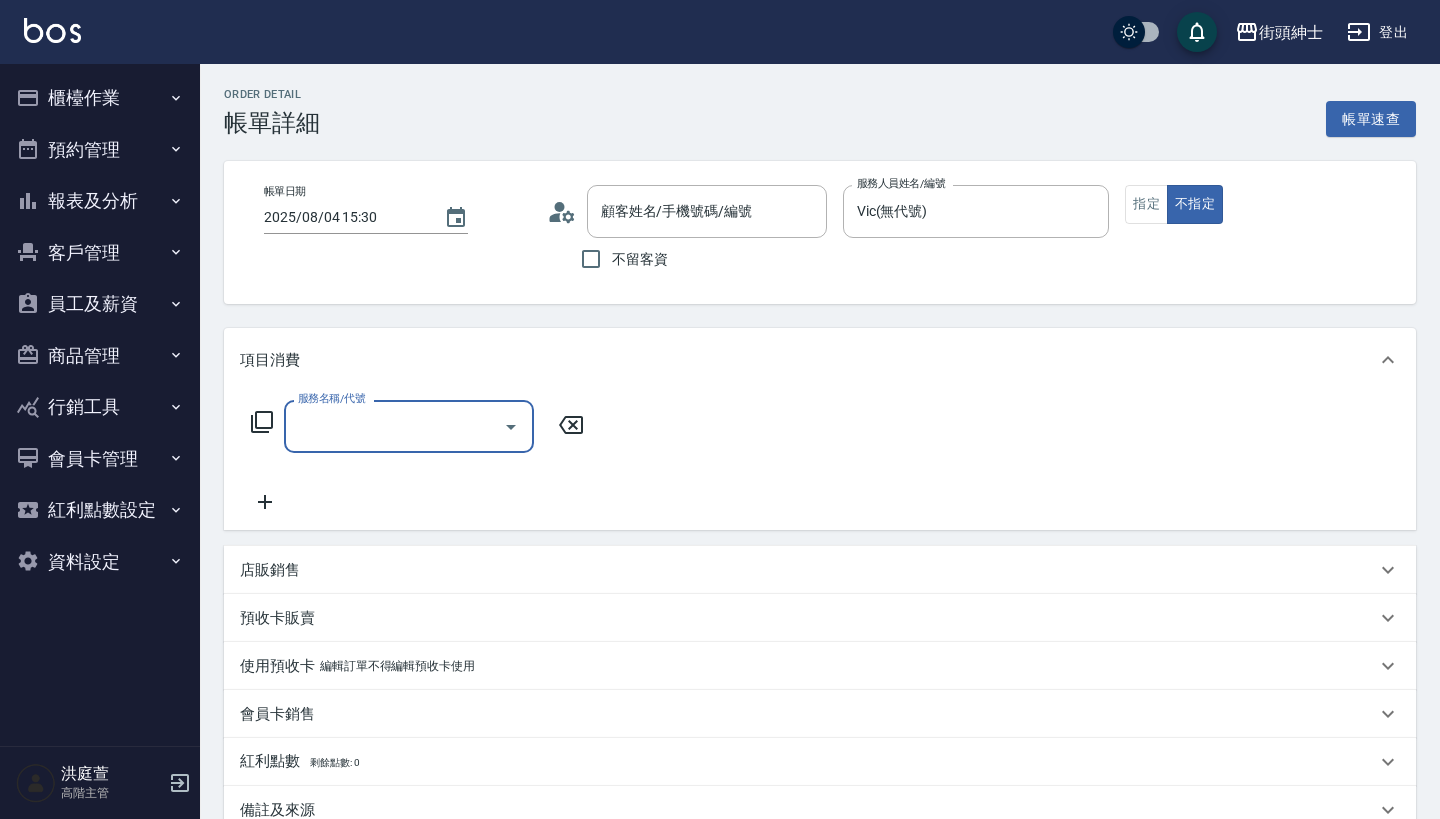 type on "[LAST]/[PHONE]/null" 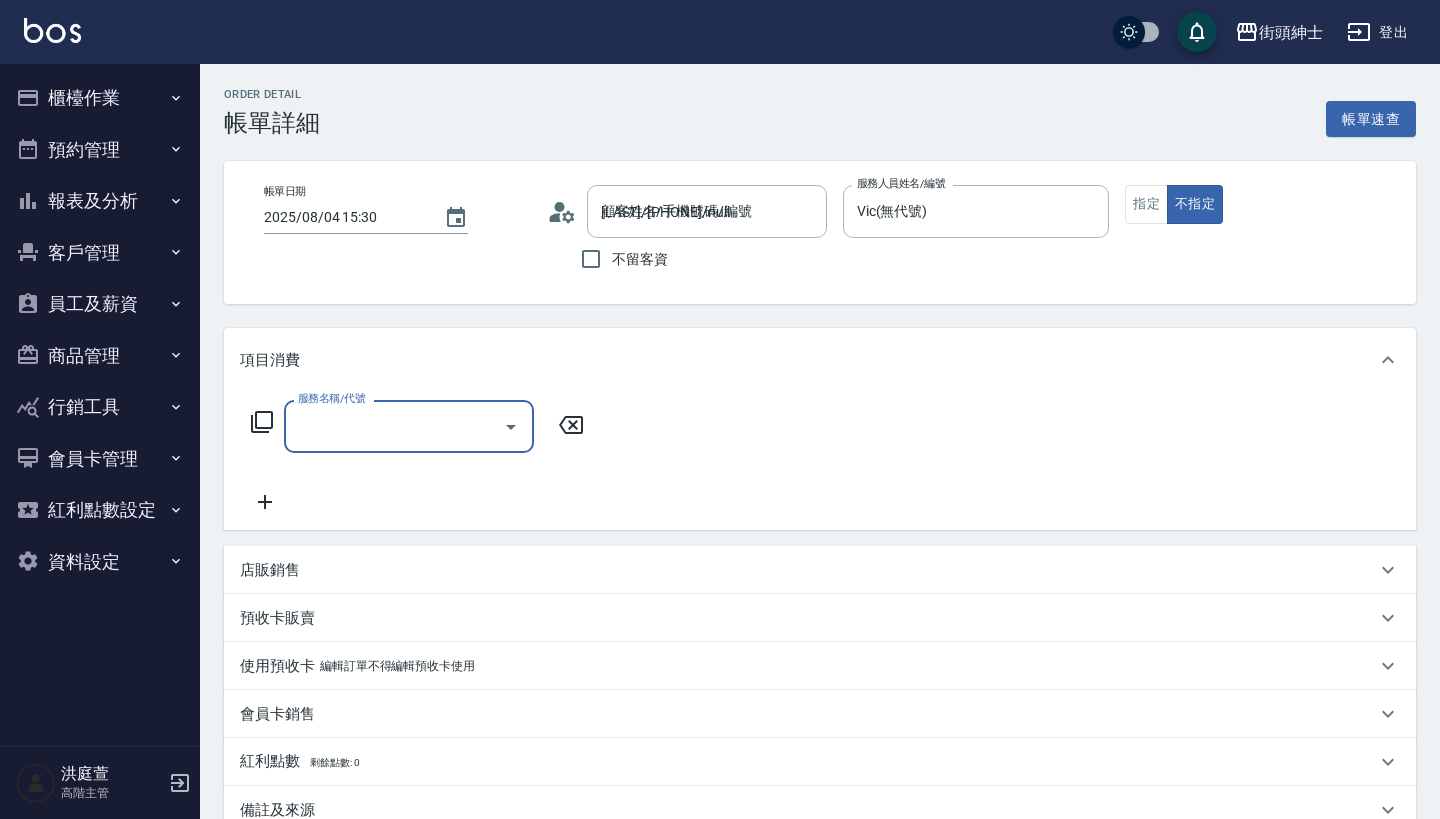scroll, scrollTop: 0, scrollLeft: 0, axis: both 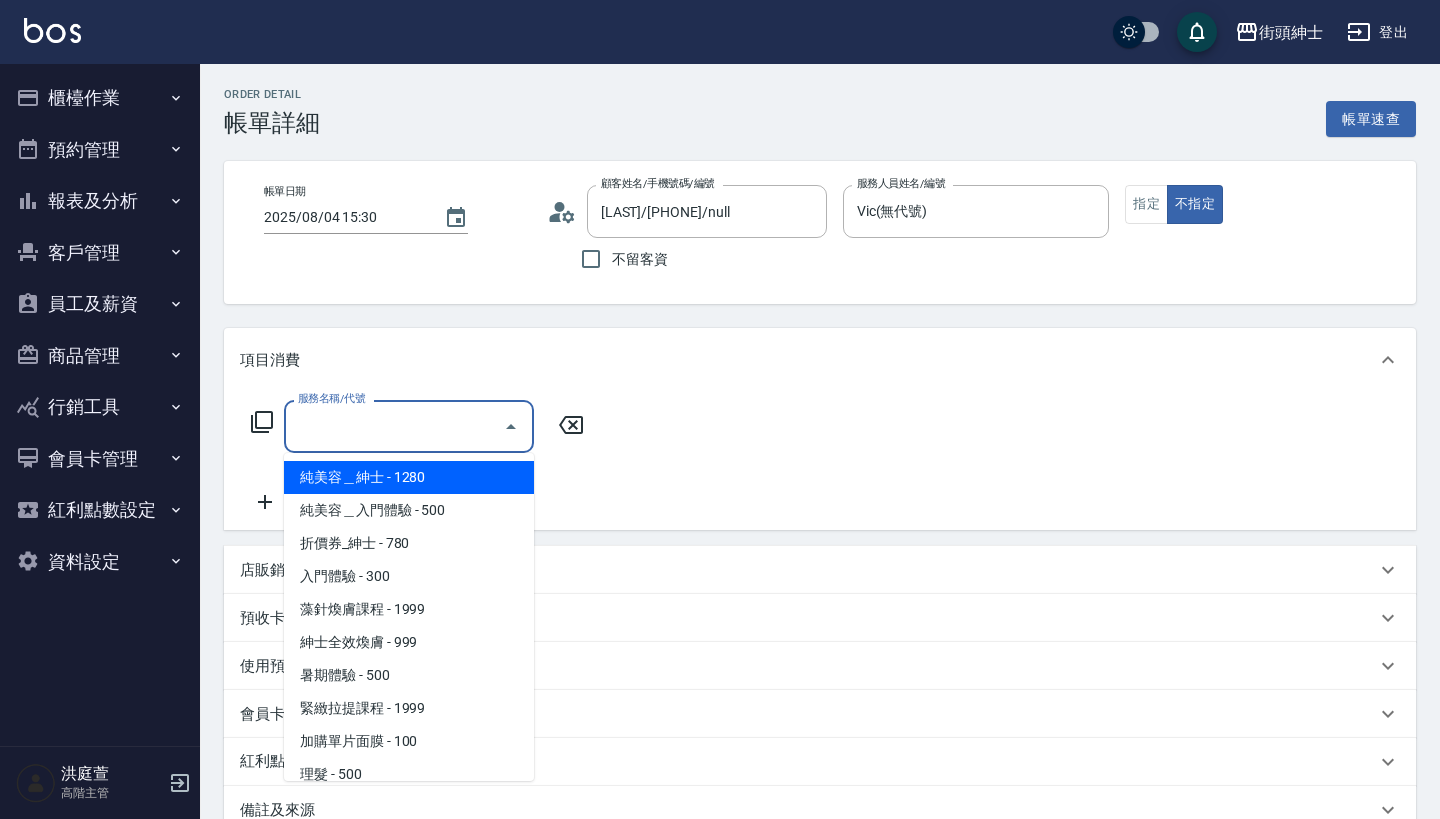 click on "服務名稱/代號" at bounding box center [394, 426] 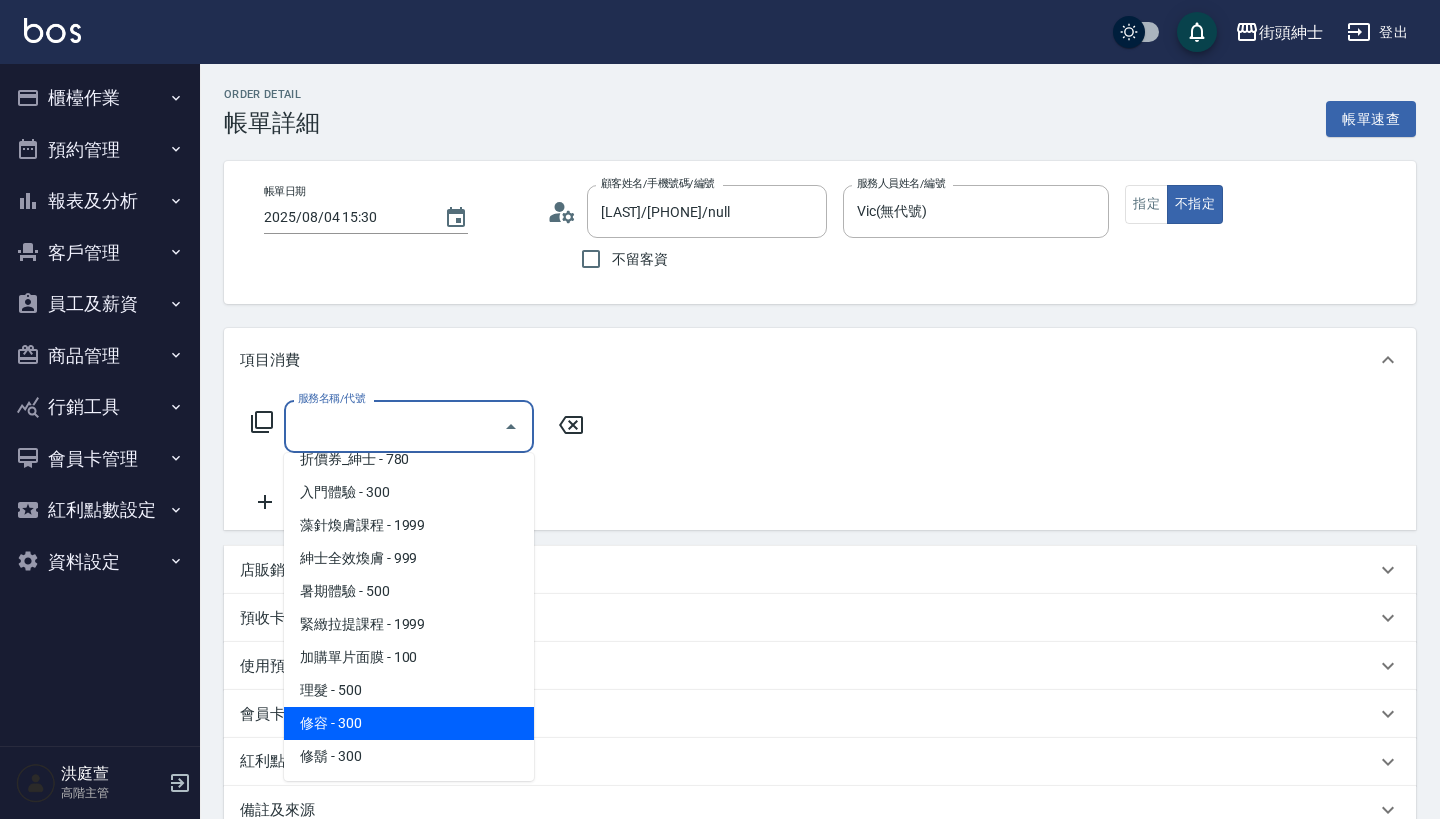 scroll, scrollTop: 85, scrollLeft: 0, axis: vertical 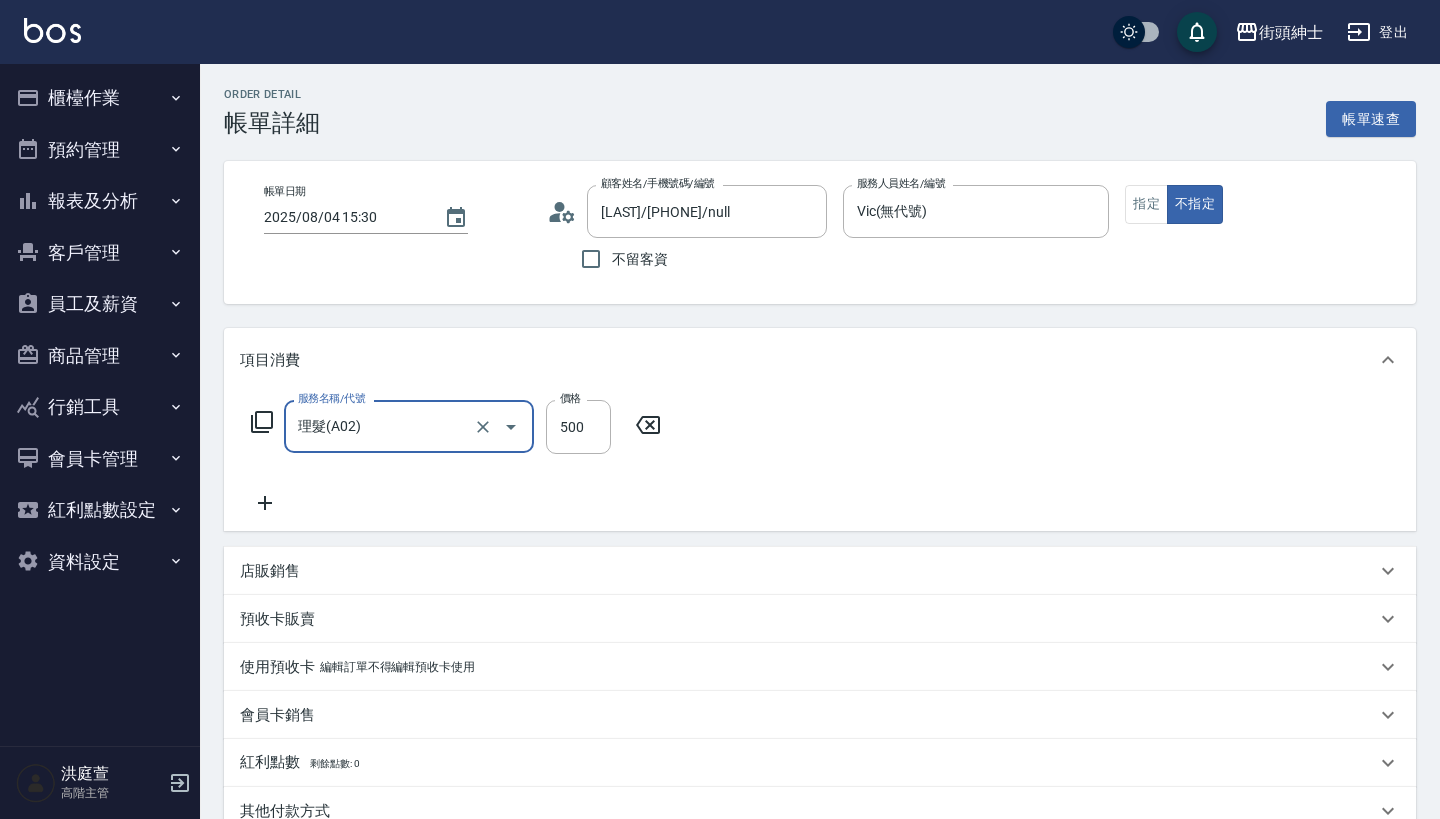type on "理髮(A02)" 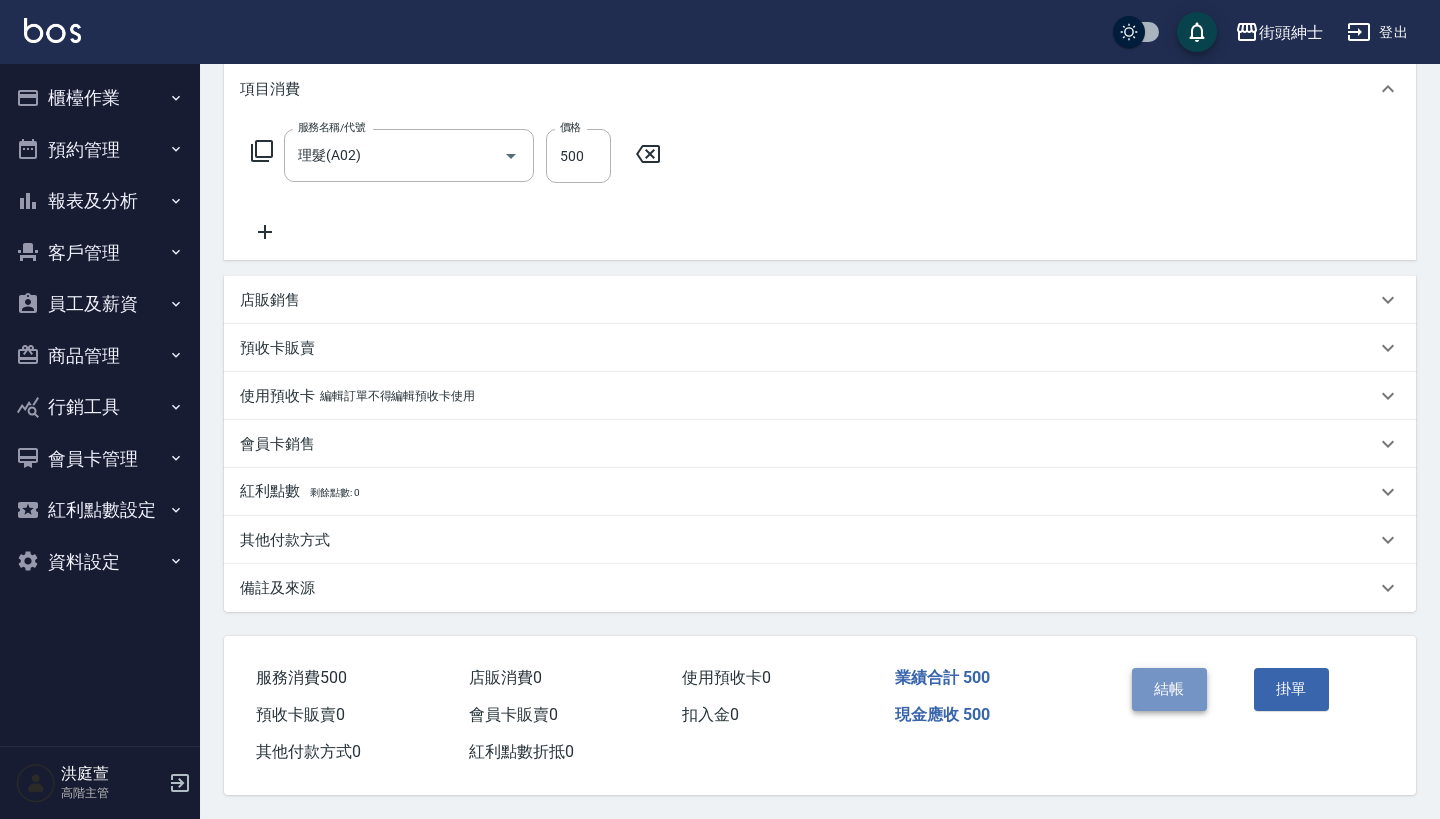 scroll, scrollTop: 280, scrollLeft: 0, axis: vertical 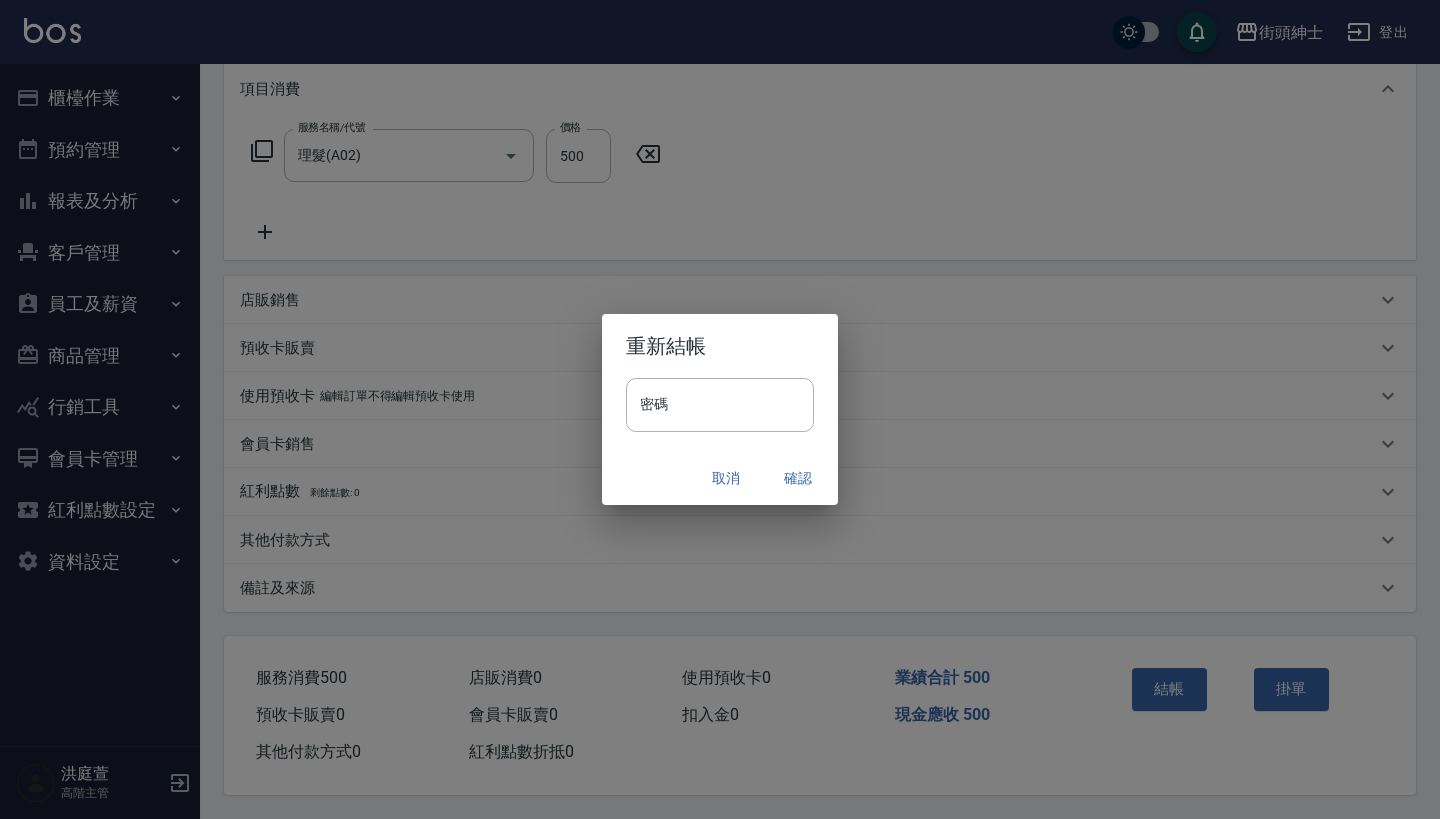 click on "確認" at bounding box center [798, 478] 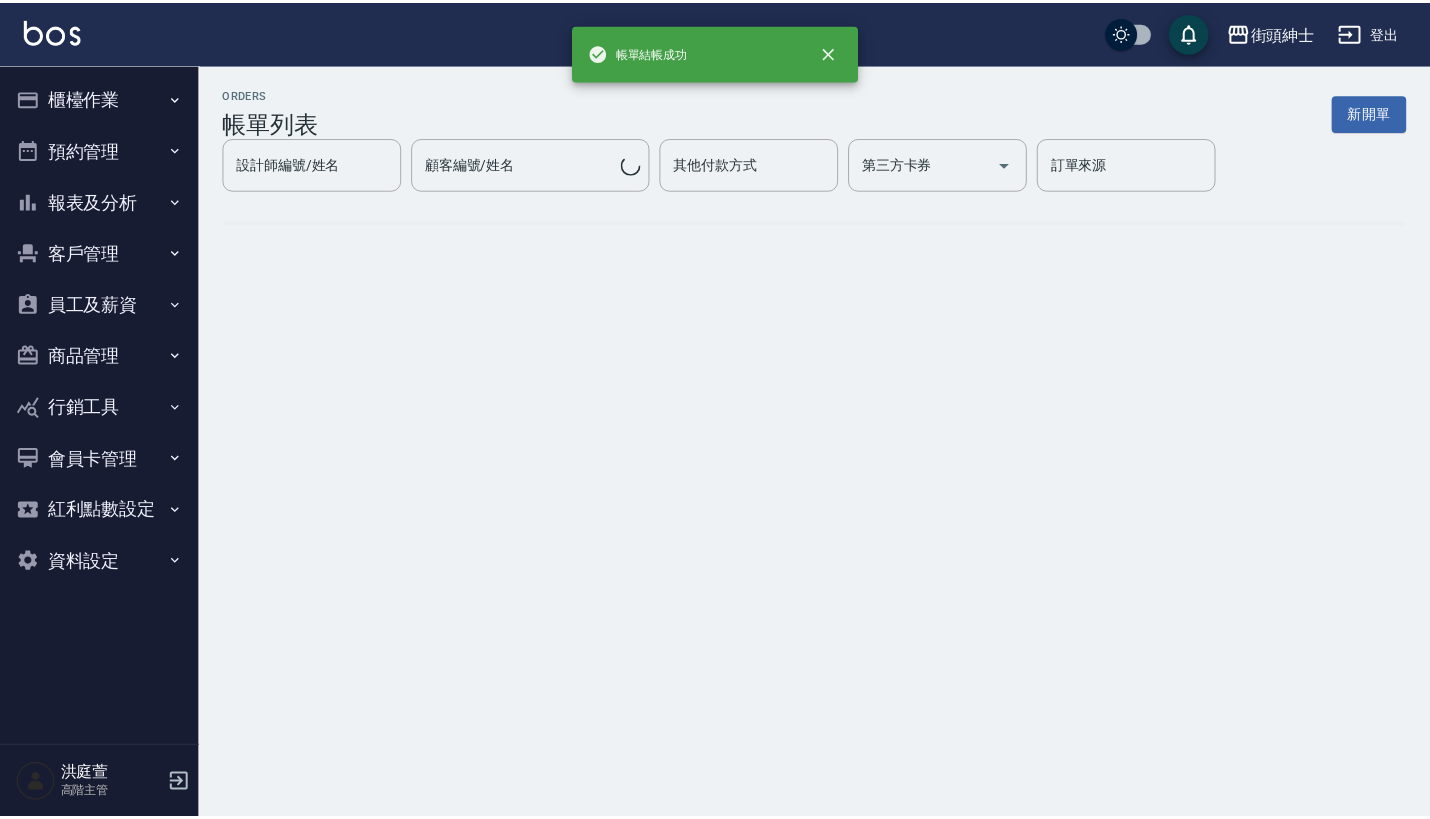 scroll, scrollTop: 0, scrollLeft: 0, axis: both 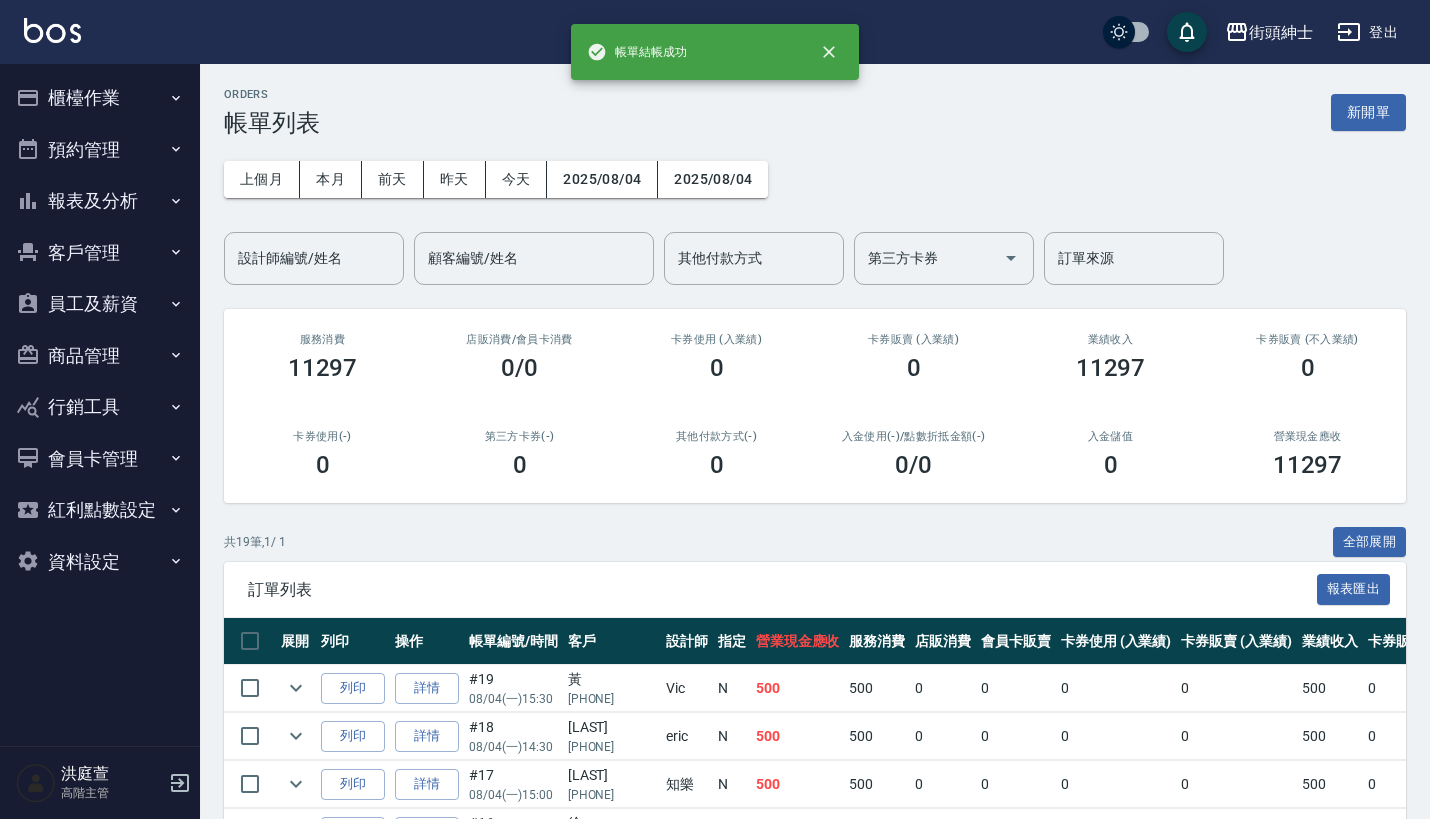 click on "預約管理" at bounding box center [100, 150] 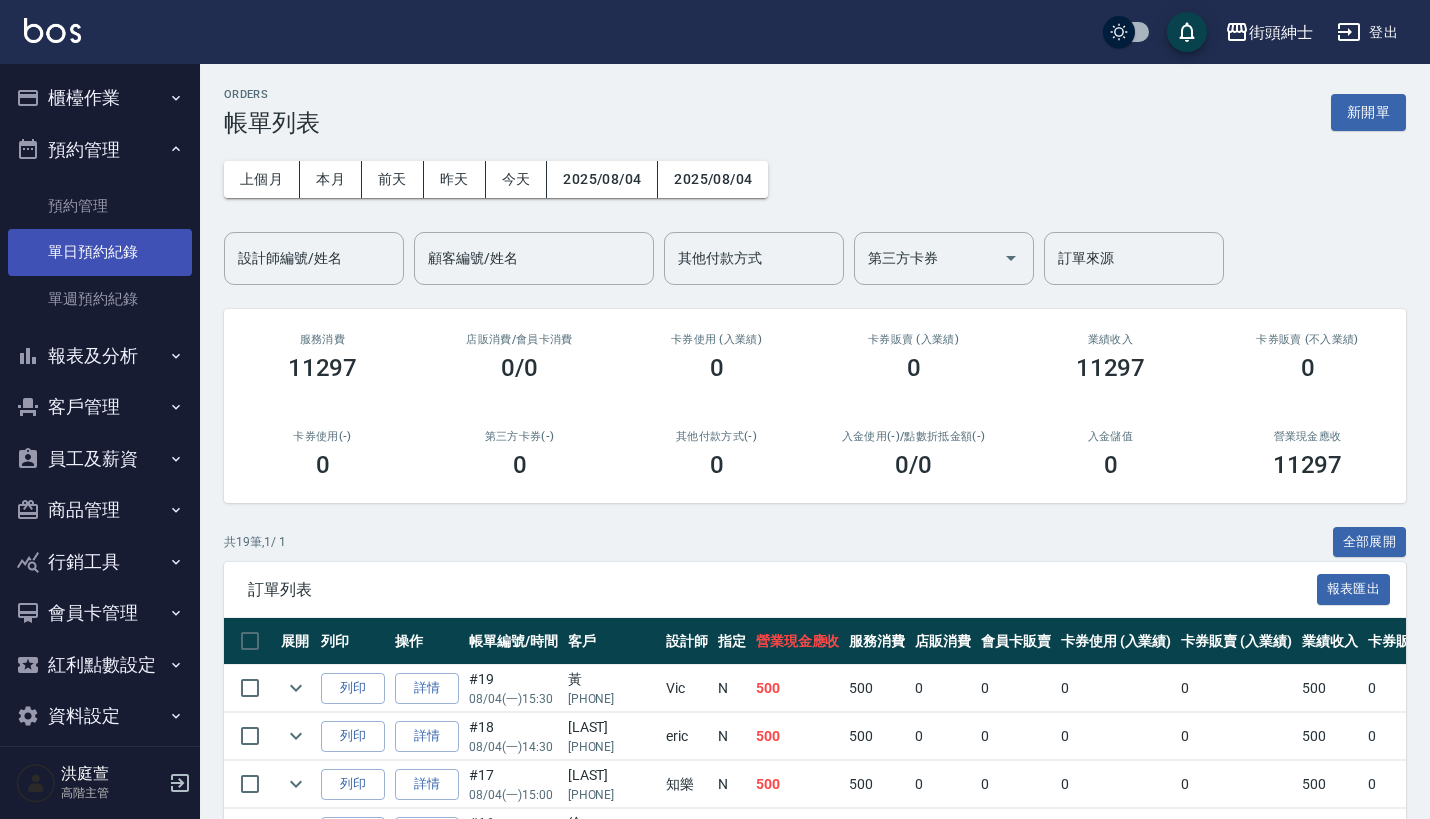 click on "單日預約紀錄" at bounding box center (100, 252) 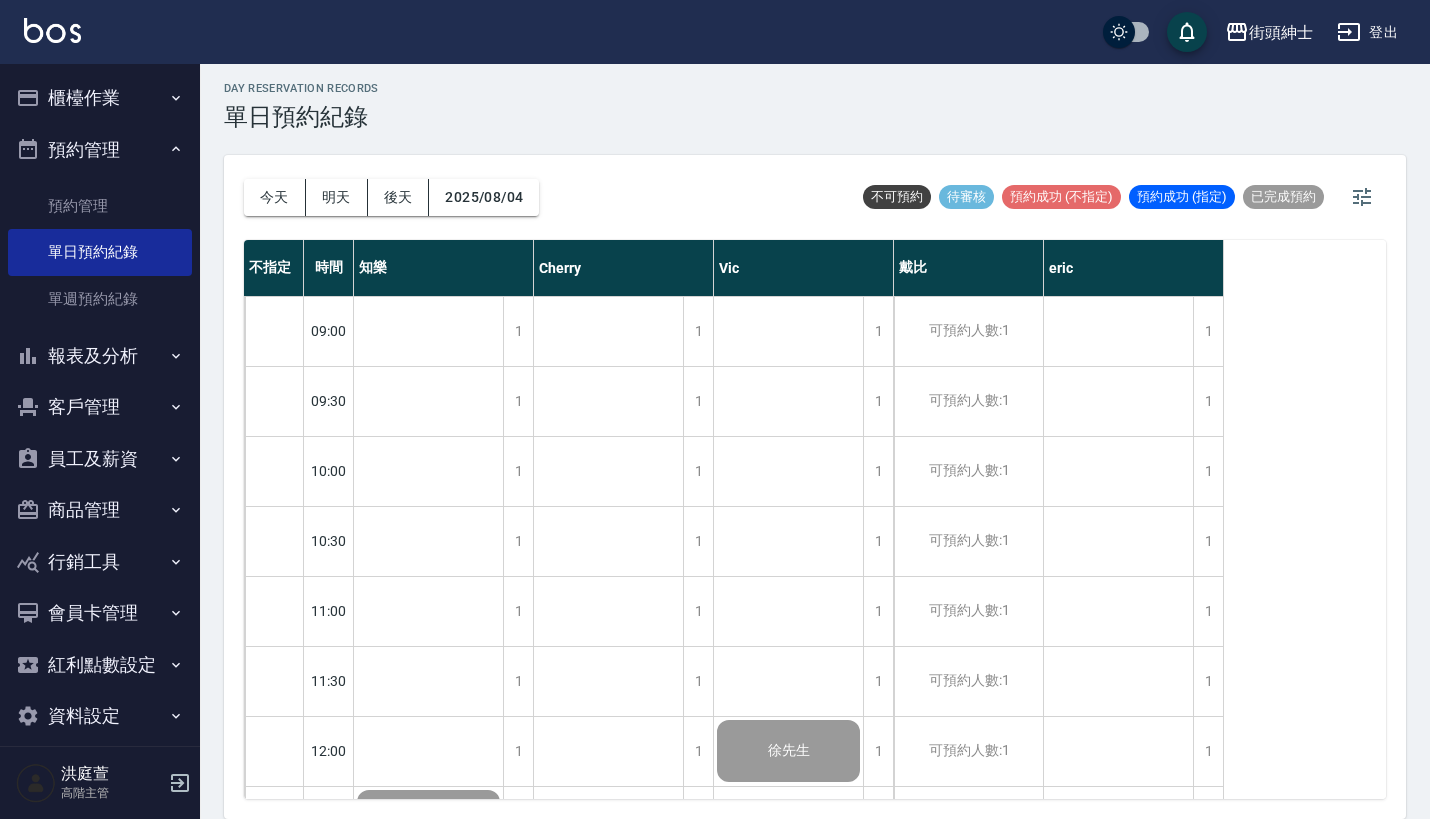 scroll, scrollTop: 5, scrollLeft: 0, axis: vertical 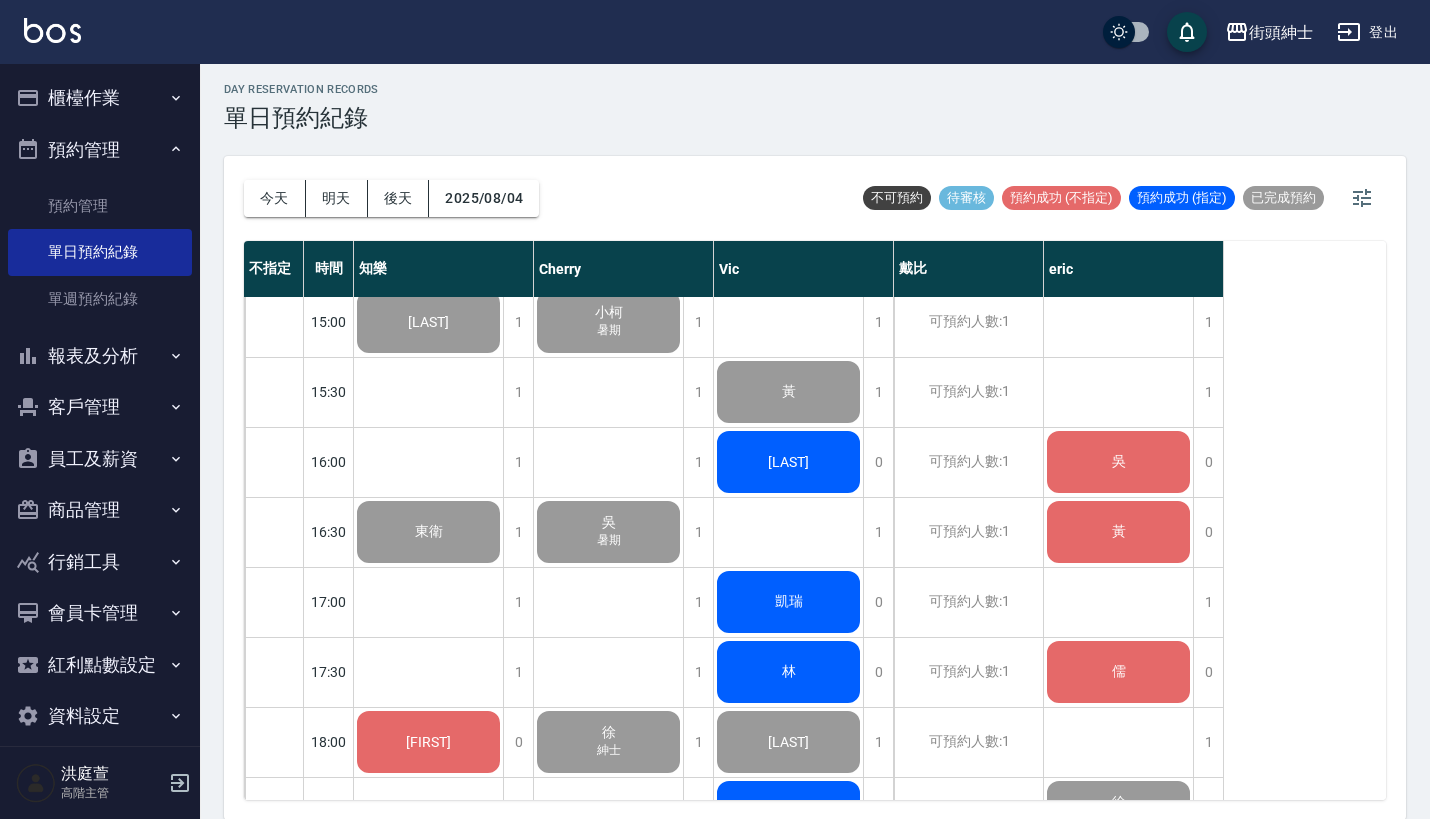 click on "[LAST][FIRST]" at bounding box center (429, -28) 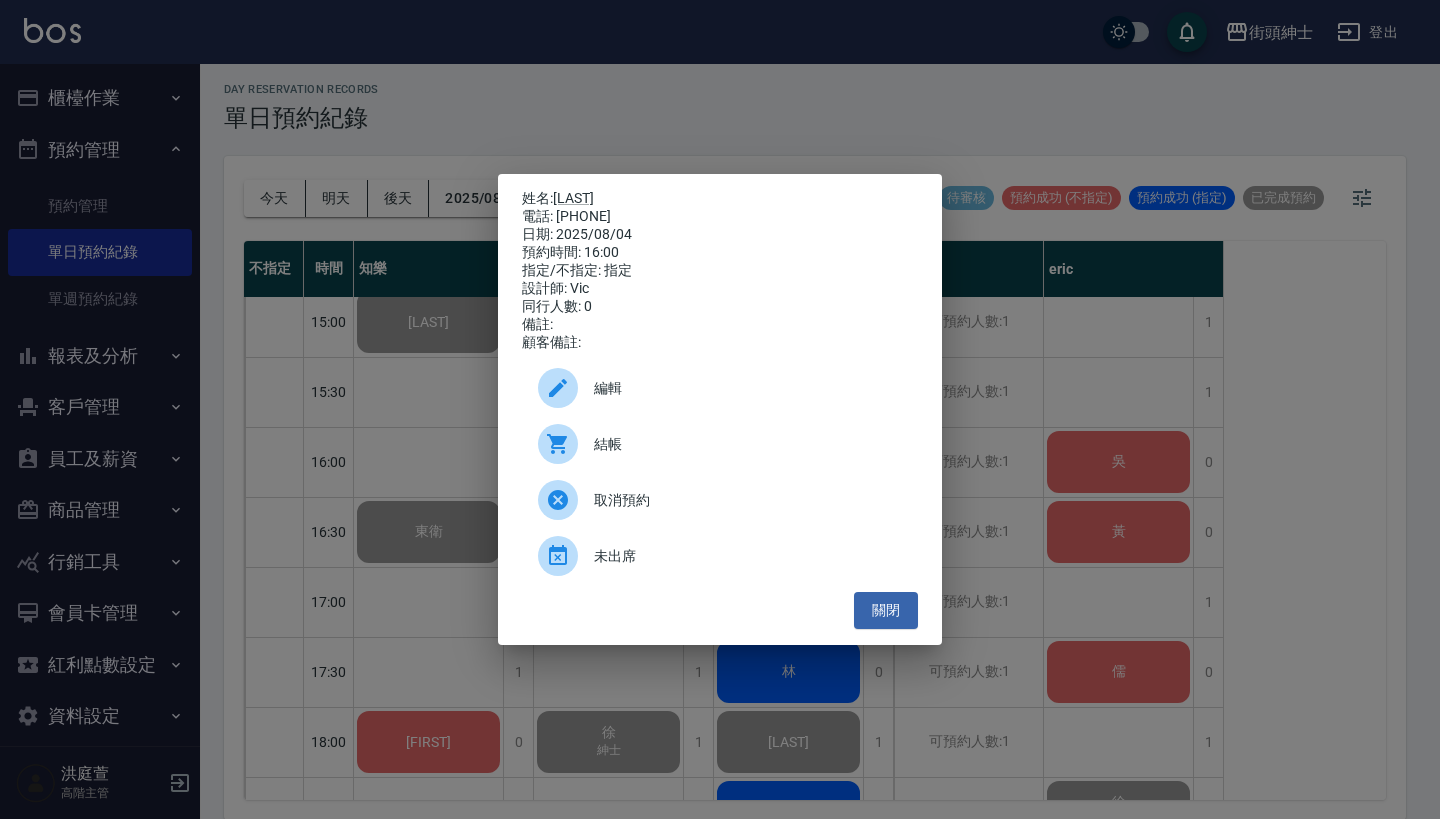 click on "結帳" at bounding box center (748, 444) 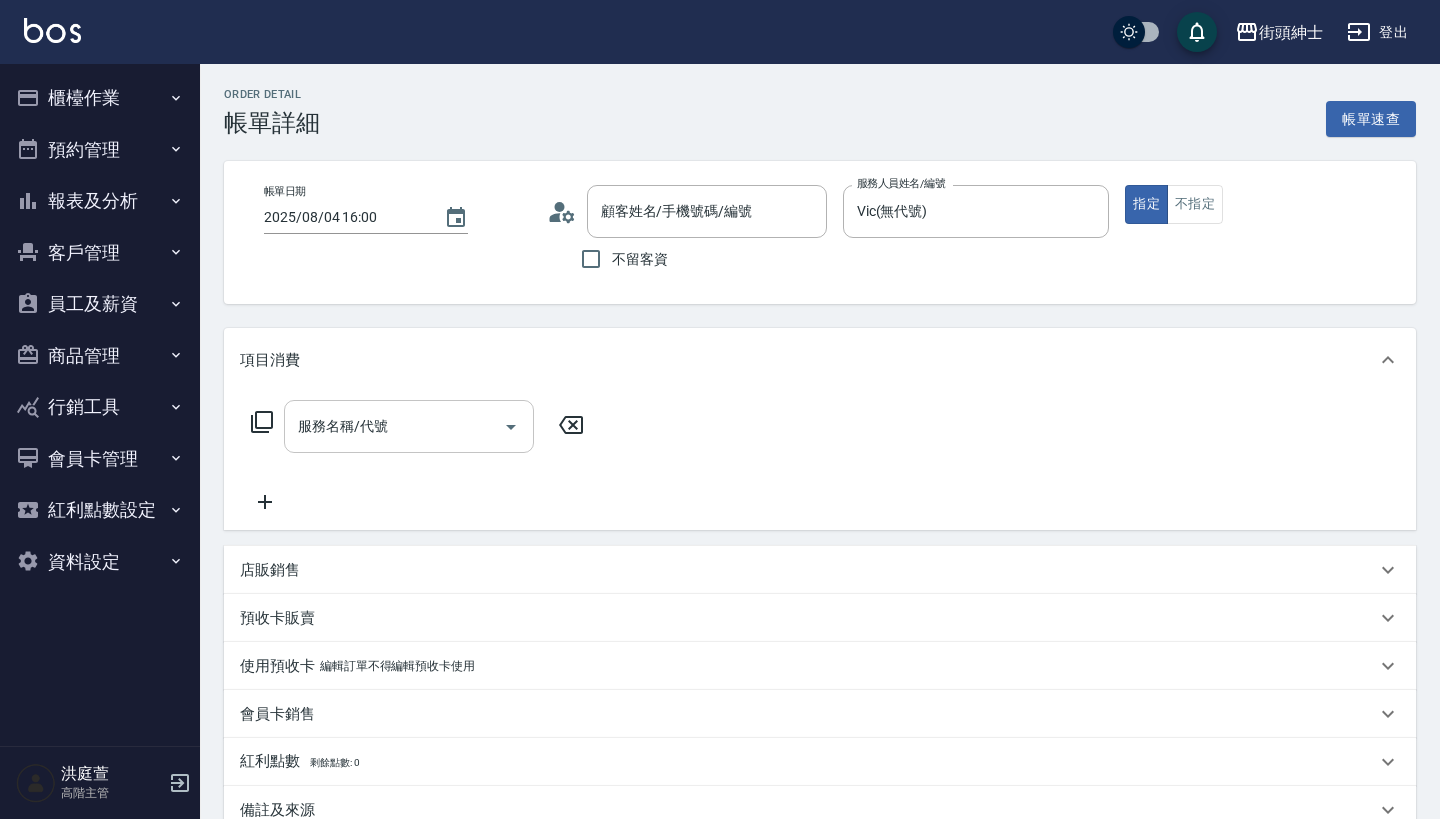 type on "[NAME]/[PHONE]/null" 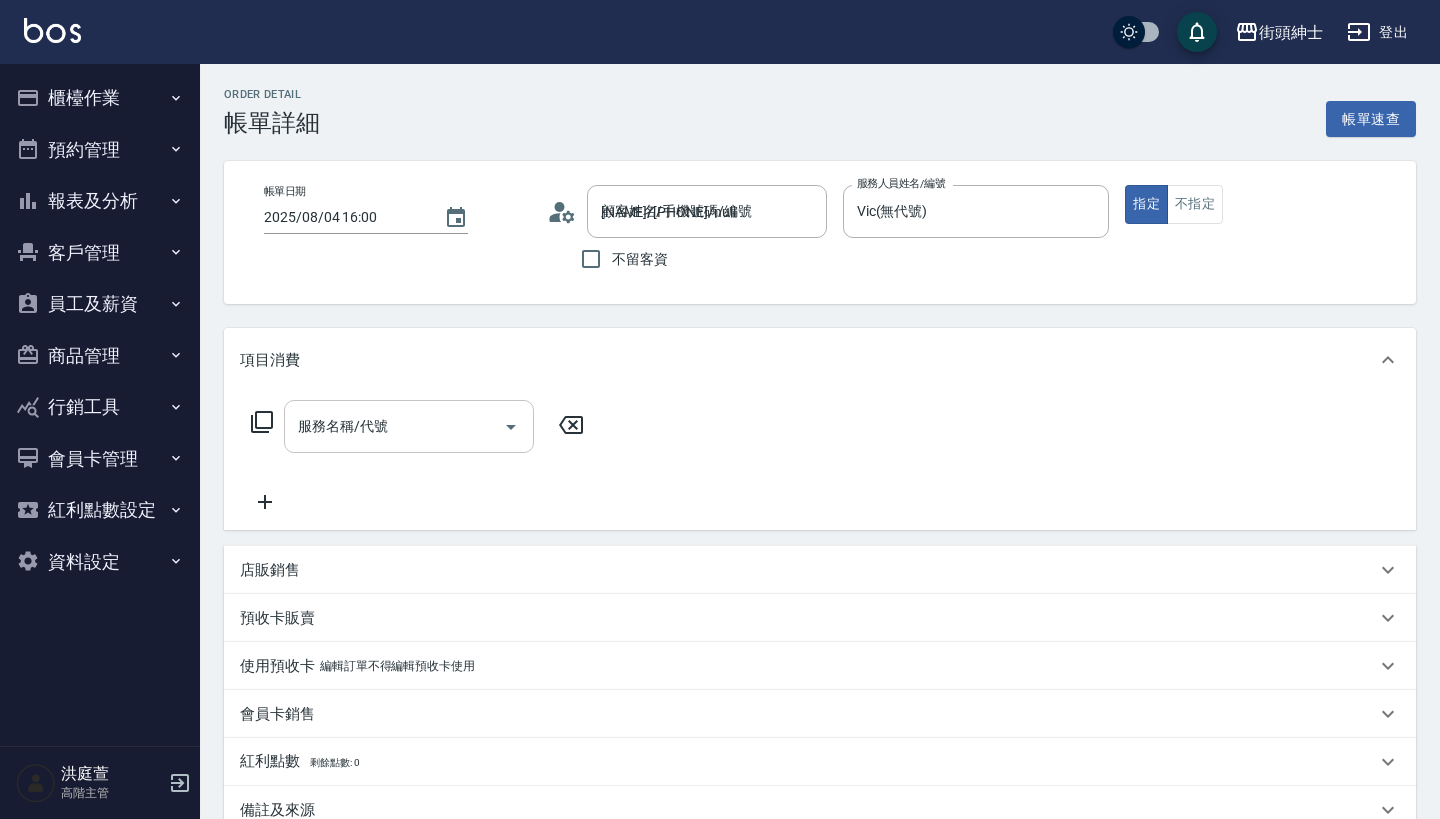 scroll, scrollTop: 0, scrollLeft: 0, axis: both 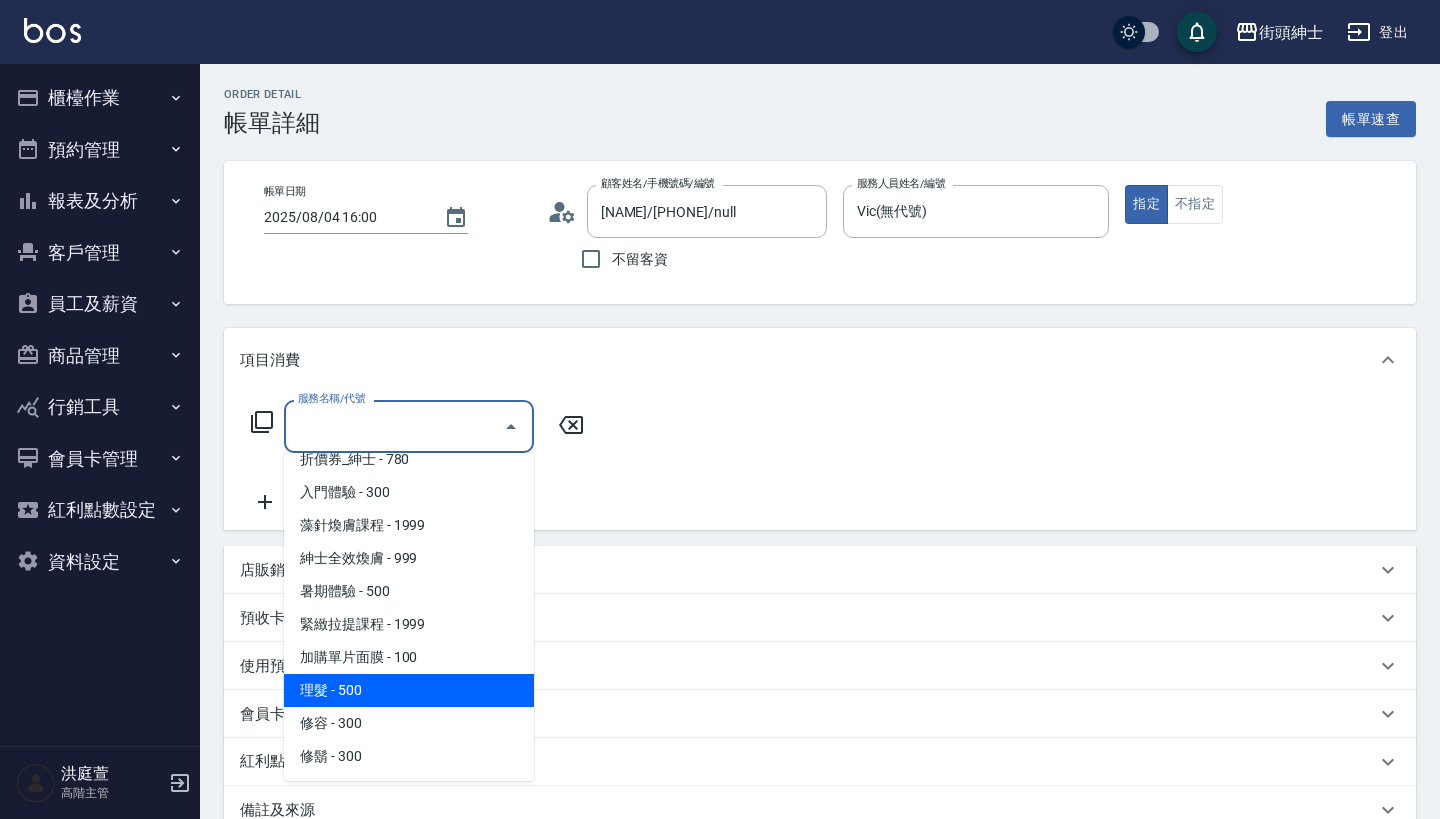 click on "理髮 - 500" at bounding box center (409, 690) 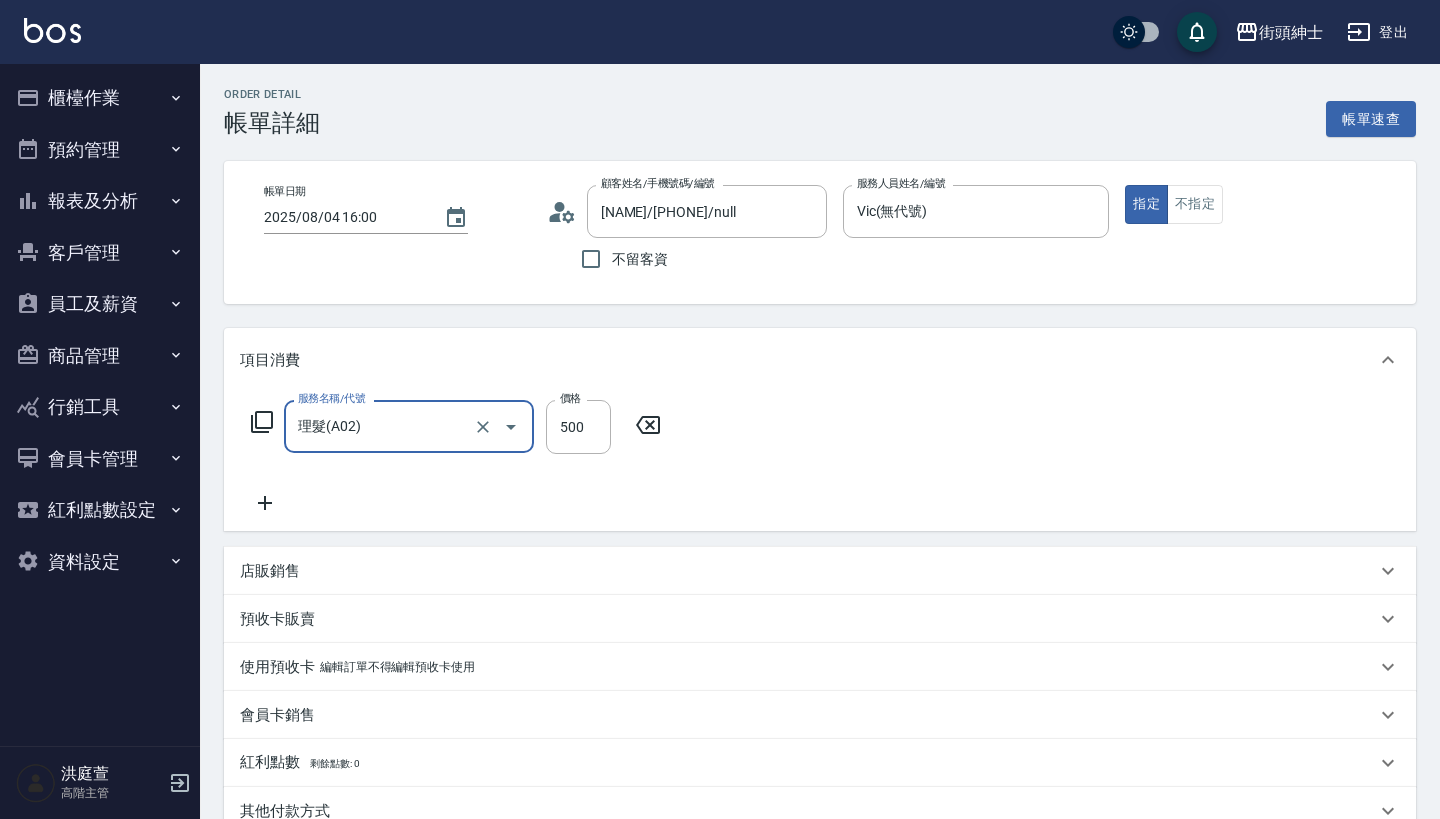 type on "理髮(A02)" 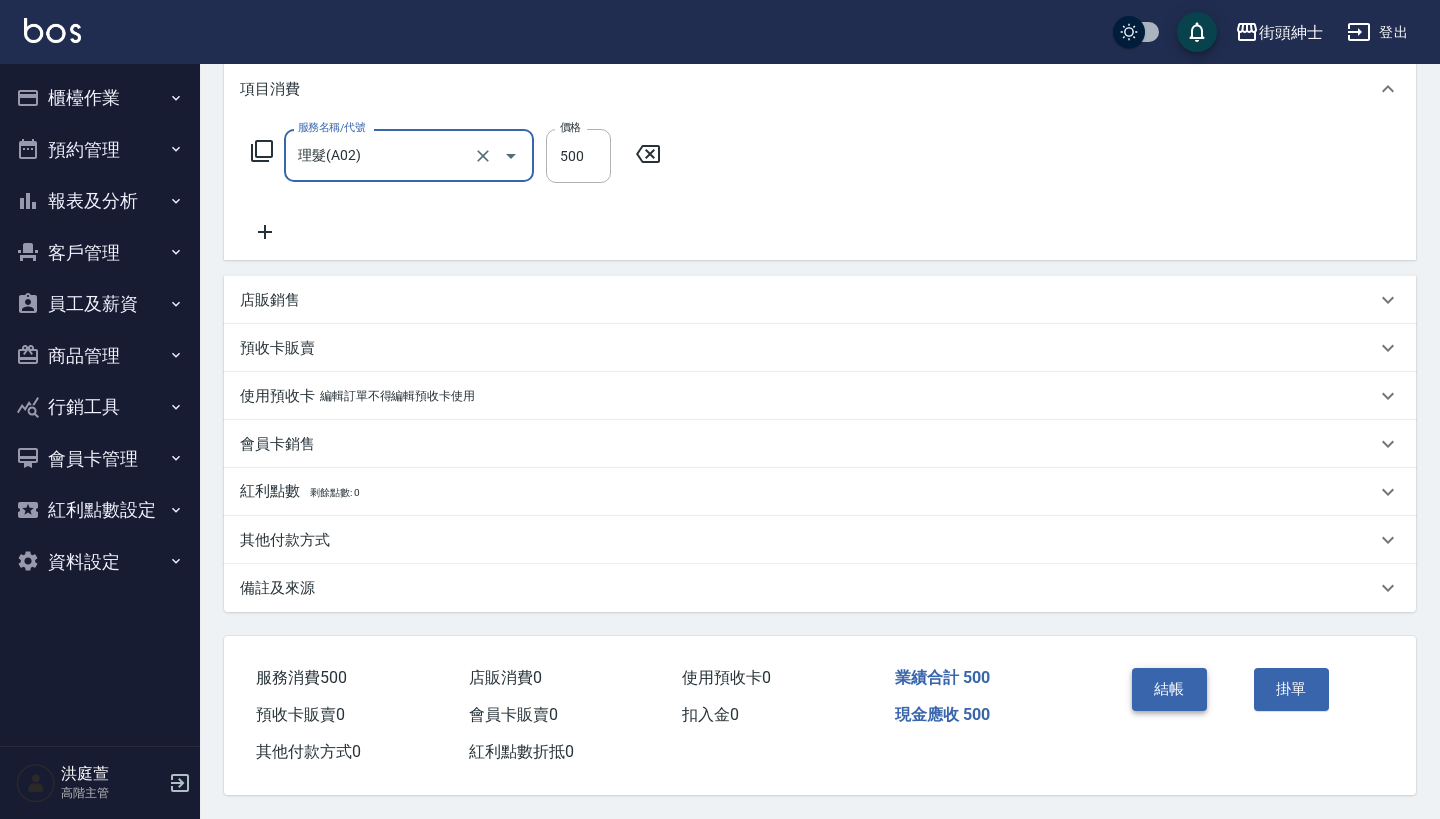 click on "結帳" at bounding box center [1169, 689] 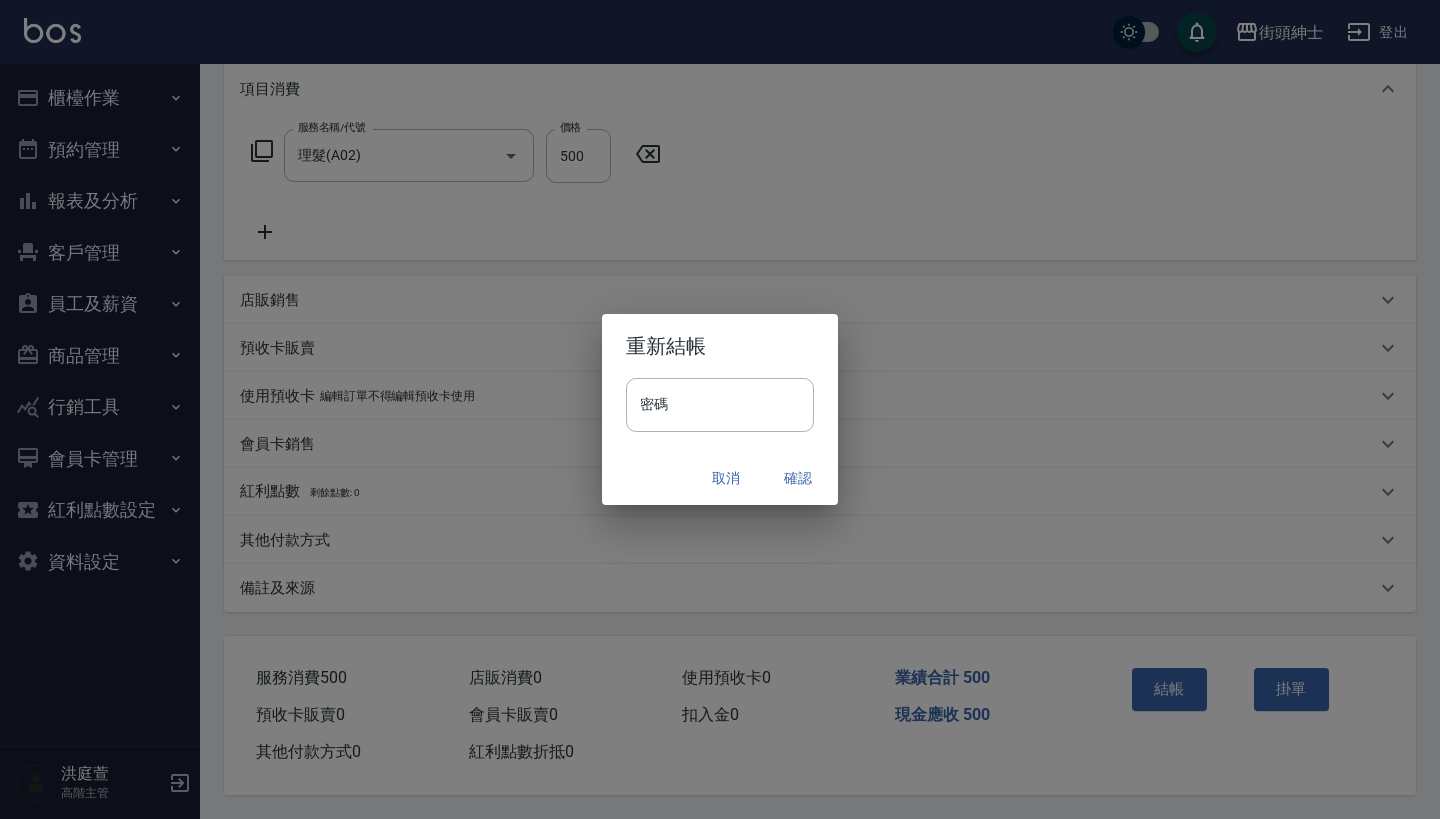 click on "確認" at bounding box center (798, 478) 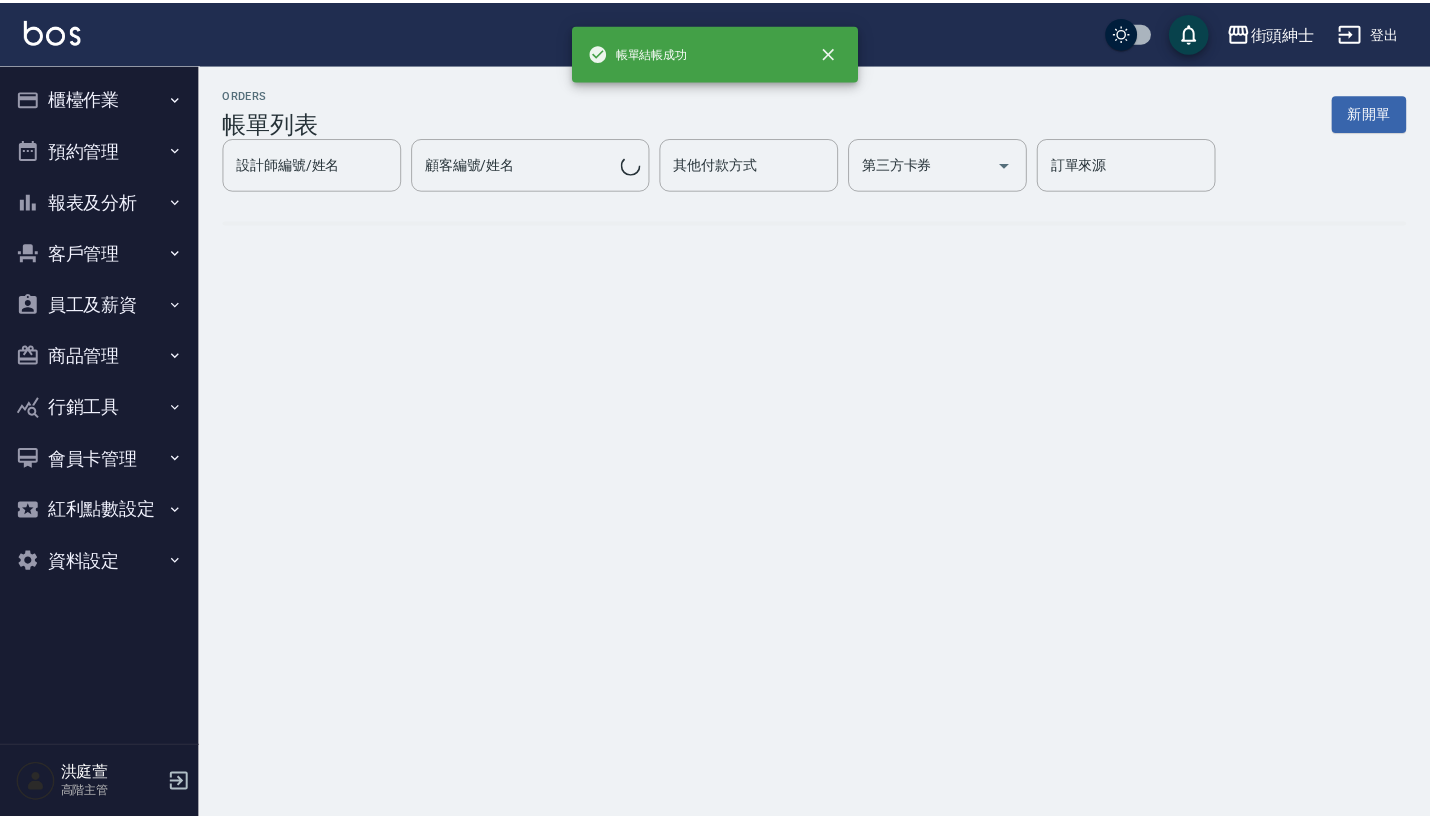 scroll, scrollTop: 0, scrollLeft: 0, axis: both 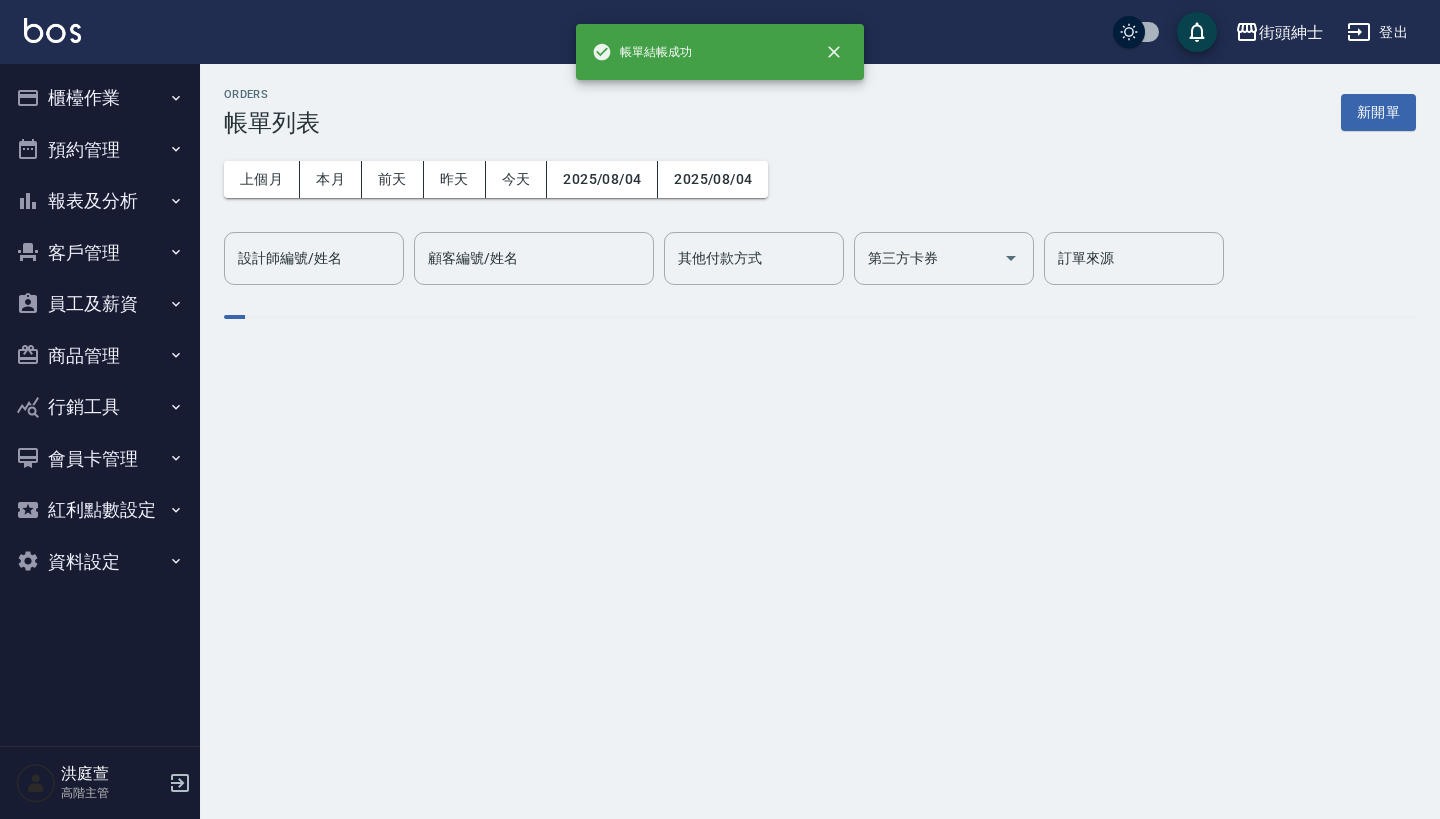 click on "預約管理" at bounding box center (100, 150) 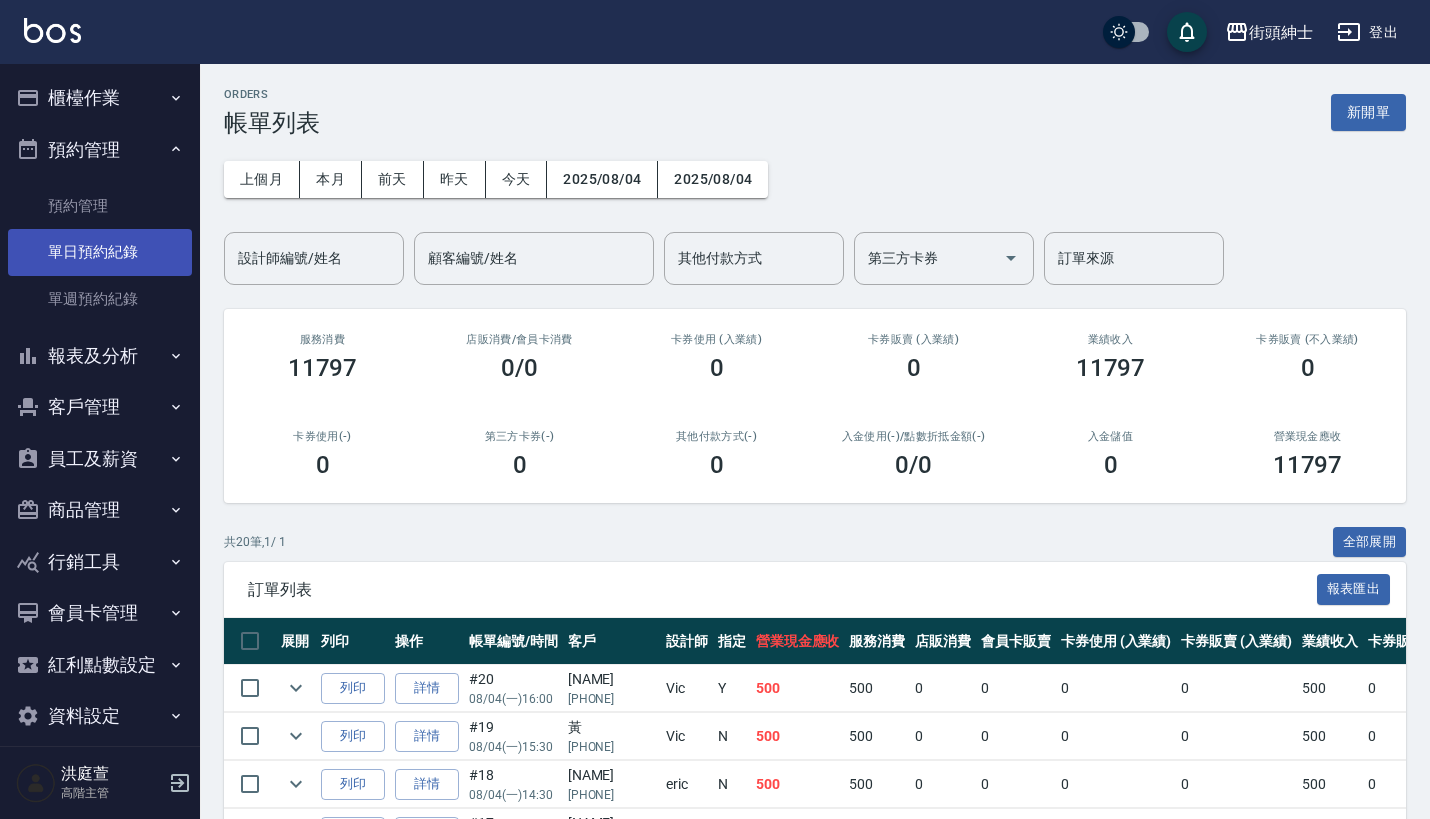 click on "單日預約紀錄" at bounding box center (100, 252) 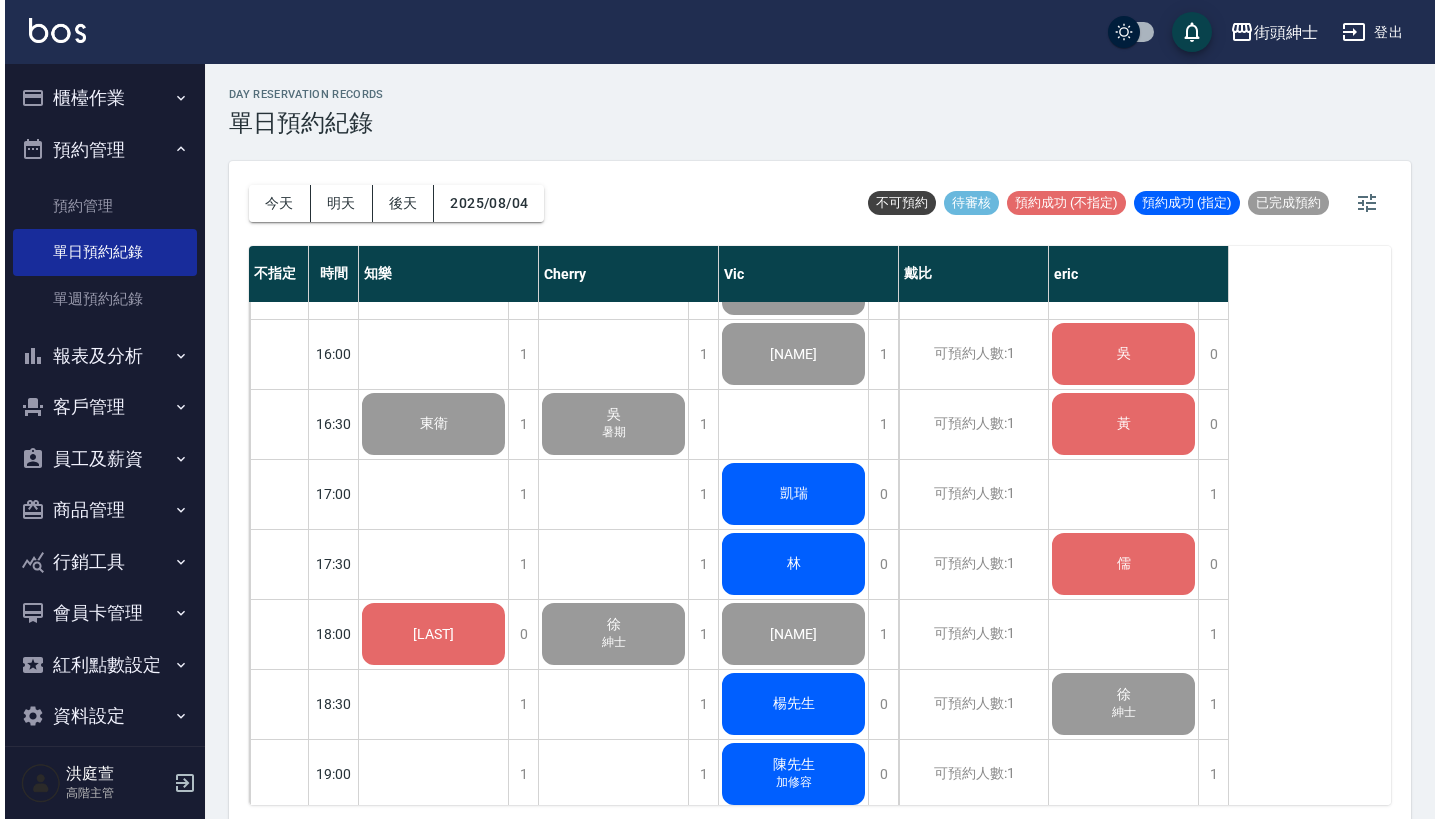 scroll, scrollTop: 967, scrollLeft: 0, axis: vertical 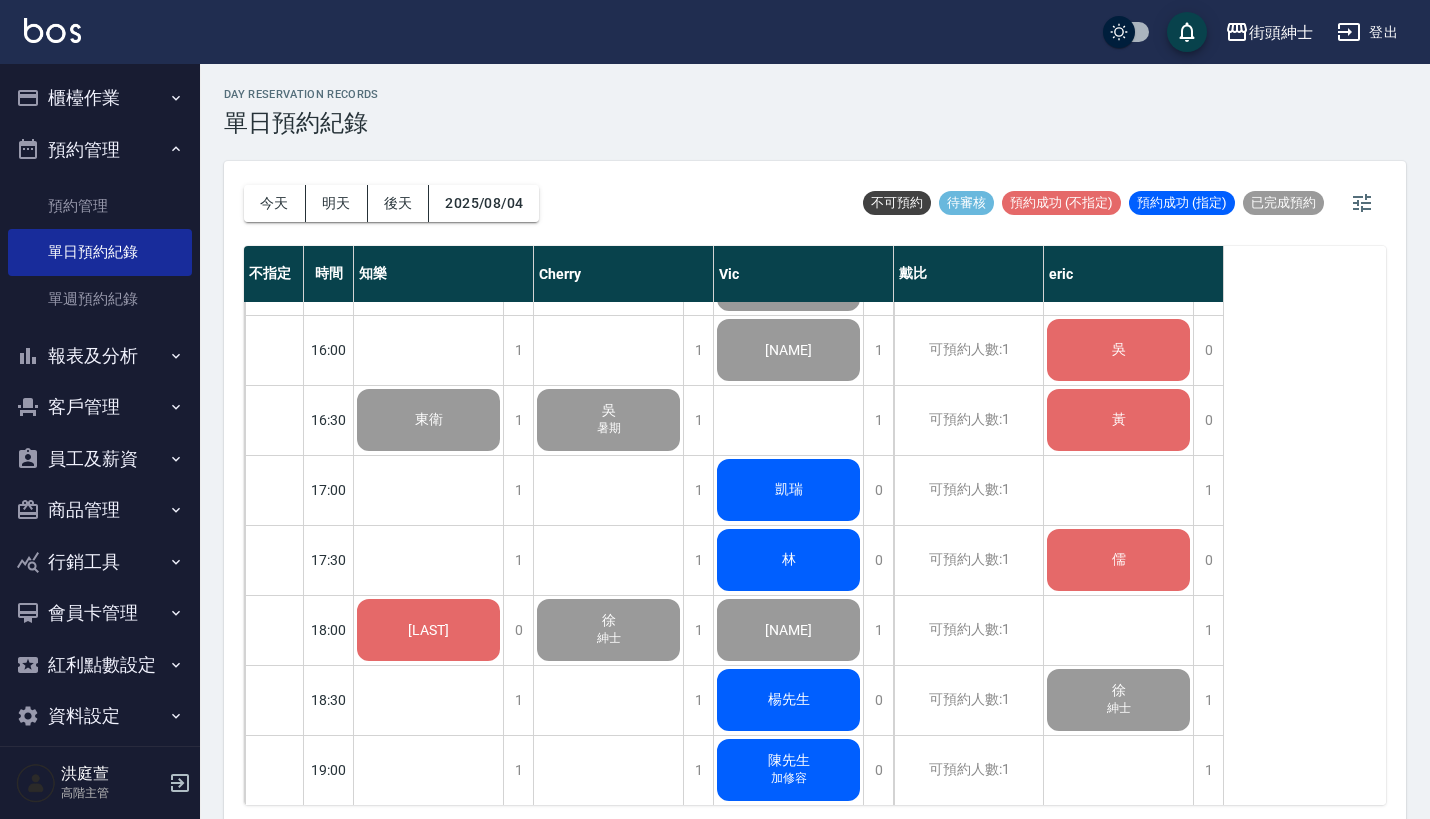 click on "吳" at bounding box center (428, -140) 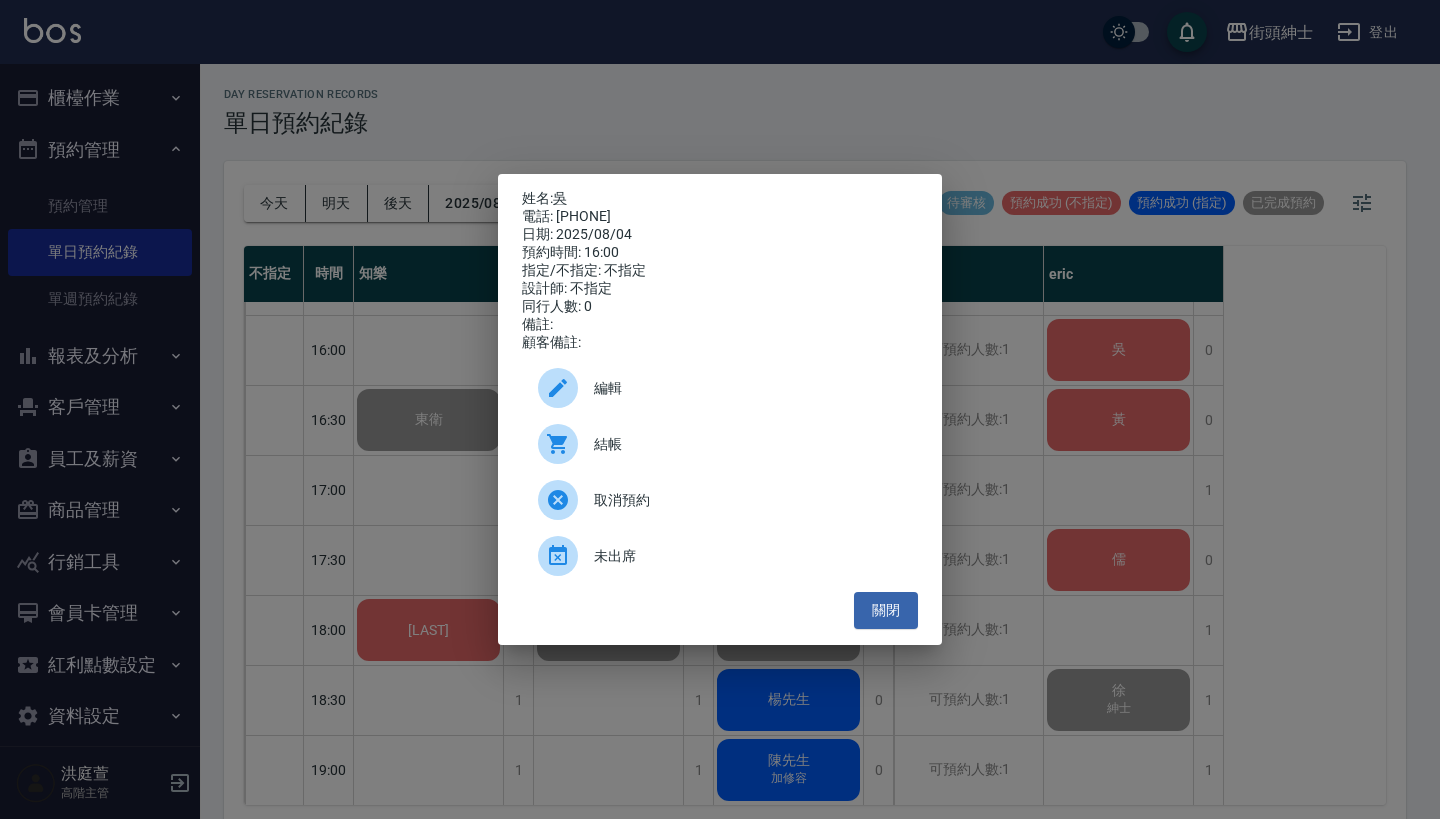 click on "結帳" at bounding box center (748, 444) 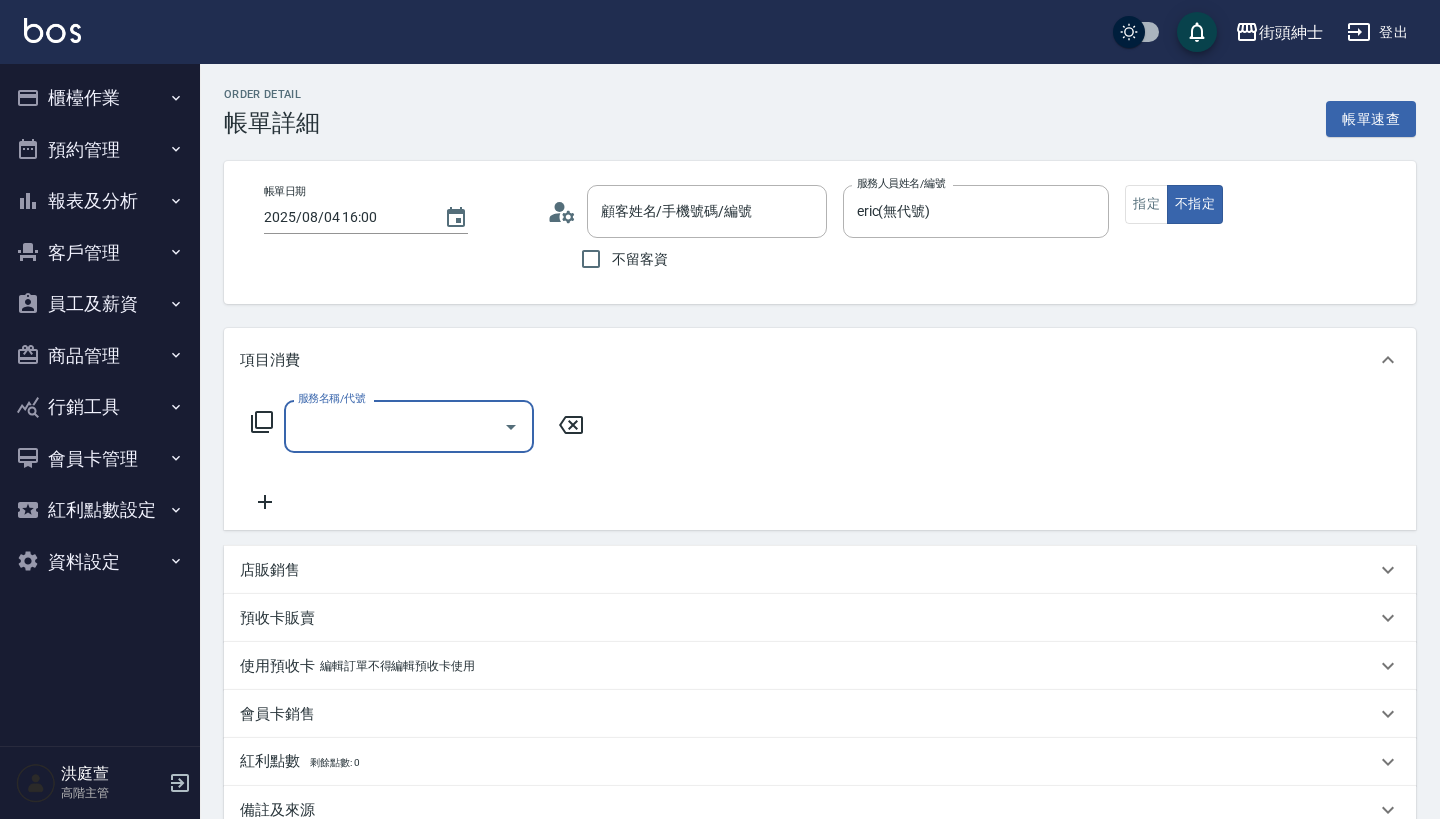 type on "[LAST]/[PHONE]/null" 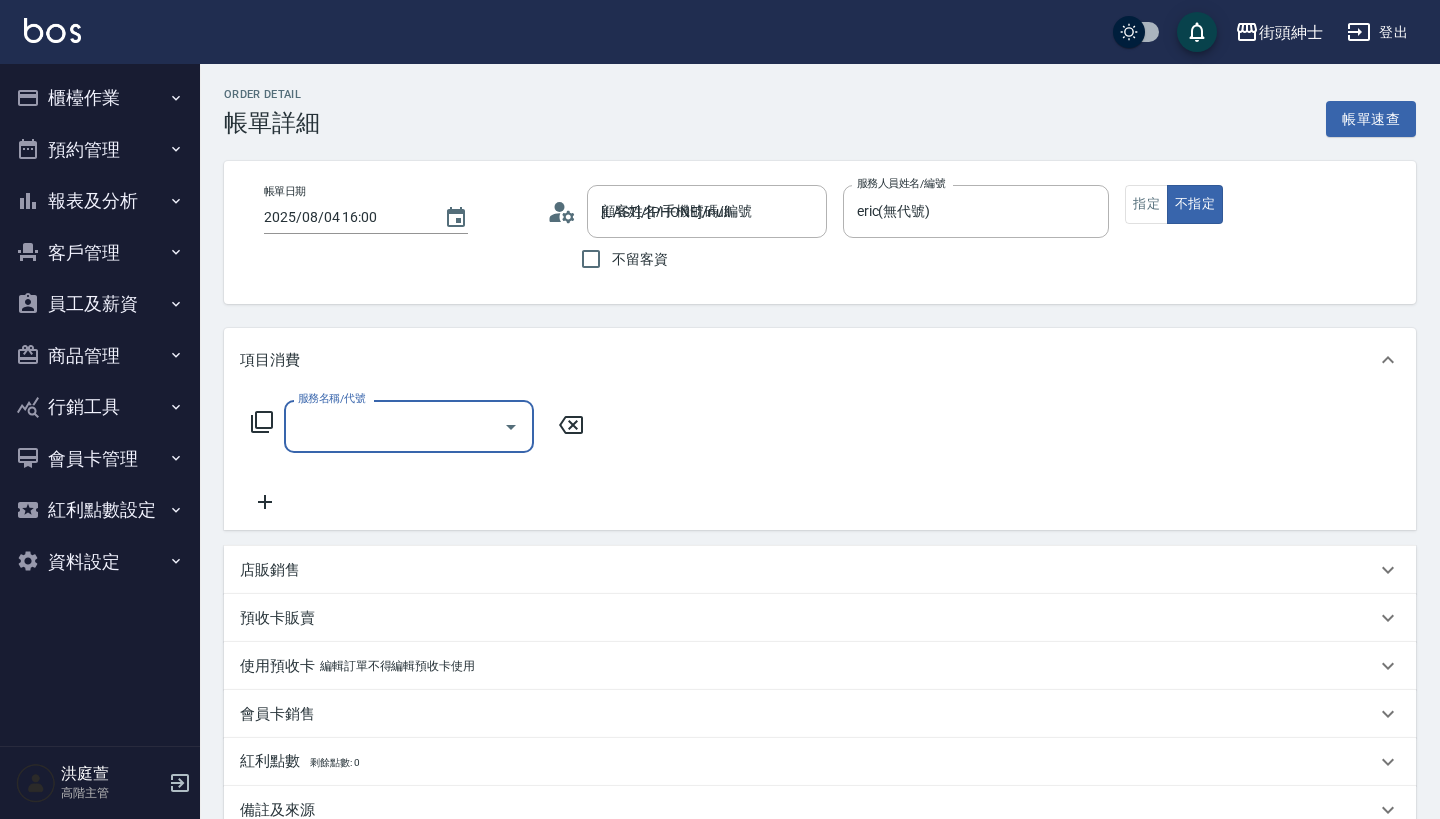 scroll, scrollTop: 0, scrollLeft: 0, axis: both 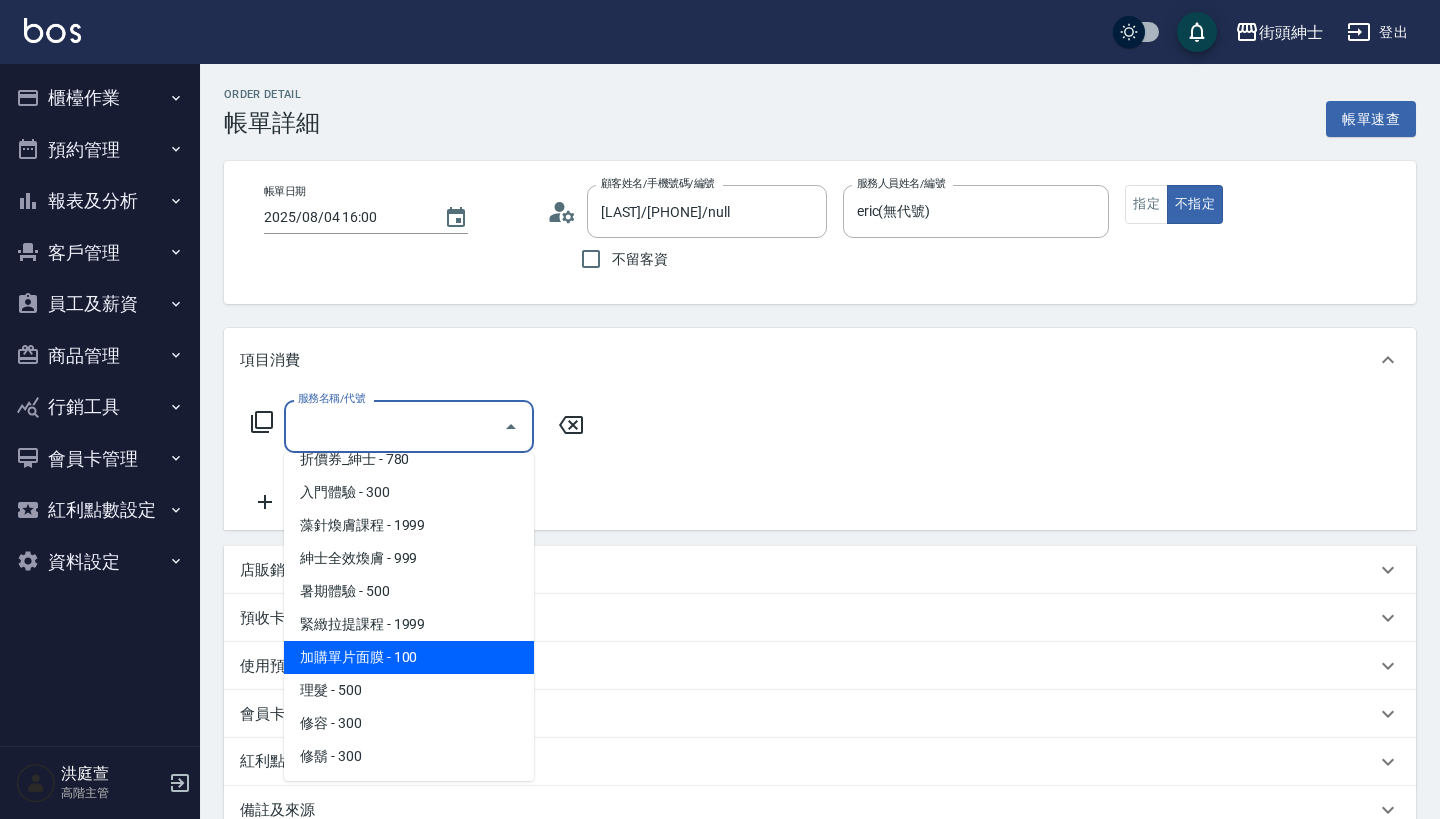 click on "加購單片面膜 - 100" at bounding box center (409, 657) 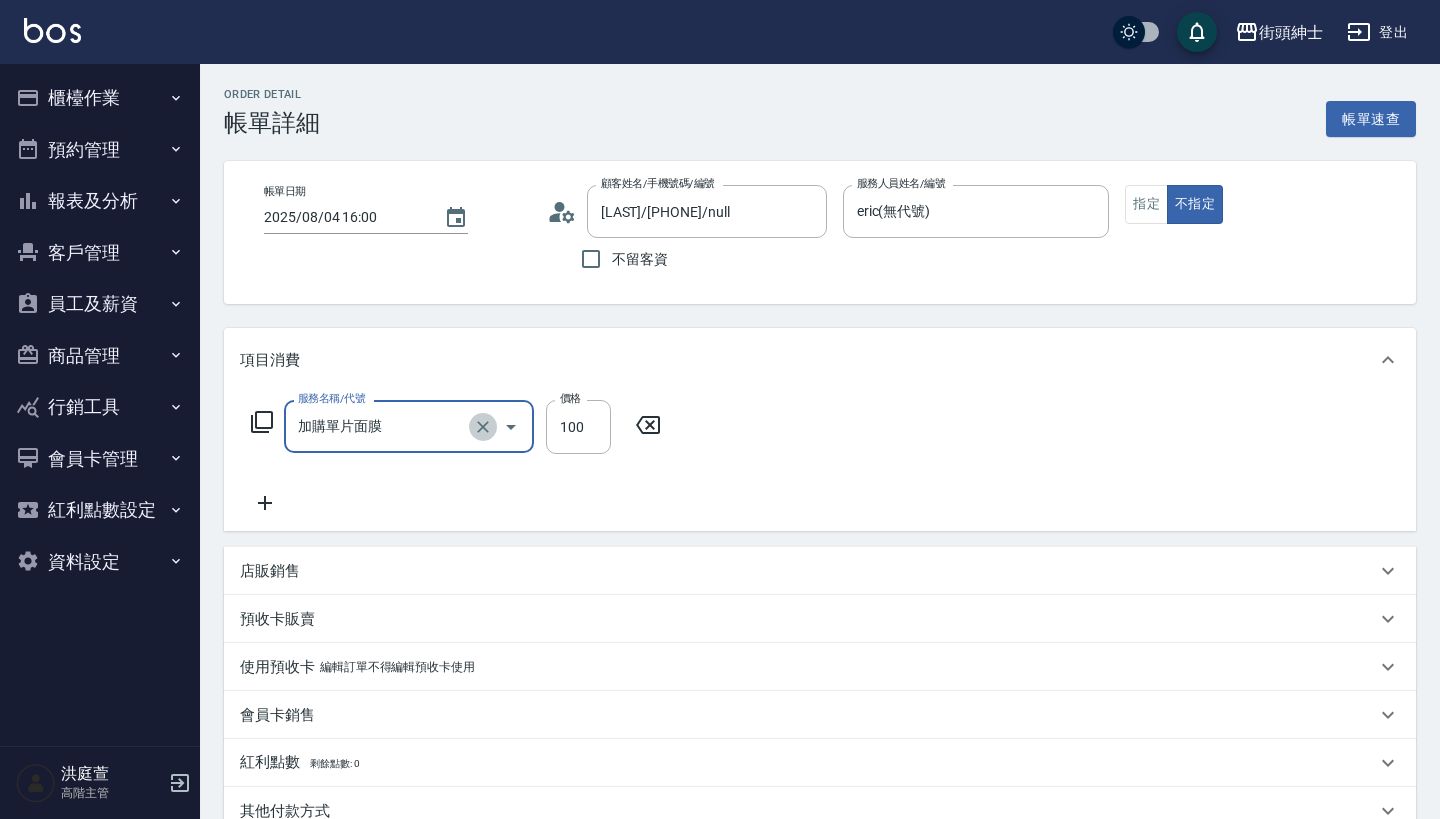 click 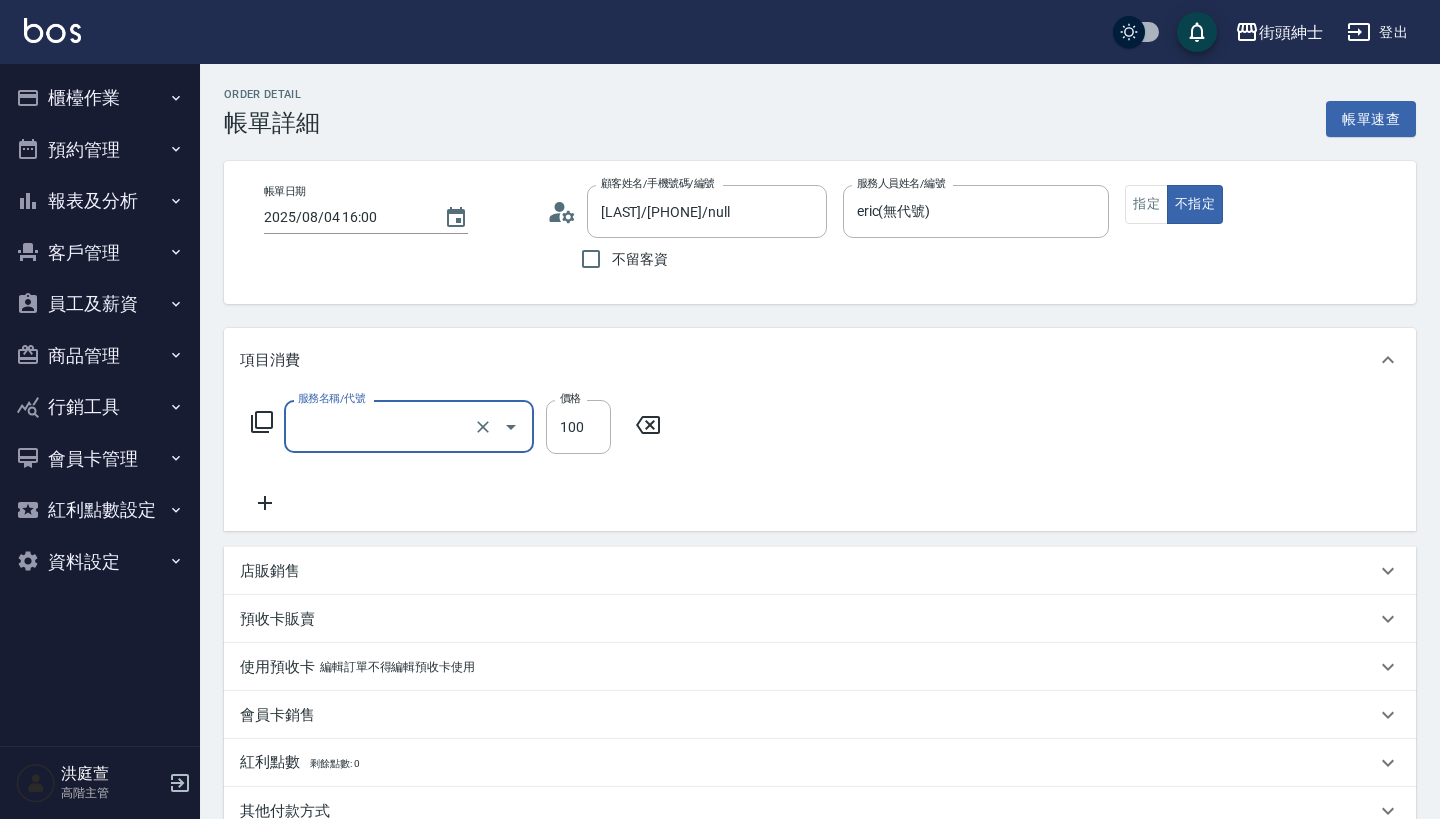 click 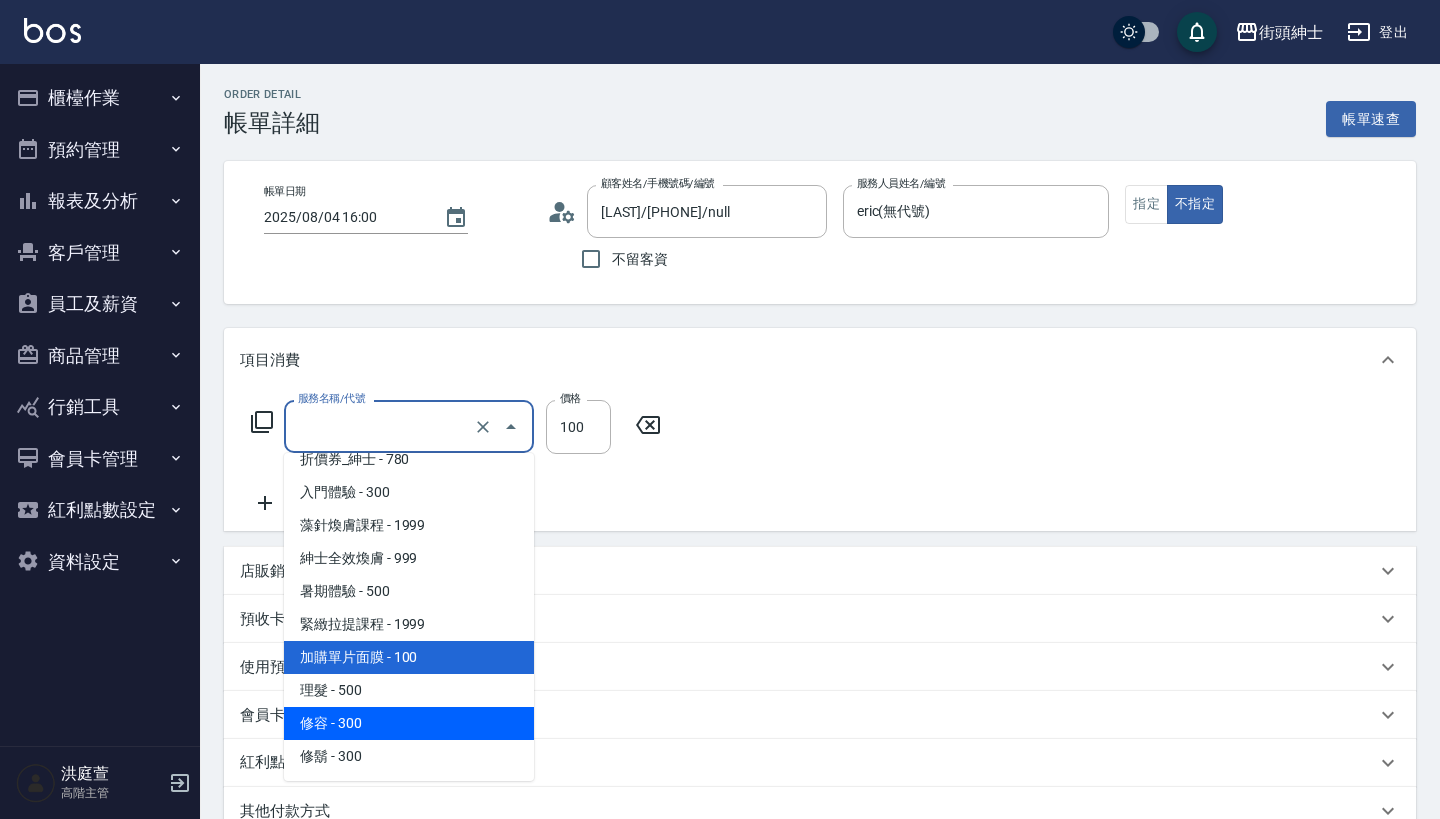 scroll, scrollTop: 84, scrollLeft: 0, axis: vertical 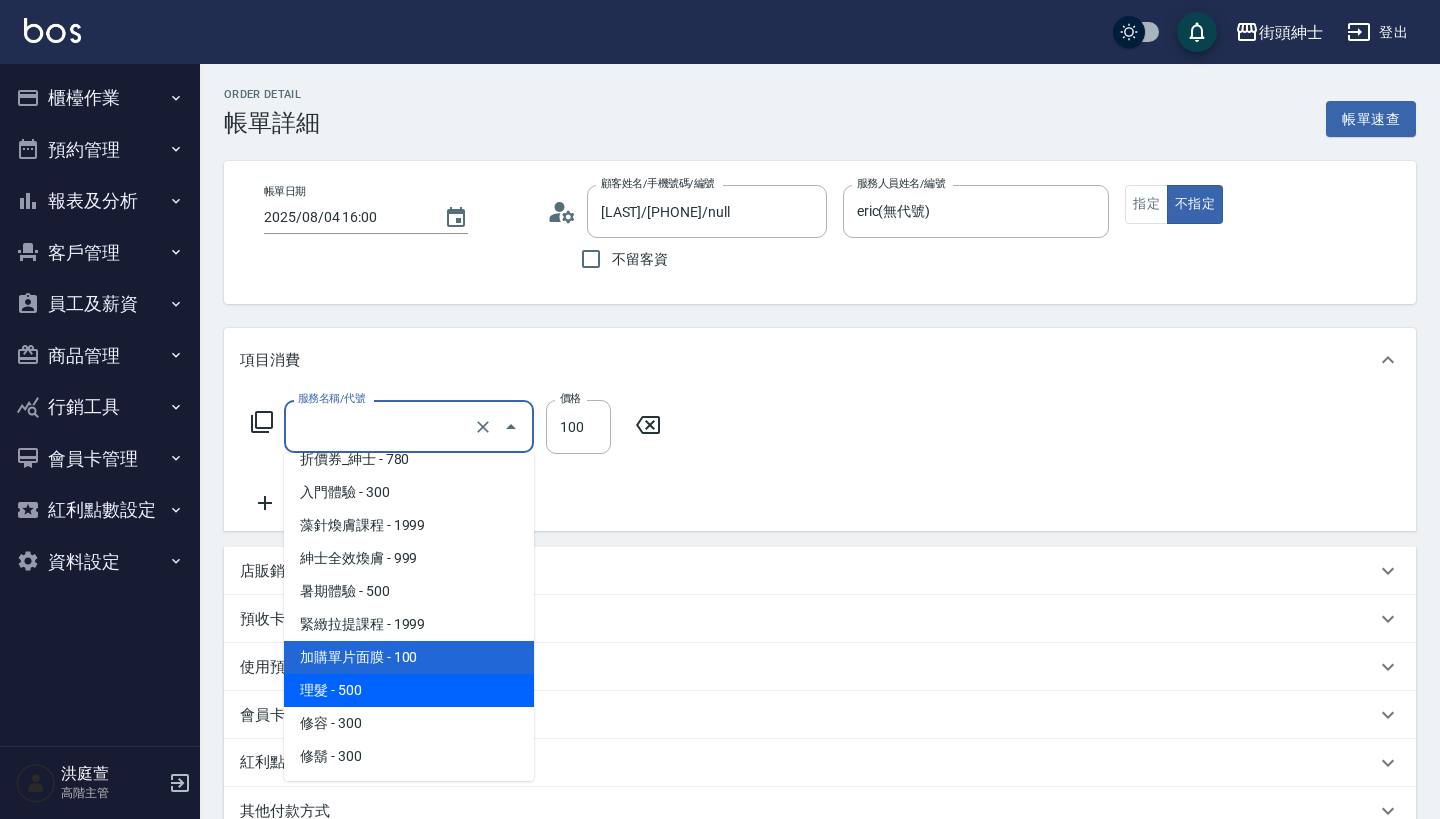 click on "理髮 - 500" at bounding box center (409, 690) 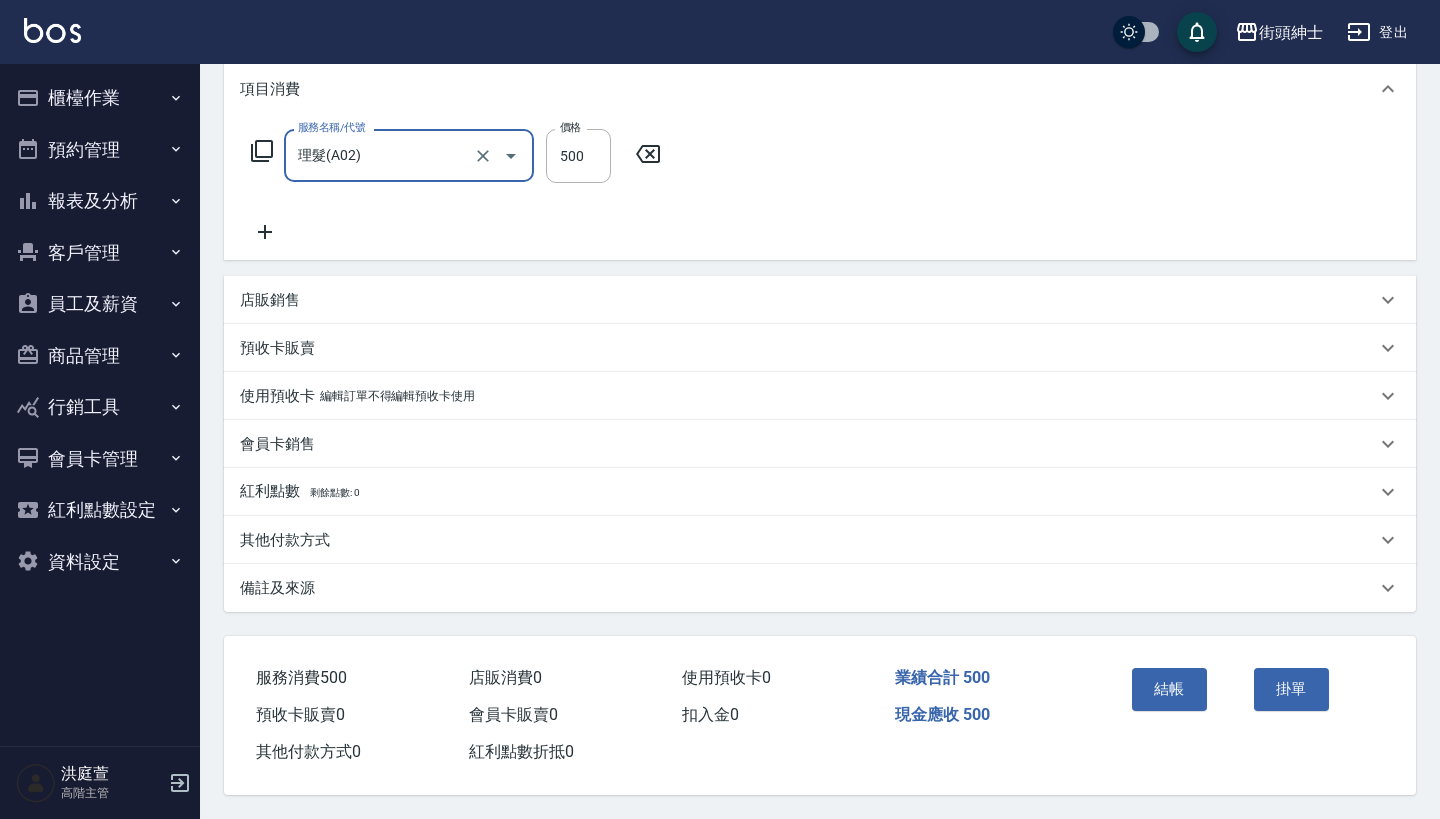 scroll, scrollTop: 280, scrollLeft: 0, axis: vertical 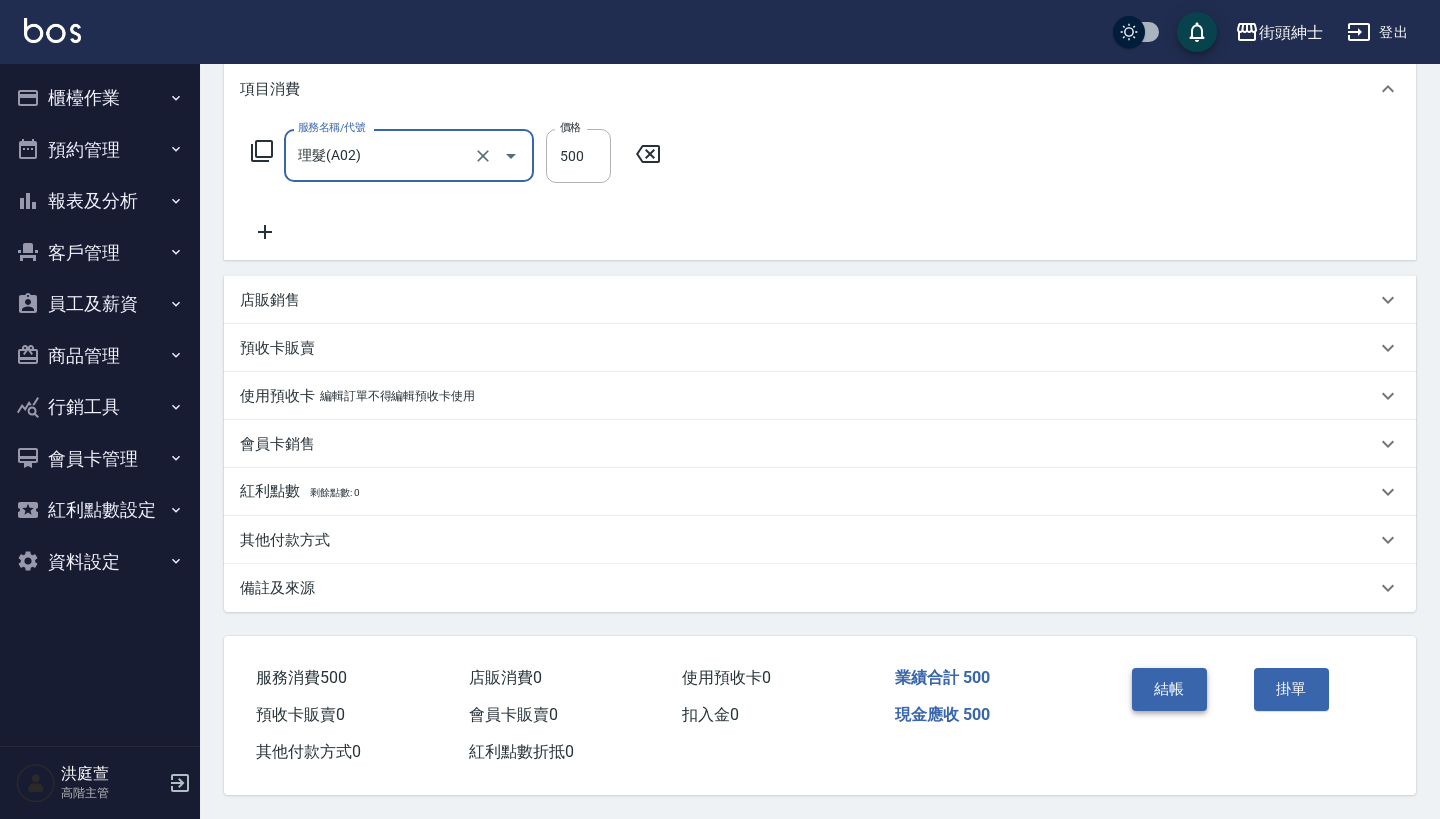 click on "結帳" at bounding box center (1169, 689) 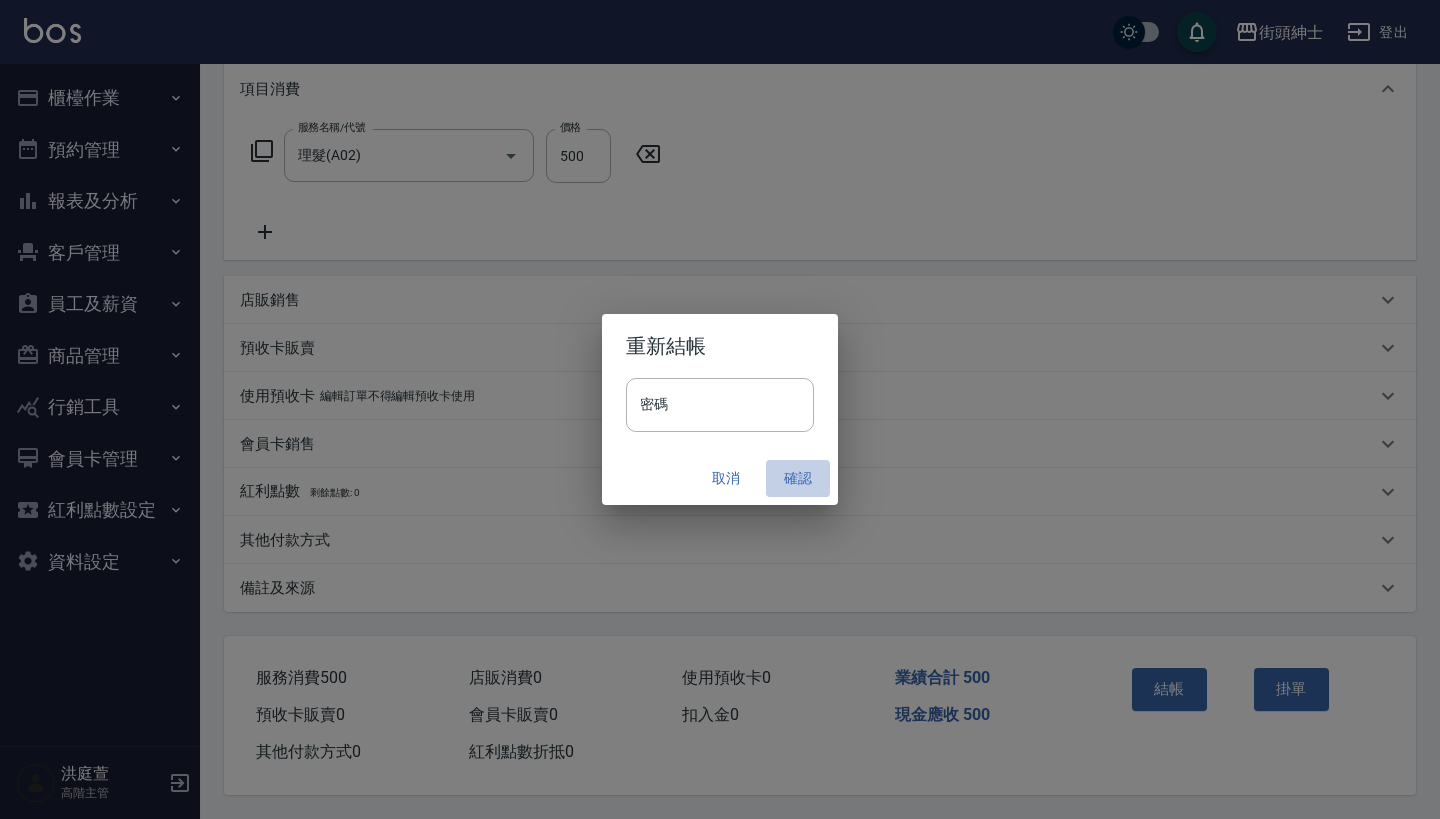 click on "確認" at bounding box center [798, 478] 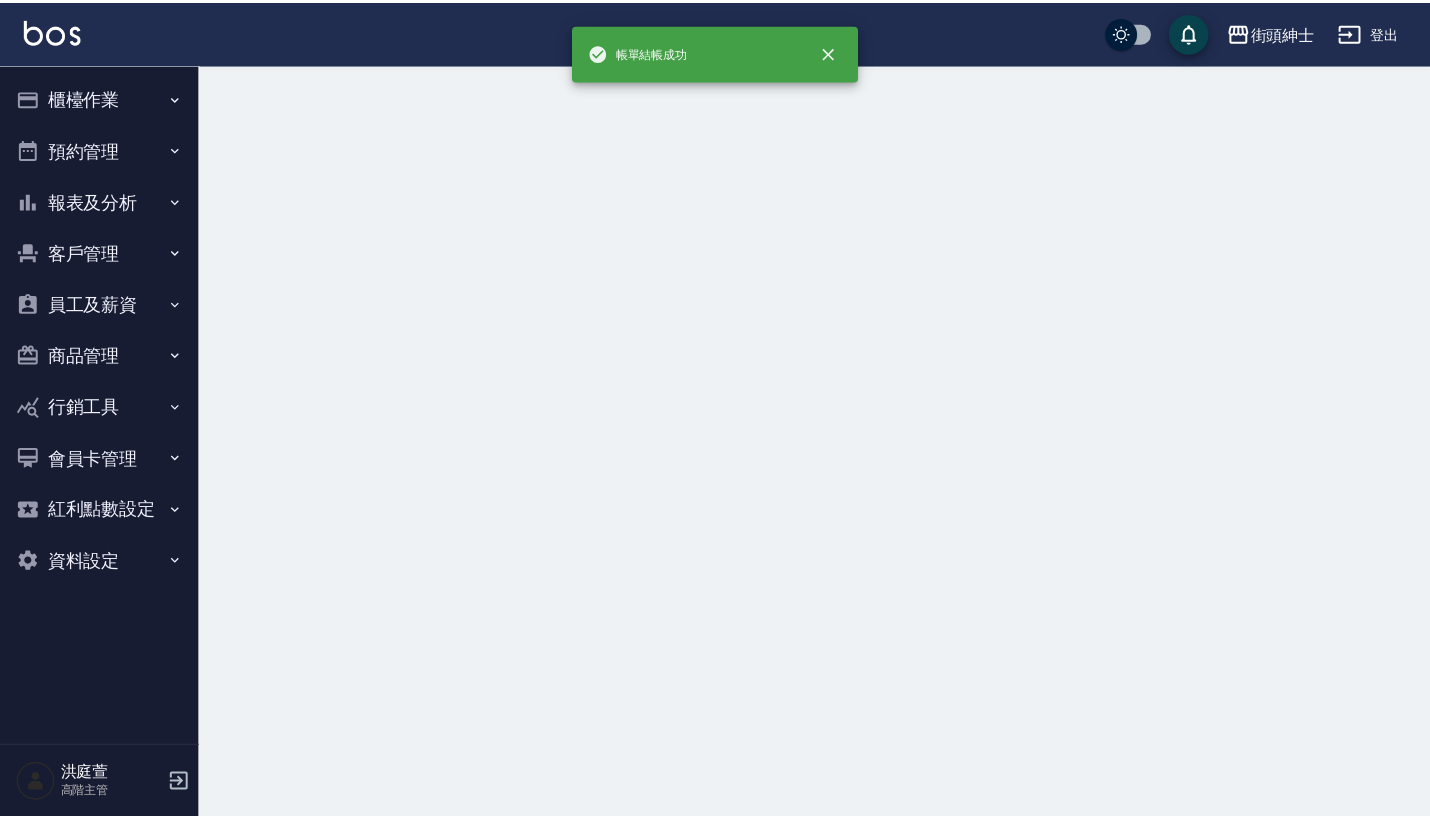 scroll, scrollTop: 0, scrollLeft: 0, axis: both 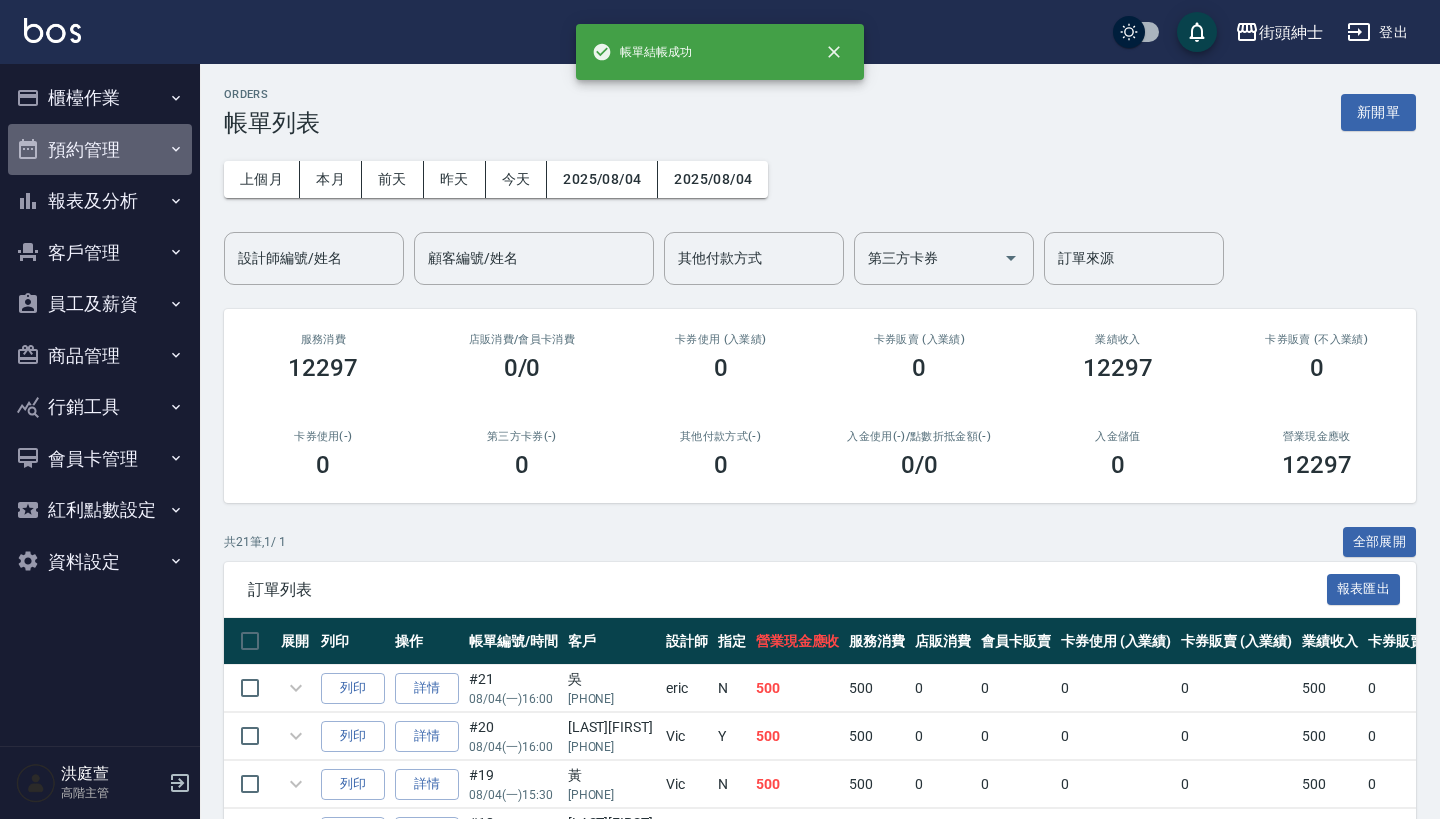 click 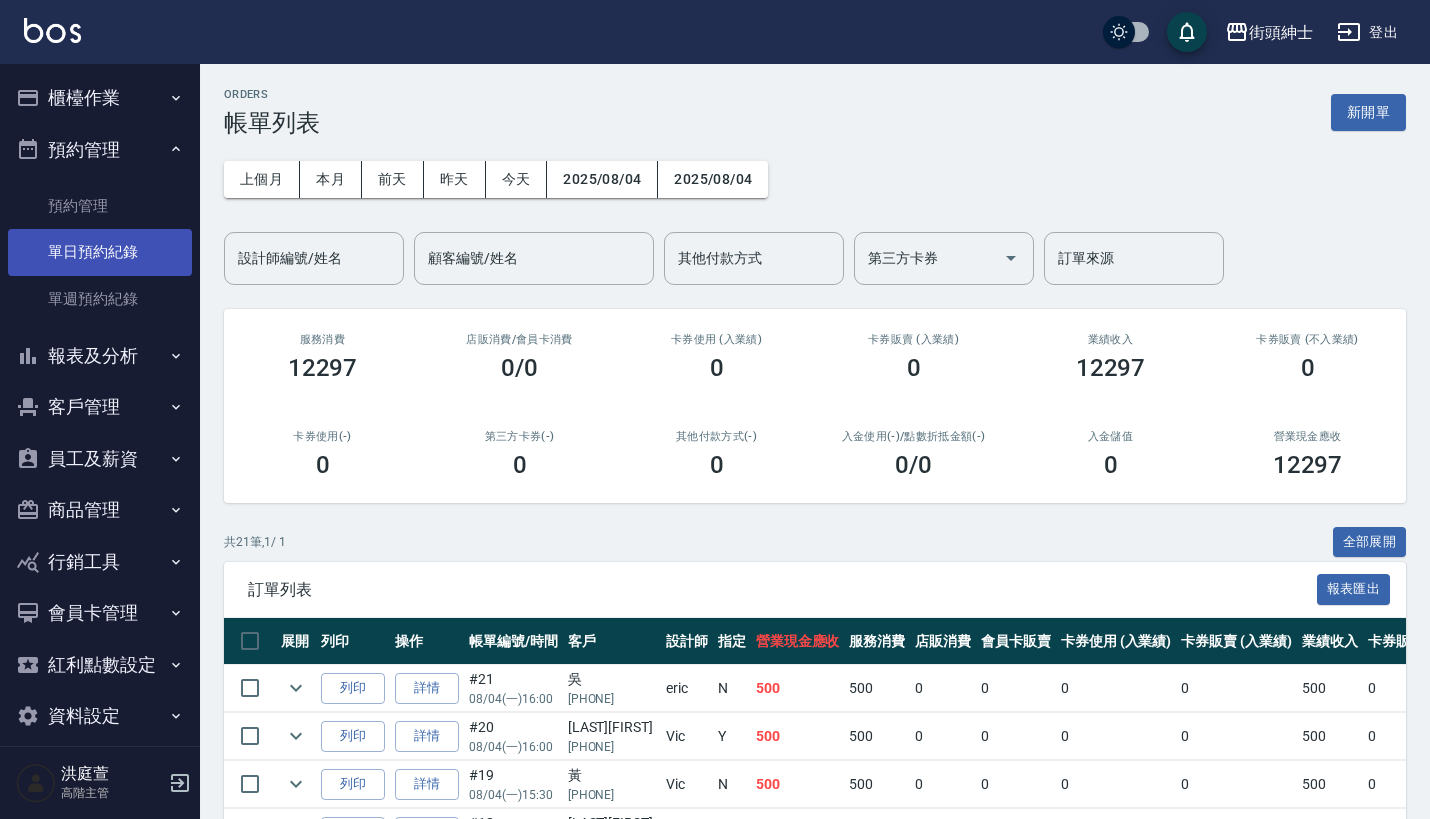 click on "單日預約紀錄" at bounding box center [100, 252] 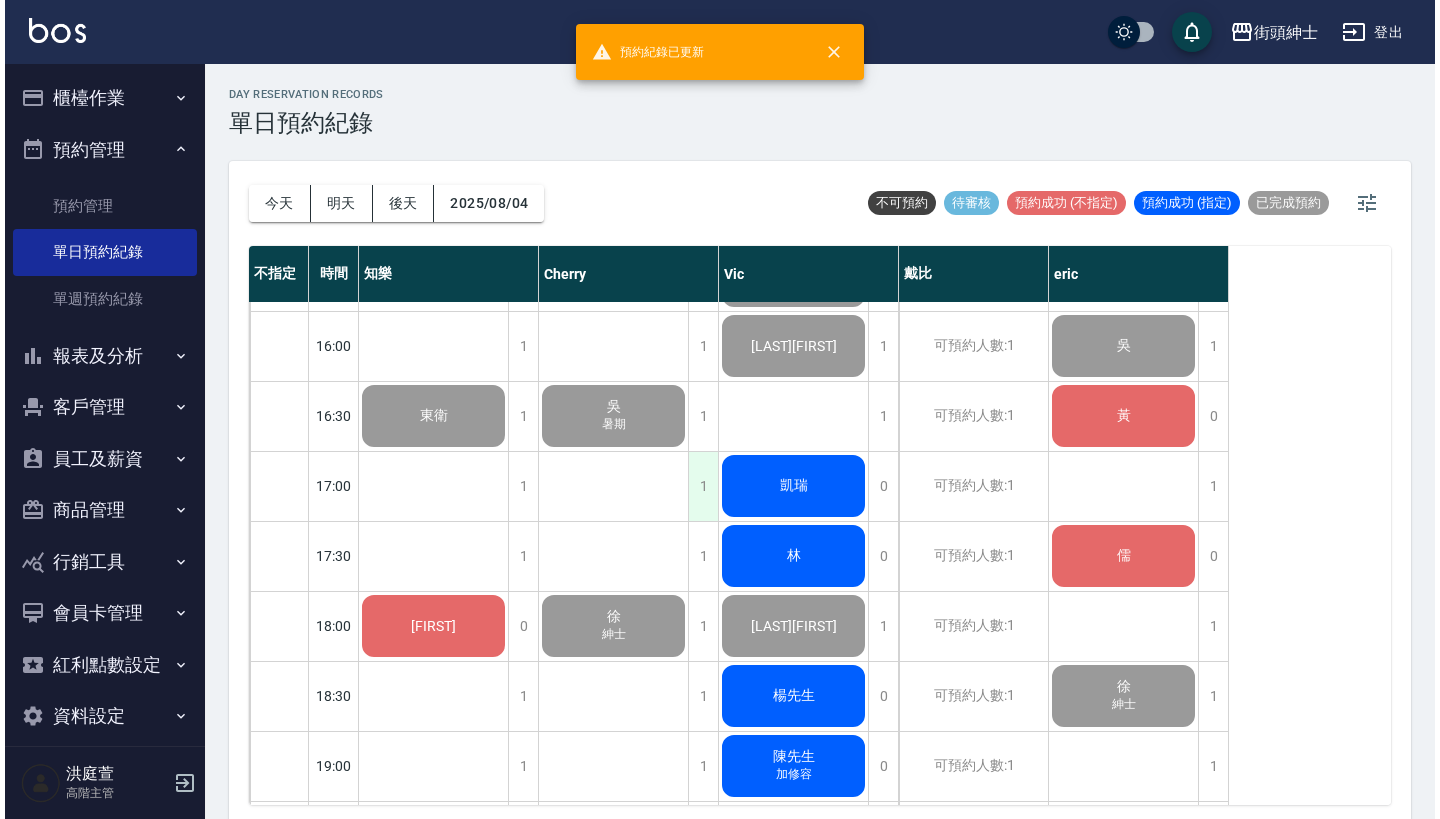 scroll, scrollTop: 964, scrollLeft: 0, axis: vertical 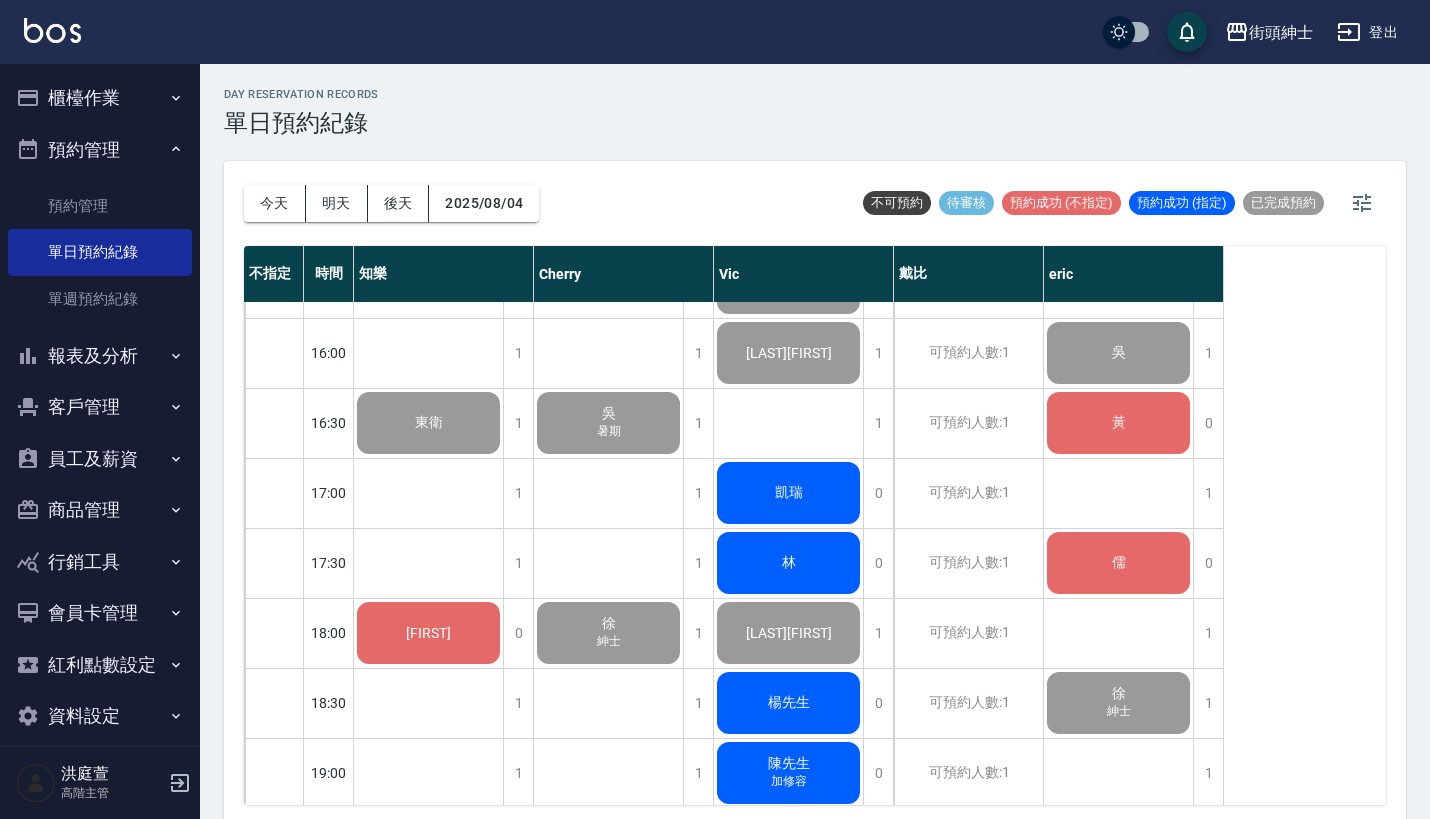click on "黃" at bounding box center (428, -137) 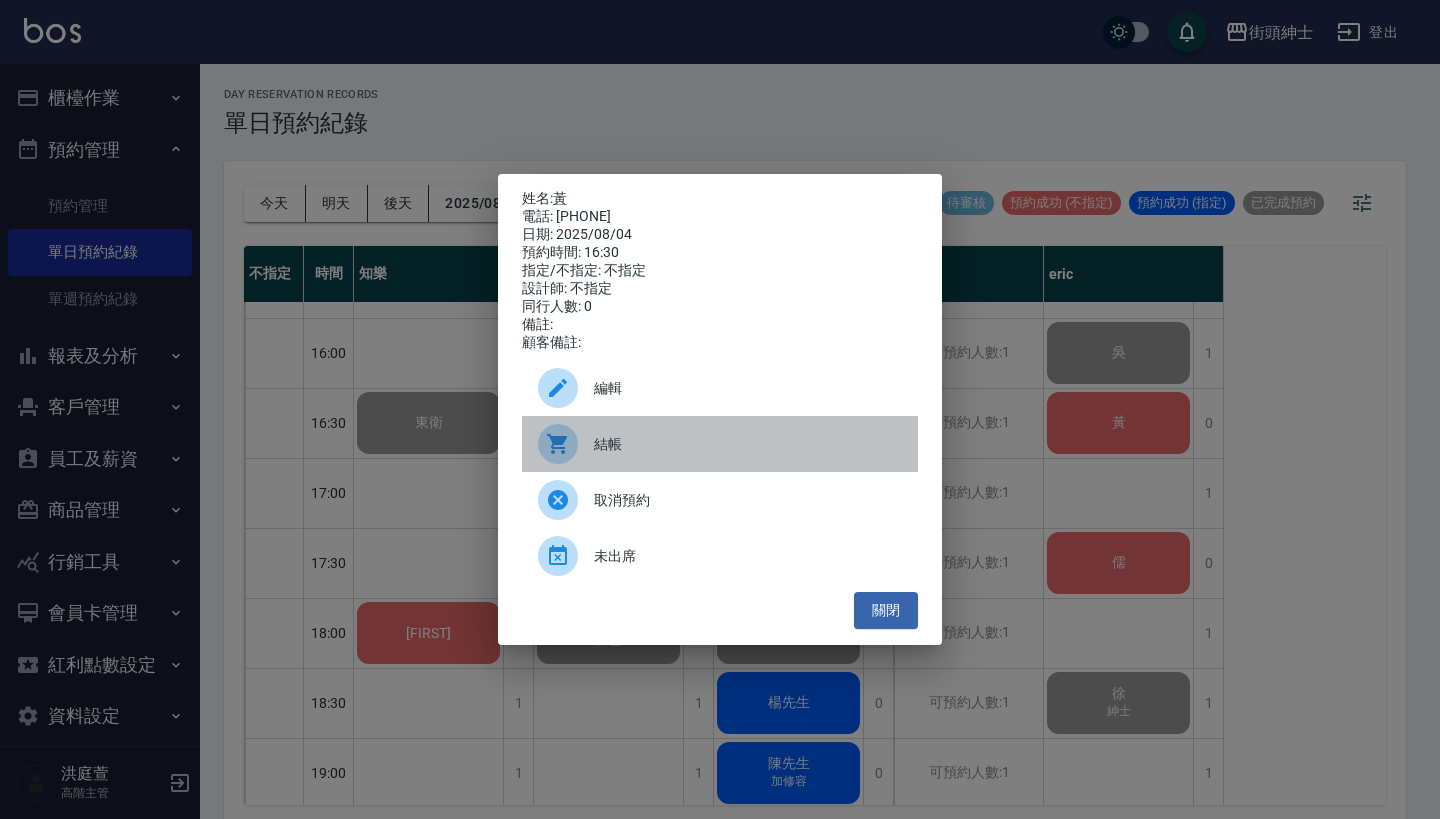 click on "結帳" at bounding box center [748, 444] 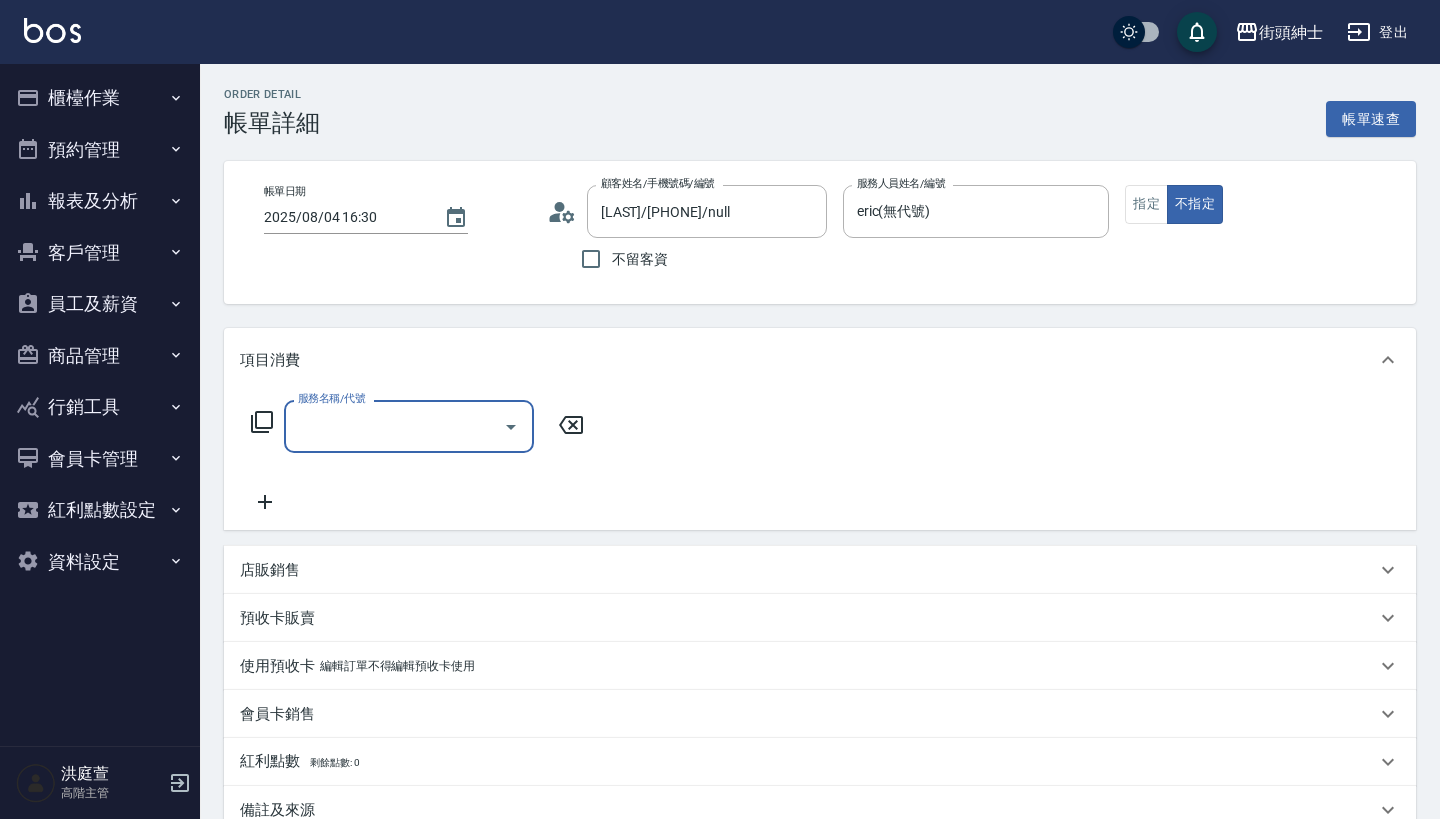 scroll, scrollTop: 0, scrollLeft: 0, axis: both 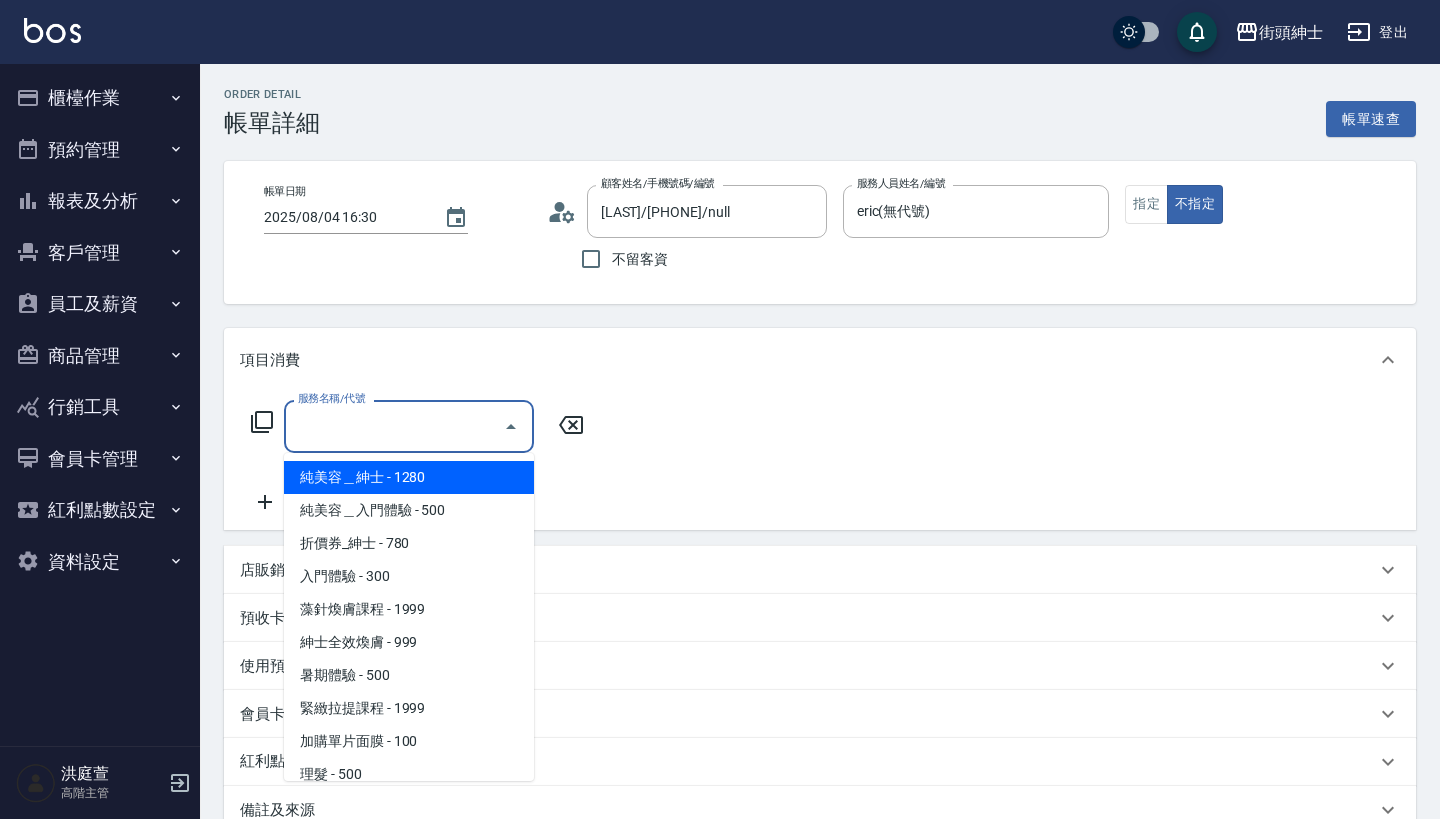 click on "服務名稱/代號" at bounding box center (394, 426) 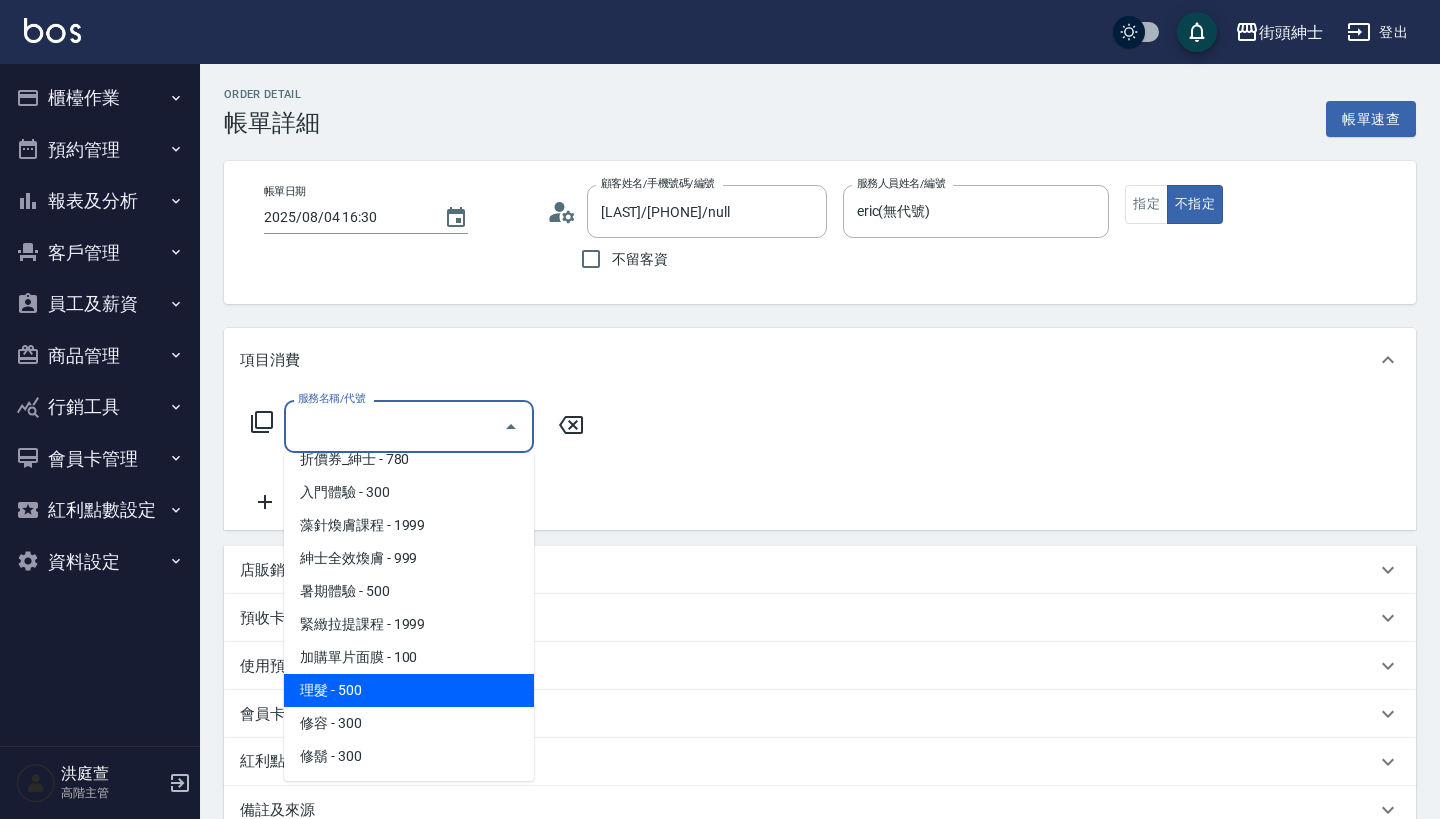 scroll, scrollTop: 84, scrollLeft: 0, axis: vertical 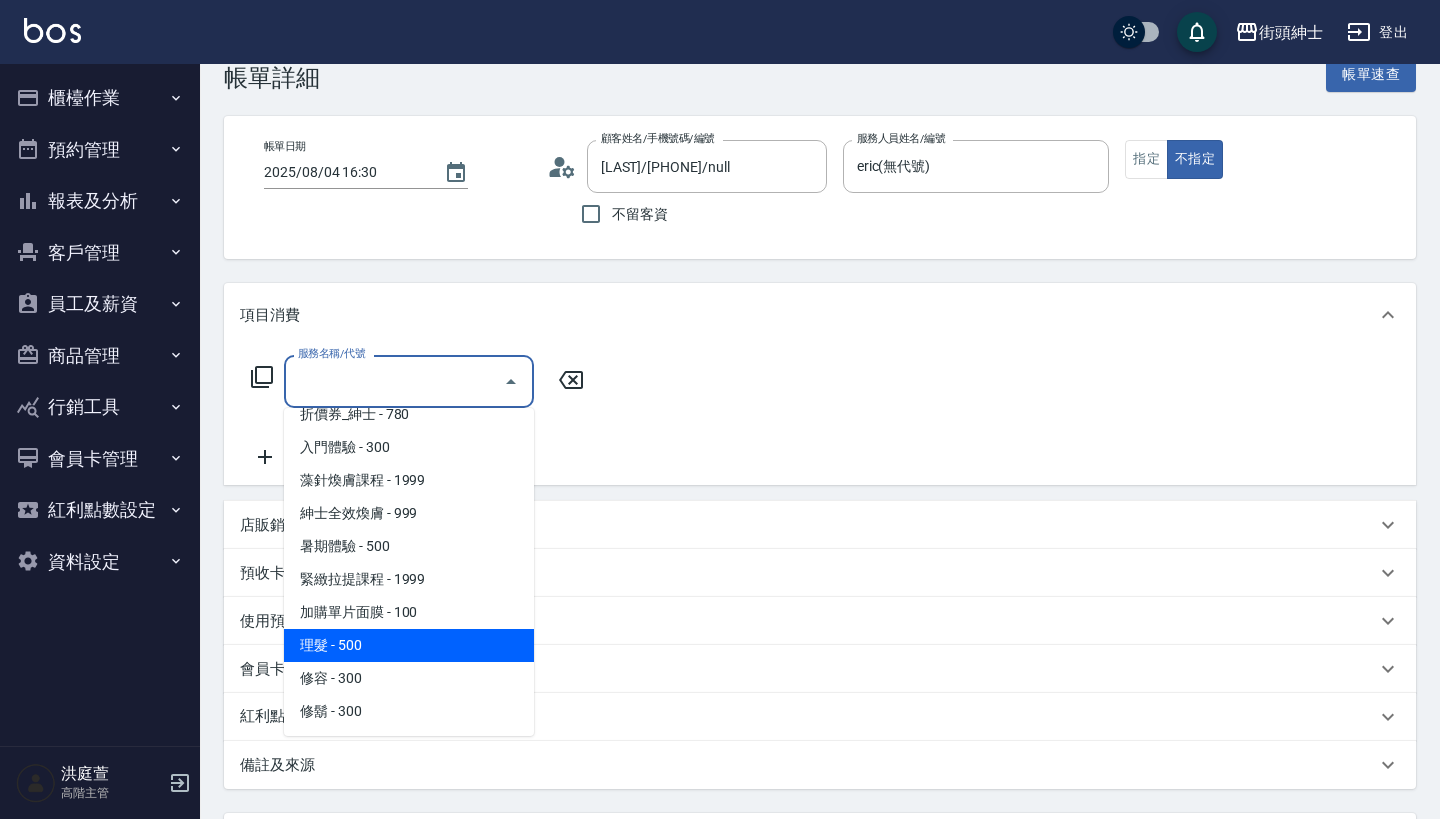 click on "理髮 - 500" at bounding box center (409, 645) 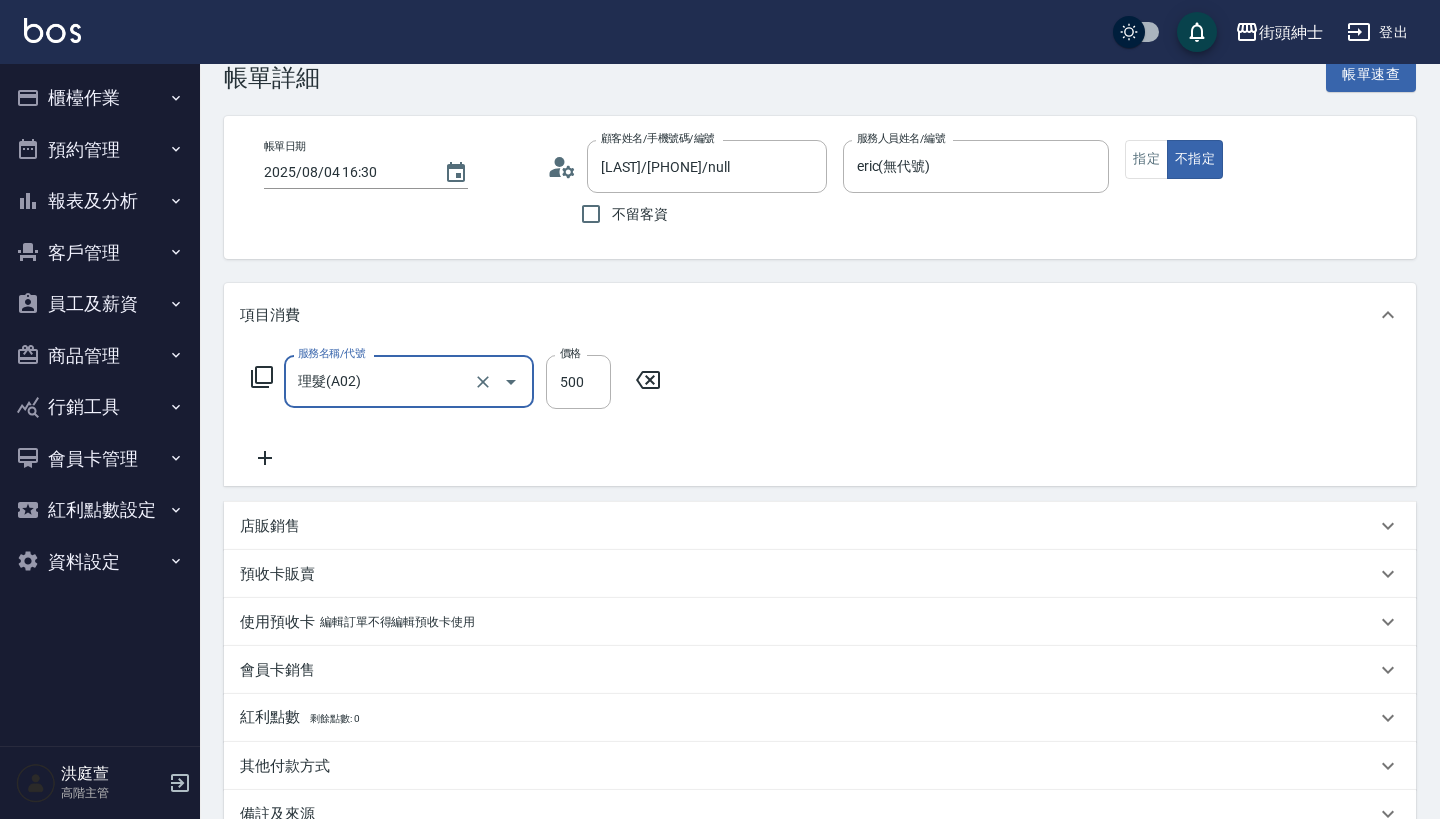 type on "理髮(A02)" 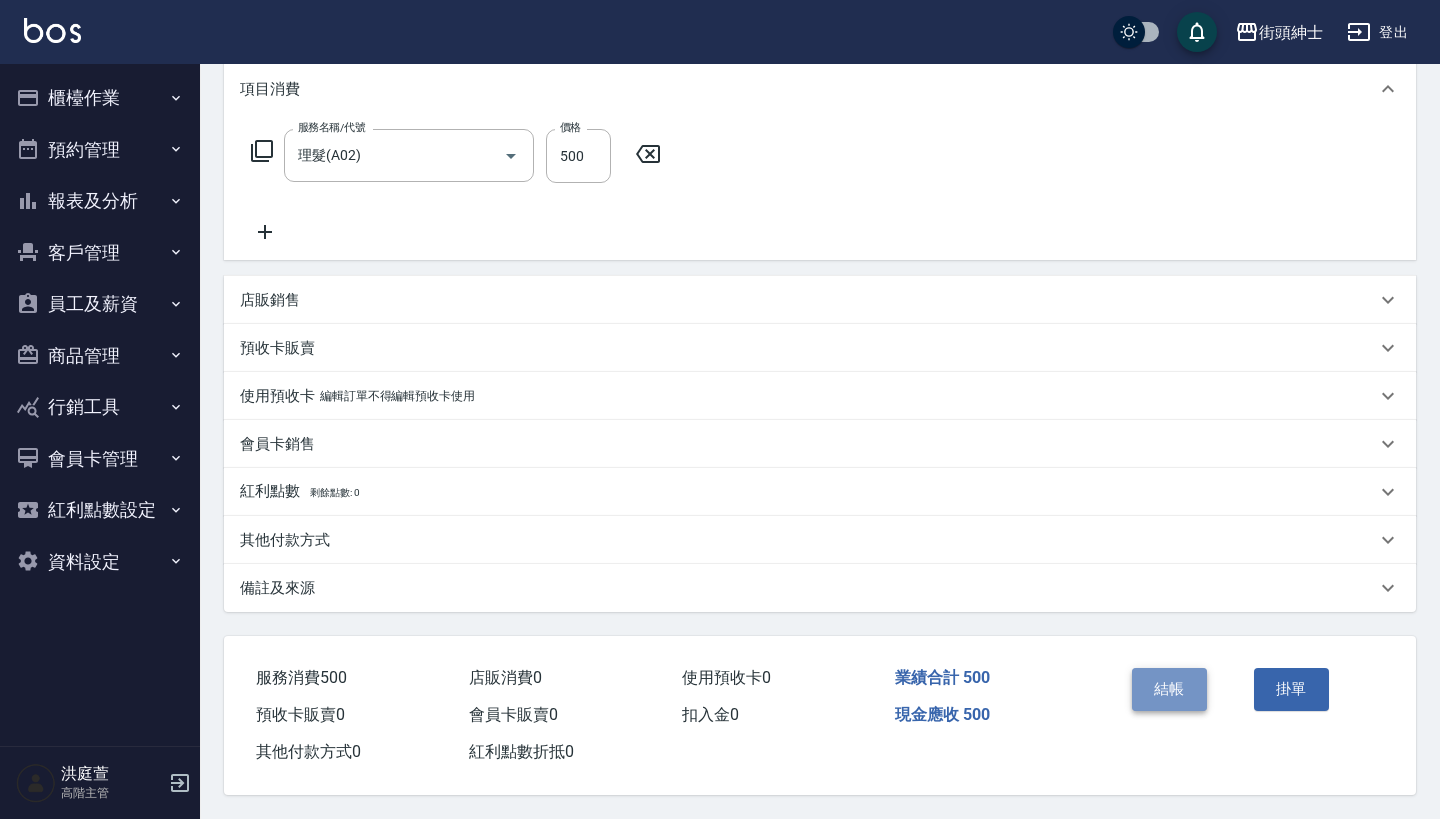 click on "結帳" at bounding box center (1169, 689) 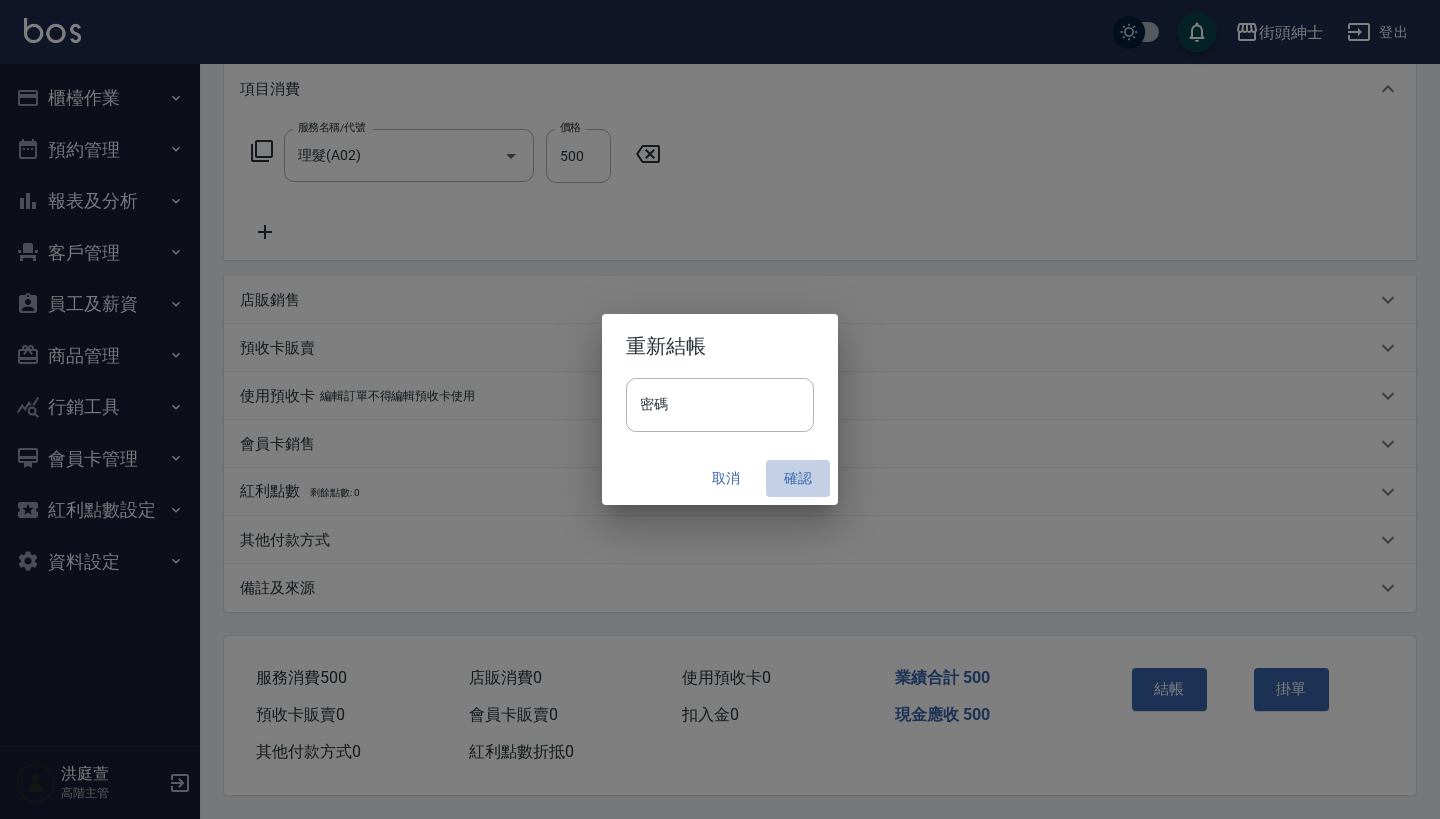 click on "確認" at bounding box center [798, 478] 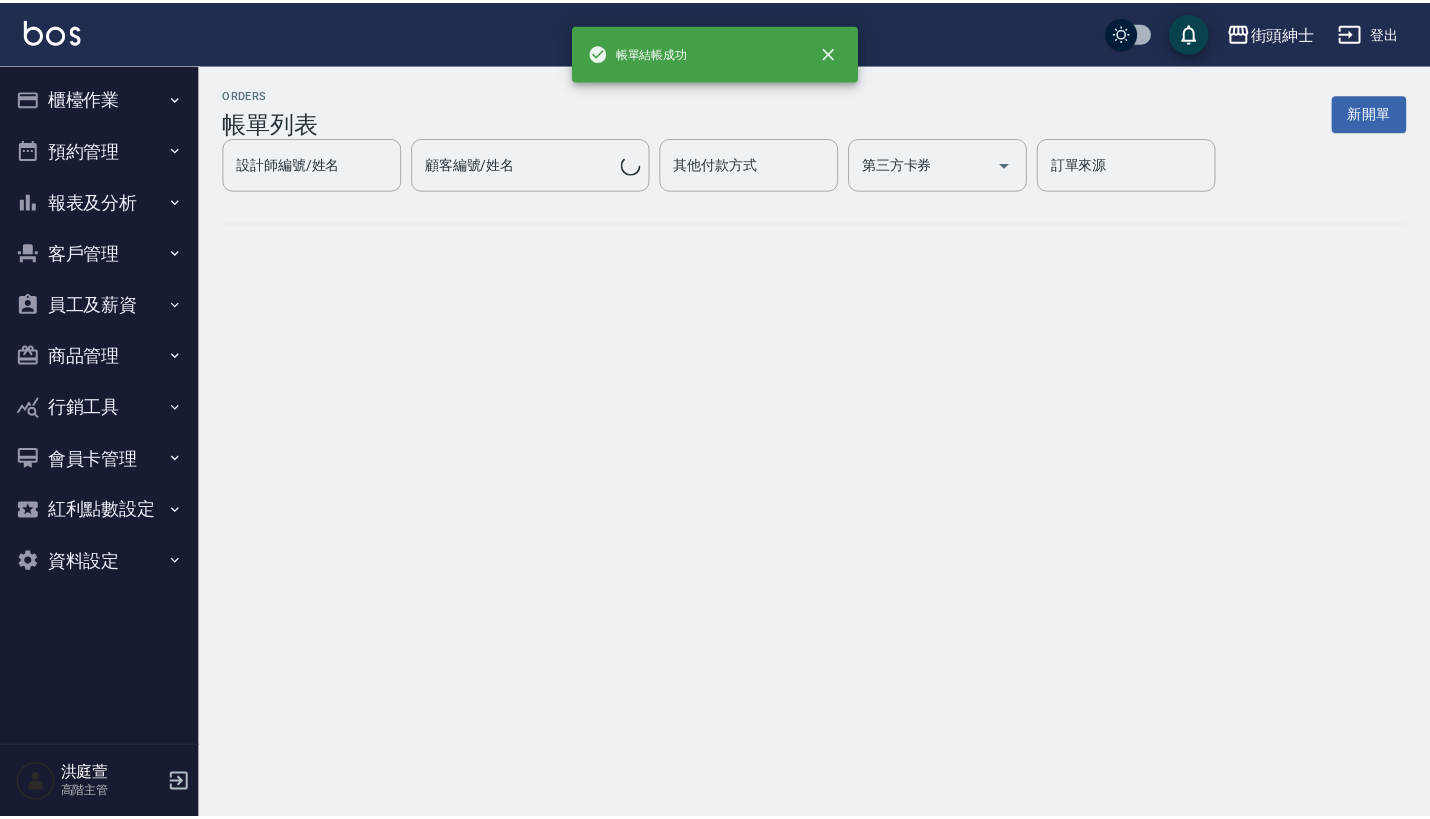 scroll, scrollTop: 0, scrollLeft: 0, axis: both 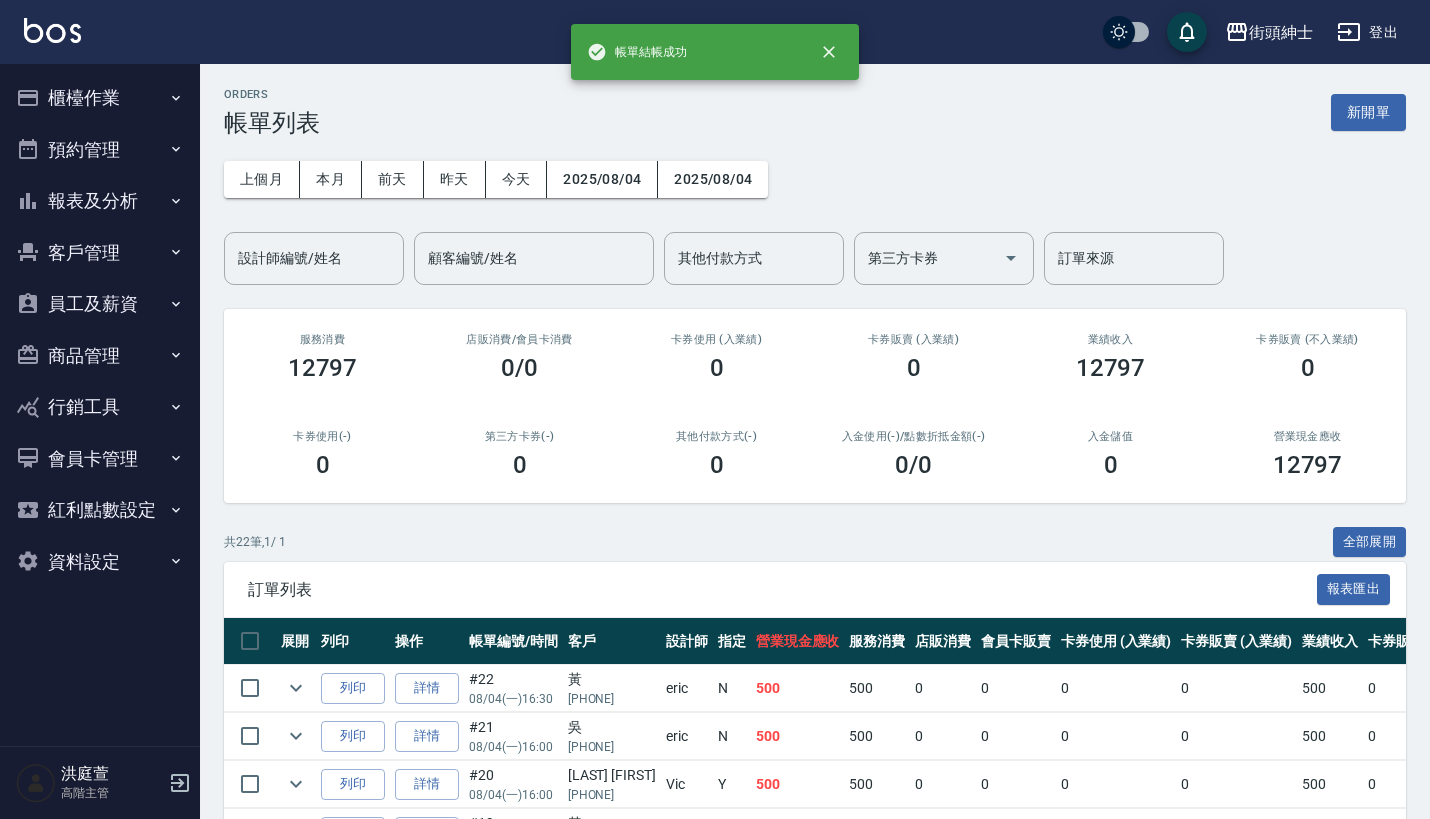 click on "預約管理" at bounding box center [100, 150] 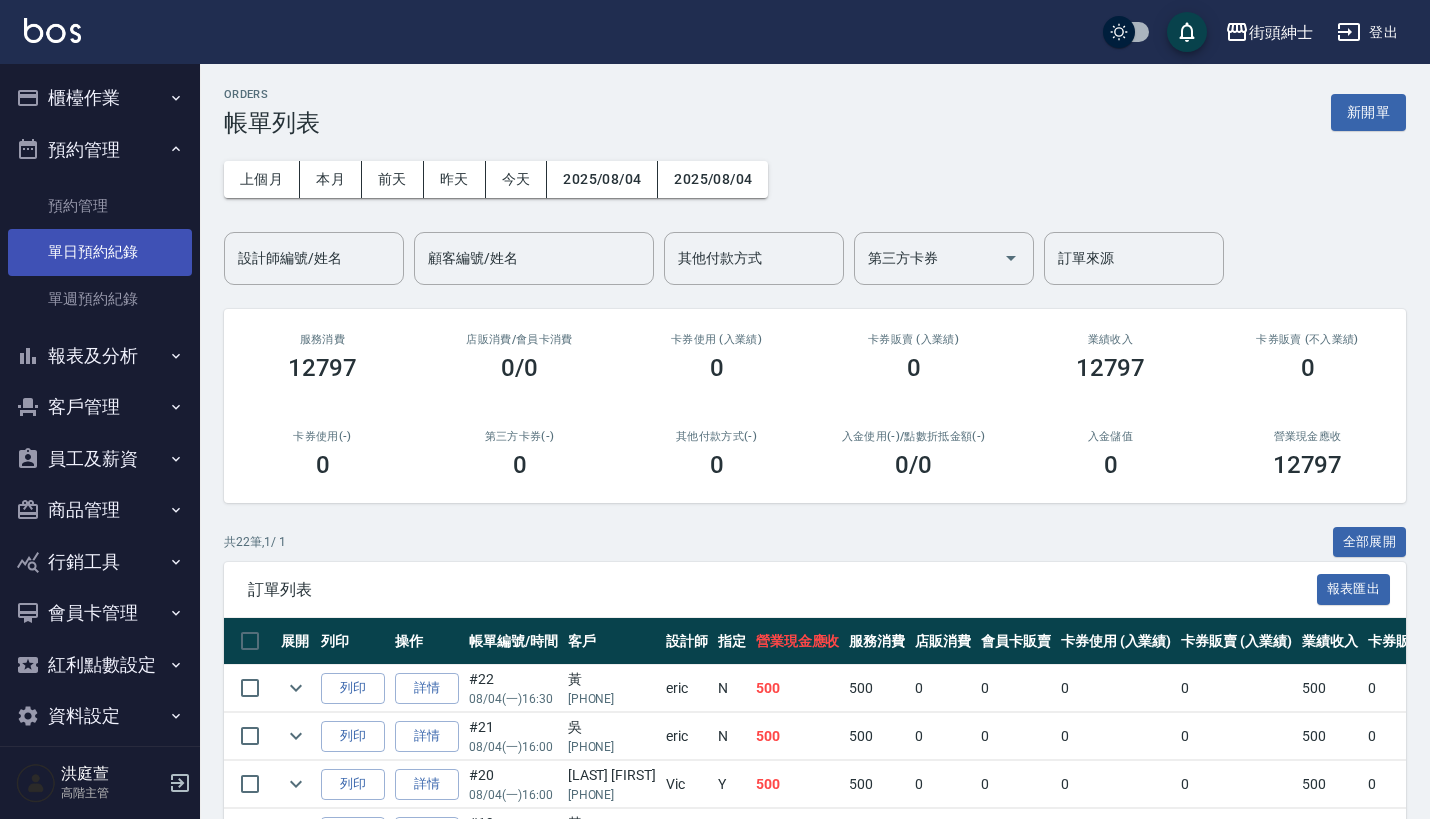 click on "單日預約紀錄" at bounding box center (100, 252) 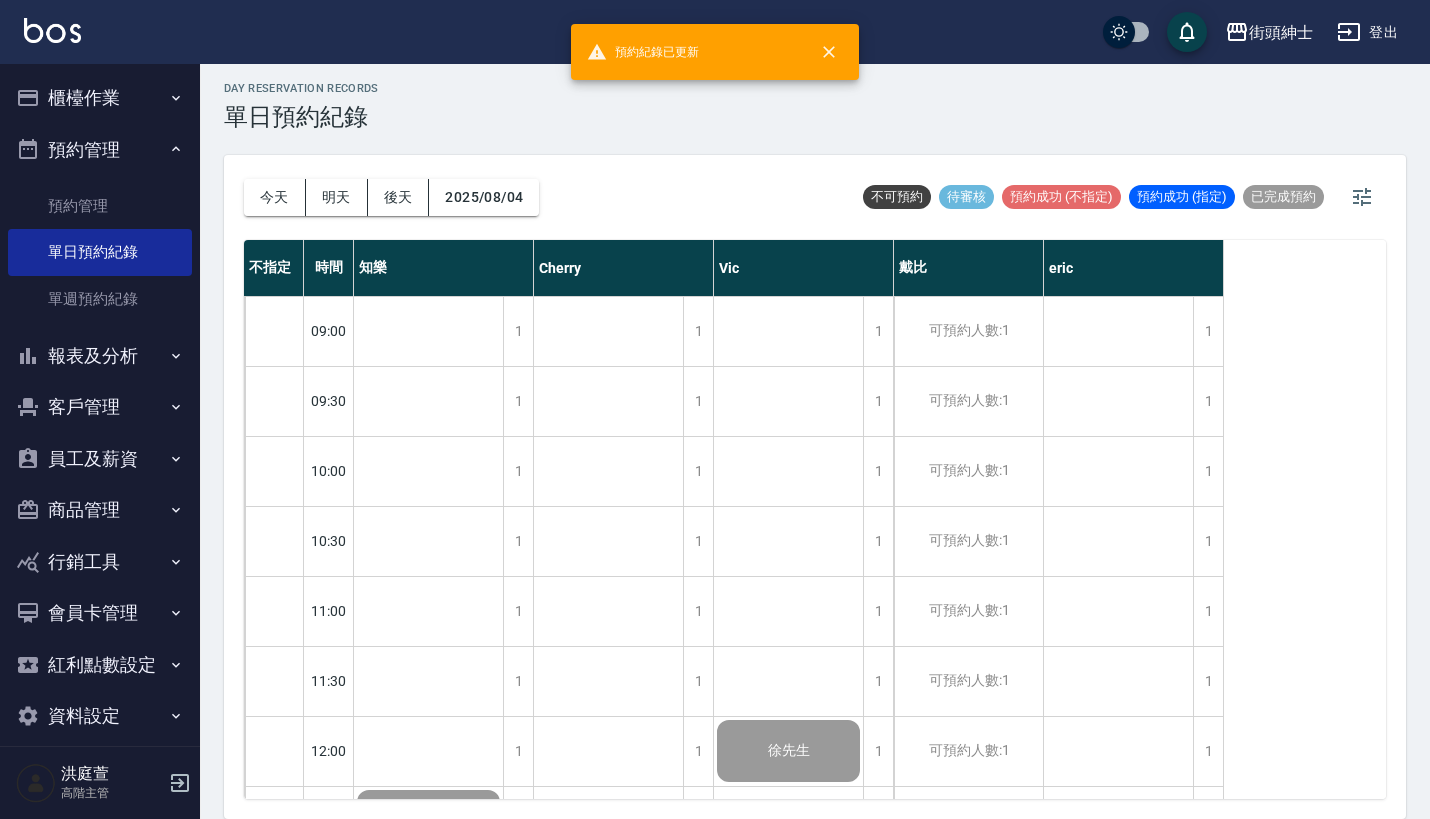 scroll, scrollTop: 12, scrollLeft: 0, axis: vertical 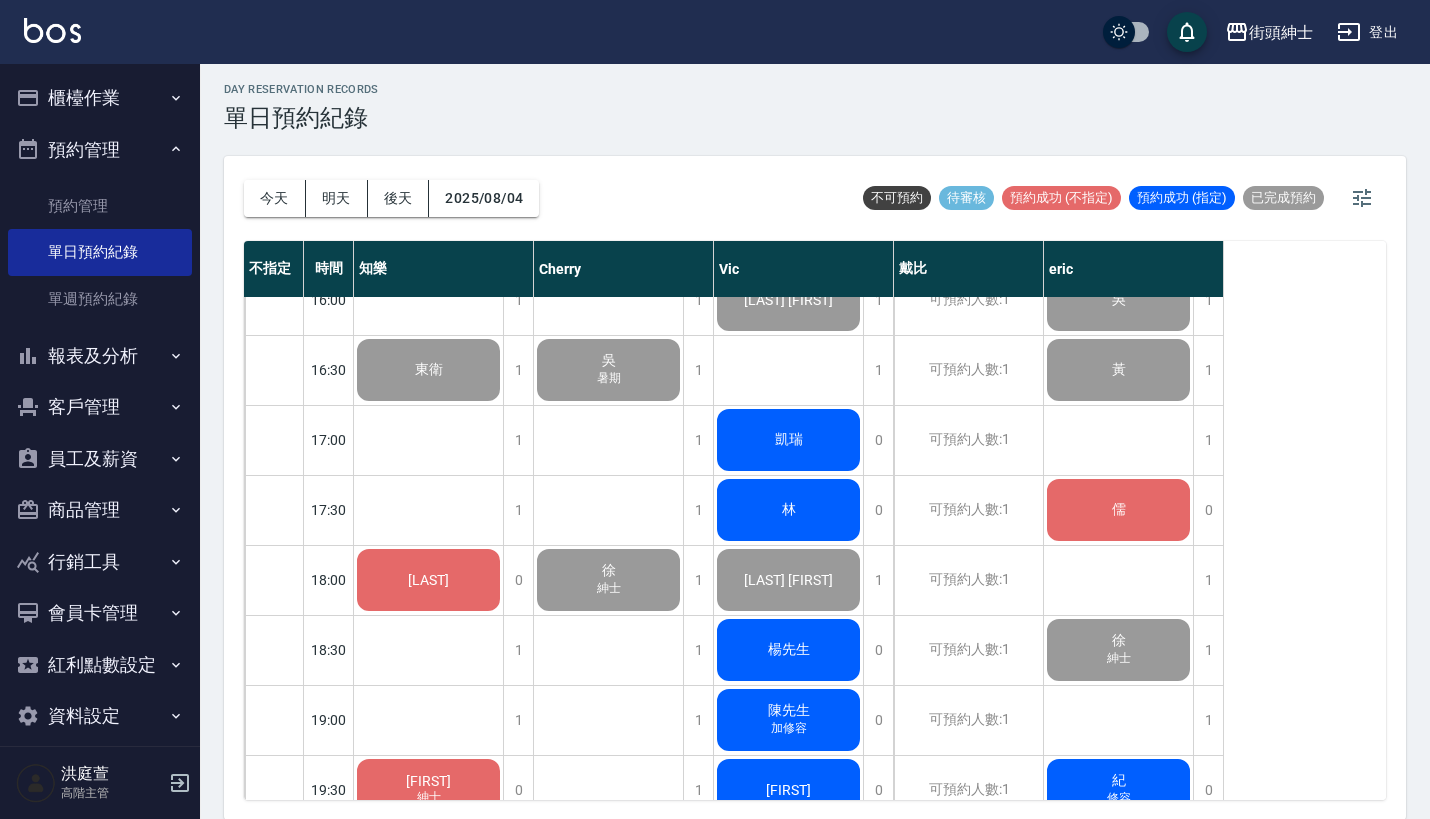 click on "凱瑞" at bounding box center [429, -190] 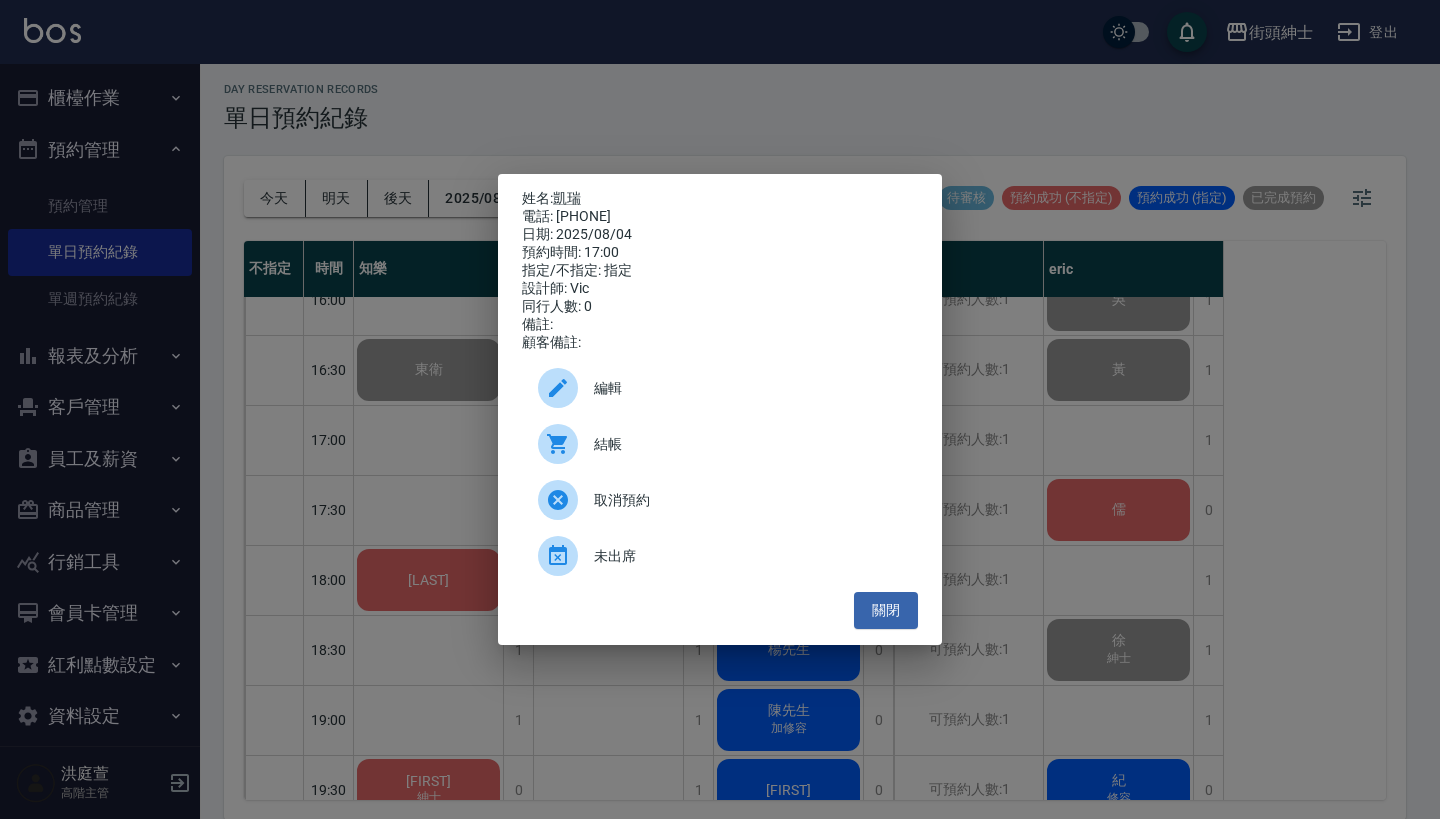 click on "結帳" at bounding box center (720, 444) 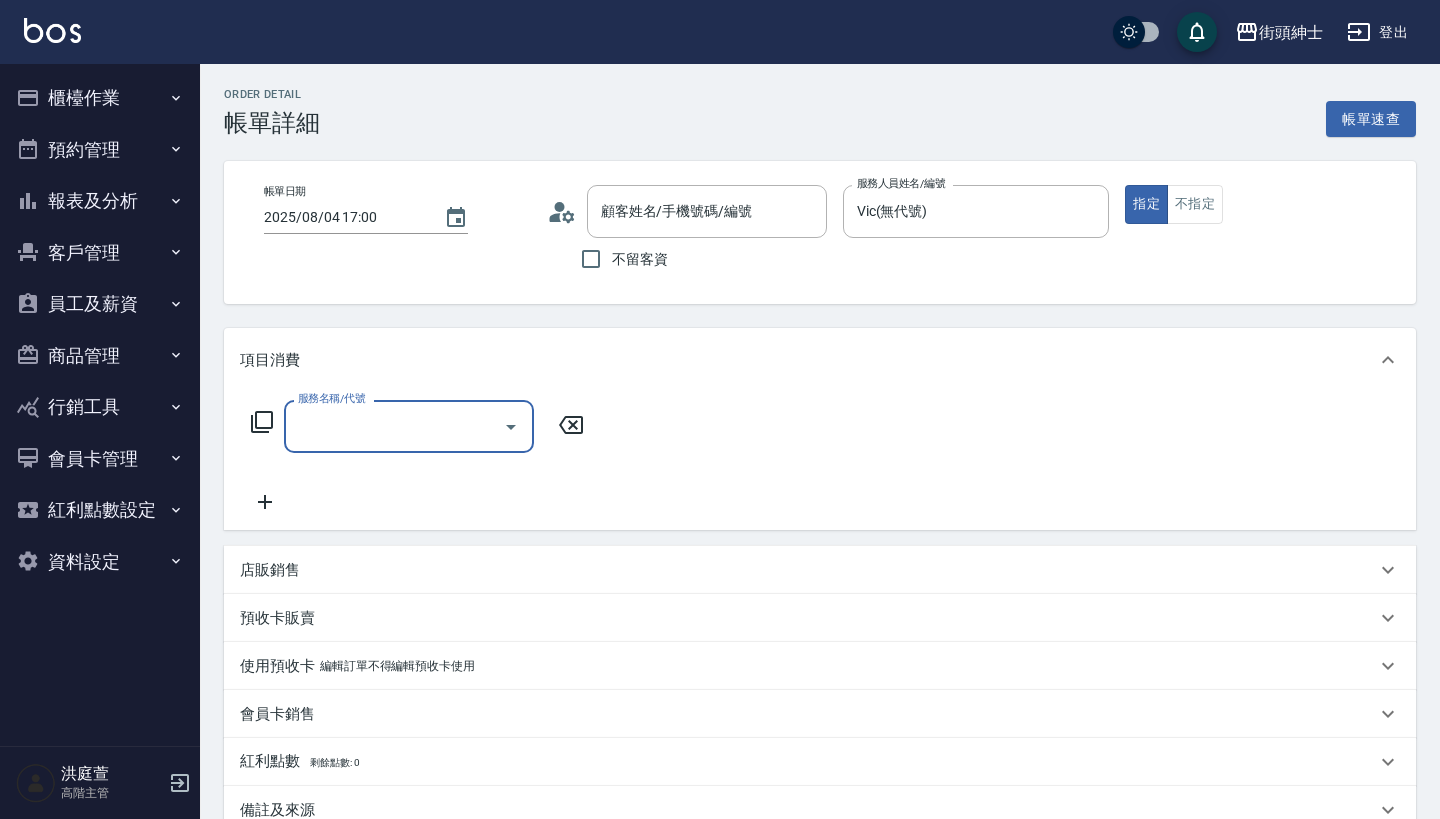 scroll, scrollTop: 0, scrollLeft: 0, axis: both 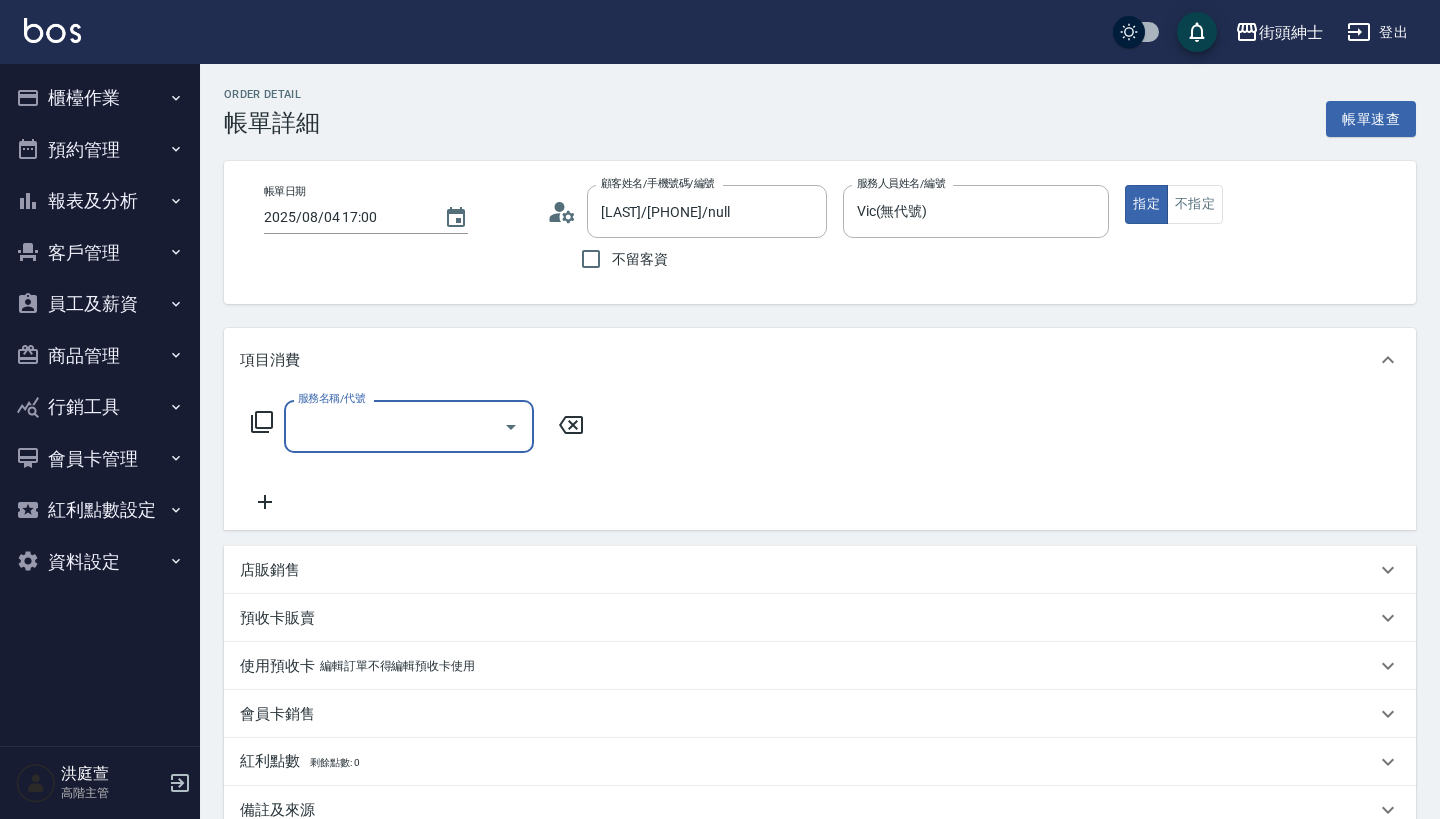 click on "服務名稱/代號" at bounding box center [409, 426] 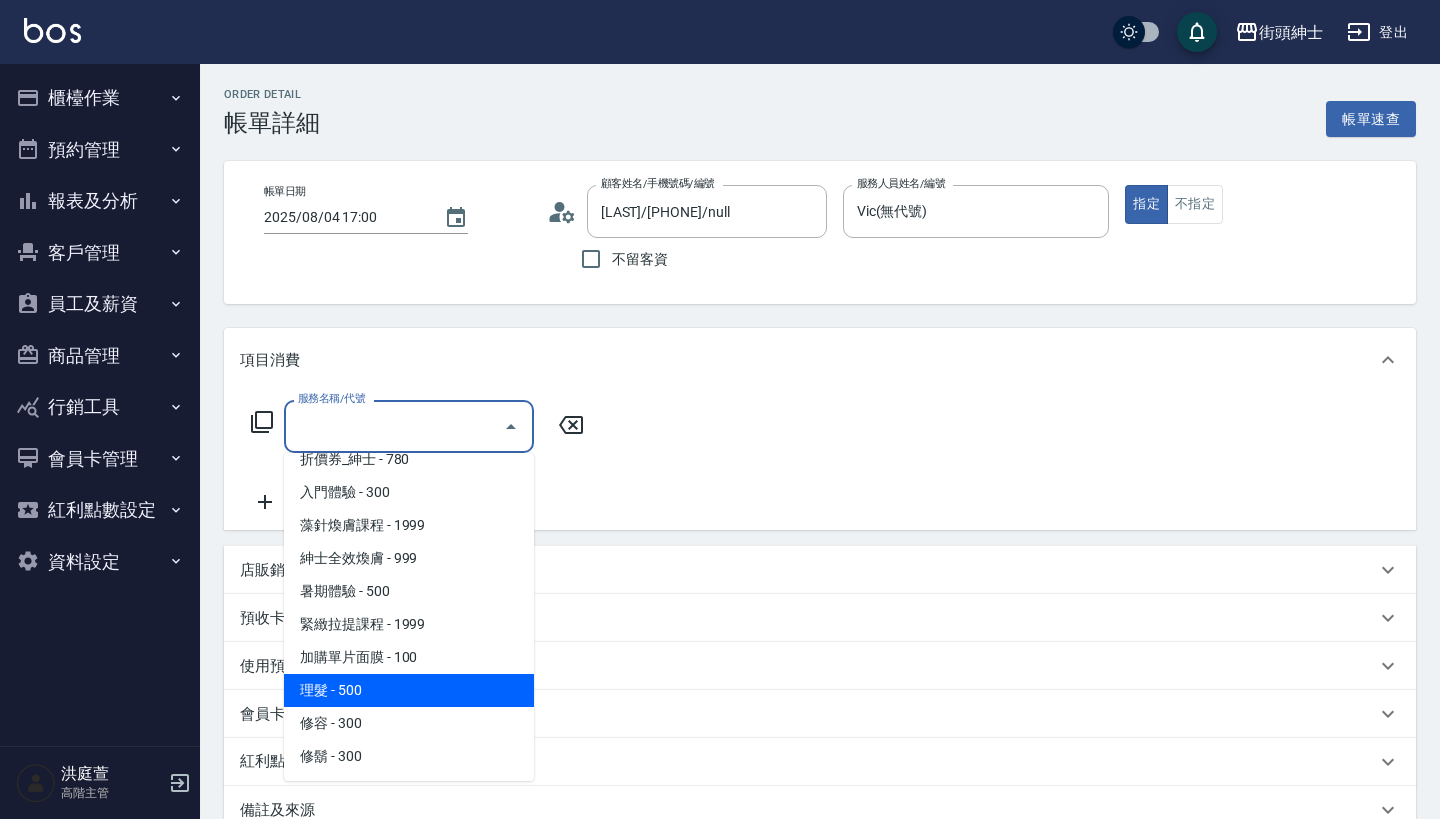 scroll, scrollTop: 84, scrollLeft: 0, axis: vertical 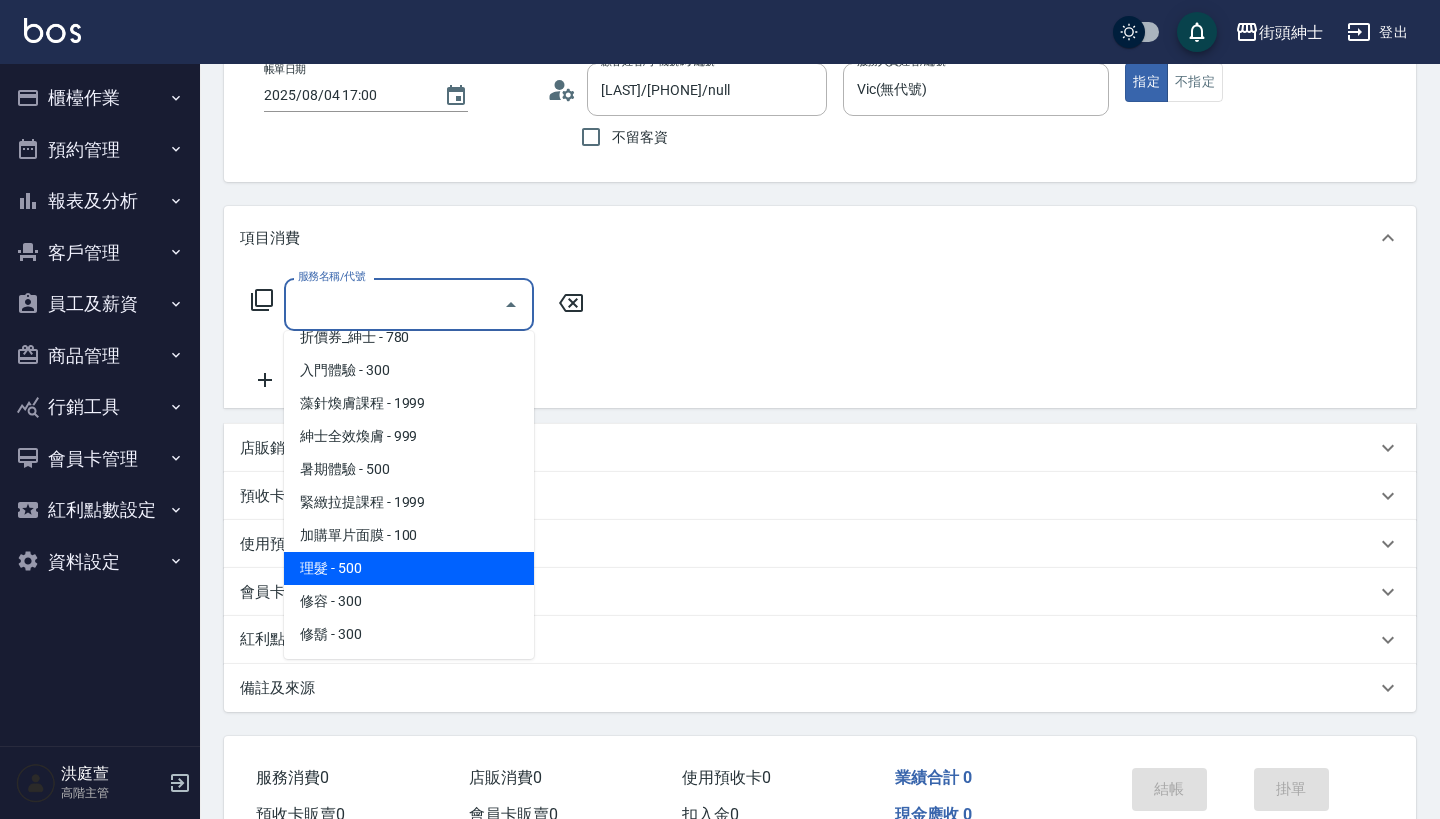 click on "理髮 - 500" at bounding box center (409, 568) 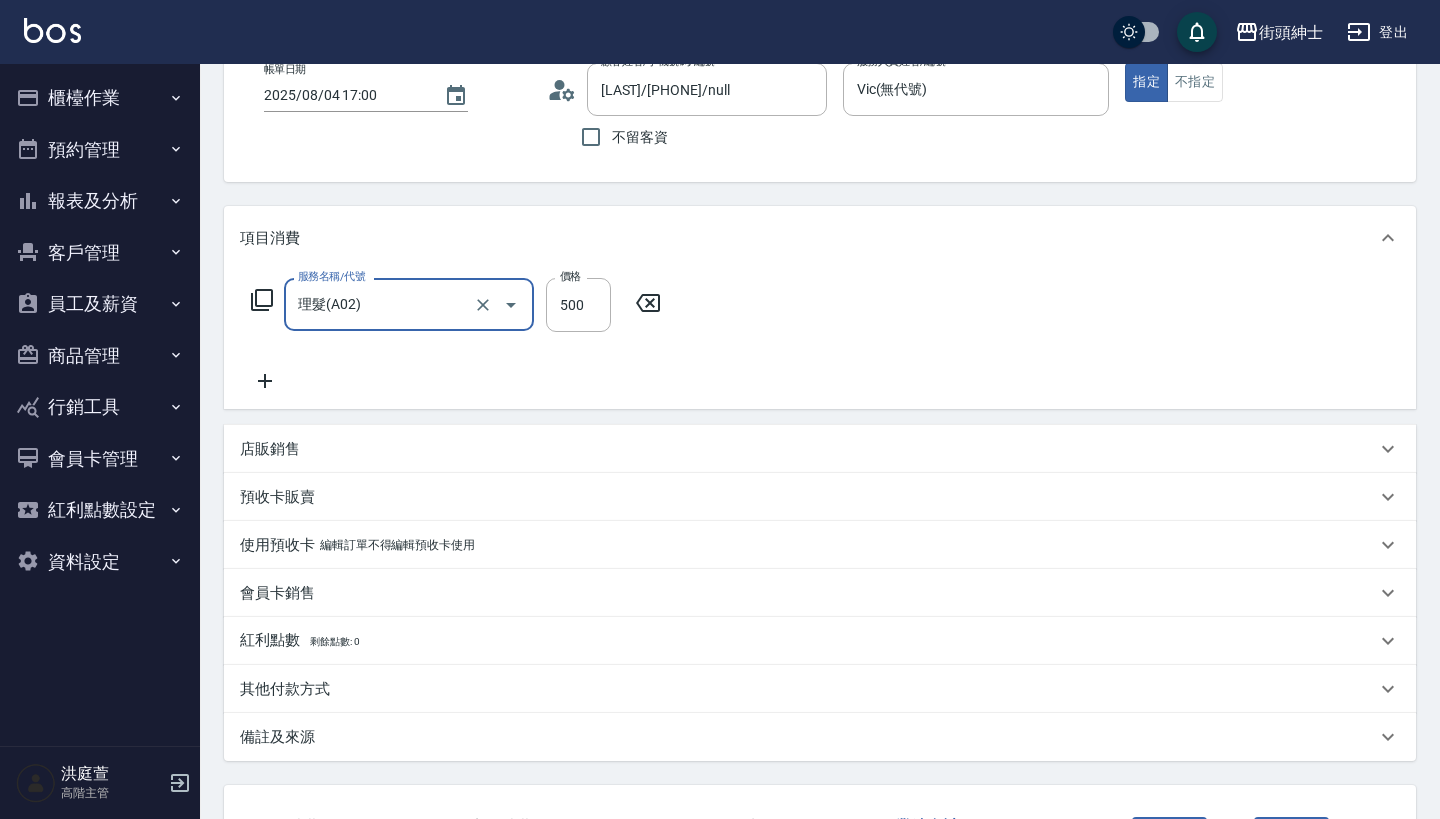 type on "理髮(A02)" 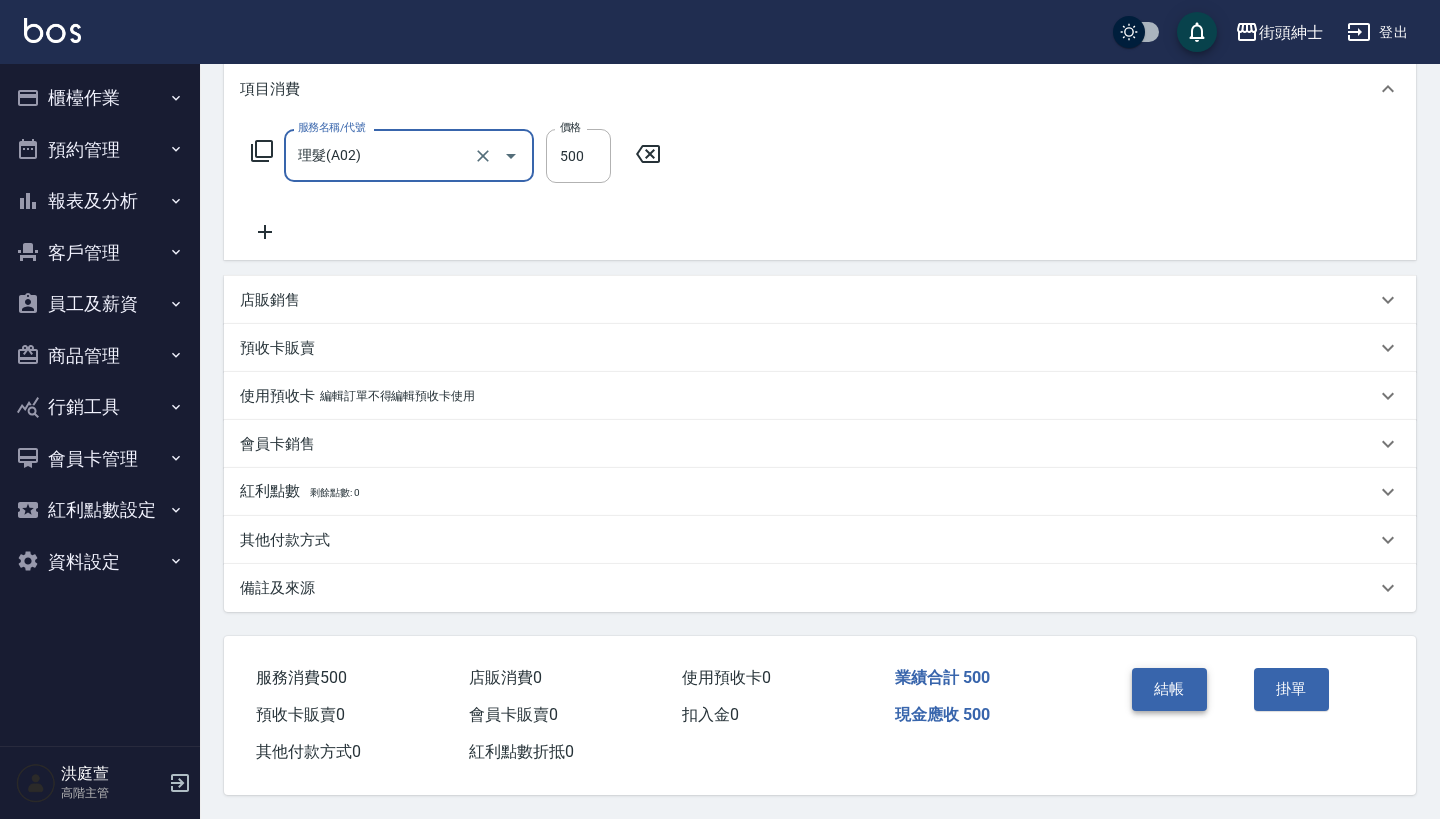 scroll, scrollTop: 280, scrollLeft: 0, axis: vertical 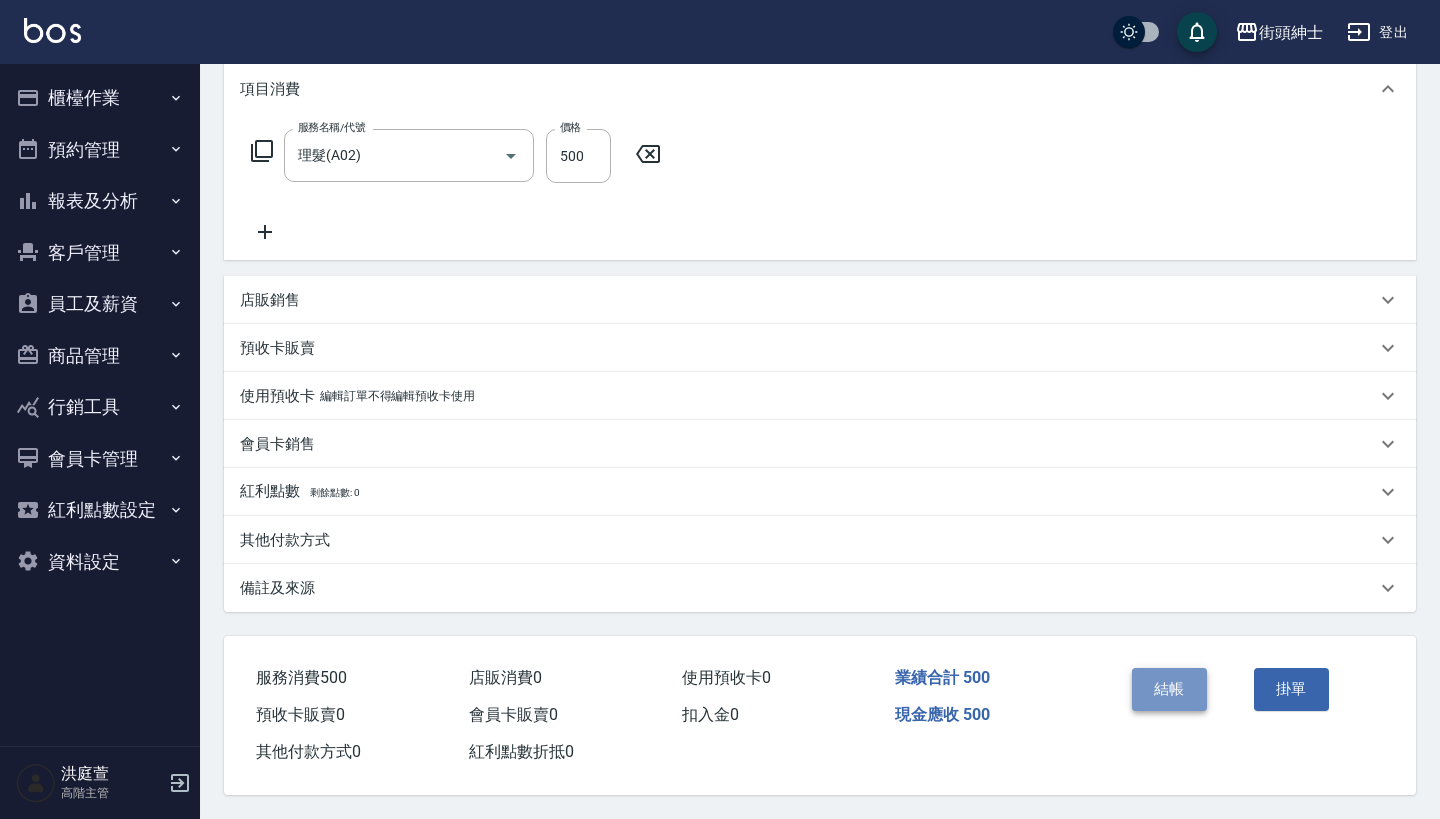 click on "結帳" at bounding box center [1169, 689] 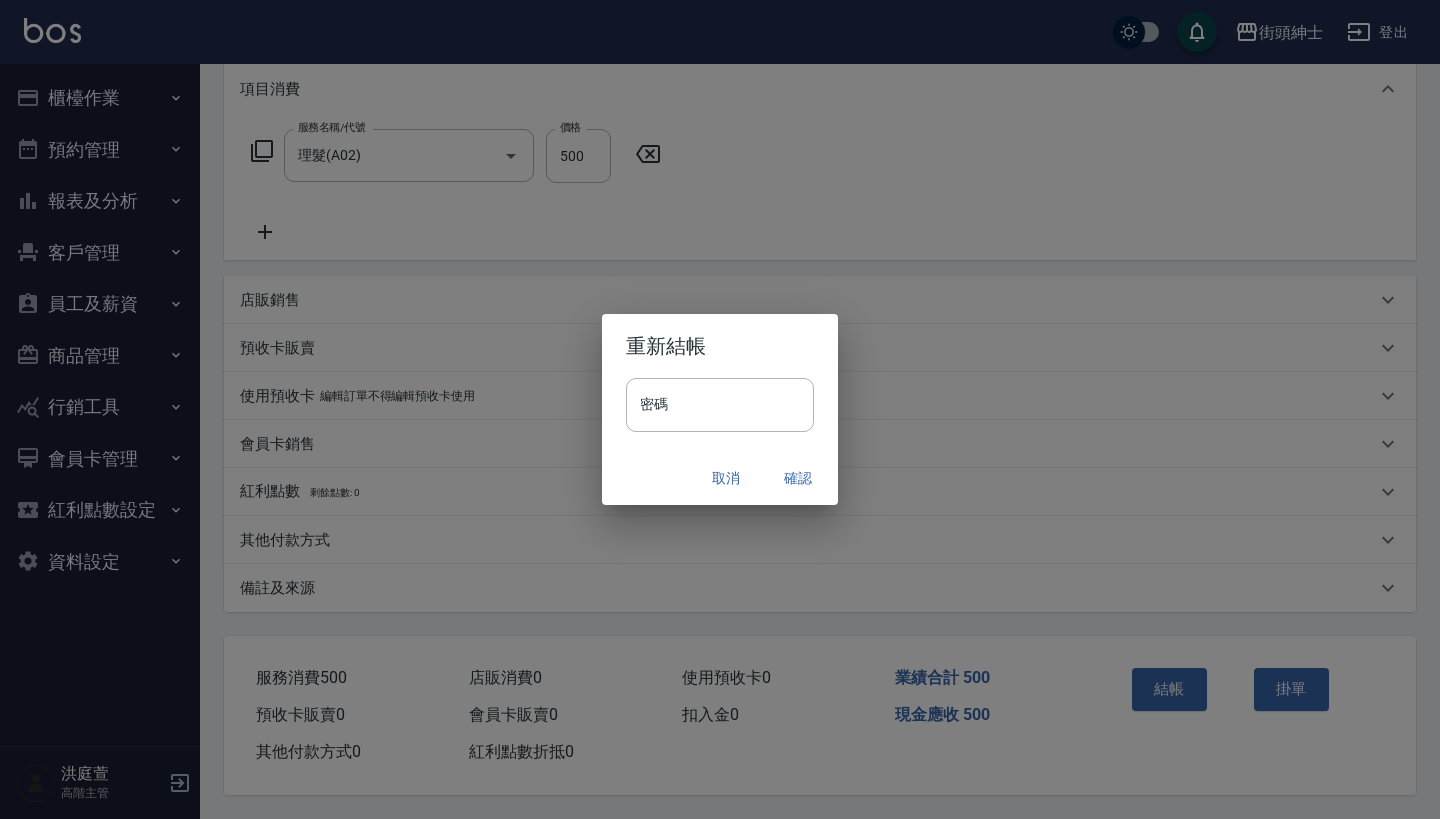 click on "確認" at bounding box center [798, 478] 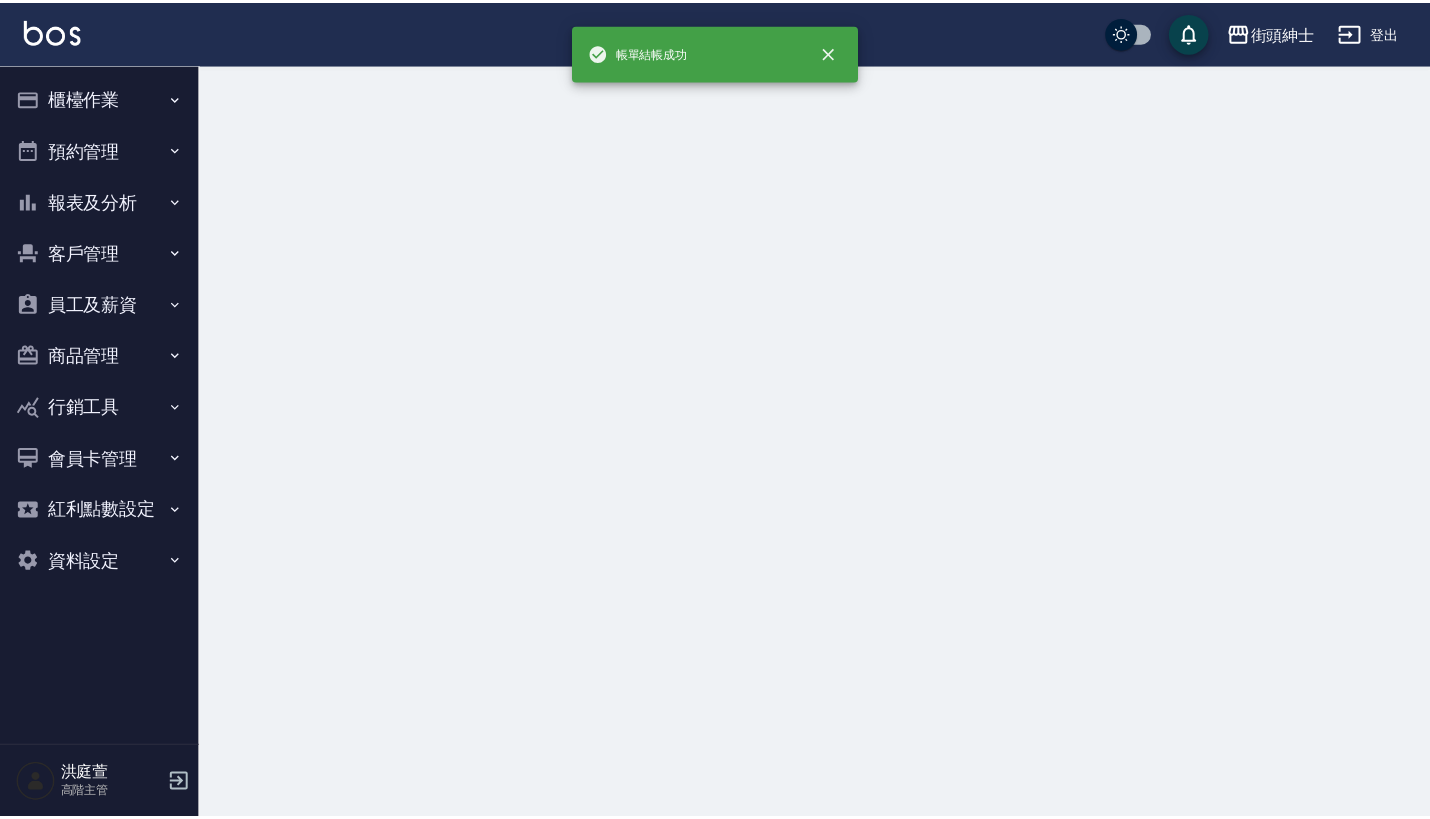 scroll, scrollTop: 0, scrollLeft: 0, axis: both 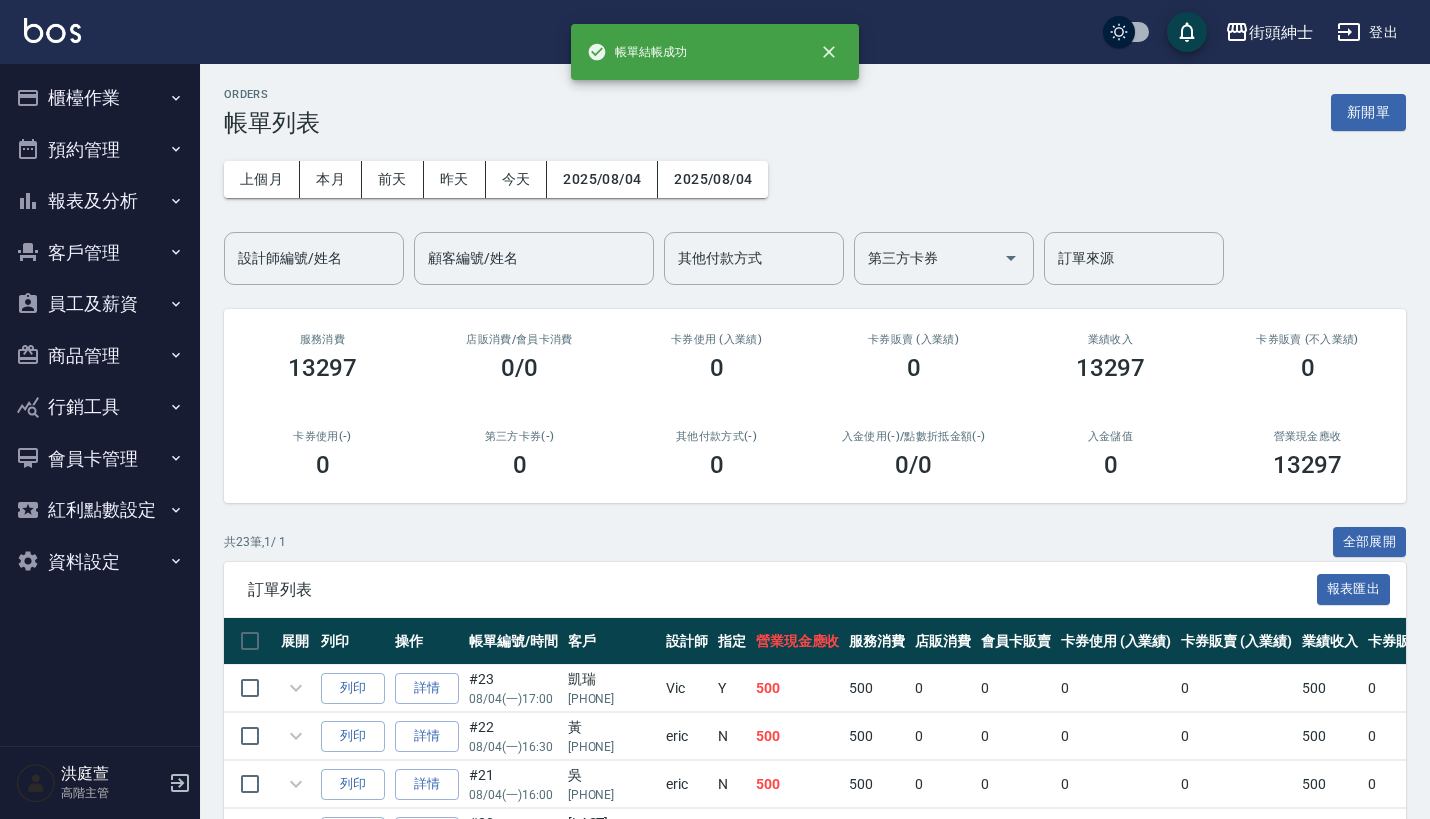 click on "預約管理" at bounding box center [100, 150] 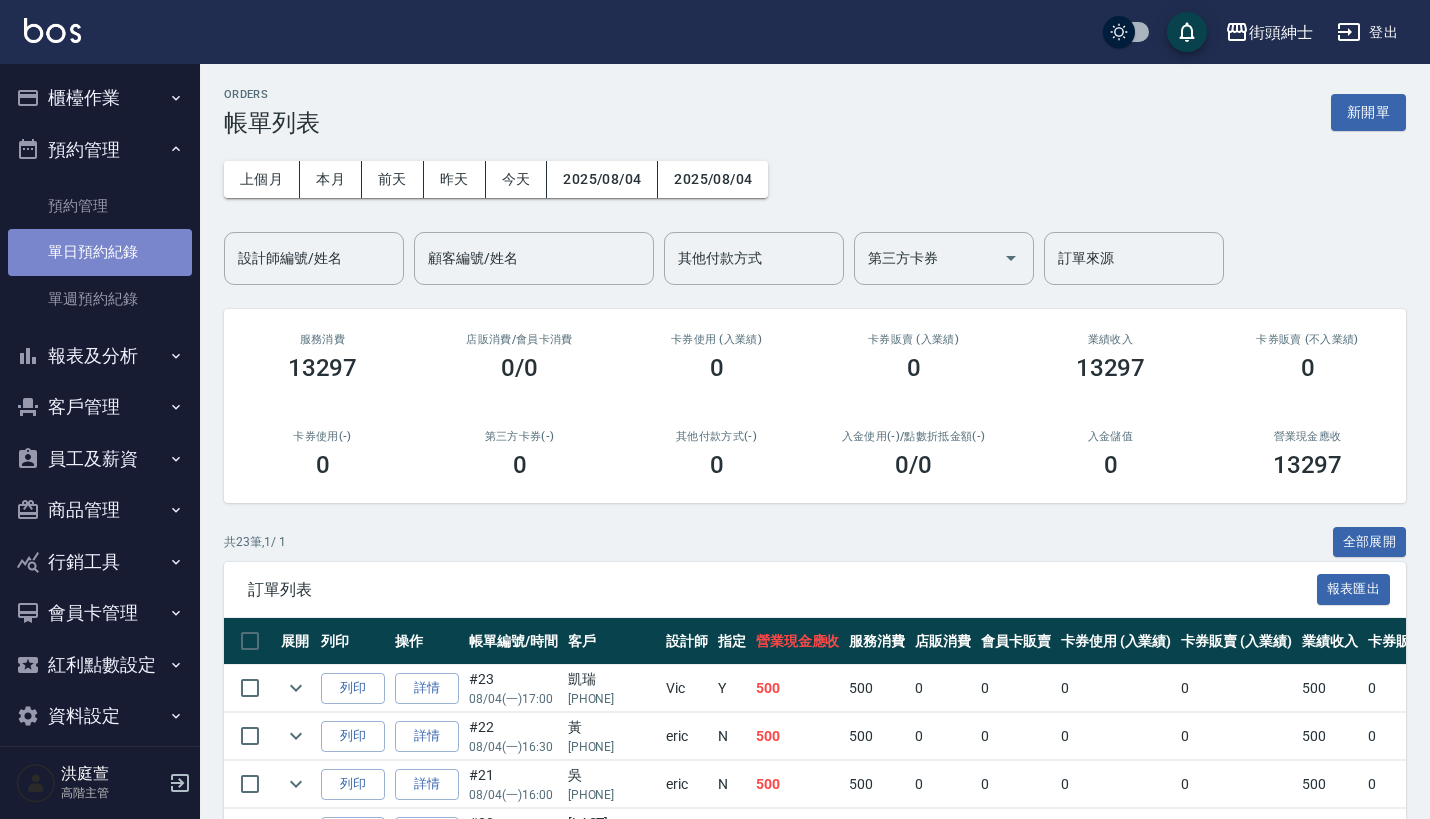 click on "單日預約紀錄" at bounding box center (100, 252) 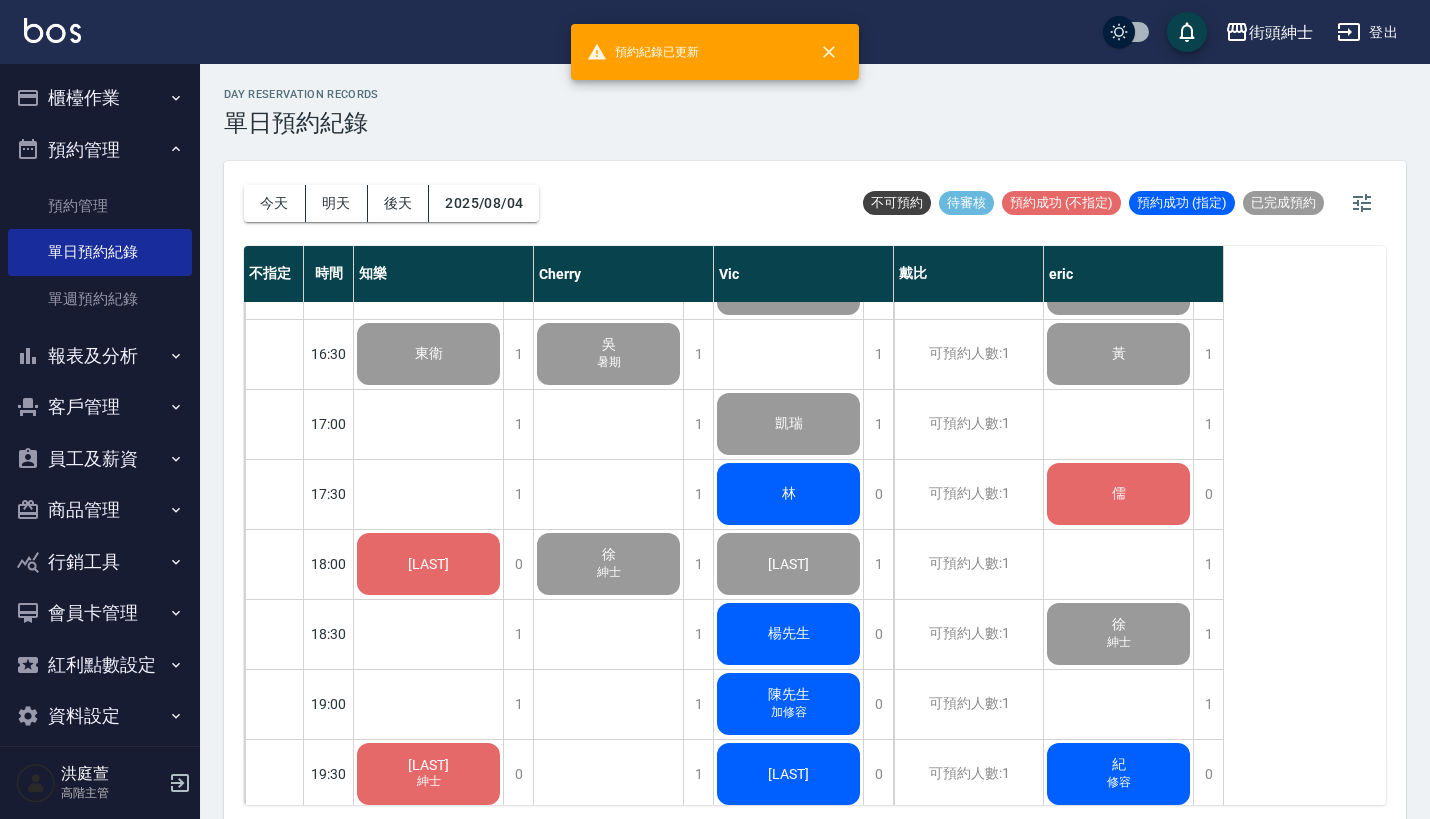 scroll, scrollTop: 1092, scrollLeft: 0, axis: vertical 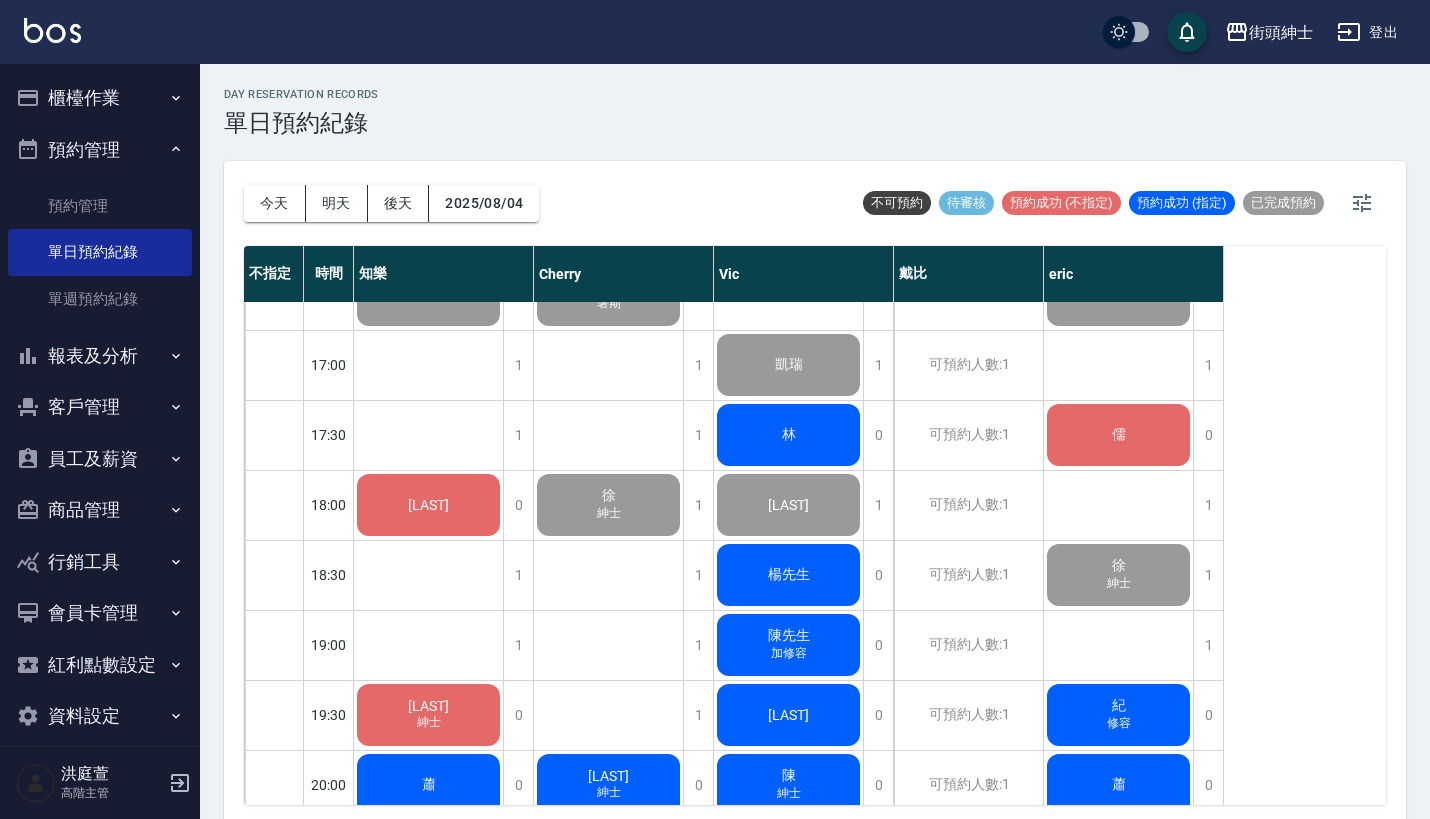 click on "儒" at bounding box center (429, -265) 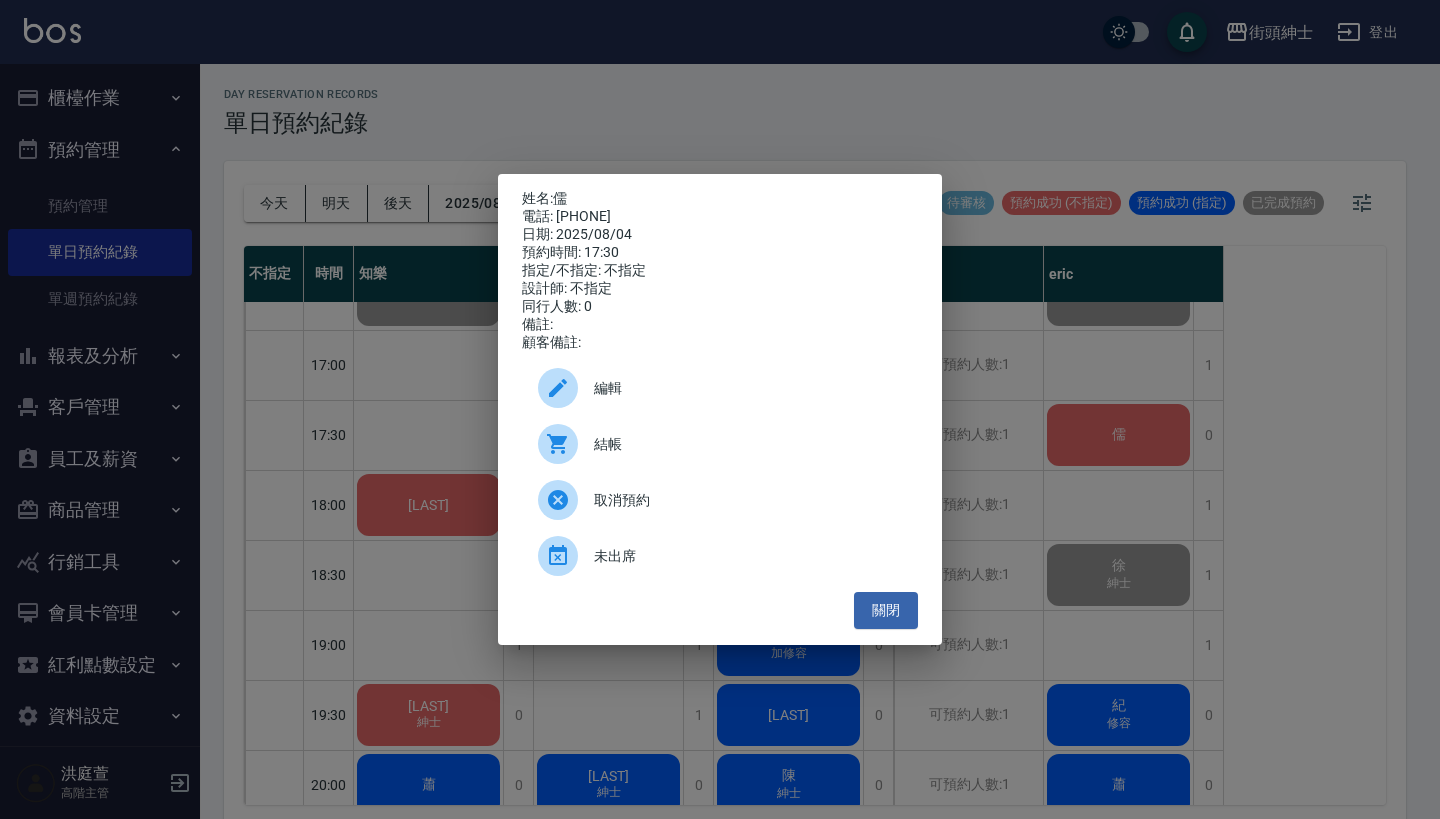 click on "姓名:  儒 電話: 0905656160 日期: 2025/08/04 預約時間: 17:30 指定/不指定: 不指定 設計師: 不指定 同行人數: 0 備註:  顧客備註:  編輯 結帳 取消預約 未出席 關閉" at bounding box center (720, 409) 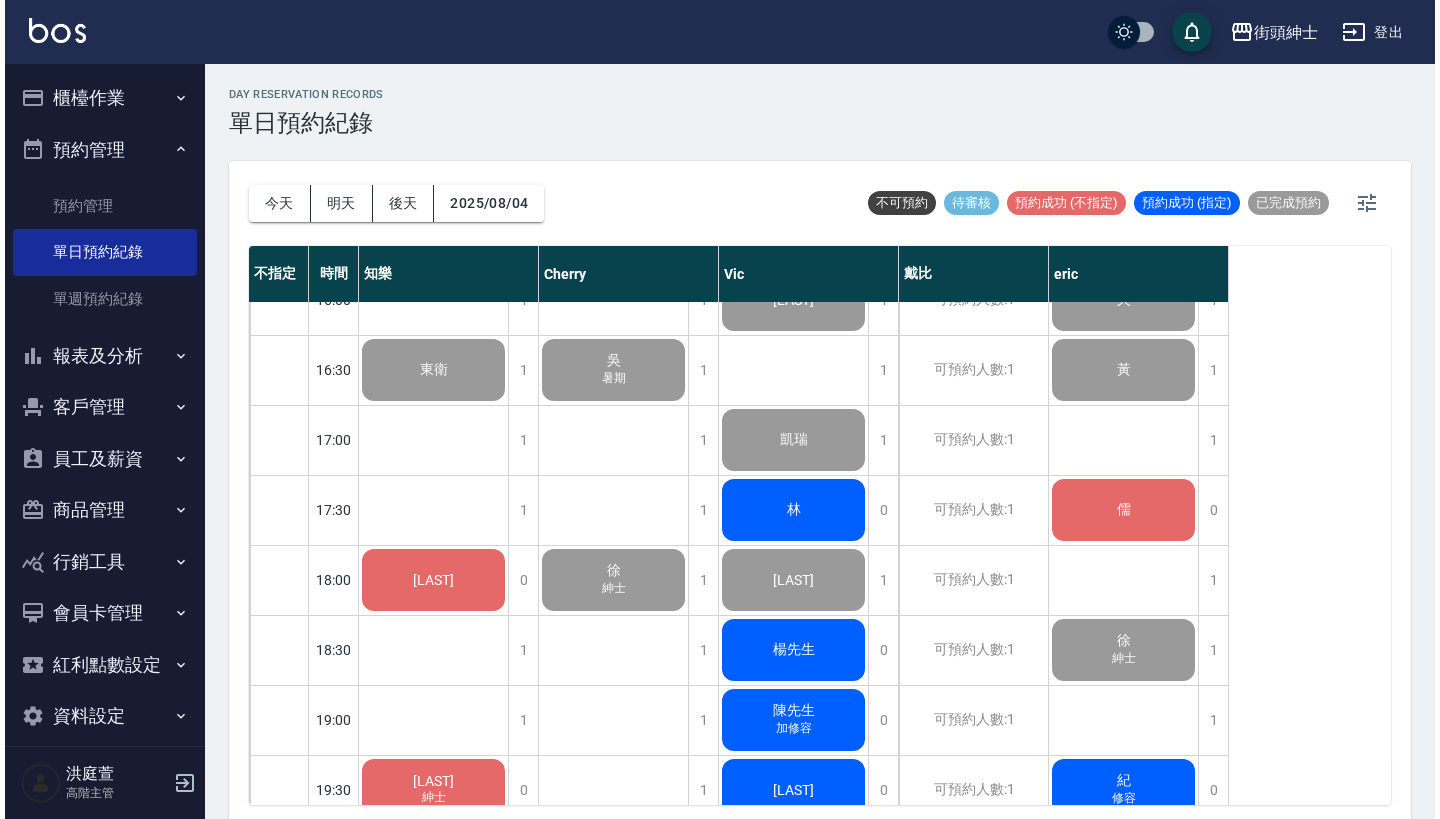 scroll, scrollTop: 998, scrollLeft: 0, axis: vertical 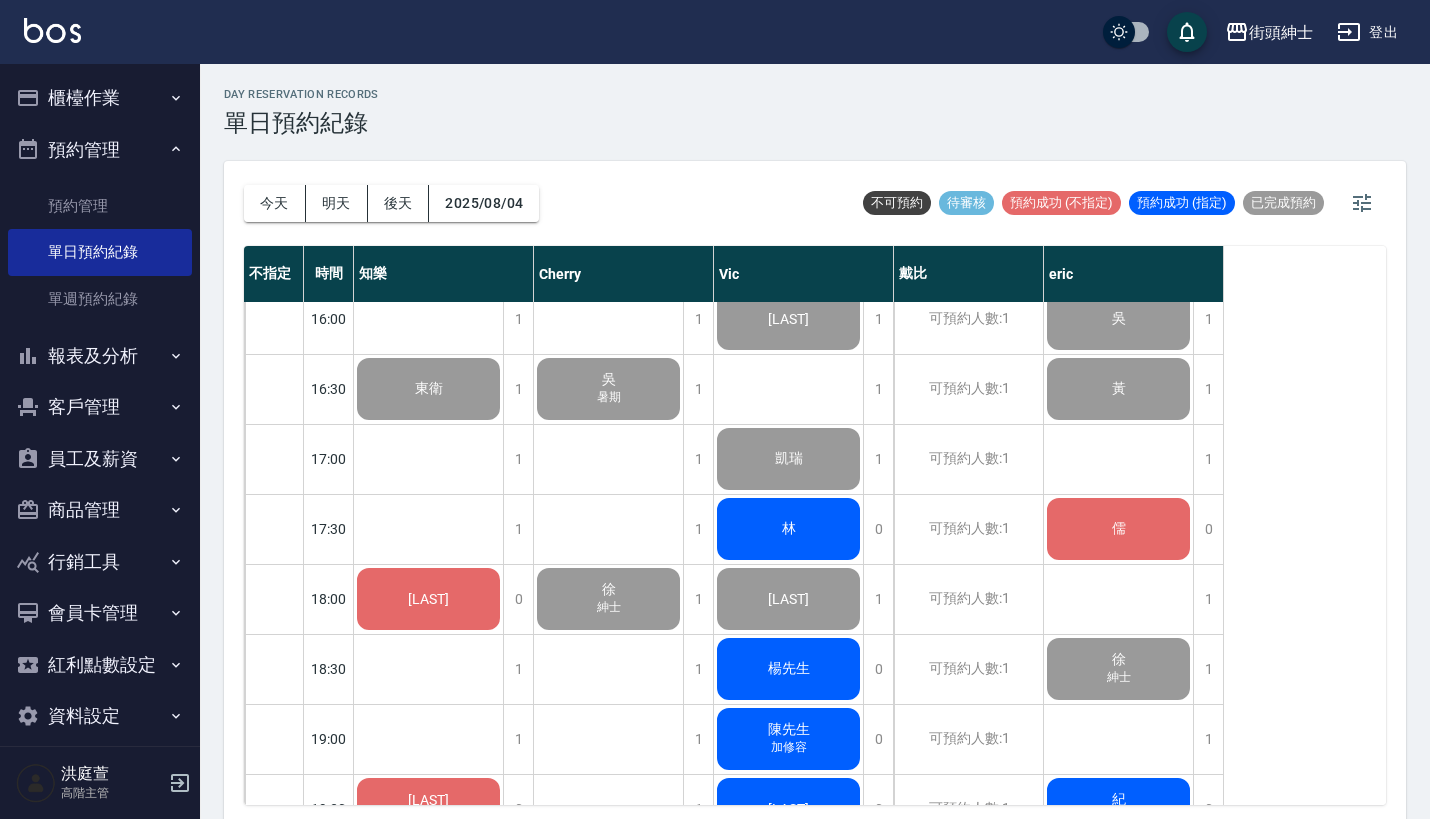 click on "林" at bounding box center (428, -171) 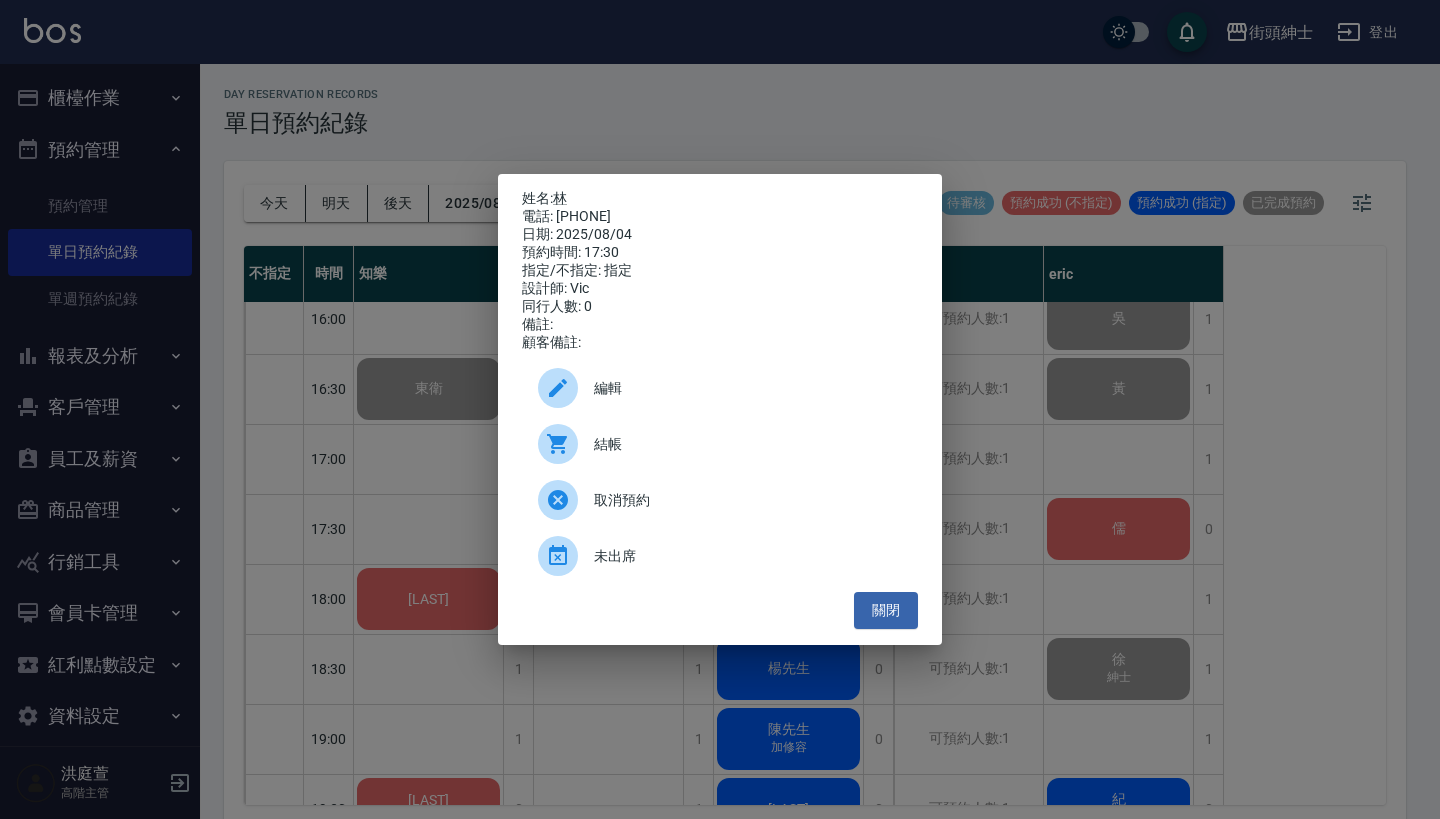 click on "結帳" at bounding box center [720, 444] 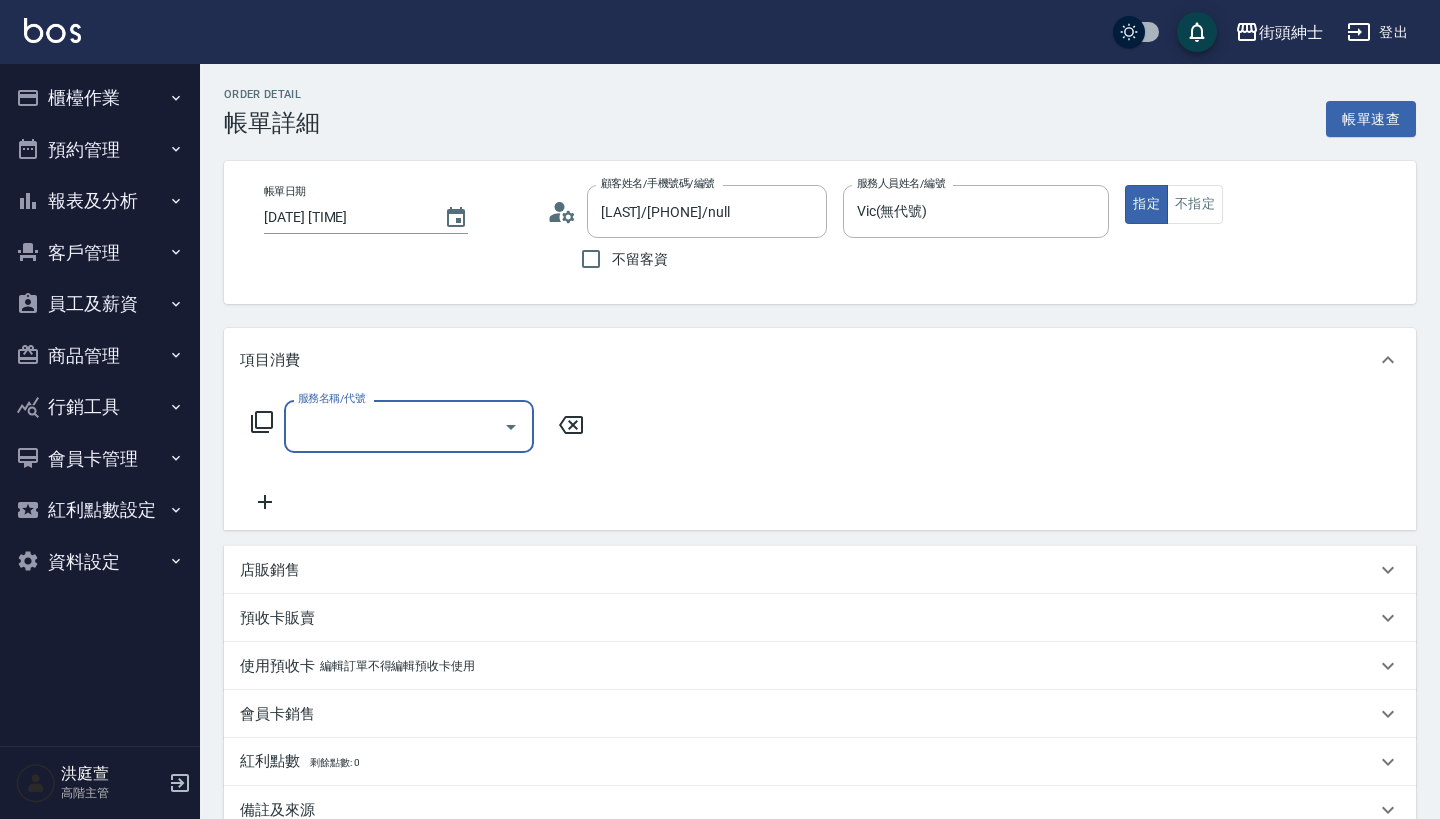 scroll, scrollTop: 0, scrollLeft: 0, axis: both 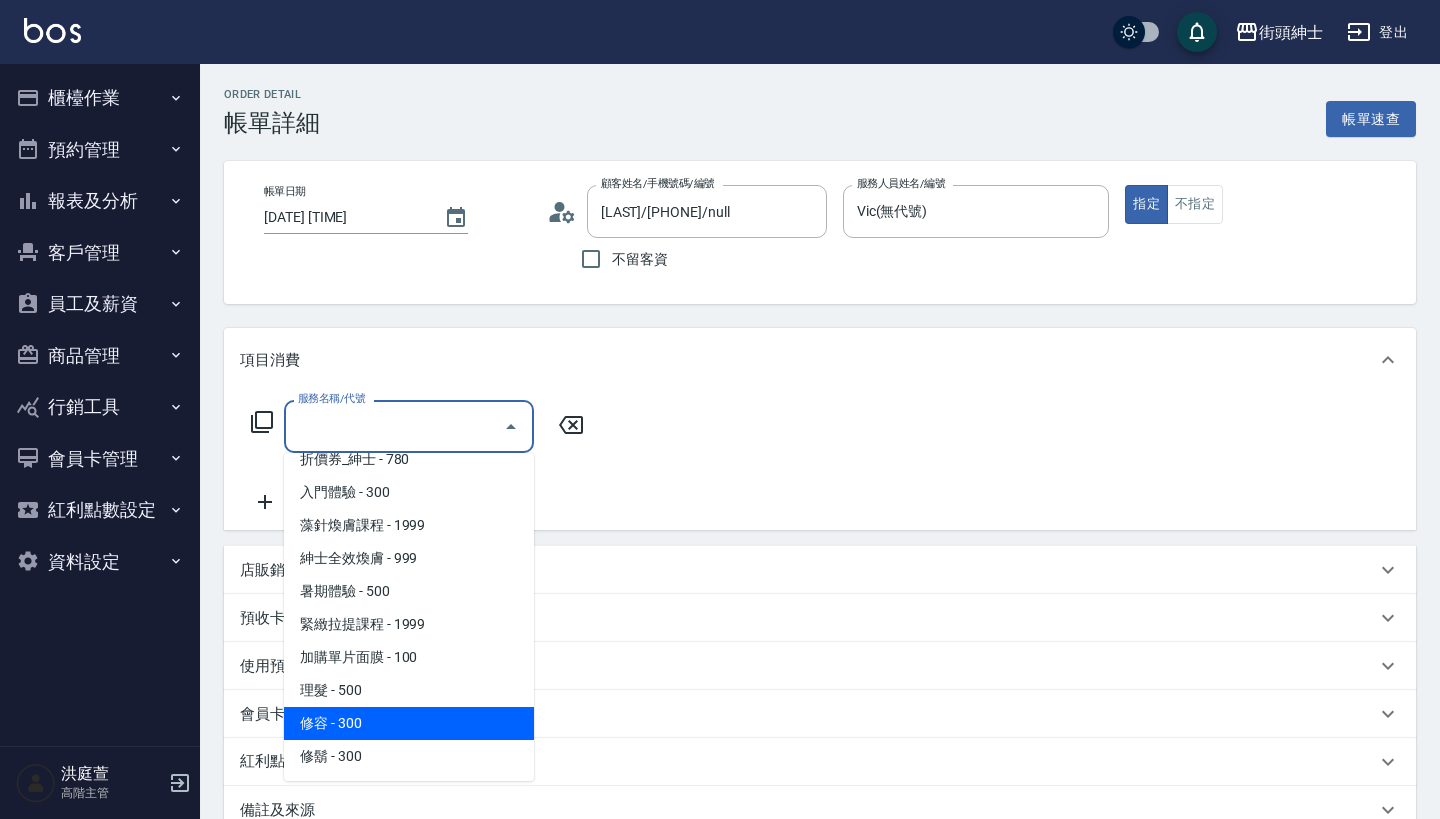 click on "理髮 - 500" at bounding box center (409, 690) 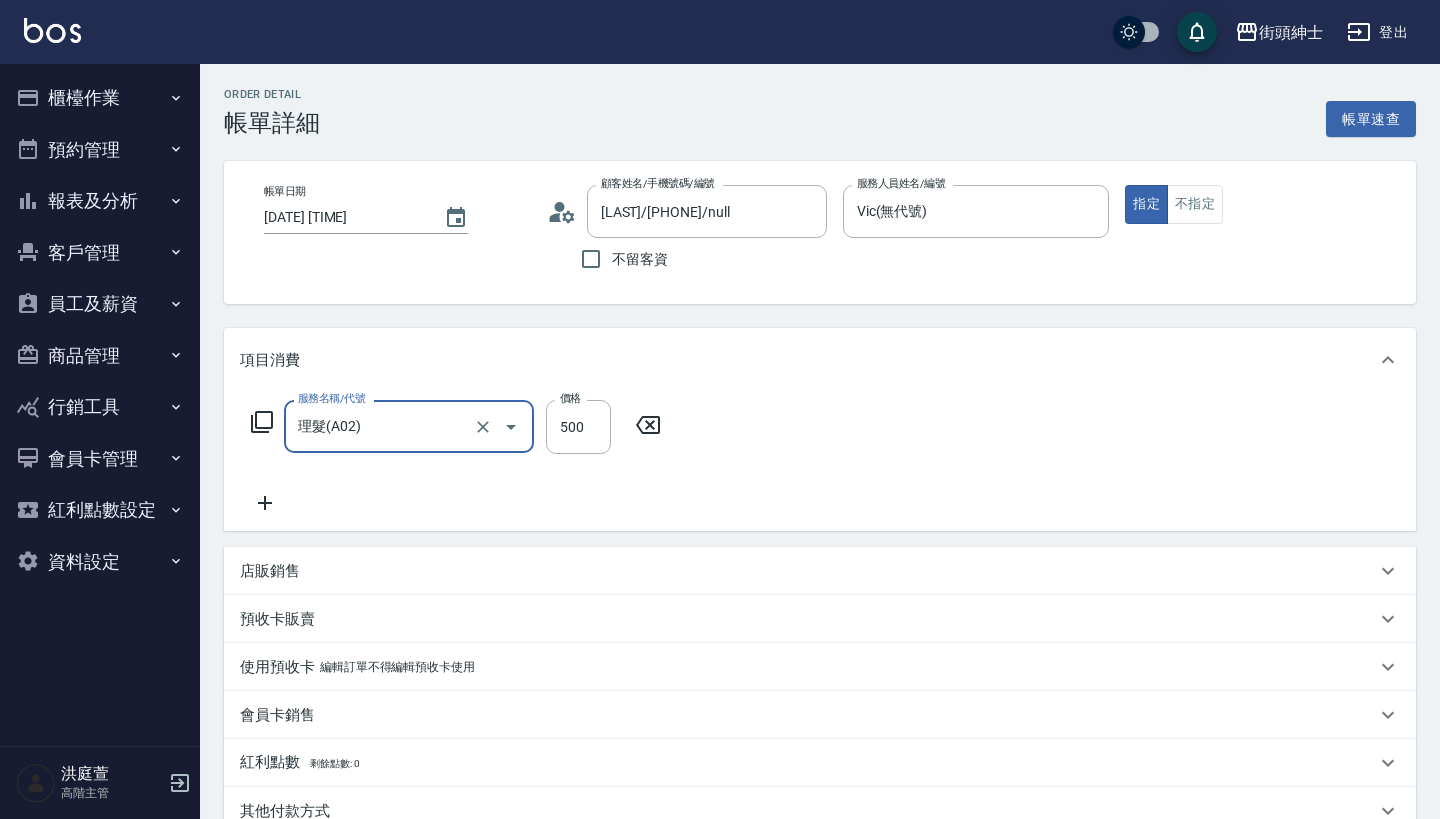 type on "理髮(A02)" 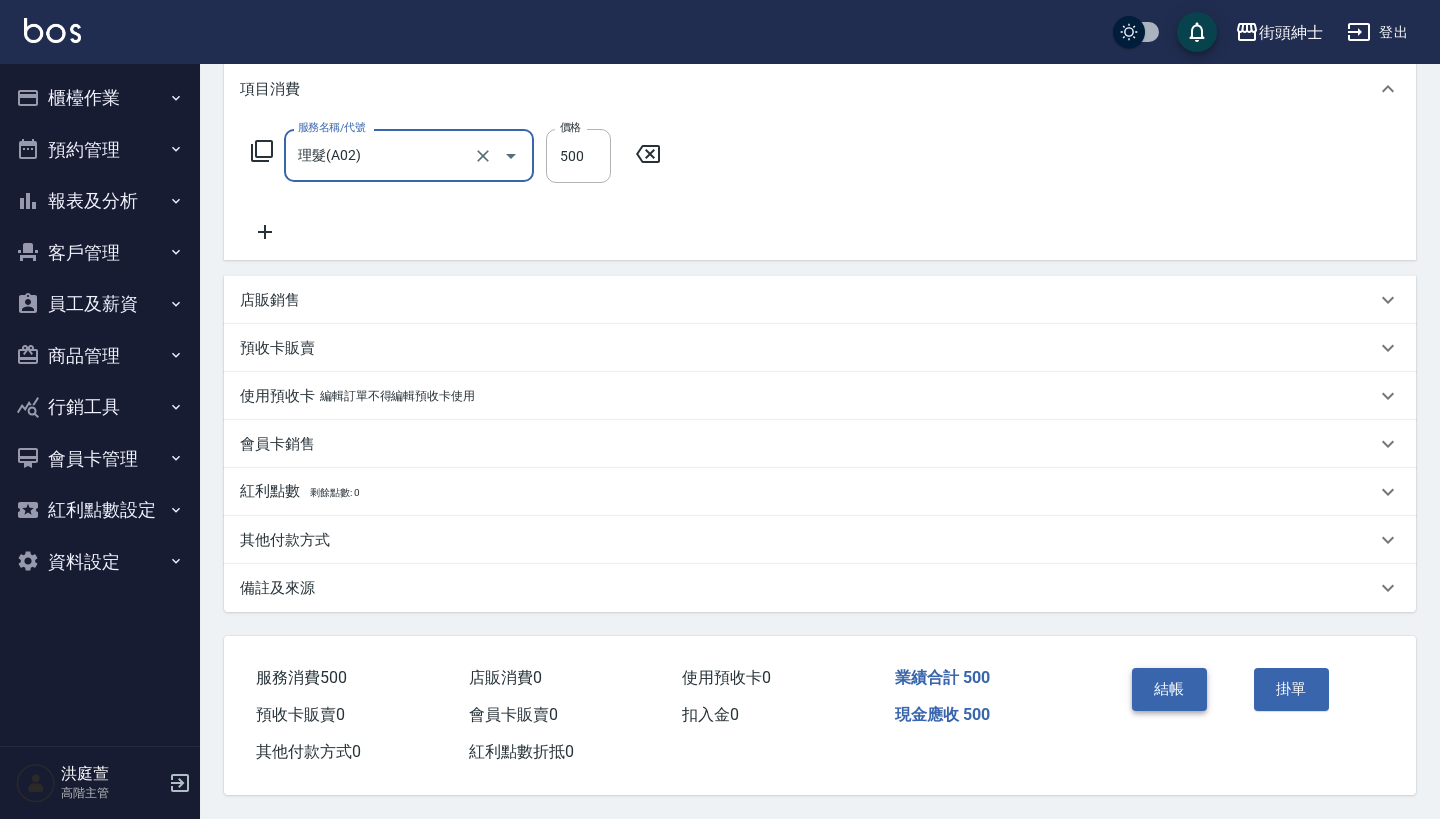 click on "結帳" at bounding box center [1169, 689] 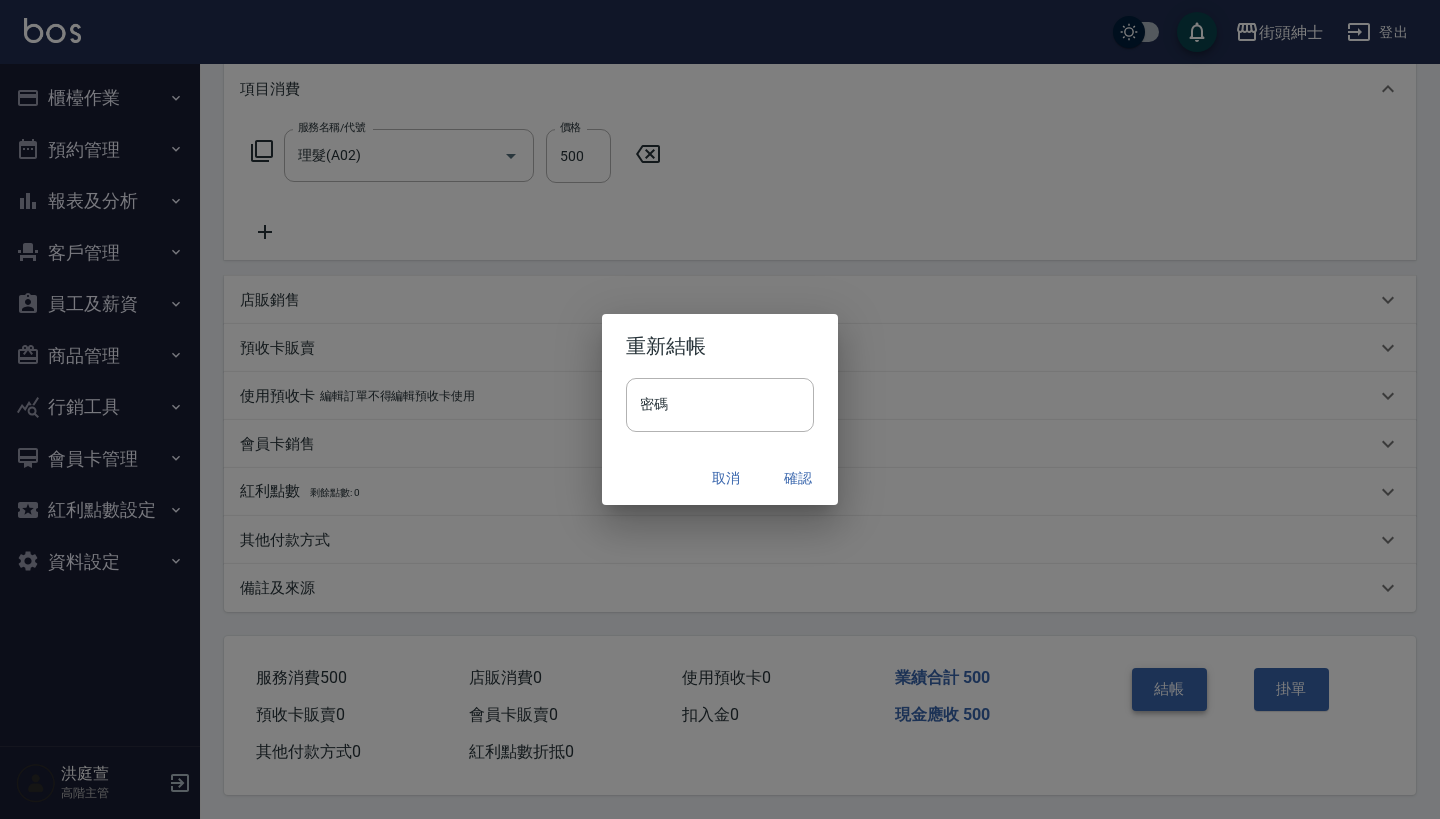 scroll, scrollTop: 280, scrollLeft: 0, axis: vertical 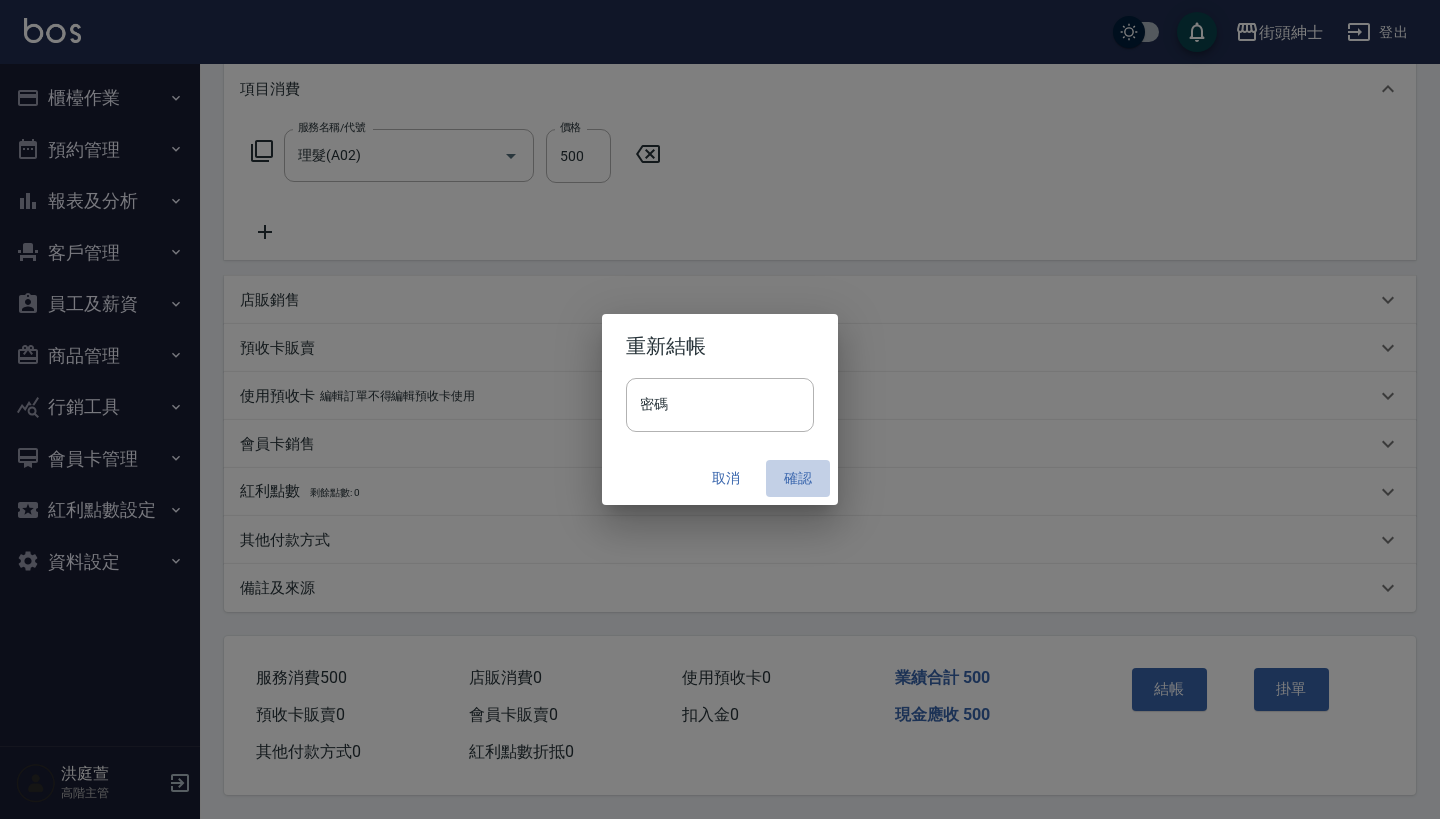 click on "確認" at bounding box center [798, 478] 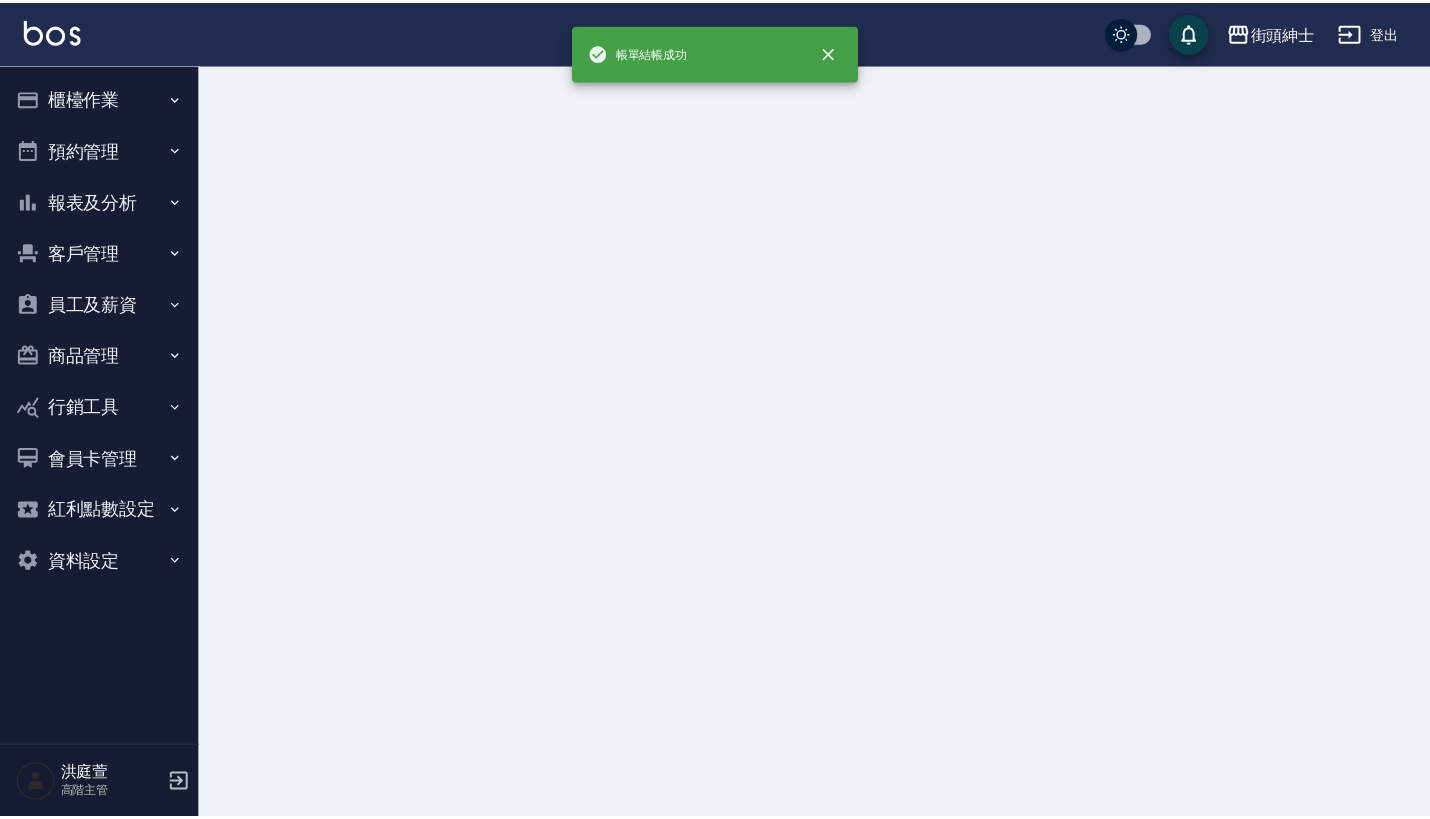 scroll, scrollTop: 0, scrollLeft: 0, axis: both 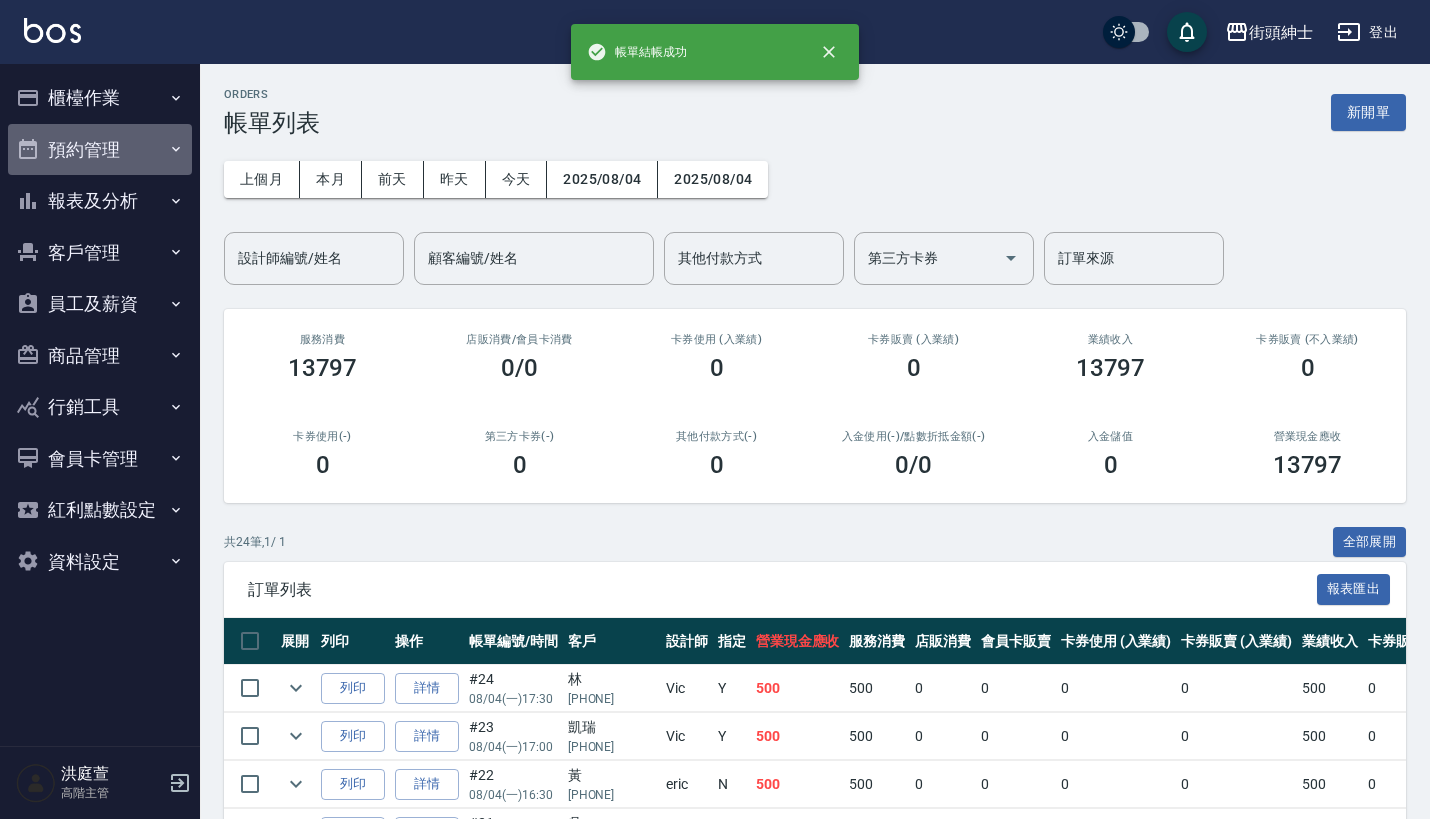 click on "預約管理" at bounding box center [100, 150] 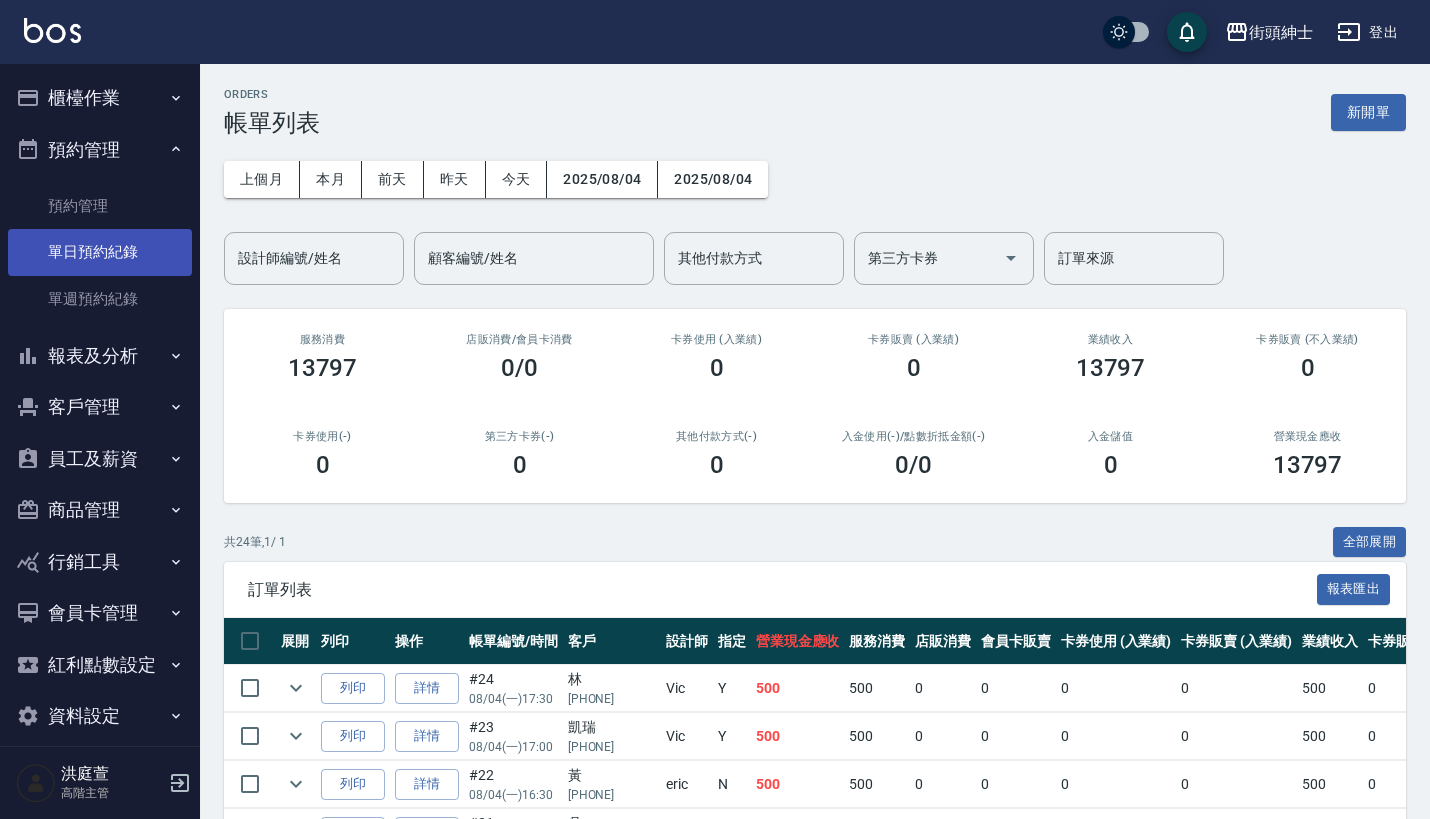 click on "單日預約紀錄" at bounding box center [100, 252] 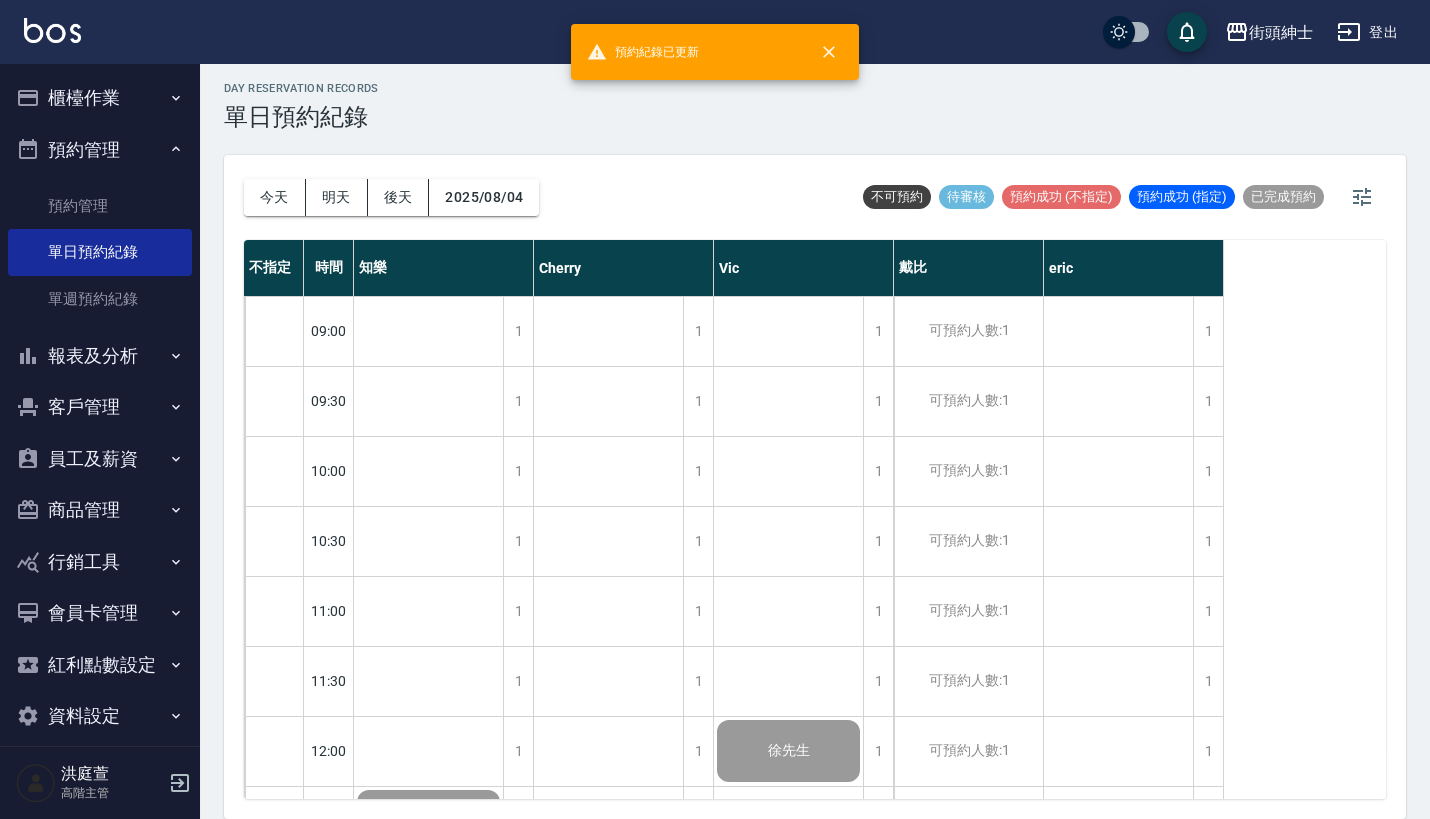 scroll, scrollTop: 13, scrollLeft: 0, axis: vertical 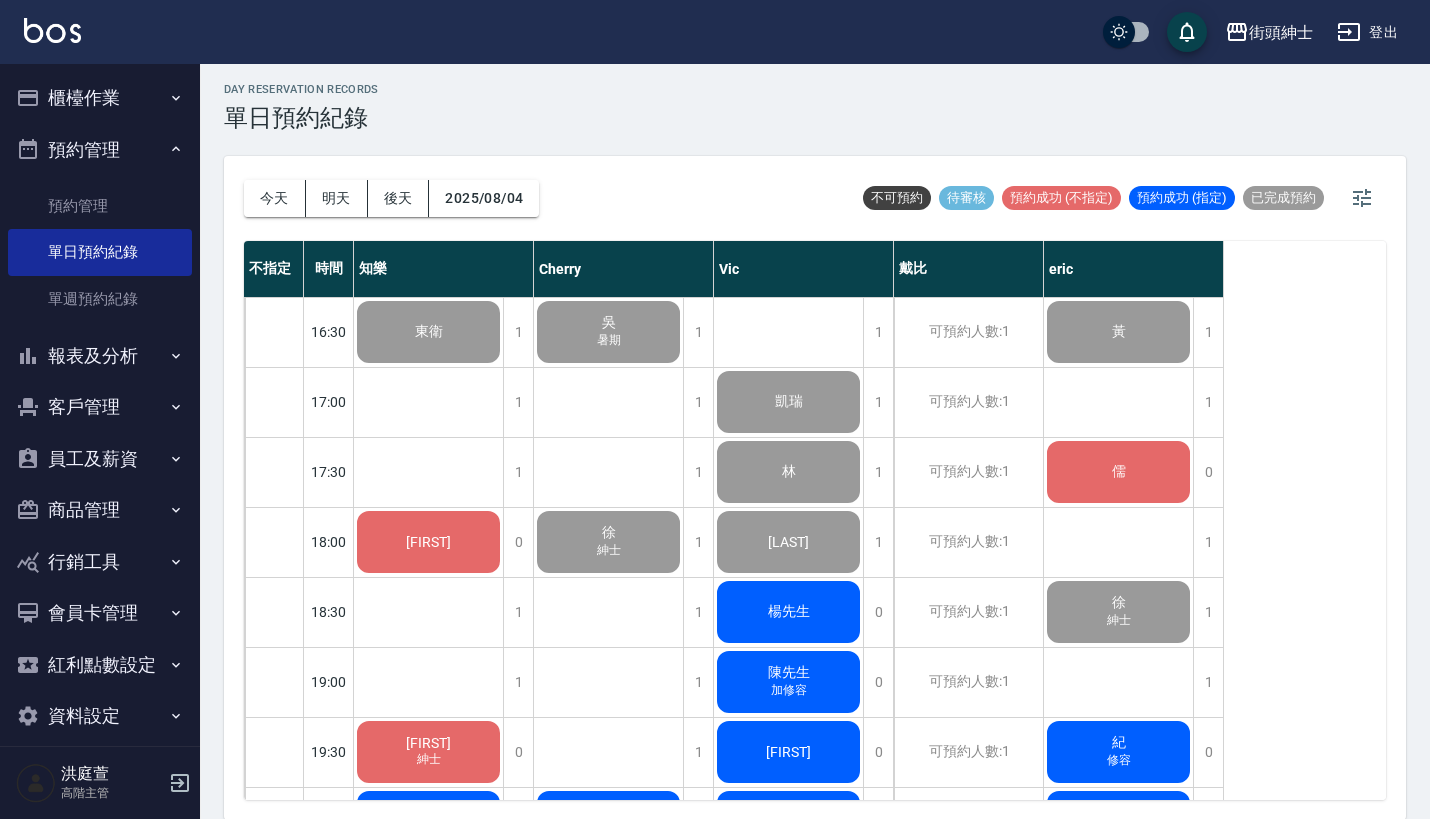 click on "儒" at bounding box center (428, -228) 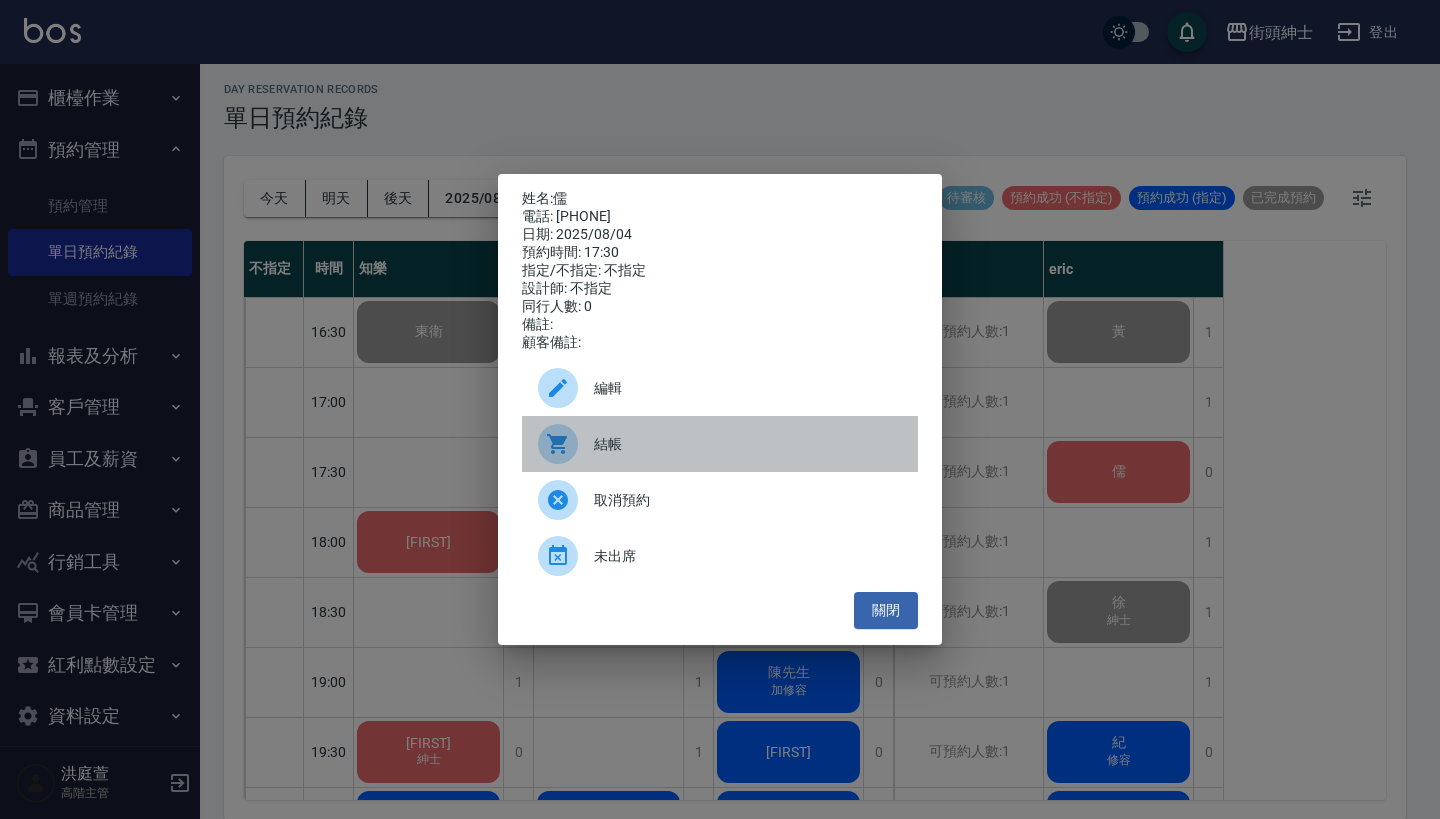 click on "結帳" at bounding box center [748, 444] 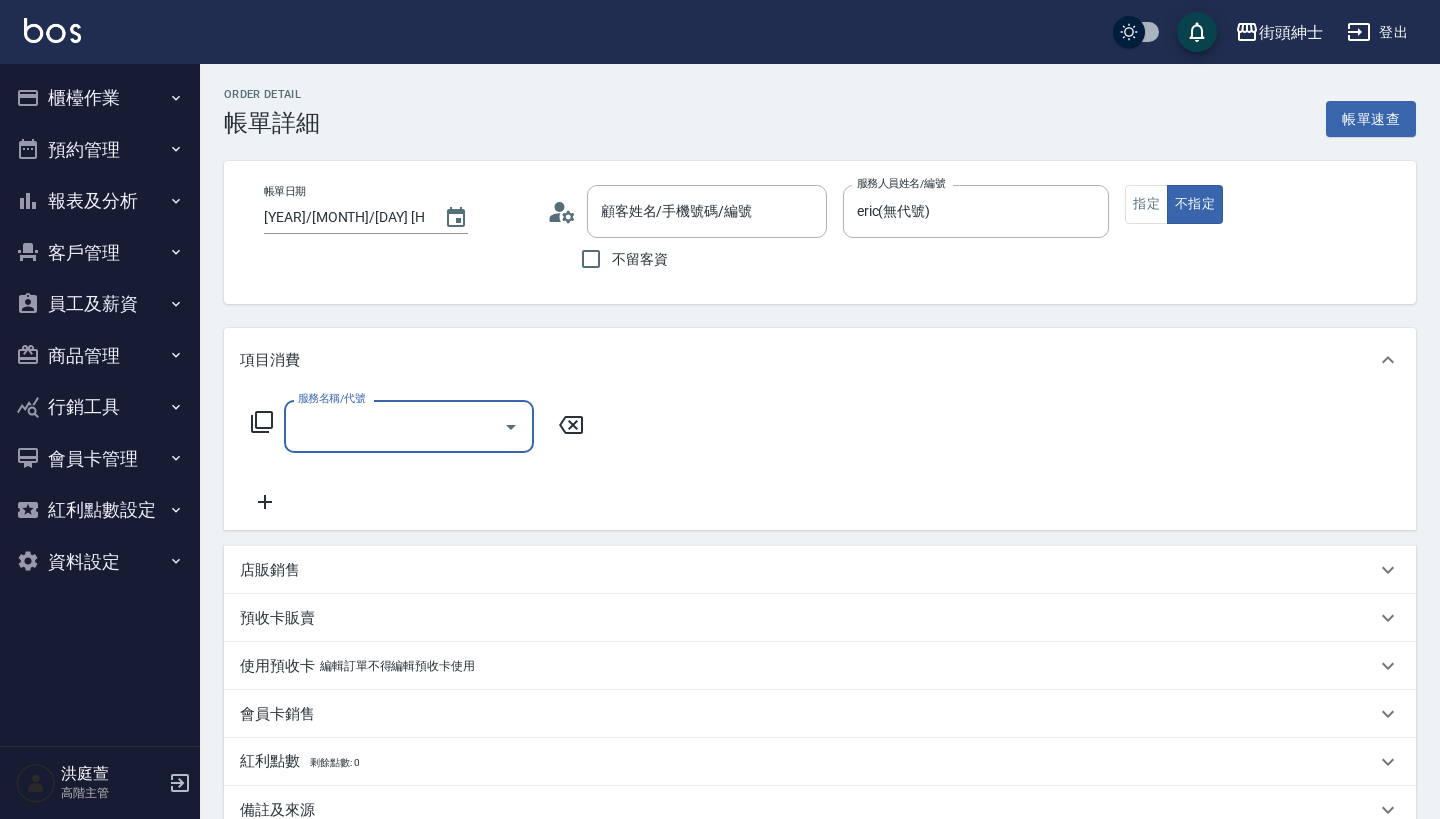 scroll, scrollTop: 0, scrollLeft: 0, axis: both 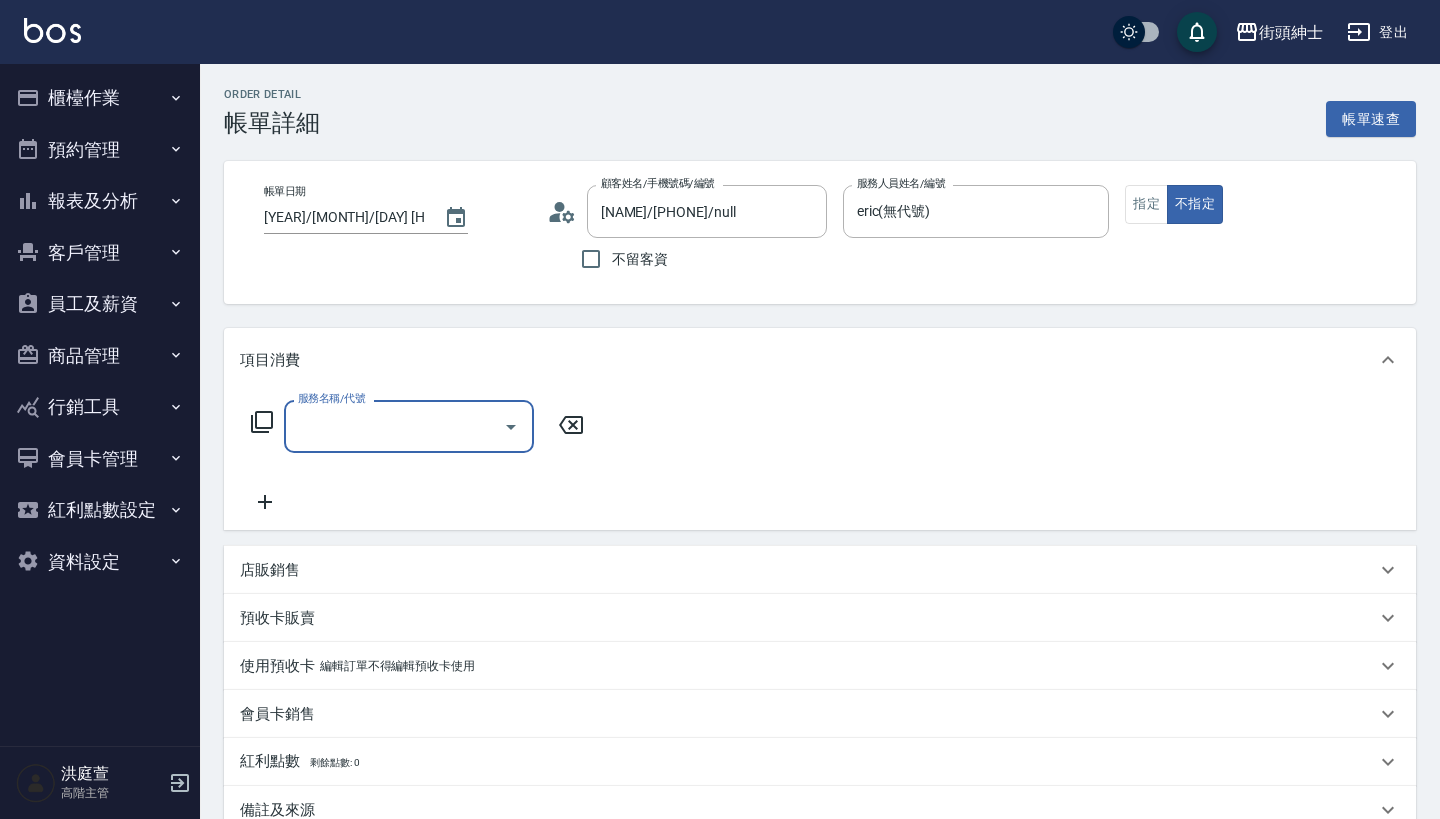 click on "服務名稱/代號" at bounding box center [409, 426] 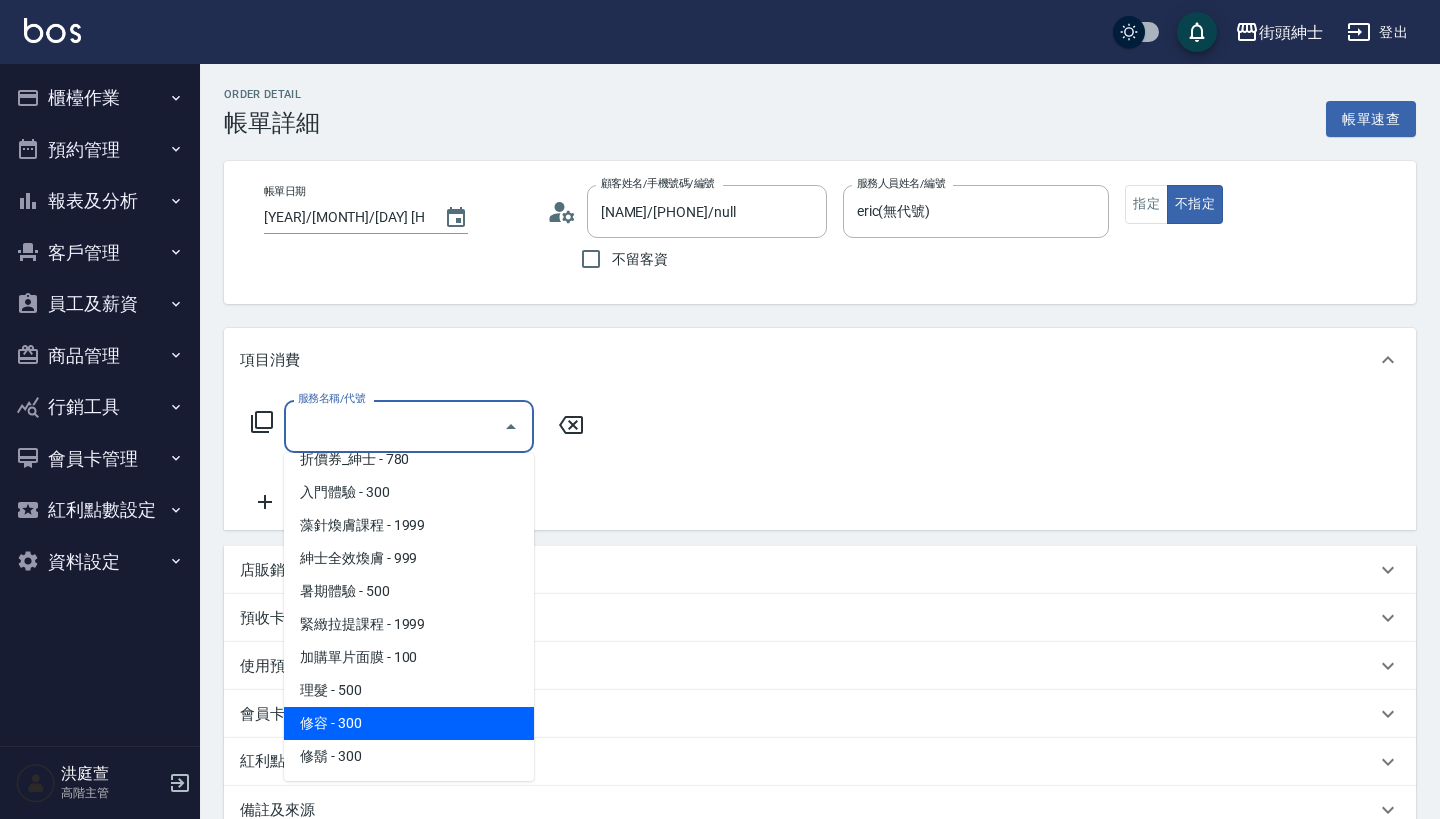 scroll, scrollTop: 84, scrollLeft: 0, axis: vertical 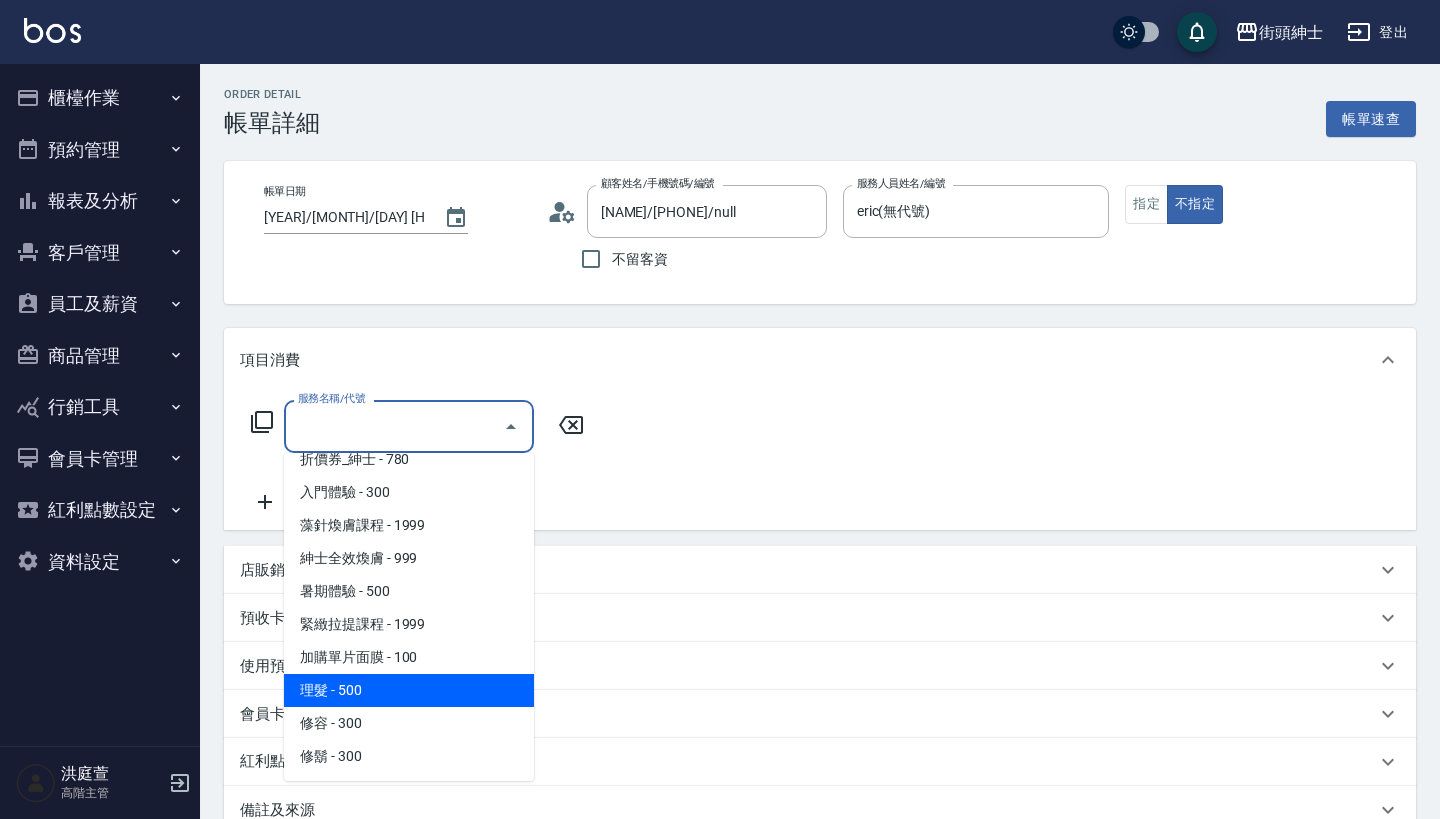 click on "理髮 - 500" at bounding box center [409, 690] 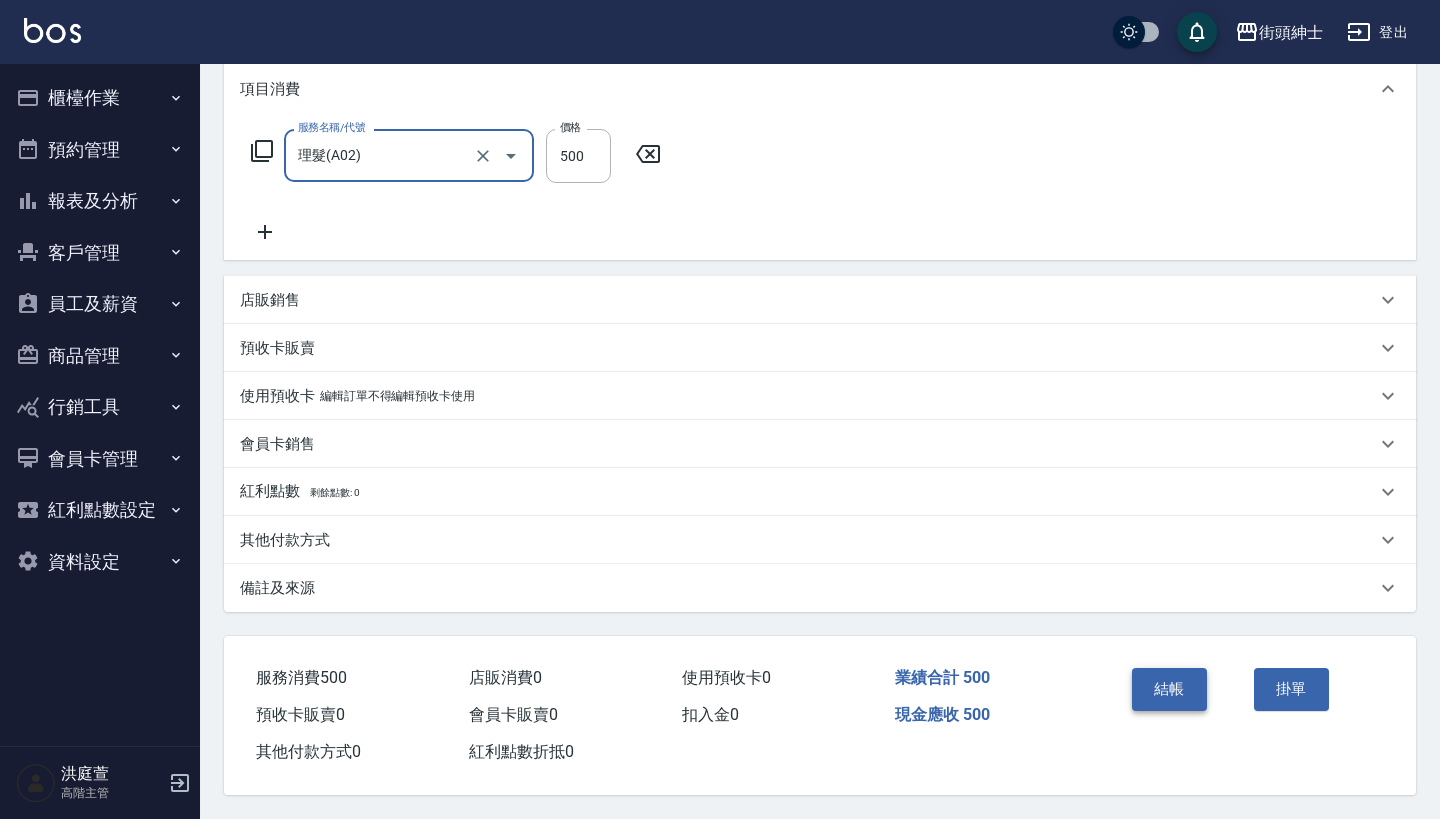 scroll, scrollTop: 280, scrollLeft: 0, axis: vertical 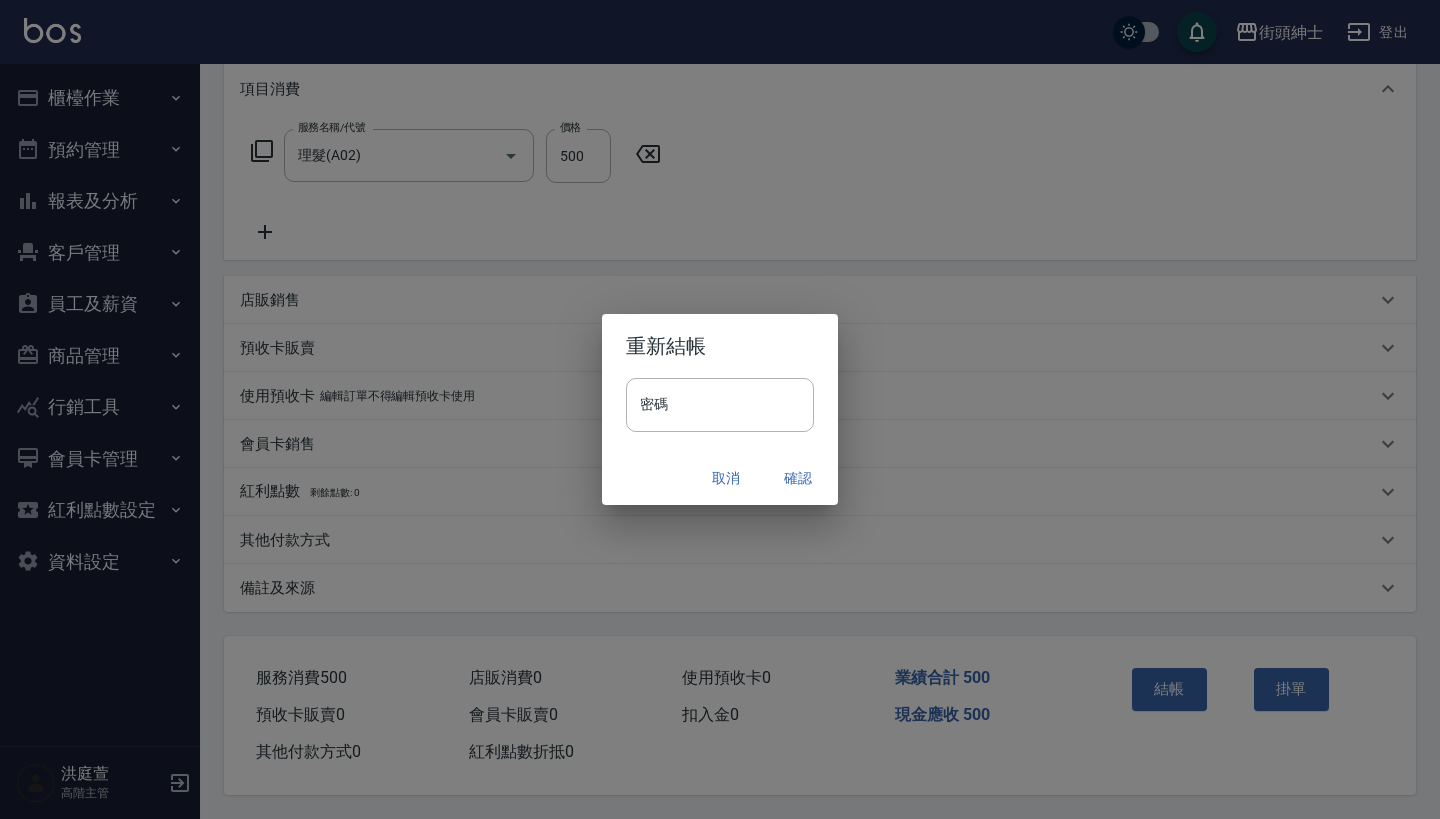 click on "確認" at bounding box center (798, 478) 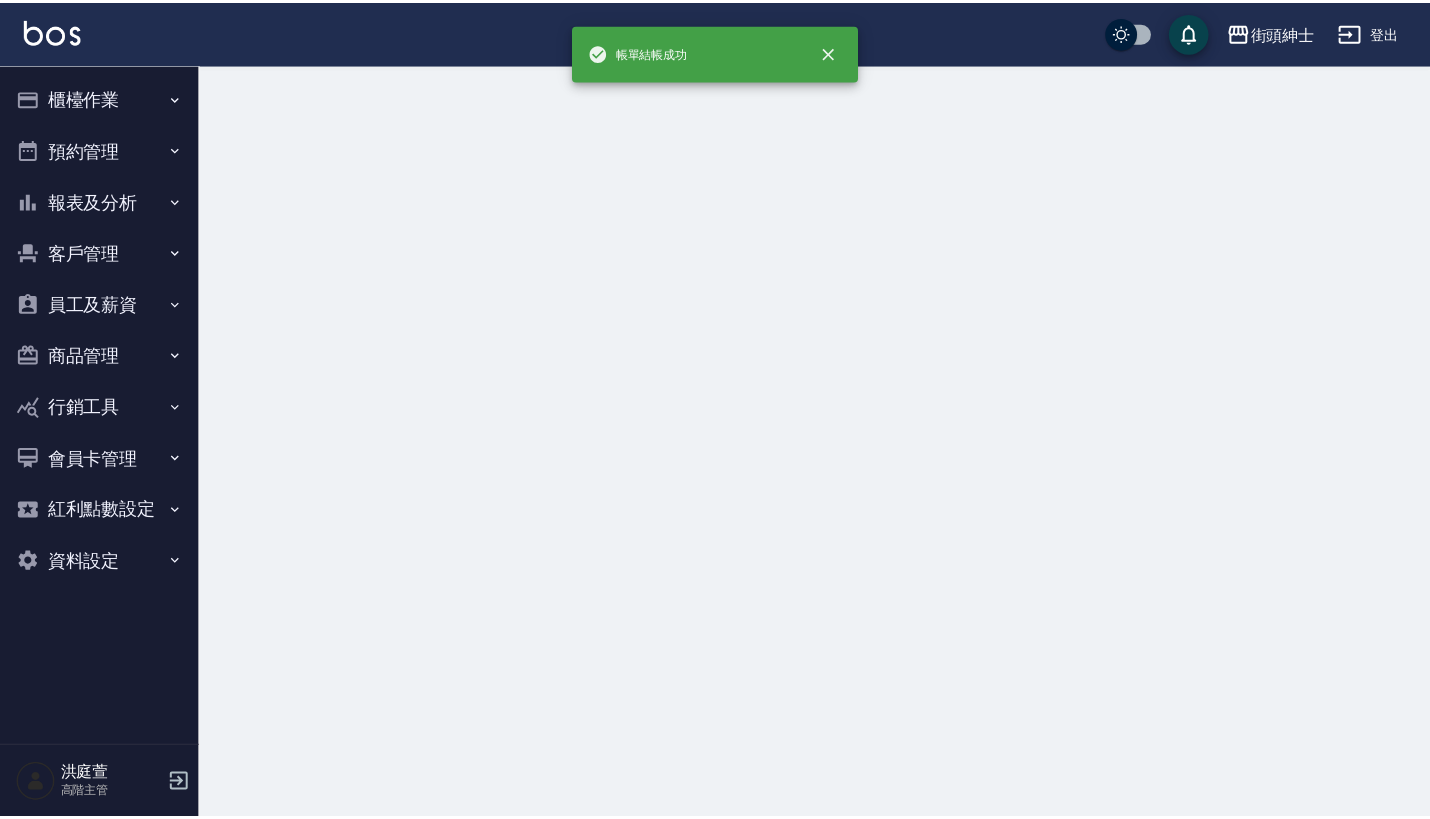 scroll, scrollTop: 0, scrollLeft: 0, axis: both 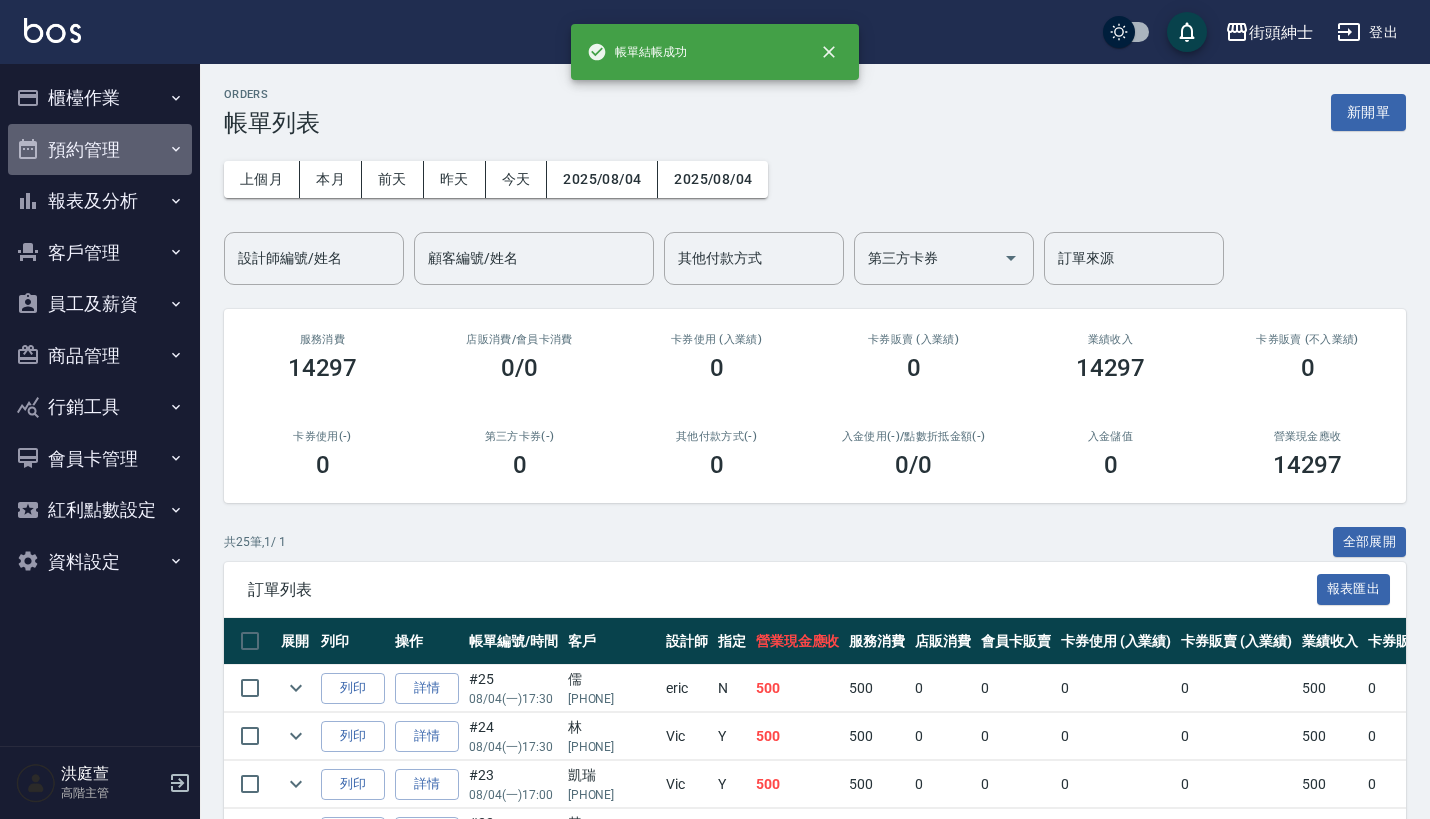 click on "預約管理" at bounding box center (100, 150) 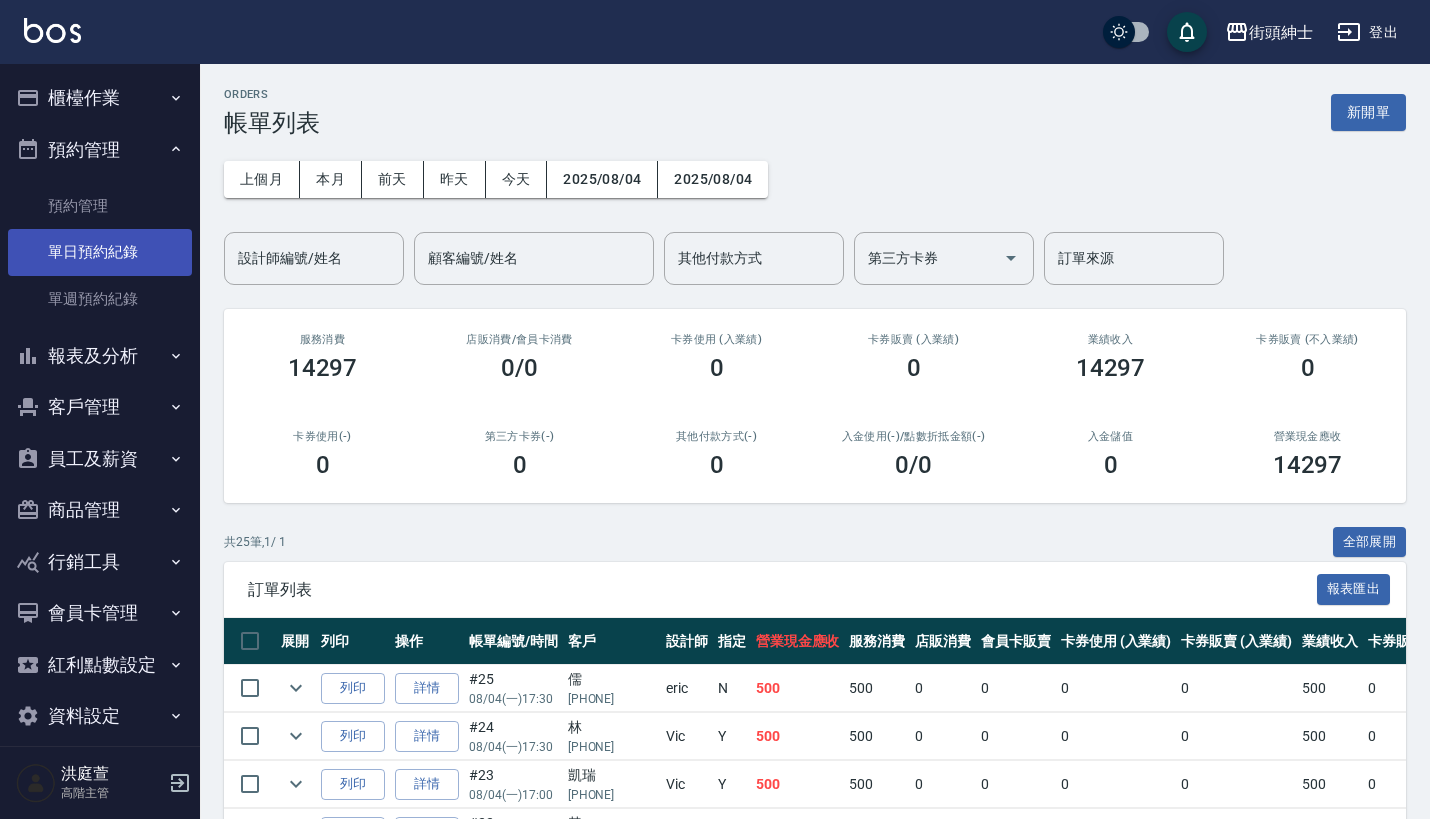 click on "單日預約紀錄" at bounding box center (100, 252) 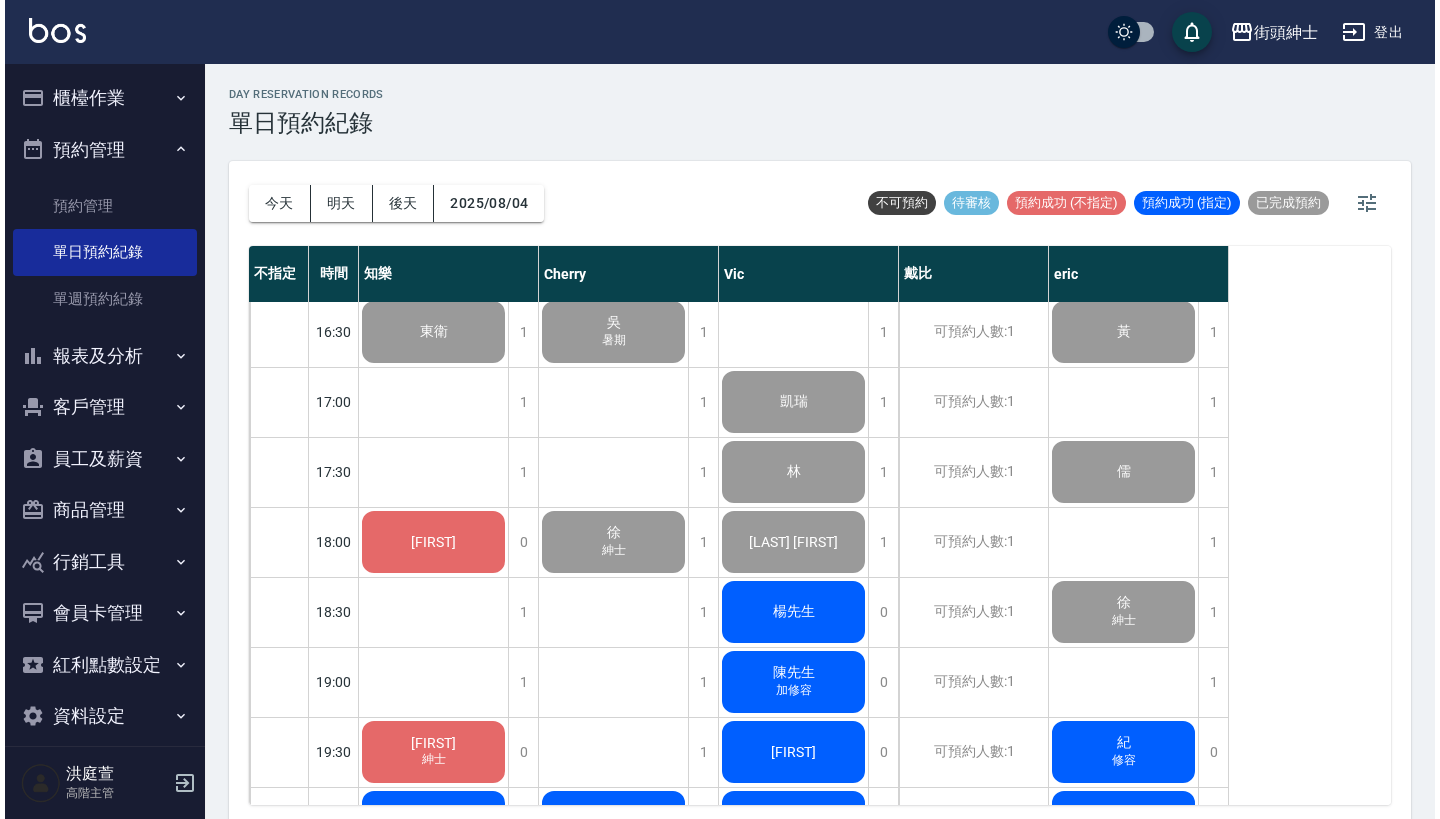 scroll, scrollTop: 1120, scrollLeft: 0, axis: vertical 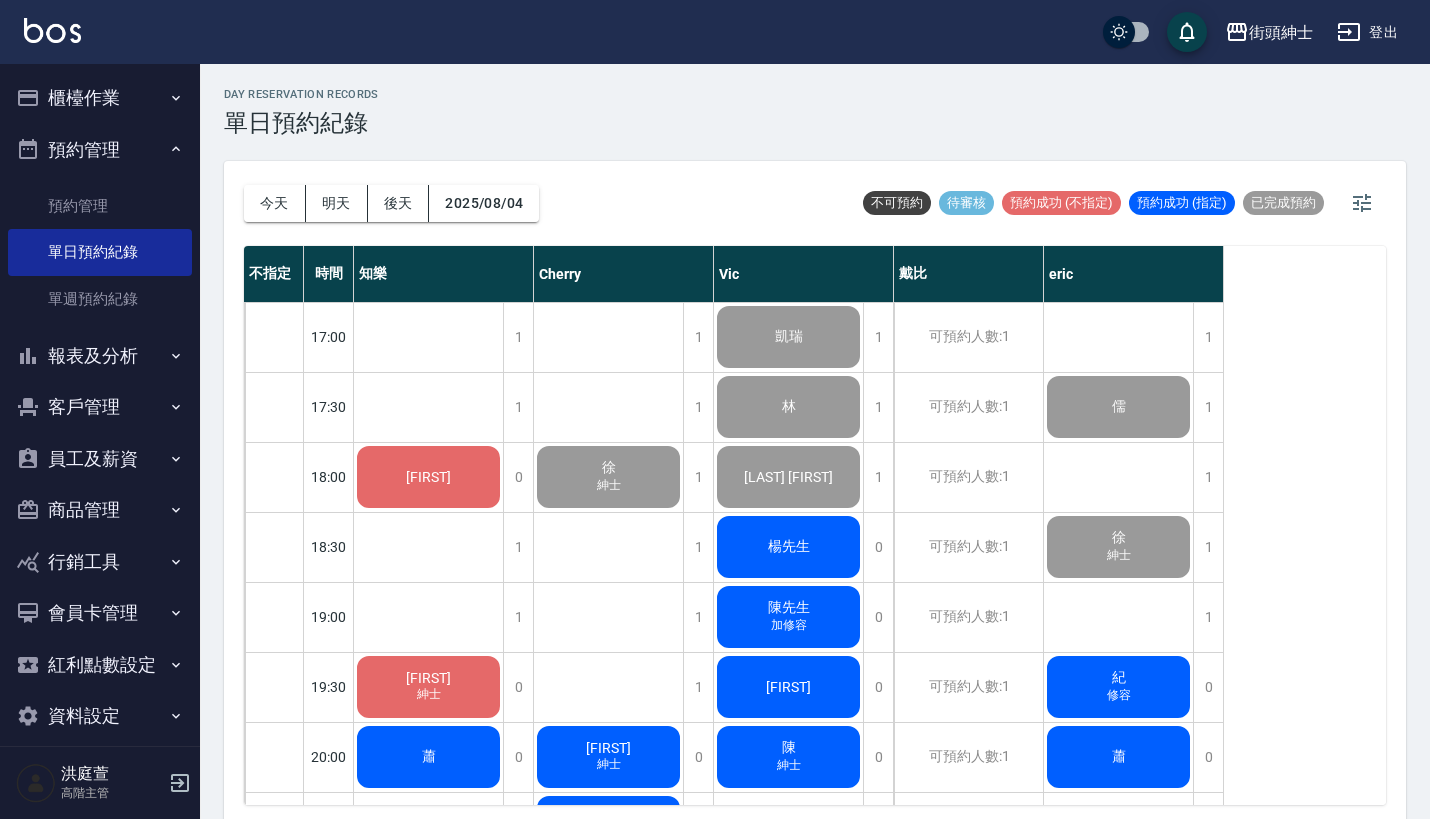 click on "[FIRST]" at bounding box center (428, -293) 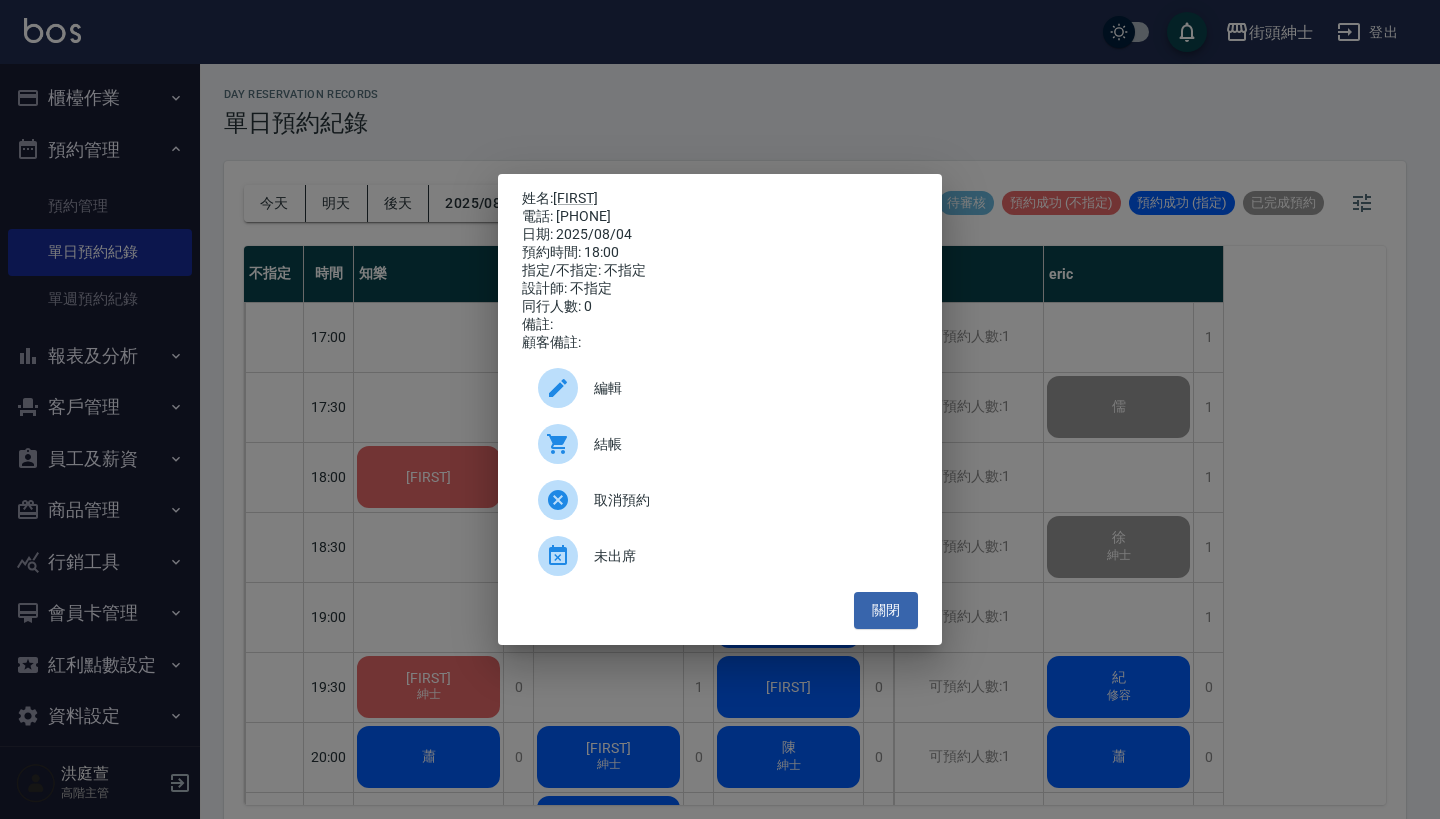 click on "結帳" at bounding box center [748, 444] 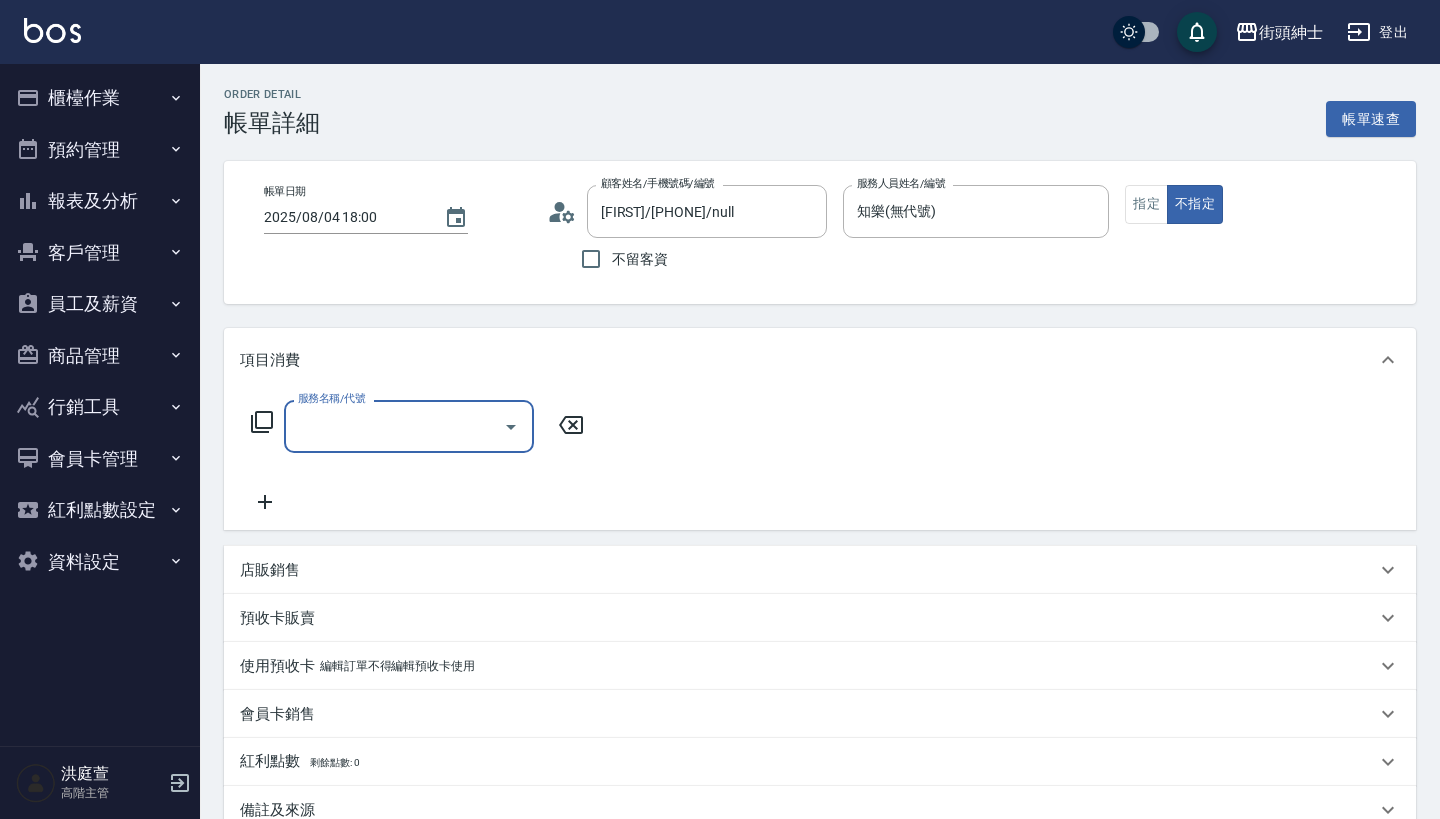 scroll, scrollTop: 0, scrollLeft: 0, axis: both 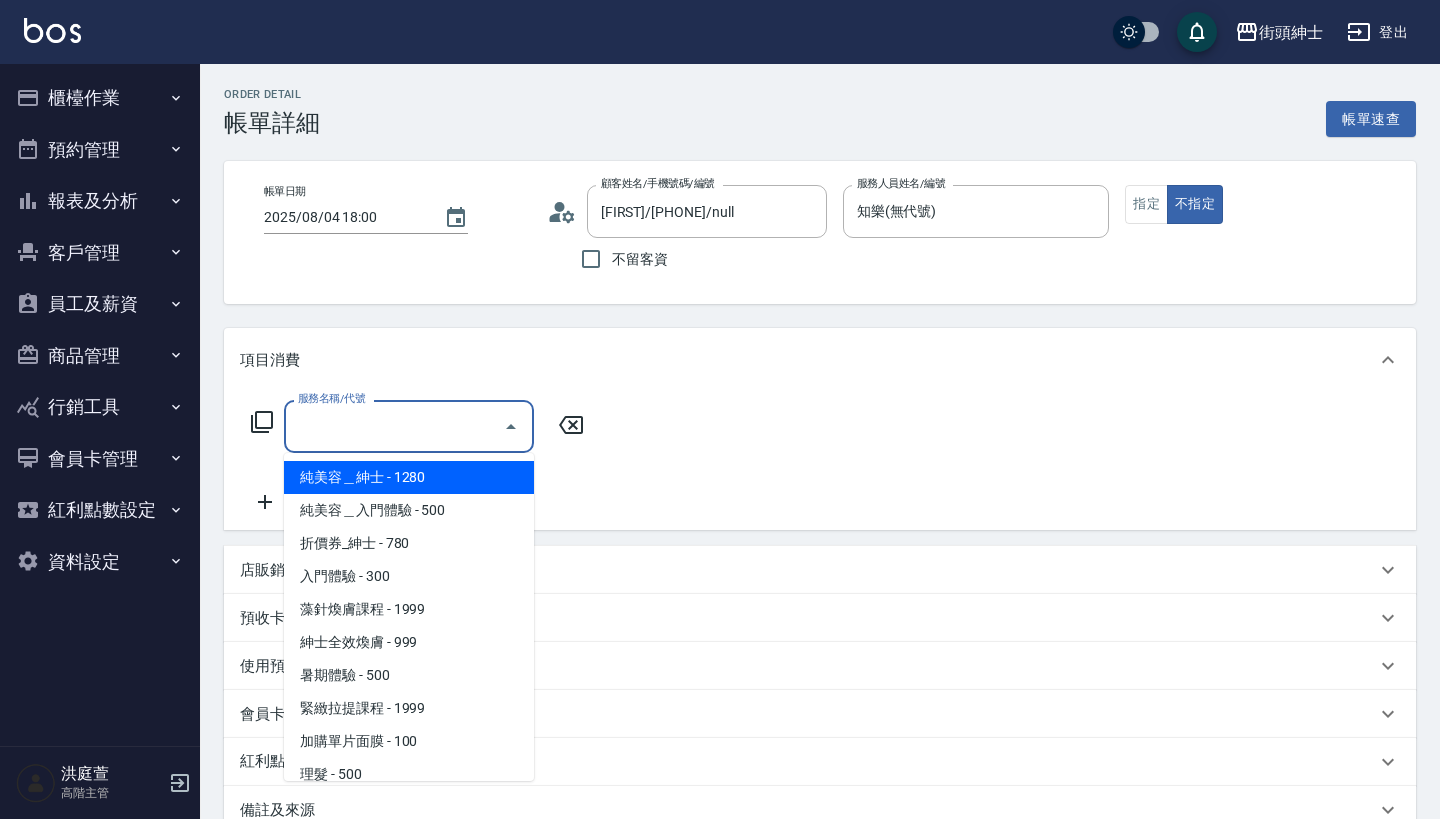 click on "服務名稱/代號" at bounding box center (394, 426) 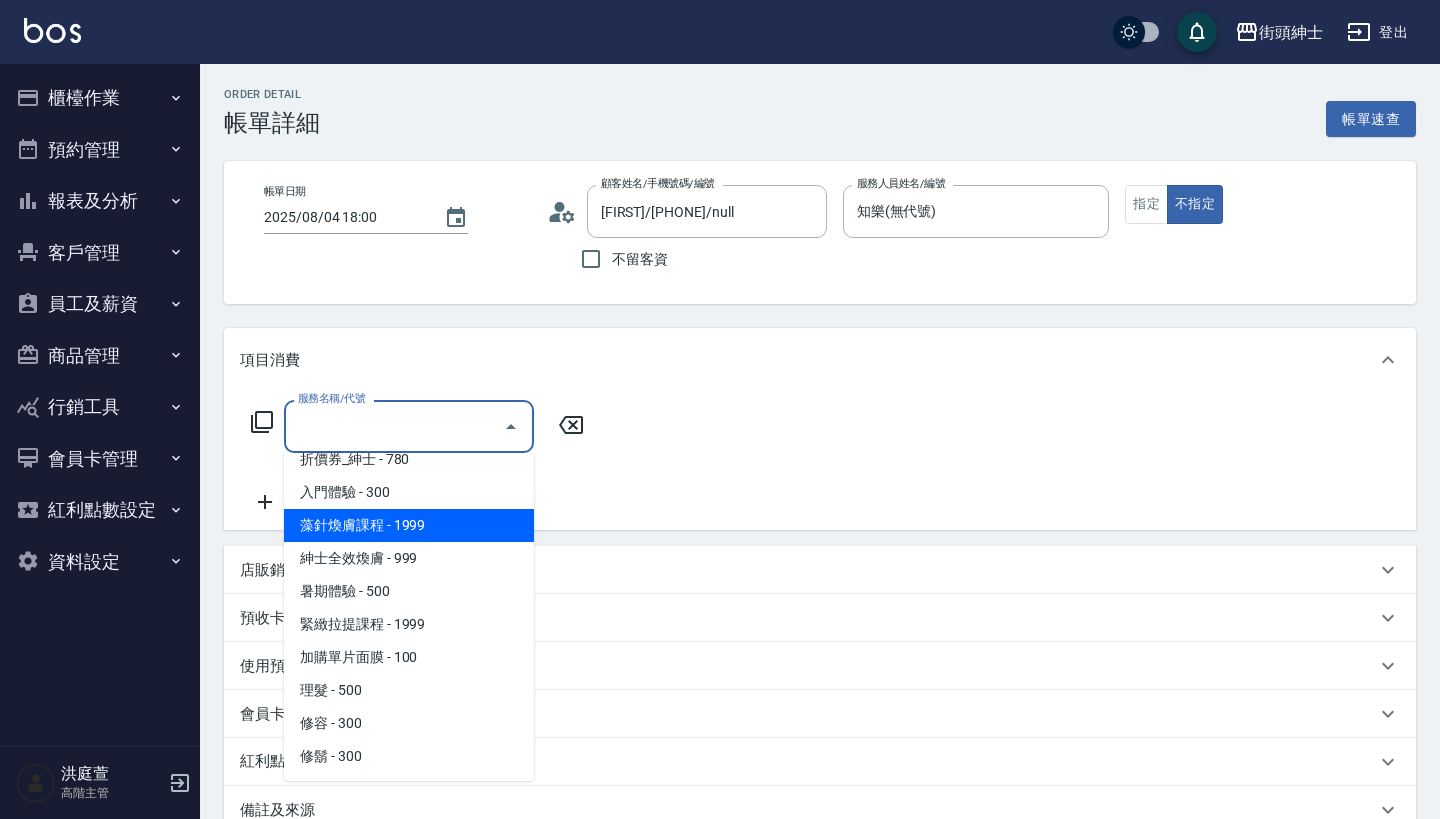 scroll, scrollTop: 84, scrollLeft: 0, axis: vertical 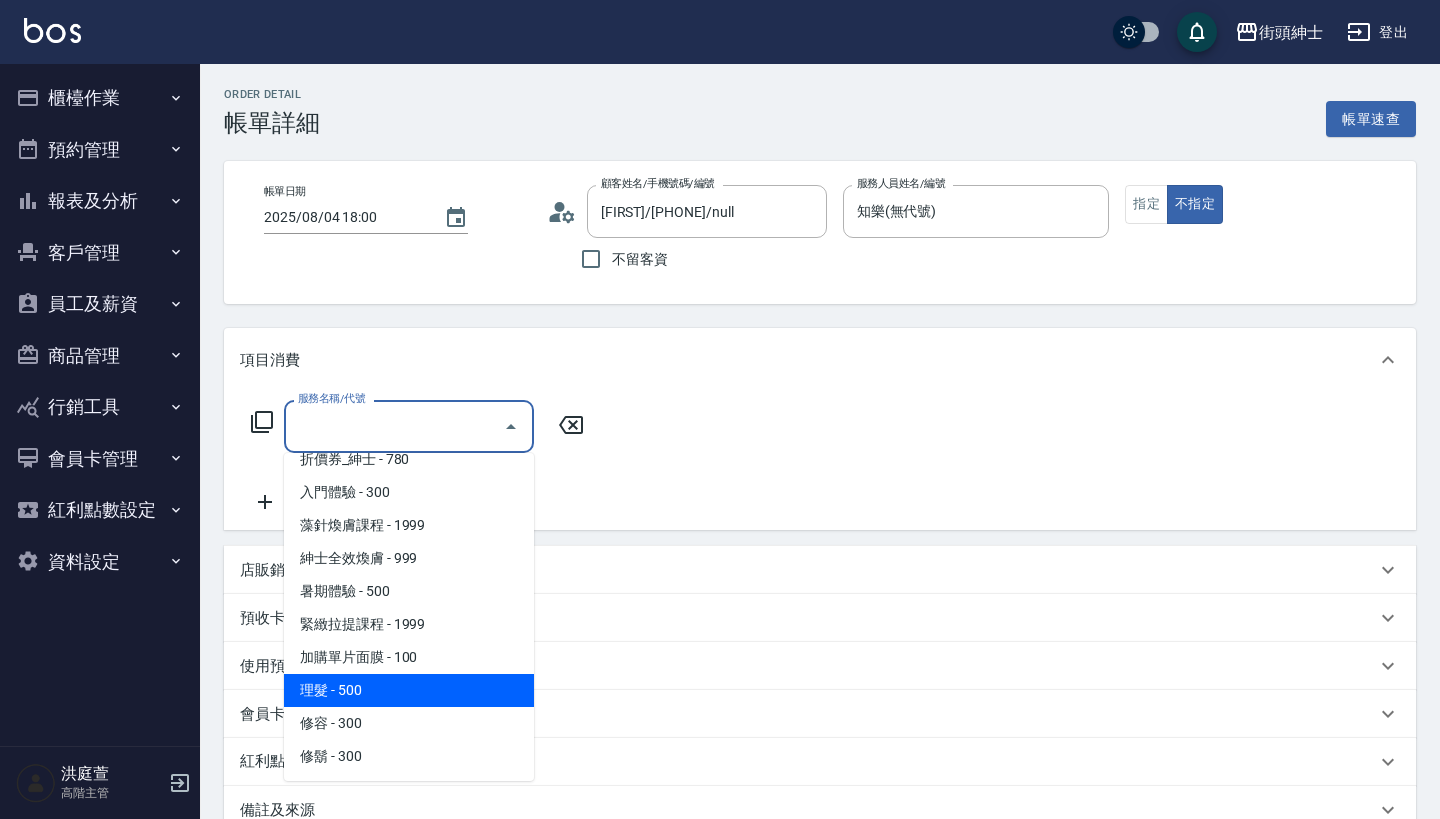 click on "理髮 - 500" at bounding box center (409, 690) 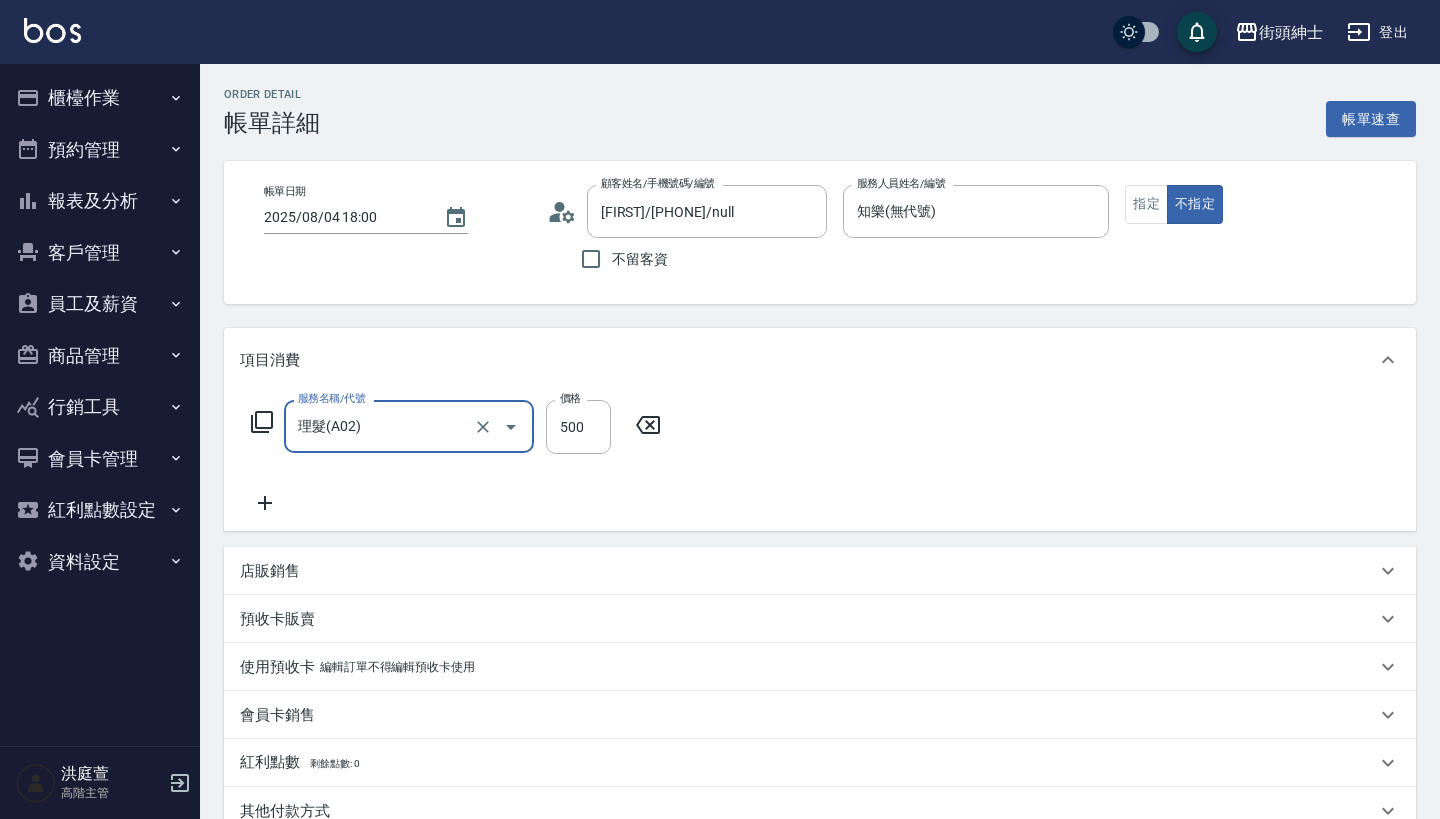 type on "理髮(A02)" 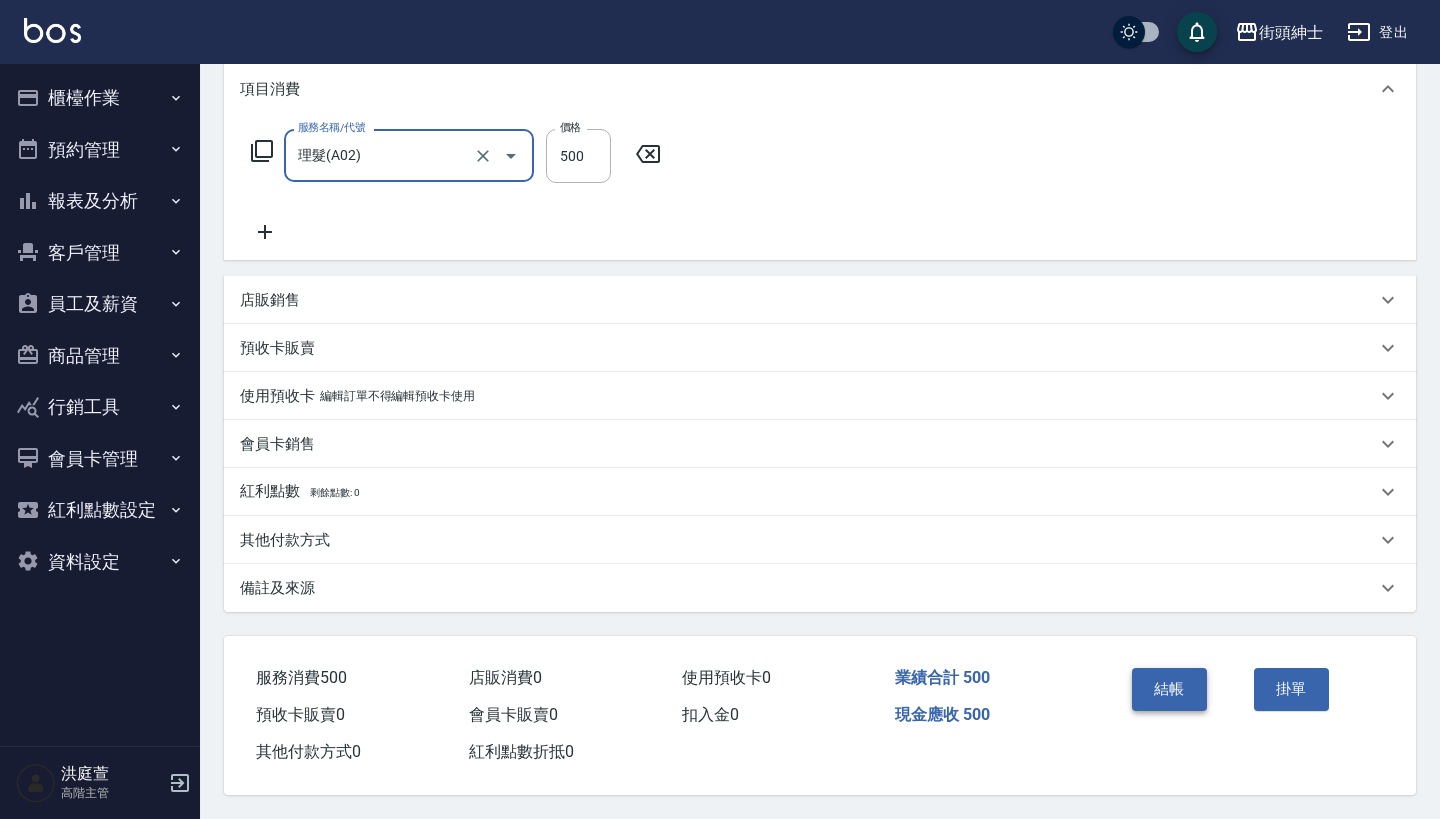 scroll, scrollTop: 280, scrollLeft: 0, axis: vertical 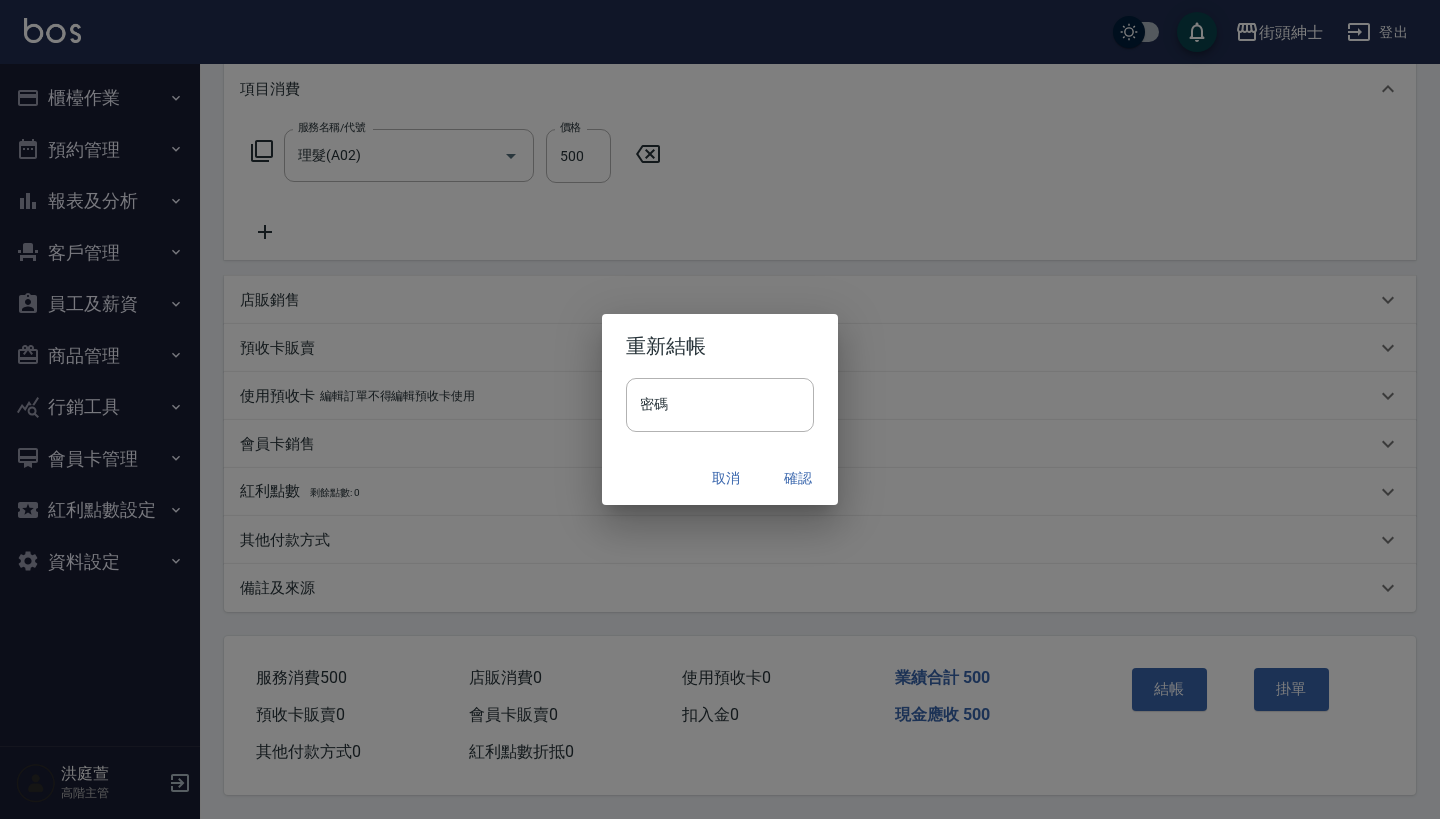 click on "取消 確認" at bounding box center [720, 478] 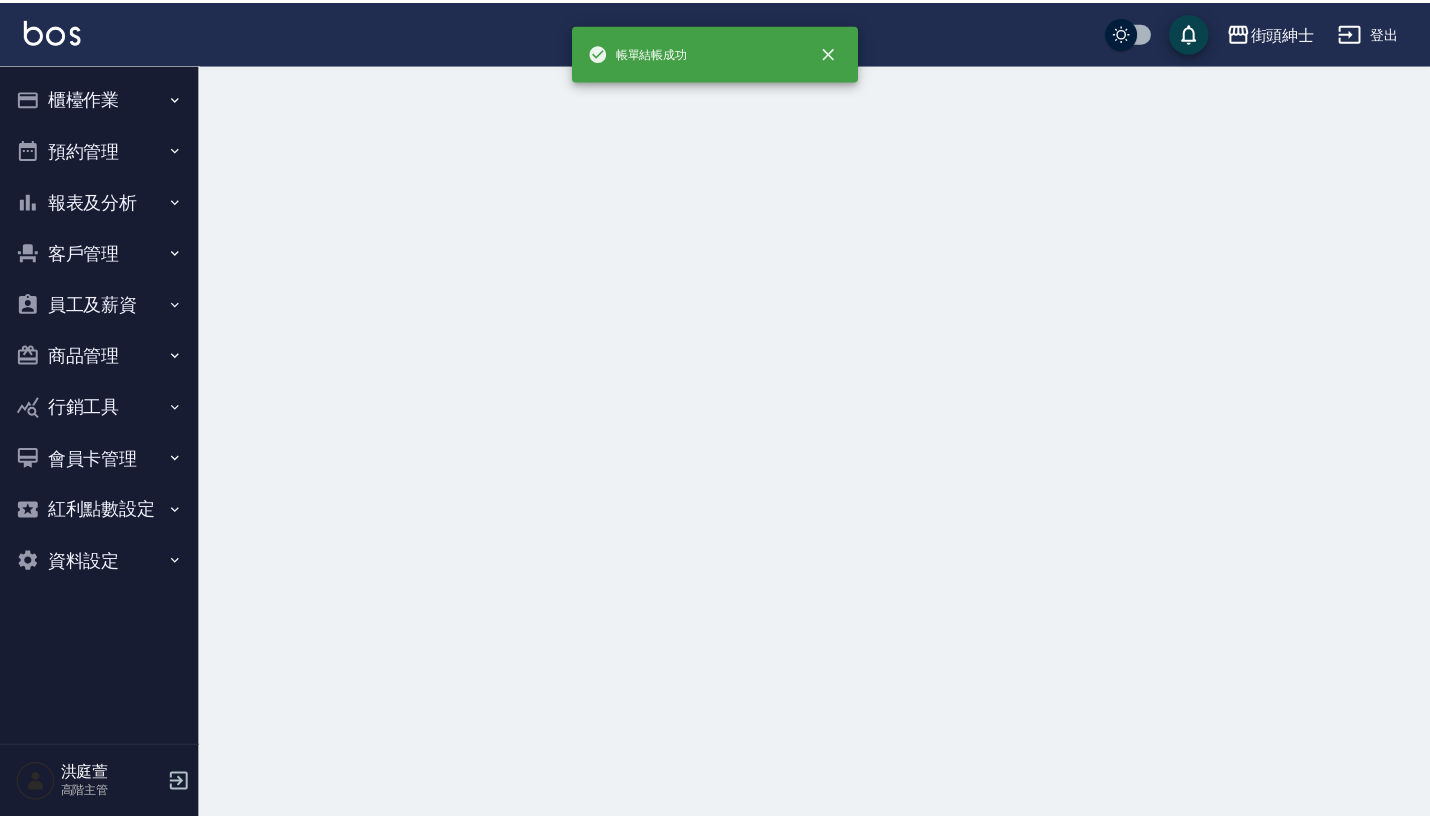scroll, scrollTop: 0, scrollLeft: 0, axis: both 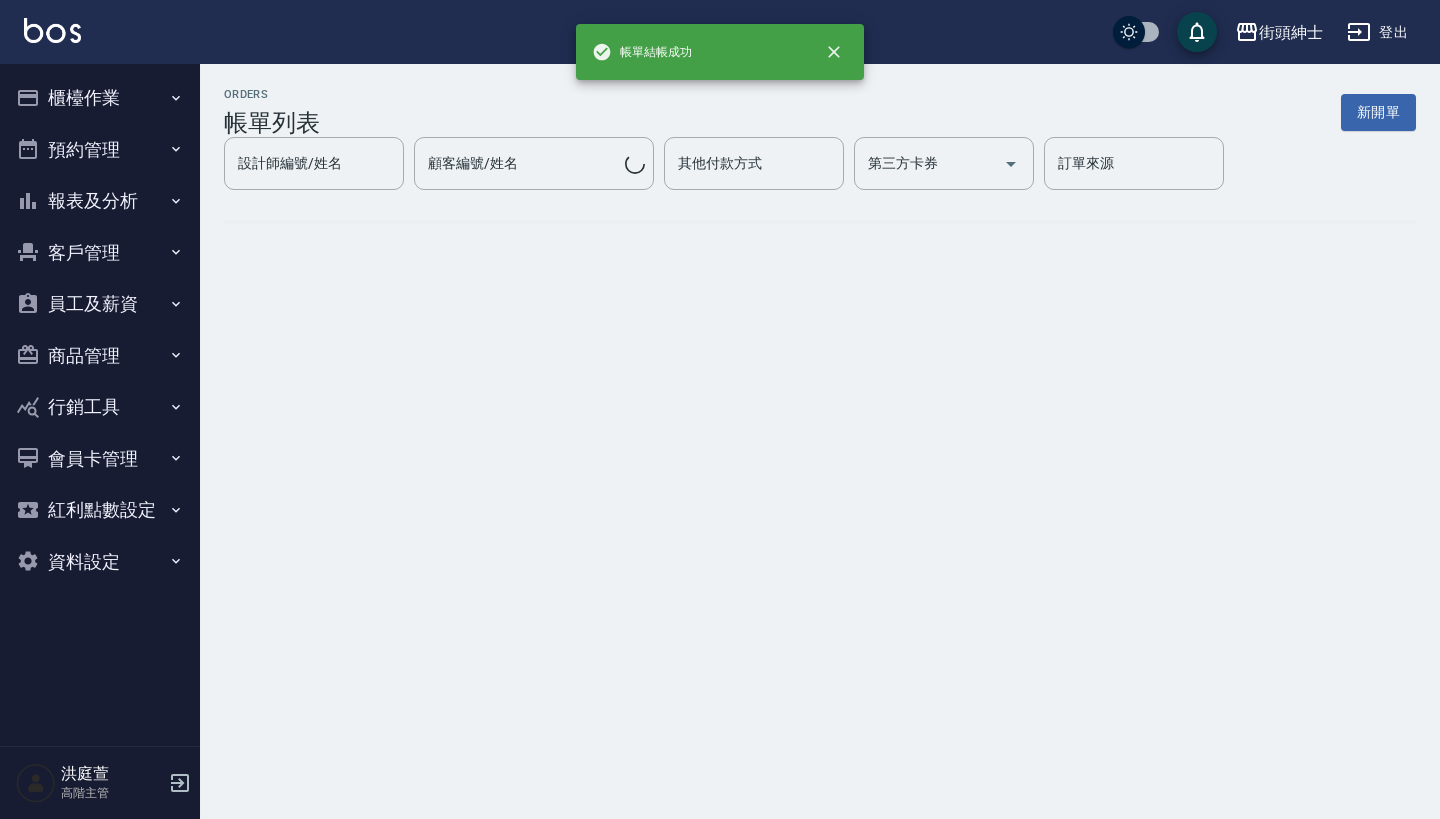 click on "預約管理" at bounding box center (100, 150) 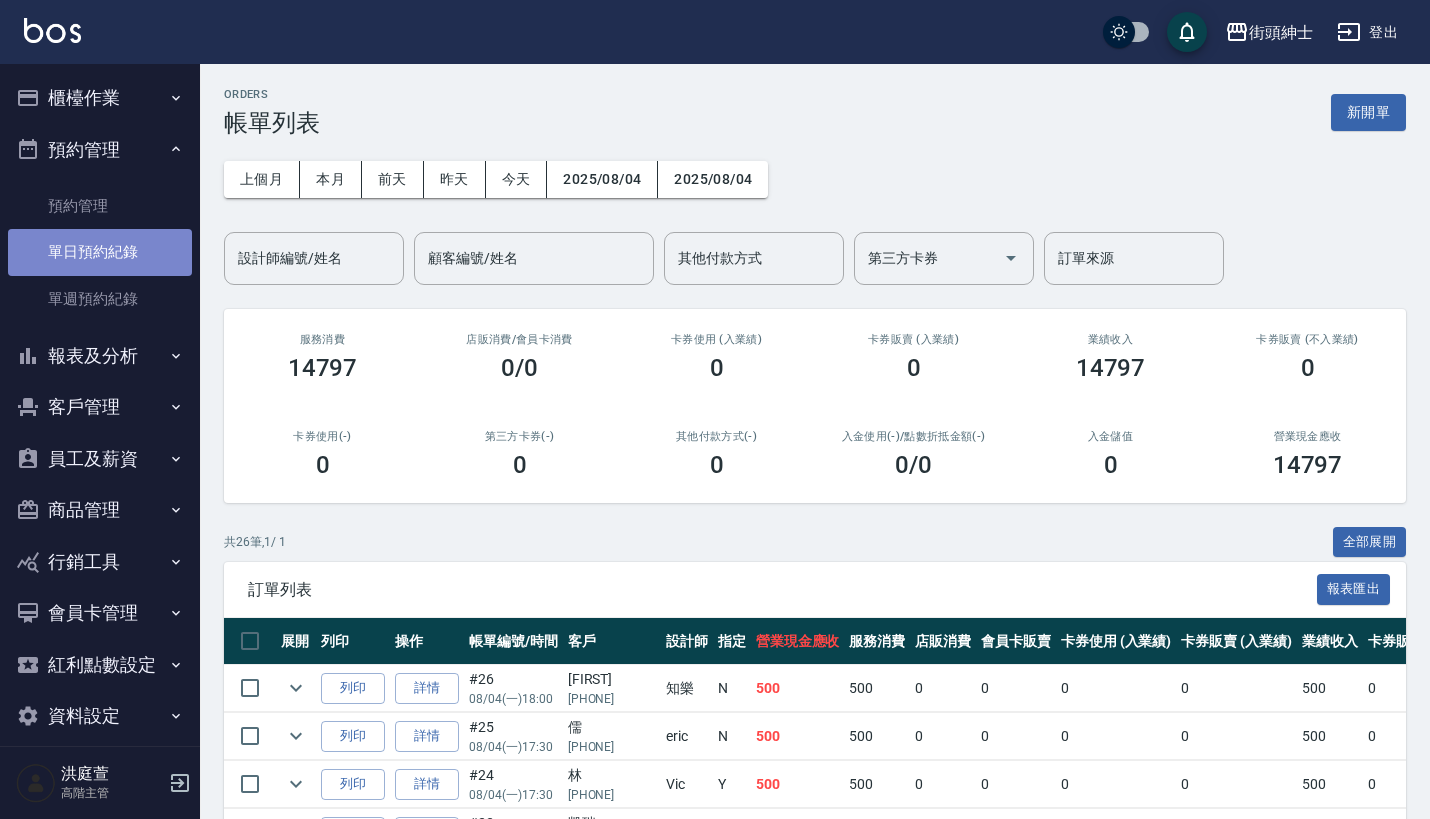 click on "單日預約紀錄" at bounding box center [100, 252] 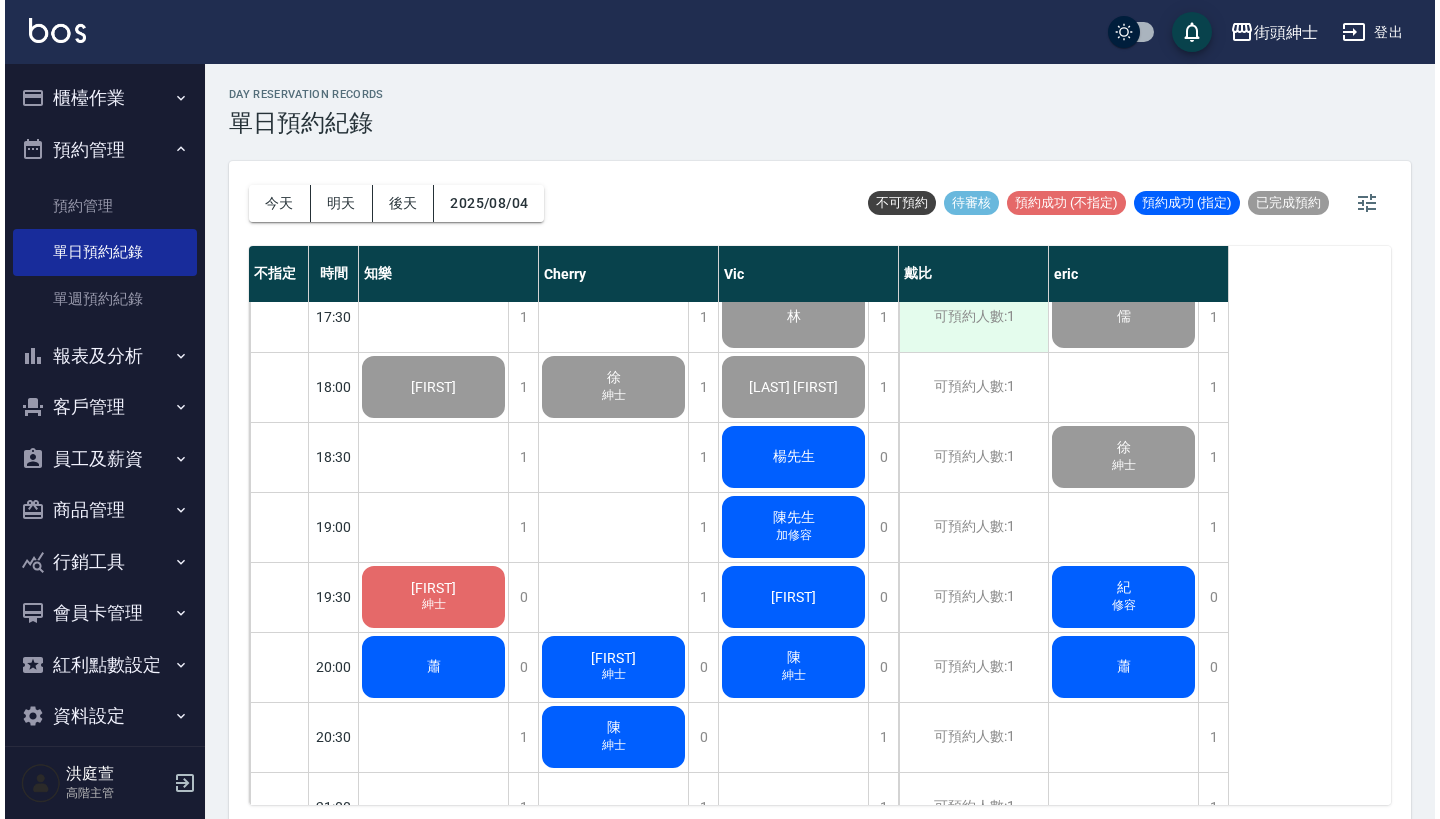 scroll, scrollTop: 1248, scrollLeft: 0, axis: vertical 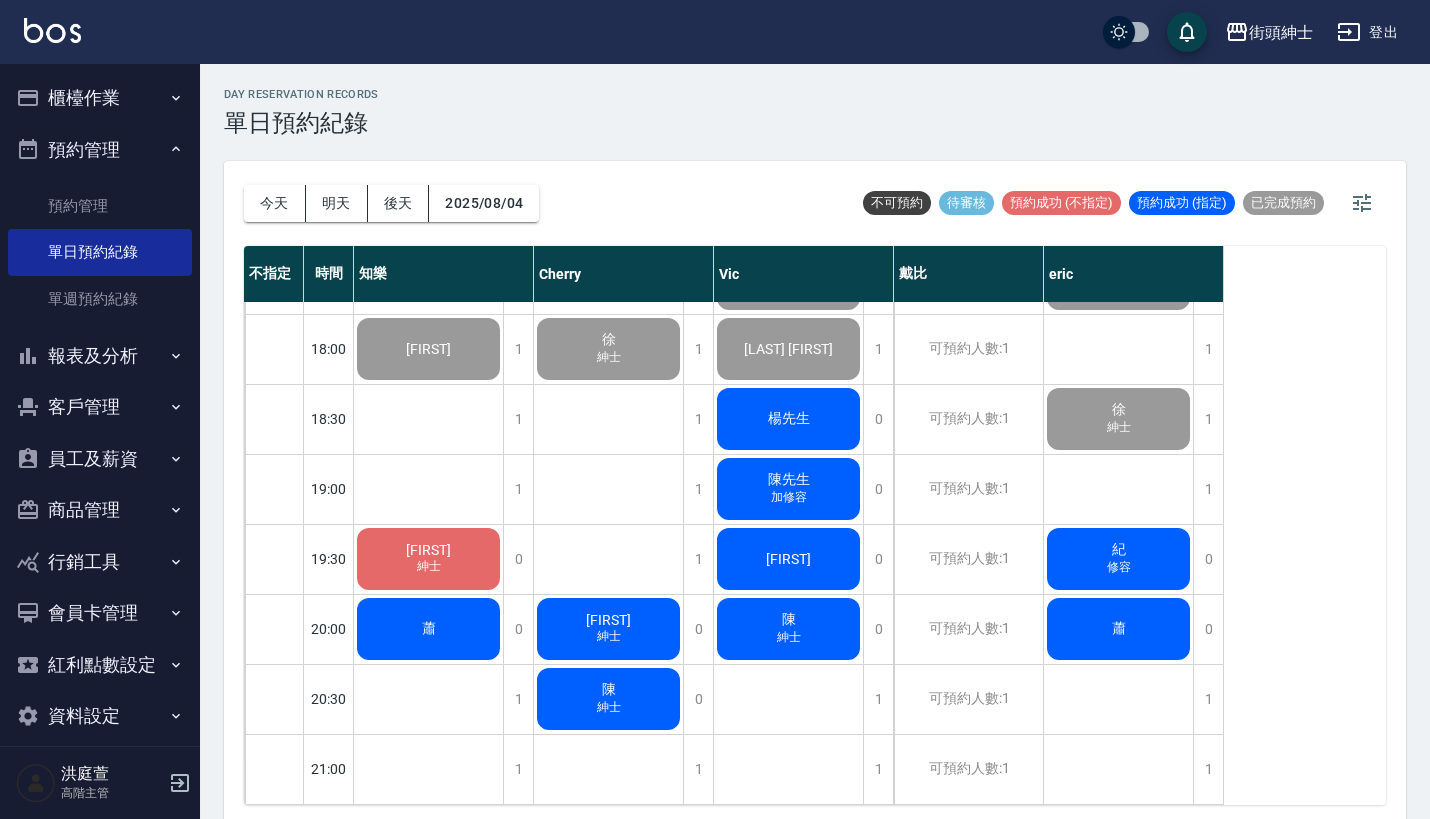 click on "楊先生" at bounding box center (428, -421) 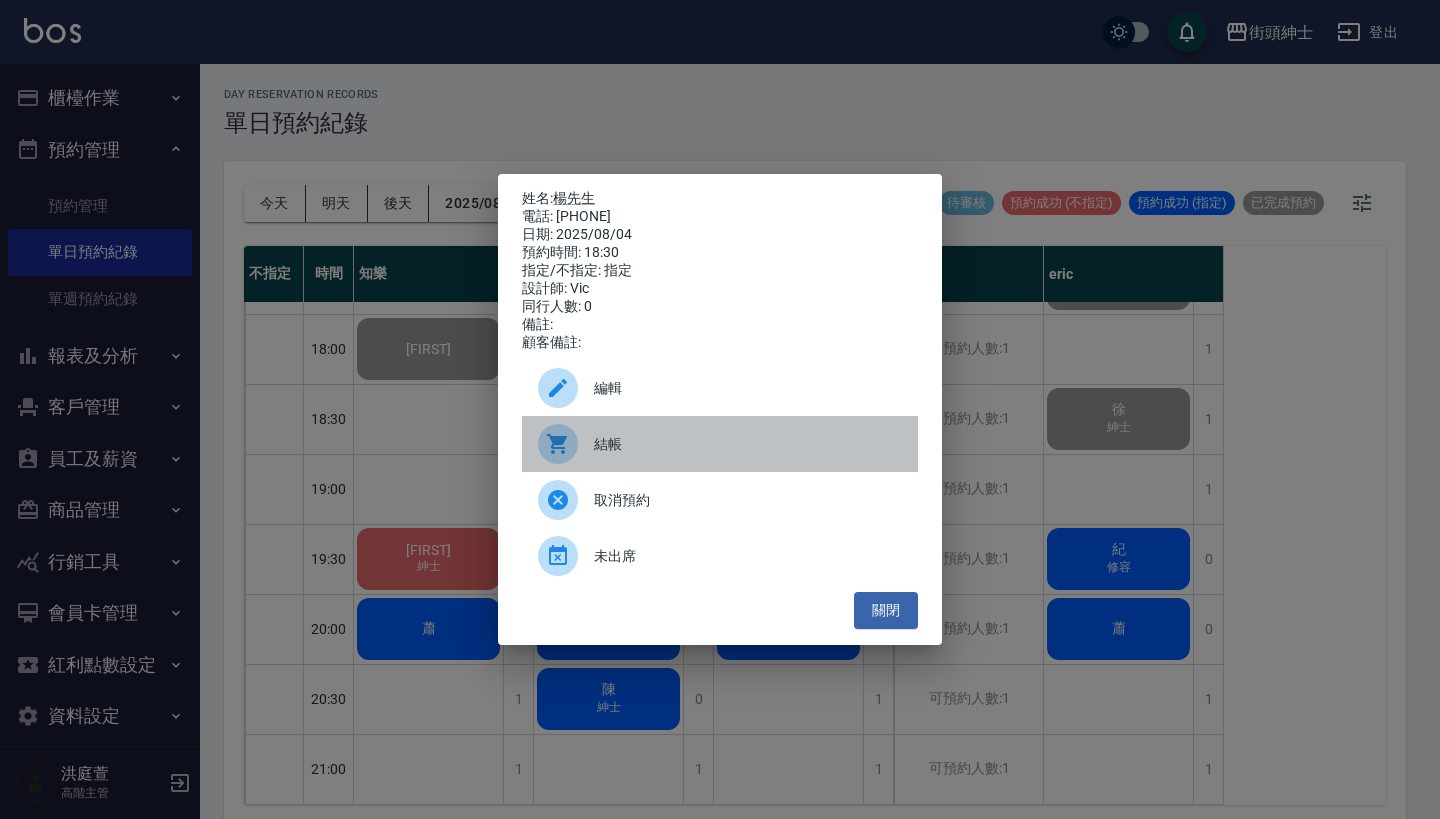 click on "結帳" at bounding box center [748, 444] 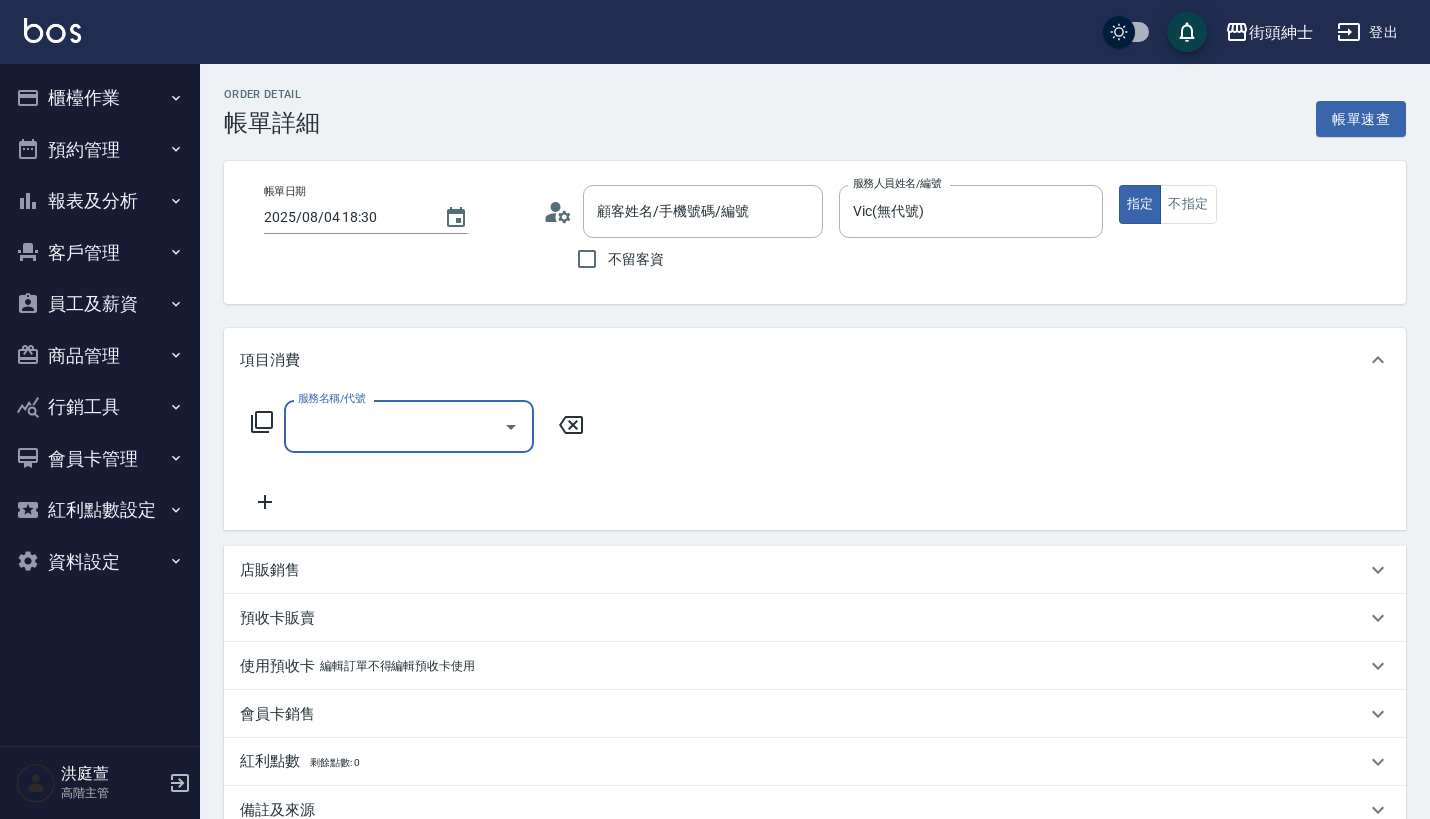 scroll, scrollTop: 0, scrollLeft: 0, axis: both 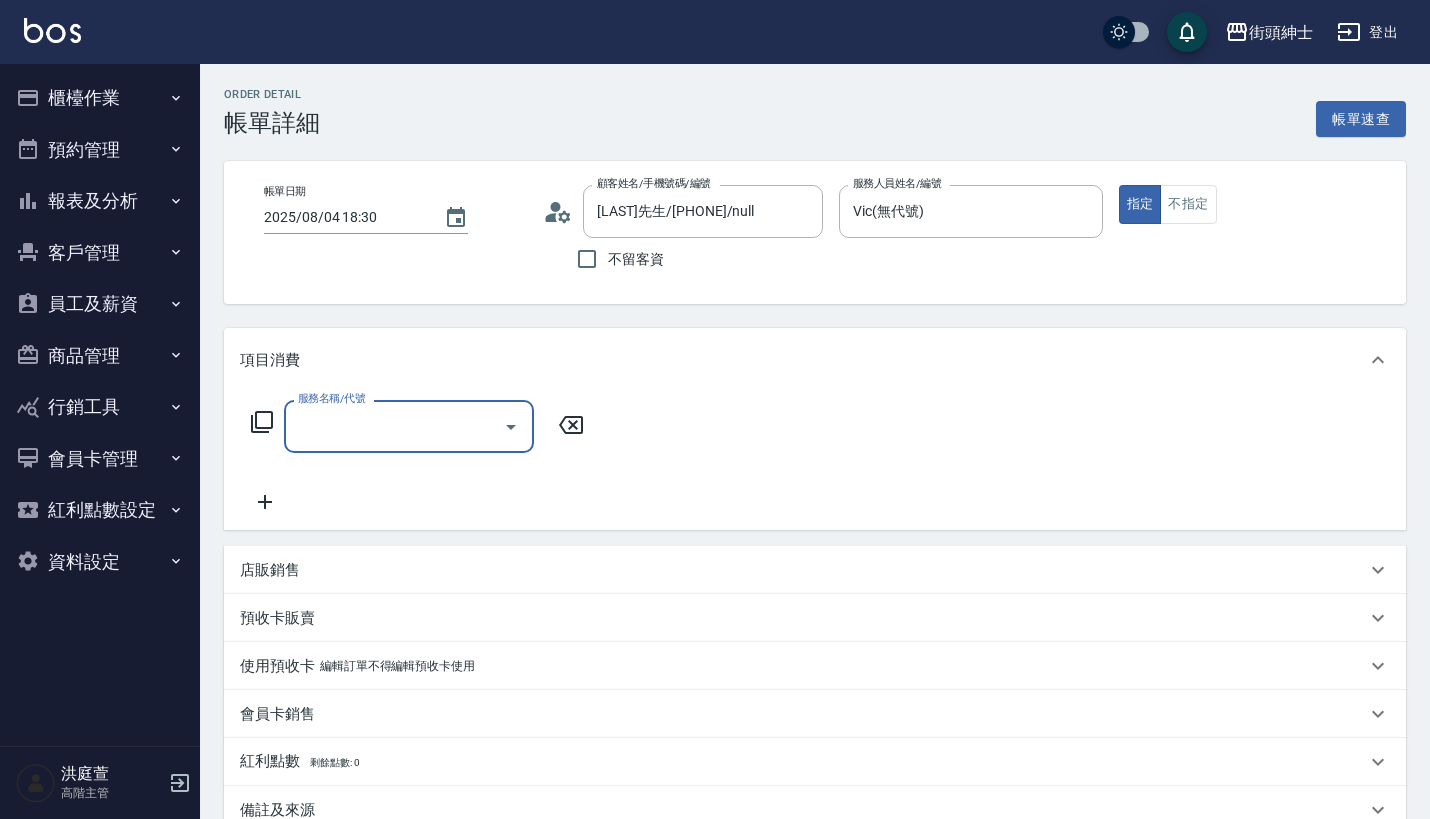 click on "服務名稱/代號" at bounding box center [394, 426] 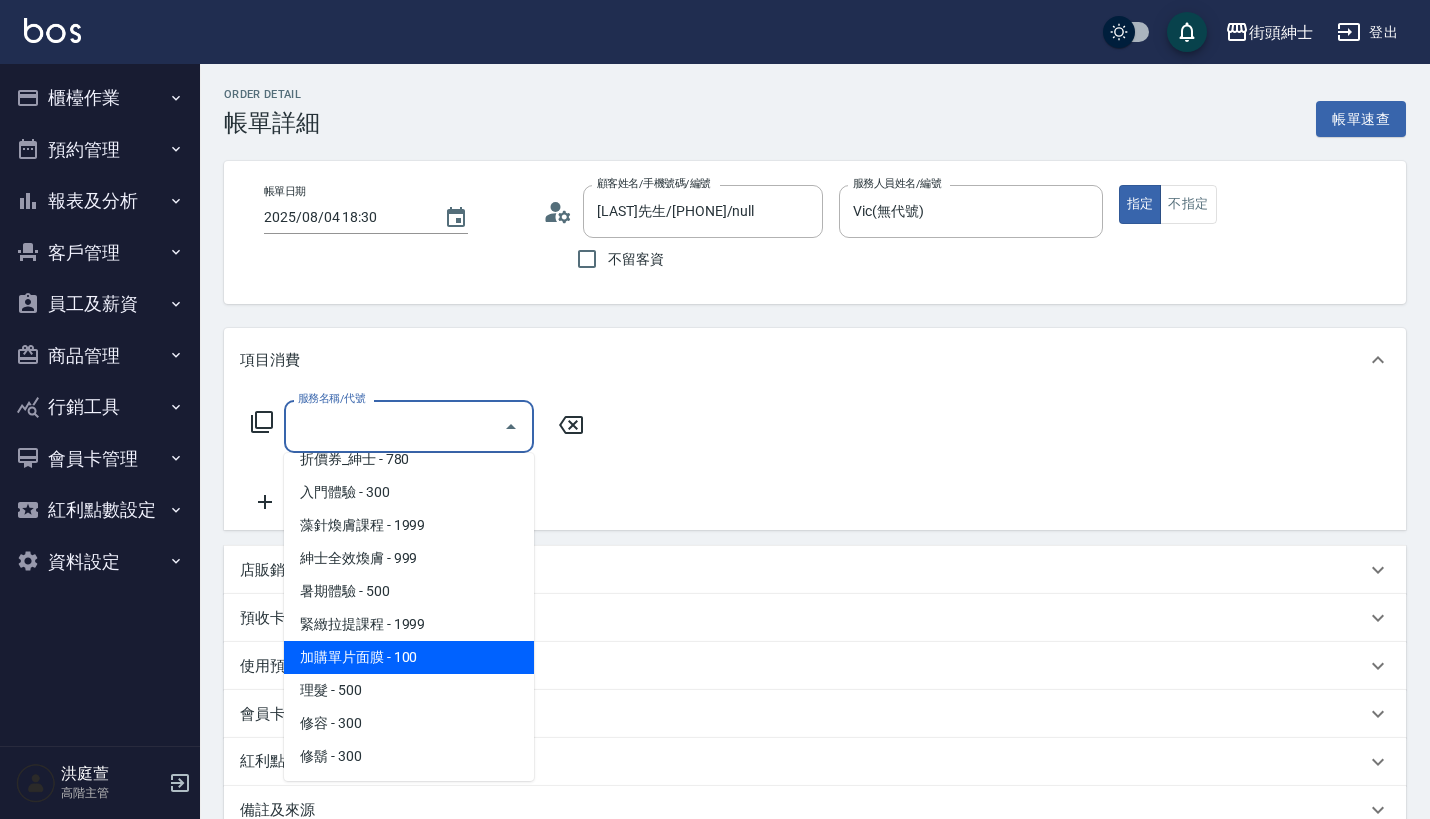 scroll, scrollTop: 84, scrollLeft: 0, axis: vertical 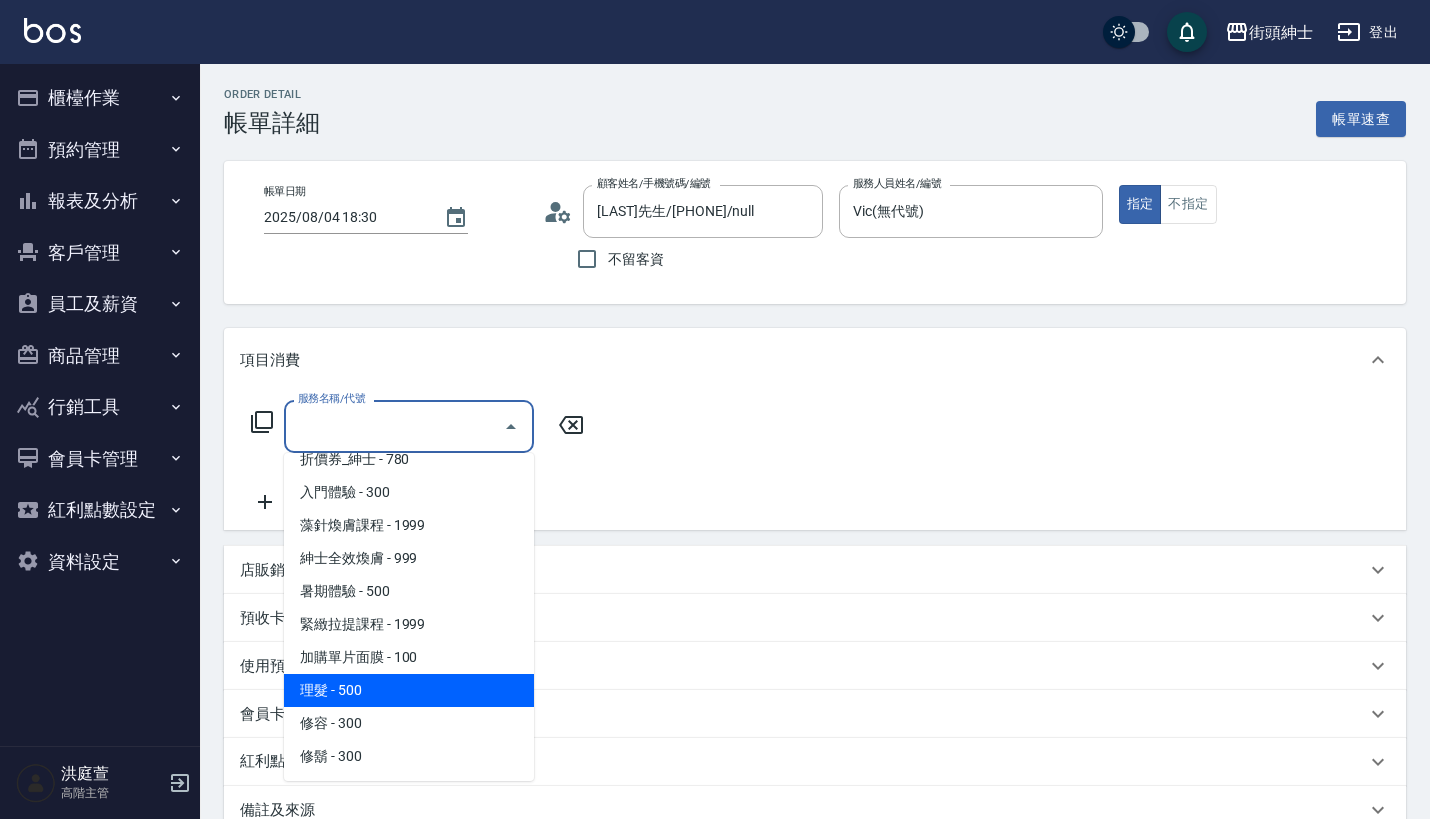 click on "理髮 - 500" at bounding box center (409, 690) 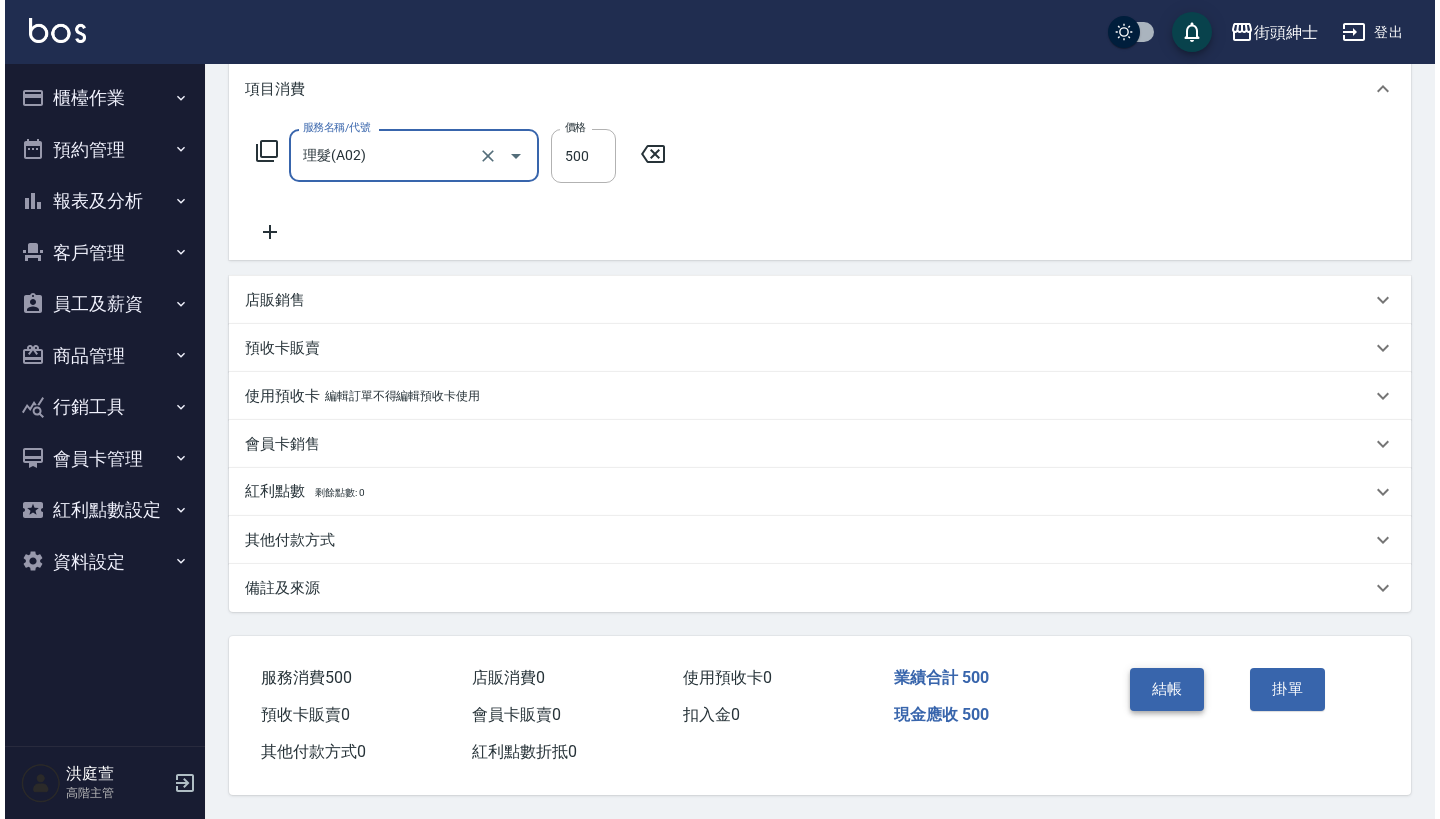 scroll, scrollTop: 280, scrollLeft: 0, axis: vertical 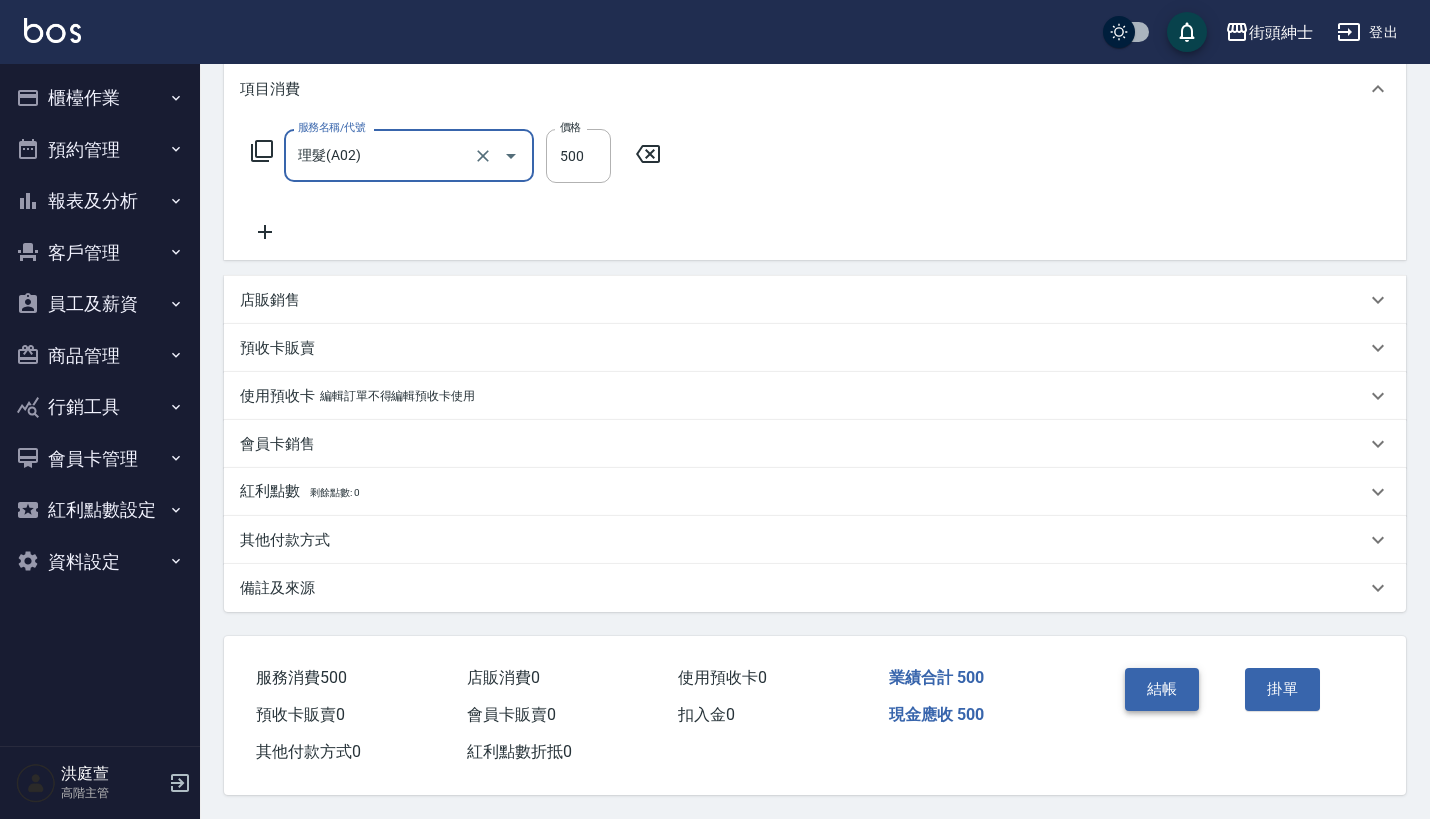 click on "結帳" at bounding box center [1162, 689] 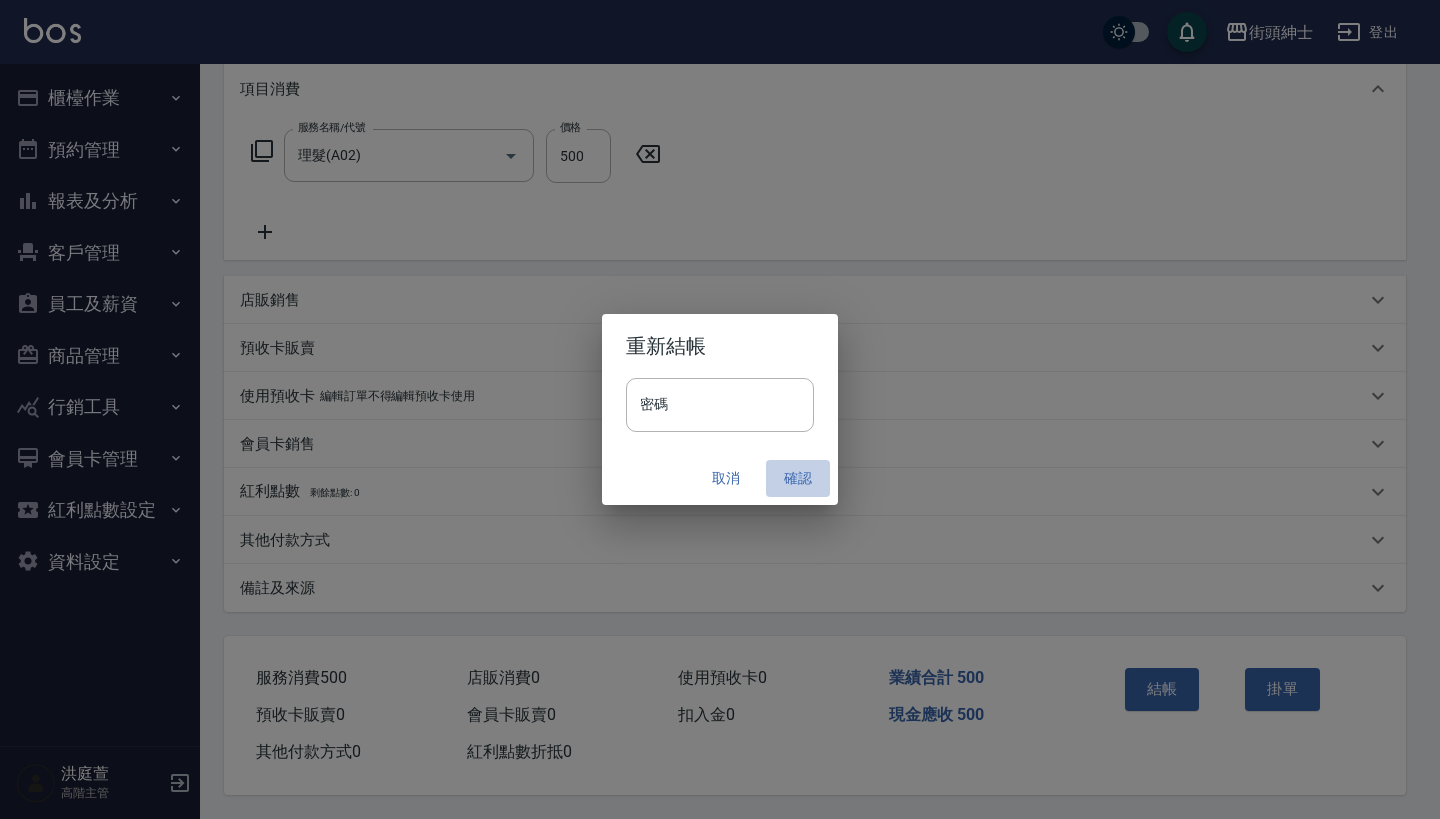 click on "確認" at bounding box center [798, 478] 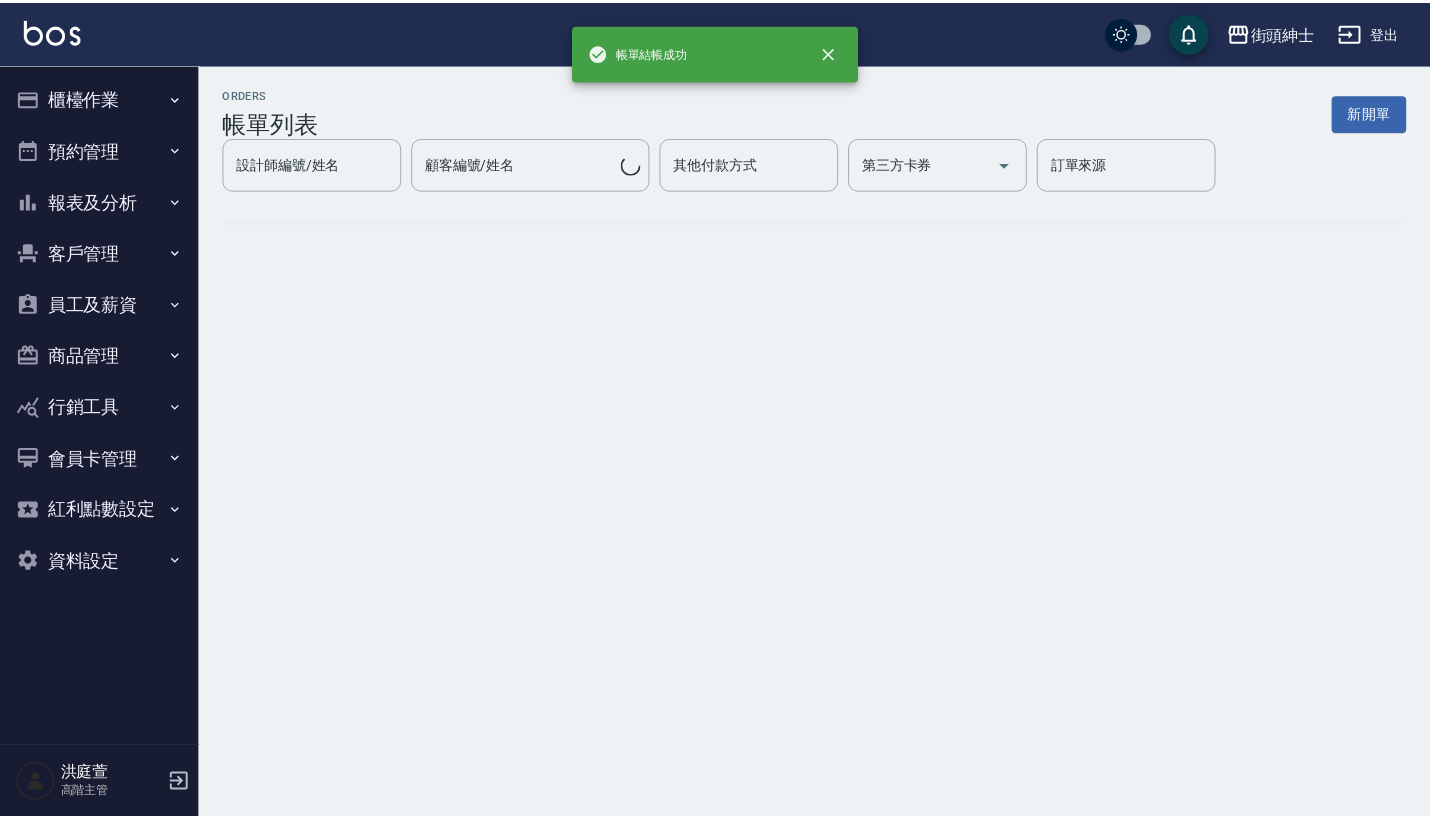 scroll, scrollTop: 0, scrollLeft: 0, axis: both 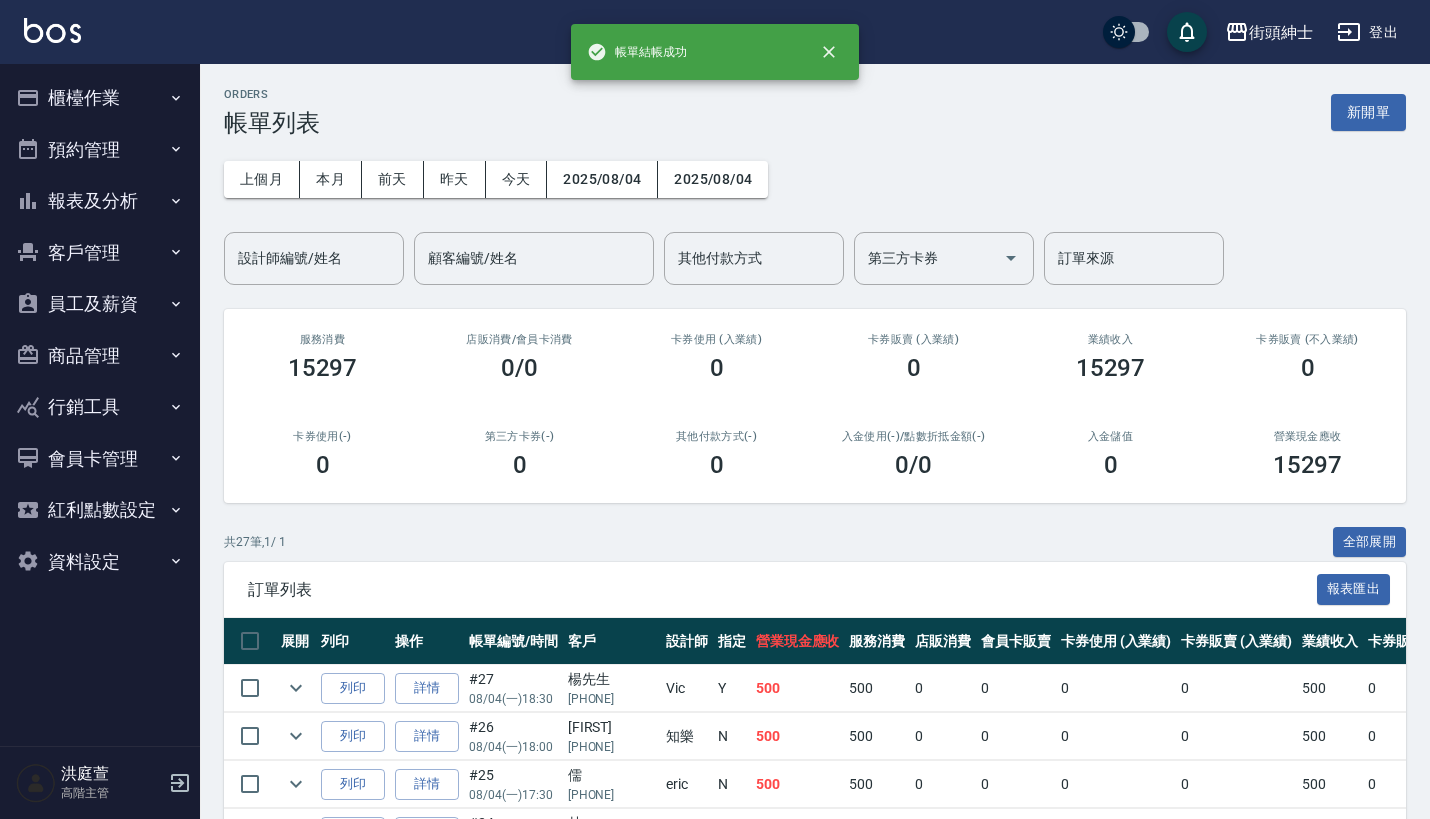 click on "預約管理" at bounding box center [100, 150] 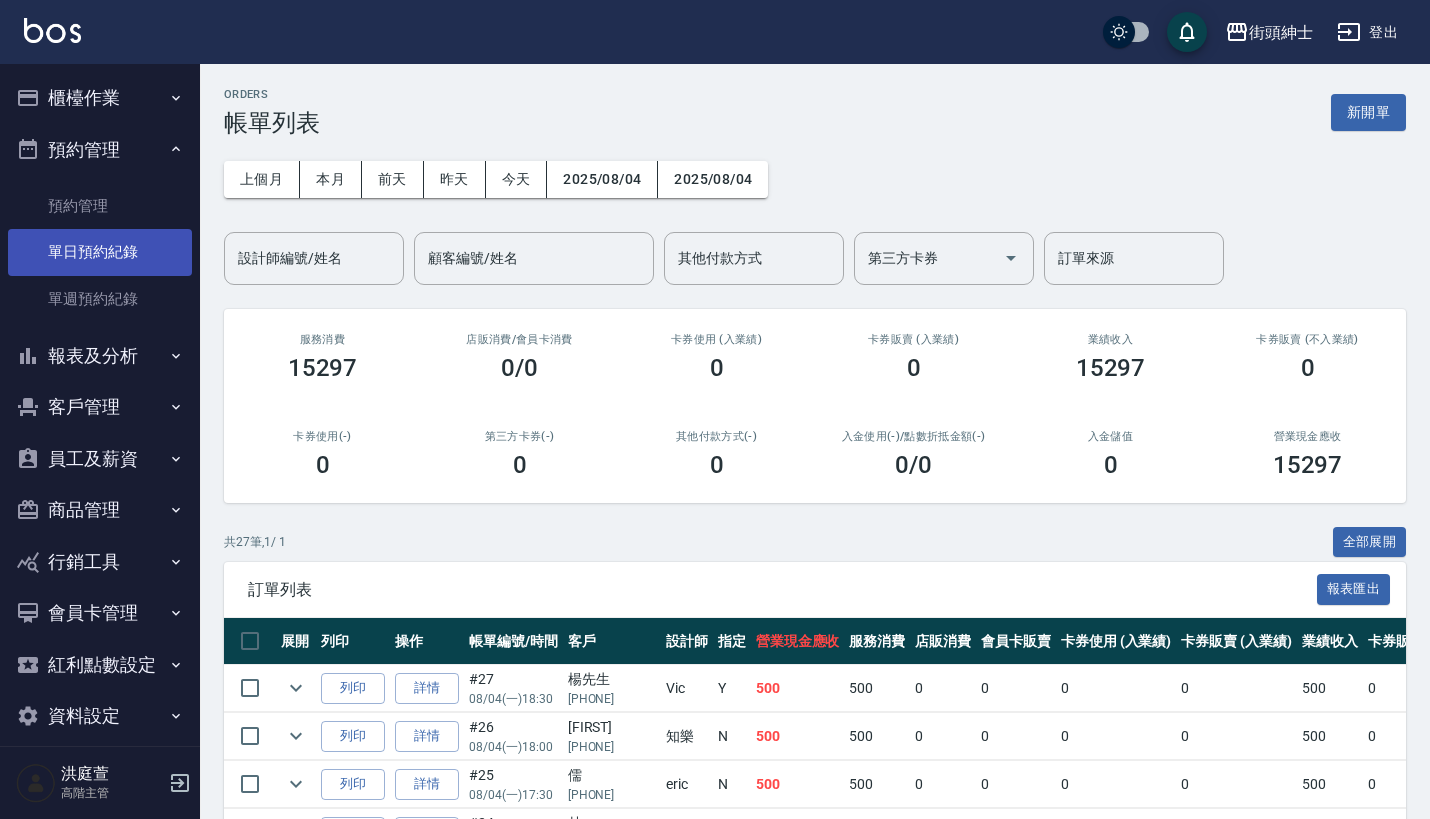 click on "單日預約紀錄" at bounding box center [100, 252] 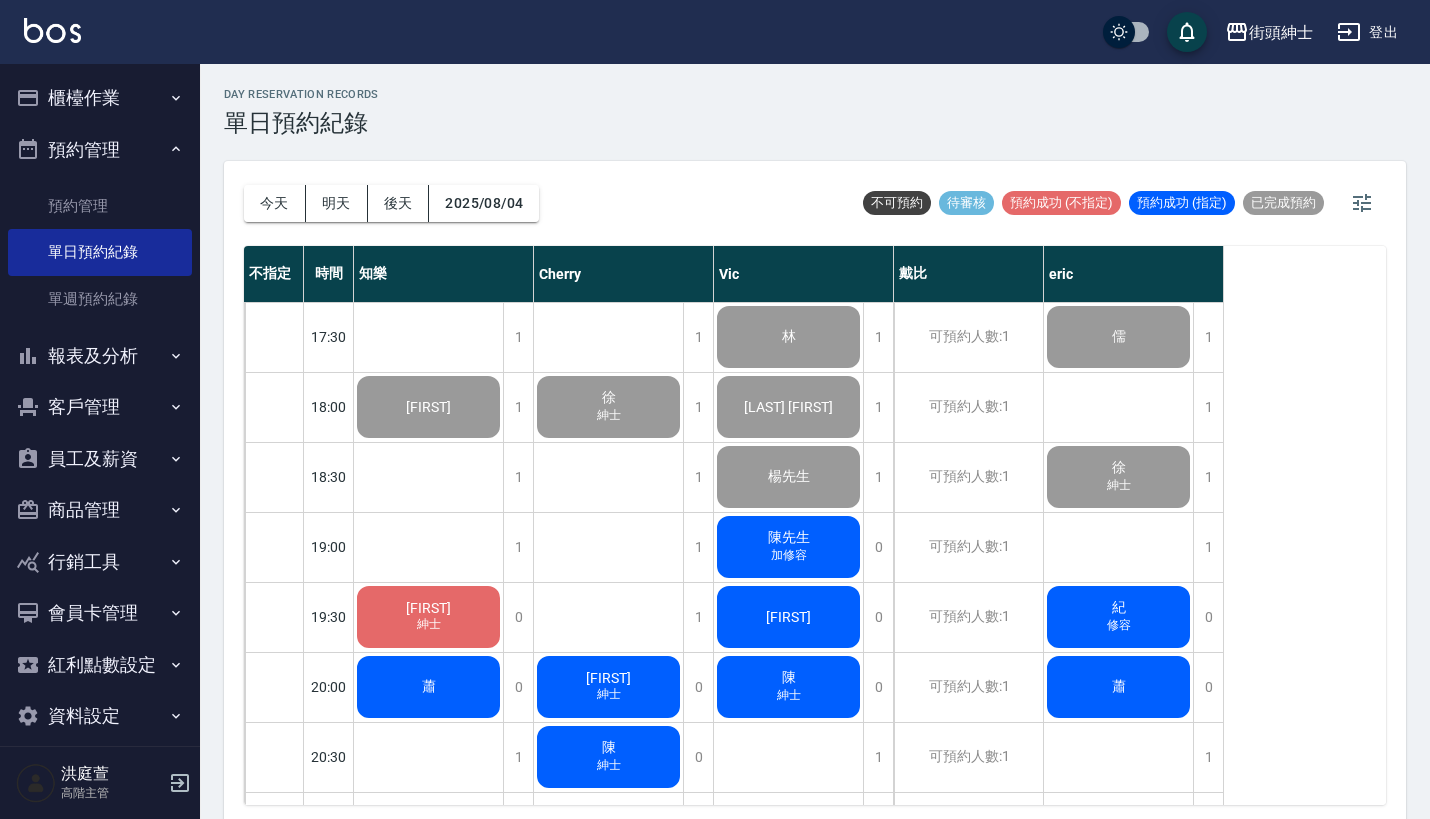 scroll, scrollTop: 1167, scrollLeft: 0, axis: vertical 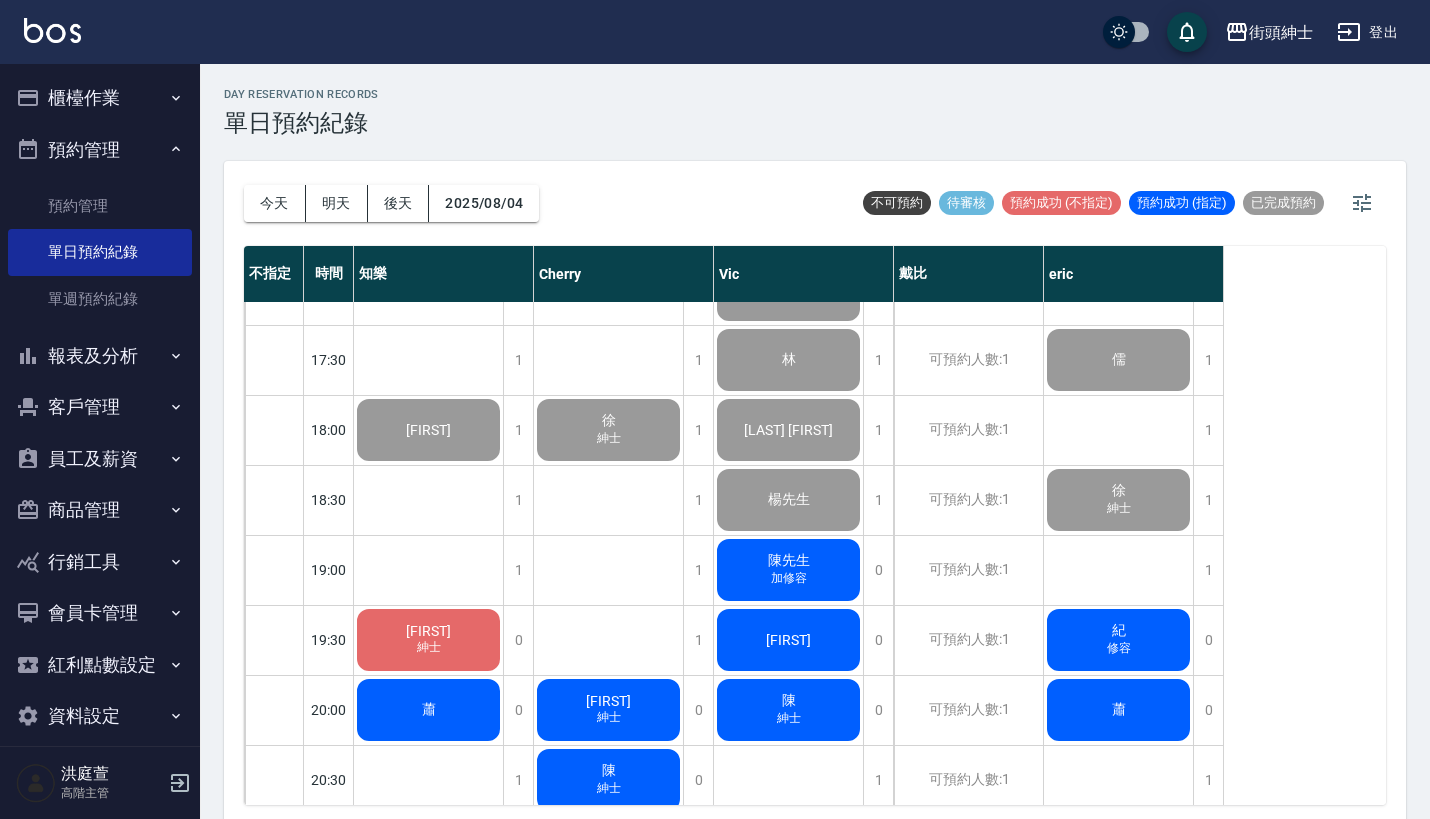 click on "加修容" at bounding box center [429, -331] 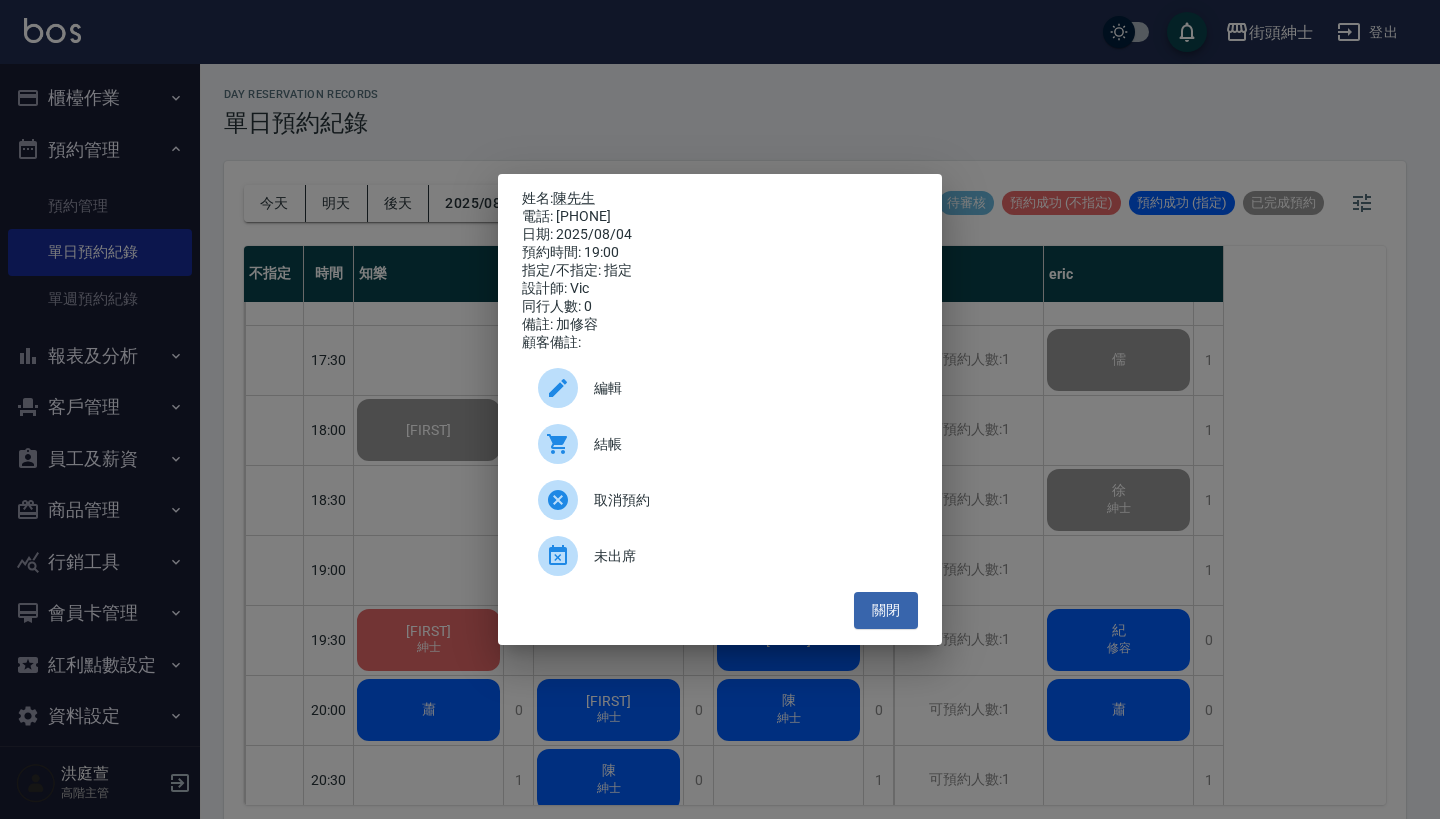 click on "姓名:  [GENDER] [LAST] 電話: [PHONE] 日期: [DATE] 預約時間: [TIME] 指定/不指定: 指定 設計師: [DESIGNER] 同行人數: 0 備註: 加修容 顧客備註:  編輯 結帳 取消預約 未出席 關閉" at bounding box center (720, 409) 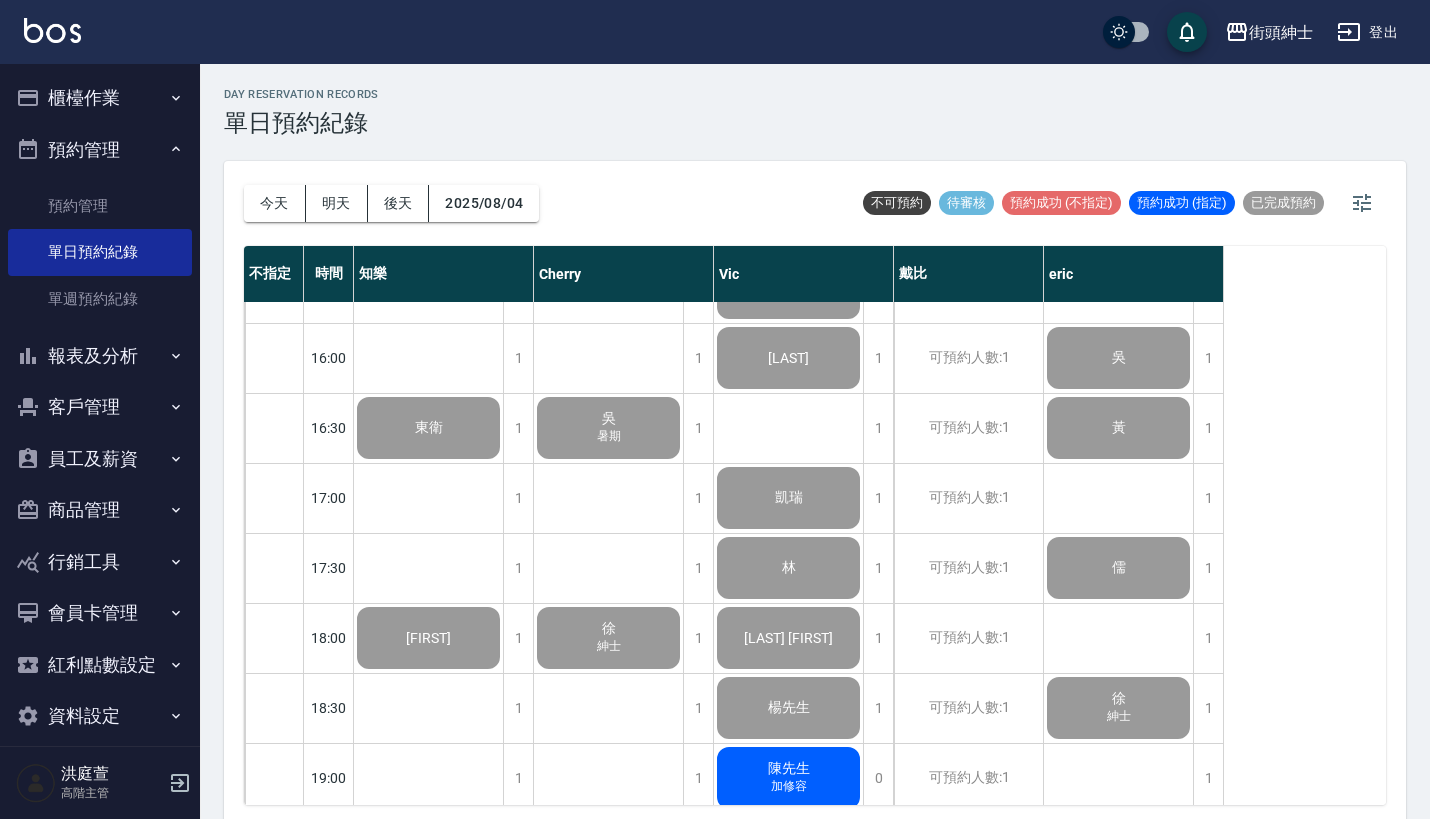 scroll, scrollTop: 972, scrollLeft: 0, axis: vertical 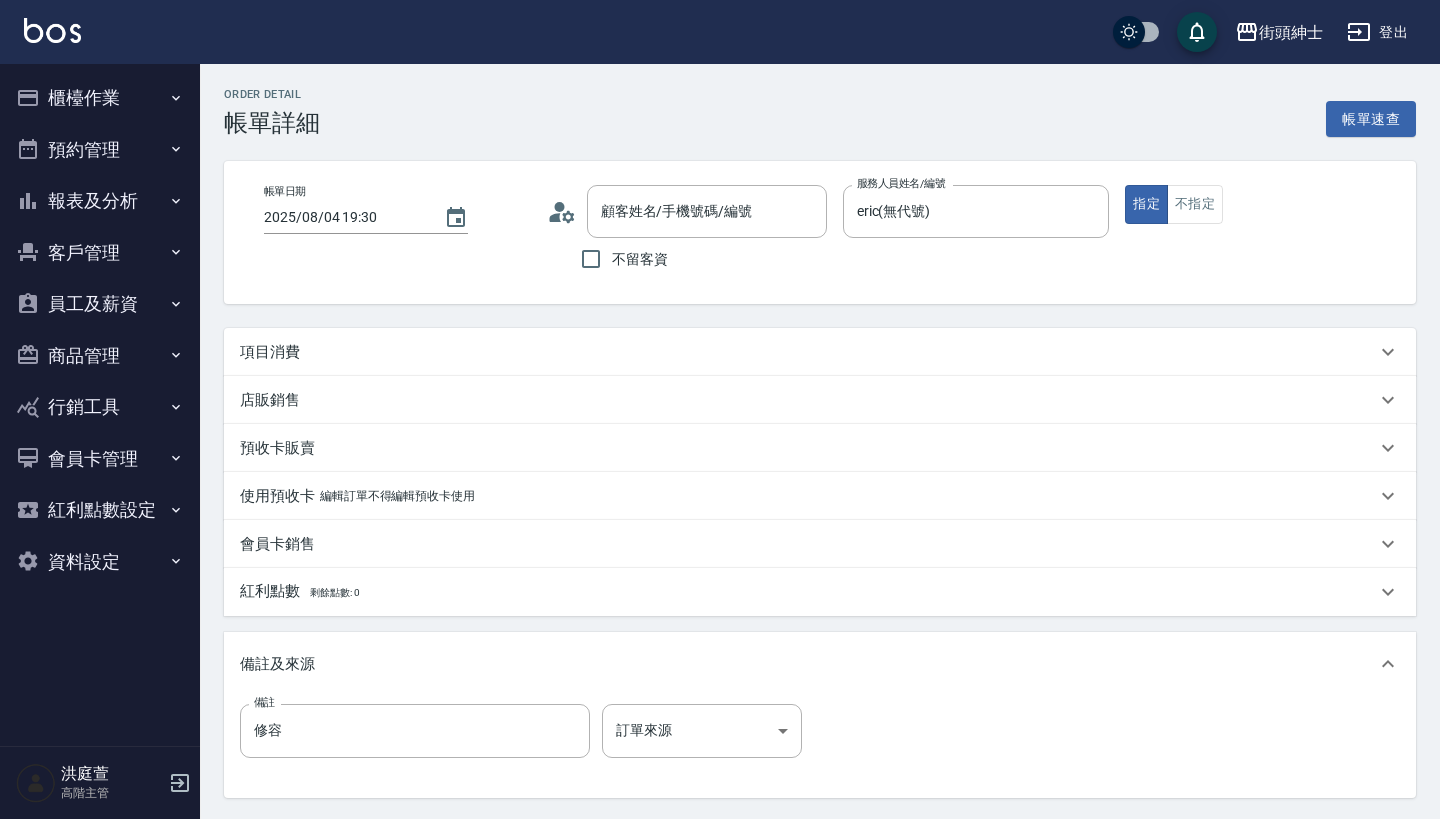 type on "[GENDER]/[PHONE]/null" 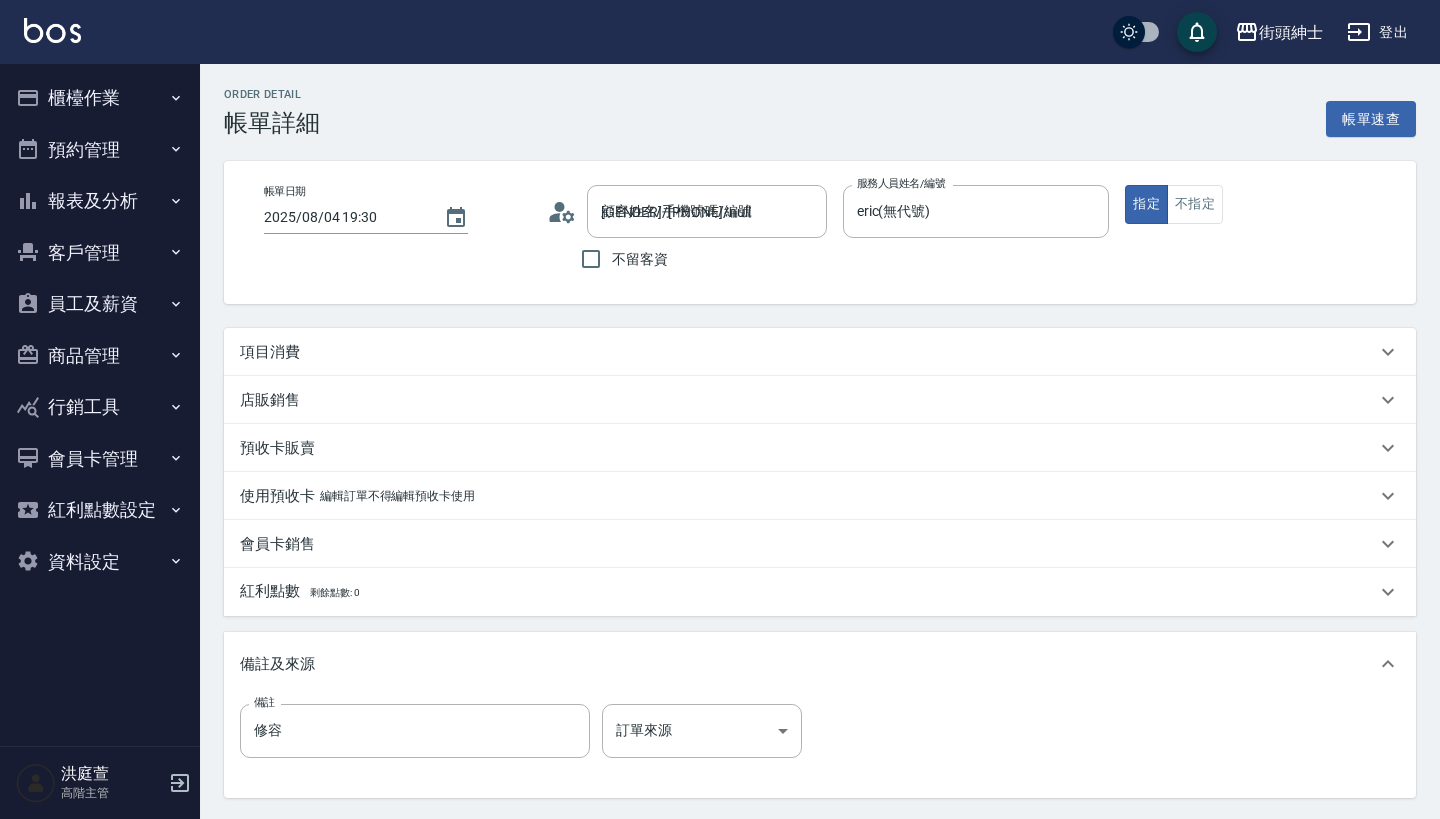 click on "項目消費" at bounding box center [808, 352] 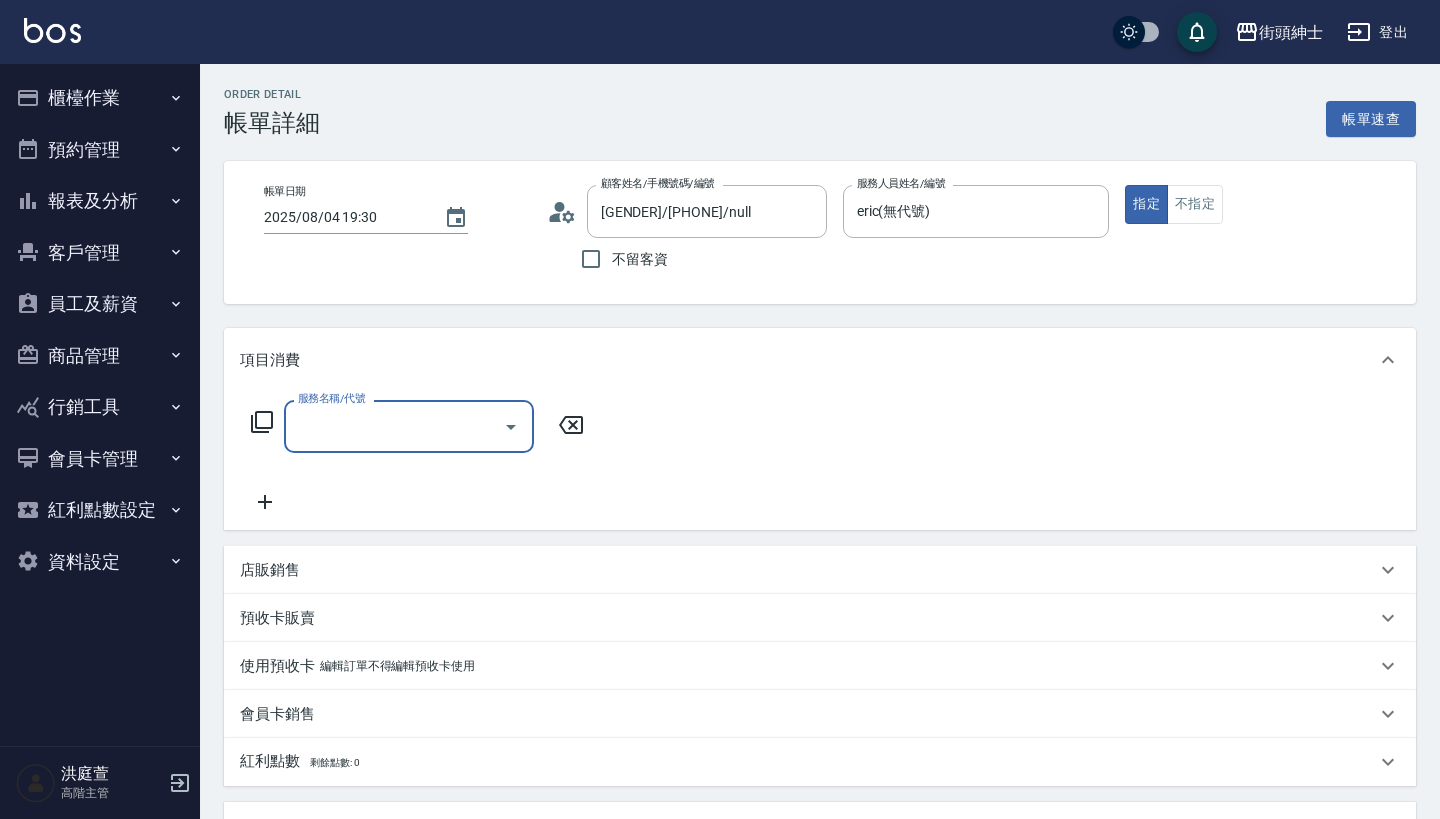 scroll, scrollTop: 0, scrollLeft: 0, axis: both 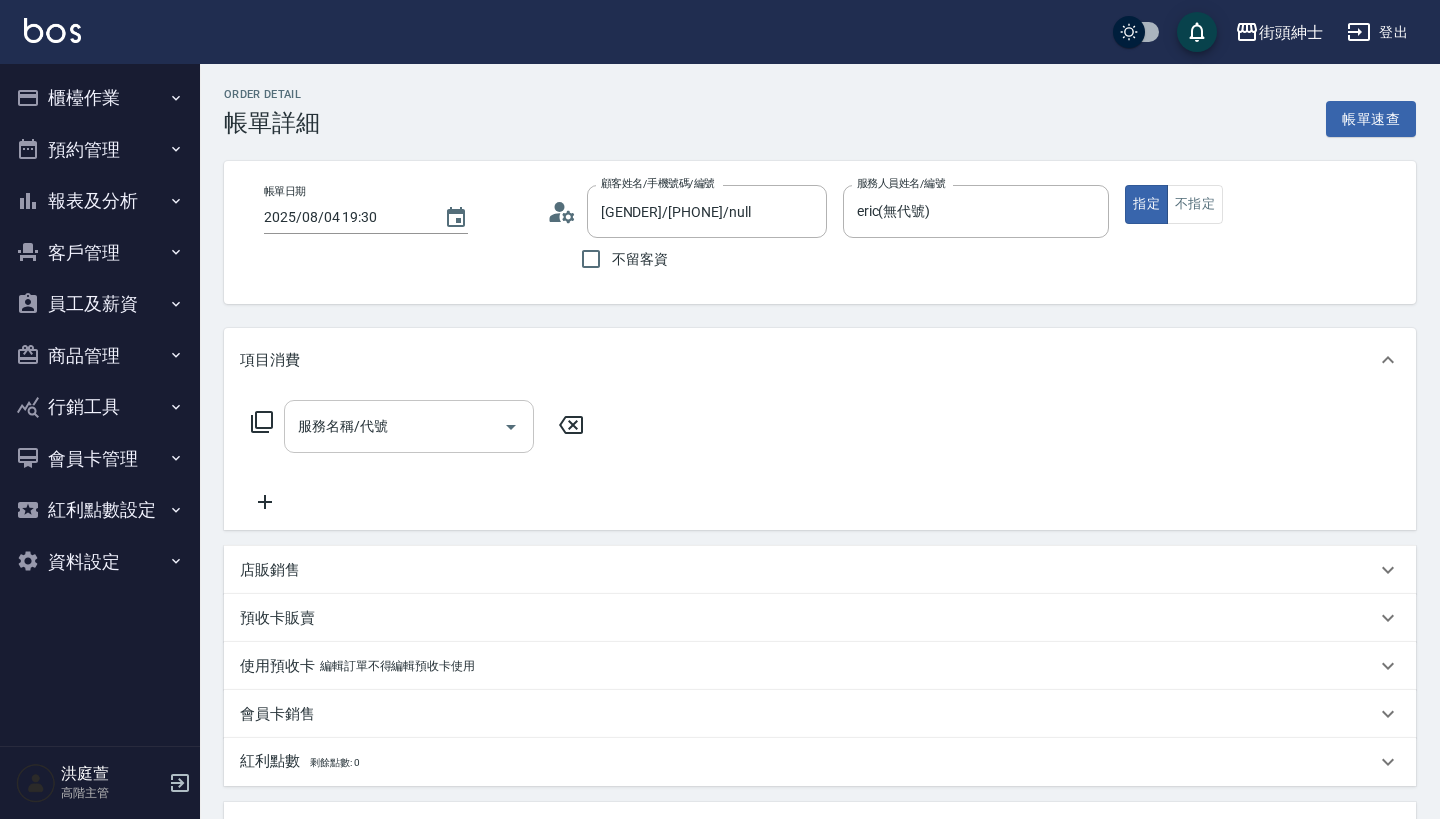 click on "服務名稱/代號" at bounding box center [394, 426] 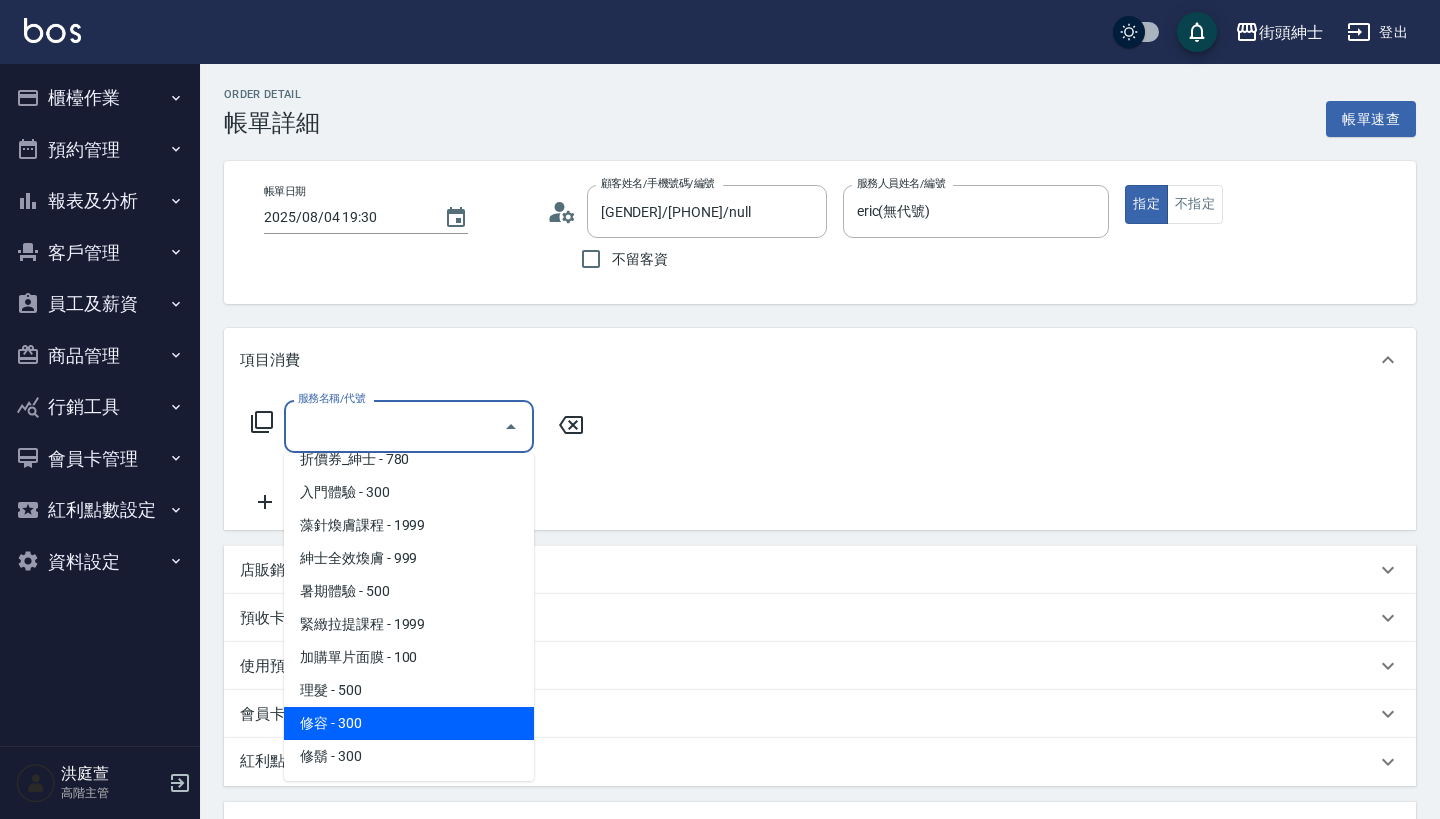 scroll, scrollTop: 84, scrollLeft: 0, axis: vertical 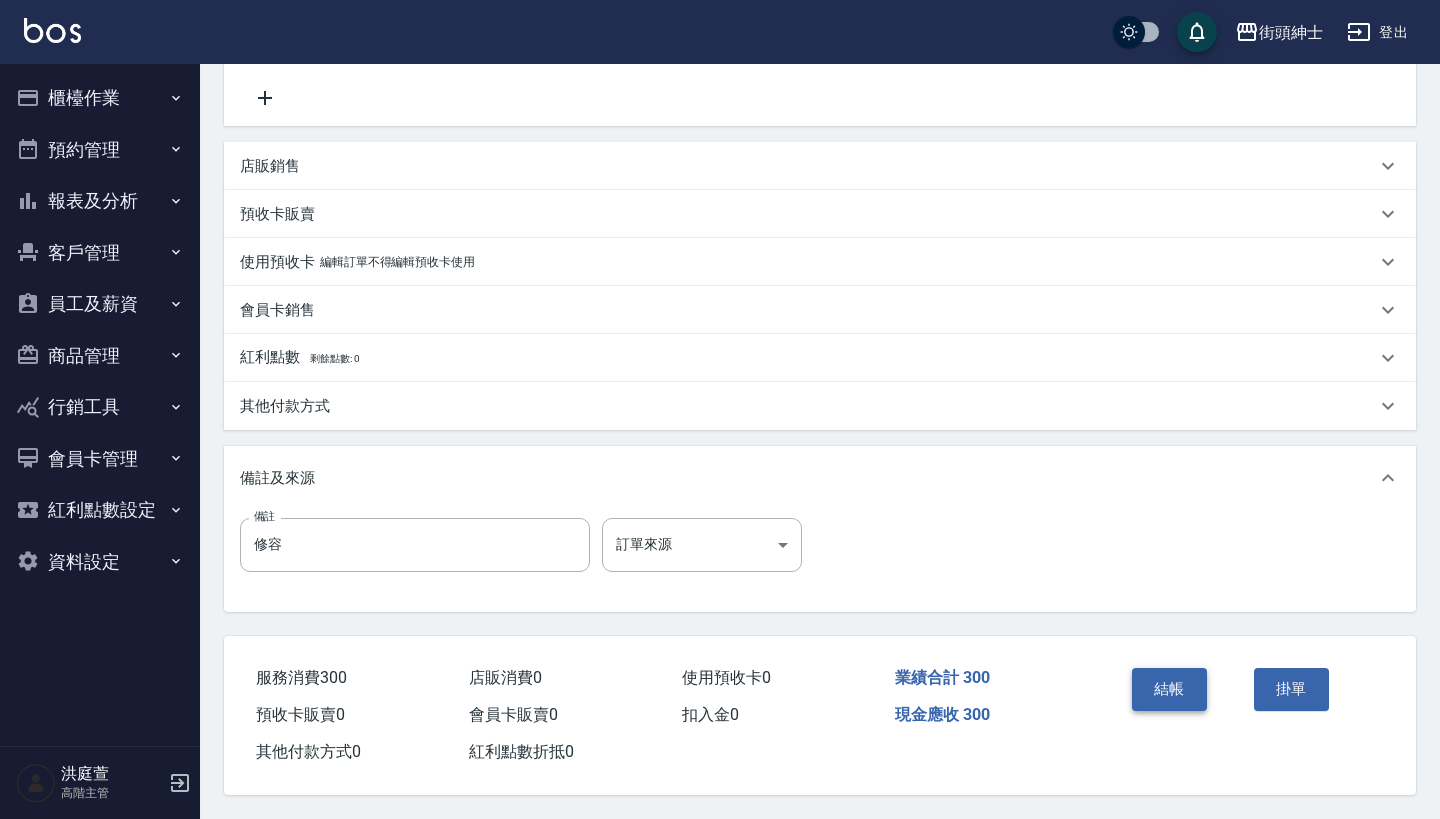click on "結帳" at bounding box center [1169, 689] 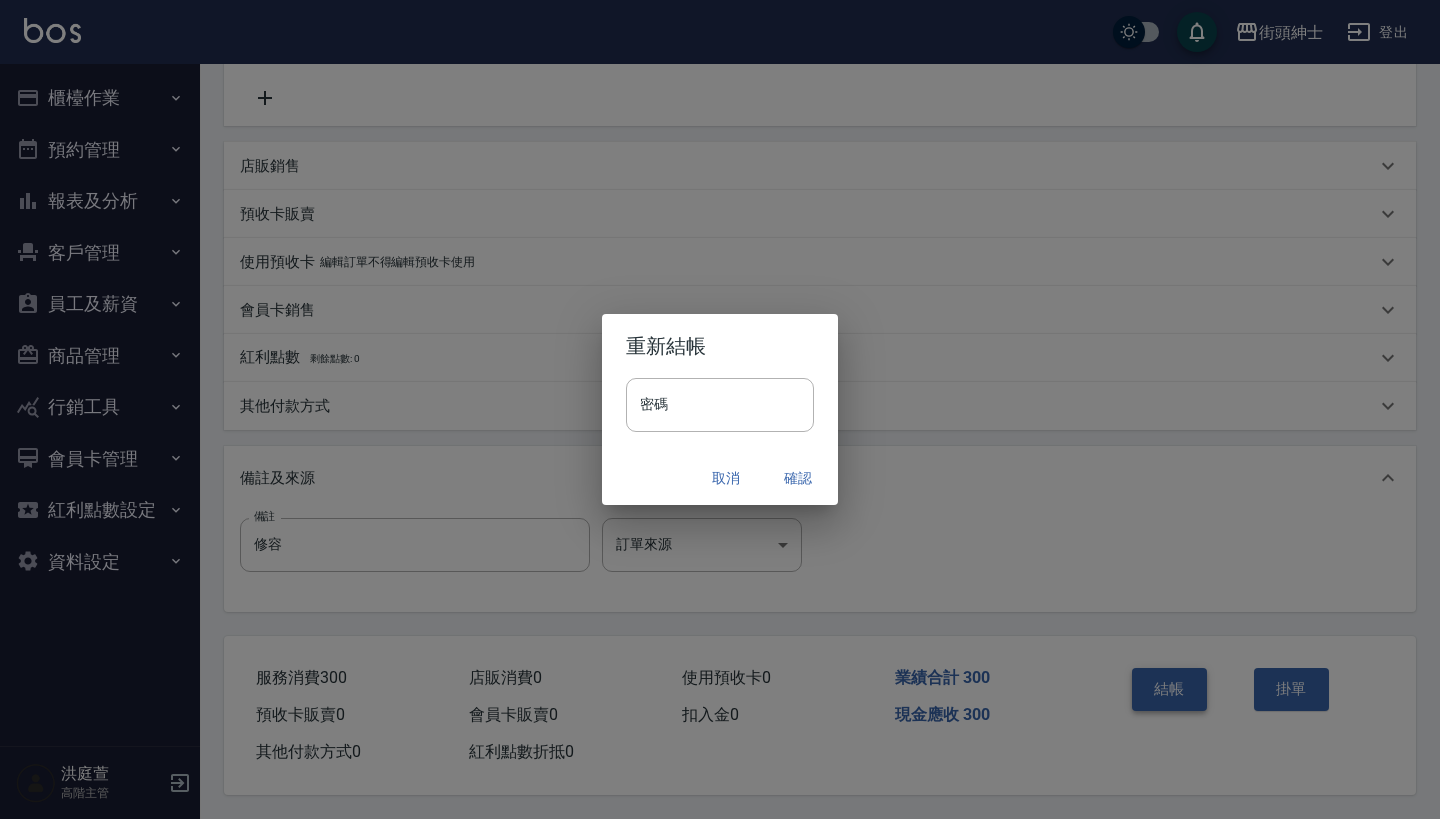 scroll, scrollTop: 414, scrollLeft: 0, axis: vertical 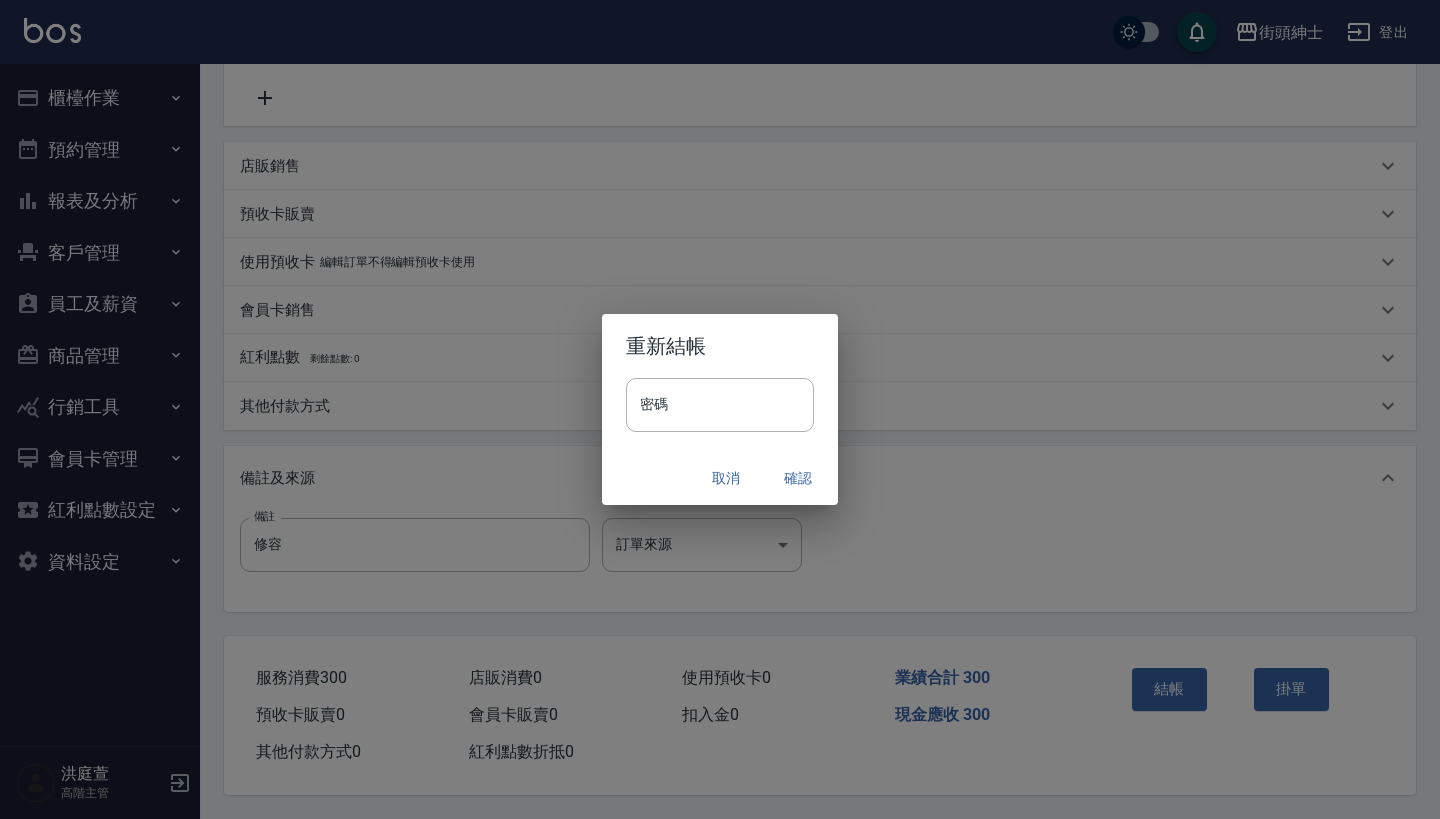 click on "確認" at bounding box center (798, 478) 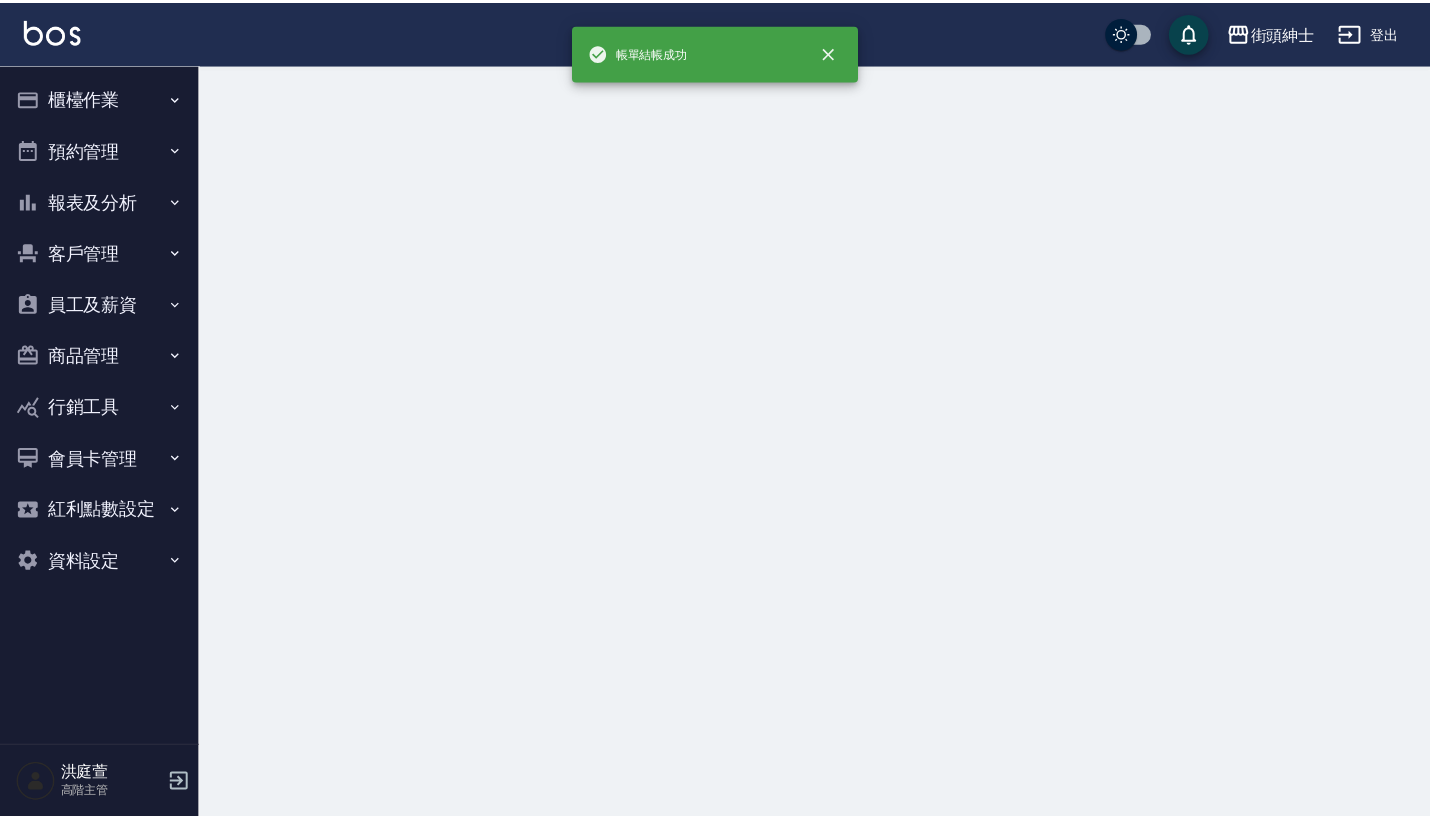 scroll, scrollTop: 0, scrollLeft: 0, axis: both 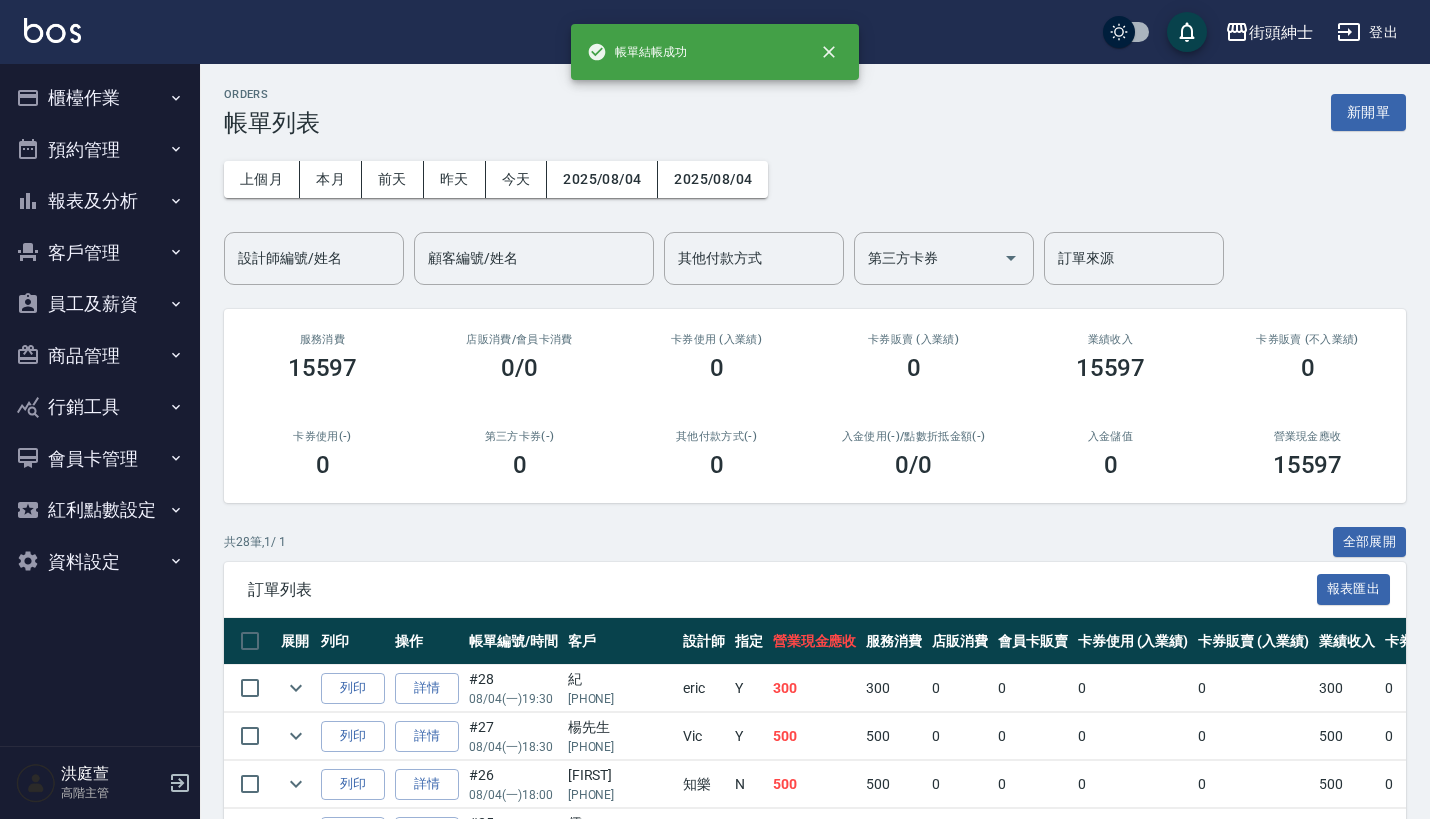 click on "櫃檯作業" at bounding box center [100, 98] 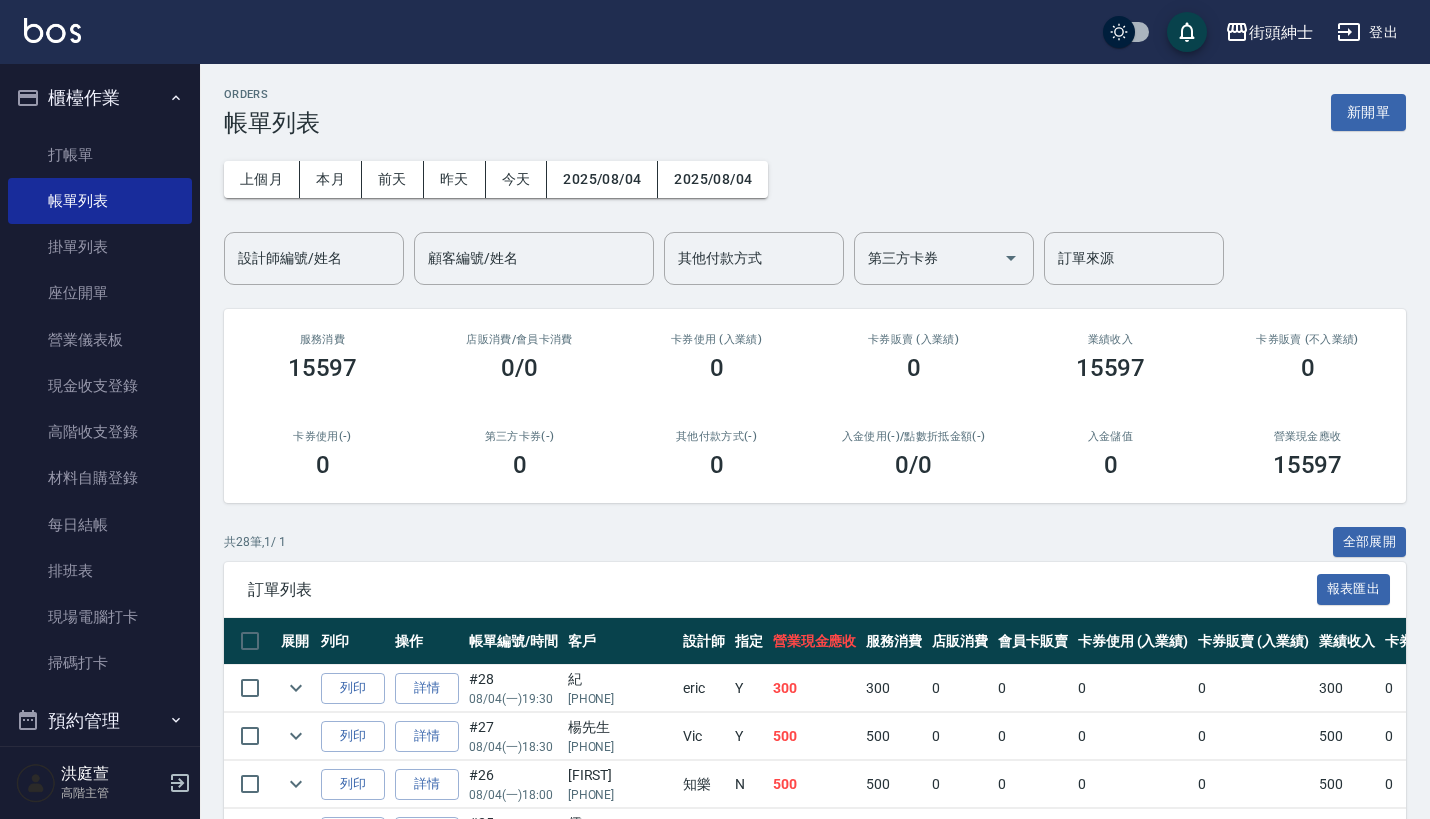 click on "櫃檯作業" at bounding box center (100, 98) 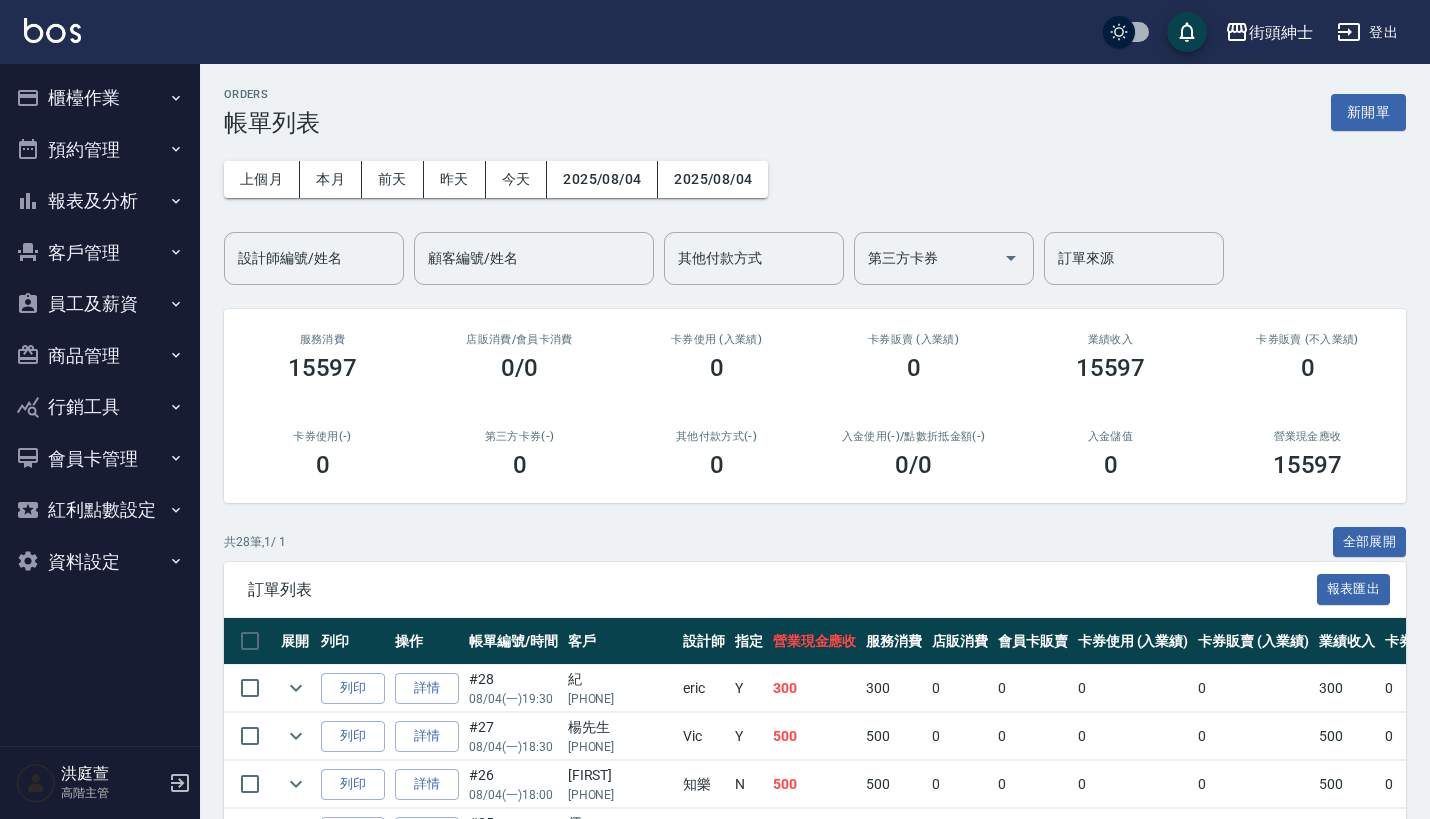click on "預約管理" at bounding box center [100, 150] 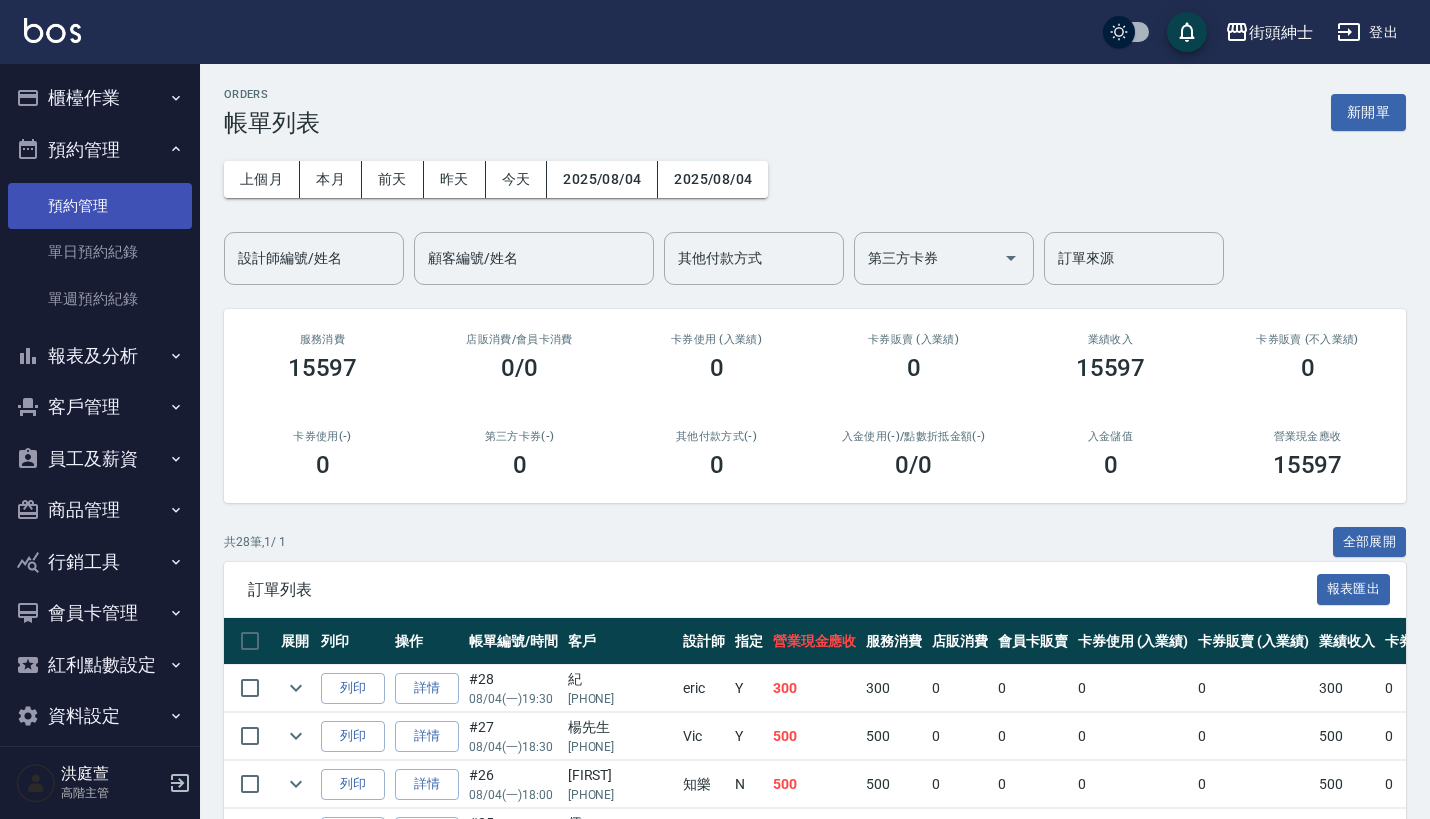 click on "預約管理" at bounding box center (100, 206) 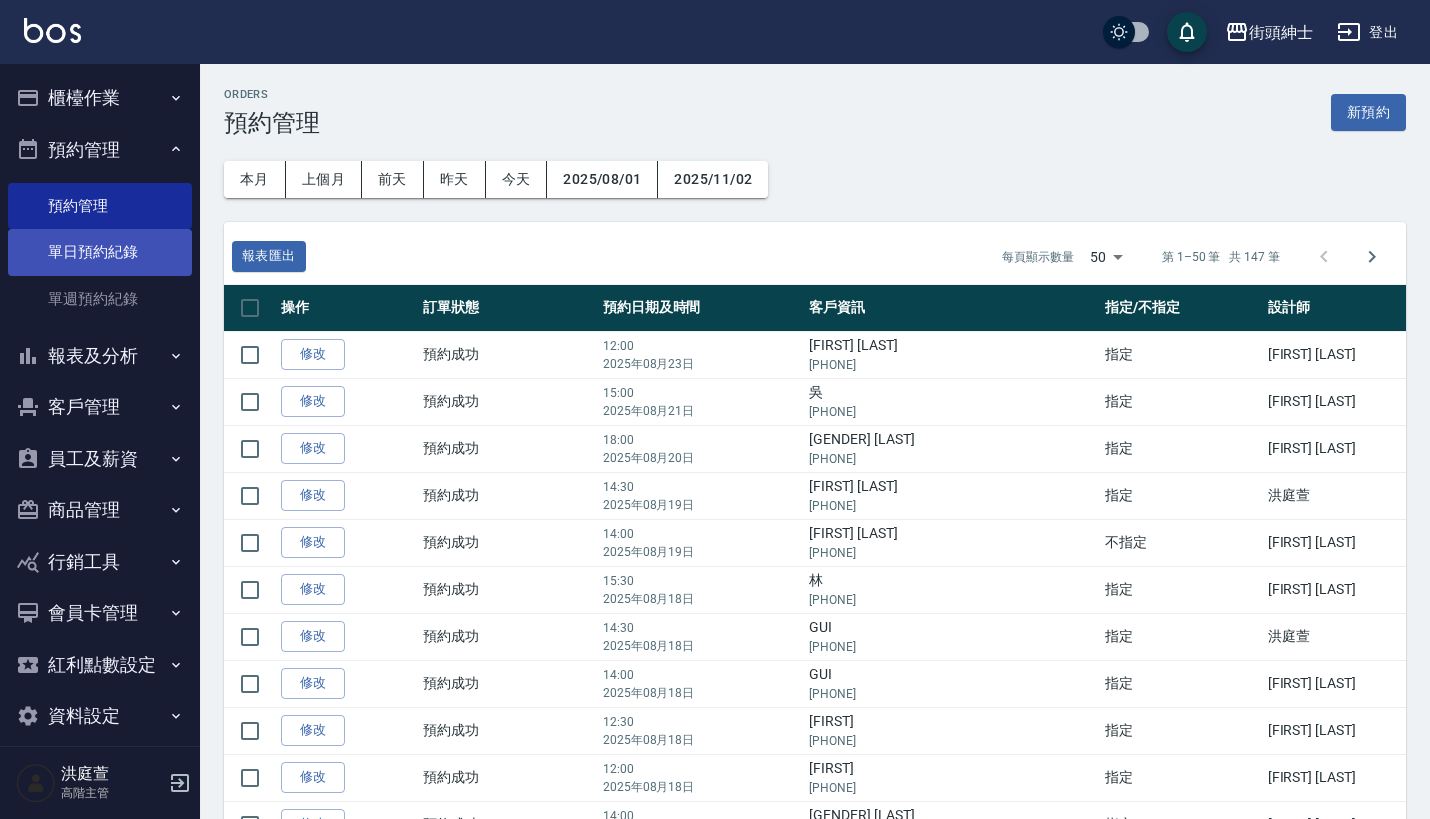 click on "單日預約紀錄" at bounding box center (100, 252) 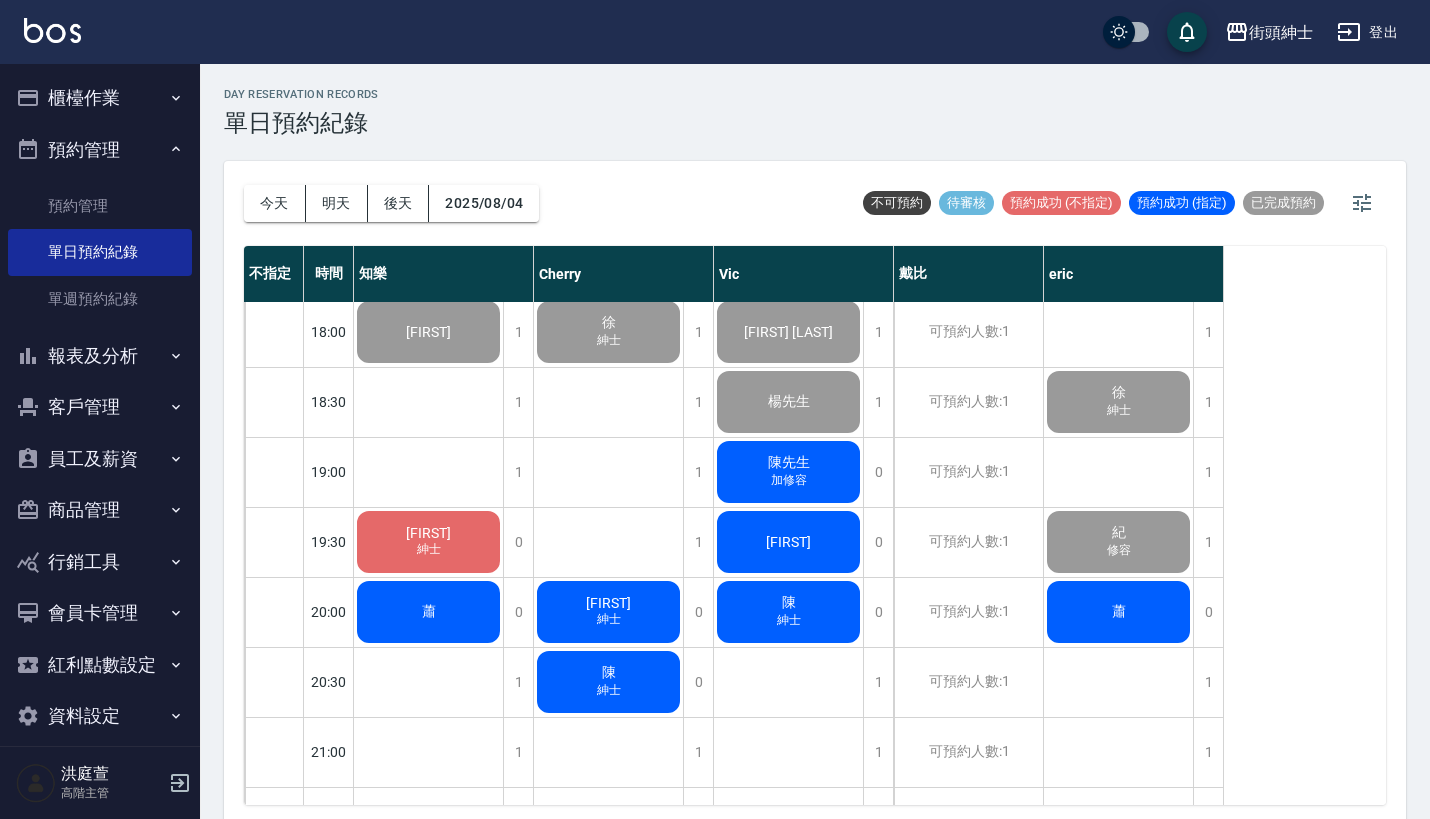 scroll, scrollTop: 1263, scrollLeft: 0, axis: vertical 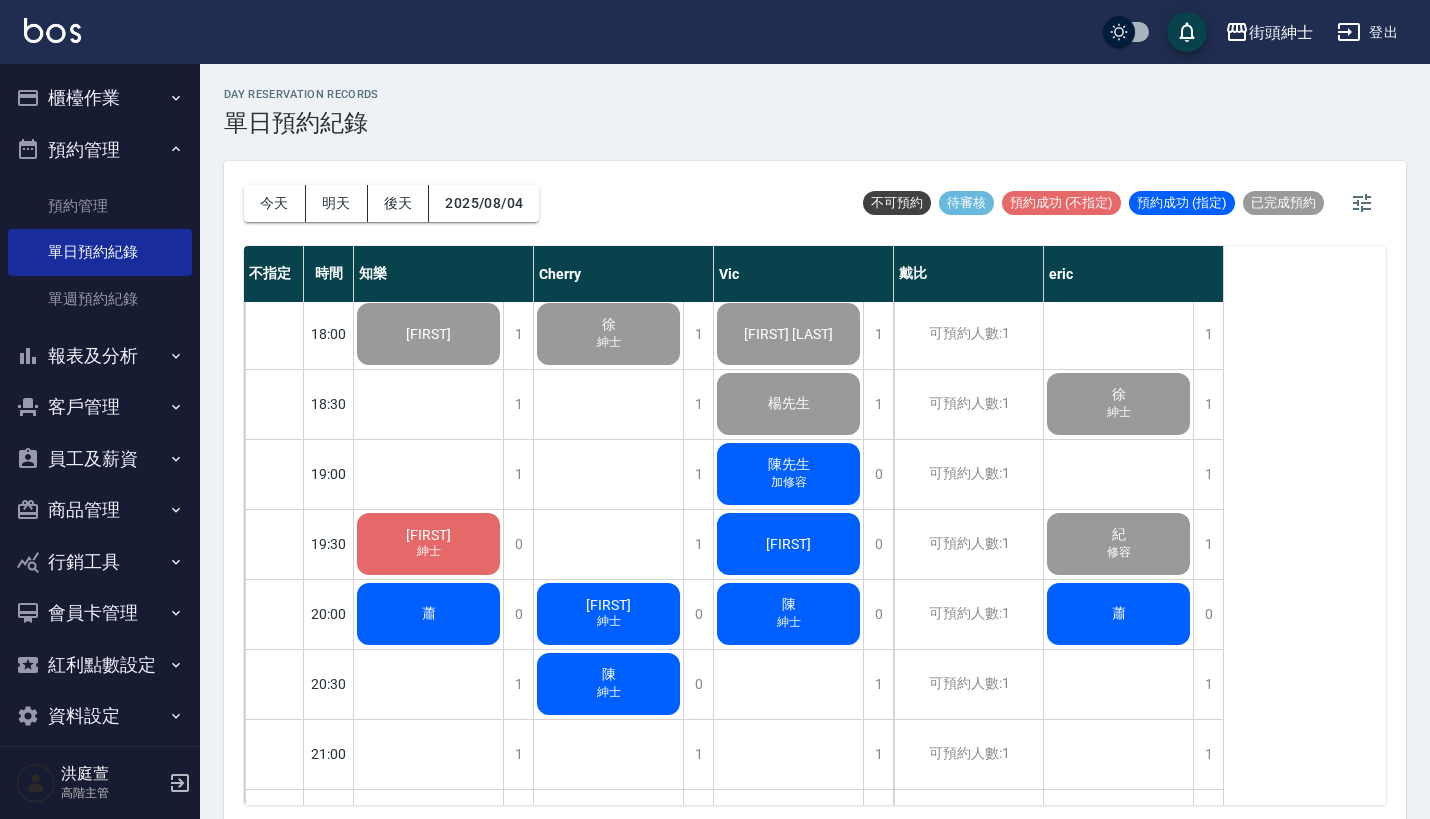 click on "陳先生" at bounding box center [429, -436] 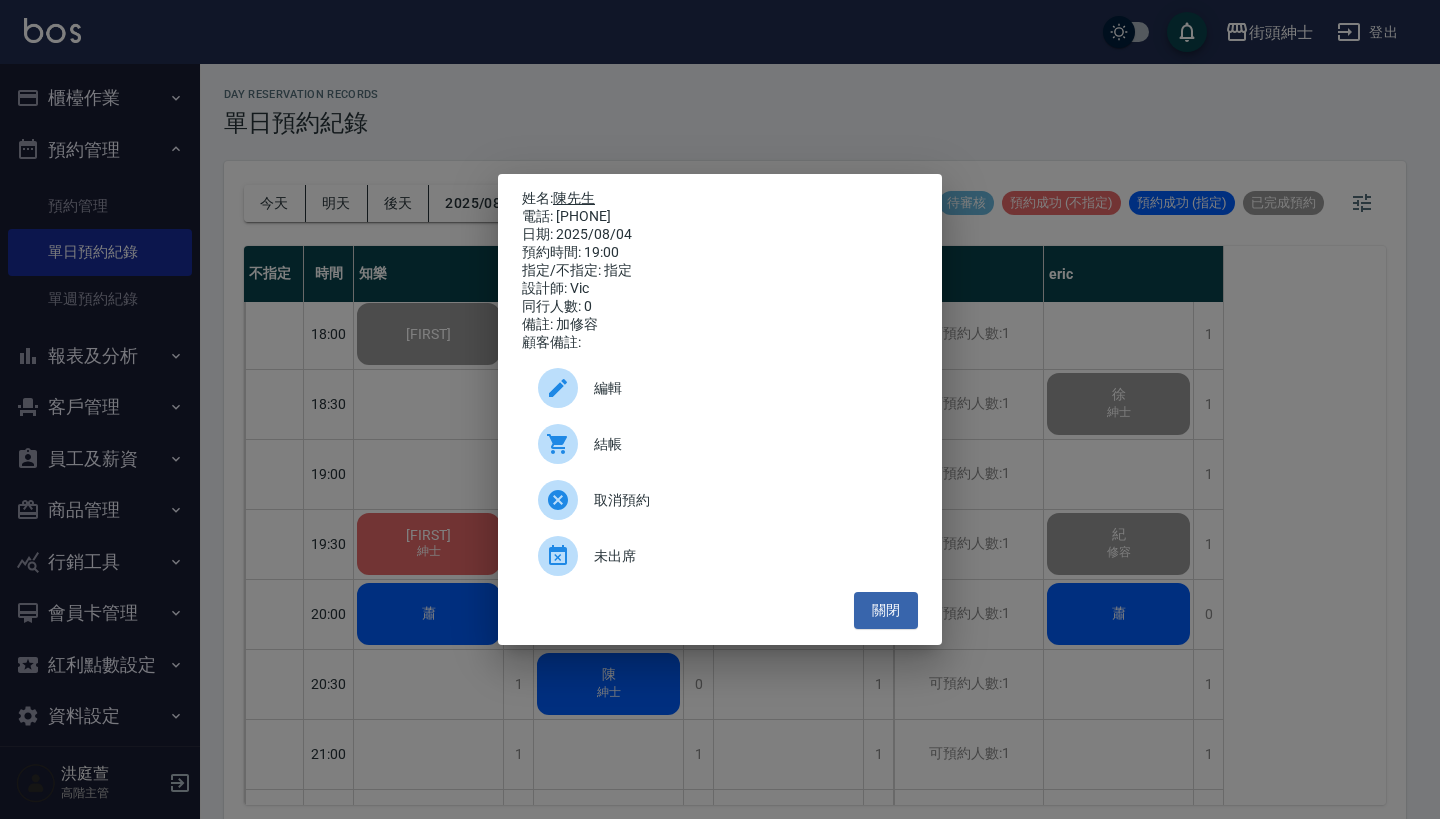 drag, startPoint x: 641, startPoint y: 216, endPoint x: 562, endPoint y: 189, distance: 83.48653 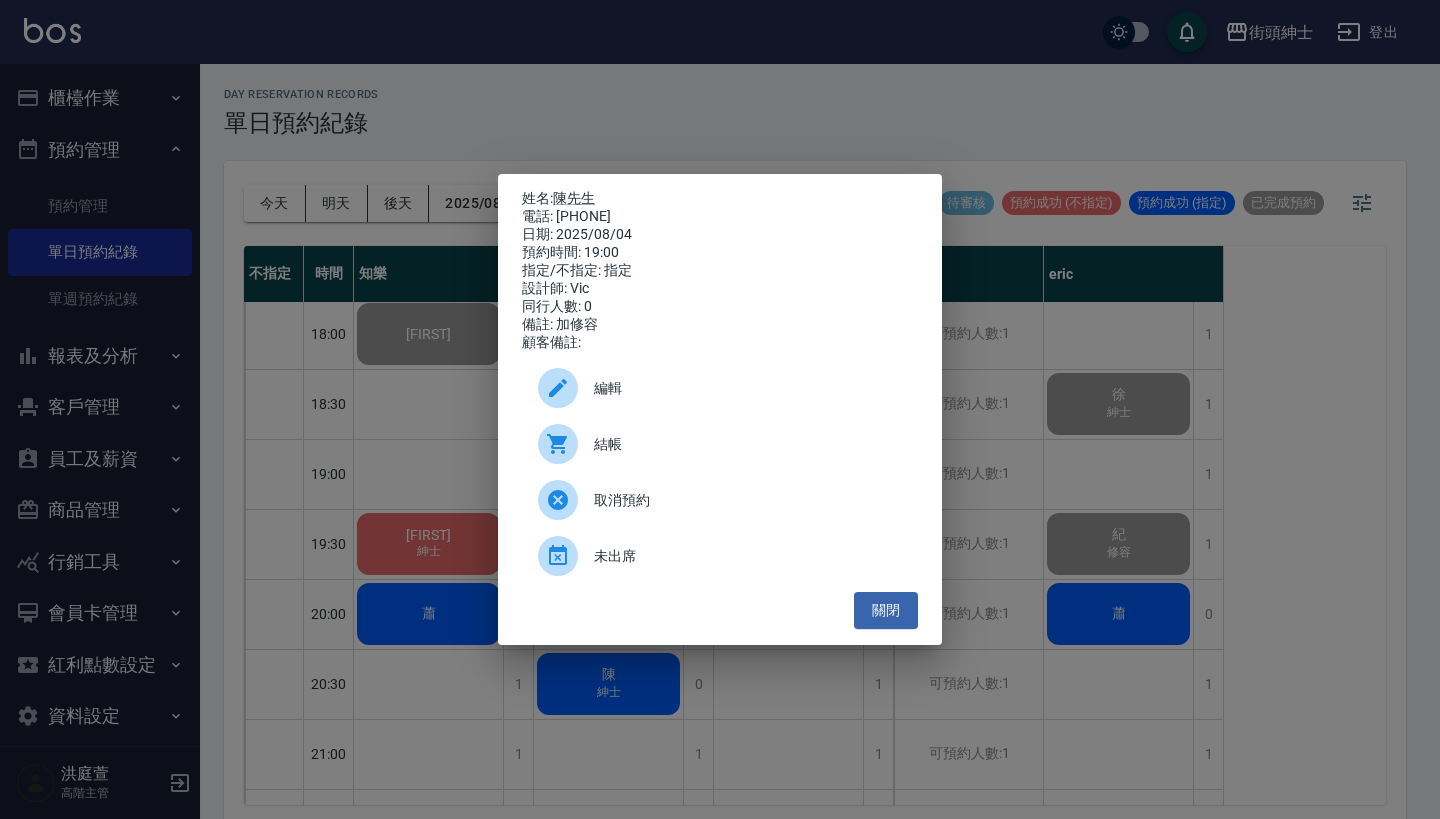 click on "姓名:  陳先生 電話: 0975548047 日期: 2025/08/04 預約時間: 19:00 指定/不指定: 指定 設計師: Vic 同行人數: 0 備註: 加修容 顧客備註:  編輯 結帳 取消預約 未出席 關閉" at bounding box center [720, 409] 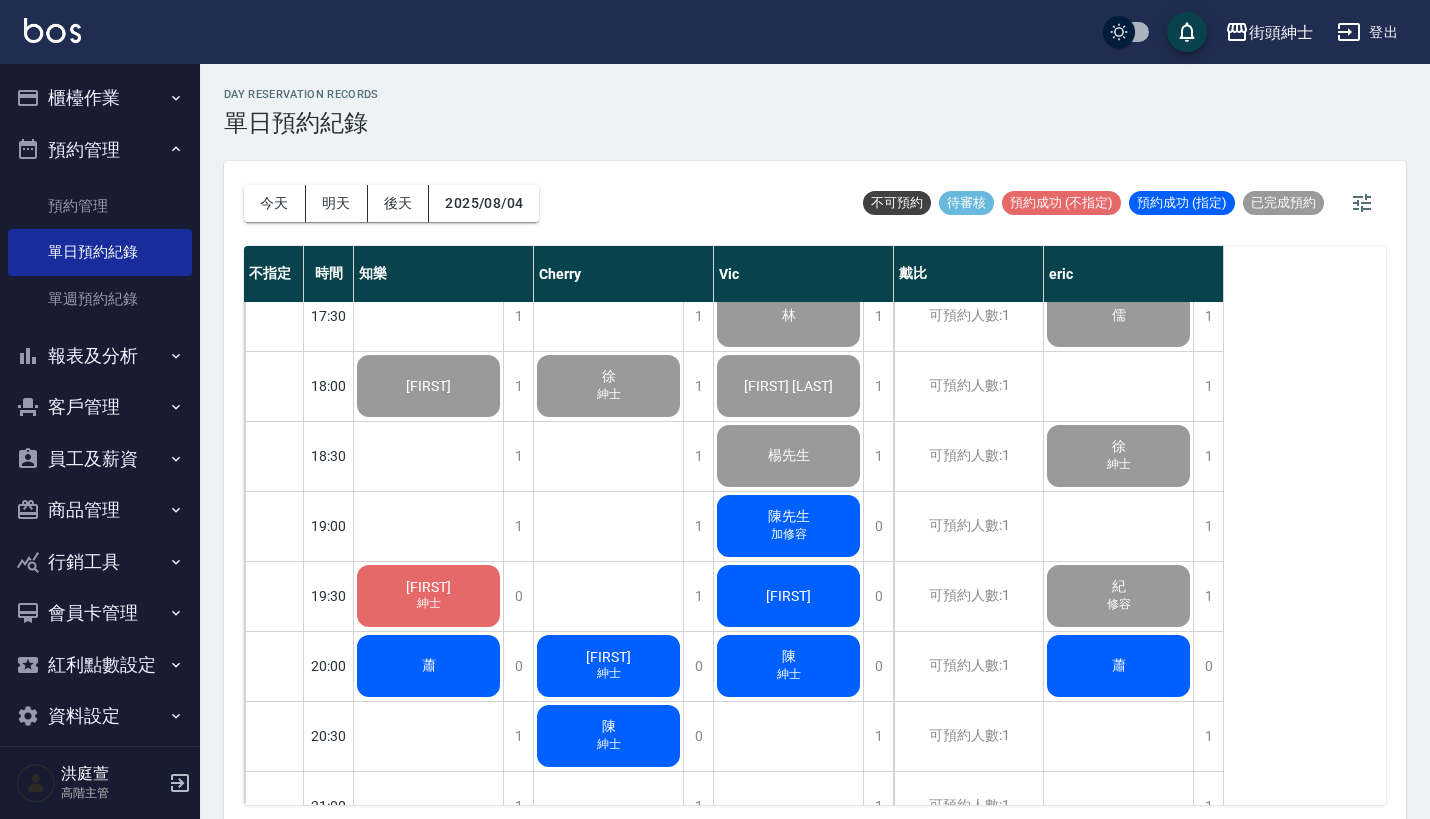 scroll, scrollTop: 1210, scrollLeft: 0, axis: vertical 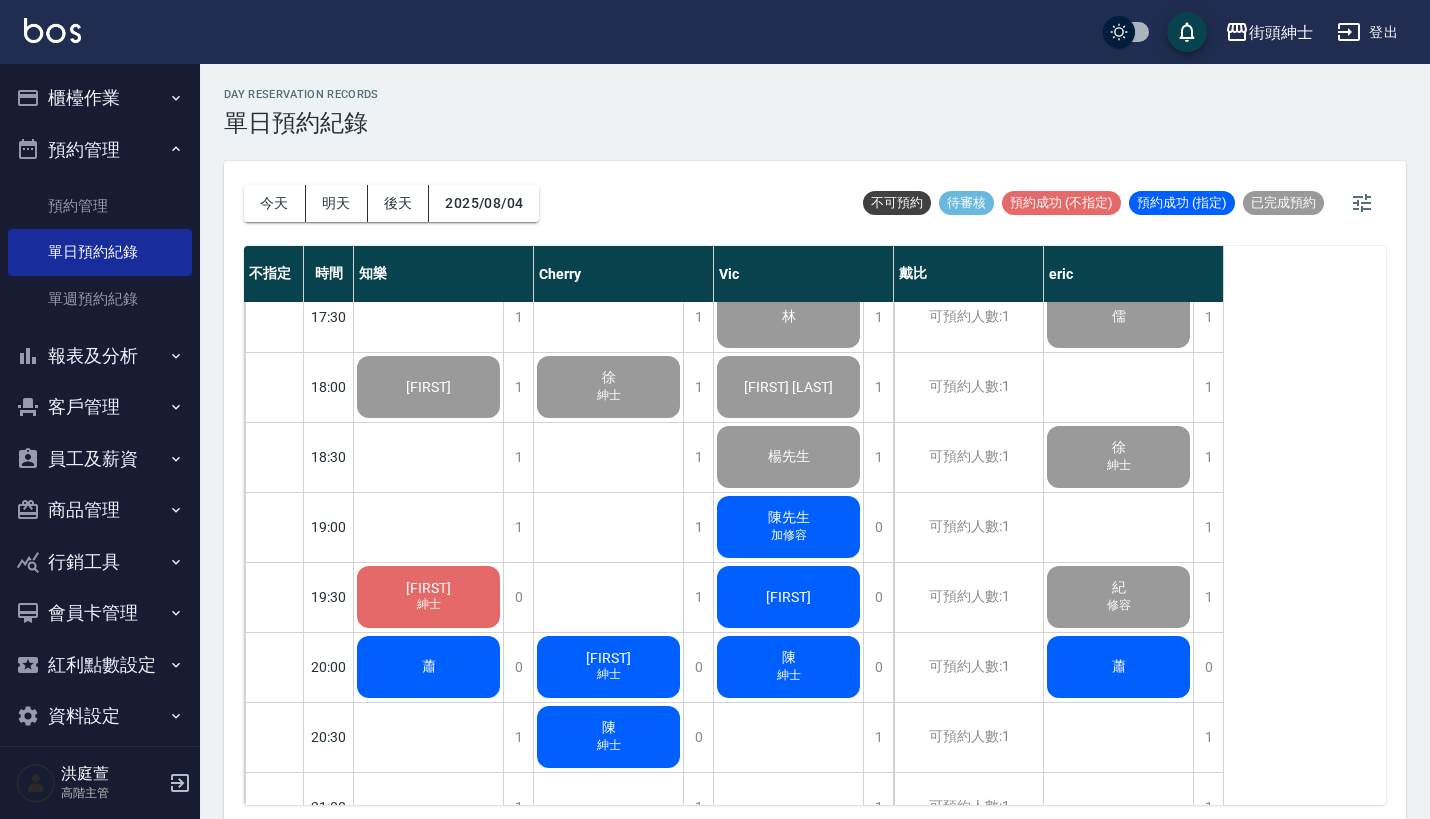 click on "紀 修容" at bounding box center [428, -383] 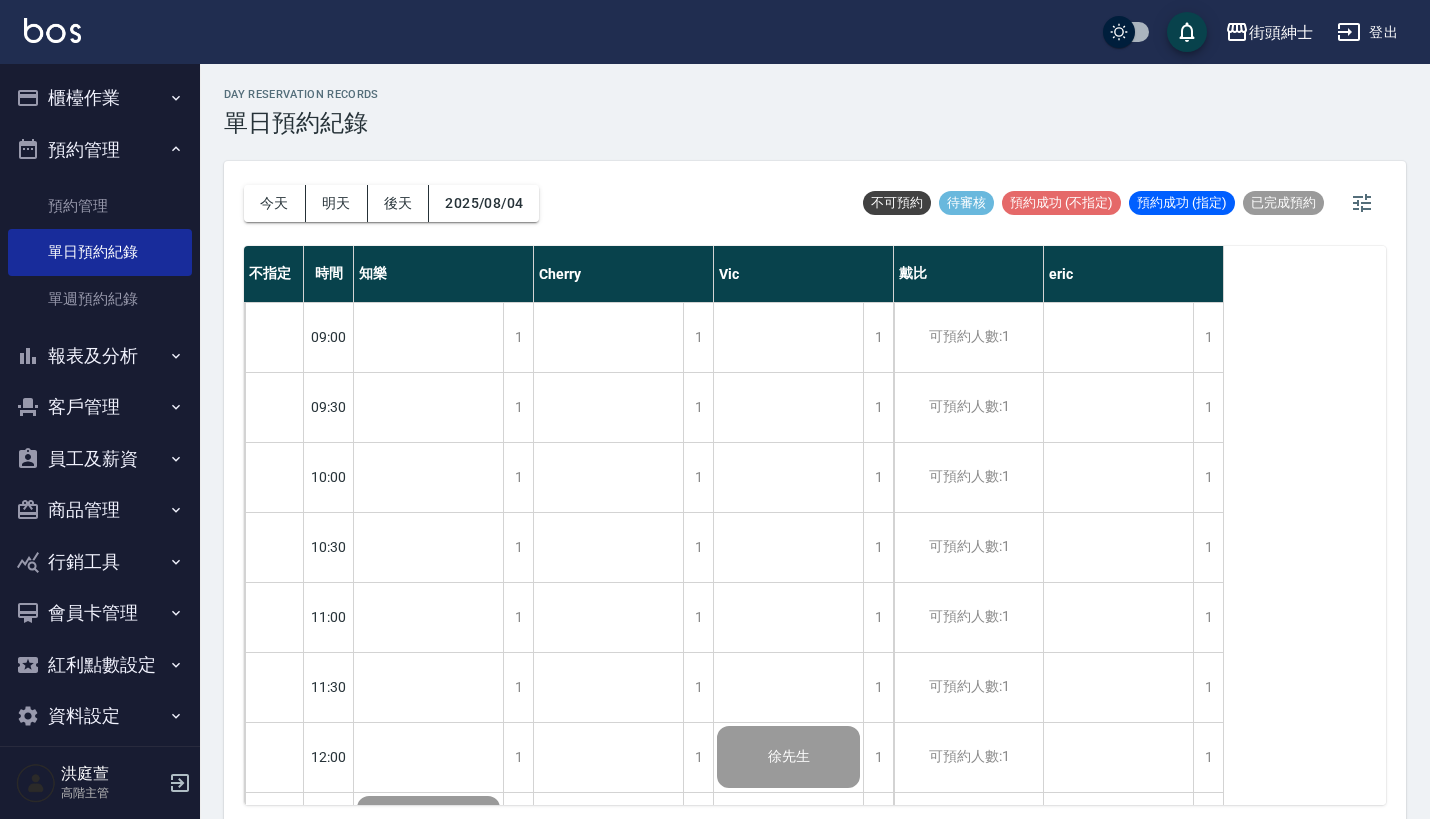 scroll, scrollTop: 0, scrollLeft: 0, axis: both 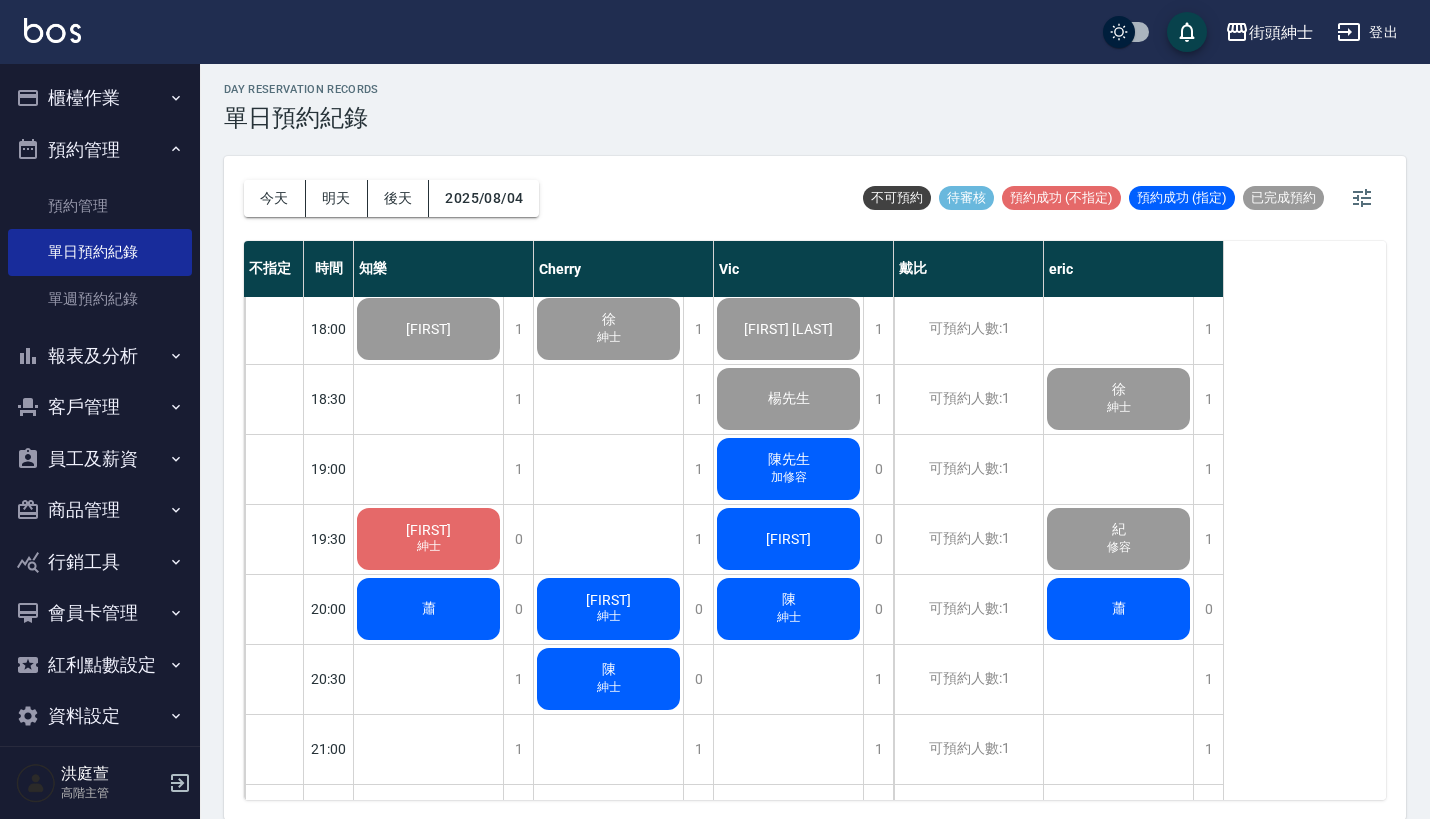 click on "加修容" at bounding box center [429, -432] 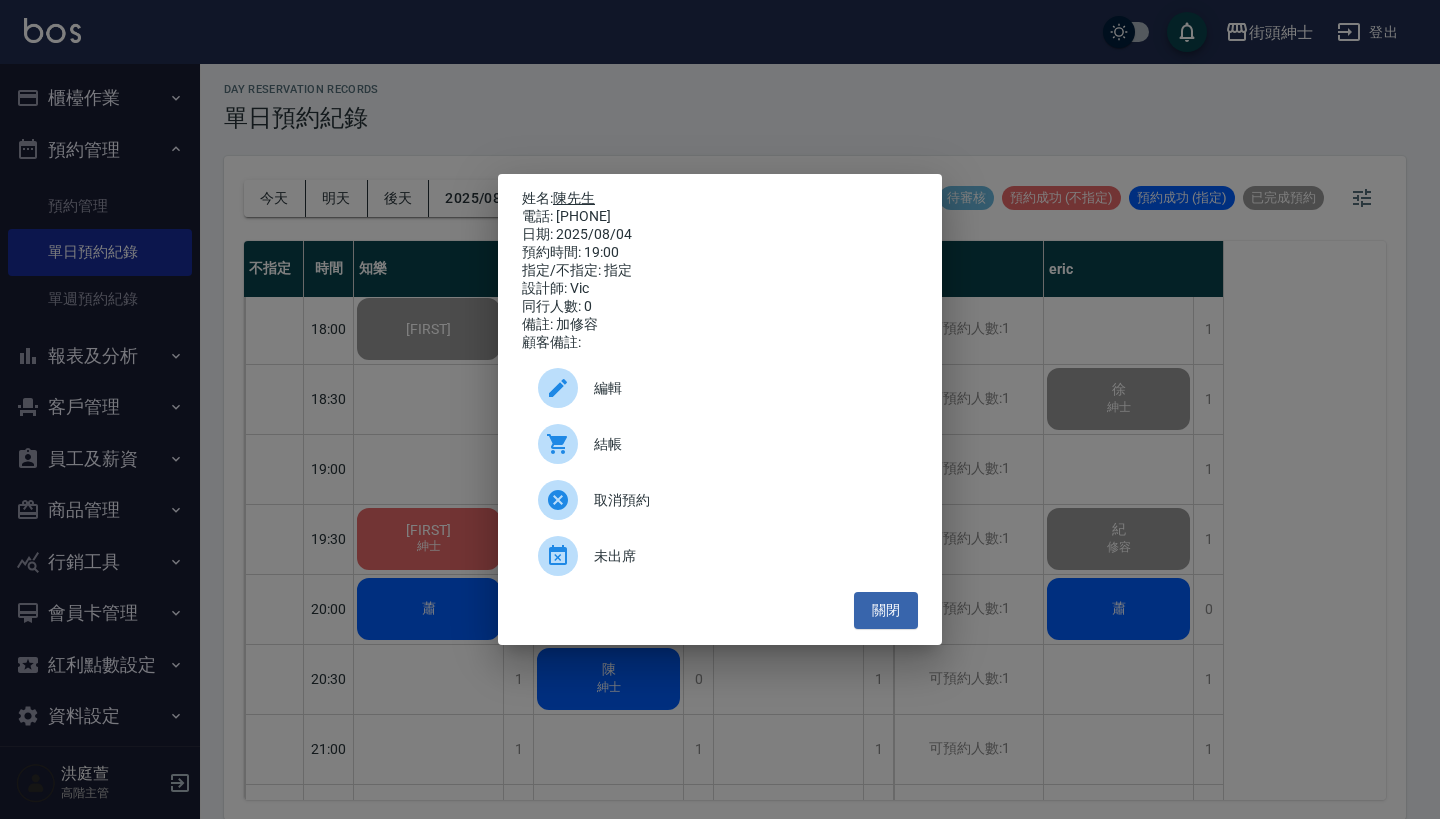 drag, startPoint x: 630, startPoint y: 214, endPoint x: 561, endPoint y: 191, distance: 72.73238 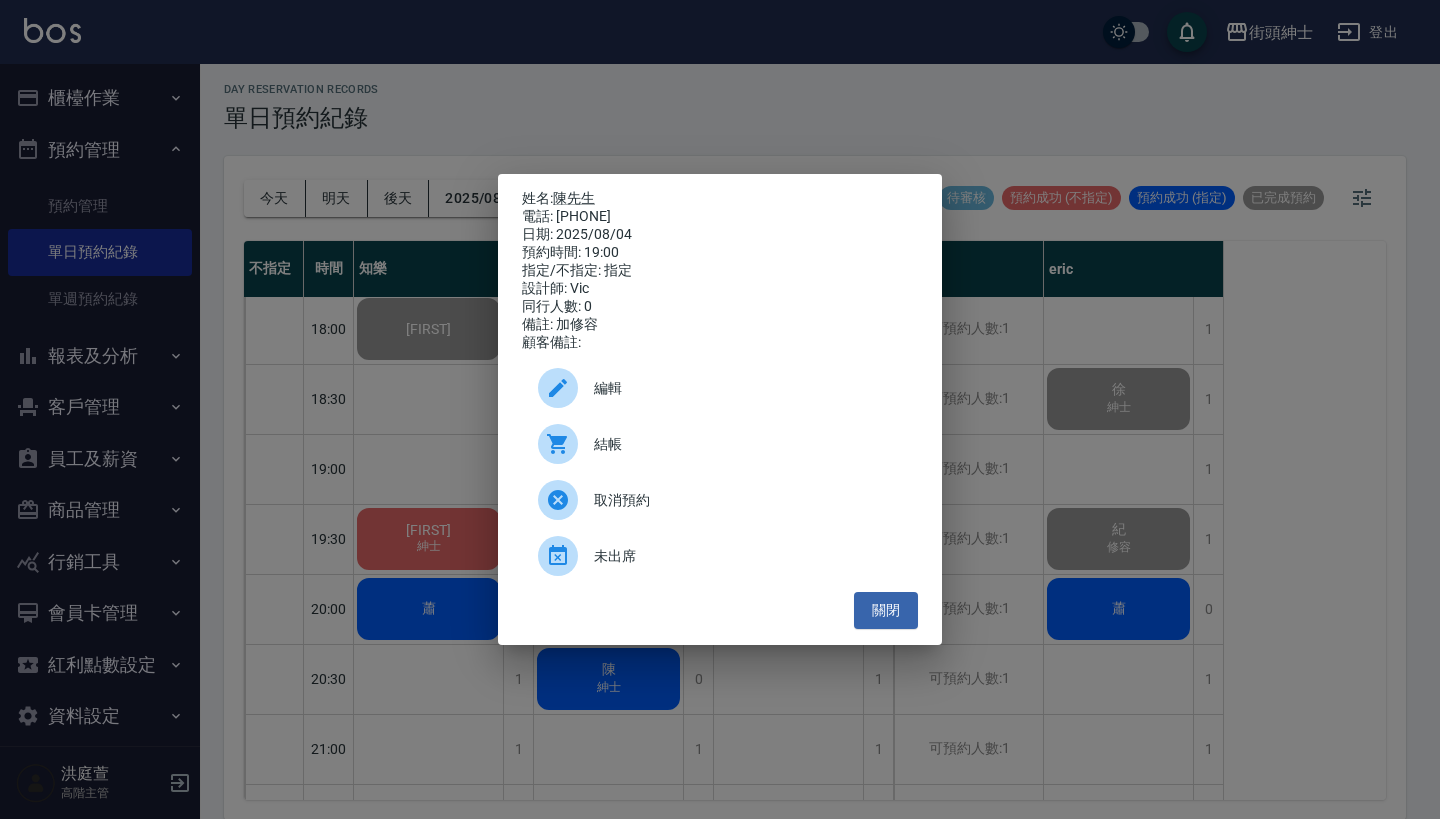 click on "姓名:  陳先生 電話: 0975548047 日期: 2025/08/04 預約時間: 19:00 指定/不指定: 指定 設計師: Vic 同行人數: 0 備註: 加修容 顧客備註:  編輯 結帳 取消預約 未出席 關閉" at bounding box center [720, 409] 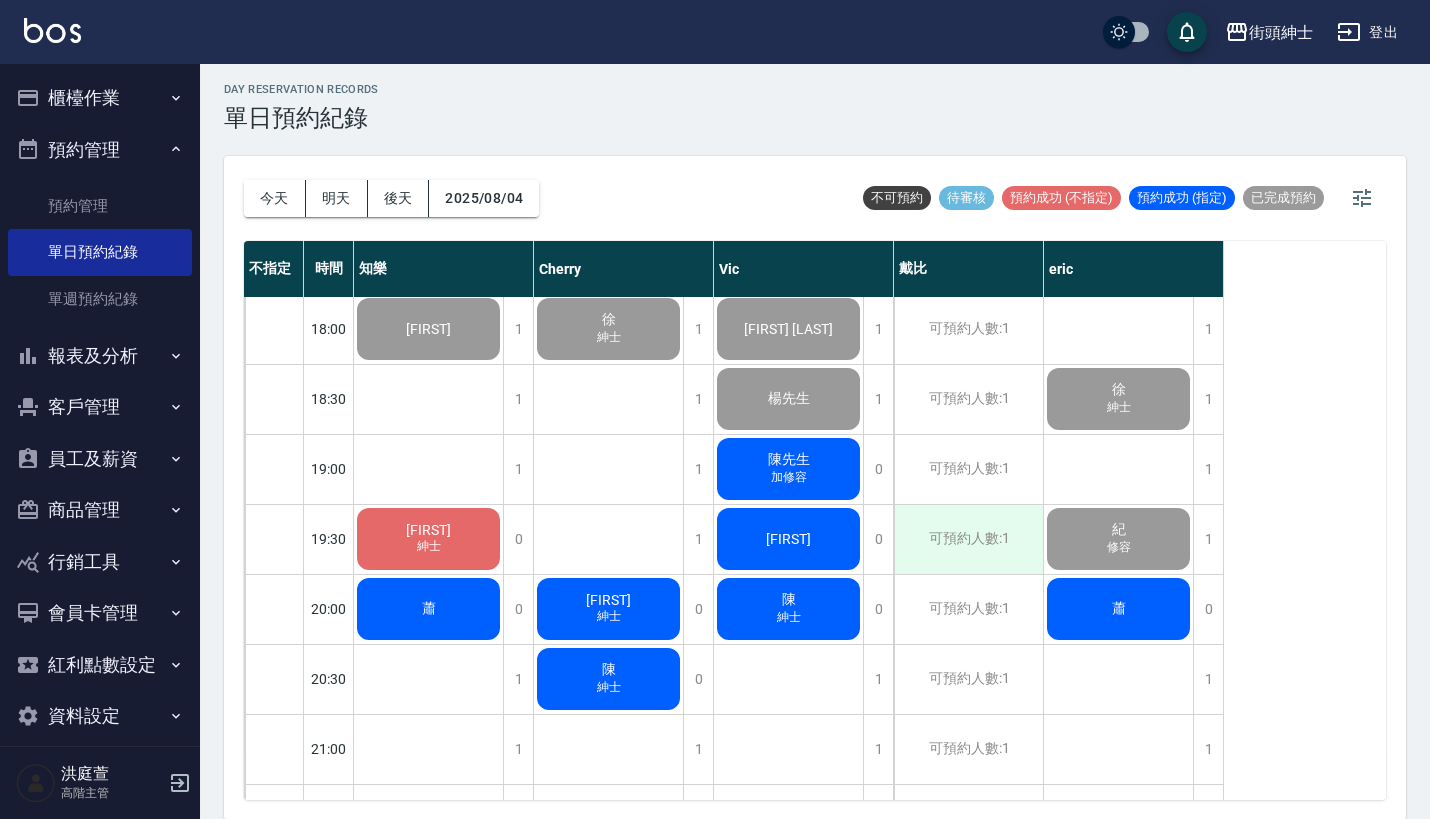 click on "可預約人數:1" at bounding box center [968, 539] 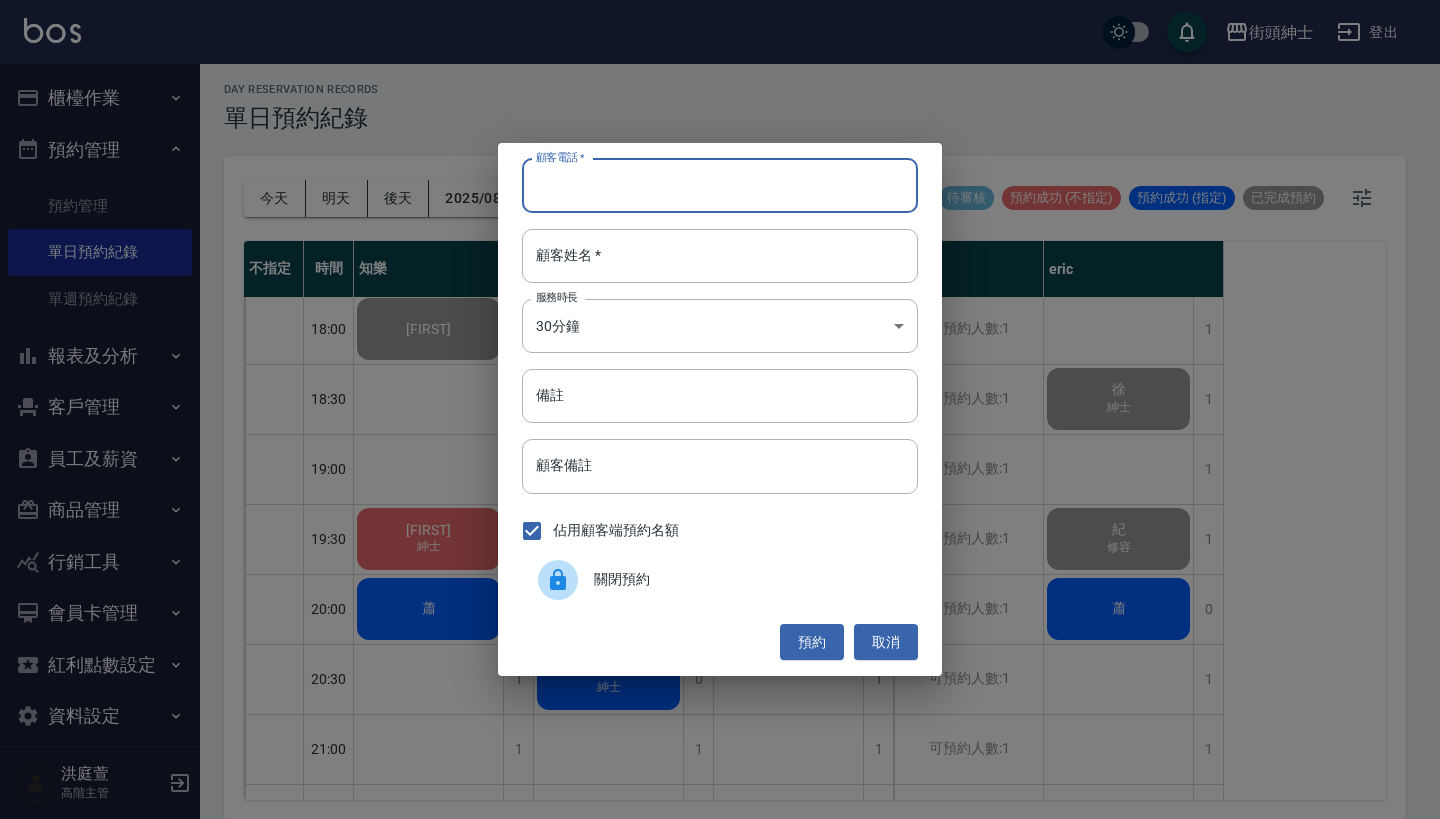 paste on "陳先生 電話: 0975548047" 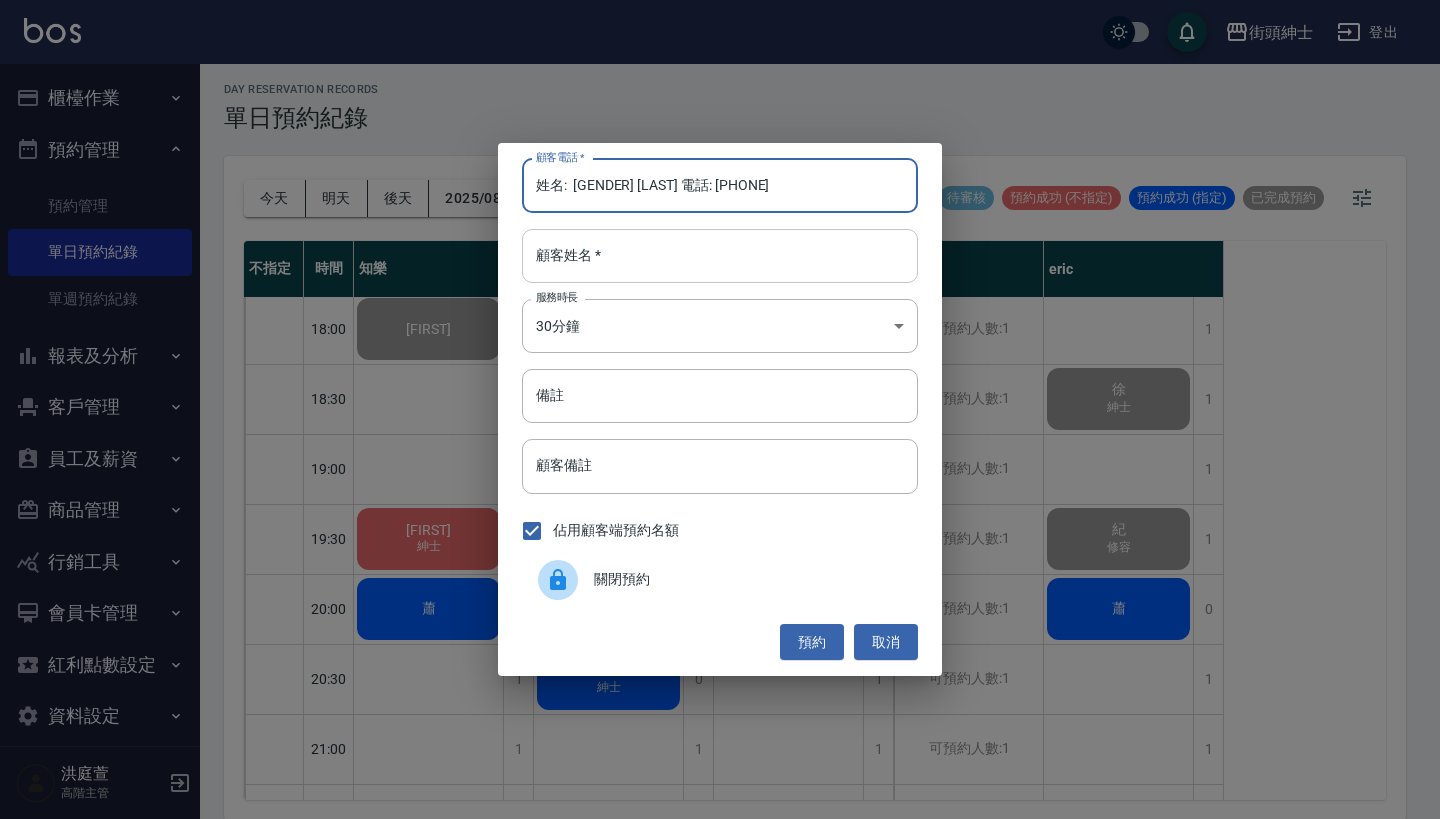 type on "陳先生 電話: 0975548047" 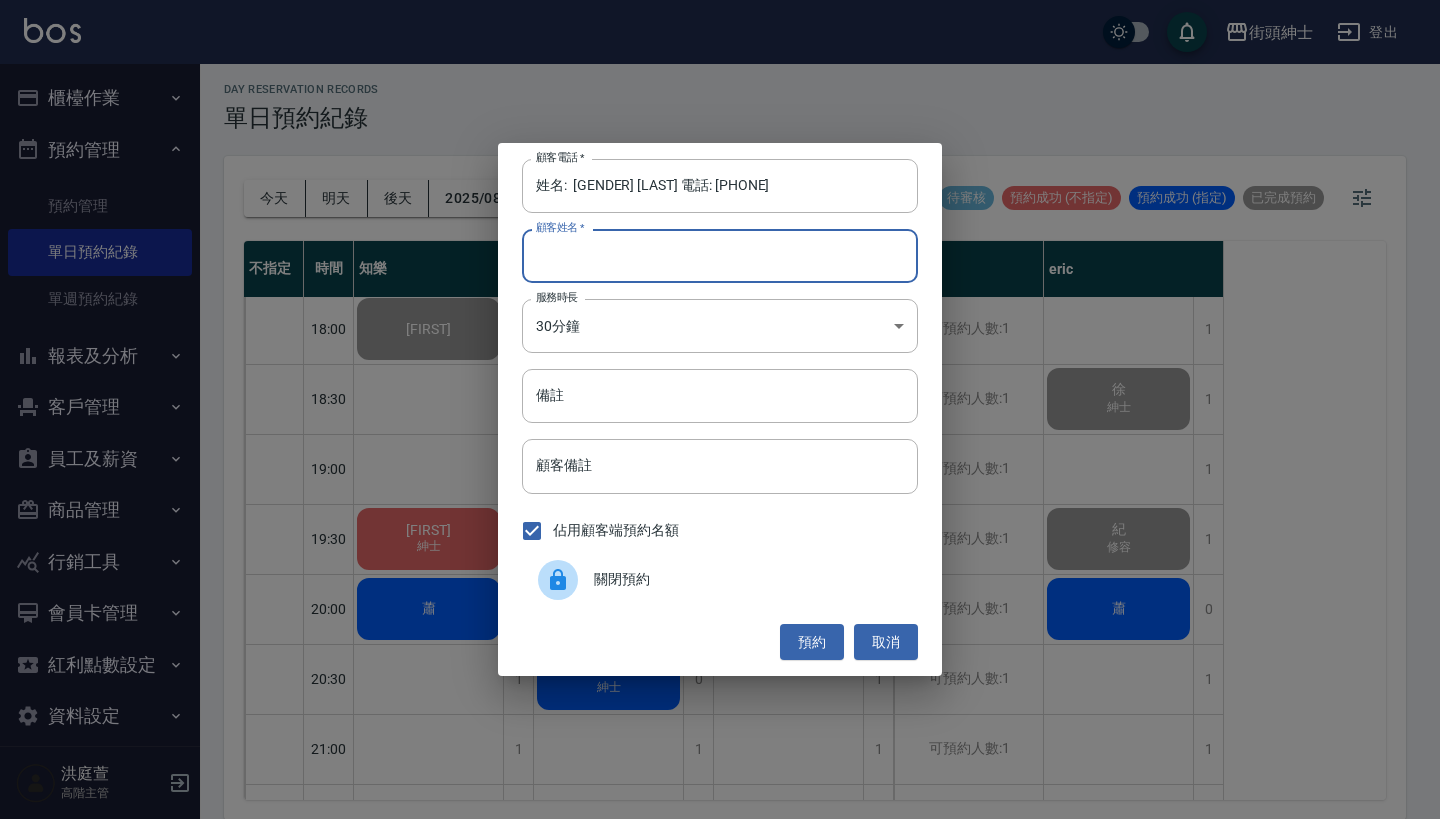 paste on "陳先生 電話: 0975548047" 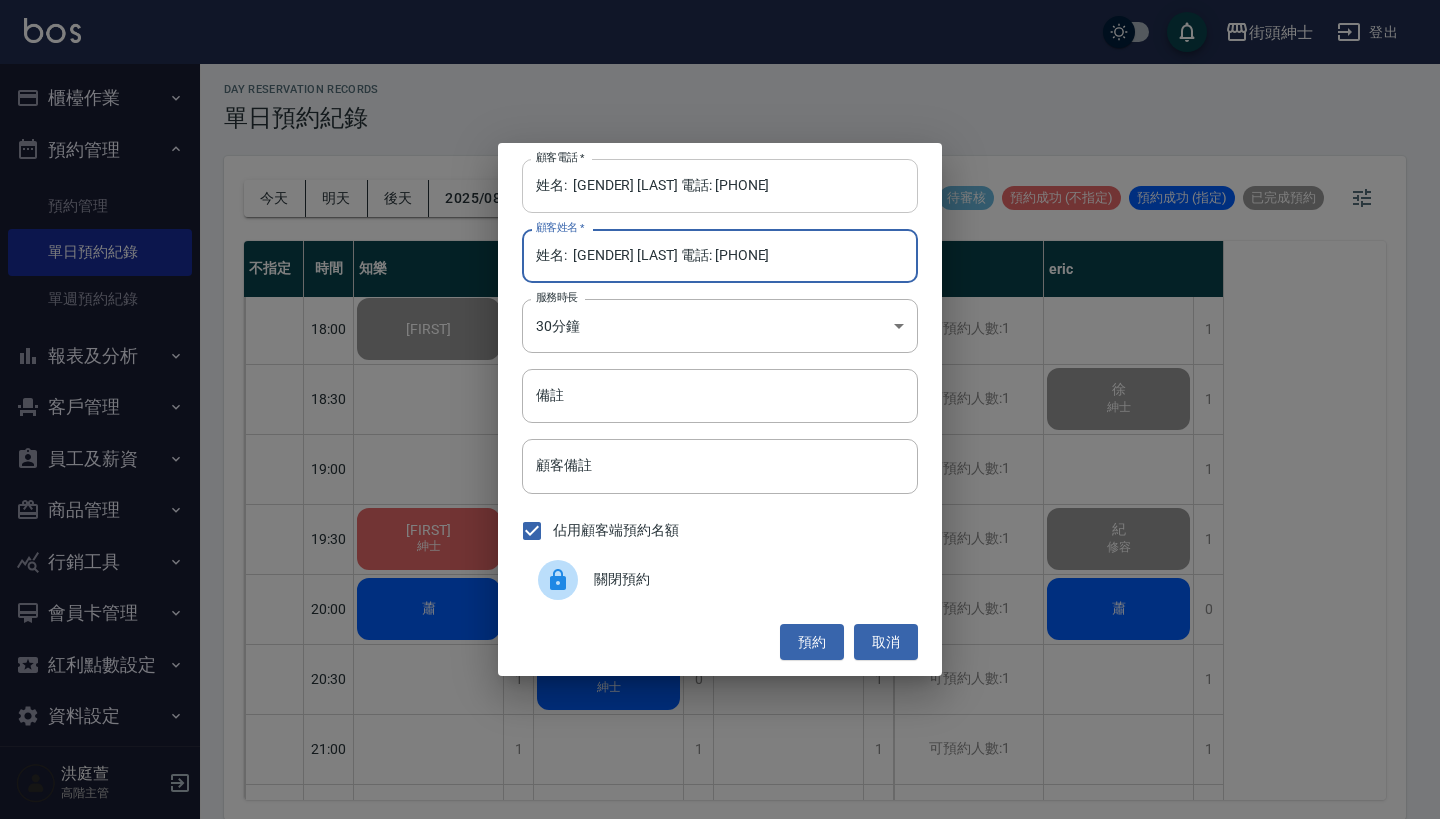 type on "陳先生 電話: 0975548047" 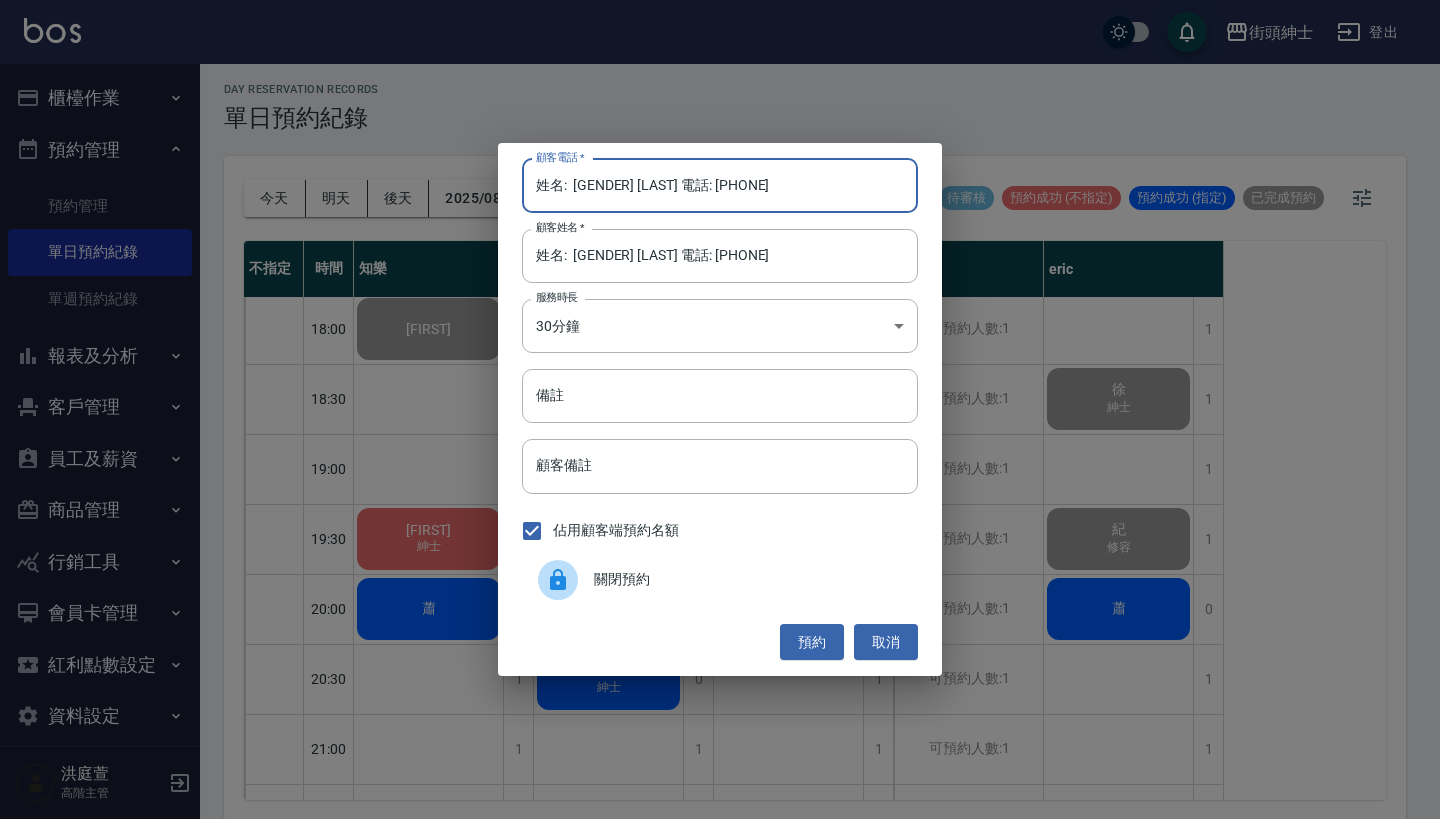 drag, startPoint x: 614, startPoint y: 187, endPoint x: 473, endPoint y: 187, distance: 141 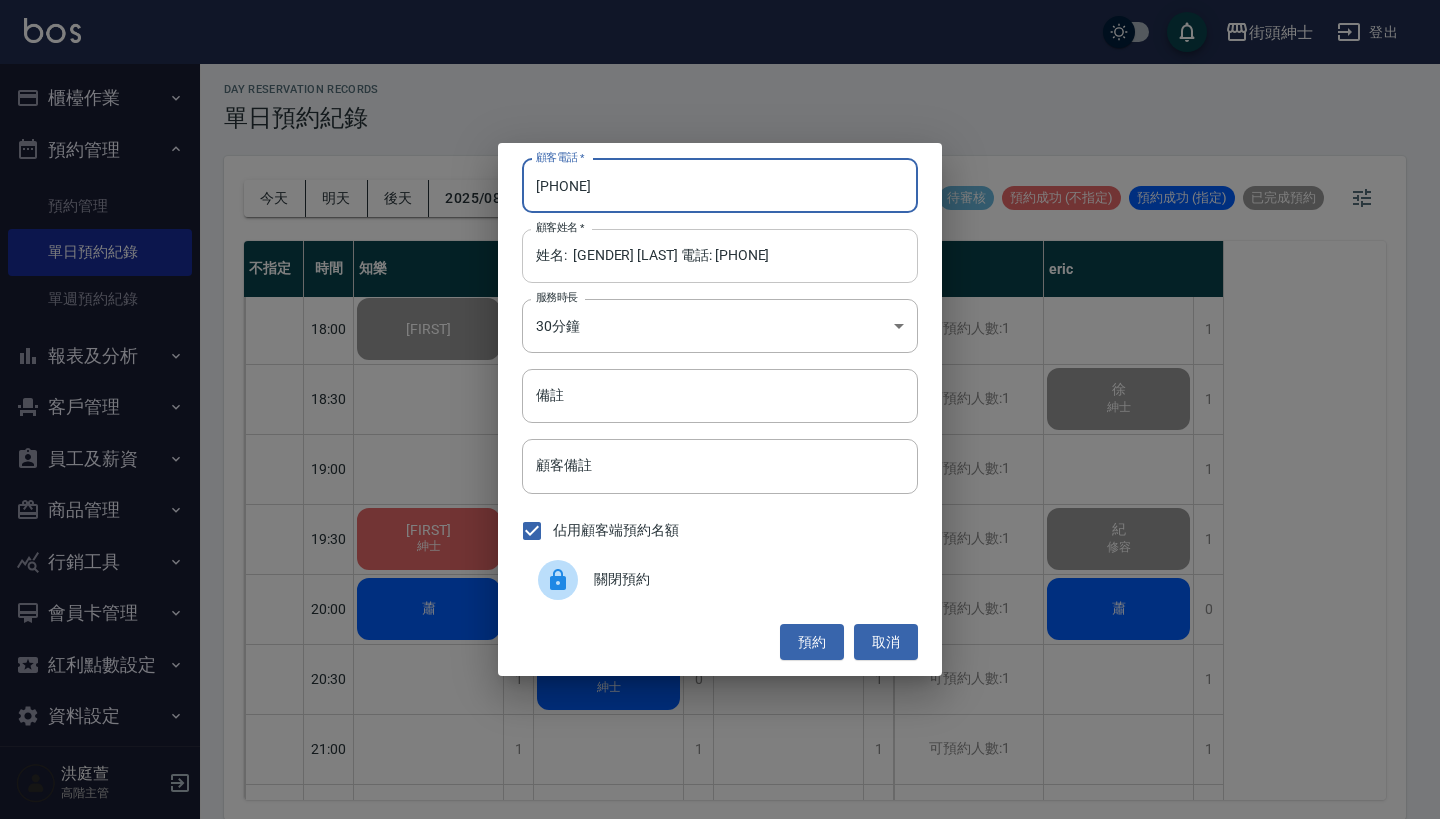 type on "0975548047" 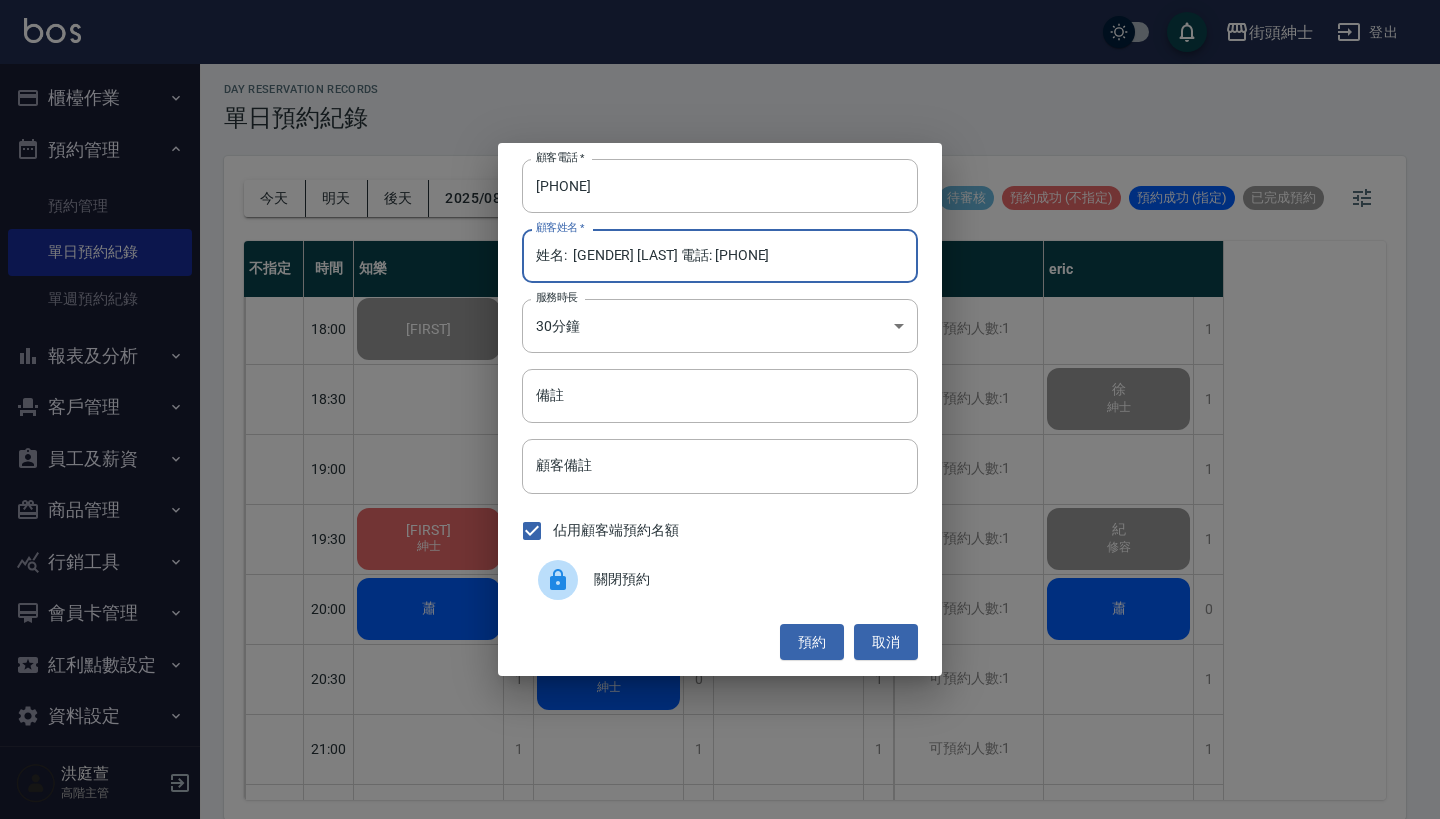 drag, startPoint x: 732, startPoint y: 260, endPoint x: 576, endPoint y: 257, distance: 156.02884 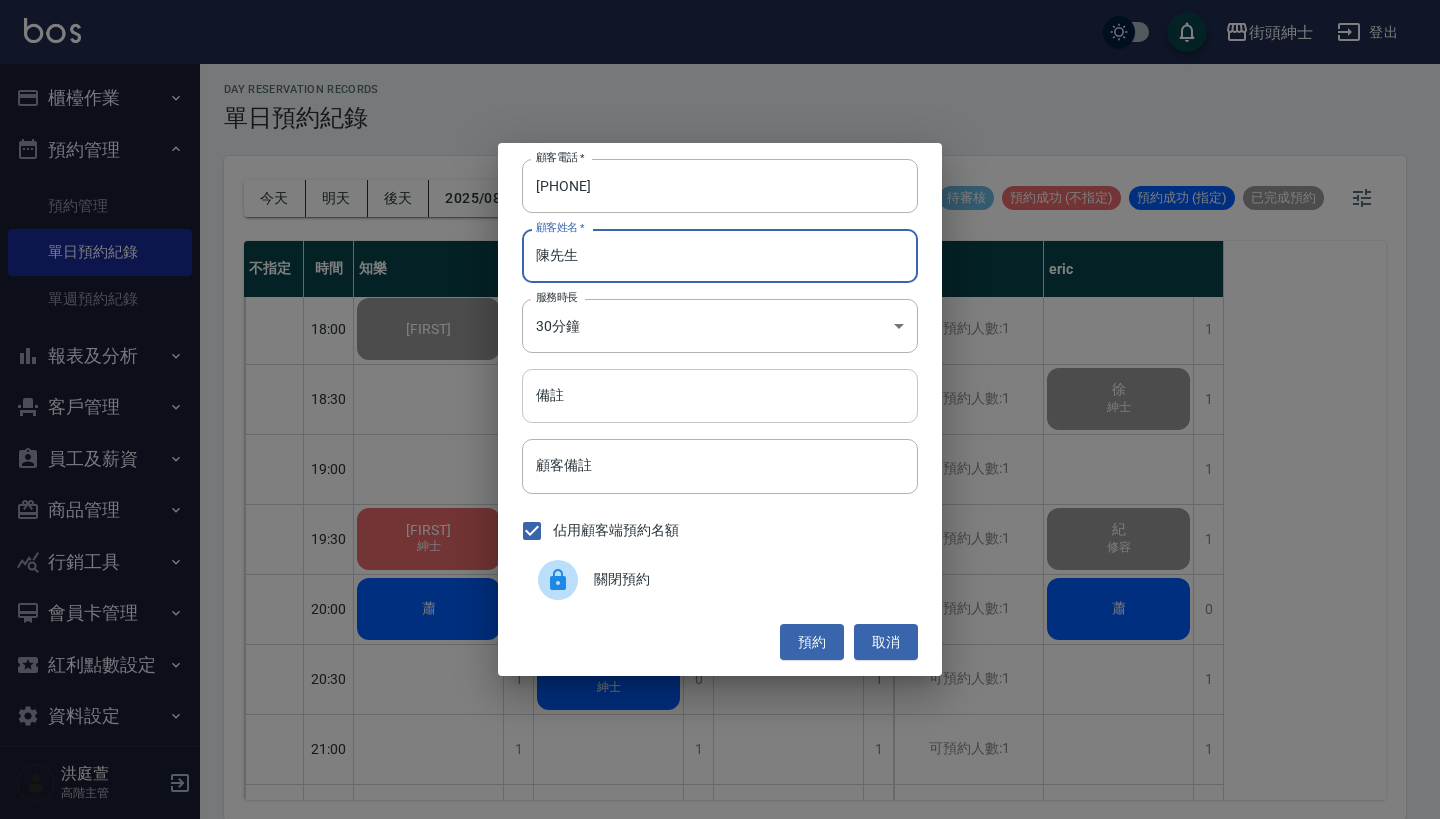 type on "陳先生" 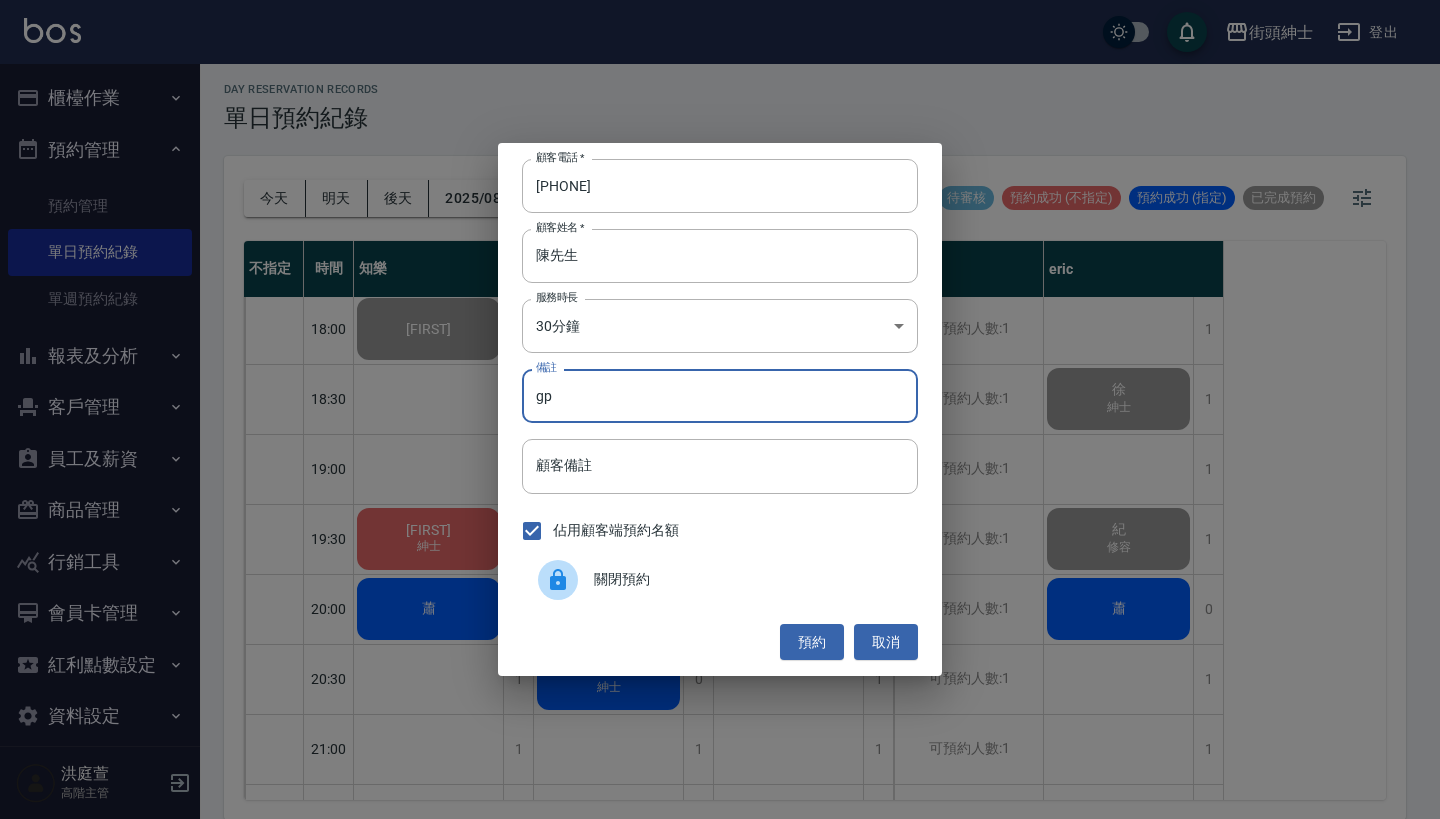 type on "g" 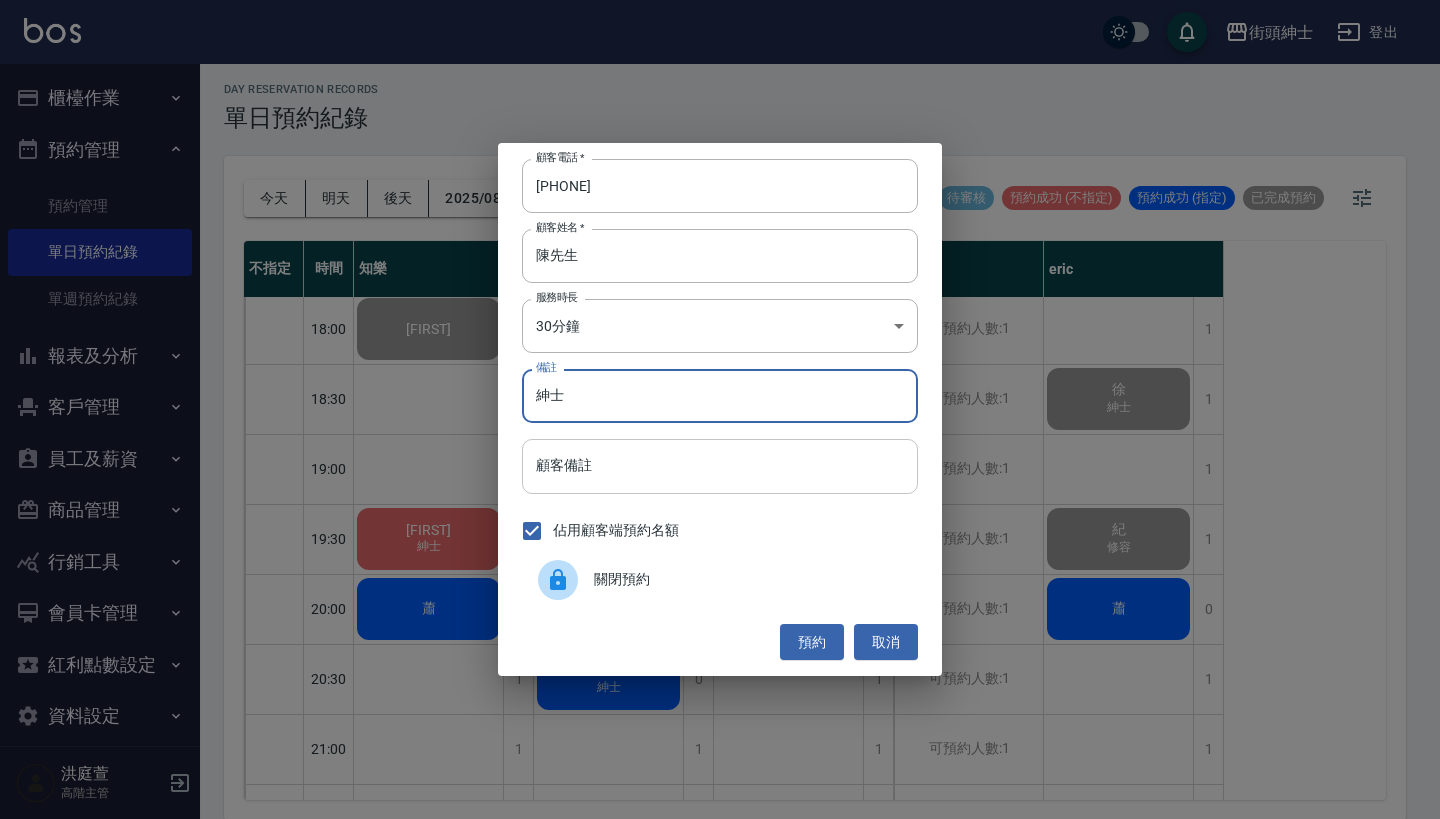 type on "紳" 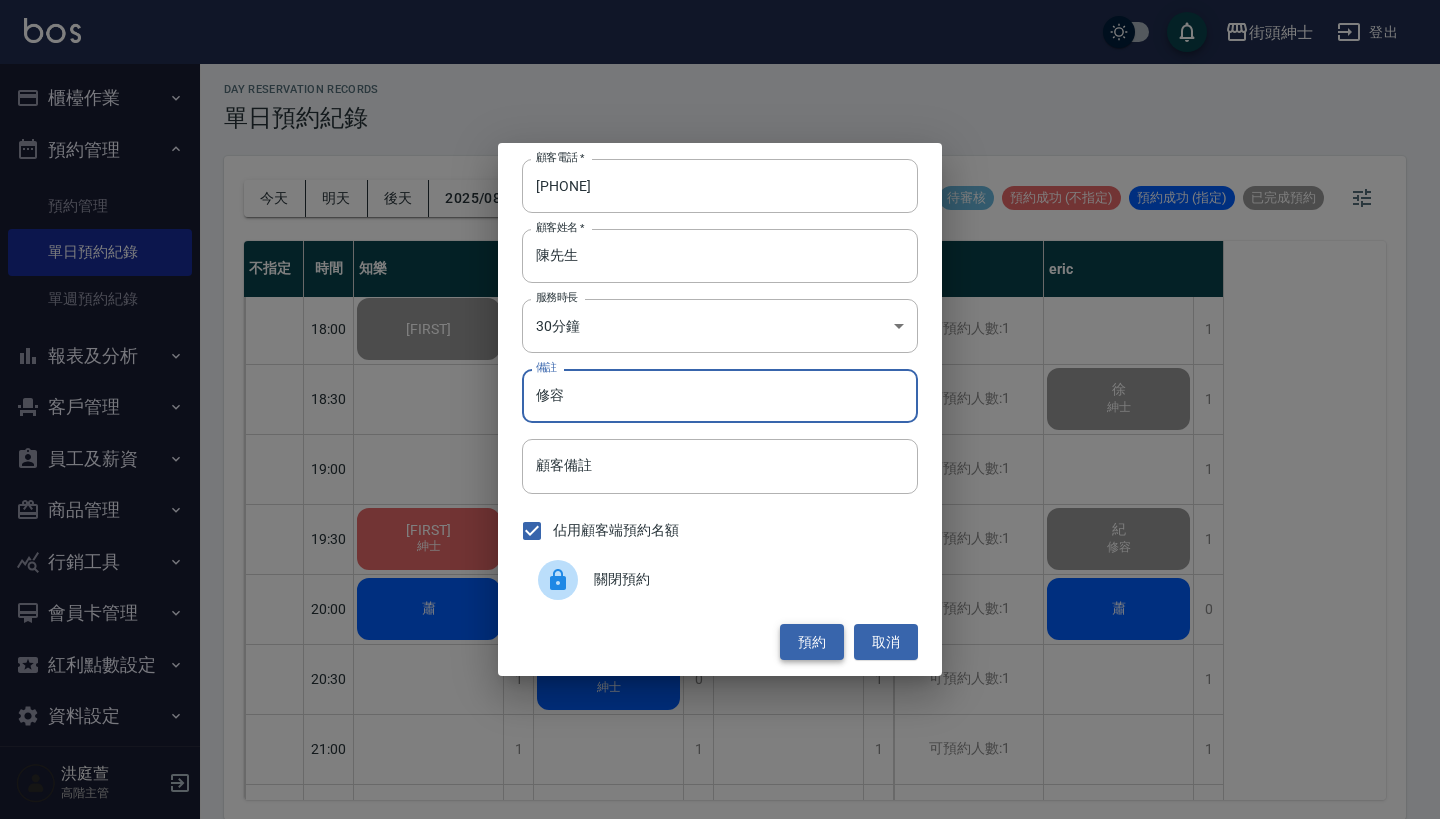 type on "修容" 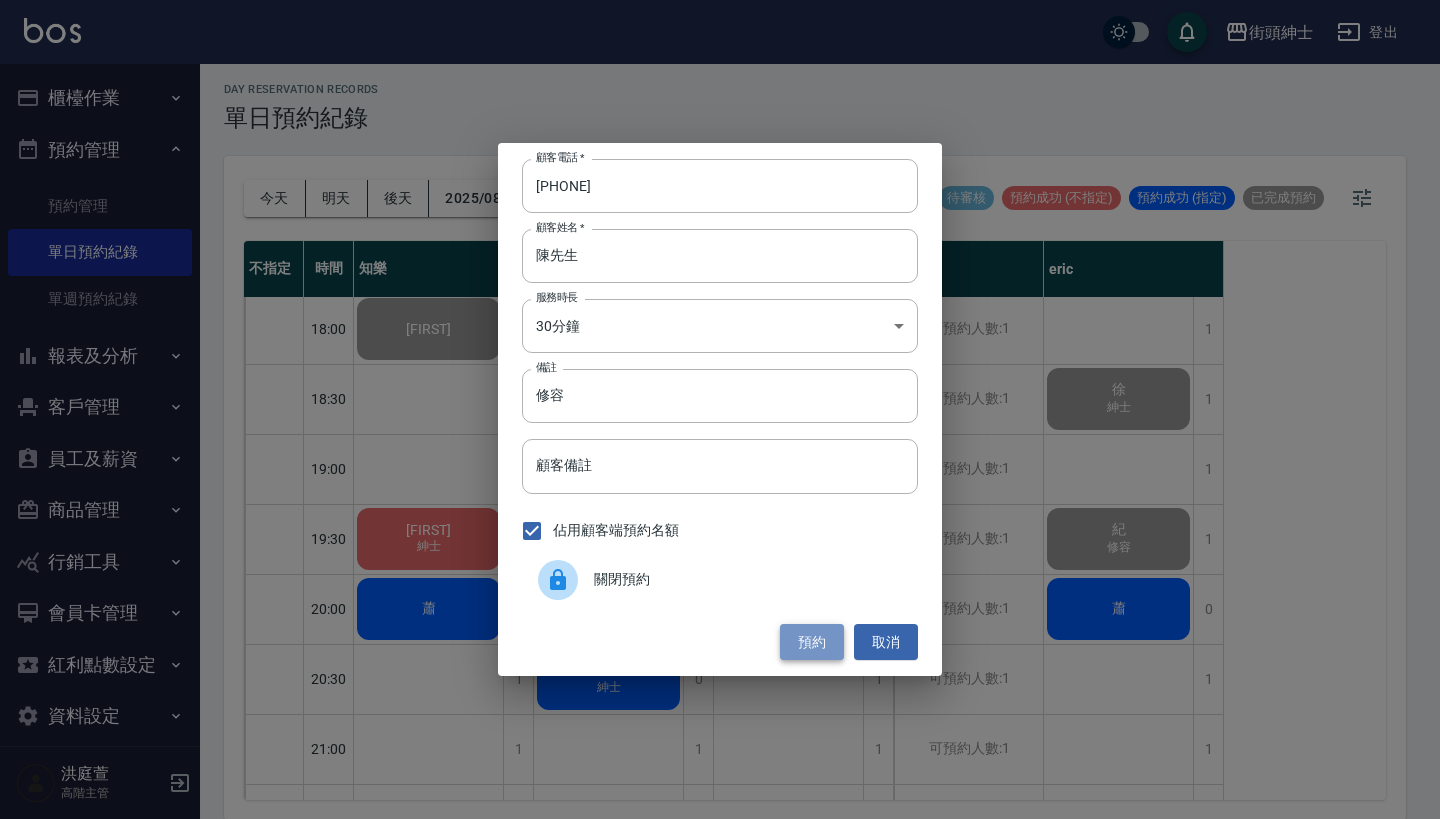 click on "預約" at bounding box center (812, 642) 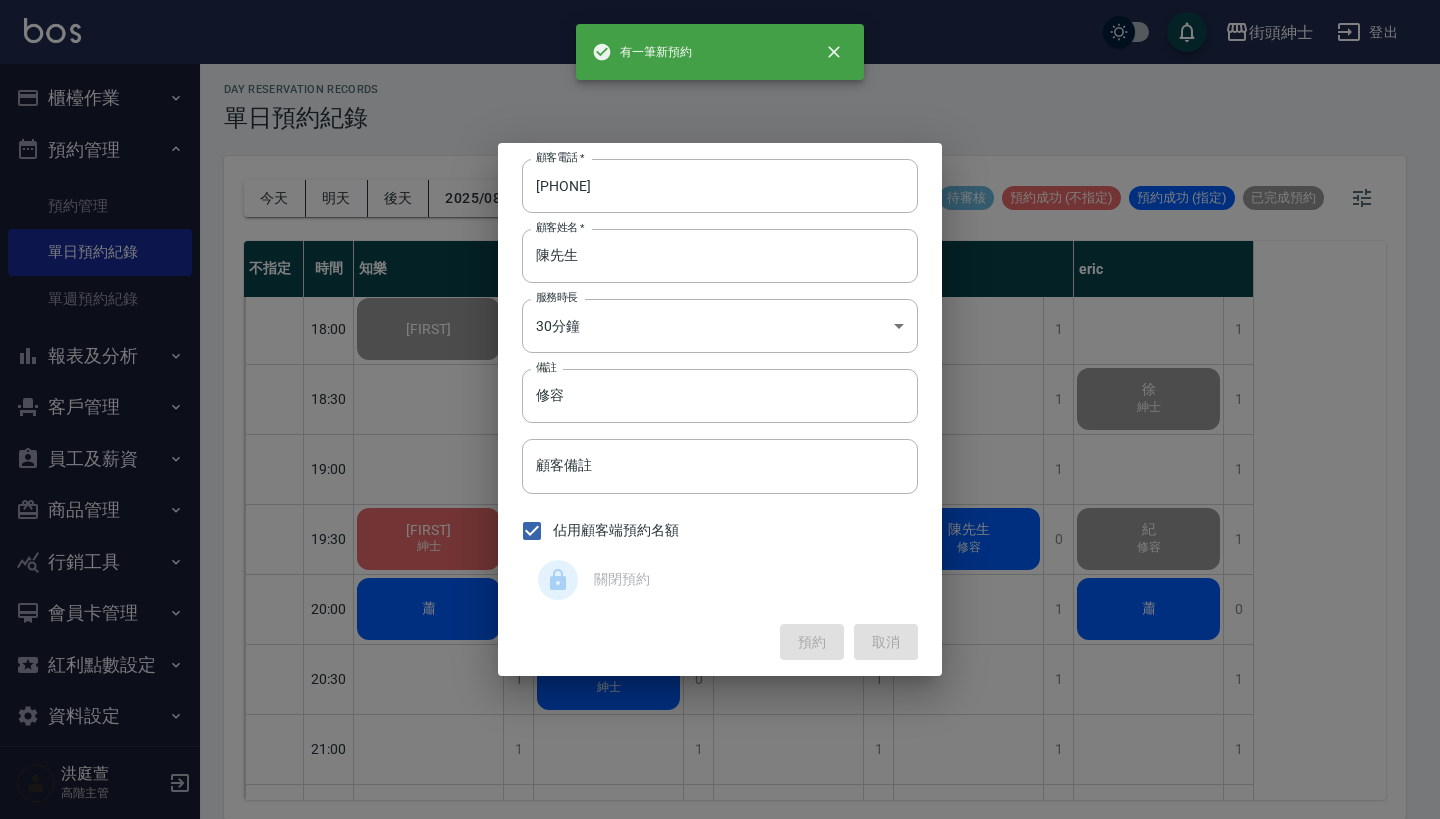 click on "預約 取消" at bounding box center [720, 642] 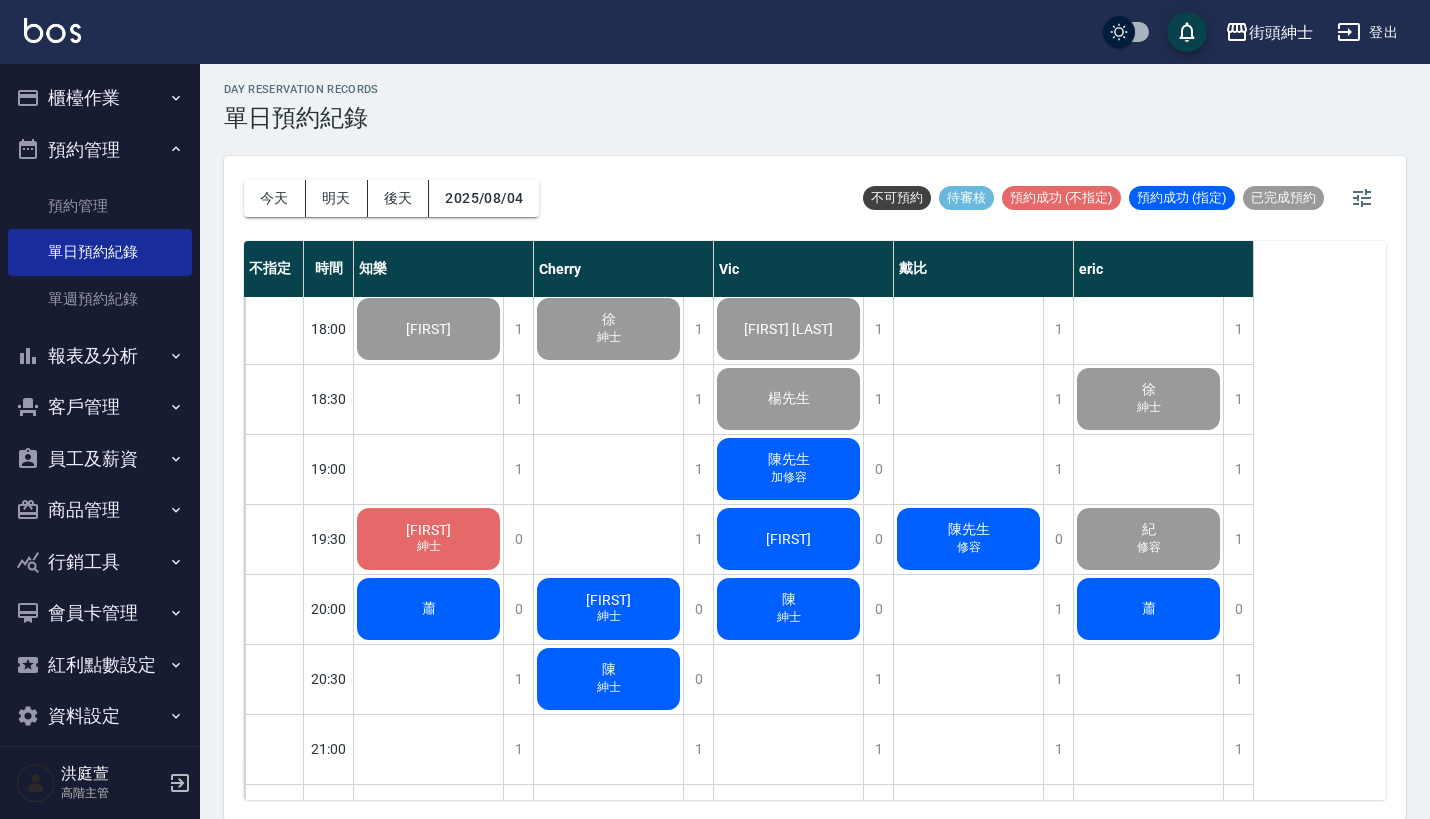 click on "修容" at bounding box center (429, -432) 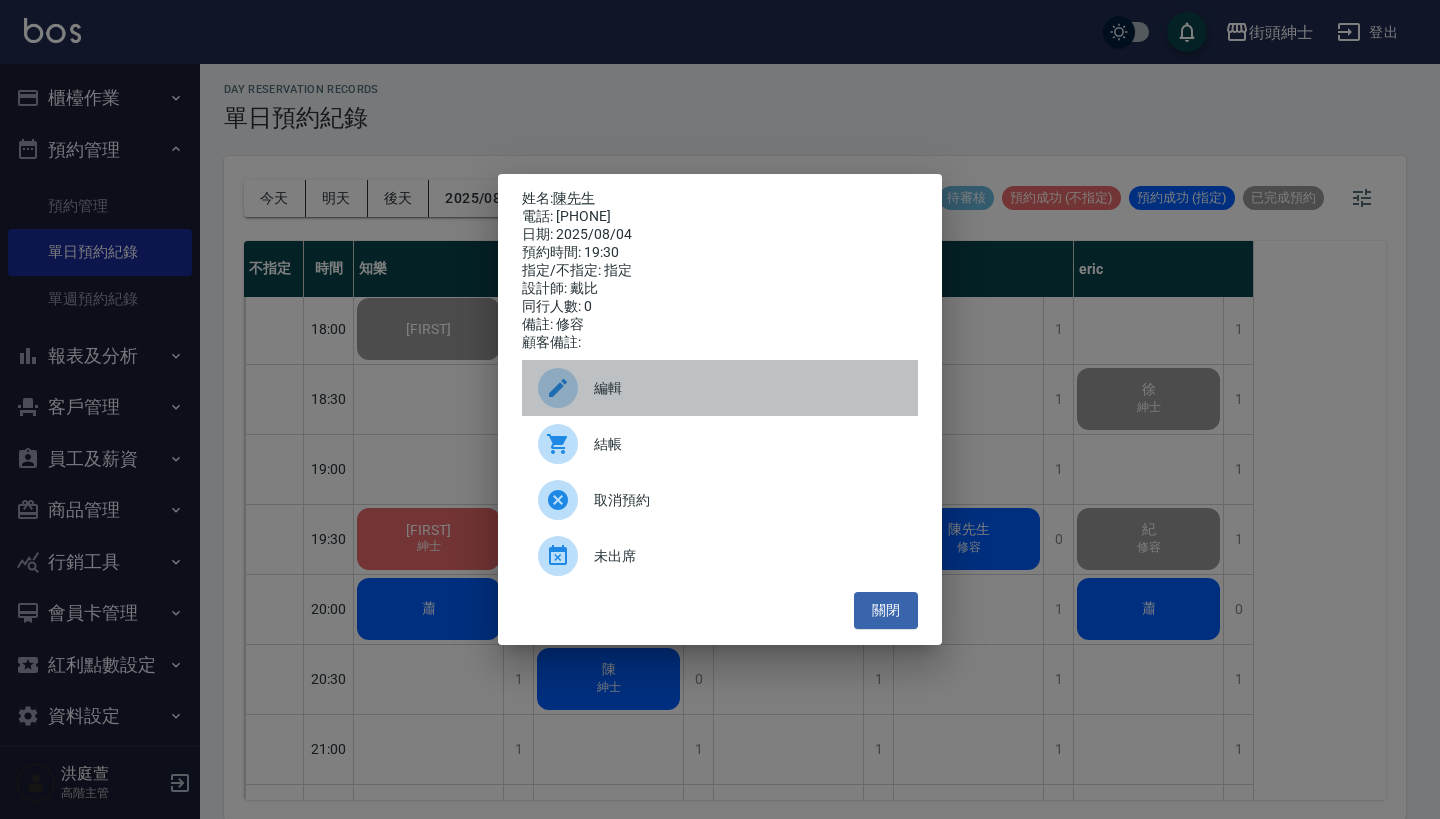 click on "編輯" at bounding box center (748, 388) 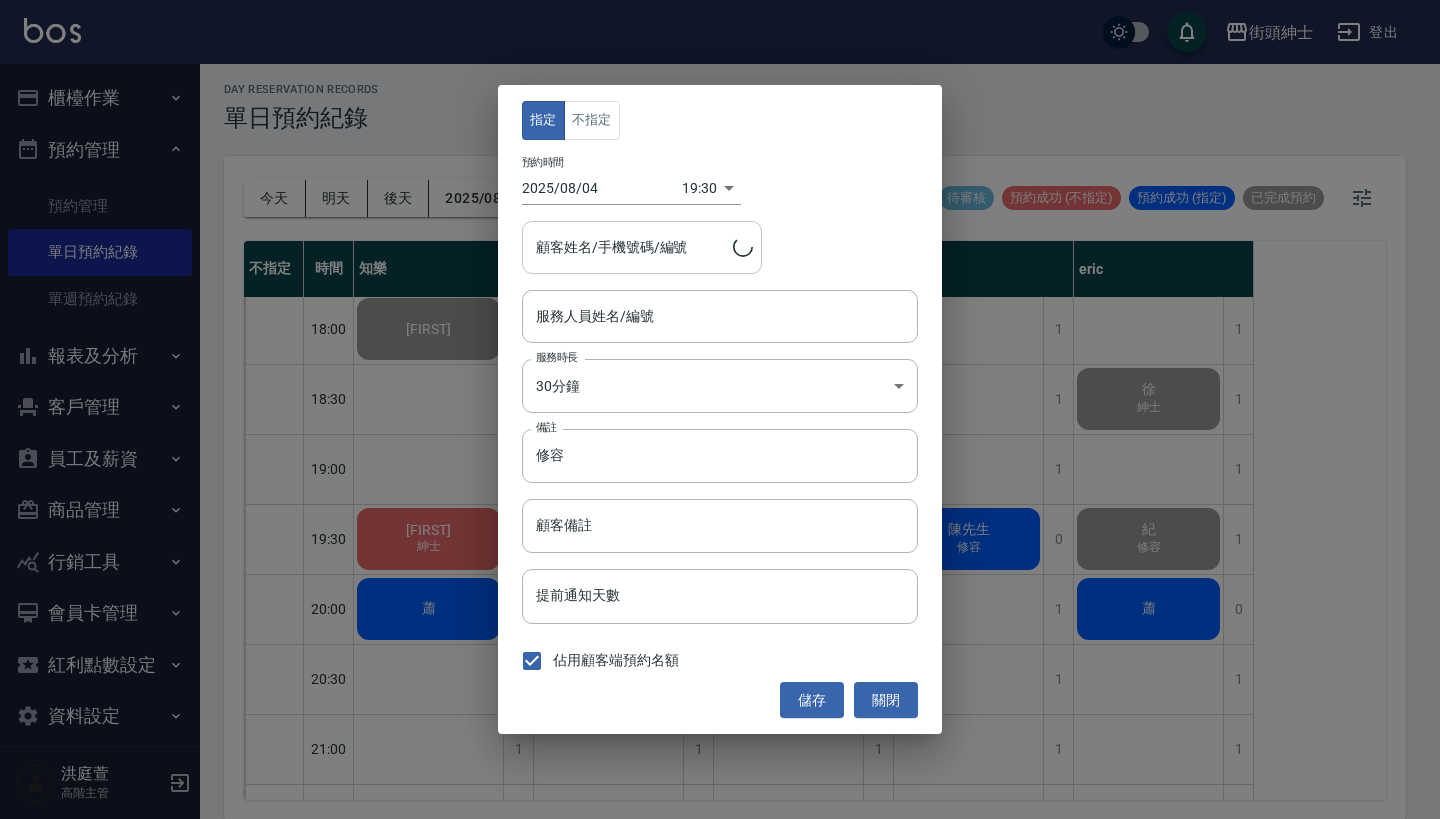 type on "戴比(無代號)" 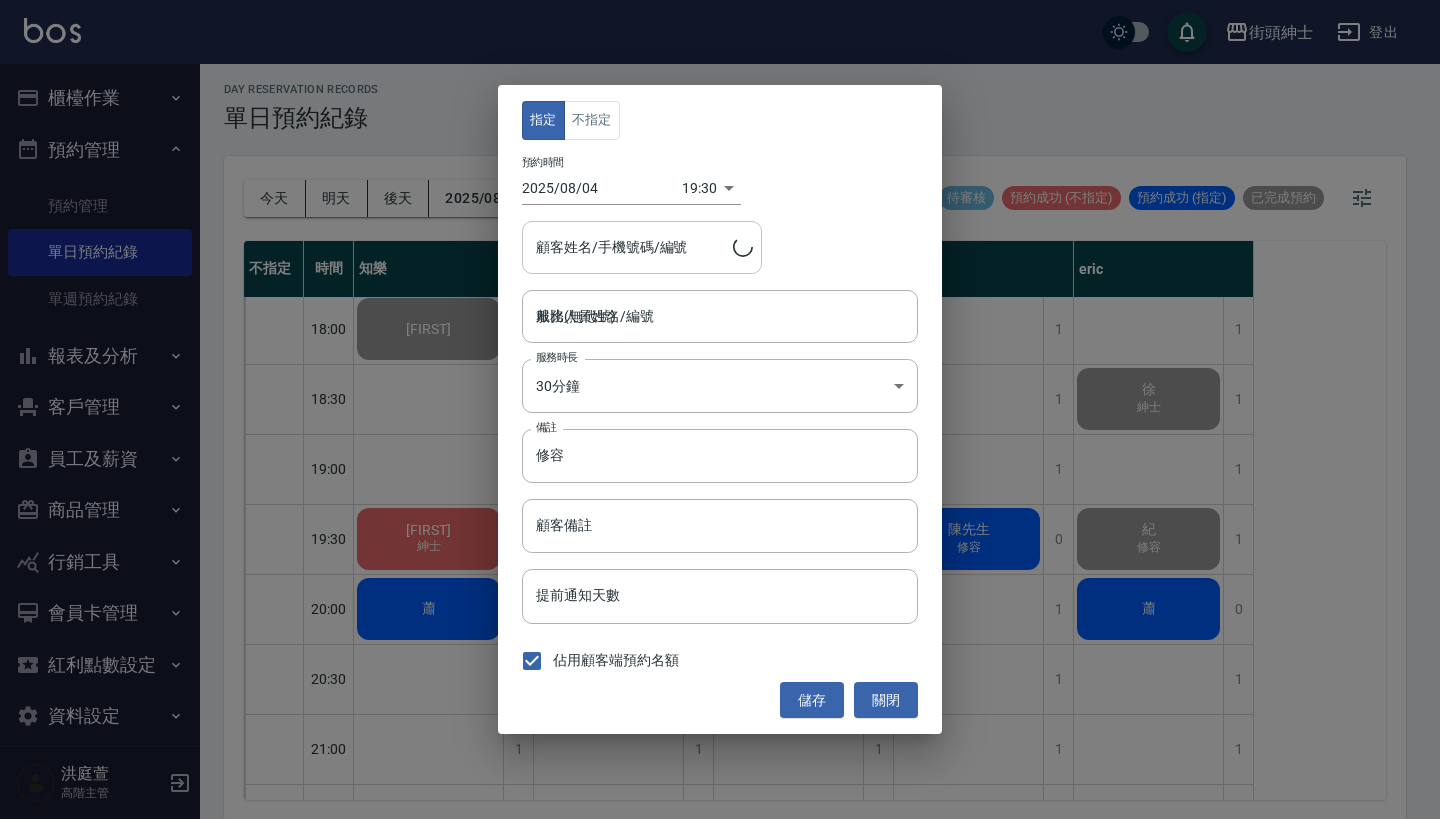 type on "陳先生/0975548047" 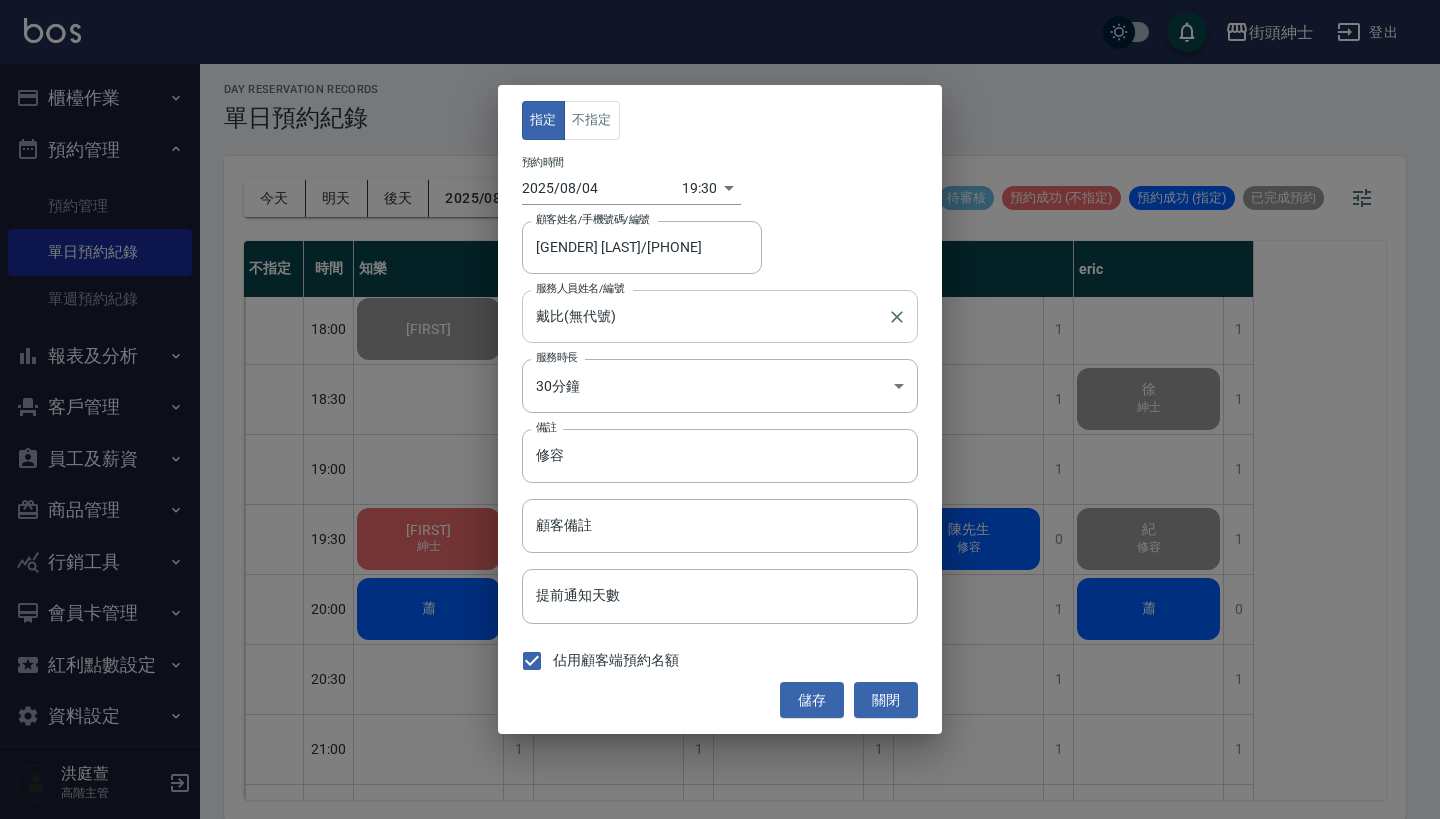 click on "戴比(無代號)" at bounding box center (705, 316) 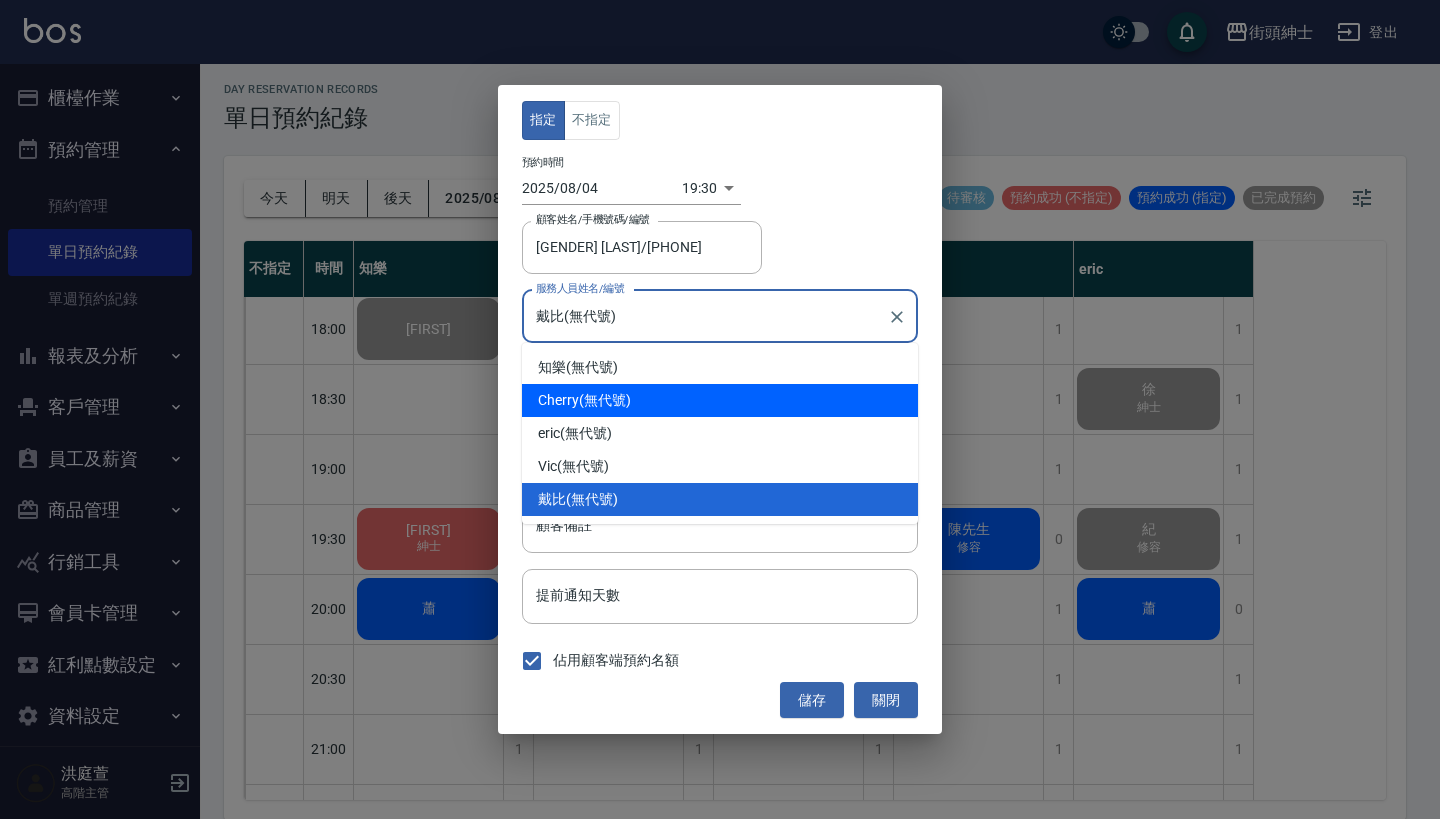 click on "Cherry (無代號)" at bounding box center [720, 400] 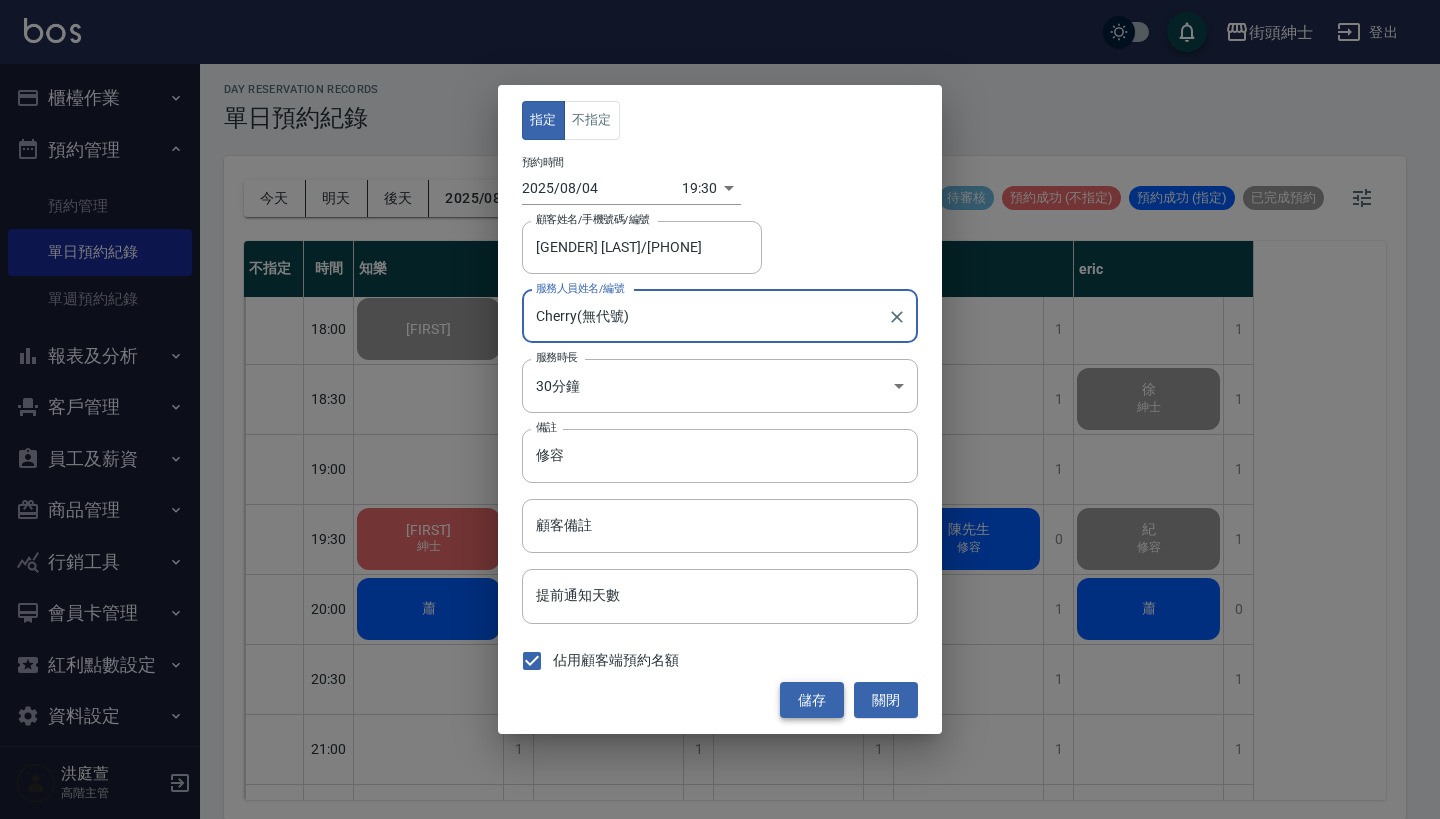 click on "儲存" at bounding box center [812, 700] 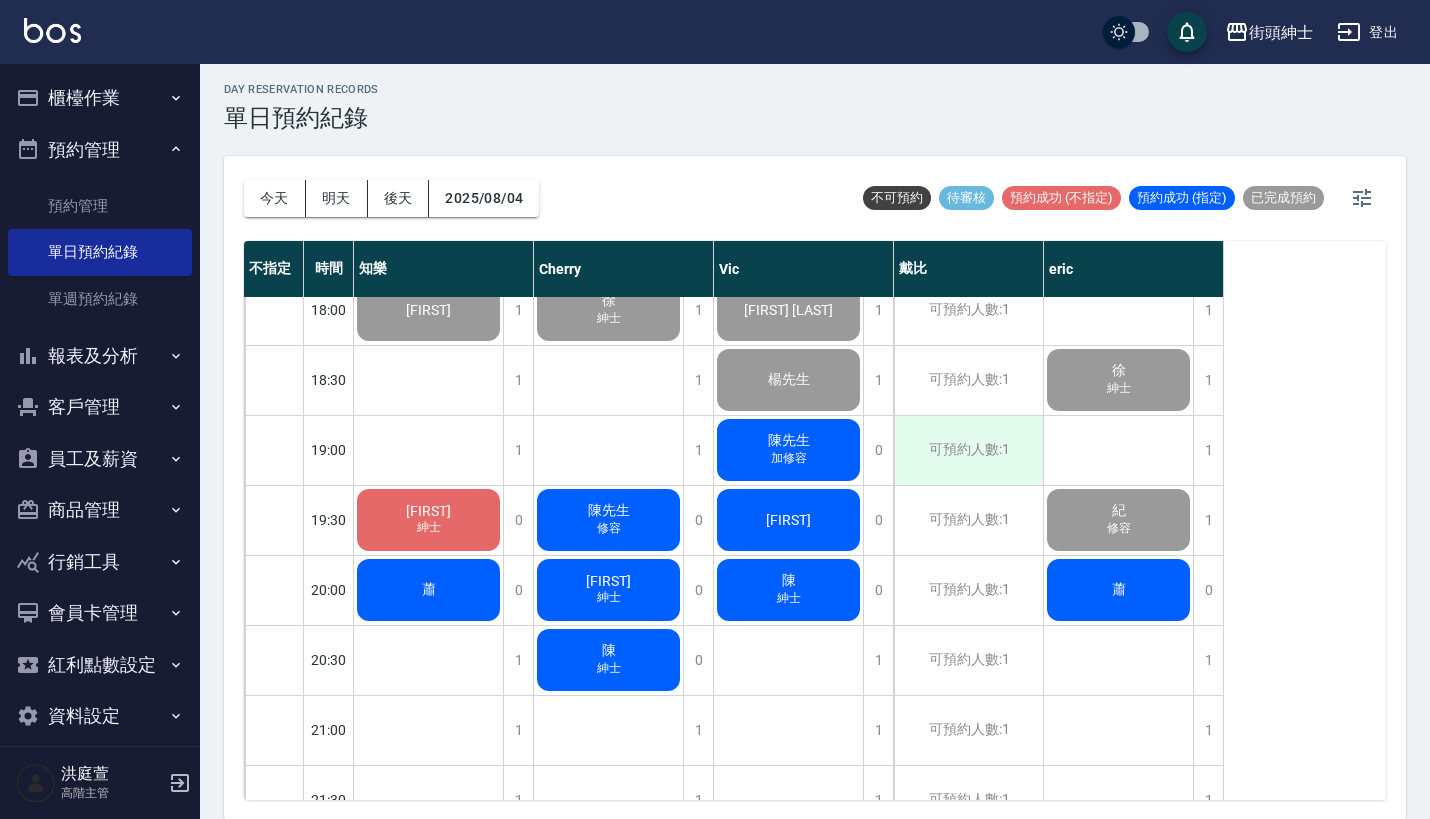 scroll, scrollTop: 1379, scrollLeft: 0, axis: vertical 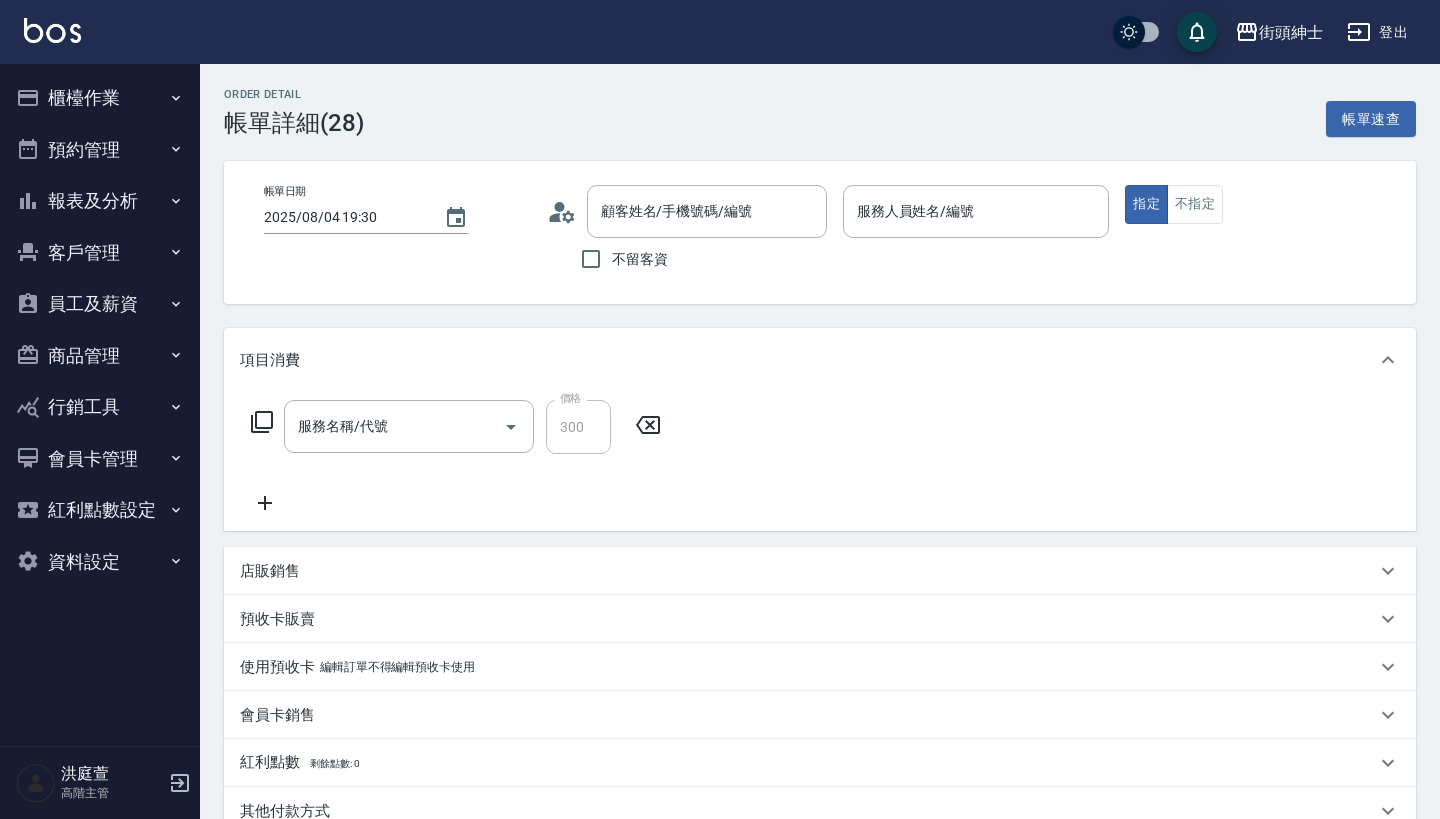 type on "2025/08/04 19:30" 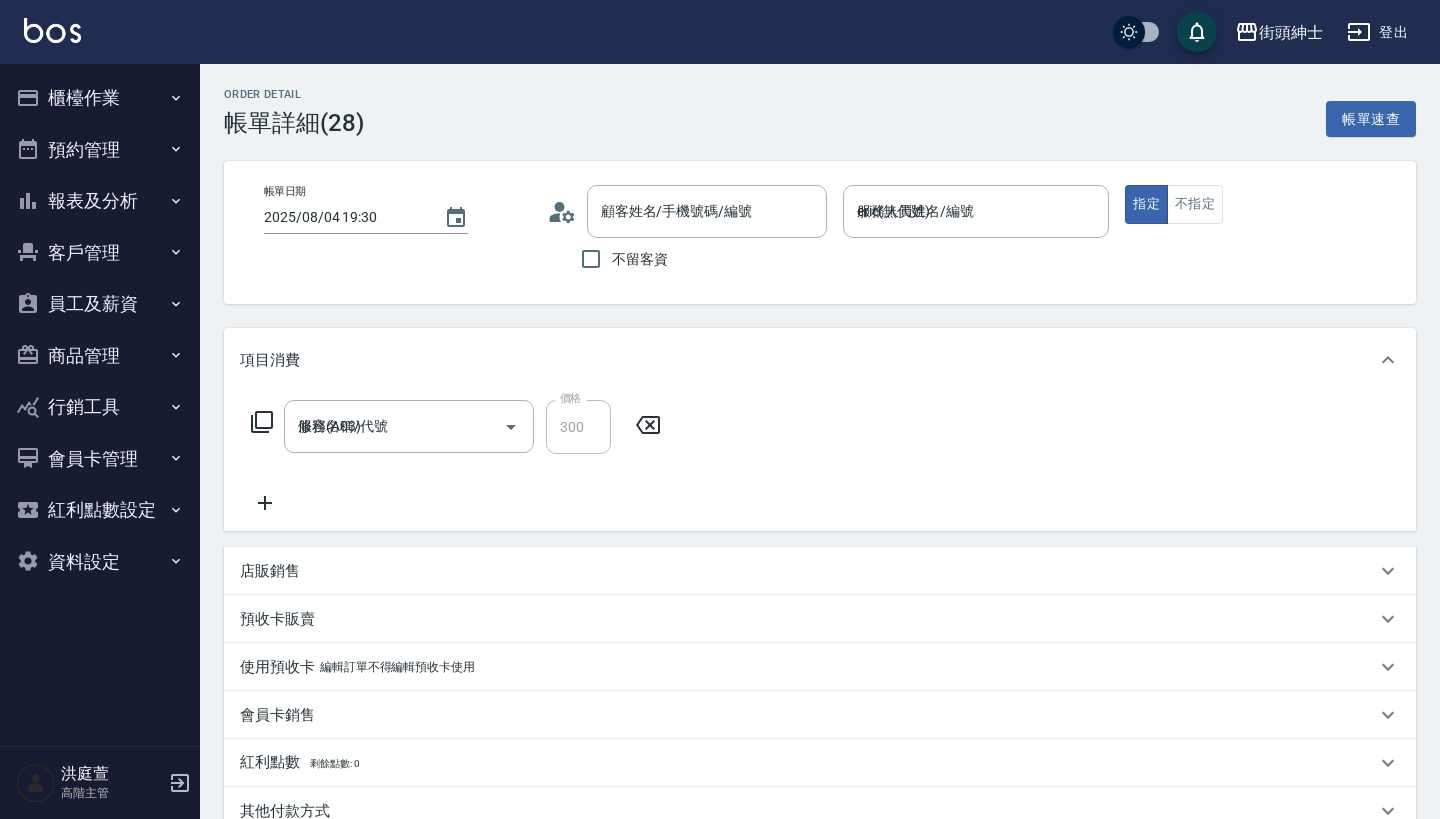 type on "[LAST]/[PHONE]/null" 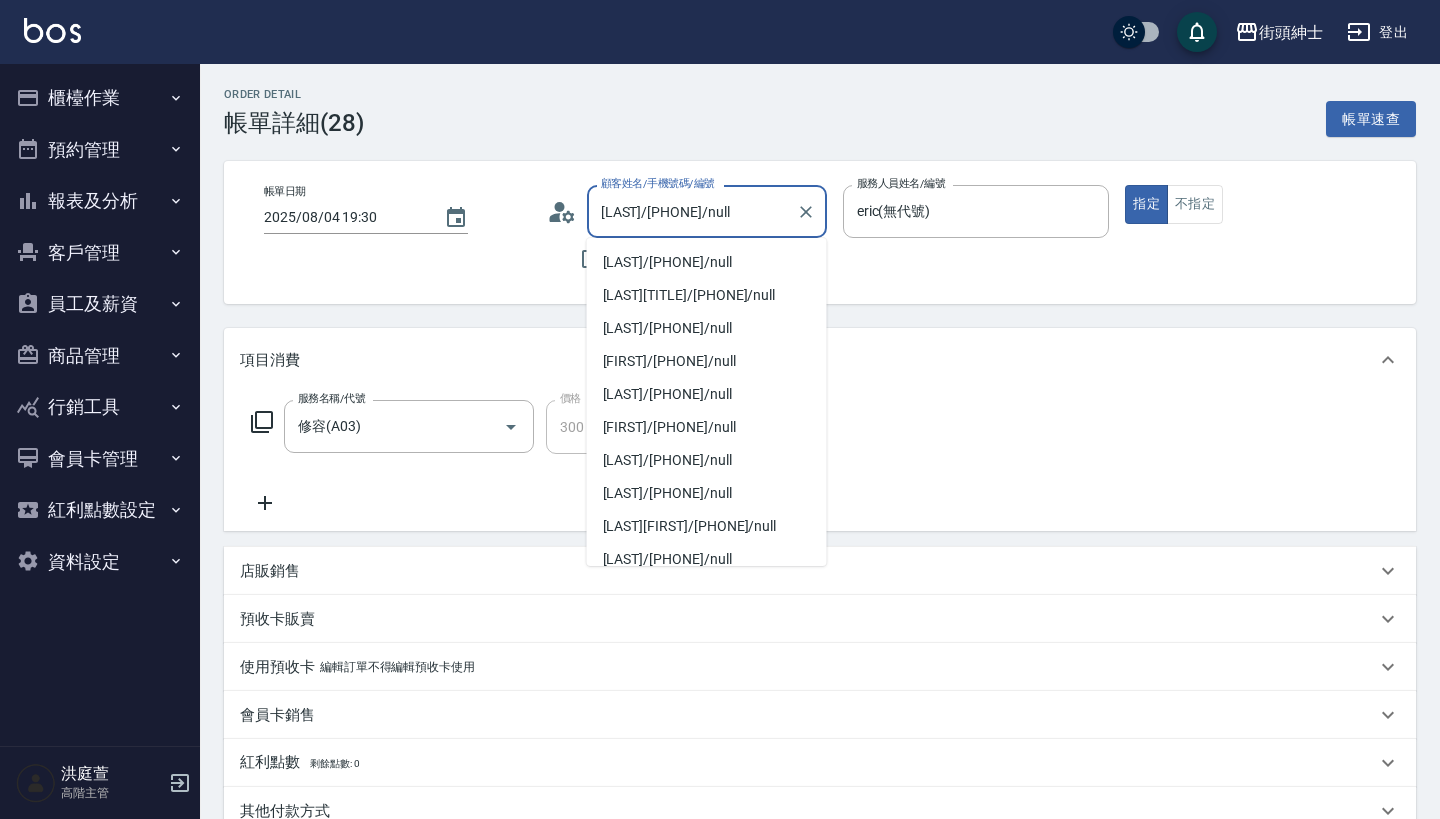 drag, startPoint x: 696, startPoint y: 214, endPoint x: 619, endPoint y: 214, distance: 77 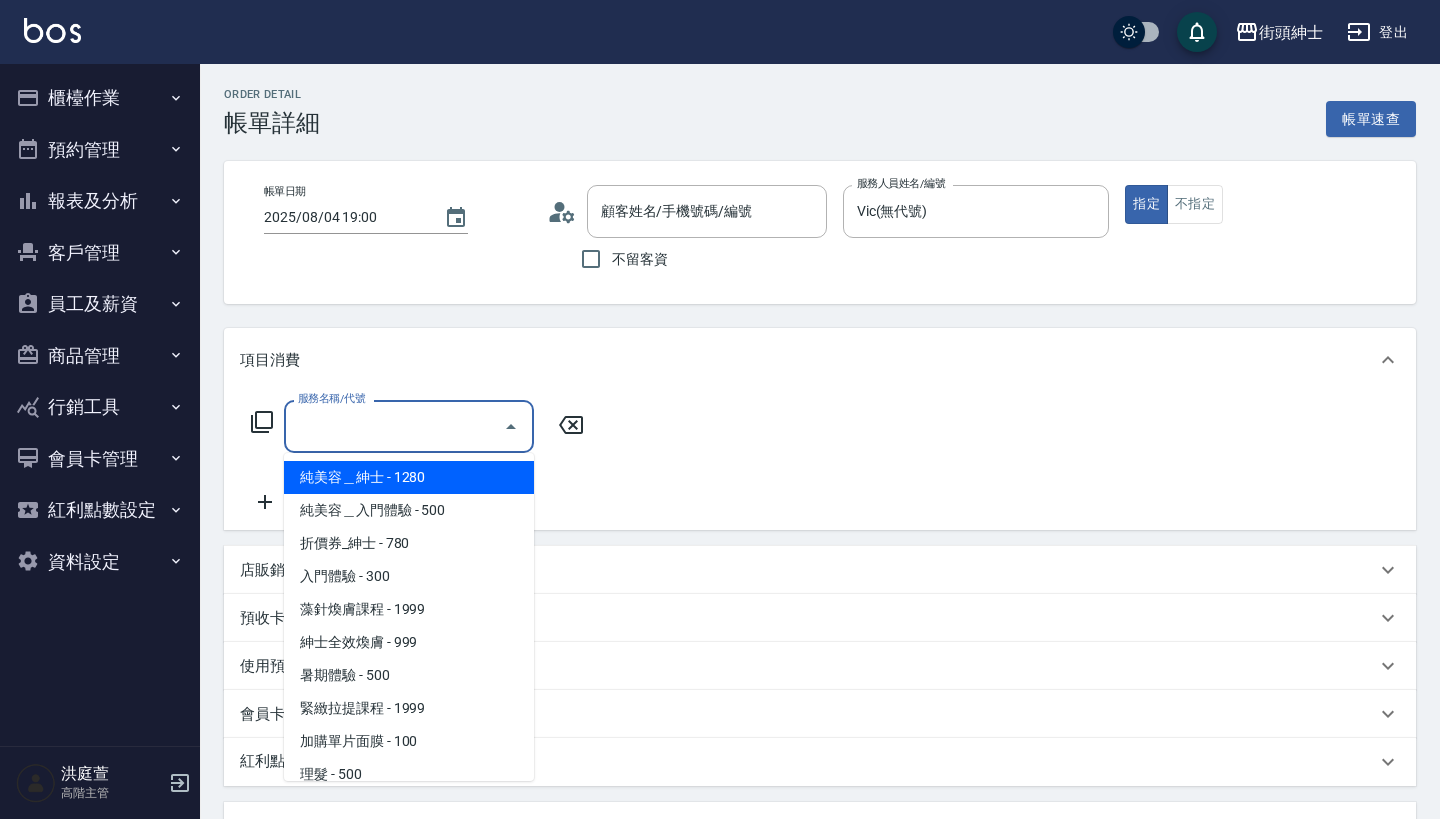 click on "服務名稱/代號" at bounding box center (394, 426) 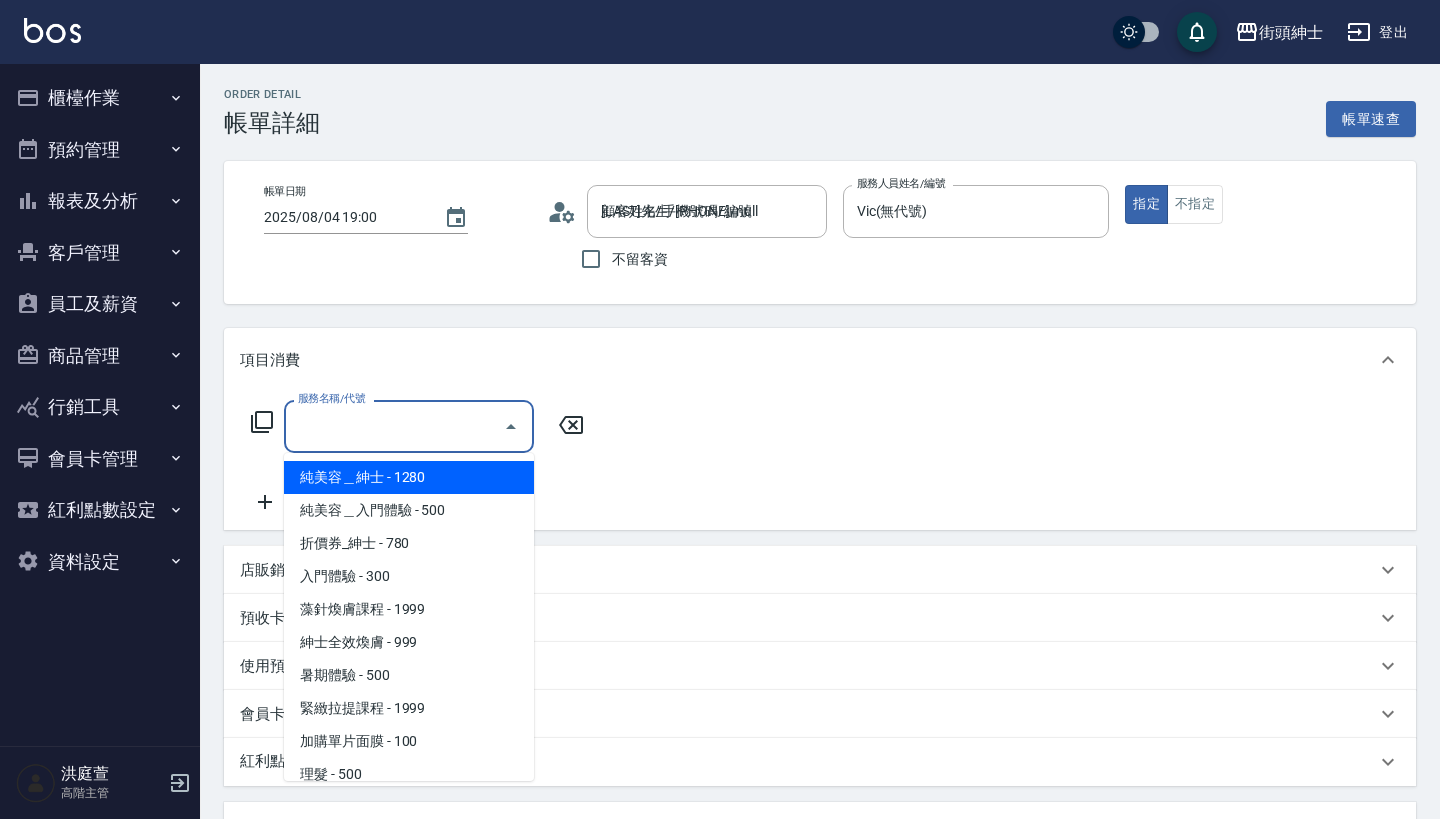 scroll, scrollTop: 0, scrollLeft: 0, axis: both 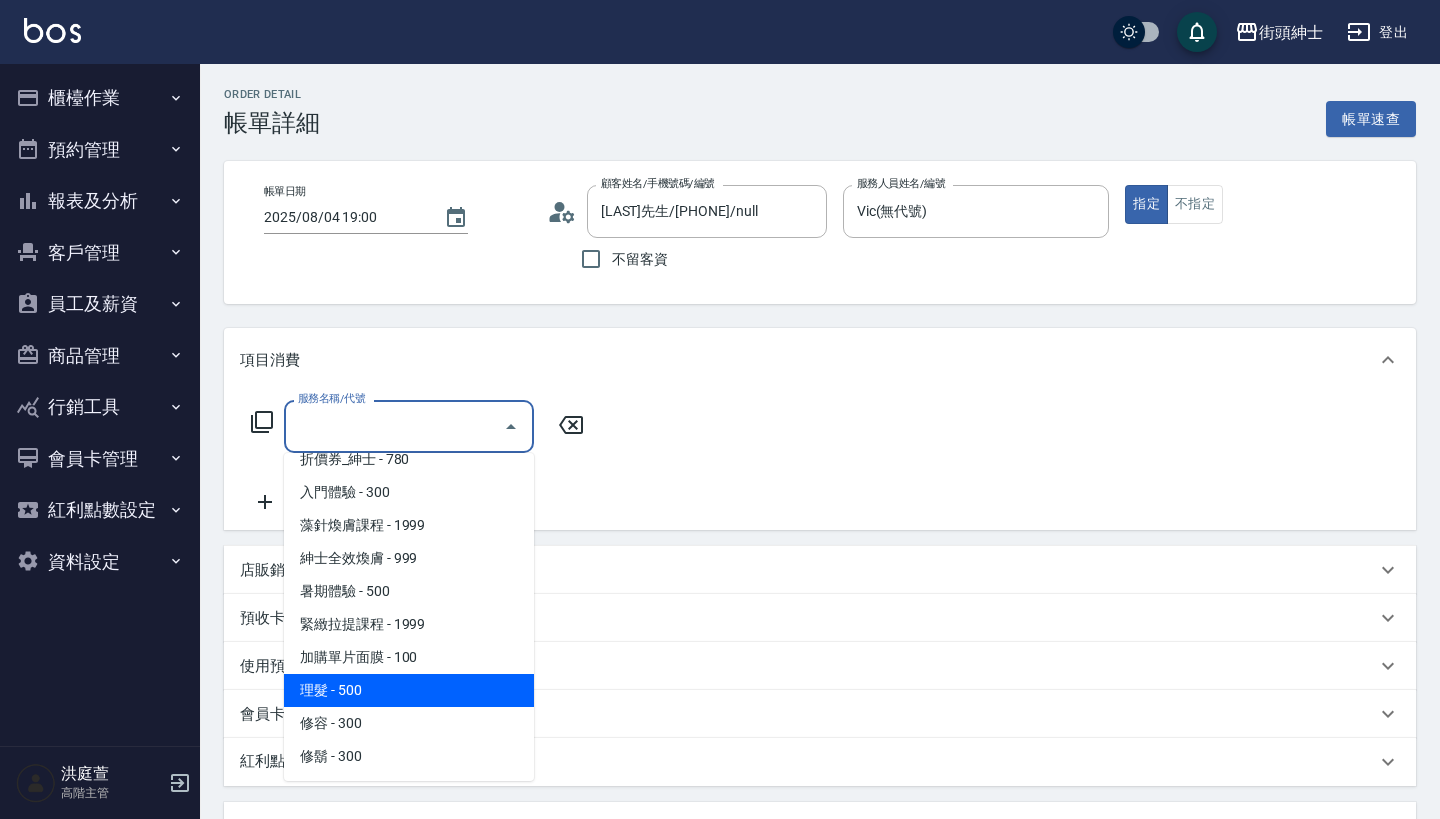 click on "理髮 - 500" at bounding box center [409, 690] 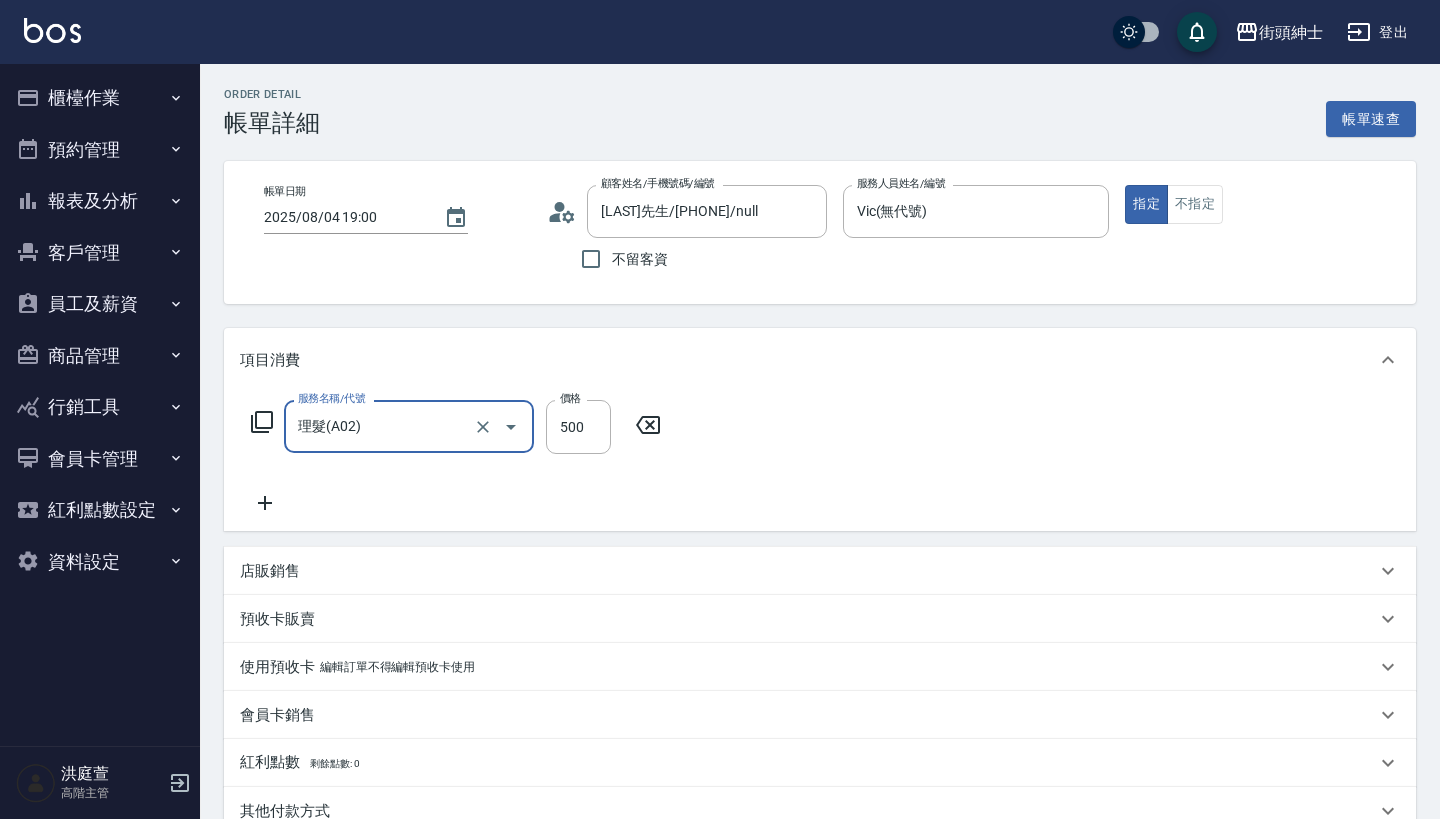 type on "理髮(A02)" 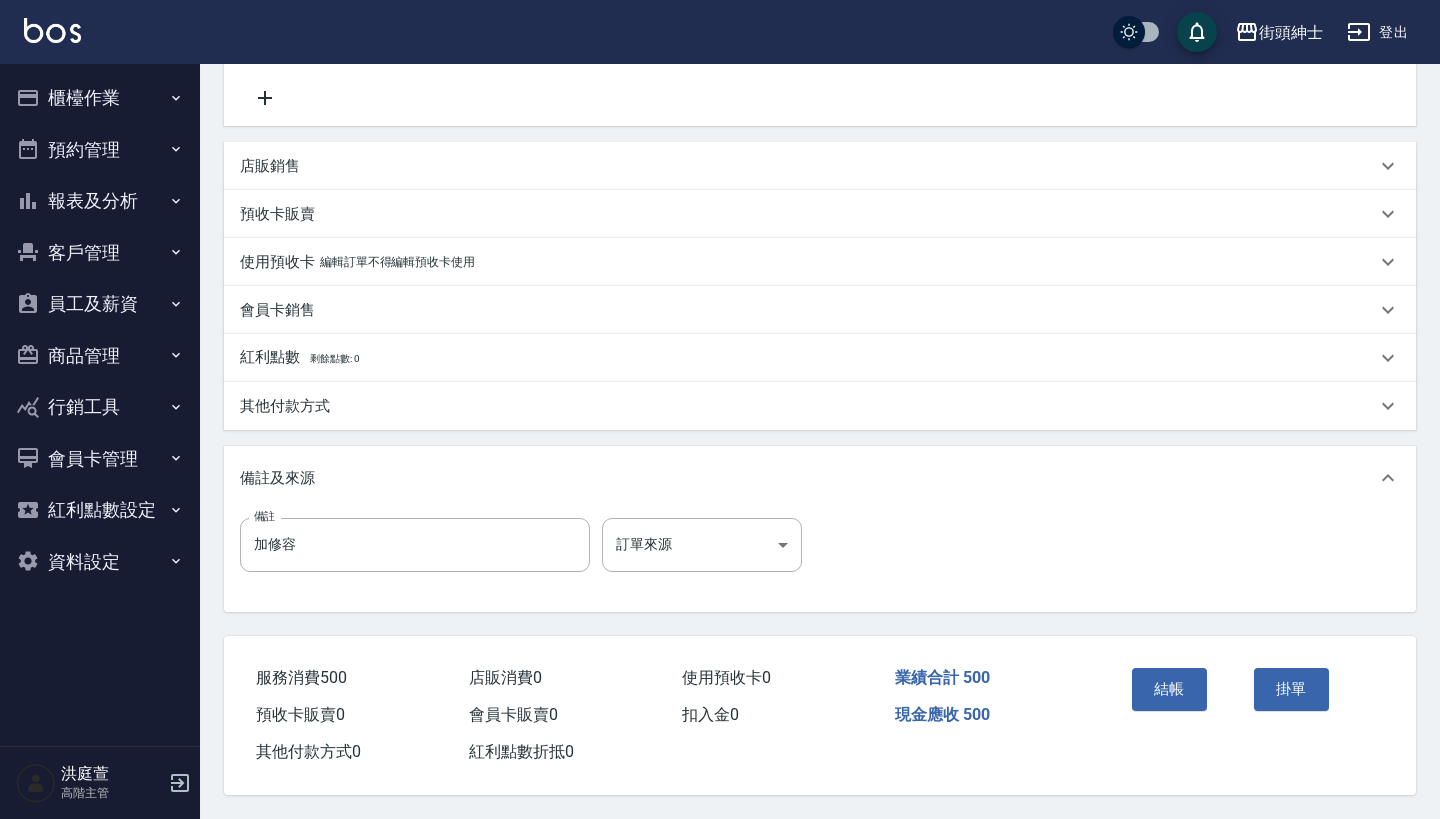 scroll, scrollTop: 0, scrollLeft: 0, axis: both 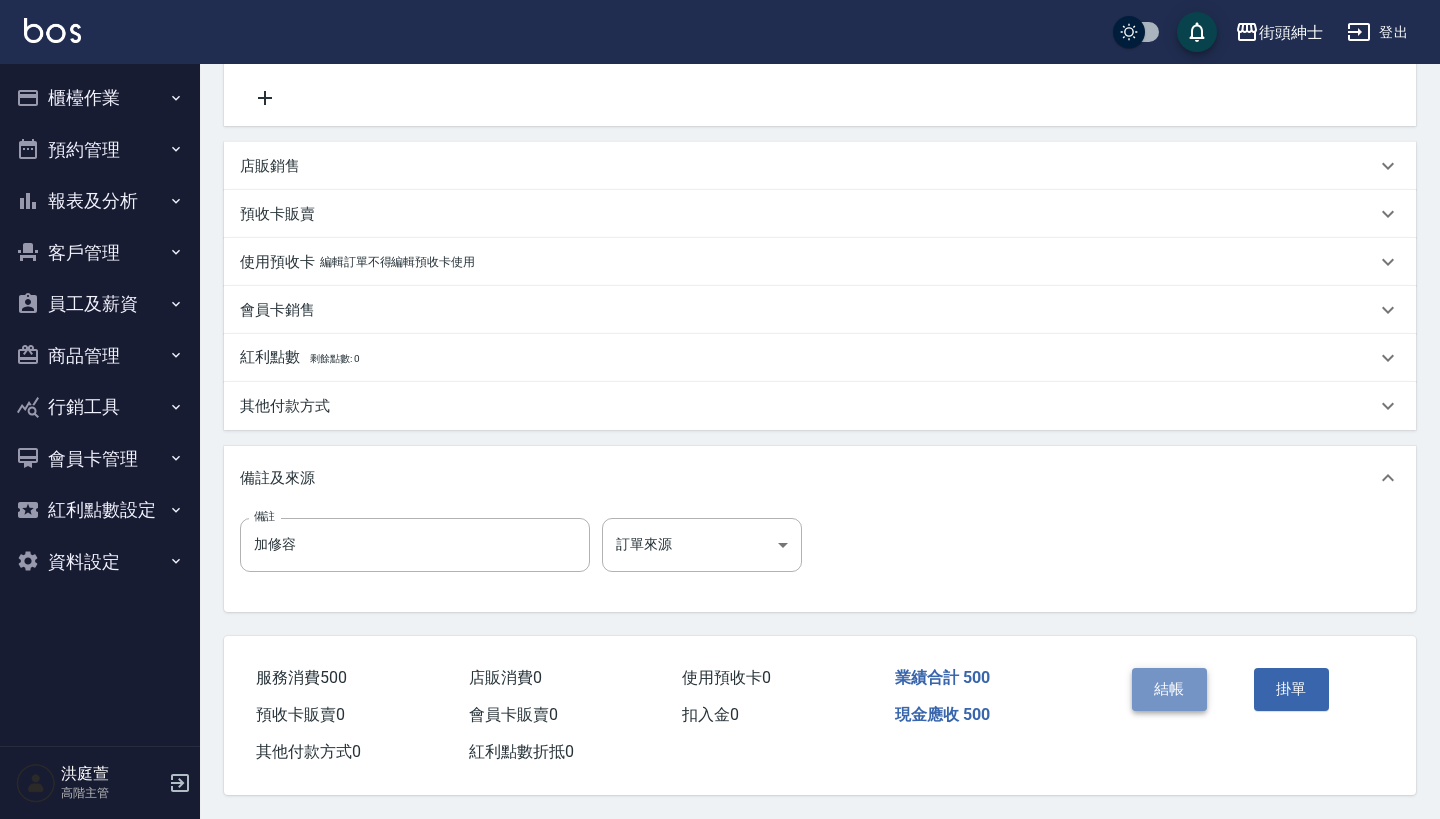 click on "結帳" at bounding box center (1169, 689) 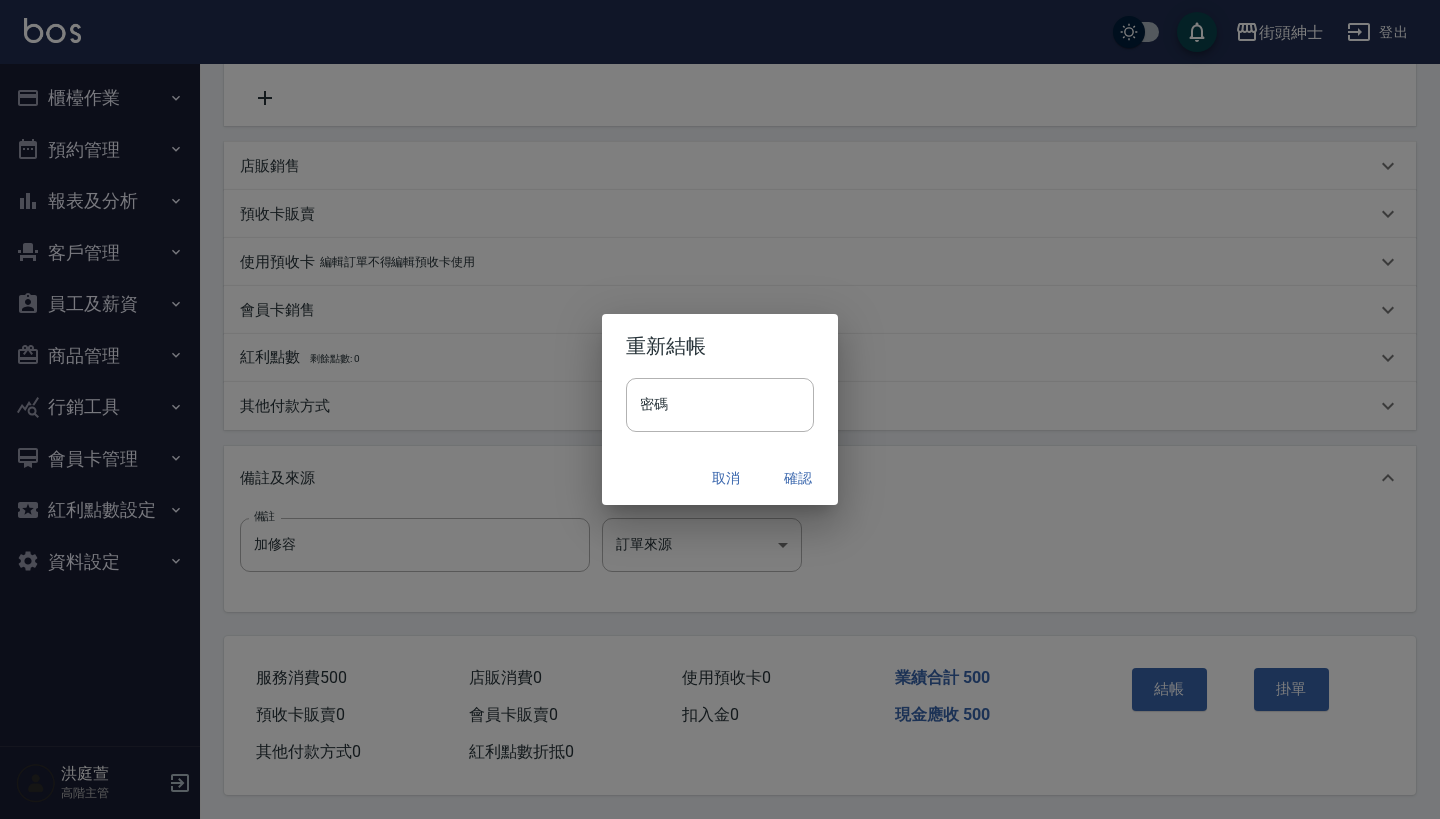 scroll, scrollTop: 414, scrollLeft: 0, axis: vertical 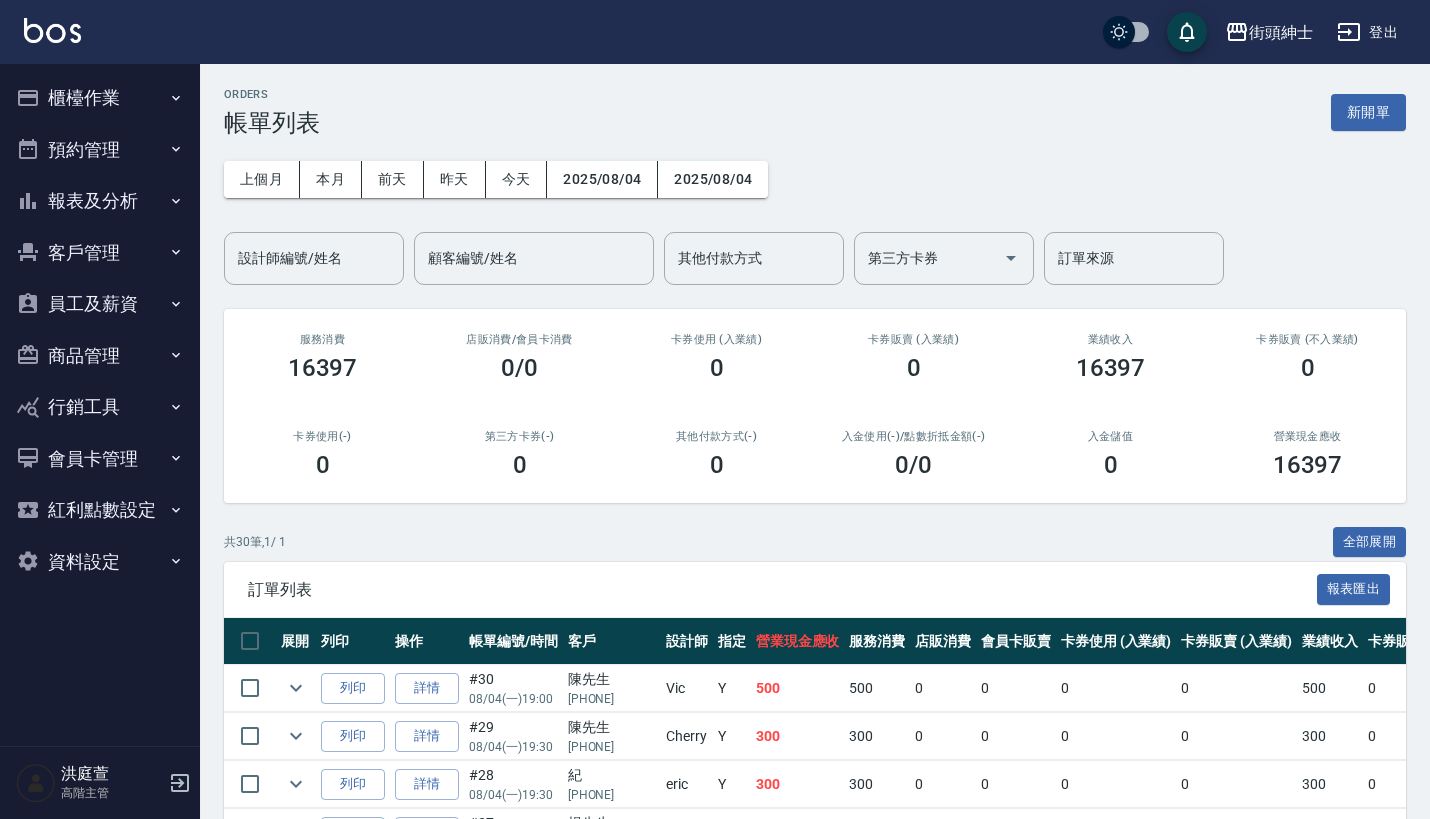 click on "預約管理" at bounding box center [100, 150] 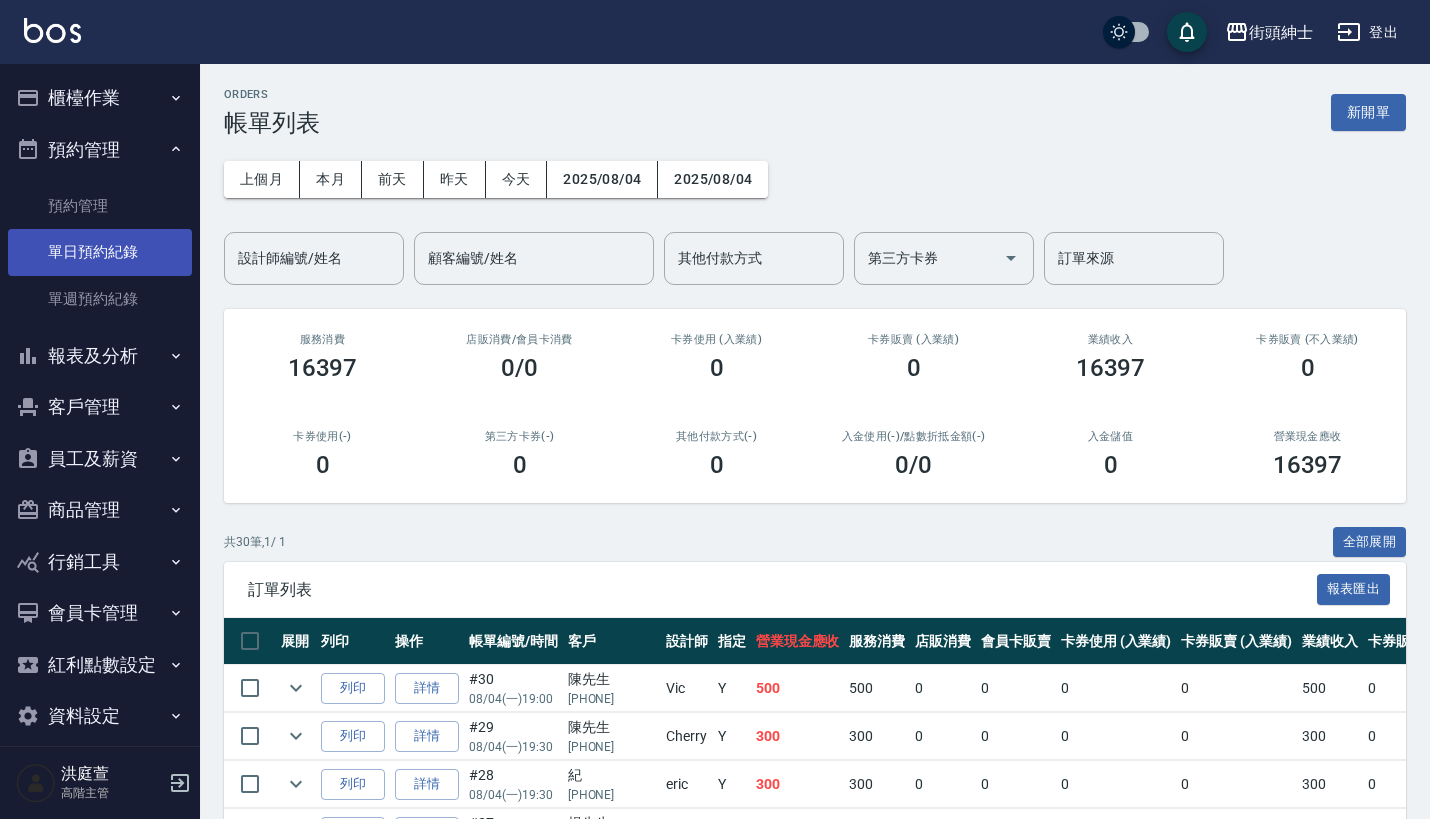 click on "單日預約紀錄" at bounding box center [100, 252] 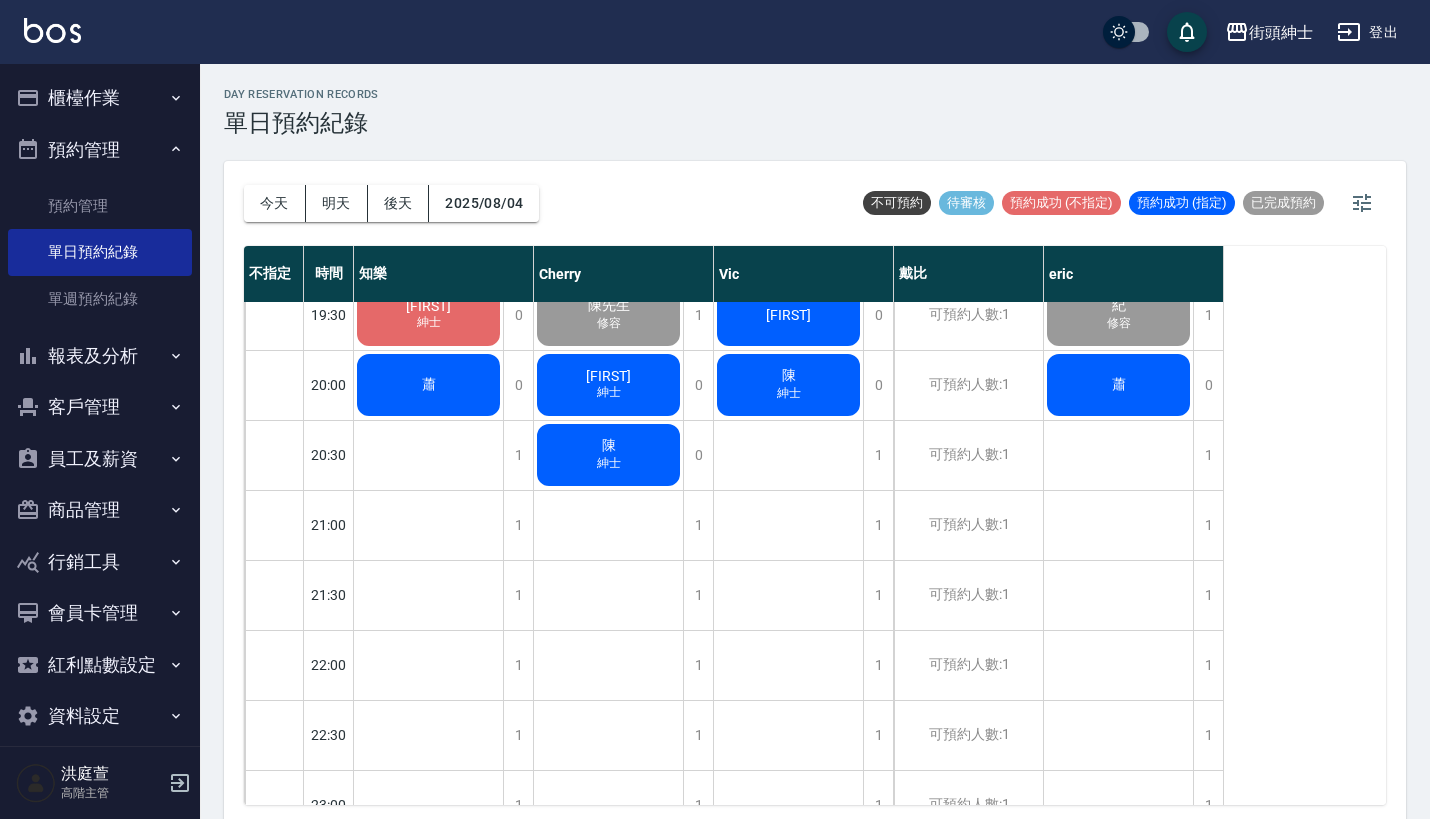 scroll, scrollTop: 1544, scrollLeft: 0, axis: vertical 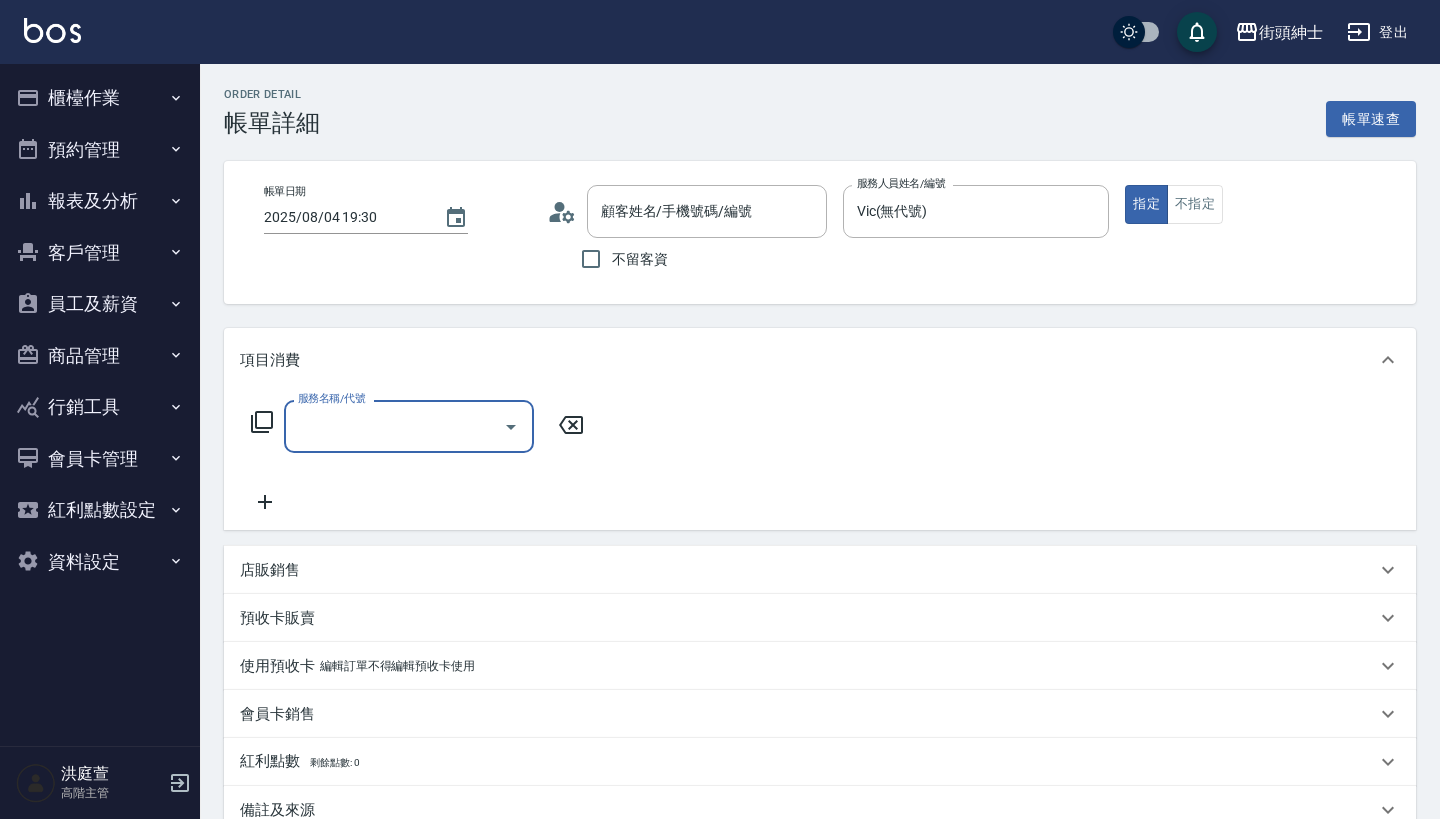 type on "Steven/0970535769/null" 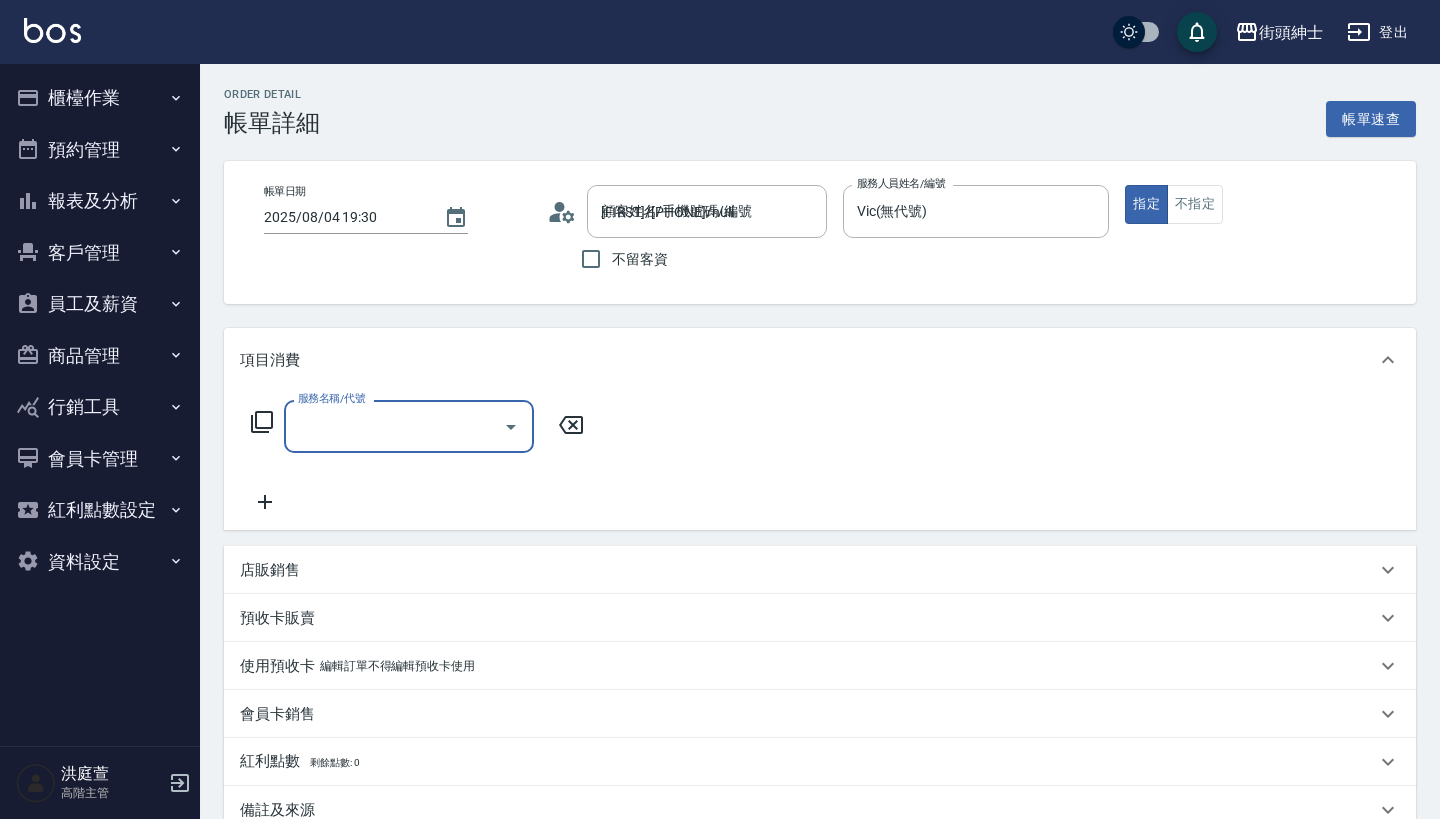scroll, scrollTop: 0, scrollLeft: 0, axis: both 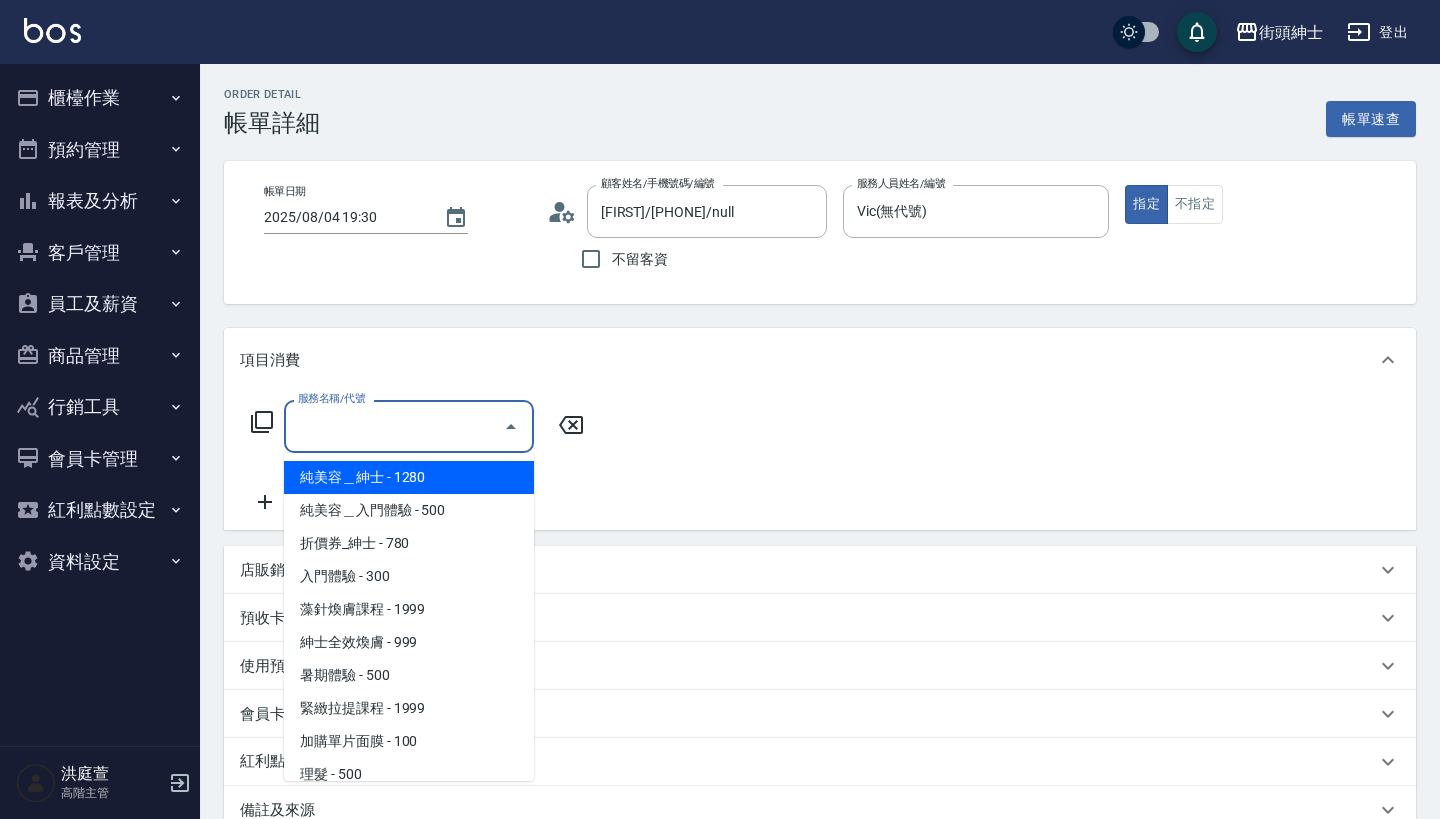 drag, startPoint x: 463, startPoint y: 436, endPoint x: 500, endPoint y: 588, distance: 156.43849 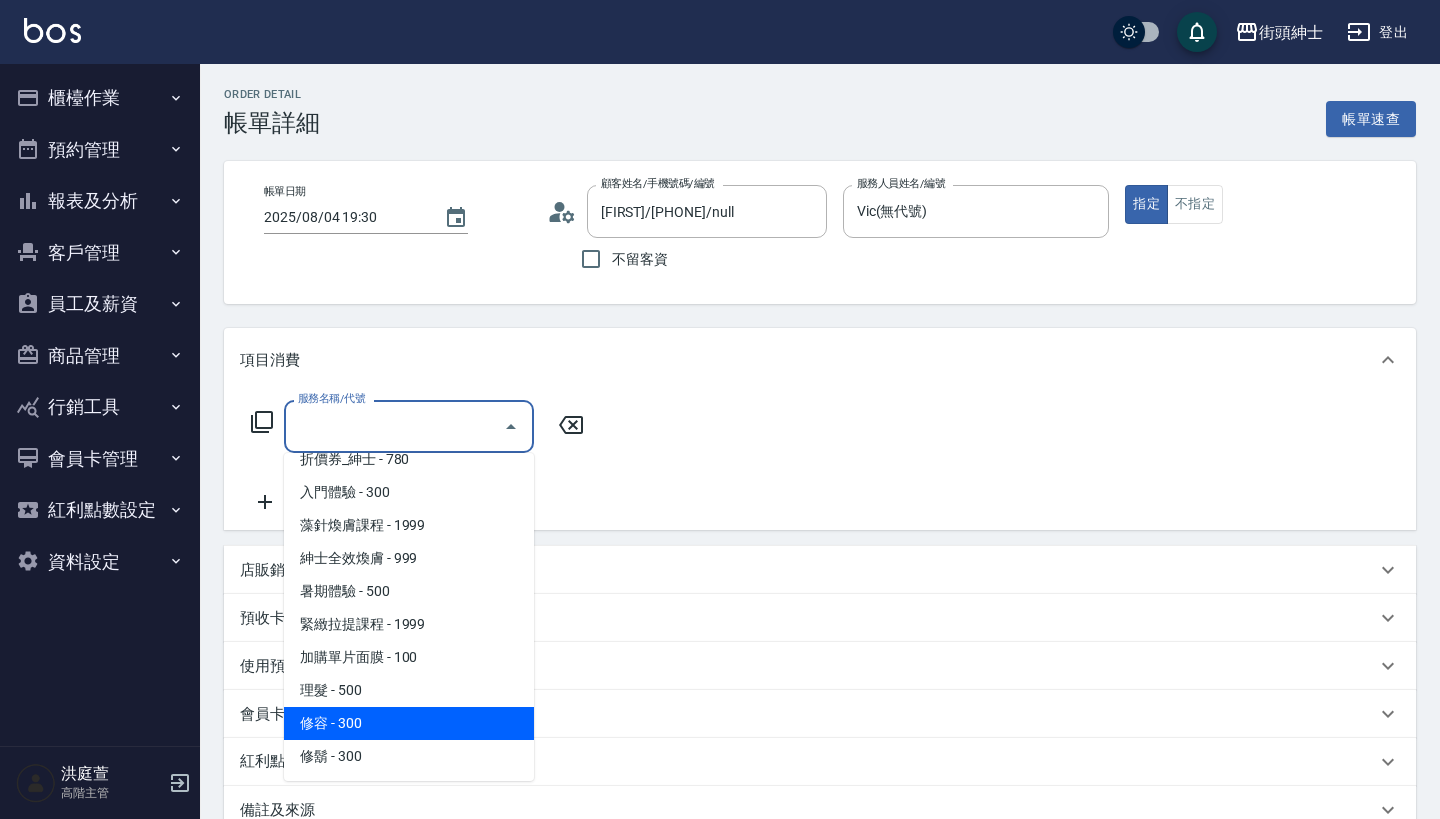 scroll, scrollTop: 84, scrollLeft: 0, axis: vertical 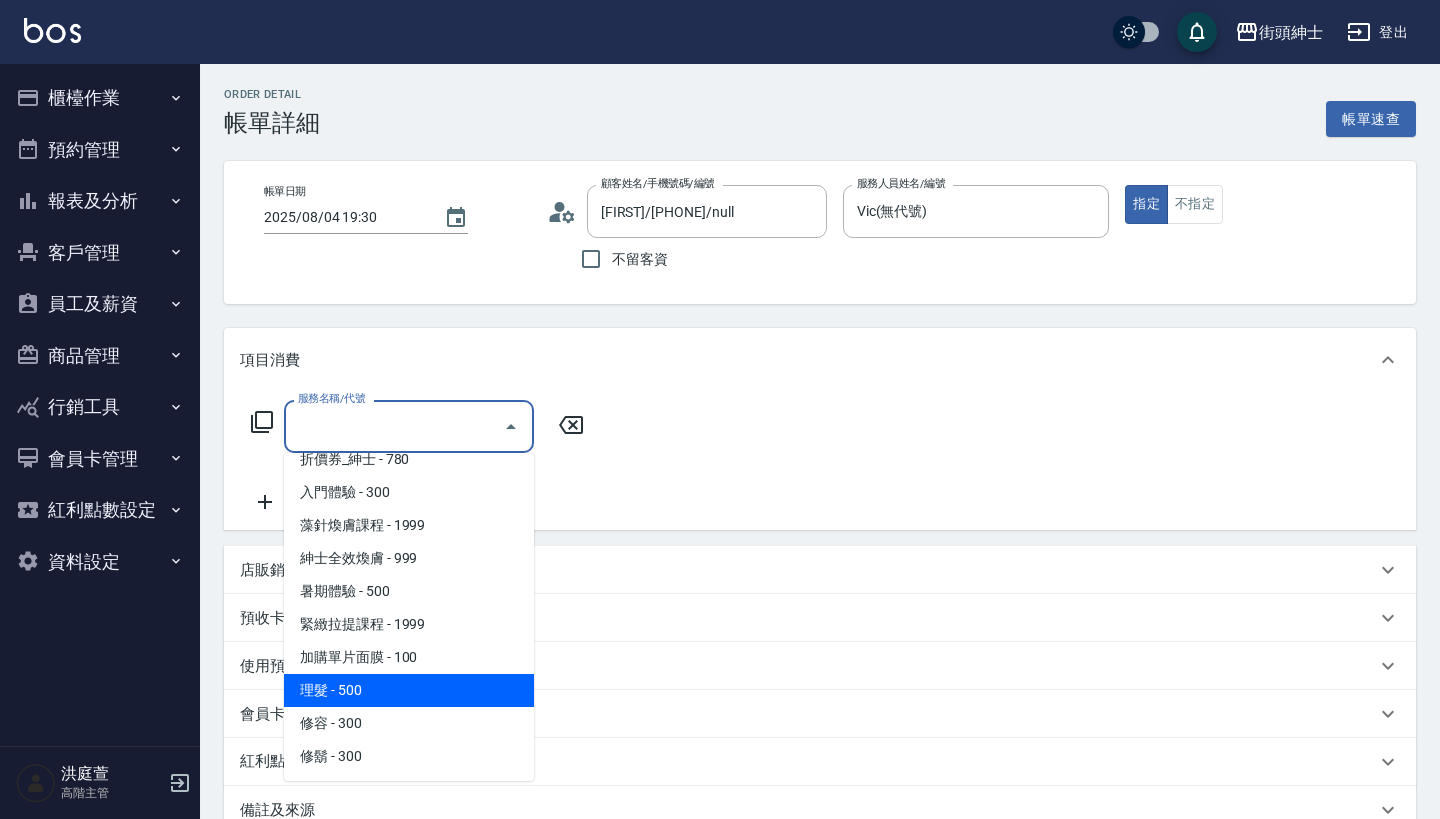 click on "理髮 - 500" at bounding box center [409, 690] 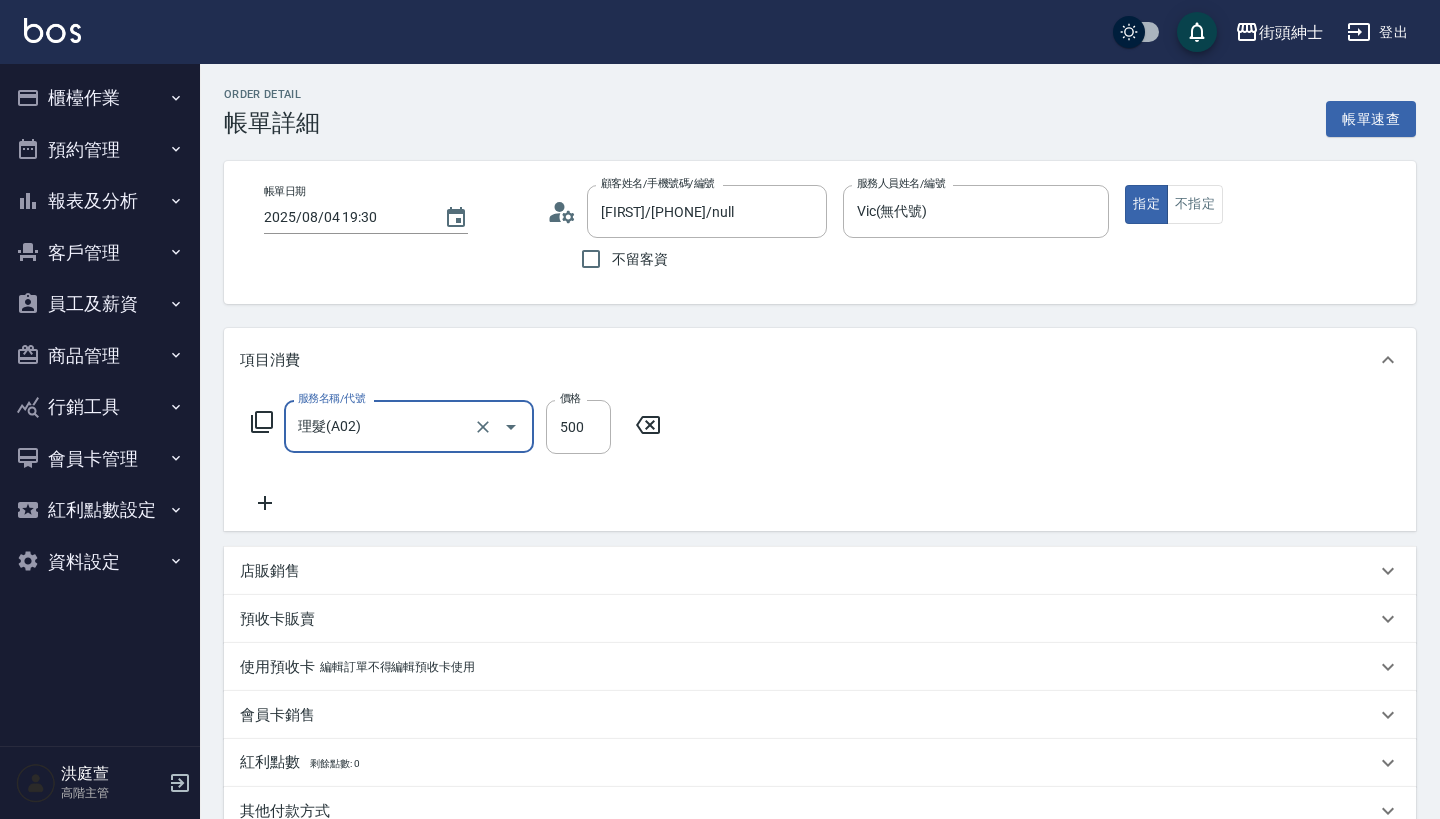 type on "理髮(A02)" 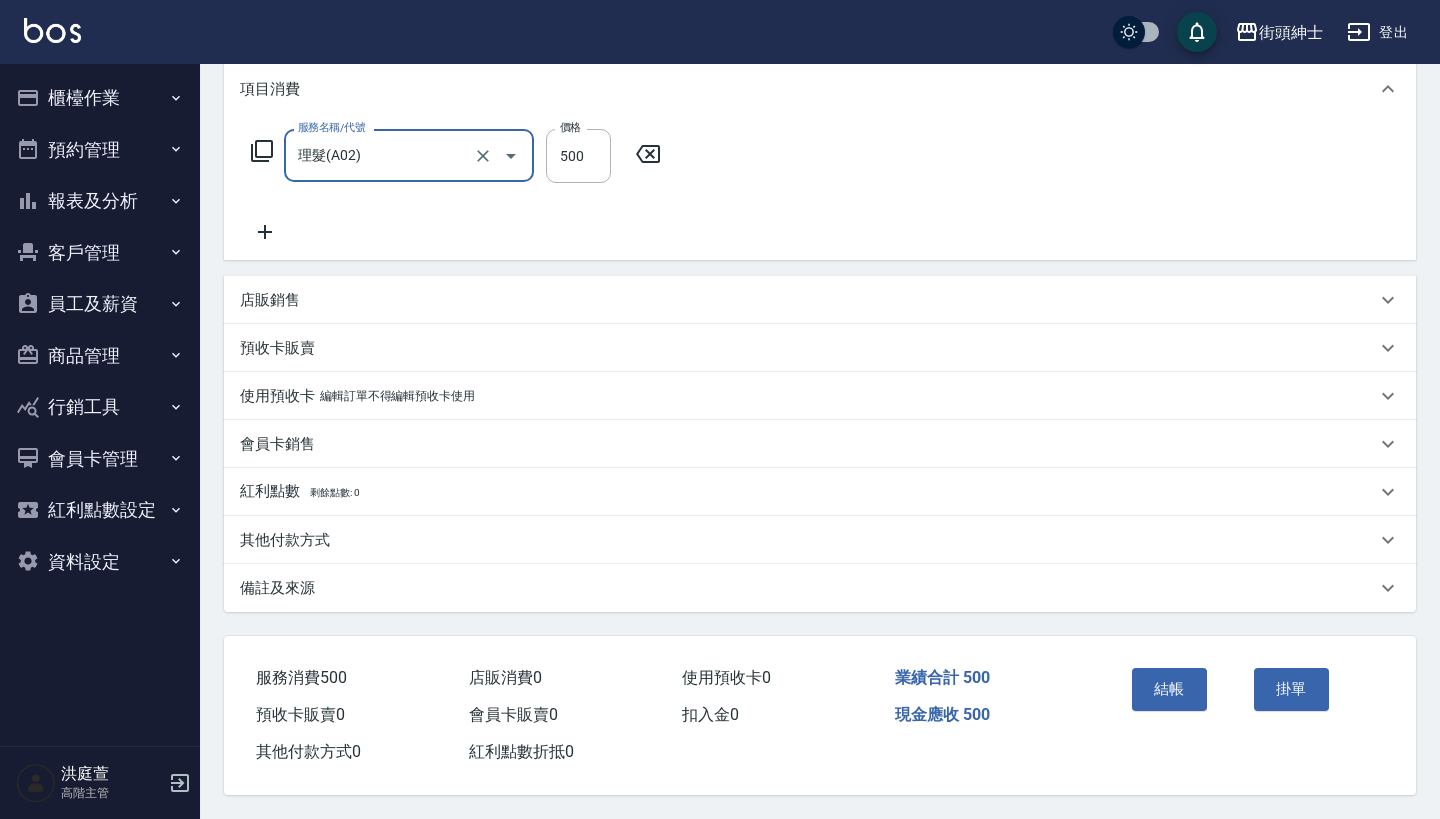 scroll, scrollTop: 280, scrollLeft: 0, axis: vertical 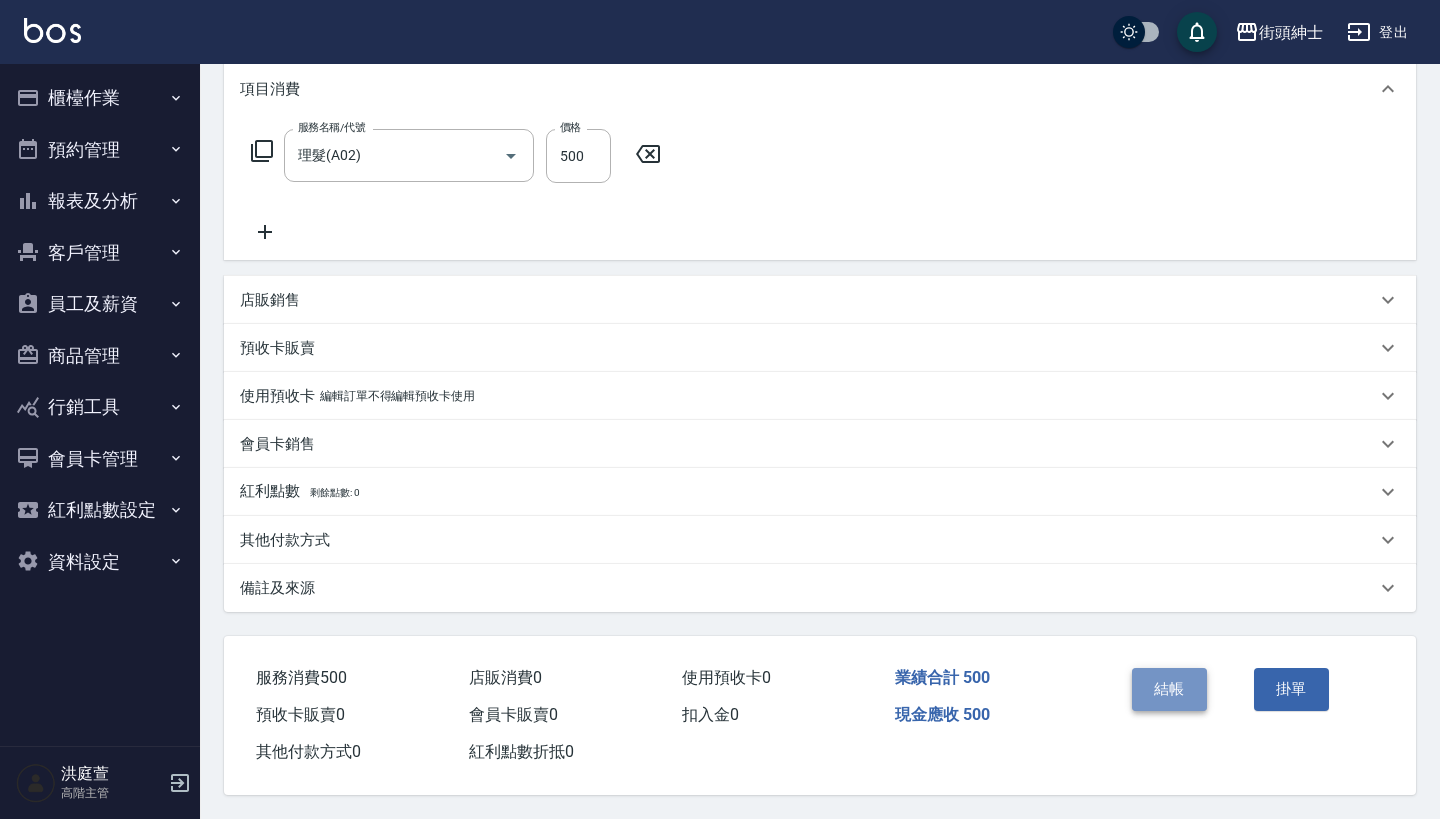 click on "結帳" at bounding box center (1169, 689) 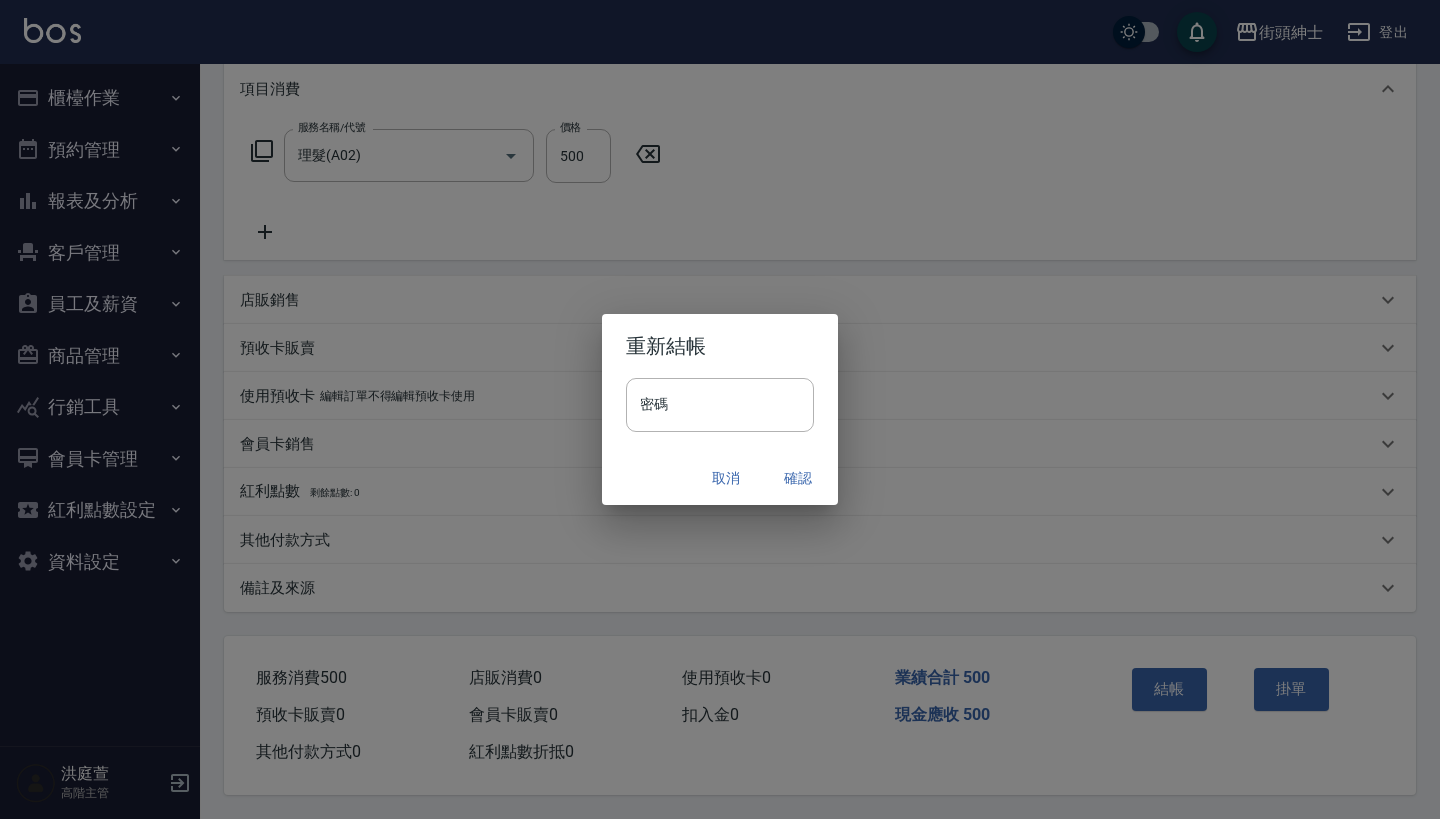 click on "確認" at bounding box center (798, 478) 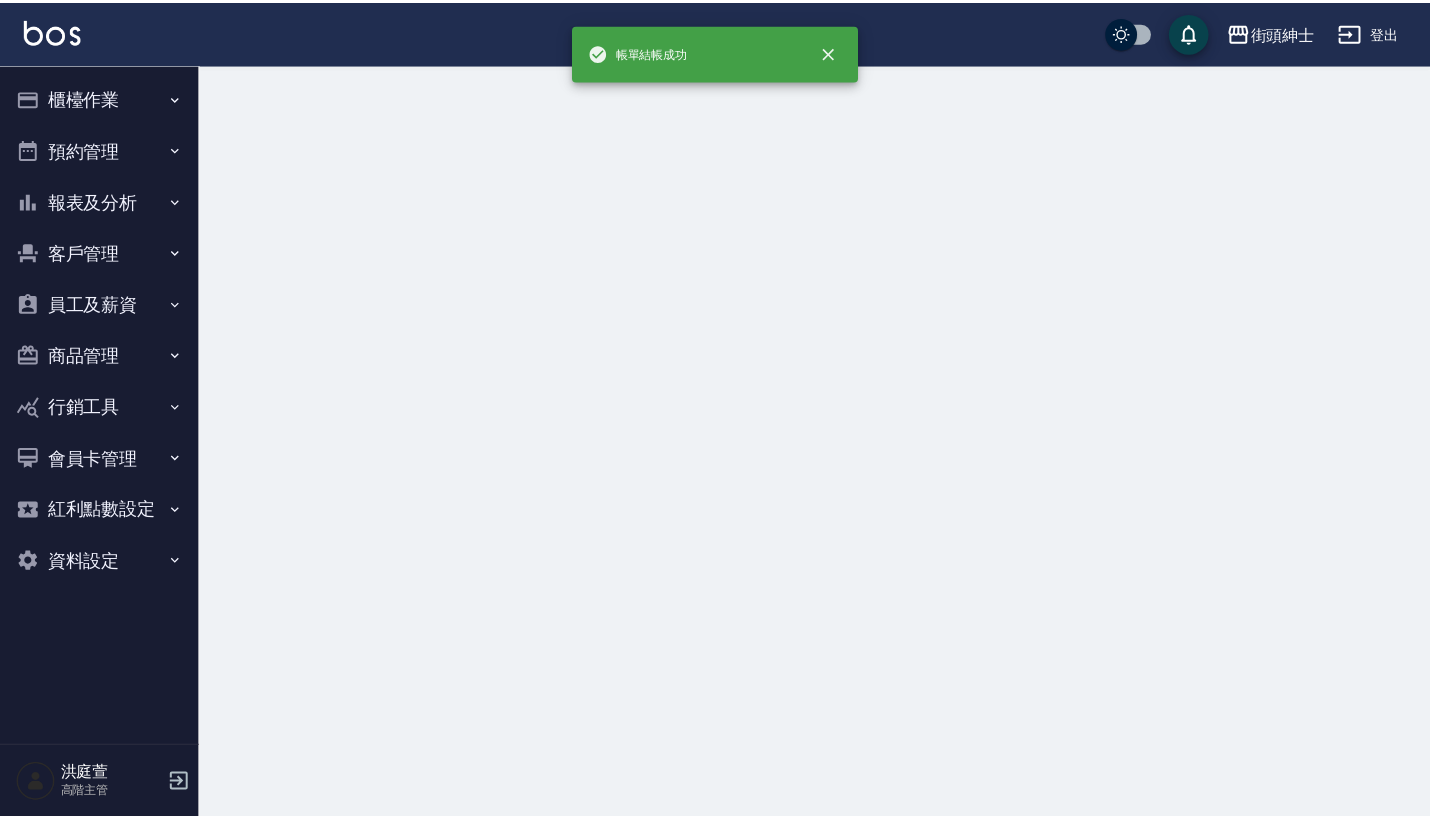 scroll, scrollTop: 0, scrollLeft: 0, axis: both 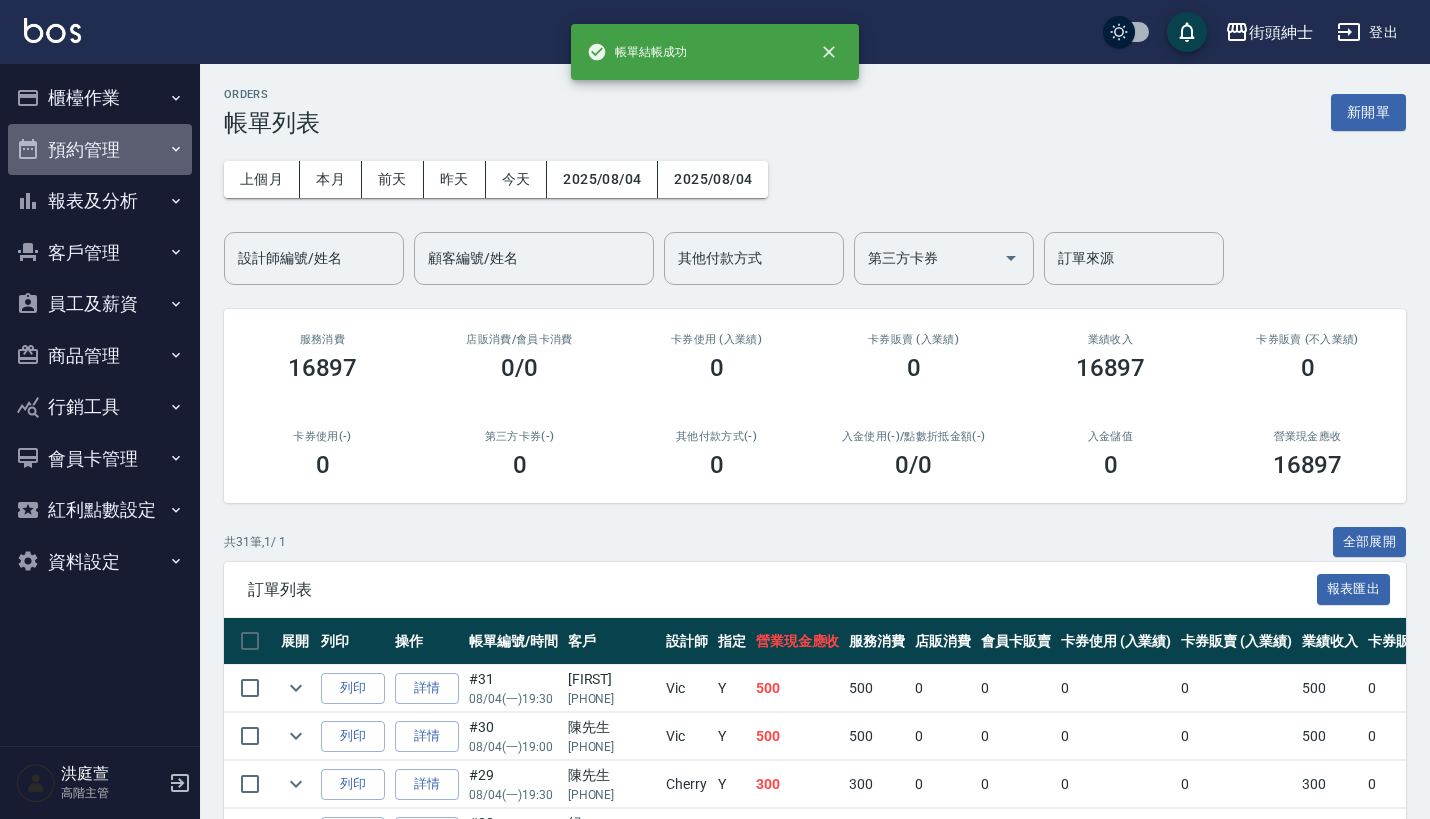 click on "預約管理" at bounding box center (100, 150) 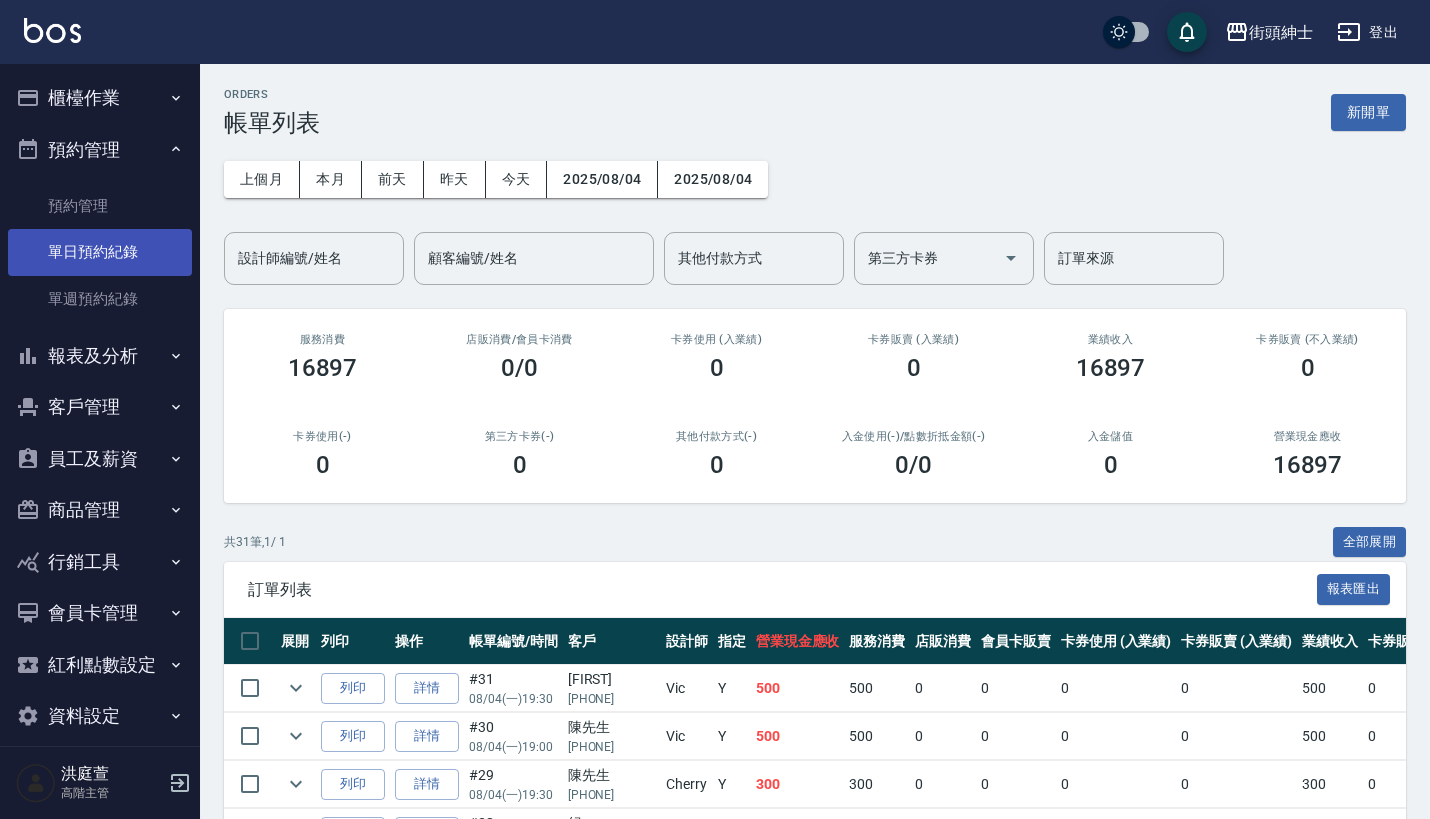 click on "單日預約紀錄" at bounding box center [100, 252] 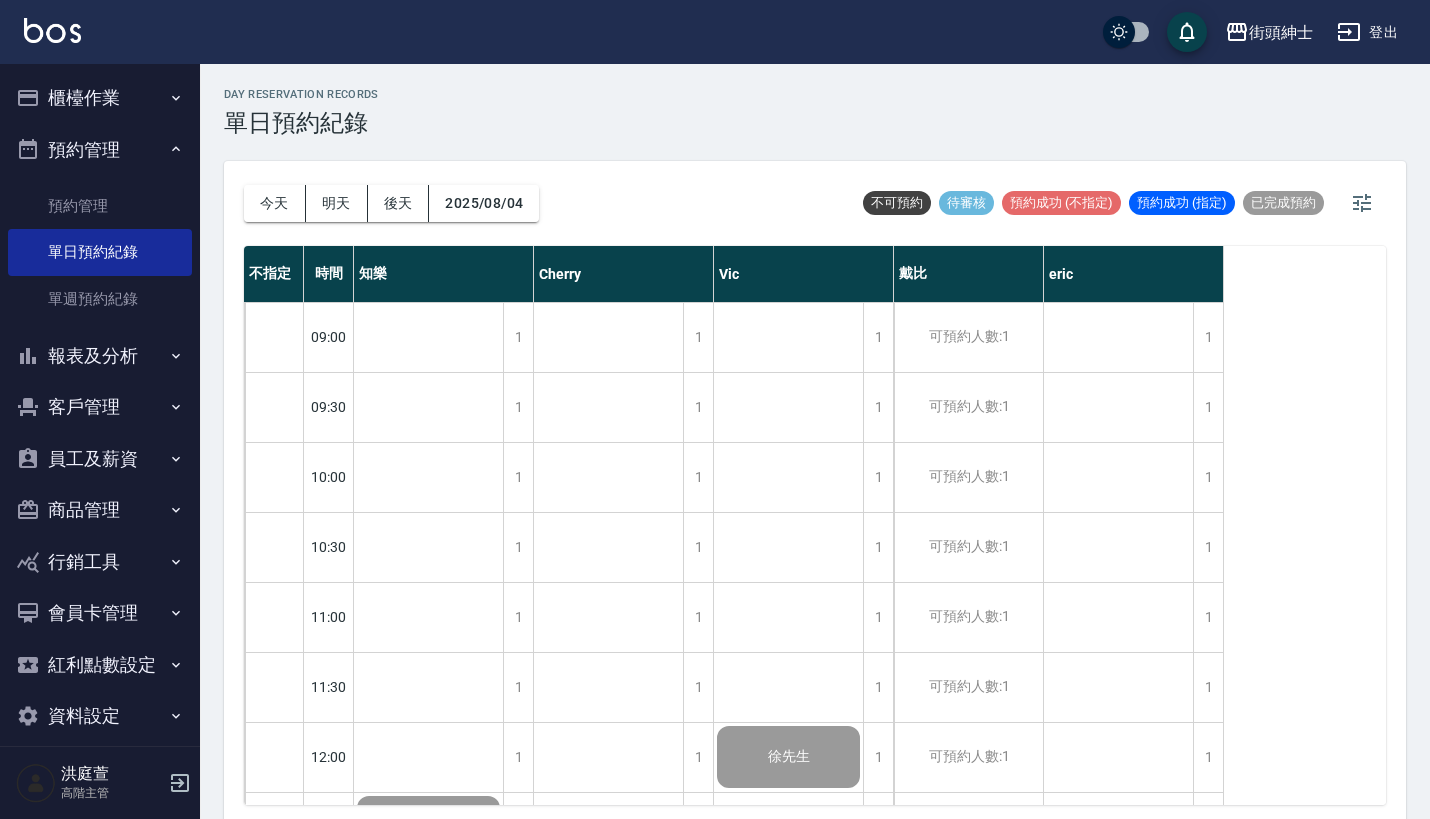 scroll, scrollTop: -4, scrollLeft: 0, axis: vertical 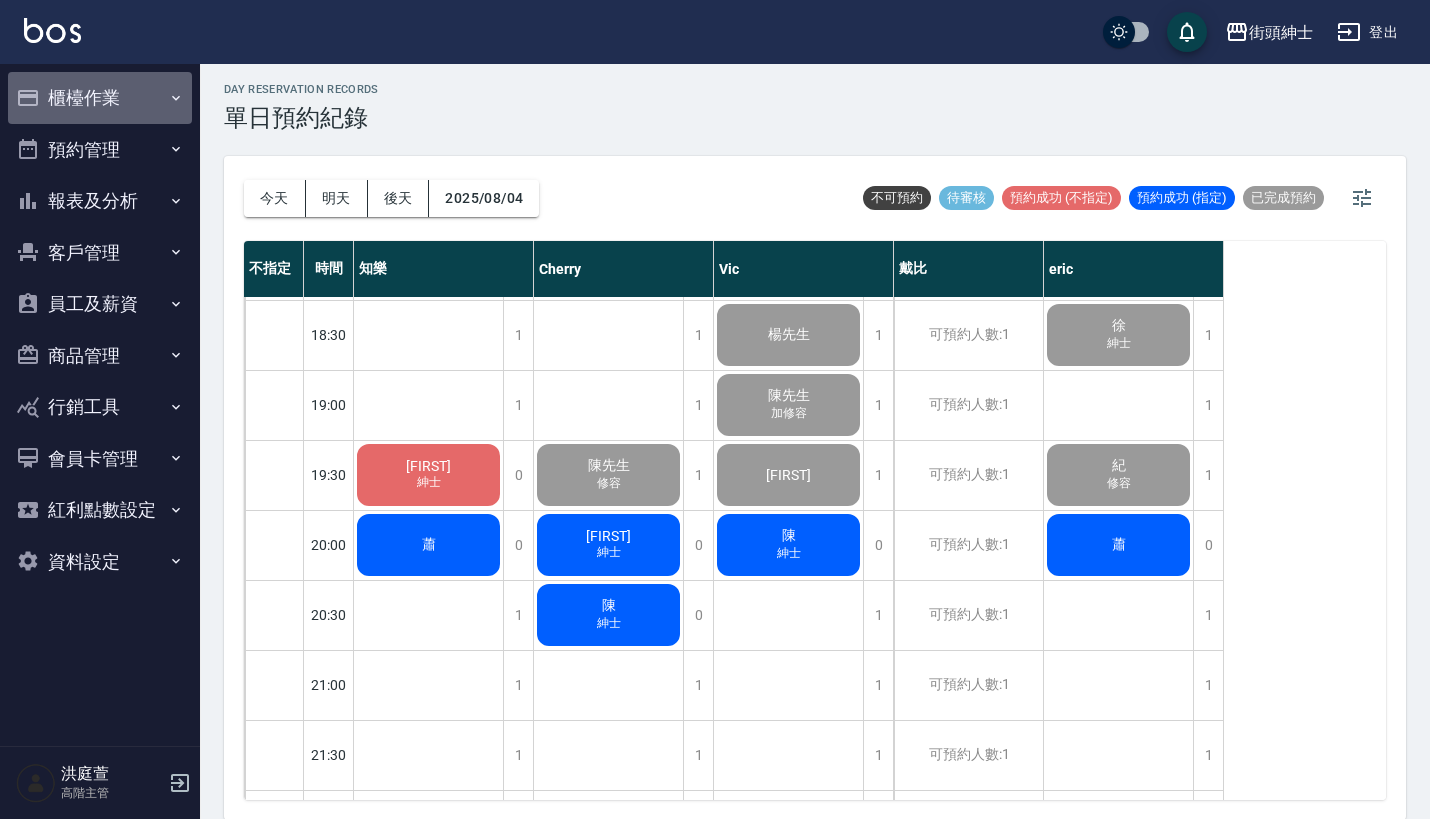 click on "櫃檯作業" at bounding box center (100, 98) 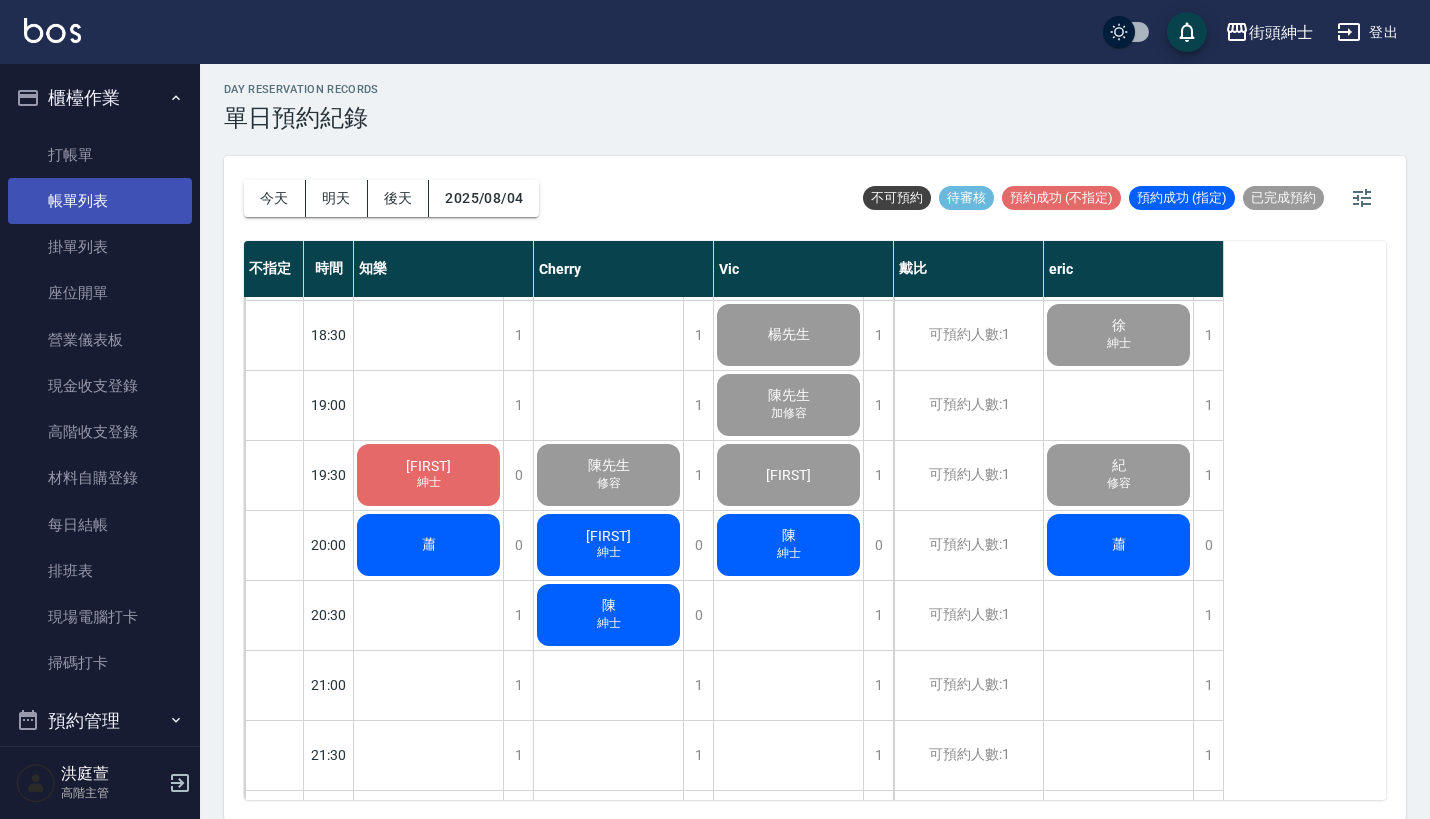 click on "帳單列表" at bounding box center (100, 201) 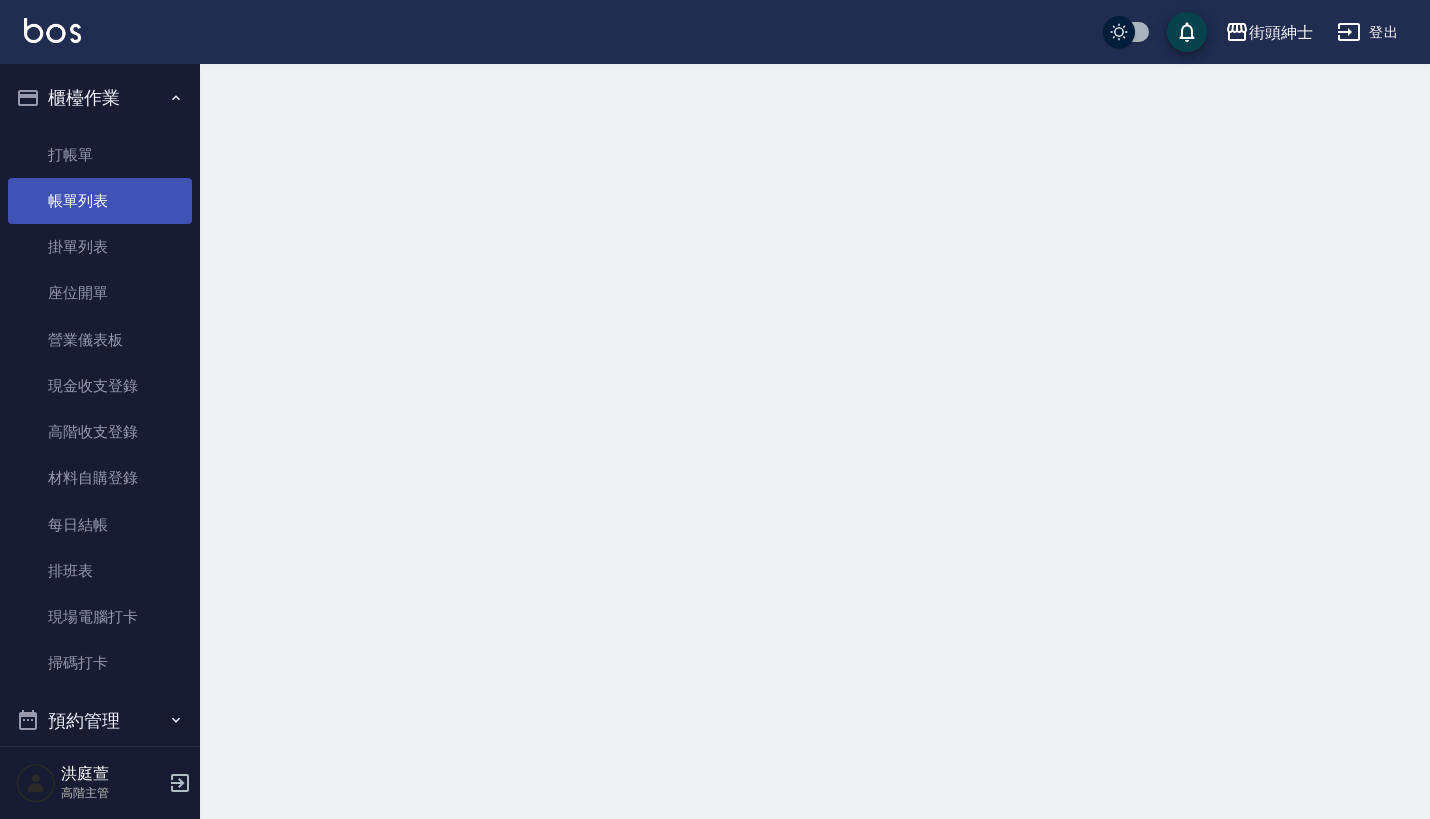 scroll, scrollTop: 0, scrollLeft: 0, axis: both 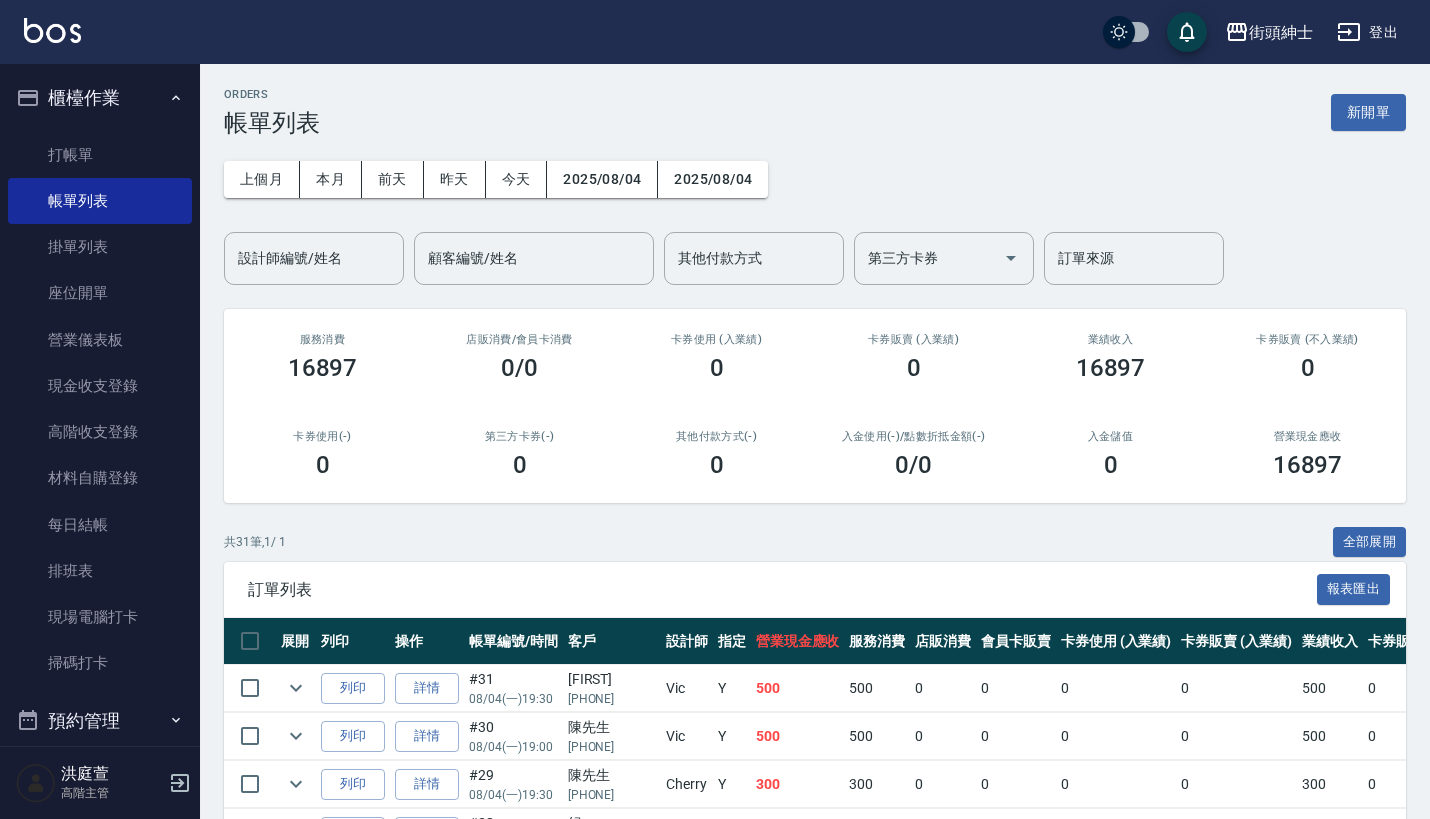 click on "櫃檯作業" at bounding box center [100, 98] 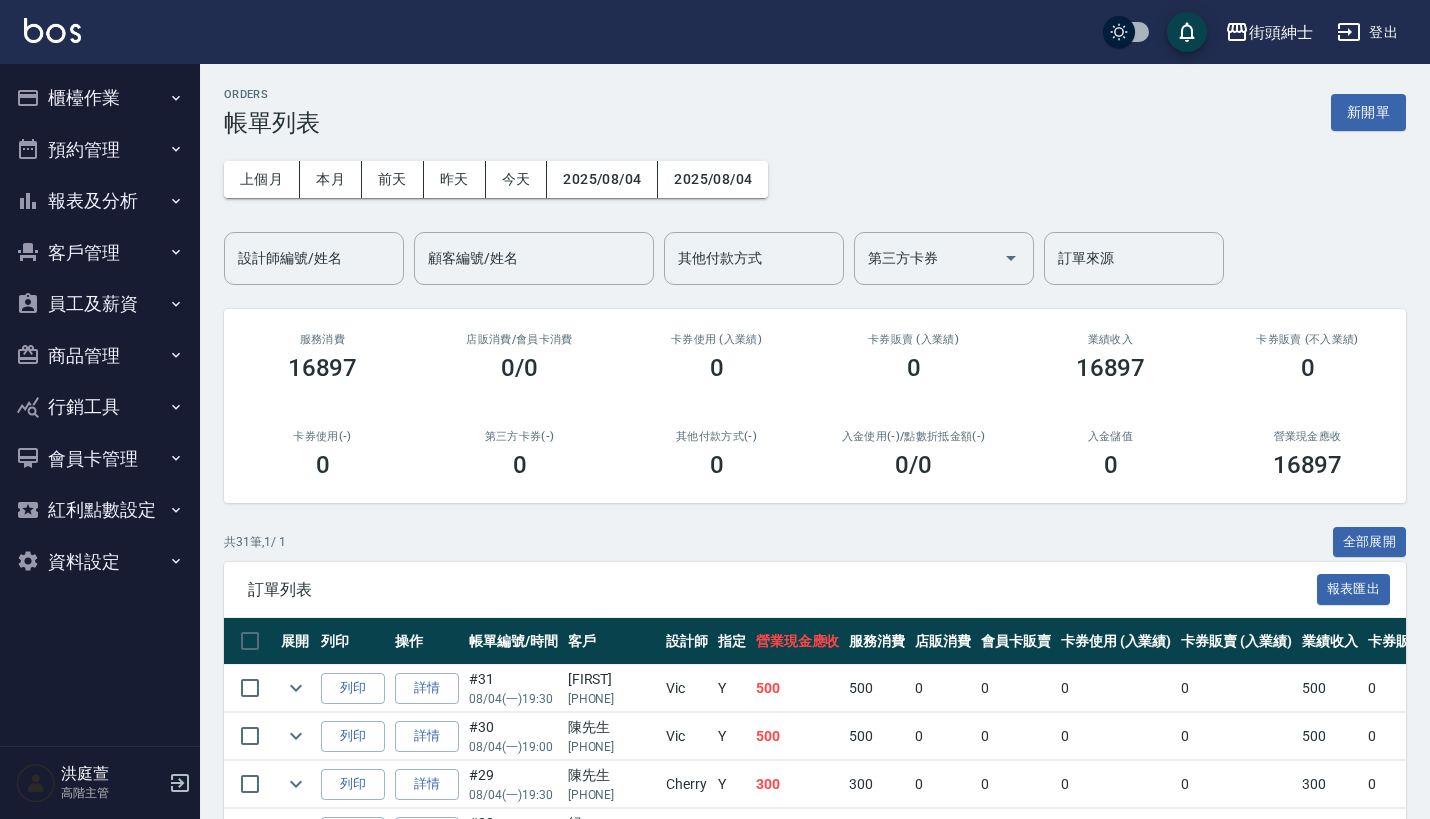 click on "櫃檯作業" at bounding box center (100, 98) 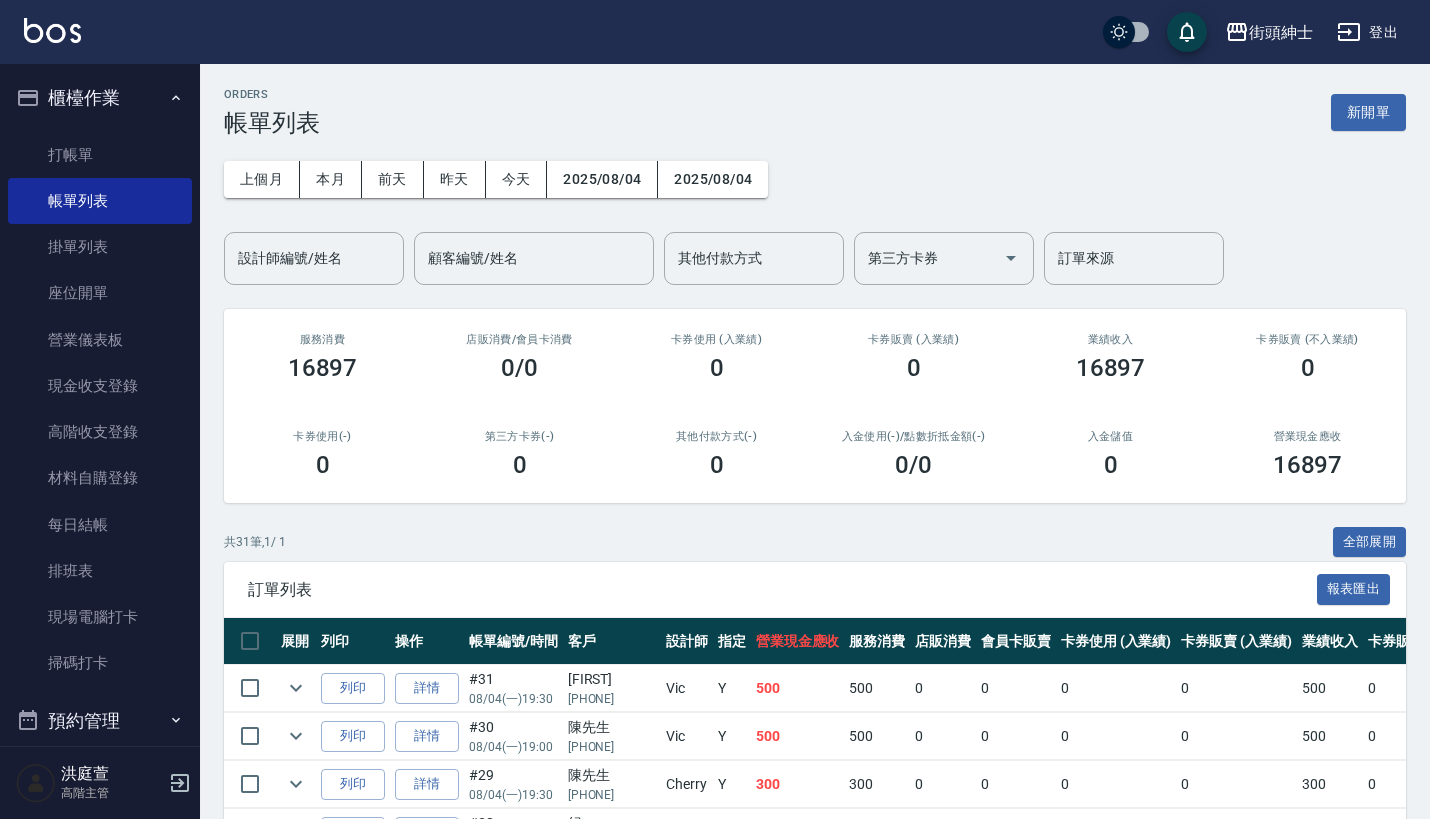 click on "櫃檯作業" at bounding box center (100, 98) 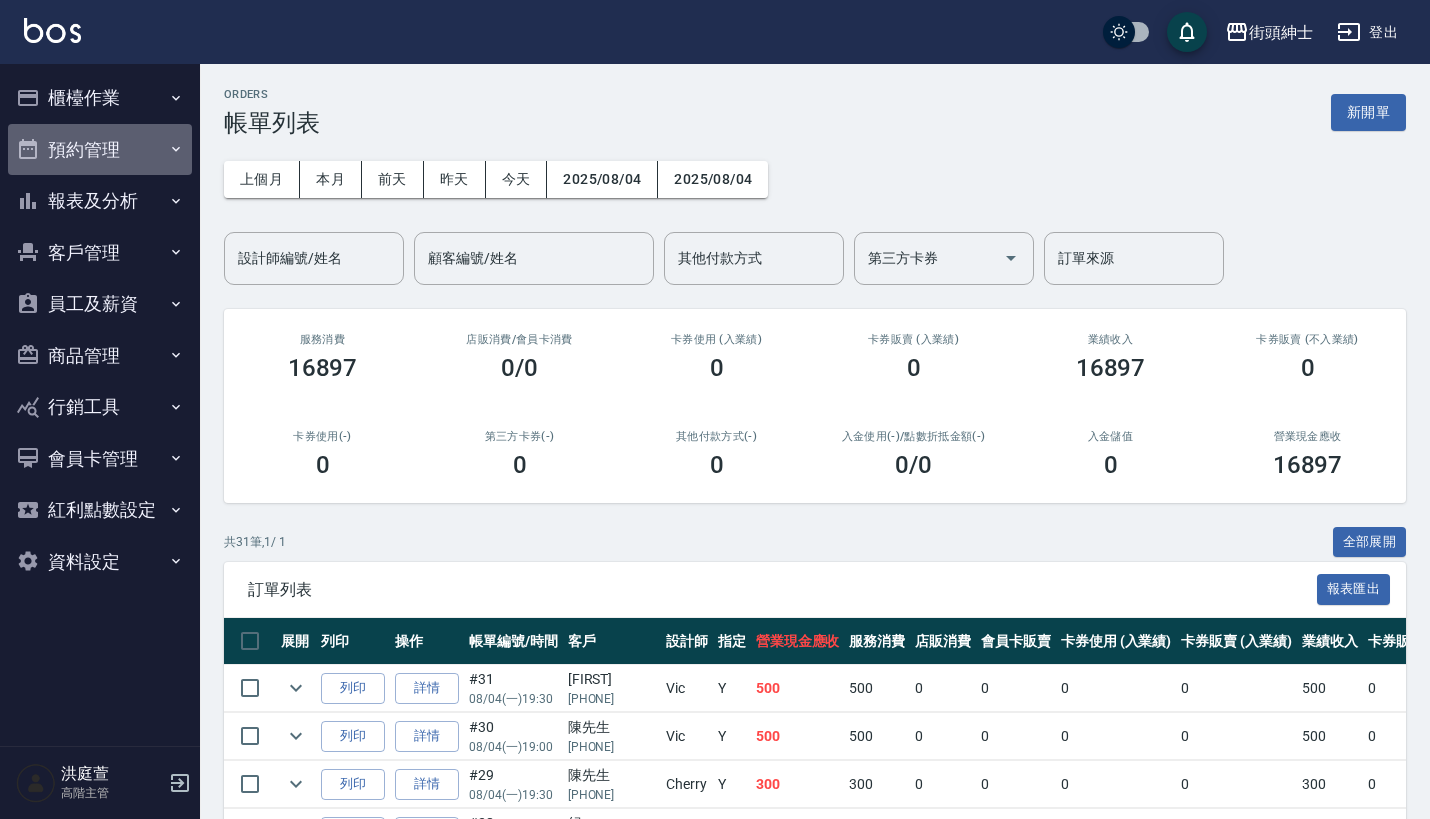 click on "預約管理" at bounding box center [100, 150] 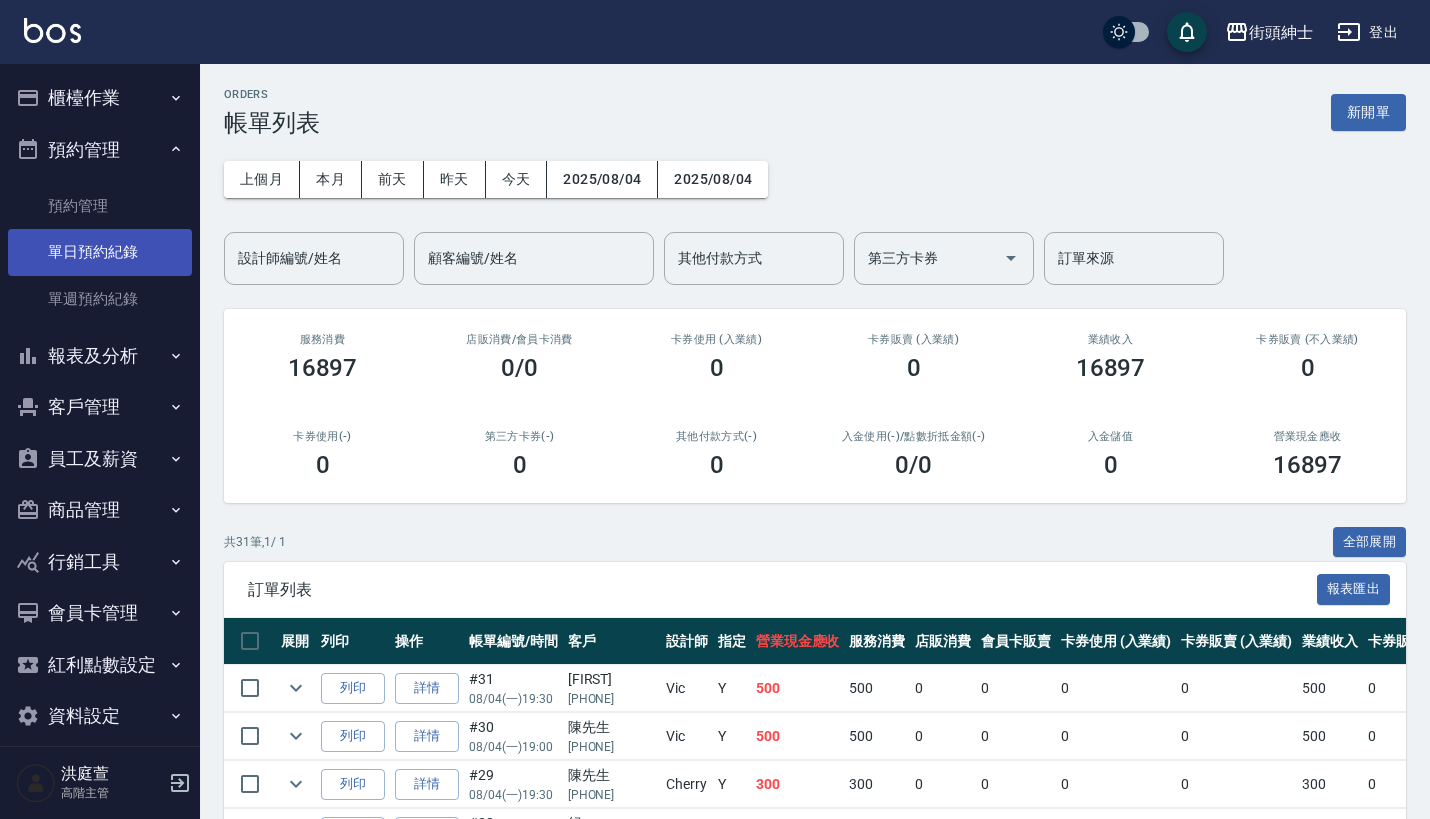 click on "單日預約紀錄" at bounding box center (100, 252) 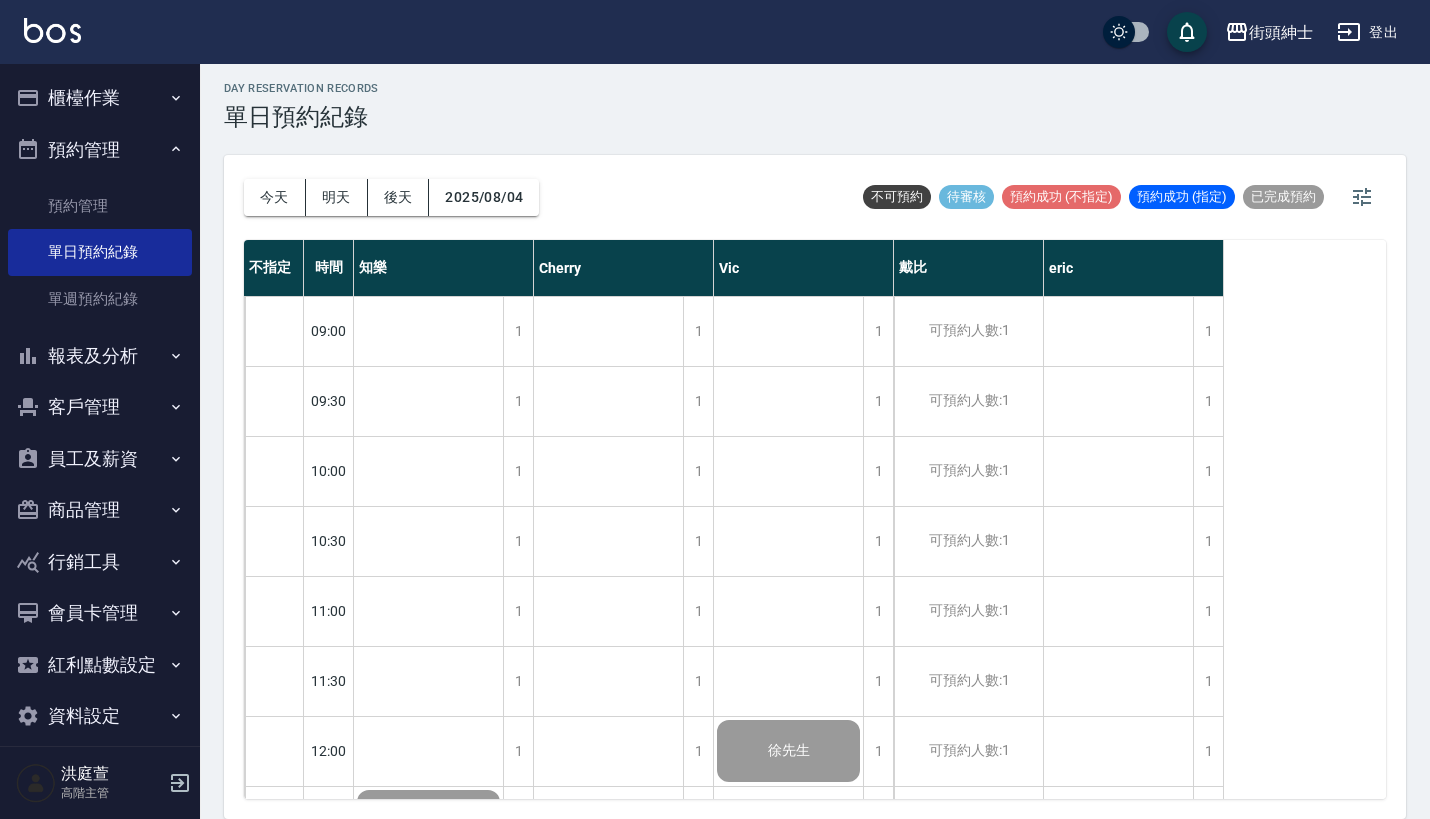 scroll, scrollTop: 8, scrollLeft: 0, axis: vertical 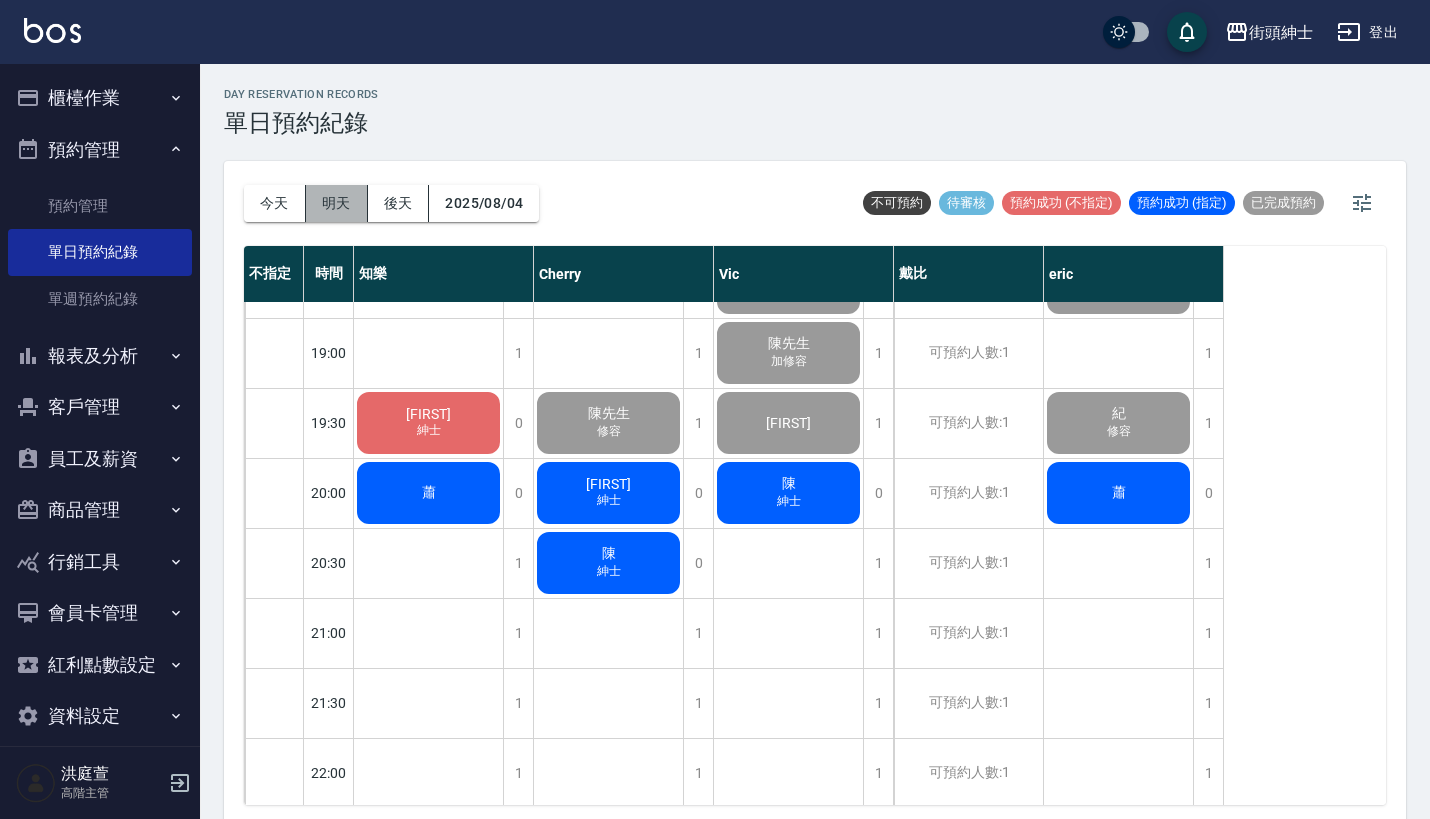 click on "明天" at bounding box center [337, 203] 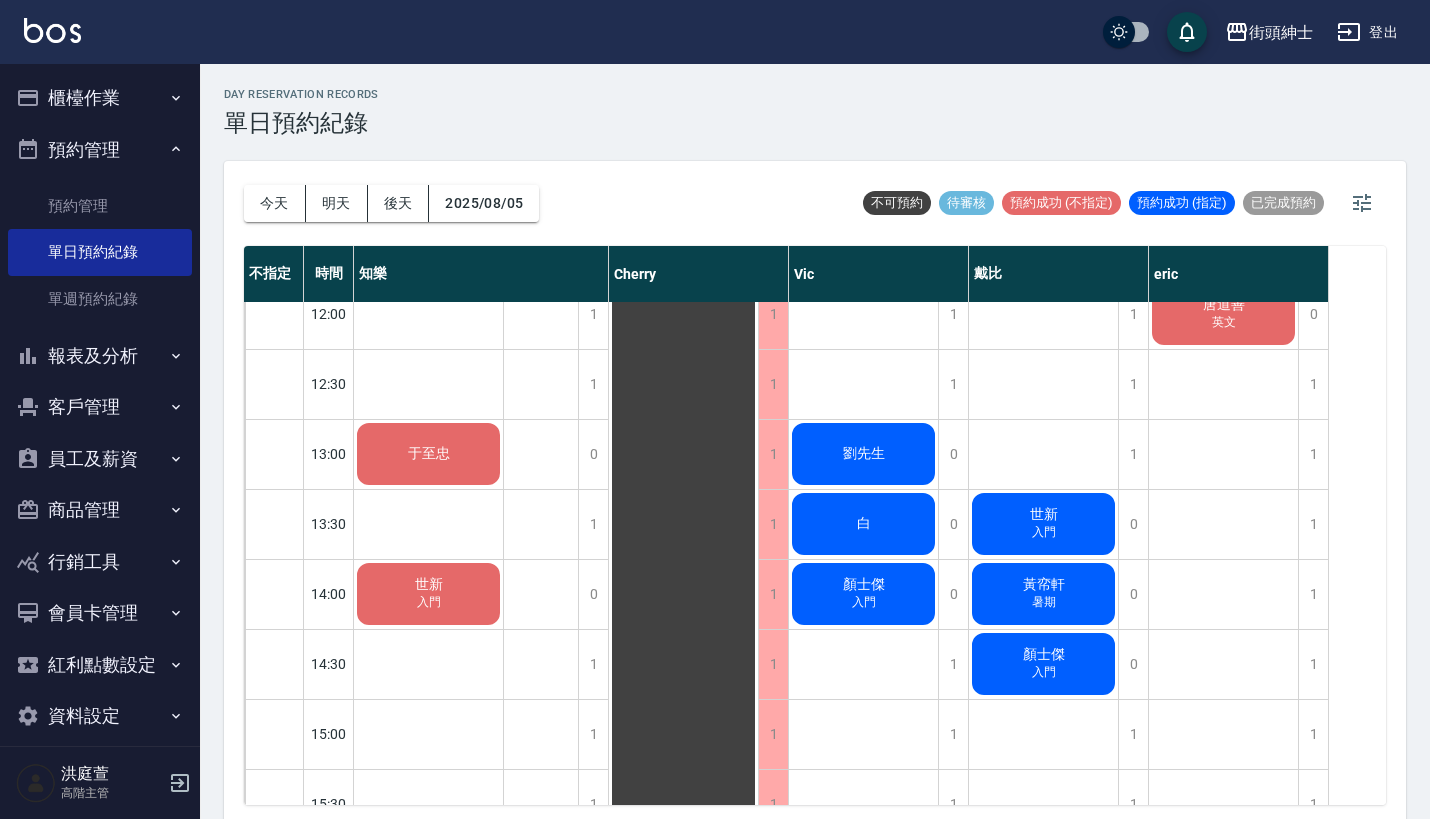 scroll, scrollTop: 445, scrollLeft: 0, axis: vertical 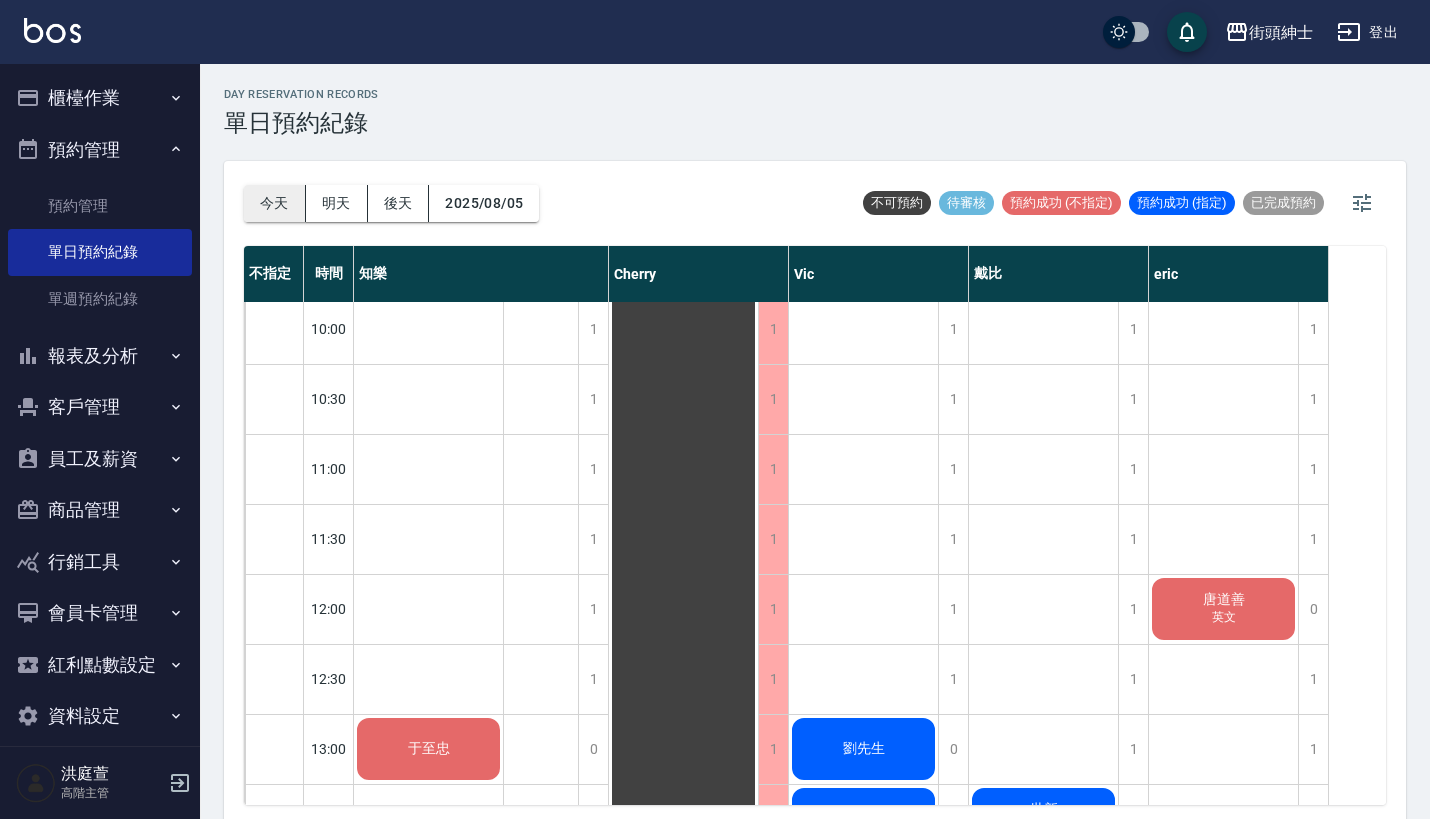 click on "今天" at bounding box center [275, 203] 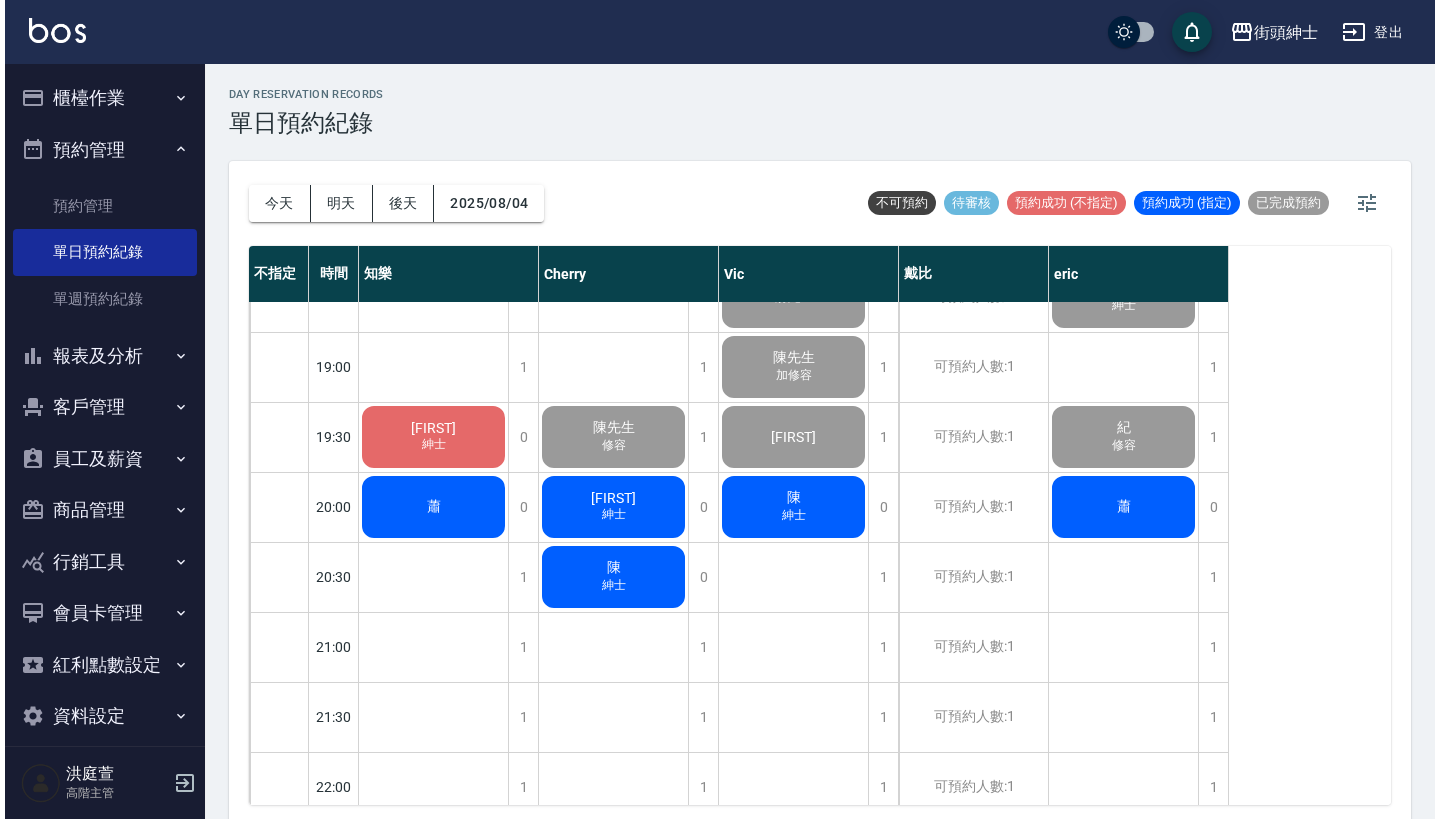 scroll, scrollTop: 1402, scrollLeft: 0, axis: vertical 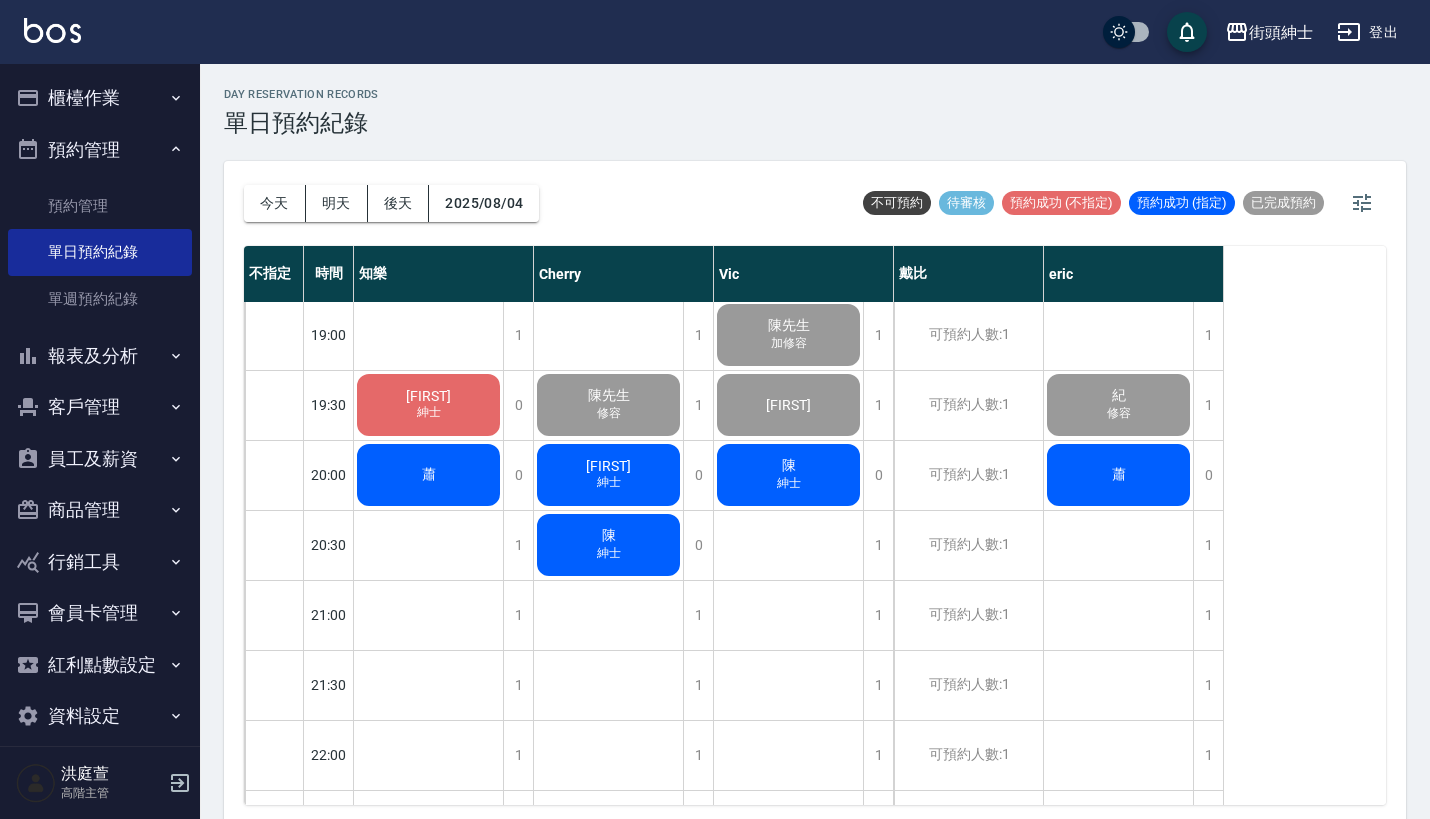 click on "蕭" at bounding box center (428, -575) 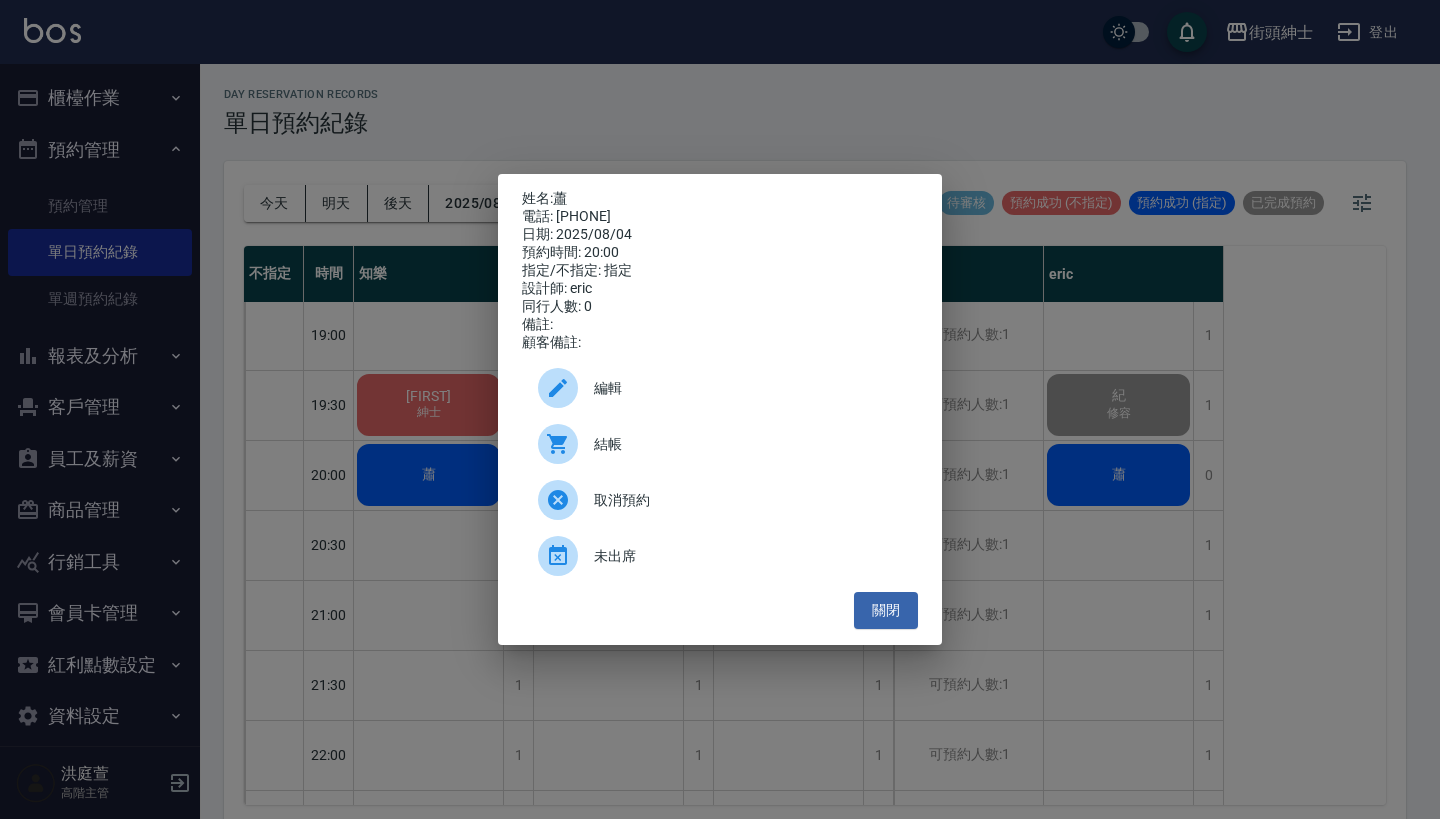 click on "結帳" at bounding box center (748, 444) 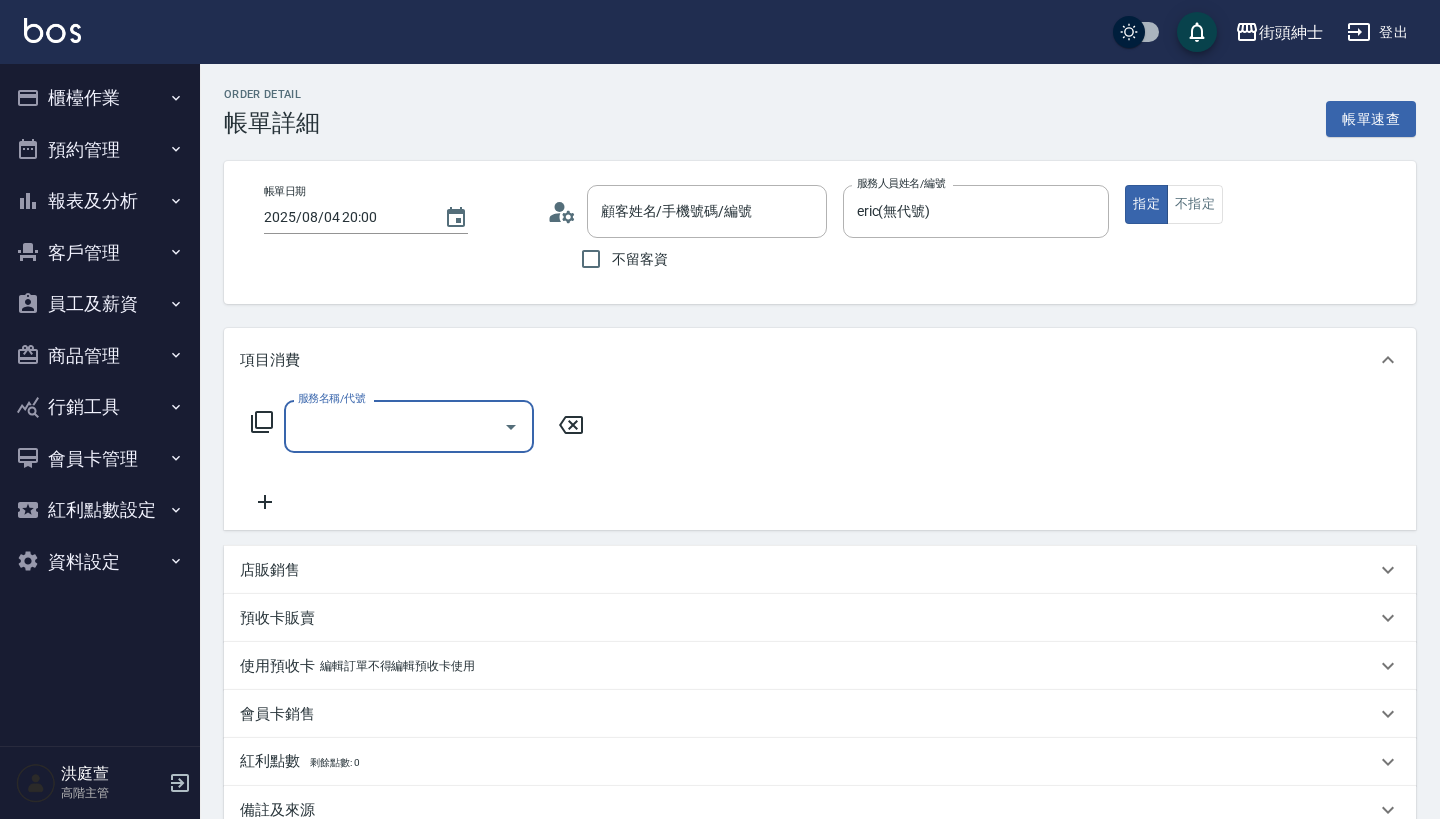 scroll, scrollTop: 0, scrollLeft: 0, axis: both 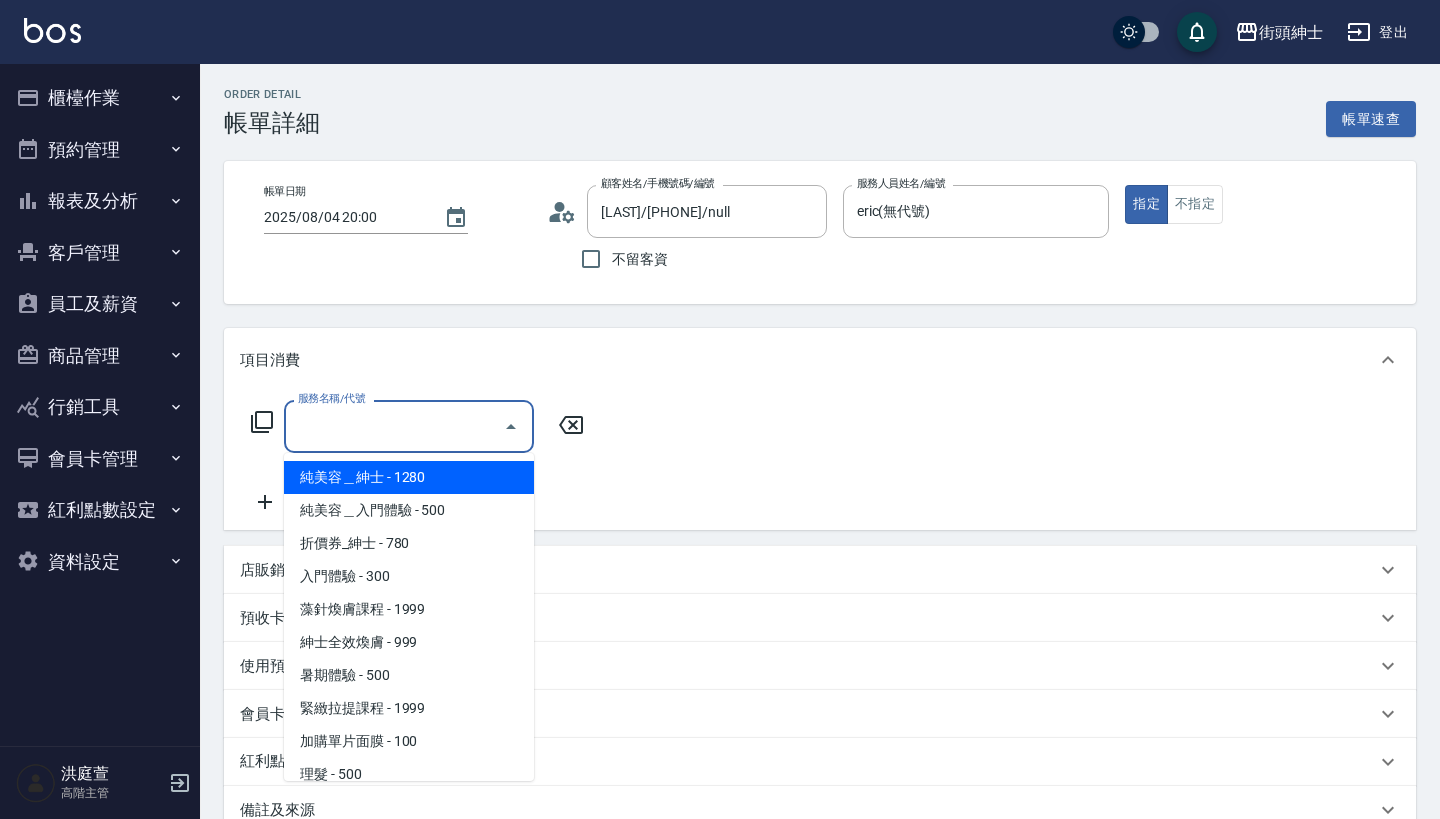 click on "服務名稱/代號" at bounding box center [394, 426] 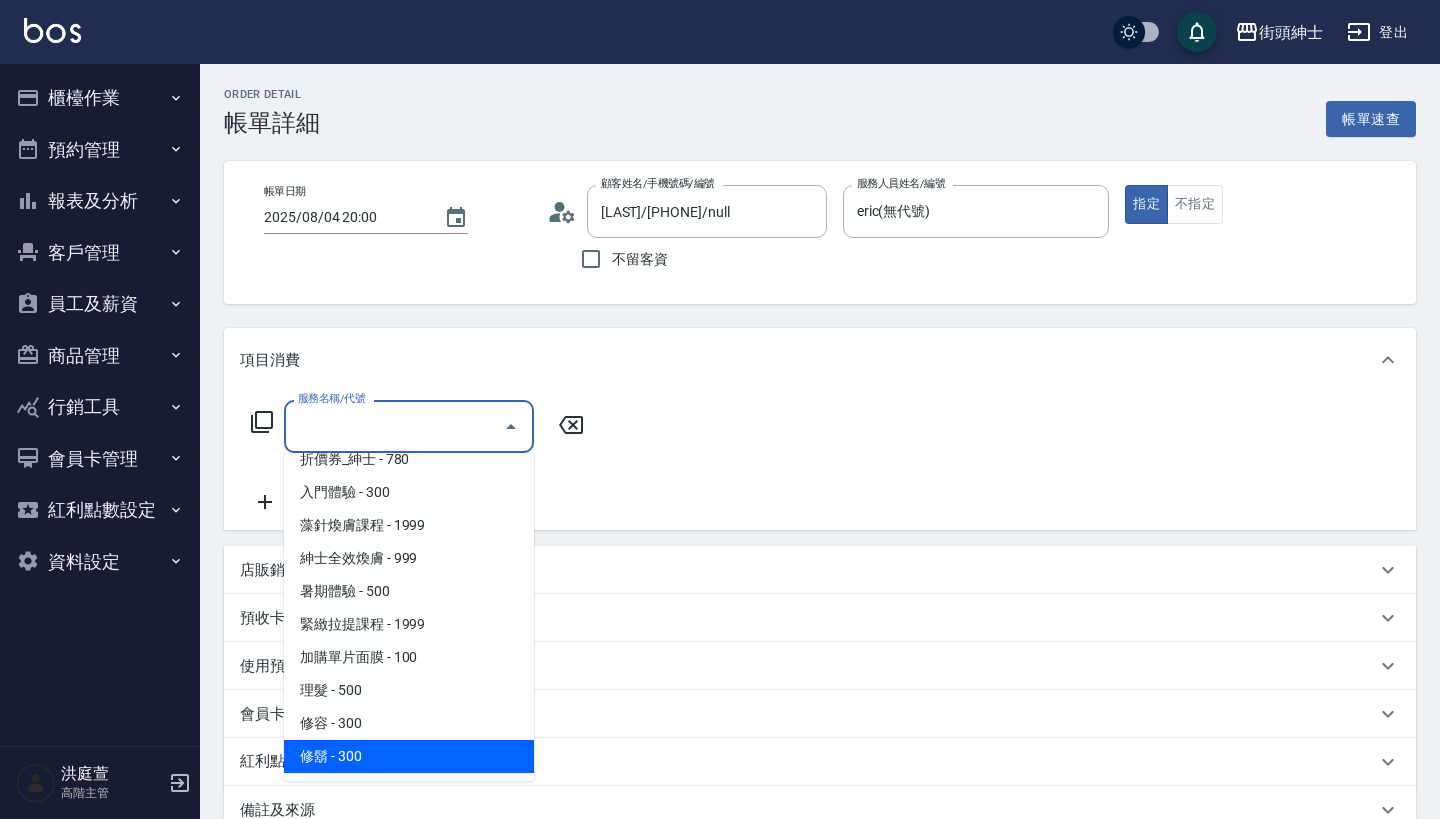 scroll, scrollTop: 84, scrollLeft: 0, axis: vertical 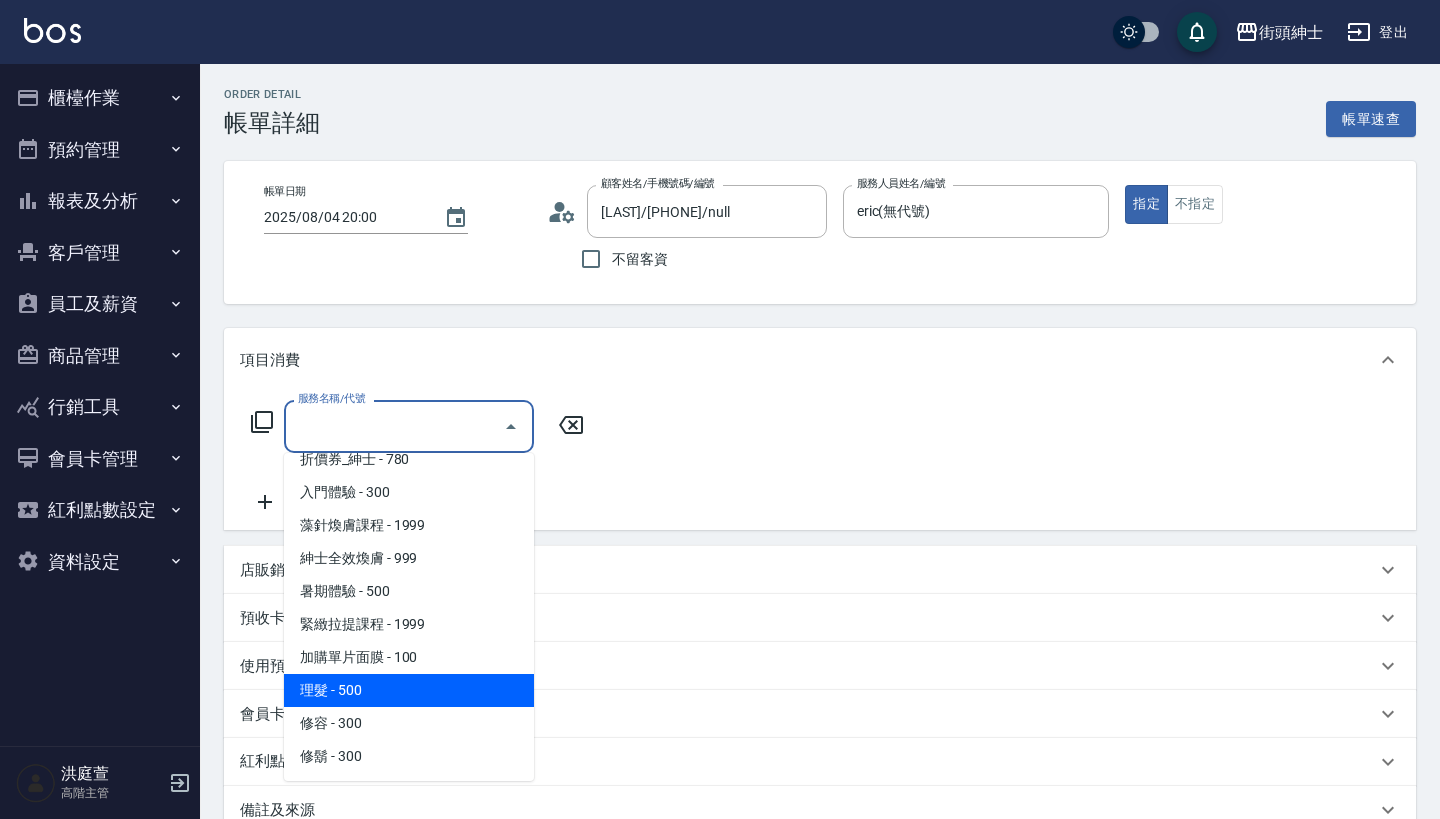 click on "理髮 - 500" at bounding box center (409, 690) 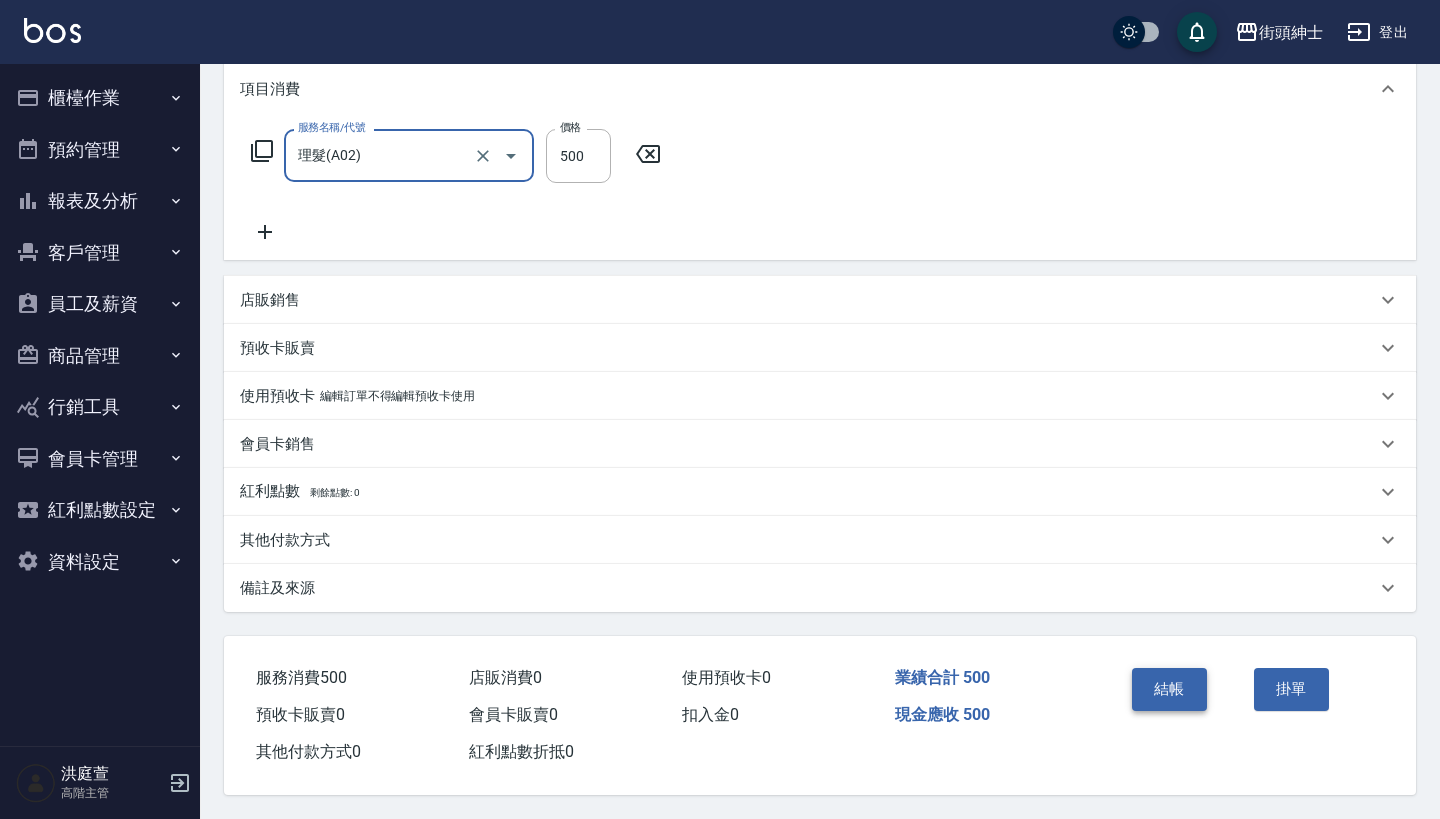 scroll, scrollTop: 280, scrollLeft: 0, axis: vertical 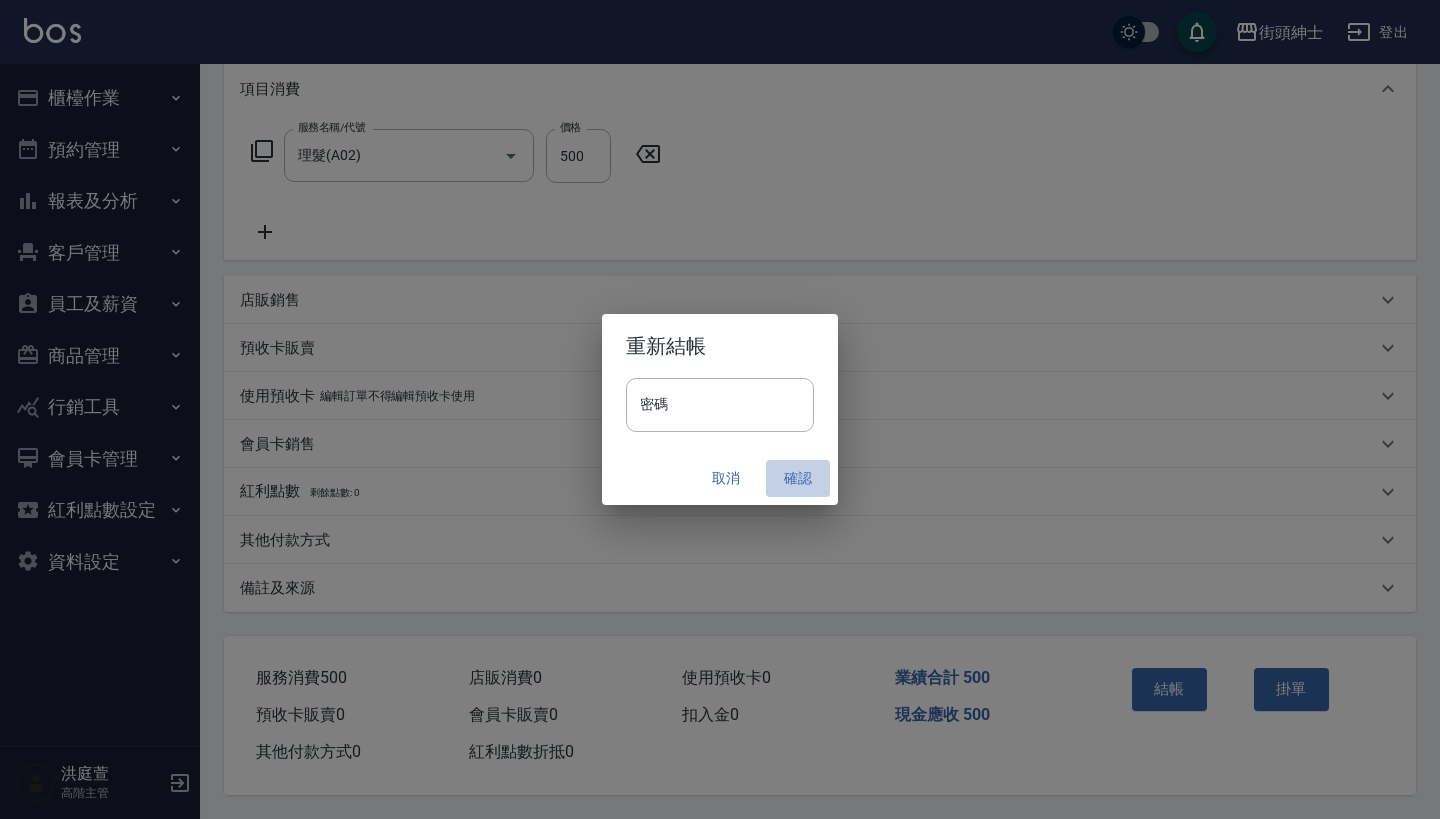 click on "確認" at bounding box center (798, 478) 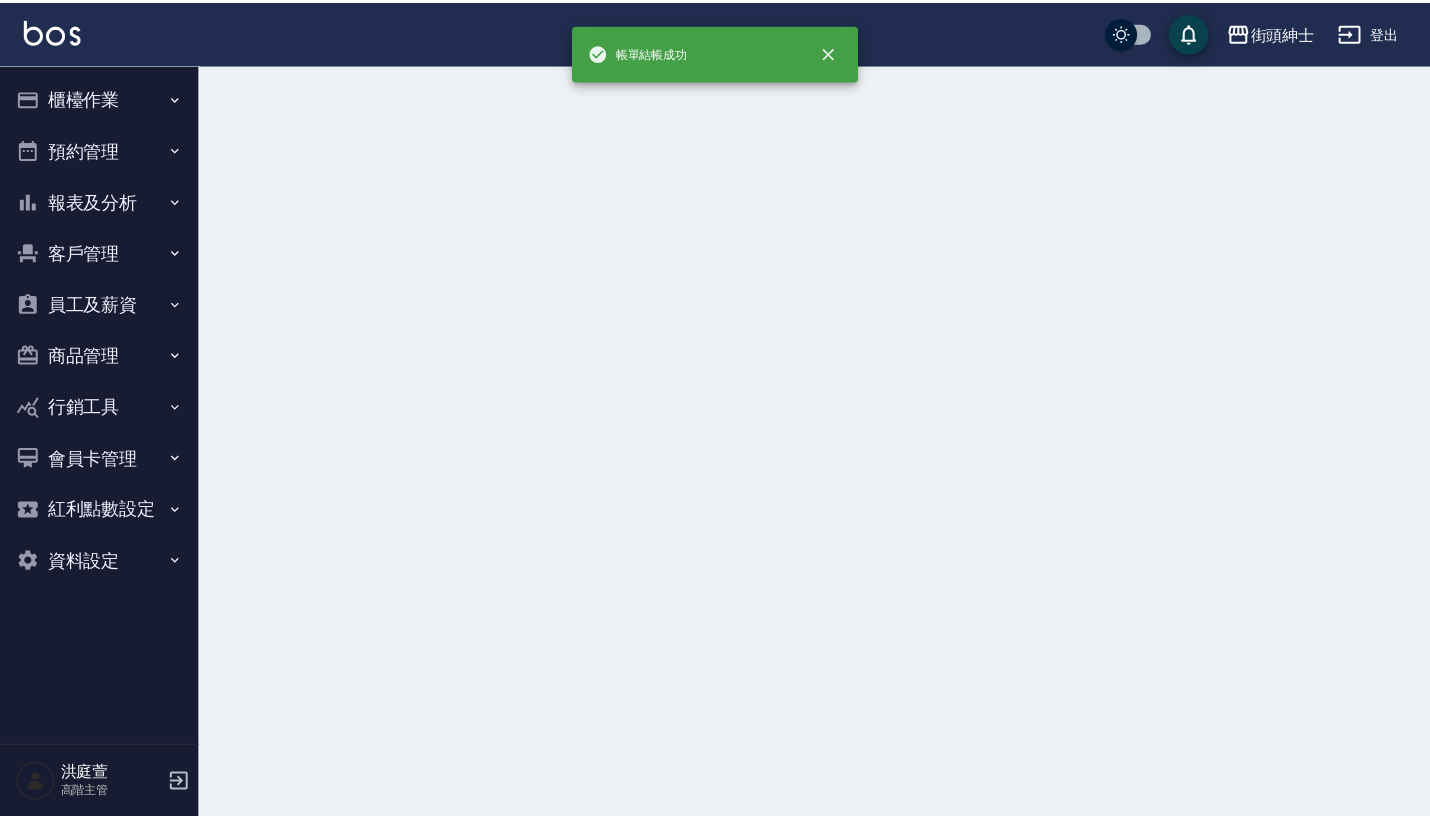 scroll, scrollTop: 0, scrollLeft: 0, axis: both 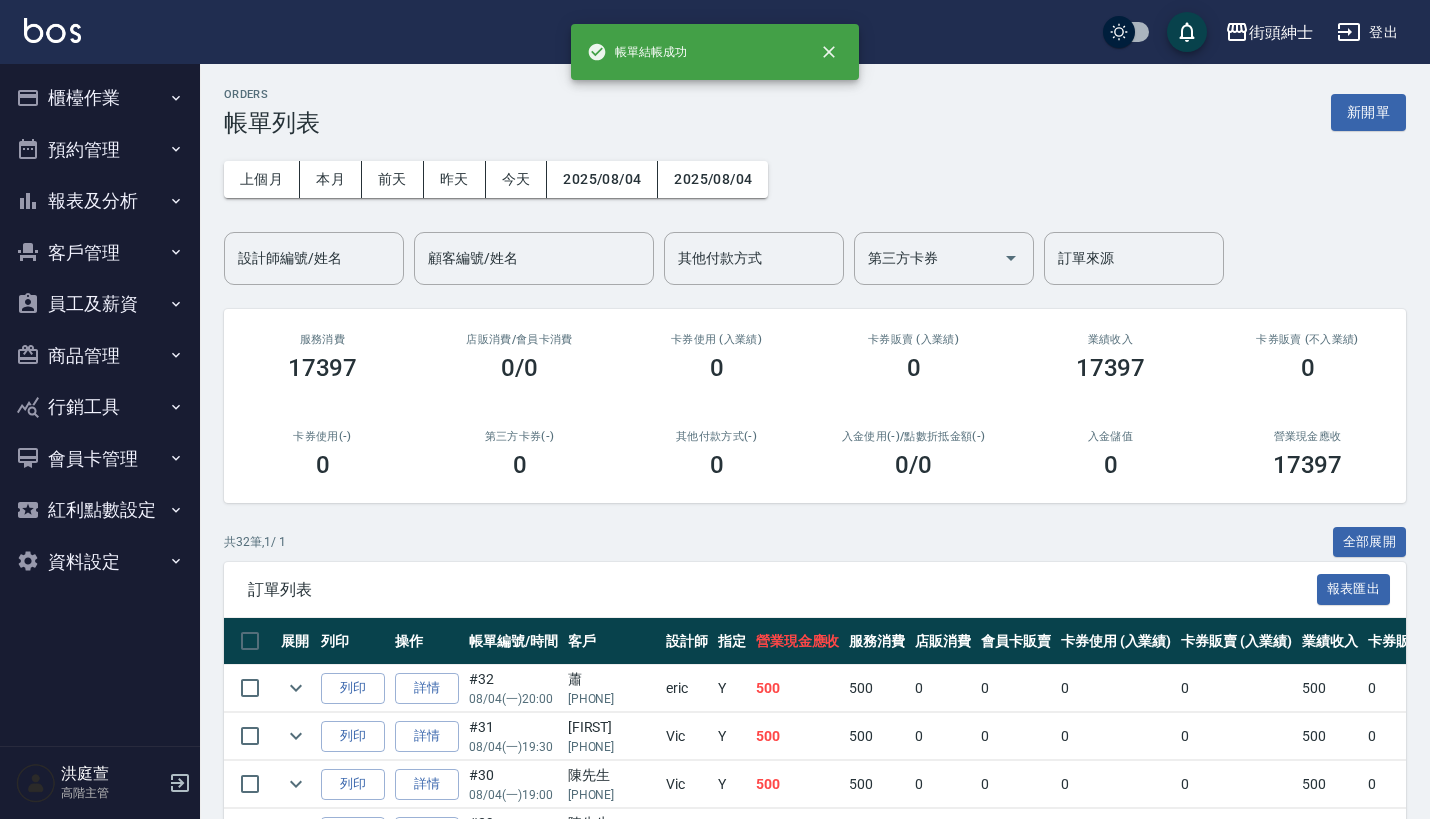 click on "預約管理" at bounding box center (100, 150) 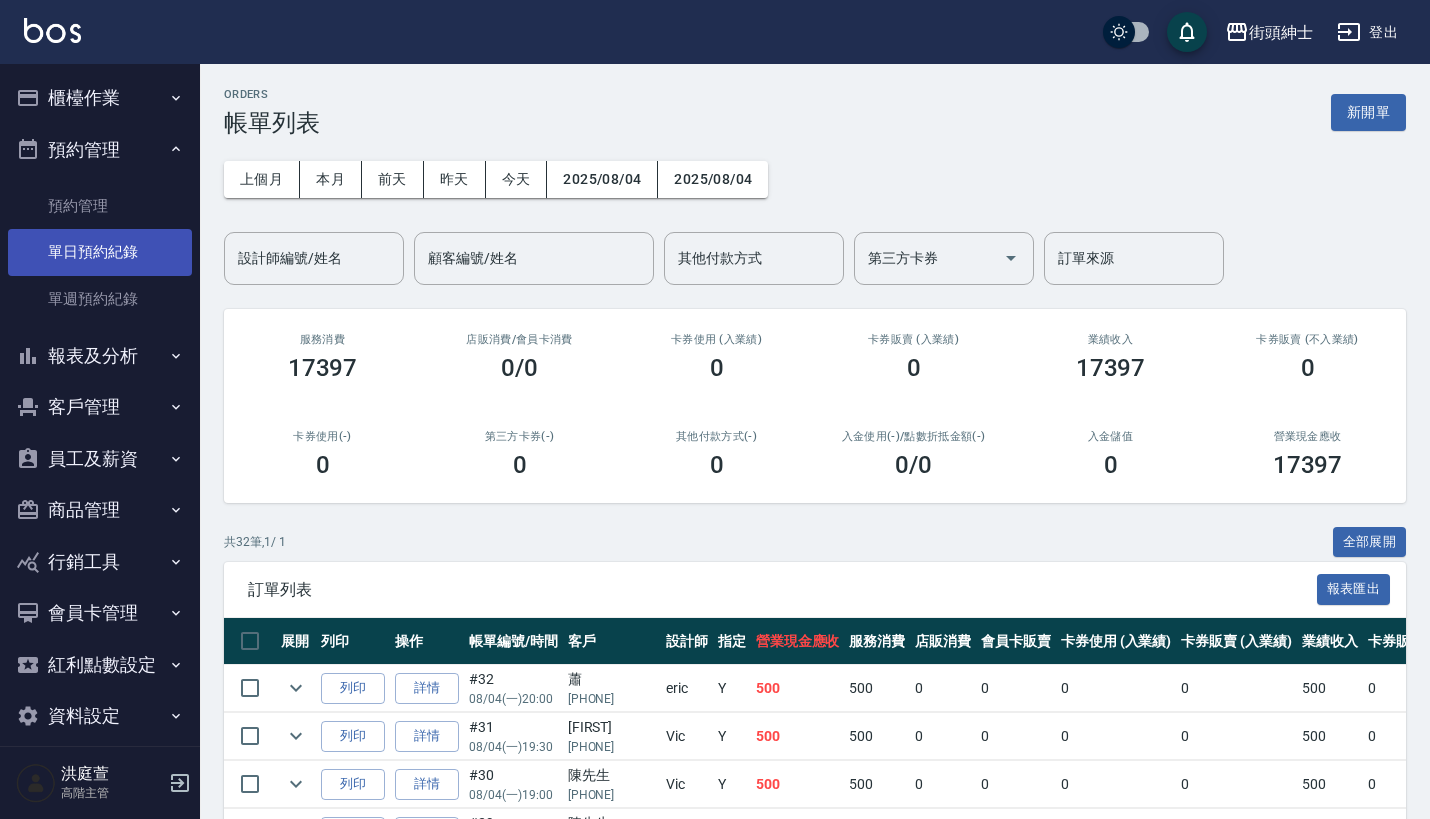click on "單日預約紀錄" at bounding box center [100, 252] 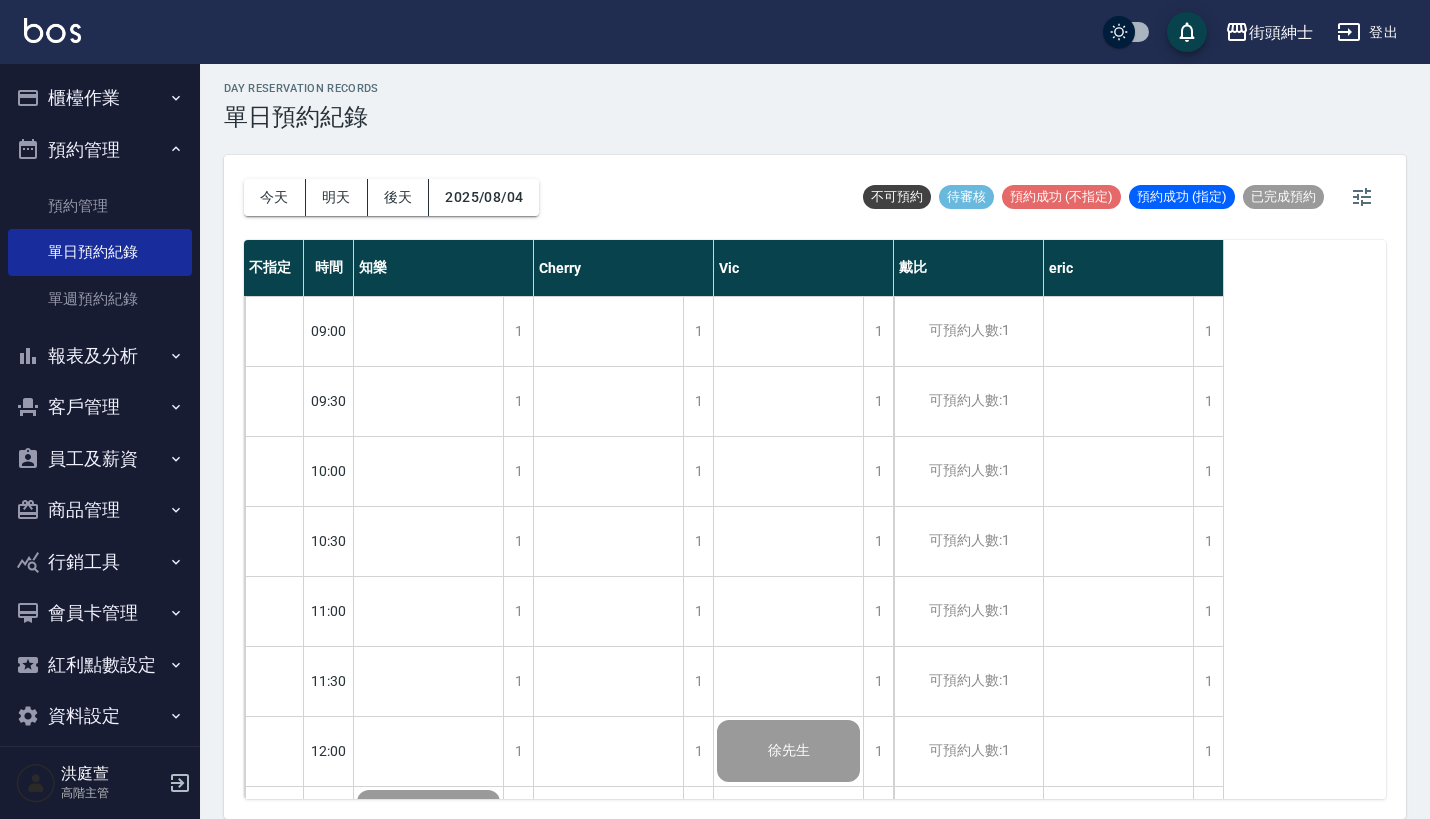 scroll, scrollTop: 11, scrollLeft: 0, axis: vertical 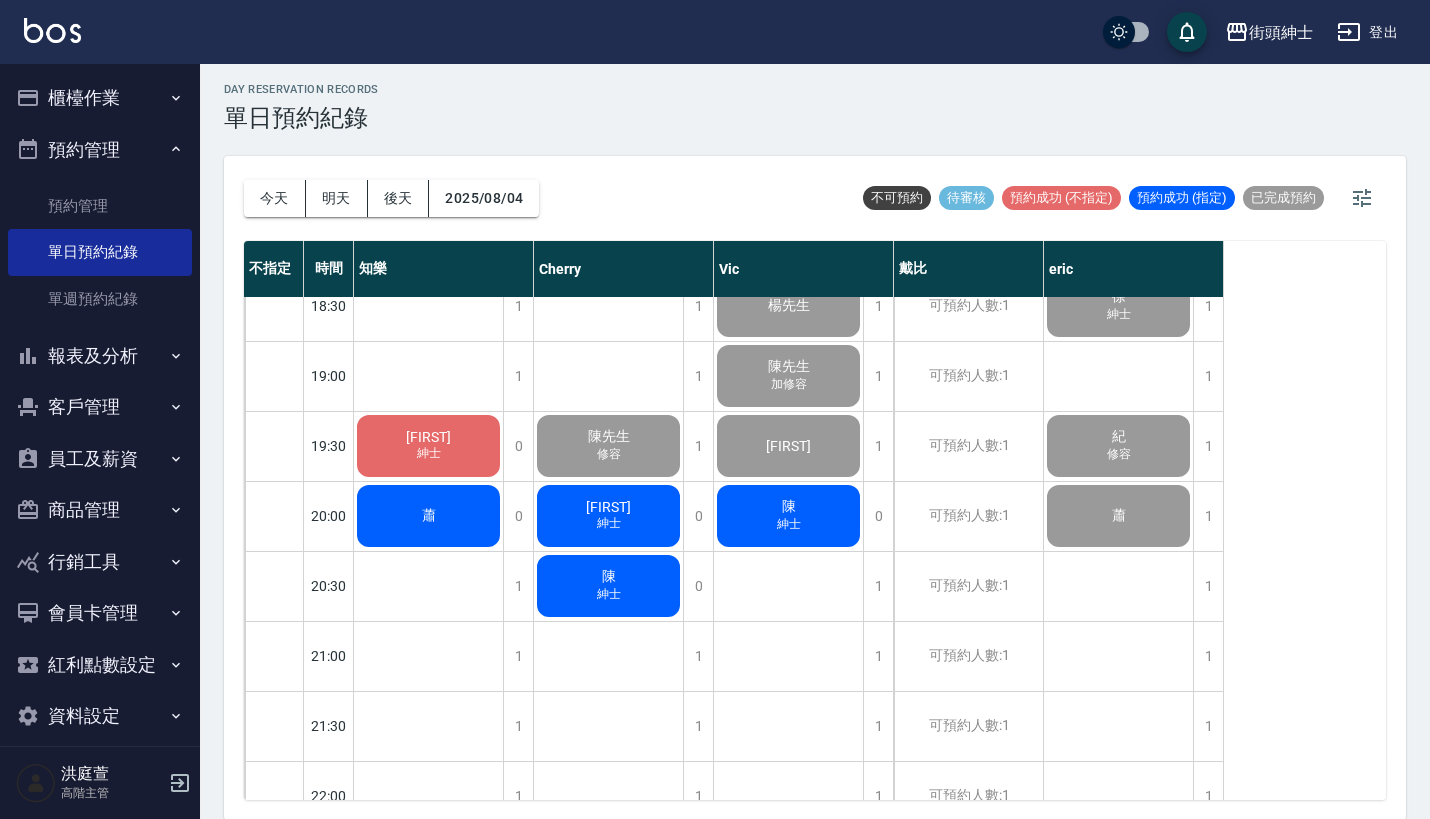 click on "[FIRST]" at bounding box center (429, -534) 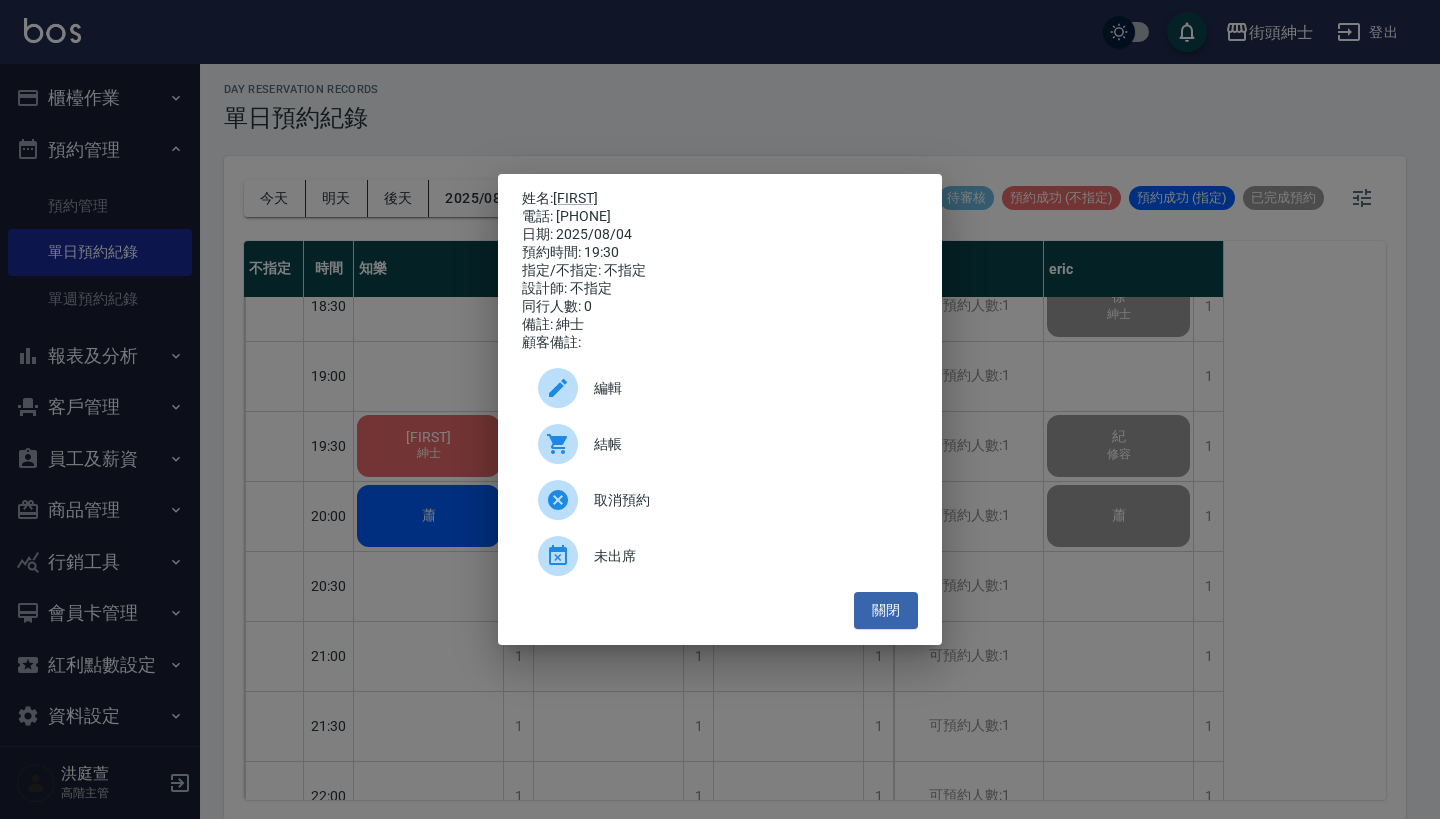click on "結帳" at bounding box center [748, 444] 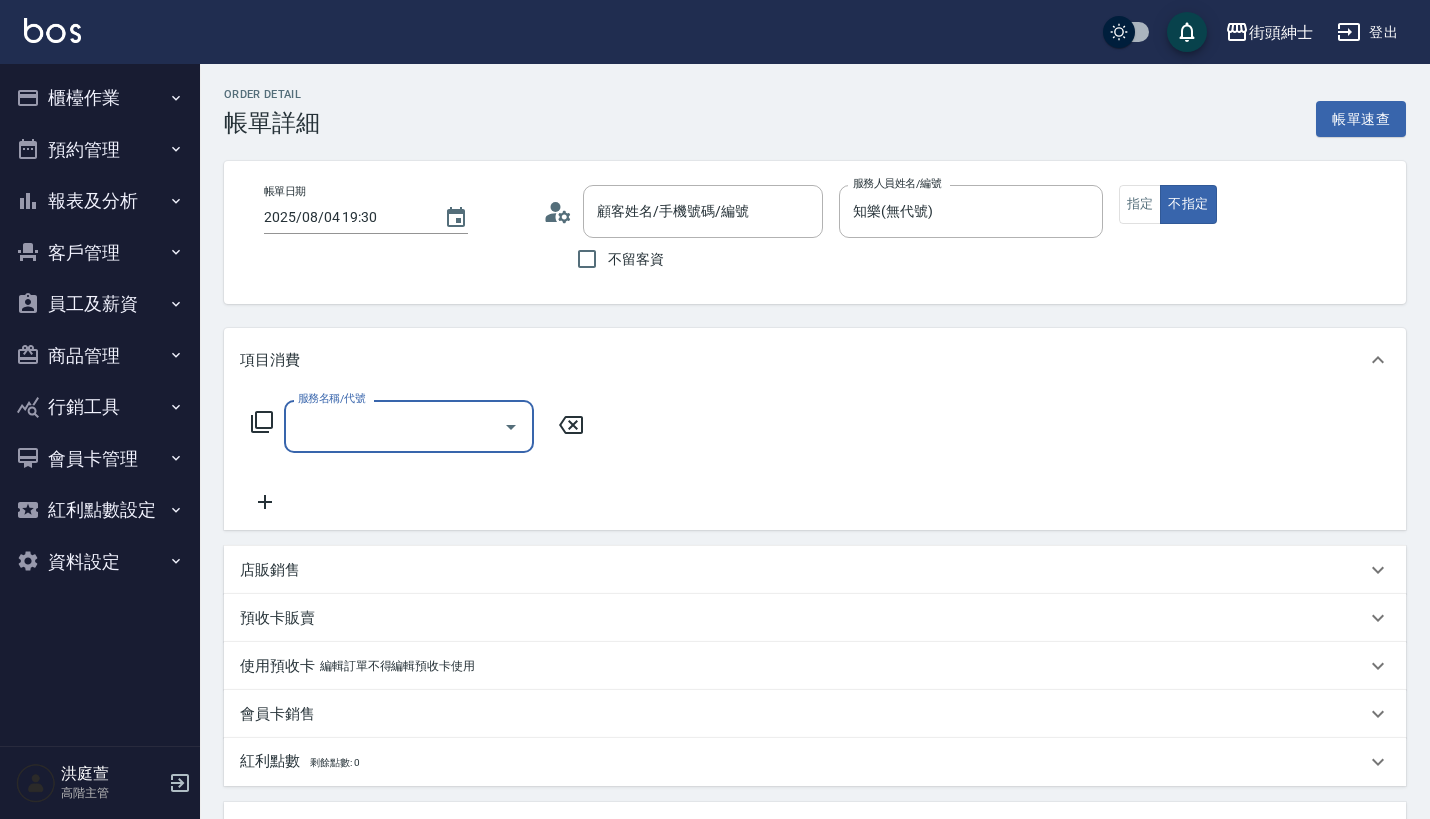 scroll, scrollTop: 0, scrollLeft: 0, axis: both 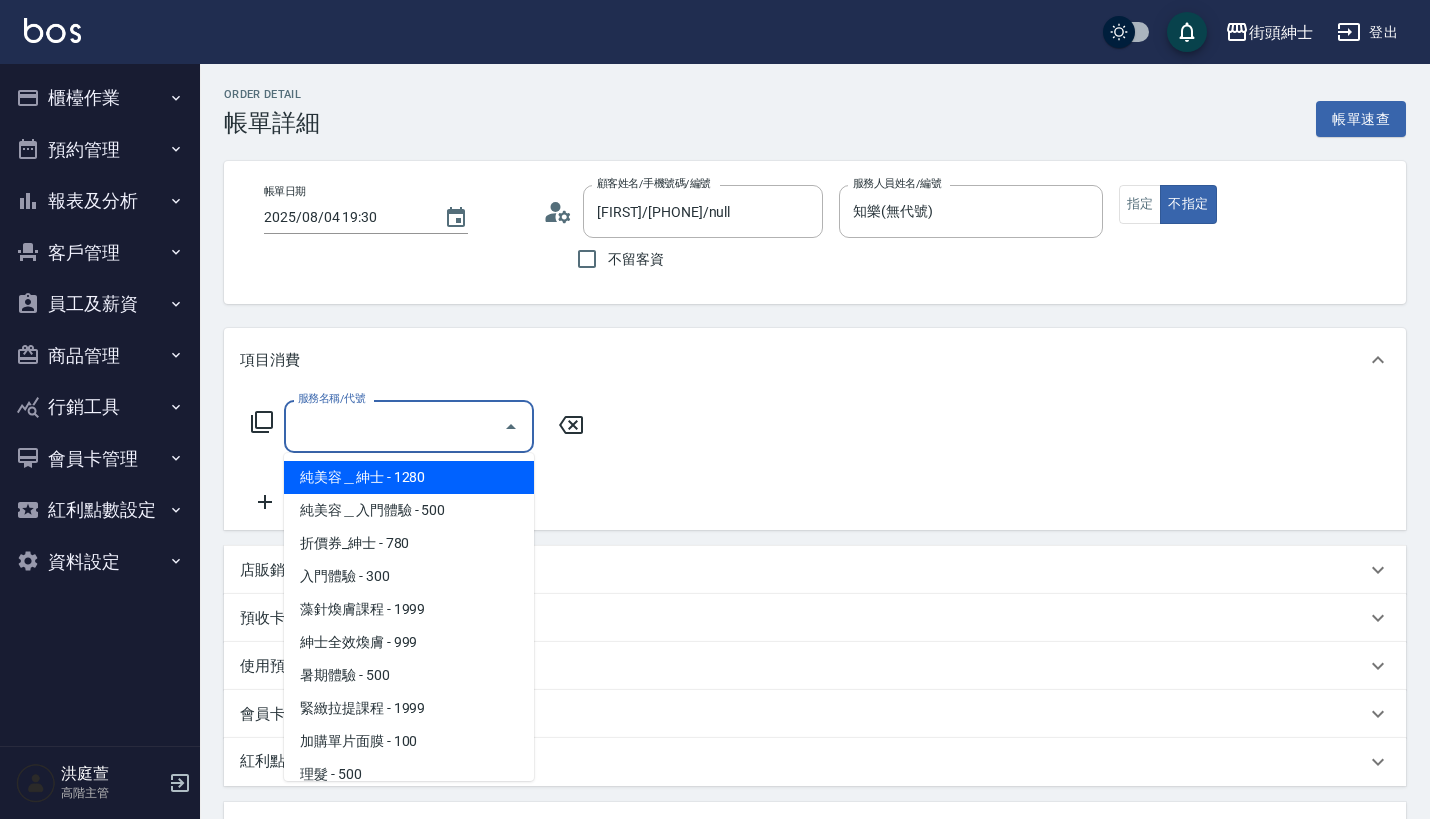 click on "服務名稱/代號" at bounding box center (394, 426) 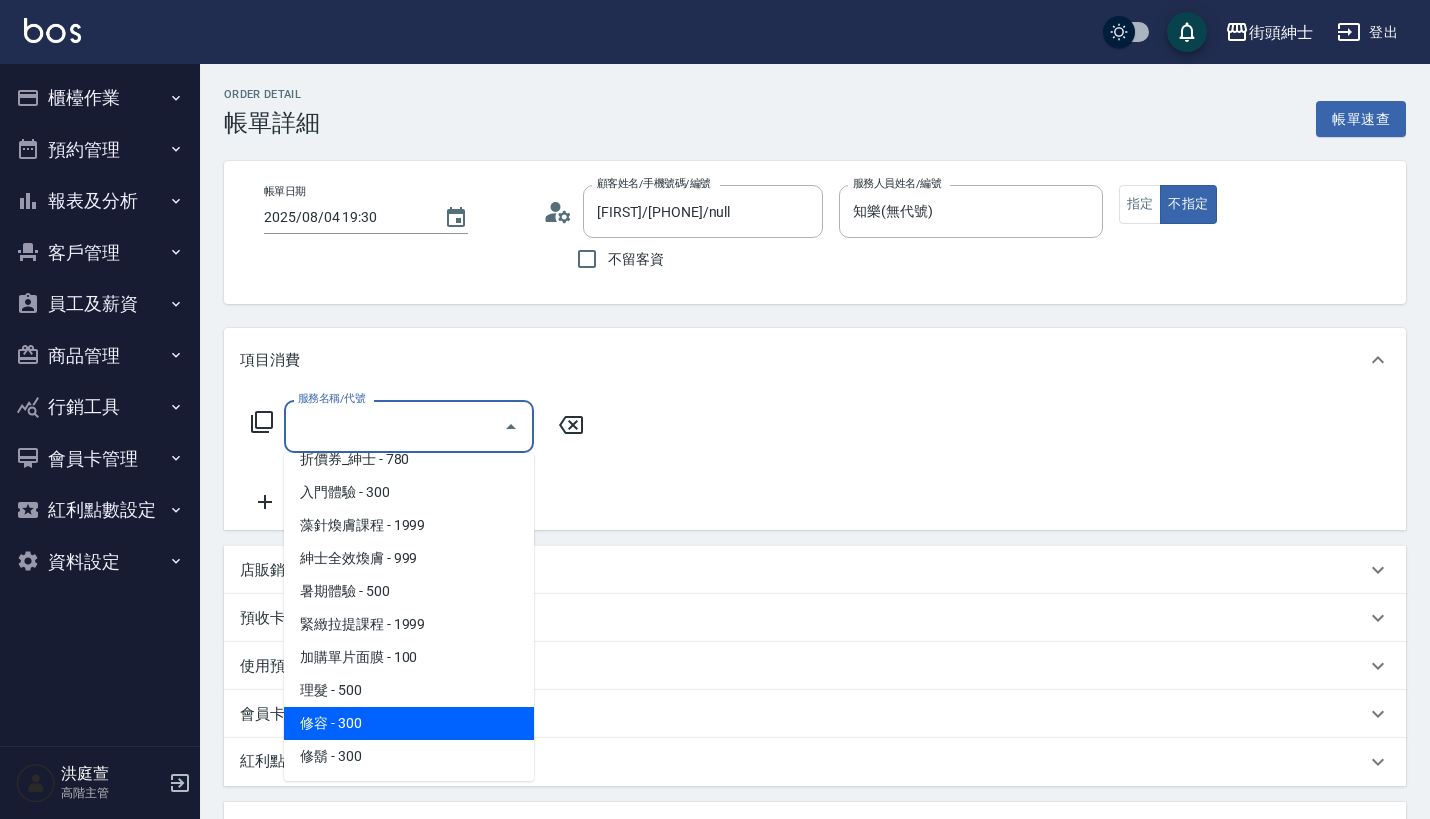 scroll, scrollTop: 84, scrollLeft: 0, axis: vertical 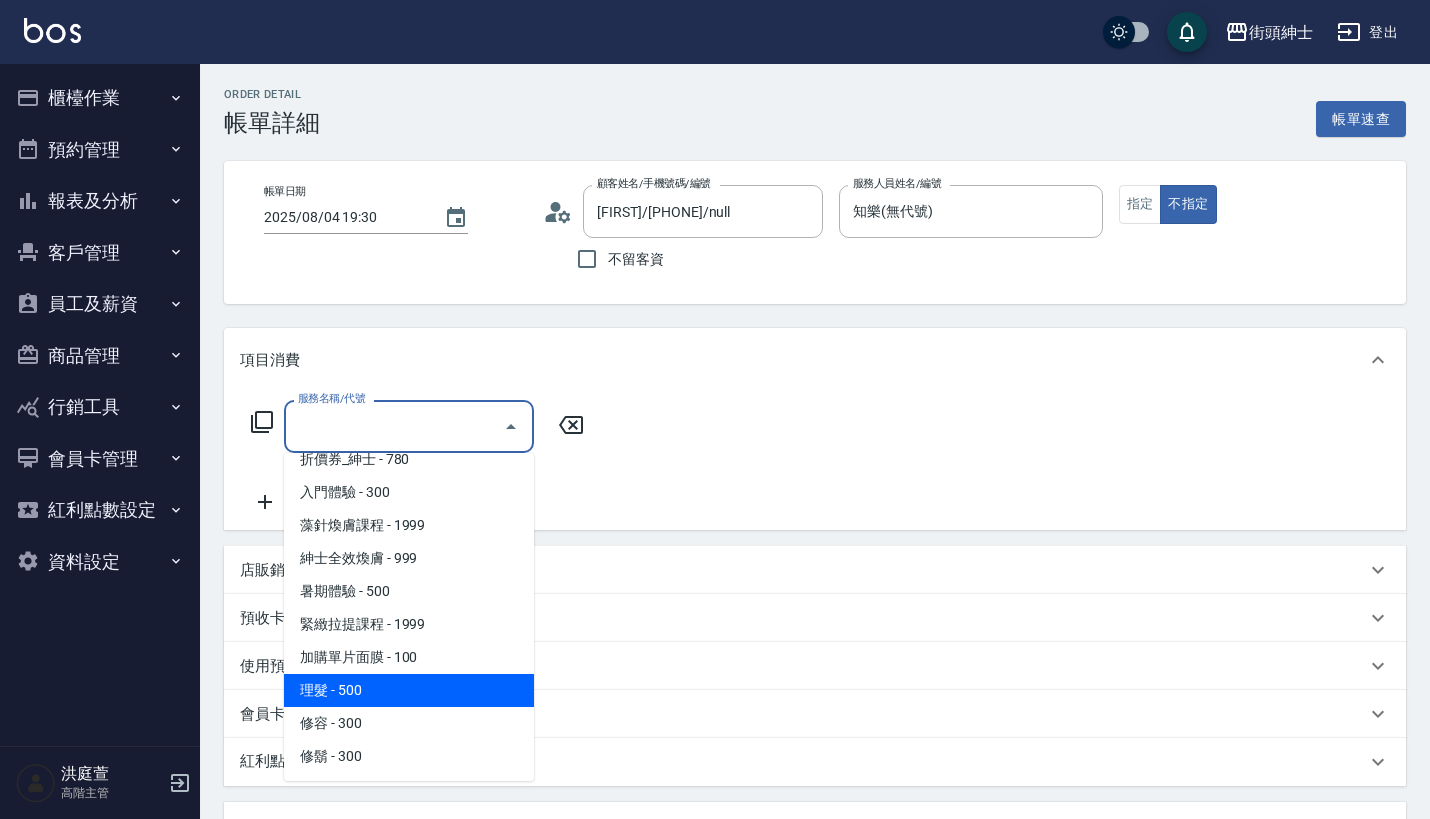 click on "理髮 - 500" at bounding box center [409, 690] 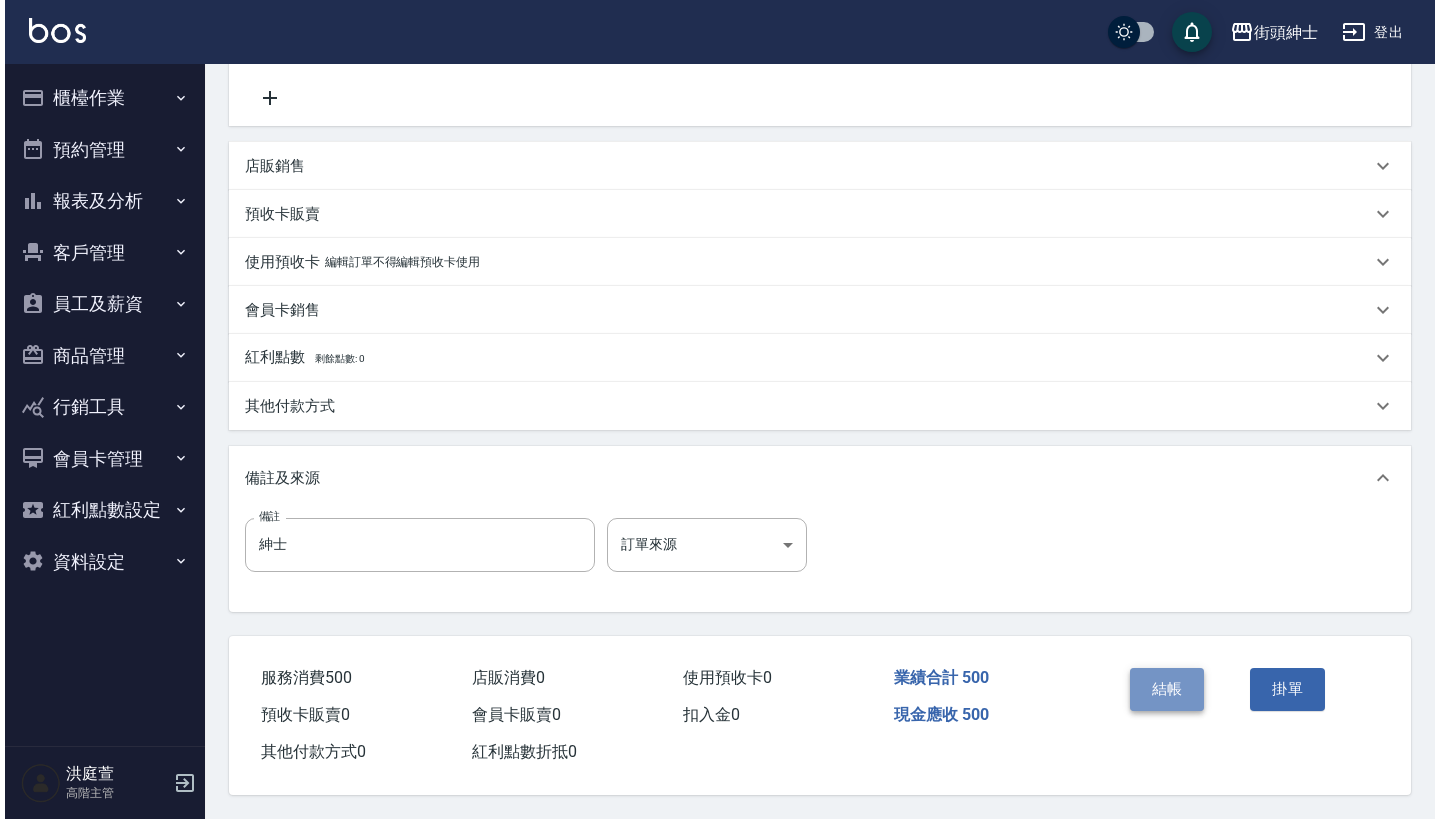 scroll, scrollTop: 414, scrollLeft: 0, axis: vertical 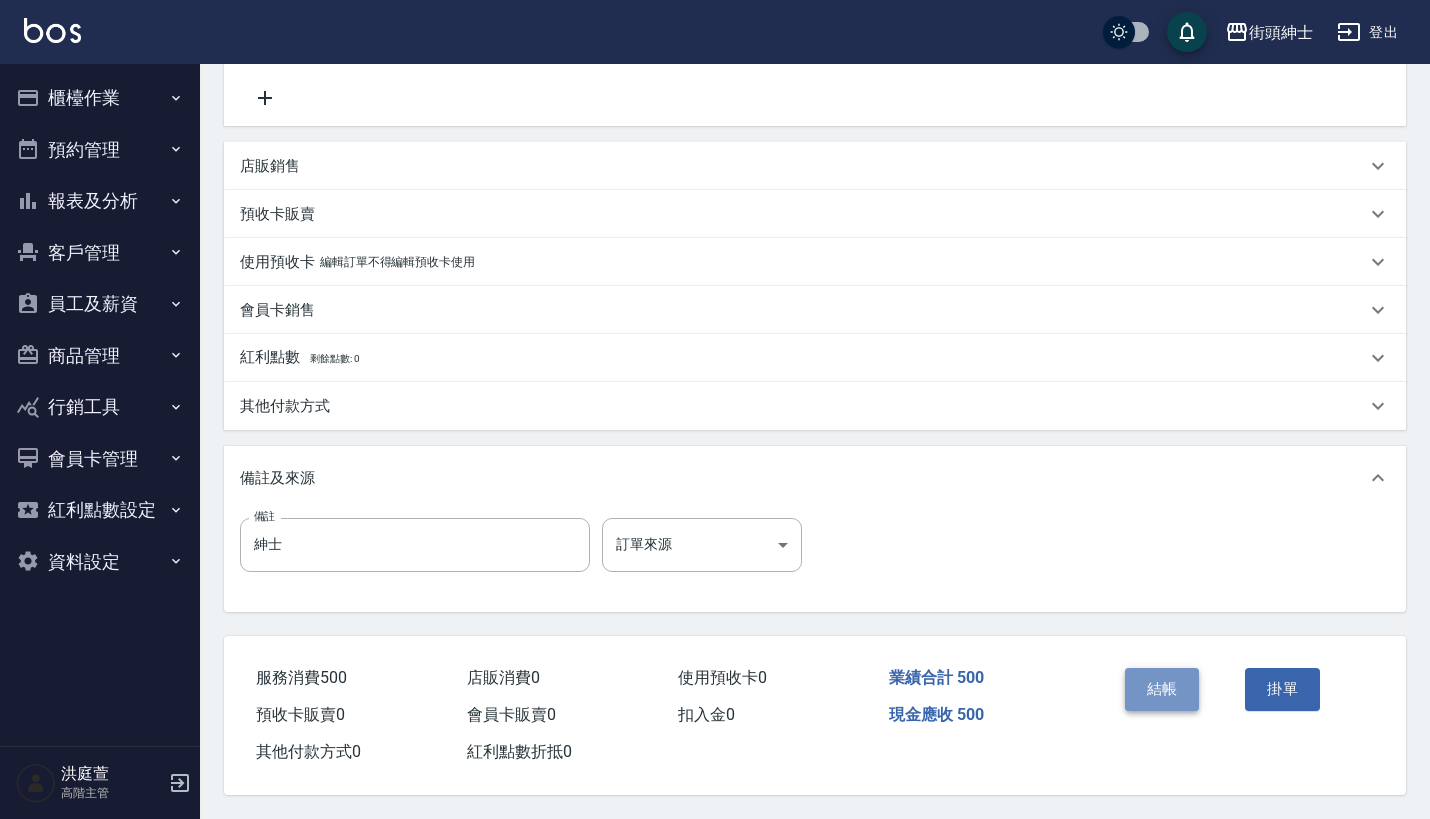 click on "結帳" at bounding box center [1162, 689] 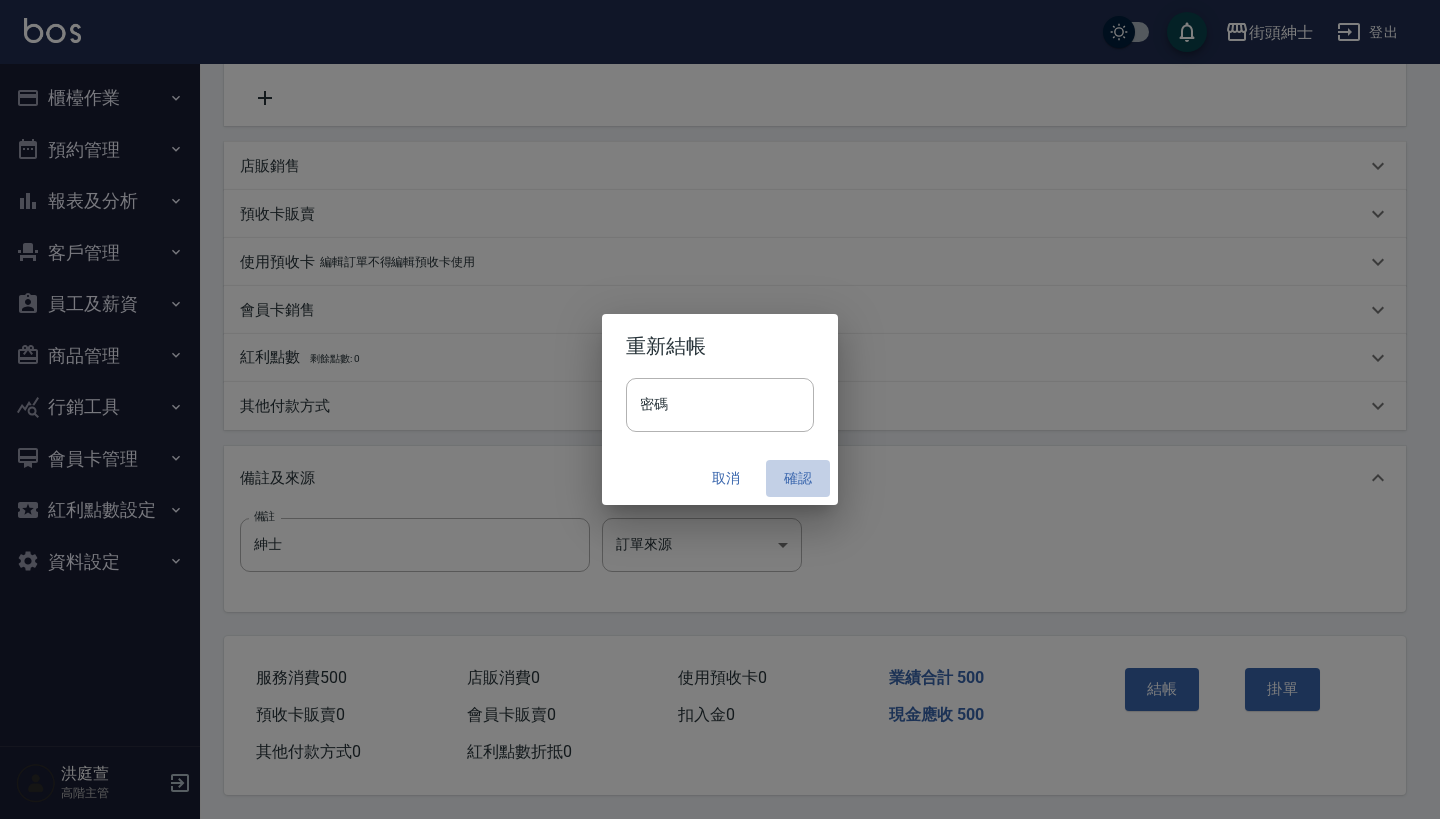 click on "確認" at bounding box center [798, 478] 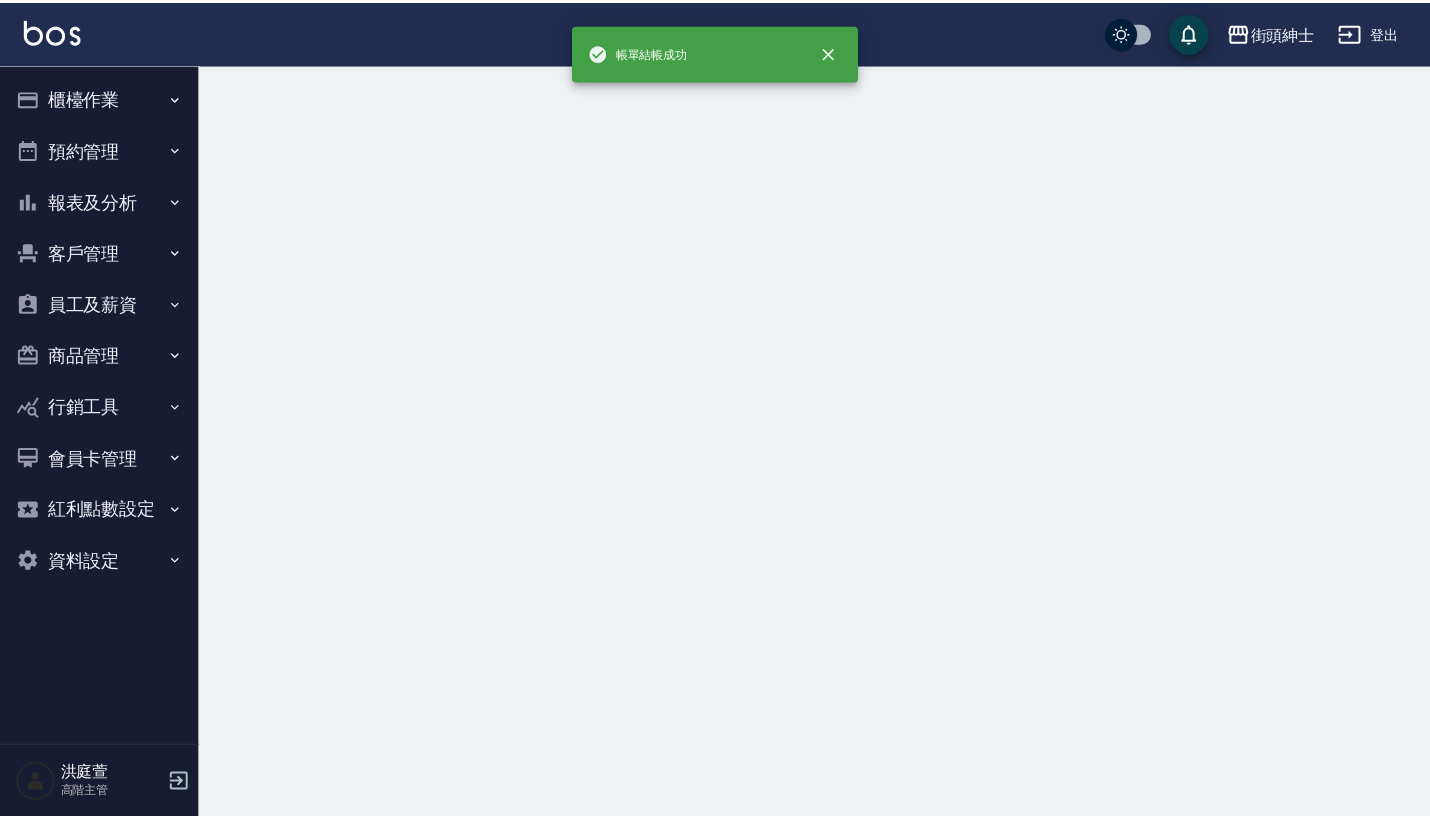 scroll, scrollTop: 0, scrollLeft: 0, axis: both 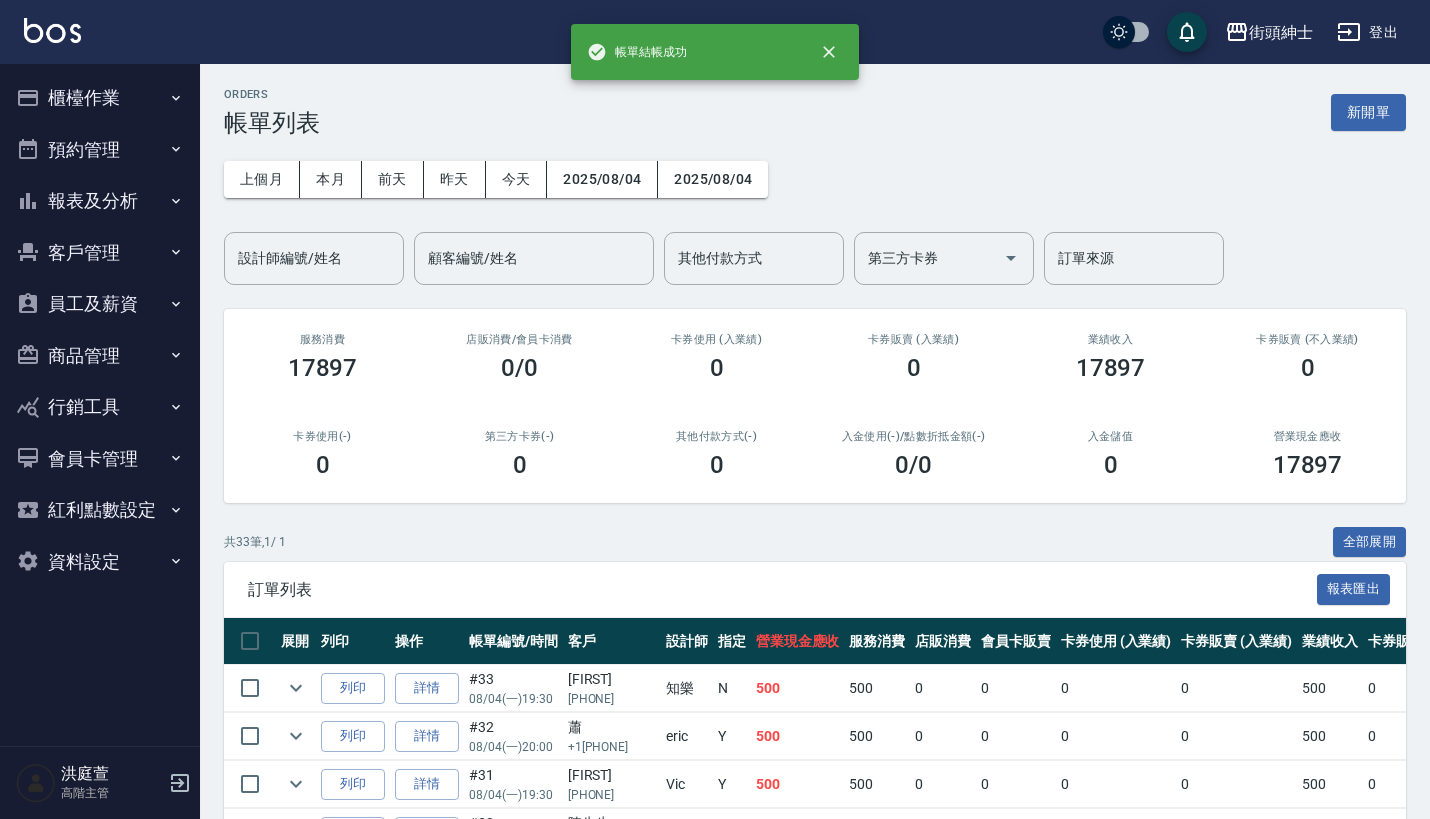 click on "預約管理" at bounding box center (100, 150) 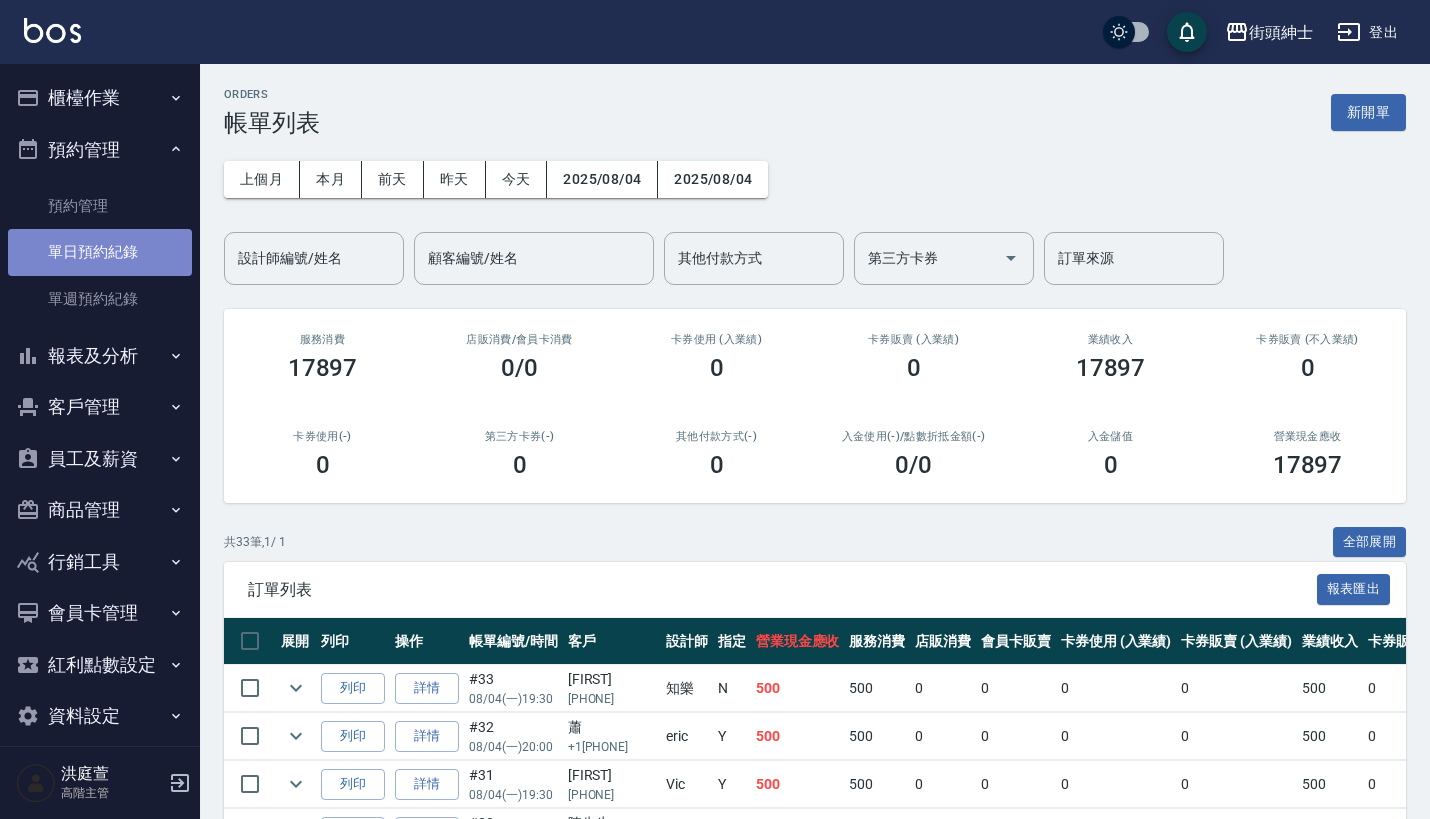 click on "單日預約紀錄" at bounding box center (100, 252) 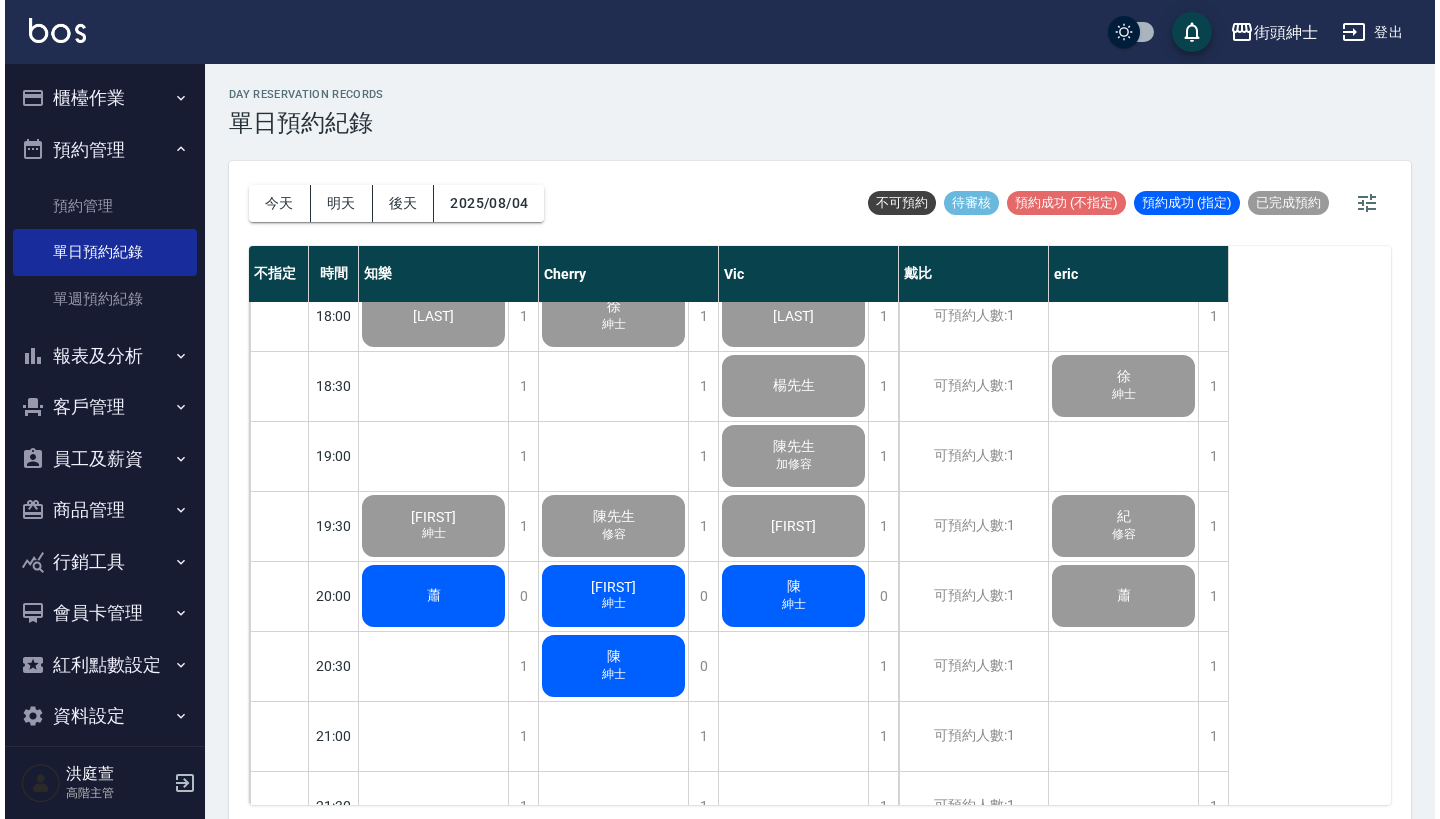 scroll, scrollTop: 1216, scrollLeft: 0, axis: vertical 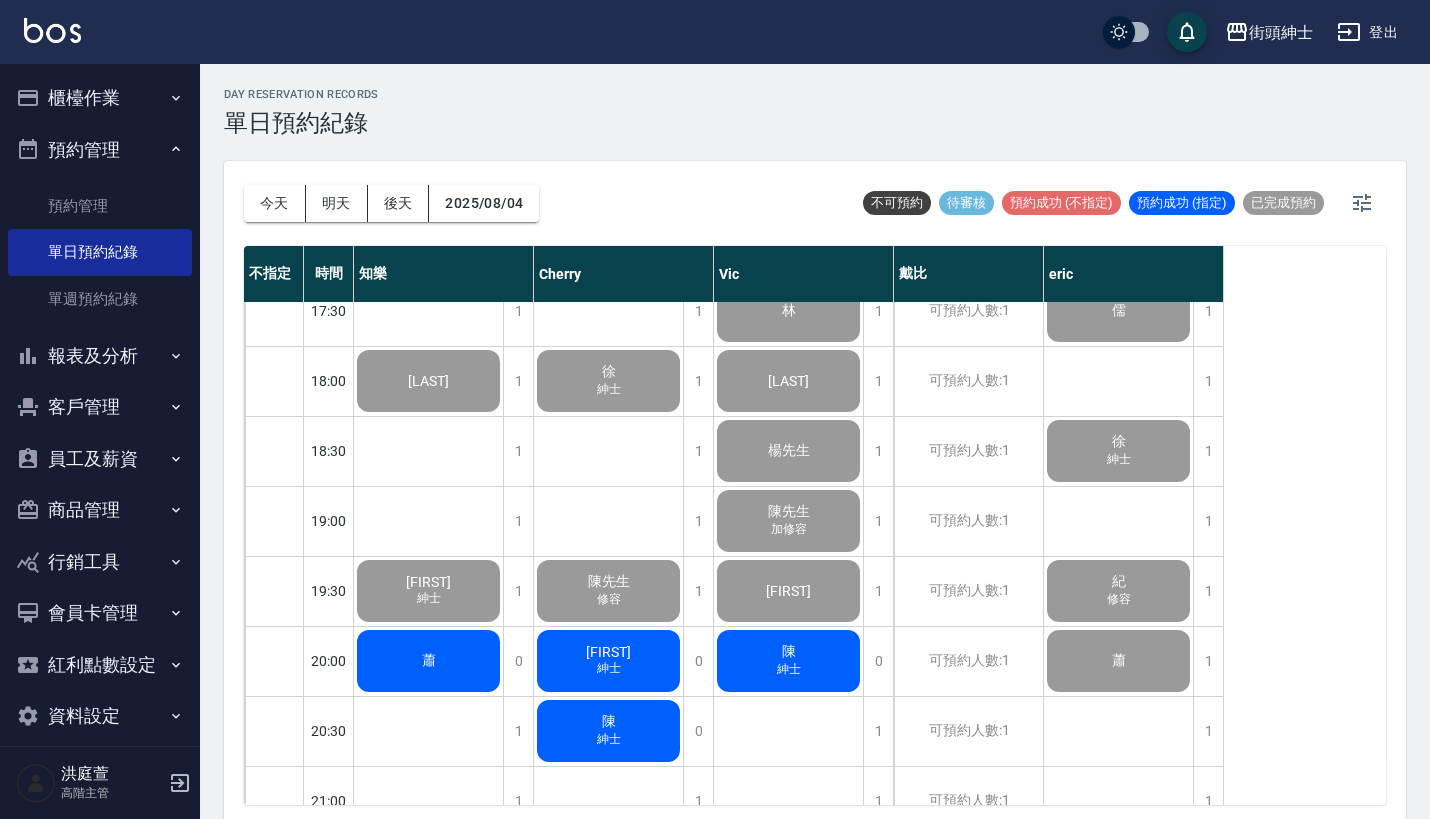 click on "Shan 紳士" at bounding box center [428, -389] 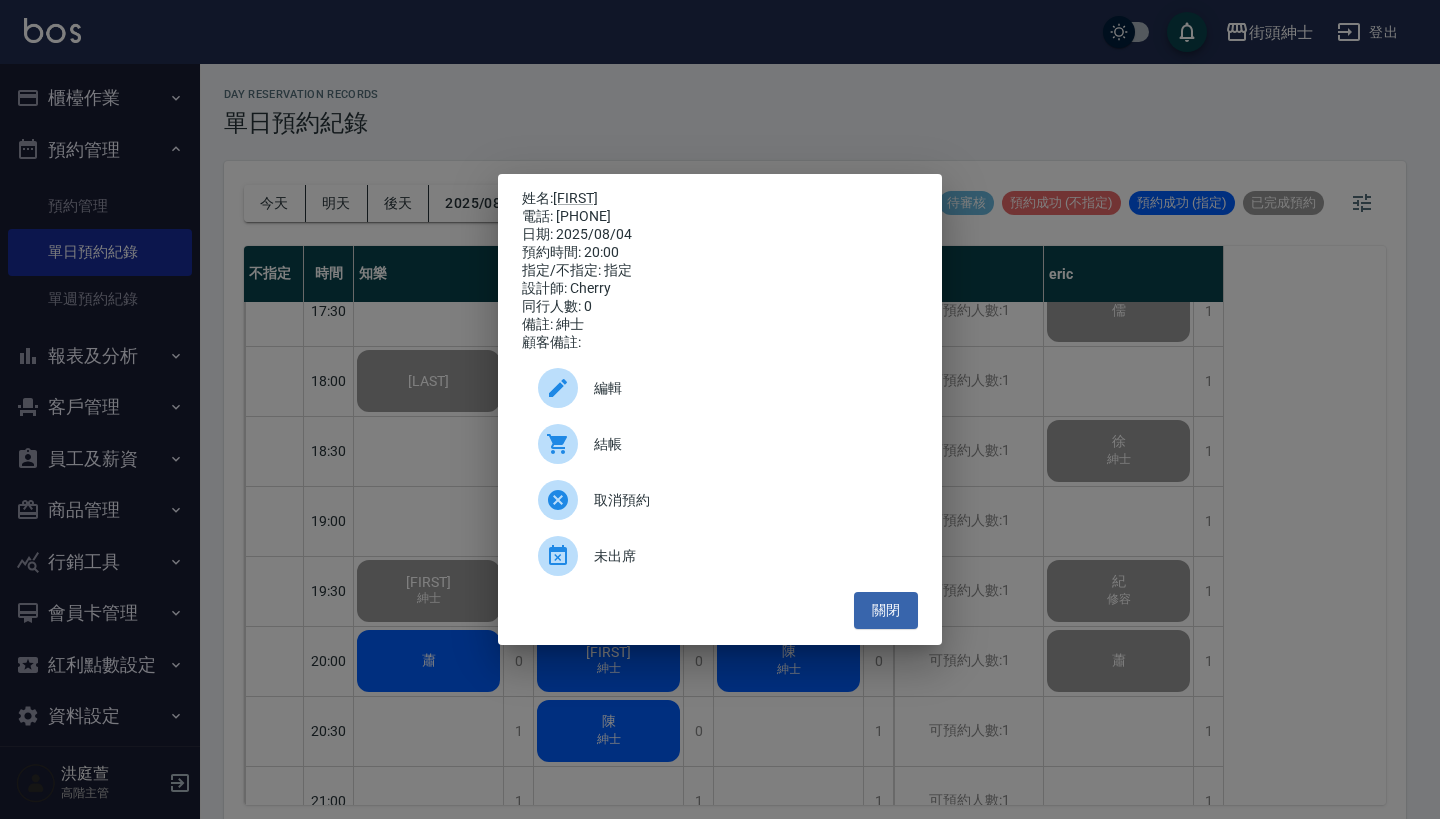 click on "結帳" at bounding box center [720, 444] 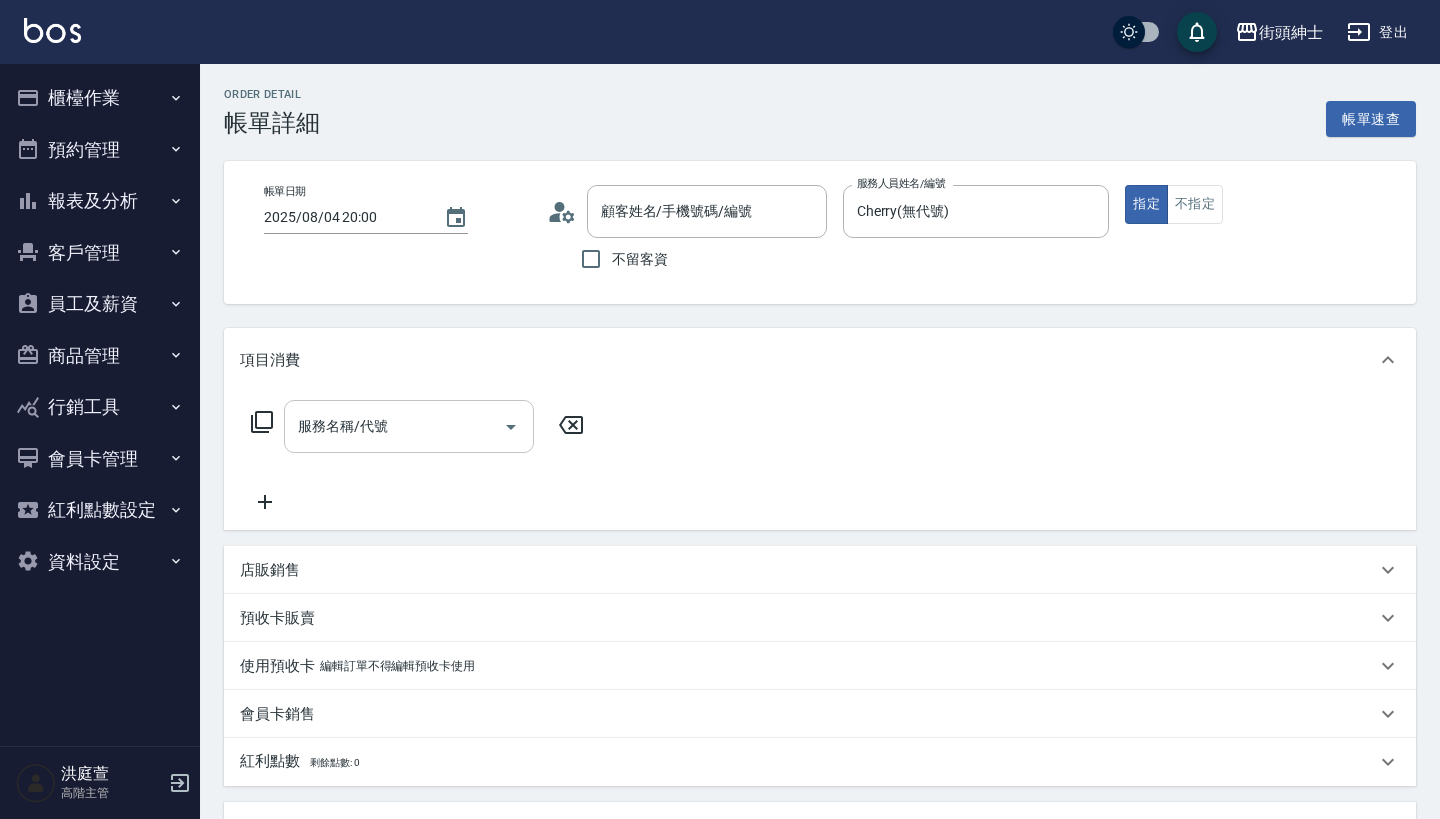scroll, scrollTop: 0, scrollLeft: 0, axis: both 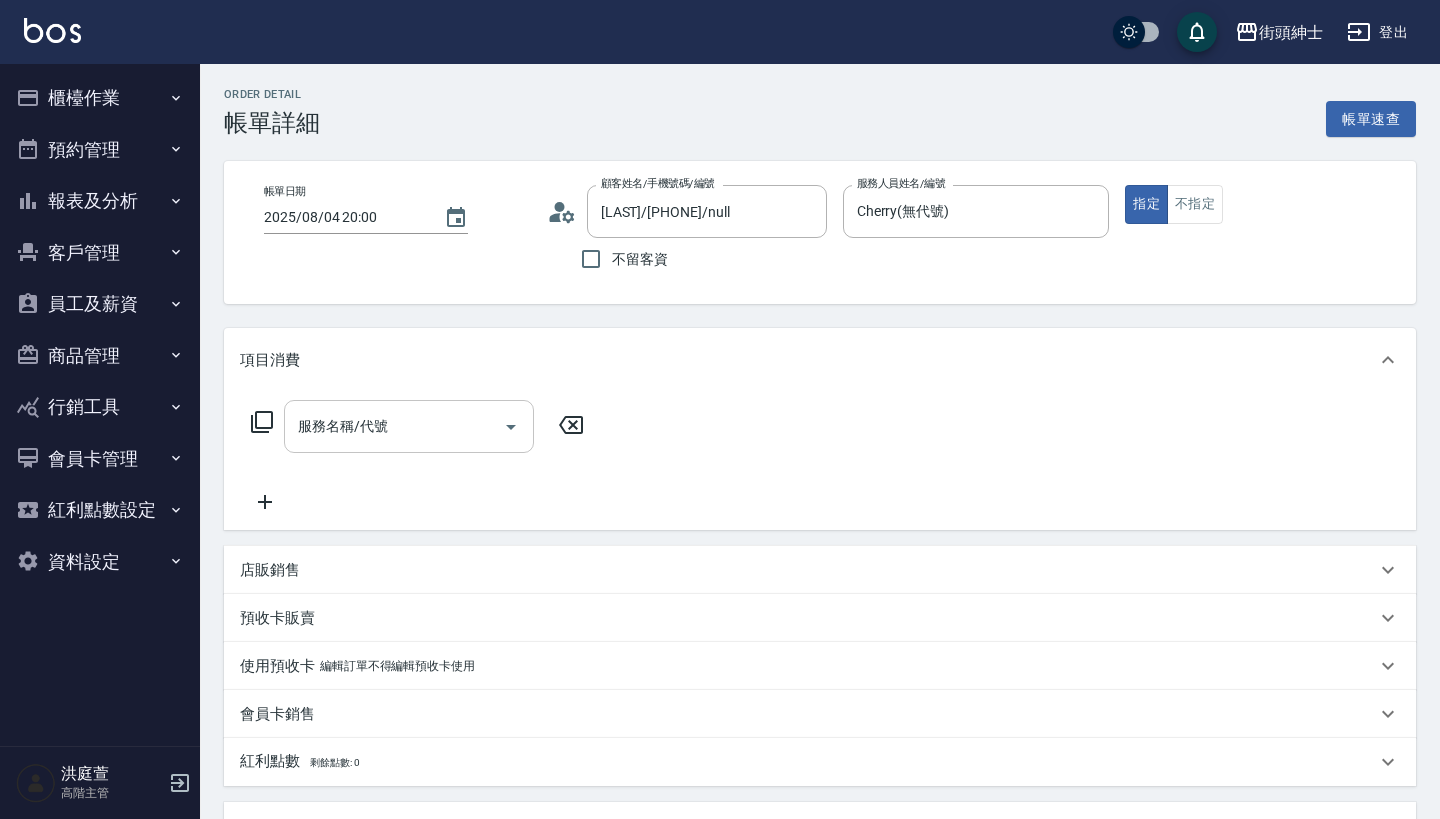 click on "服務名稱/代號" at bounding box center (394, 426) 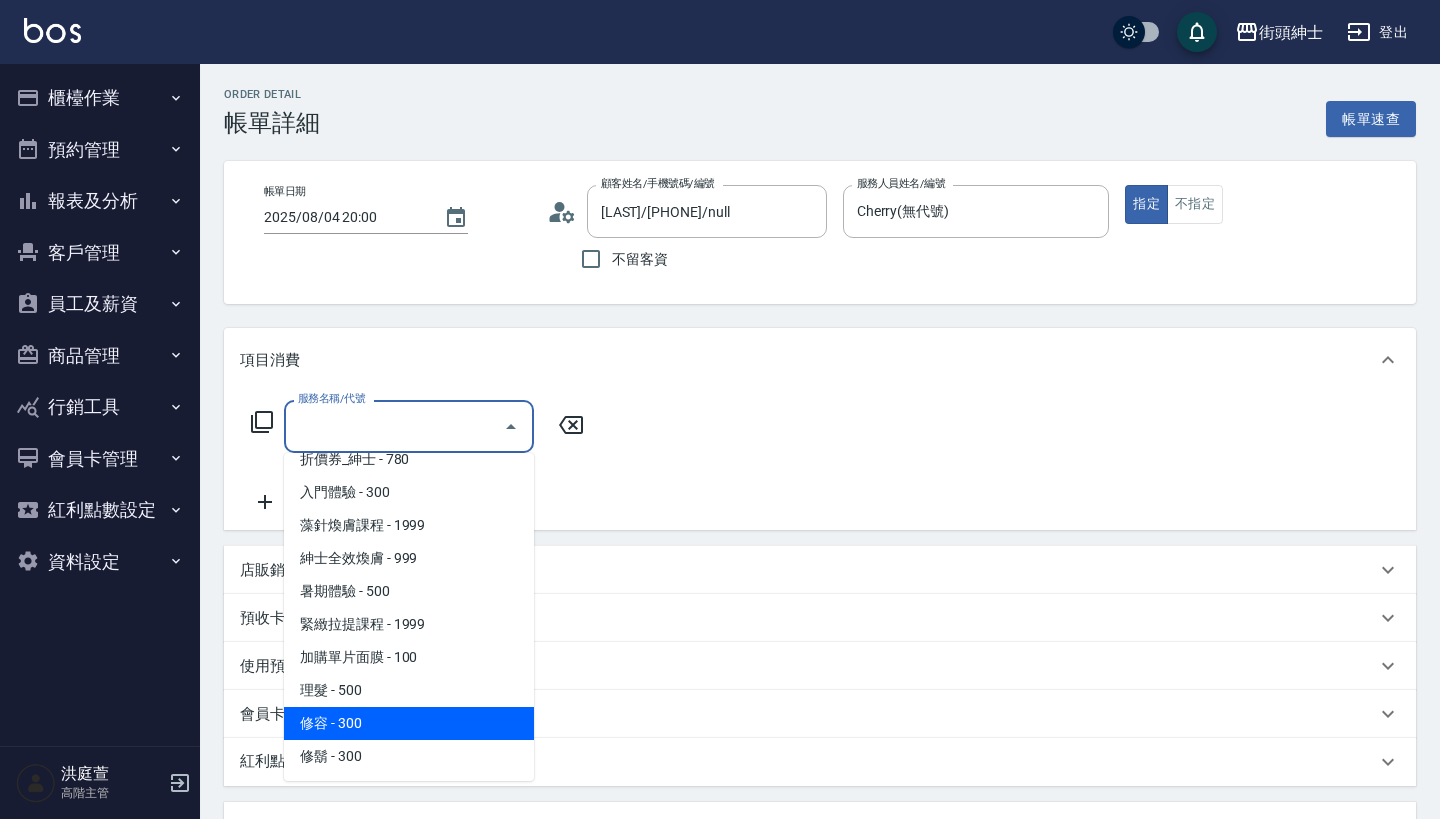 scroll, scrollTop: 84, scrollLeft: 0, axis: vertical 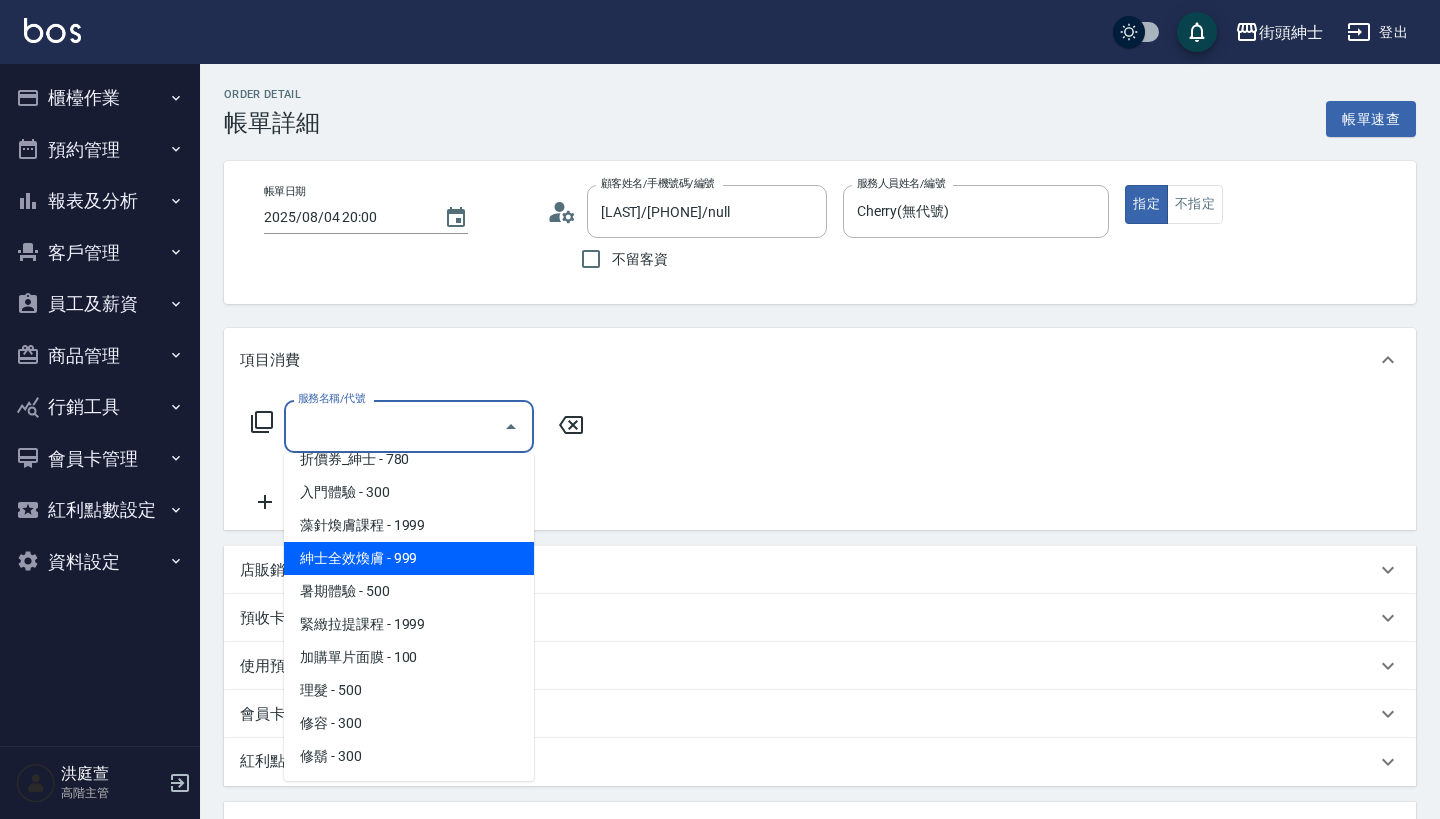 click on "紳士全效煥膚 - 999" at bounding box center (409, 558) 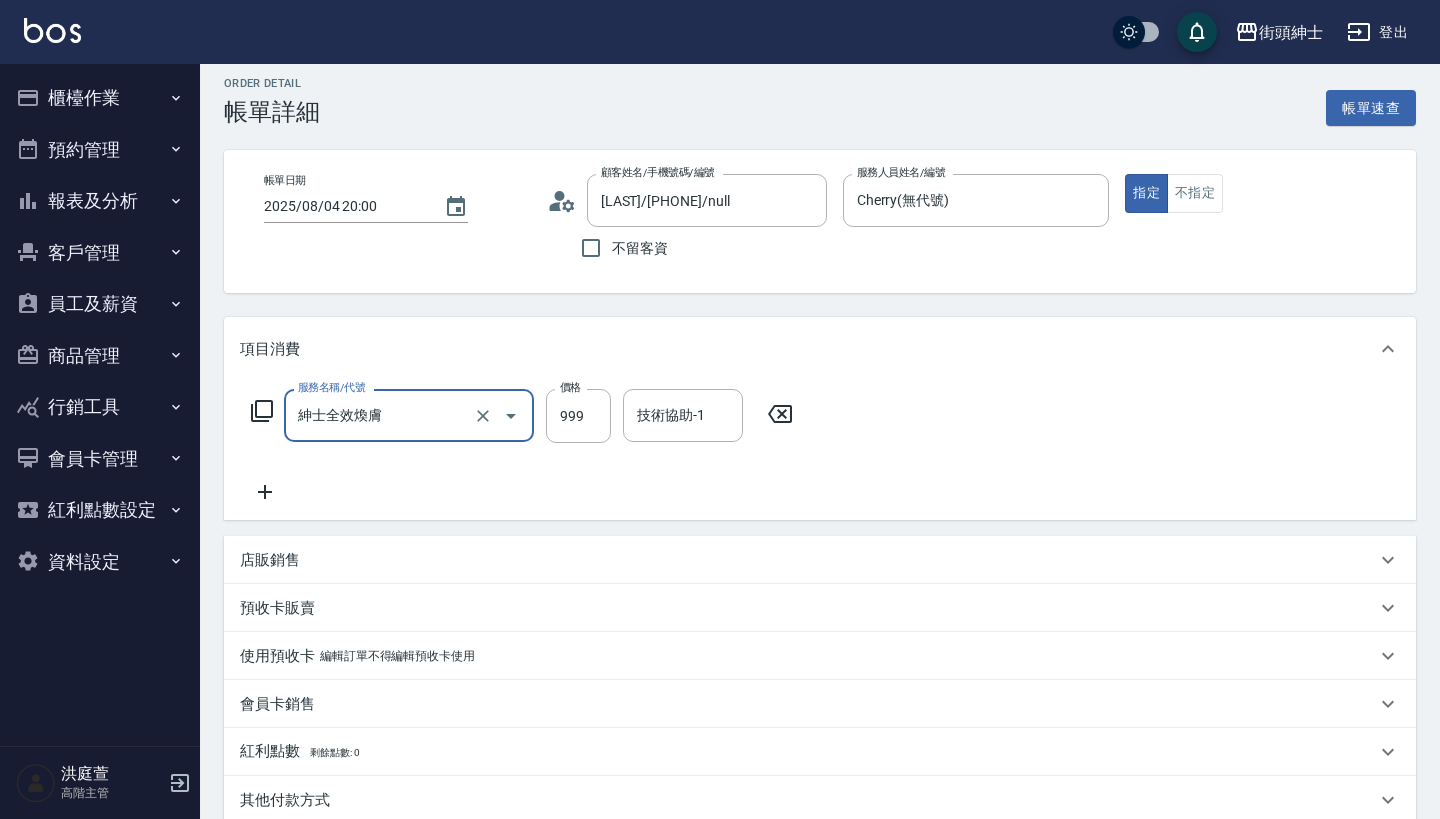 scroll, scrollTop: 306, scrollLeft: 0, axis: vertical 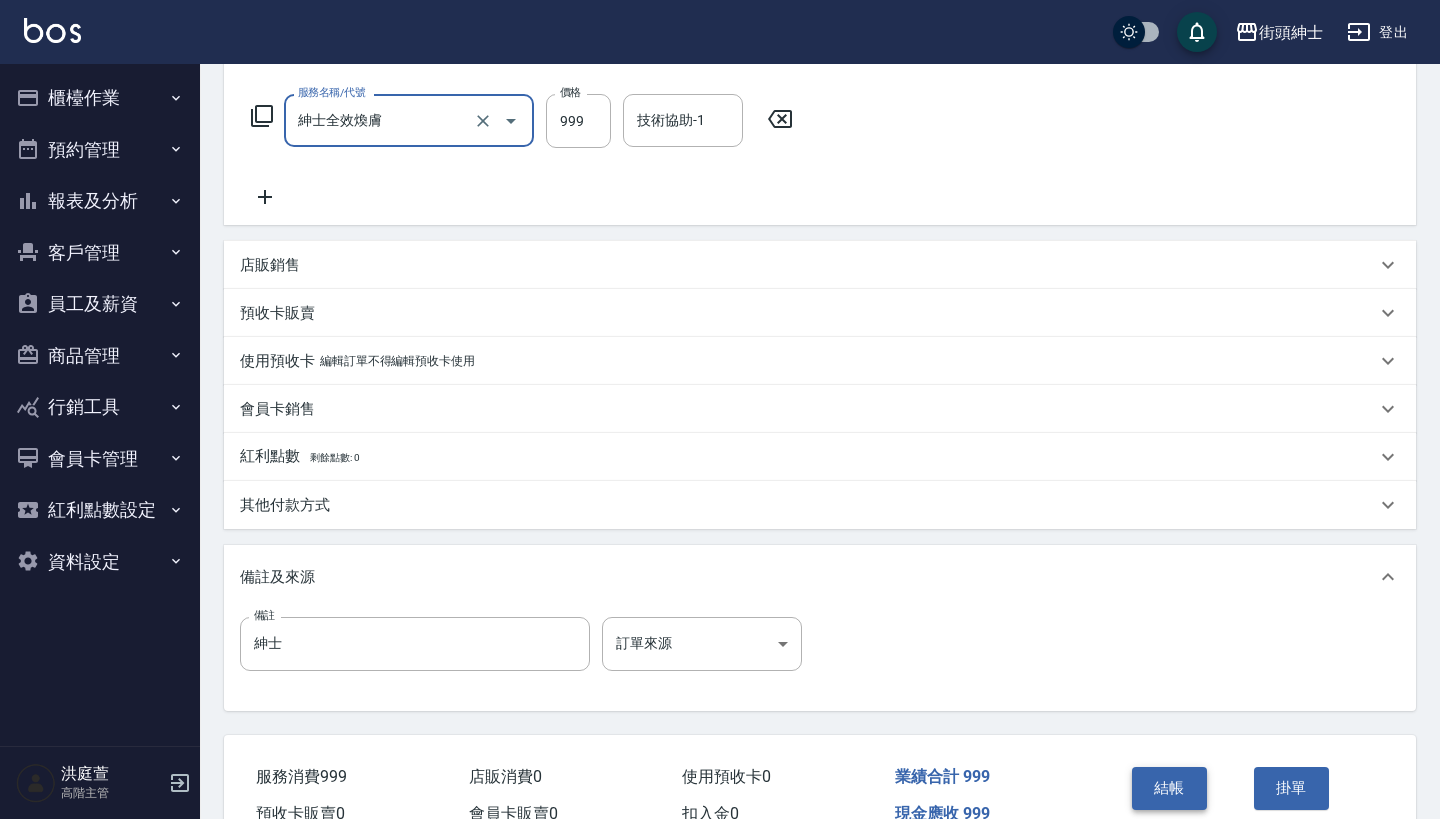 click on "結帳" at bounding box center (1169, 788) 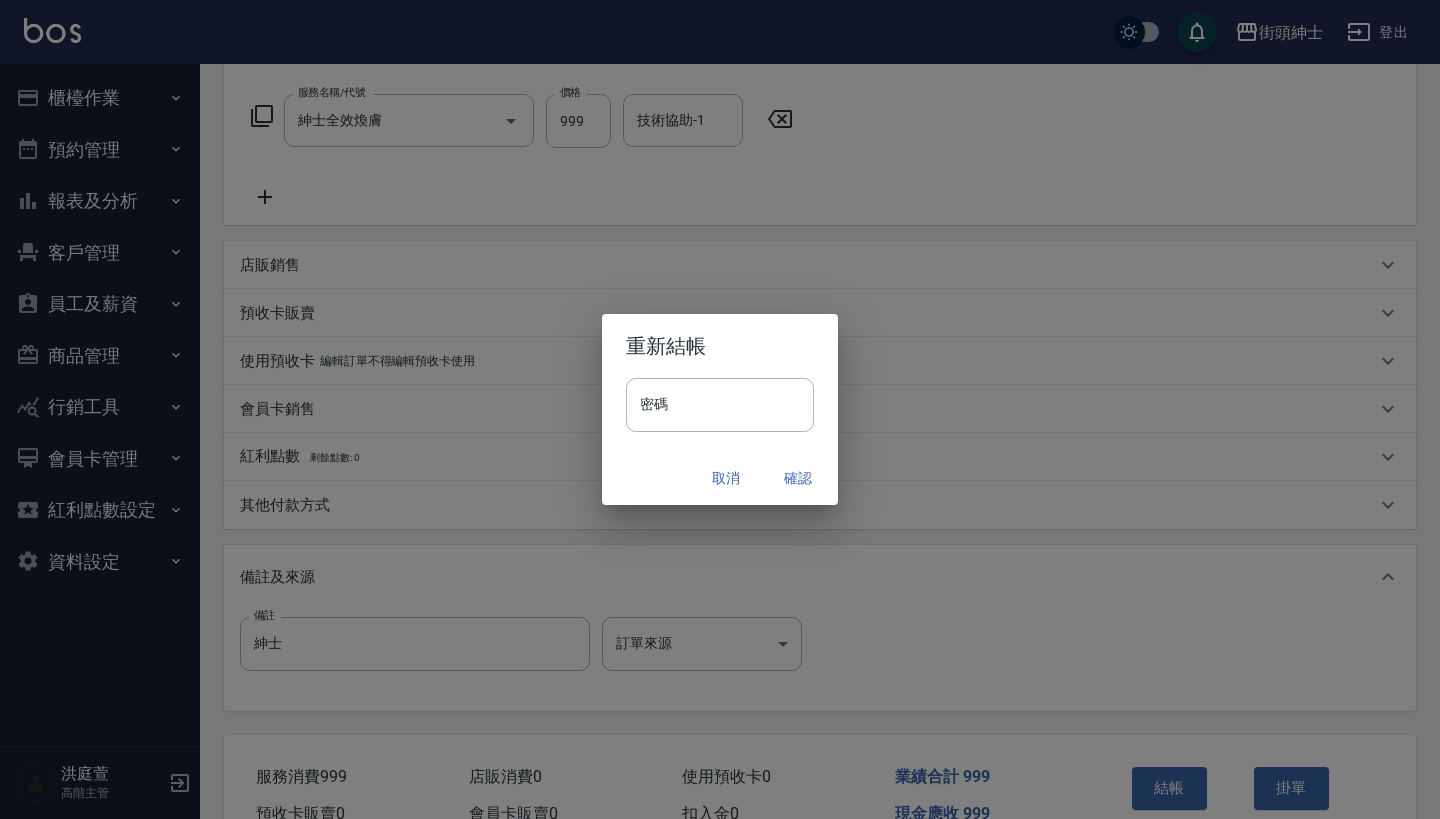 click on "確認" at bounding box center (798, 478) 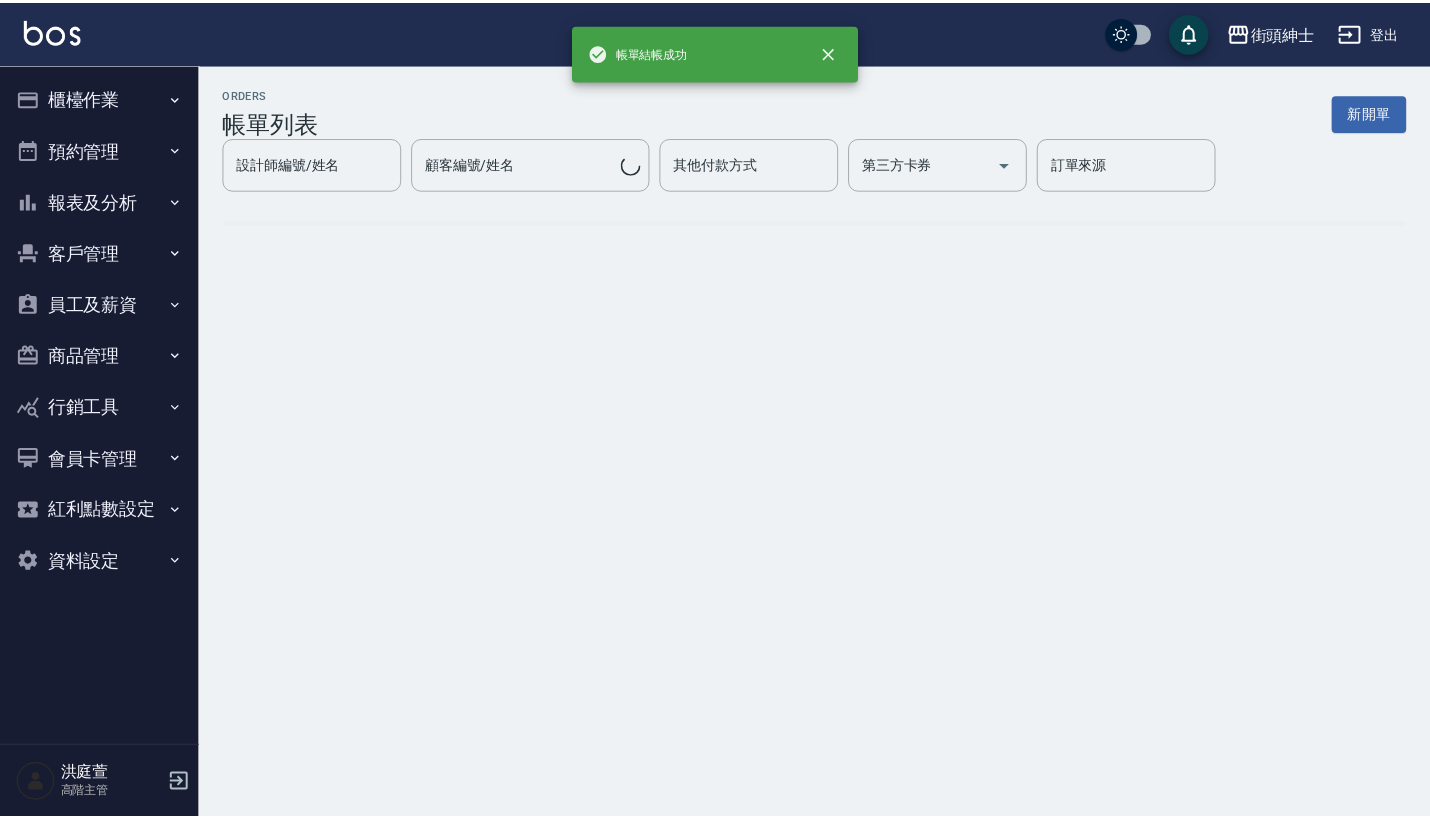 scroll, scrollTop: 0, scrollLeft: 0, axis: both 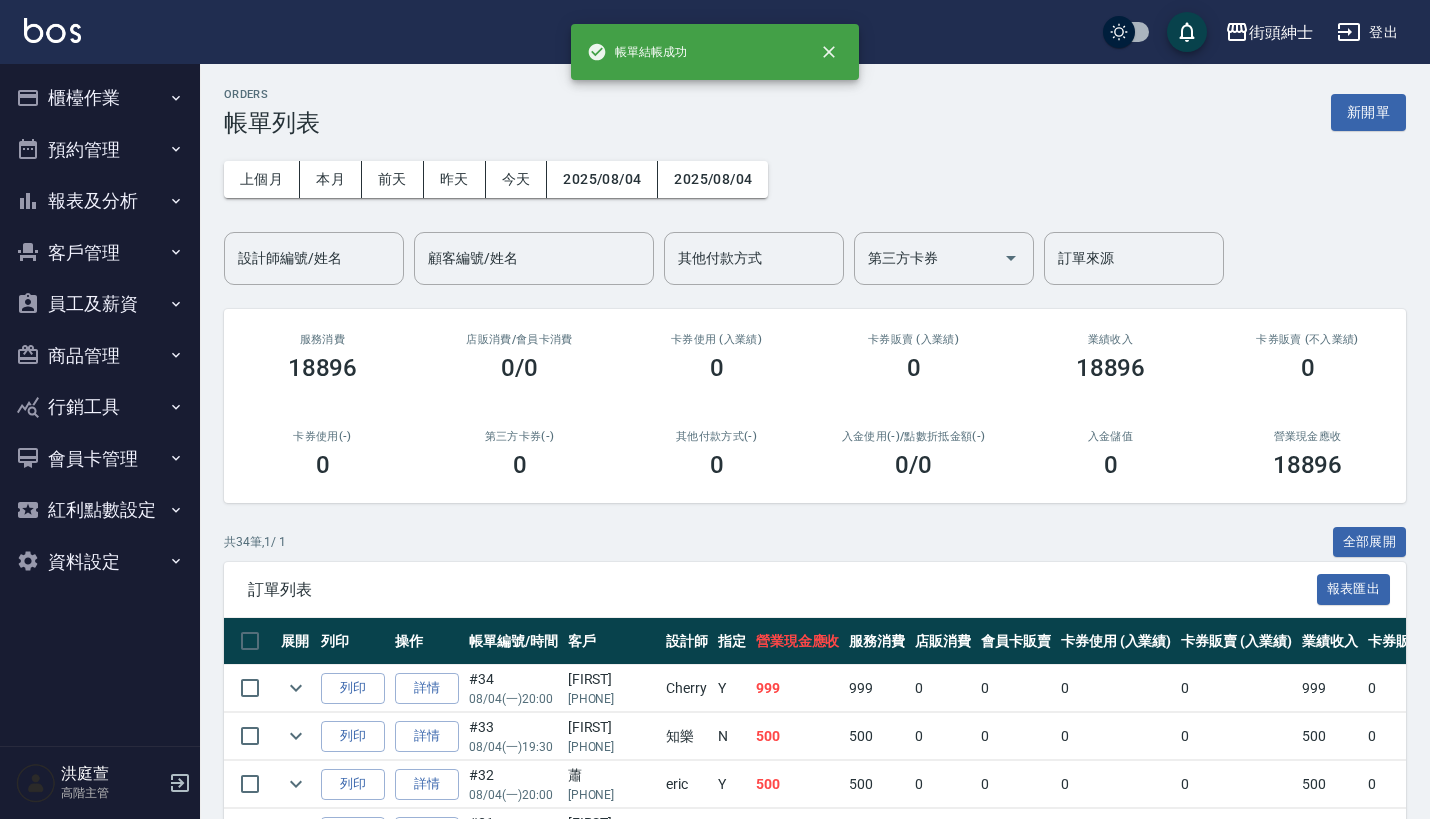 click on "預約管理" at bounding box center [100, 150] 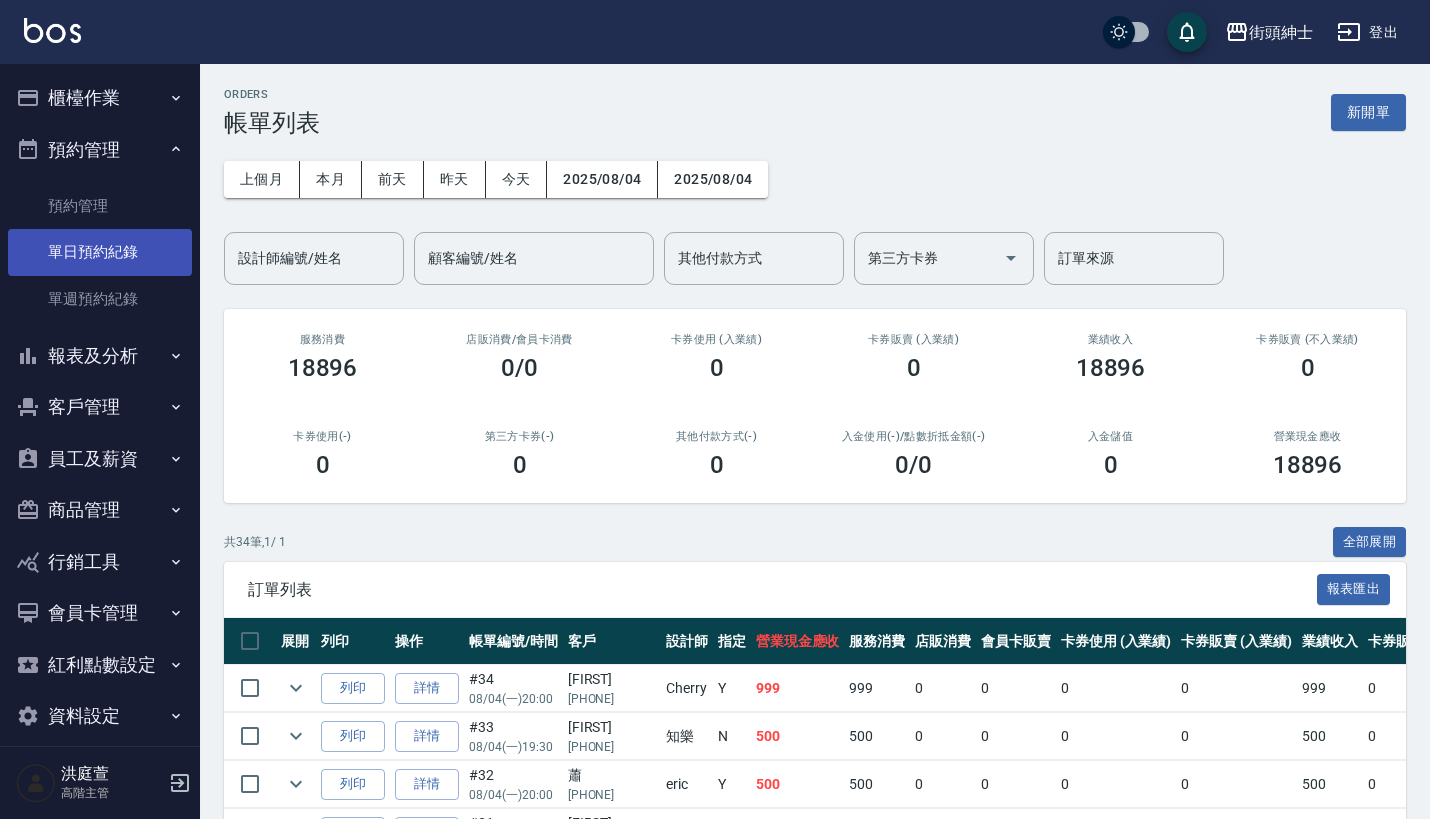 click on "單日預約紀錄" at bounding box center [100, 252] 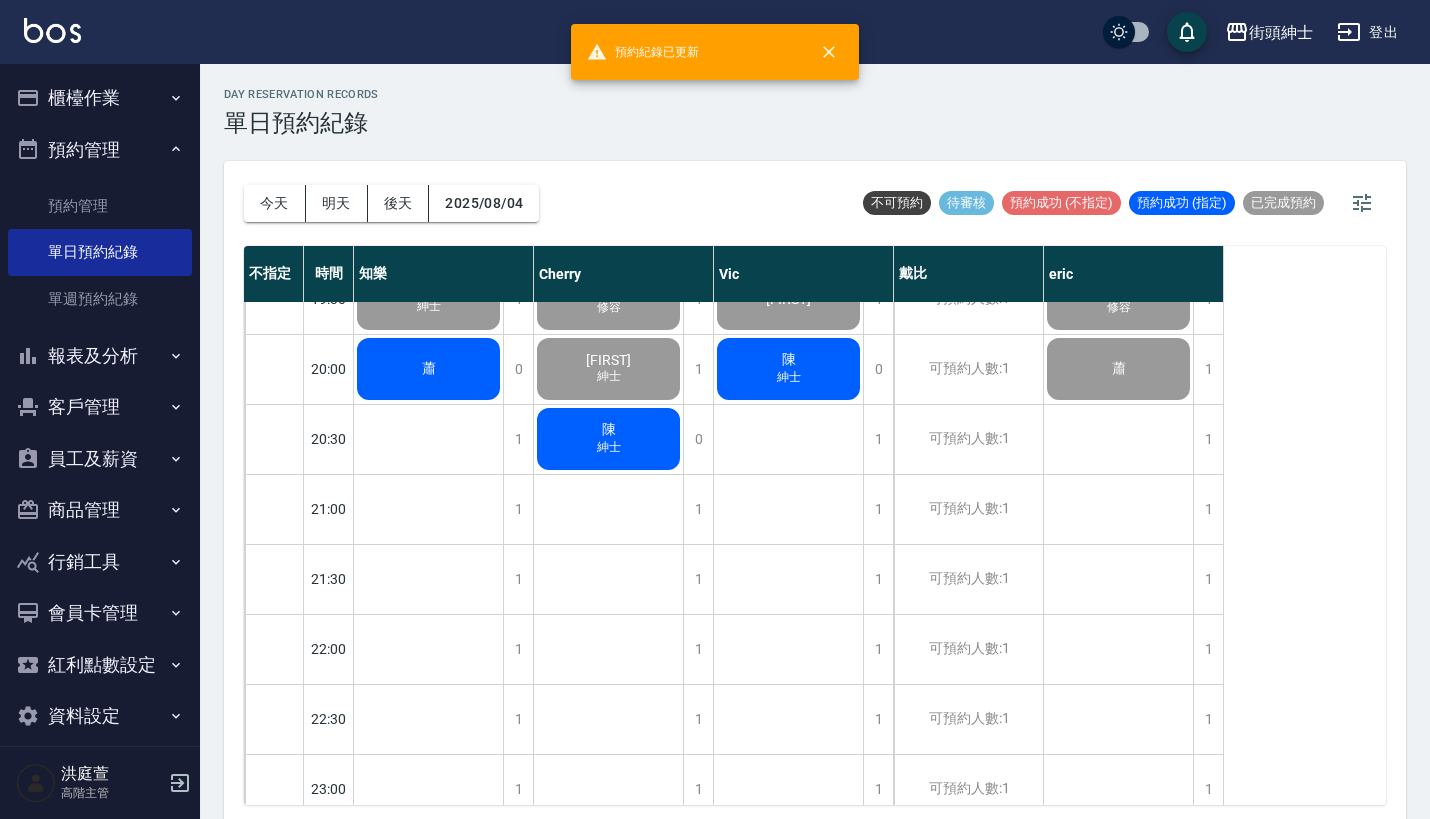 scroll, scrollTop: 1544, scrollLeft: 0, axis: vertical 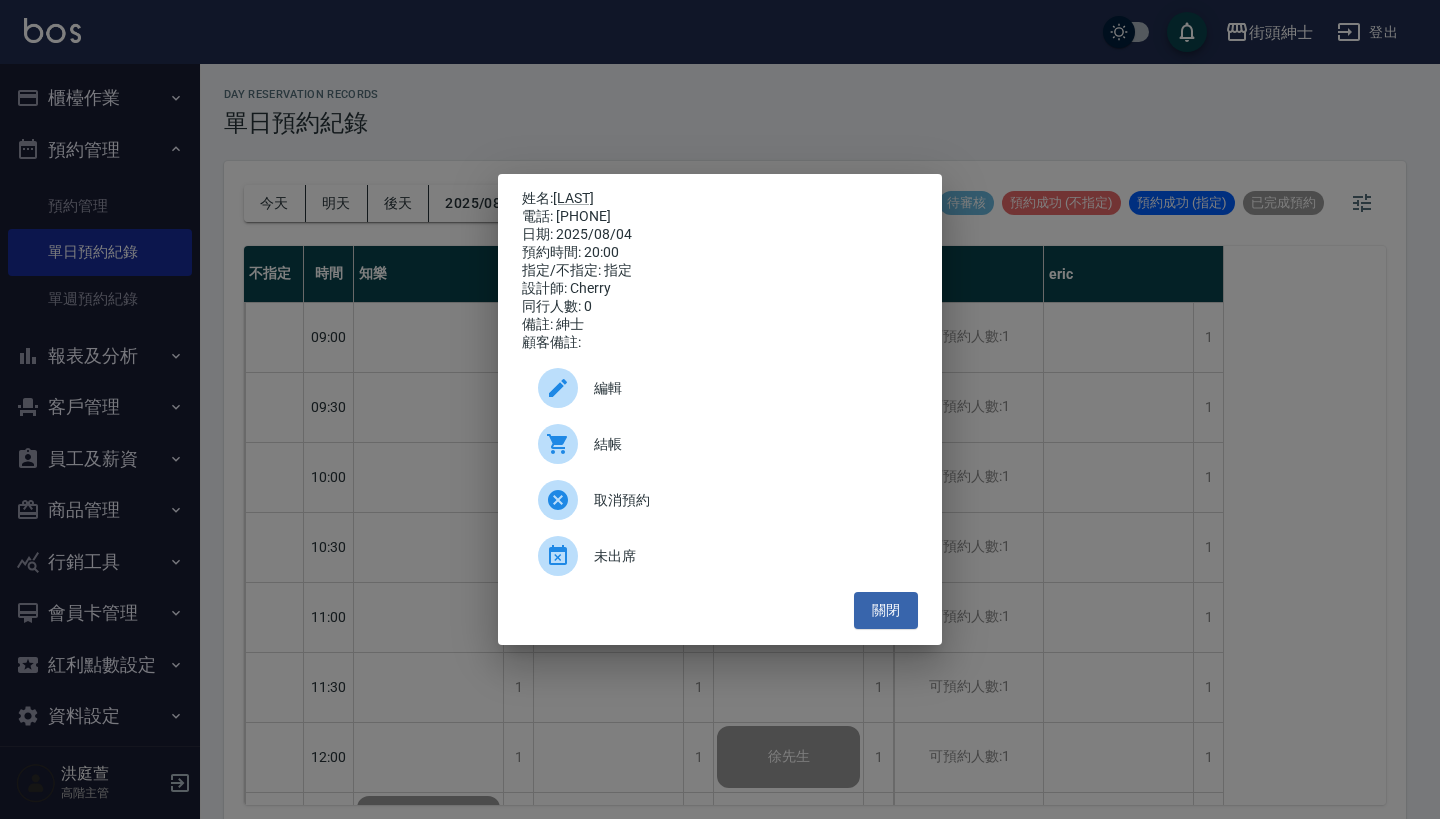 click on "姓名:  [LAST] 電話: [PHONE] 日期: [DATE] 預約時間: [TIME] 指定/不指定: 指定 設計師: [NAME] 同行人數: 0 備註: 紳士 顧客備註:  編輯 結帳 取消預約 未出席 關閉" at bounding box center [720, 409] 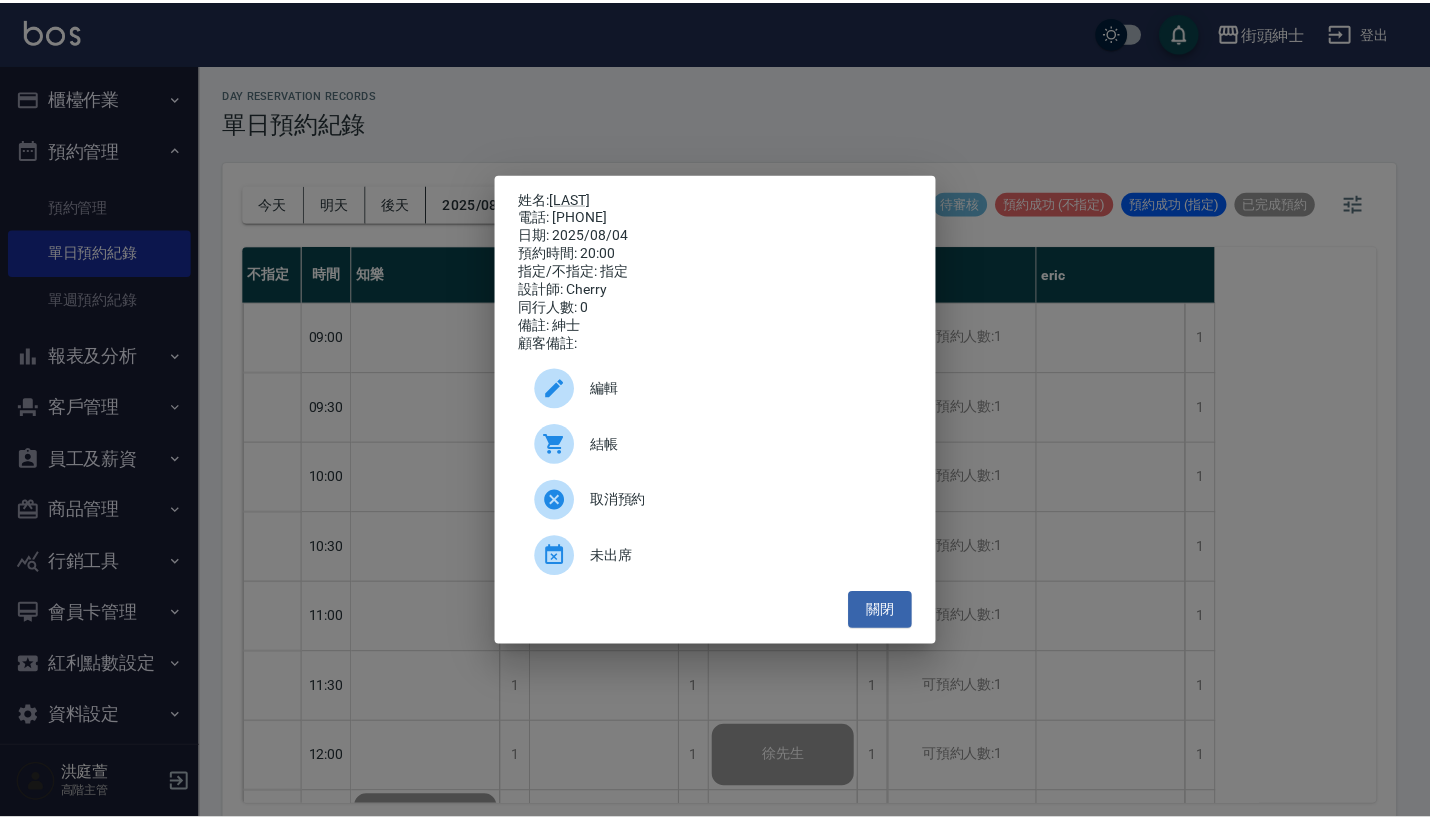 scroll, scrollTop: 1216, scrollLeft: 0, axis: vertical 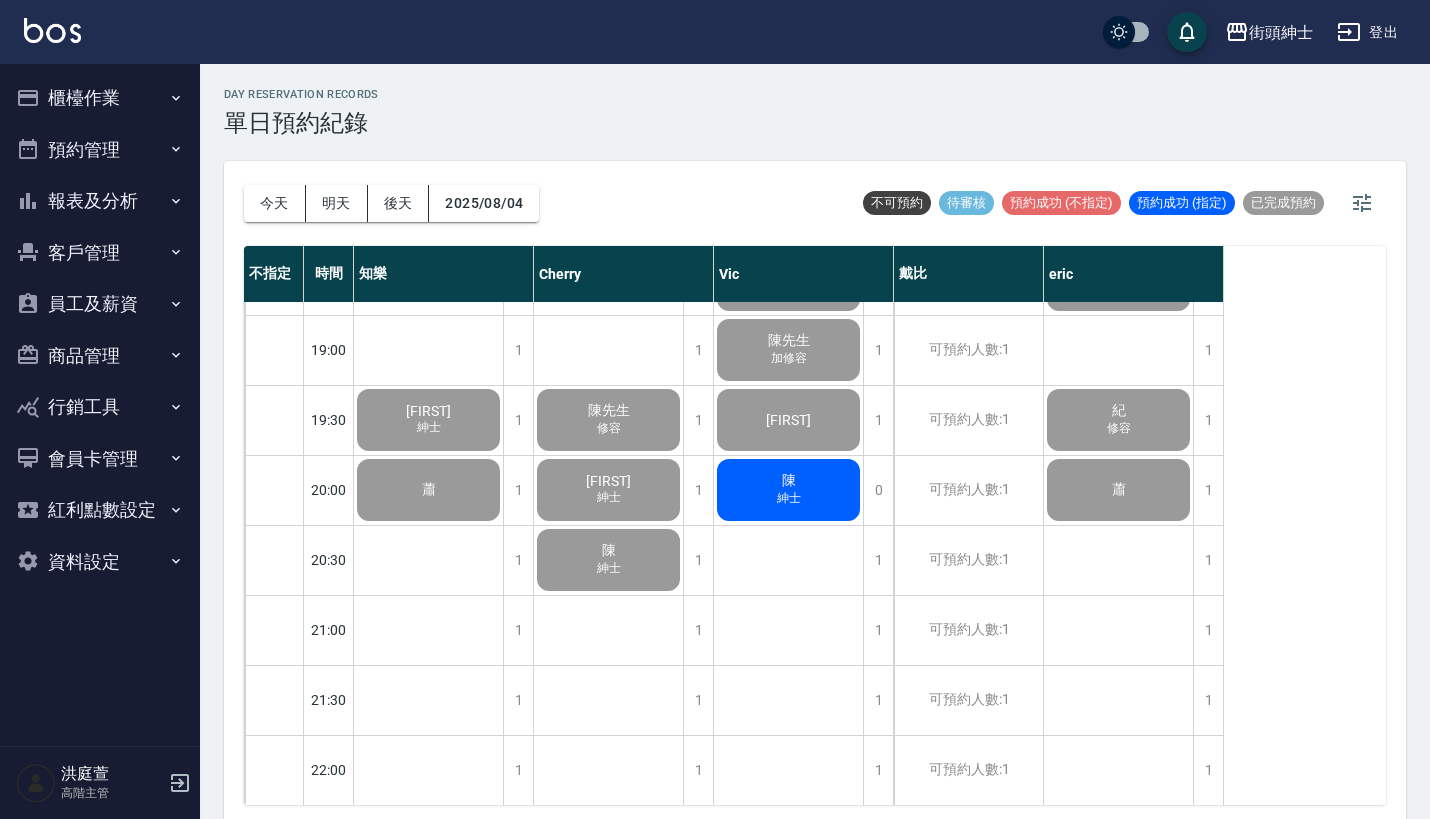 click on "陳 紳士" at bounding box center (428, -560) 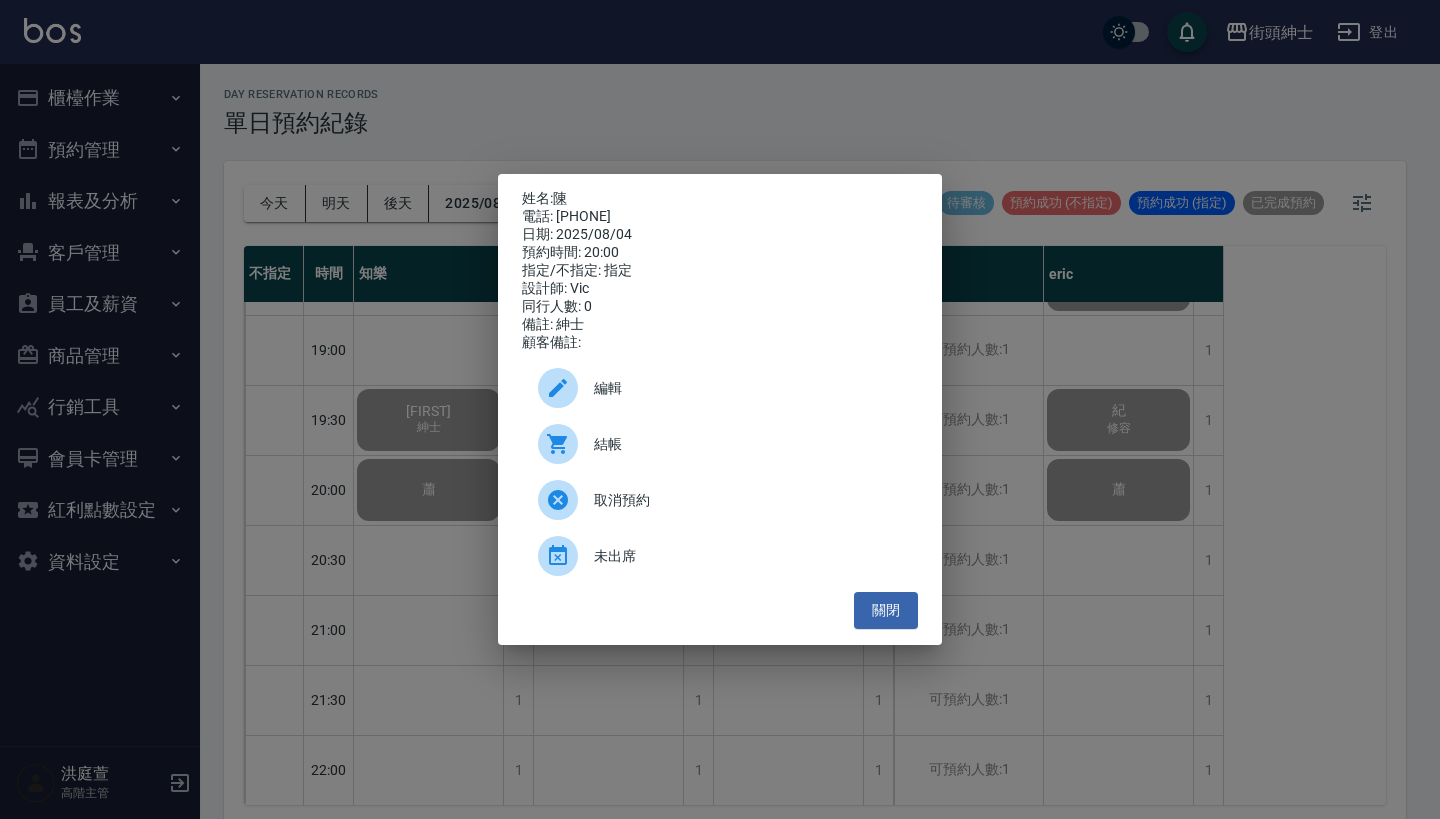 click on "結帳" at bounding box center [748, 444] 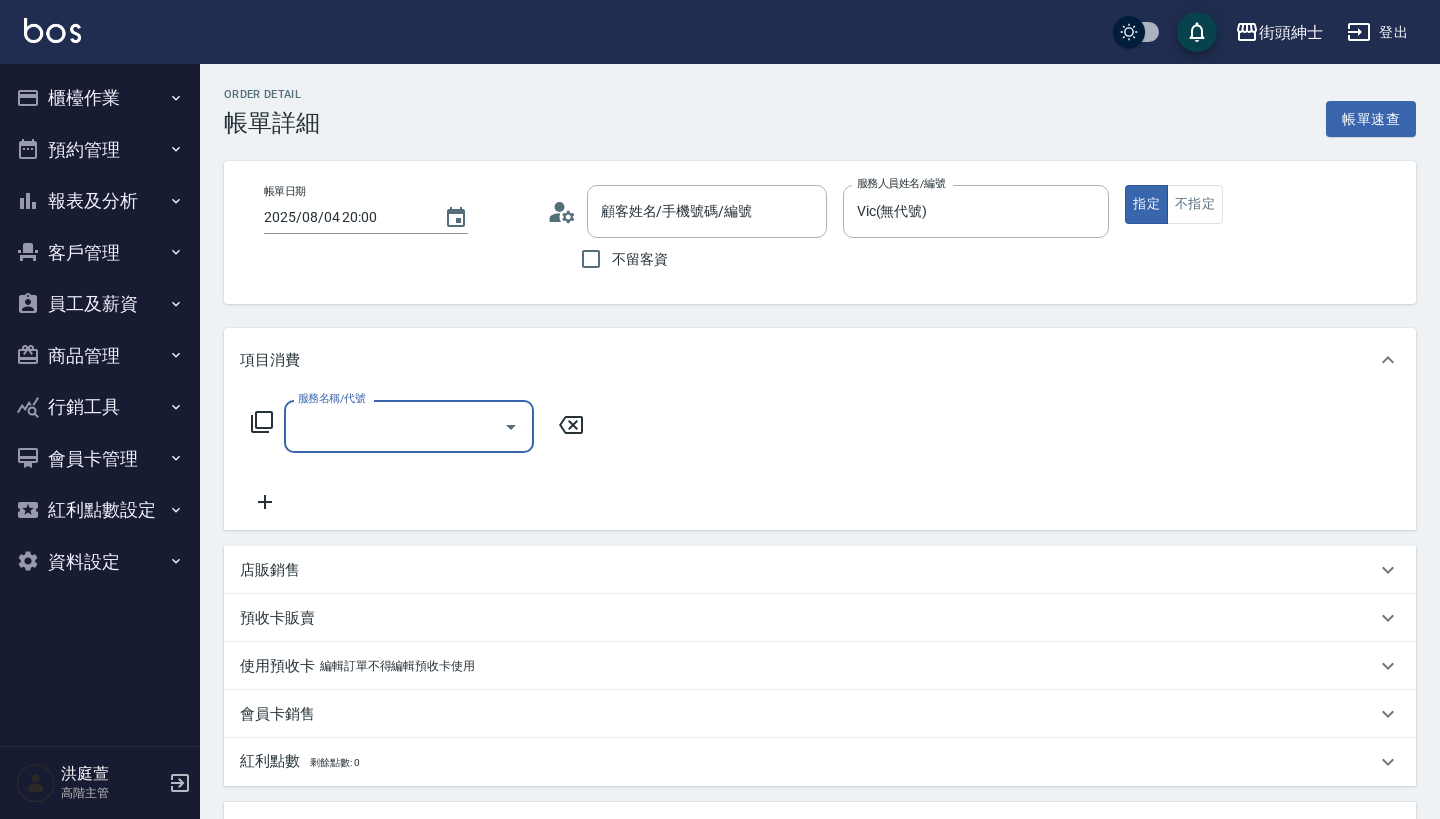 type on "[LAST]/[PHONE]/null" 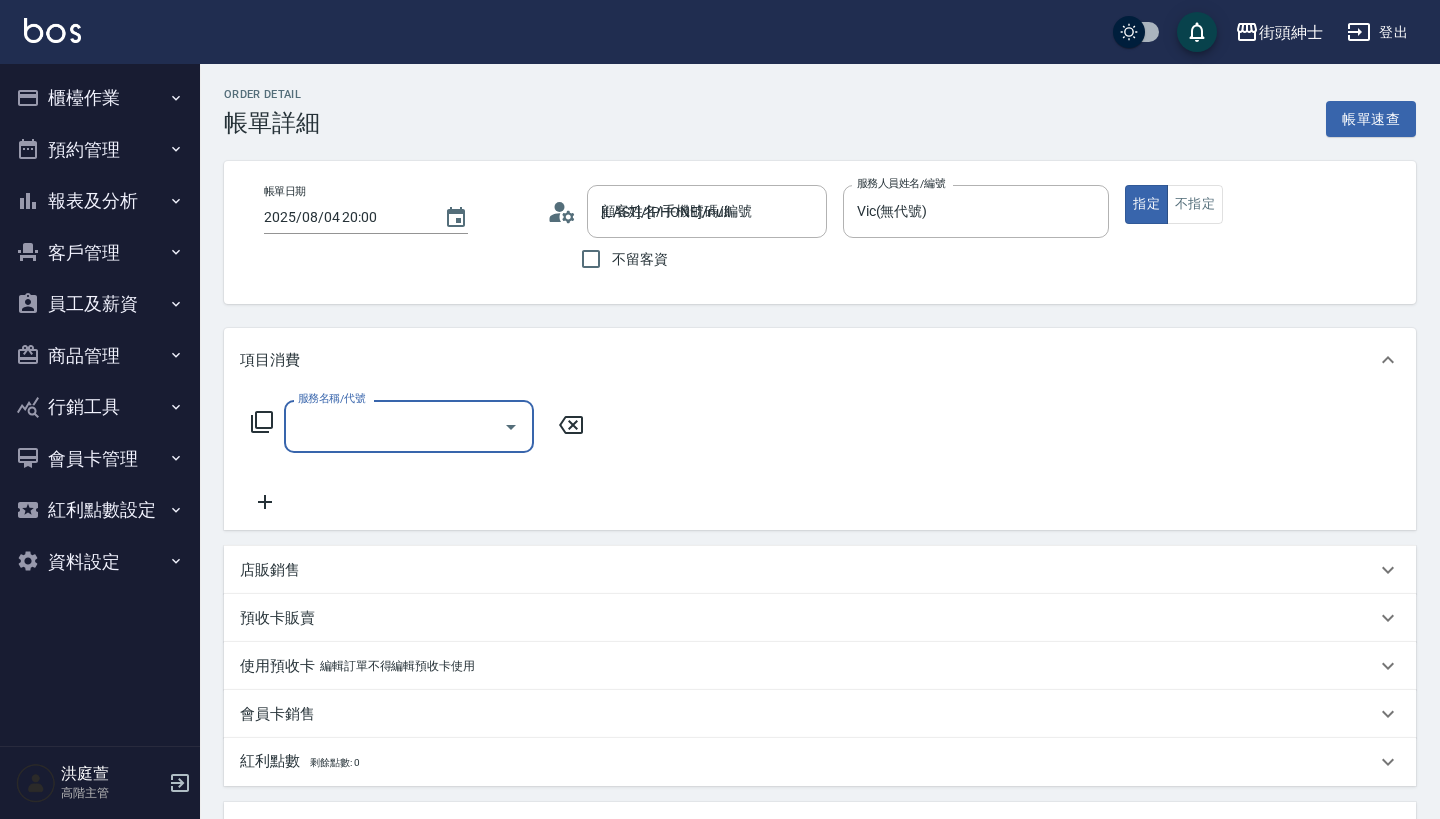 scroll, scrollTop: 0, scrollLeft: 0, axis: both 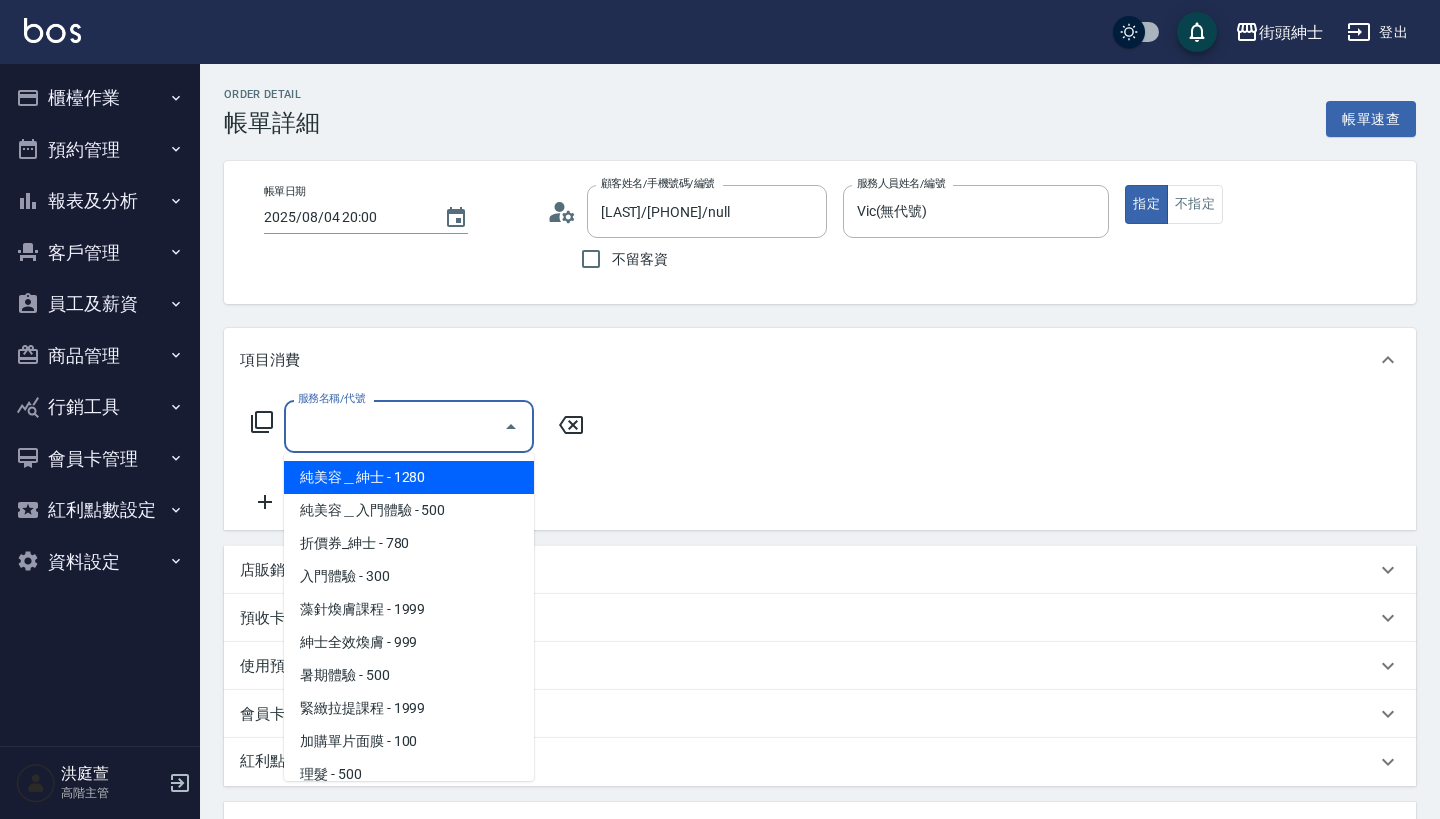 click on "服務名稱/代號" at bounding box center (394, 426) 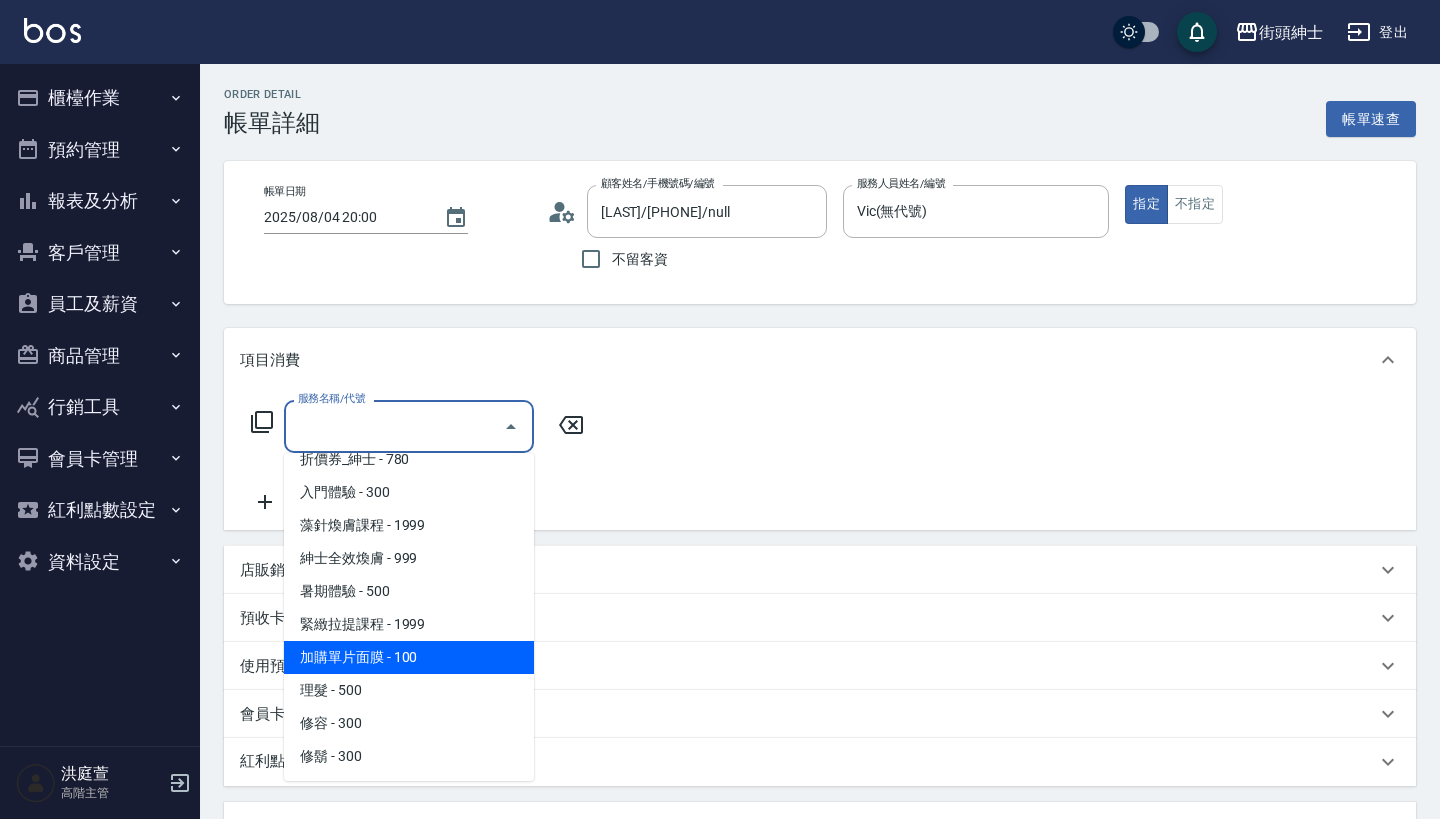 scroll, scrollTop: 84, scrollLeft: 0, axis: vertical 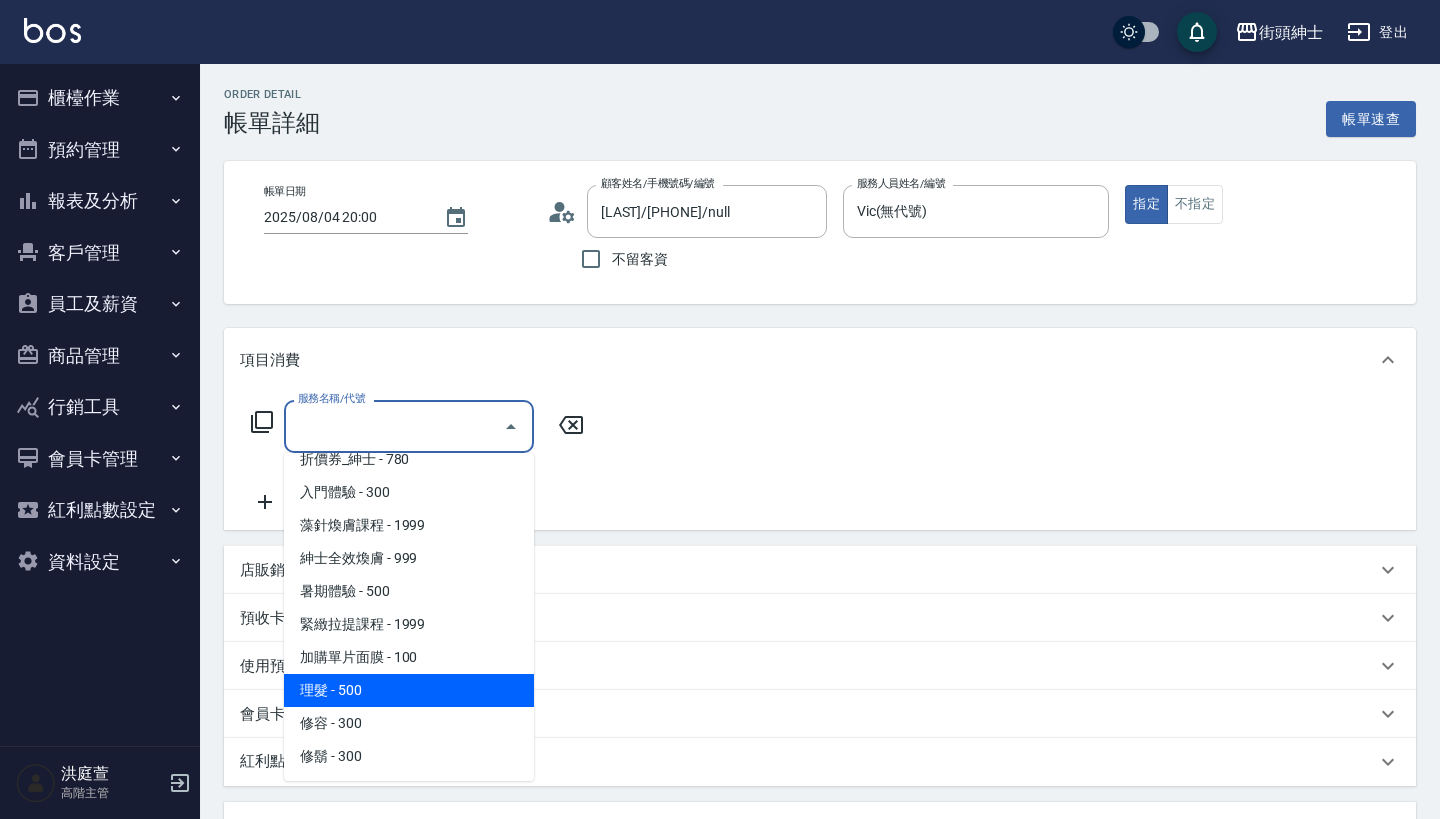 click on "理髮 - 500" at bounding box center (409, 690) 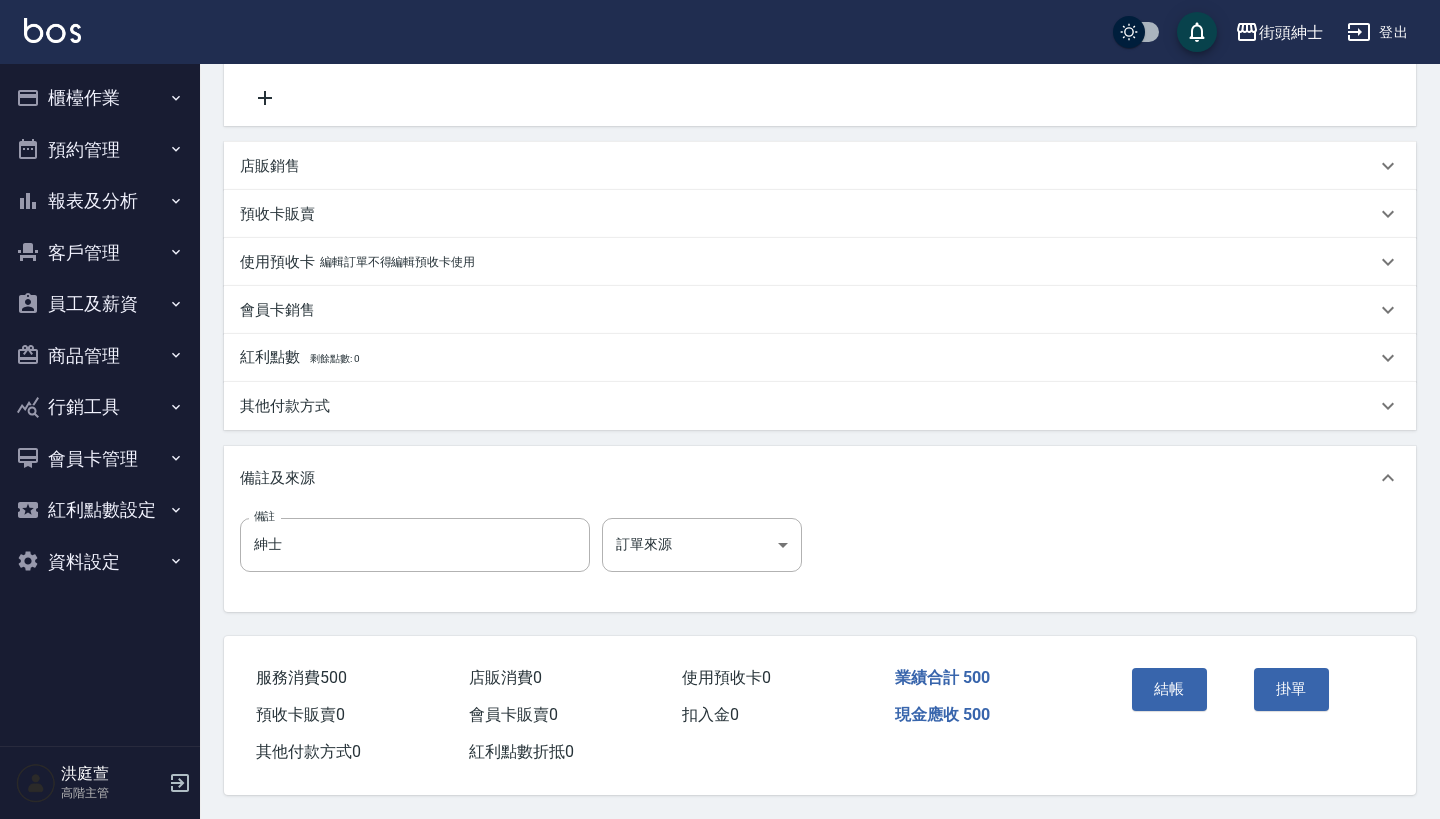 scroll, scrollTop: 414, scrollLeft: 0, axis: vertical 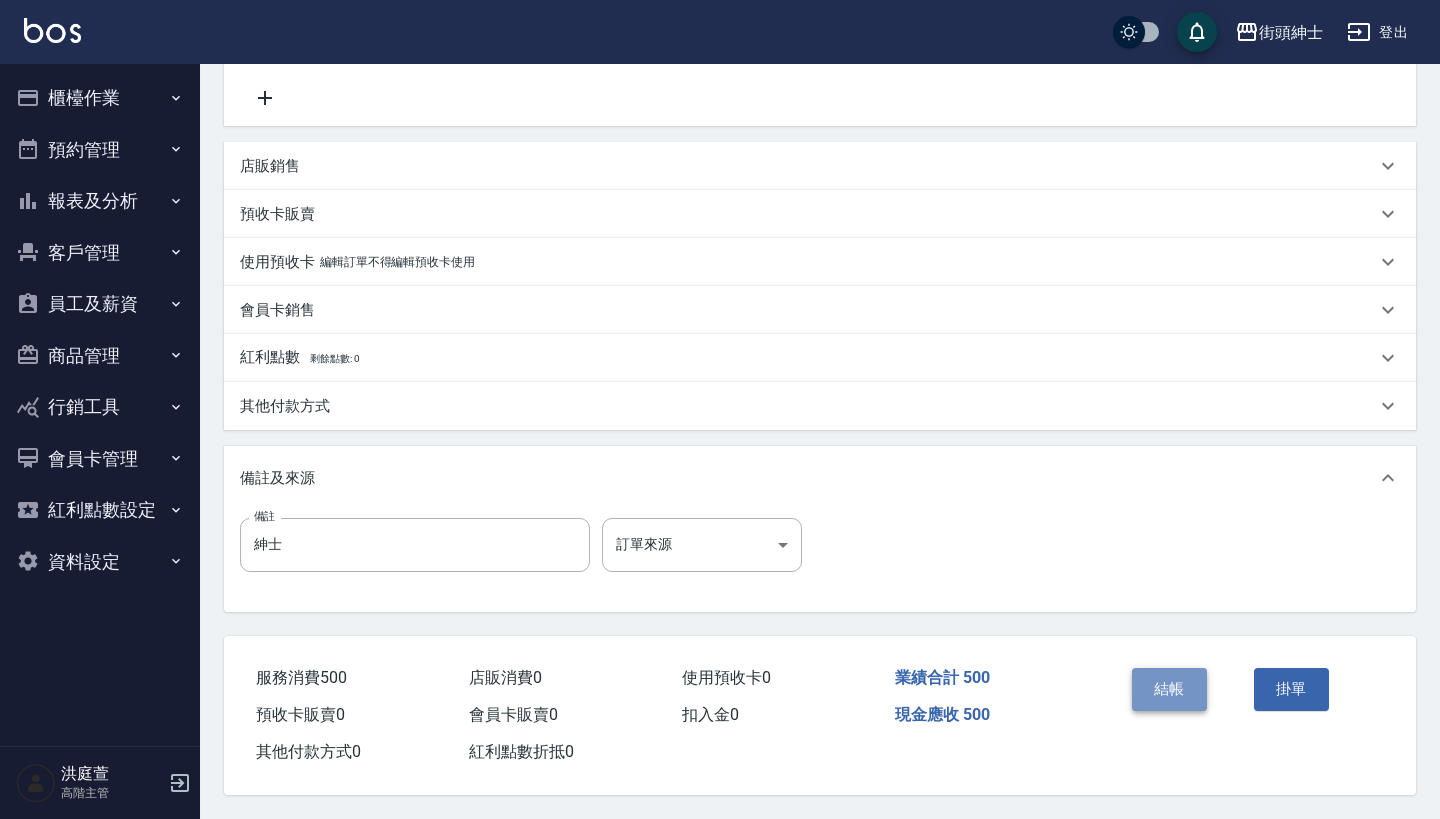 click on "結帳" at bounding box center (1169, 689) 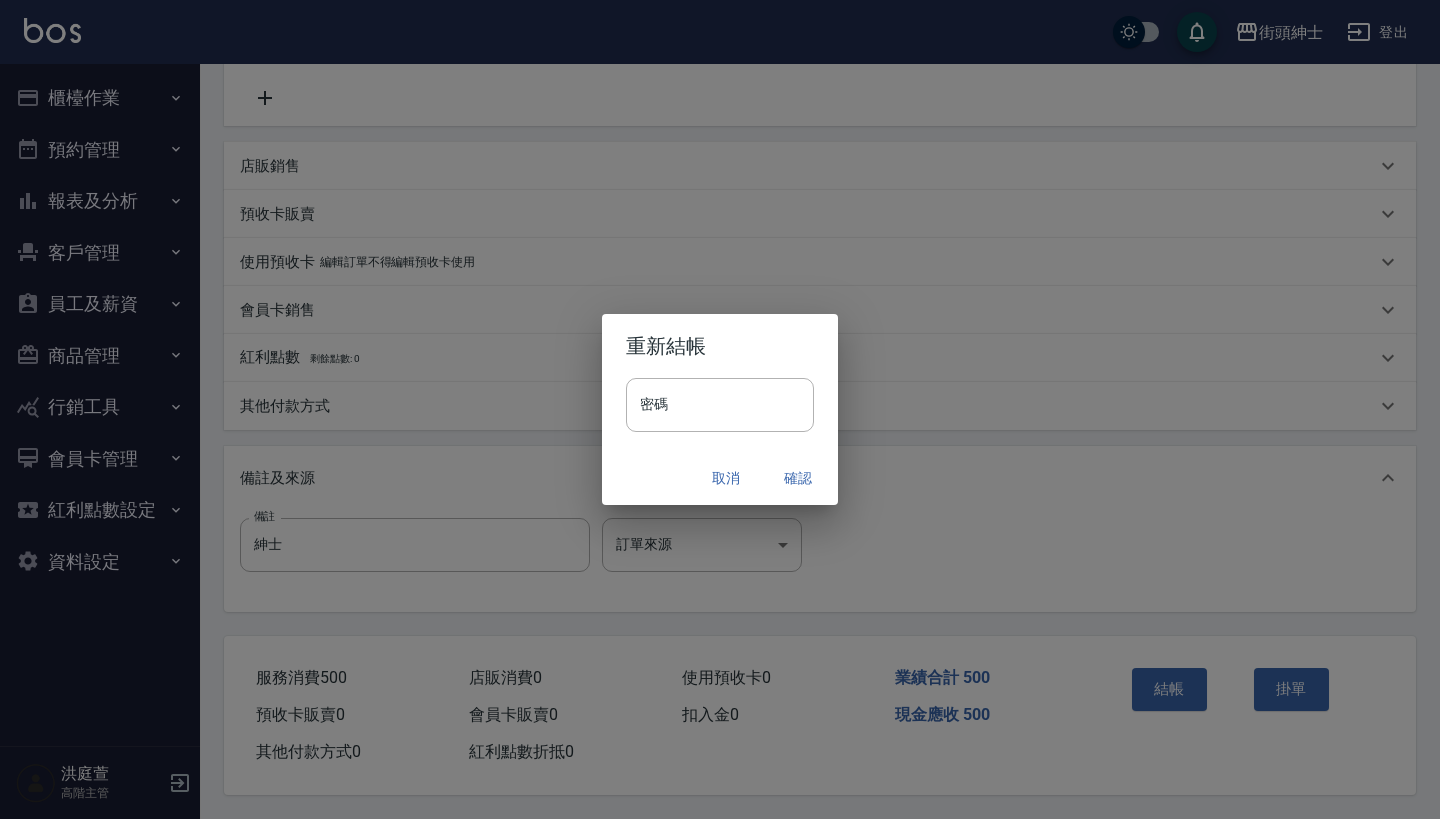 click on "確認" at bounding box center [798, 478] 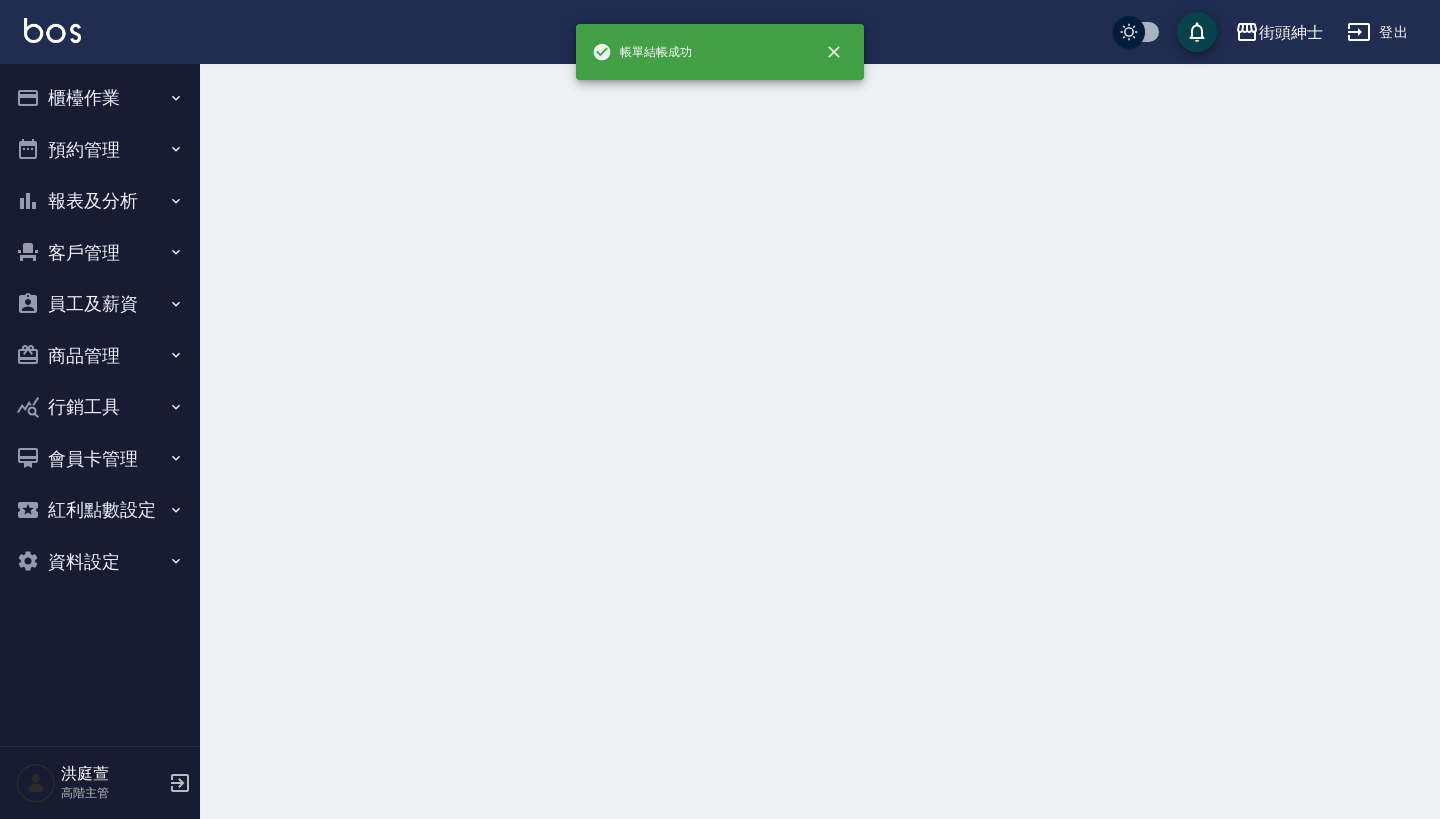 scroll, scrollTop: 0, scrollLeft: 0, axis: both 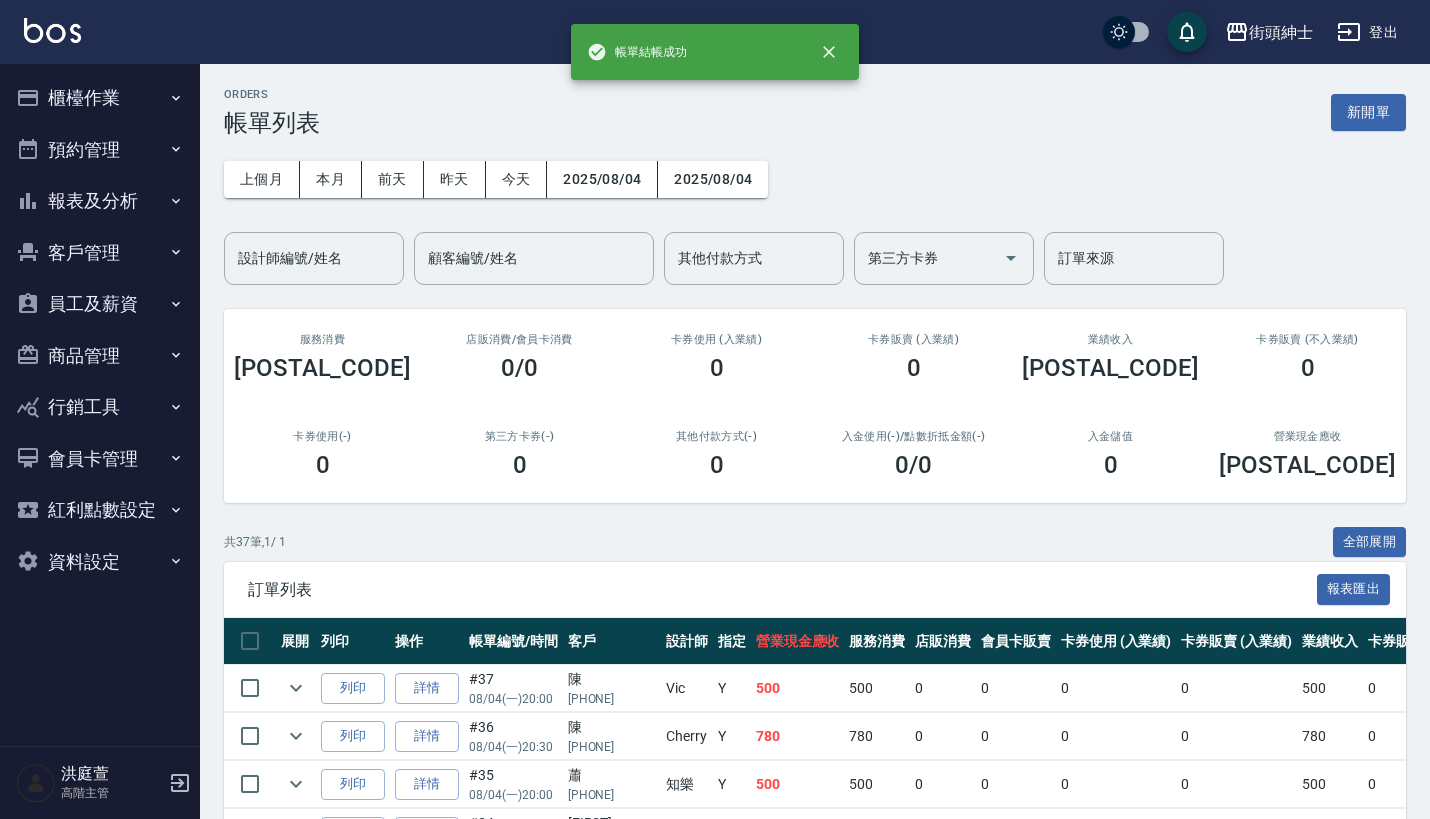 click on "櫃檯作業" at bounding box center [100, 98] 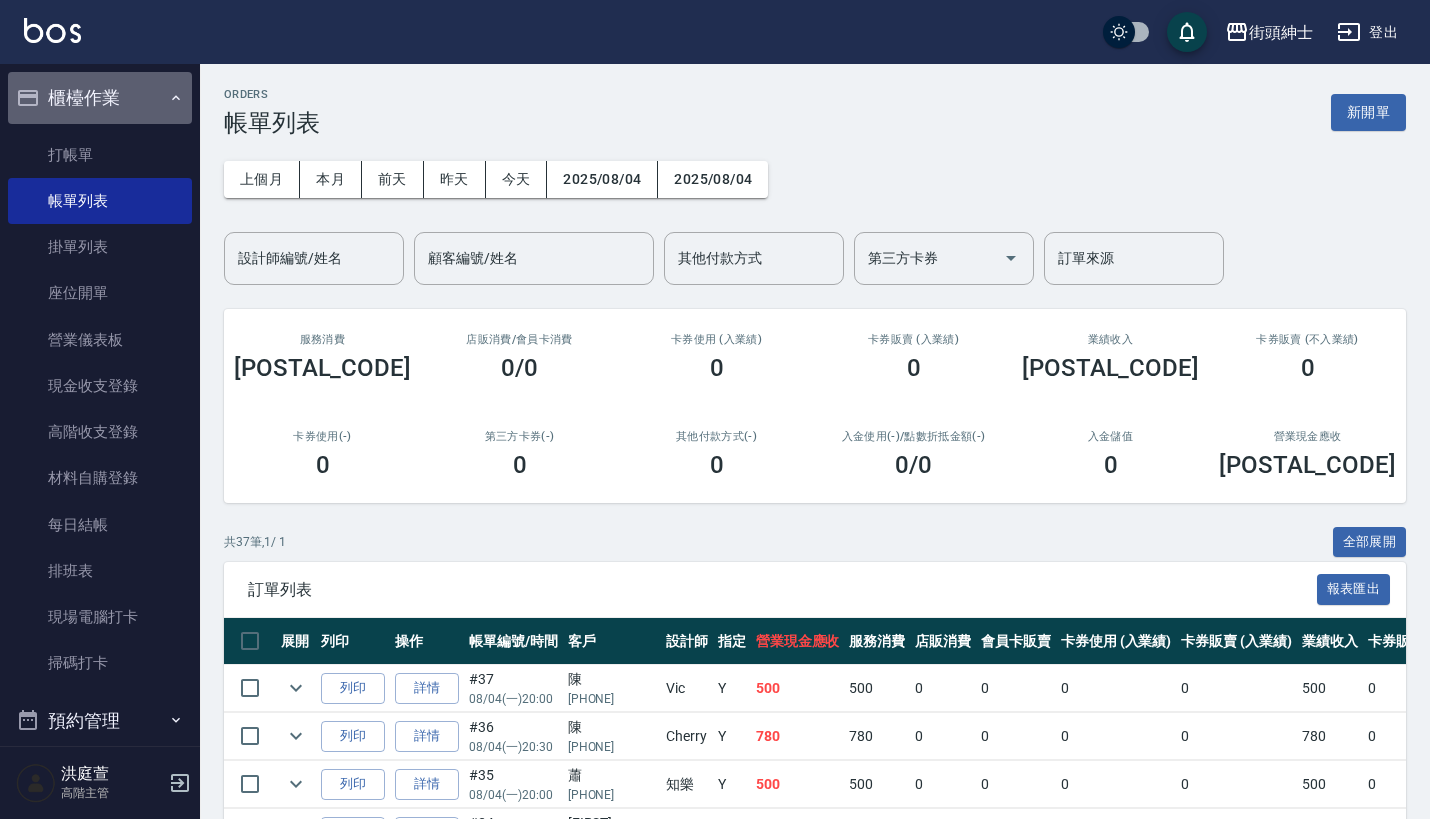 click on "櫃檯作業" at bounding box center (100, 98) 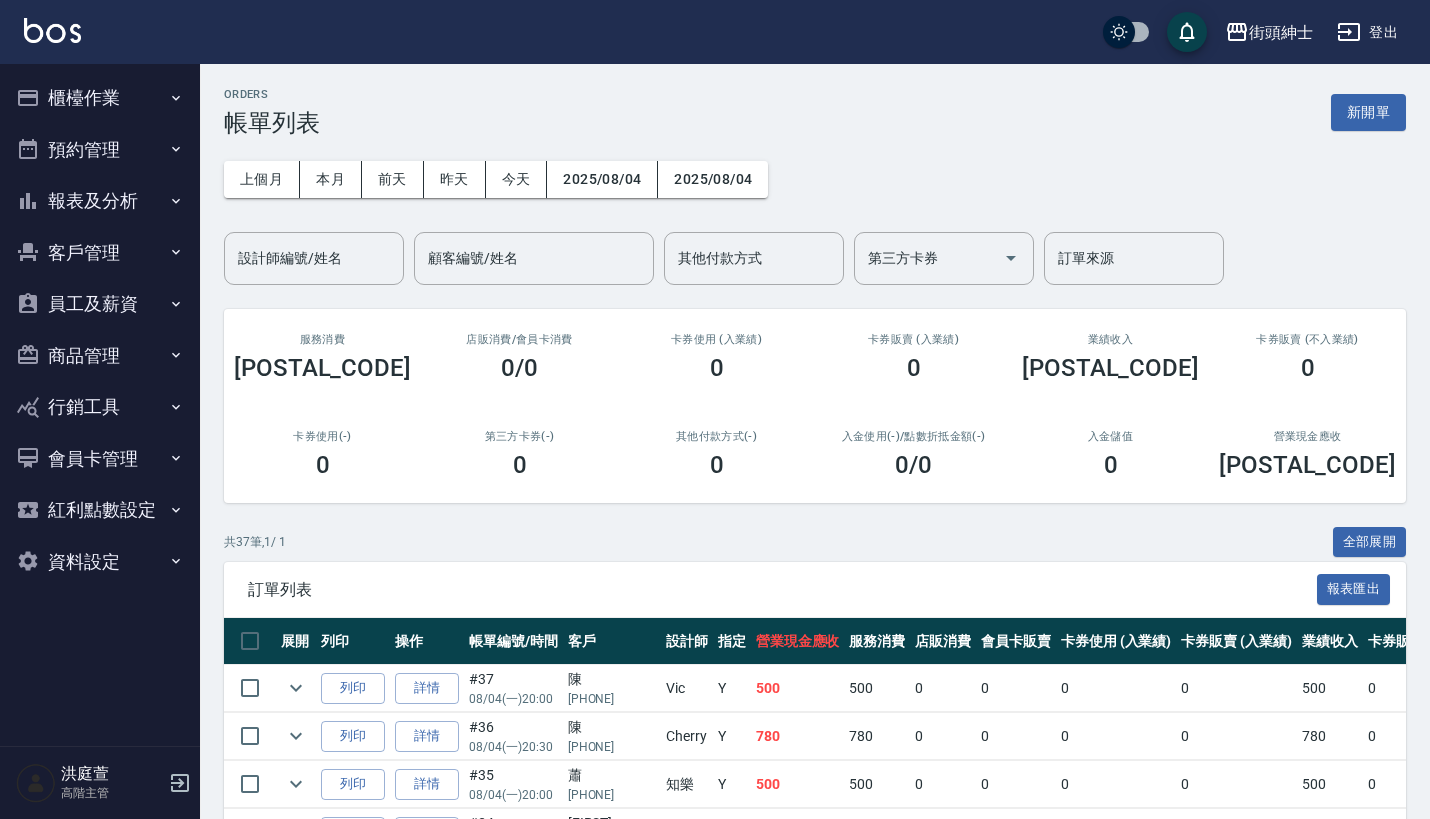 click on "預約管理" at bounding box center [100, 150] 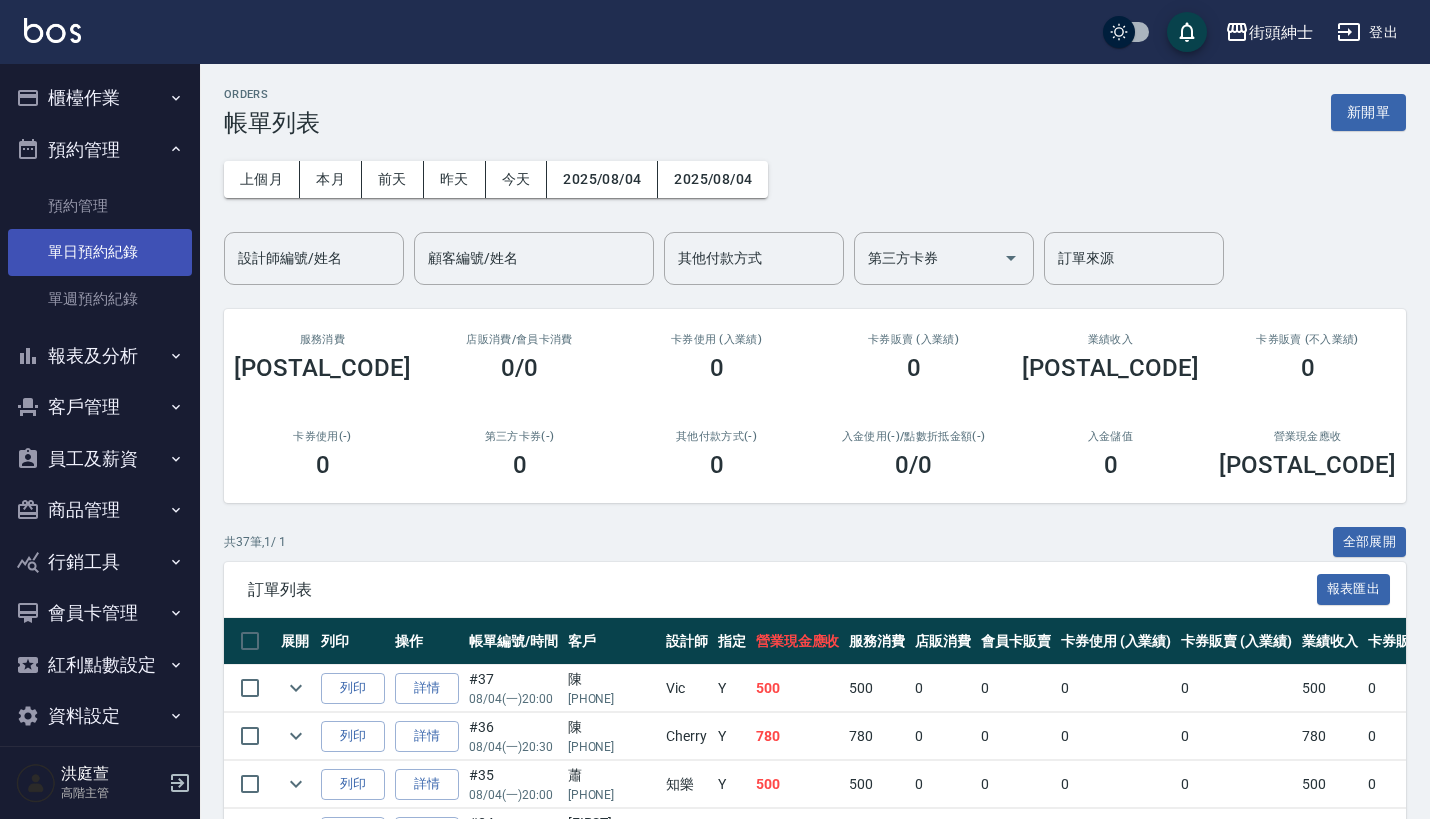 click on "單日預約紀錄" at bounding box center [100, 252] 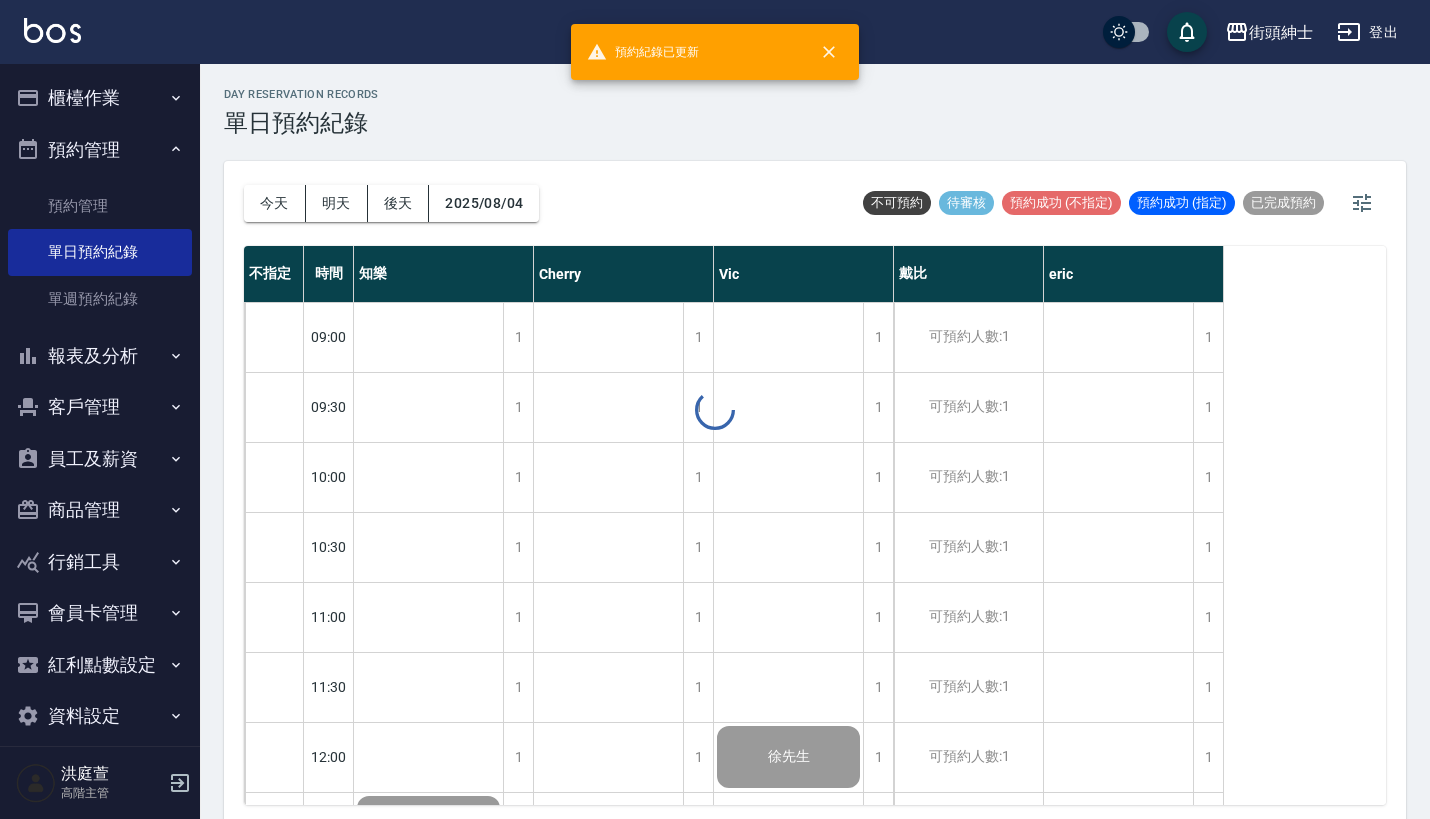 click 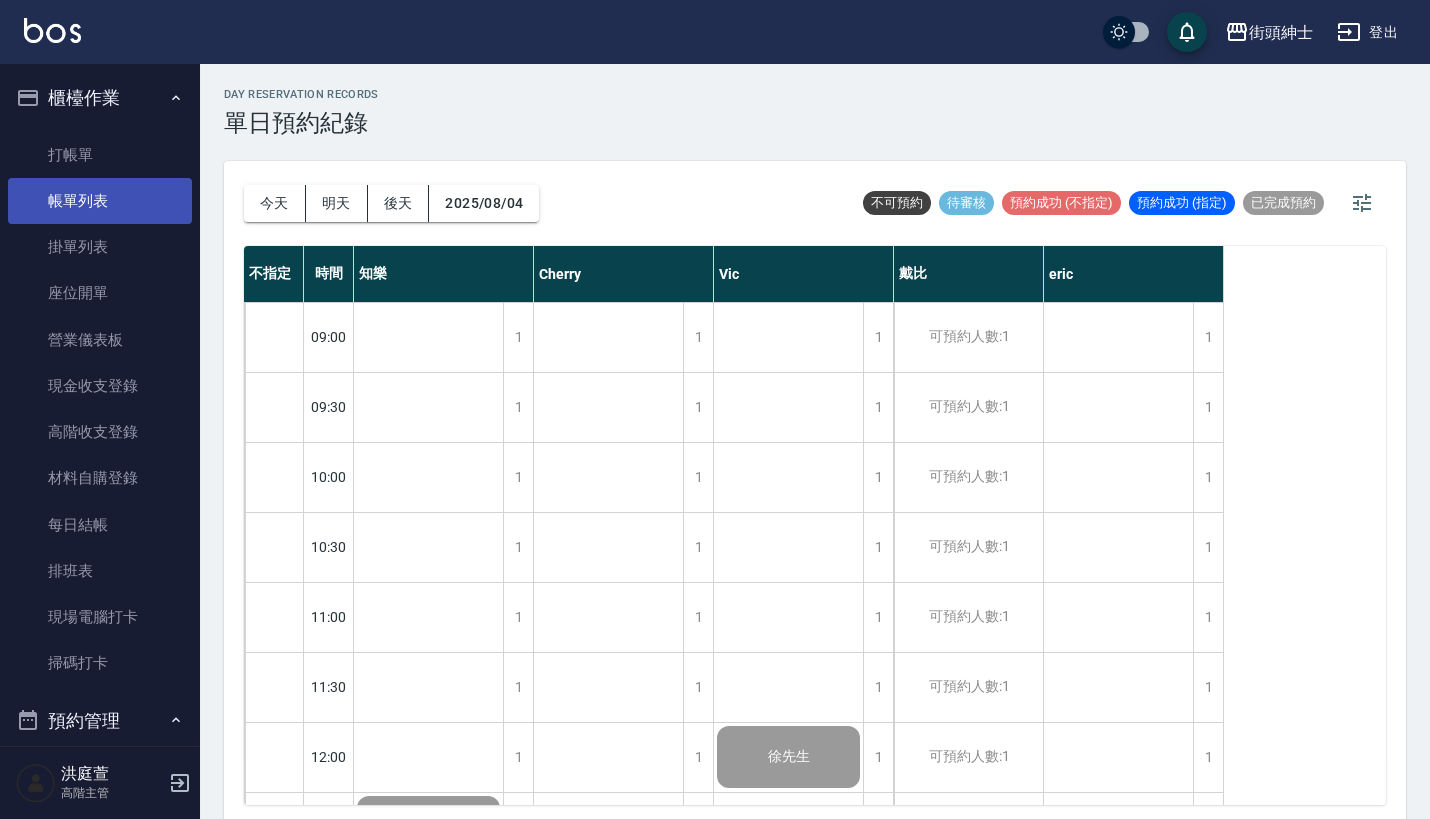 click on "帳單列表" at bounding box center [100, 201] 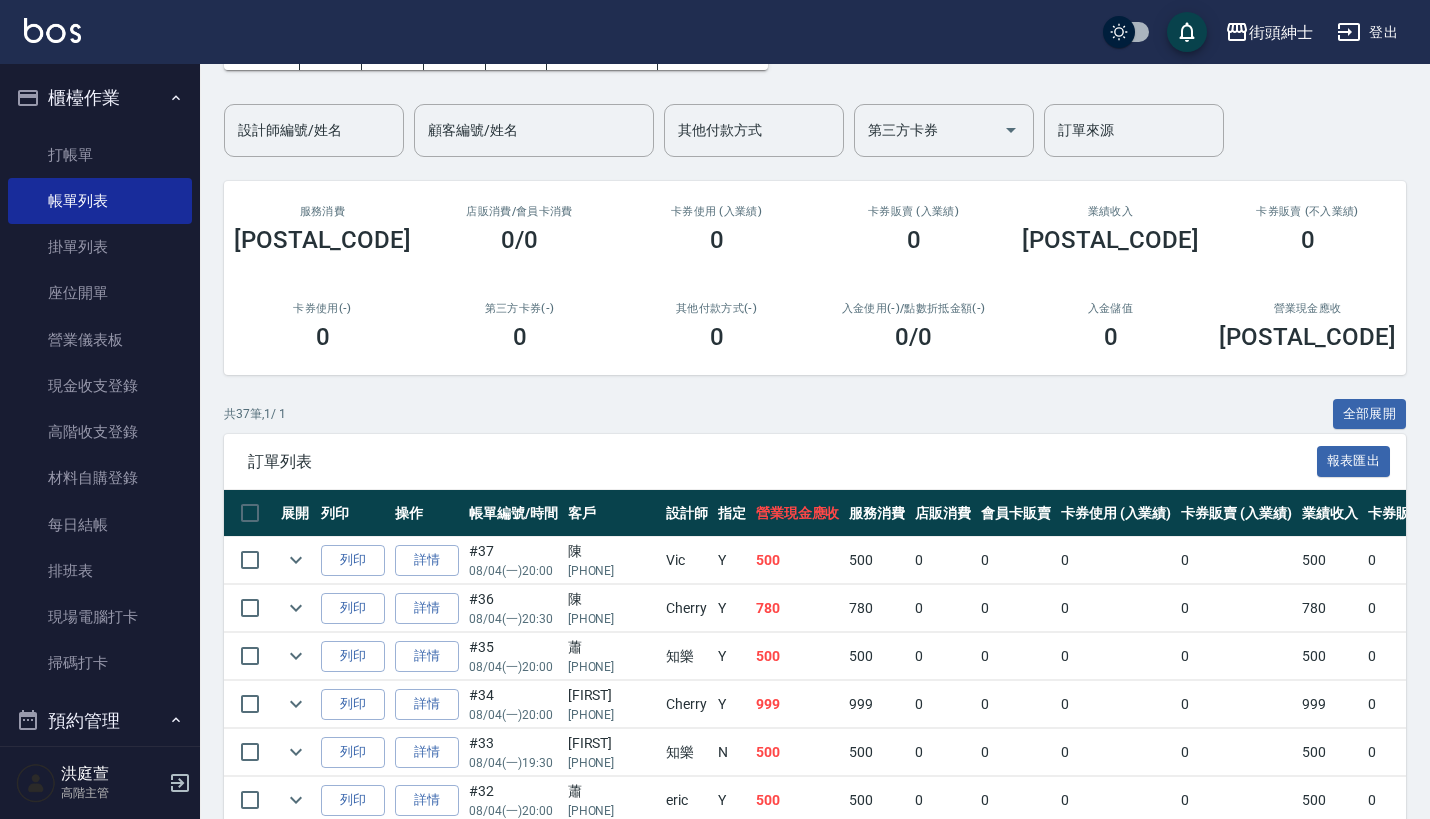 scroll, scrollTop: 129, scrollLeft: 0, axis: vertical 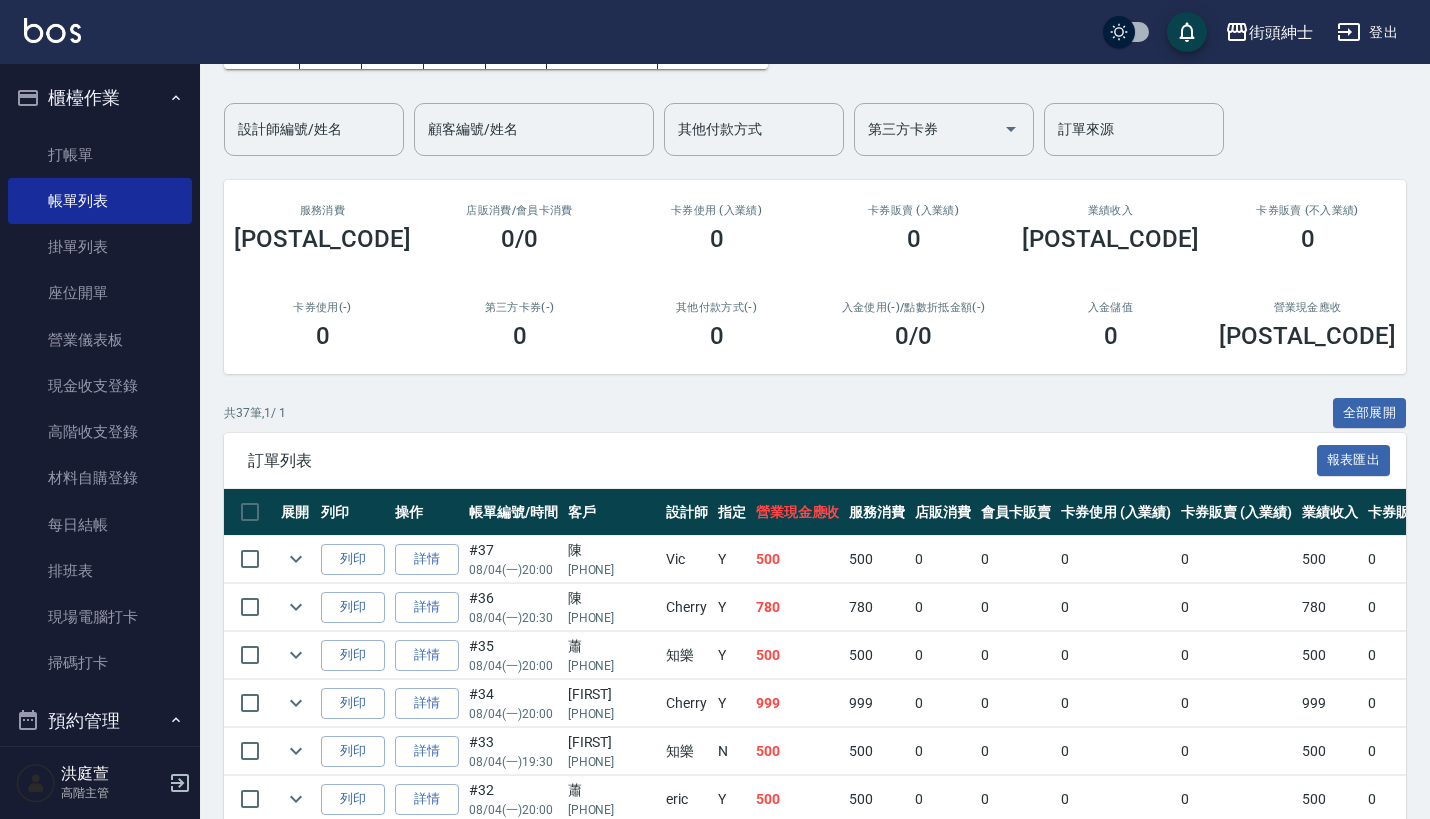 click on "櫃檯作業" at bounding box center (100, 98) 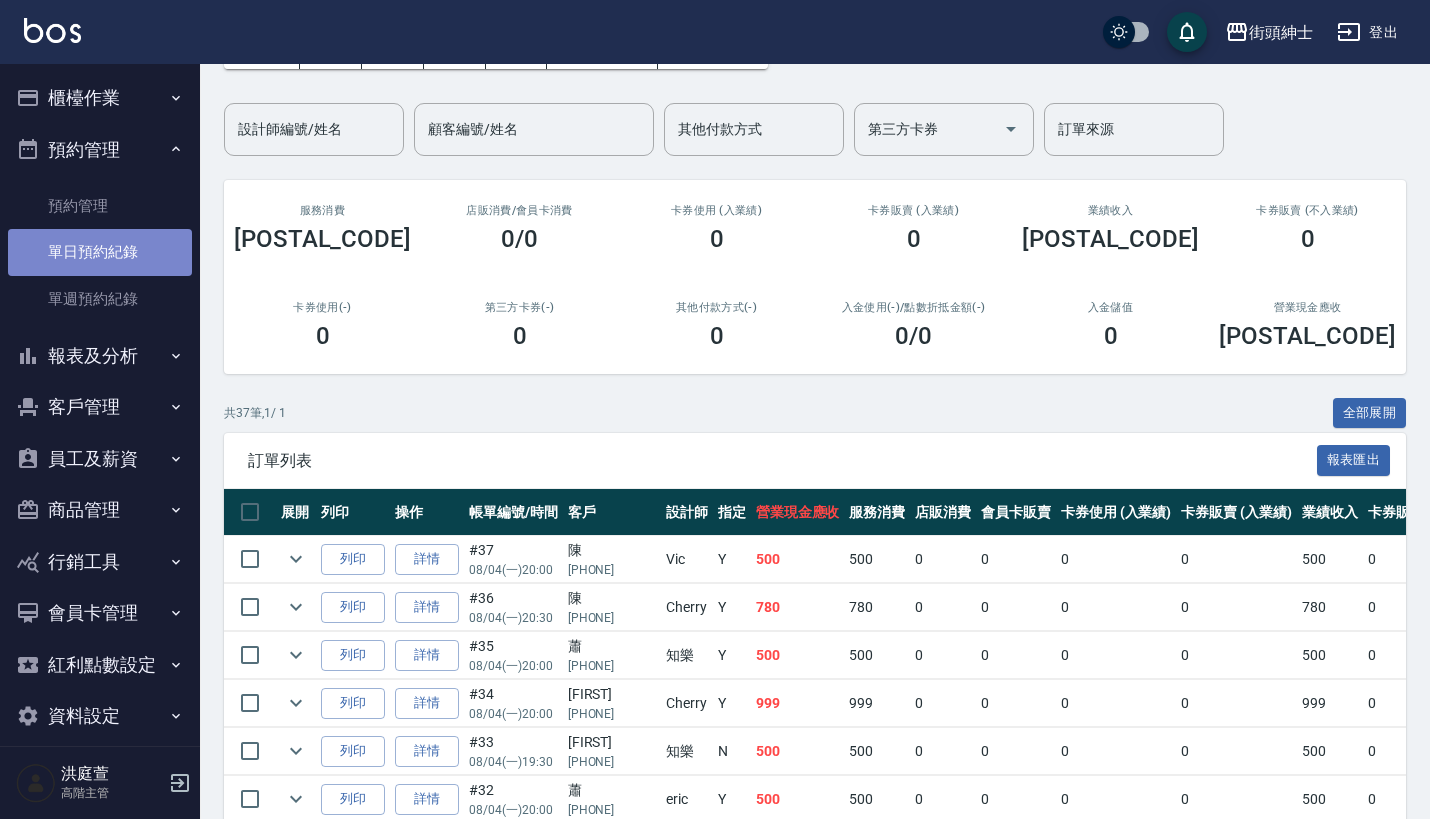 click on "單日預約紀錄" at bounding box center (100, 252) 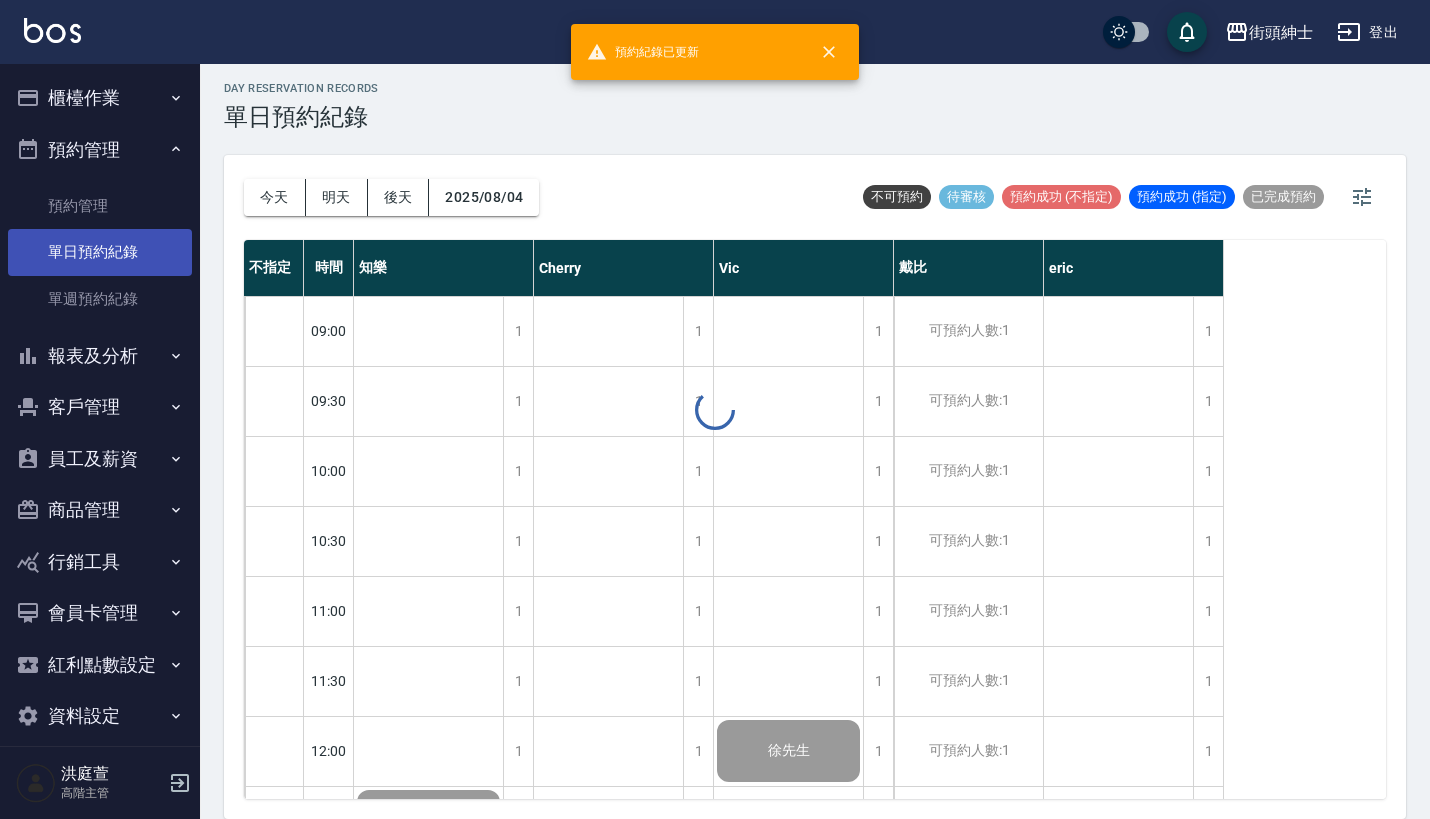 scroll, scrollTop: 0, scrollLeft: 0, axis: both 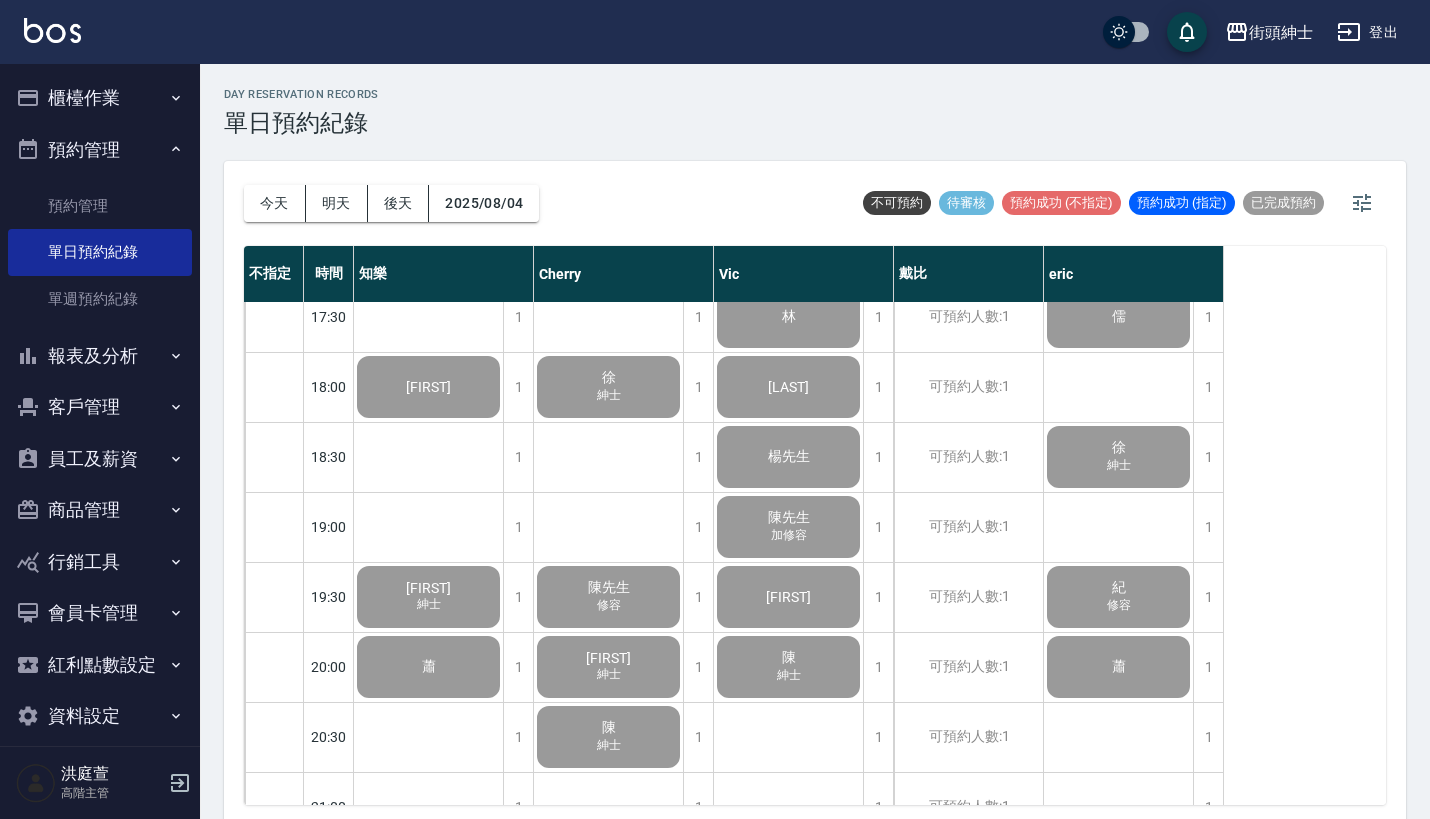 click on "加修容" at bounding box center (429, -374) 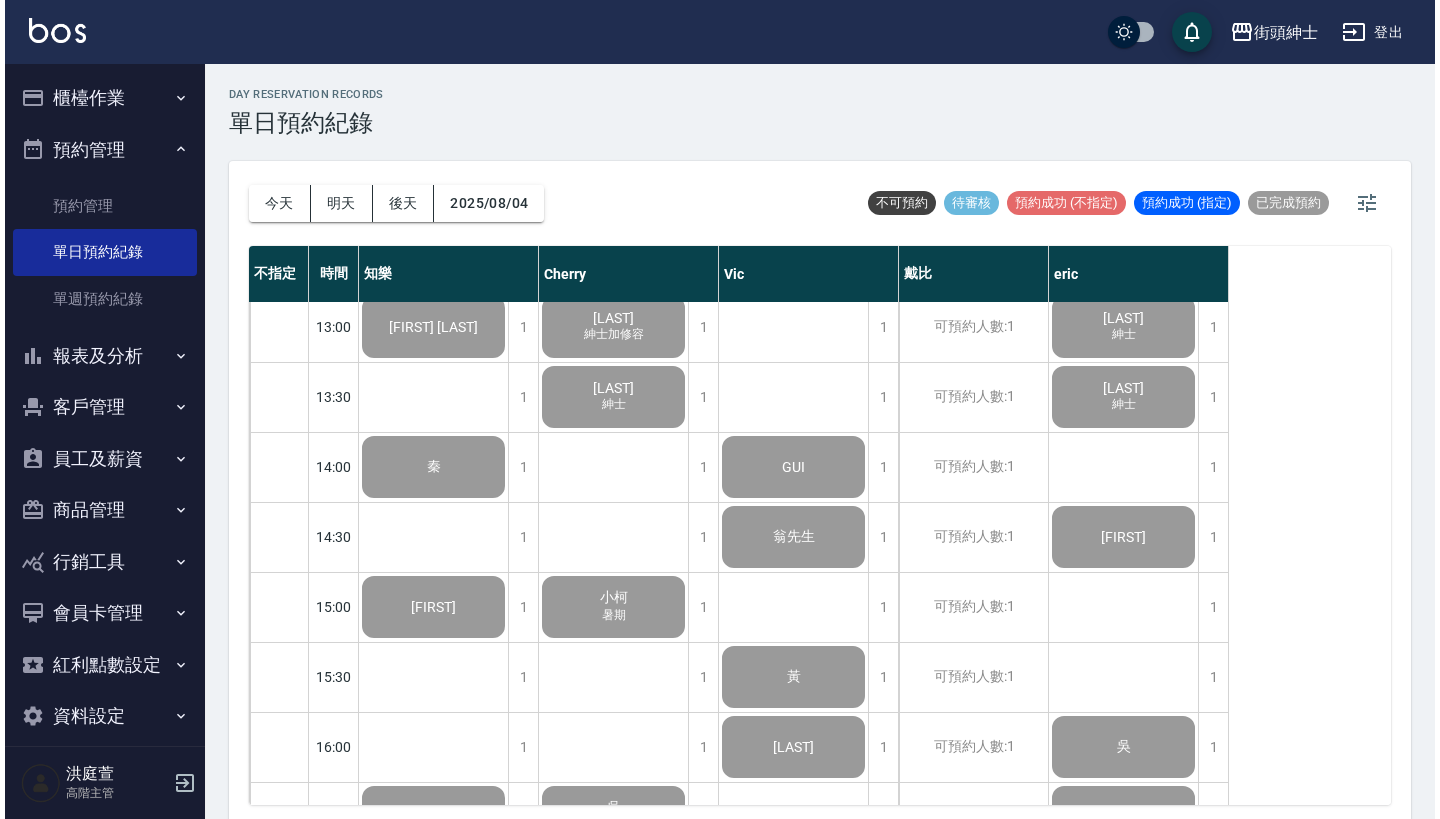 scroll, scrollTop: 566, scrollLeft: 0, axis: vertical 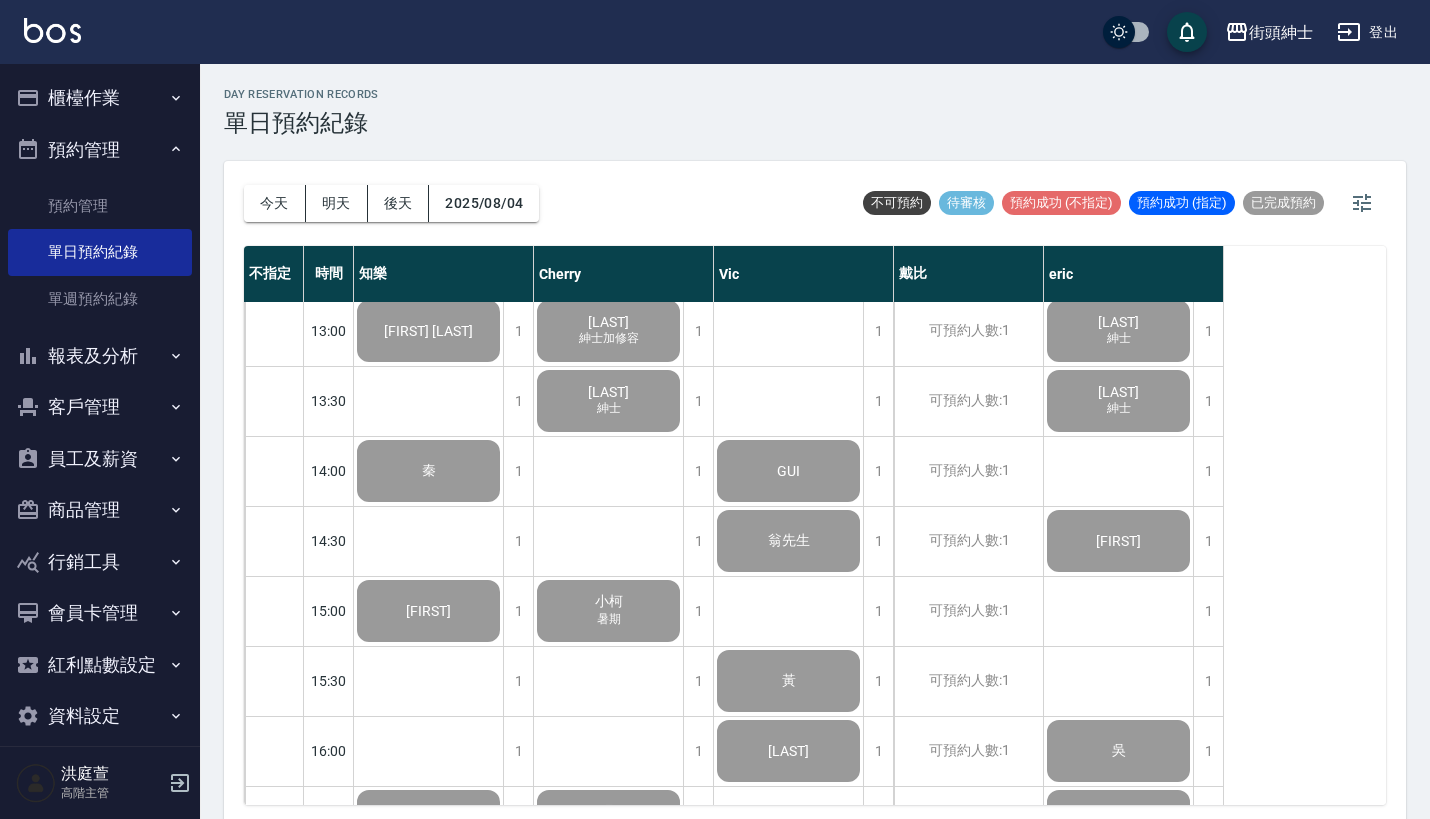 click on "櫃檯作業" at bounding box center [100, 98] 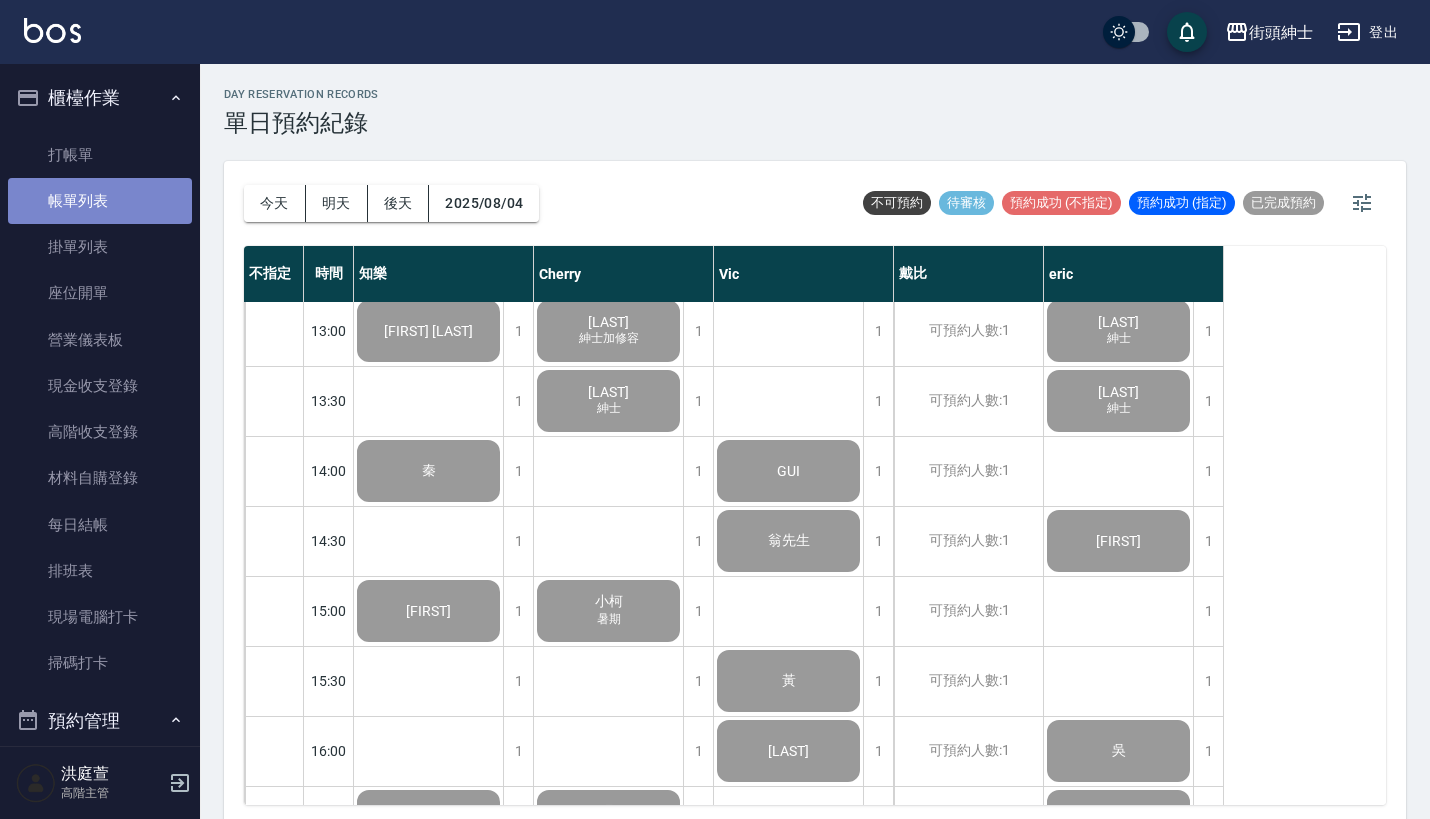 click on "帳單列表" at bounding box center (100, 201) 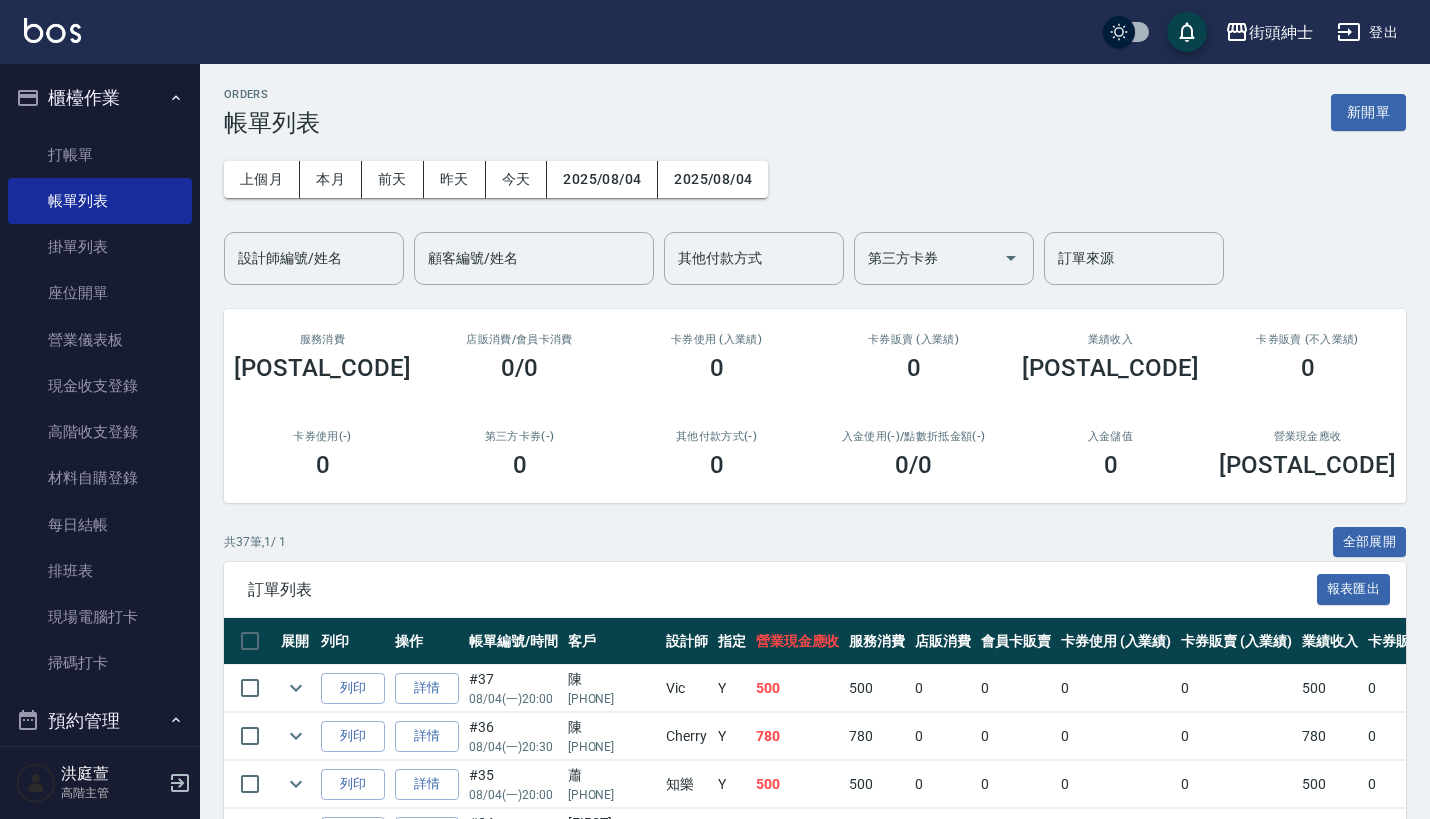 scroll, scrollTop: 0, scrollLeft: 0, axis: both 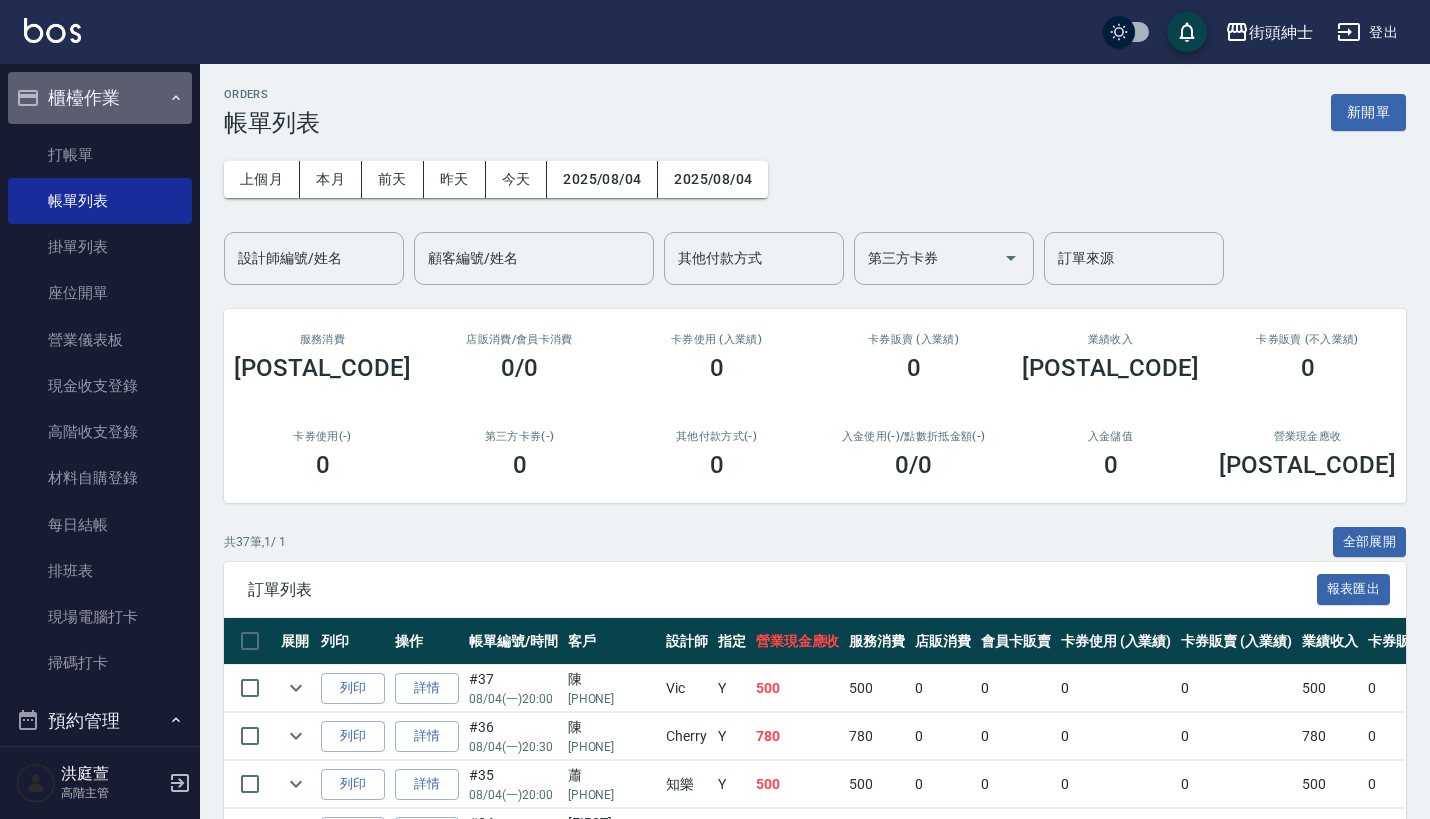 click on "櫃檯作業" at bounding box center (100, 98) 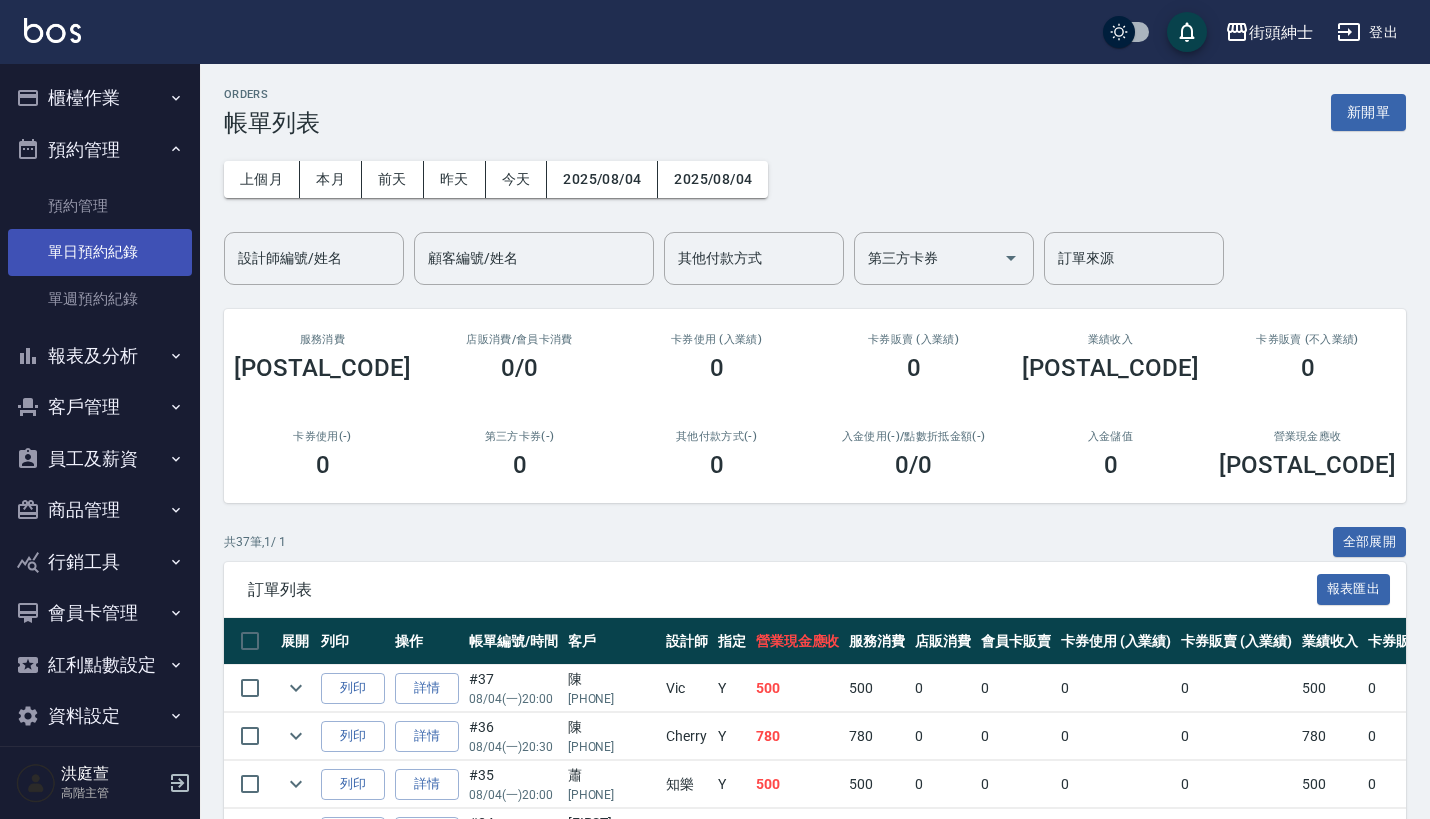 click on "單日預約紀錄" at bounding box center [100, 252] 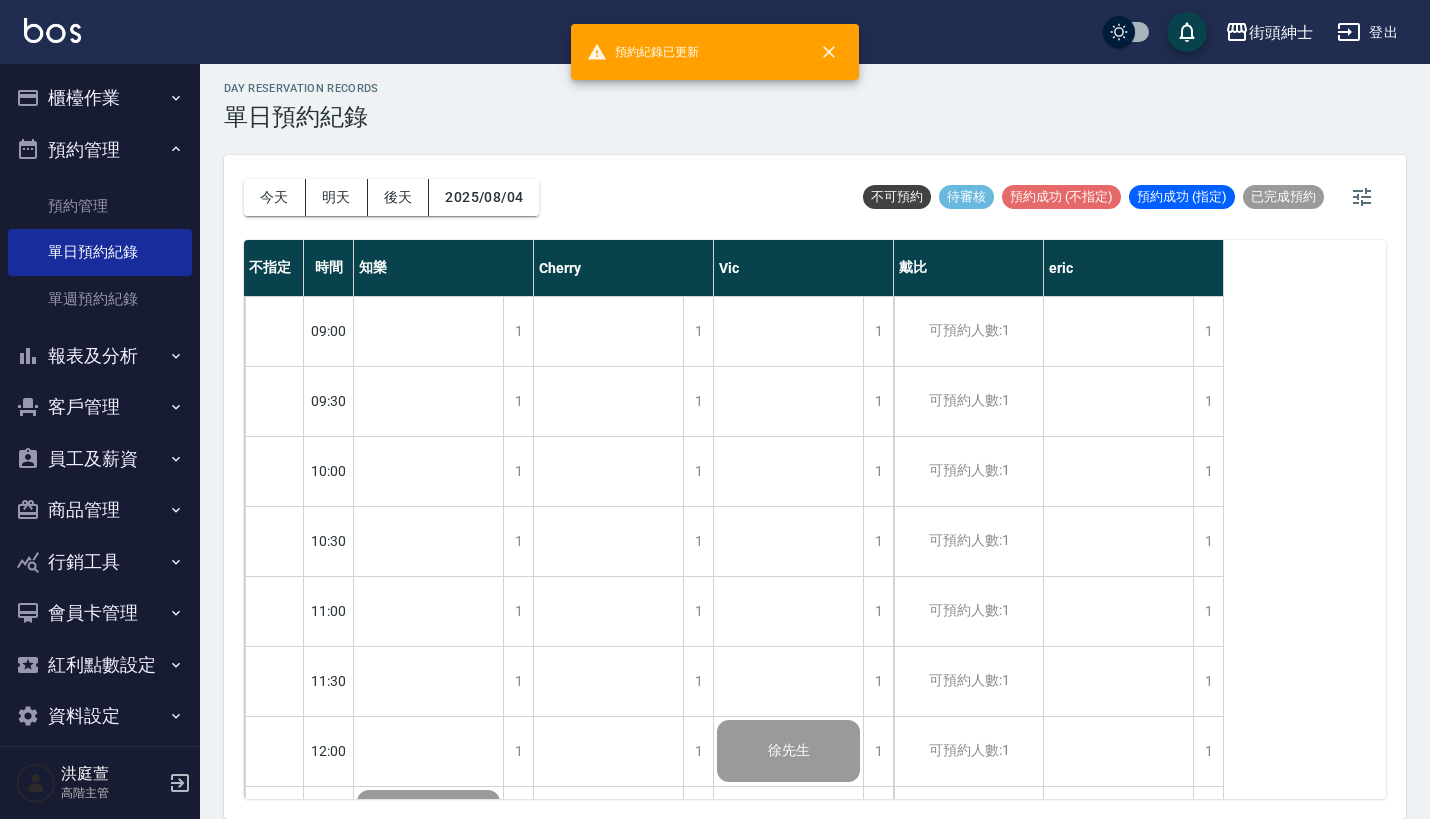 scroll, scrollTop: 10, scrollLeft: 0, axis: vertical 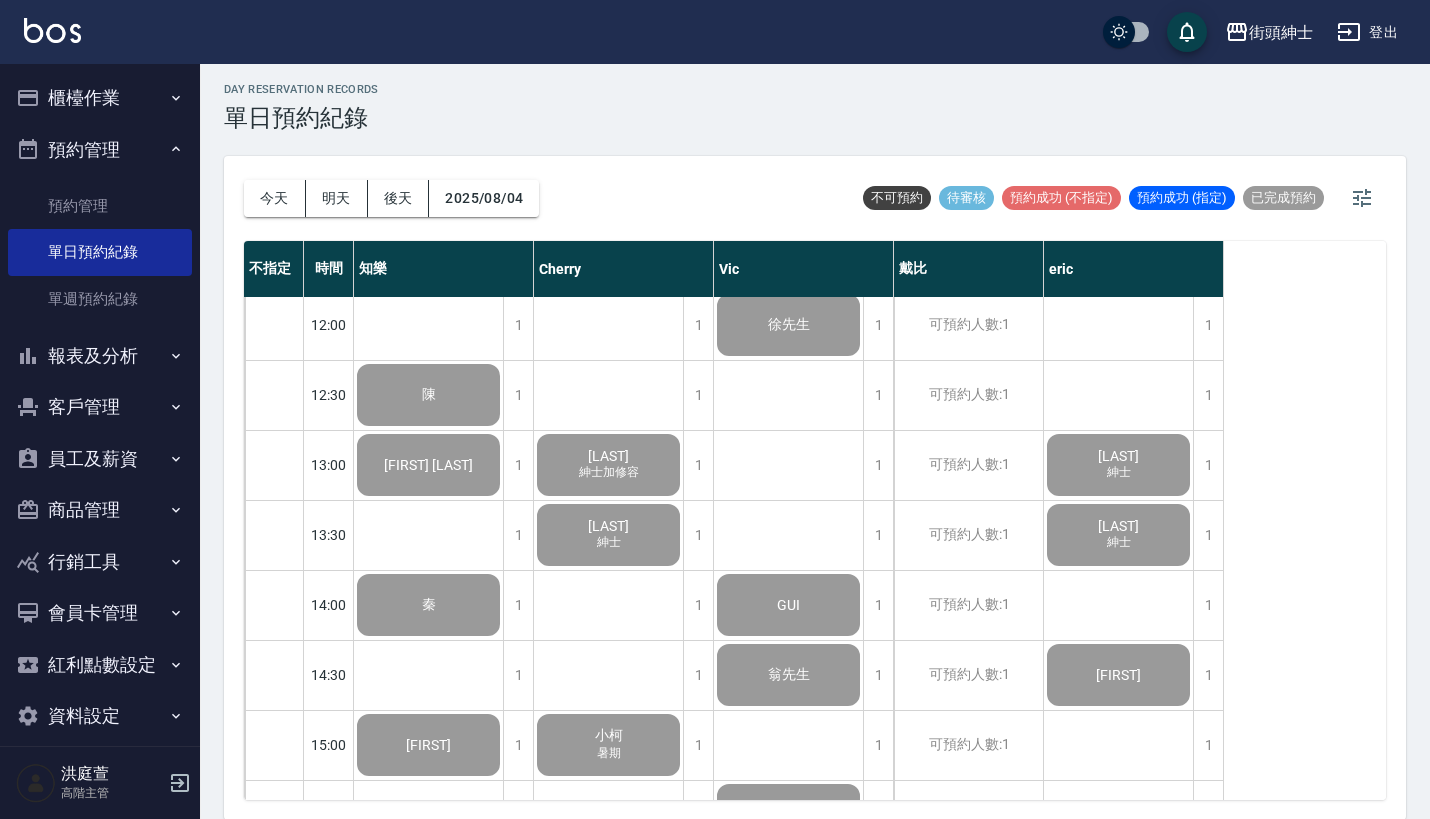 click on "紳士加修容" at bounding box center [429, 404] 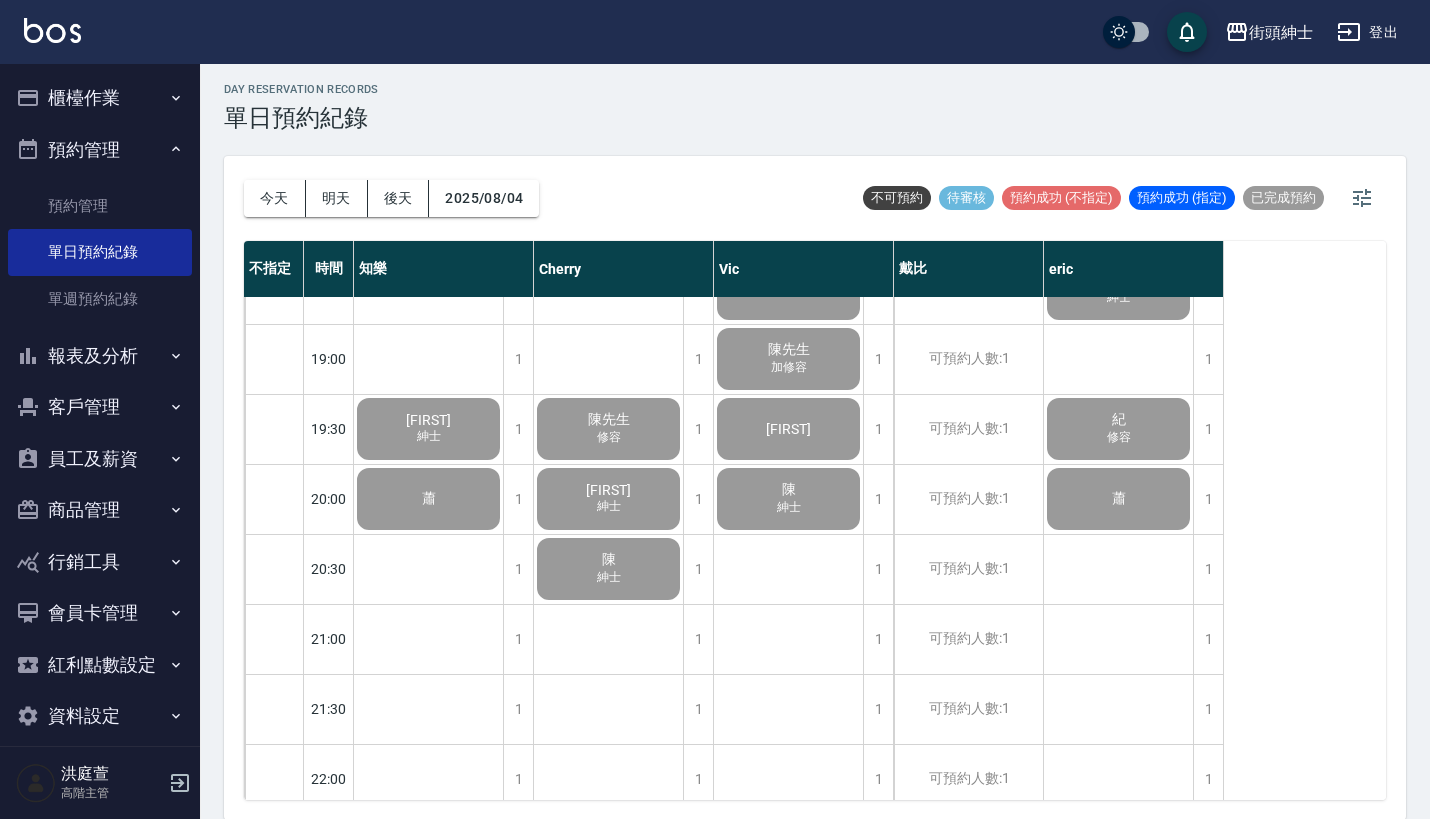 scroll, scrollTop: 1544, scrollLeft: 0, axis: vertical 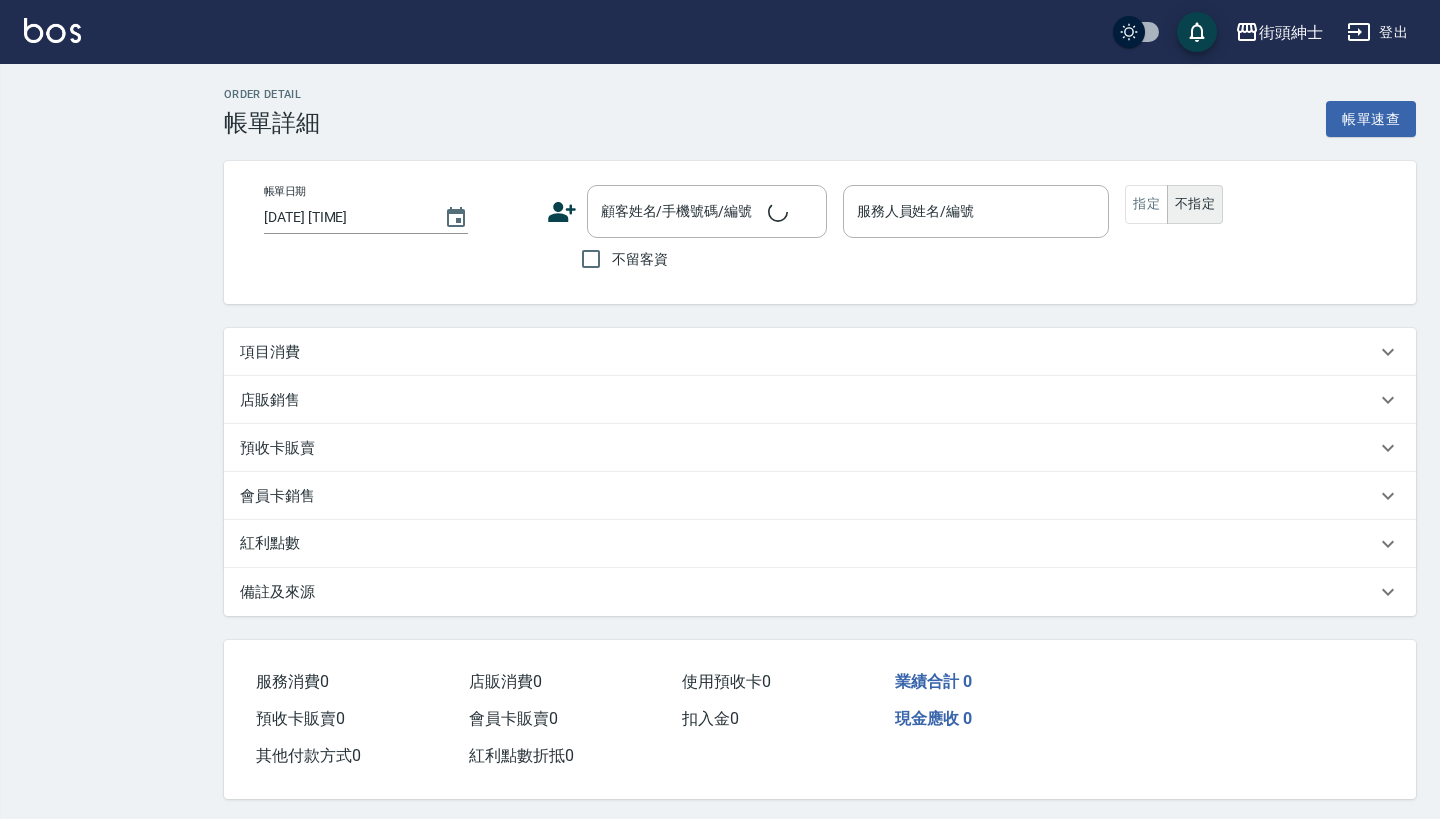 type on "2025/08/04 19:00" 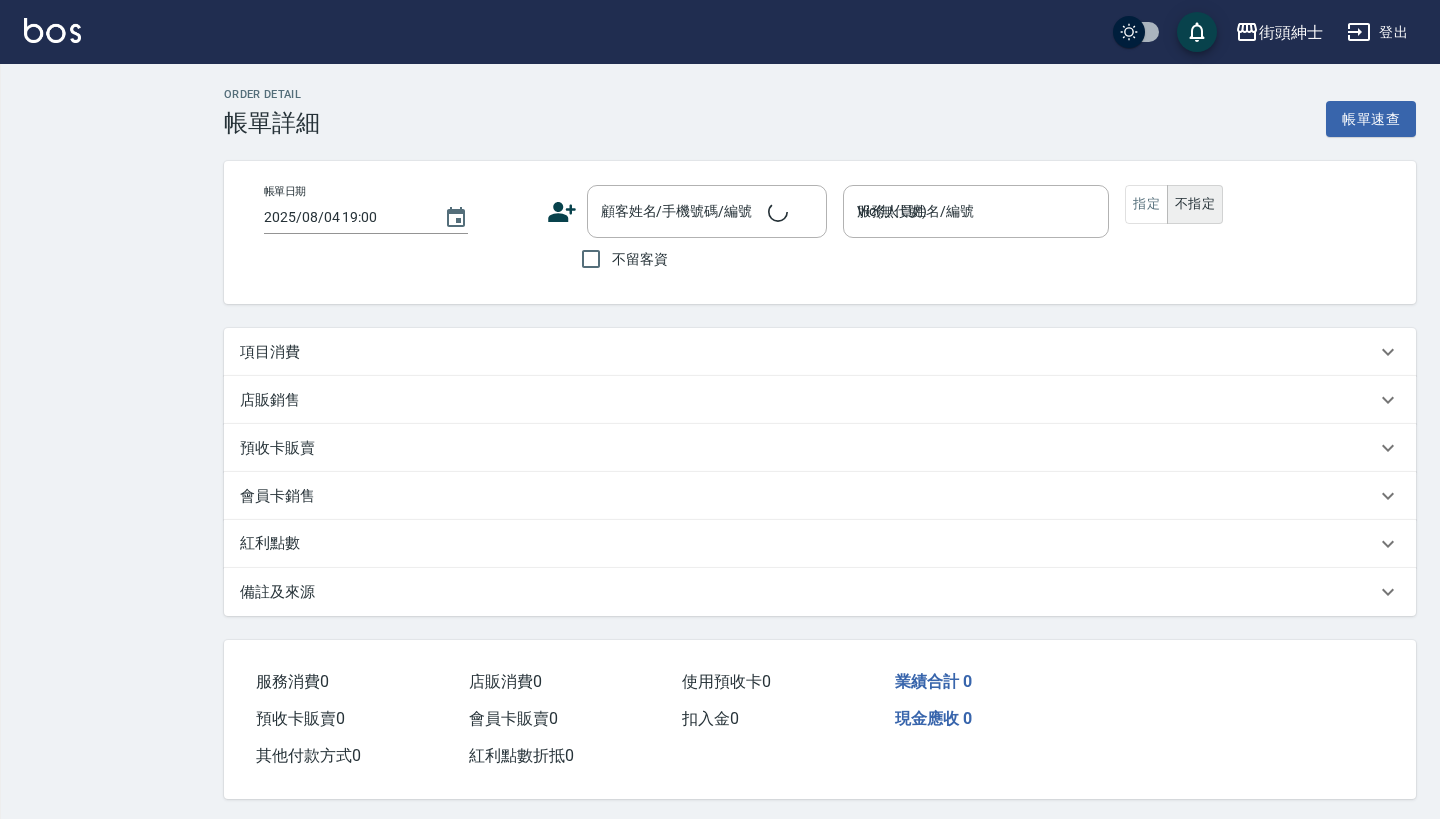 type on "[LAST] / [PHONE] / null" 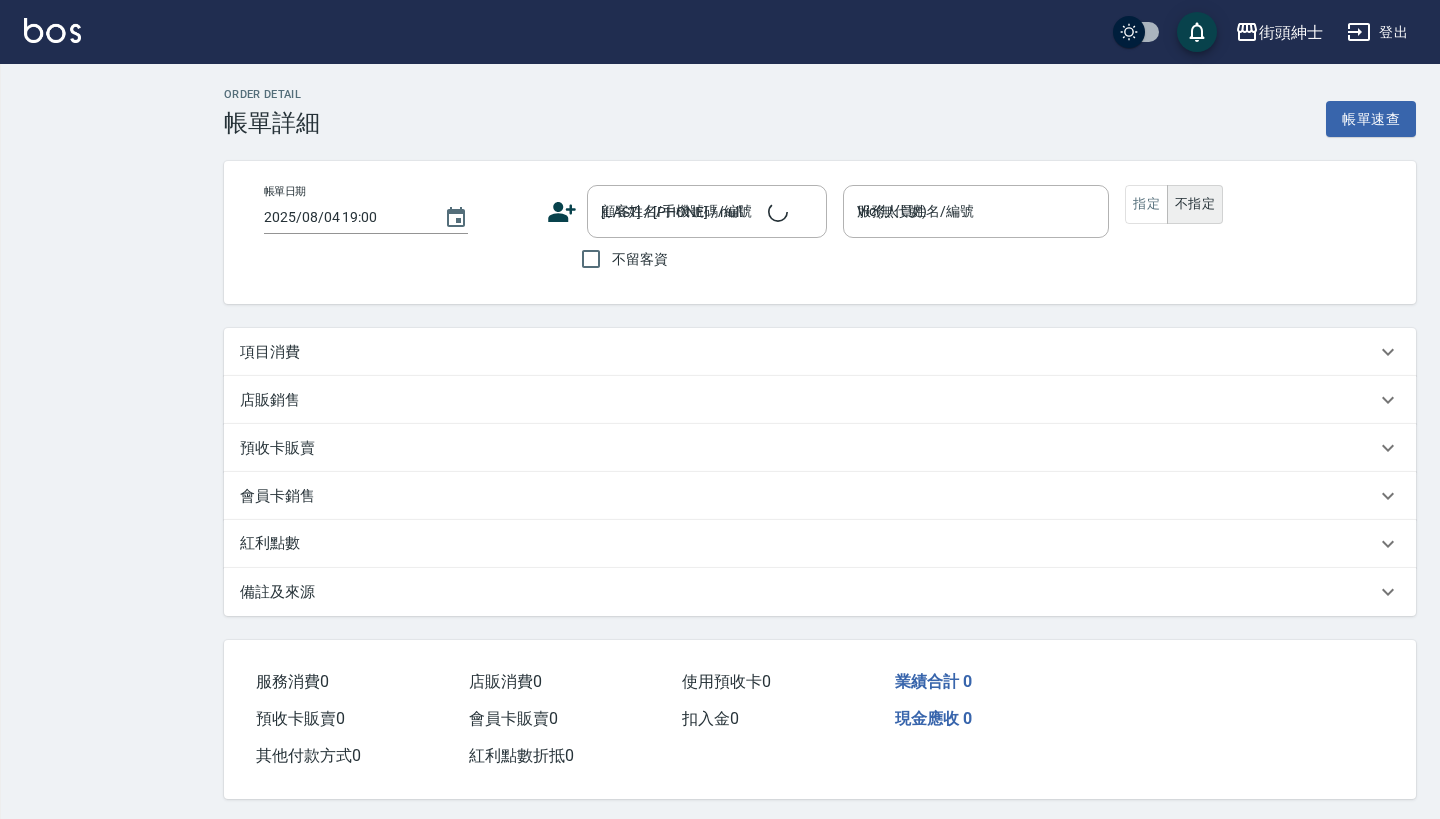 scroll, scrollTop: 0, scrollLeft: 0, axis: both 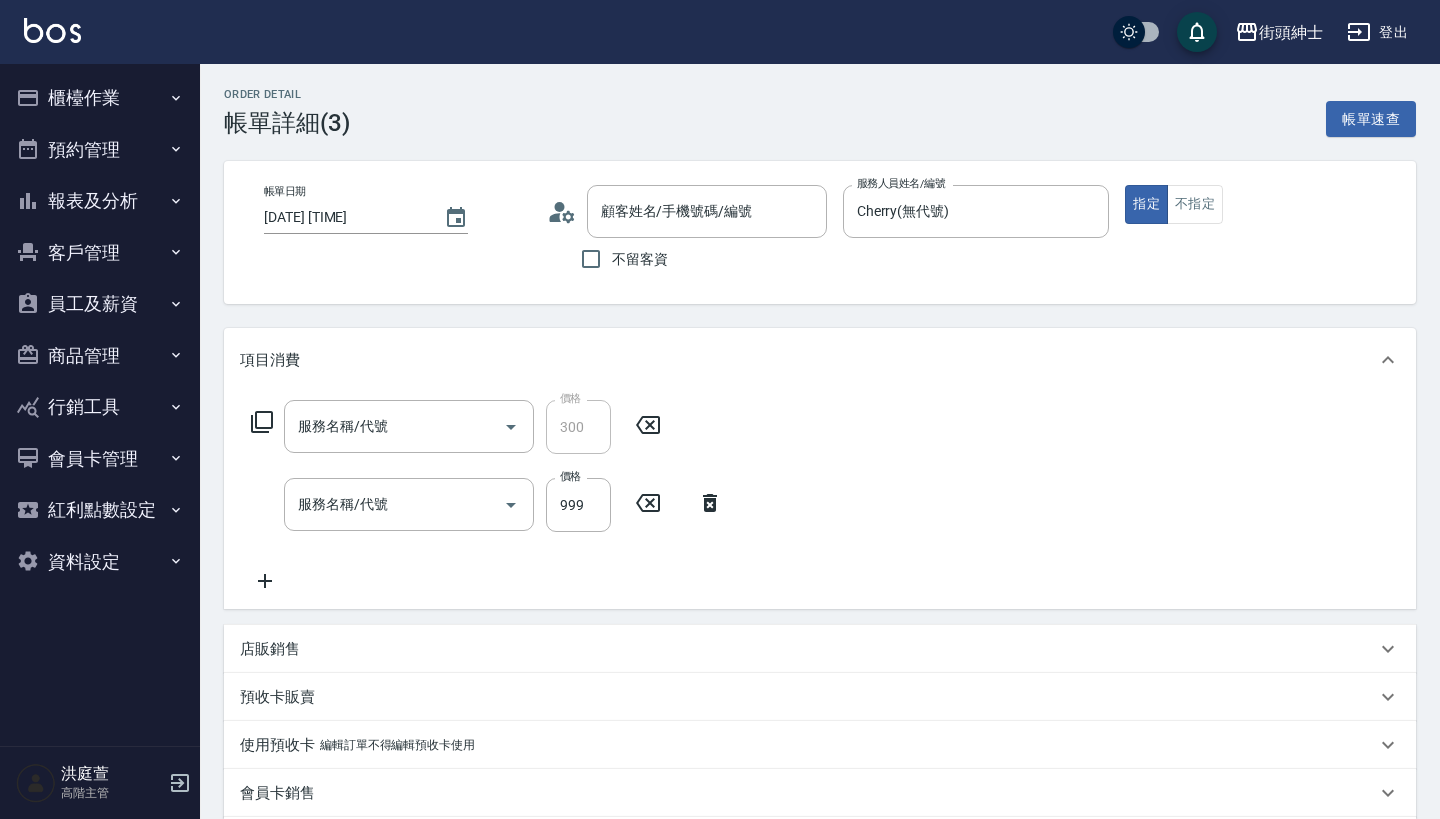 type on "修容(A03)" 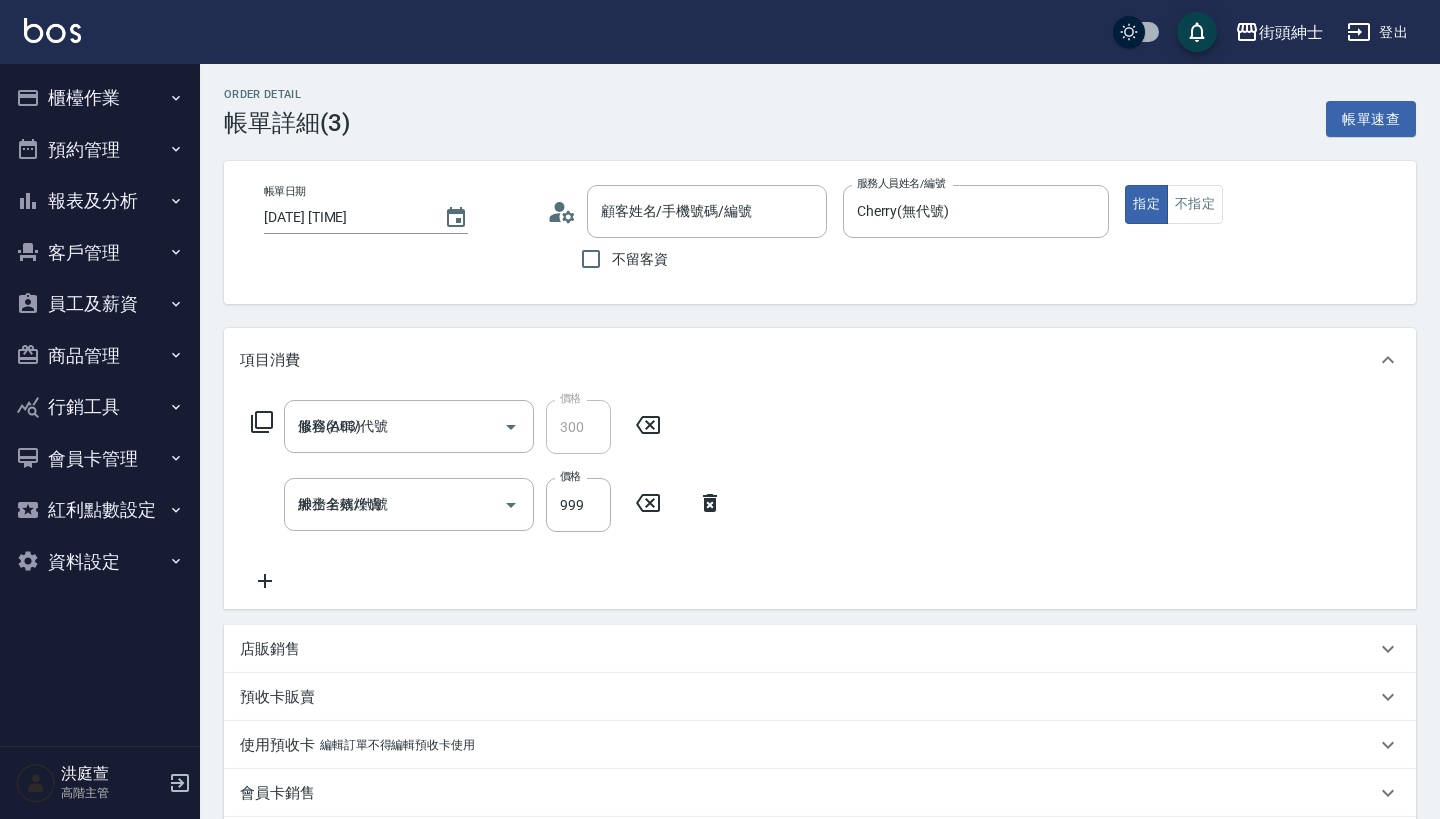 type on "[LAST] [PHONE]" 